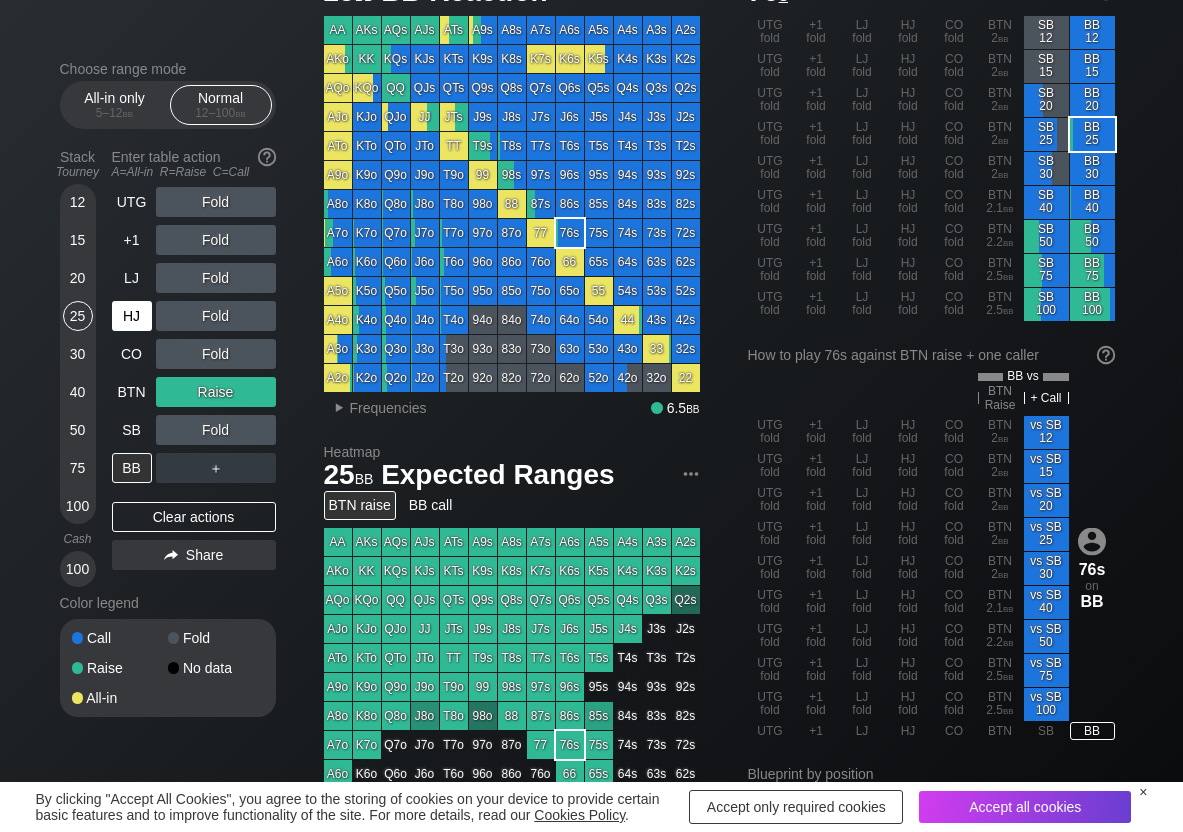 scroll, scrollTop: 100, scrollLeft: 0, axis: vertical 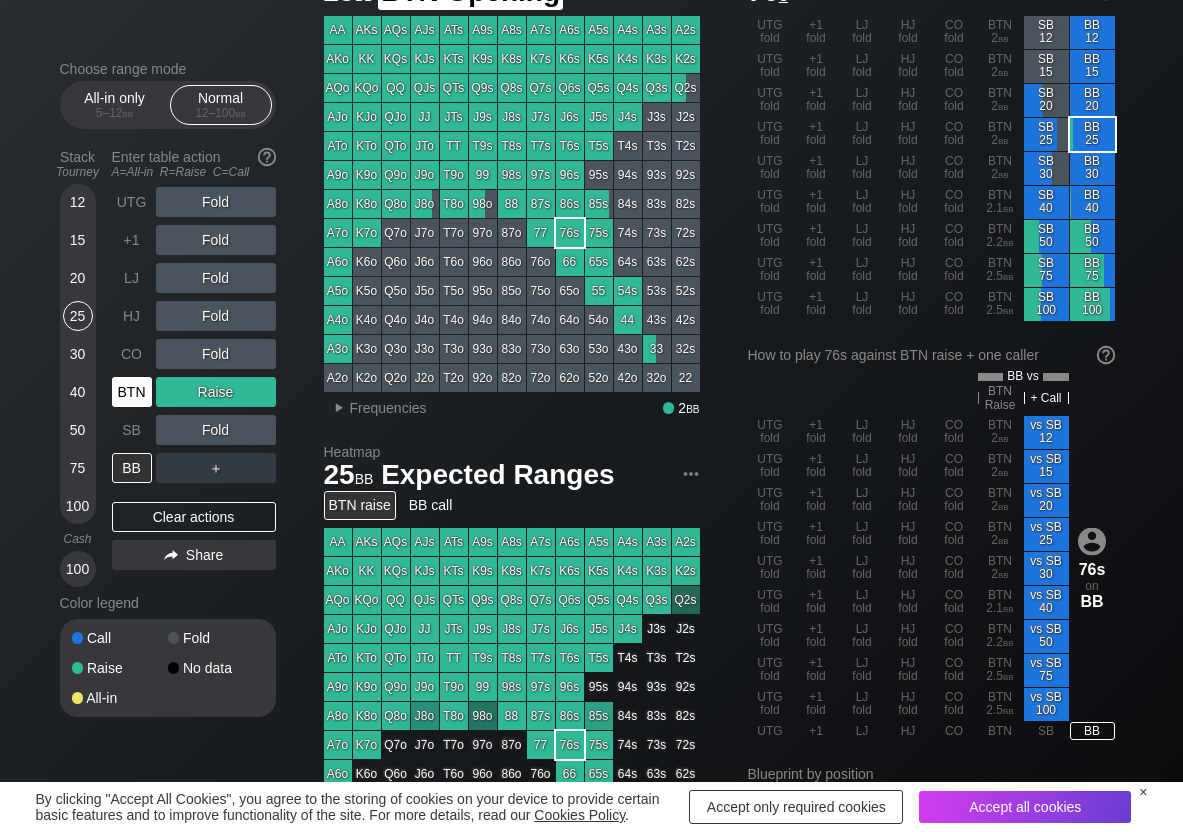 click on "BTN" at bounding box center (132, 392) 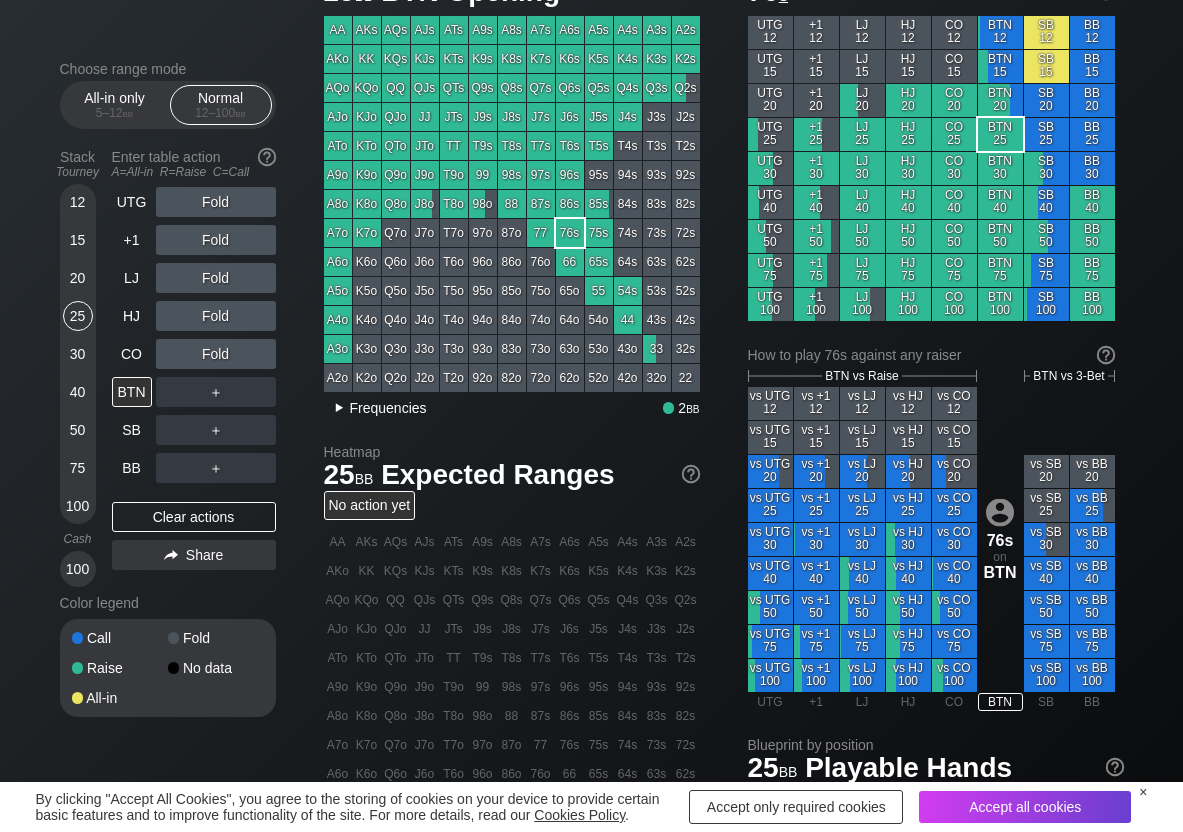 click on "Frequencies" at bounding box center (388, 408) 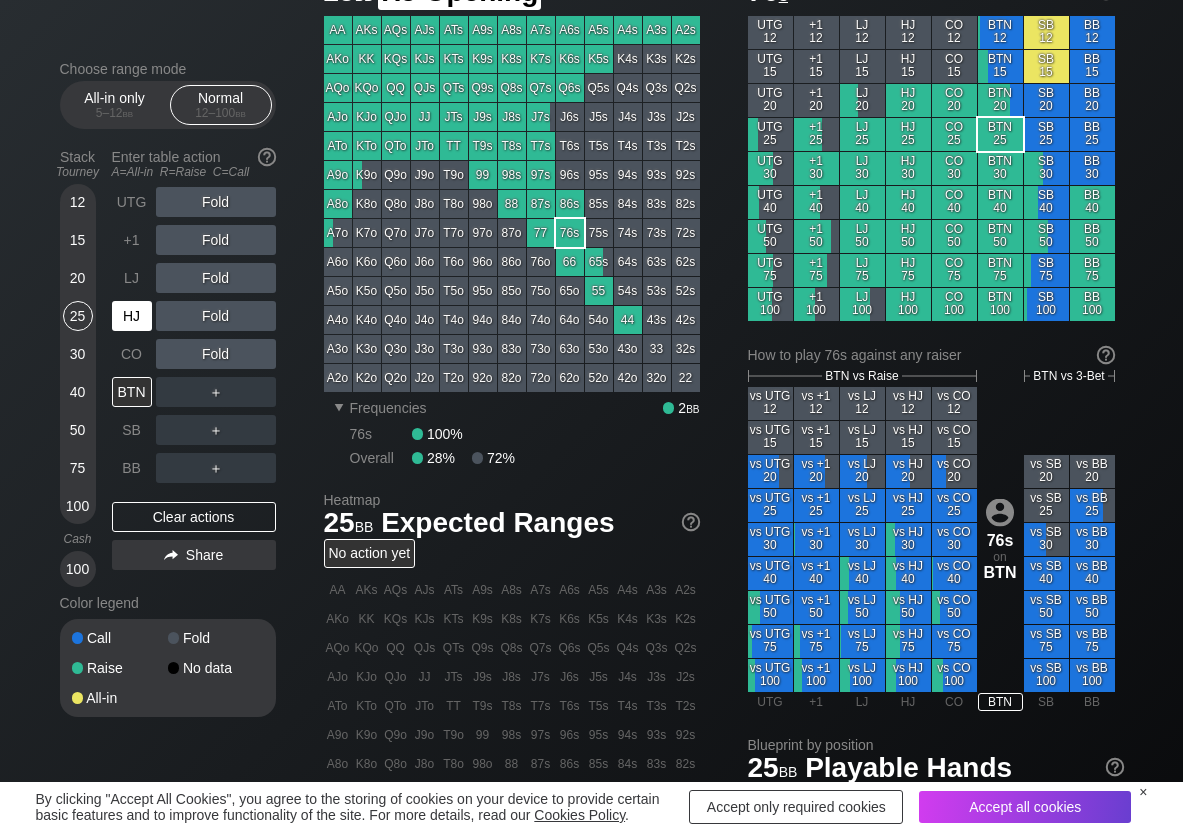 click on "HJ" at bounding box center [132, 316] 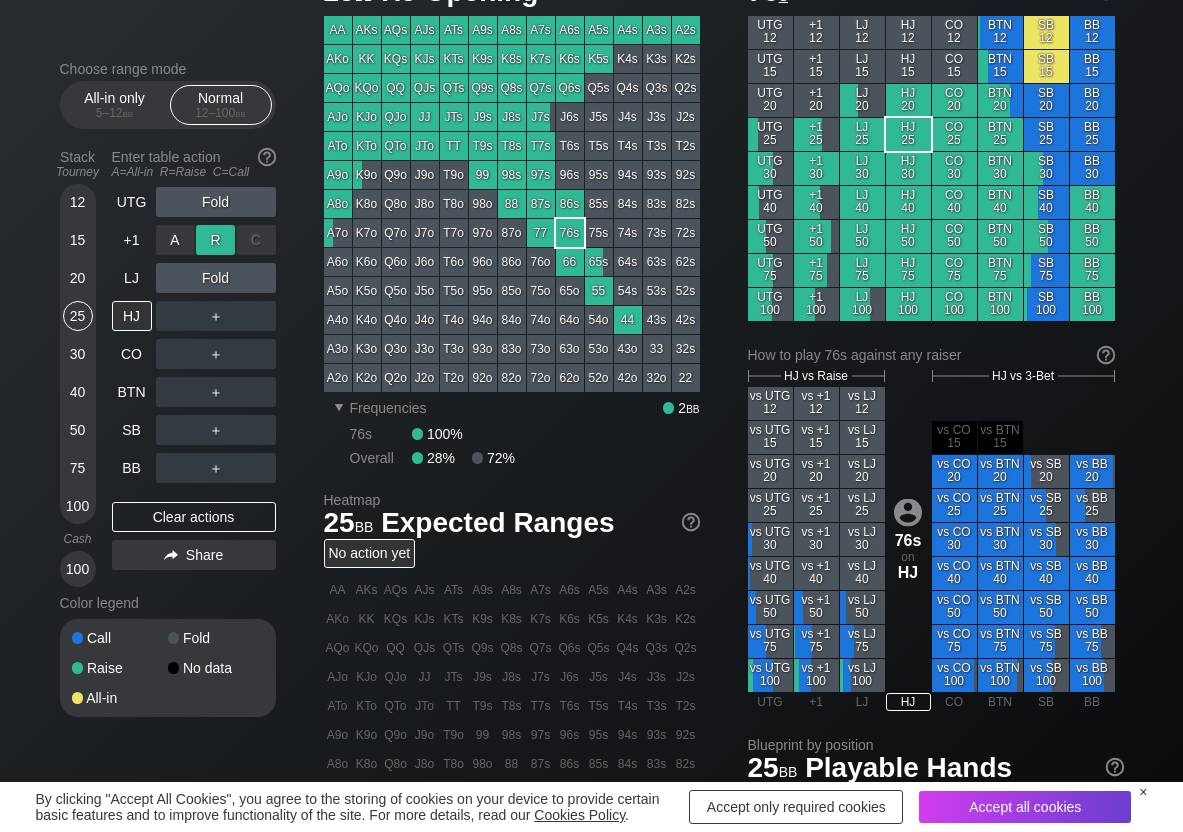 click on "R ✕" at bounding box center (215, 240) 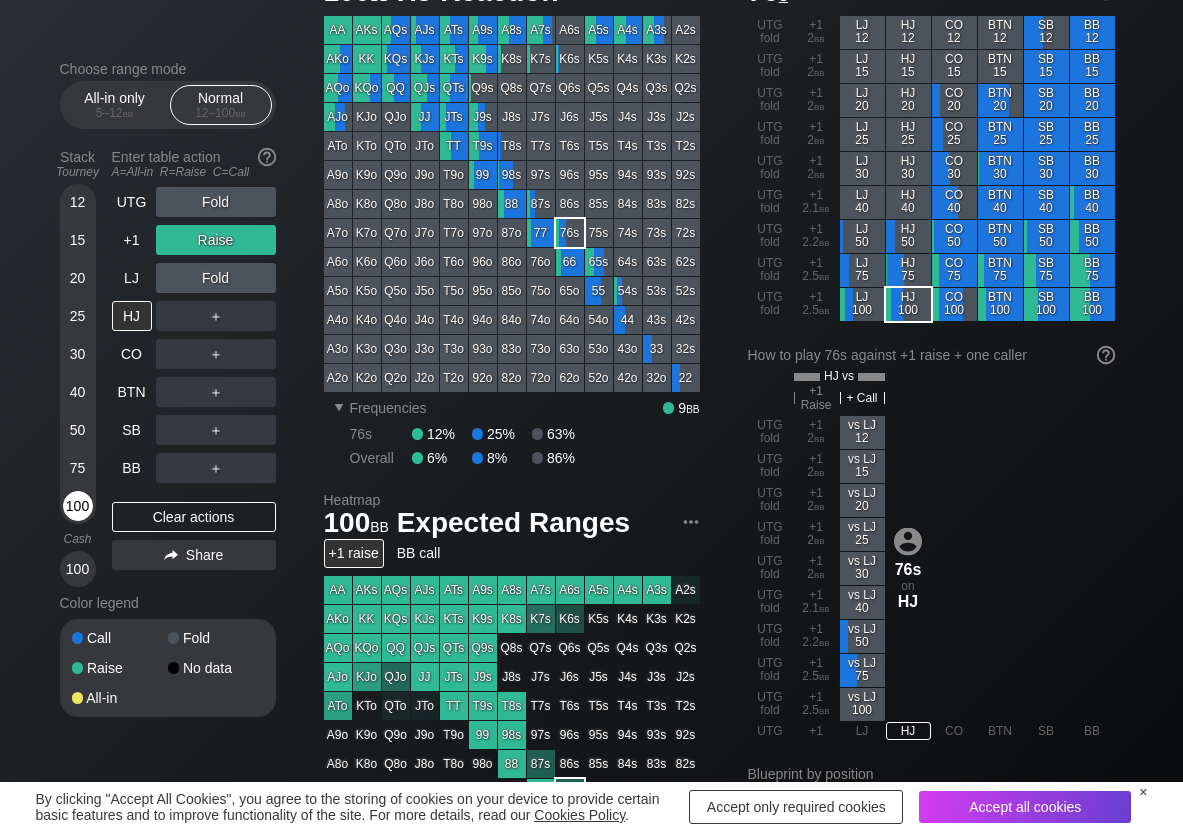 click on "100" at bounding box center (78, 506) 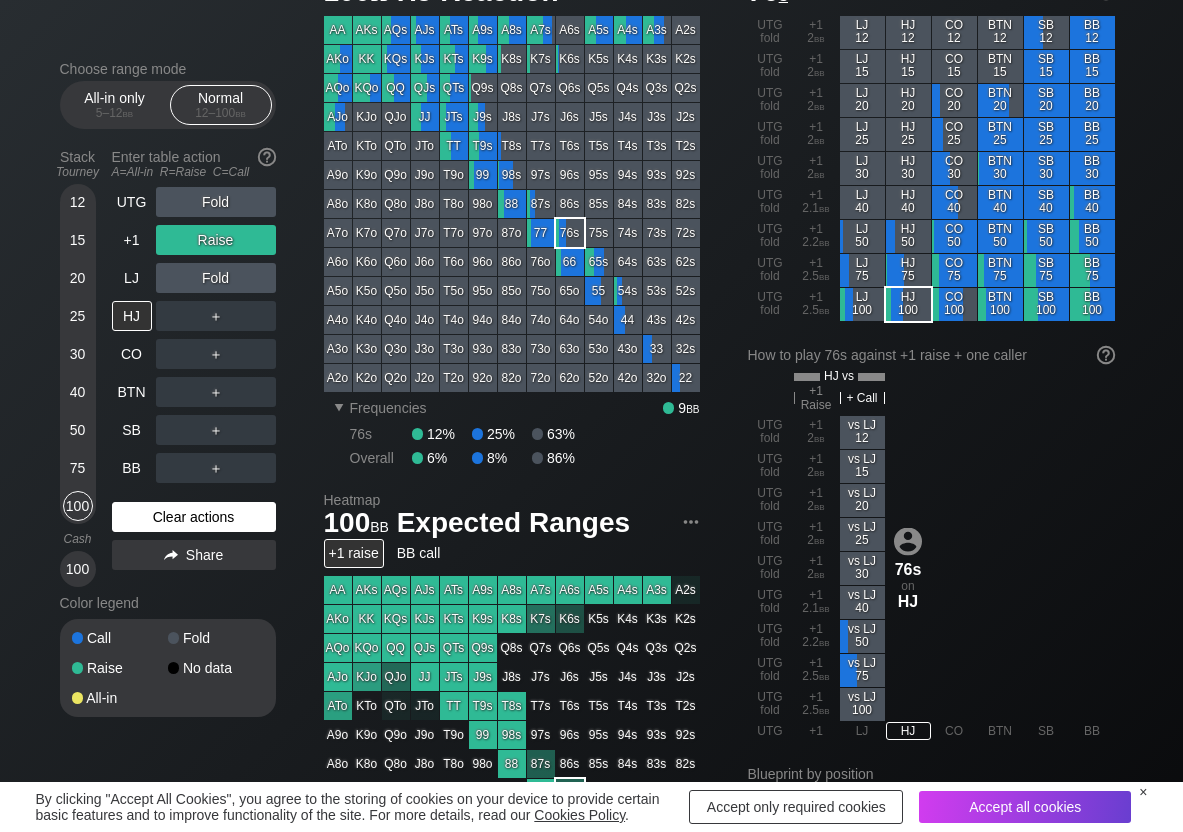 click on "Clear actions" at bounding box center [194, 517] 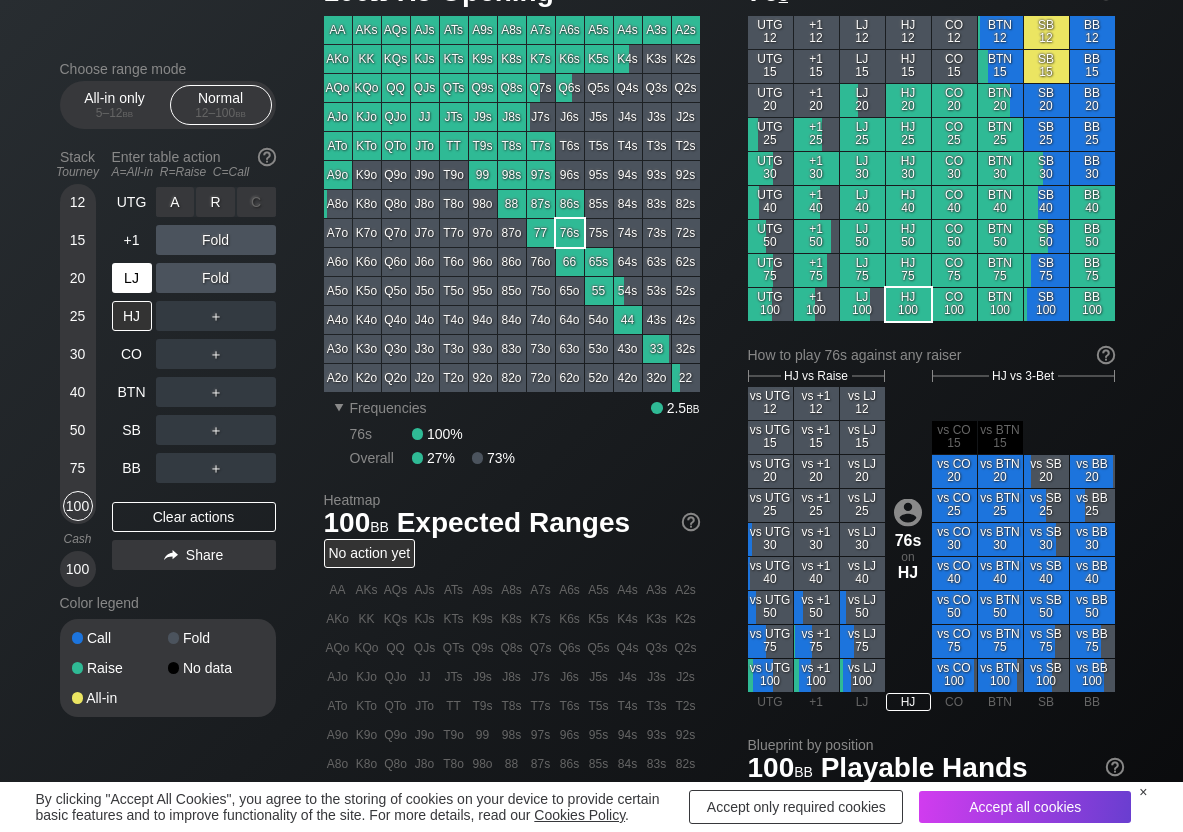 click on "R ✕" at bounding box center (215, 202) 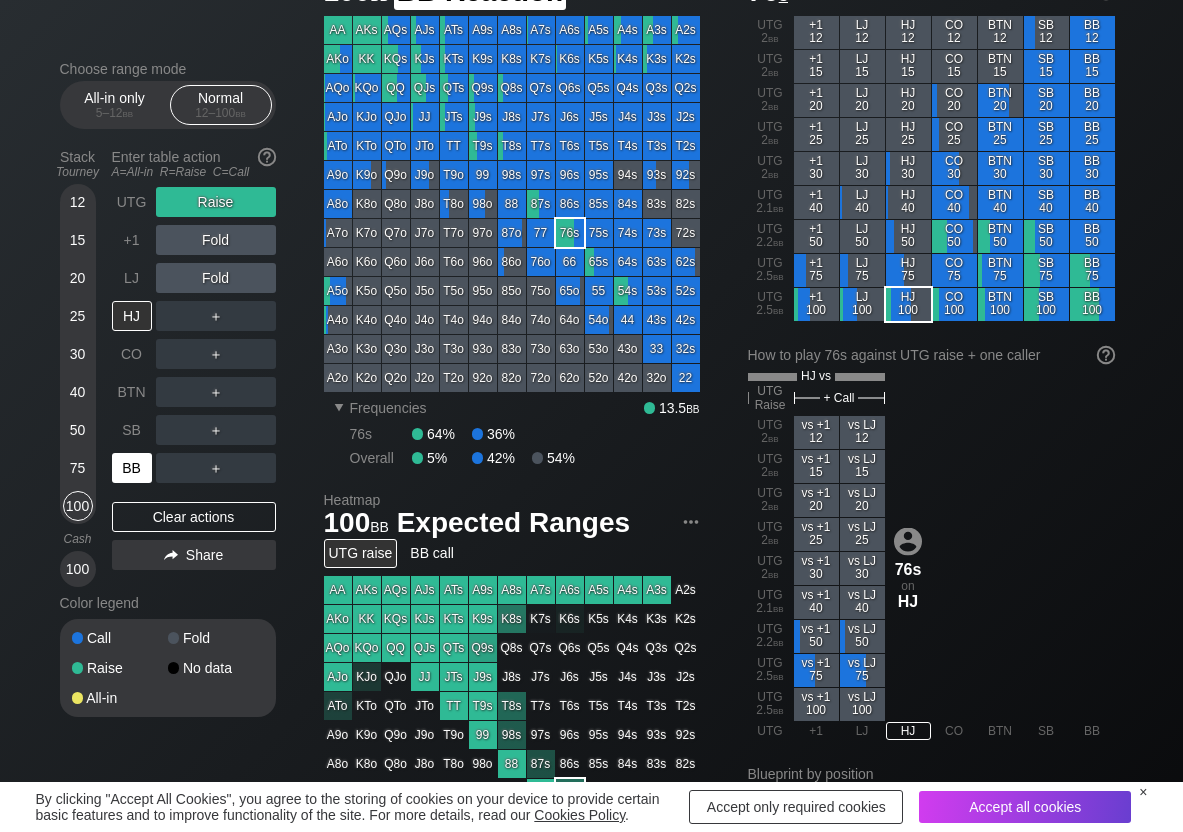 click on "BB" at bounding box center (132, 468) 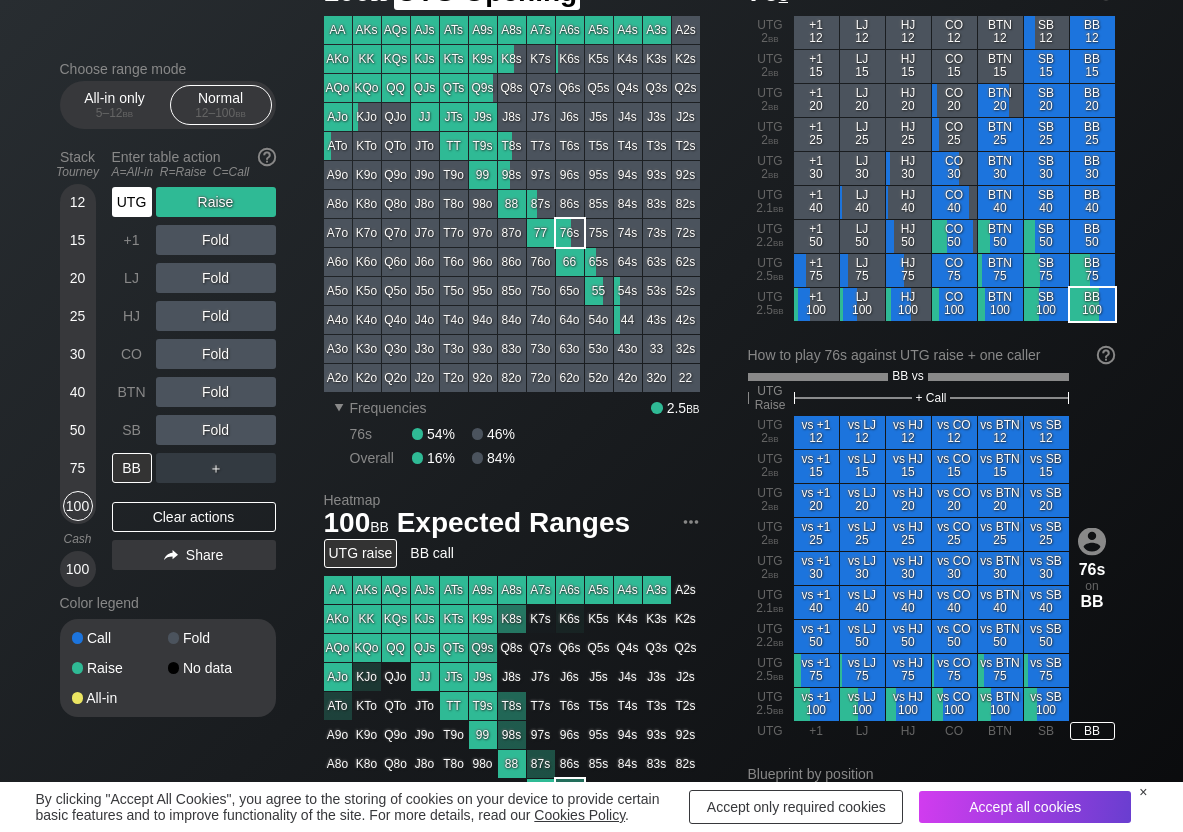 click on "UTG" at bounding box center [132, 202] 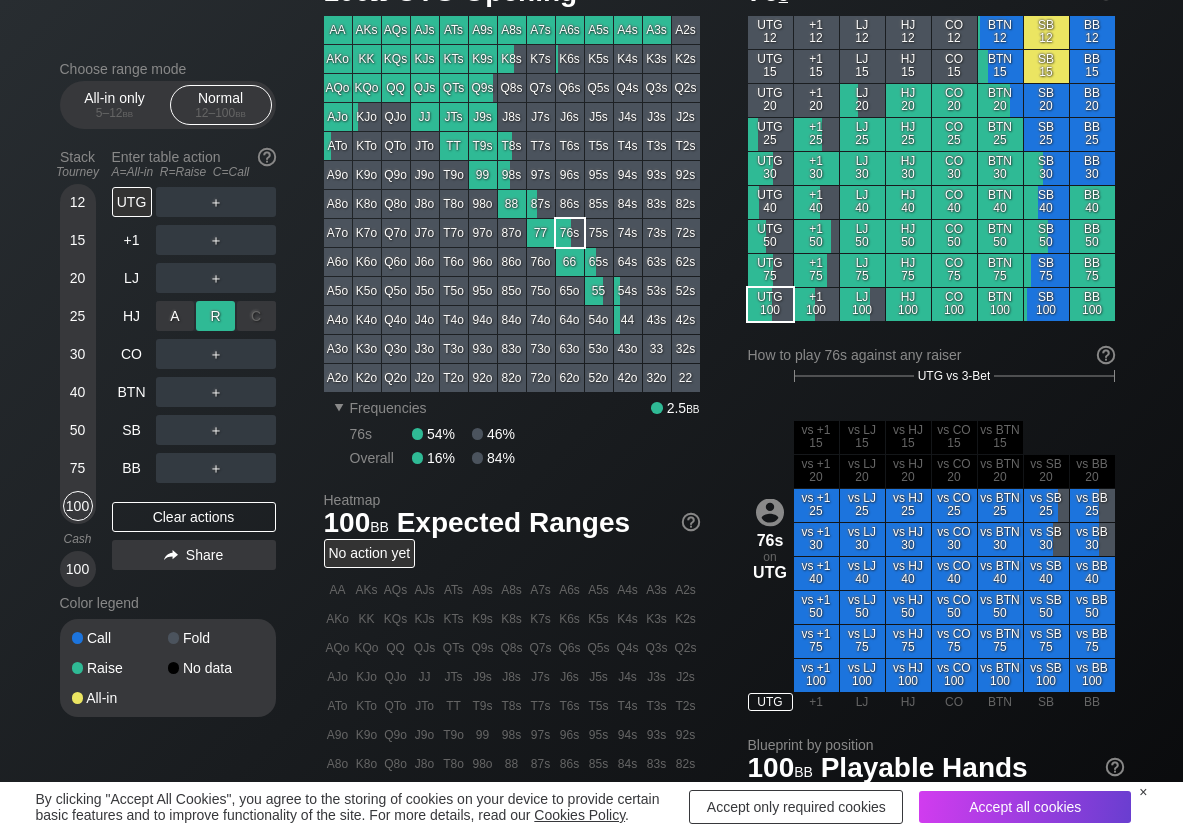 click on "R ✕" at bounding box center (215, 316) 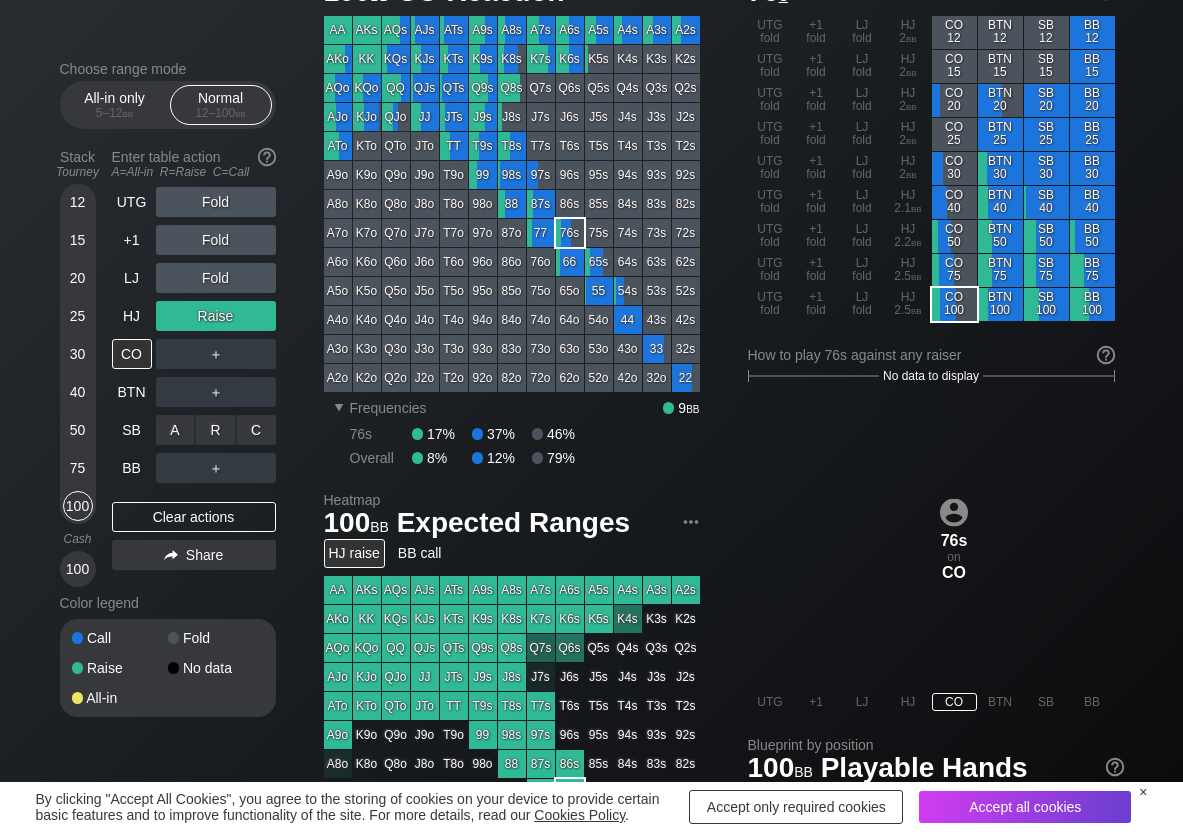 click on "C ✕" at bounding box center (256, 430) 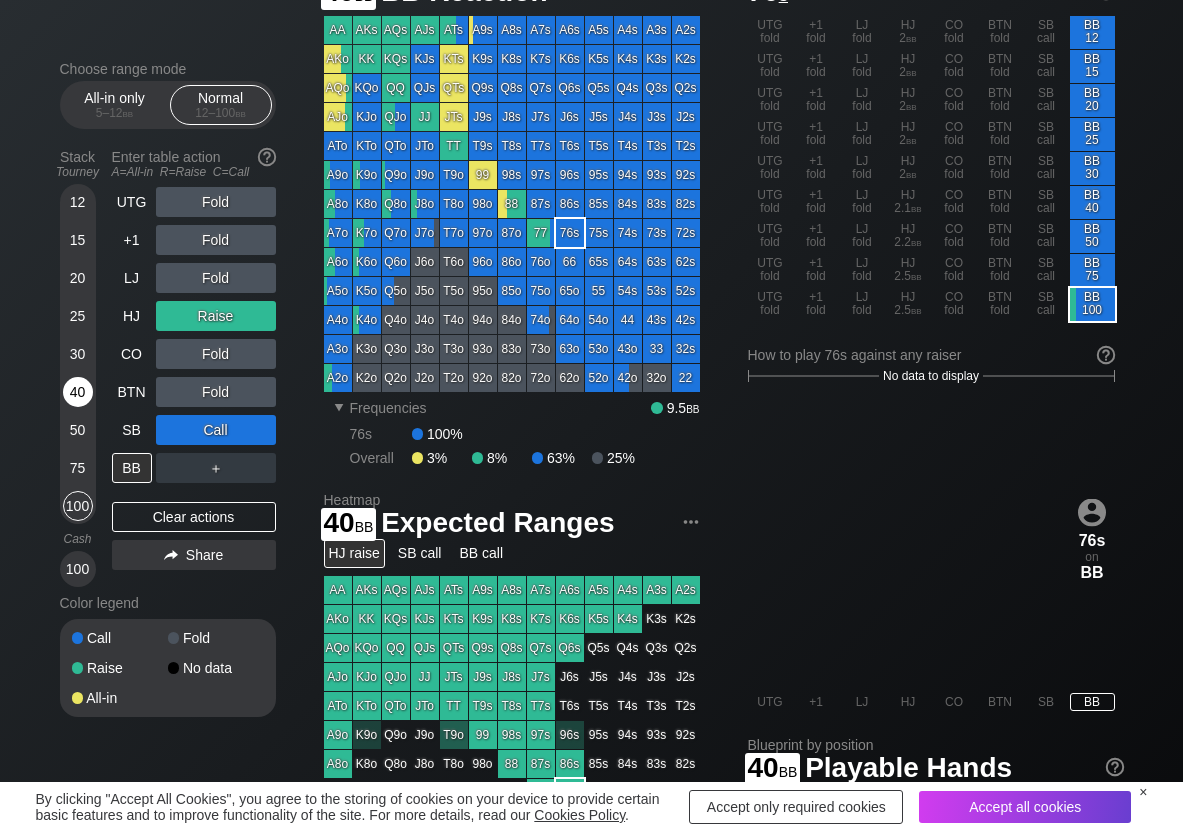 click on "40" at bounding box center (78, 392) 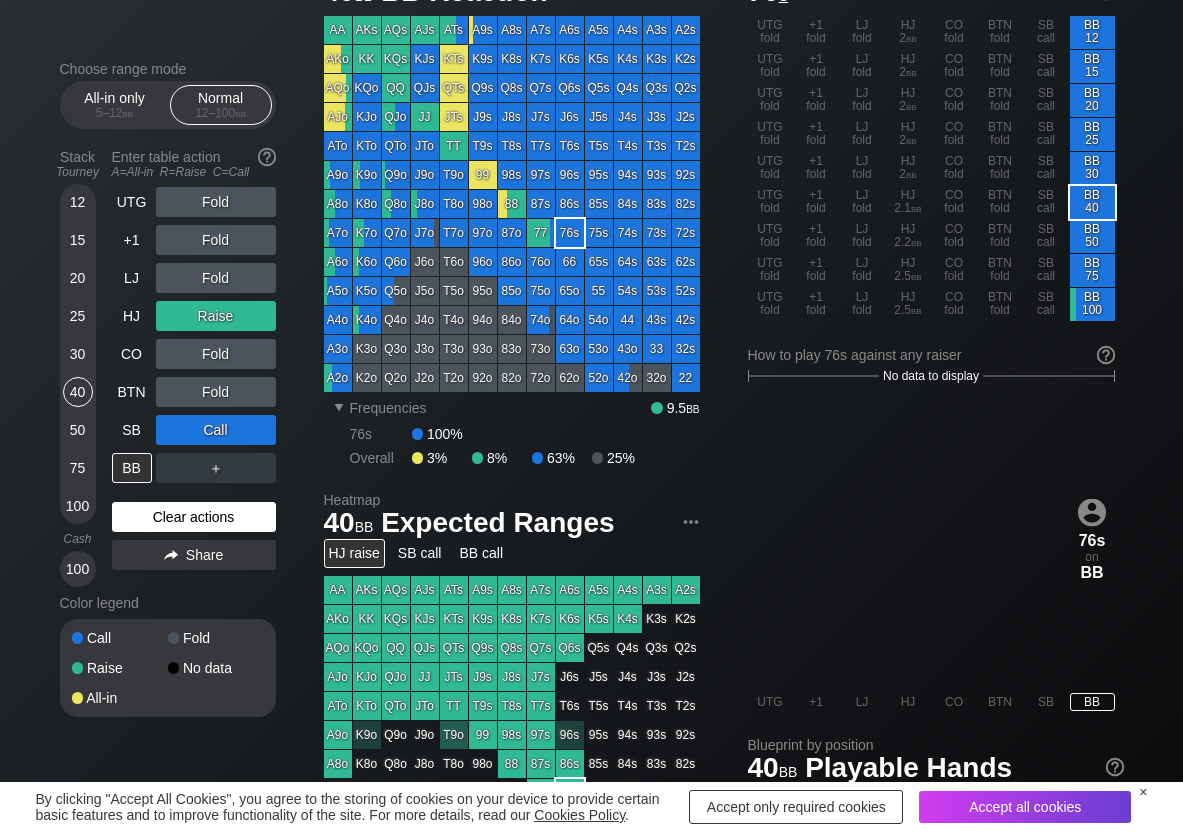 click on "Clear actions" at bounding box center (194, 517) 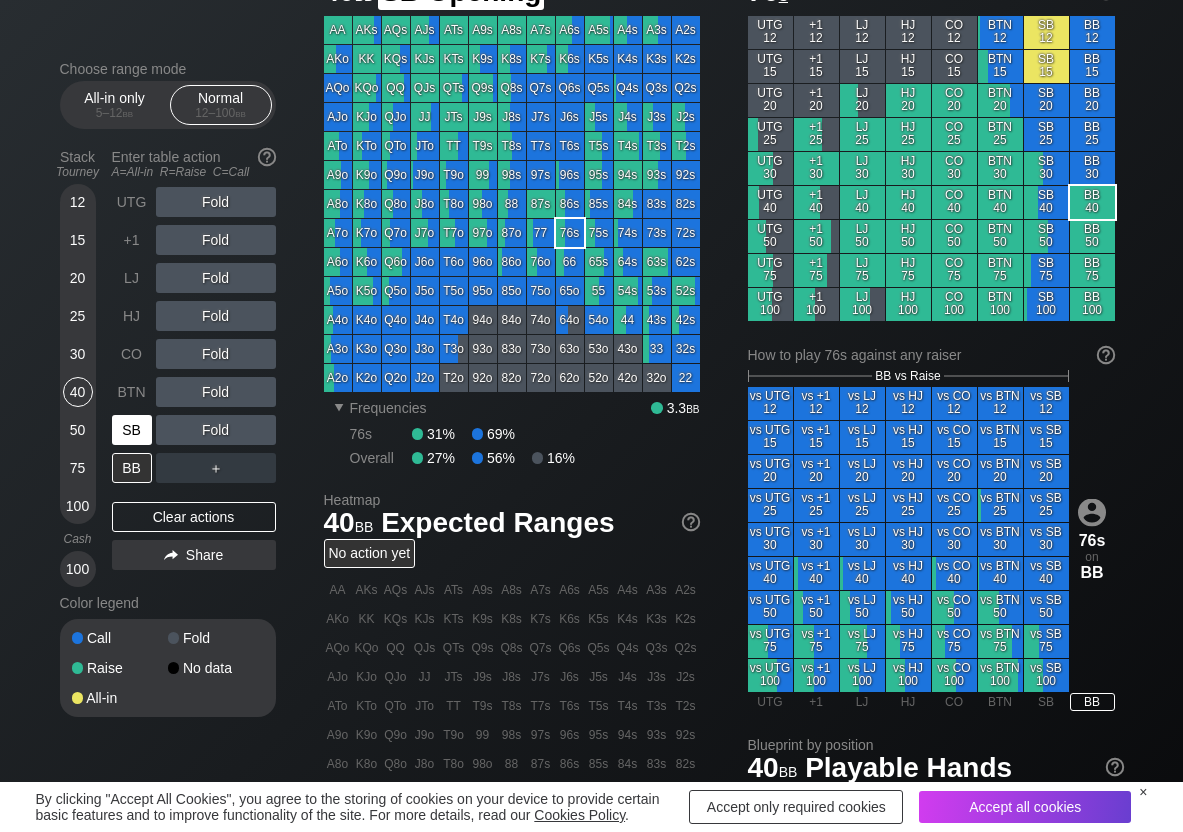 click on "SB" at bounding box center [132, 430] 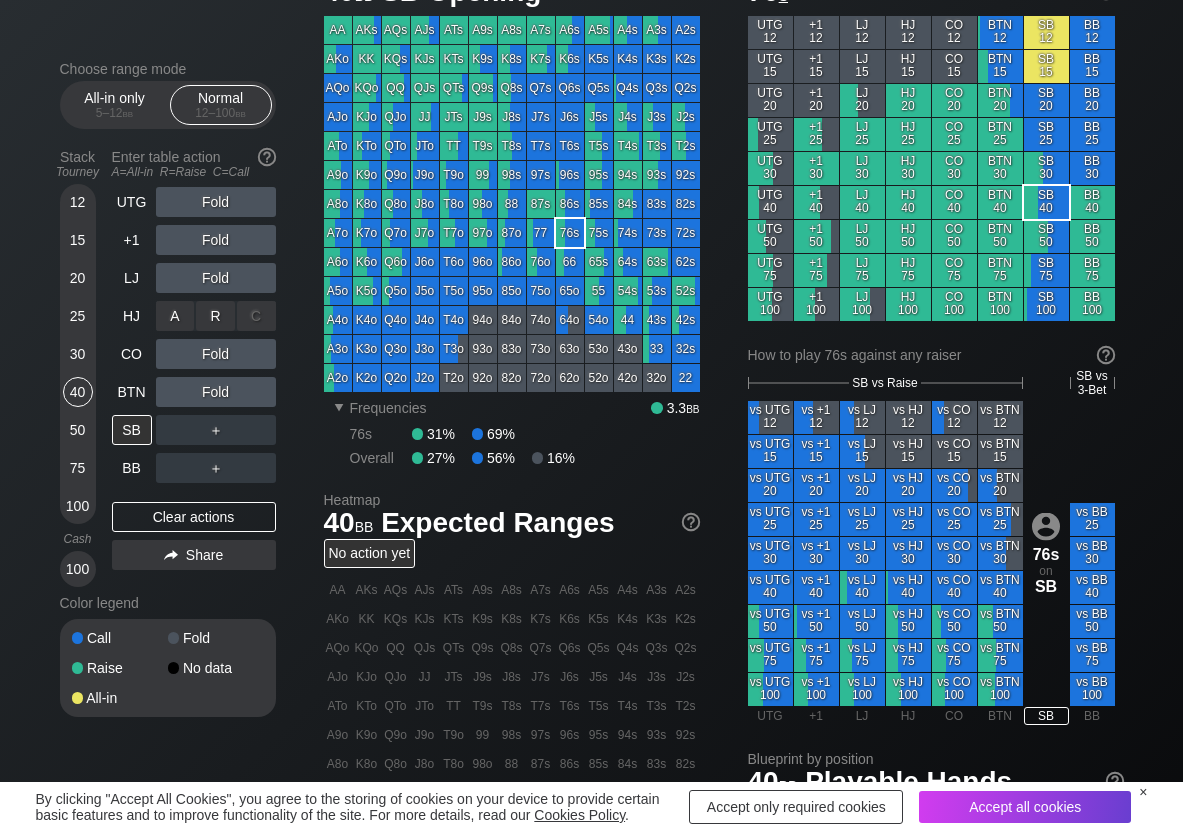 click on "R ✕" at bounding box center [215, 316] 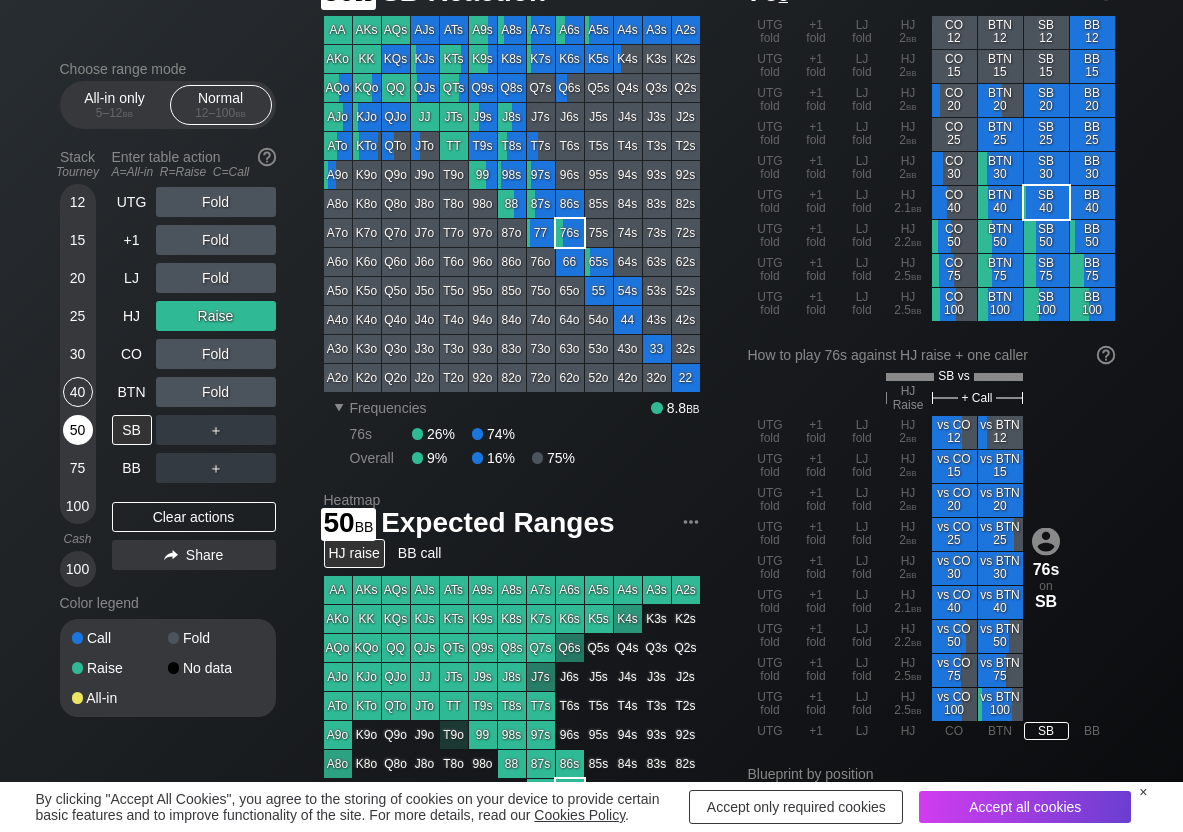 click on "50" at bounding box center [78, 430] 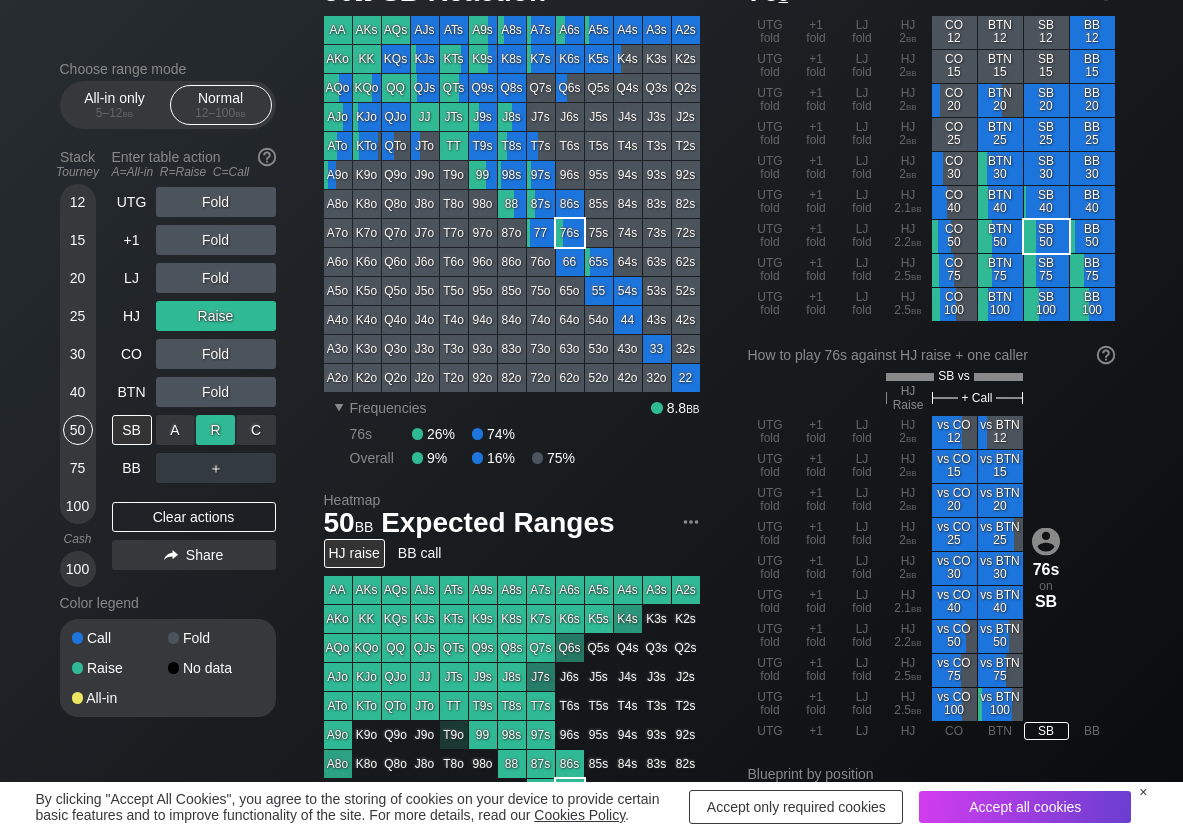 click on "R ✕" at bounding box center [215, 430] 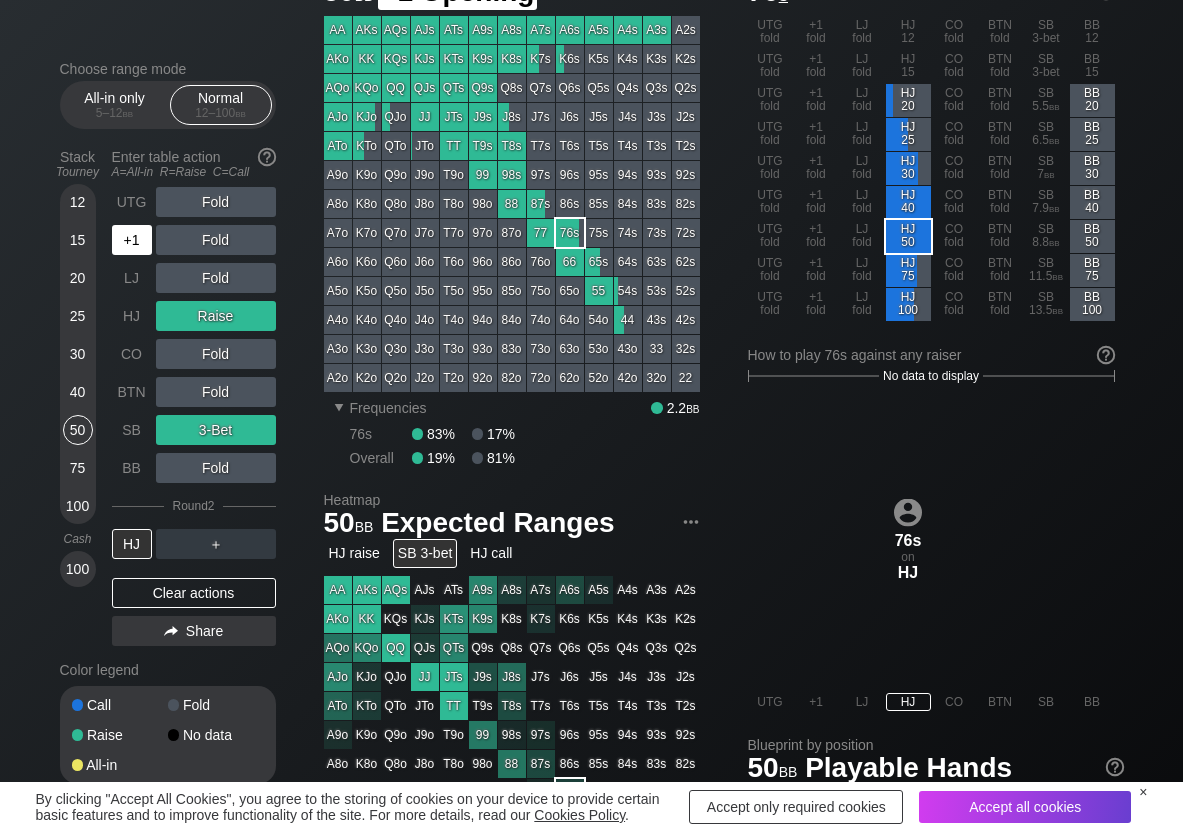click on "+1" at bounding box center [132, 240] 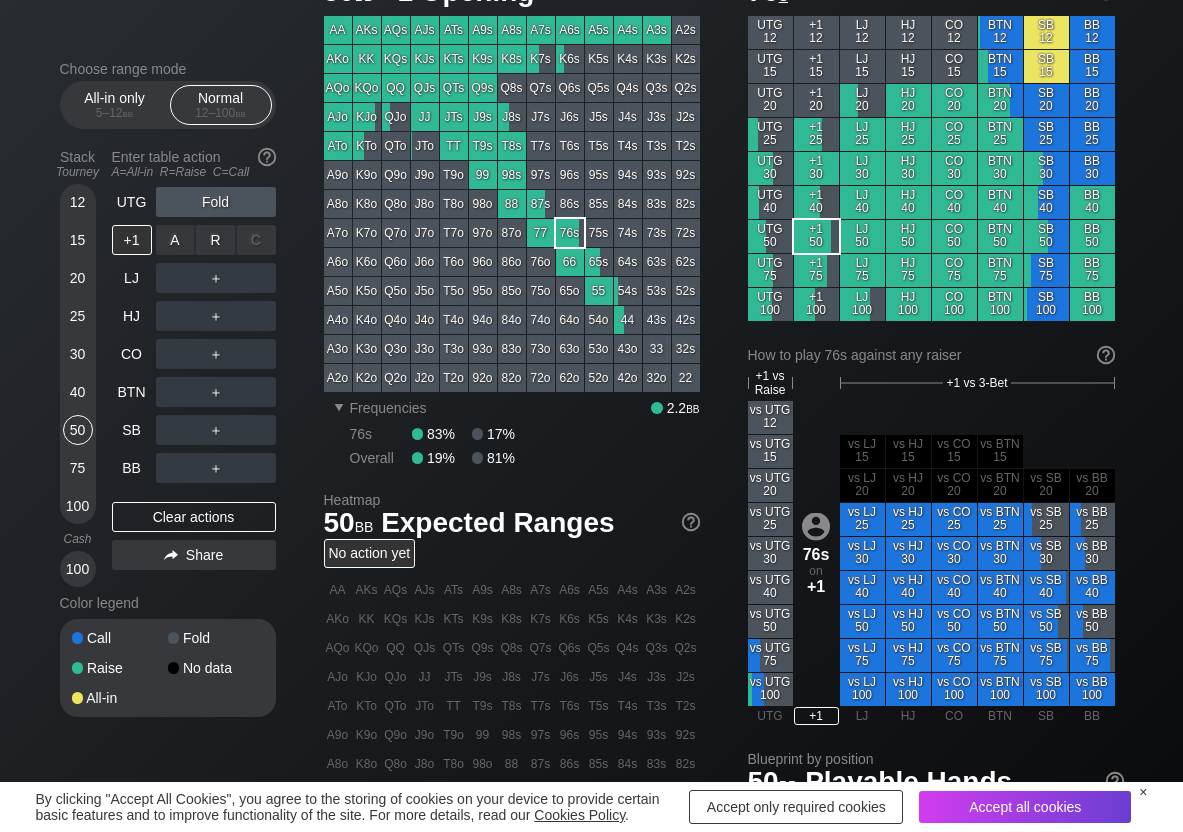 click on "R ✕" at bounding box center (215, 240) 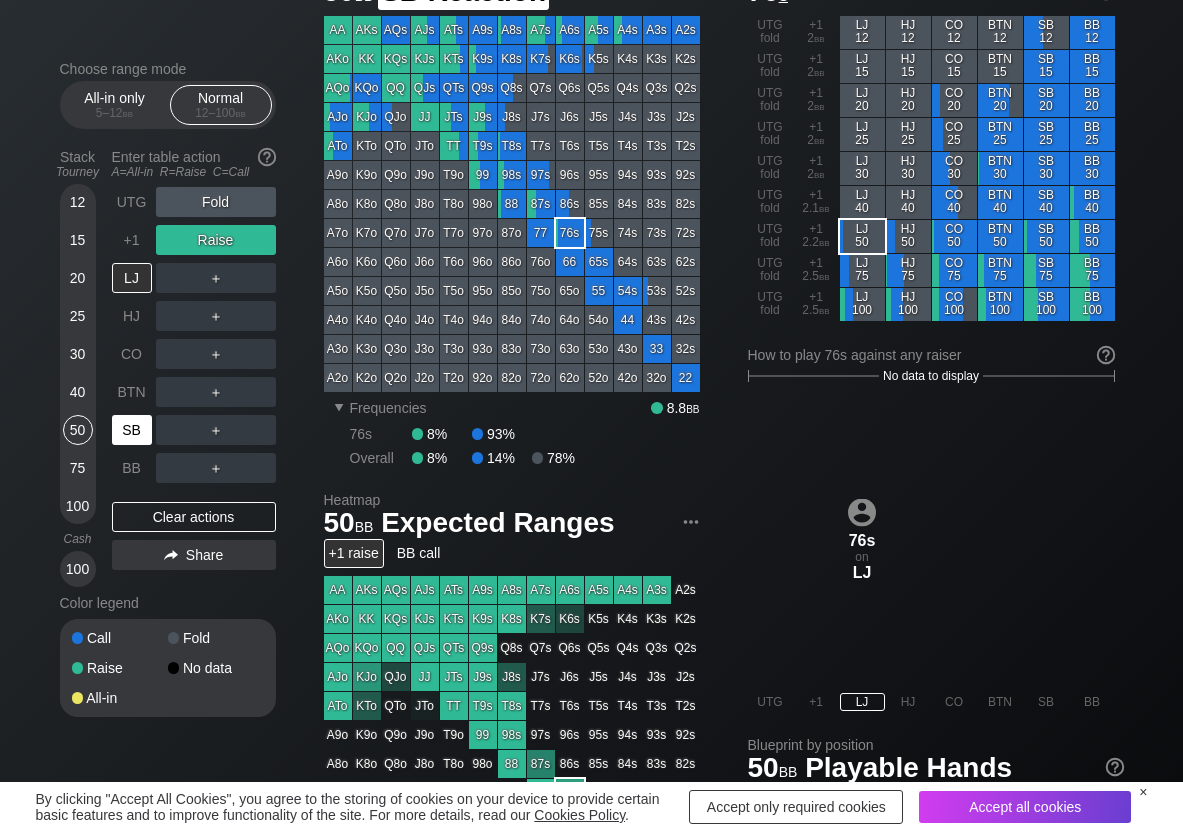 click on "SB" at bounding box center [132, 430] 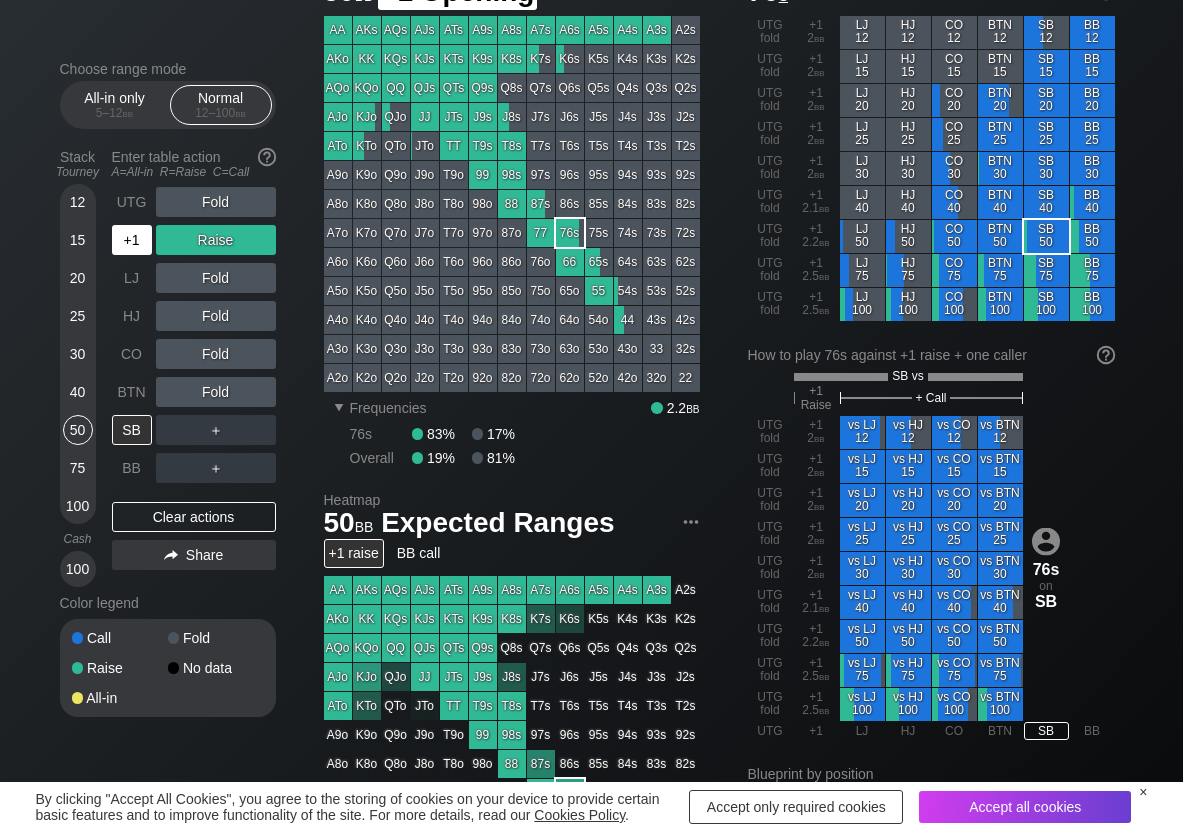 click on "+1" at bounding box center (132, 240) 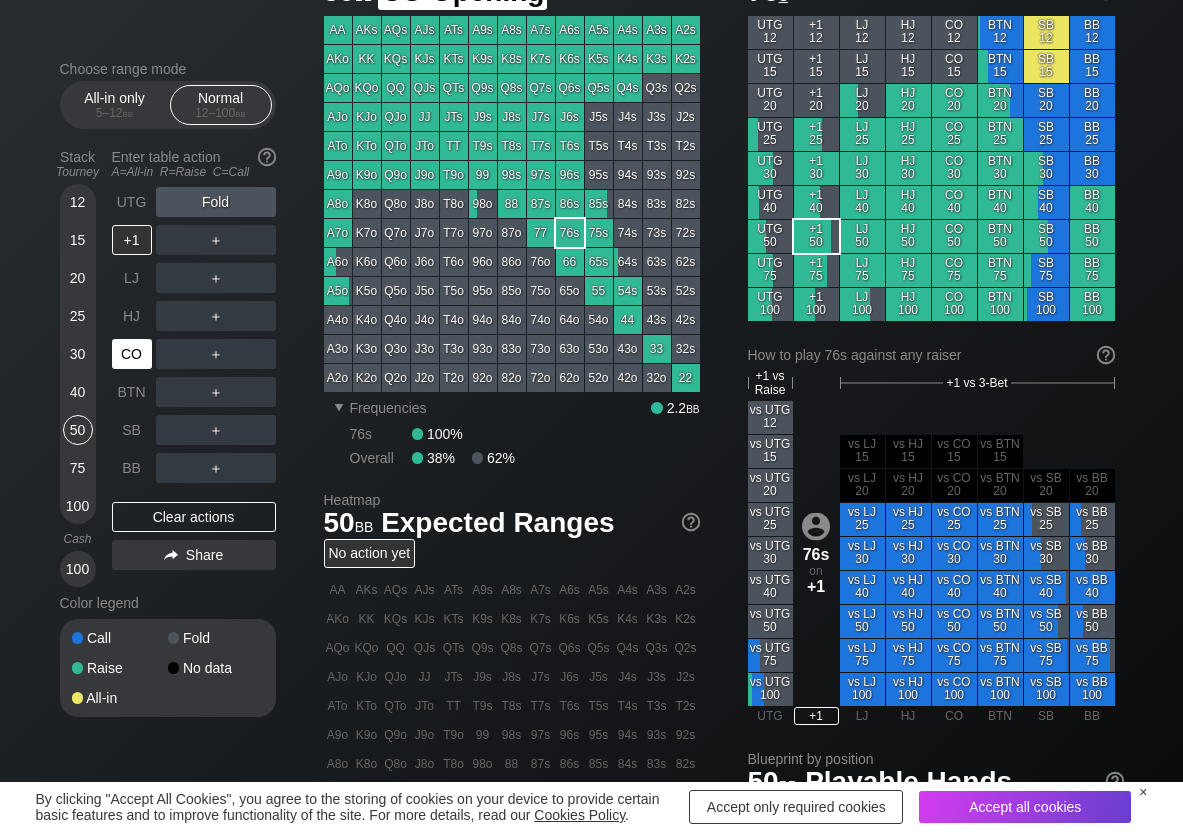 click on "CO" at bounding box center (132, 354) 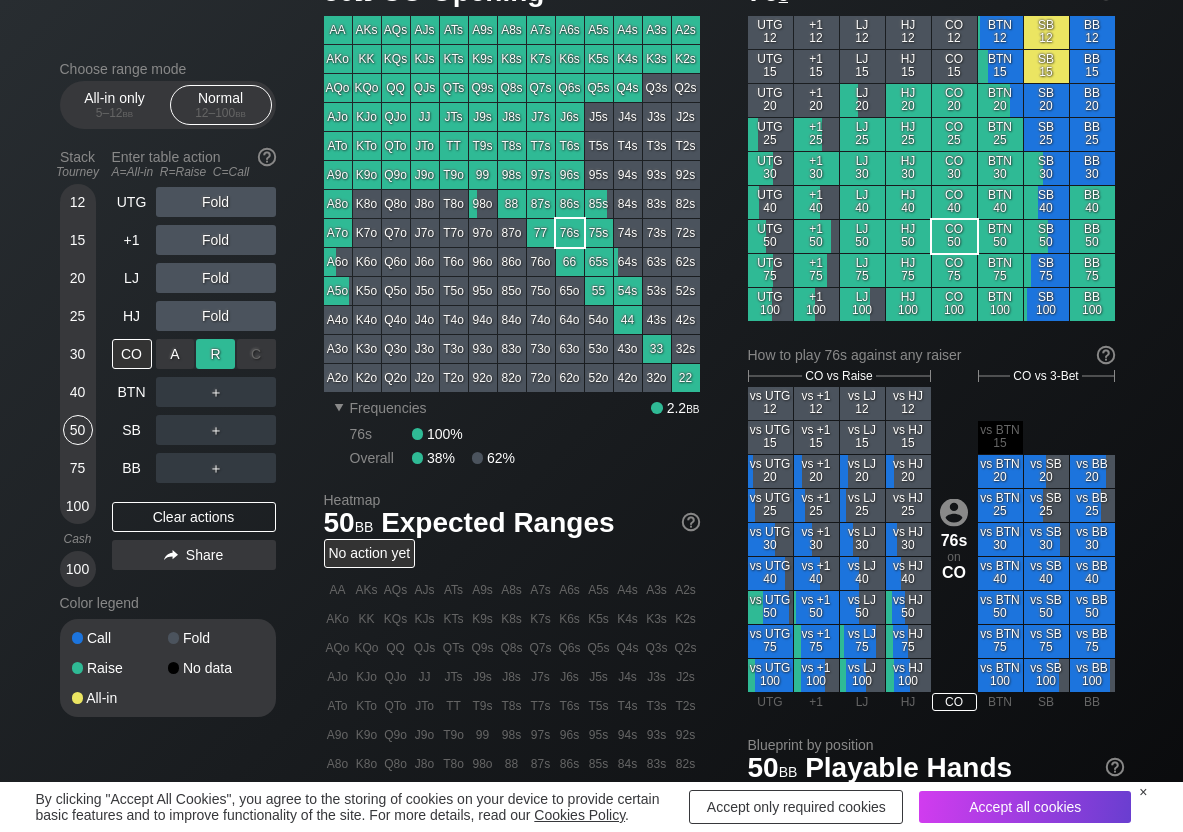 drag, startPoint x: 221, startPoint y: 349, endPoint x: 211, endPoint y: 352, distance: 10.440307 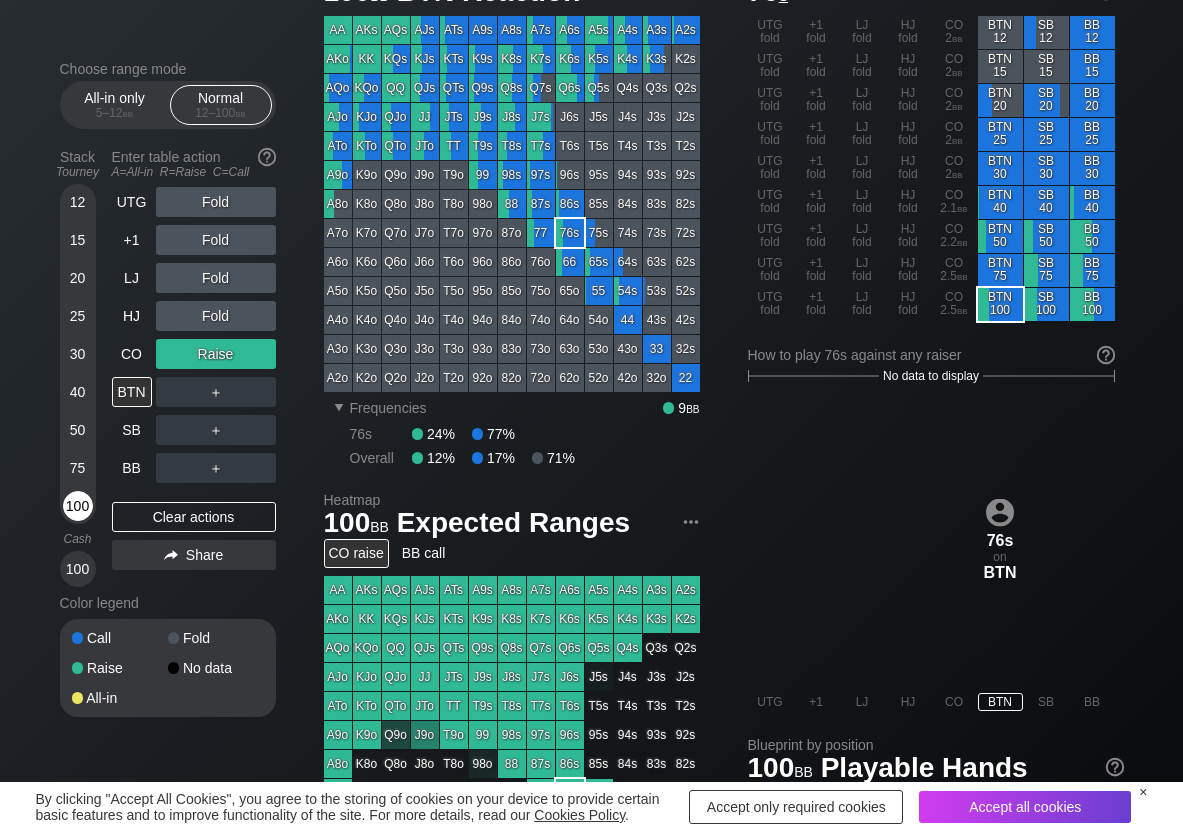 click on "100" at bounding box center (78, 506) 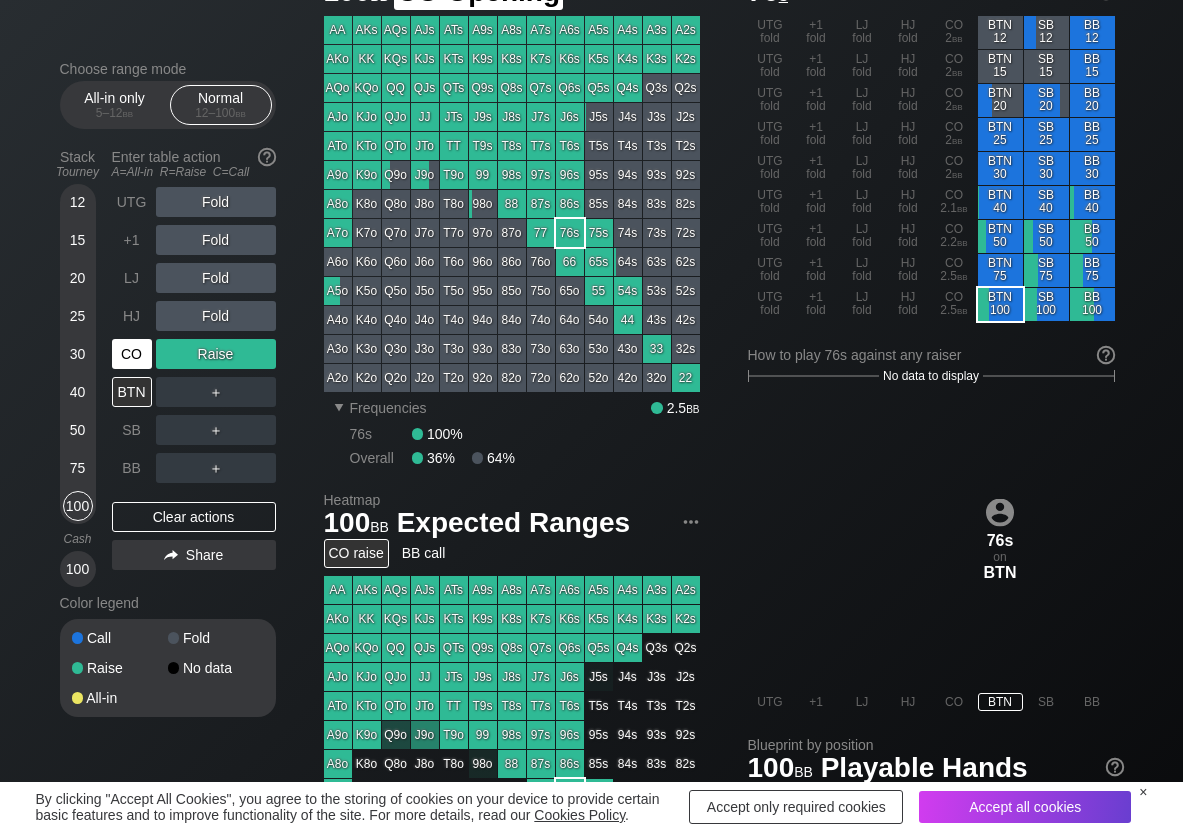 click on "CO" at bounding box center [132, 354] 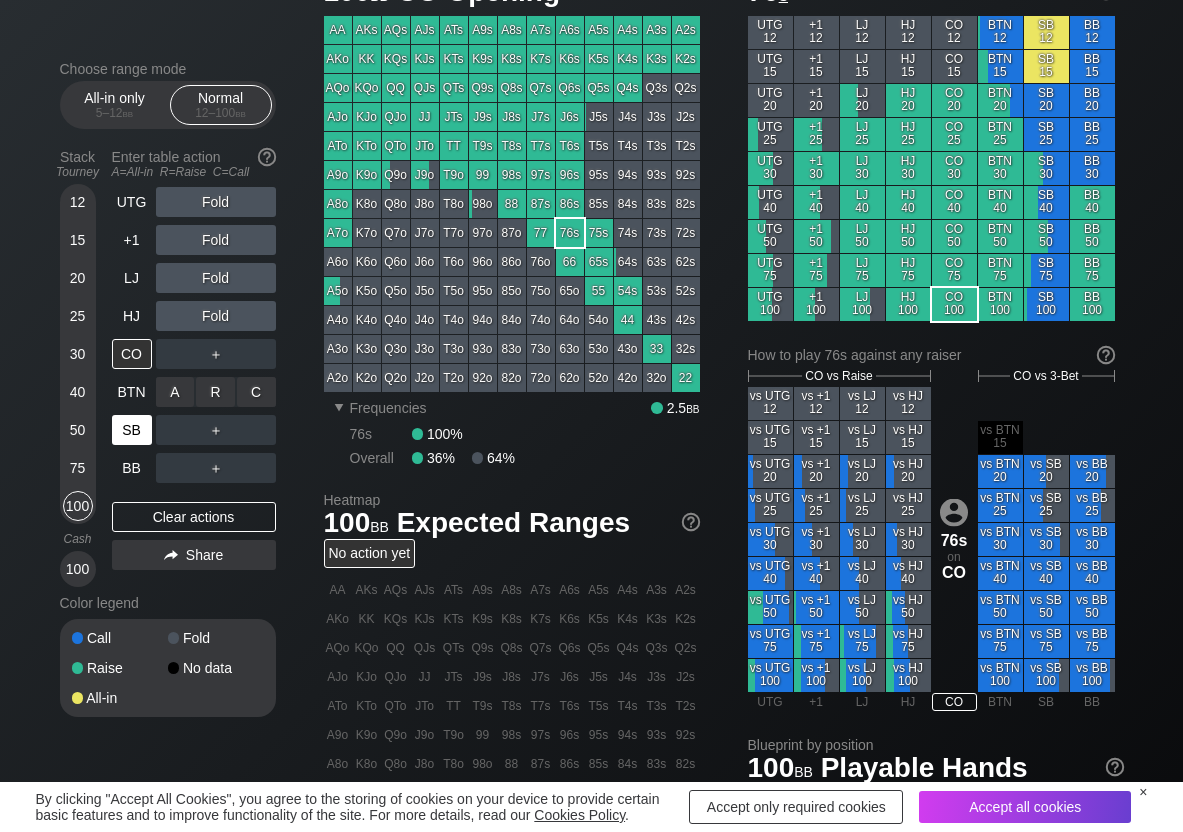 click on "R ✕" at bounding box center [215, 392] 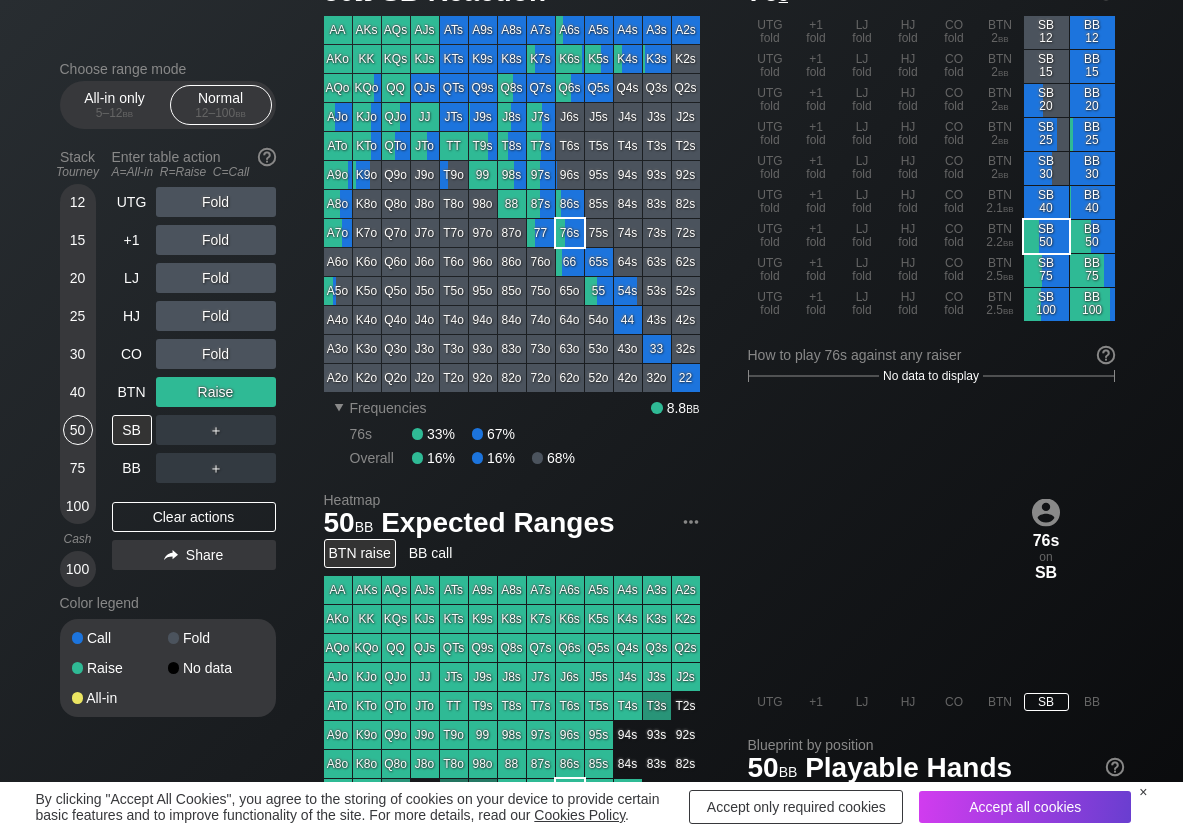 drag, startPoint x: 80, startPoint y: 416, endPoint x: 109, endPoint y: 467, distance: 58.66856 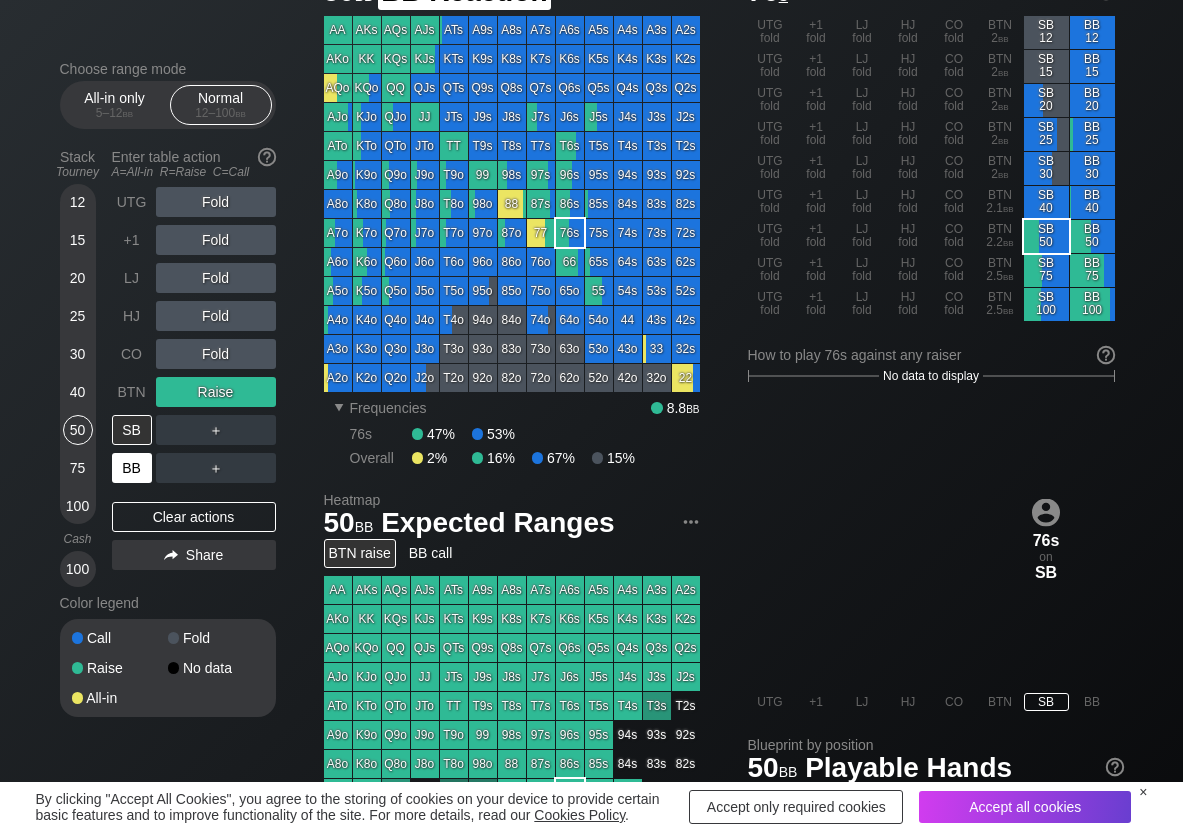 click on "BB" at bounding box center (132, 468) 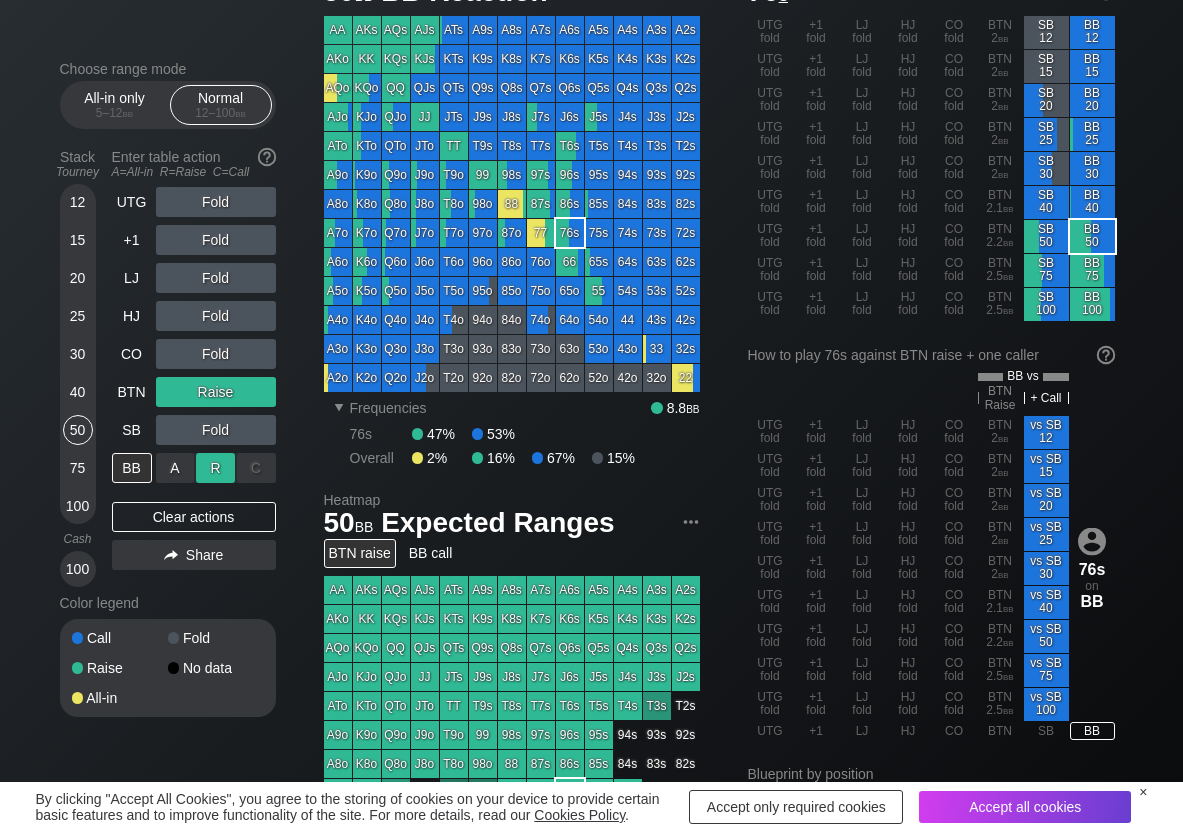 click on "R ✕" at bounding box center (215, 468) 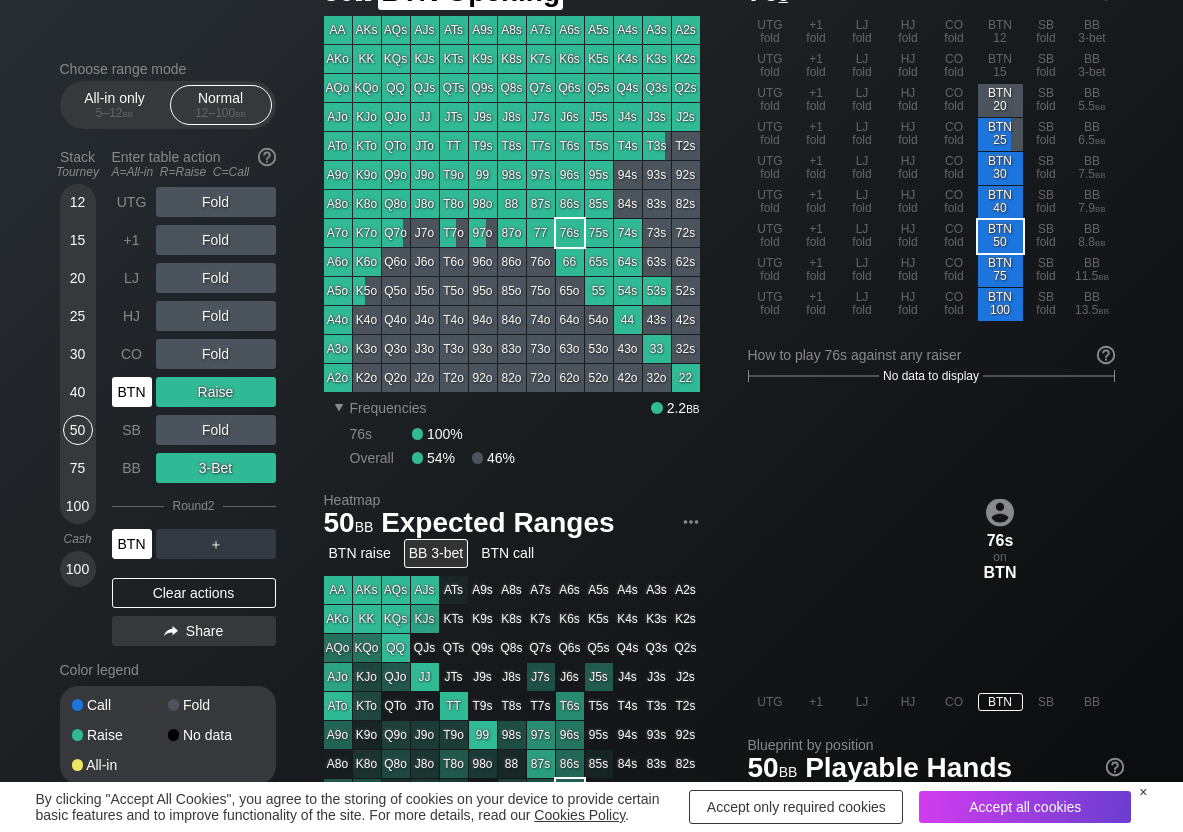 click on "BTN" at bounding box center [132, 392] 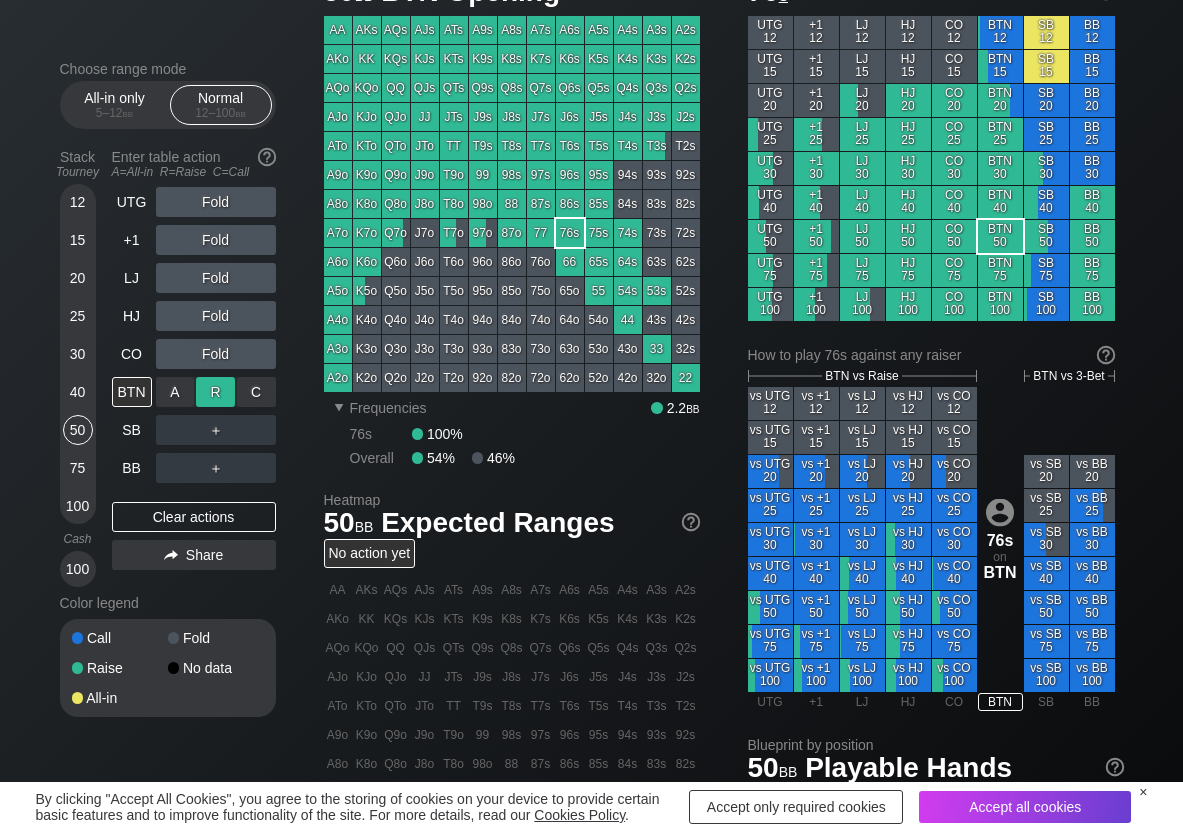 click on "R ✕" at bounding box center (215, 392) 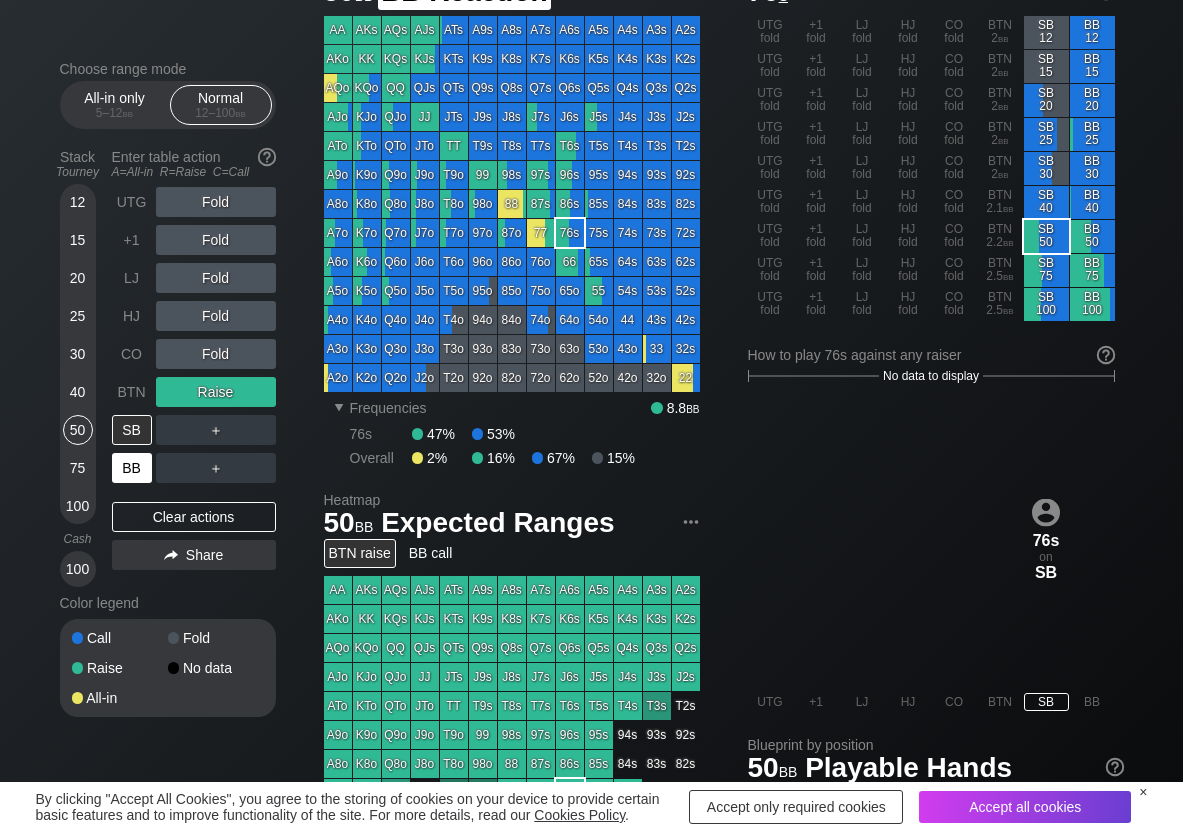 click on "BB" at bounding box center [132, 468] 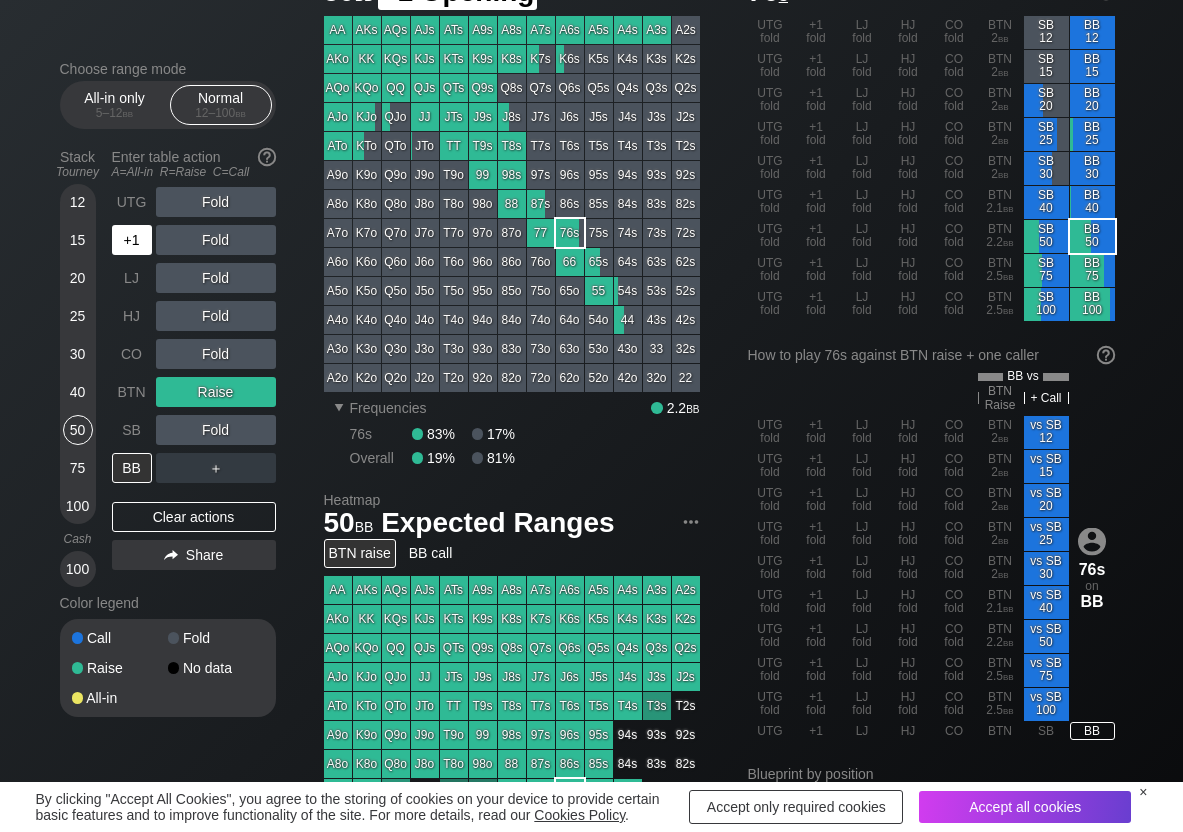 click on "+1" at bounding box center [132, 240] 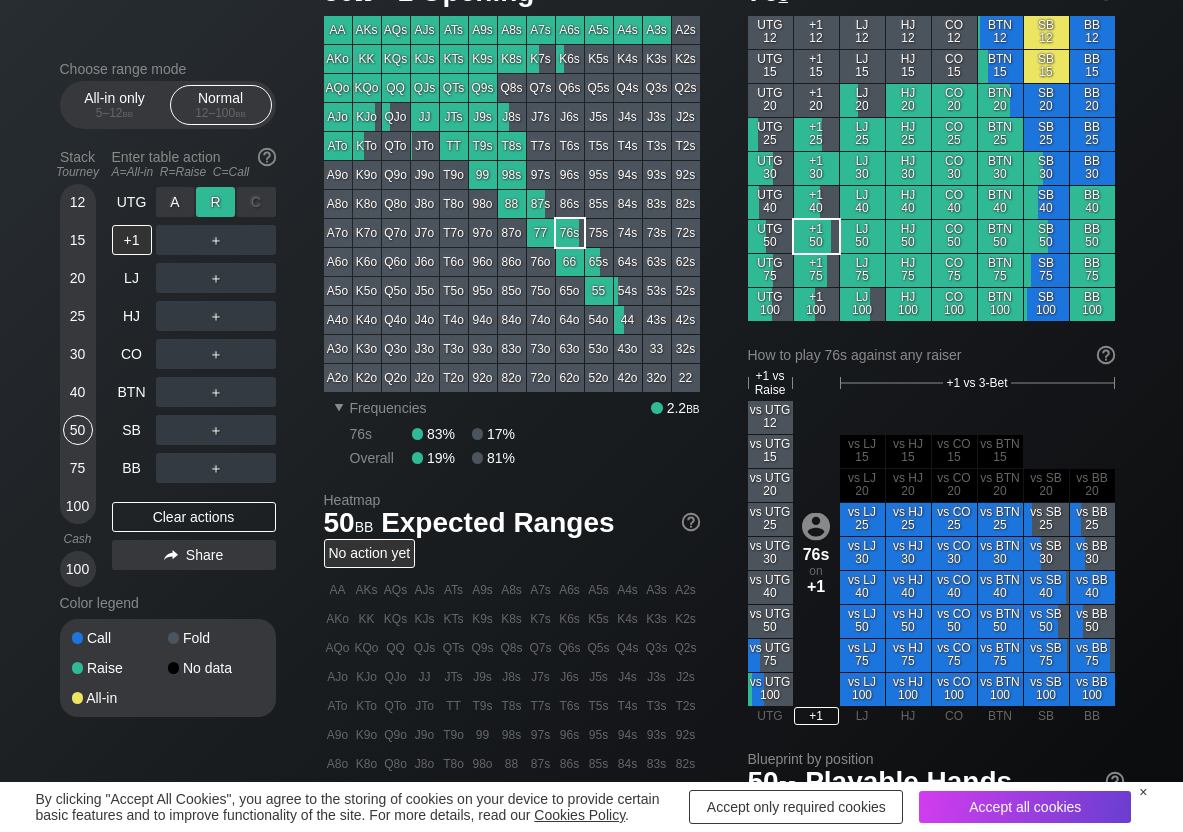 click on "R ✕" at bounding box center [215, 202] 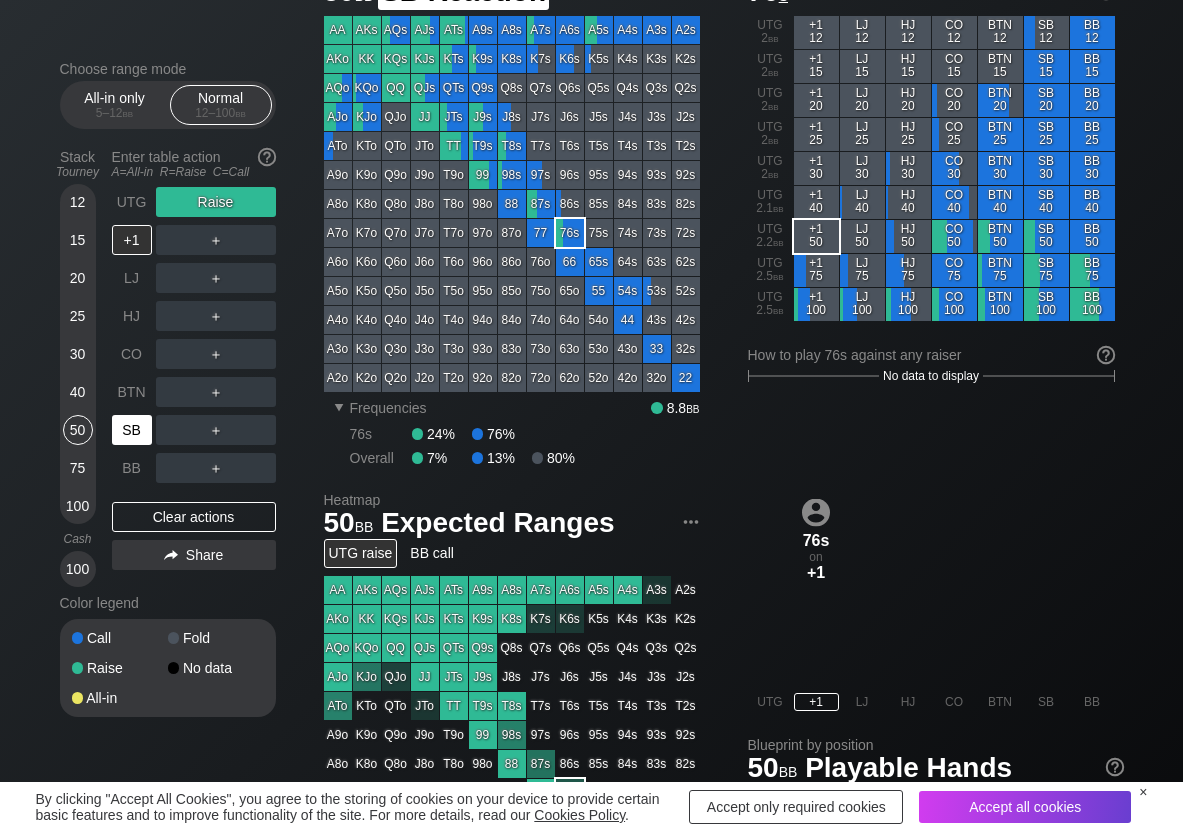 click on "SB" at bounding box center [132, 430] 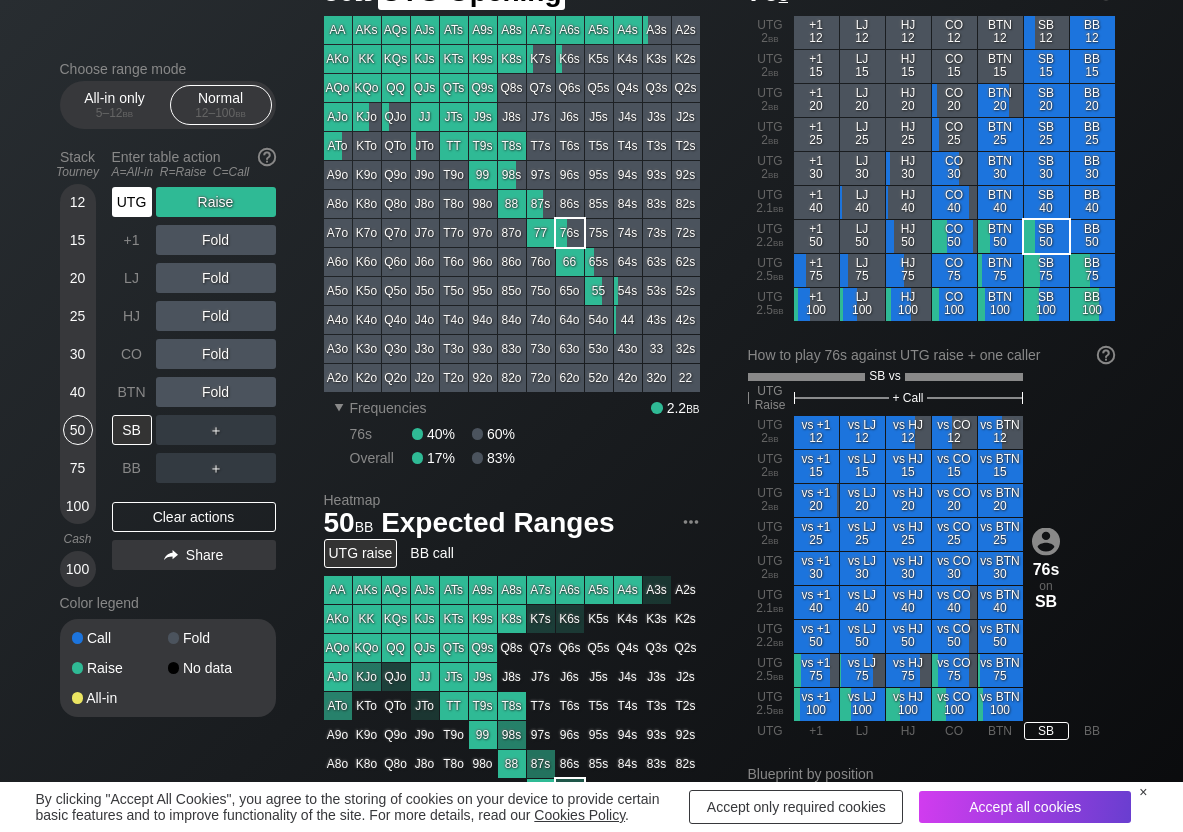 click on "UTG" at bounding box center (132, 202) 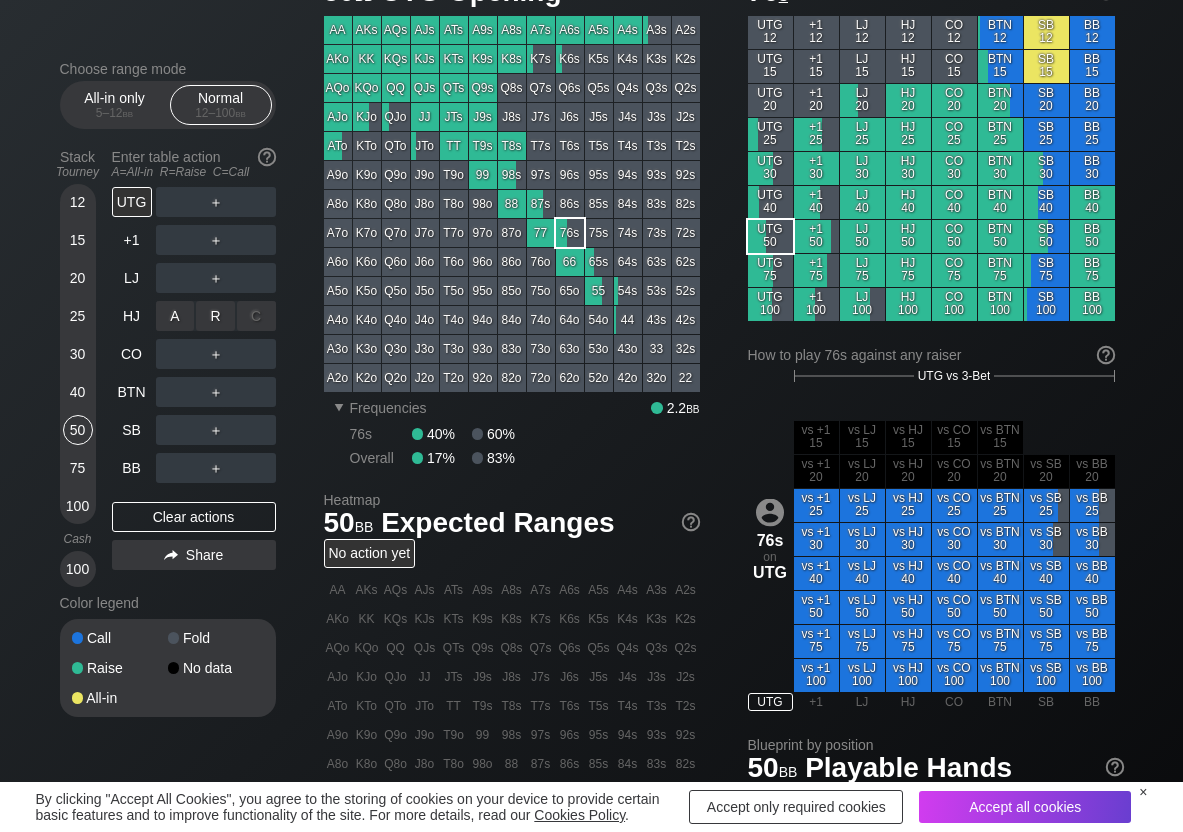 click on "R ✕" at bounding box center (215, 316) 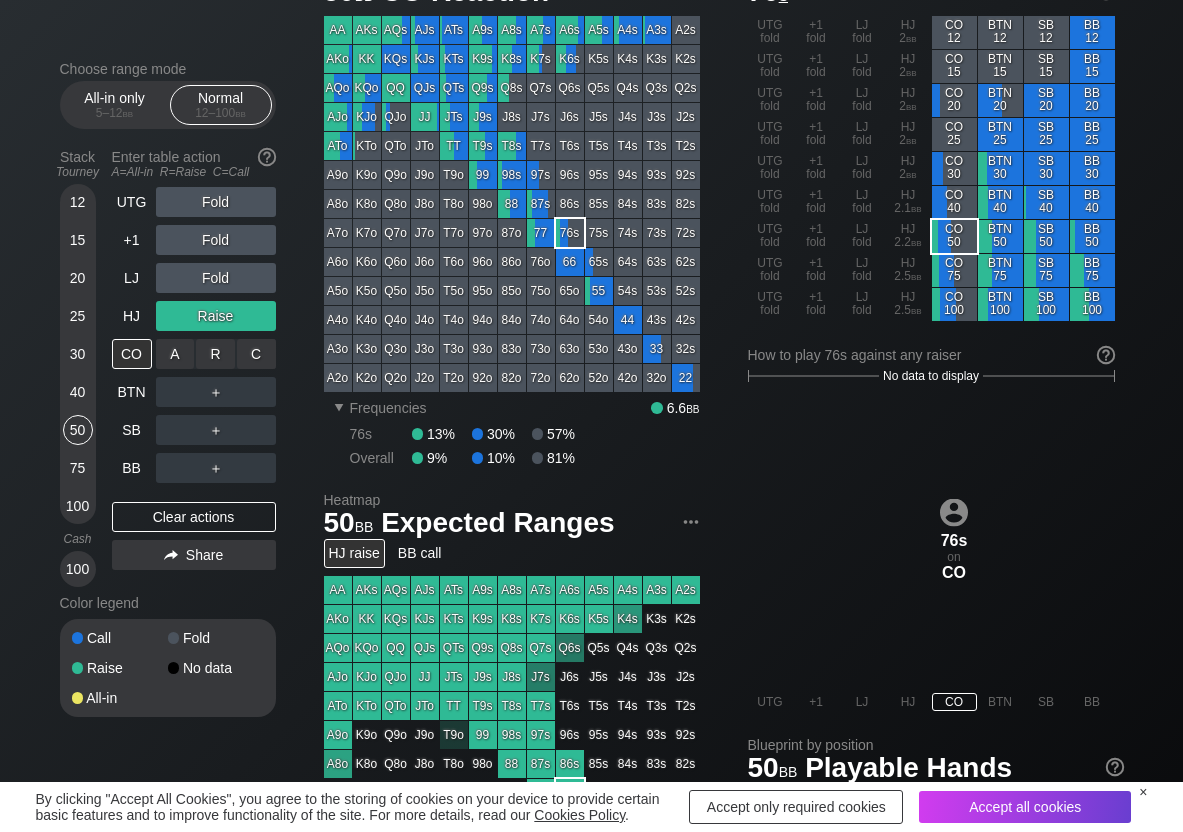 click on "R ✕" at bounding box center [215, 354] 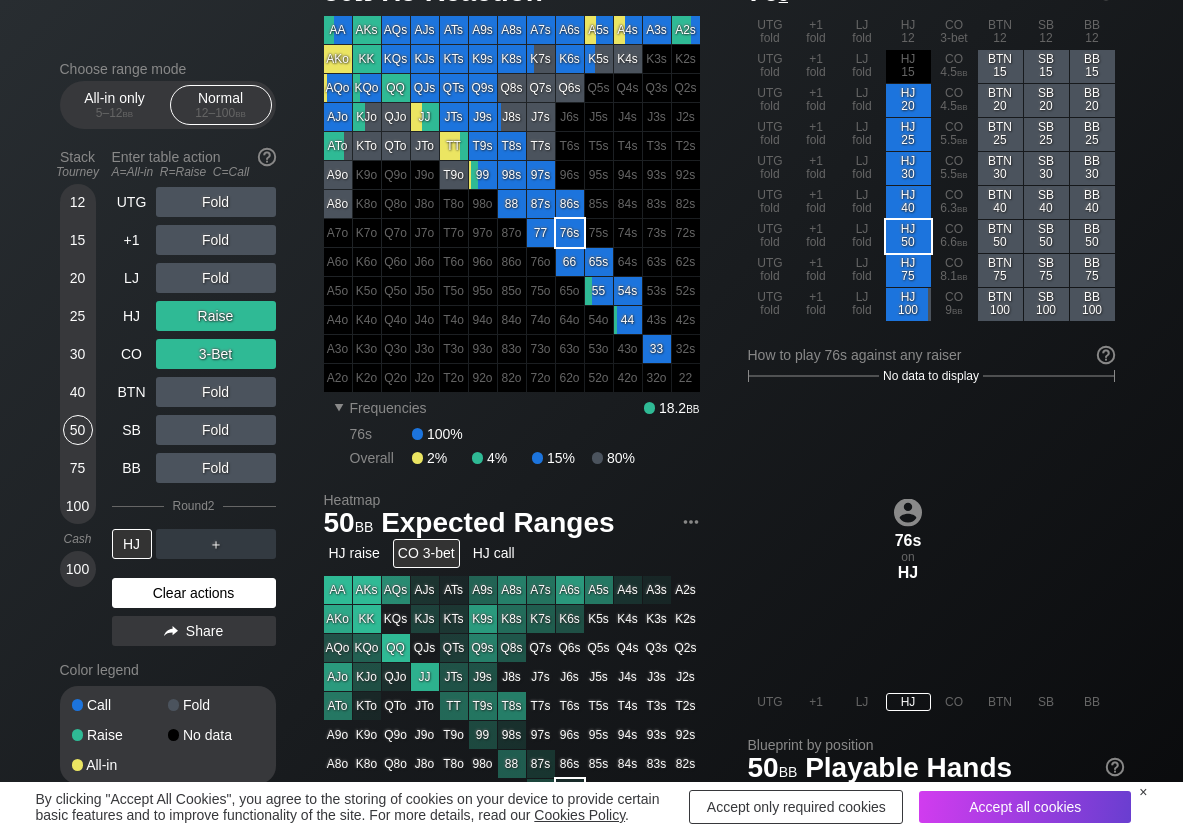 click on "Clear actions" at bounding box center [194, 593] 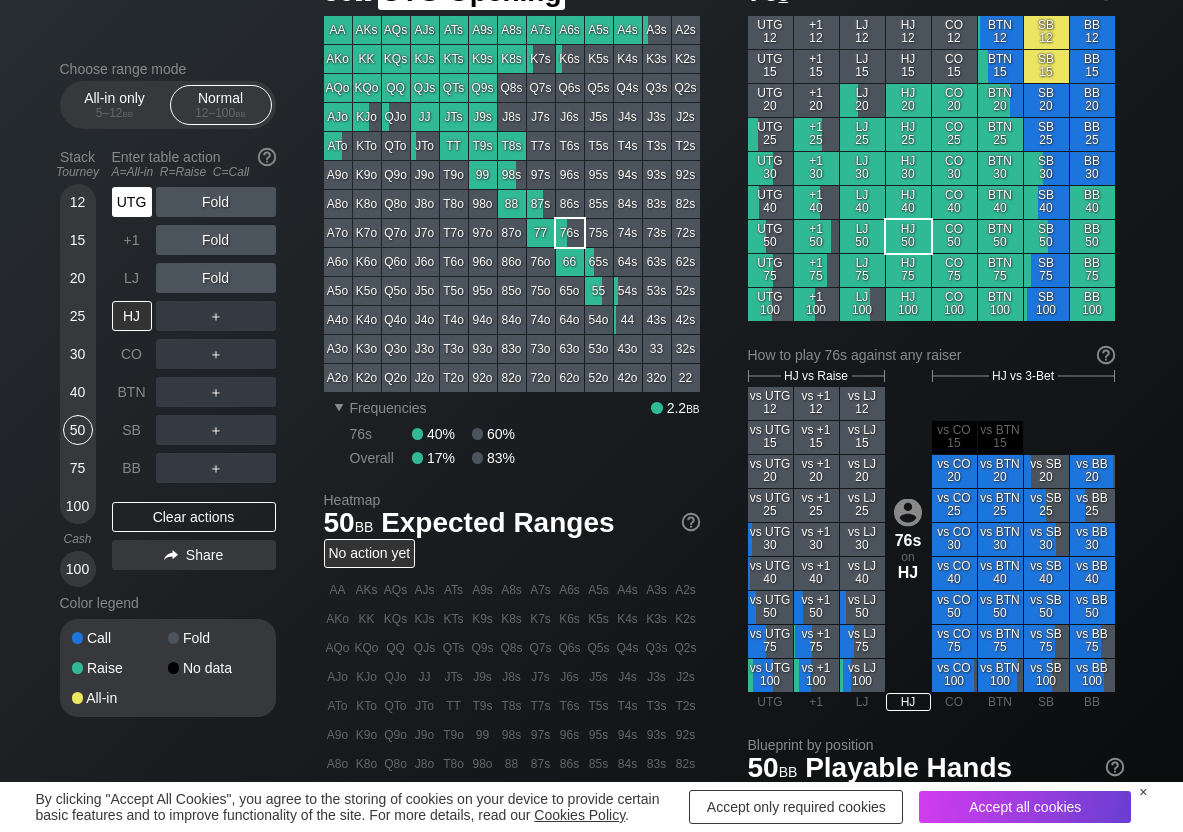click on "UTG" at bounding box center [132, 202] 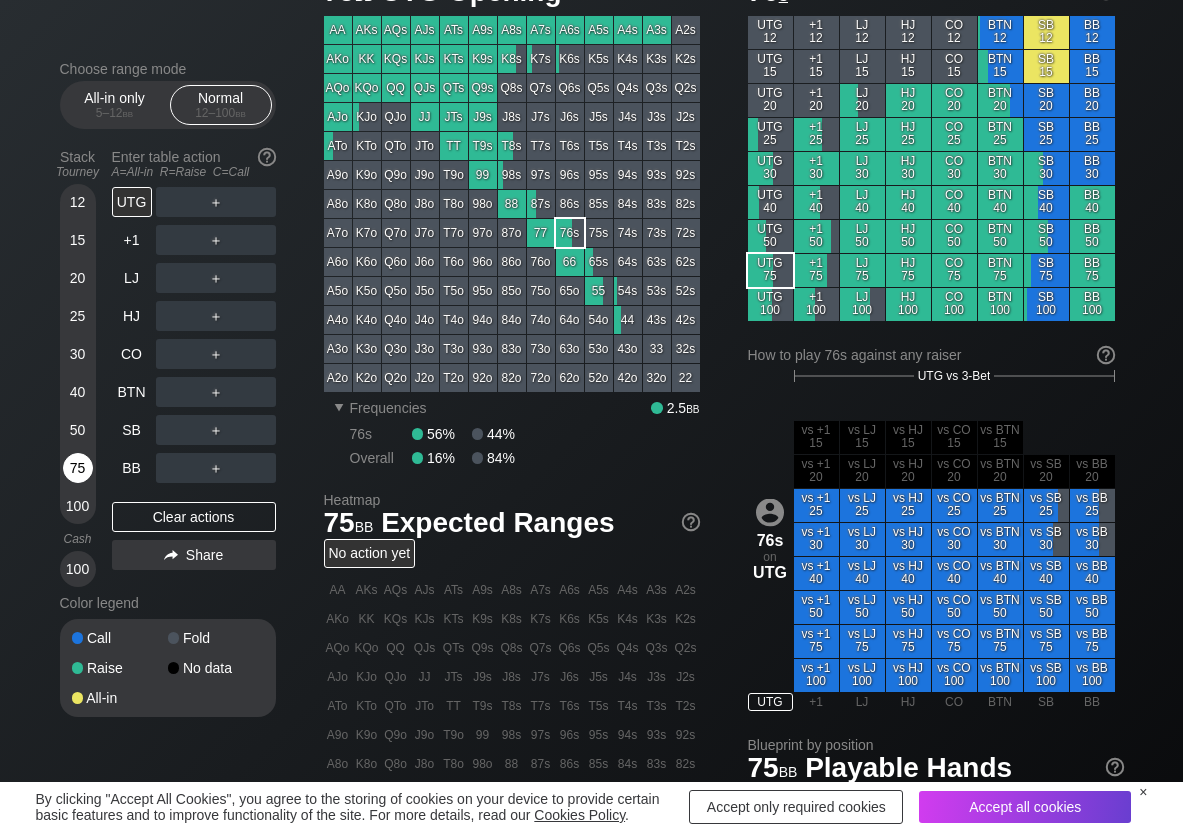 click on "75" at bounding box center (78, 468) 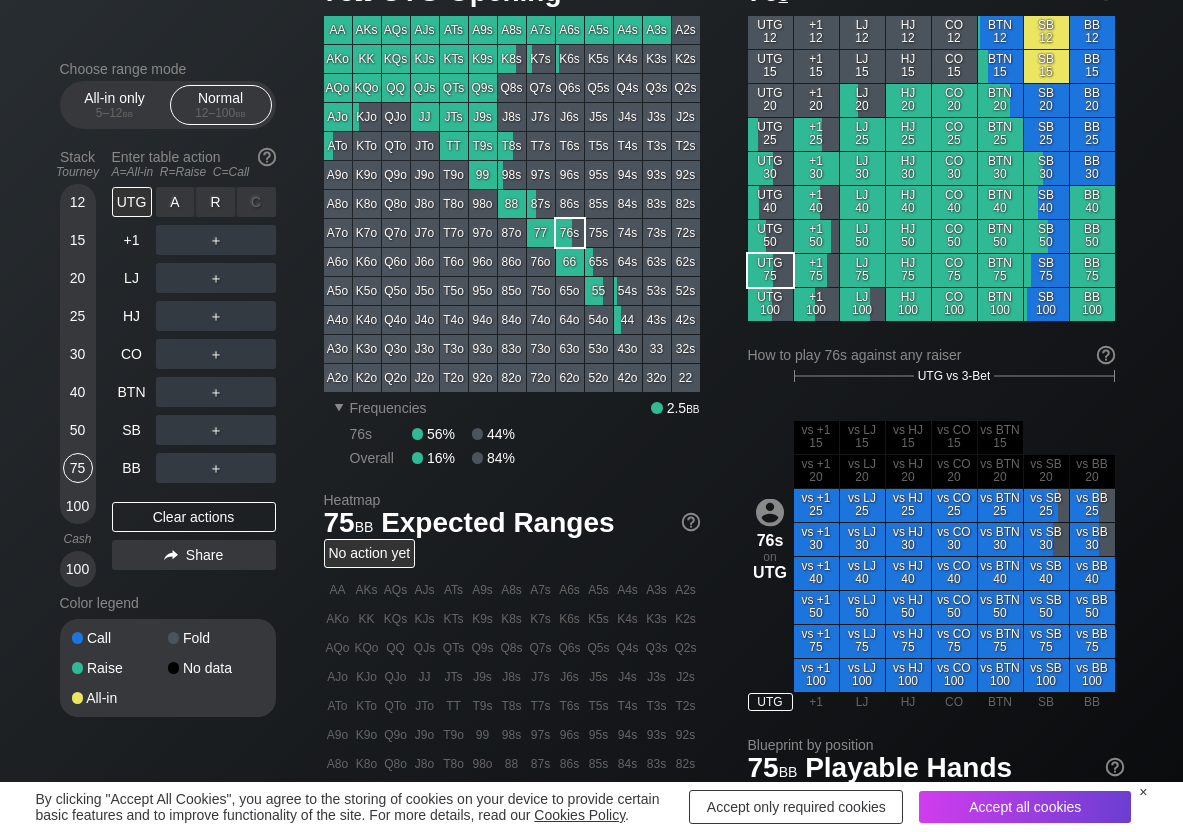 click on "R ✕" at bounding box center (215, 202) 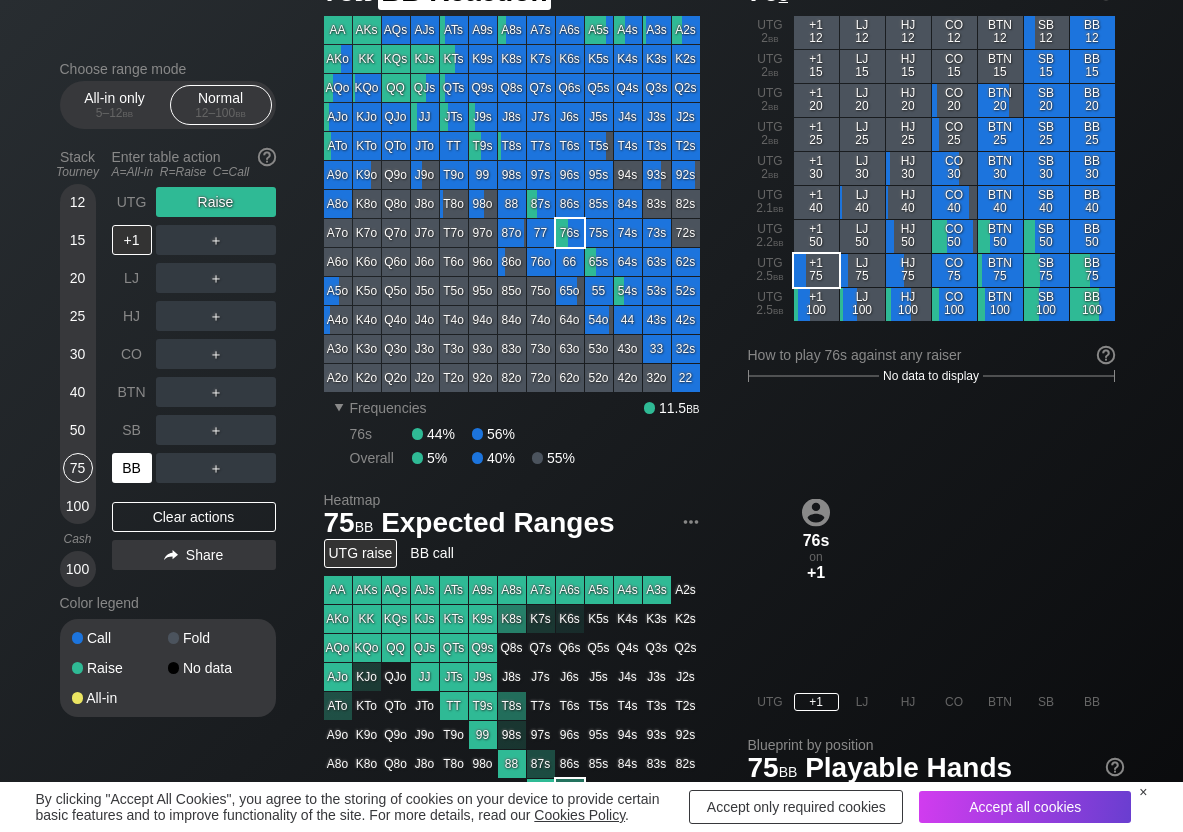 click on "BB" at bounding box center [132, 468] 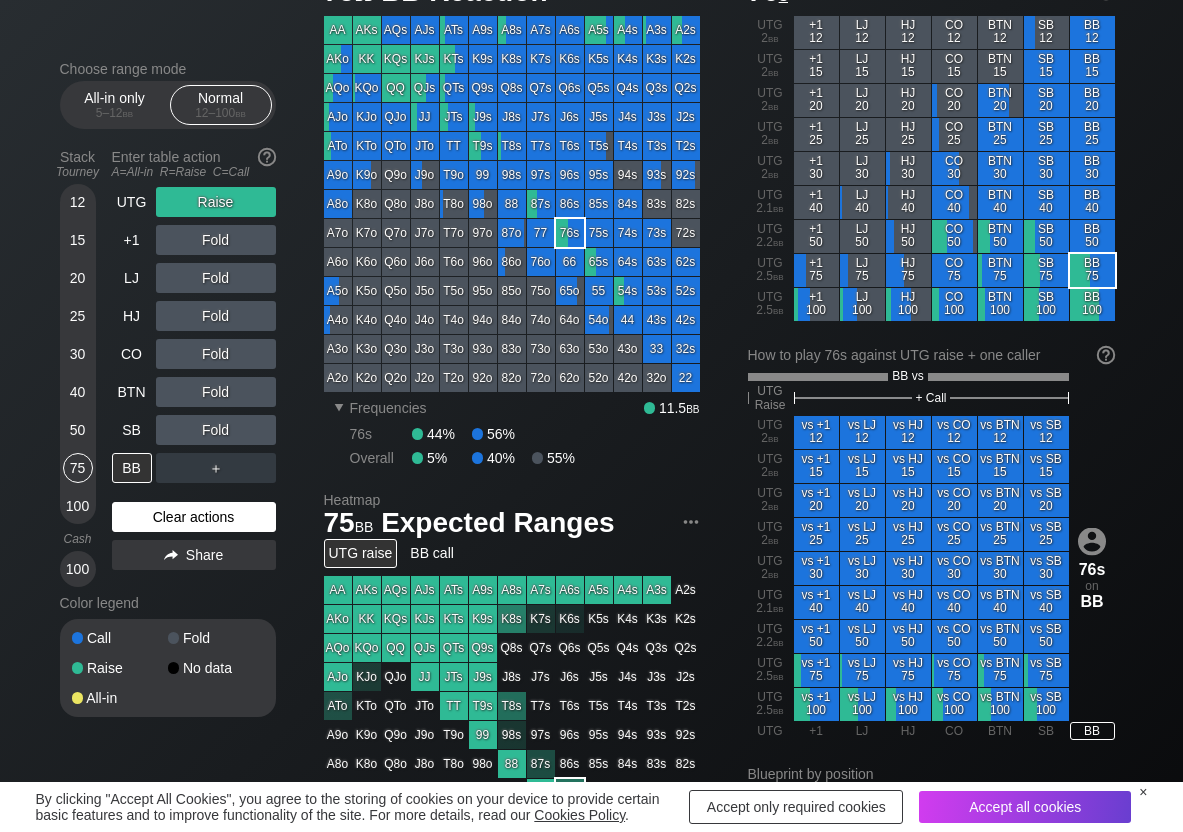 click on "Clear actions" at bounding box center (194, 517) 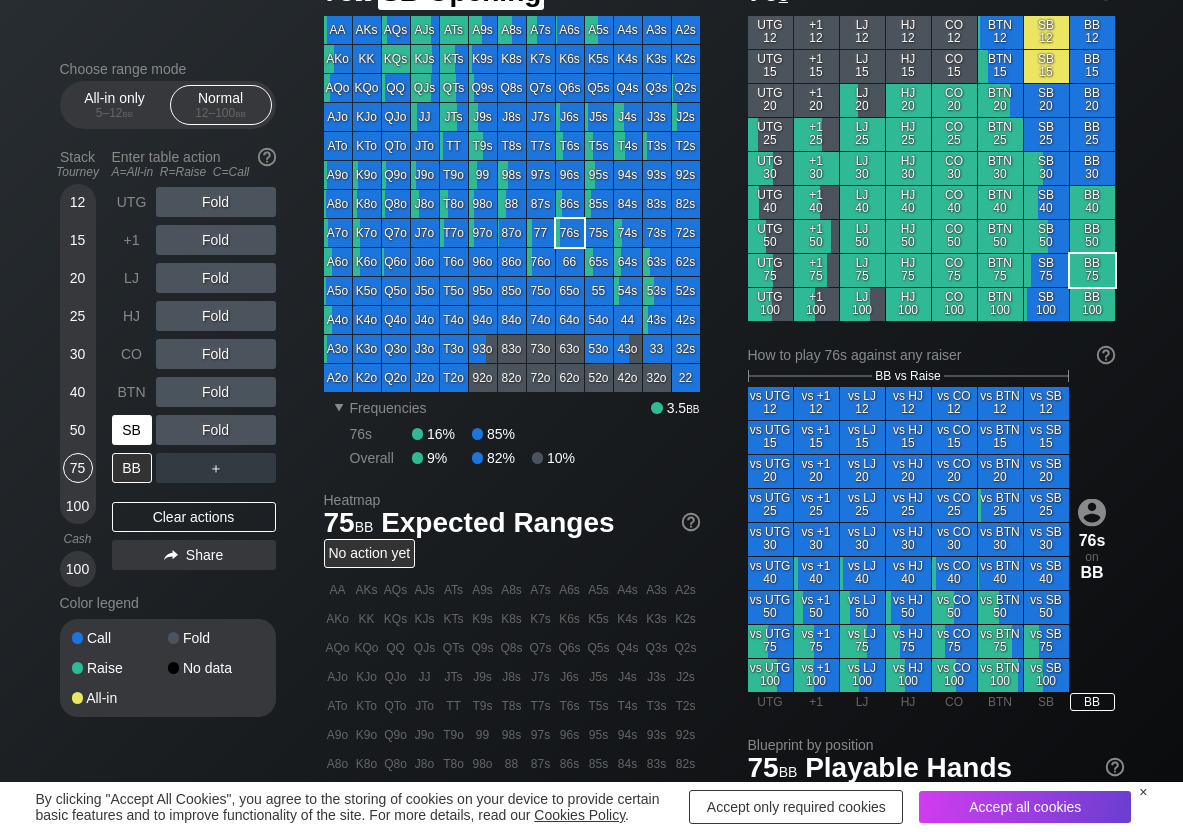 click on "SB" at bounding box center (134, 430) 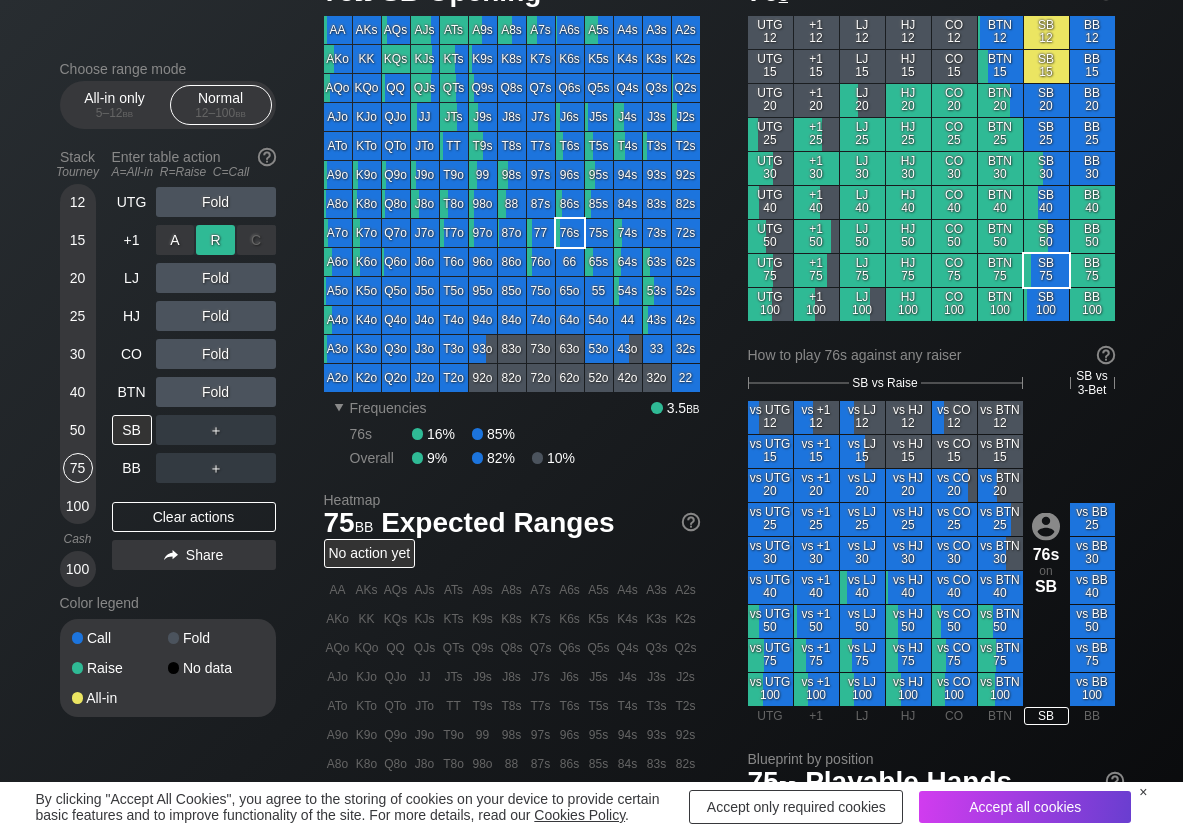 click on "R ✕" at bounding box center [215, 240] 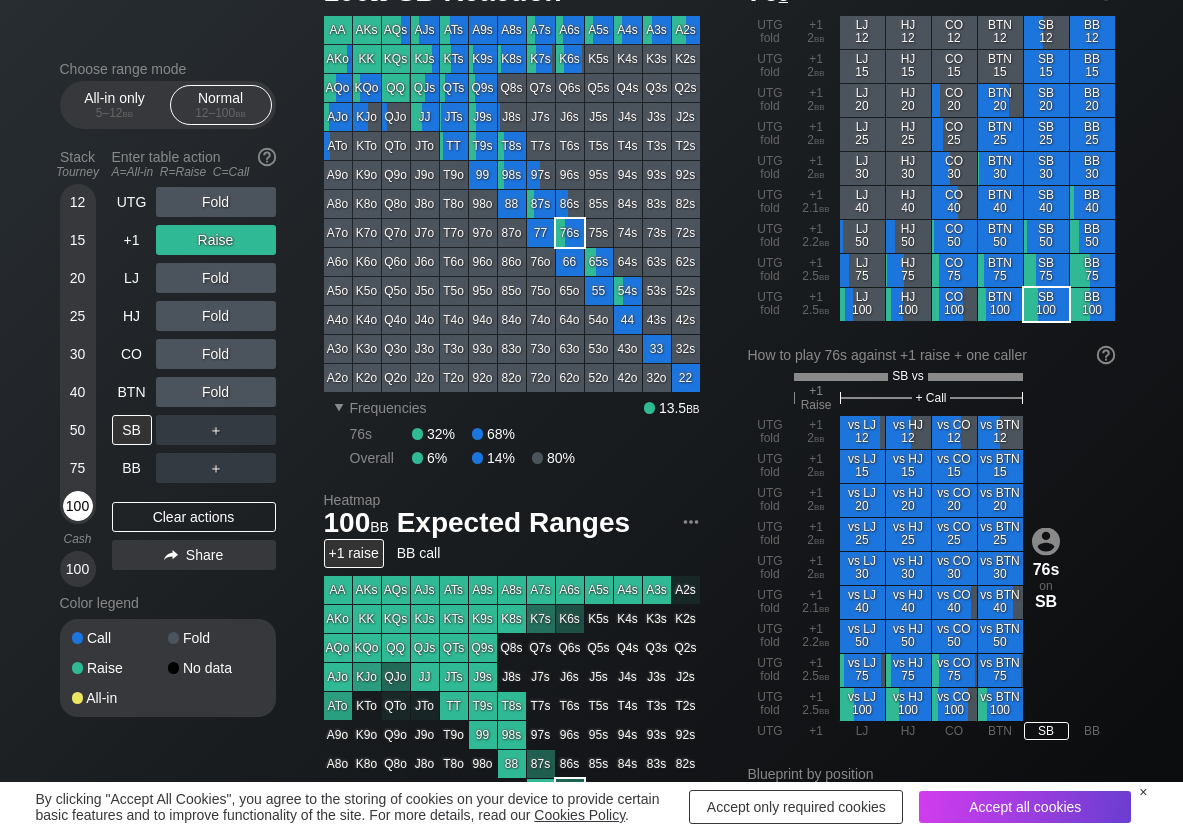 click on "100" at bounding box center [78, 506] 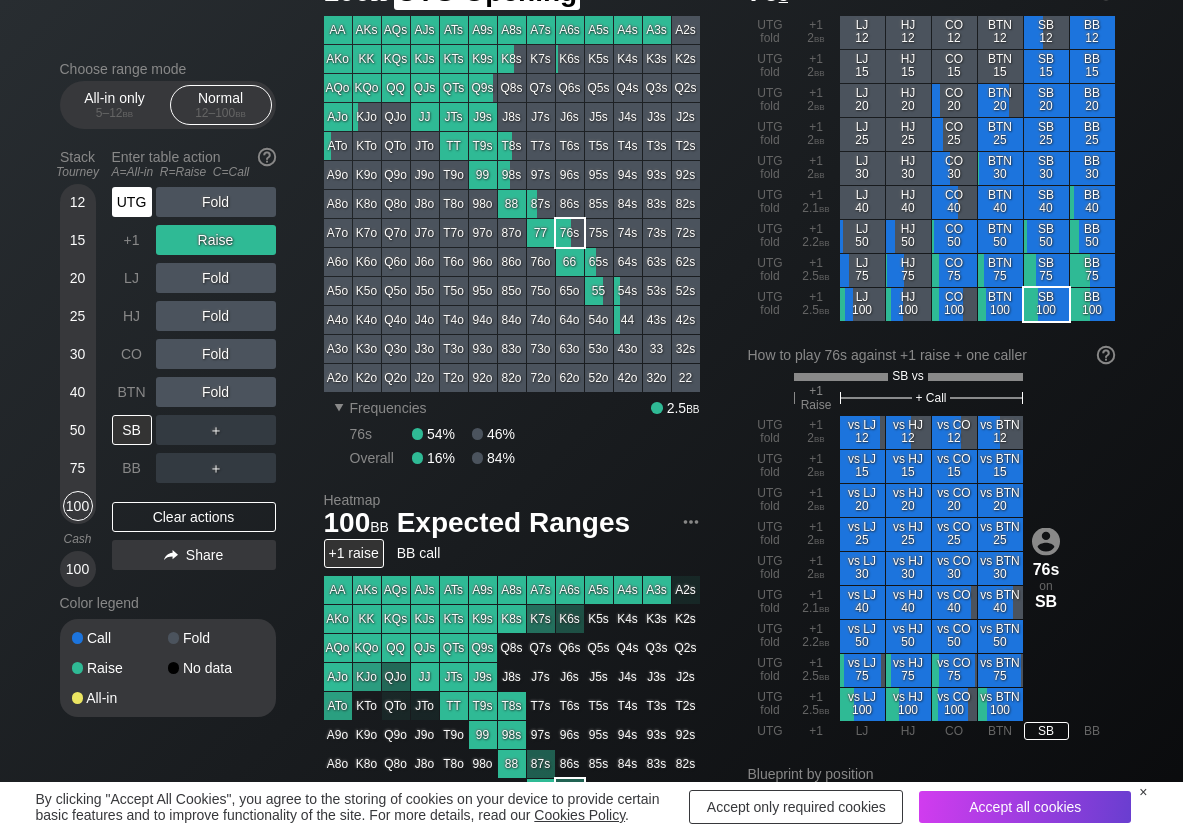 click on "UTG" at bounding box center [132, 202] 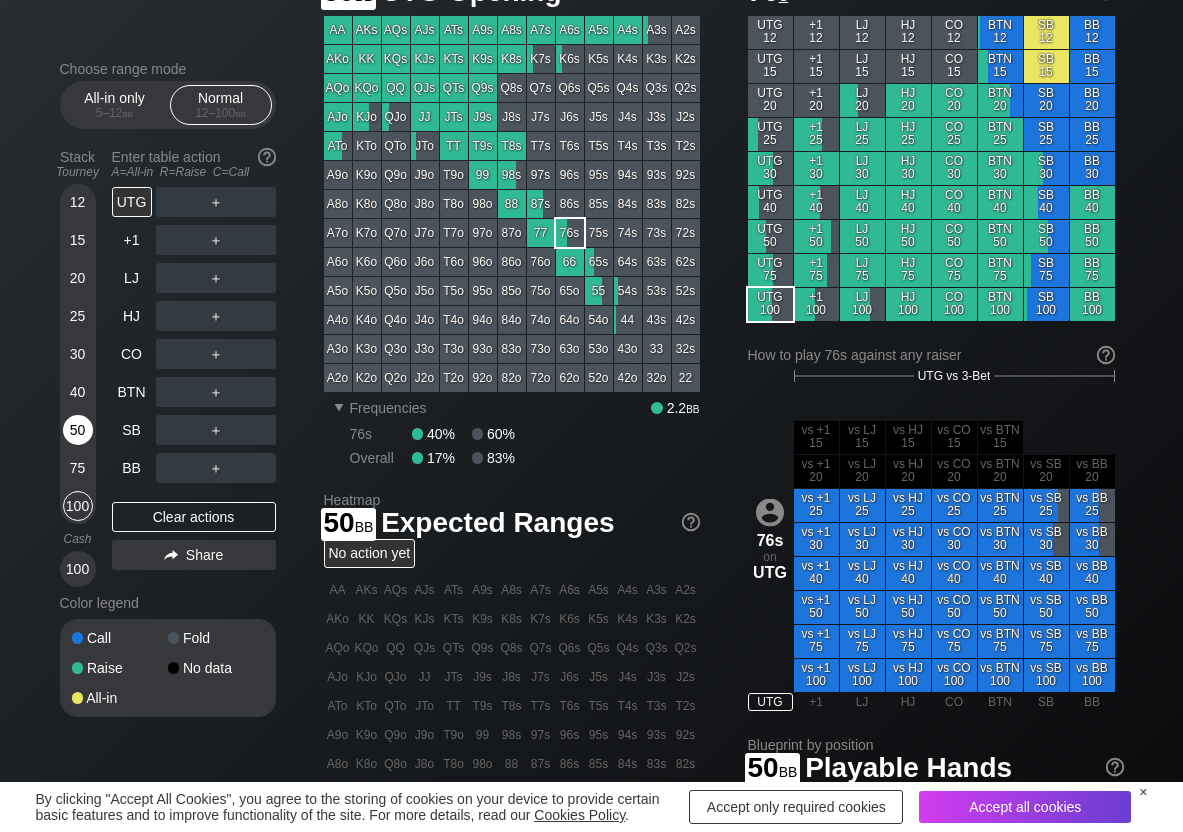 click on "50" at bounding box center (78, 430) 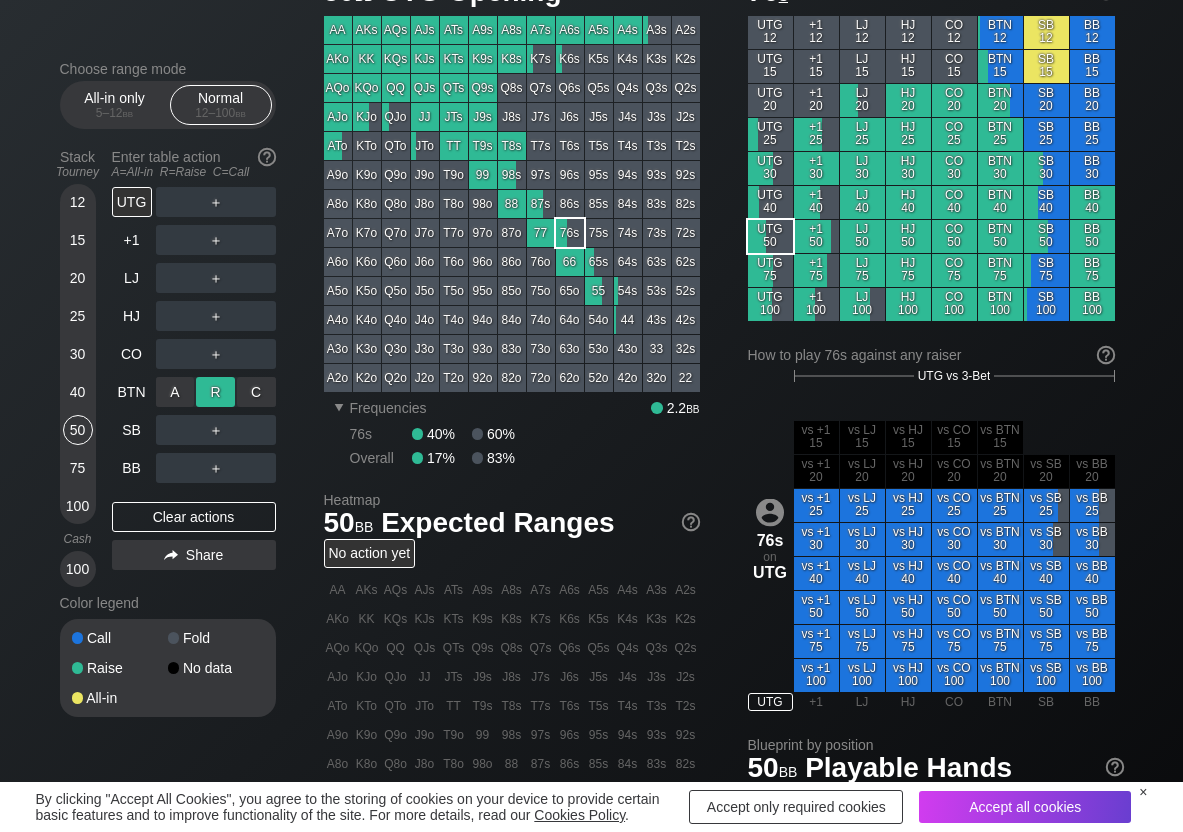 click on "R ✕" at bounding box center [215, 392] 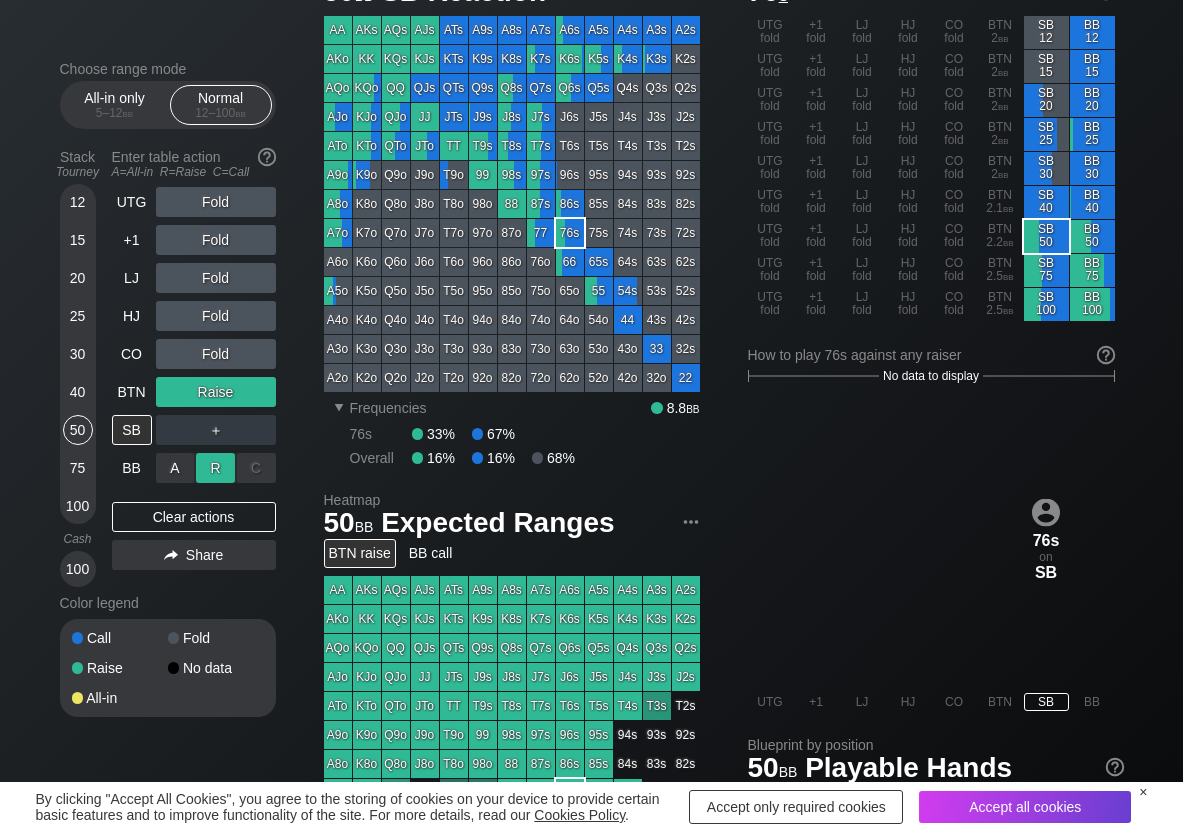 click on "R ✕" at bounding box center (215, 468) 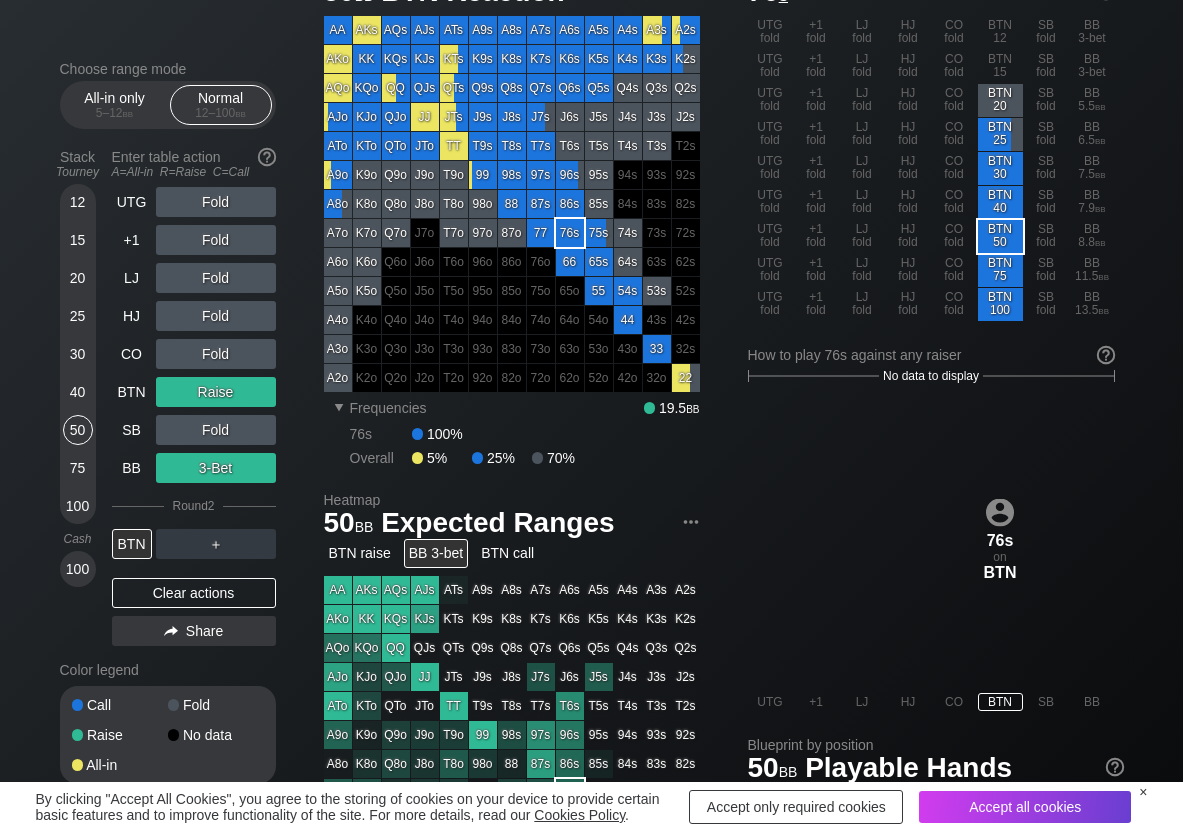 scroll, scrollTop: 0, scrollLeft: 0, axis: both 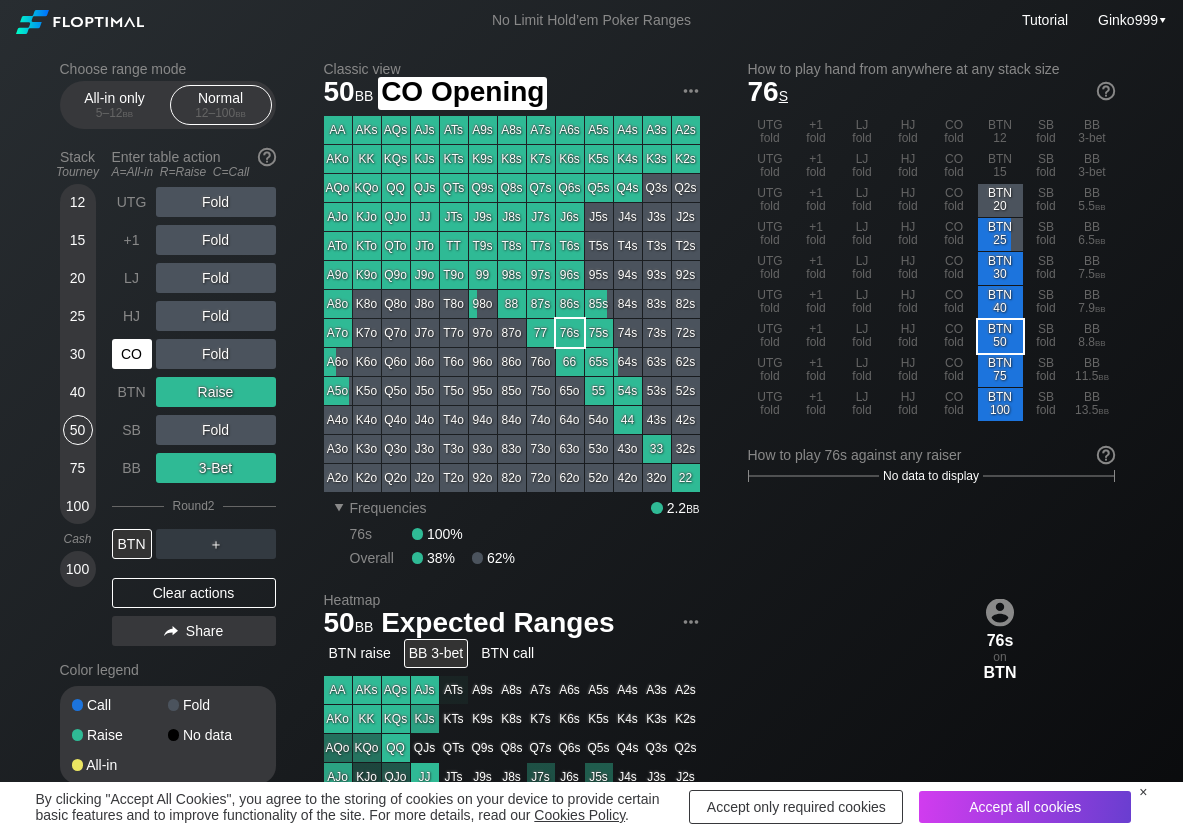 click on "CO" at bounding box center [132, 354] 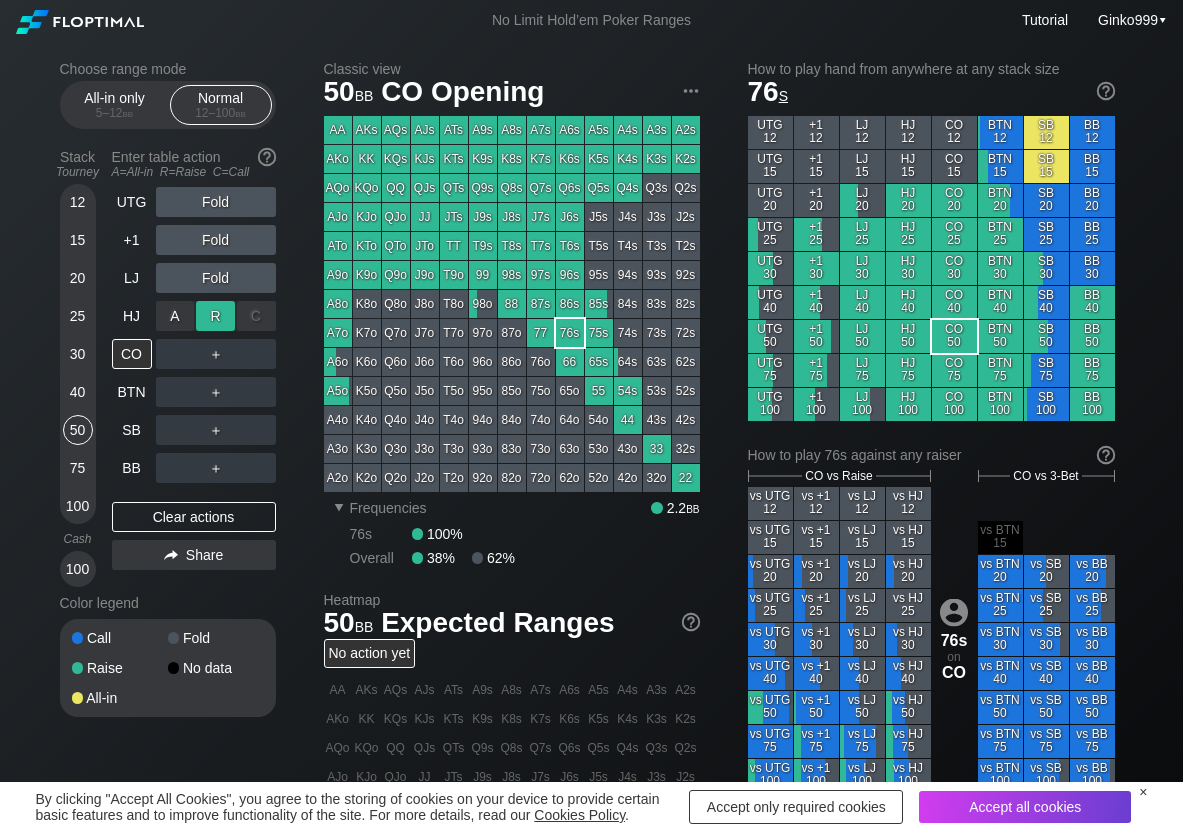 click on "R ✕" at bounding box center [215, 316] 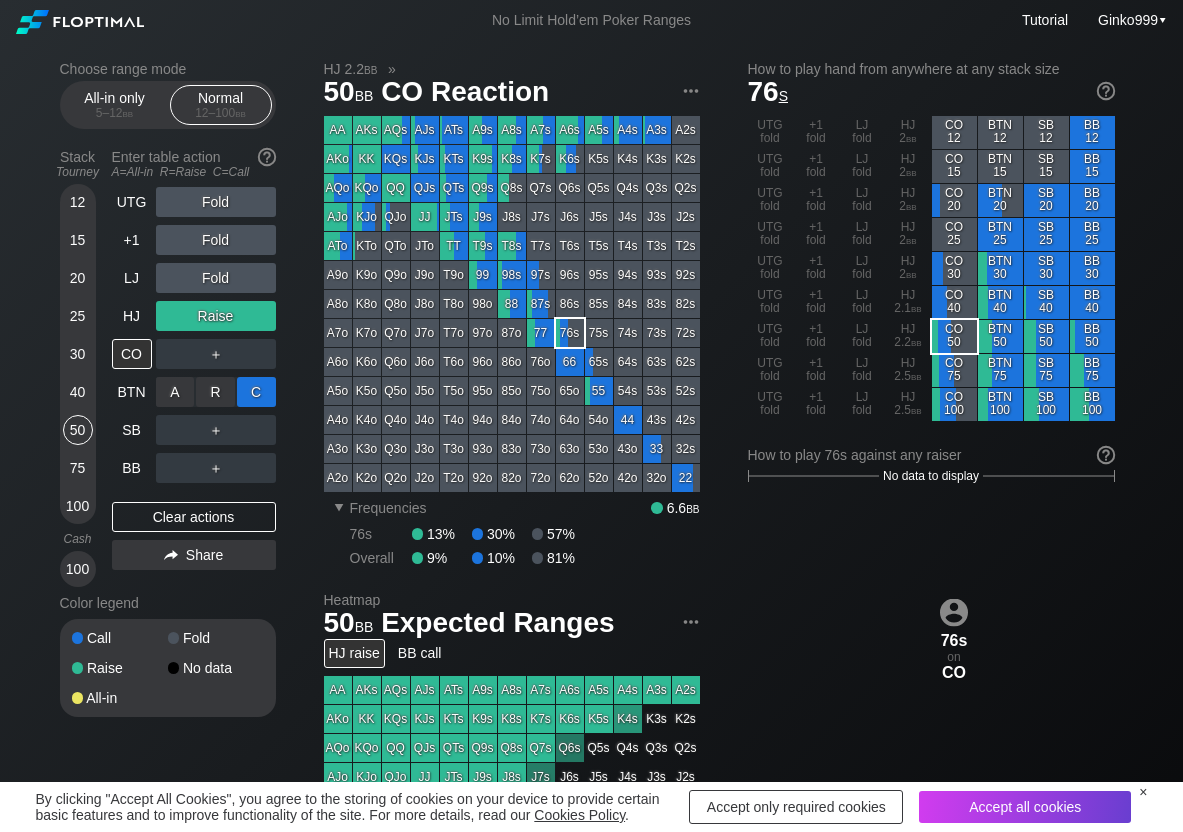 click on "C ✕" at bounding box center [256, 392] 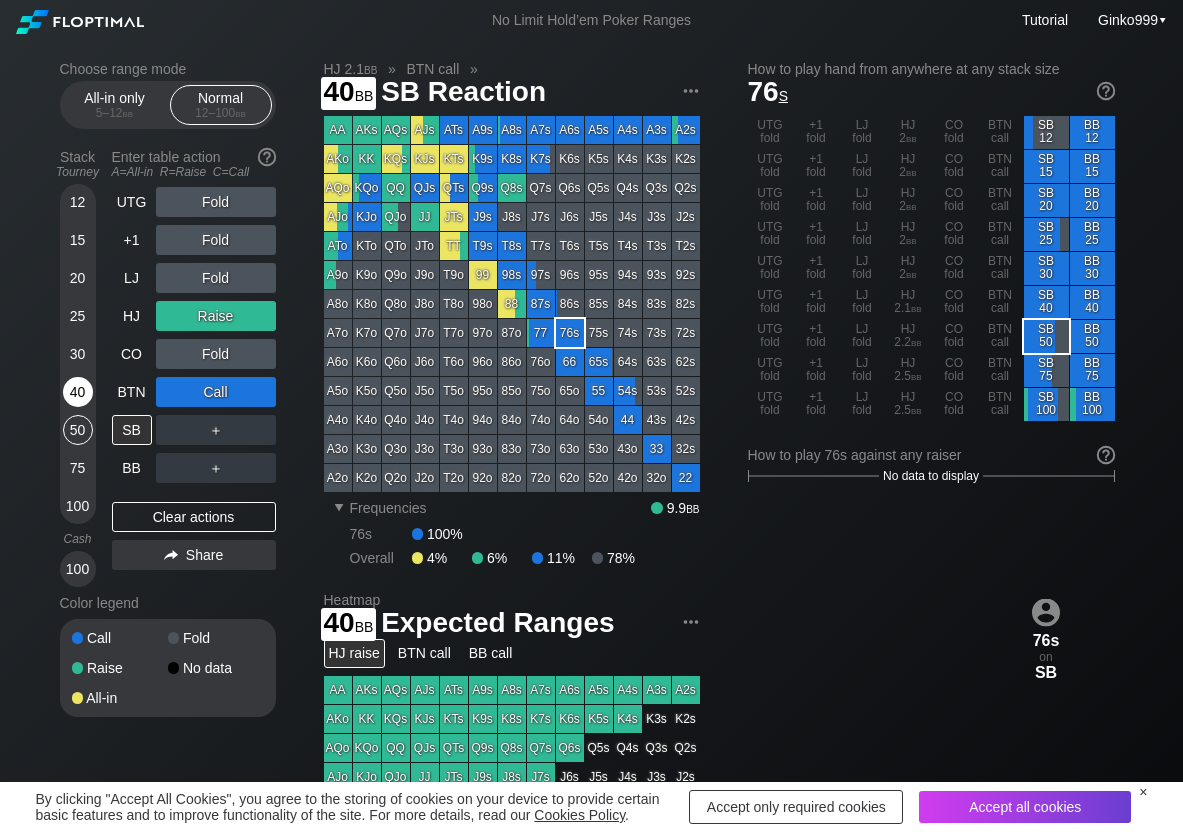 click on "40" at bounding box center (78, 392) 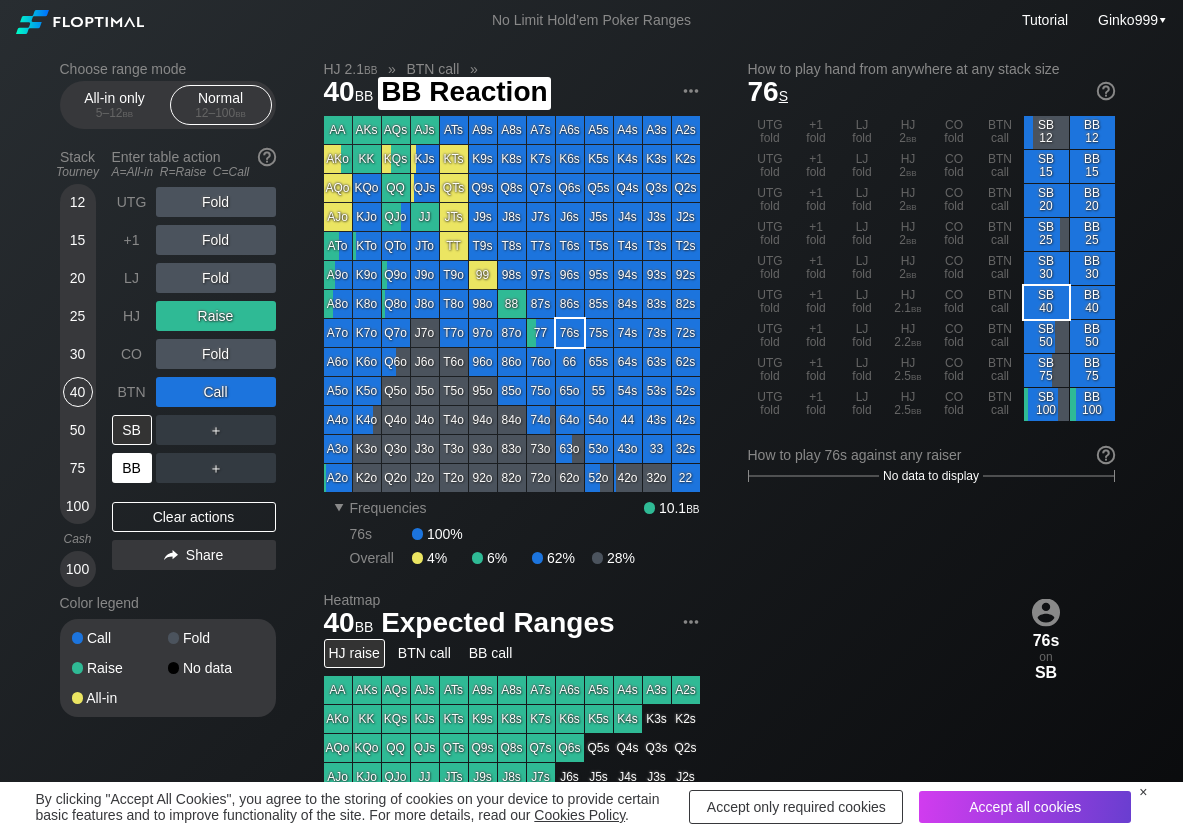 click on "BB" at bounding box center [132, 468] 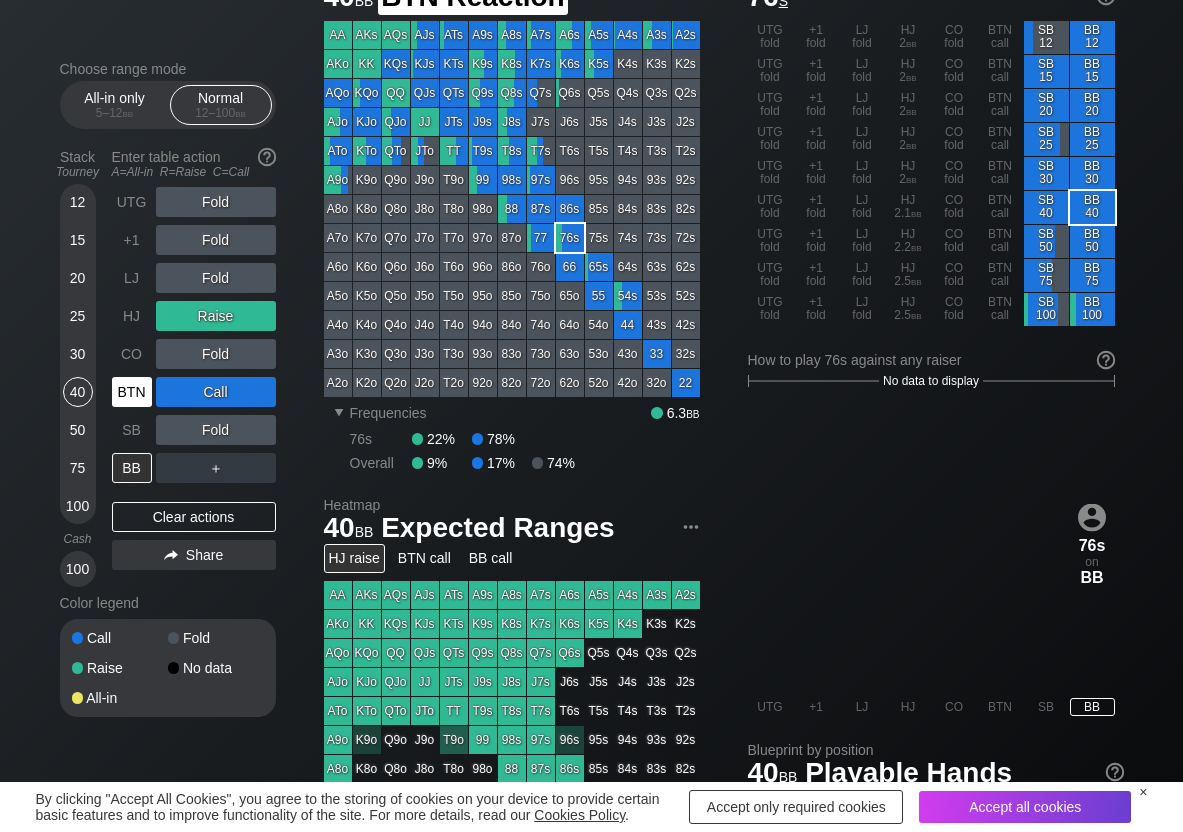 scroll, scrollTop: 100, scrollLeft: 0, axis: vertical 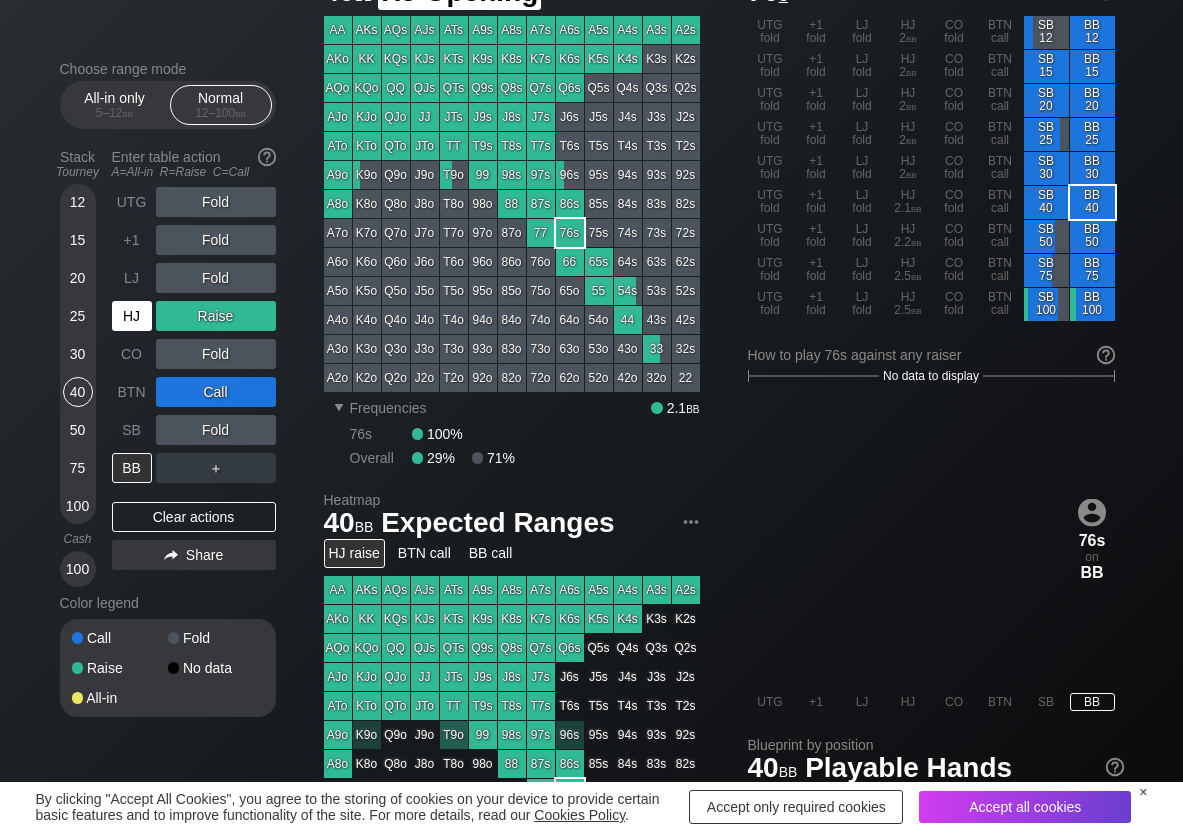 click on "HJ" at bounding box center [132, 316] 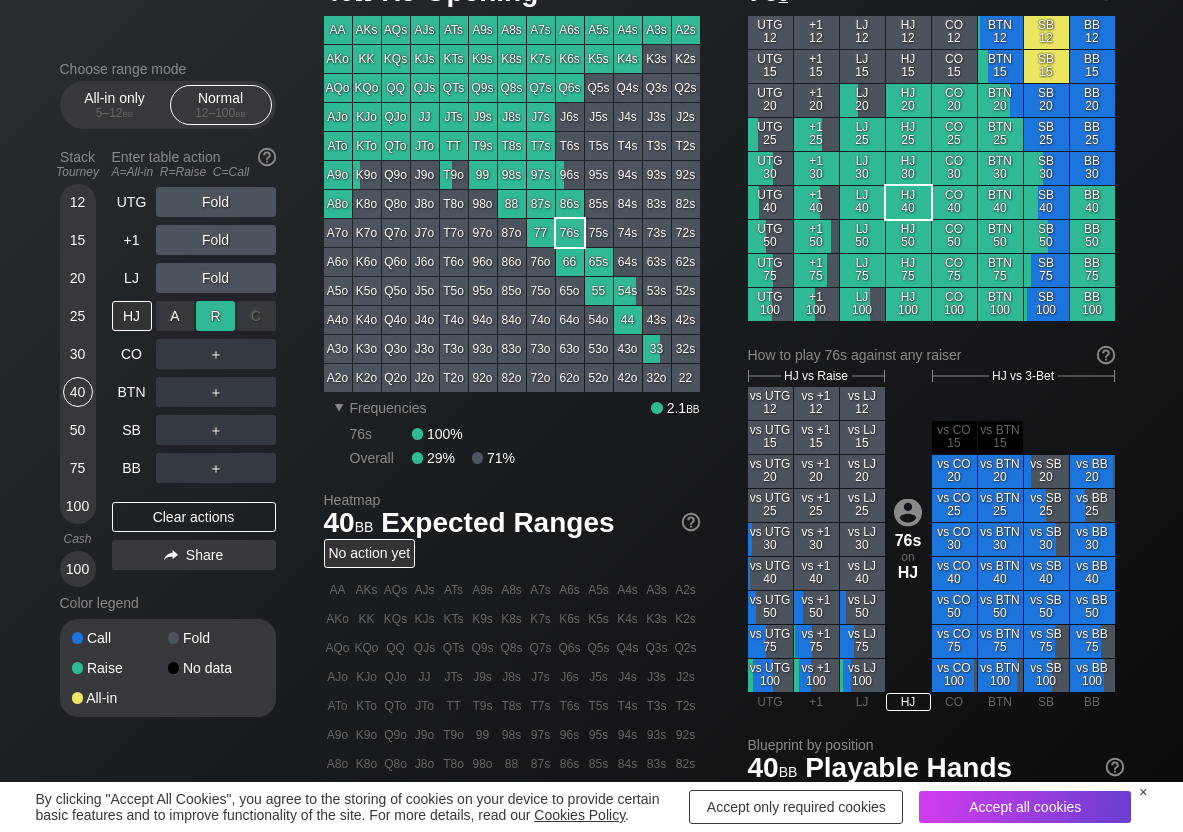 click on "R ✕" at bounding box center (215, 316) 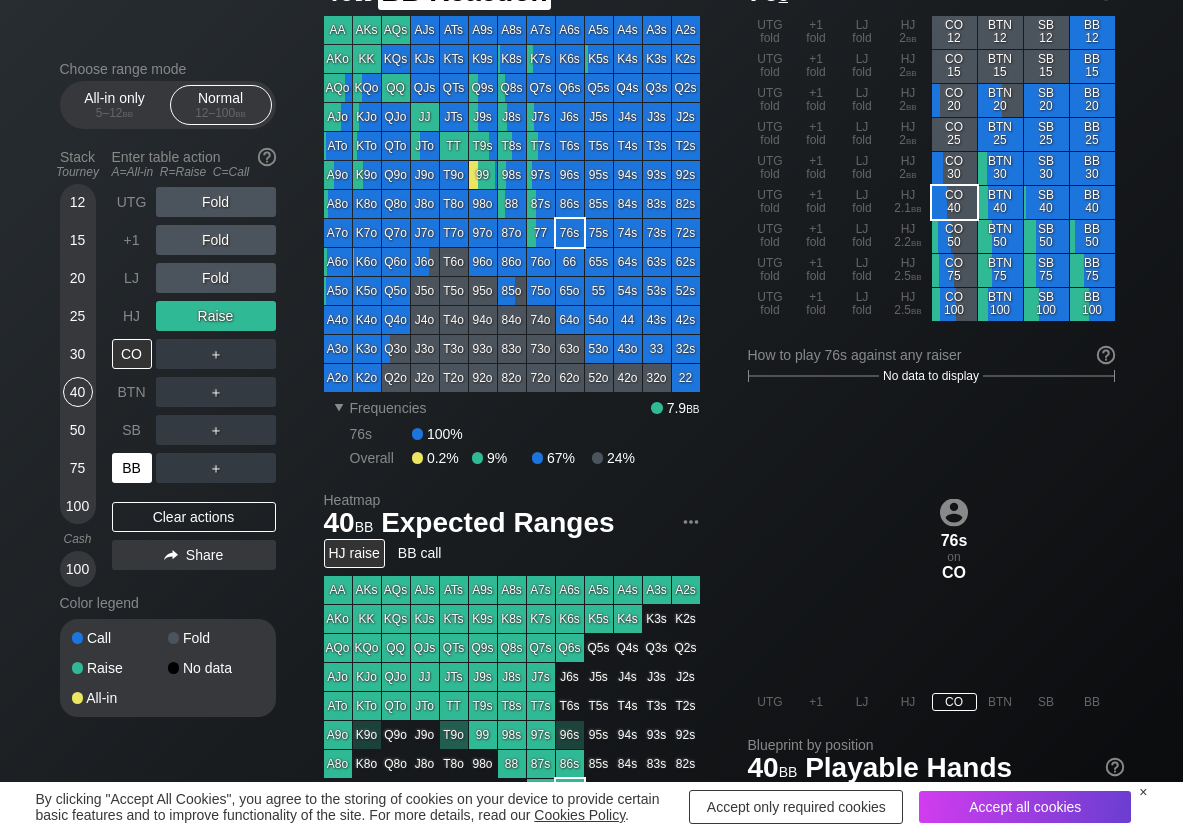click on "BB" at bounding box center [132, 468] 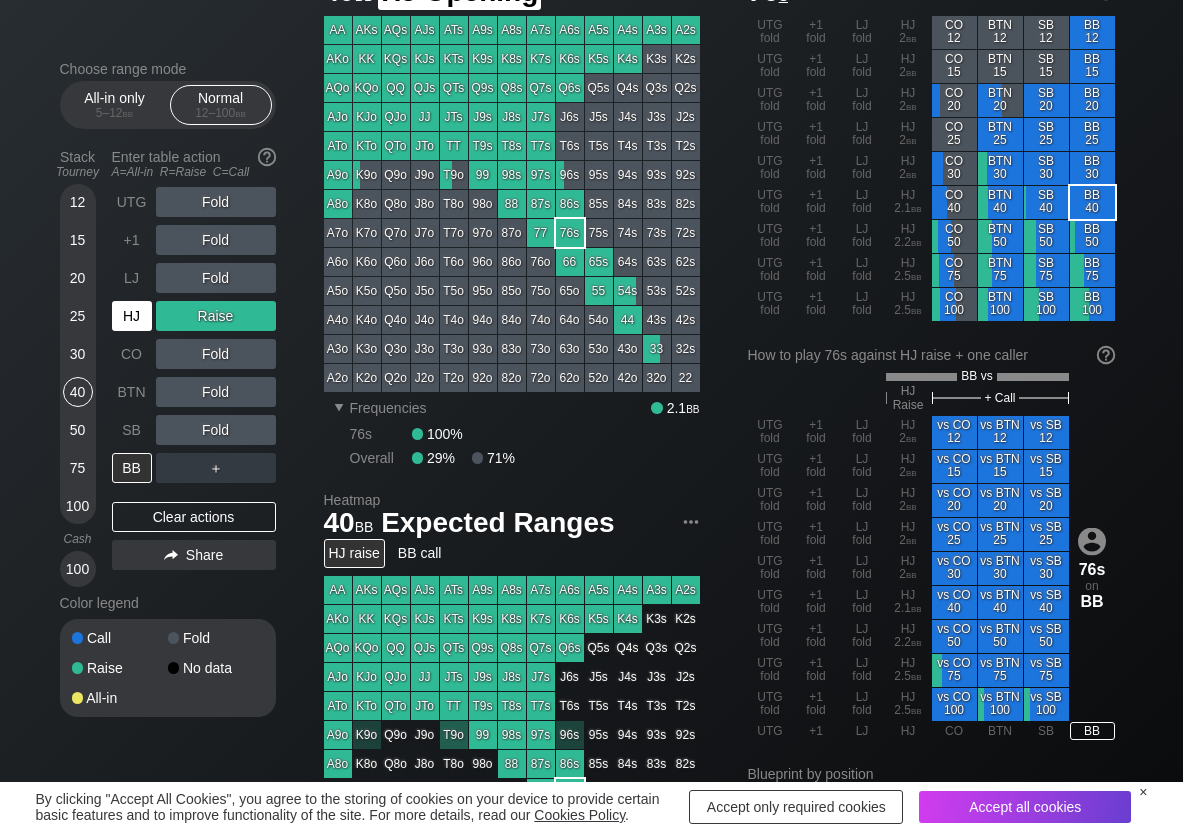 click on "HJ" at bounding box center (132, 316) 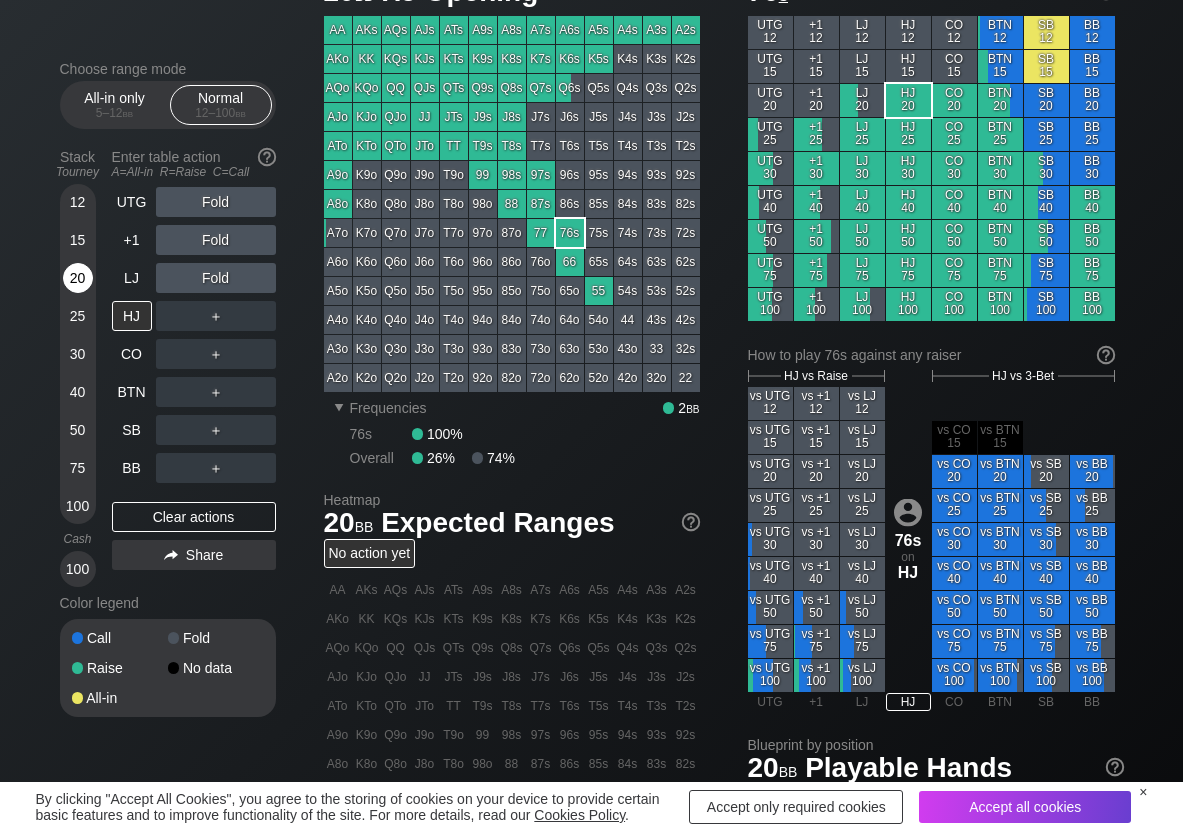 click on "20" at bounding box center (78, 278) 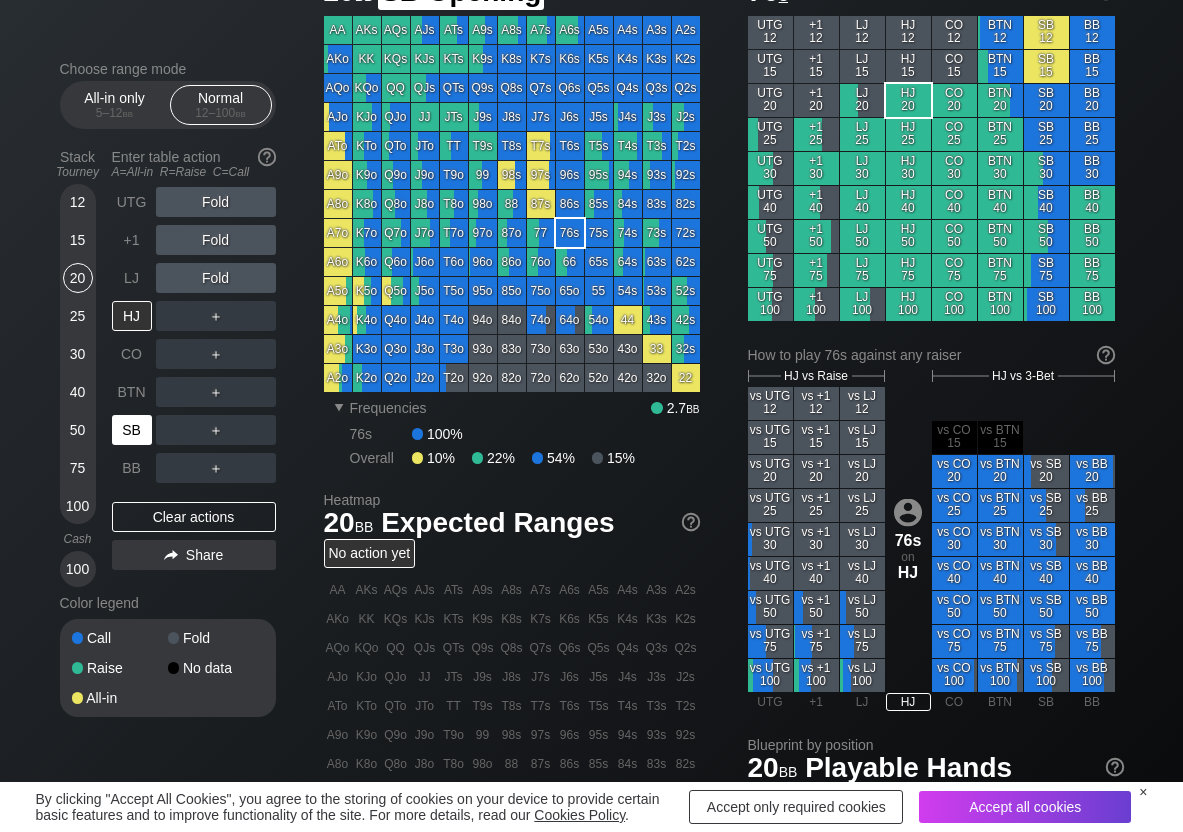 click on "SB" at bounding box center [132, 430] 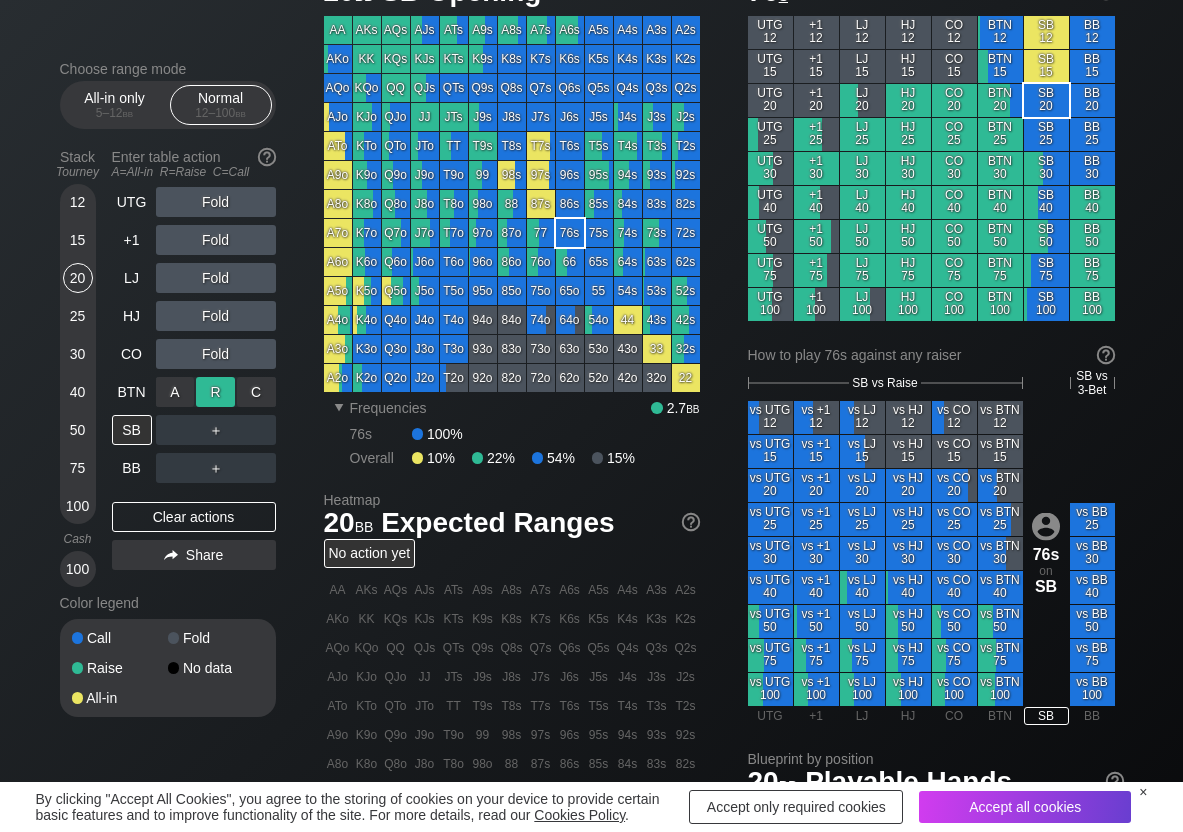 click on "R ✕" at bounding box center (215, 392) 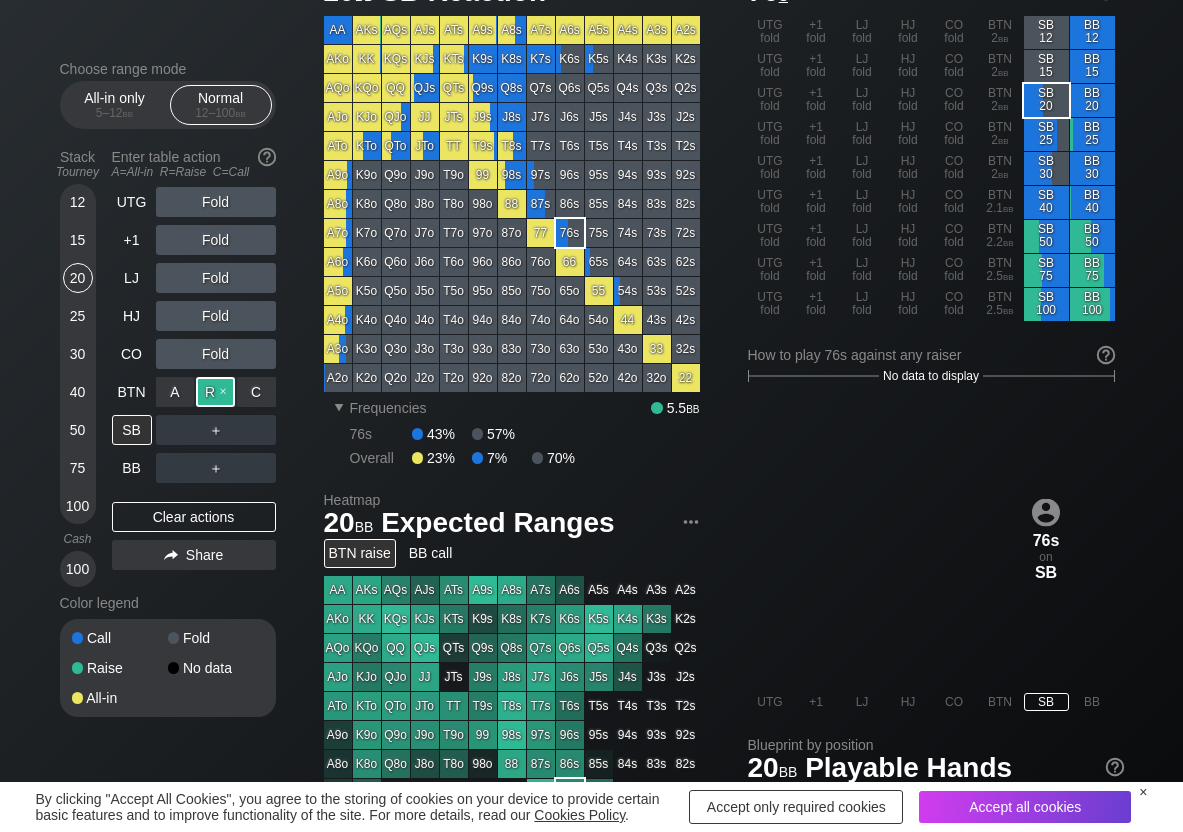 click on "R ✕" at bounding box center [215, 392] 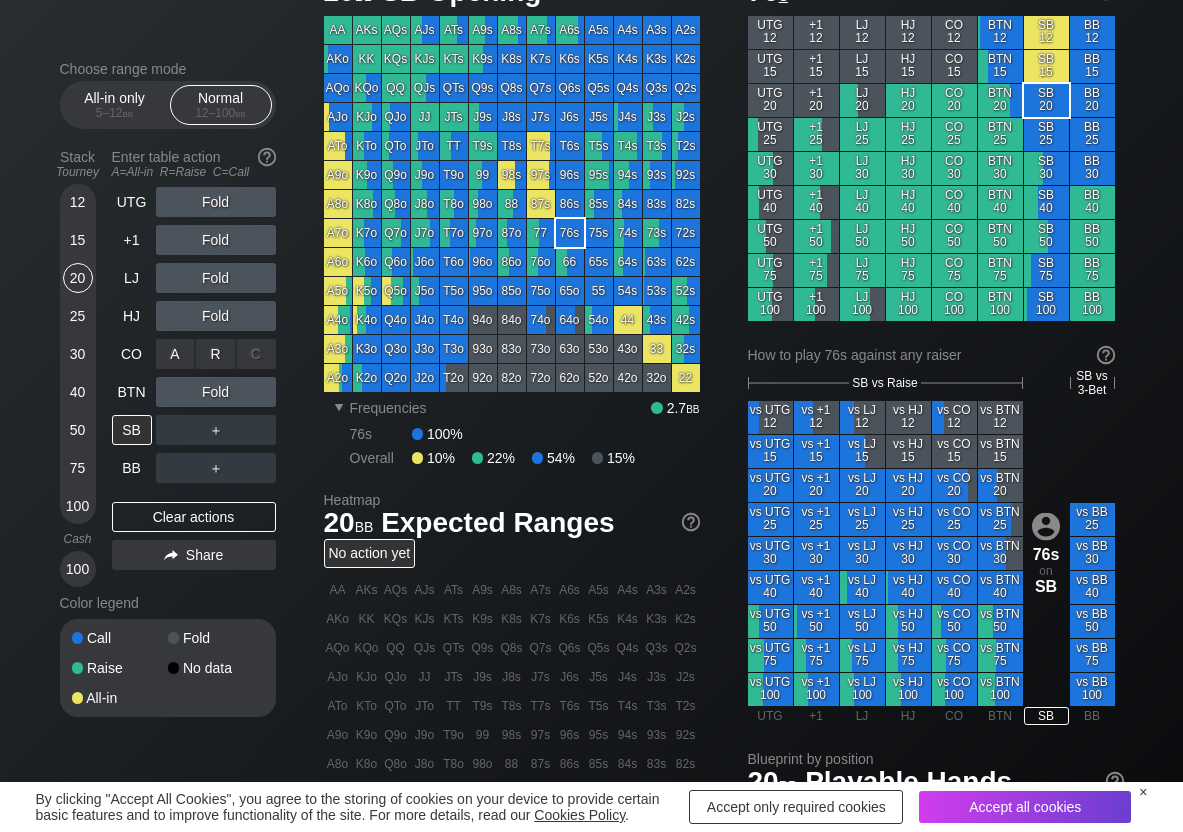 click on "R ✕" at bounding box center [215, 354] 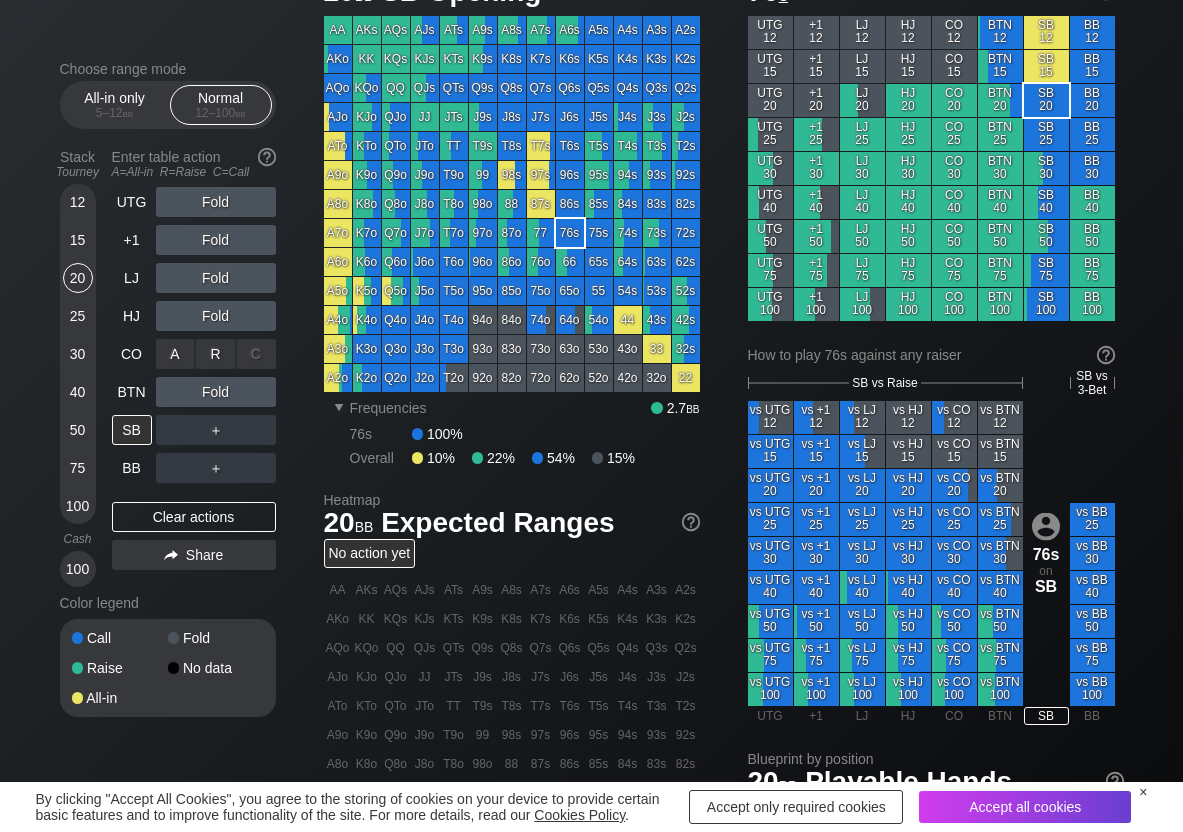 click on "A ✕ R ✕ C ✕ Fold" at bounding box center [216, 354] 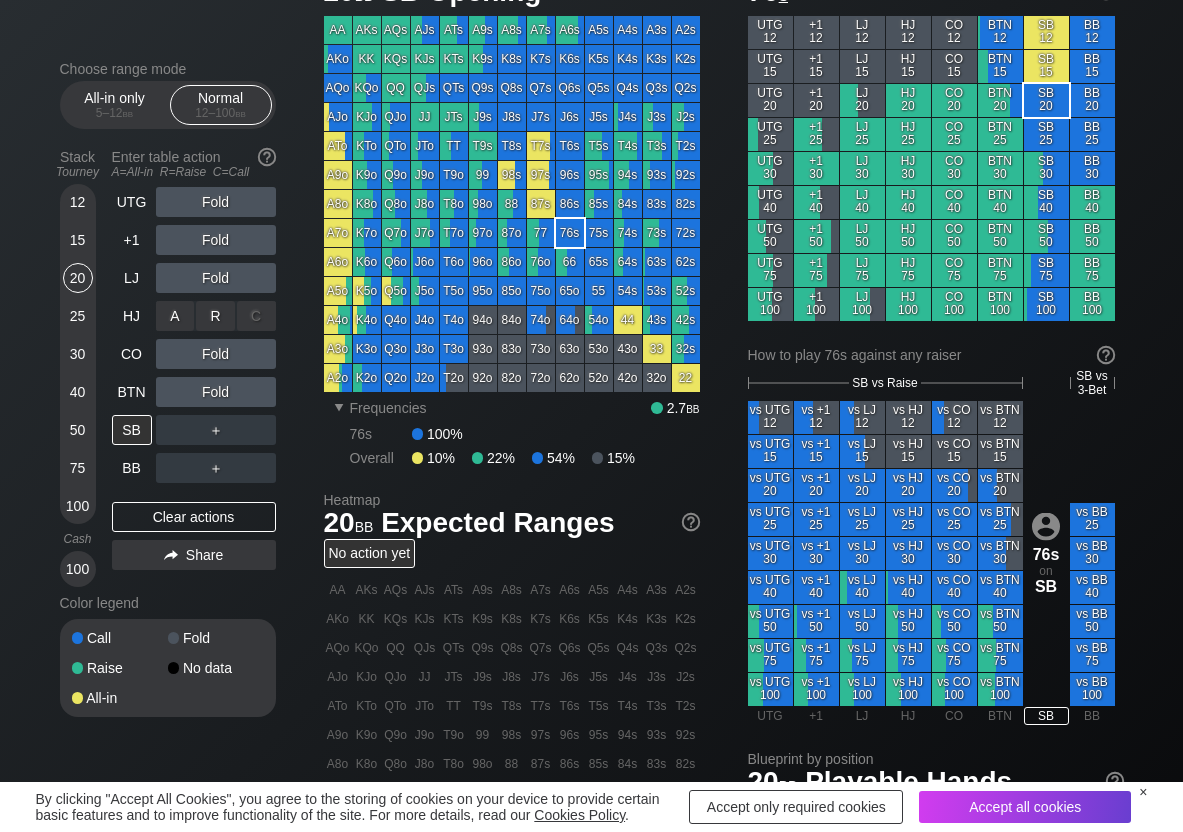 click on "R ✕" at bounding box center (215, 316) 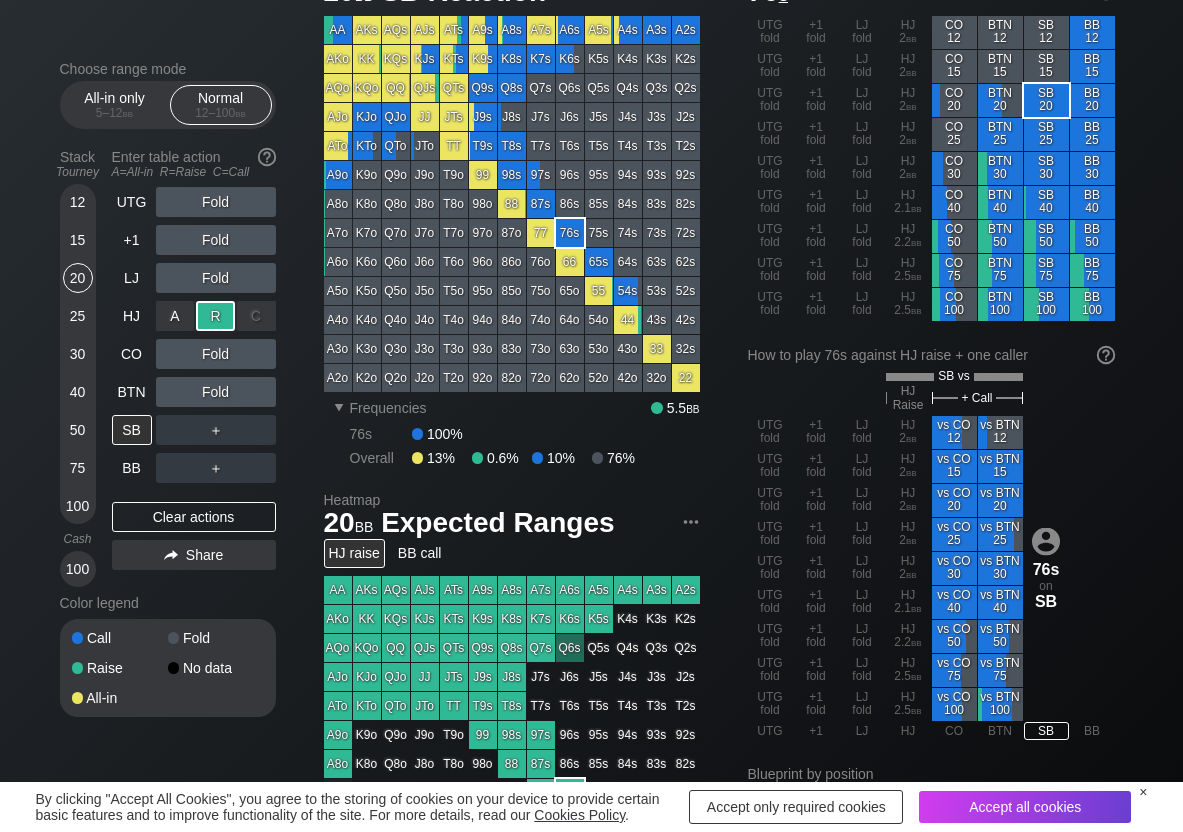 click on "R ✕" at bounding box center [215, 316] 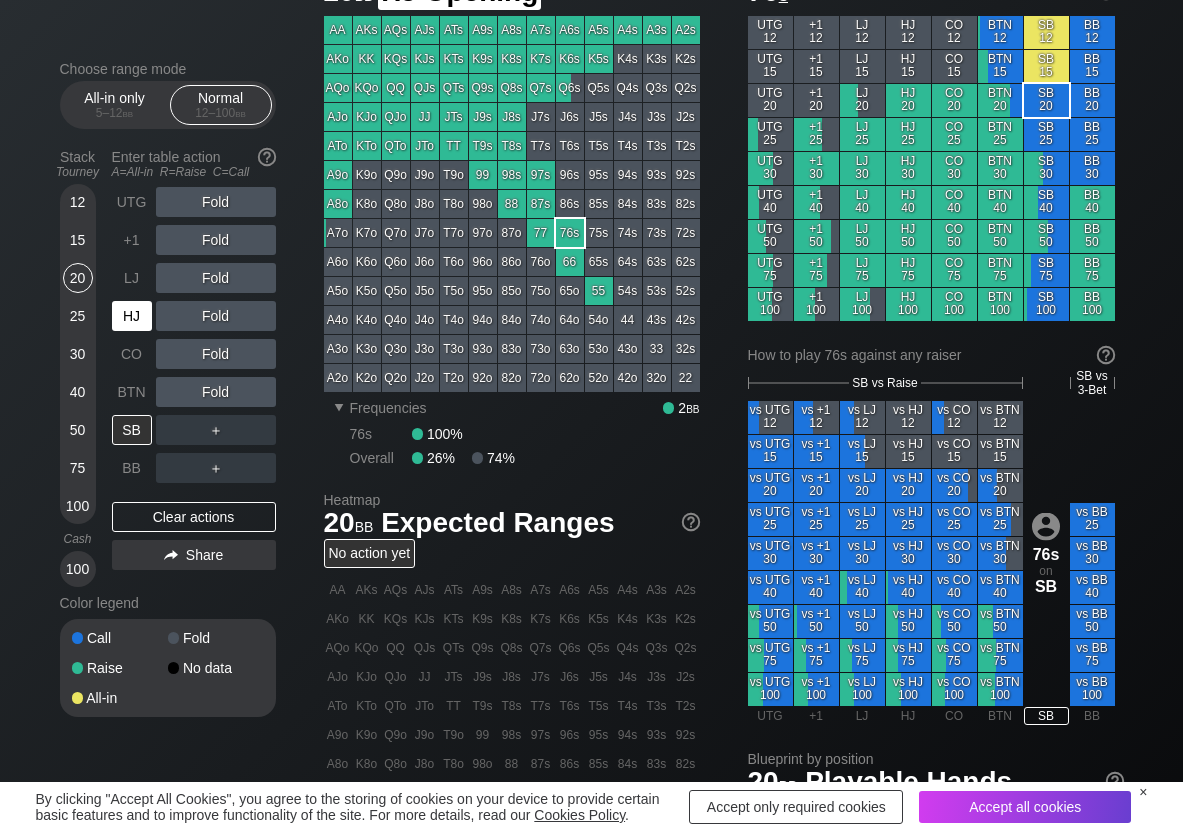 click on "HJ" at bounding box center (132, 316) 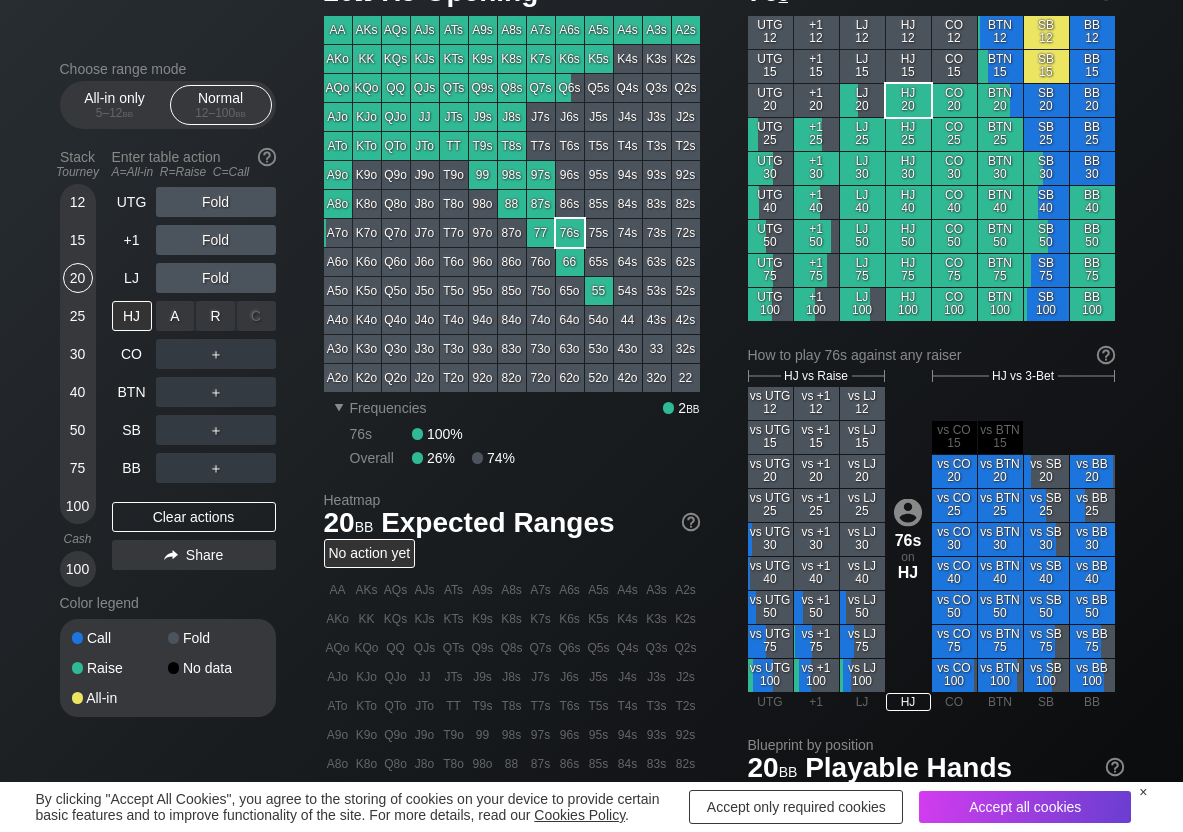 click on "R ✕" at bounding box center [215, 316] 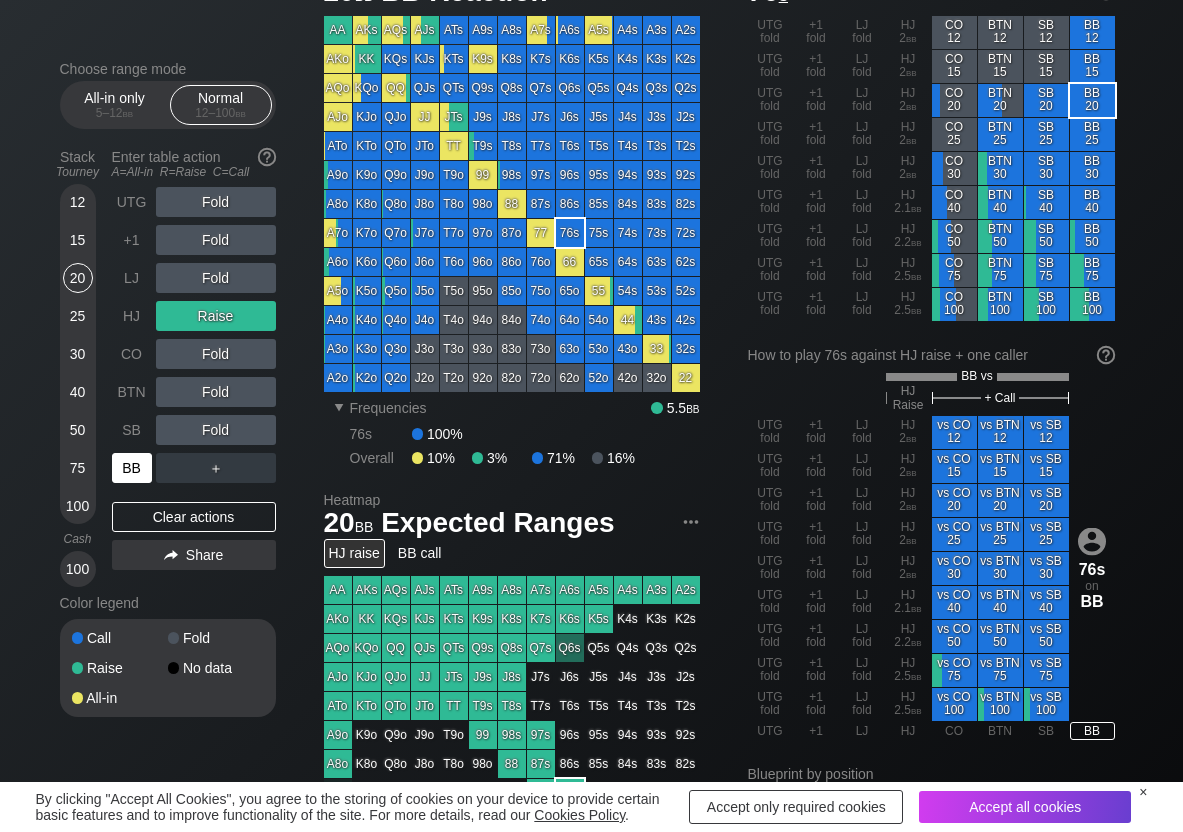 click on "BB" at bounding box center [132, 468] 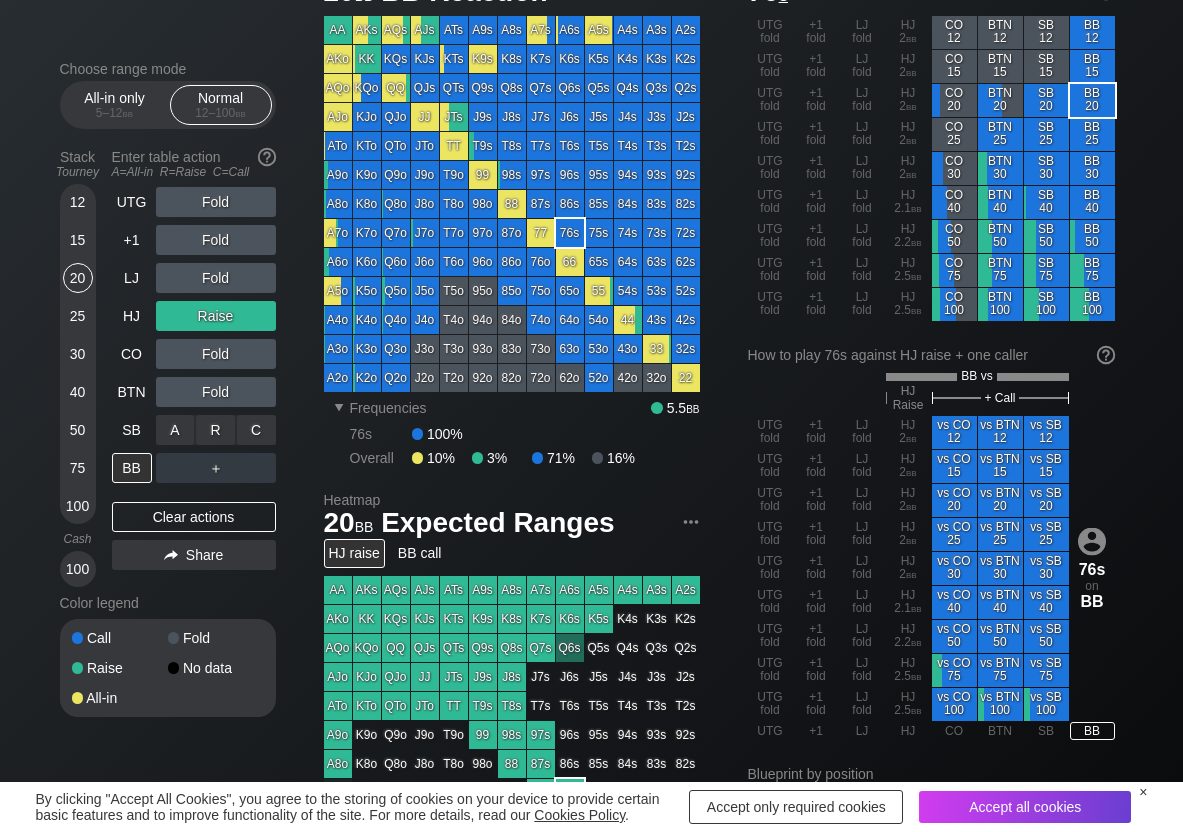 click on "R ✕" at bounding box center [215, 430] 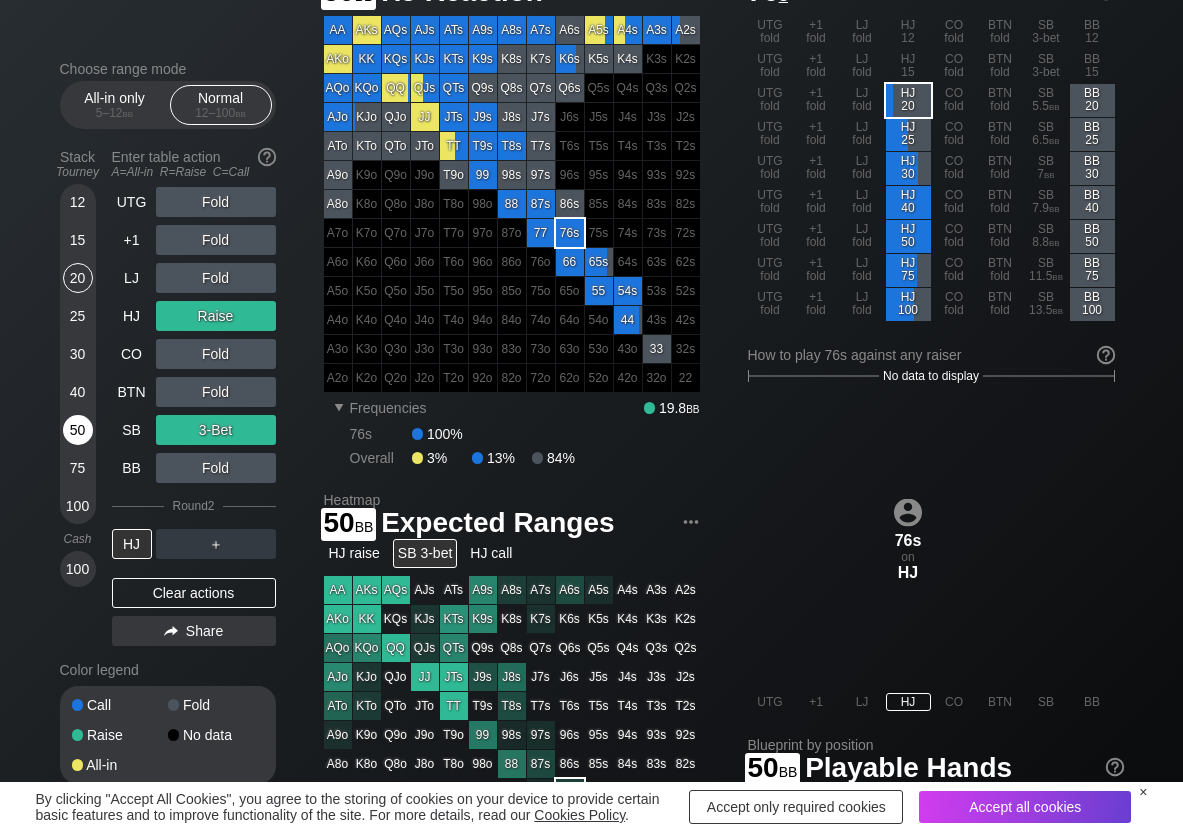 click on "50" at bounding box center (78, 430) 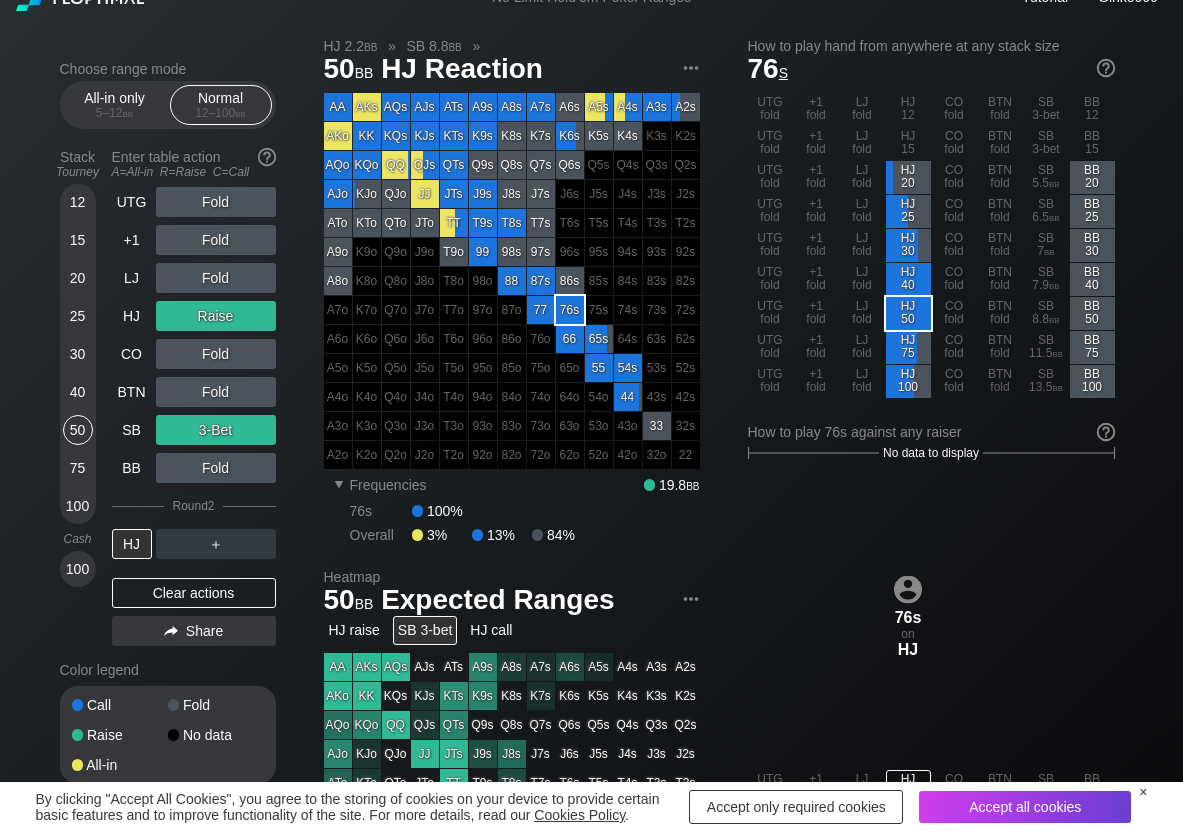 scroll, scrollTop: 100, scrollLeft: 0, axis: vertical 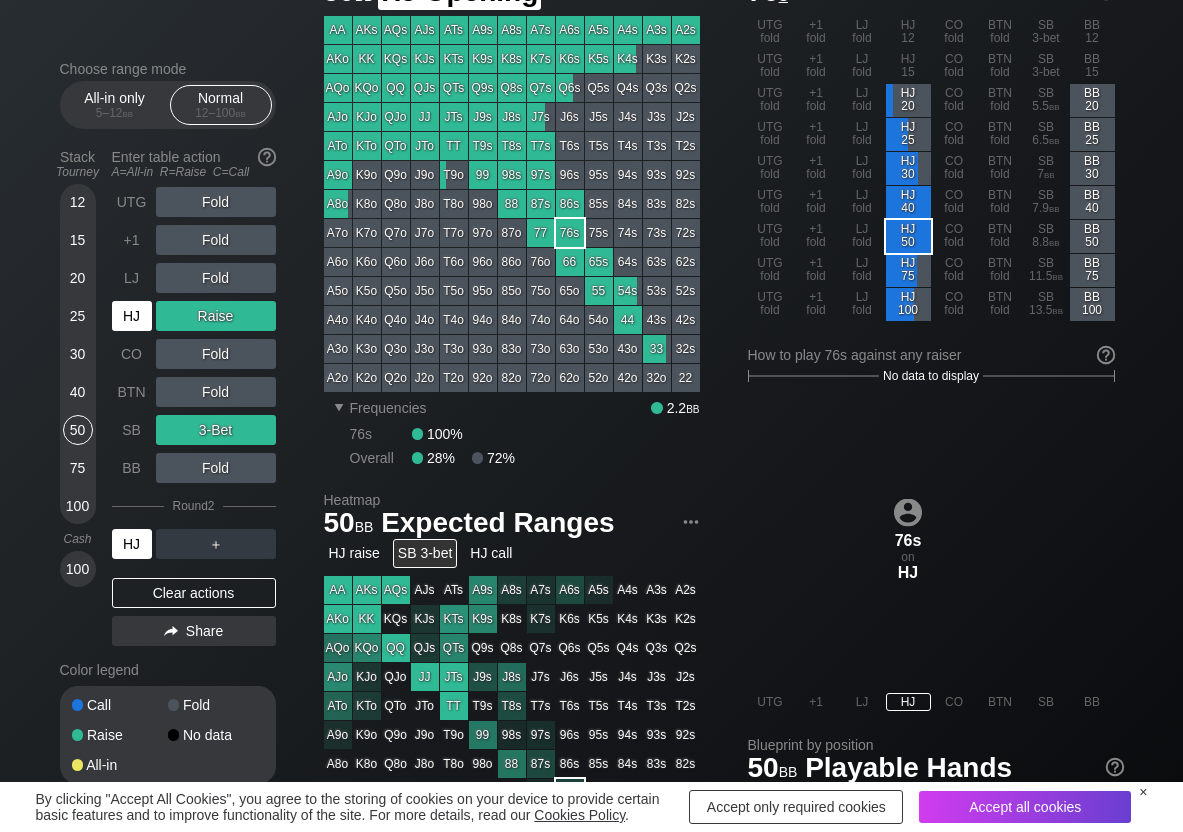 click on "HJ" at bounding box center [132, 316] 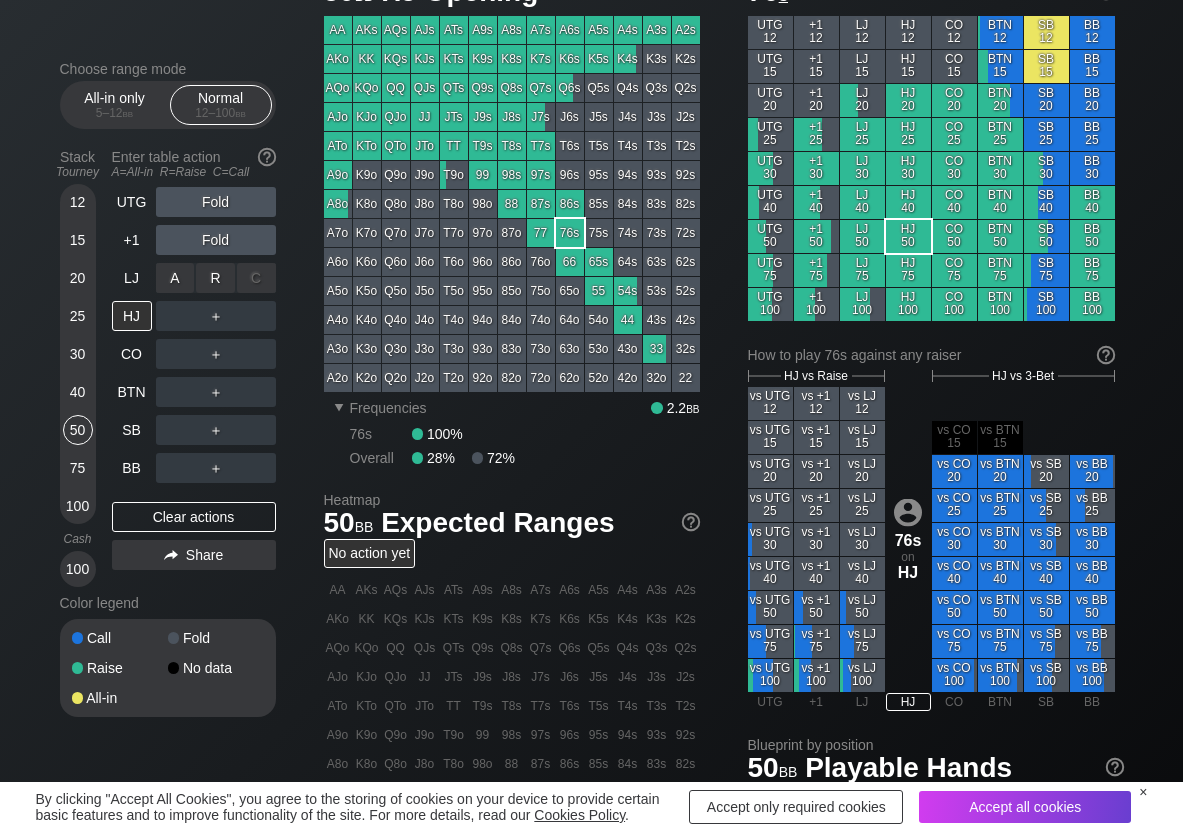 click on "R ✕" at bounding box center [215, 278] 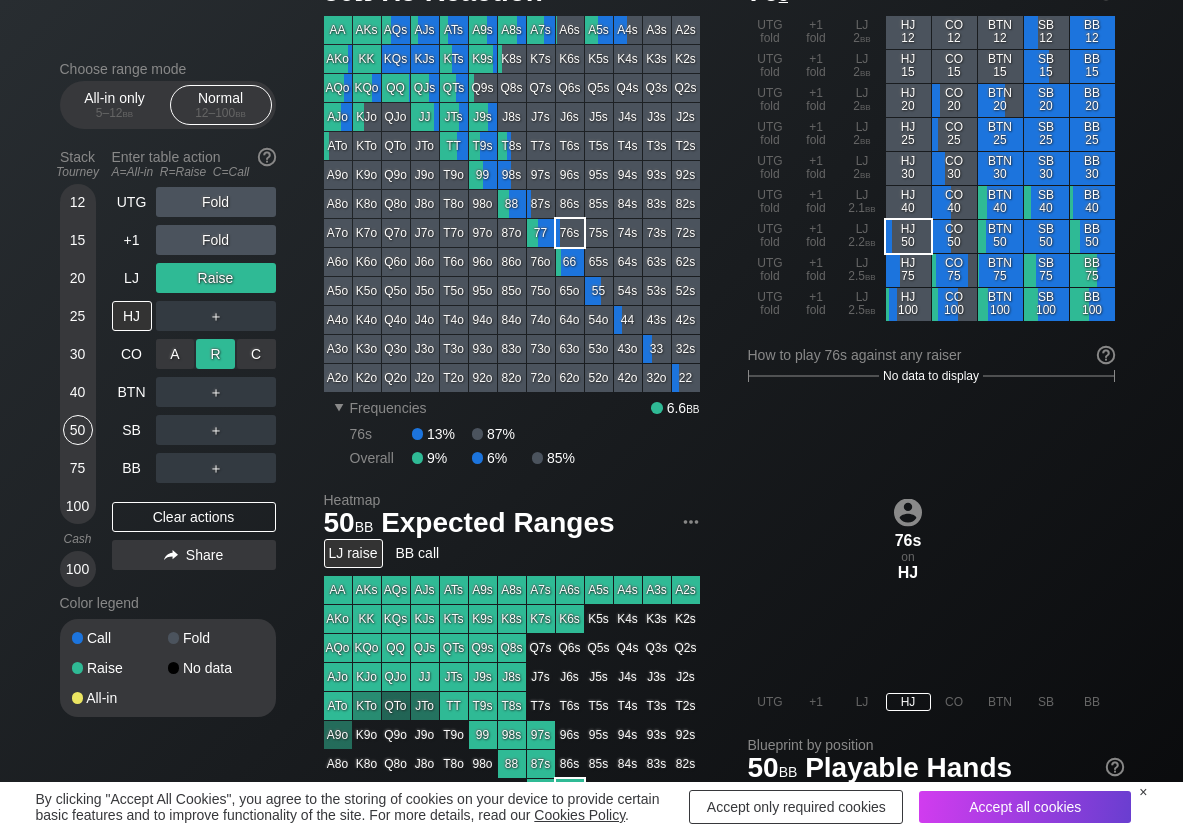 click on "R ✕" at bounding box center (215, 354) 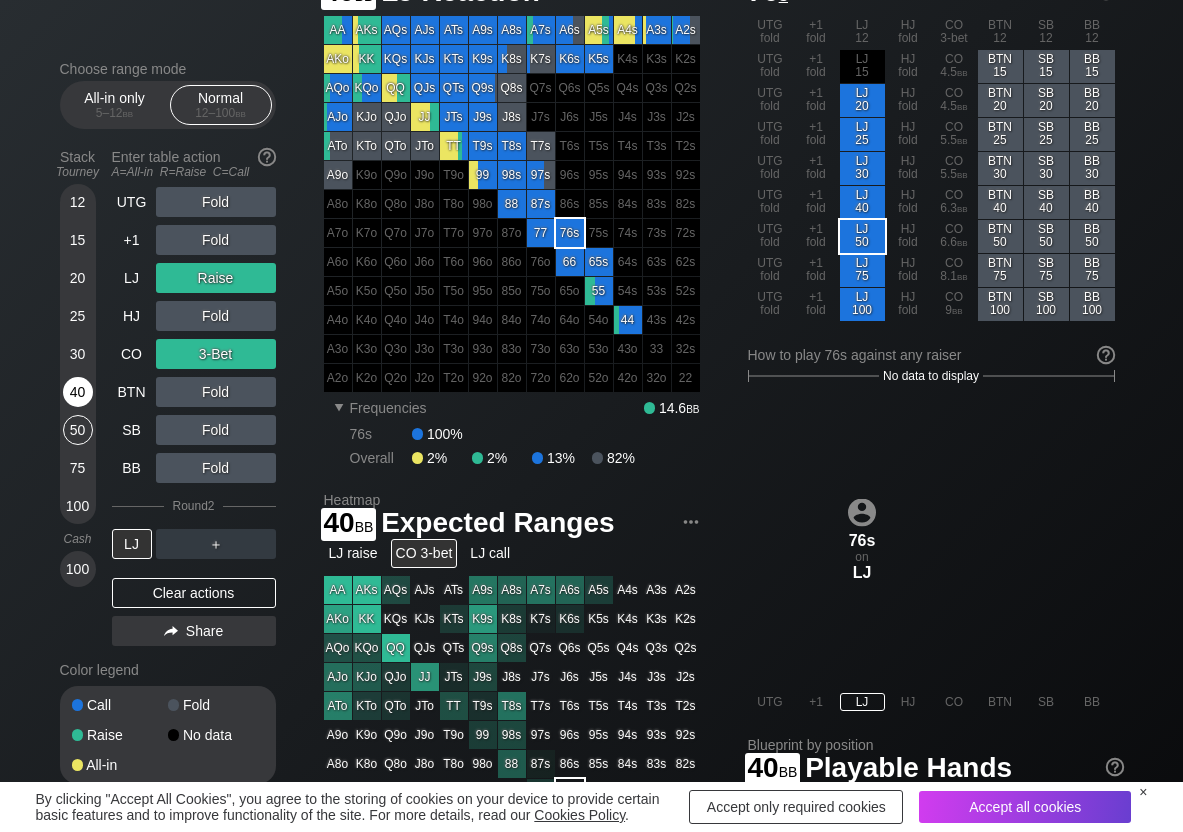 drag, startPoint x: 82, startPoint y: 396, endPoint x: 71, endPoint y: 398, distance: 11.18034 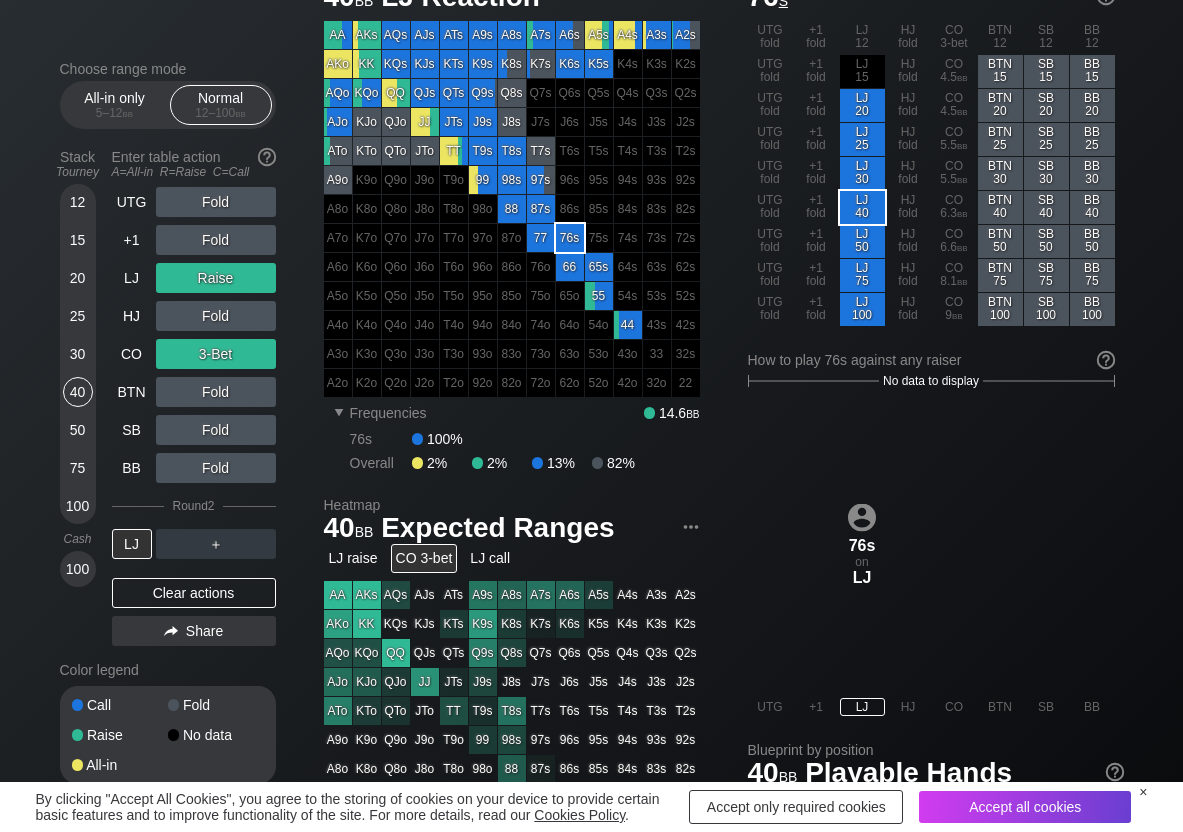 scroll, scrollTop: 100, scrollLeft: 0, axis: vertical 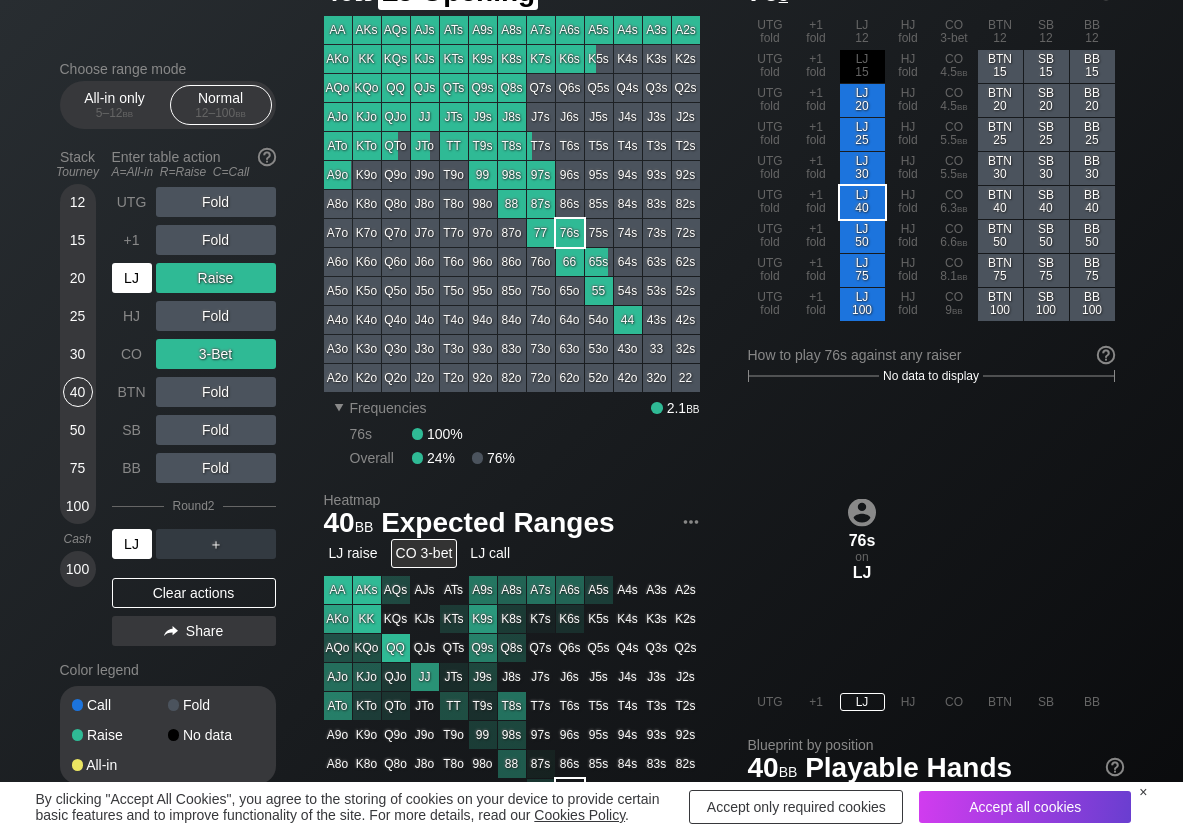 click on "LJ" at bounding box center [132, 278] 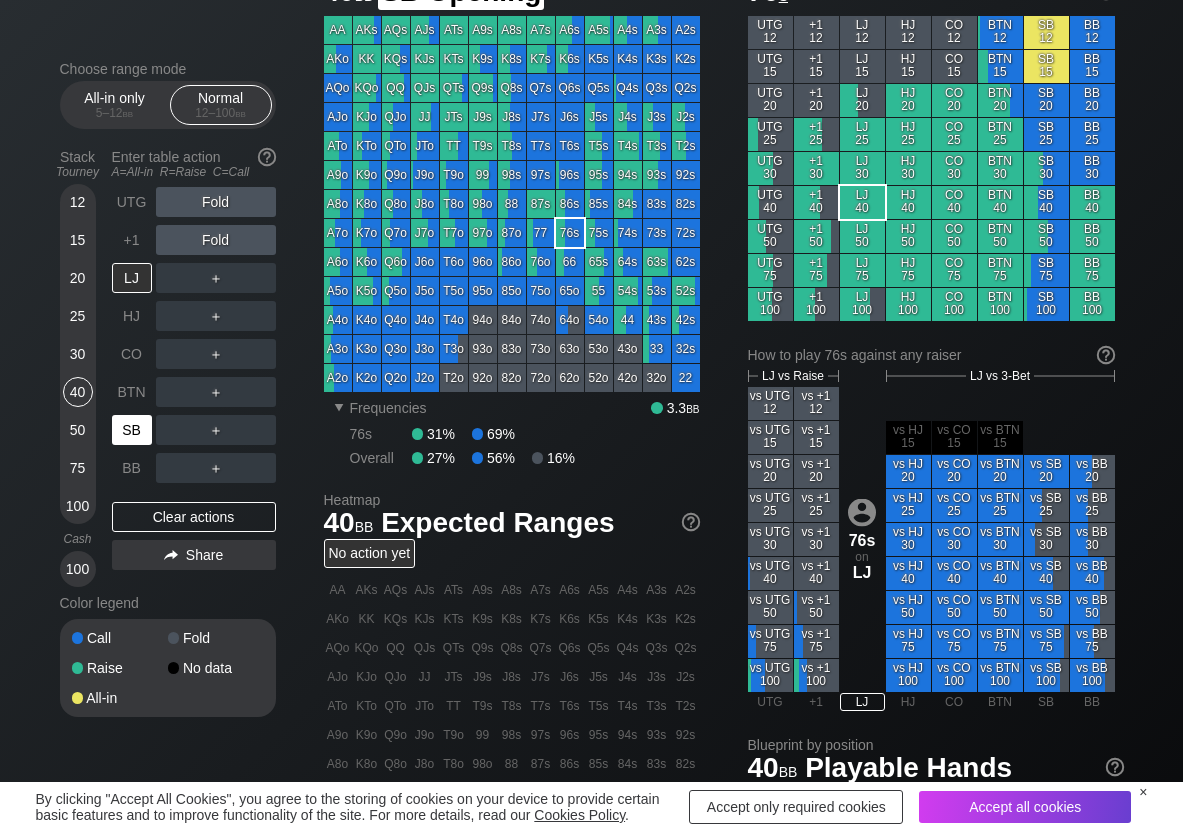 click on "SB" at bounding box center (132, 430) 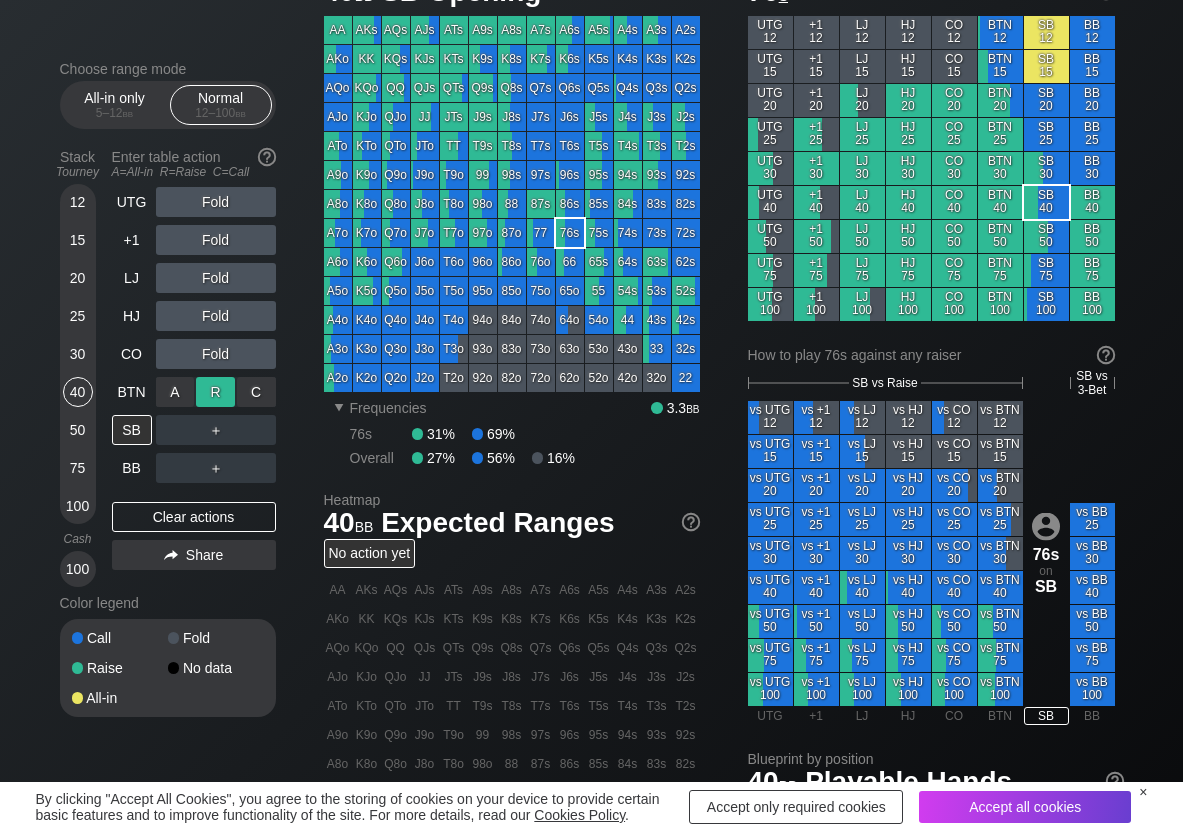 drag, startPoint x: 218, startPoint y: 396, endPoint x: 164, endPoint y: 379, distance: 56.61272 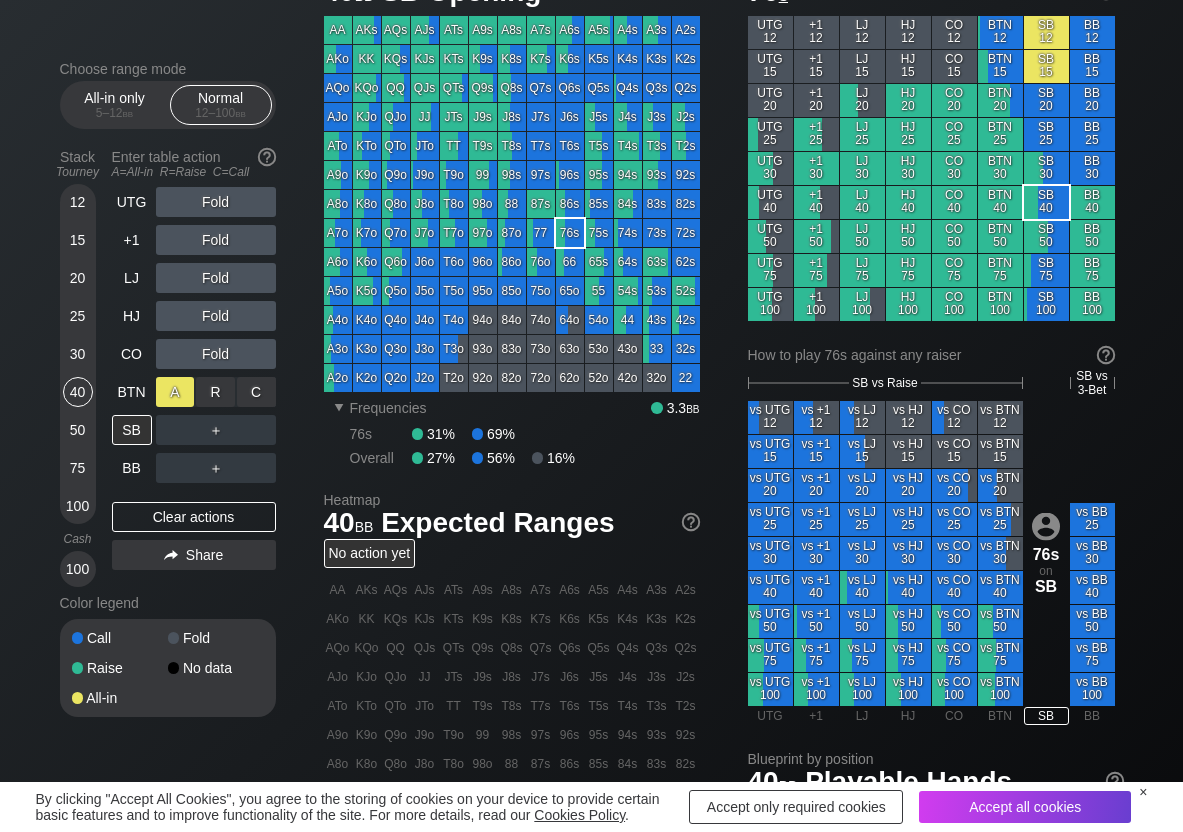 click on "R ✕" at bounding box center [215, 392] 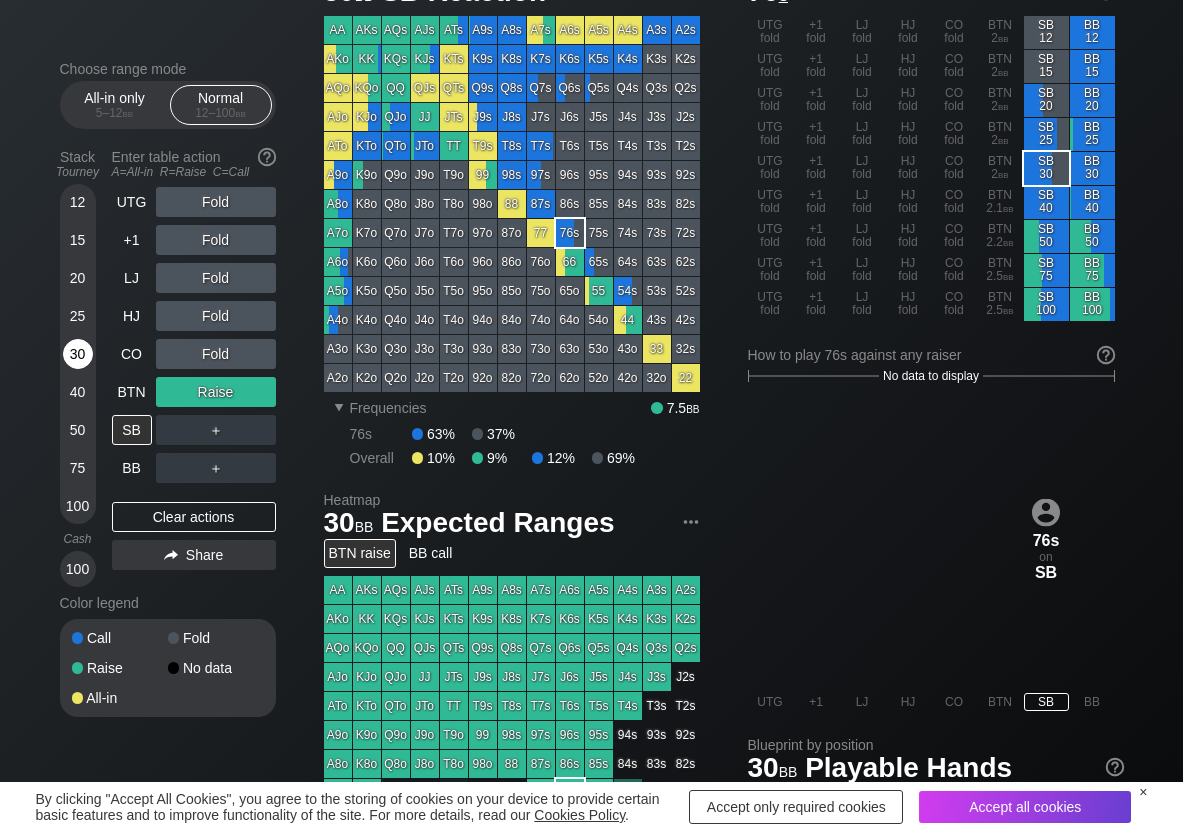 click on "30" at bounding box center (78, 354) 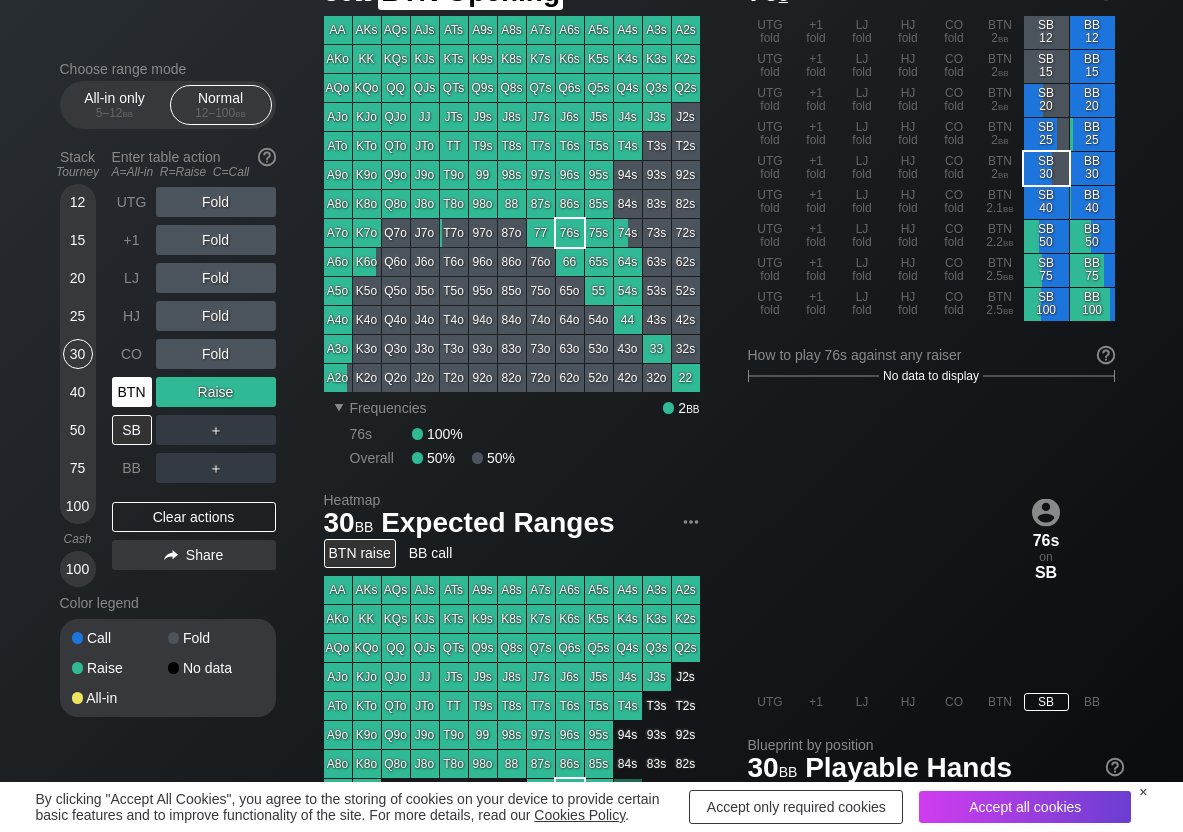 click on "BTN" at bounding box center [132, 392] 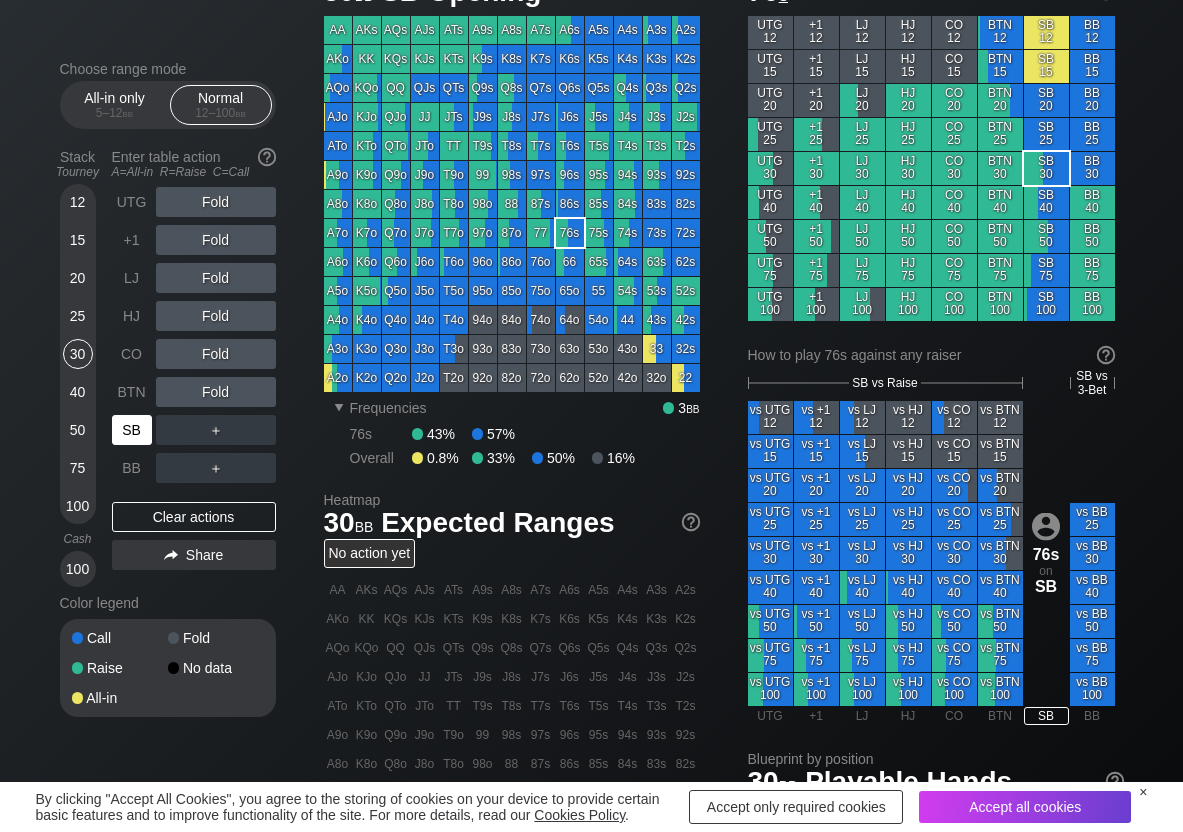 click on "SB" at bounding box center (132, 430) 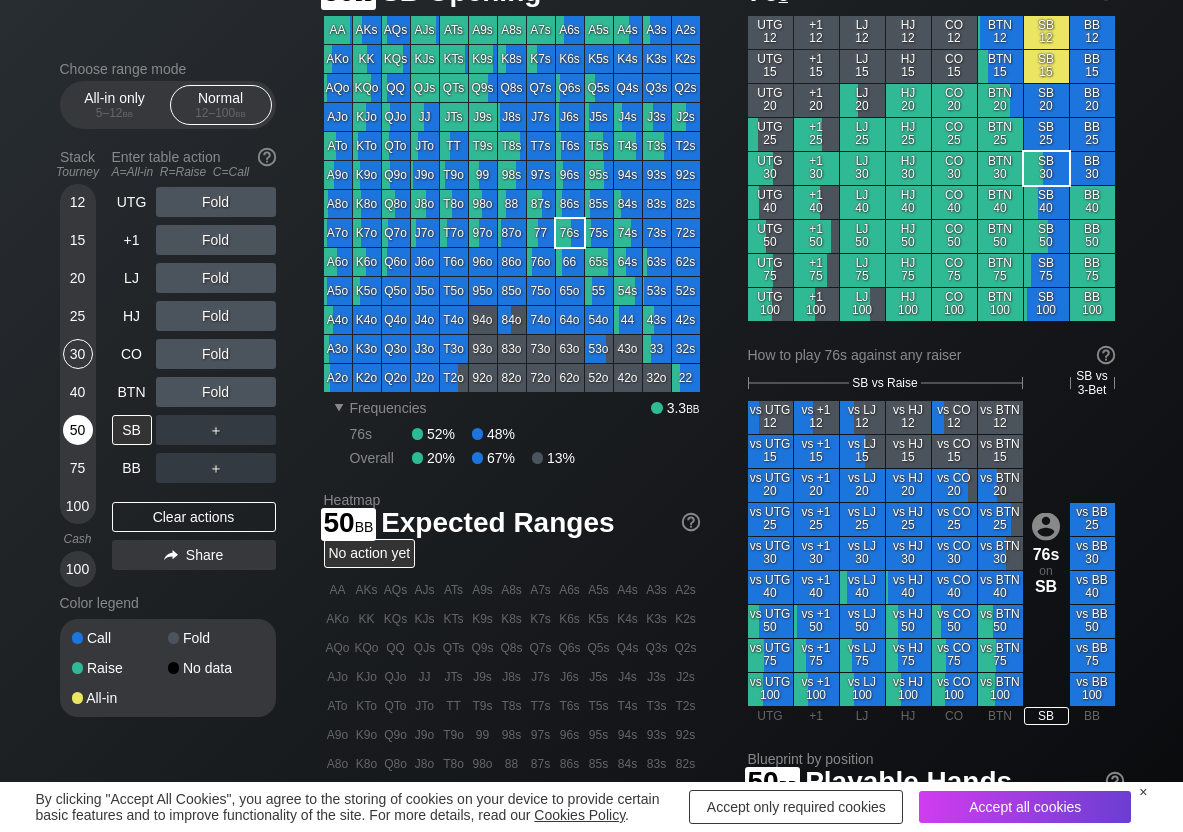 click on "50" at bounding box center (78, 430) 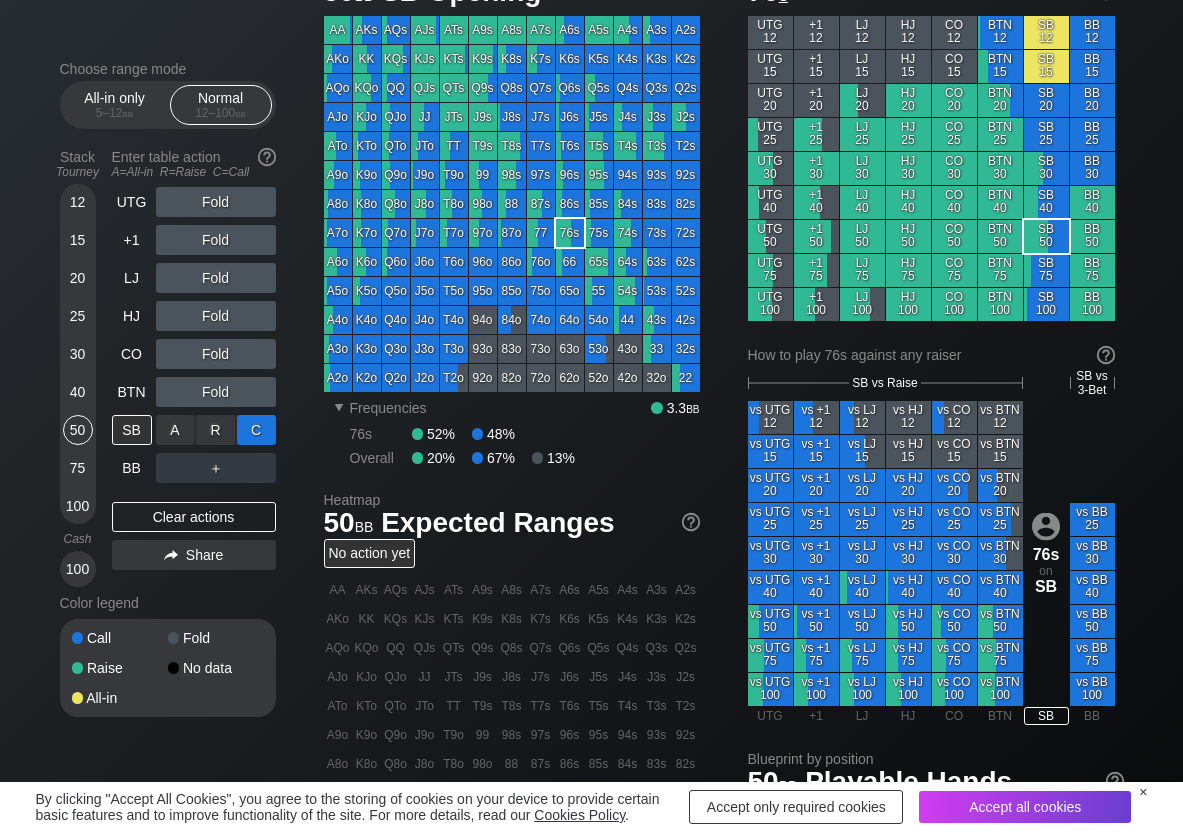 click on "C ✕" at bounding box center (256, 430) 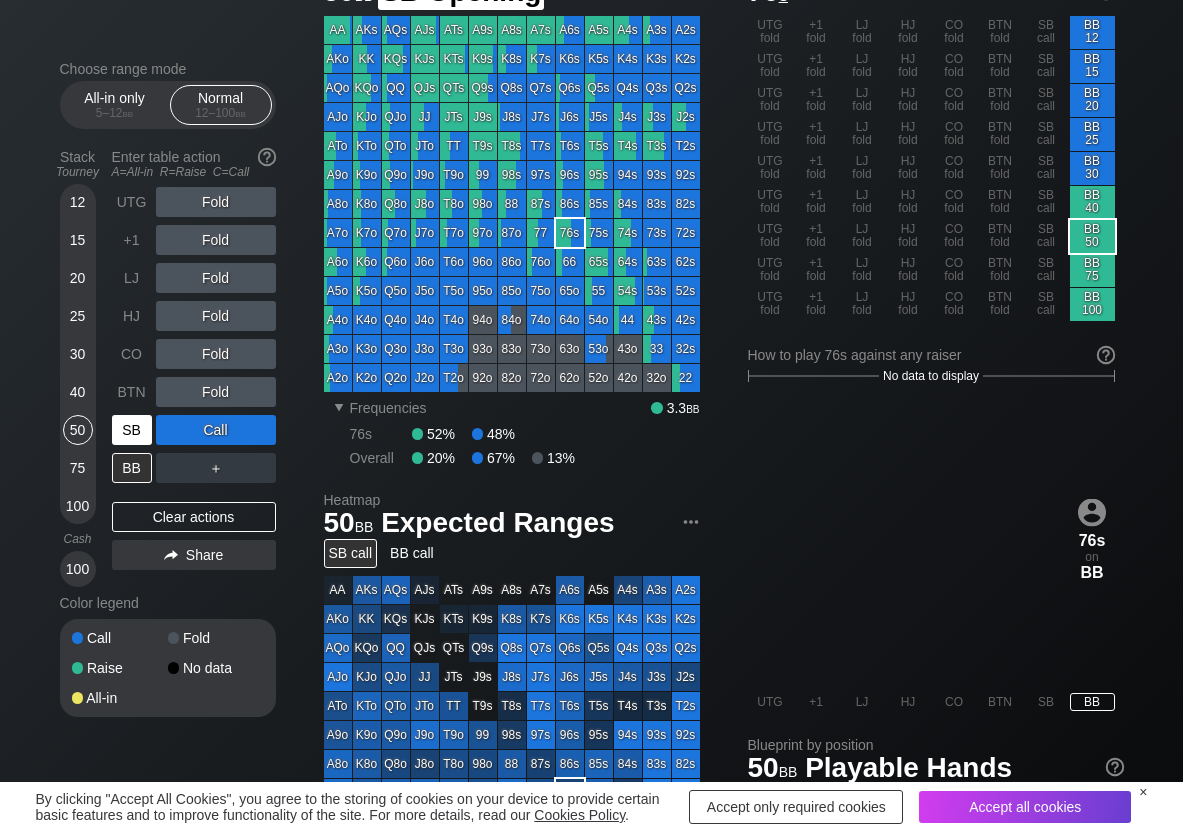 click on "SB" at bounding box center (132, 430) 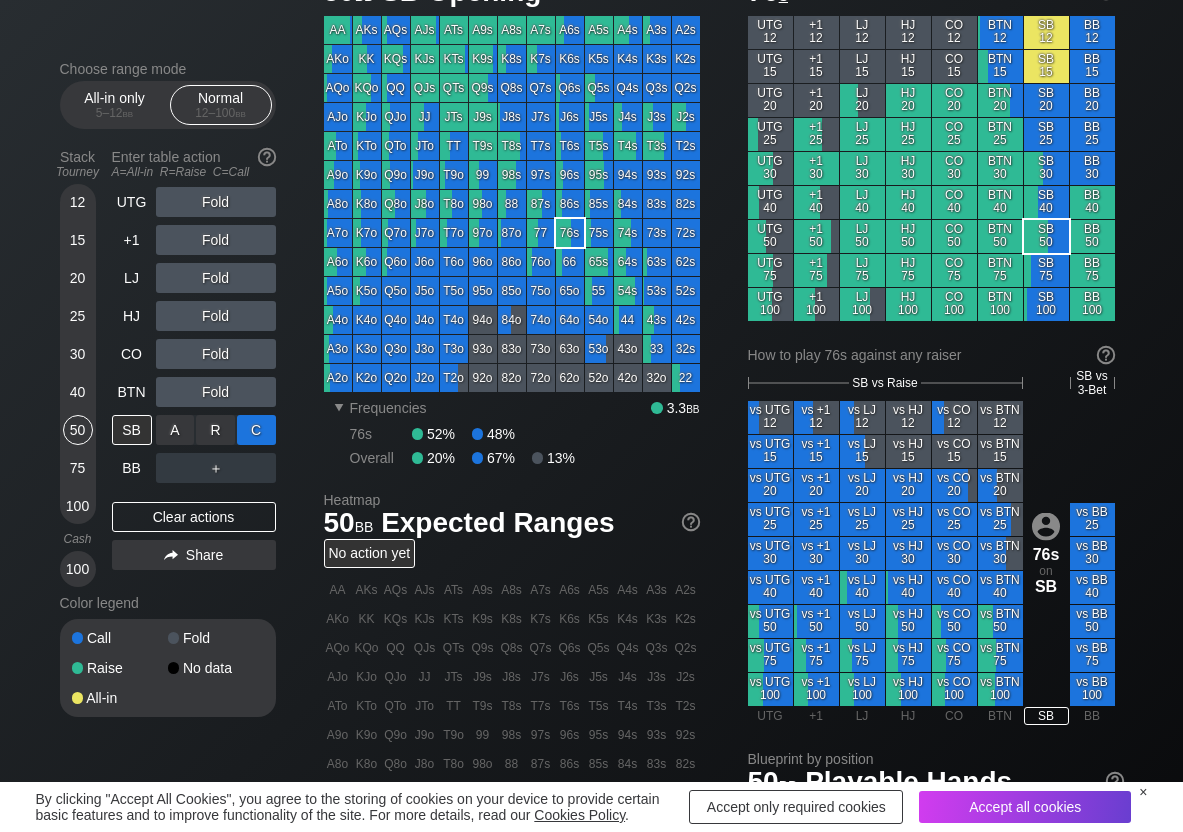 click on "C ✕" at bounding box center [256, 430] 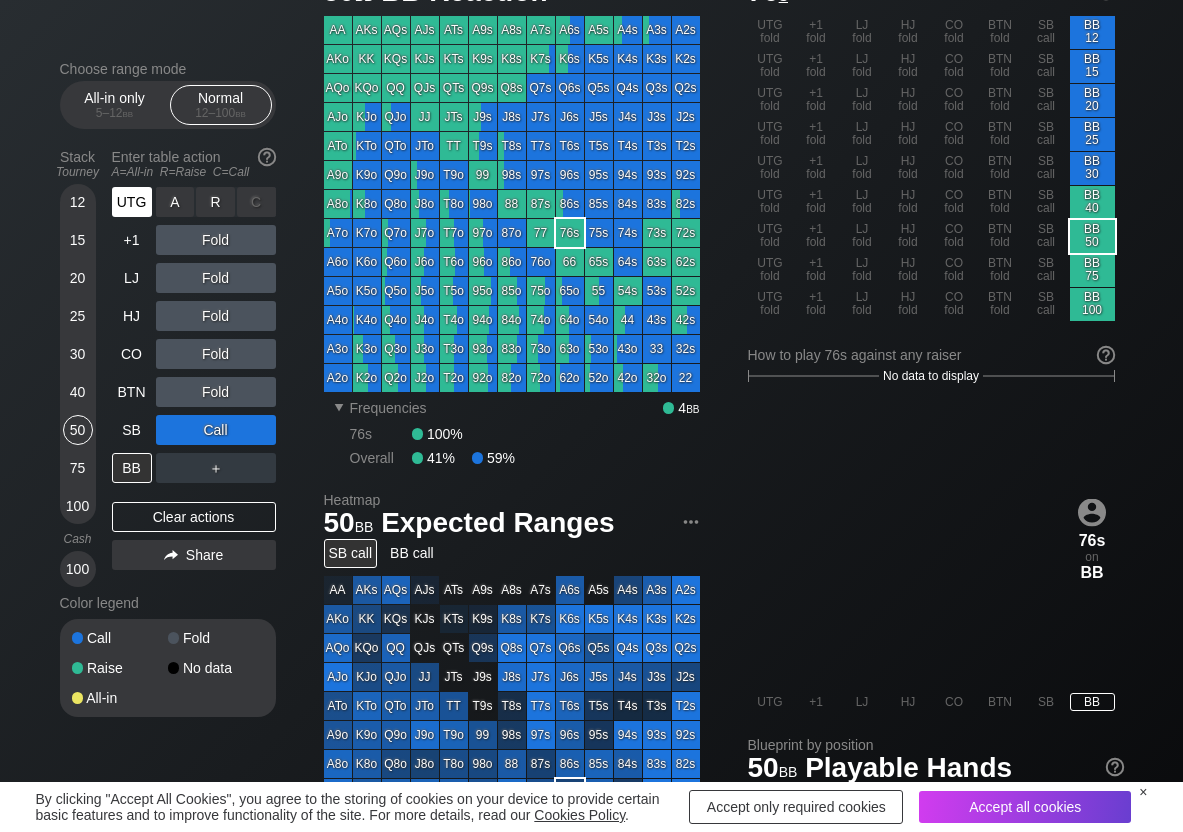 click on "UTG" at bounding box center [132, 202] 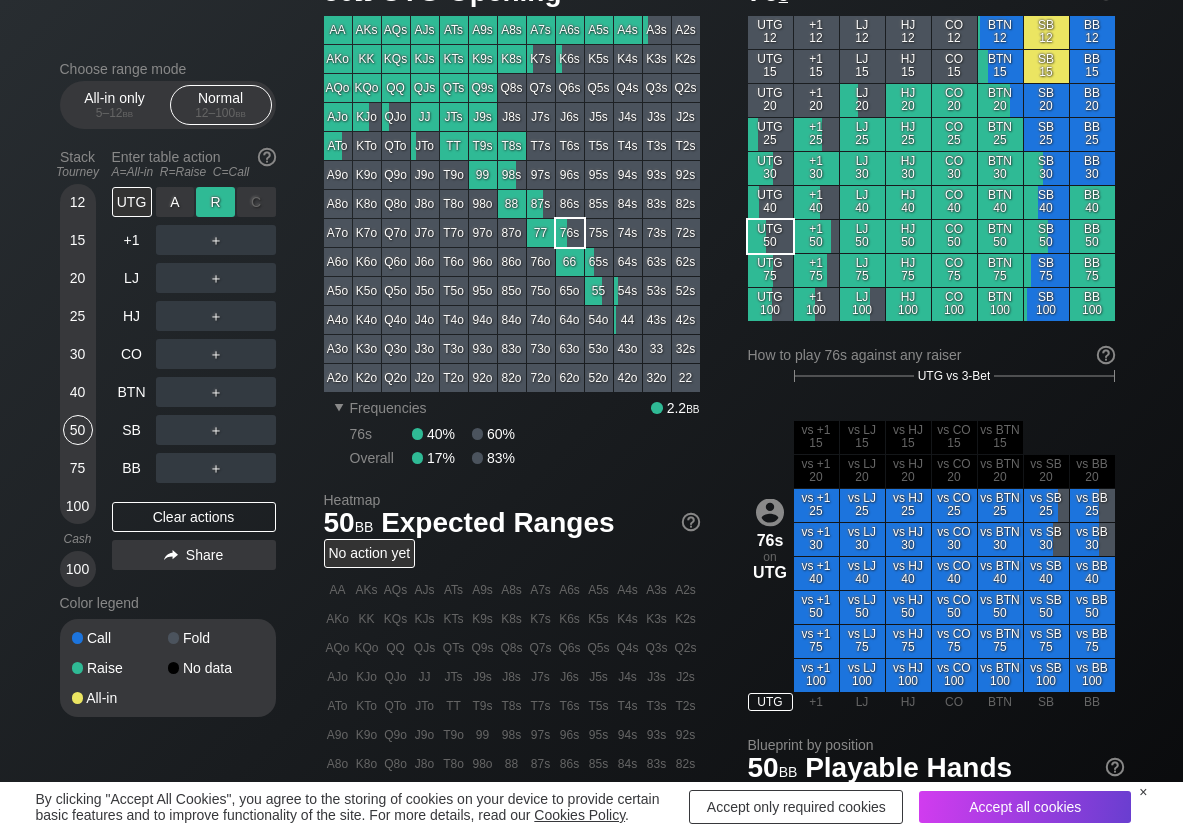 click on "R ✕" at bounding box center [215, 202] 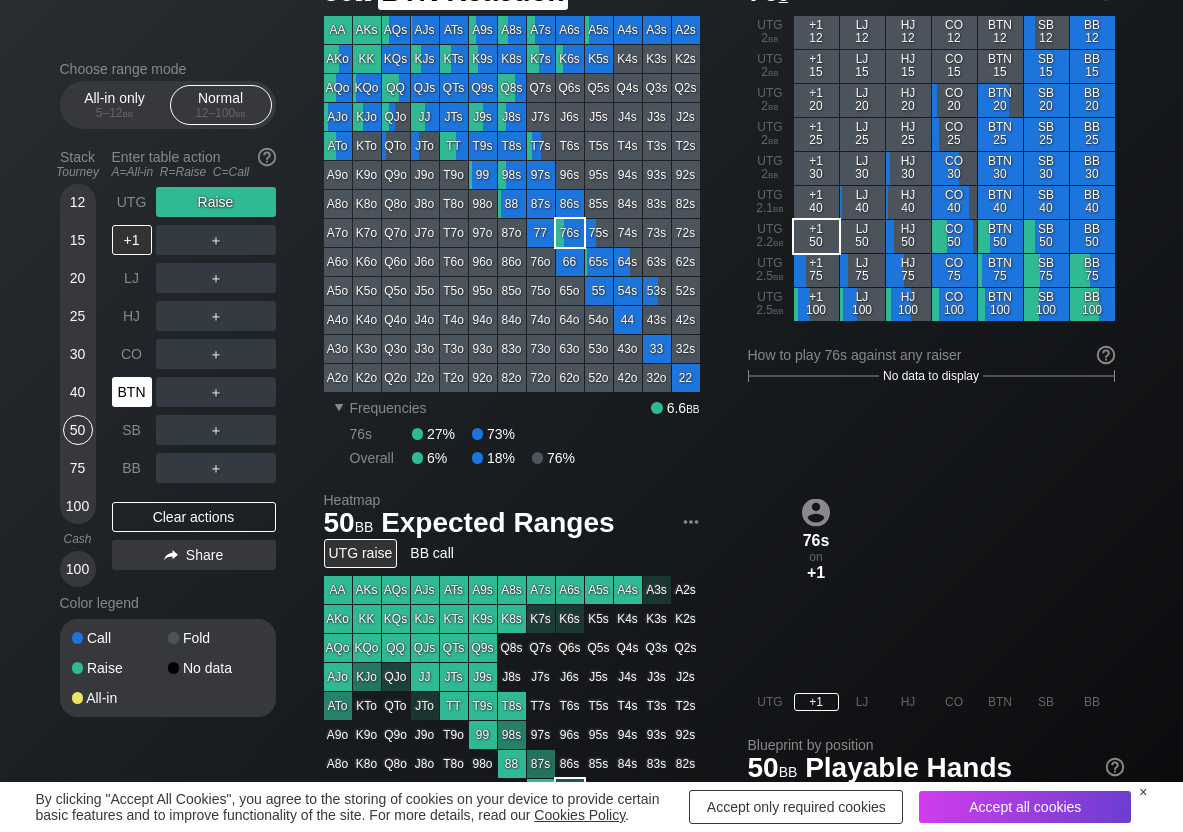 click on "BTN" at bounding box center [132, 392] 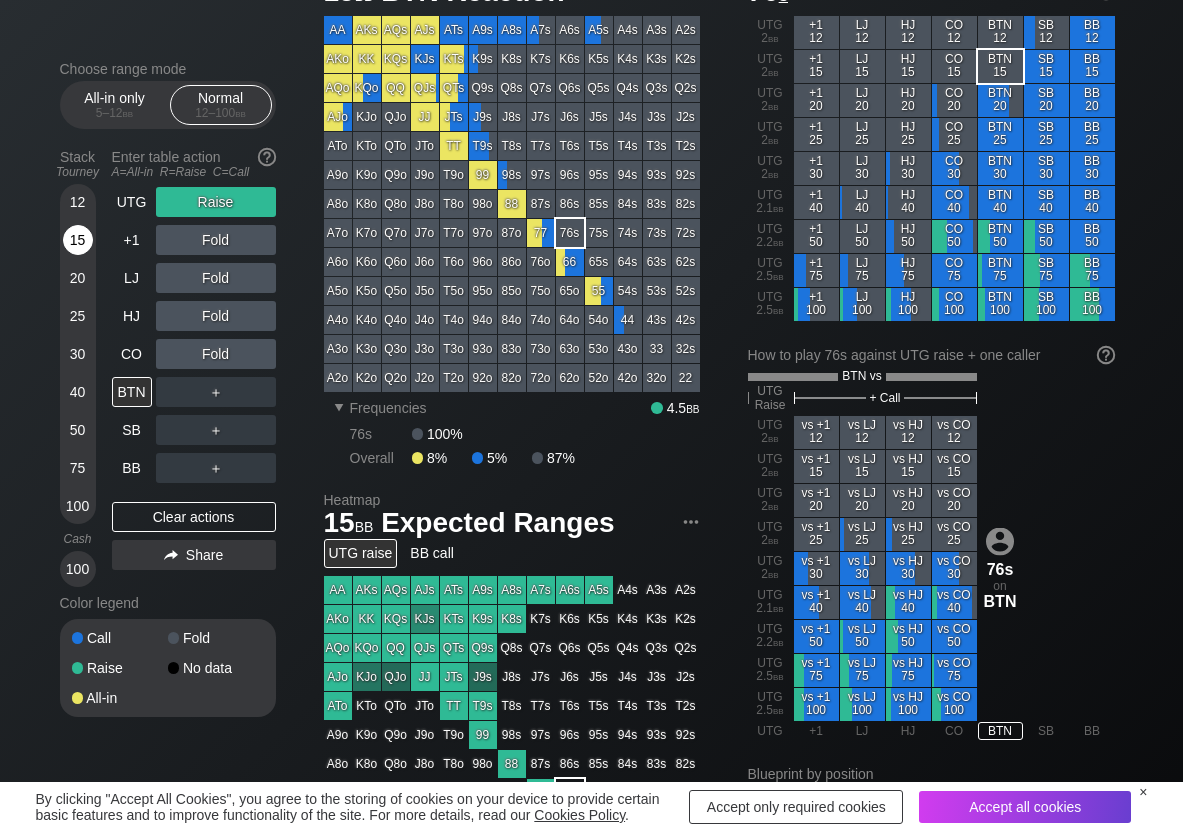 click on "15" at bounding box center [78, 240] 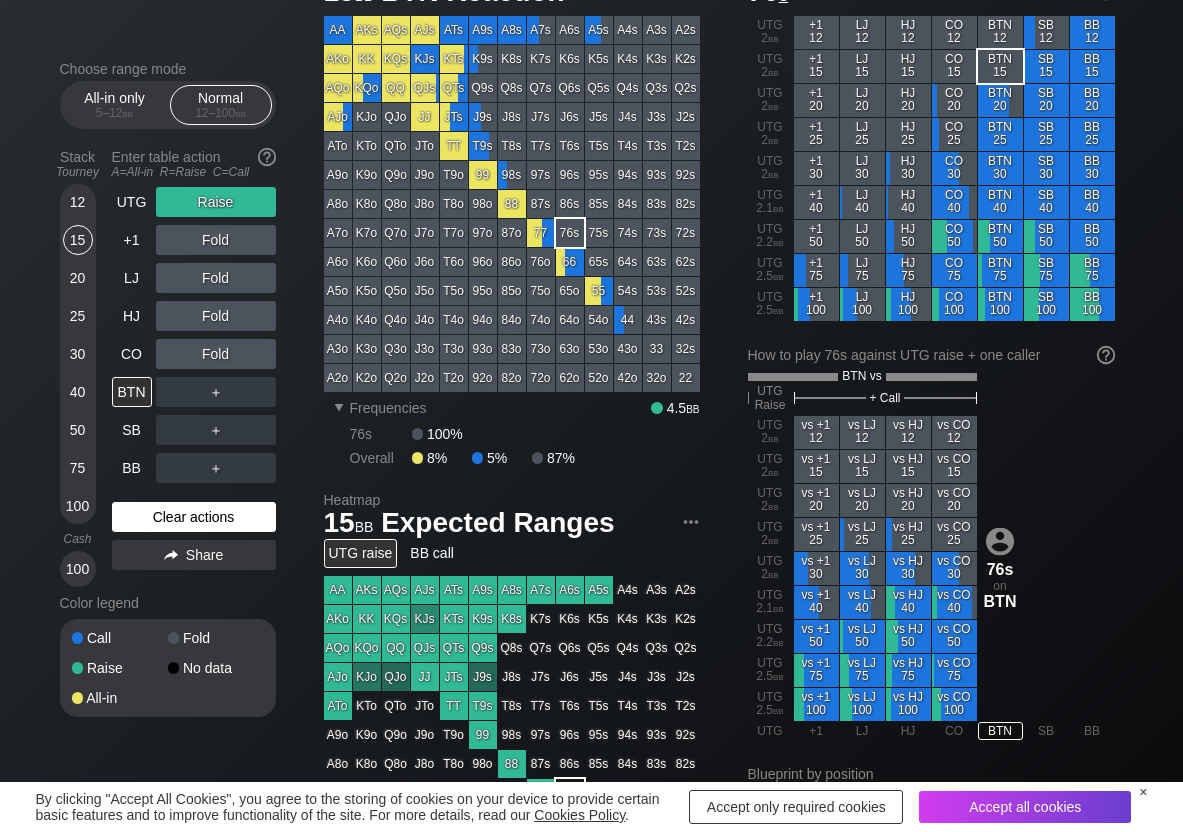 click on "Clear actions" at bounding box center [194, 517] 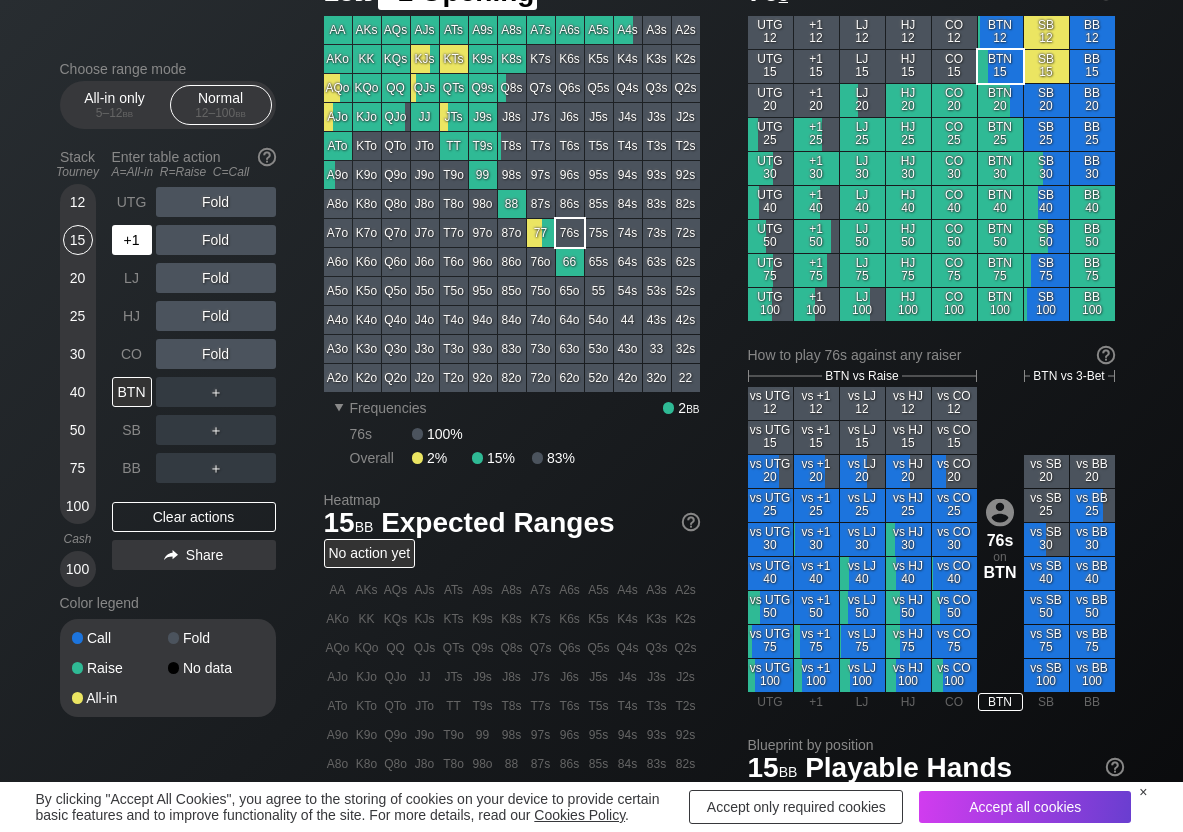click on "+1" at bounding box center (132, 240) 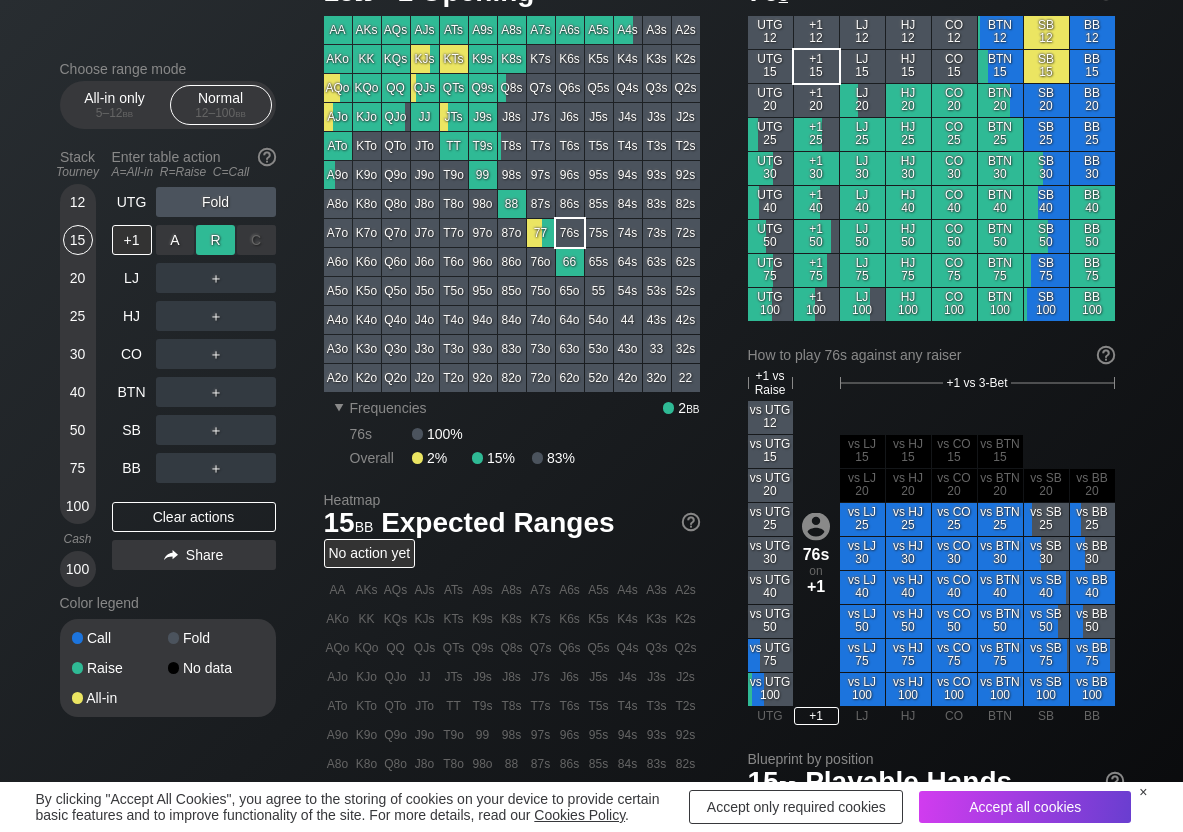 click on "R ✕" at bounding box center [215, 240] 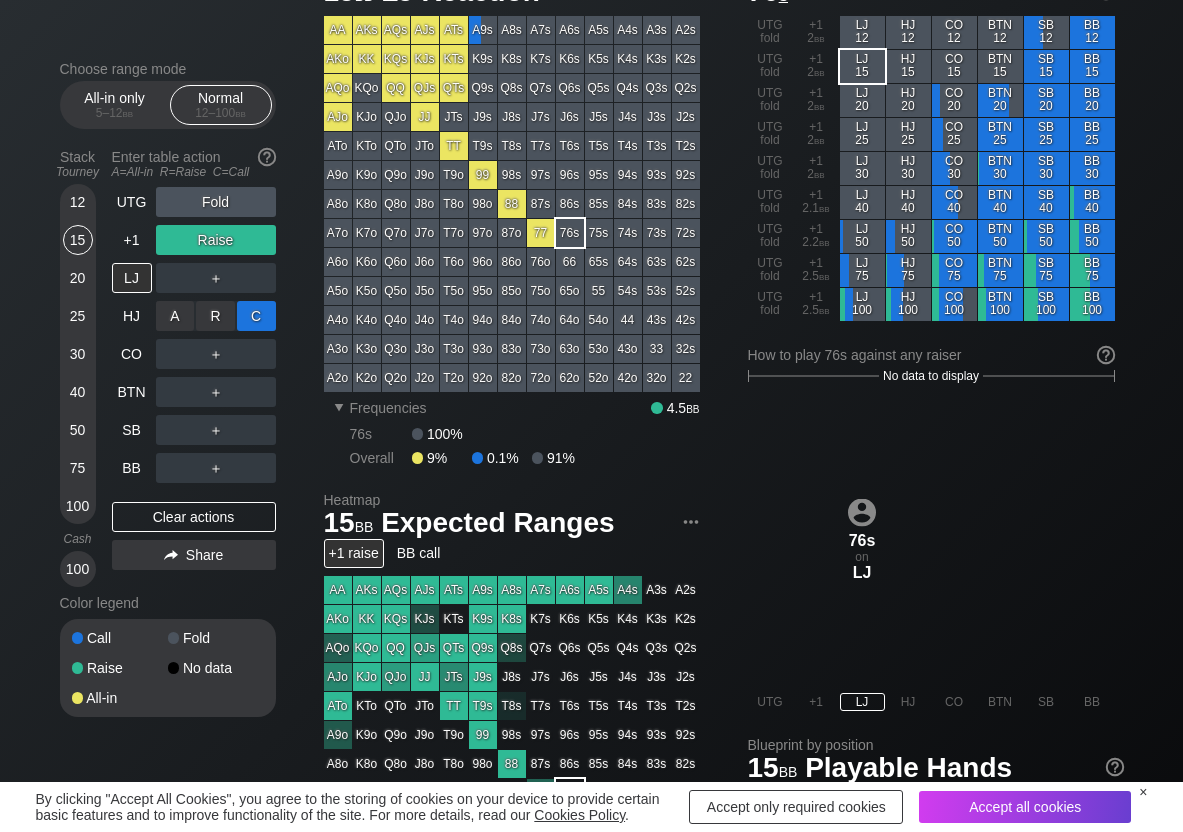 click on "C ✕" at bounding box center [256, 316] 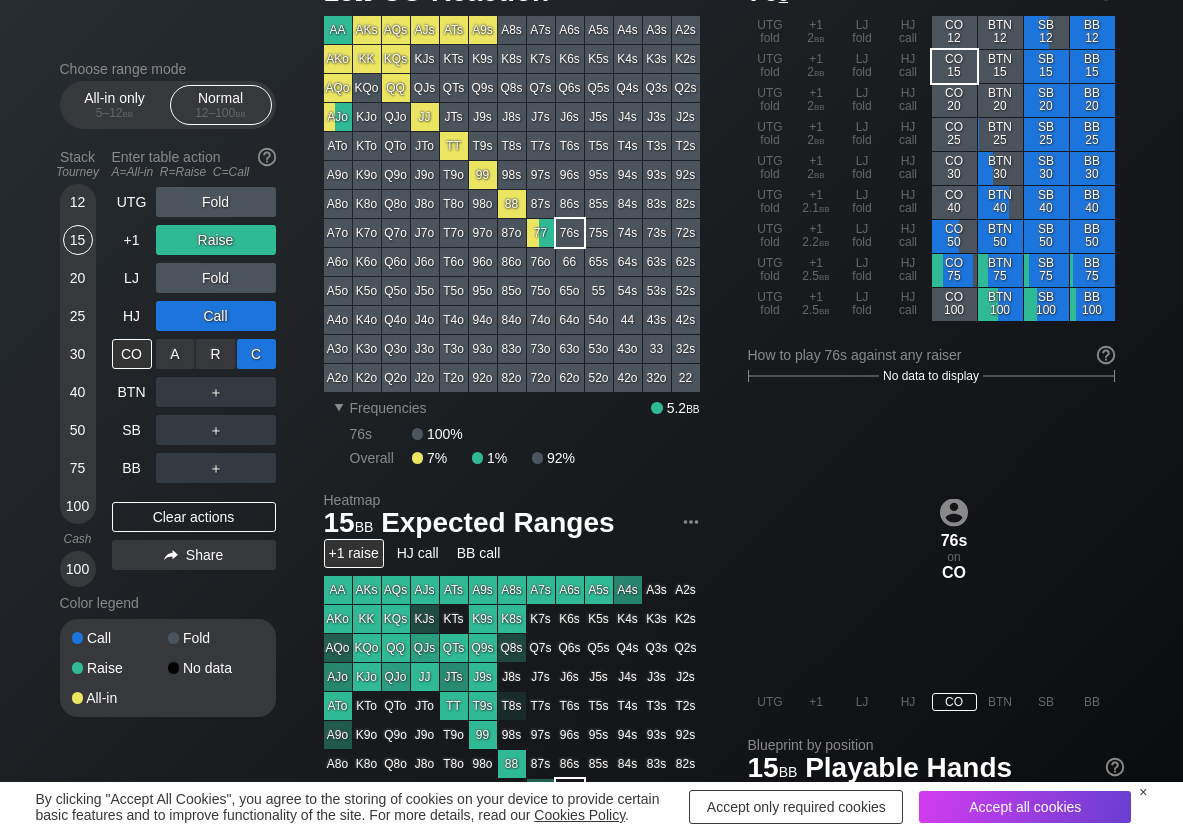 click on "C ✕" at bounding box center [256, 354] 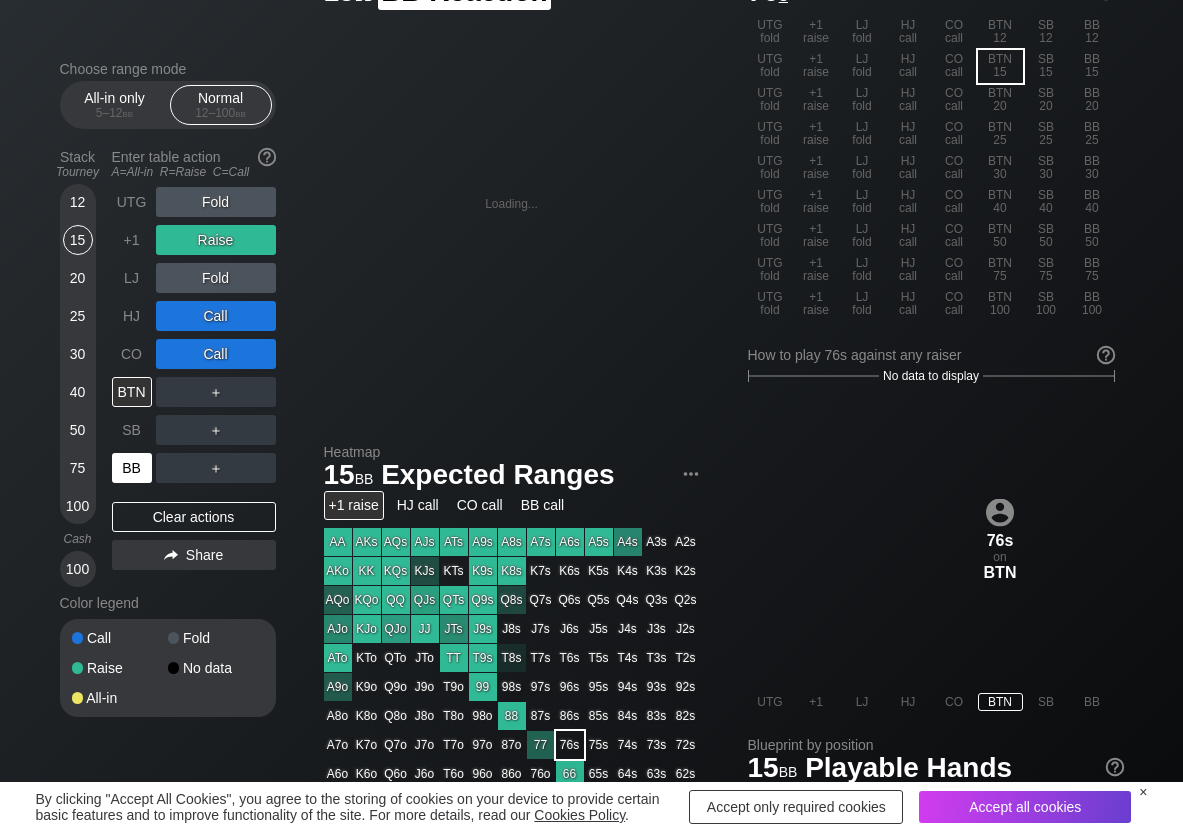 click on "BB" at bounding box center [132, 468] 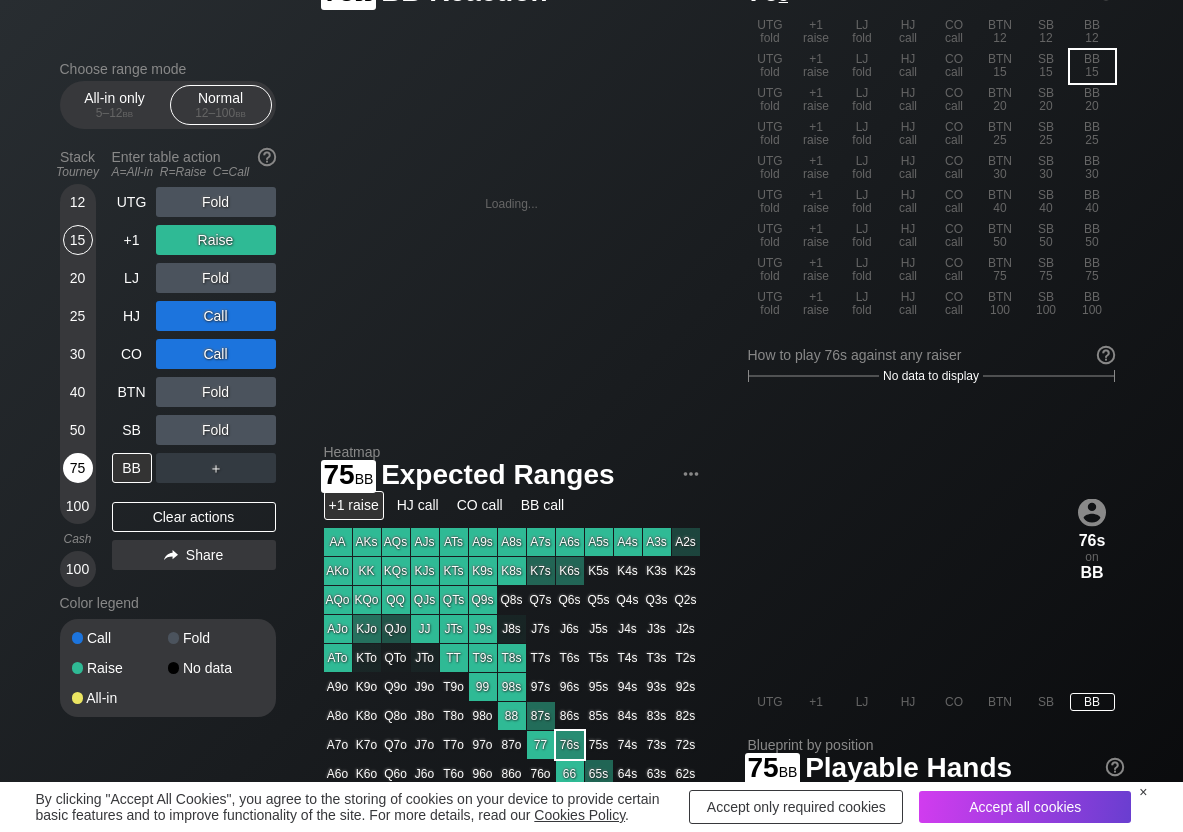 click on "75" at bounding box center [78, 468] 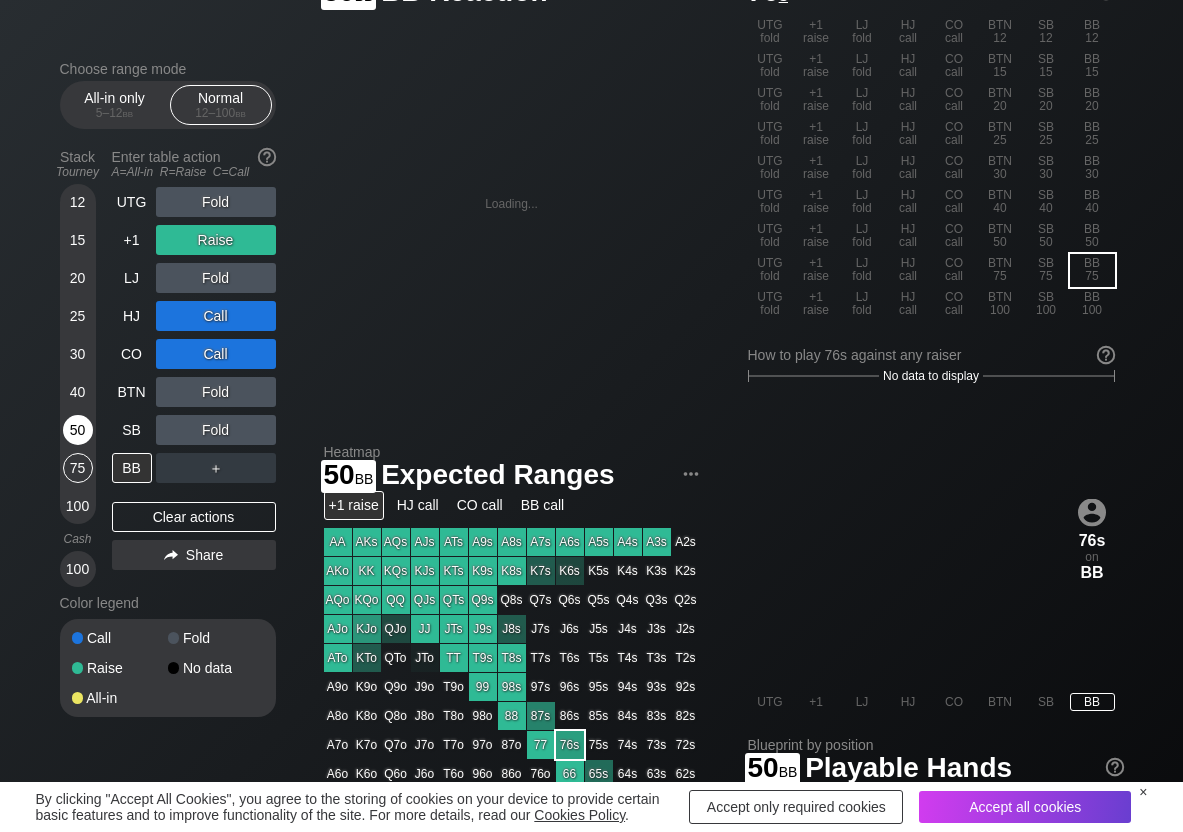 click on "50" at bounding box center (78, 430) 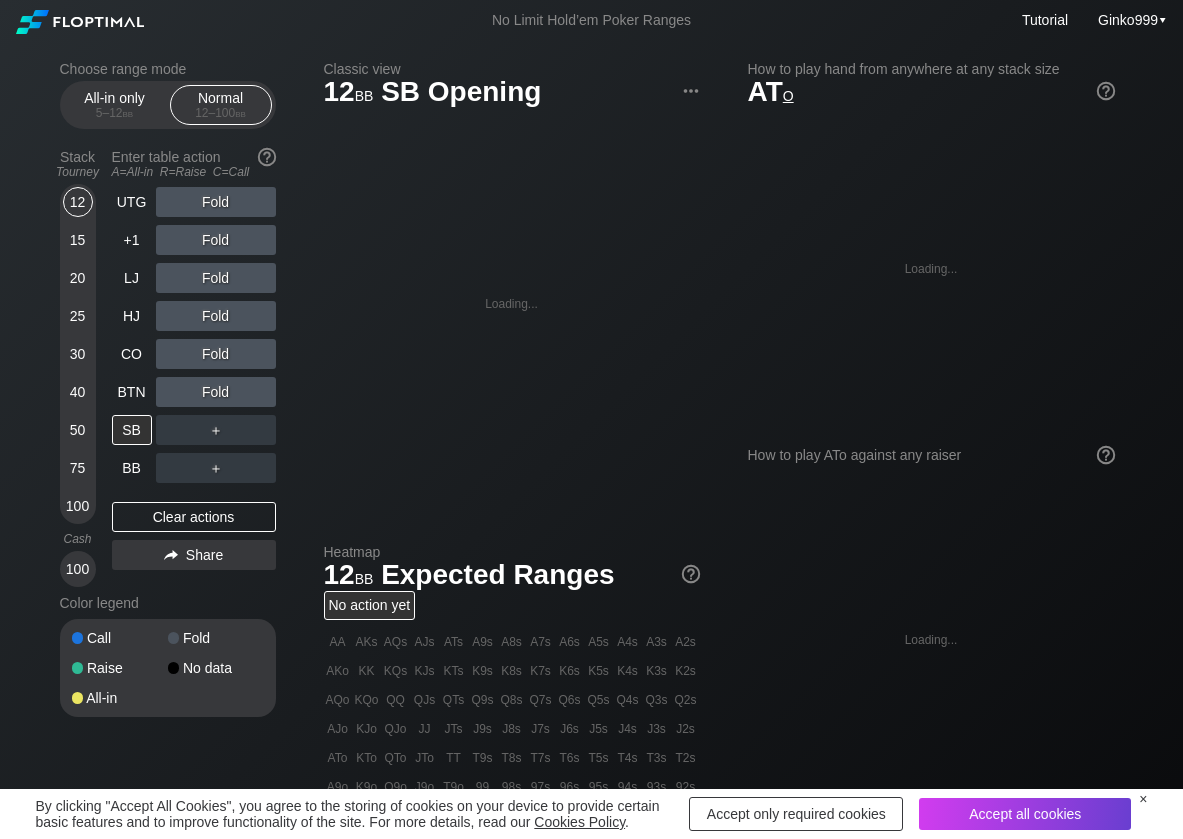 scroll, scrollTop: 0, scrollLeft: 0, axis: both 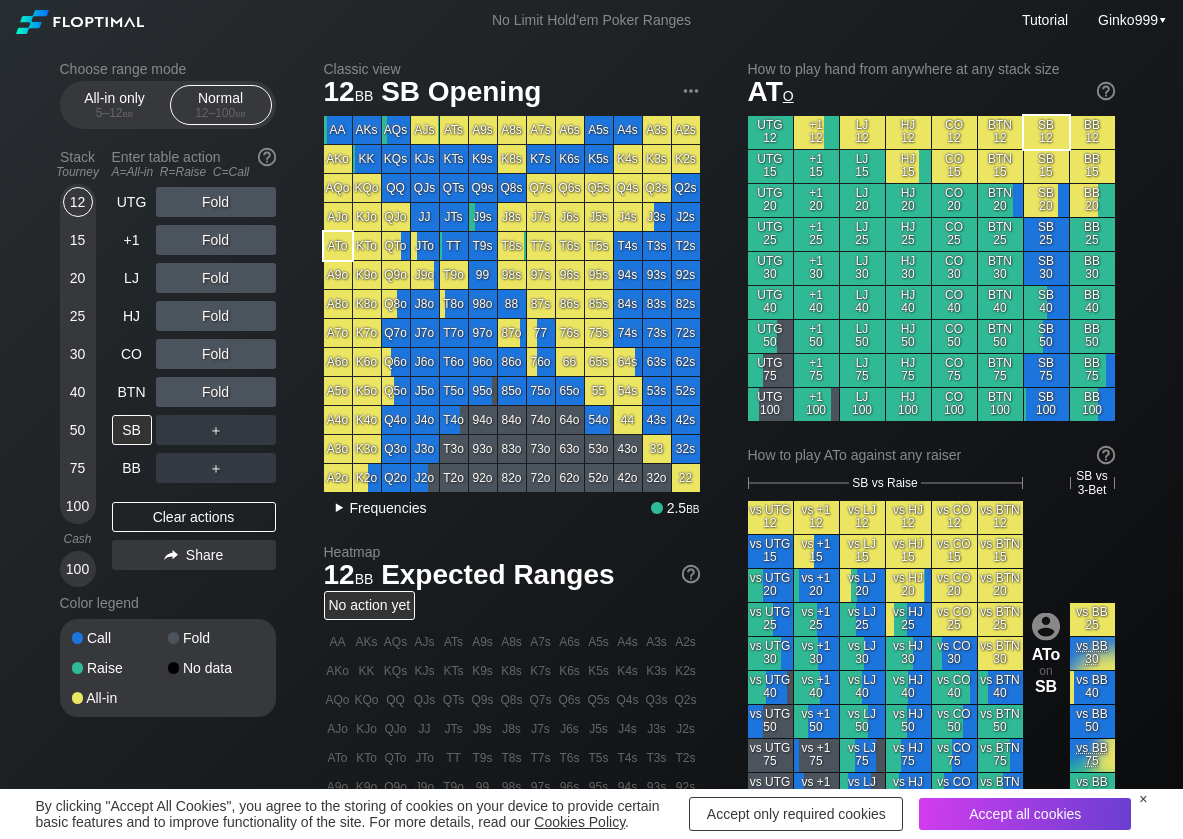 click on "Frequencies" at bounding box center (388, 508) 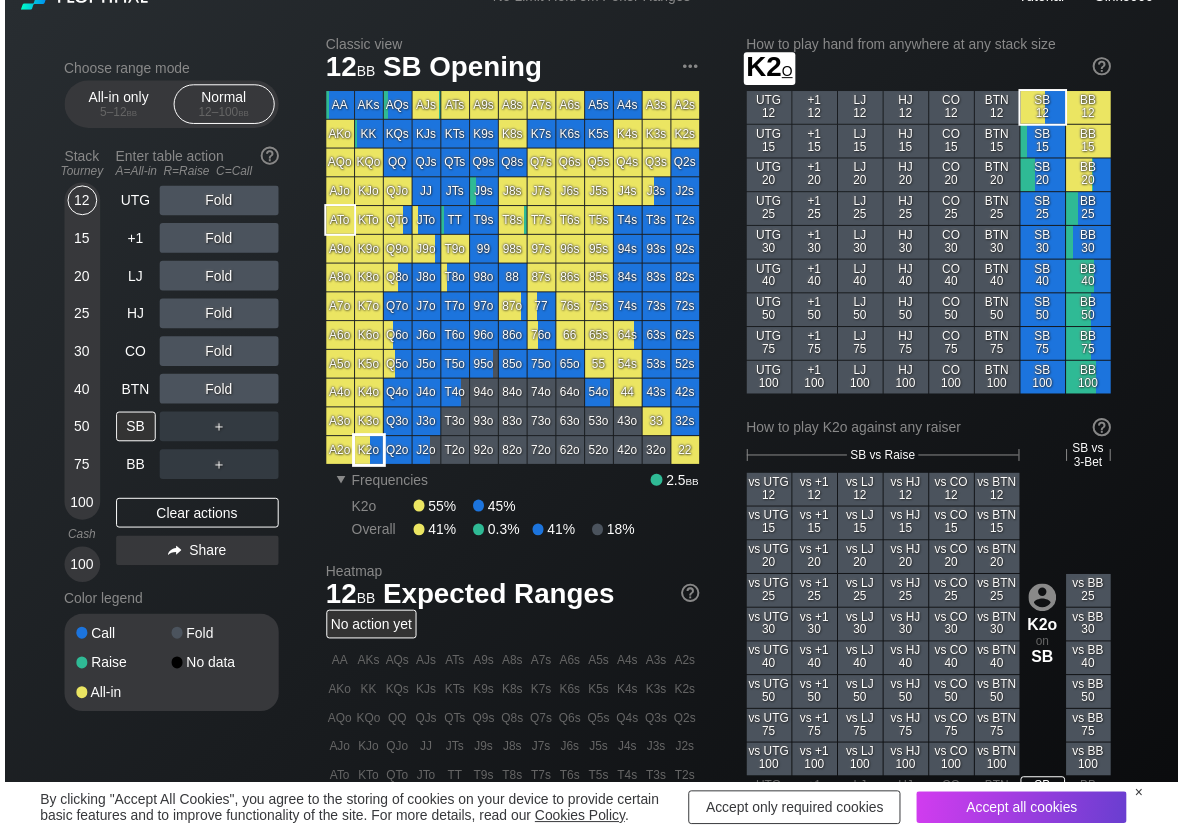 scroll, scrollTop: 100, scrollLeft: 0, axis: vertical 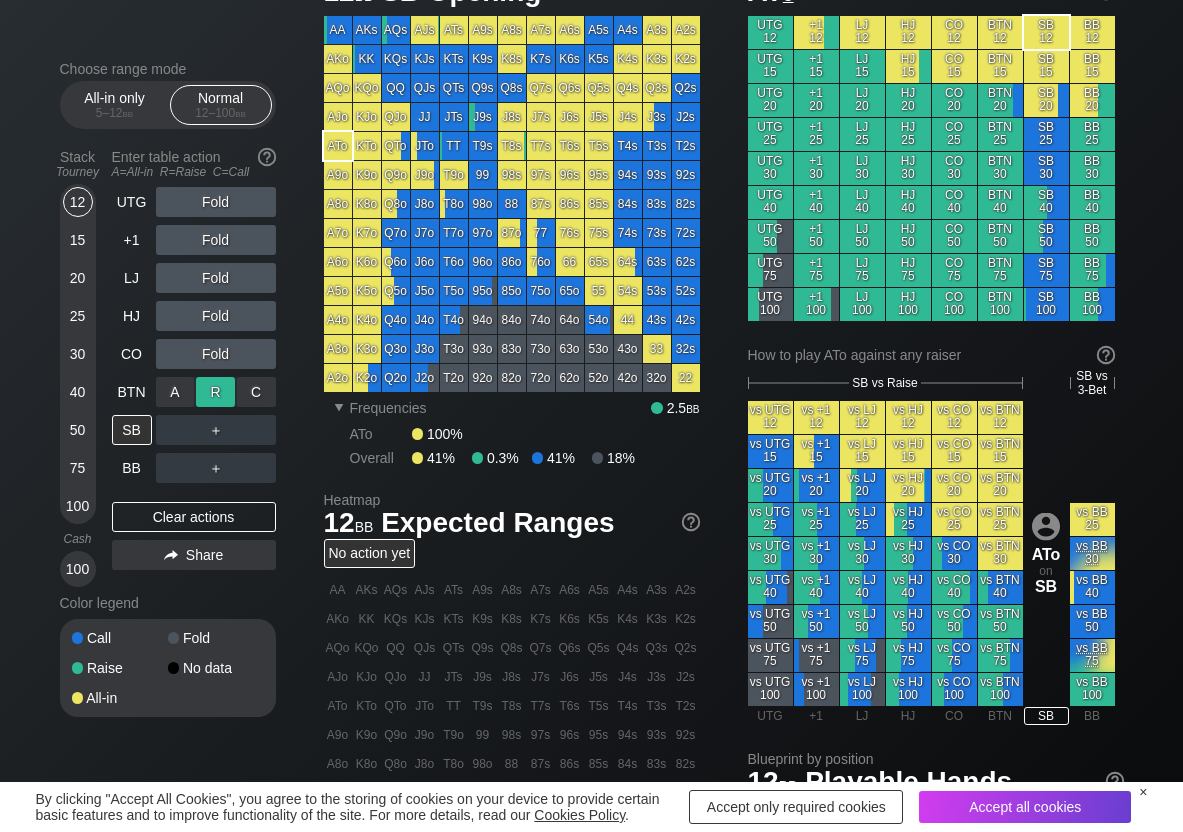 click on "R ✕" at bounding box center (215, 392) 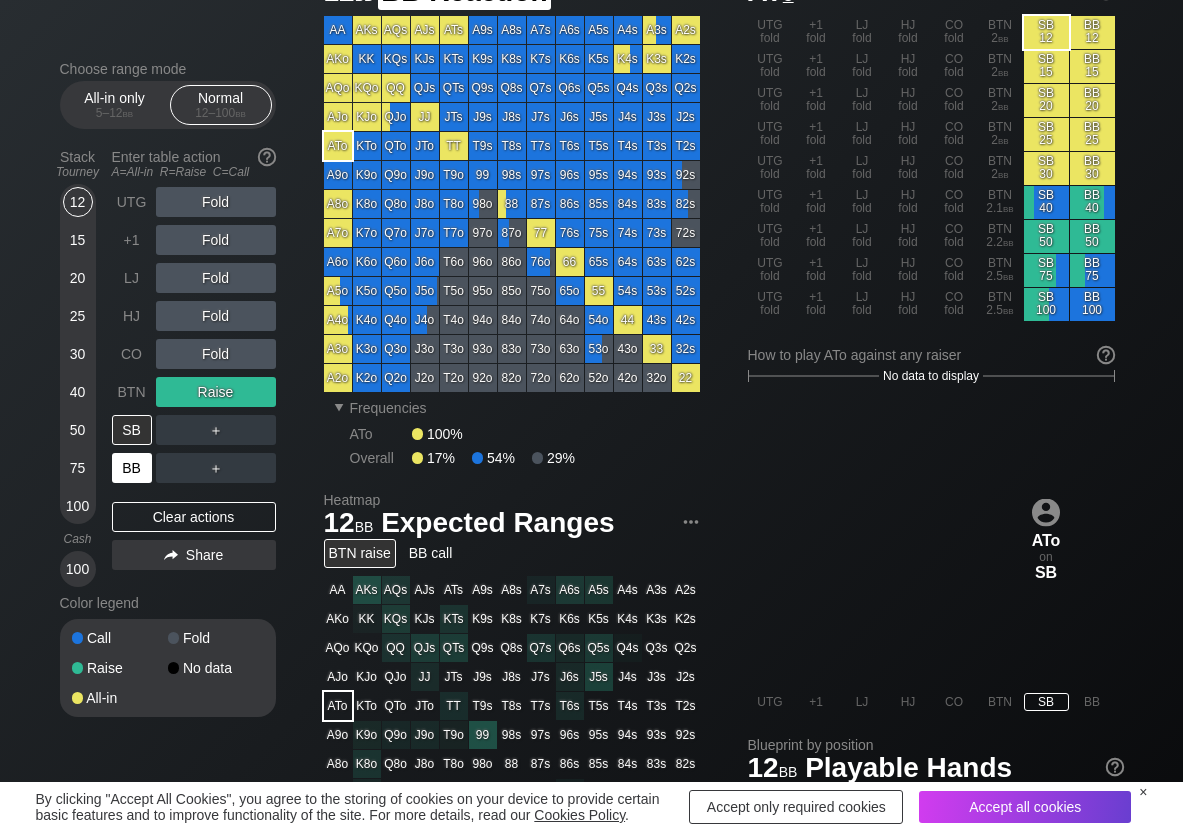 click on "BB" at bounding box center (132, 468) 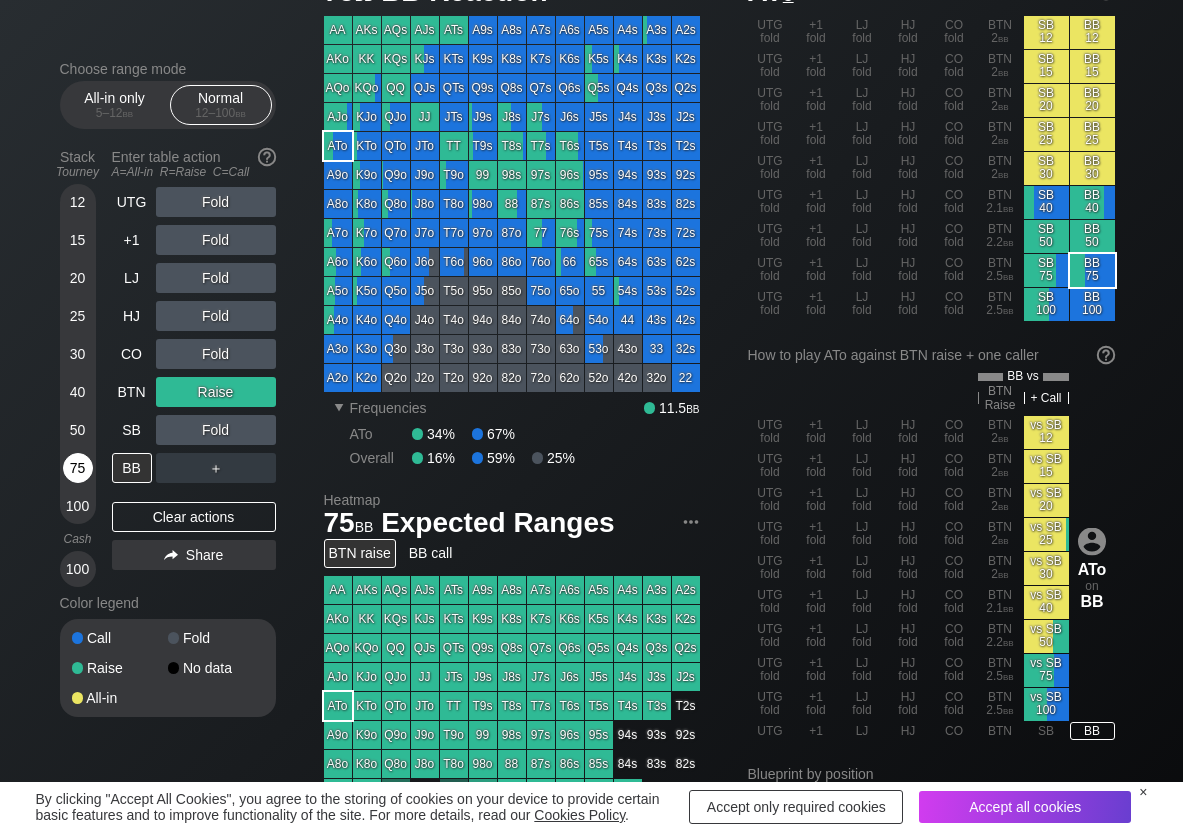 click on "75" at bounding box center [78, 468] 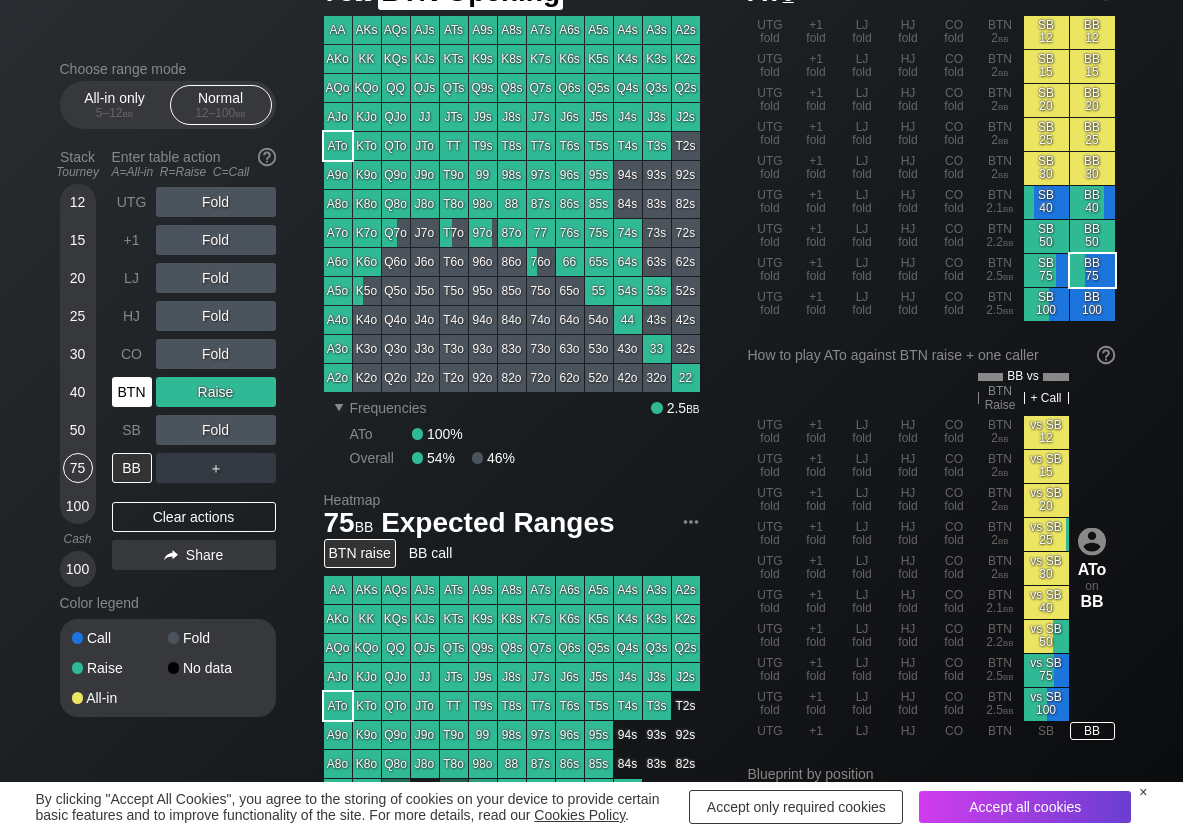 click on "BTN" at bounding box center (132, 392) 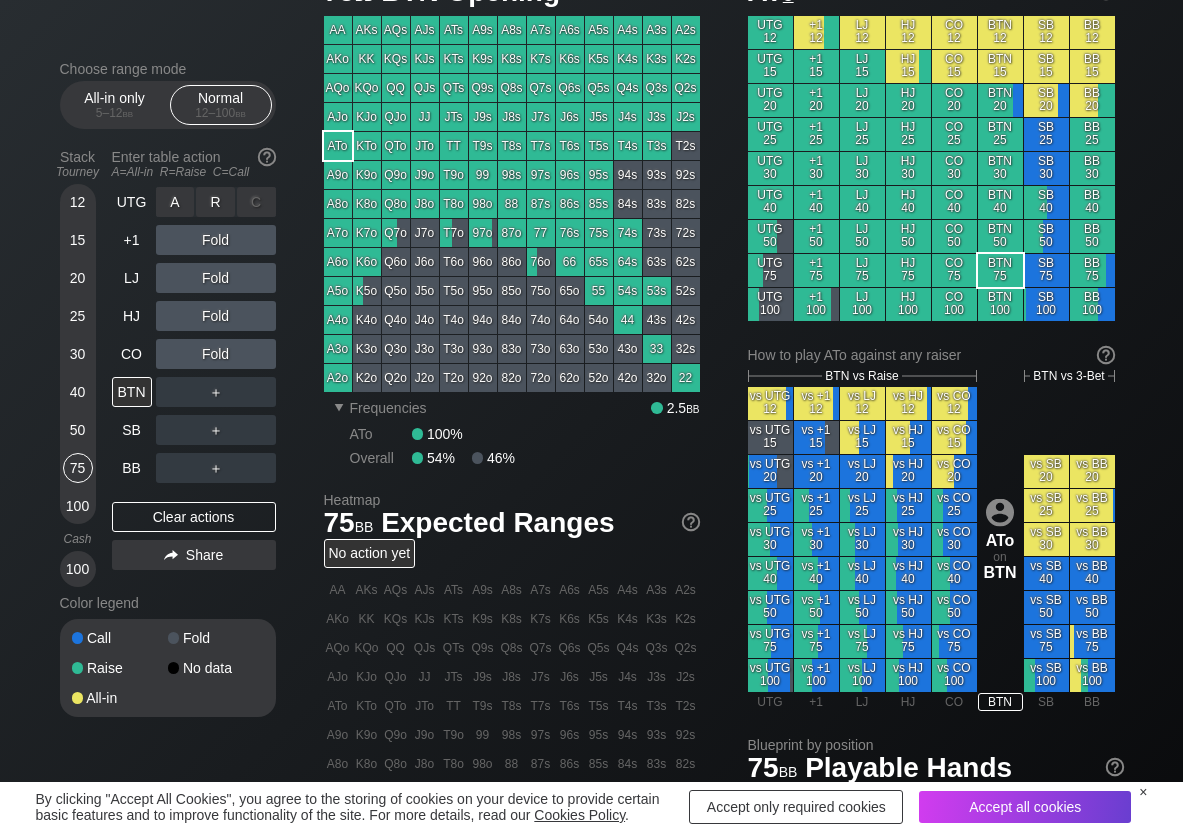 click on "R ✕" at bounding box center [215, 202] 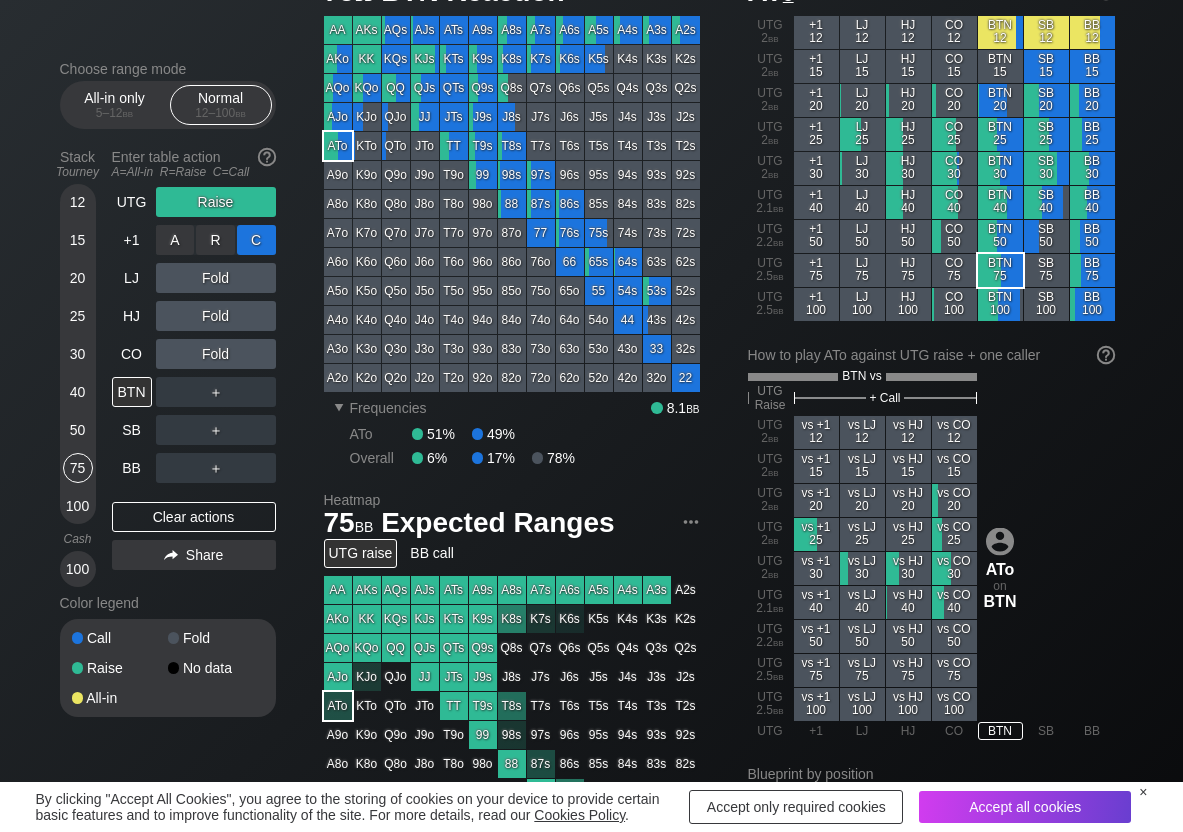 click on "C ✕" at bounding box center [256, 240] 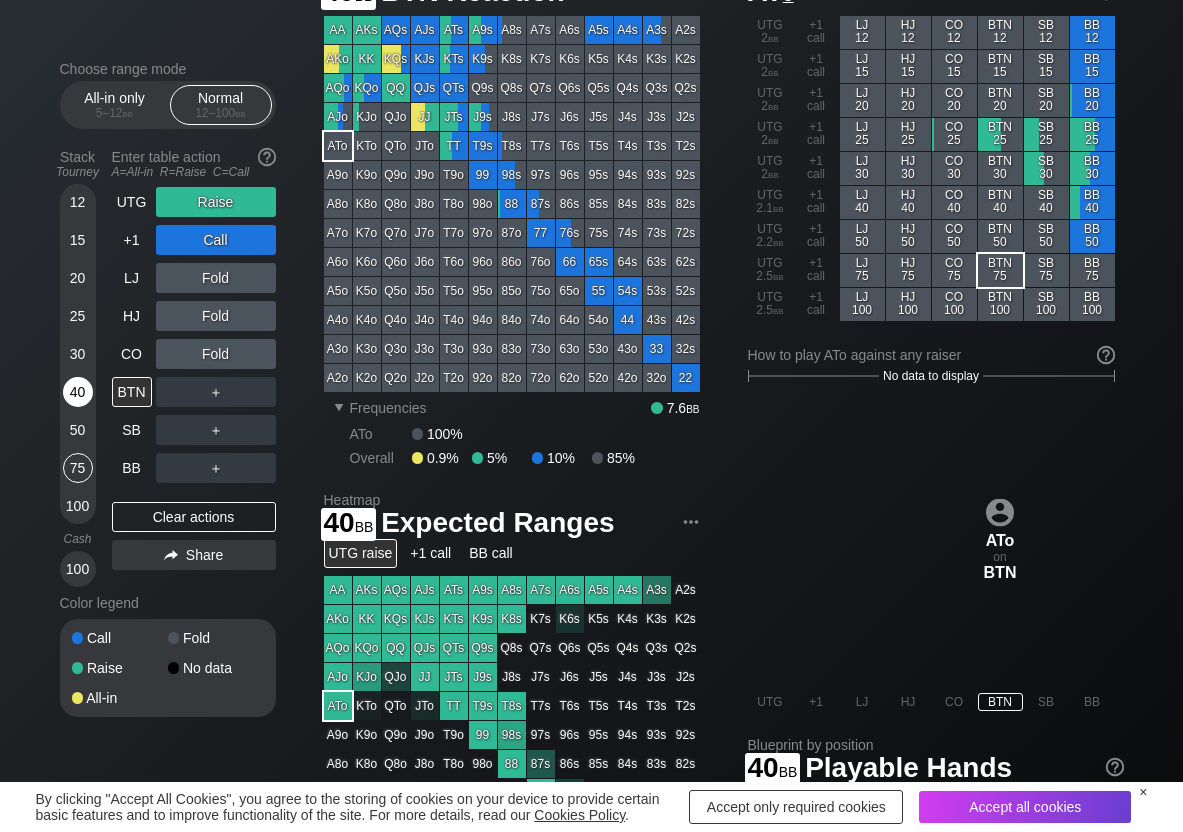 drag, startPoint x: 82, startPoint y: 381, endPoint x: 79, endPoint y: 395, distance: 14.3178215 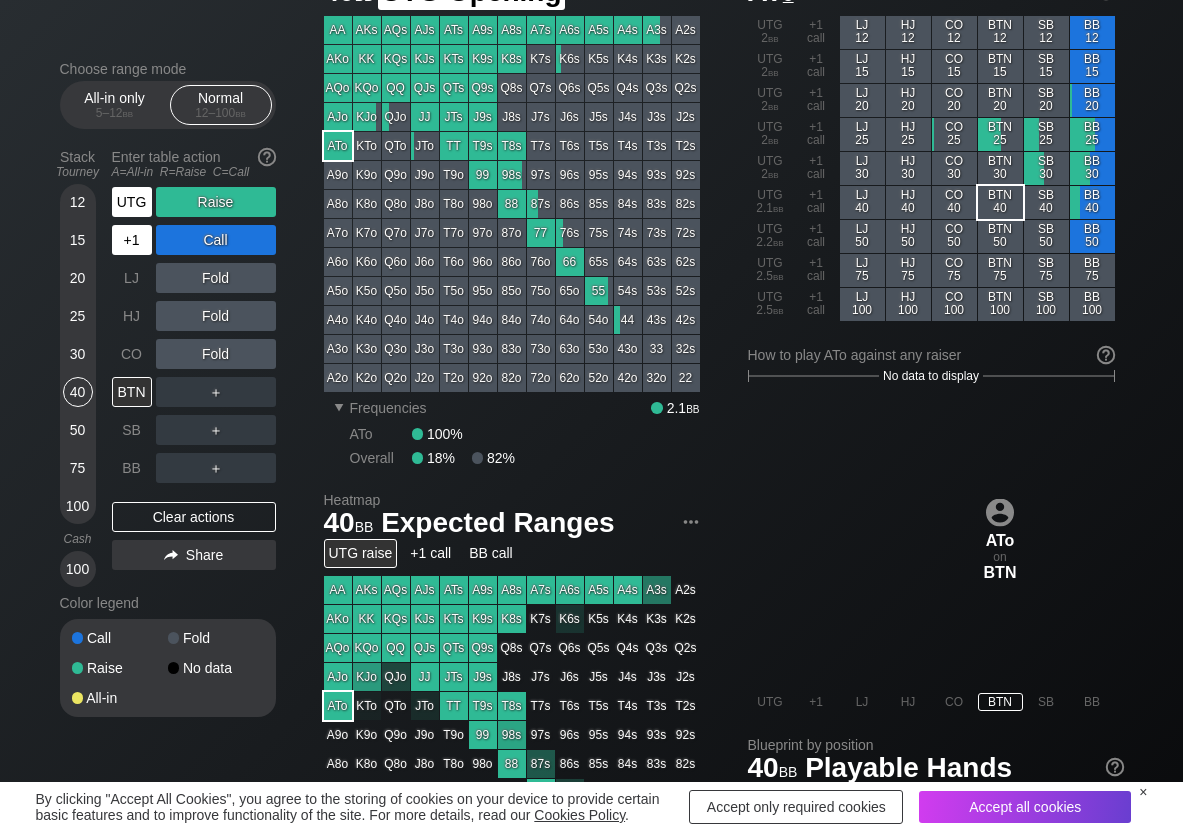 click on "UTG" at bounding box center (132, 202) 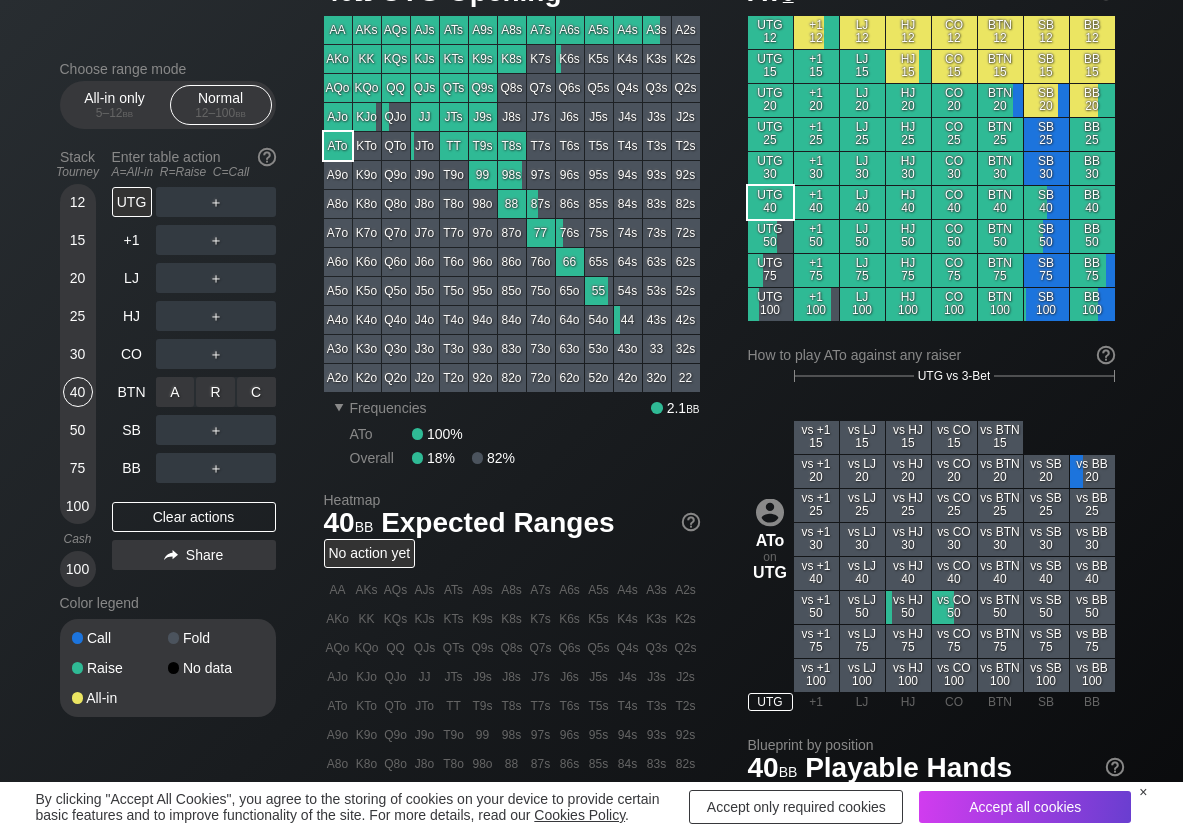 click on "R ✕" at bounding box center [215, 392] 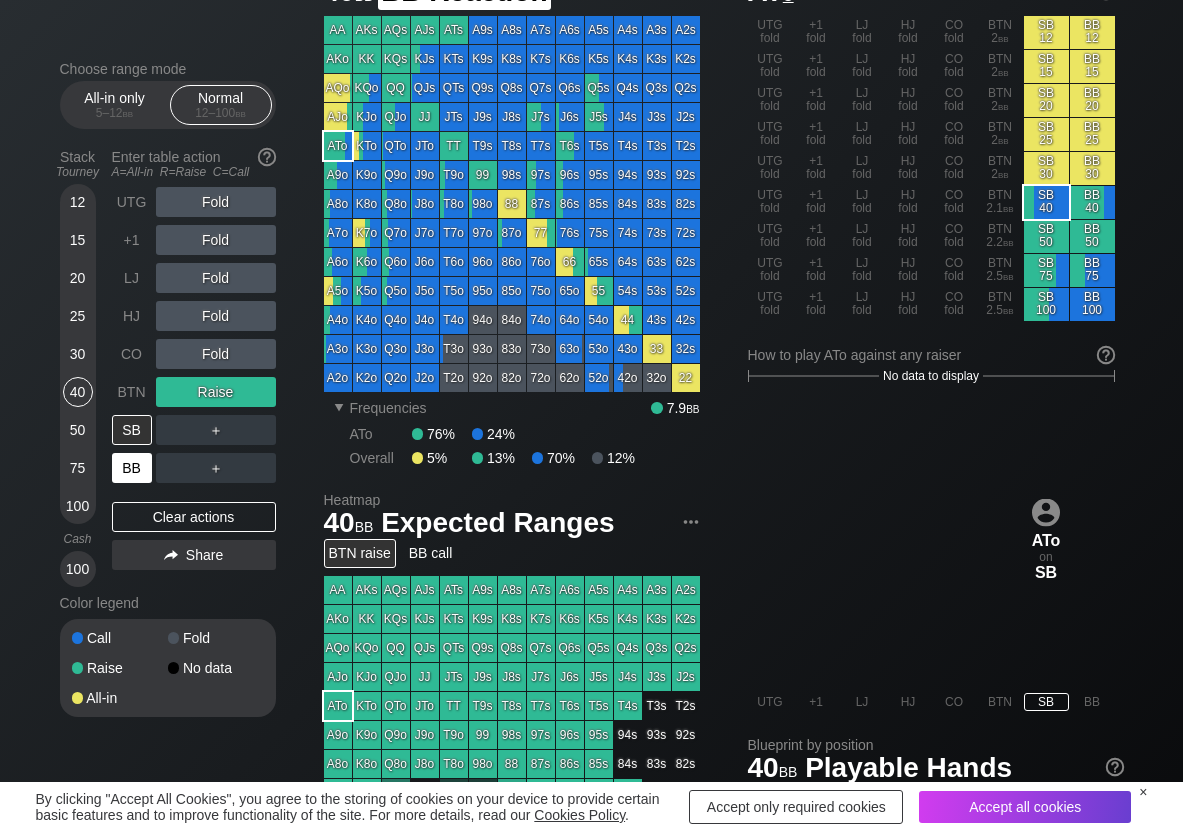 click on "BB" at bounding box center (132, 468) 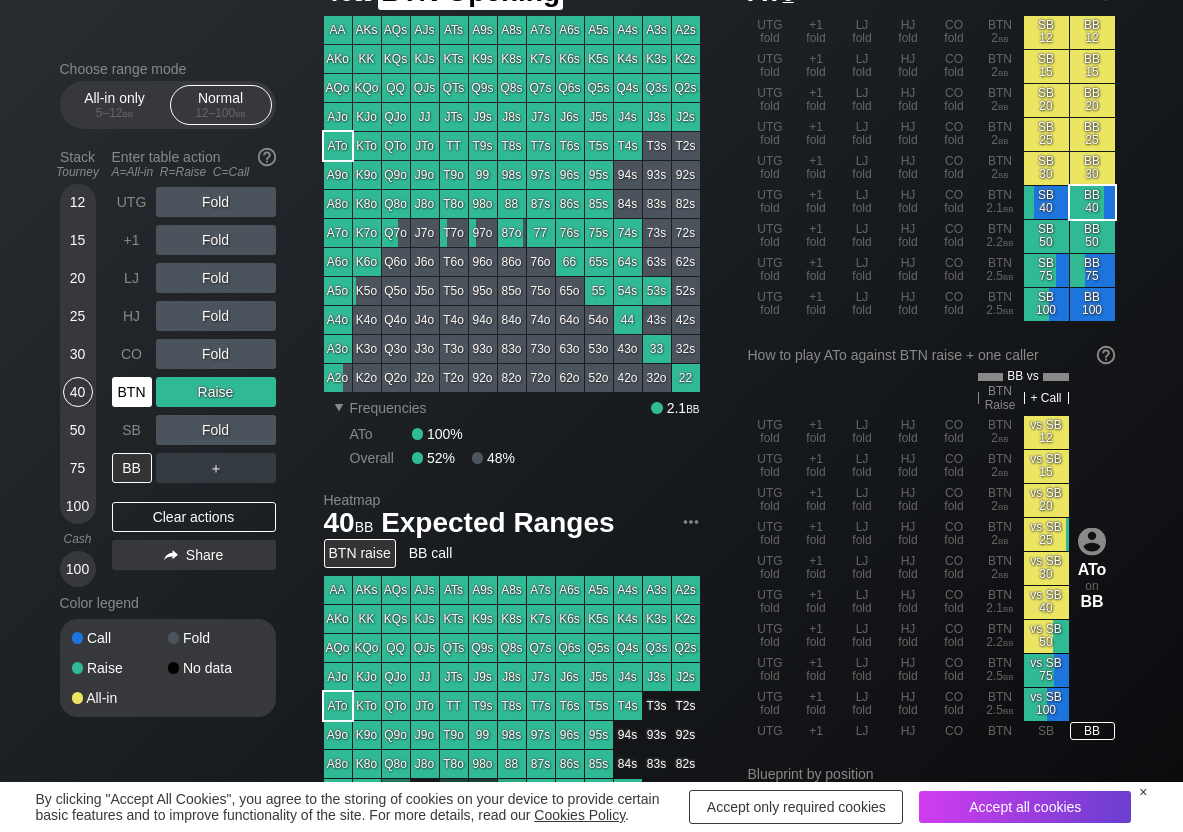 click on "BTN" at bounding box center [132, 392] 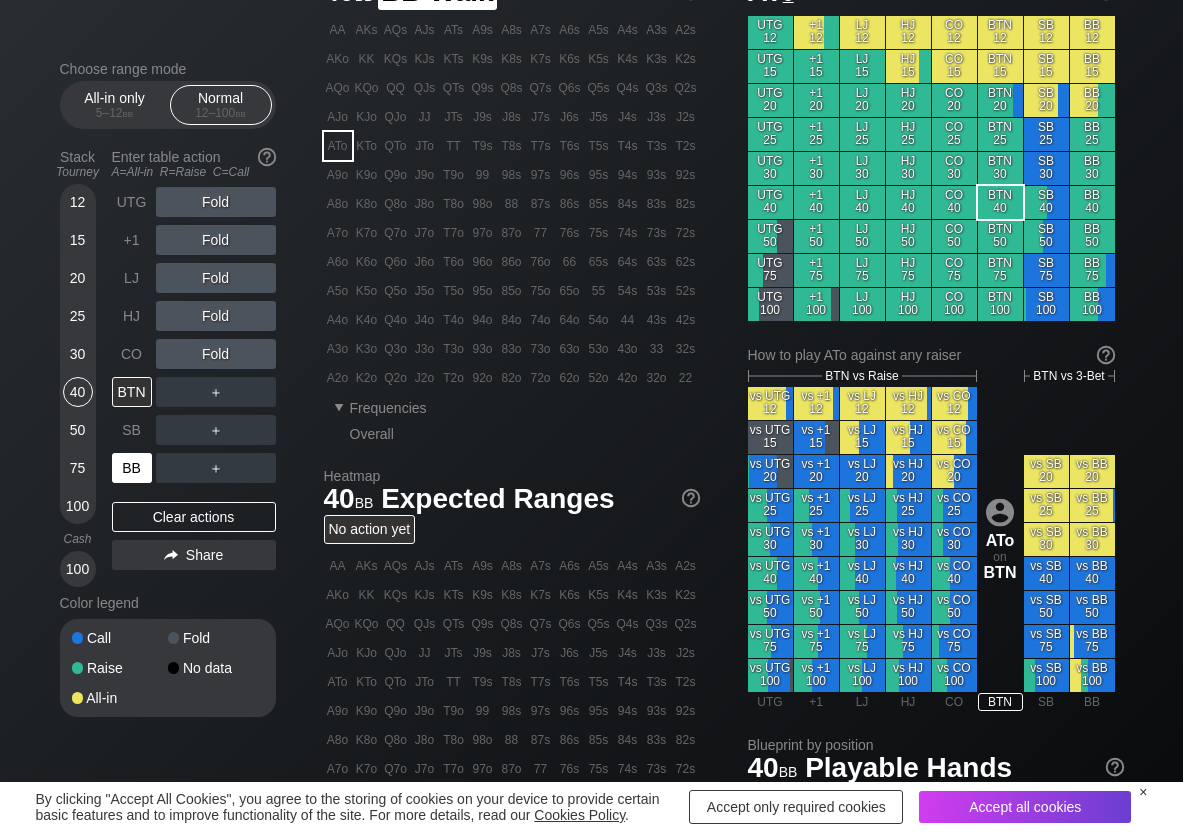 click on "BB" at bounding box center (132, 468) 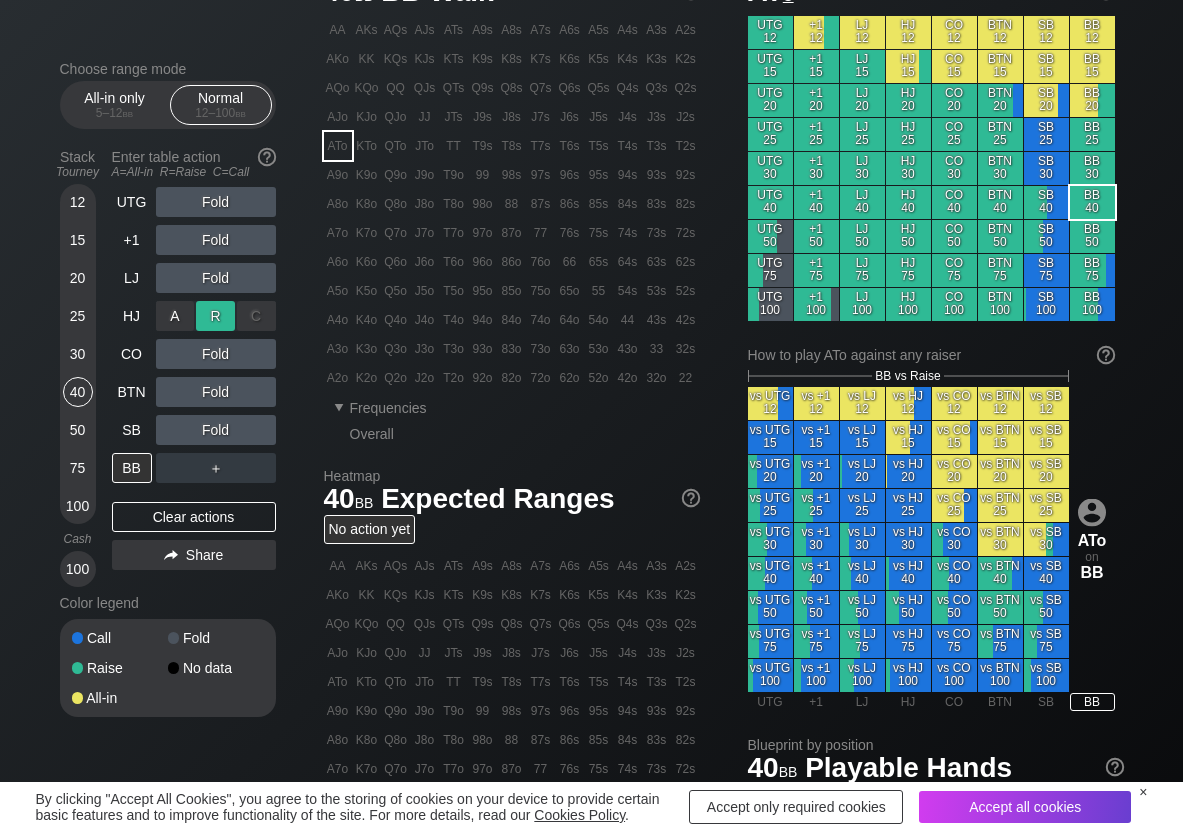 click on "R ✕" at bounding box center [215, 316] 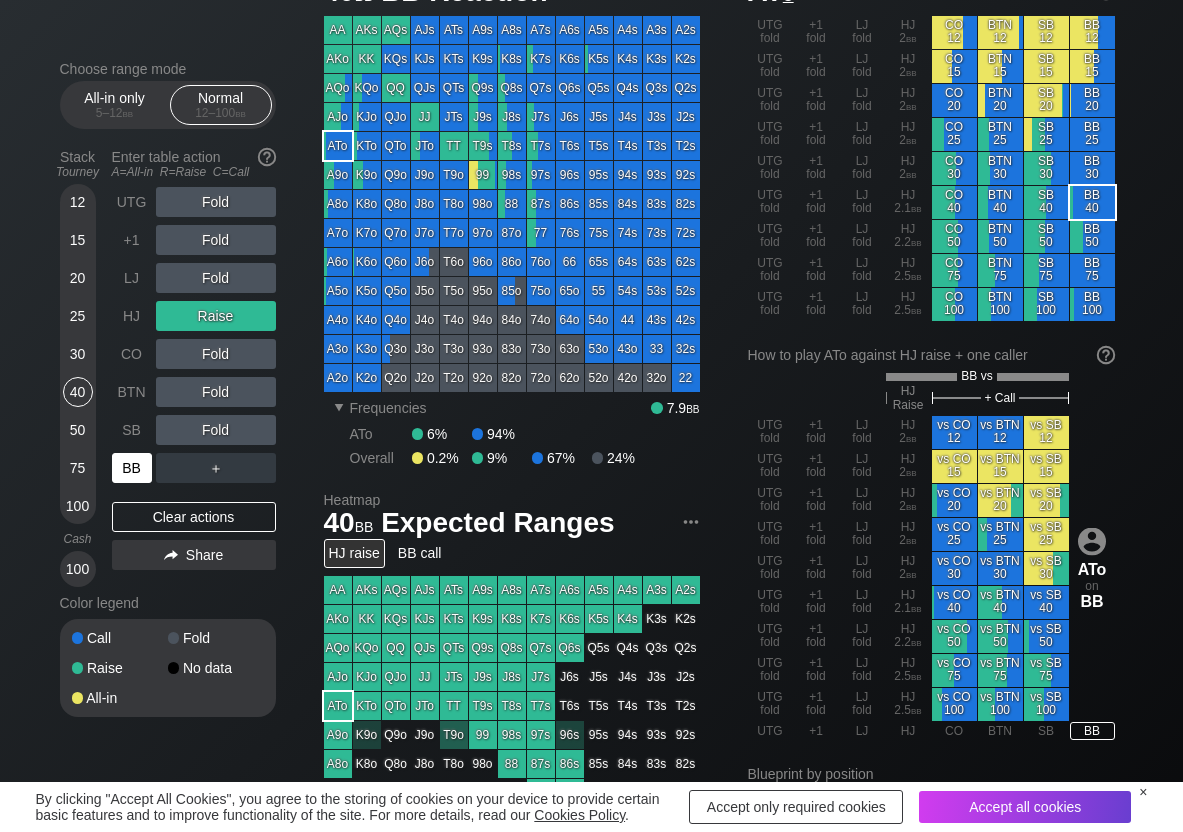 click on "BB" at bounding box center [132, 468] 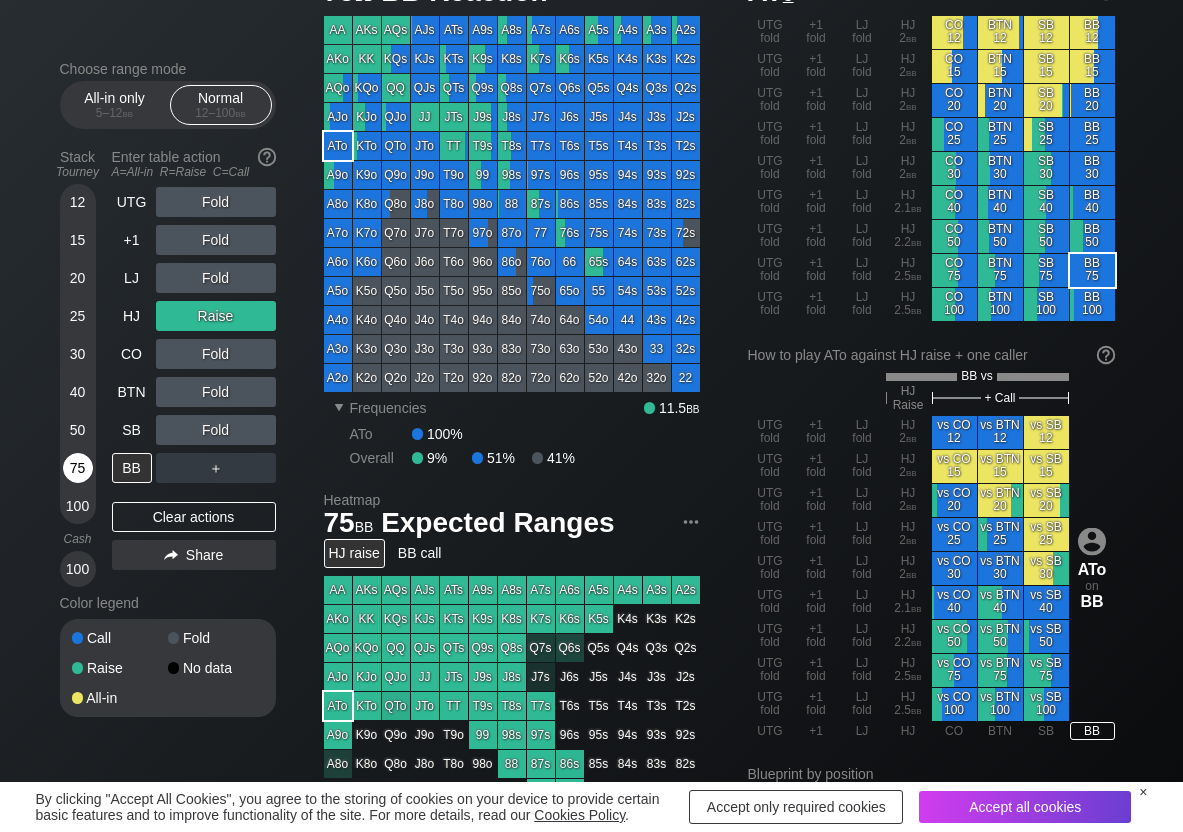 click on "75" at bounding box center [78, 468] 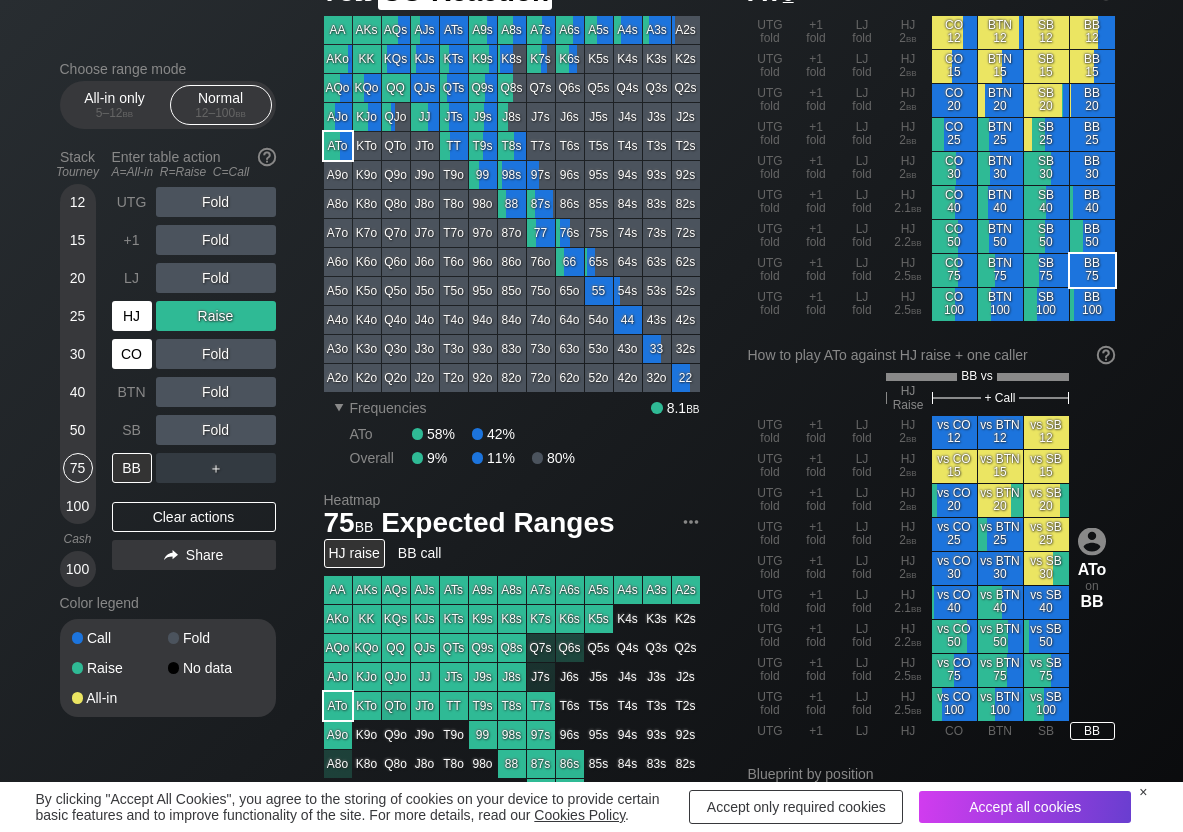 click on "HJ" at bounding box center (132, 316) 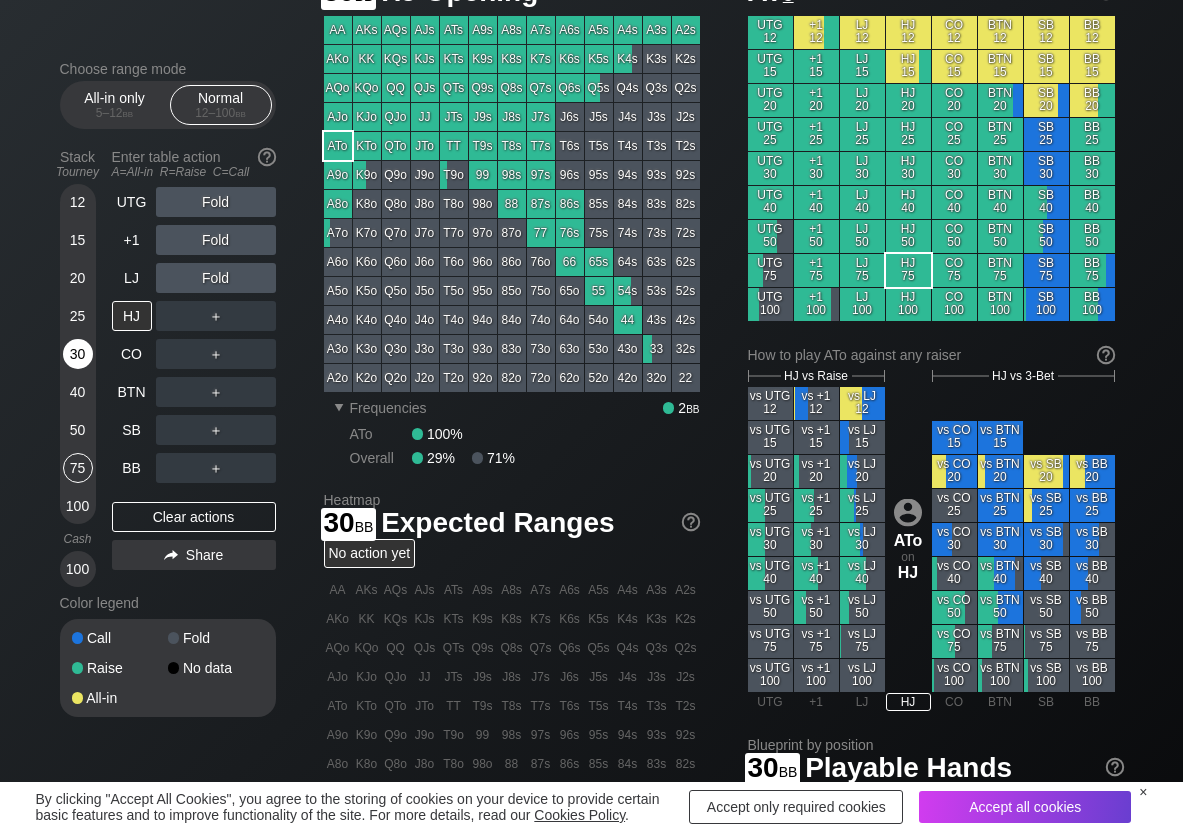 click on "30" at bounding box center (78, 354) 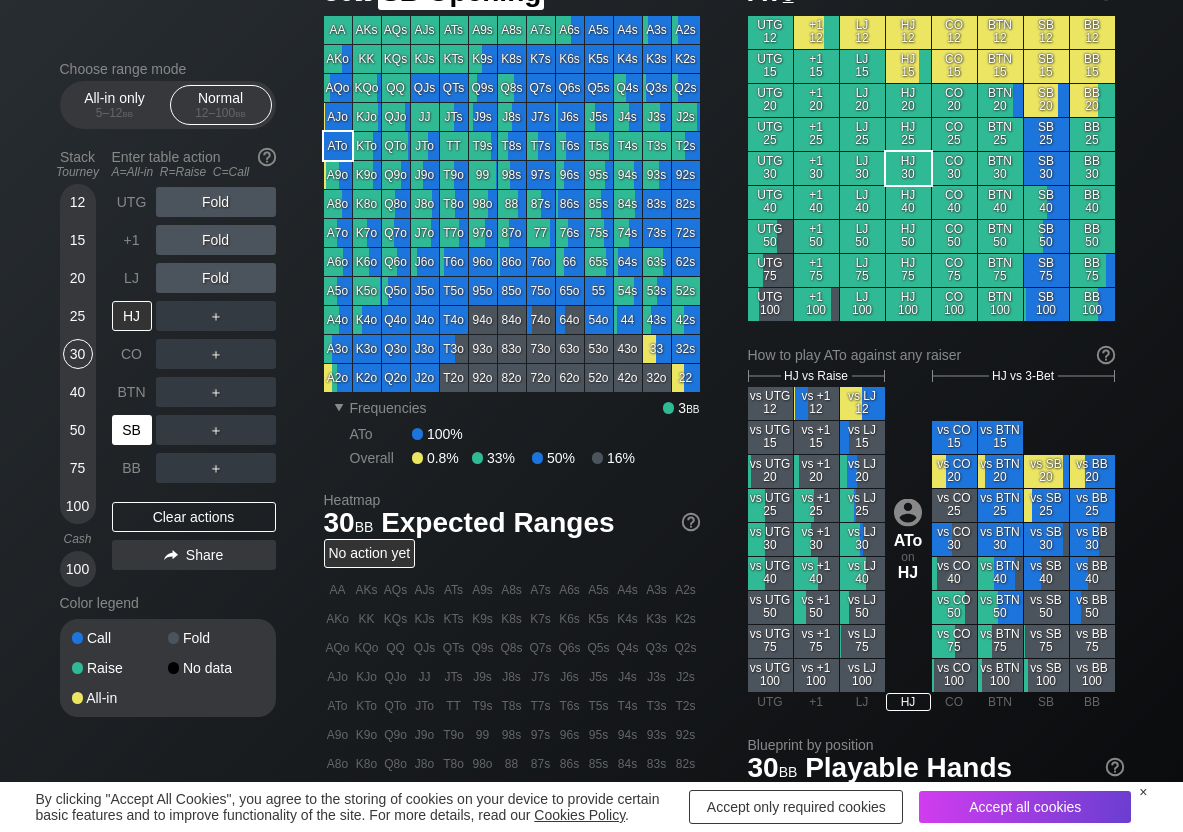 click on "SB" at bounding box center [132, 430] 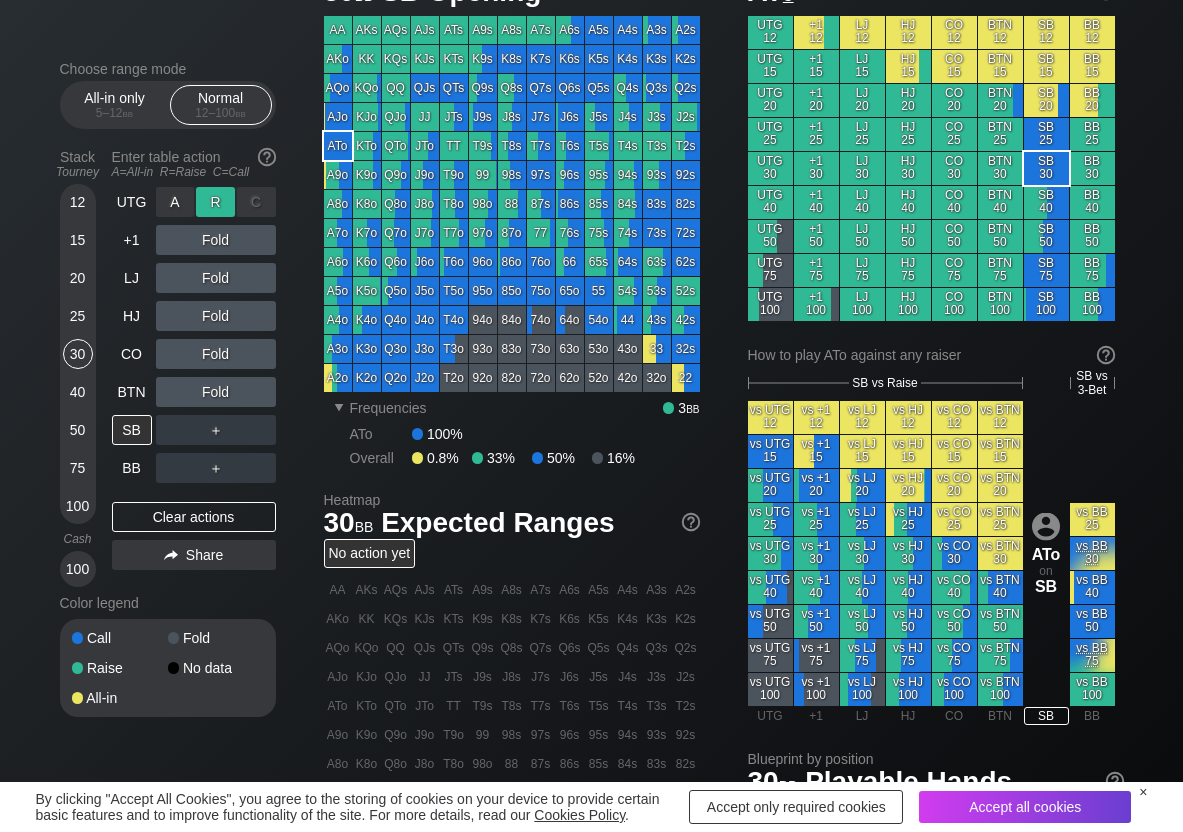 drag, startPoint x: 225, startPoint y: 206, endPoint x: 199, endPoint y: 218, distance: 28.635643 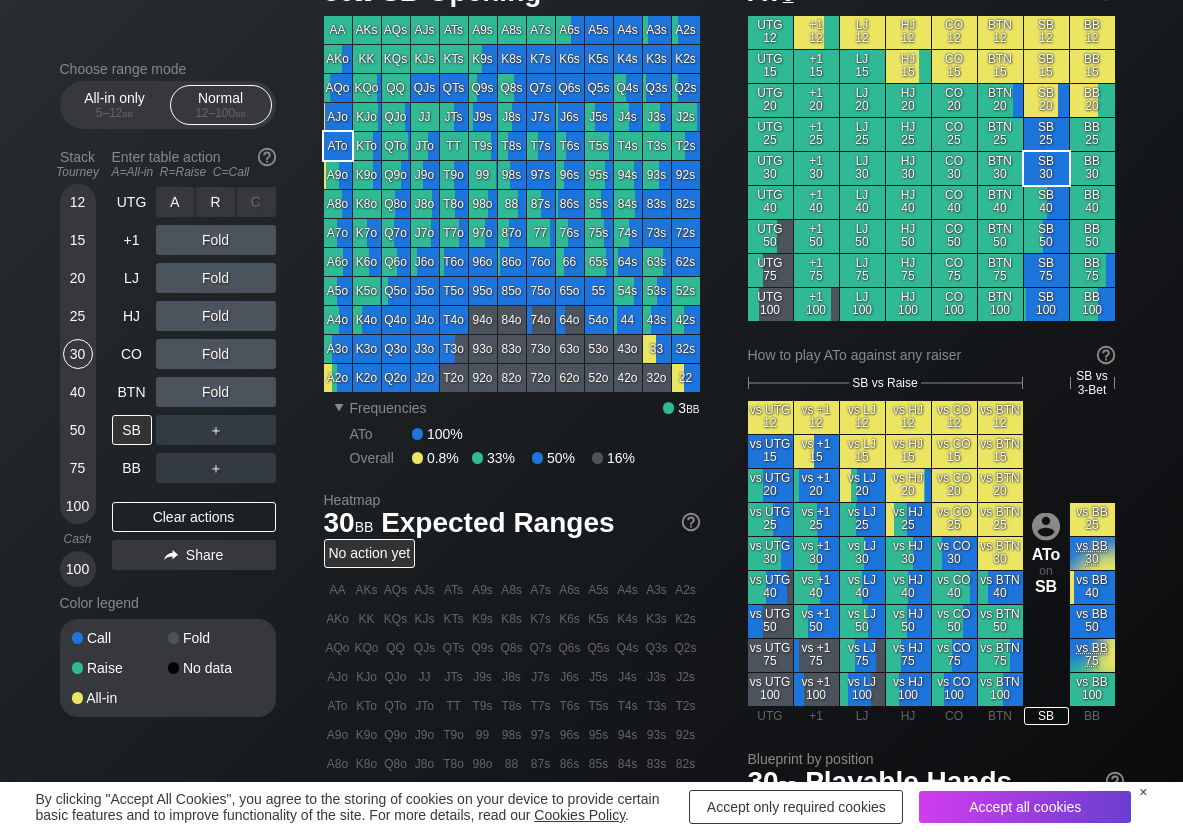 click on "R ✕" at bounding box center (215, 202) 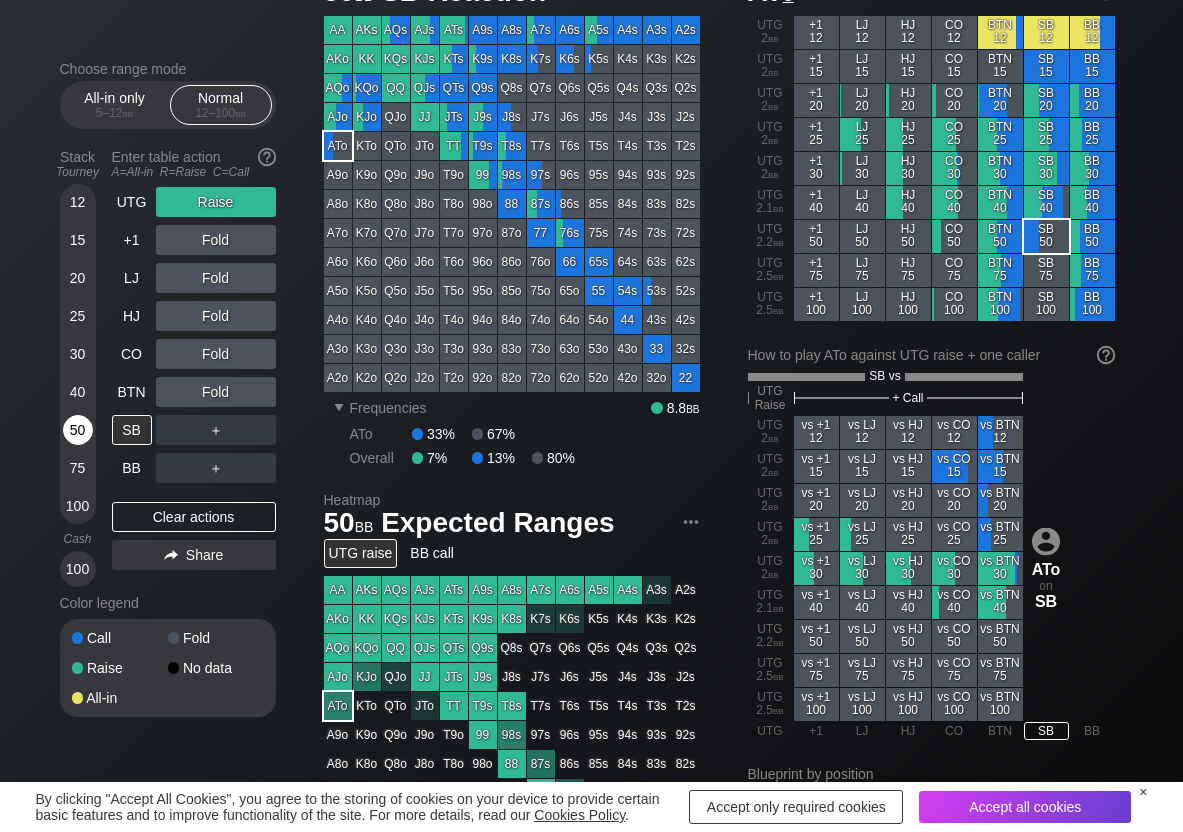 click on "50" at bounding box center [78, 430] 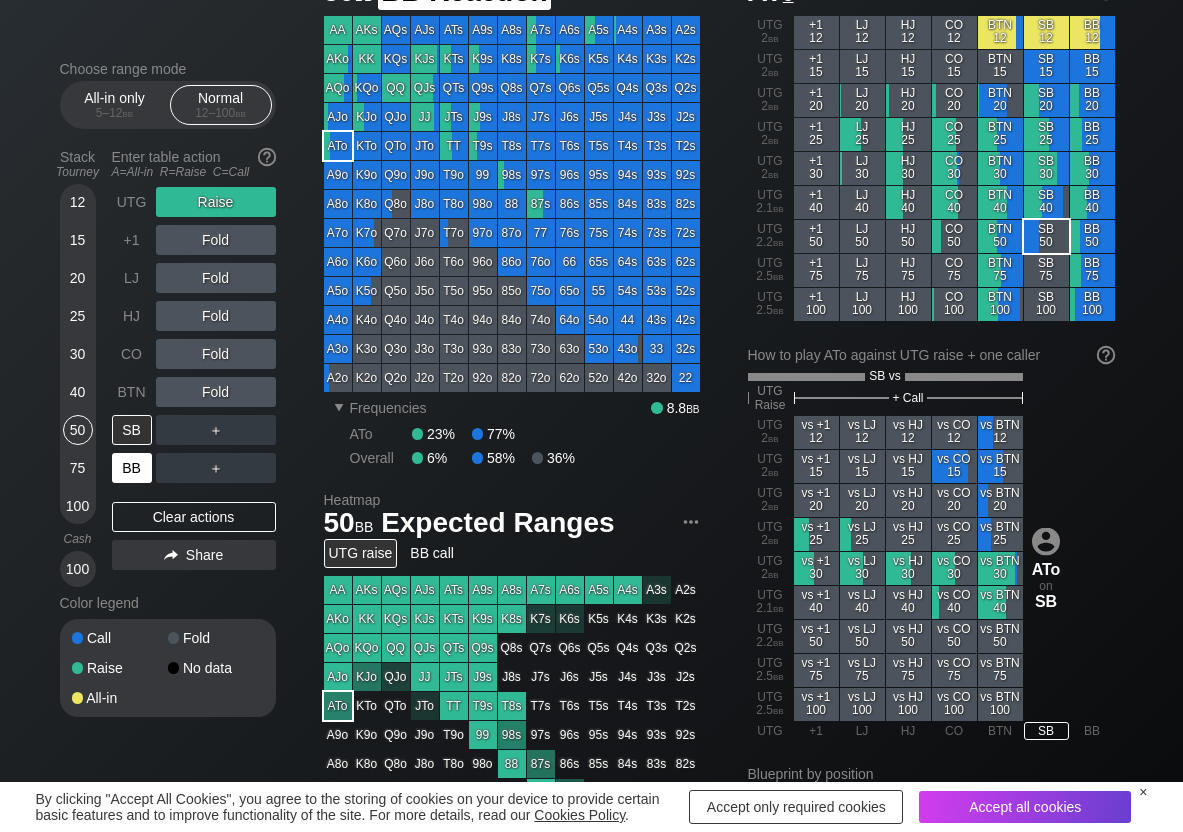 click on "BB" at bounding box center (132, 468) 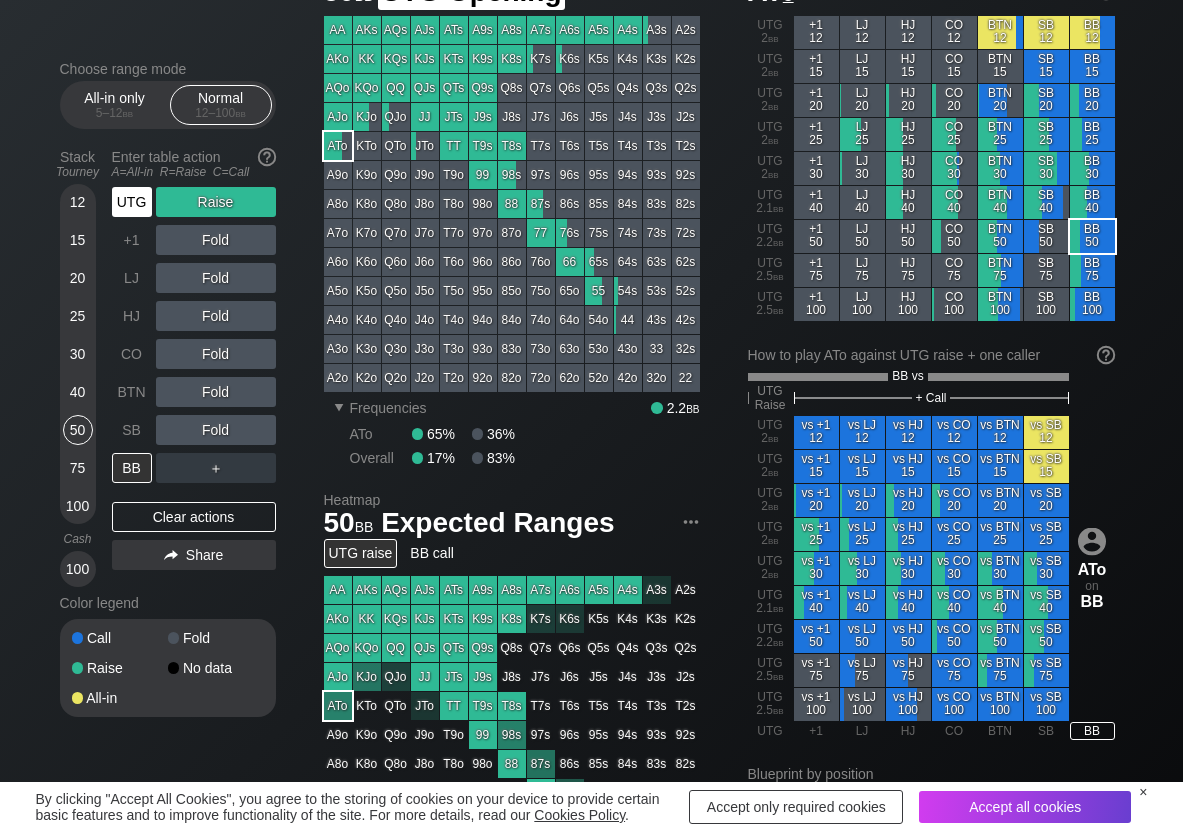 click on "UTG" at bounding box center (132, 202) 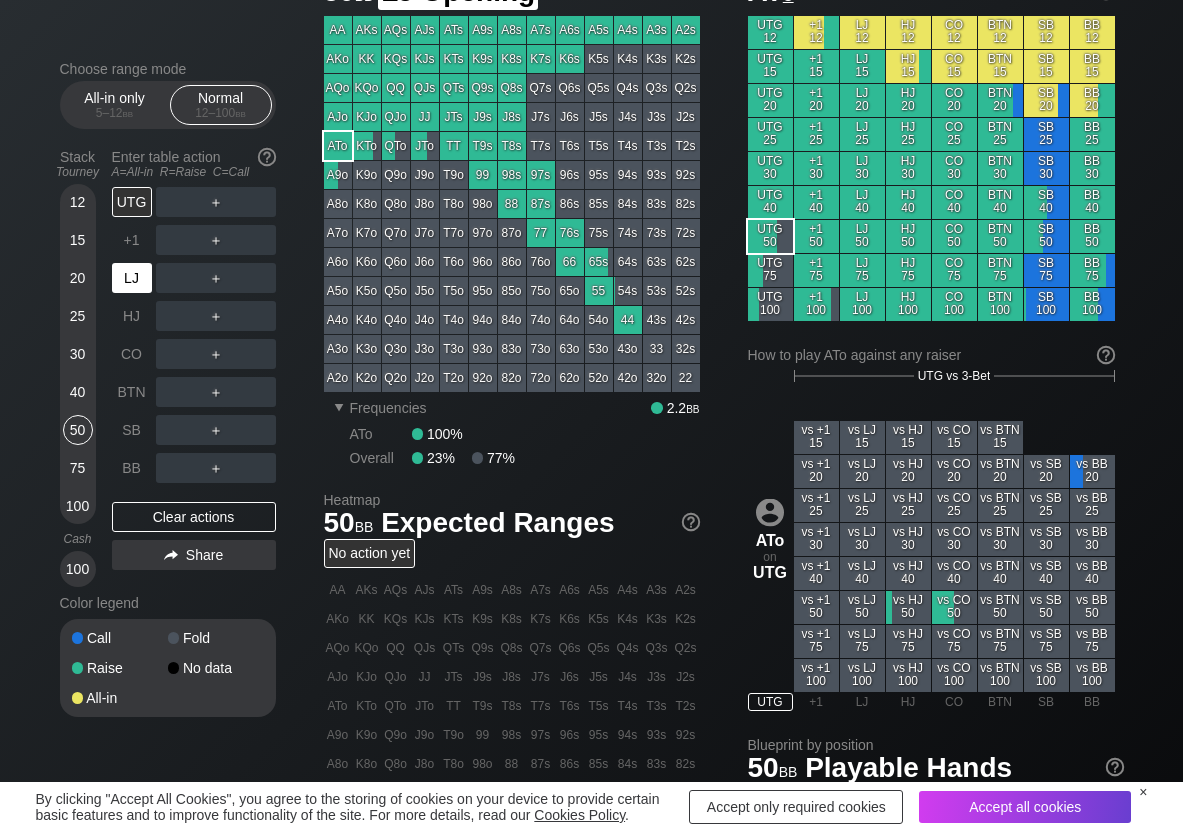 click on "LJ" at bounding box center (132, 278) 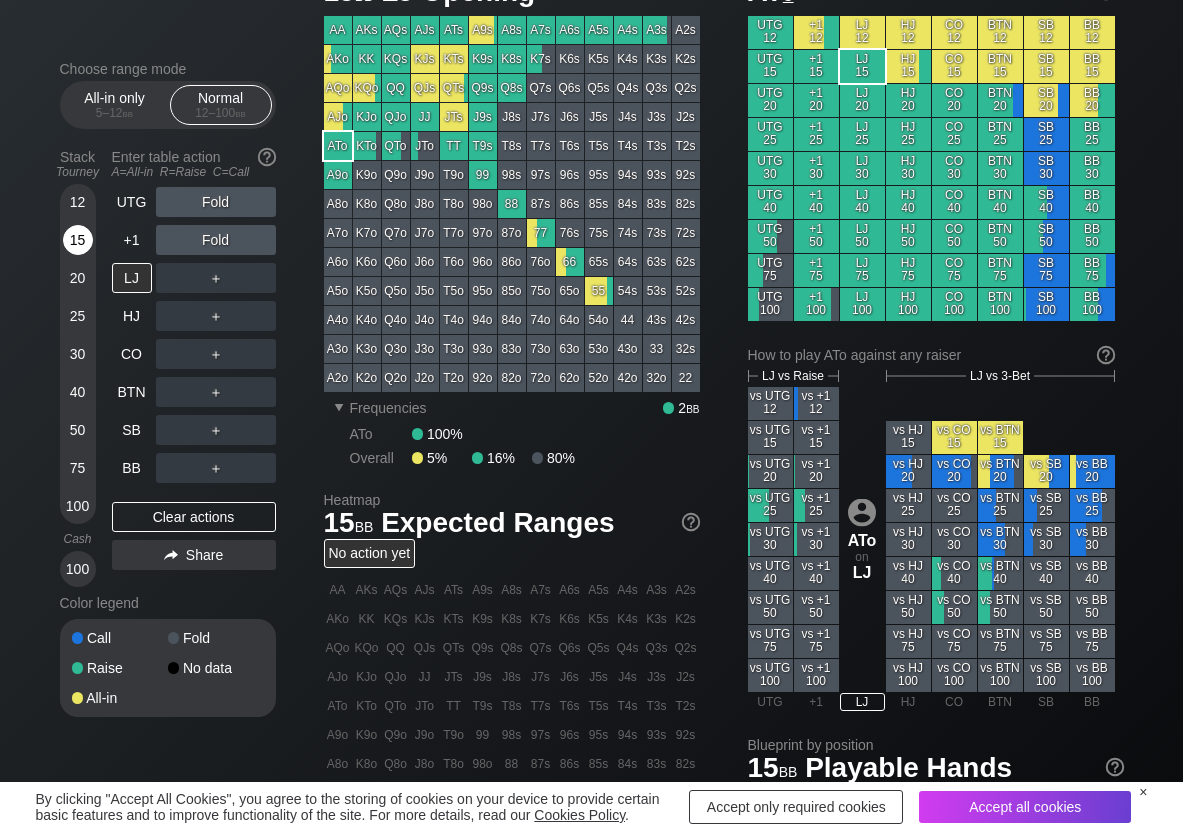 click on "15" at bounding box center [78, 240] 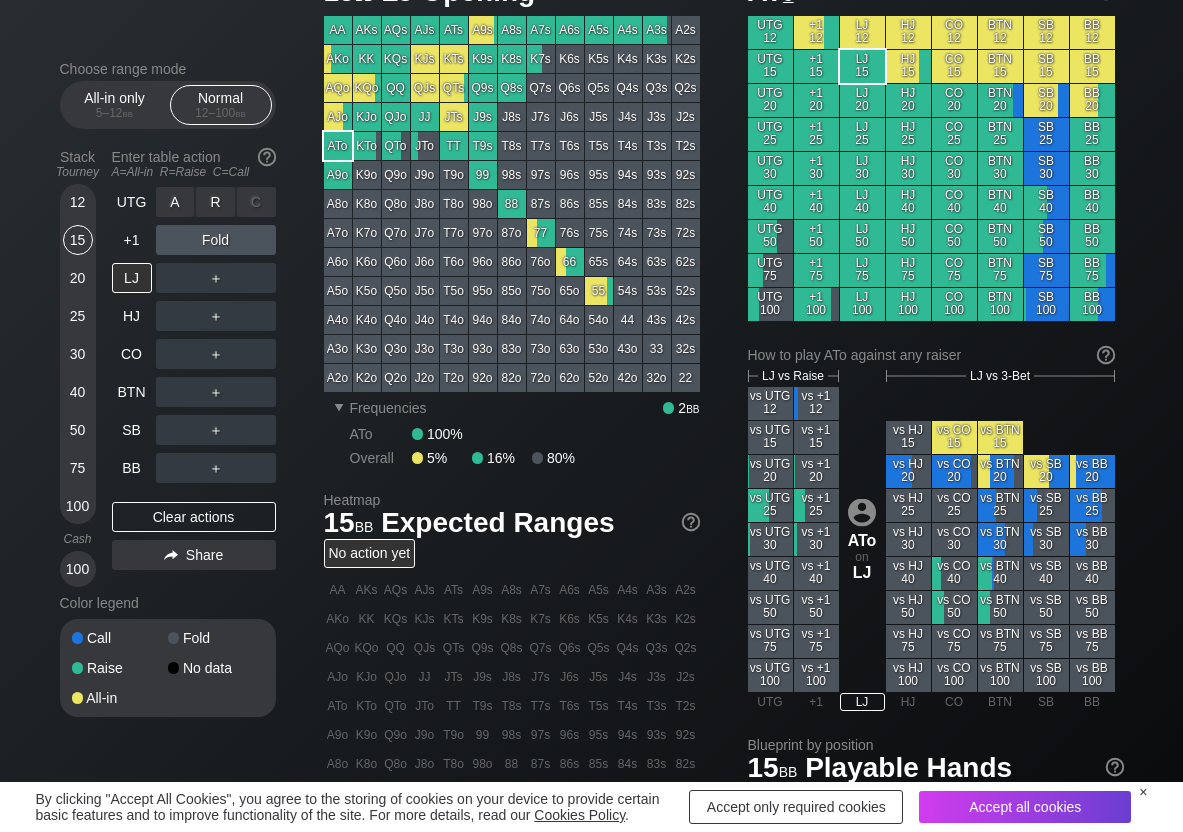 click on "R ✕" at bounding box center (215, 202) 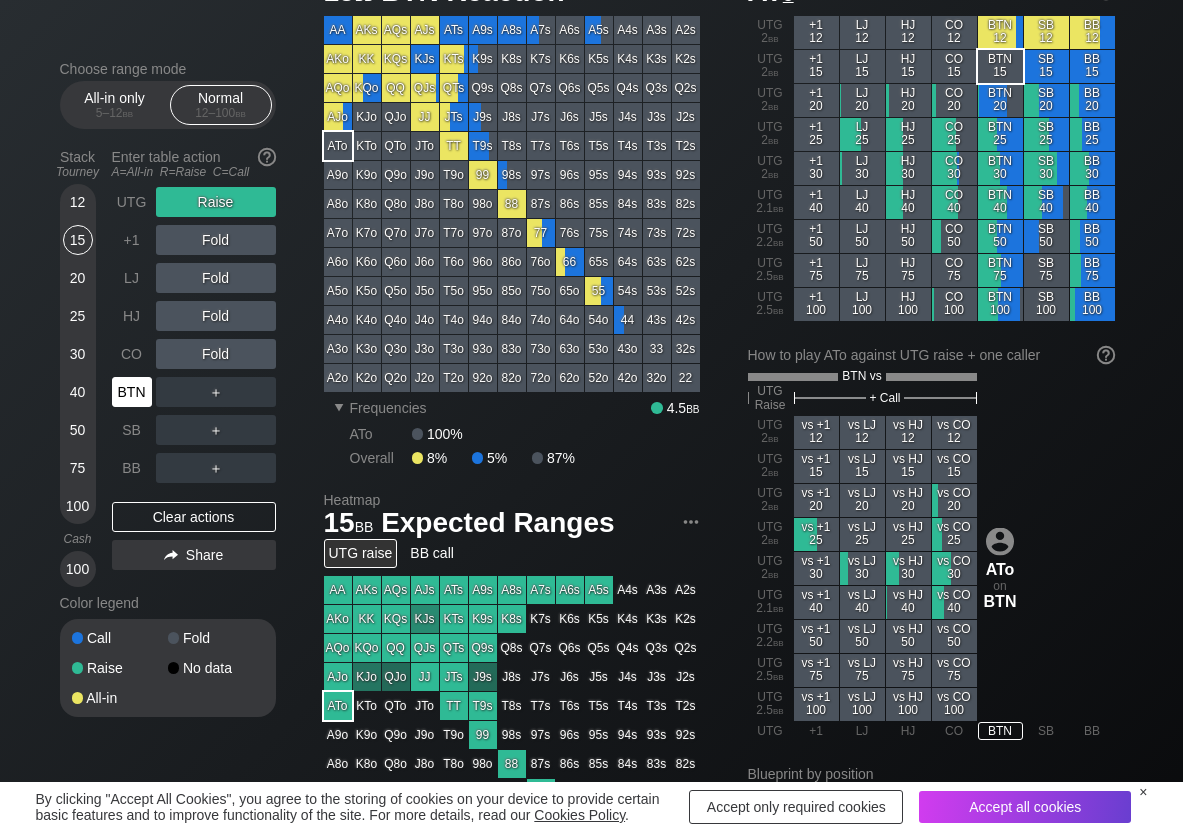 click on "BTN" at bounding box center (132, 392) 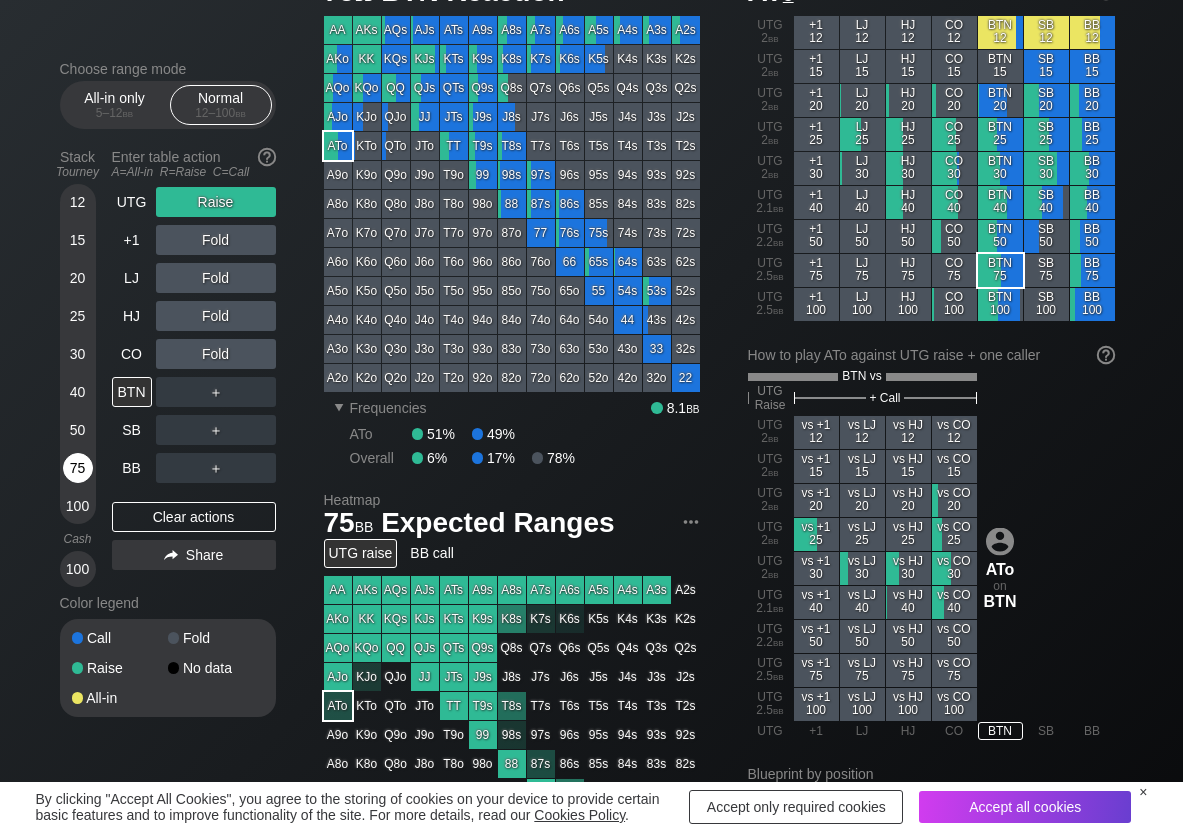 click on "75" at bounding box center [78, 468] 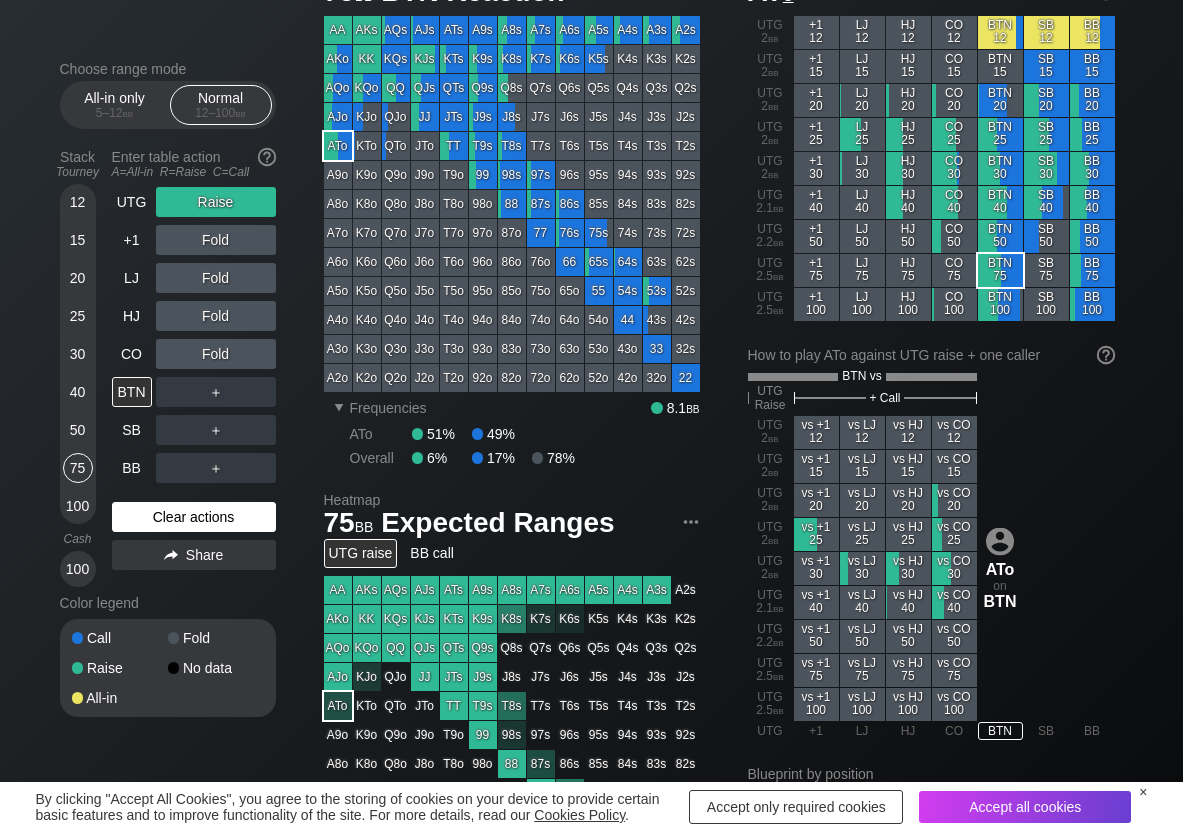 click on "Clear actions" at bounding box center (194, 517) 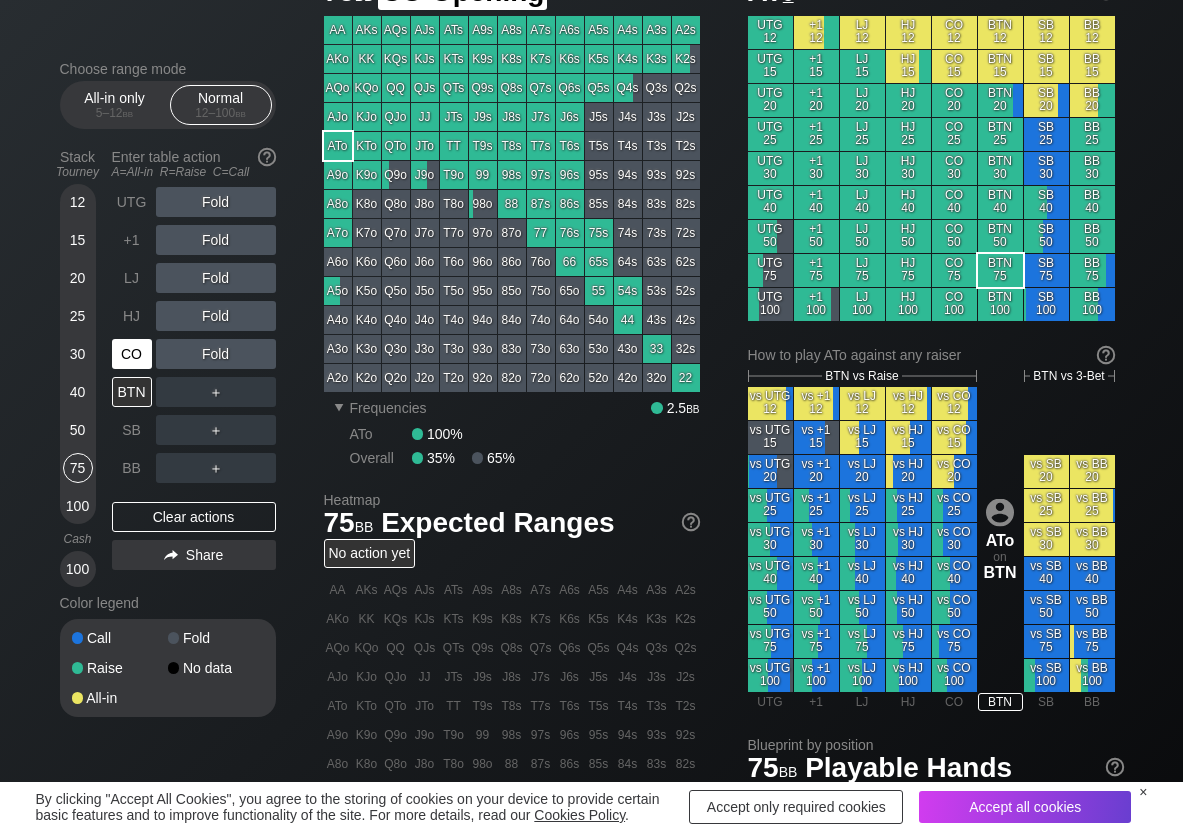 click on "CO" at bounding box center (132, 354) 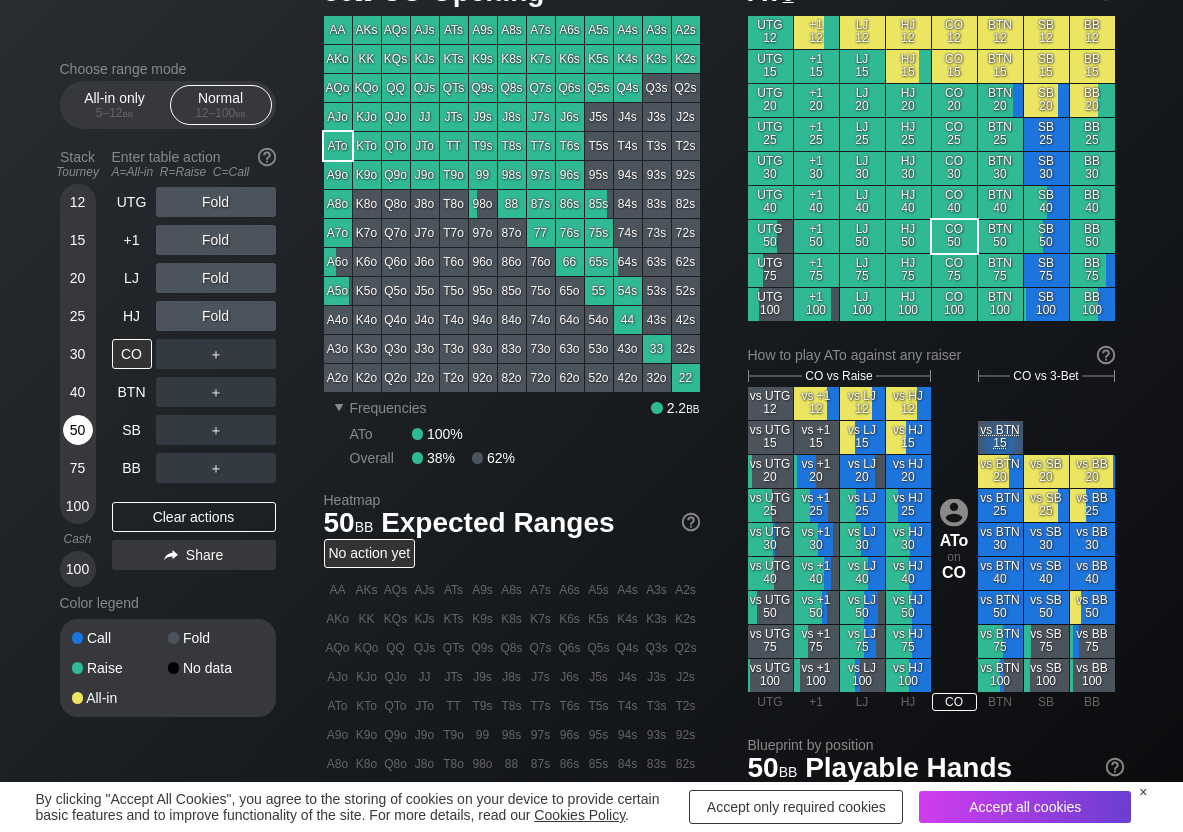 click on "50" at bounding box center (78, 430) 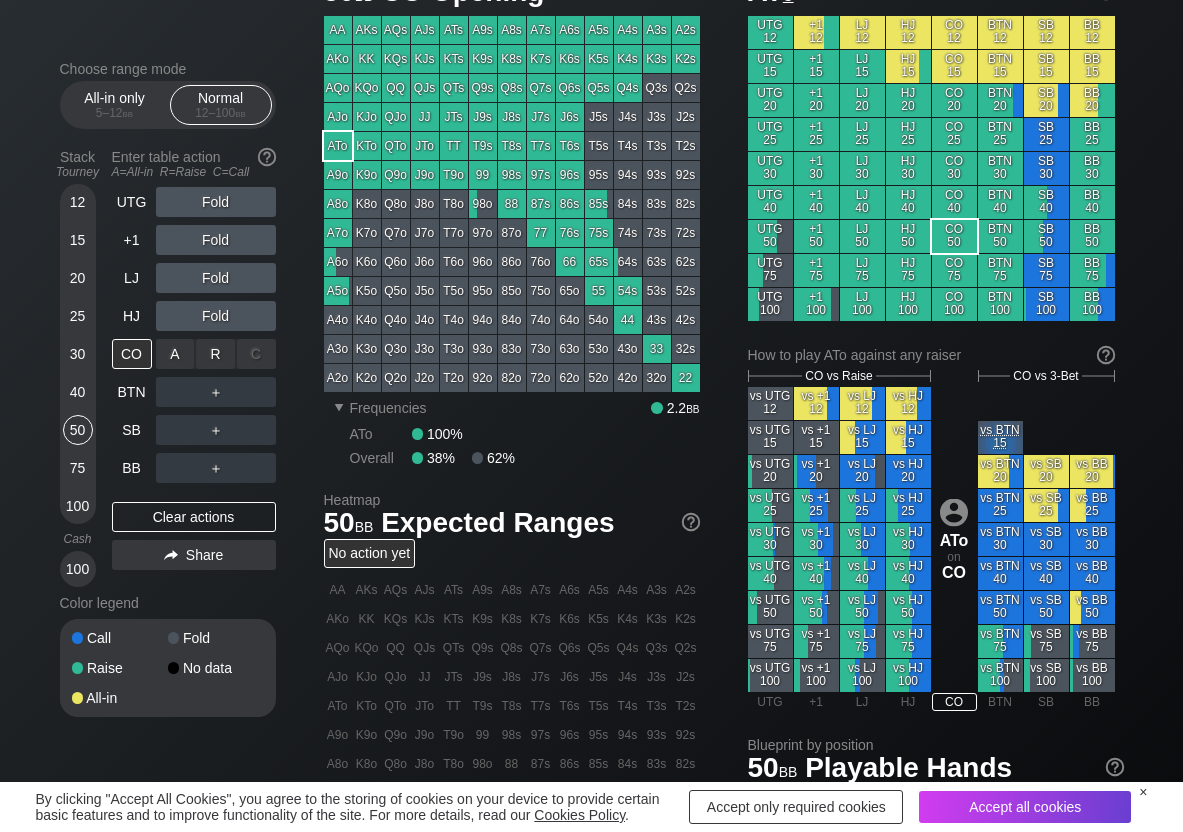 click on "R ✕" at bounding box center (215, 354) 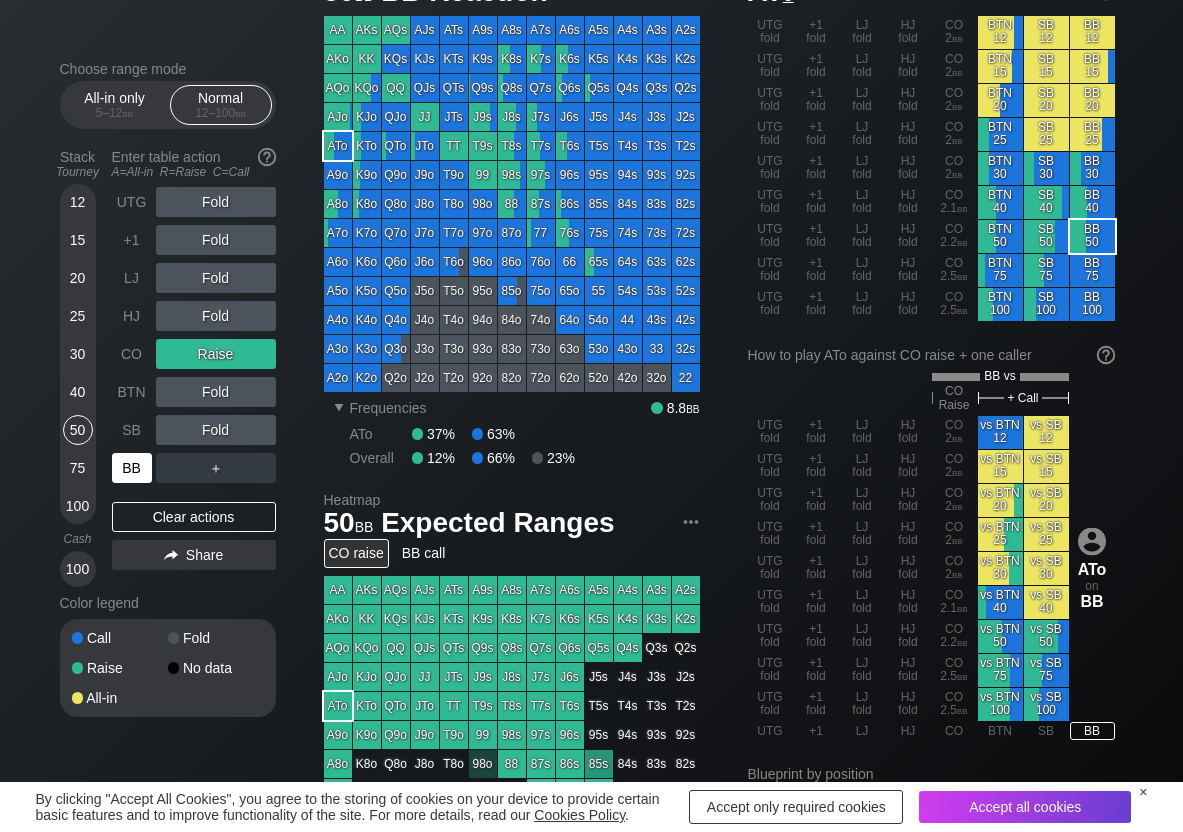 click on "BB" at bounding box center [132, 468] 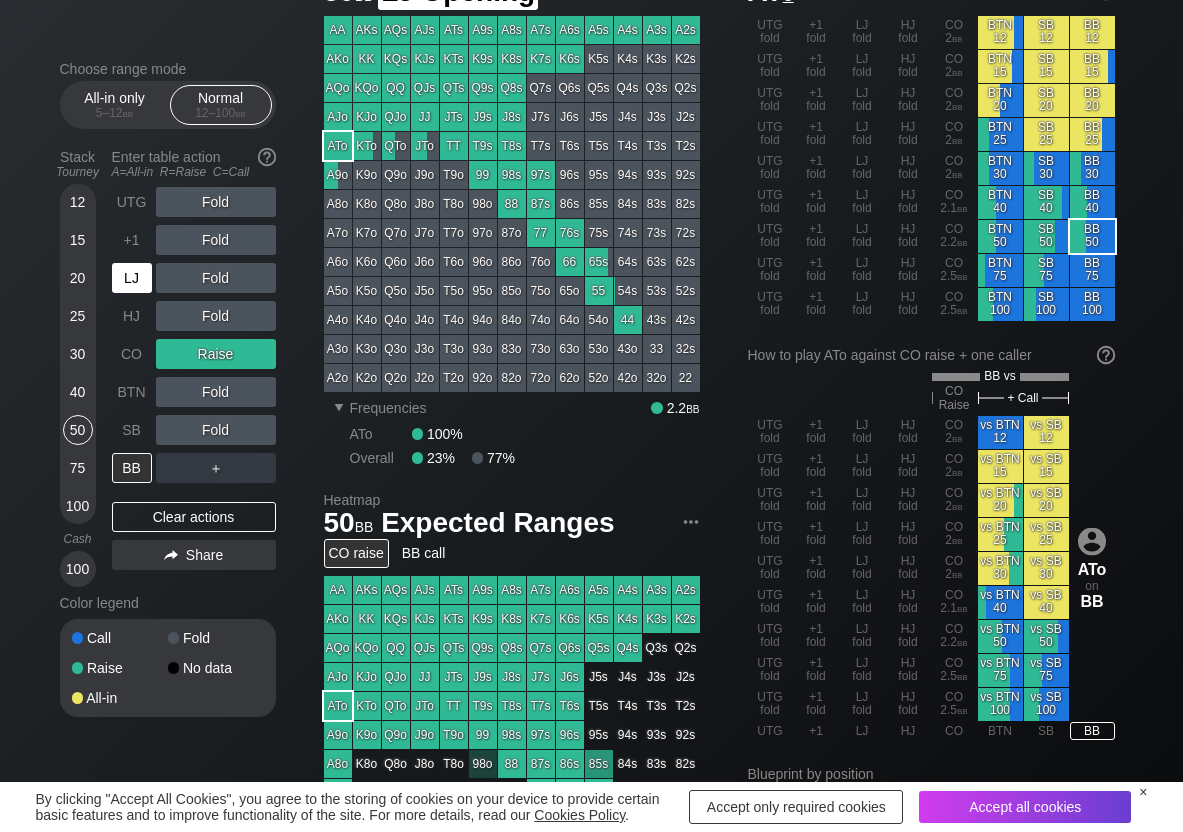 click on "LJ" at bounding box center [132, 278] 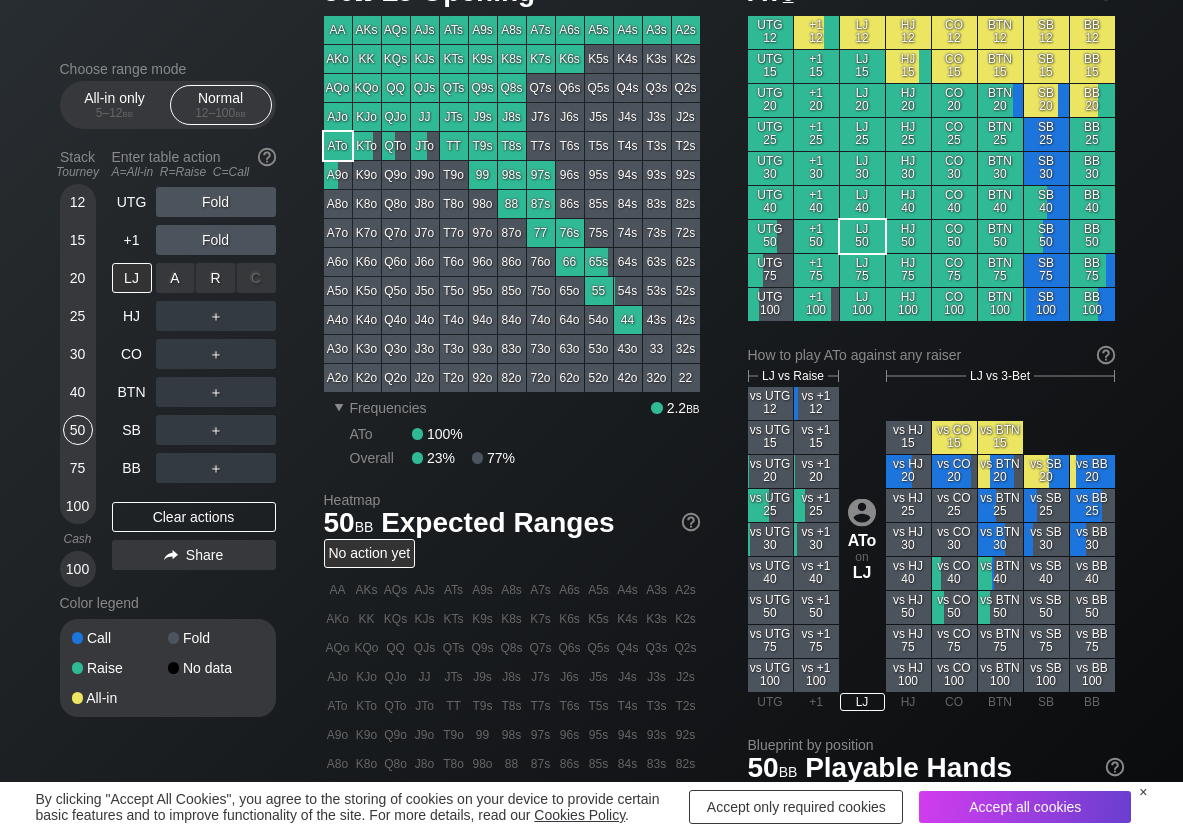 click on "R ✕" at bounding box center (215, 278) 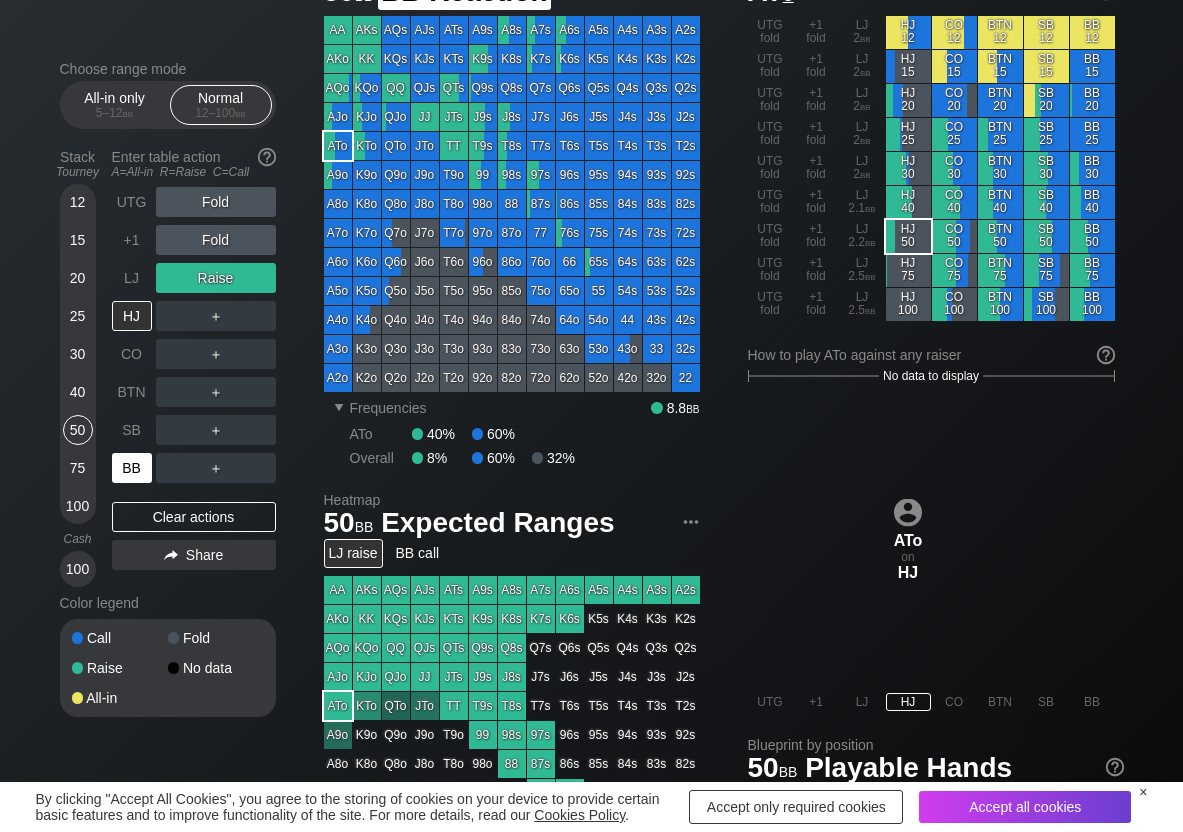 click on "BB" at bounding box center (132, 468) 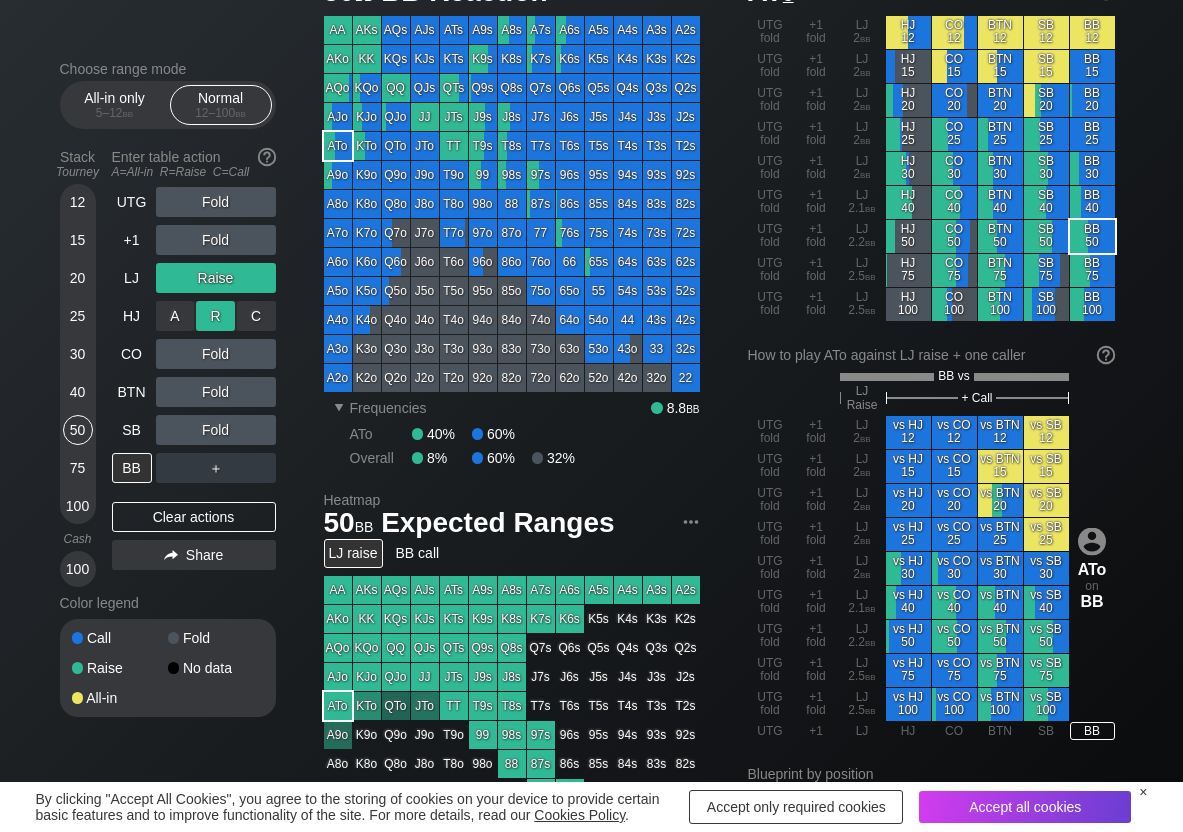 click on "R ✕" at bounding box center (215, 316) 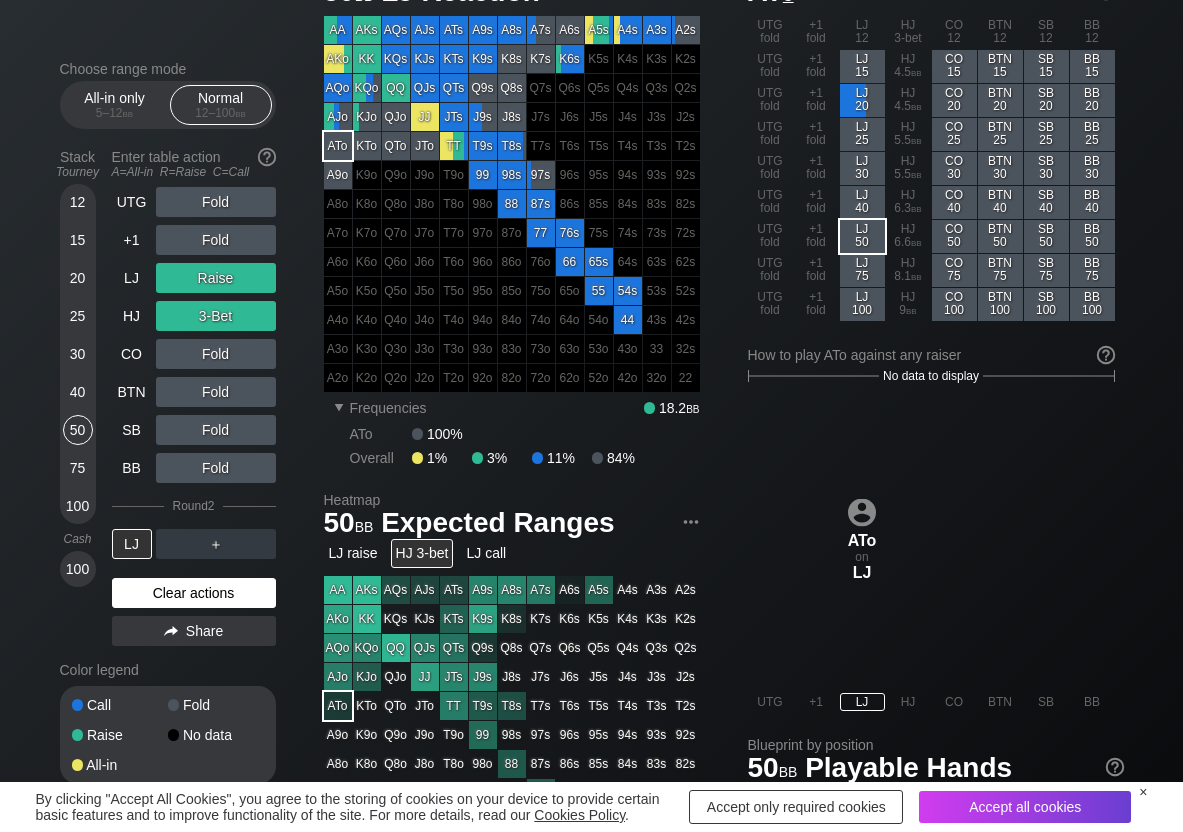 click on "Clear actions" at bounding box center [194, 593] 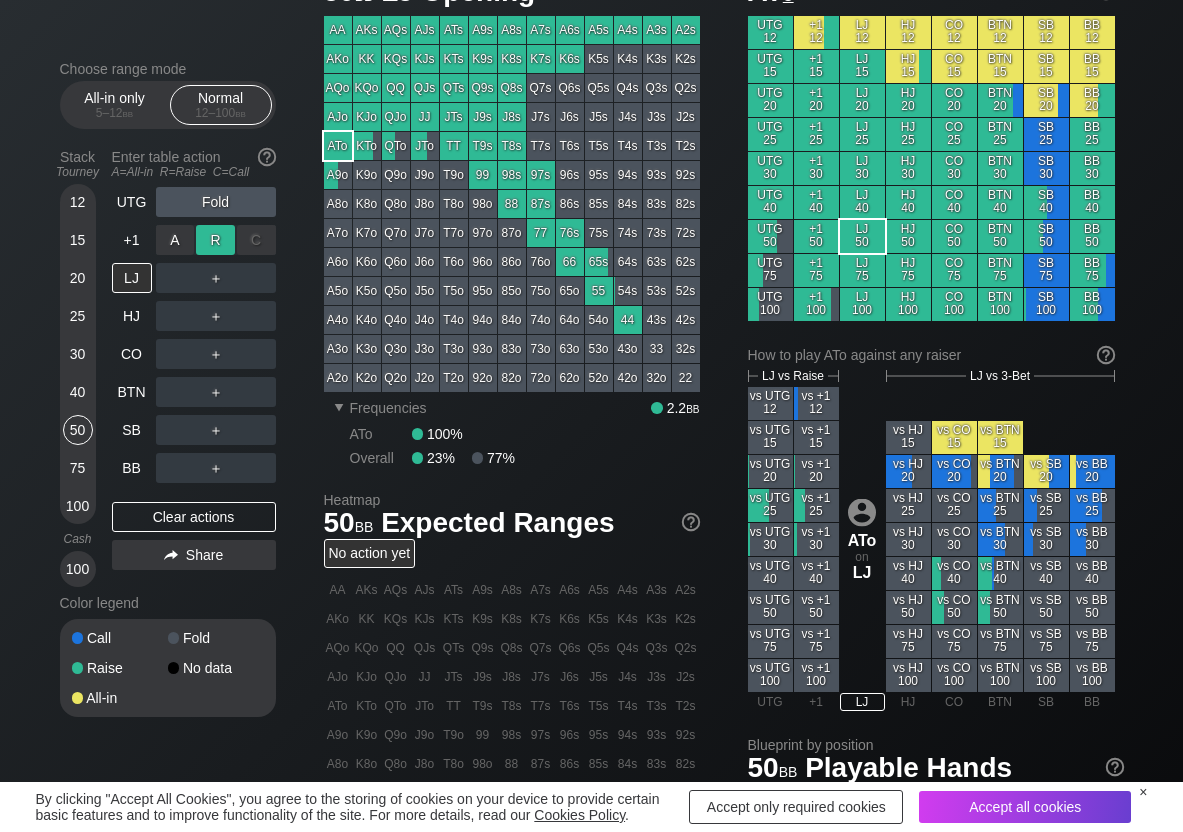 click on "R ✕" at bounding box center (215, 240) 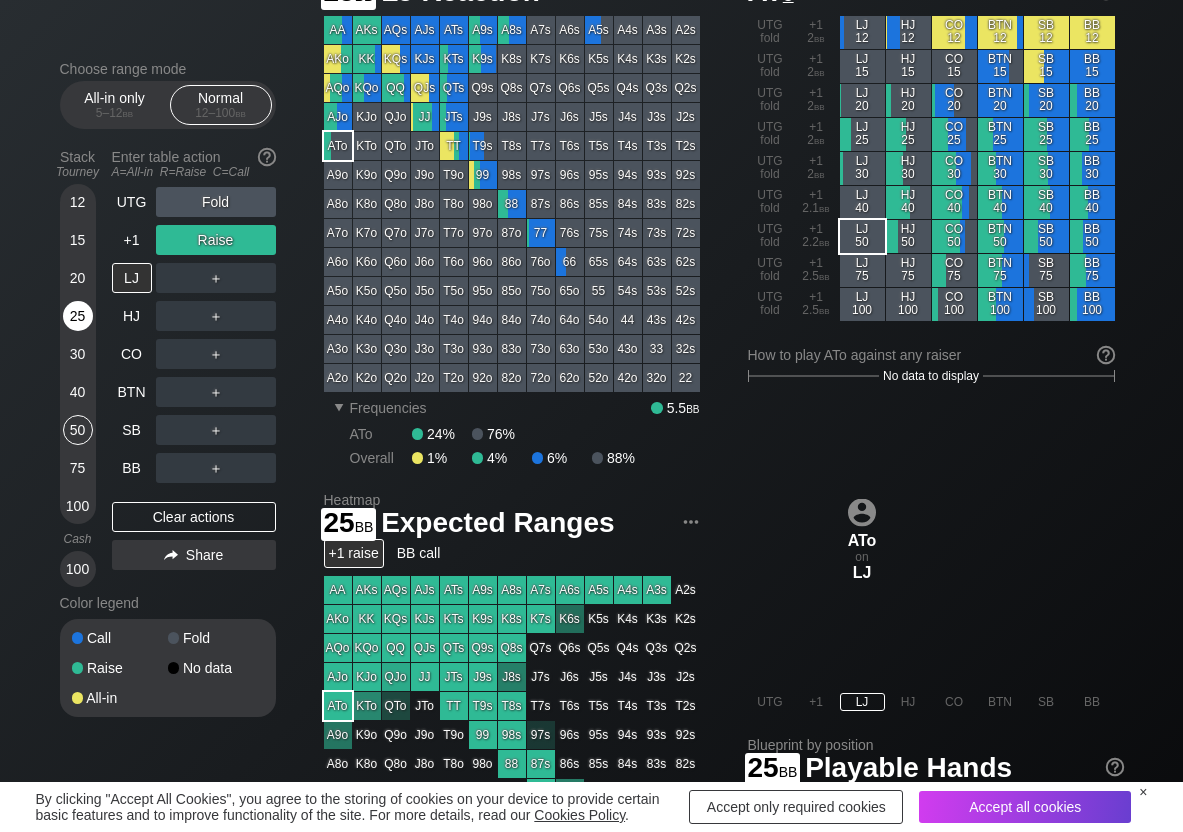 click on "25" at bounding box center [78, 316] 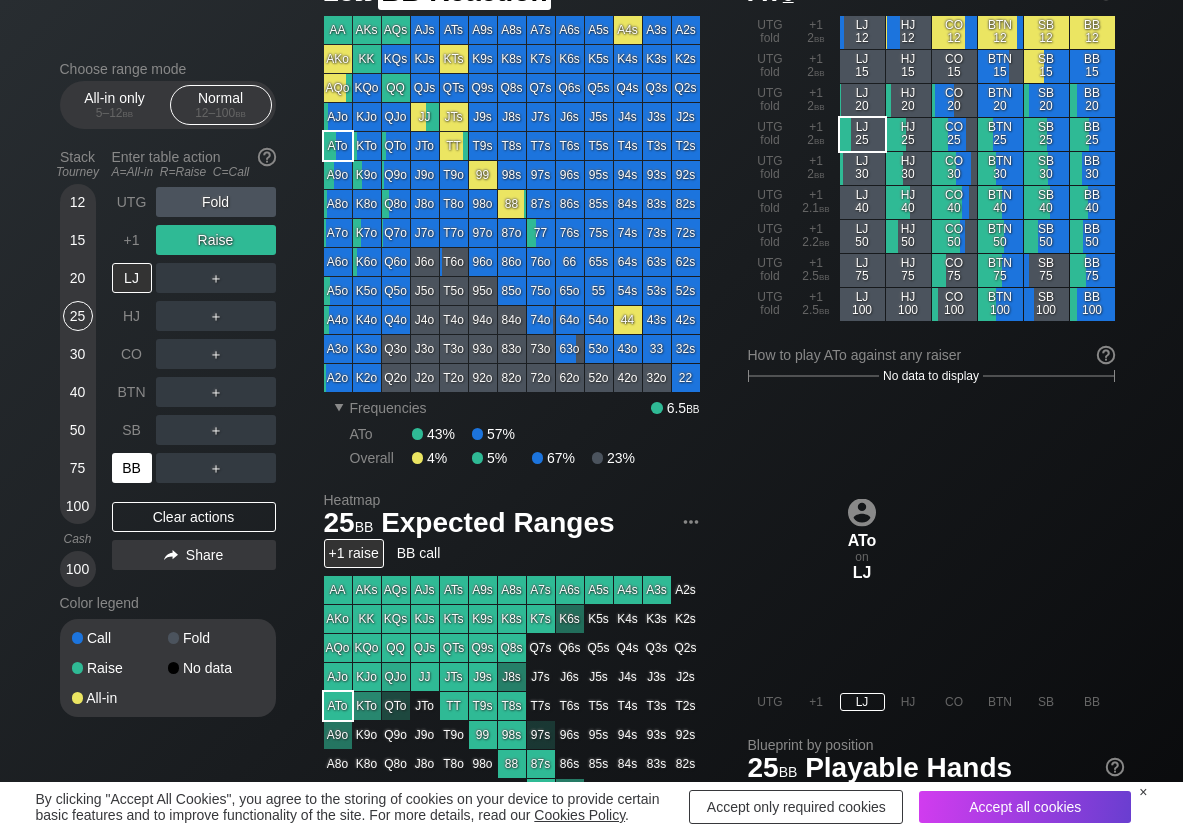 click on "BB" at bounding box center [132, 468] 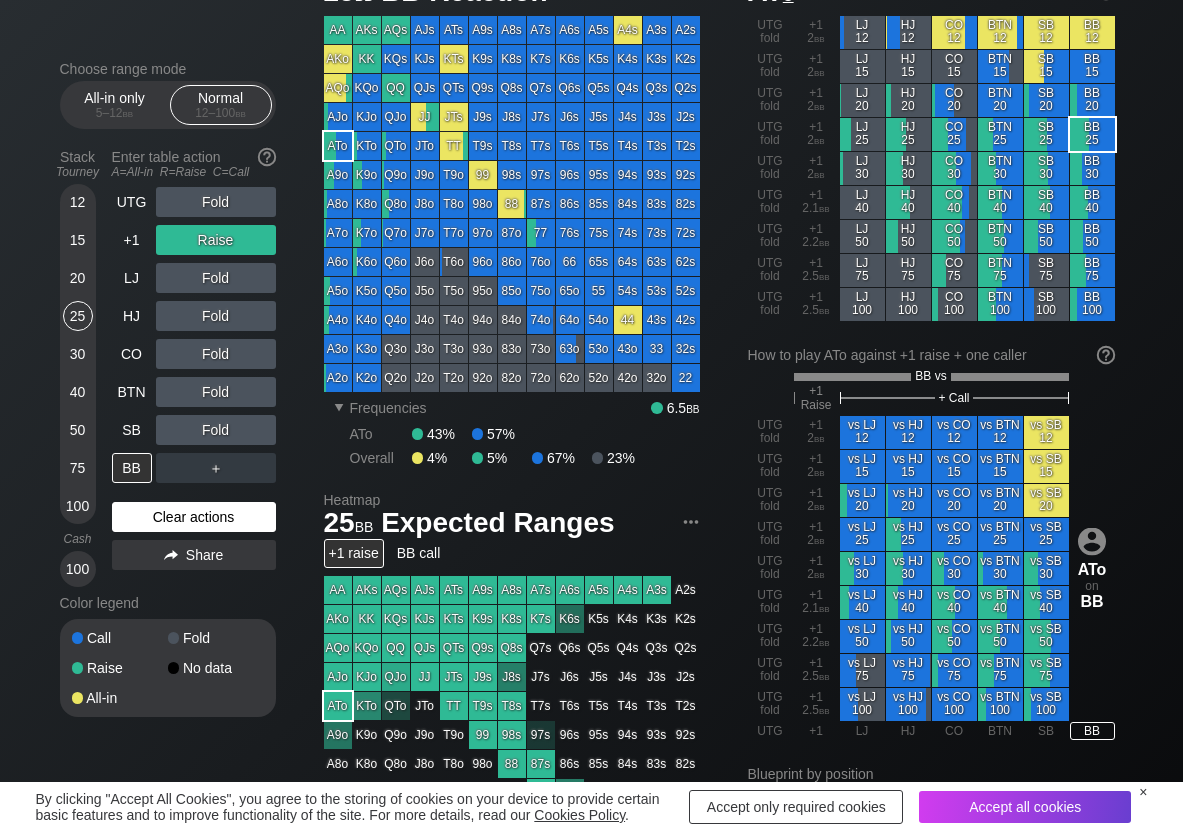click on "Clear actions" at bounding box center (194, 517) 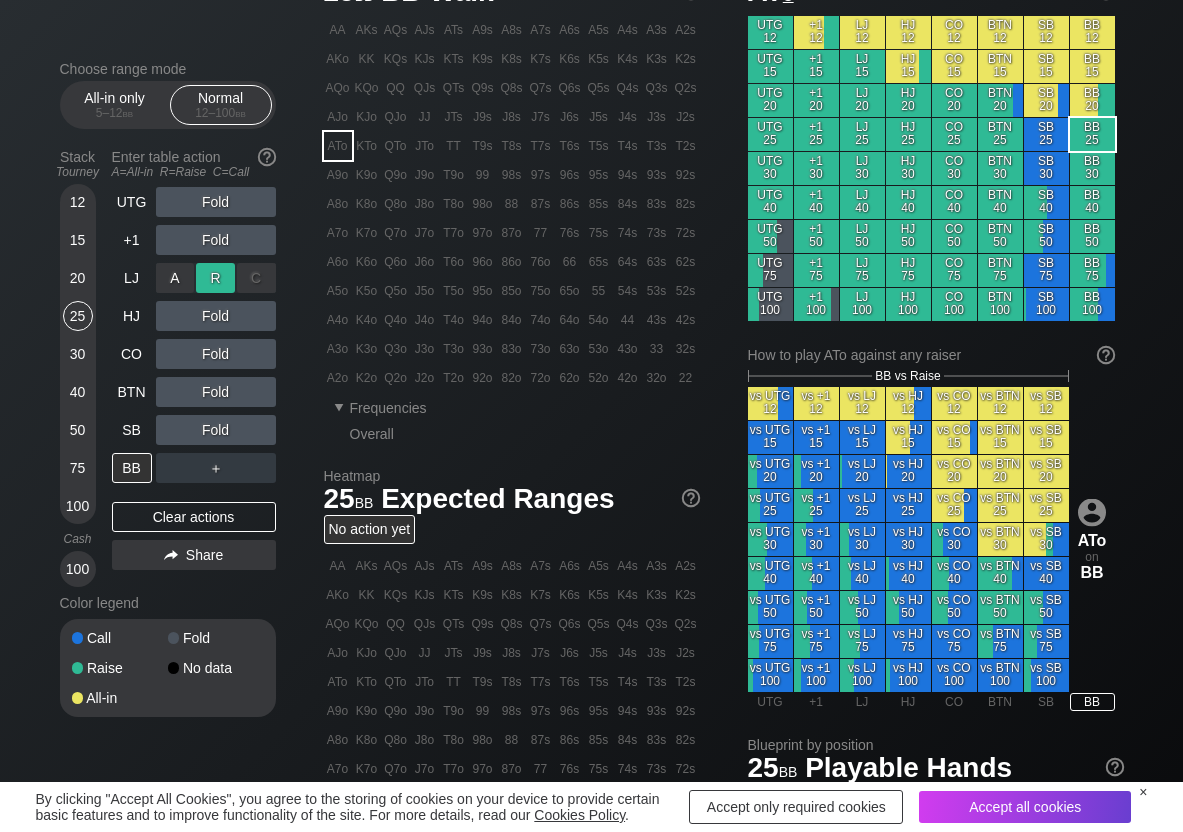 click on "R ✕" at bounding box center (215, 278) 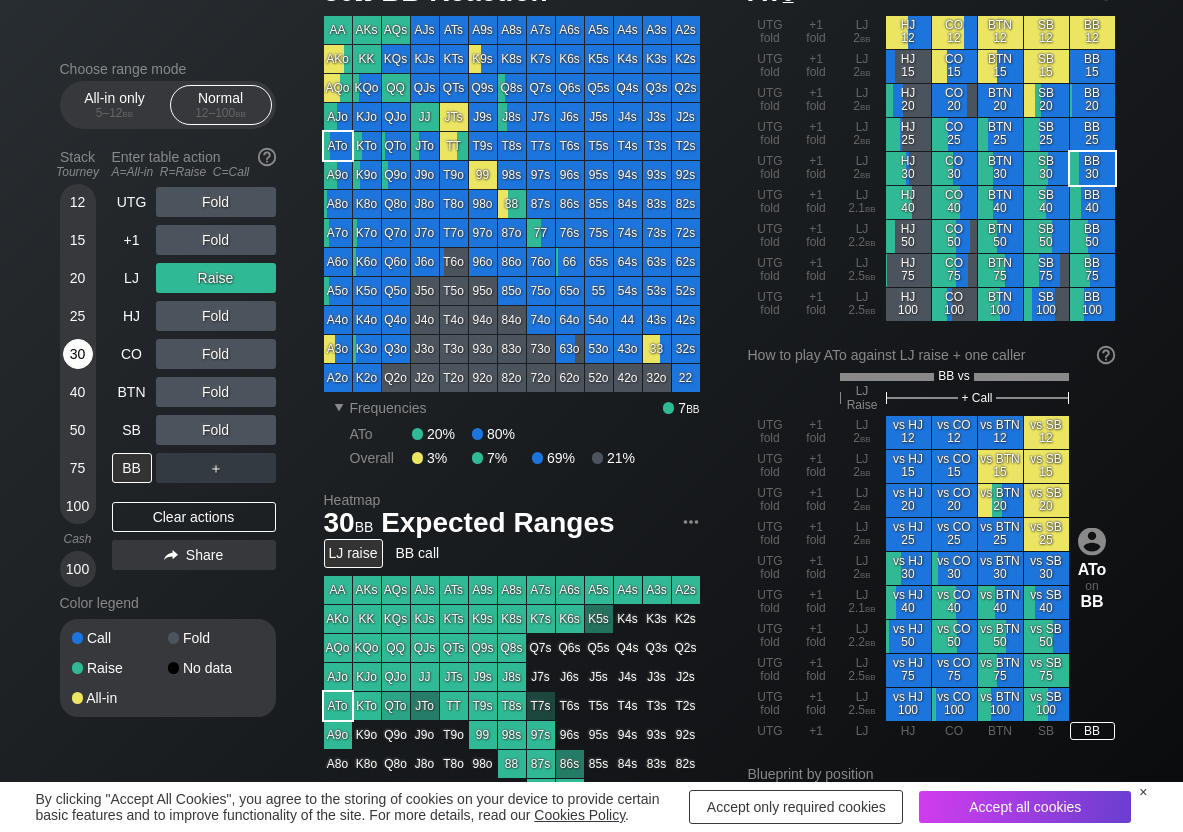 click on "30" at bounding box center (78, 354) 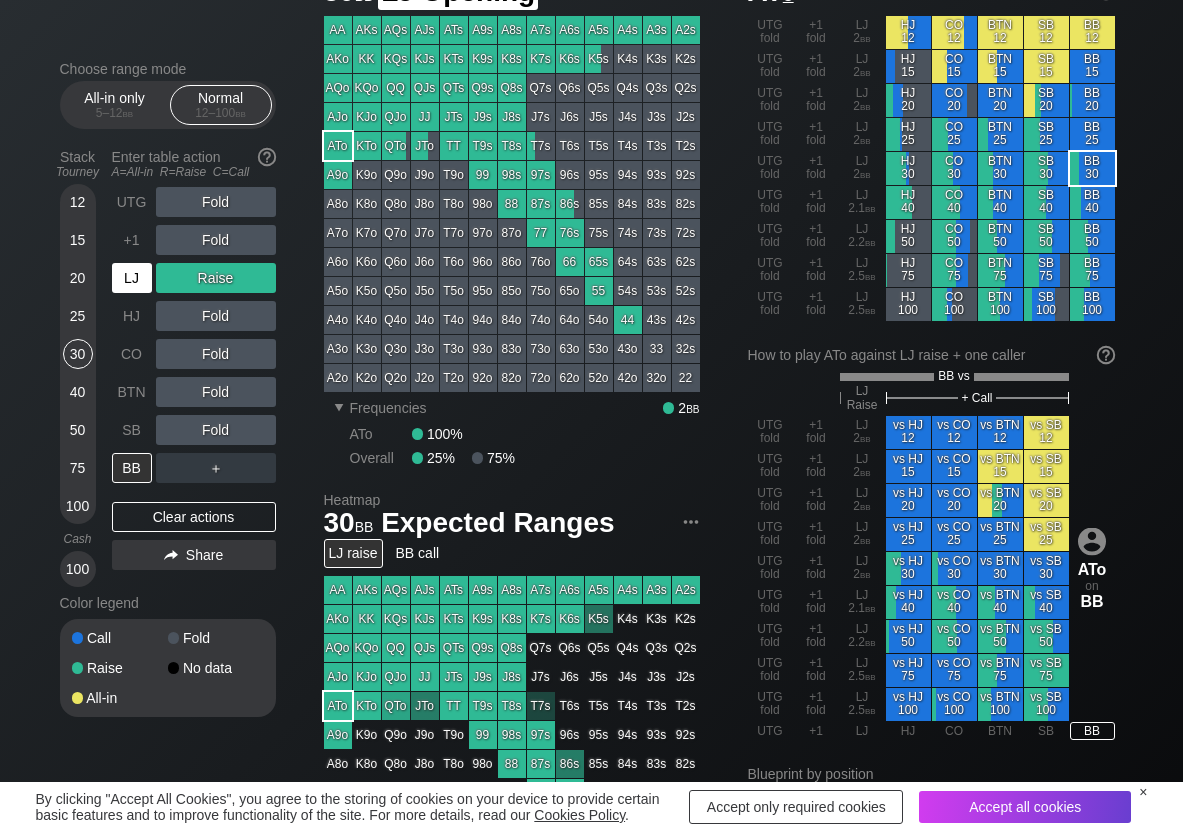 click on "LJ" at bounding box center (132, 278) 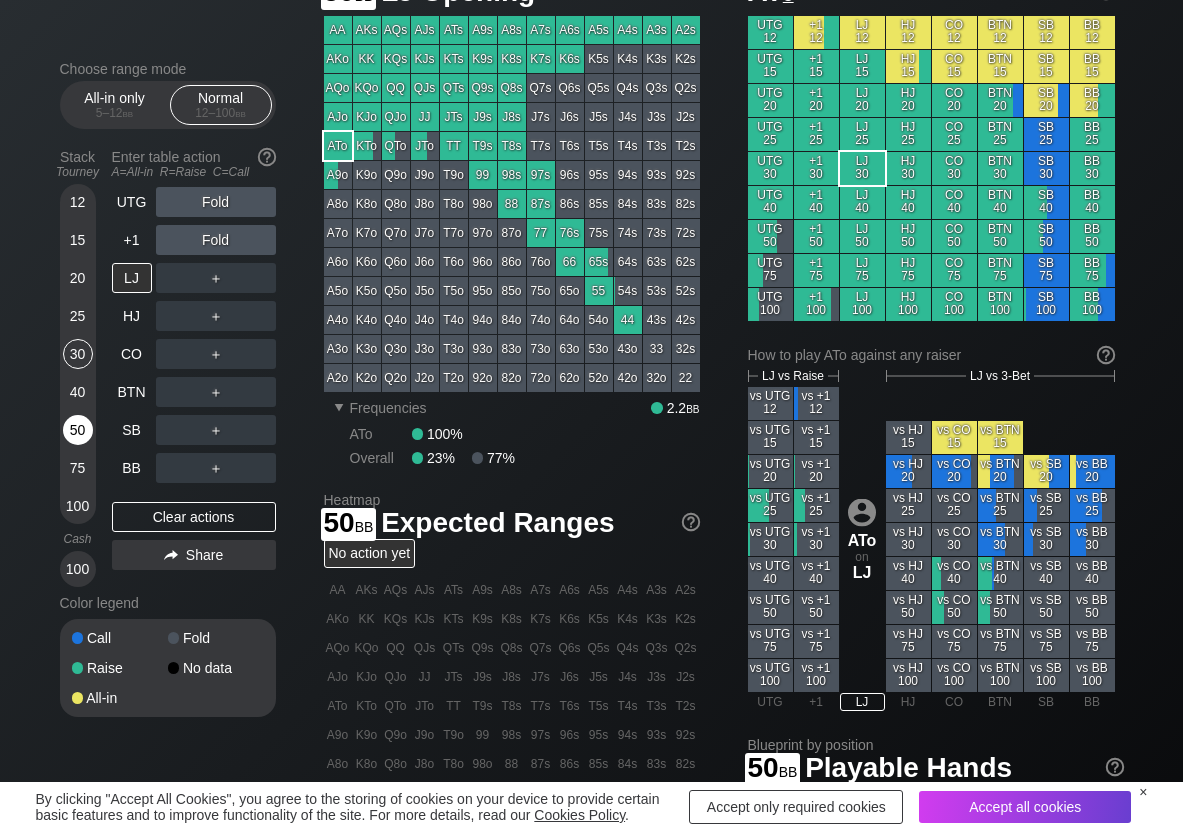 click on "50" at bounding box center (78, 430) 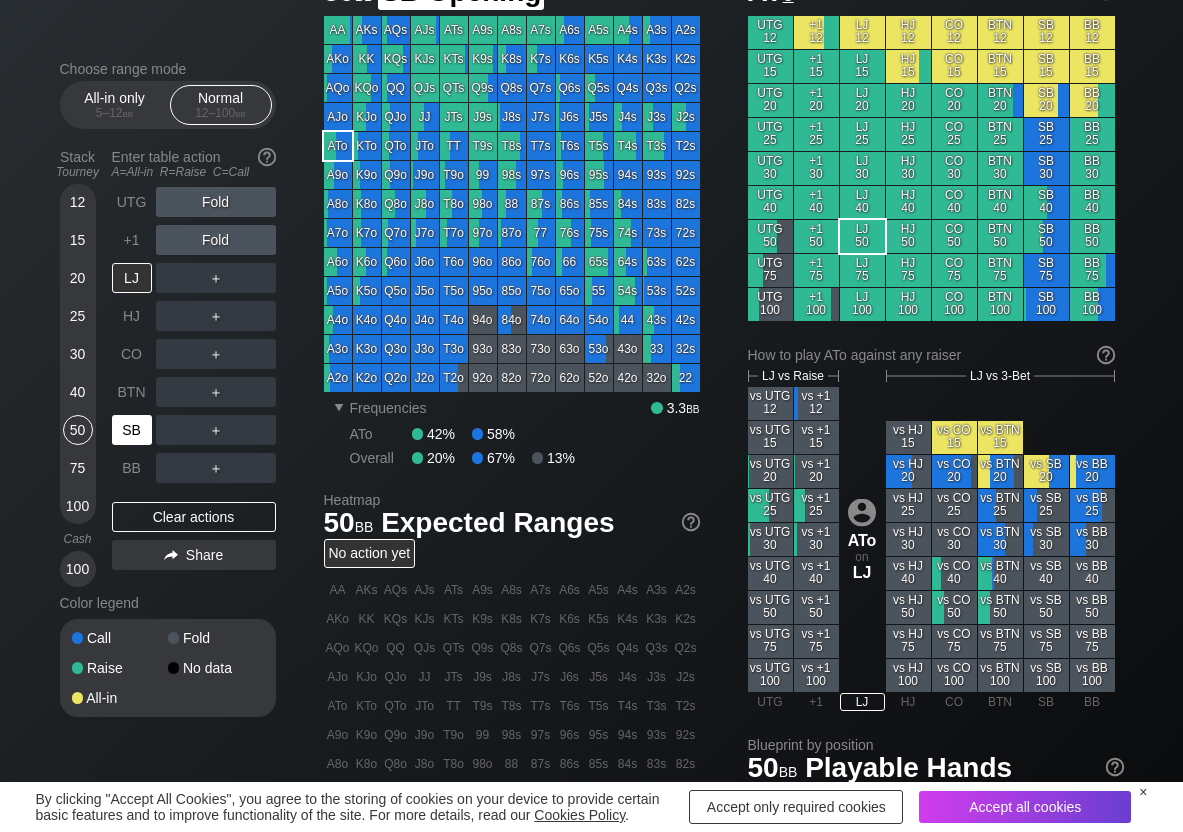 click on "SB" at bounding box center [132, 430] 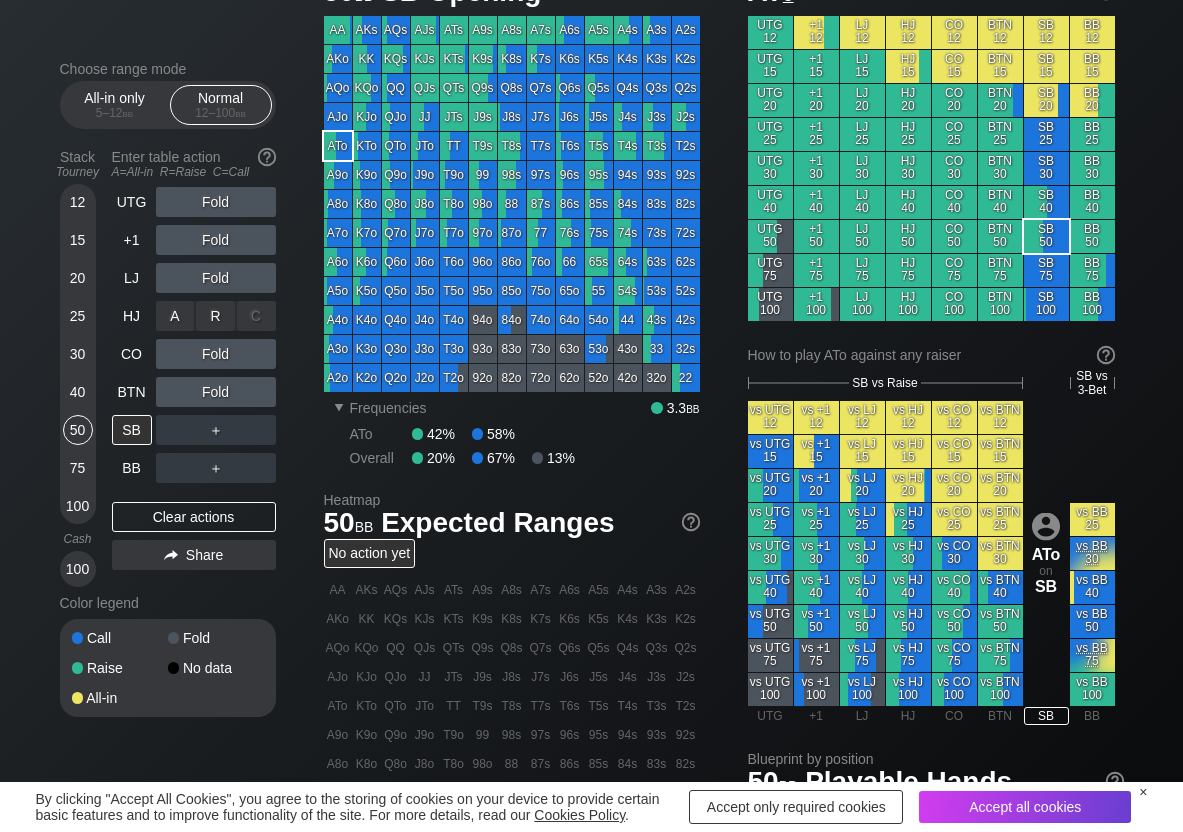 click on "R ✕" at bounding box center [215, 316] 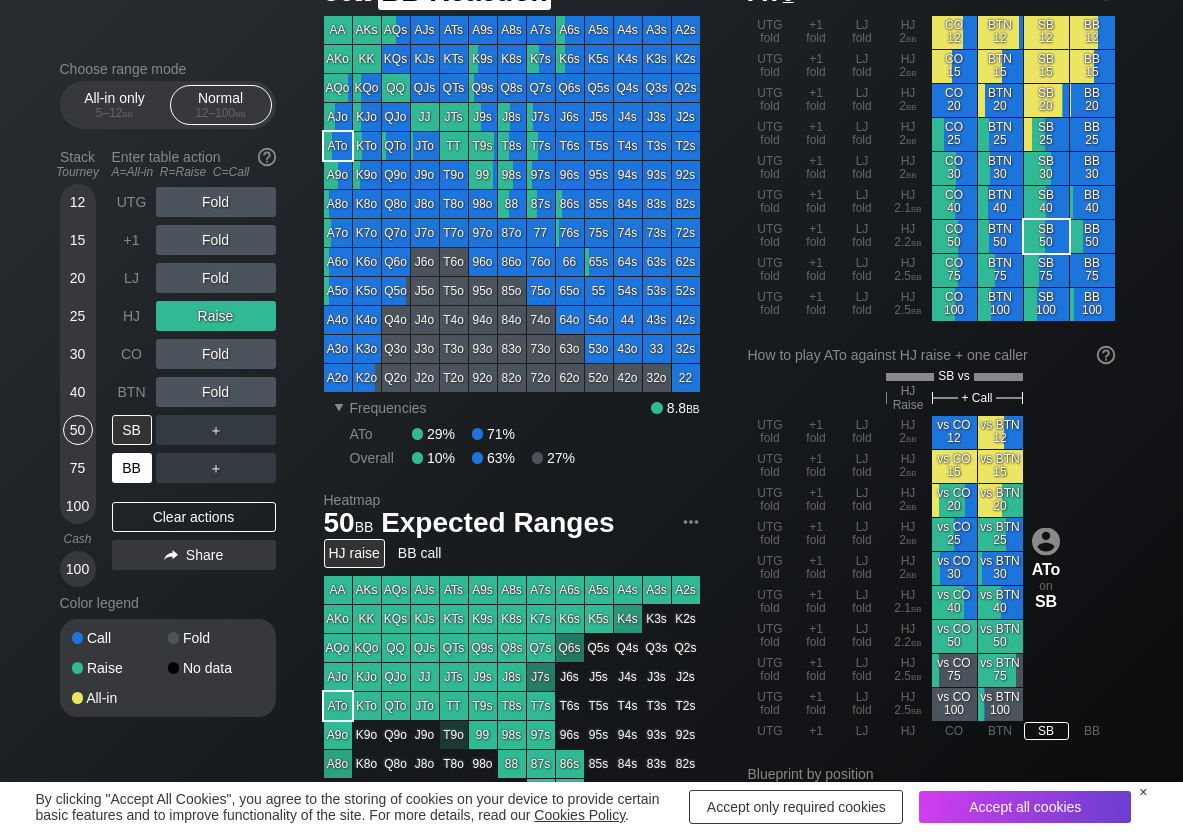 click on "BB" at bounding box center [132, 468] 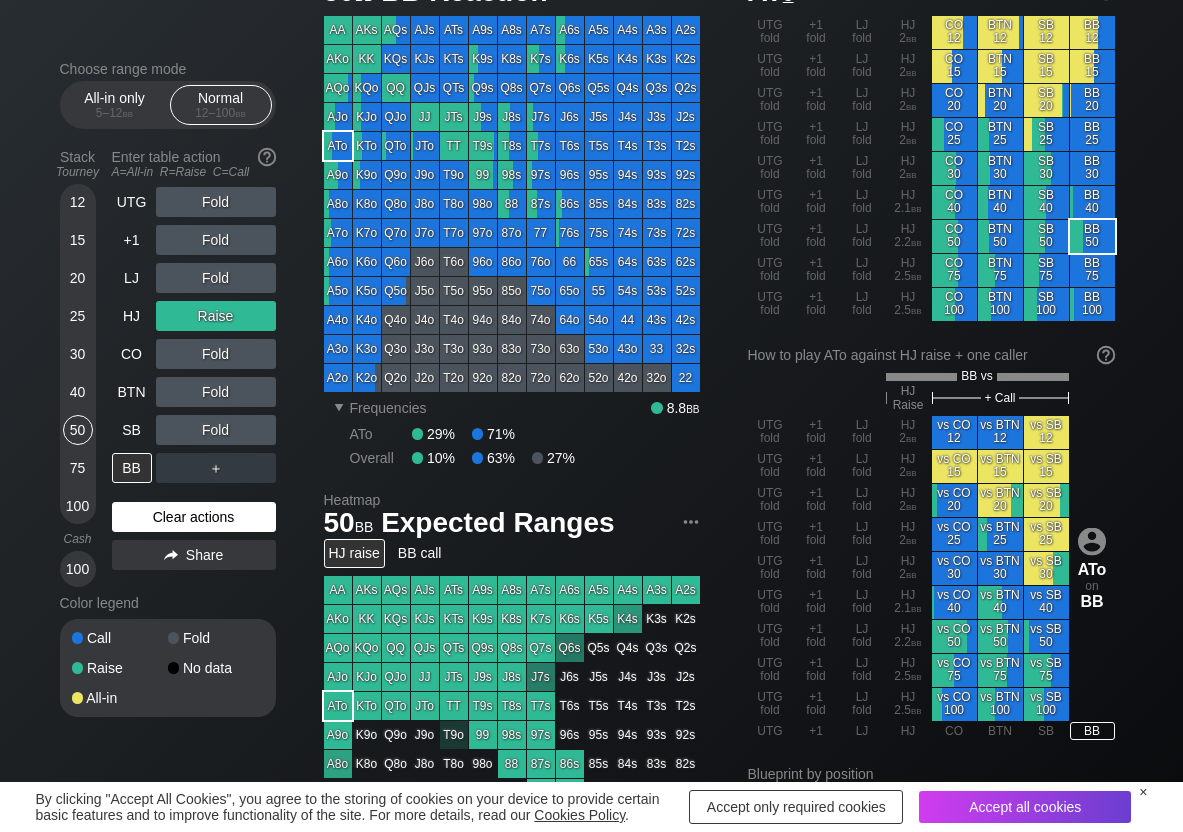 click on "Clear actions" at bounding box center [194, 517] 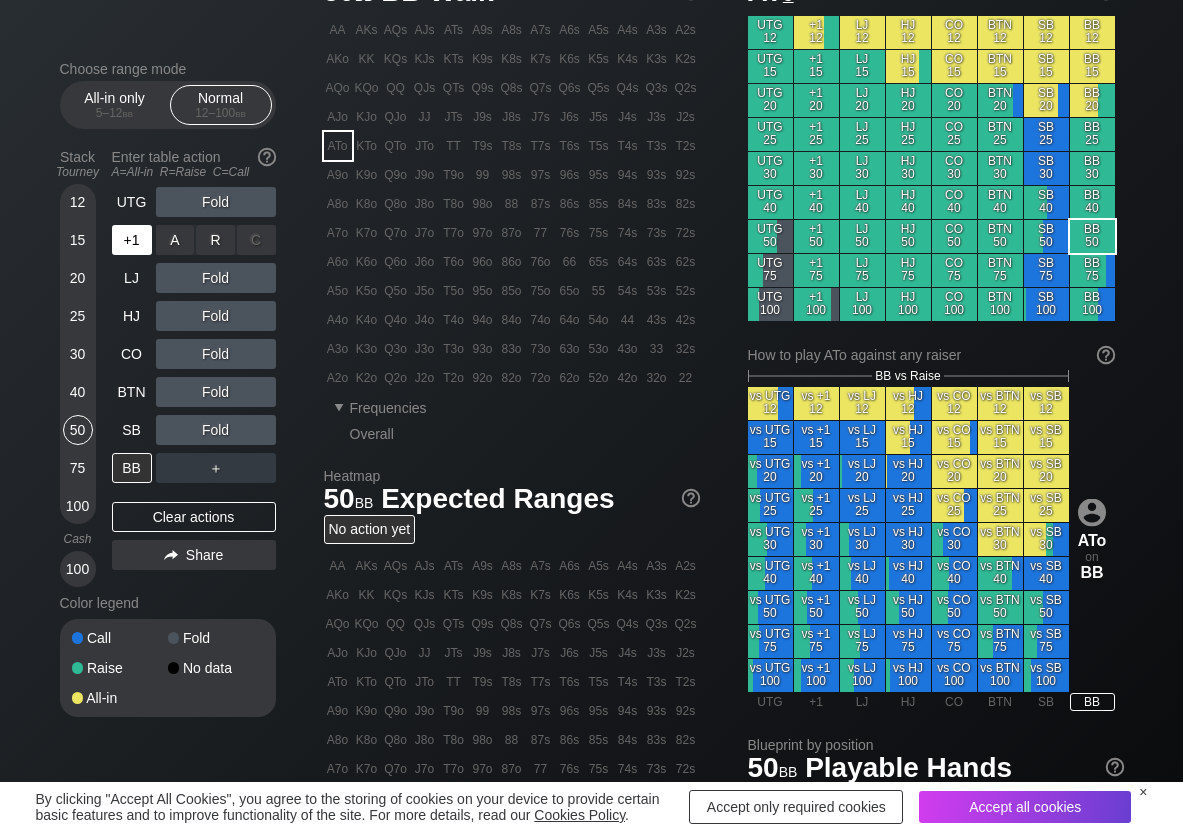 click on "+1" at bounding box center (132, 240) 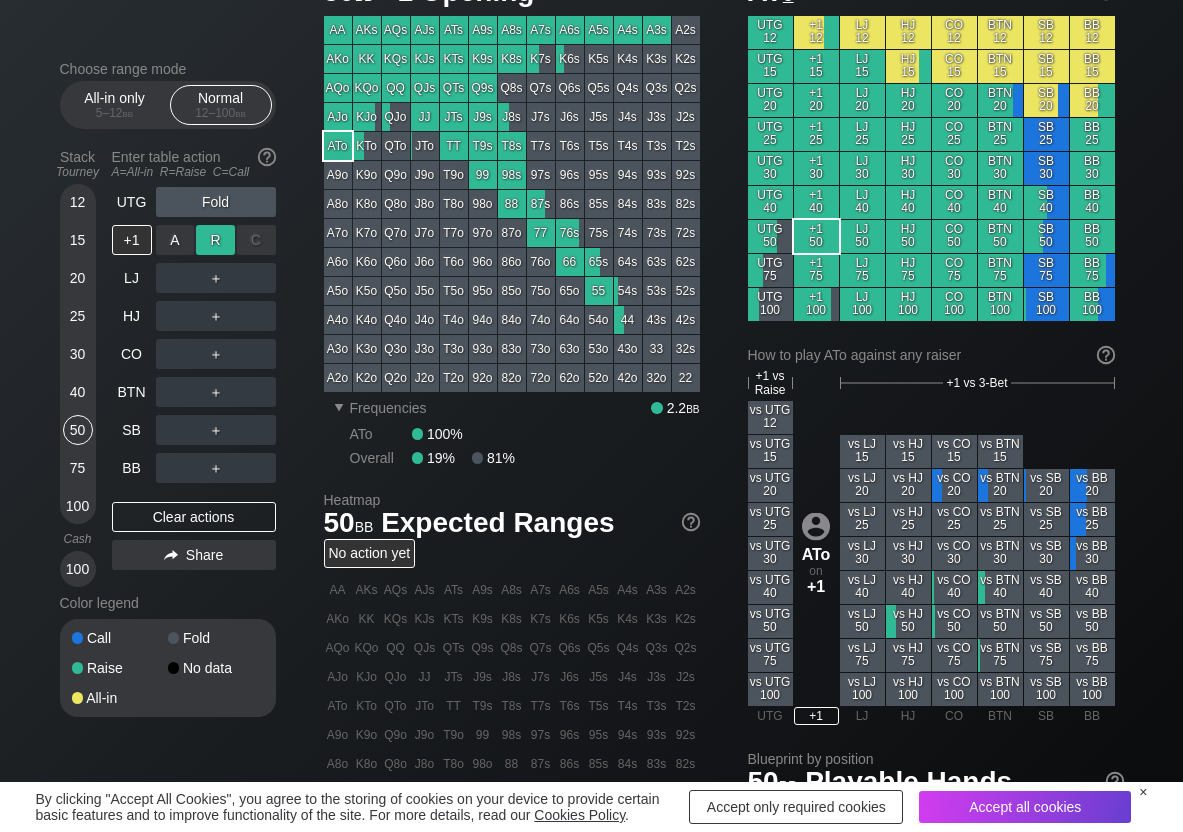 click on "R ✕" at bounding box center (215, 240) 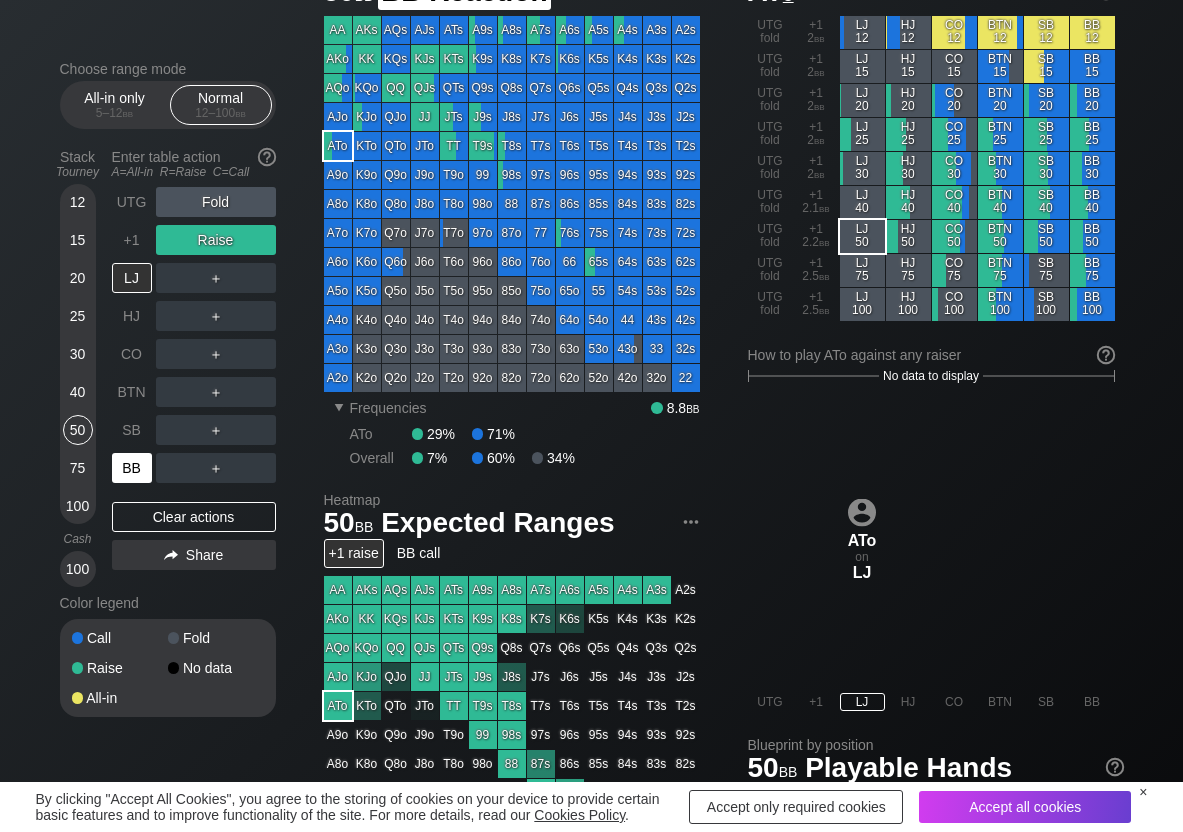 click on "BB" at bounding box center [132, 468] 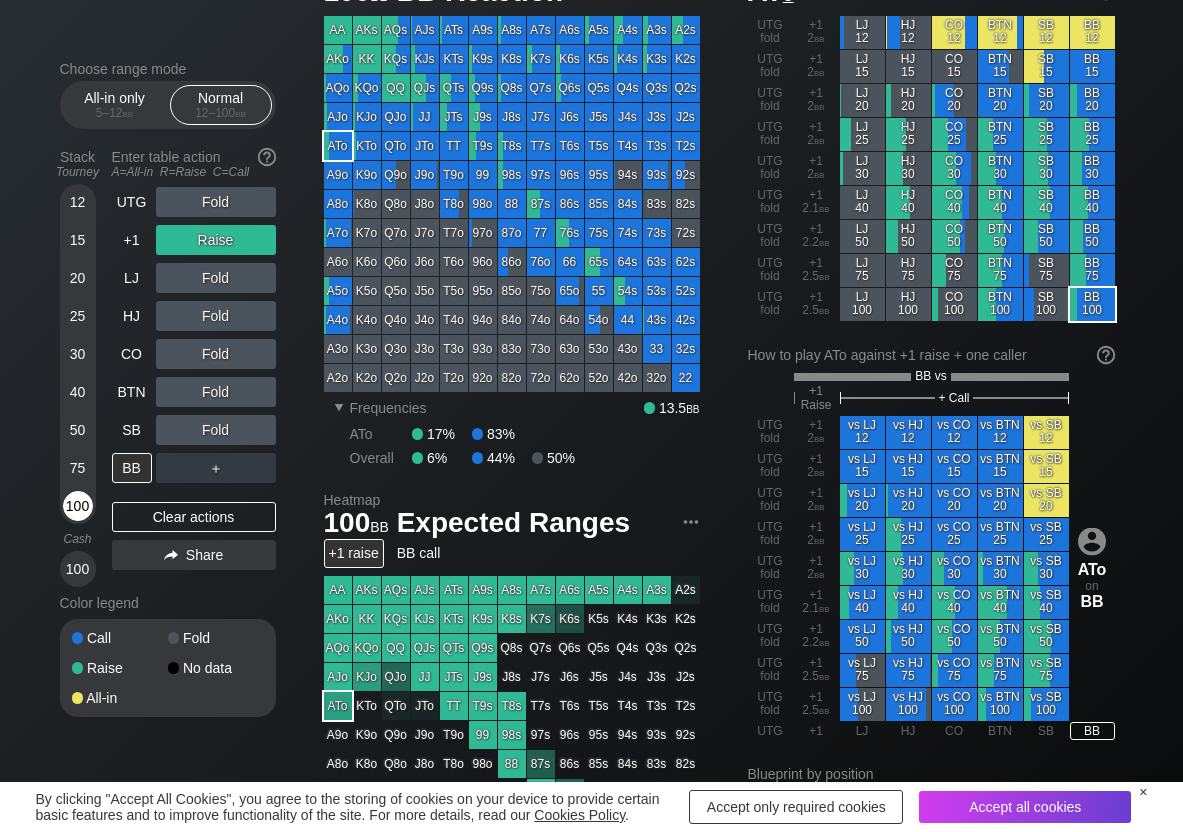 click on "100" at bounding box center [78, 506] 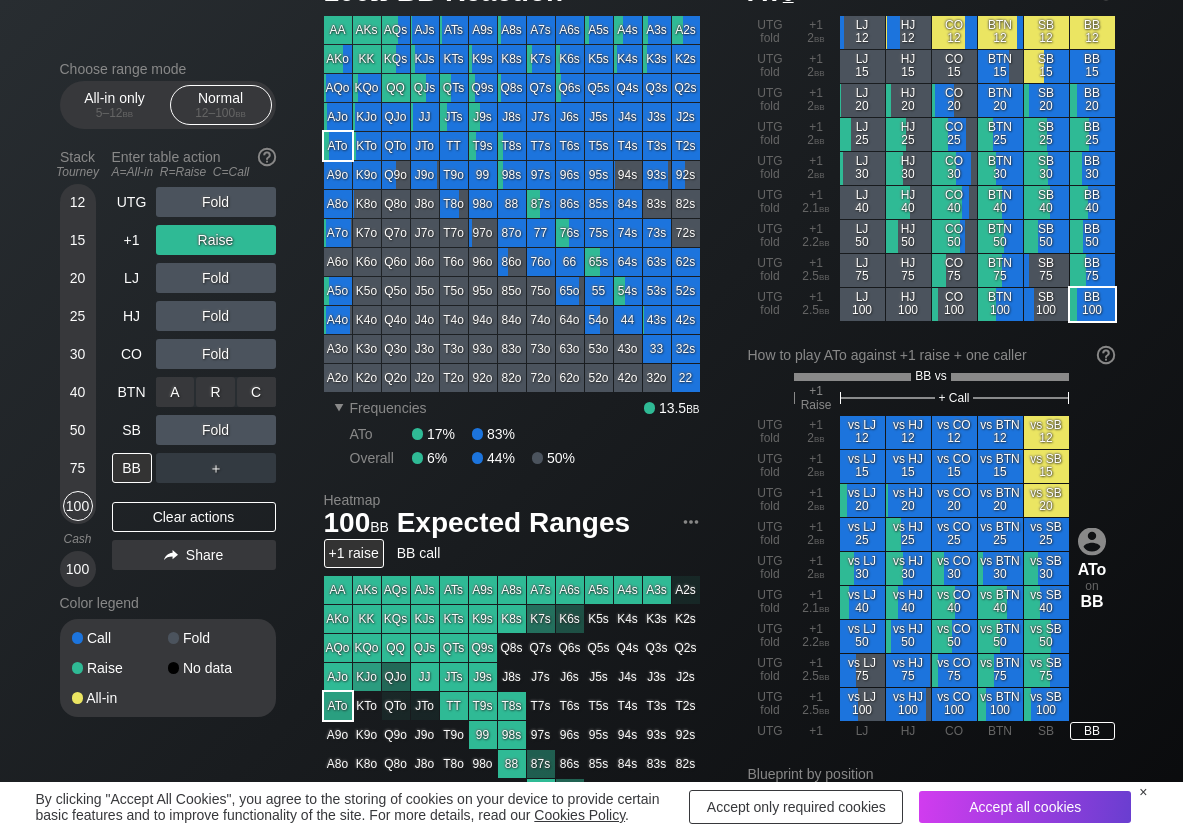 click on "C ✕" at bounding box center [256, 392] 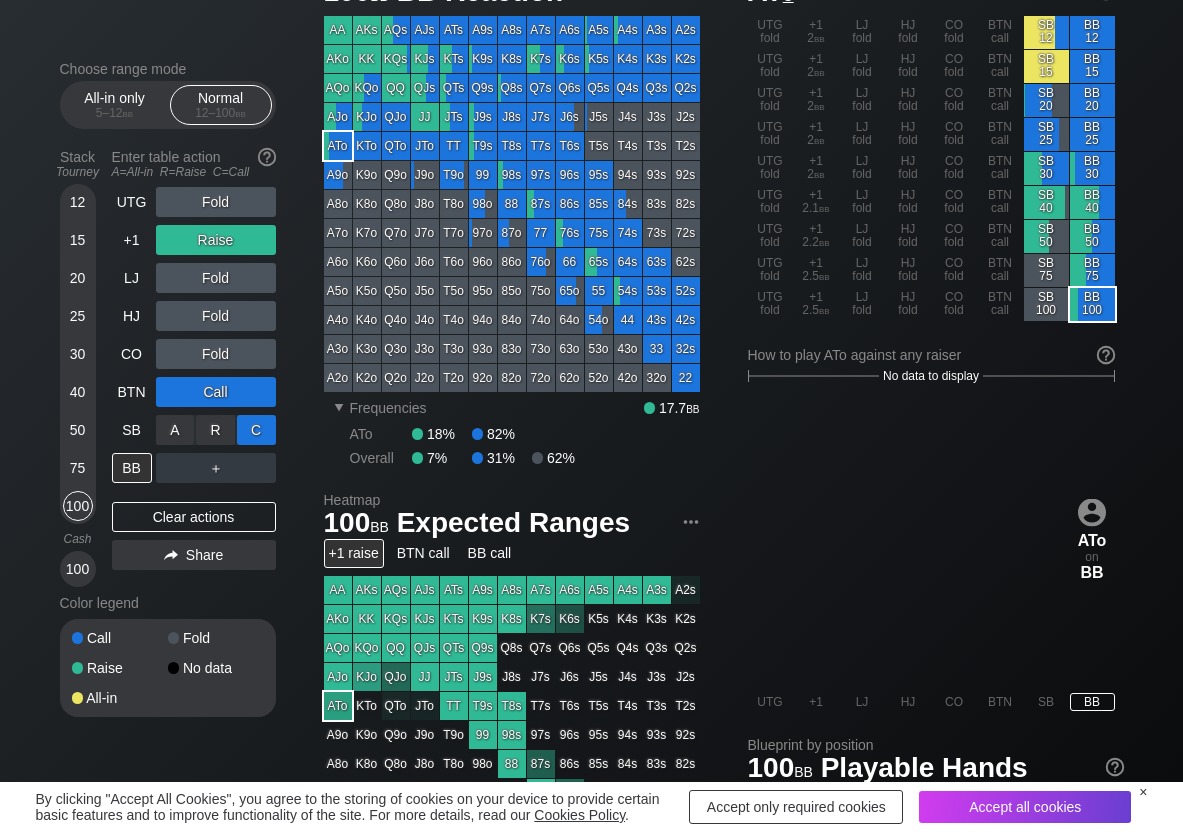 click on "C ✕" at bounding box center [256, 430] 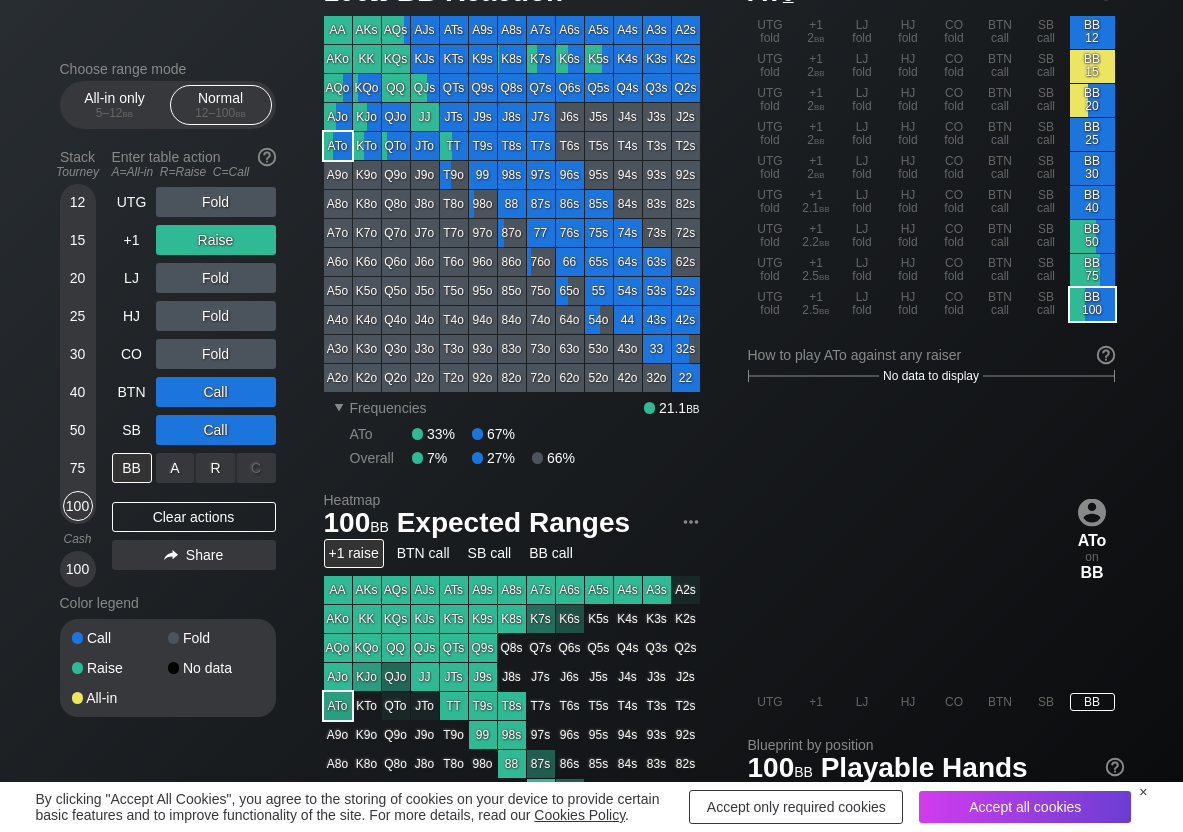 click on "R ✕" at bounding box center [215, 468] 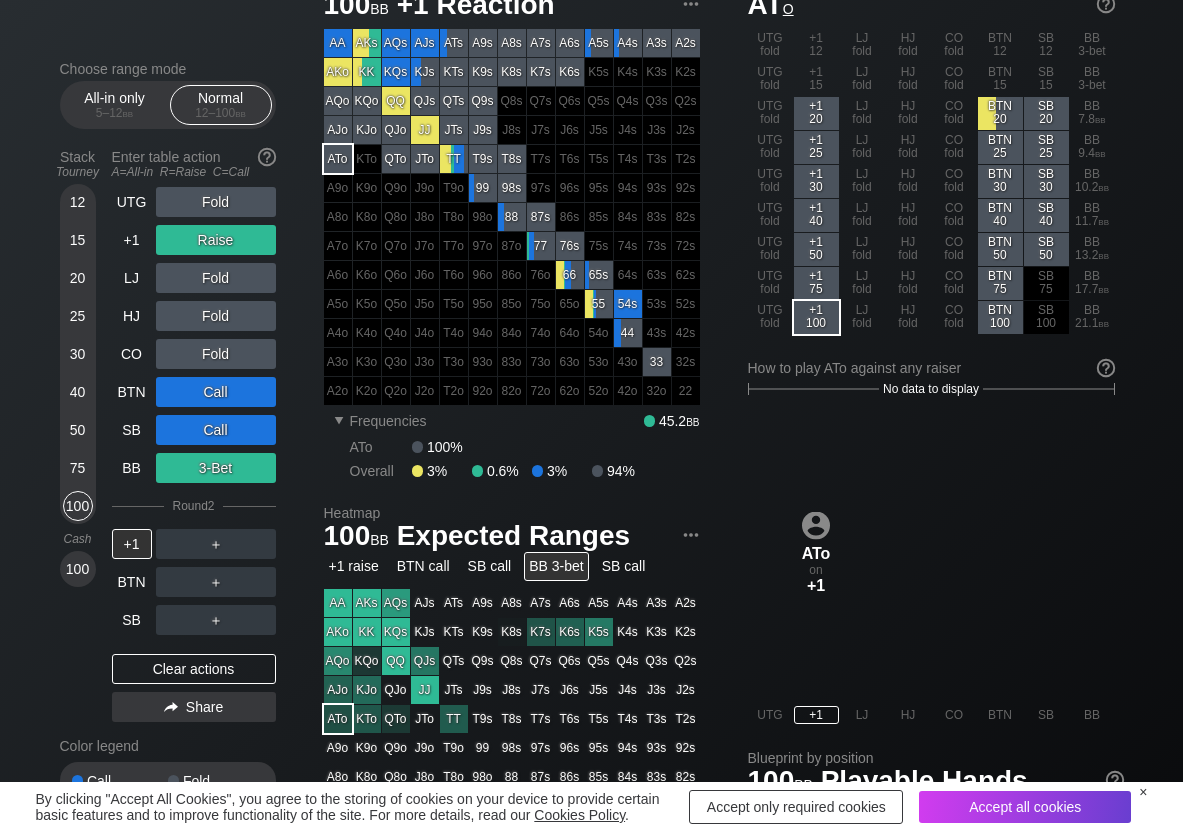scroll, scrollTop: 100, scrollLeft: 0, axis: vertical 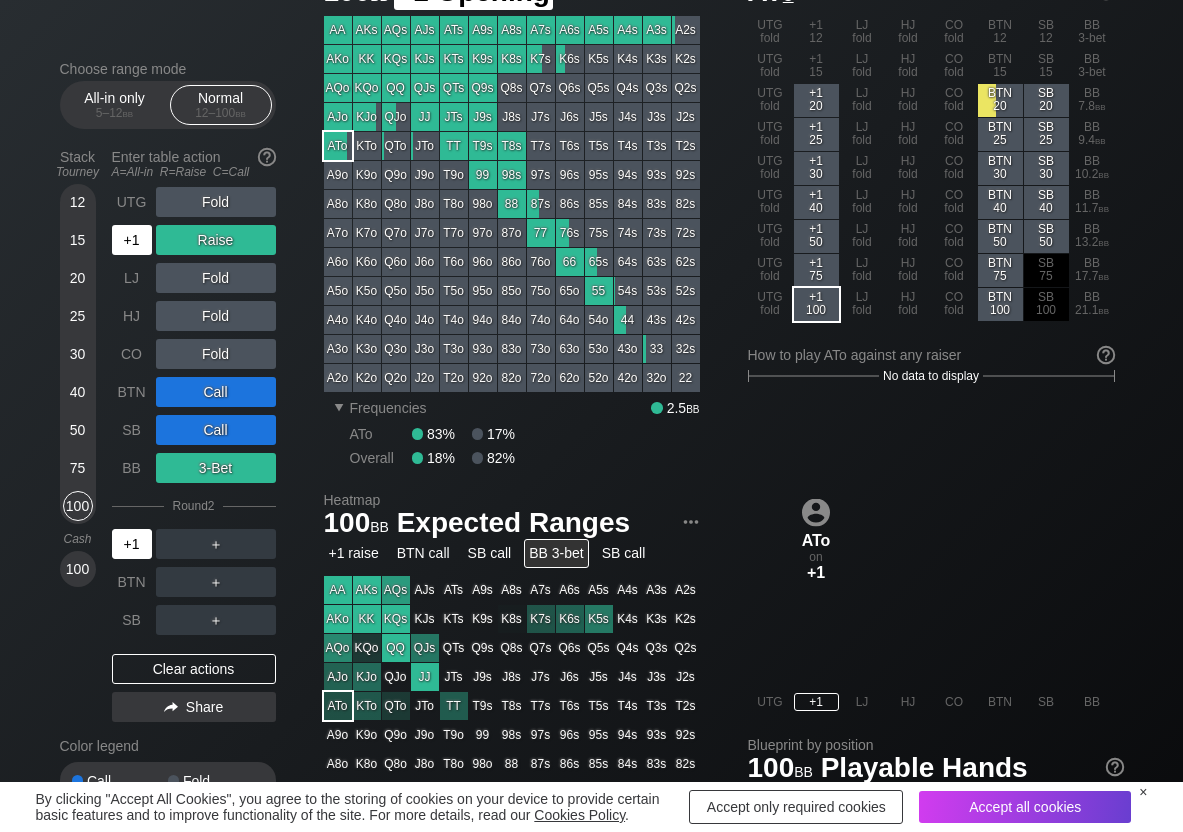 click on "+1" at bounding box center (132, 240) 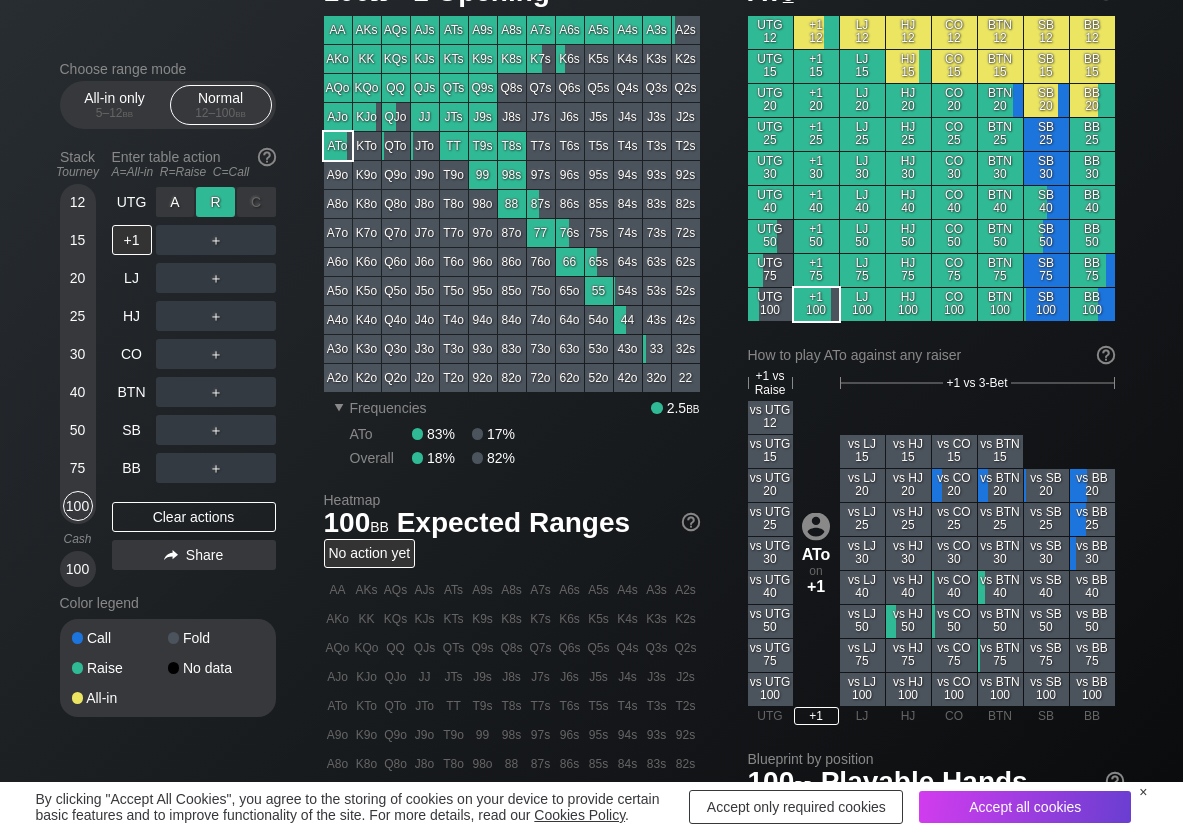 click on "R ✕" at bounding box center [215, 202] 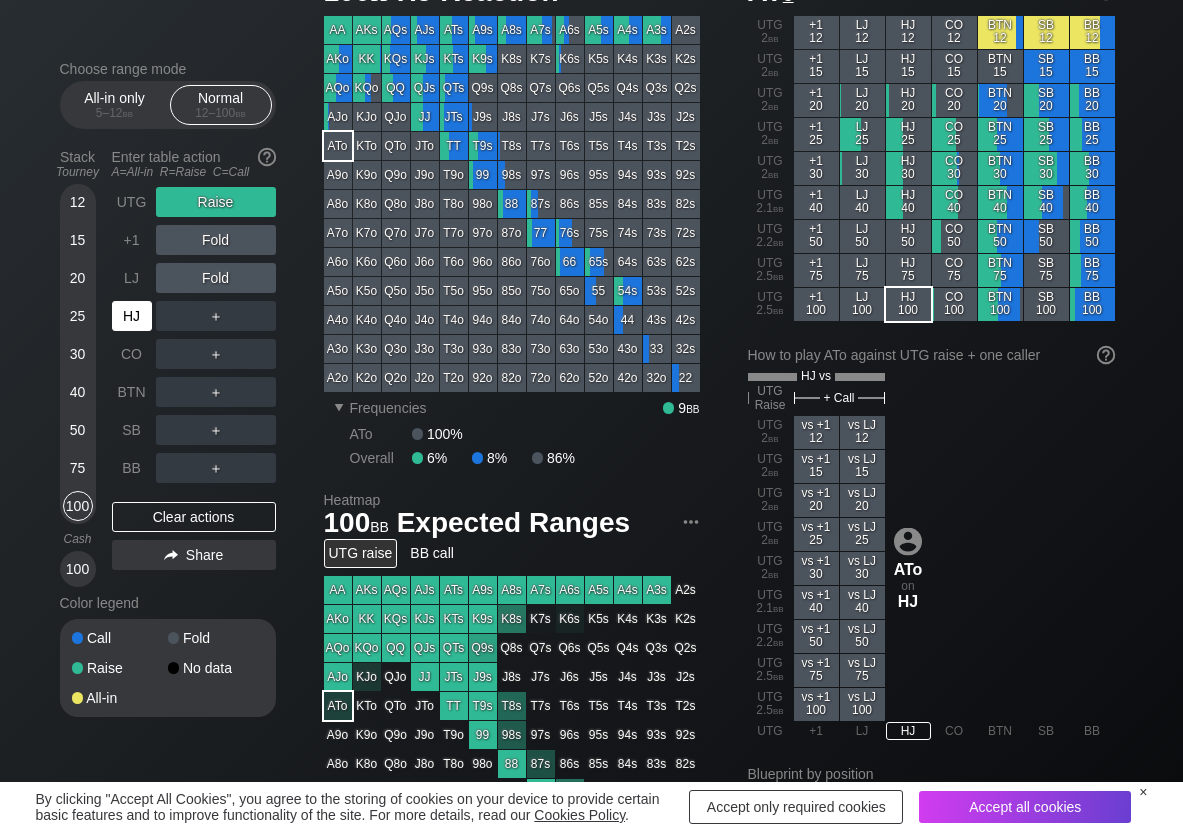 click on "HJ" at bounding box center [132, 316] 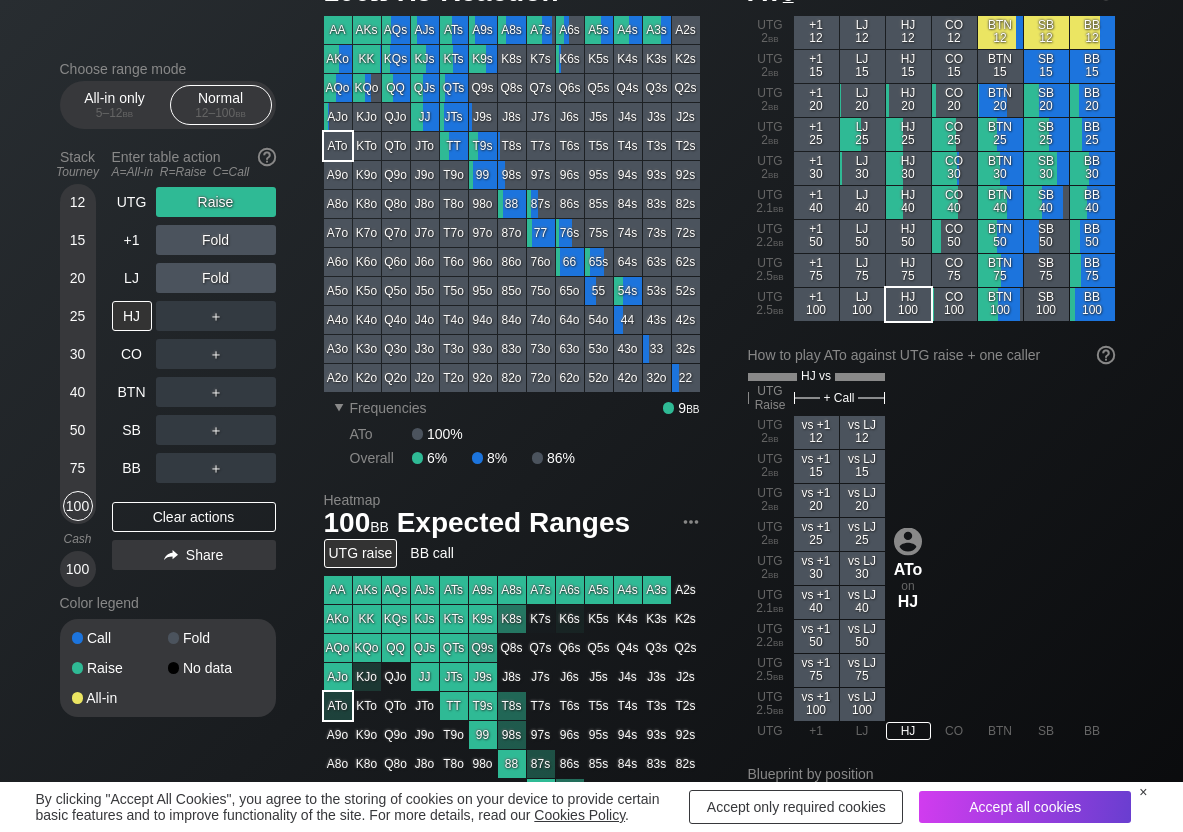 click on "UTG Raise +1 Fold LJ Fold HJ ＋ CO ＋ BTN ＋ SB ＋ BB ＋ Clear actions Share" at bounding box center [194, 387] 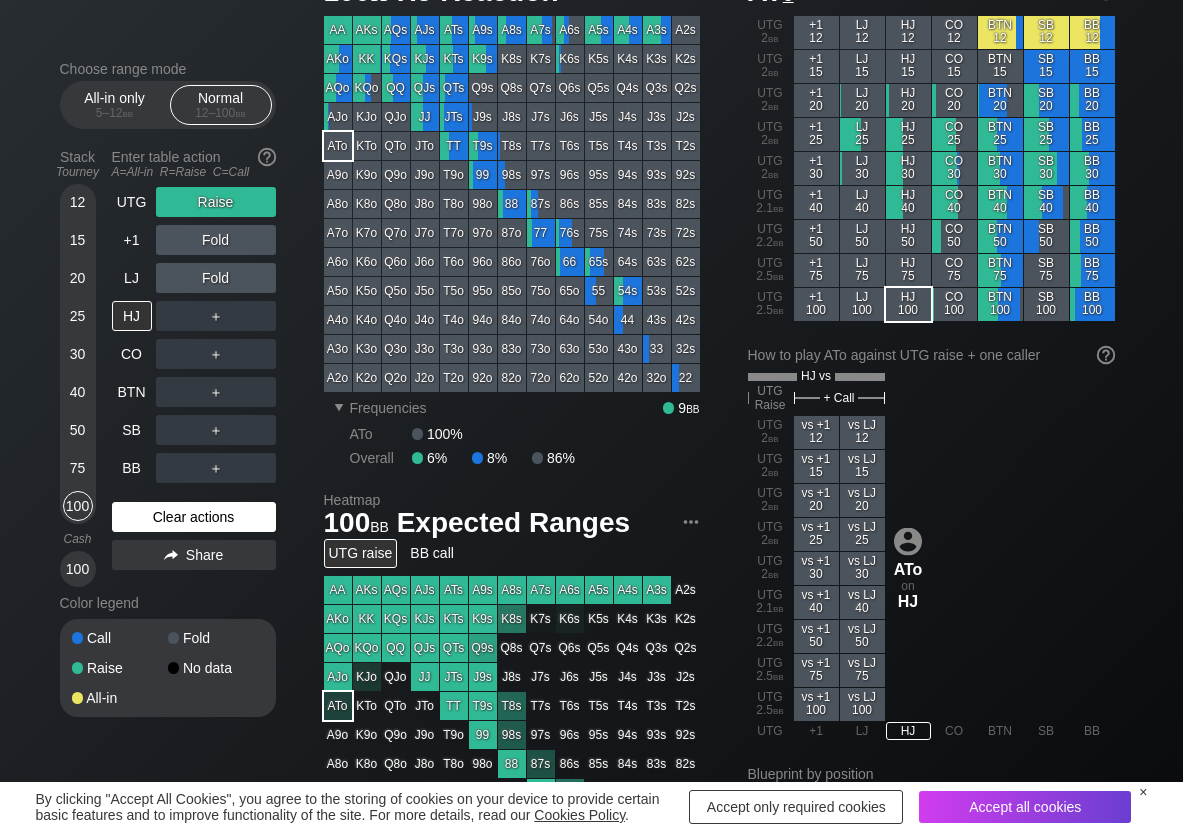 click on "Clear actions" at bounding box center (194, 517) 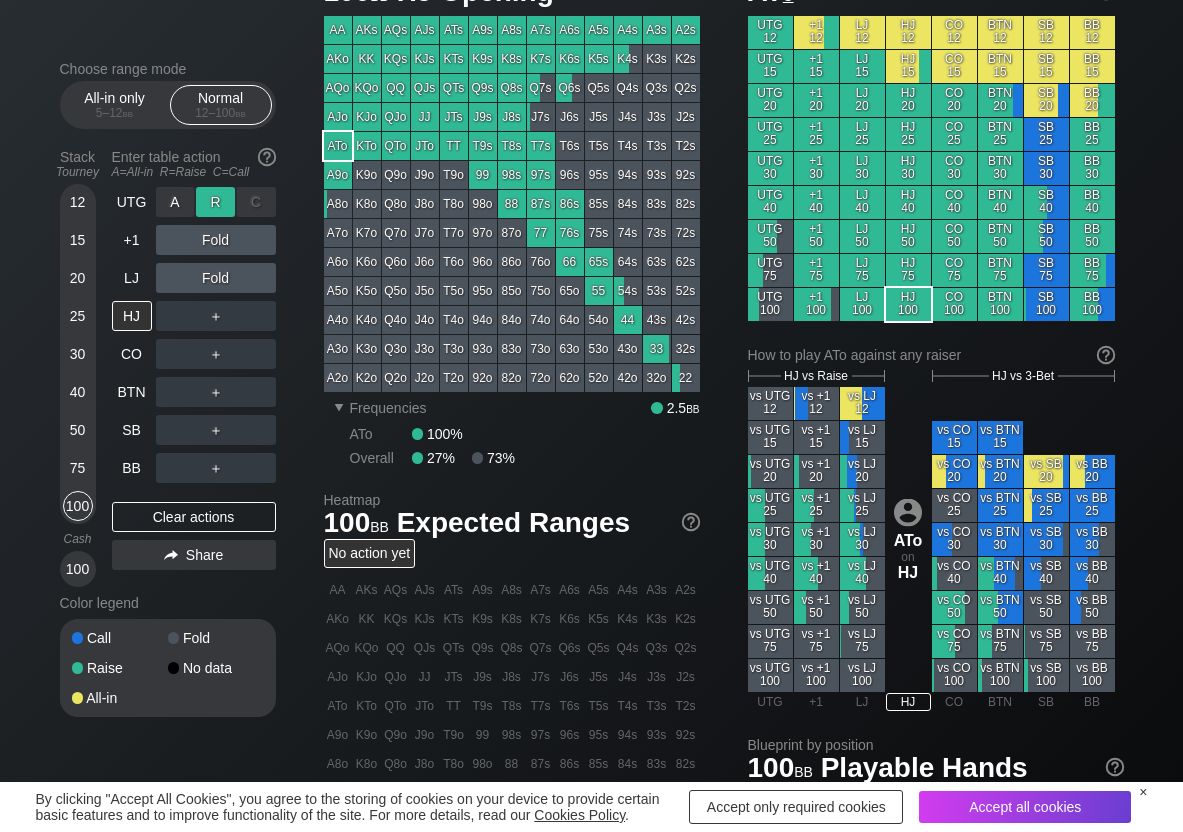 click on "R ✕" at bounding box center (215, 202) 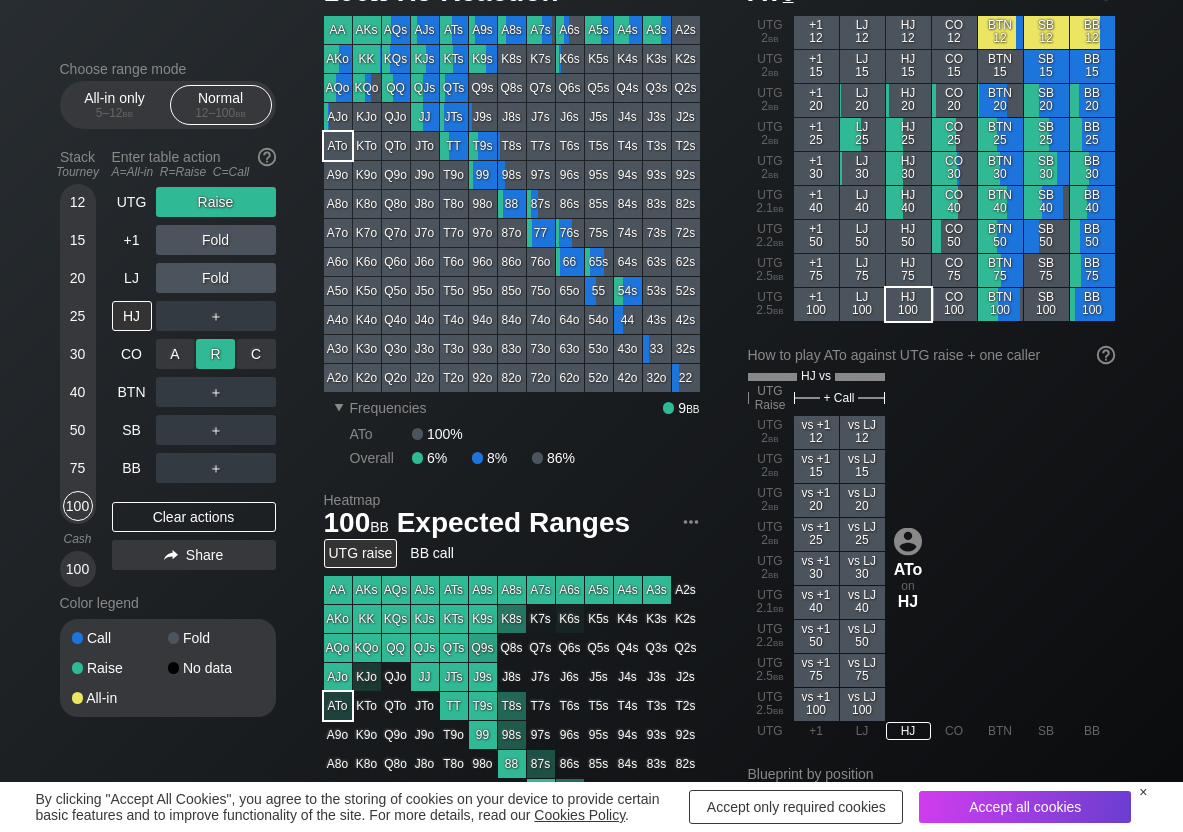 click on "R ✕" at bounding box center (215, 354) 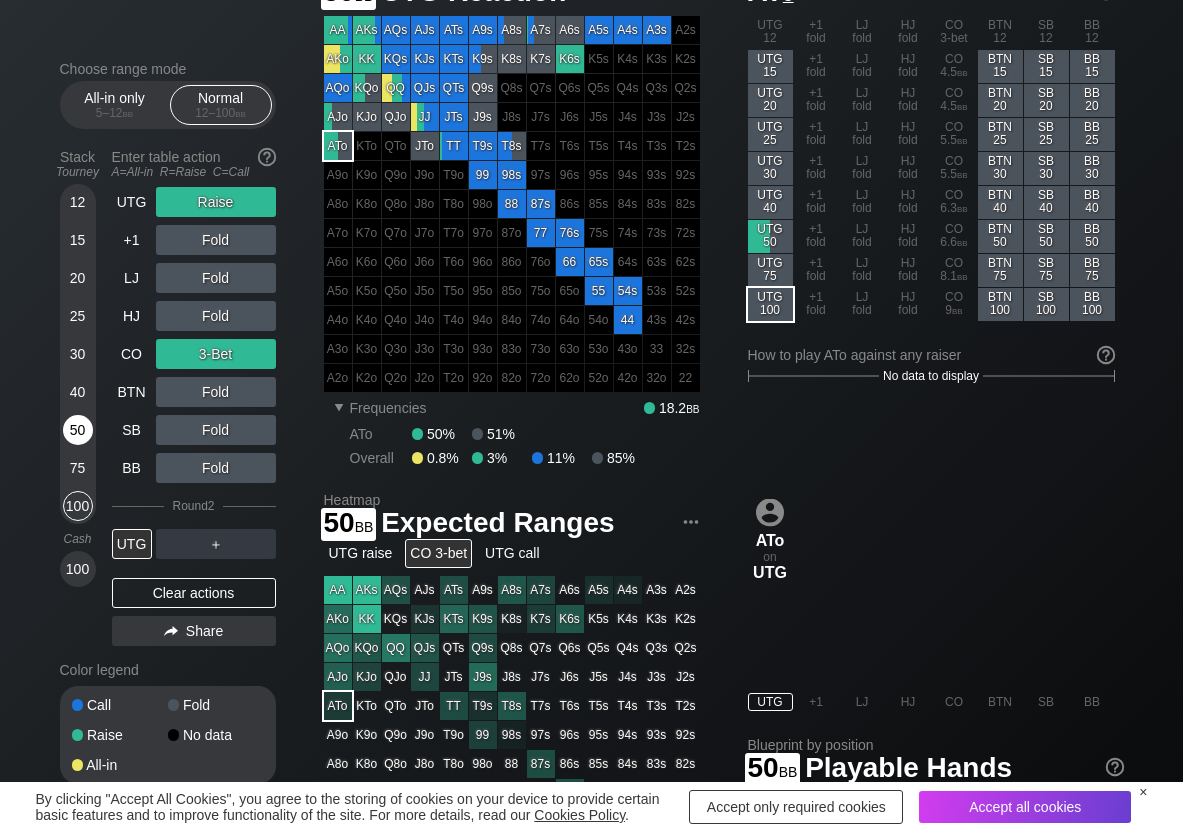 click on "50" at bounding box center [78, 430] 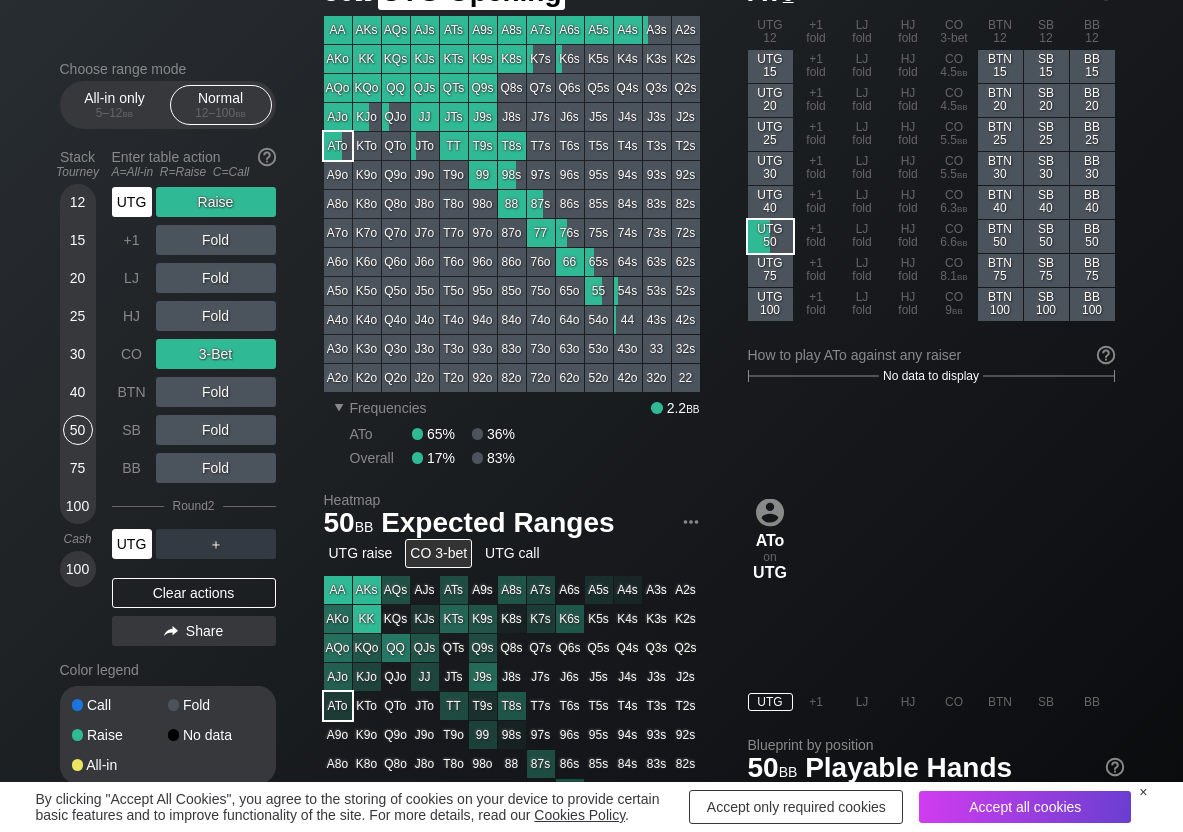click on "UTG" at bounding box center [132, 202] 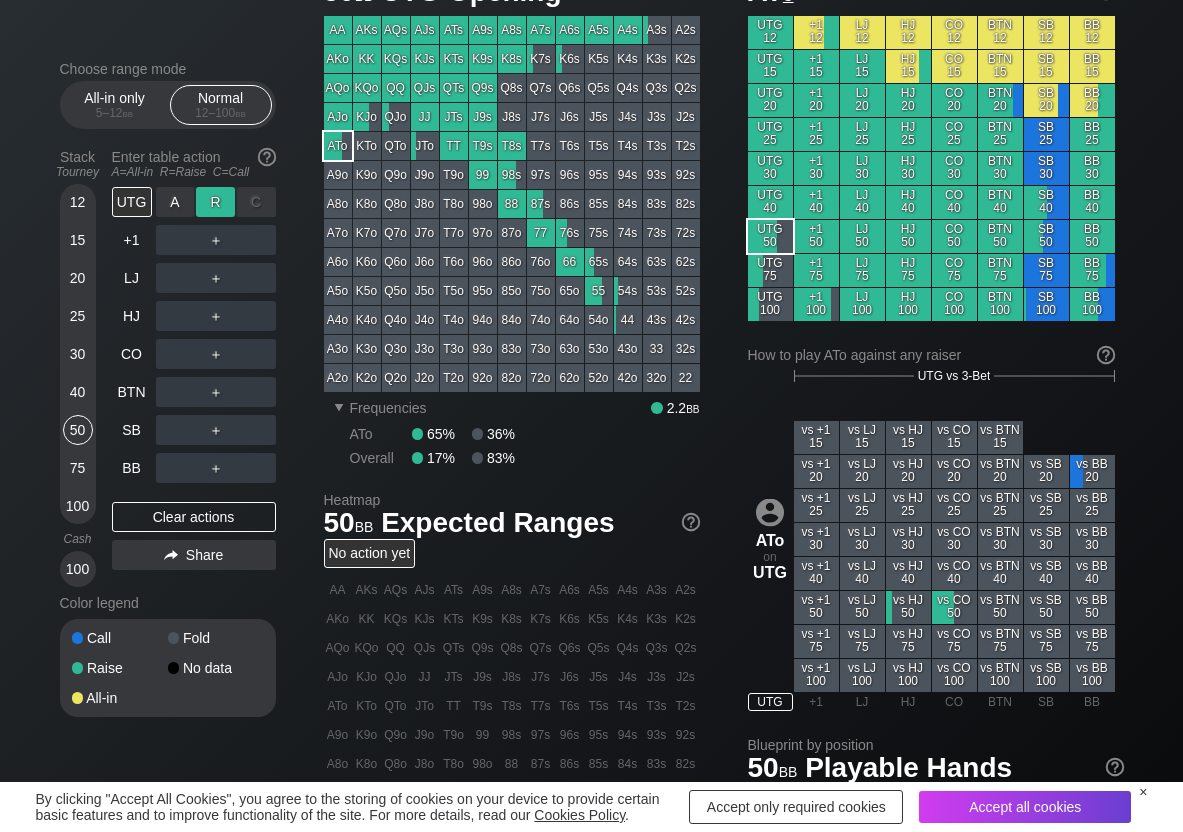 click on "R ✕" at bounding box center [215, 202] 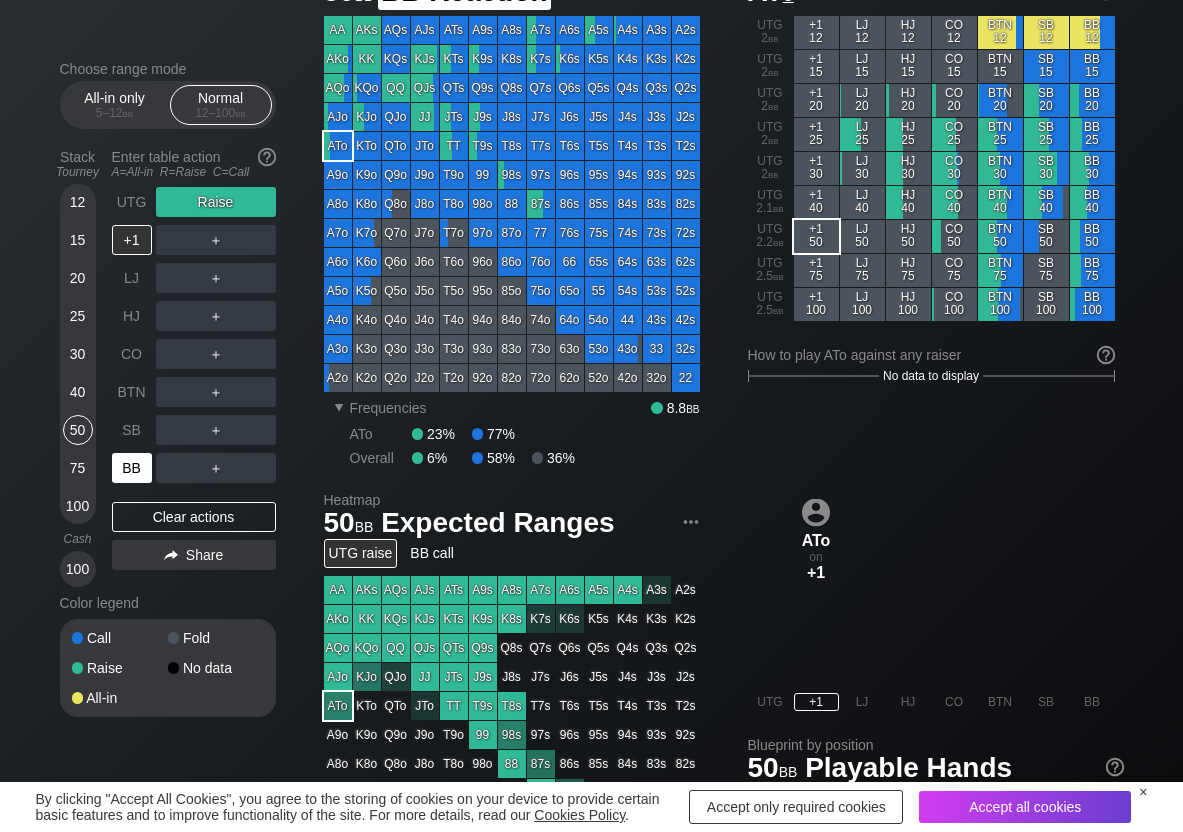 click on "BB" at bounding box center [132, 468] 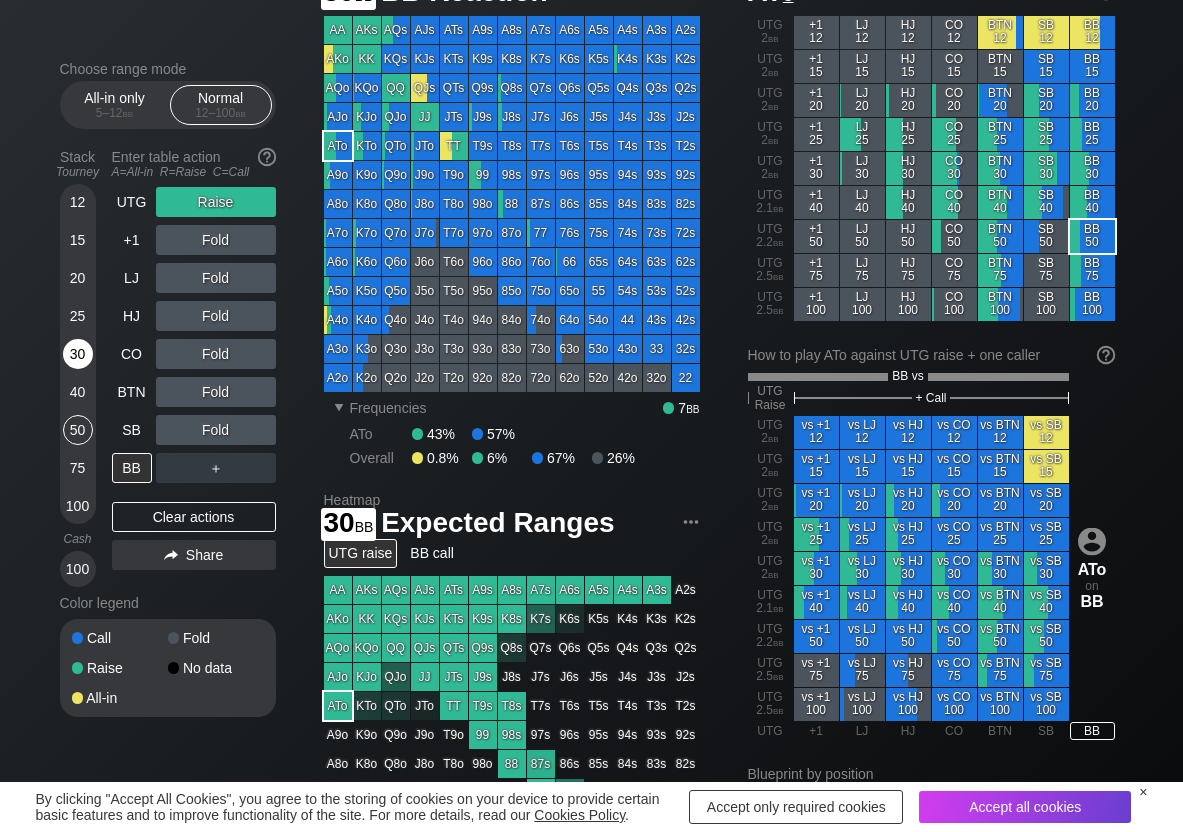 click on "30" at bounding box center [78, 354] 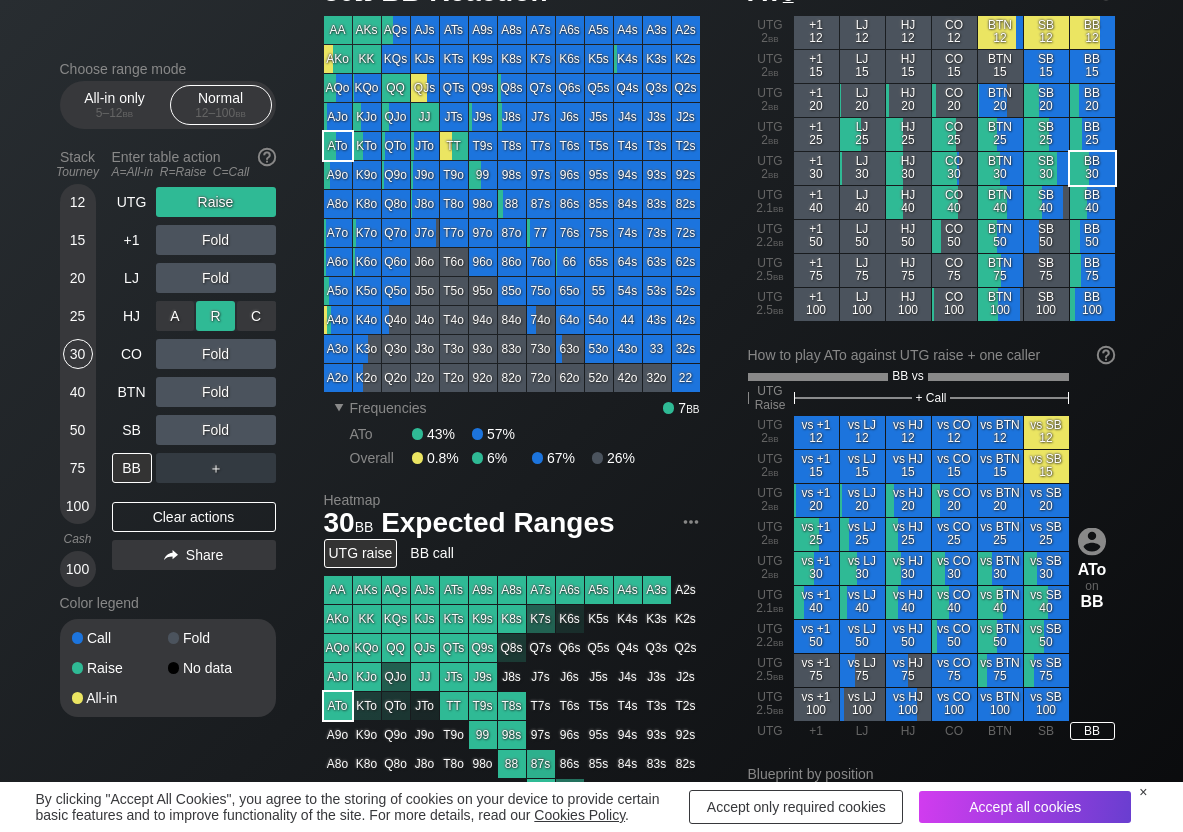 click on "R ✕" at bounding box center (215, 316) 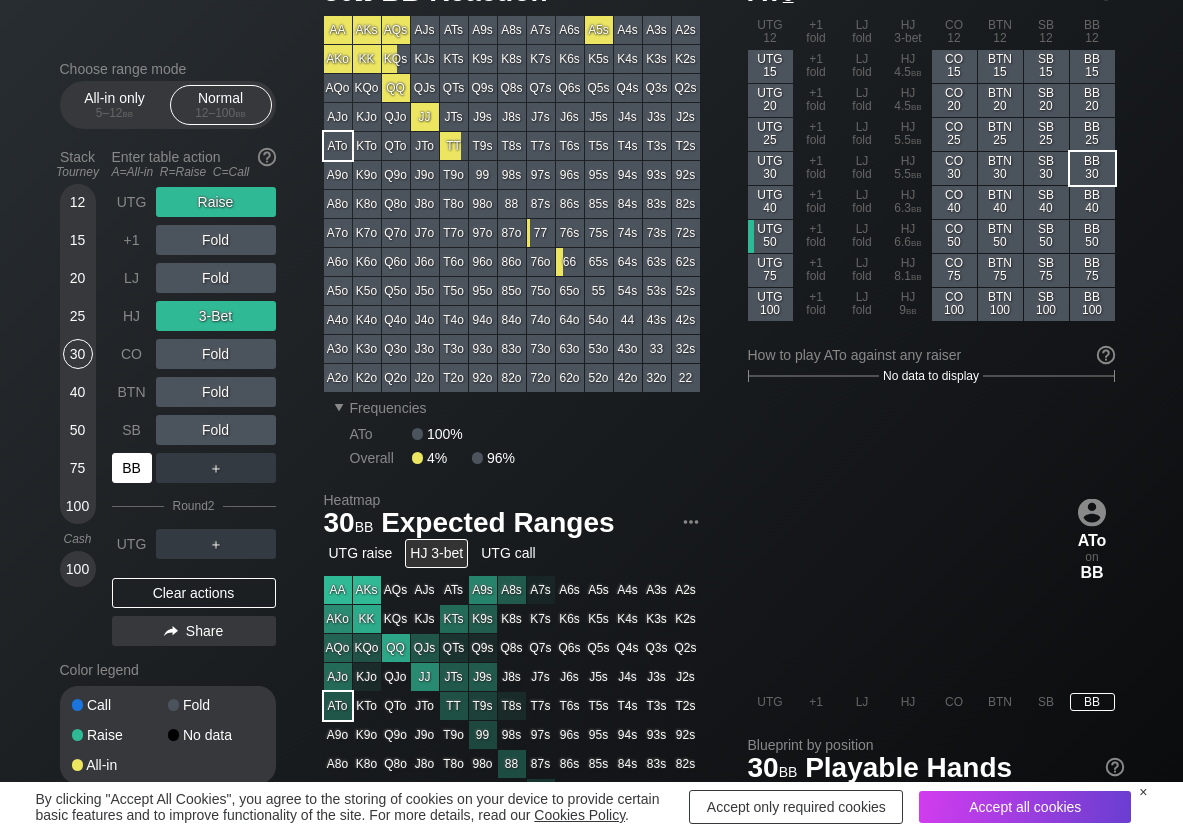 click on "BB" at bounding box center [132, 468] 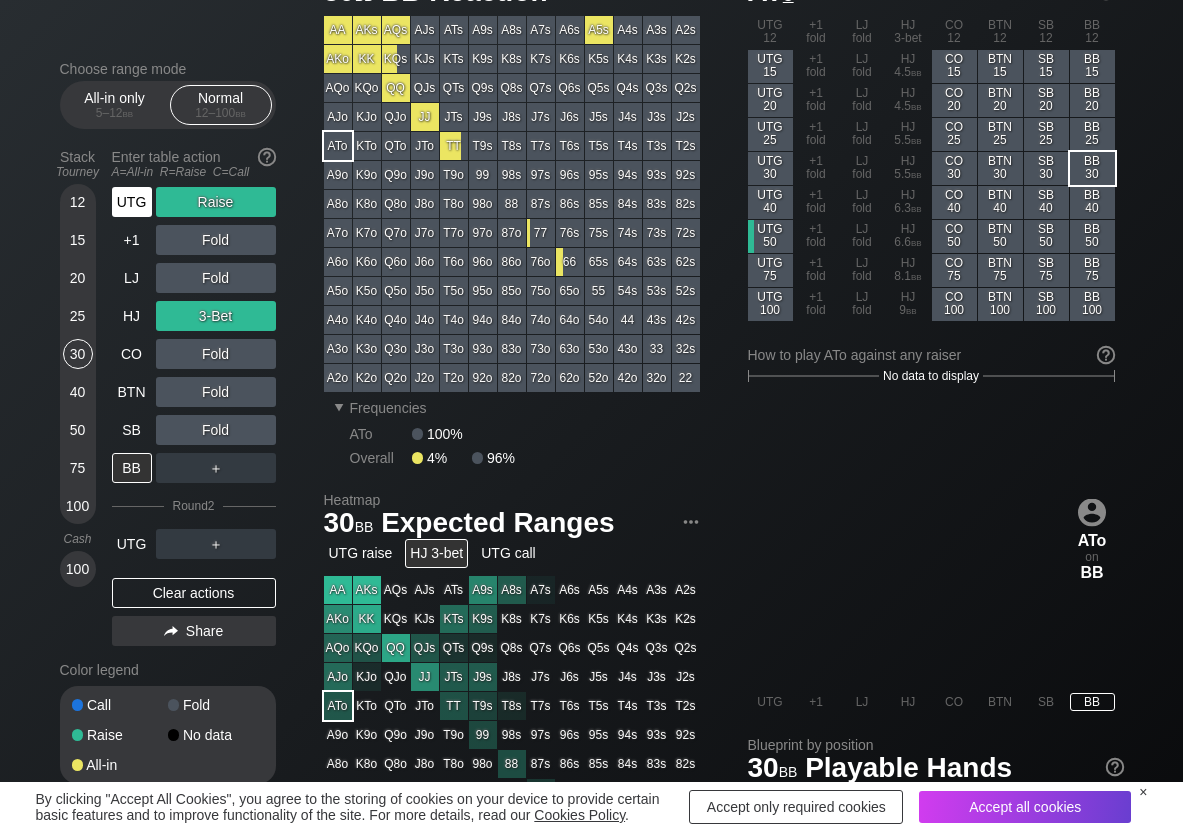 click on "UTG" at bounding box center (132, 202) 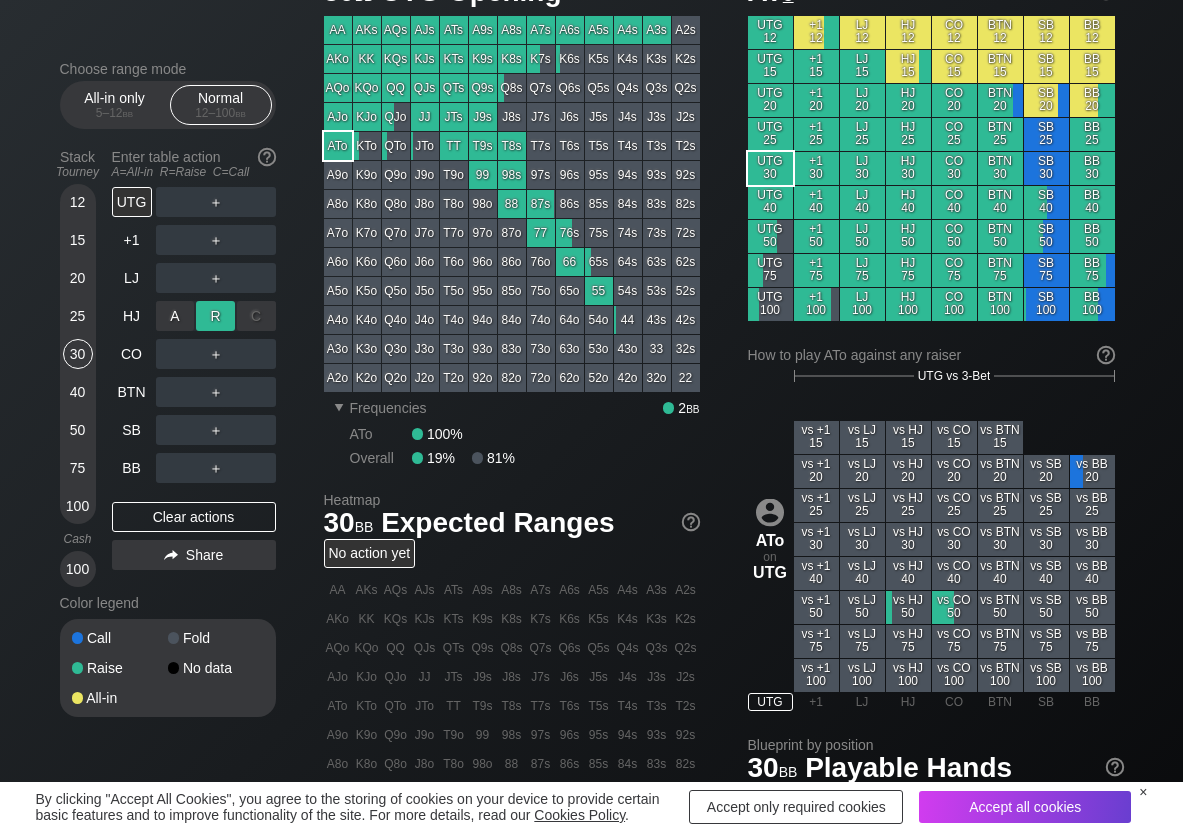 click on "R ✕" at bounding box center [215, 316] 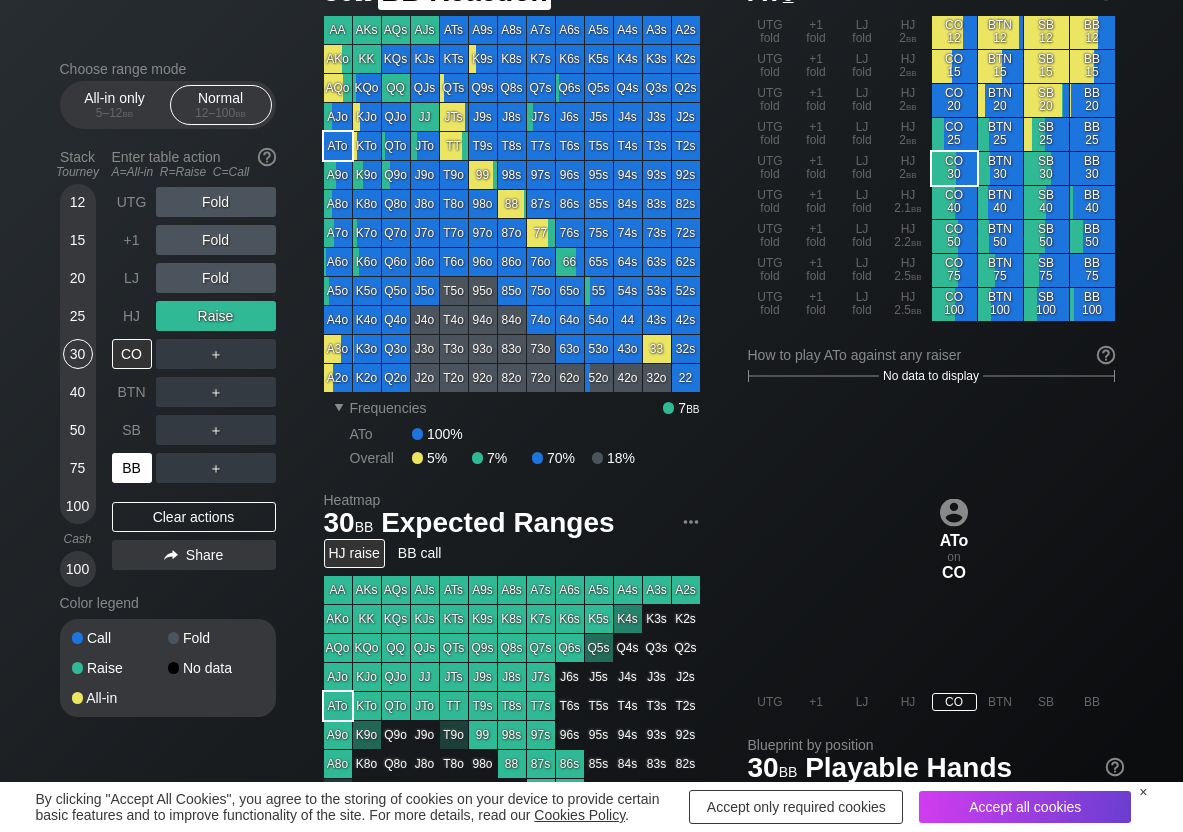 click on "BB" at bounding box center [132, 468] 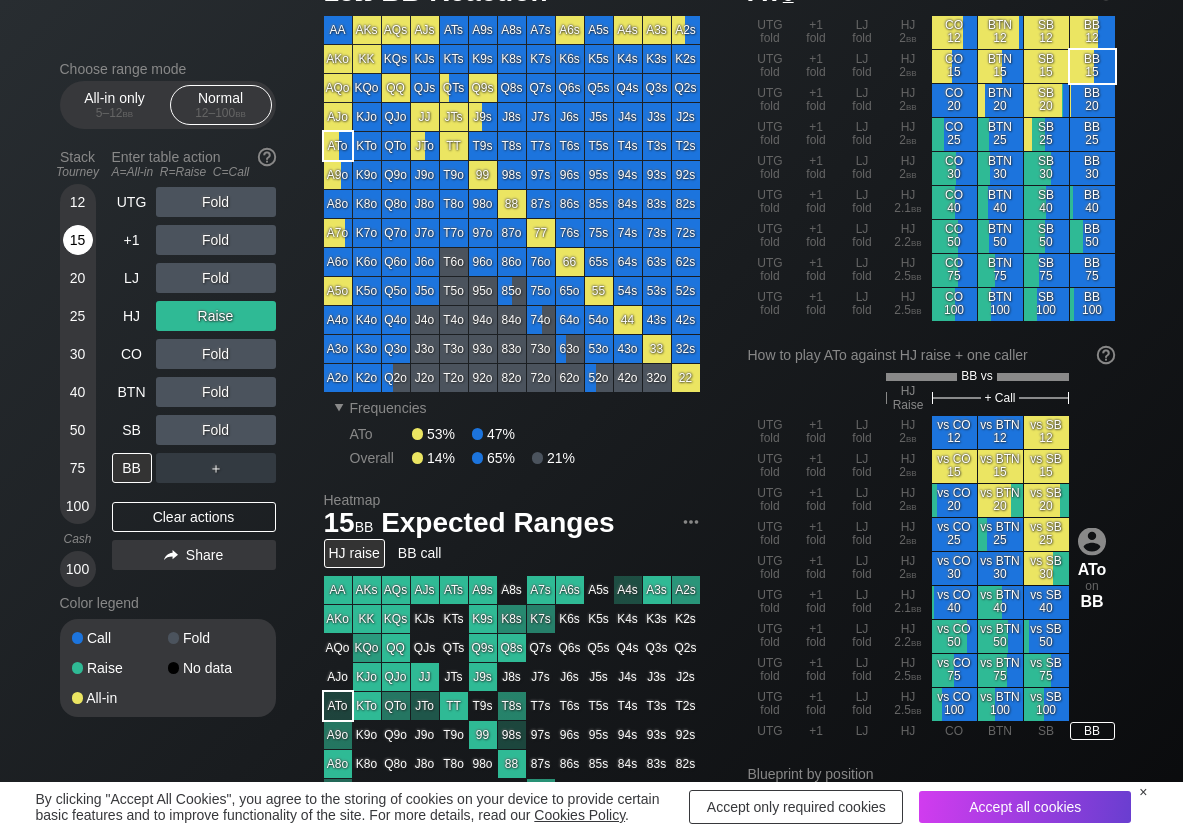 click on "15" at bounding box center (78, 240) 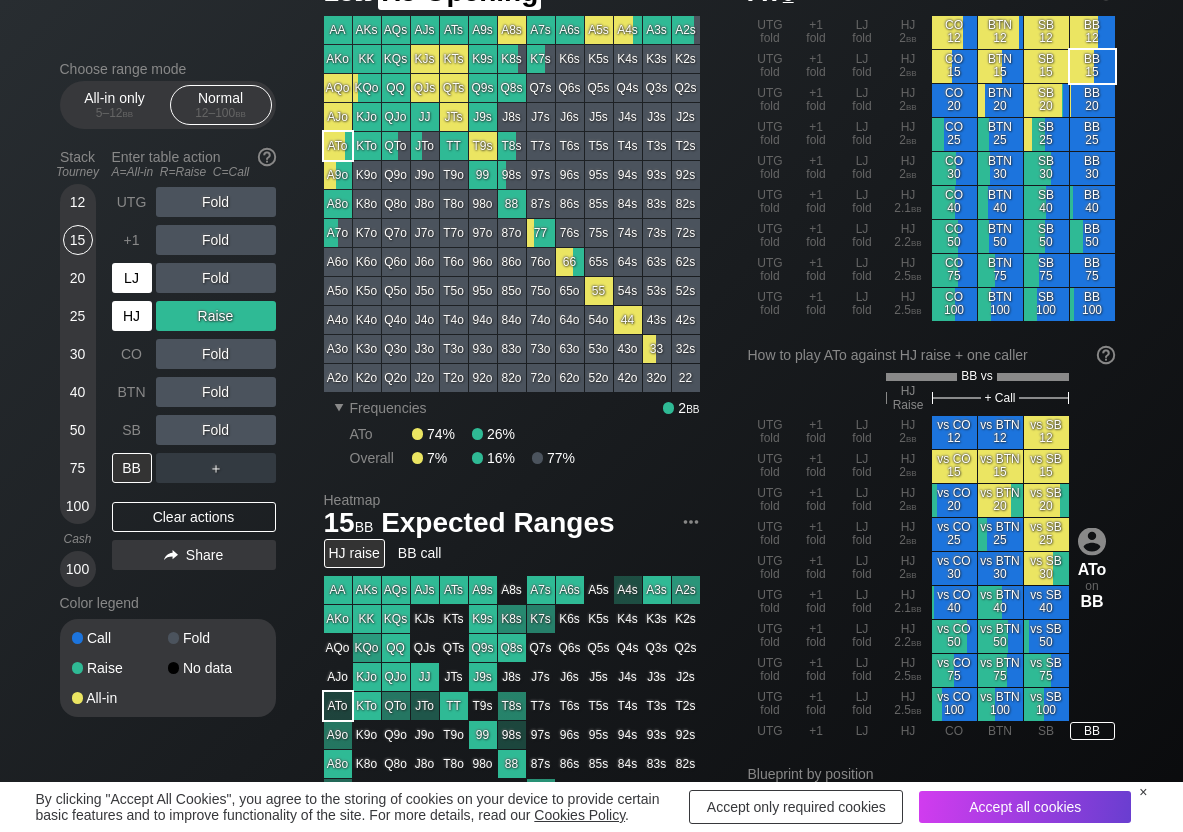 click on "LJ" at bounding box center [132, 278] 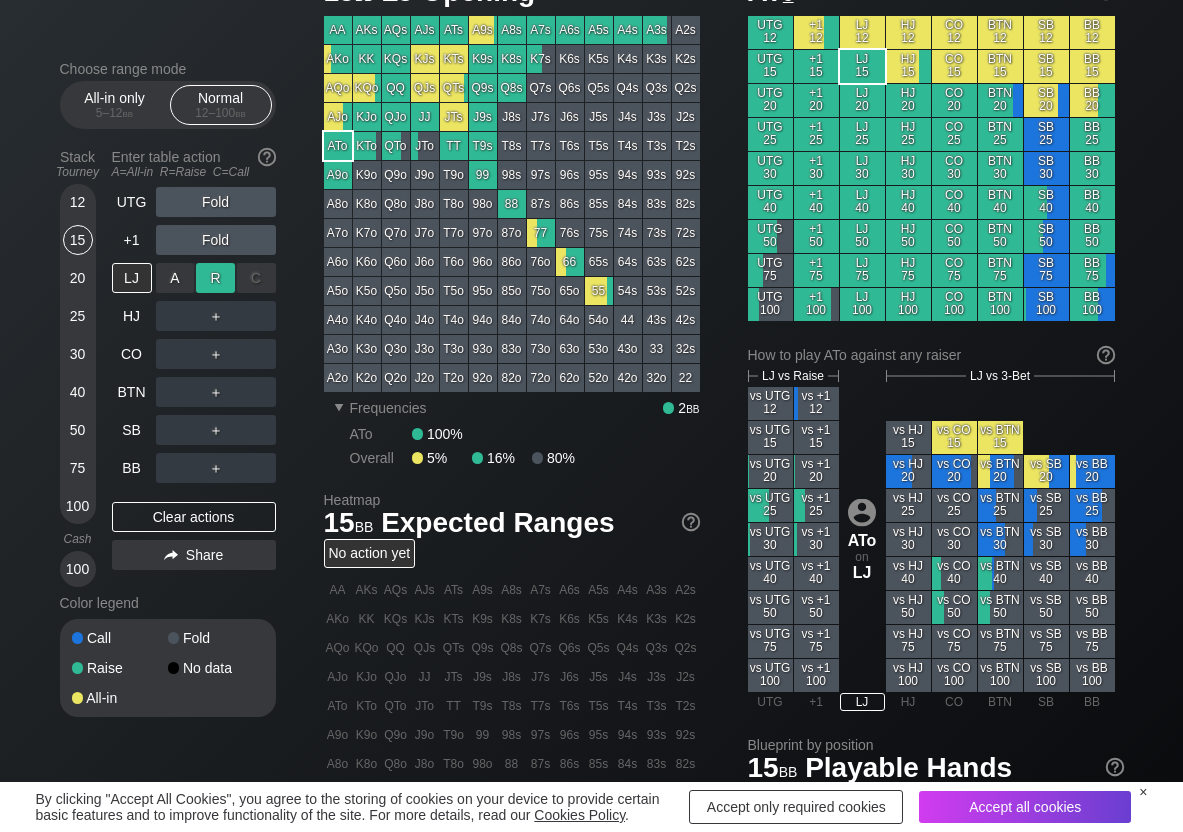 click on "R ✕" at bounding box center [215, 278] 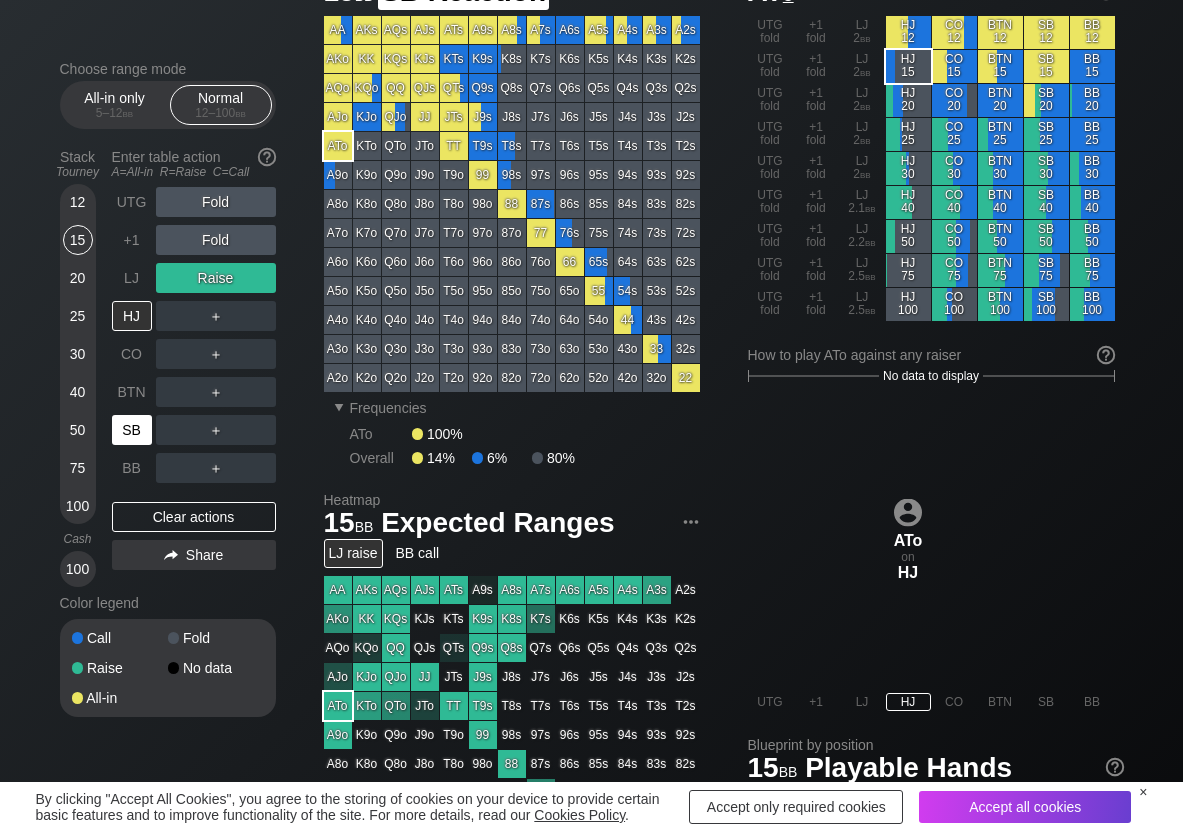 click on "SB" at bounding box center (132, 430) 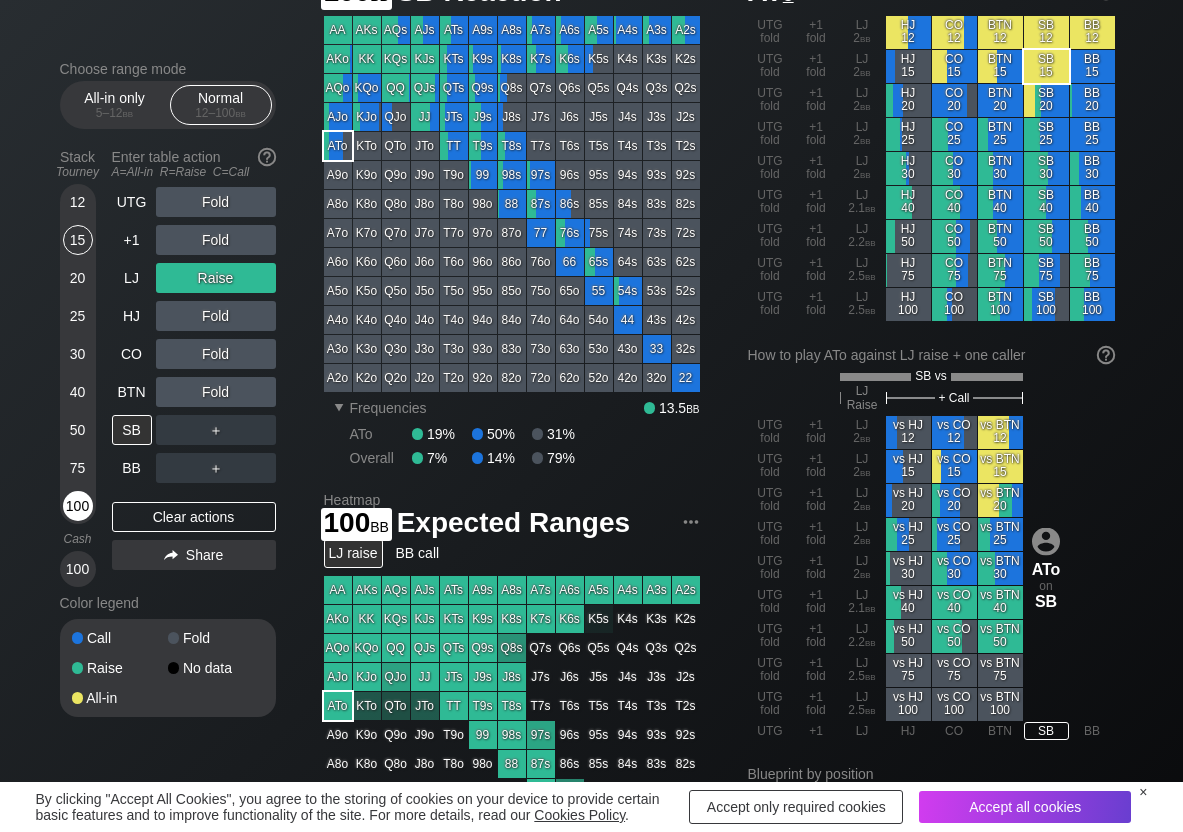 click on "100" at bounding box center [78, 506] 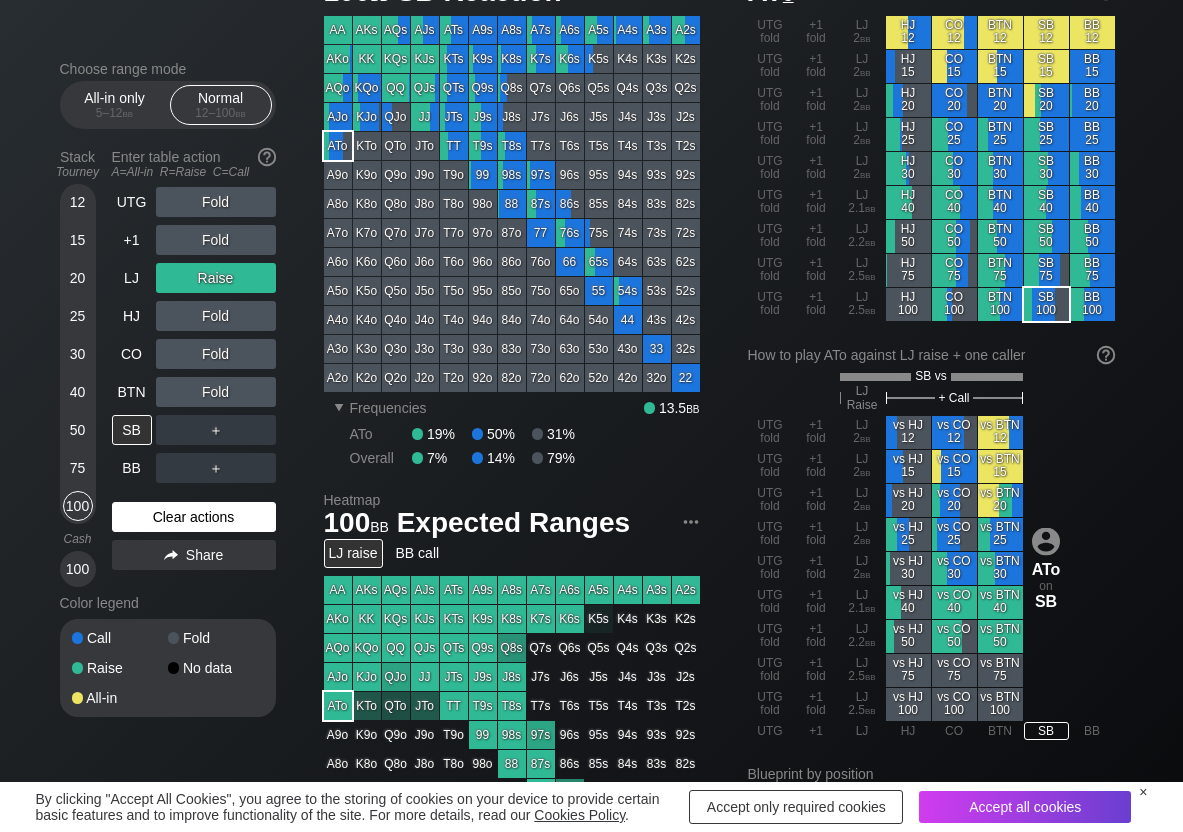 click on "Clear actions" at bounding box center (194, 517) 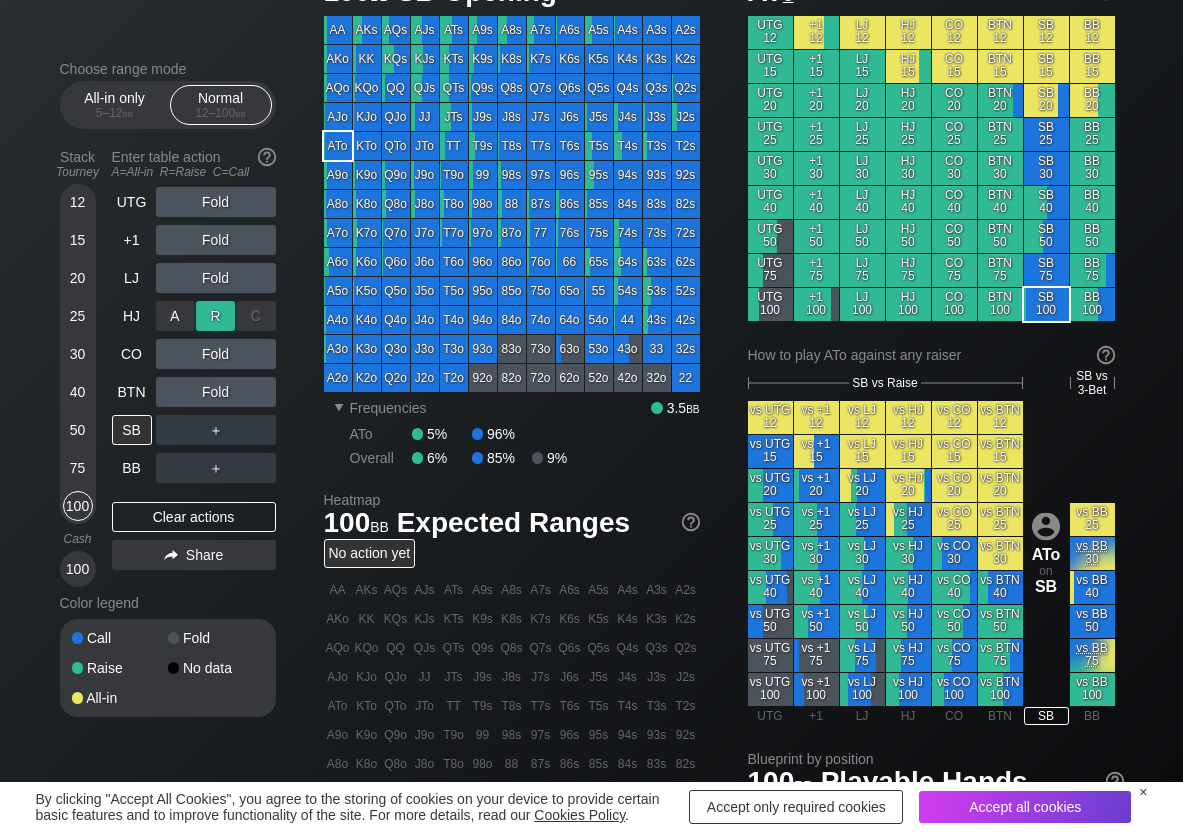 click on "R ✕" at bounding box center (215, 316) 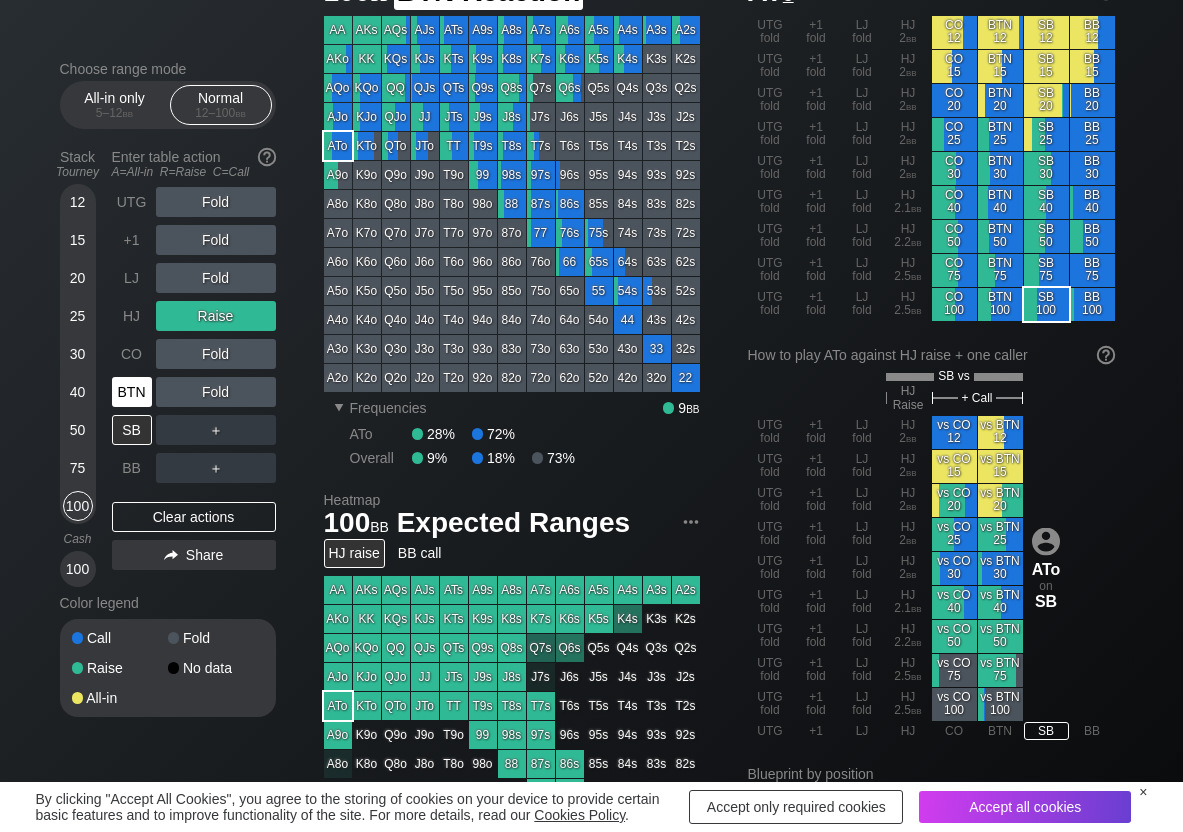 click on "BTN" at bounding box center (132, 392) 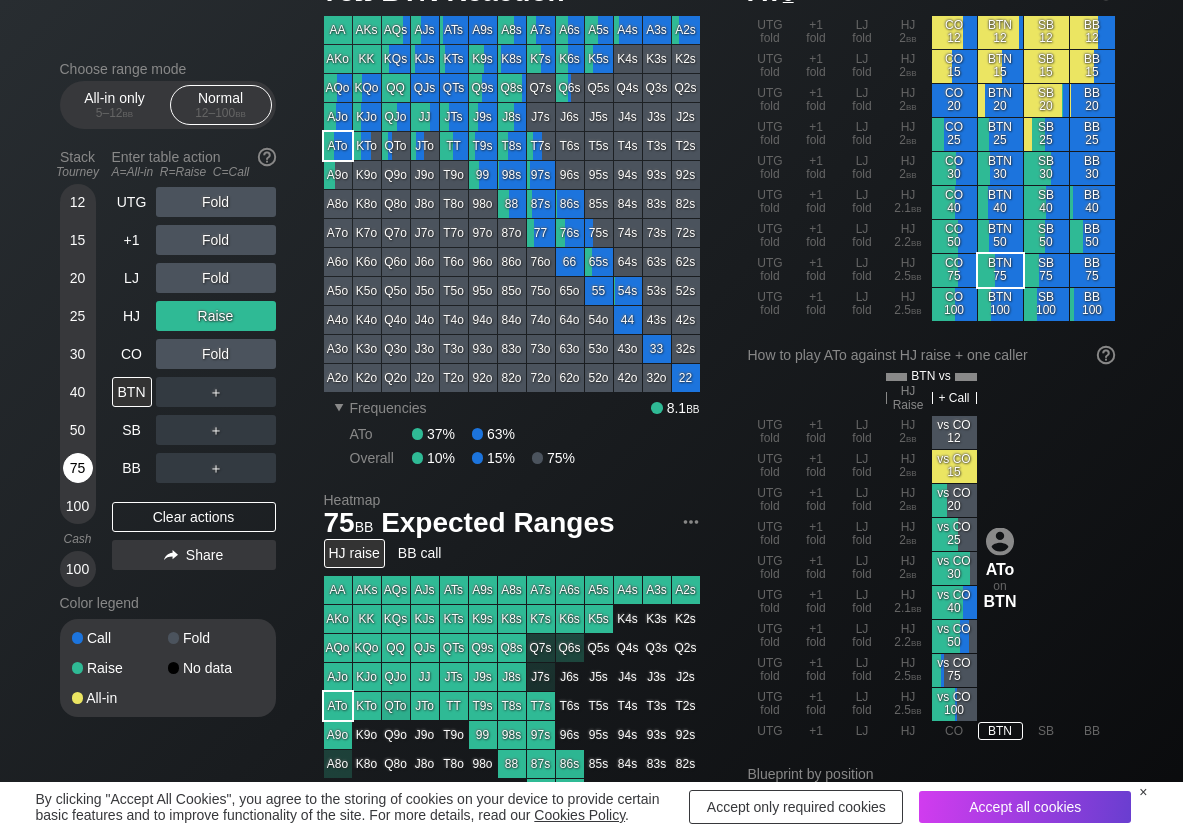 click on "75" at bounding box center (78, 468) 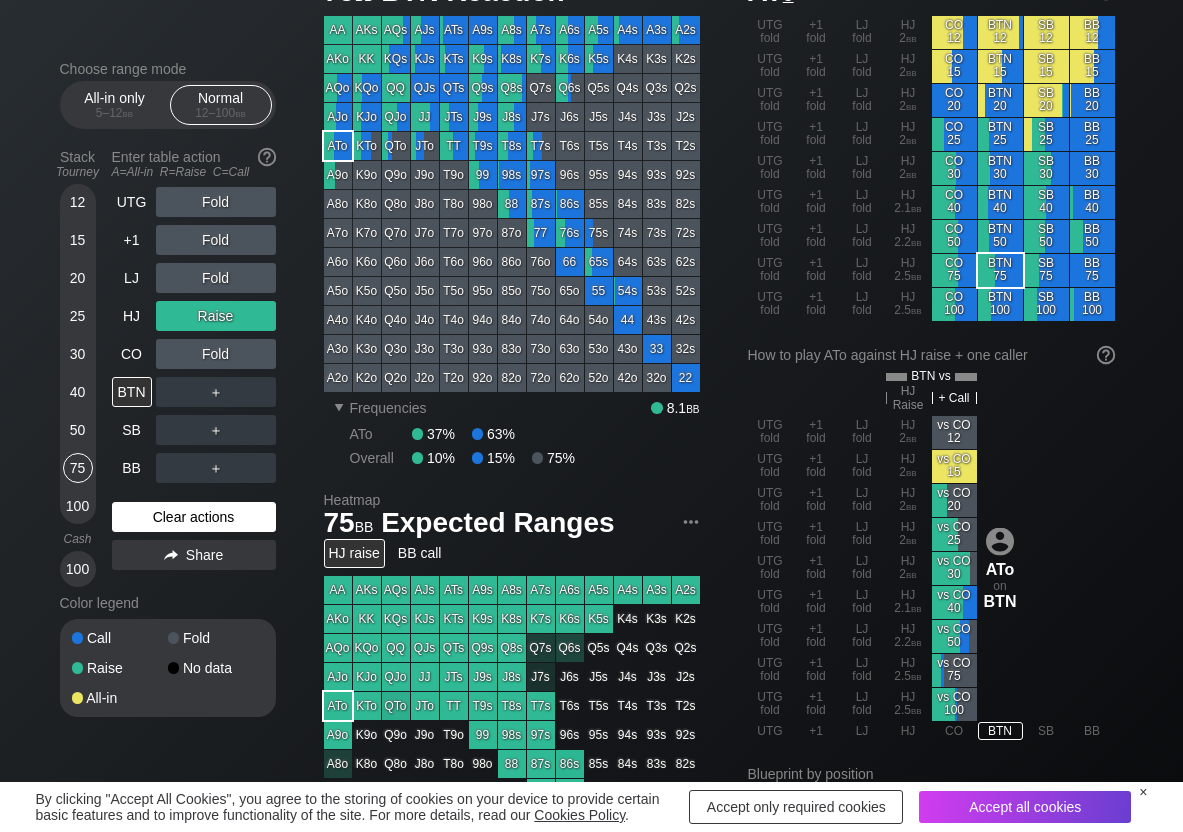 click on "Clear actions" at bounding box center [194, 517] 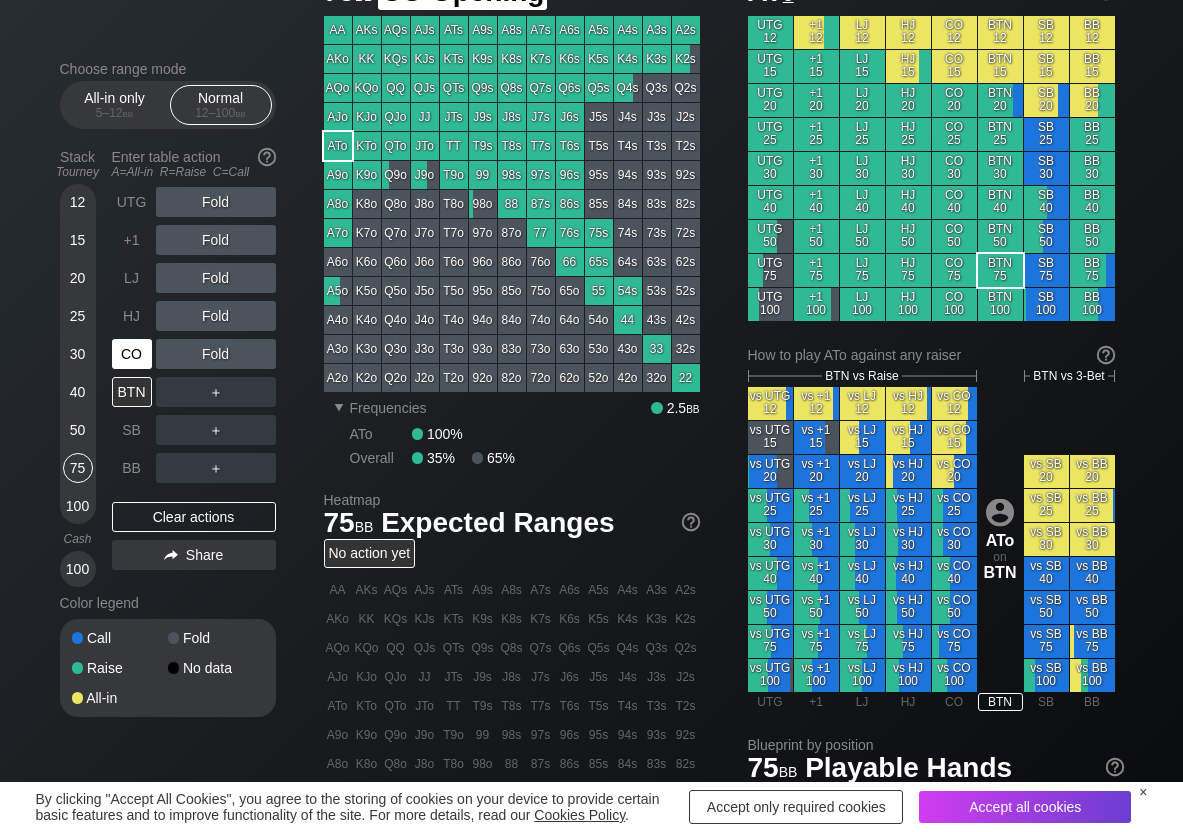 click on "CO" at bounding box center (132, 354) 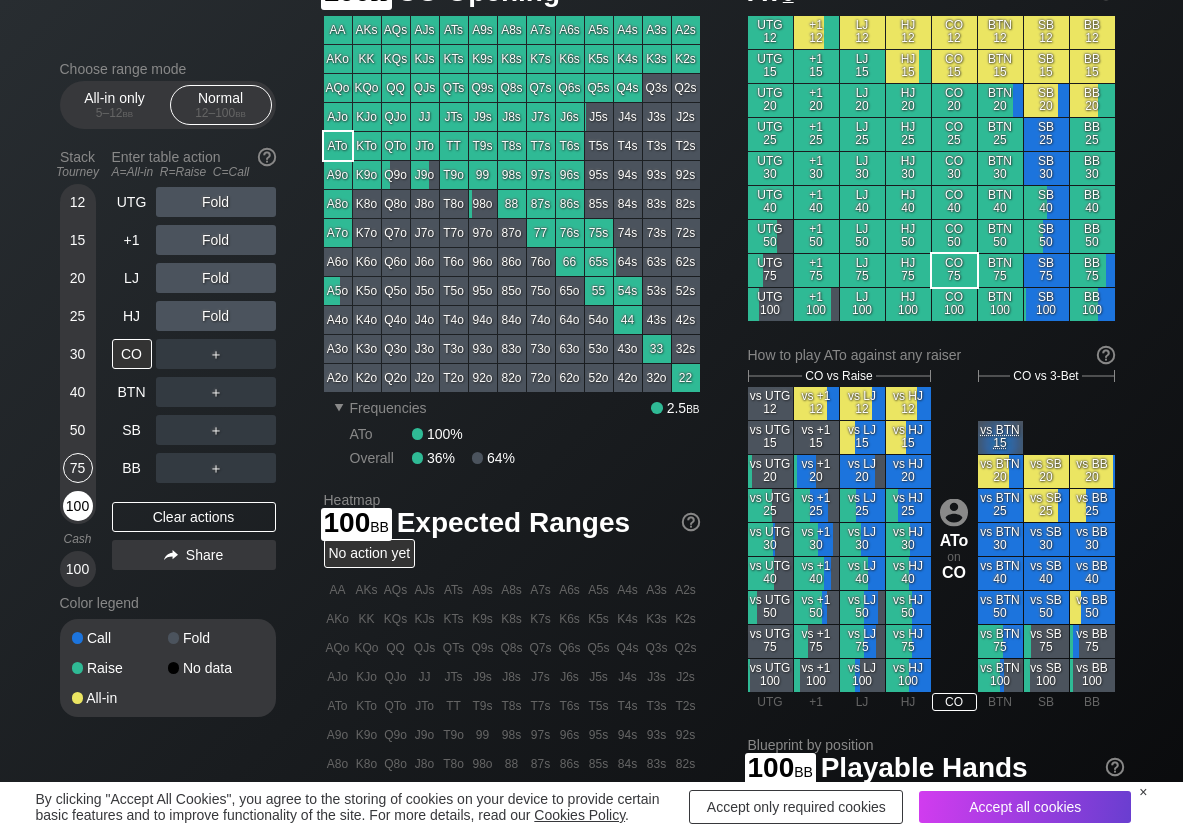 click on "100" at bounding box center (78, 506) 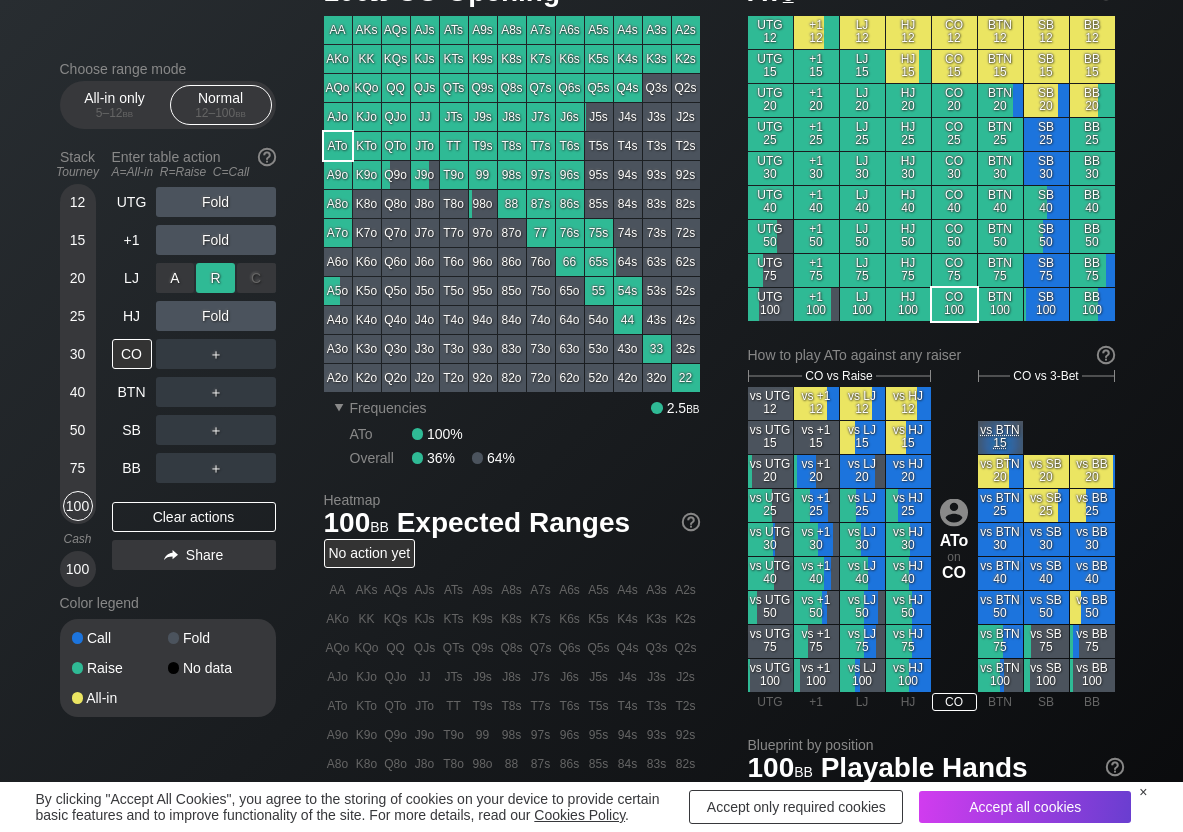 click on "R ✕" at bounding box center [215, 278] 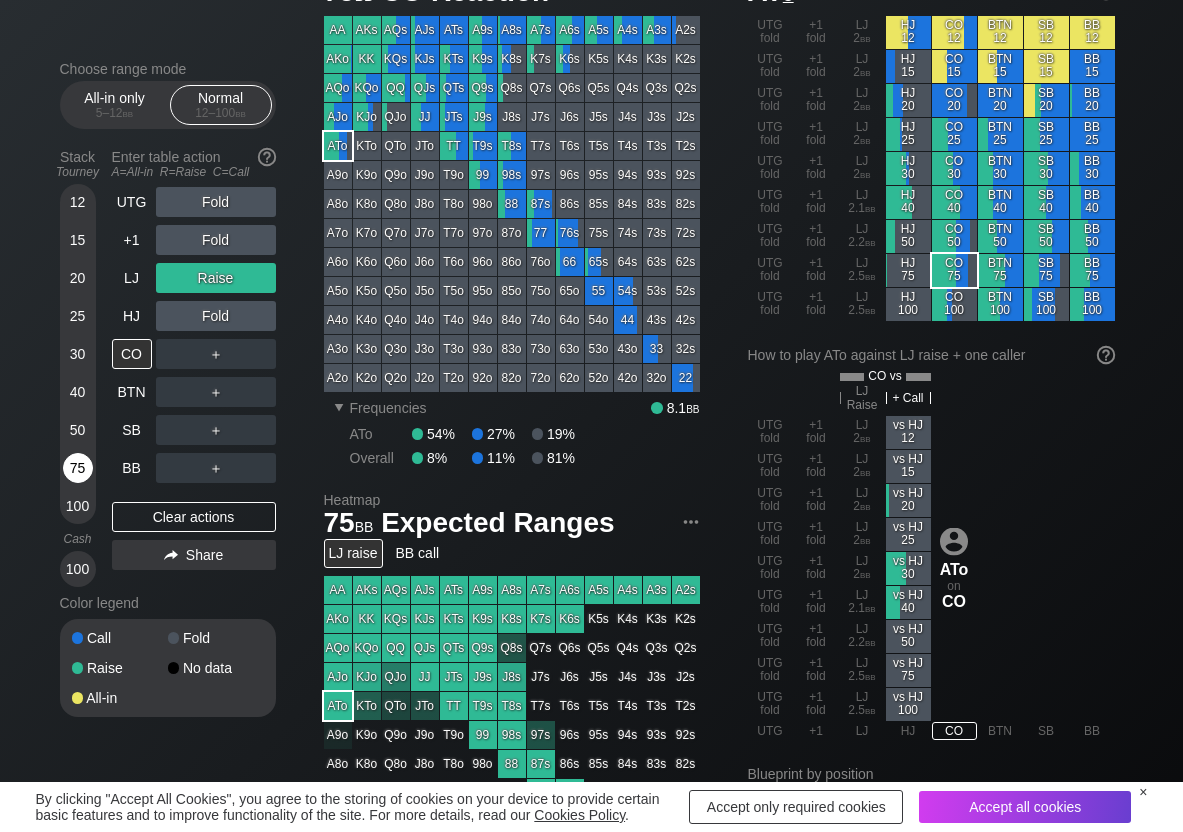 click on "75" at bounding box center (78, 468) 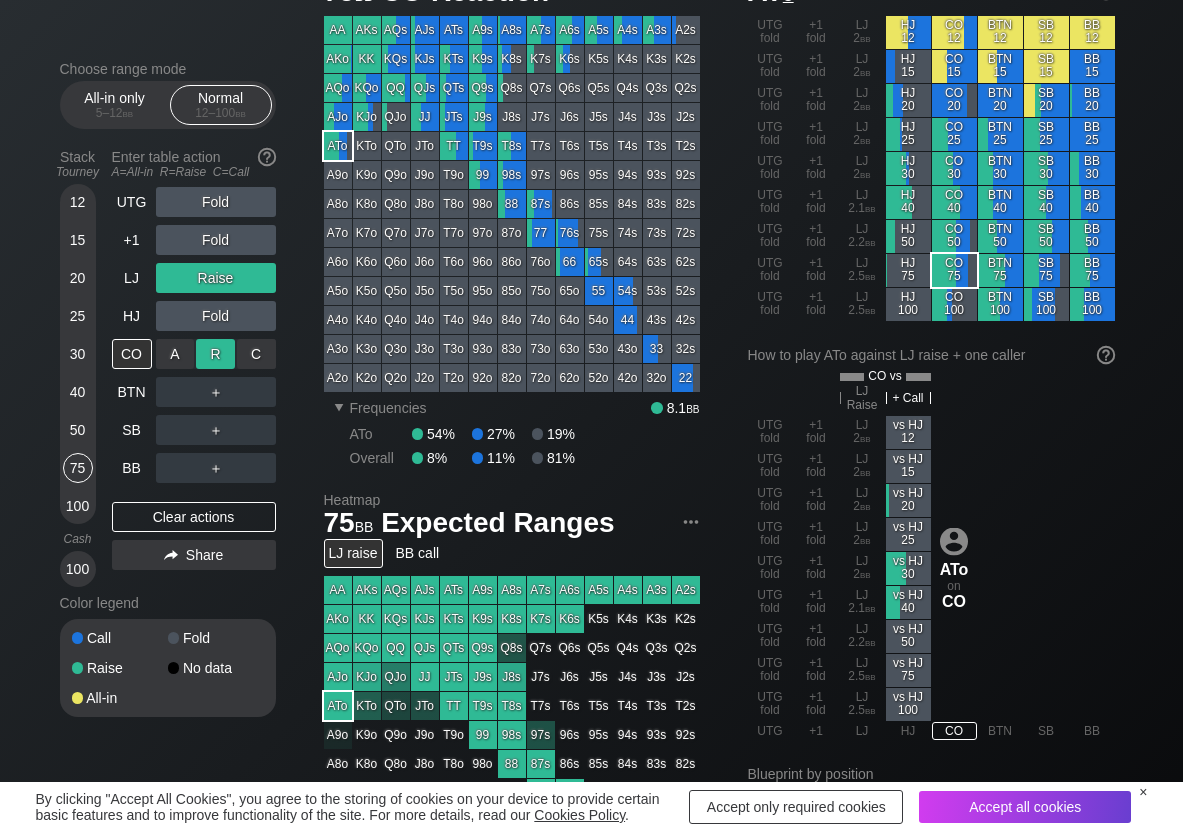 click on "R ✕" at bounding box center [215, 354] 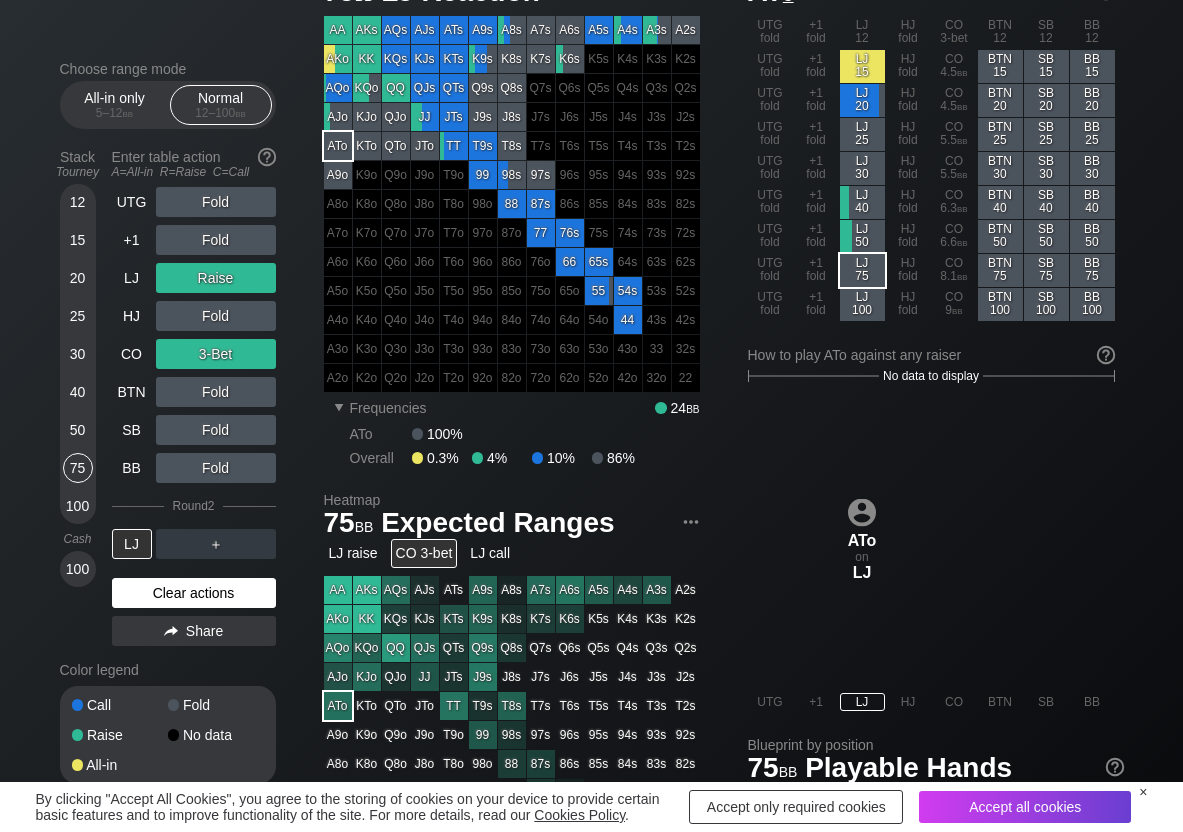 click on "Clear actions" at bounding box center (194, 593) 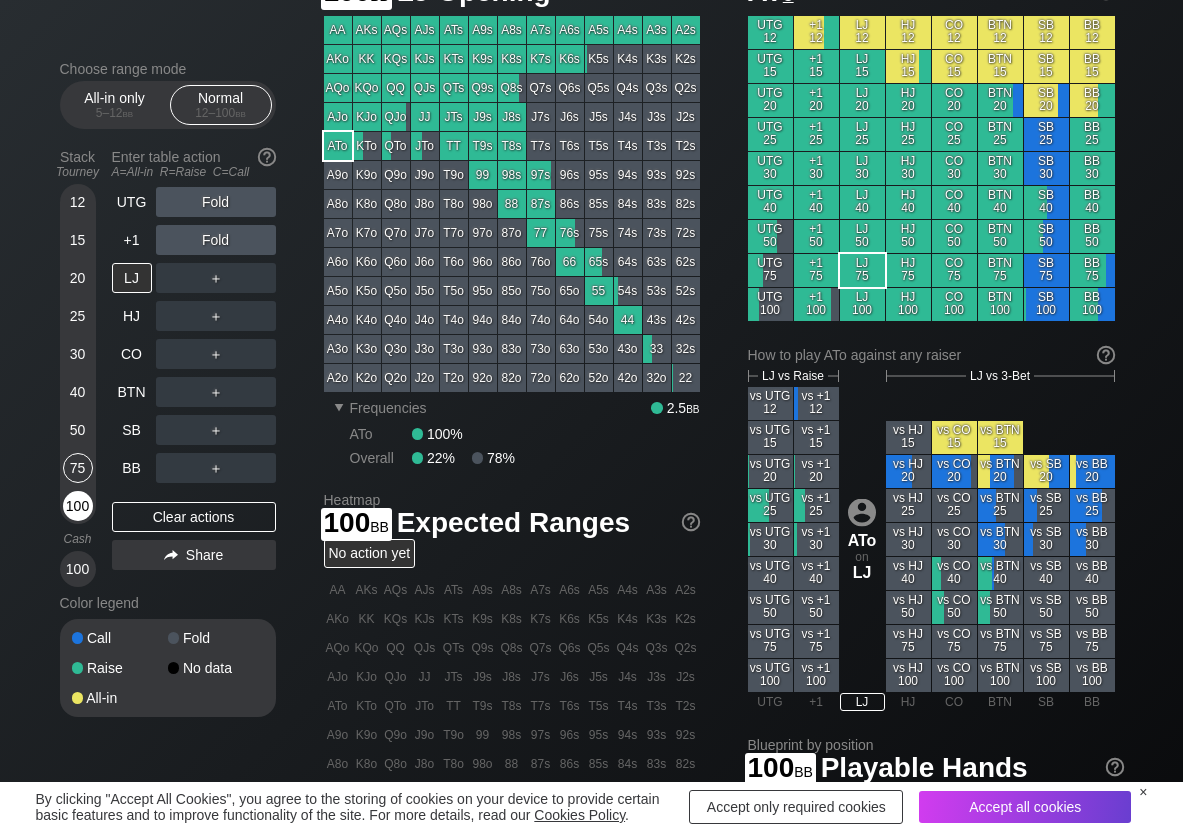 click on "100" at bounding box center [78, 506] 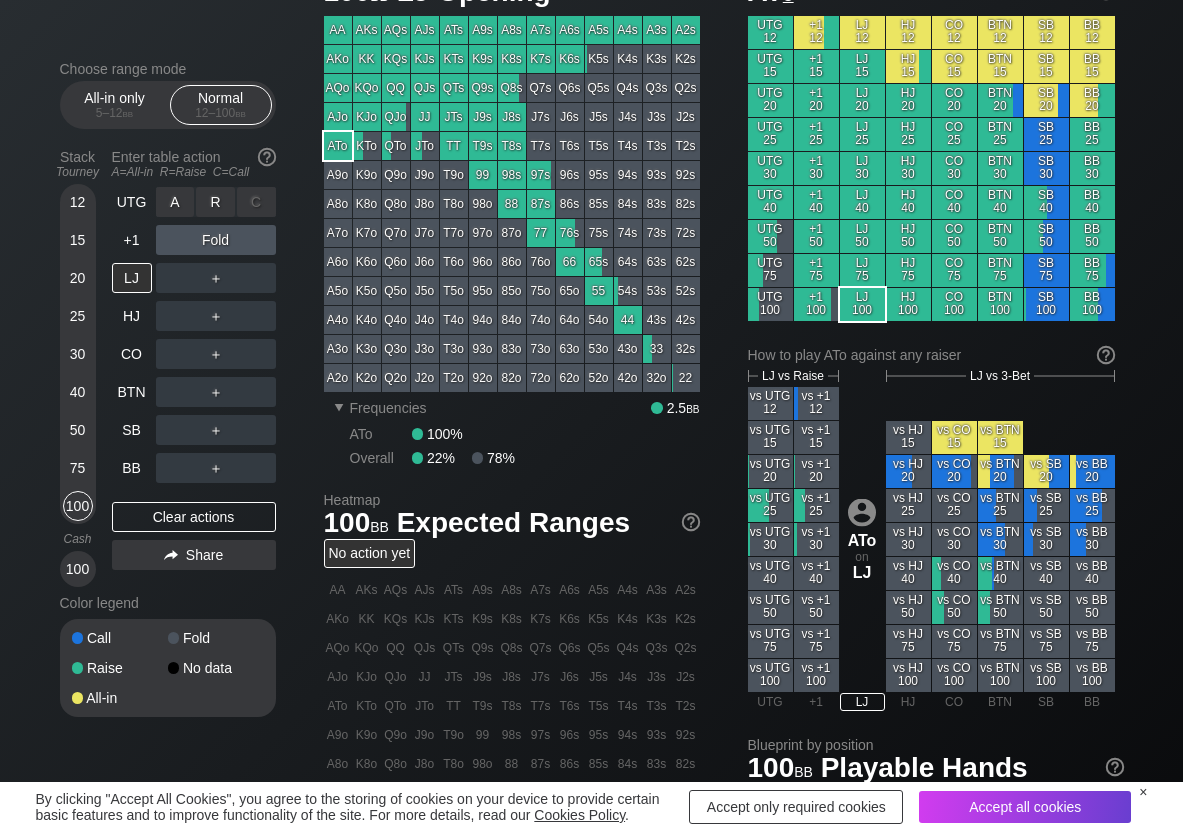 click on "R ✕" at bounding box center [215, 202] 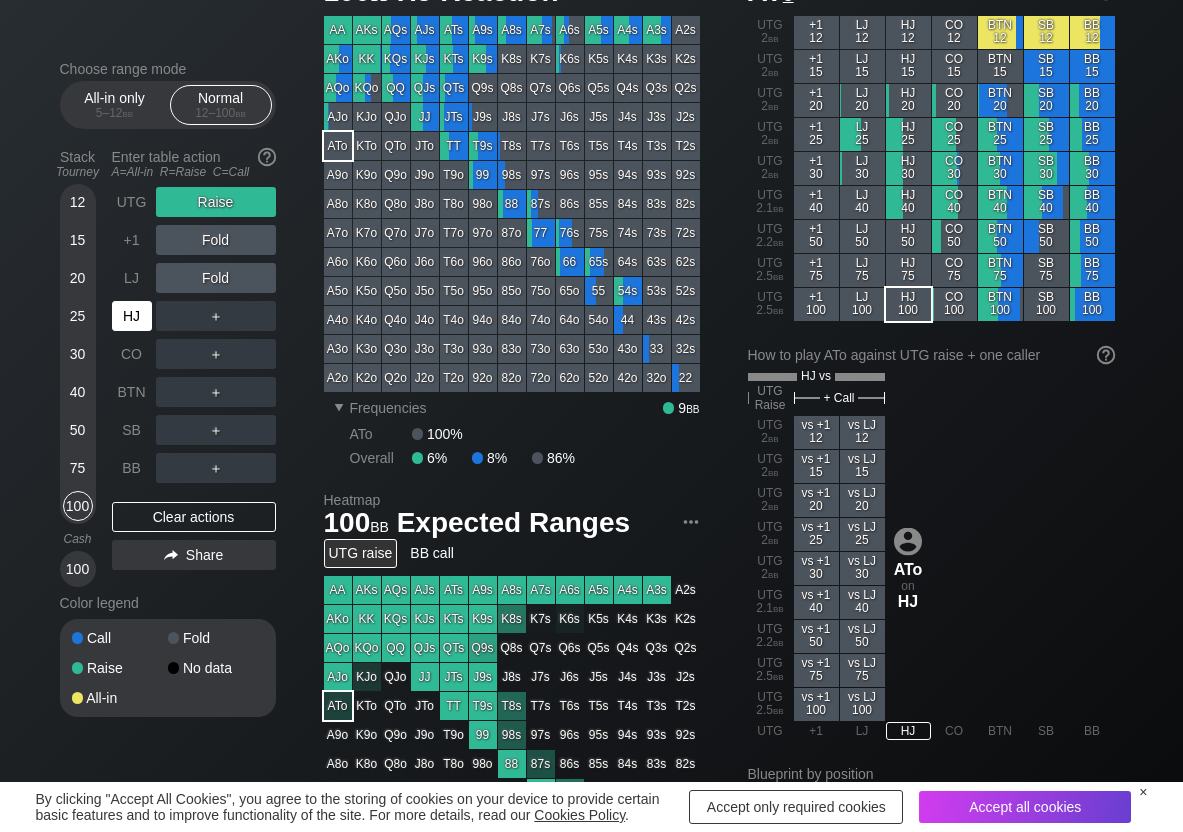 click on "HJ" at bounding box center (132, 316) 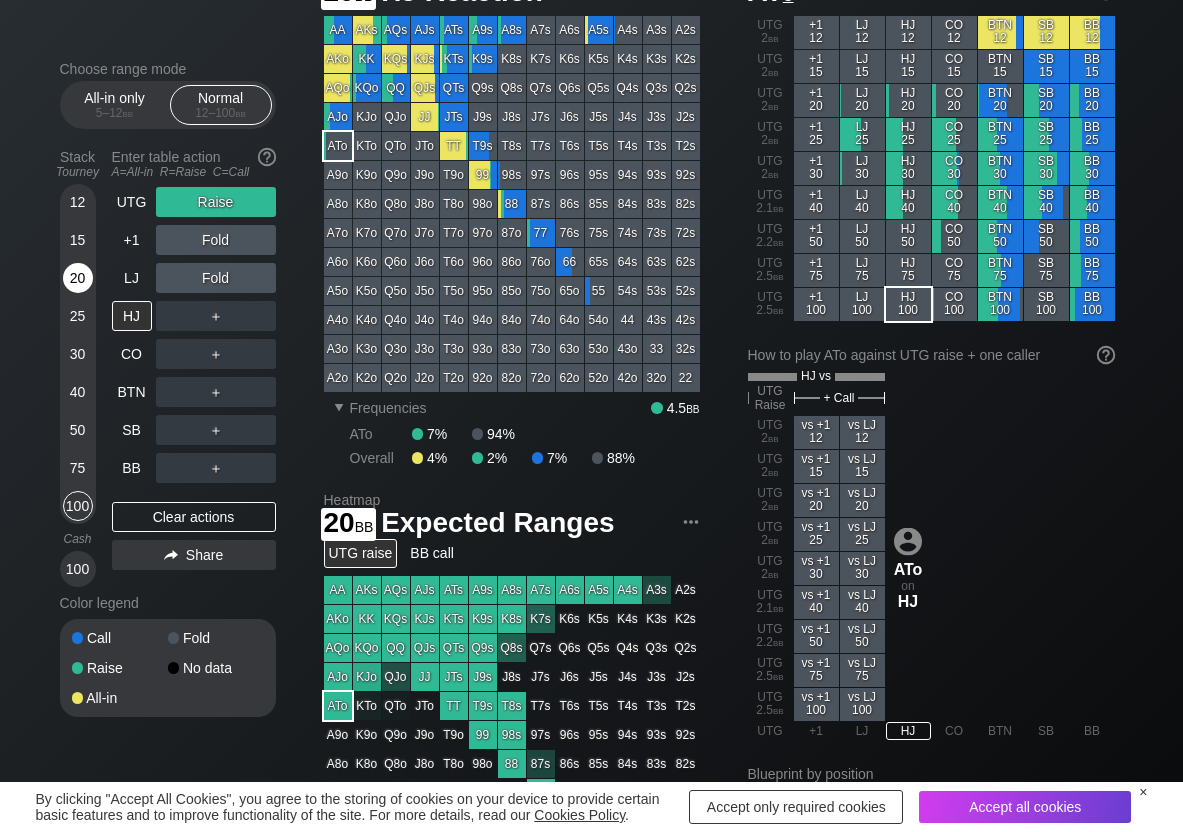 click on "20" at bounding box center (78, 278) 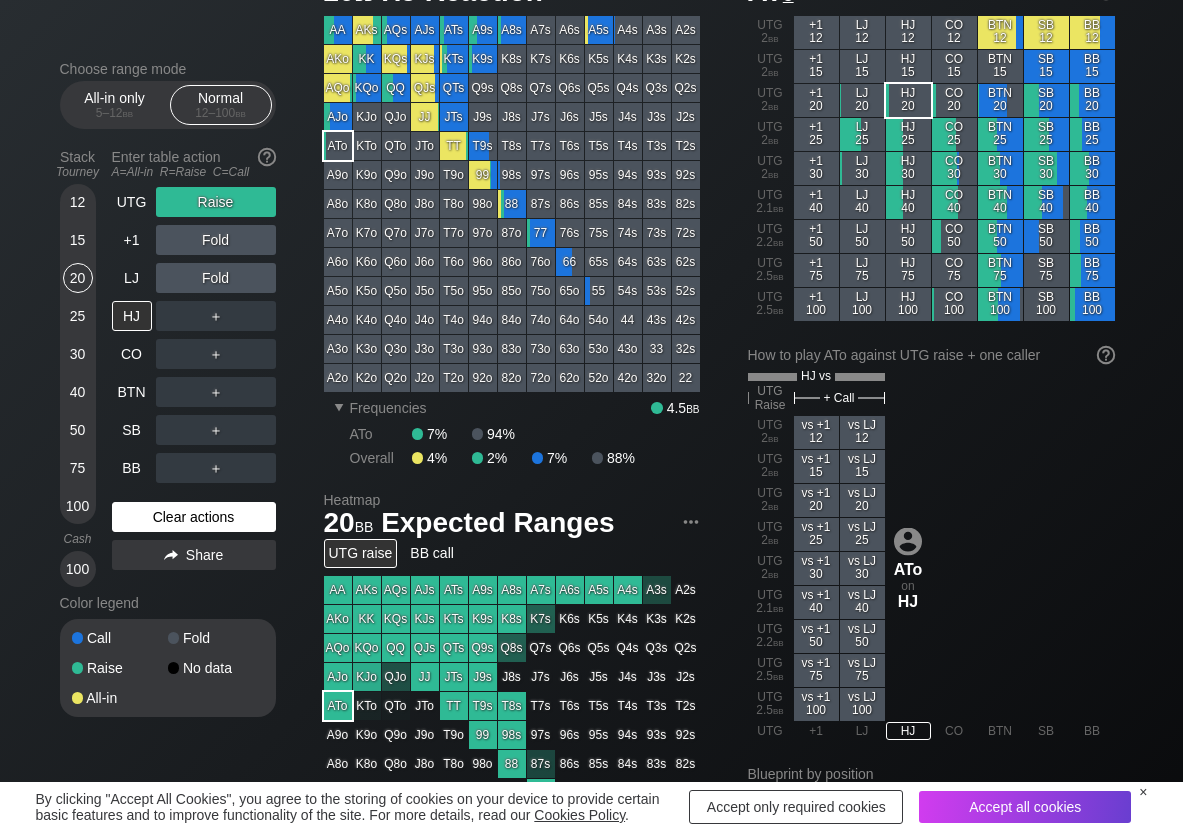 click on "Clear actions" at bounding box center (194, 517) 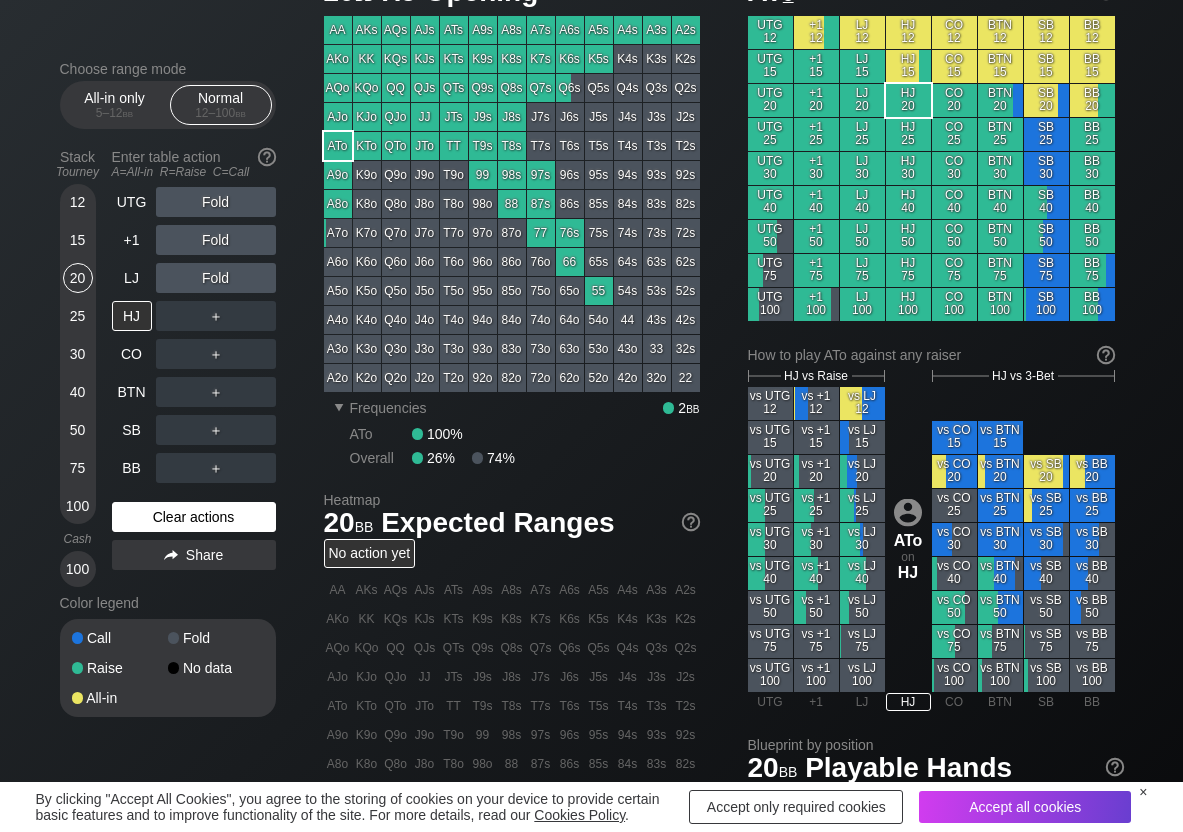 click on "Clear actions" at bounding box center [194, 517] 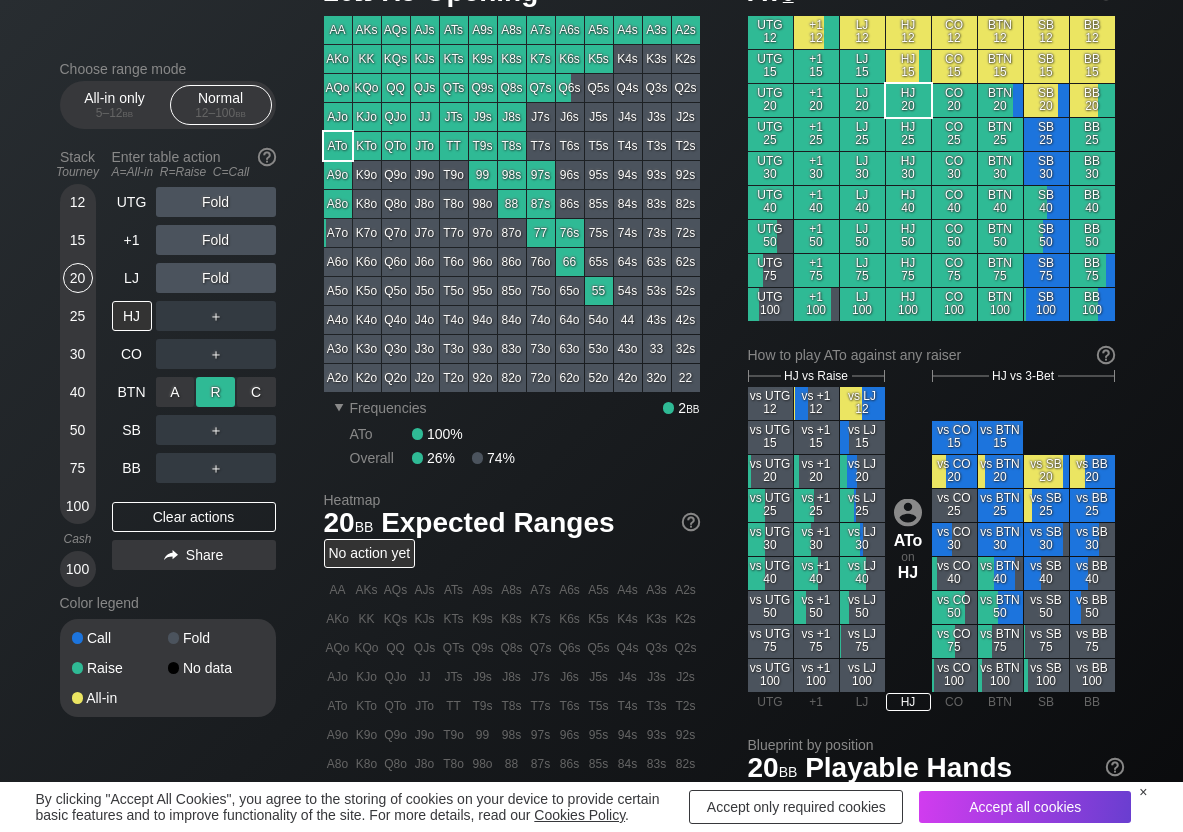 click on "R ✕" at bounding box center (215, 392) 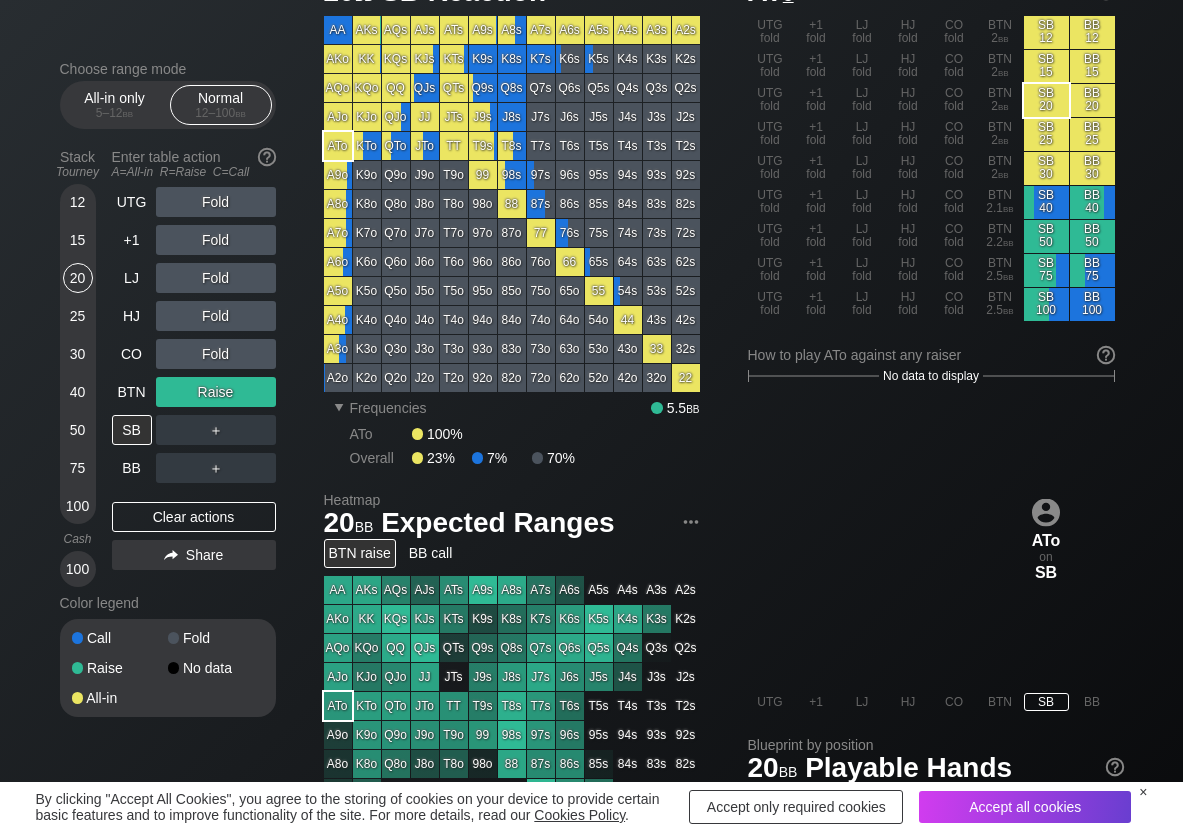 click on "12 15 20 25 30 40 50 75 100" at bounding box center [78, 354] 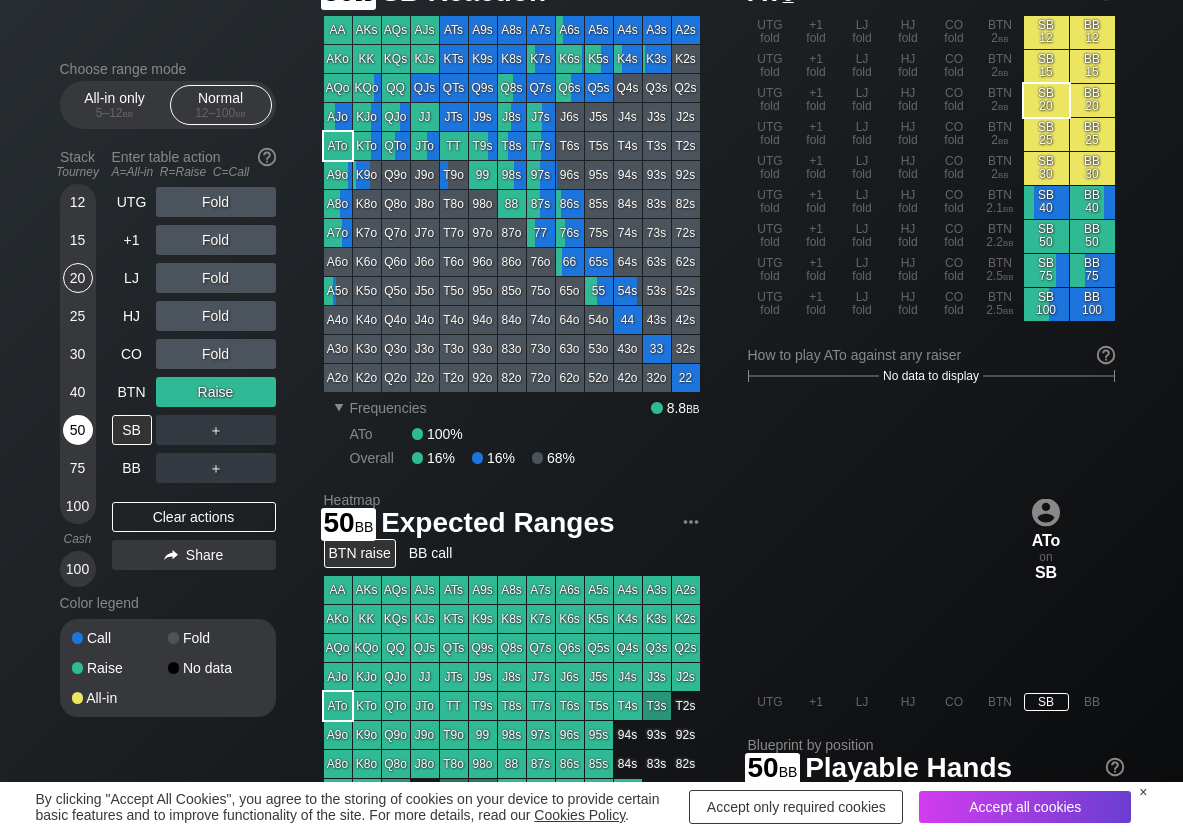 click on "50" at bounding box center (78, 430) 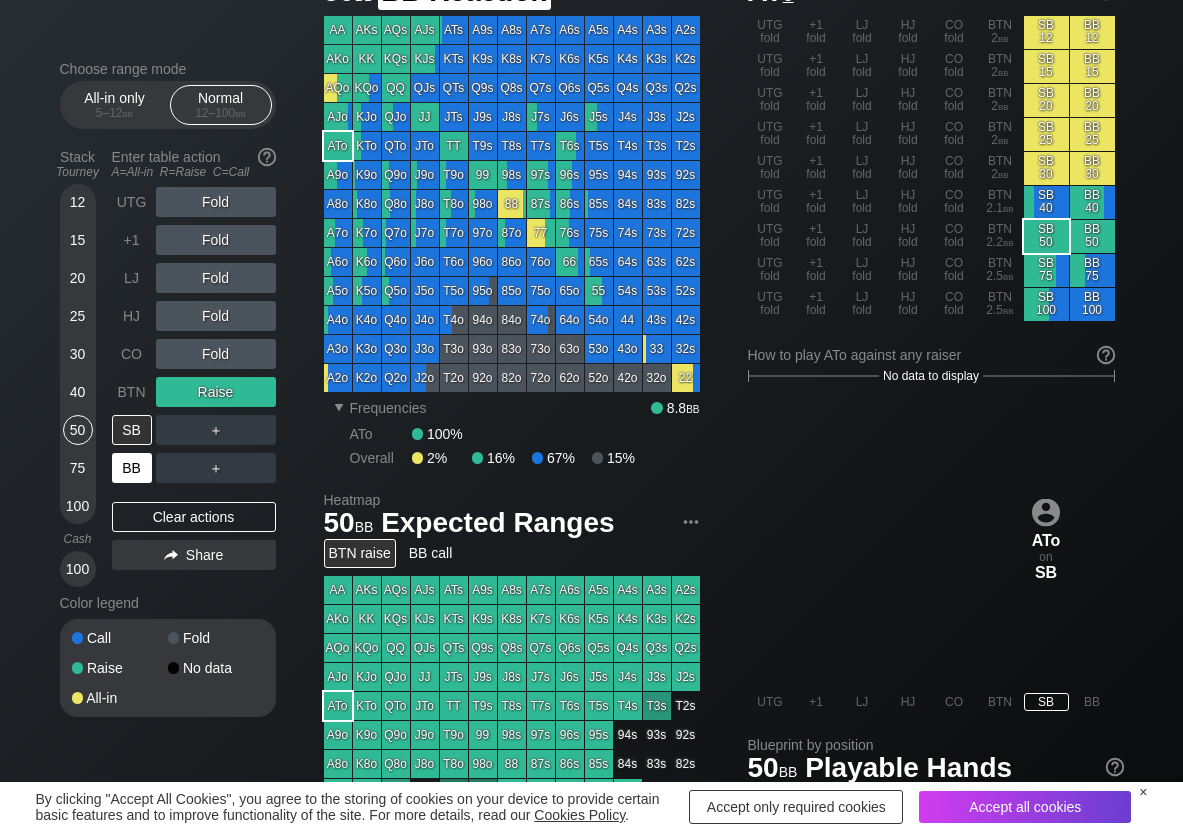 click on "BB" at bounding box center (132, 468) 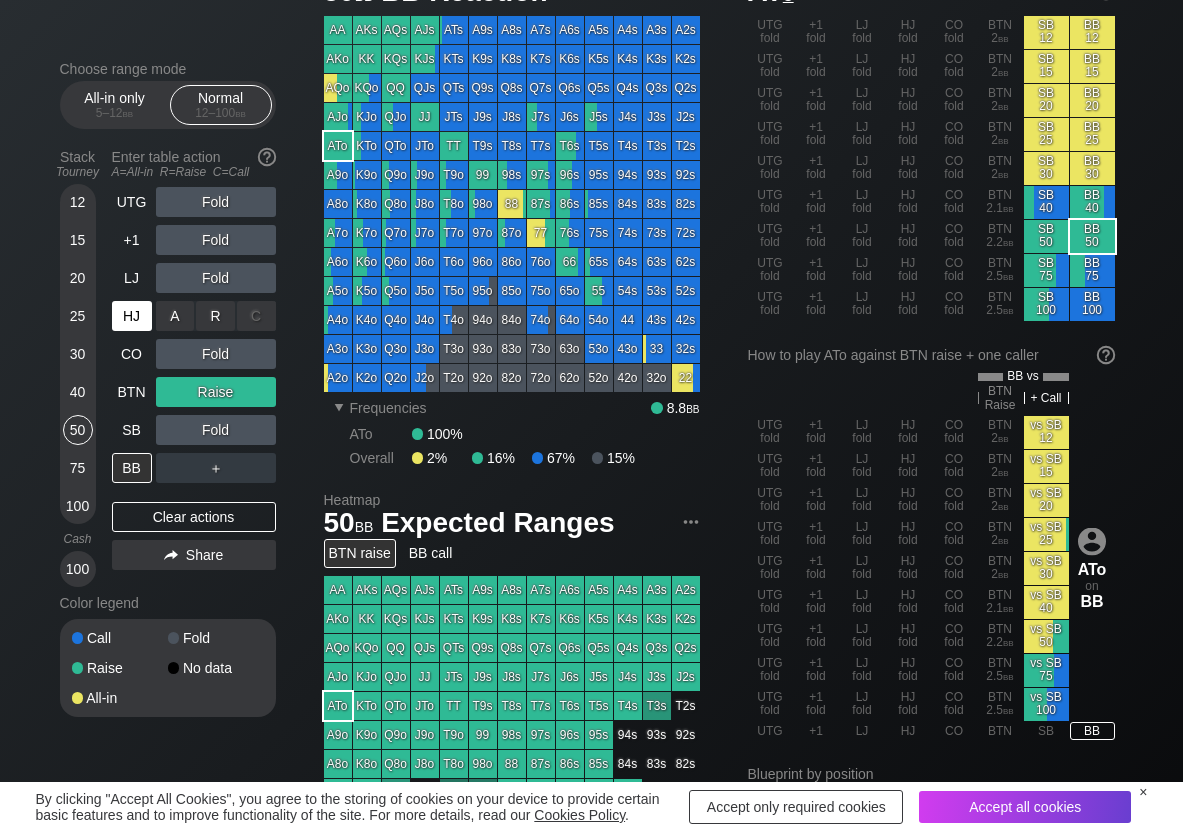 click on "HJ" at bounding box center (134, 316) 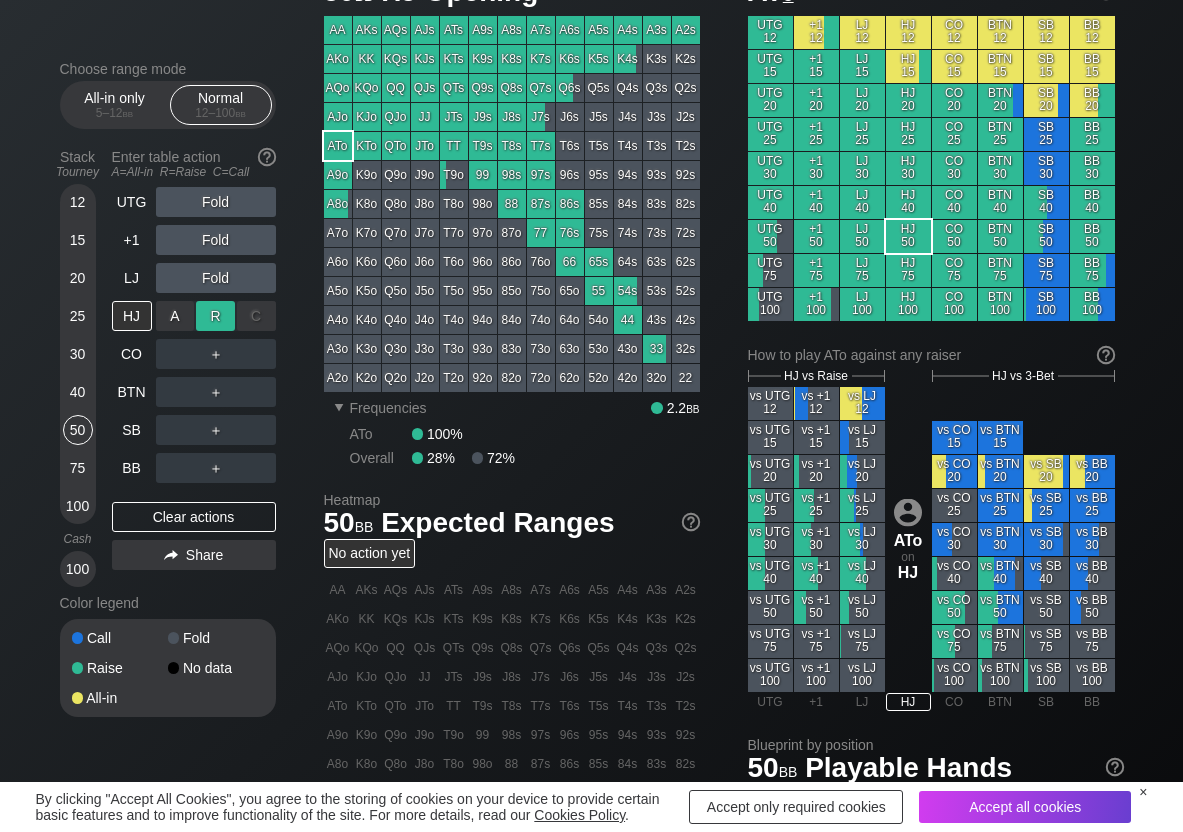 click on "R ✕" at bounding box center [215, 316] 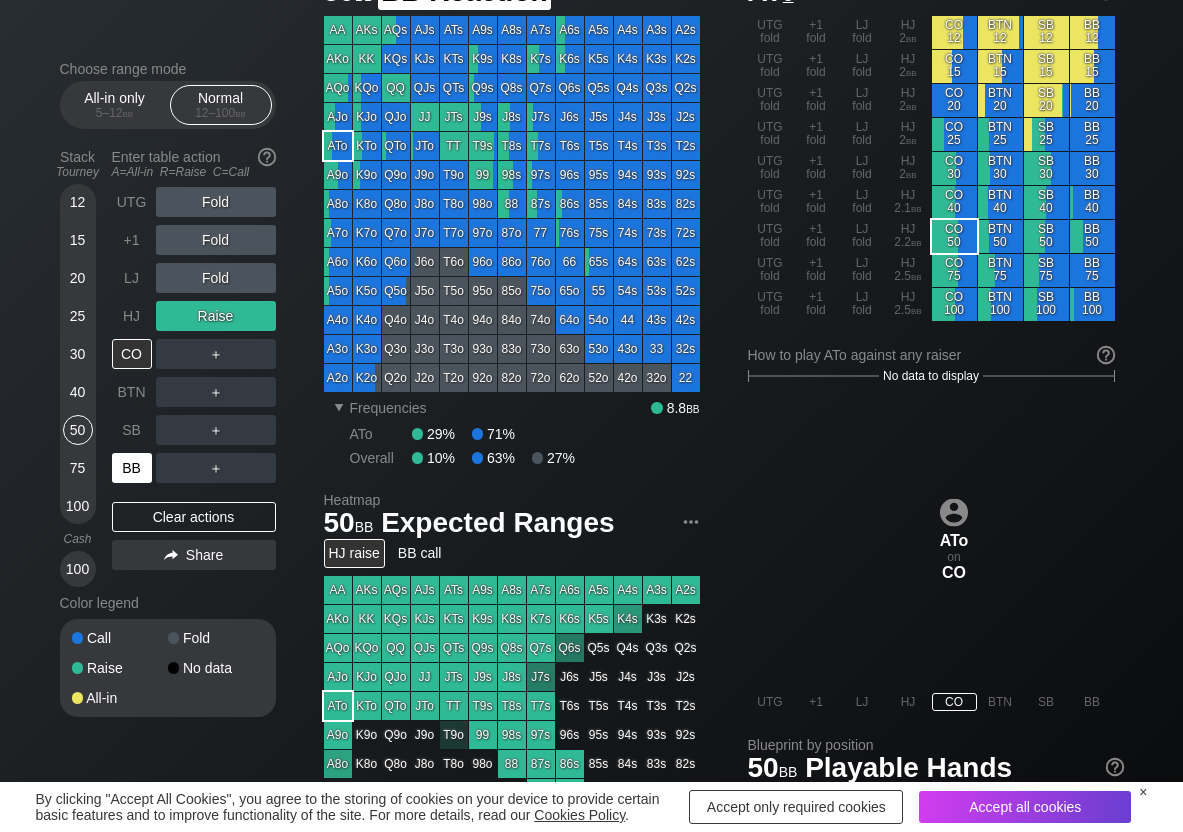 click on "BB" at bounding box center (132, 468) 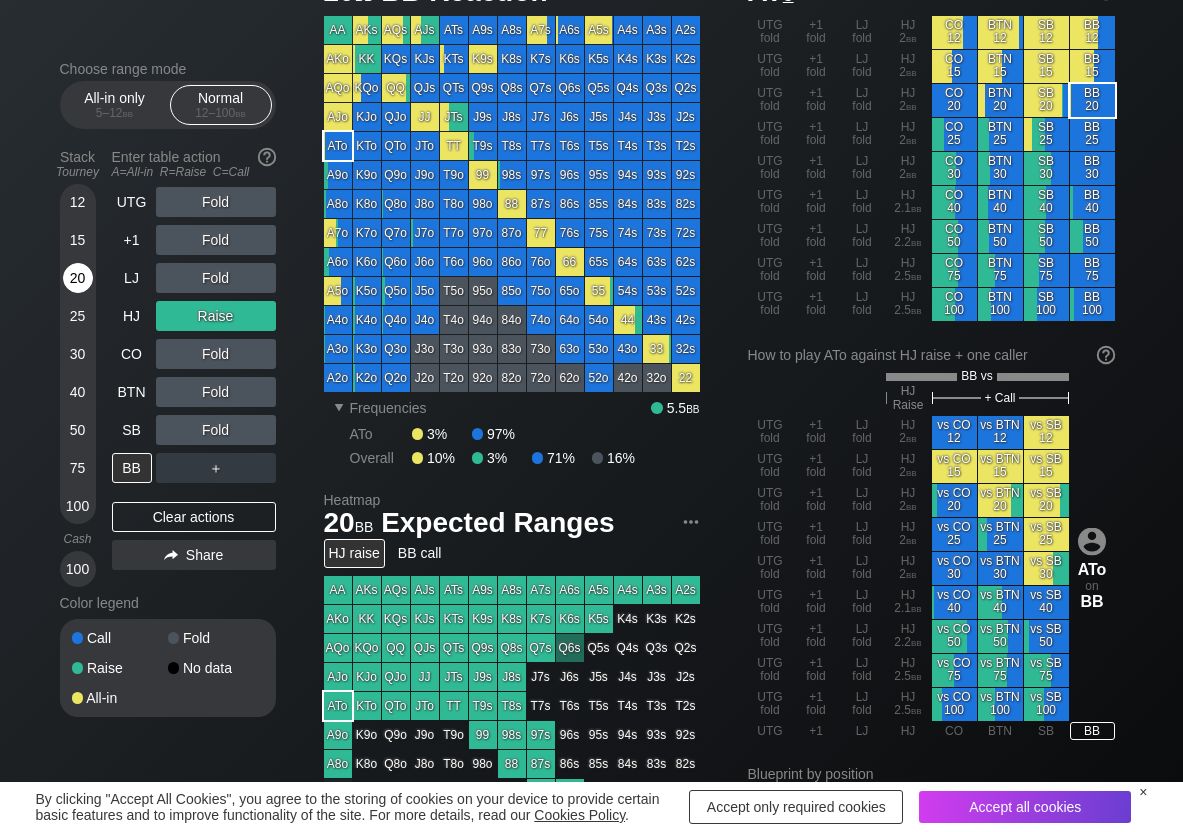 click on "20" at bounding box center (78, 278) 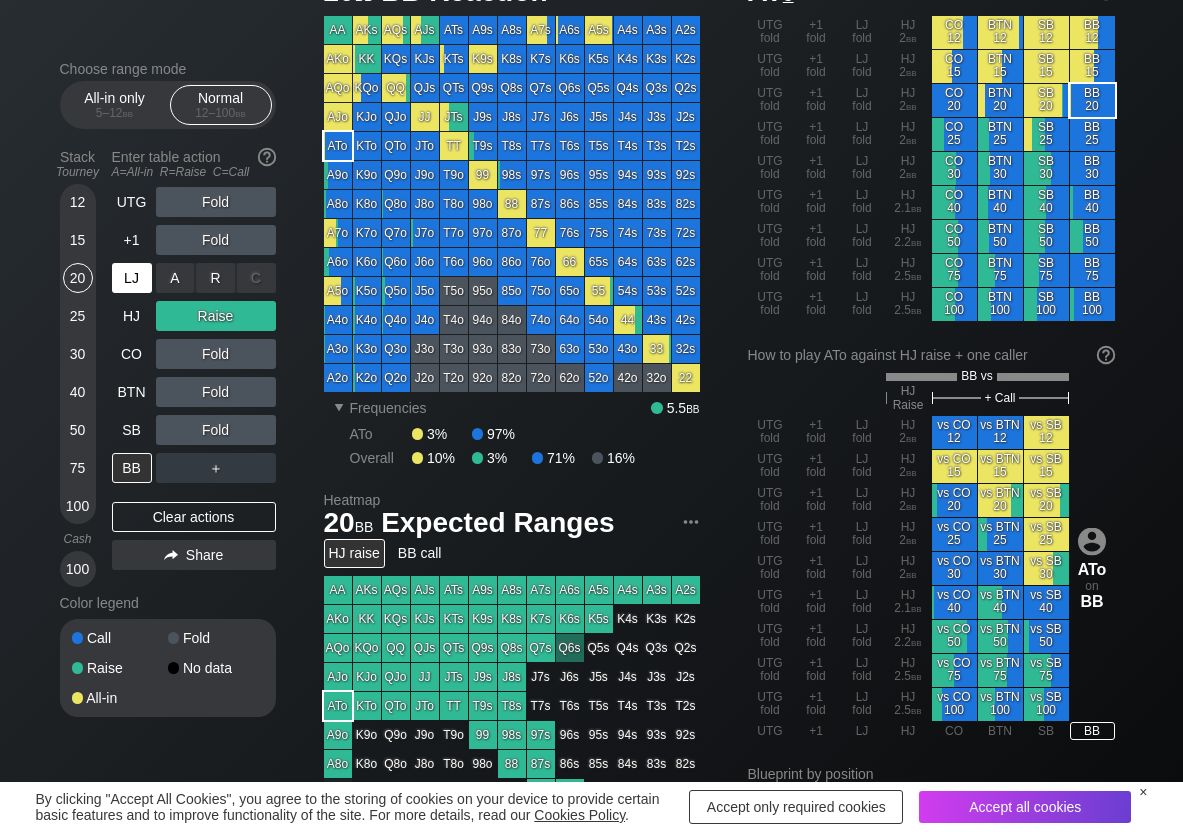 click on "LJ" at bounding box center (132, 278) 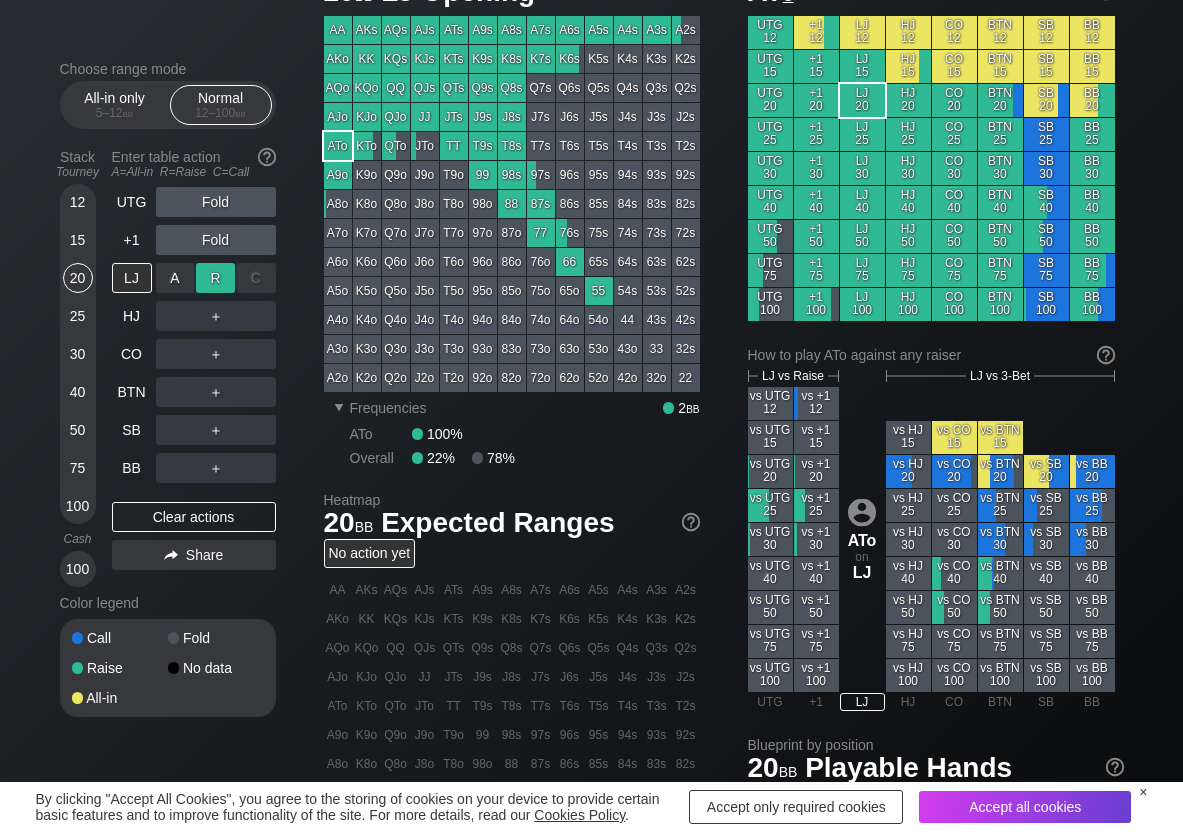 click on "R ✕" at bounding box center (215, 278) 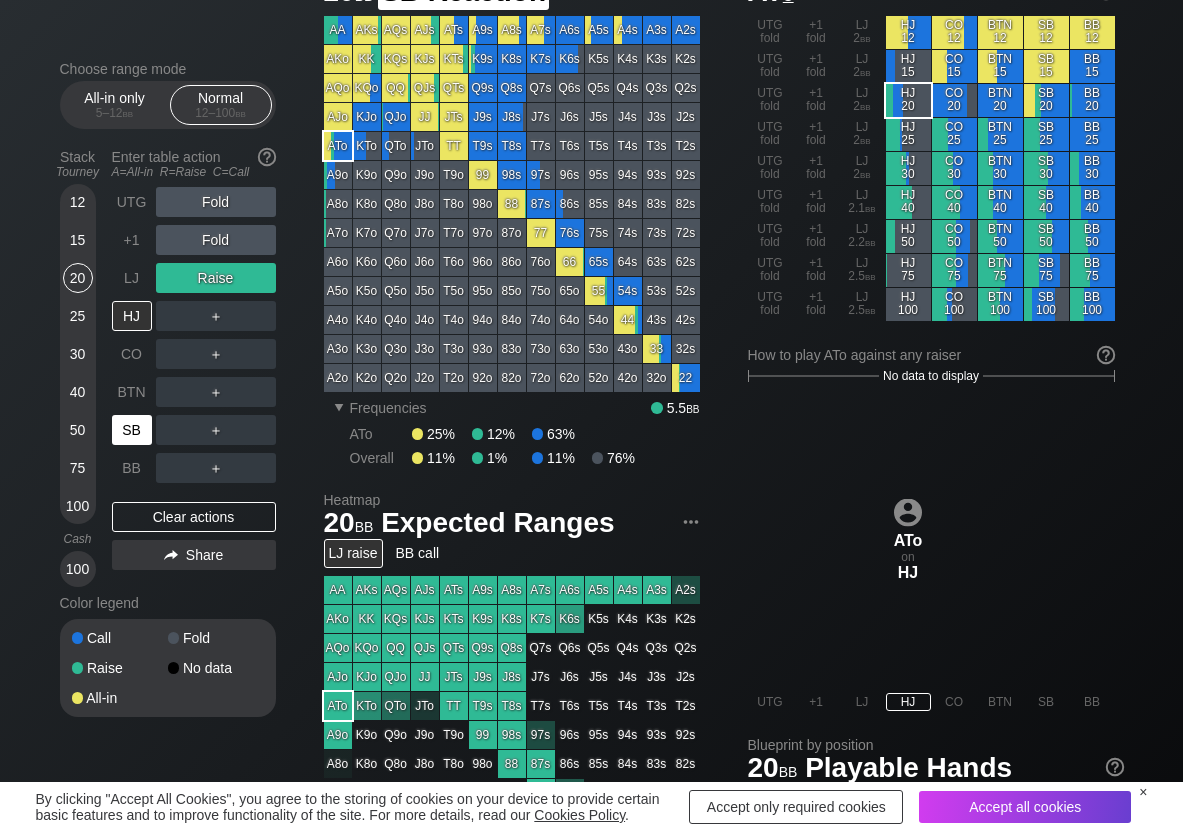 click on "SB" at bounding box center [132, 430] 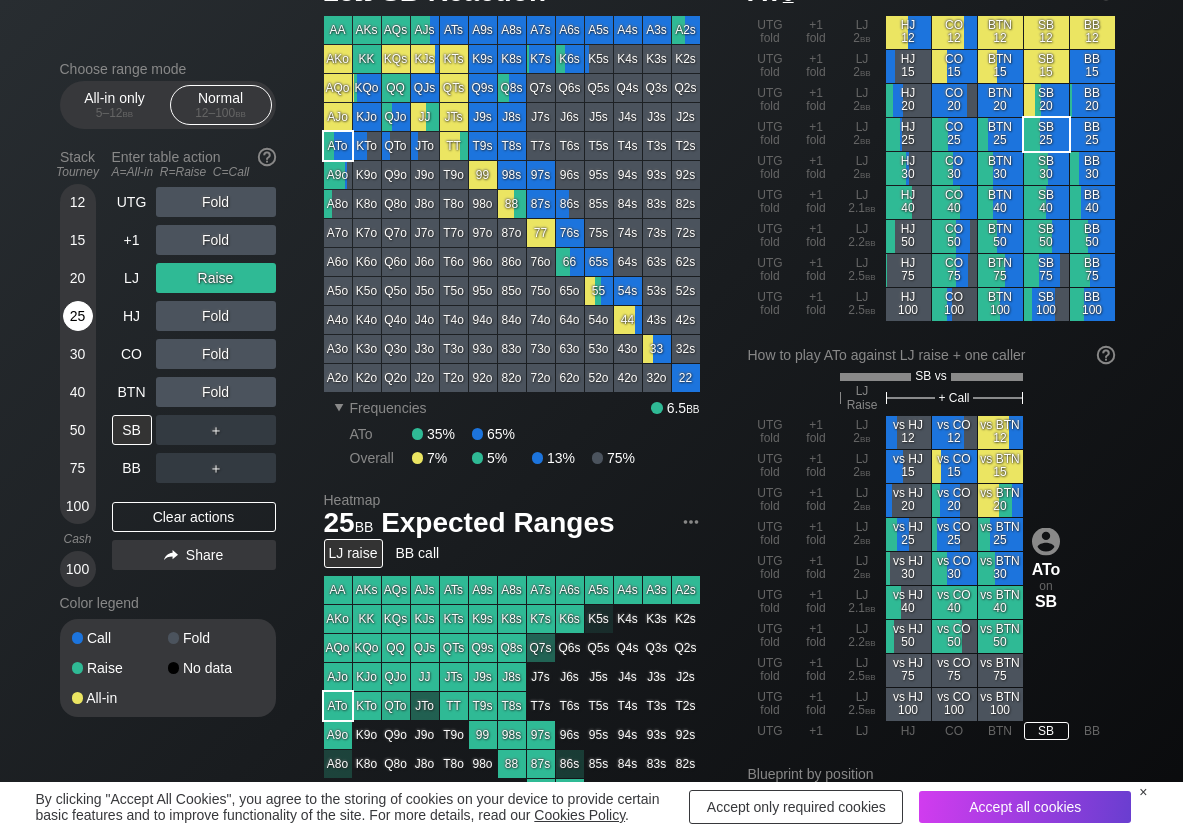 click on "25" at bounding box center [78, 316] 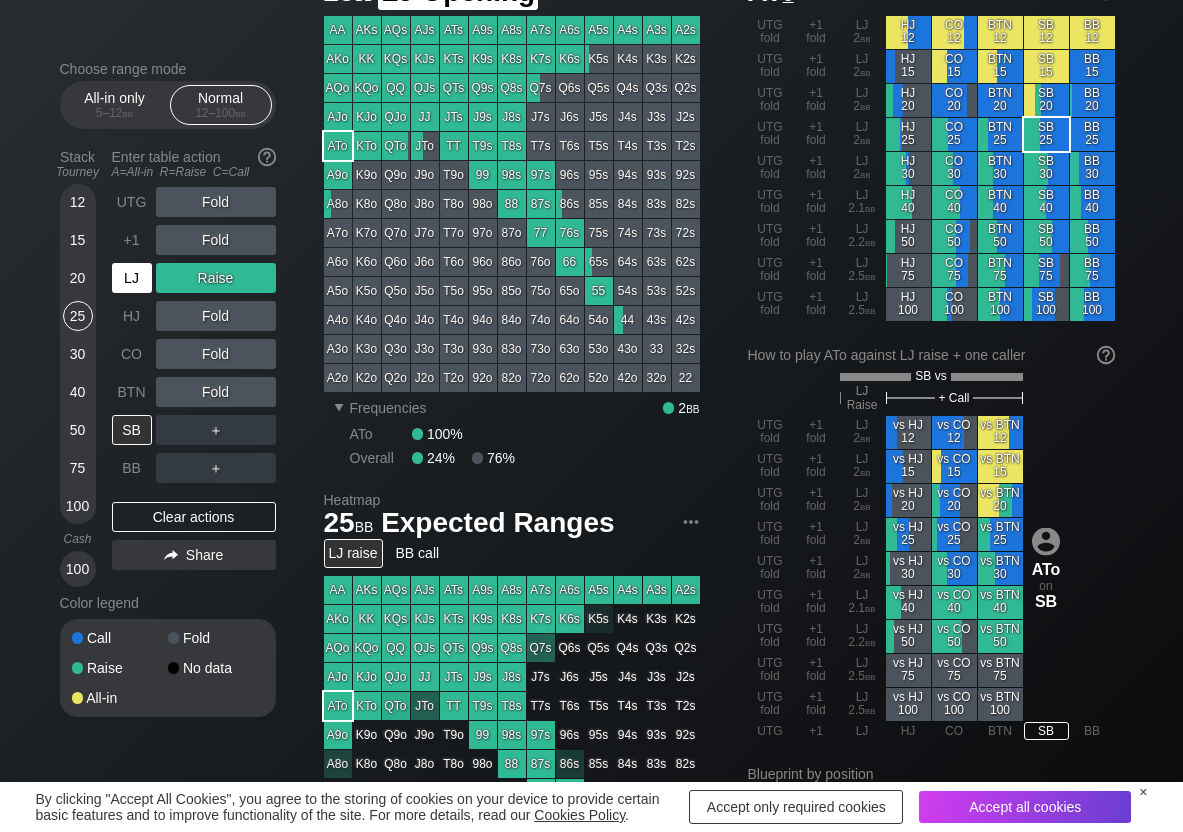 click on "LJ" at bounding box center (132, 278) 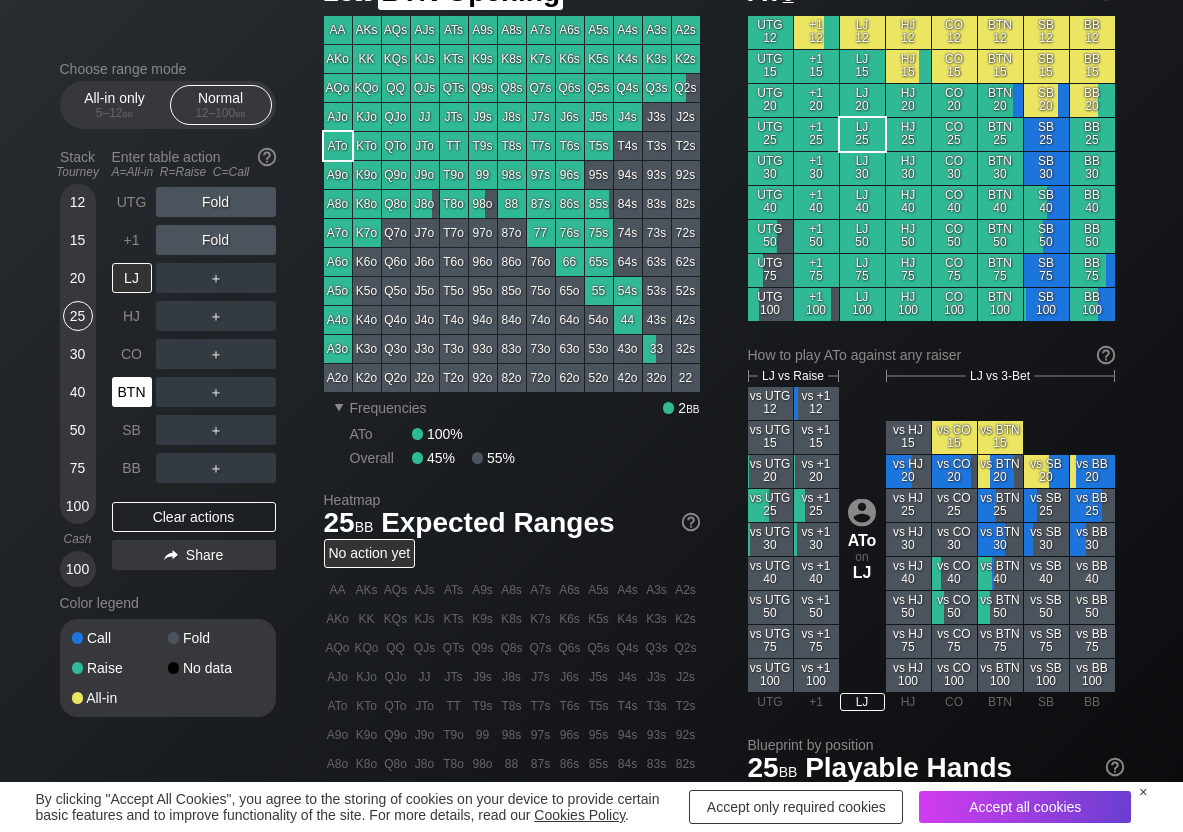 click on "BTN" at bounding box center [134, 392] 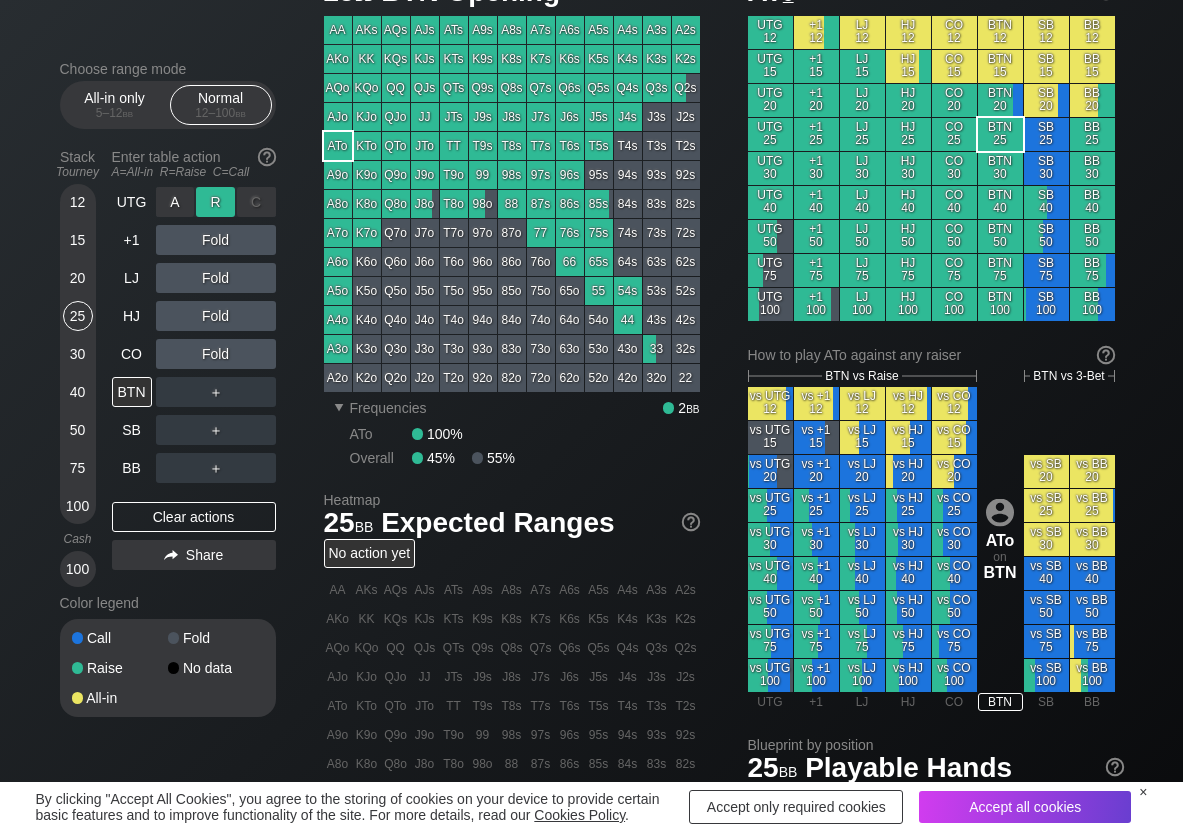 click on "R ✕" at bounding box center [215, 202] 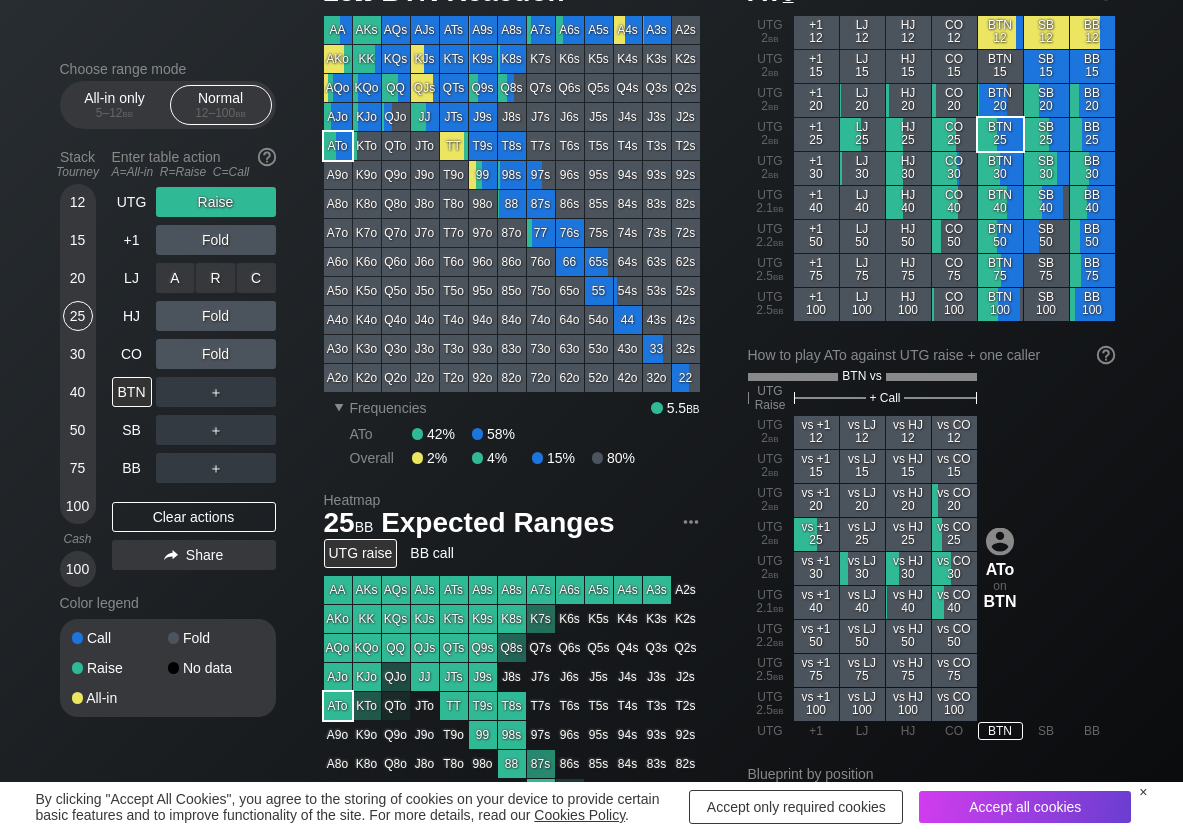 click on "C ✕" at bounding box center [256, 278] 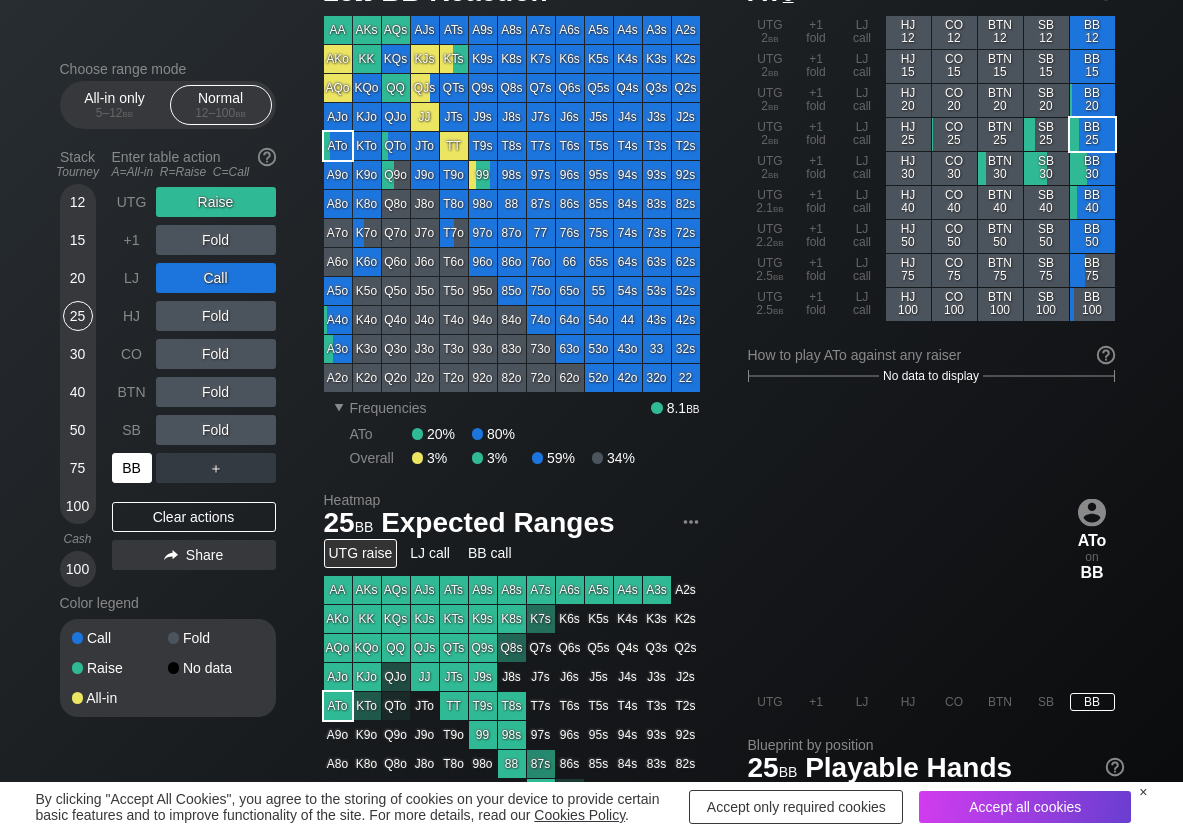 click on "BB" at bounding box center [132, 468] 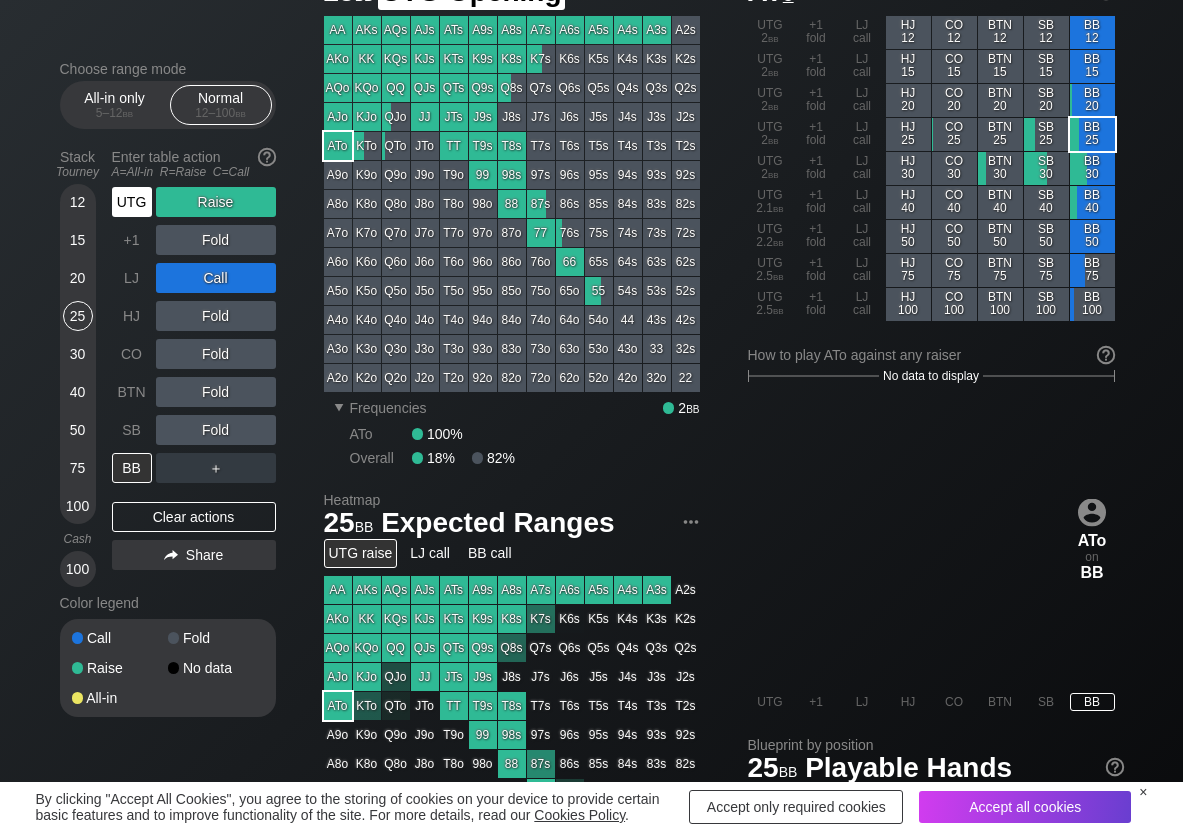 click on "UTG" at bounding box center (132, 202) 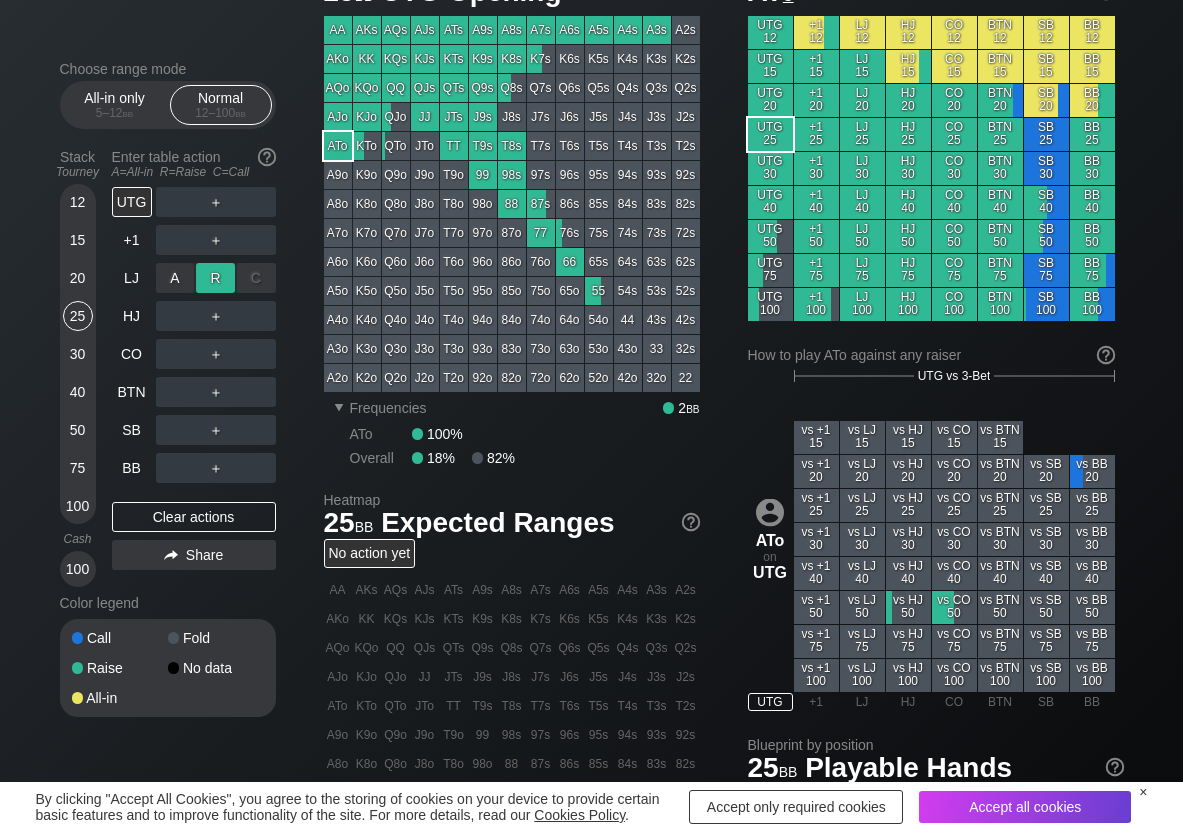 click on "R ✕" at bounding box center (215, 278) 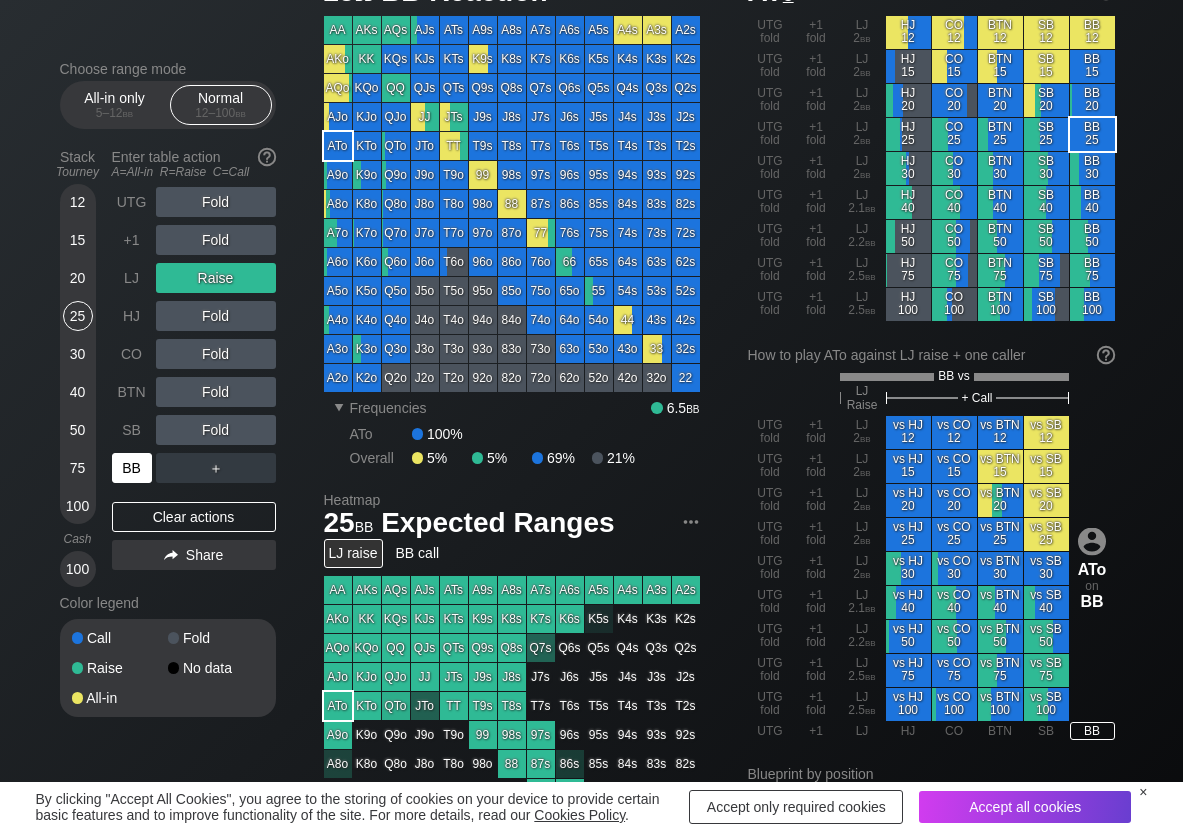 click on "BB" at bounding box center (132, 468) 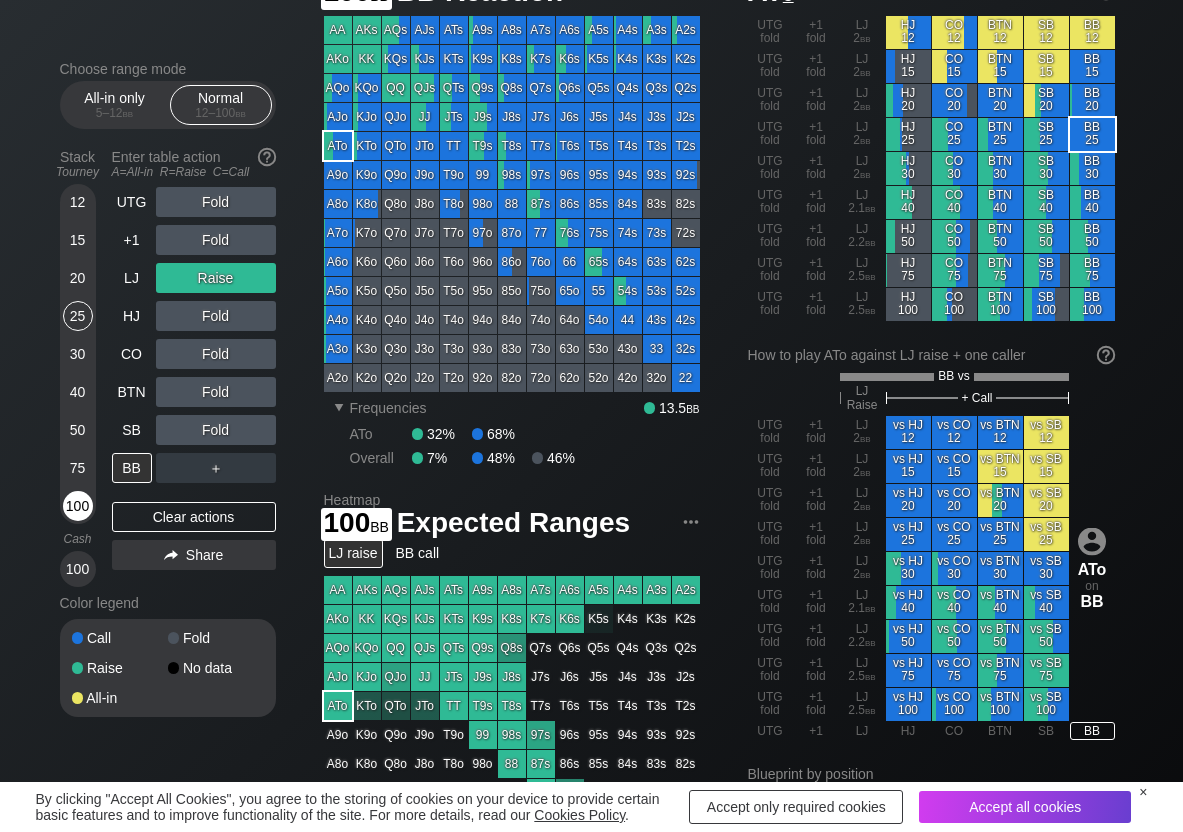 click on "100" at bounding box center (78, 506) 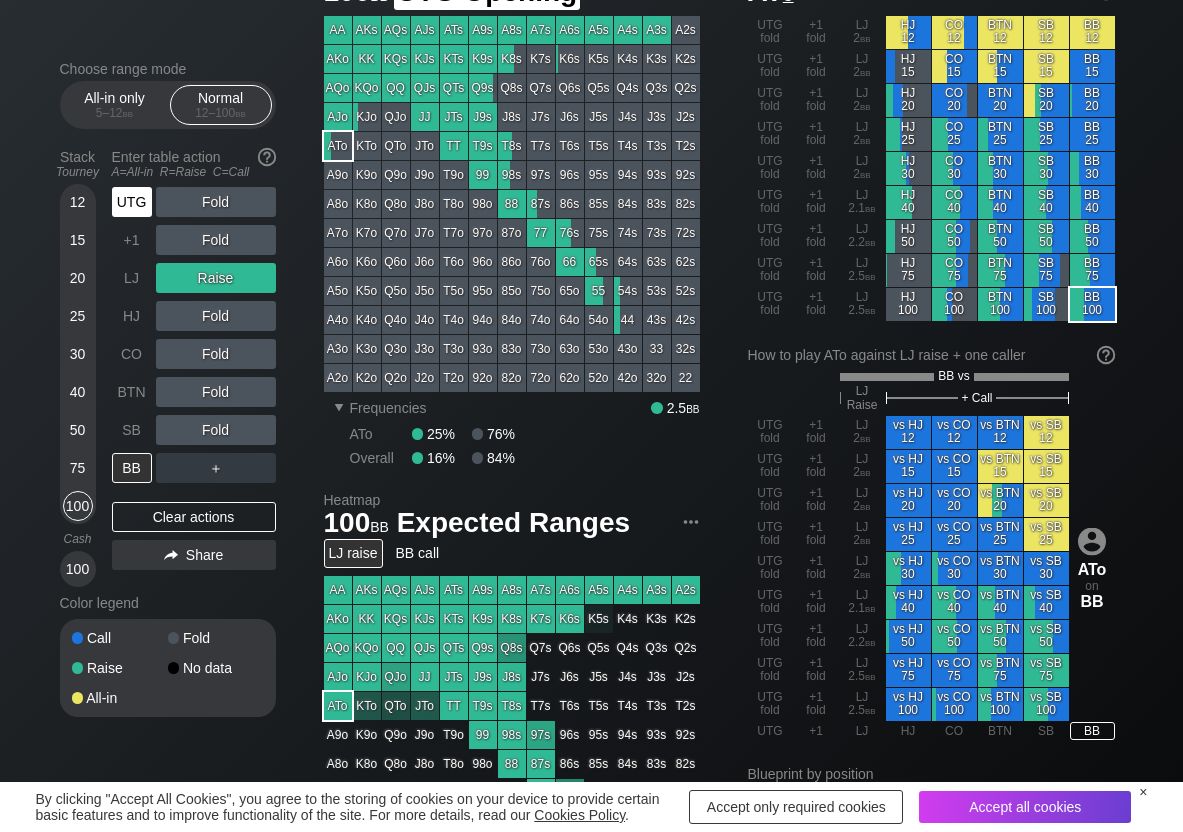 click on "UTG" at bounding box center [132, 202] 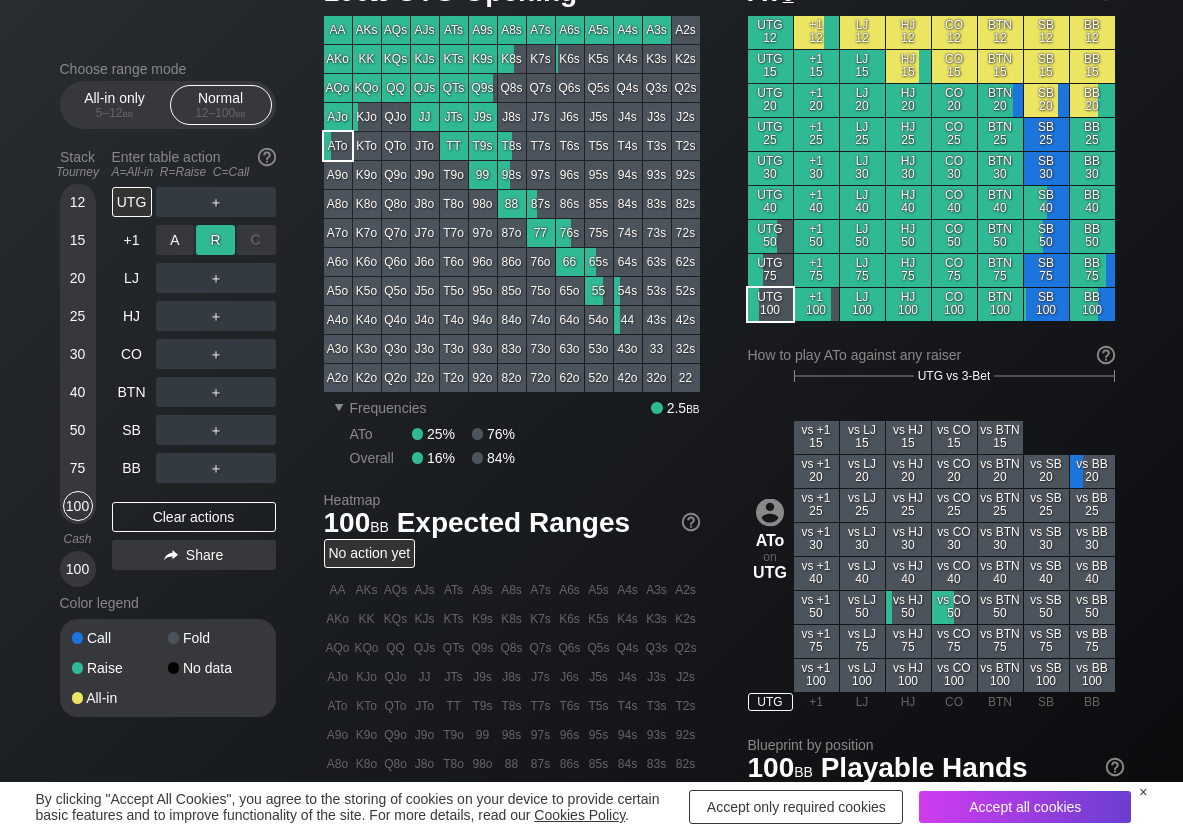 click on "R ✕" at bounding box center (215, 240) 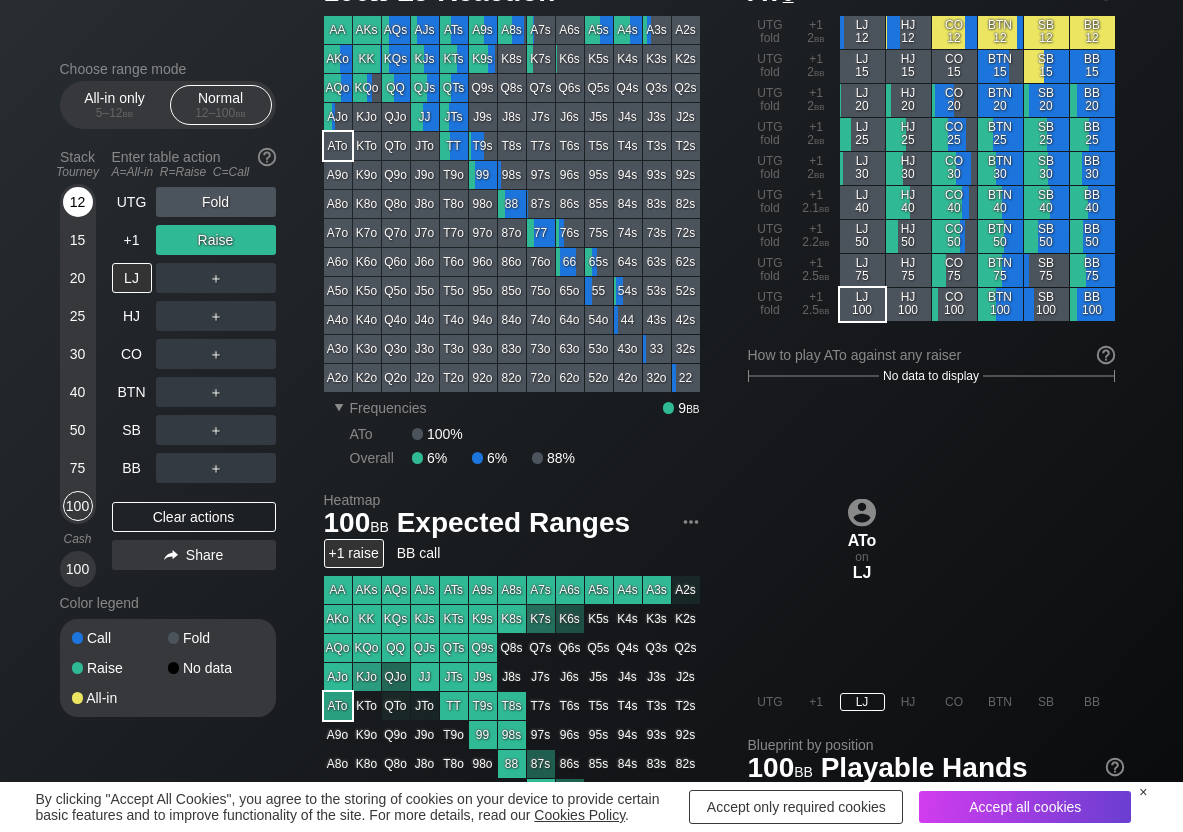 click on "12" at bounding box center [78, 202] 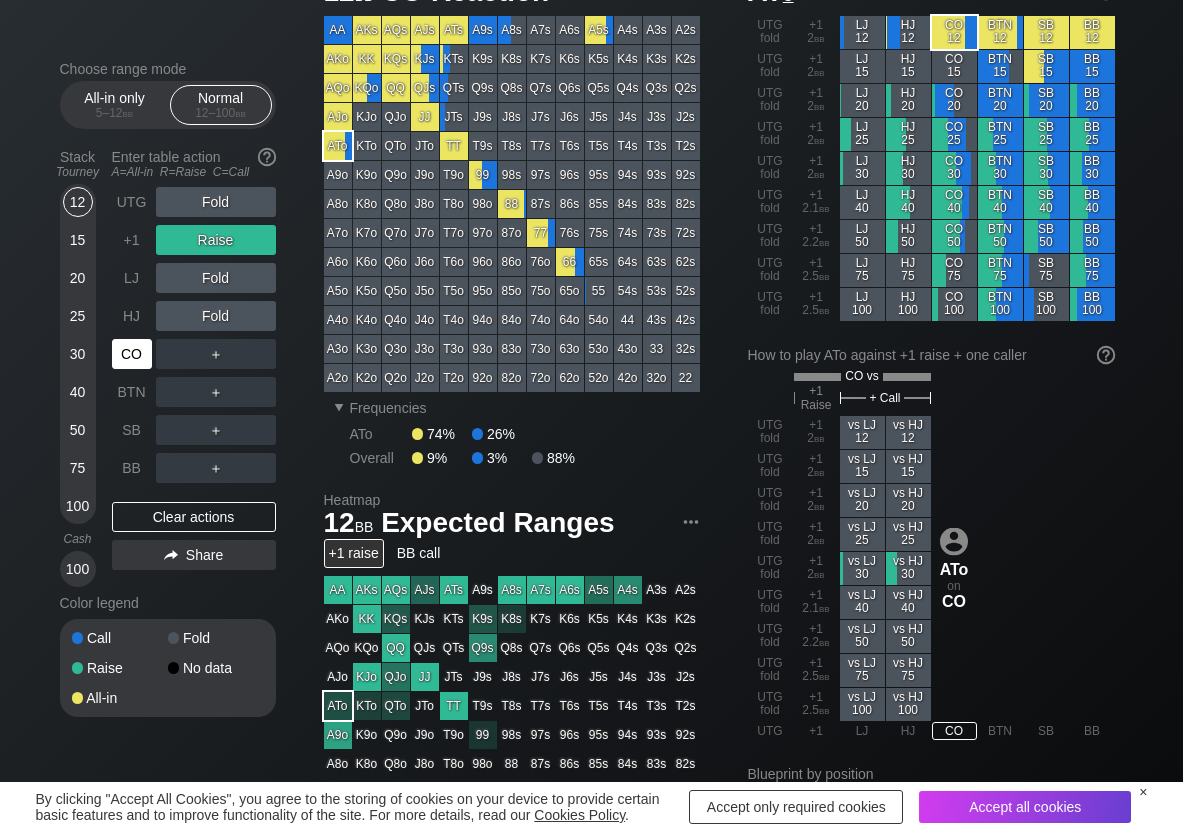 click on "CO" at bounding box center (132, 354) 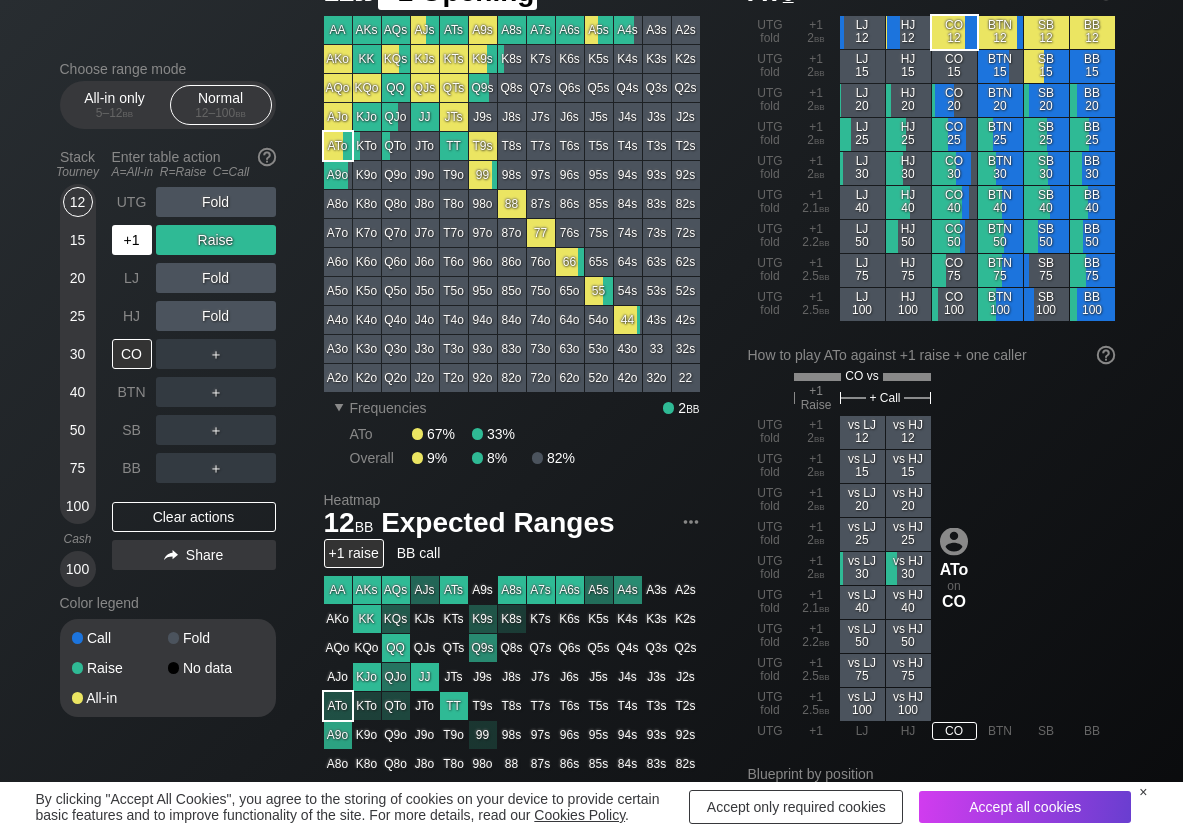 click on "+1" at bounding box center [132, 240] 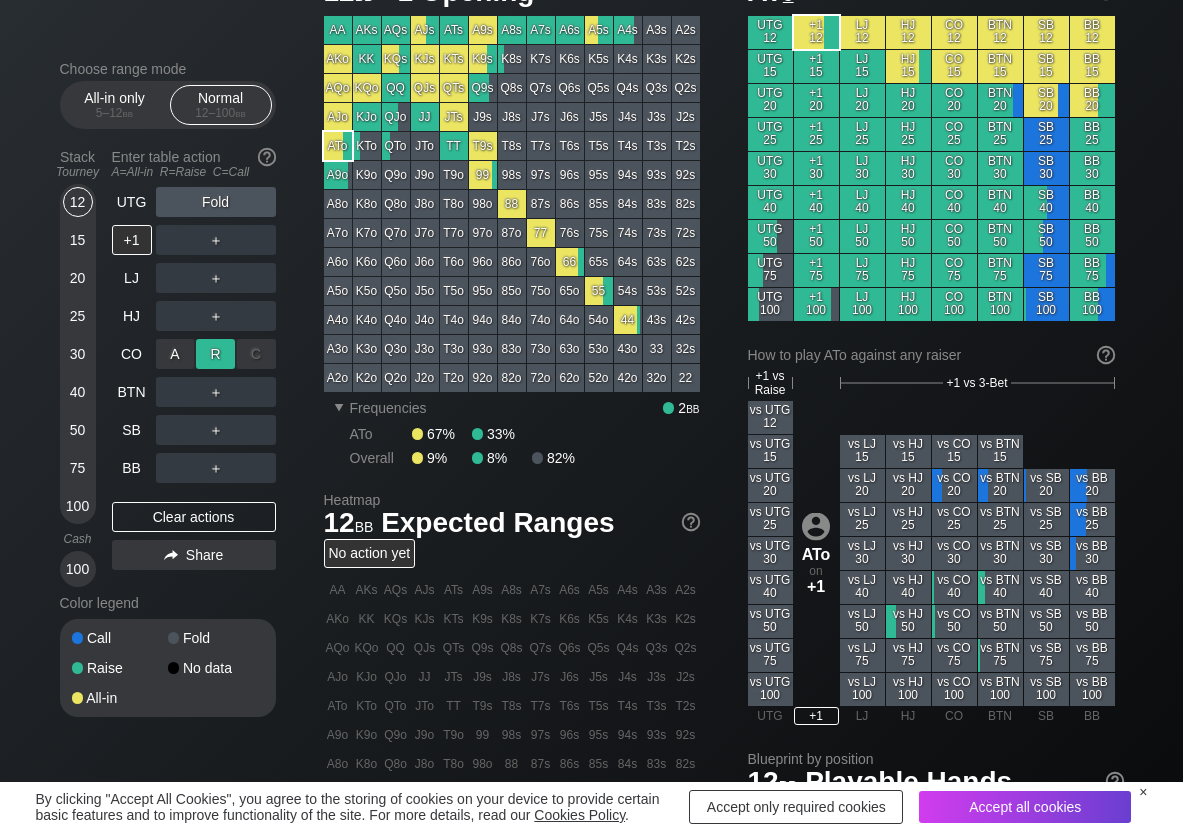 click on "R ✕" at bounding box center (215, 354) 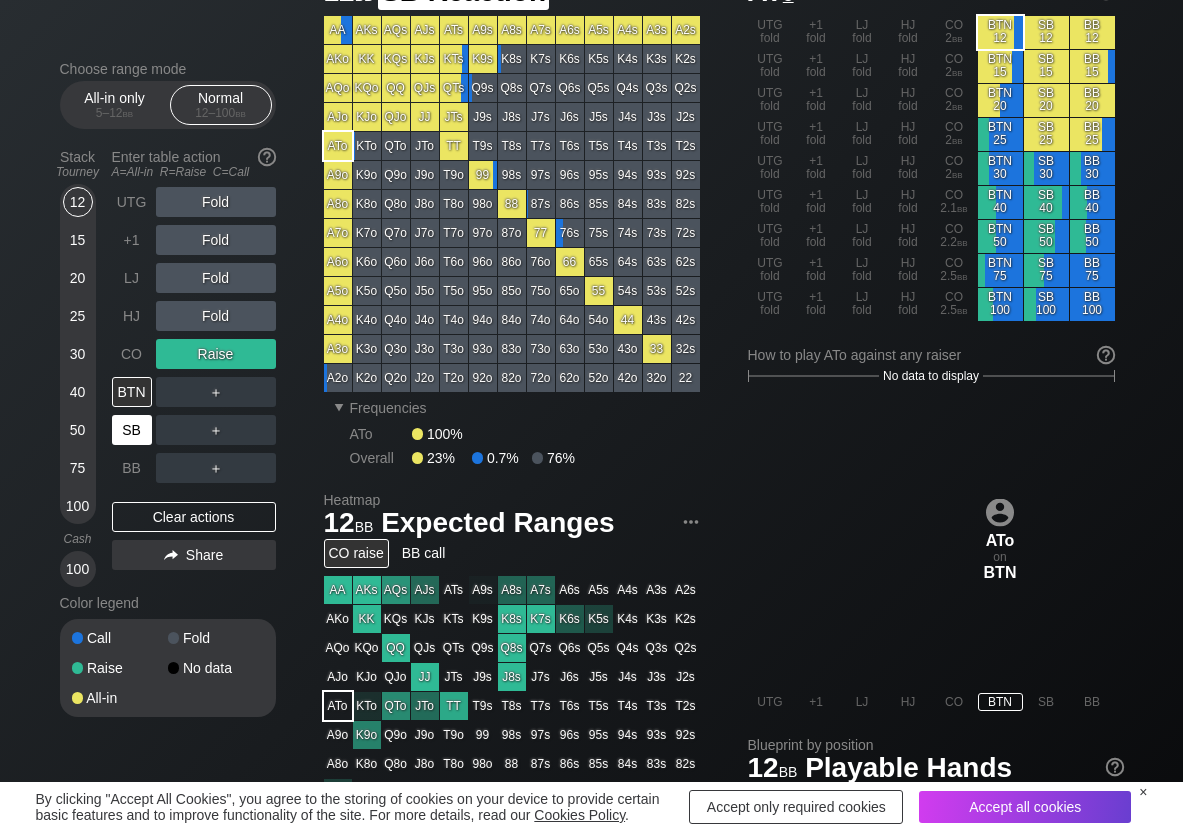 drag, startPoint x: 127, startPoint y: 436, endPoint x: 114, endPoint y: 410, distance: 29.068884 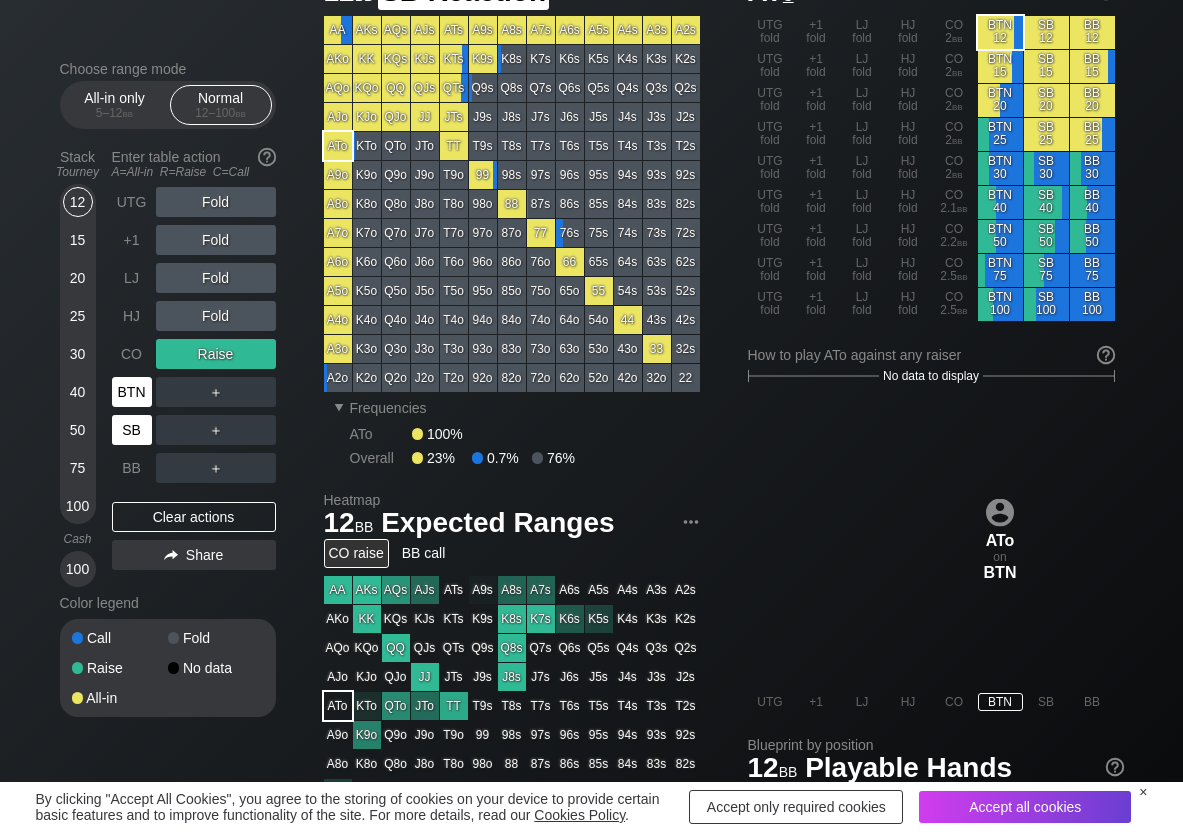 click on "SB" at bounding box center [132, 430] 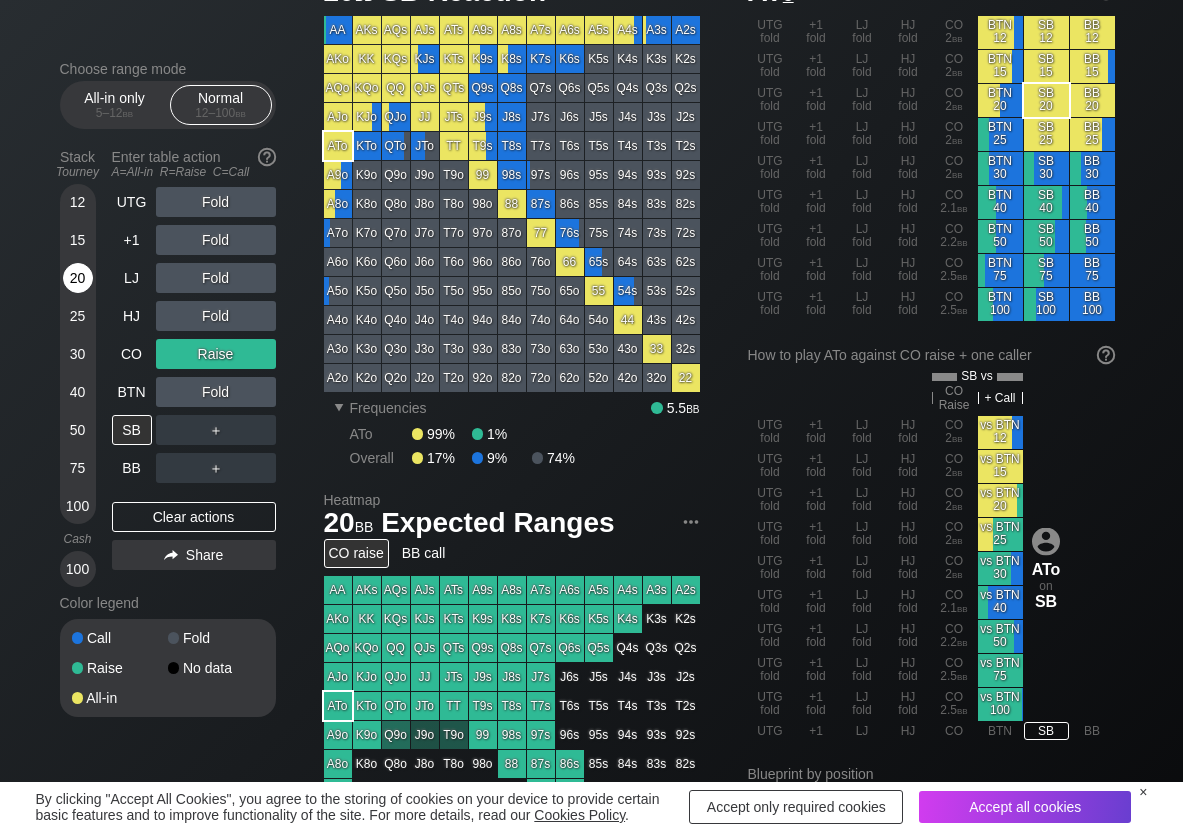 click on "20" at bounding box center [78, 278] 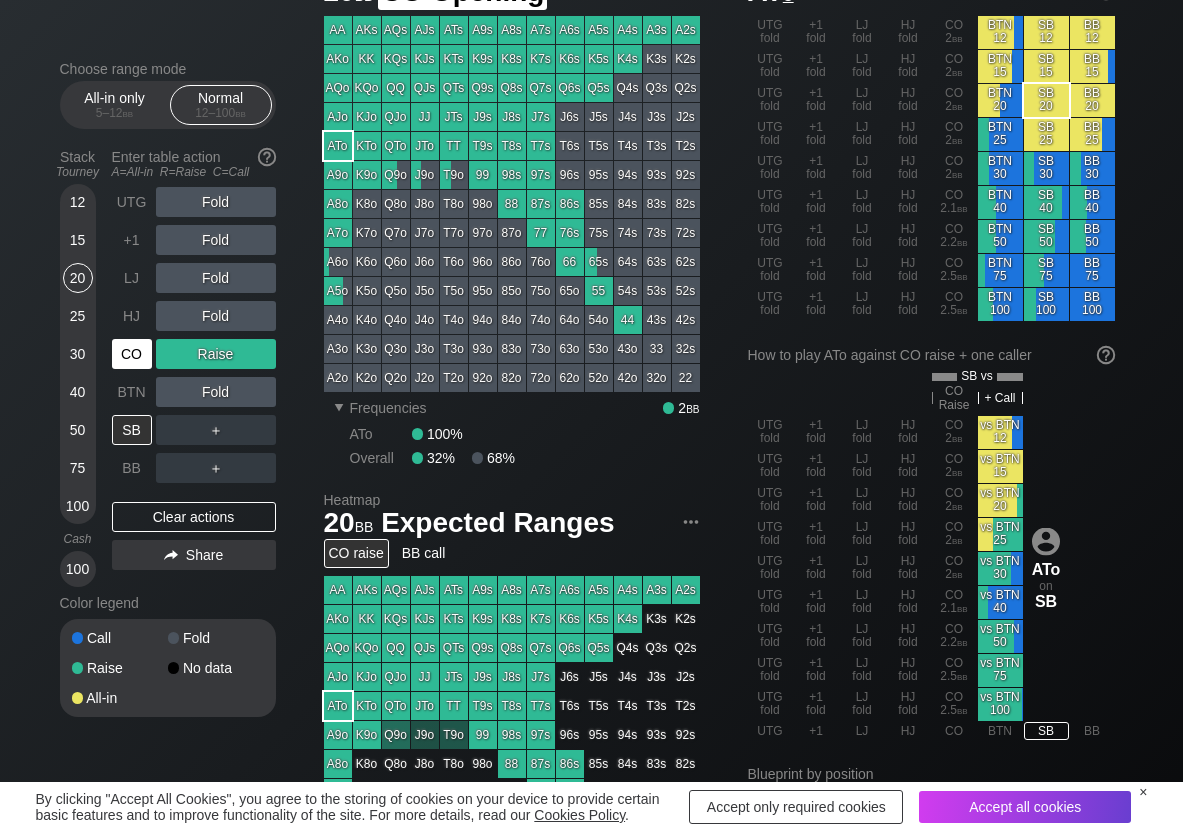 click on "CO" at bounding box center (132, 354) 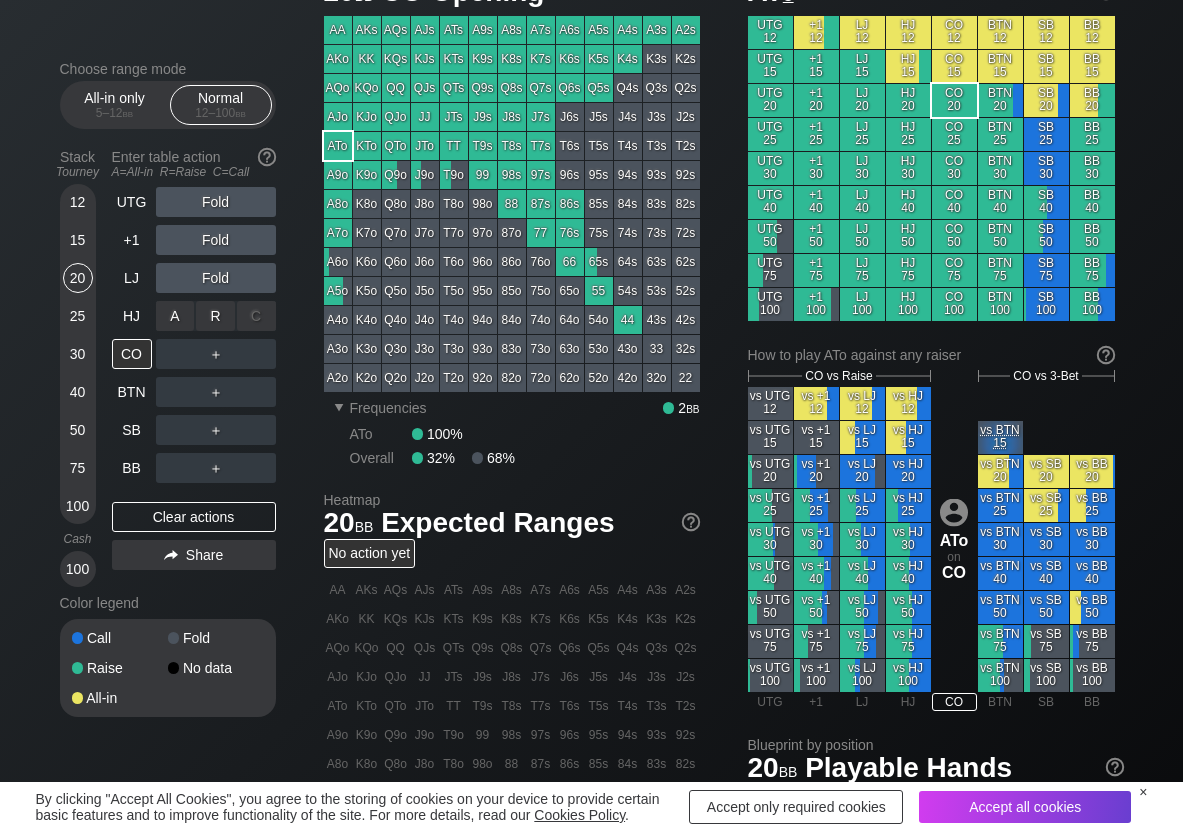 drag, startPoint x: 221, startPoint y: 318, endPoint x: 204, endPoint y: 336, distance: 24.758837 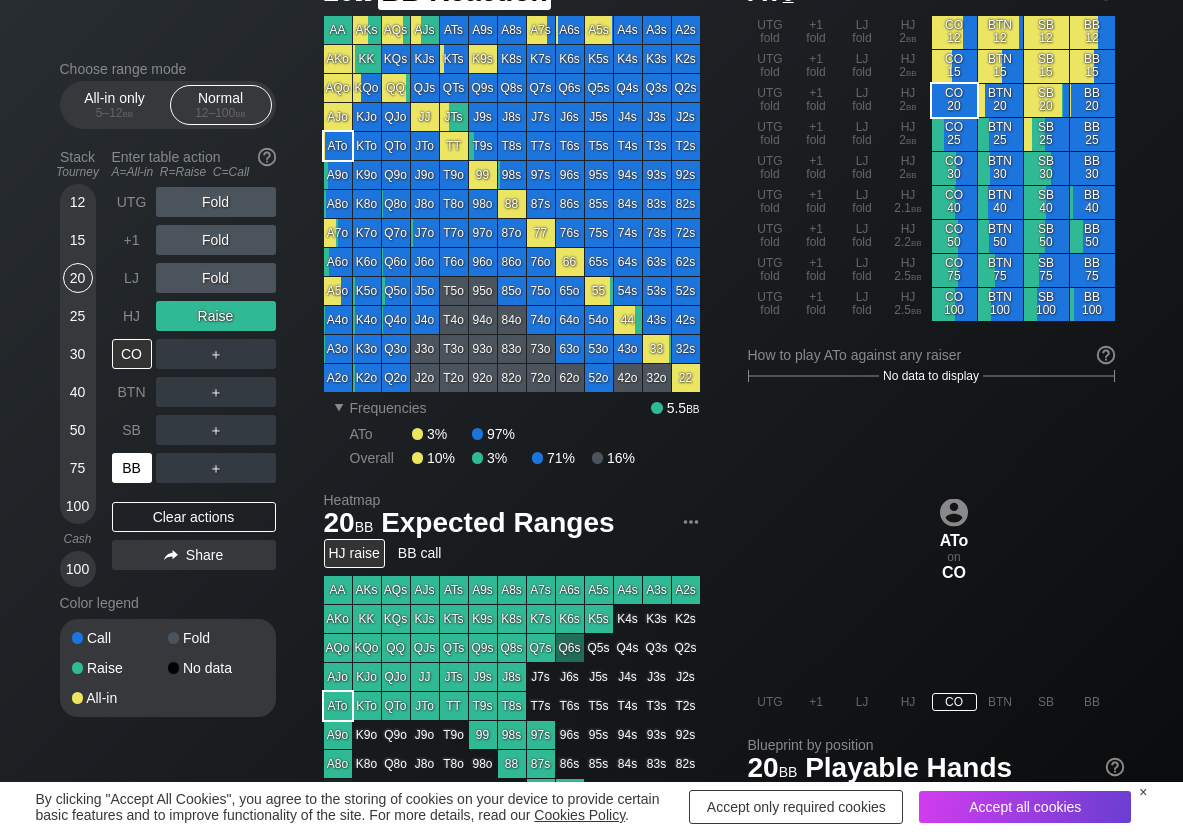 click on "BB" at bounding box center (132, 468) 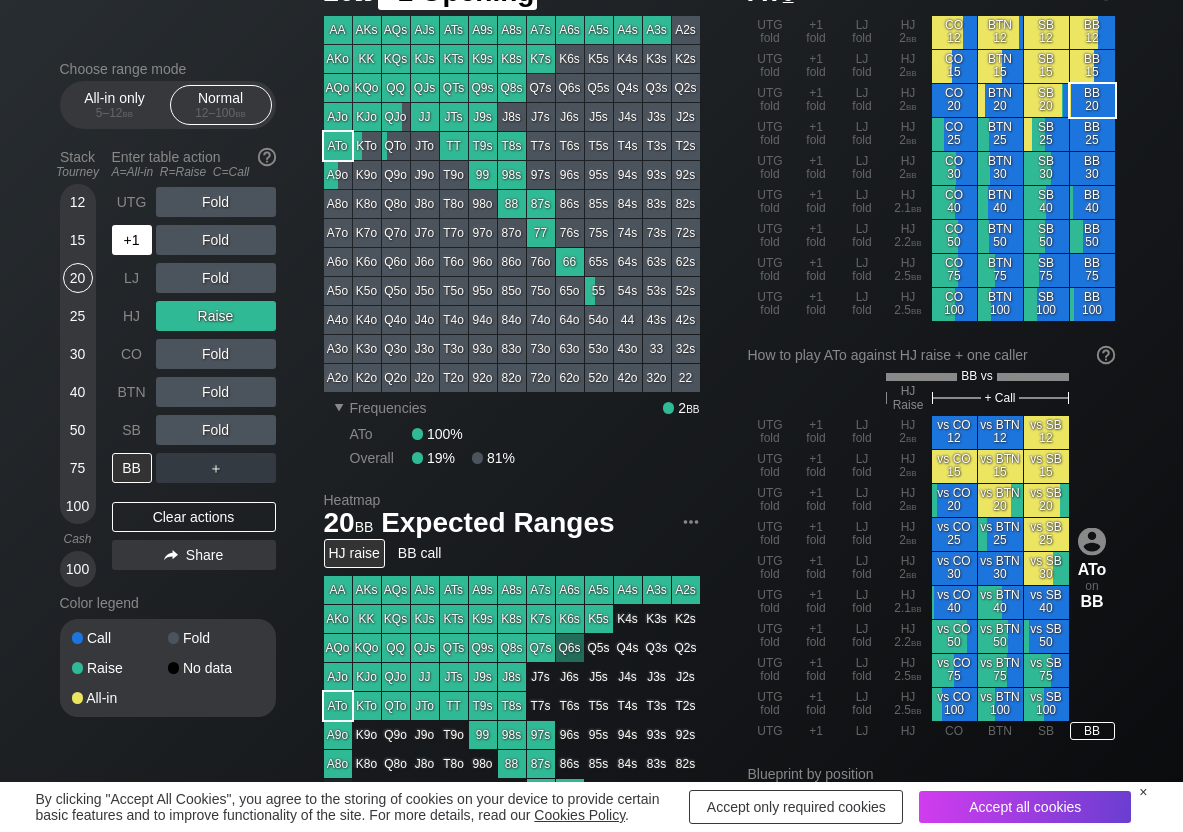 click on "+1" at bounding box center (132, 240) 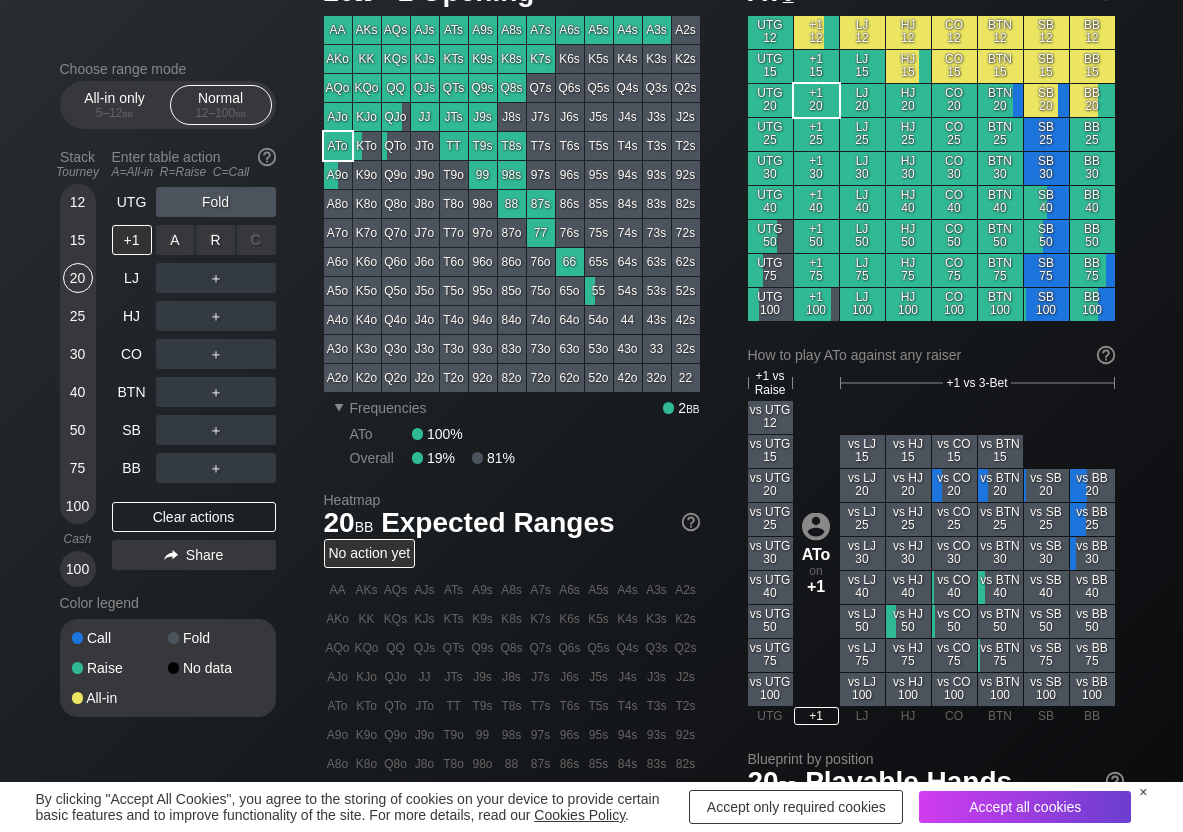 drag, startPoint x: 218, startPoint y: 239, endPoint x: 204, endPoint y: 259, distance: 24.41311 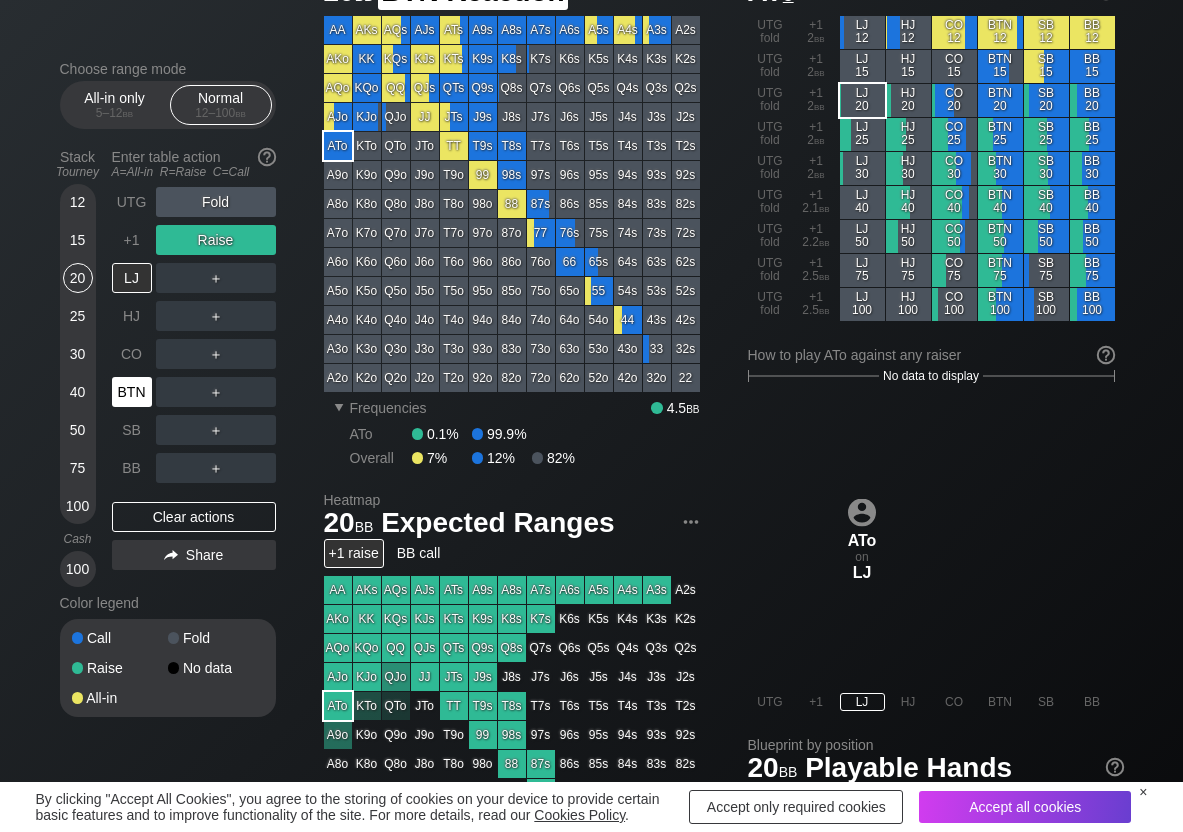 click on "BTN" at bounding box center [132, 392] 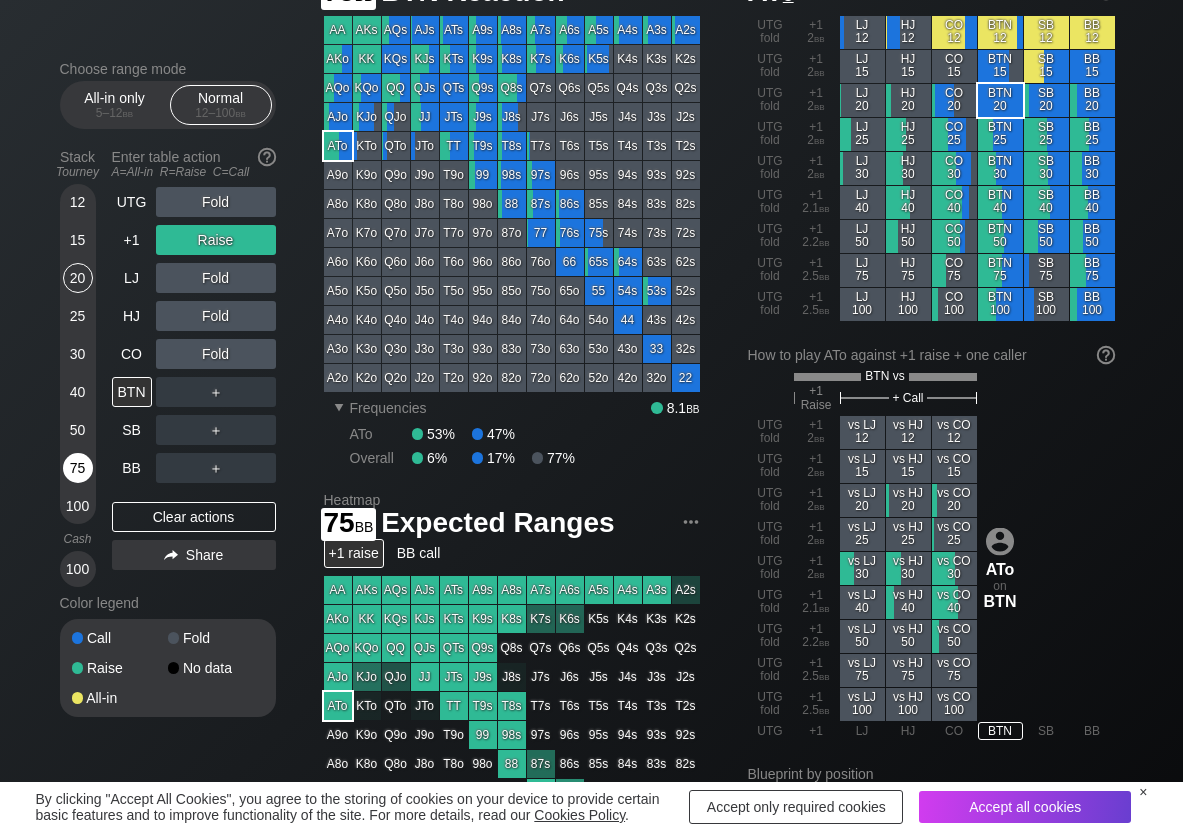 click on "75" at bounding box center (78, 468) 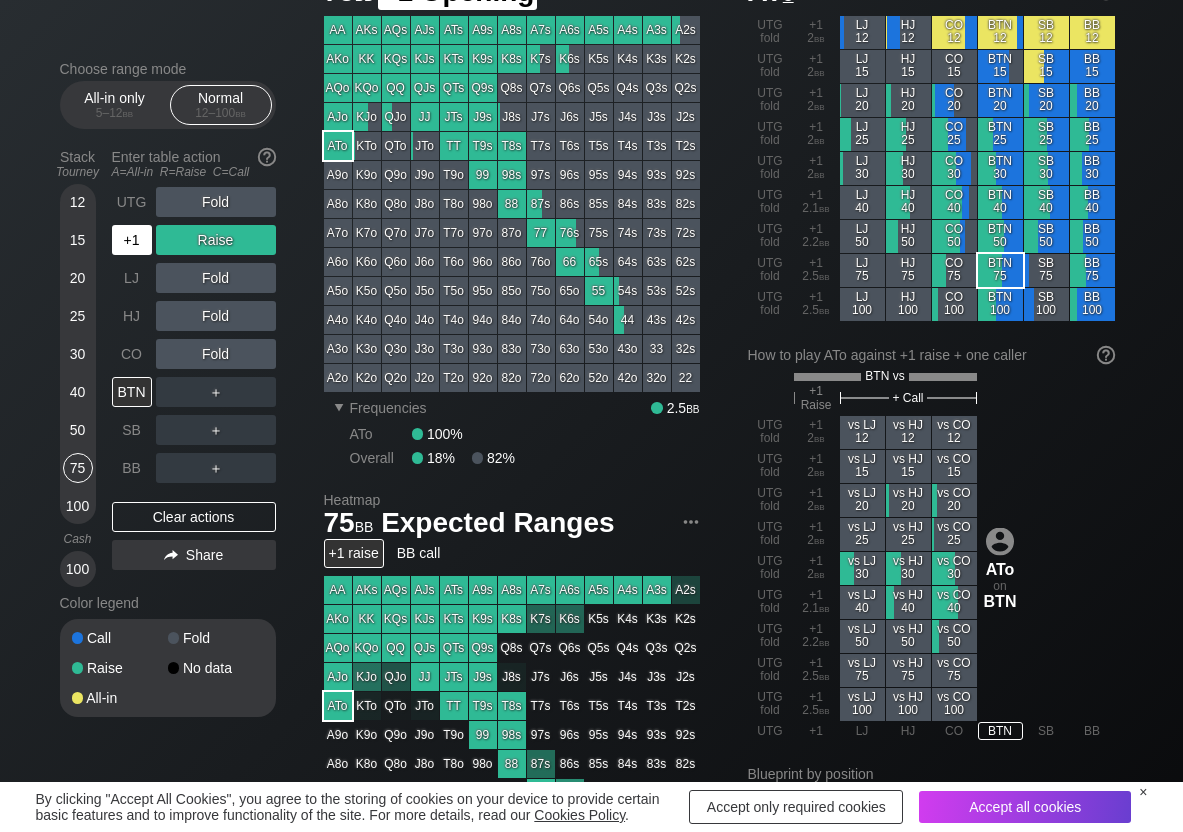 click on "+1" at bounding box center [132, 240] 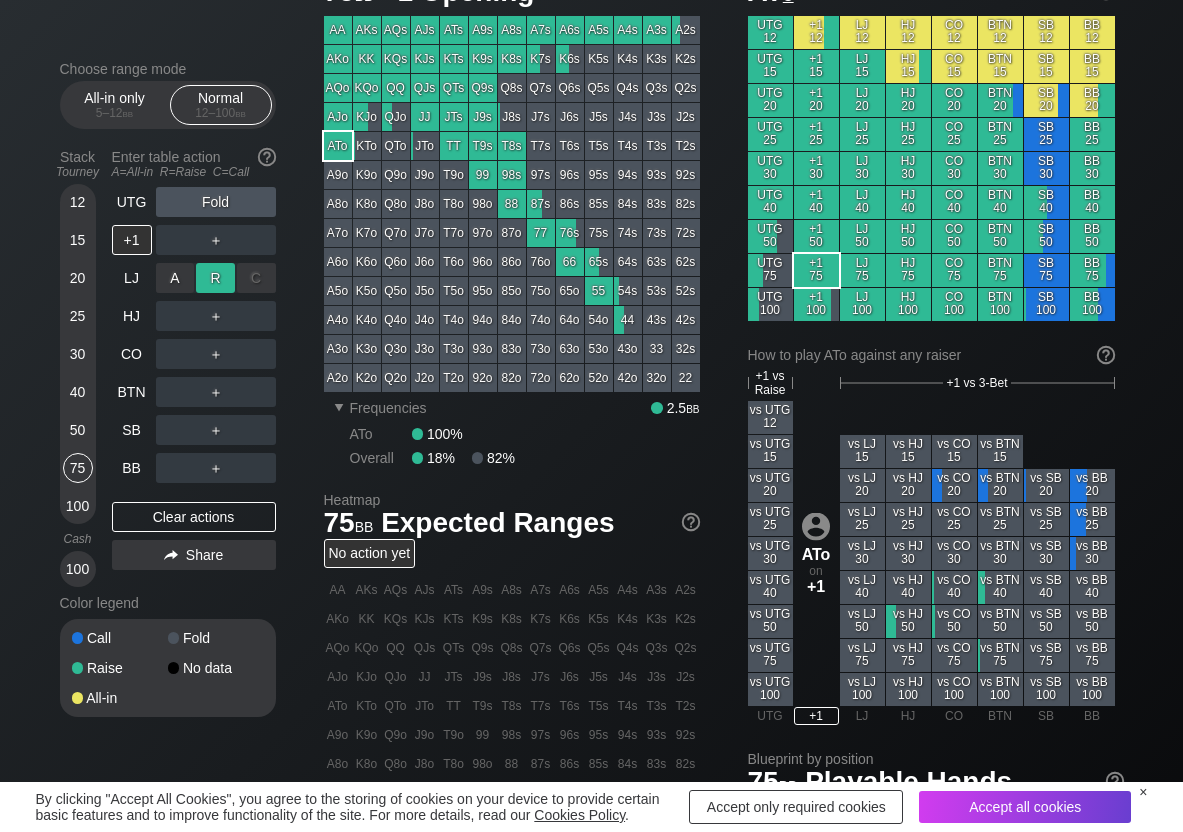 click on "R ✕" at bounding box center [215, 278] 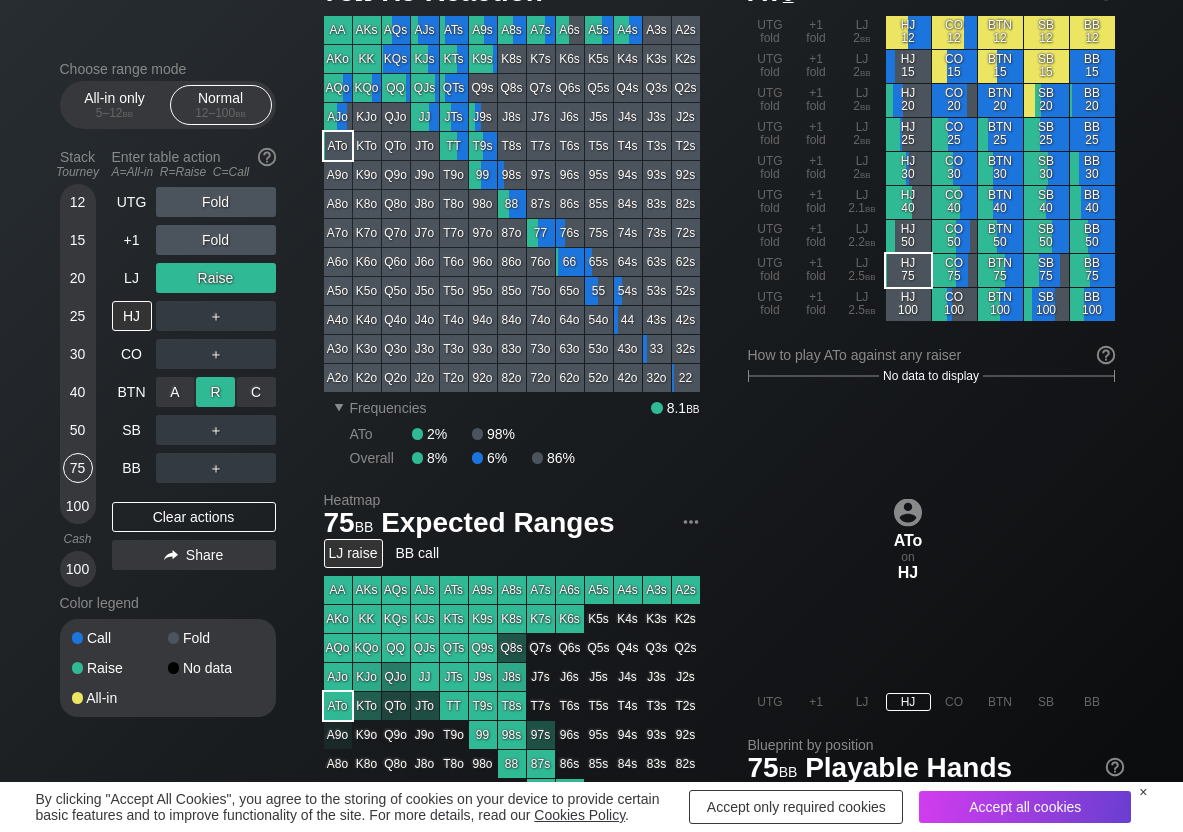 click on "R ✕" at bounding box center (215, 392) 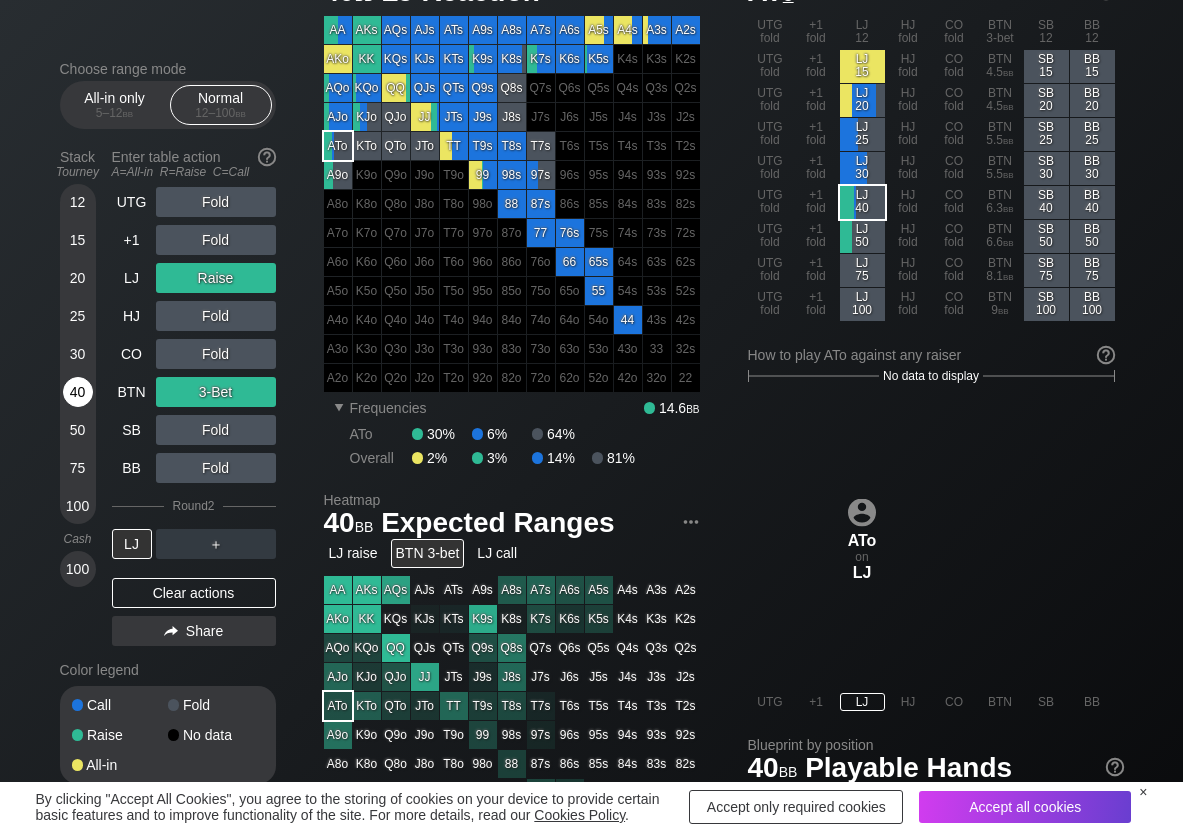 click on "40" at bounding box center [78, 392] 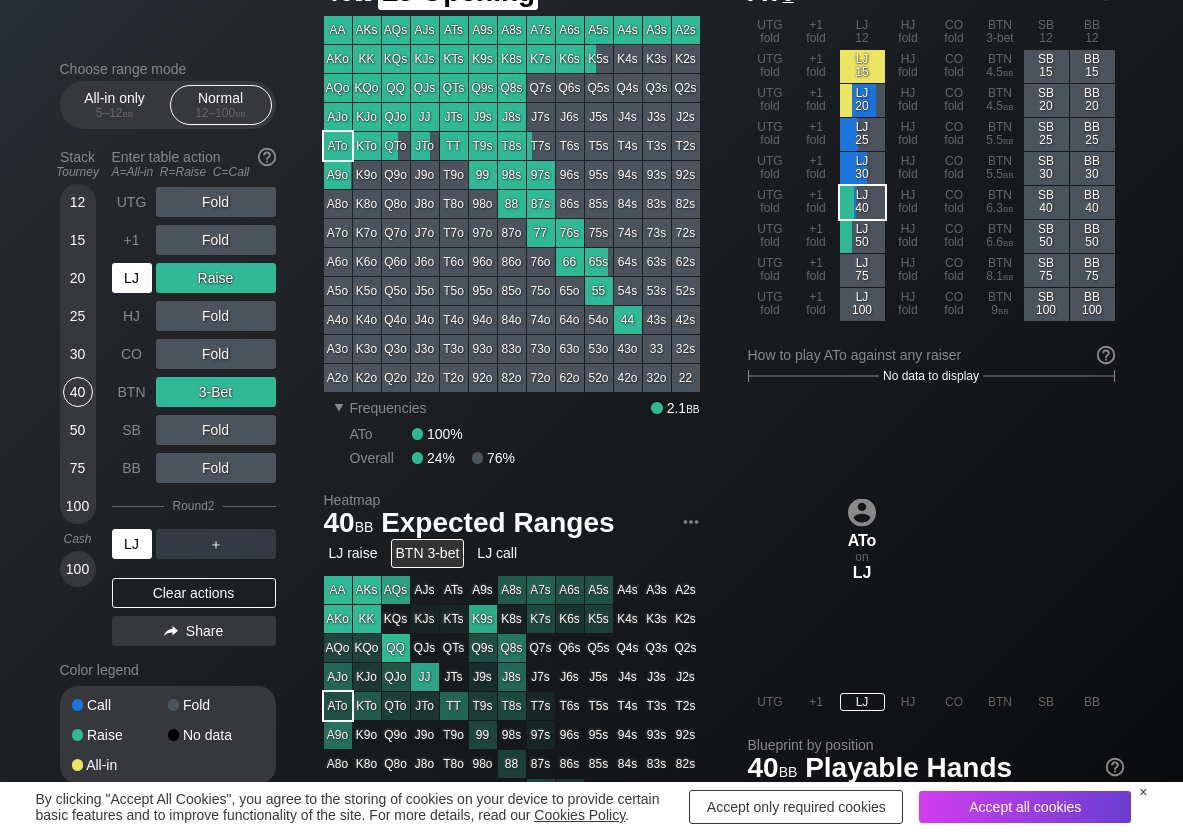 click on "LJ" at bounding box center (132, 278) 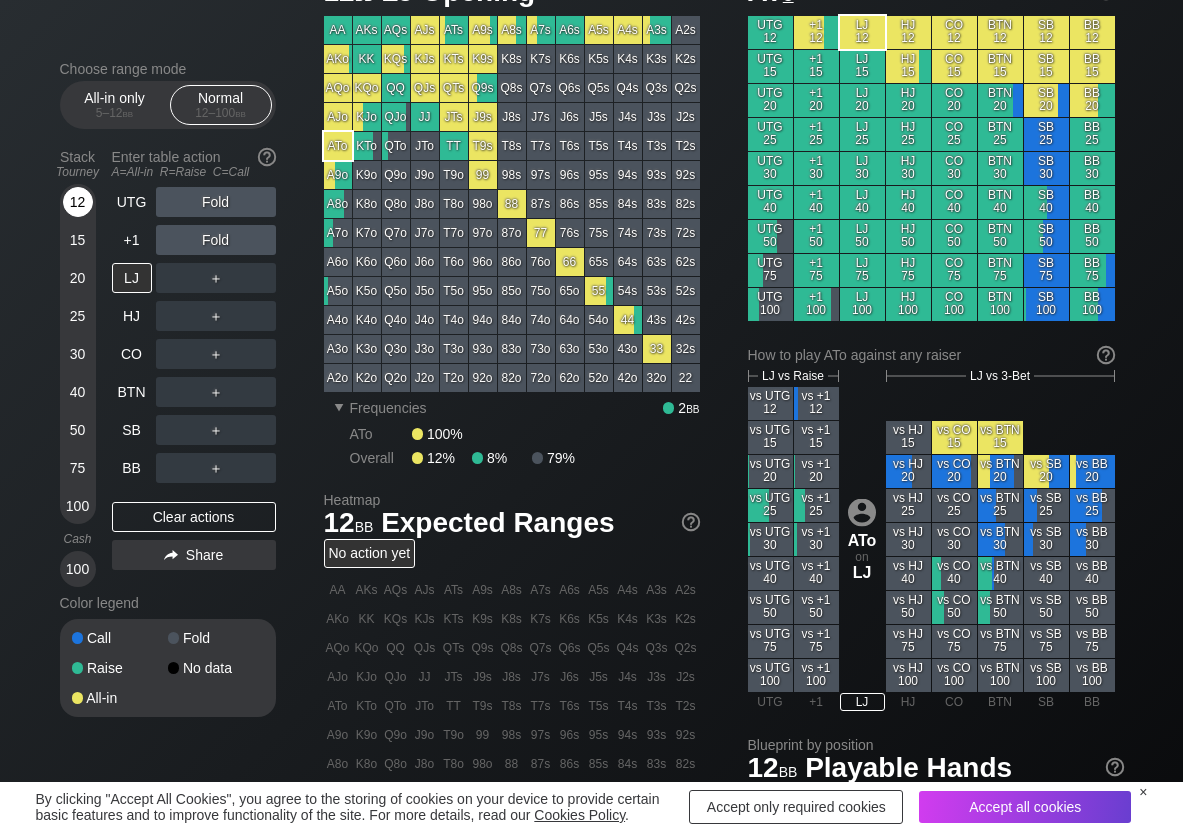 click on "12" at bounding box center [78, 202] 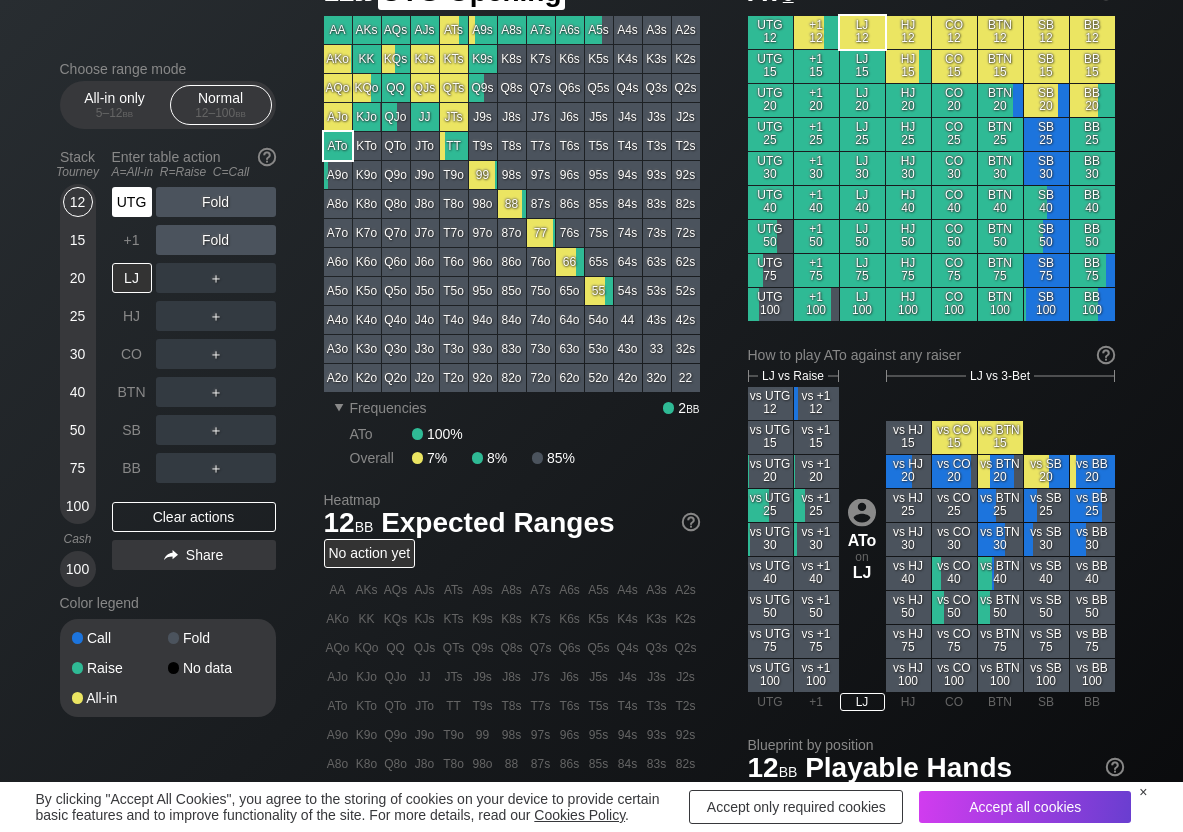 click on "UTG" at bounding box center (132, 202) 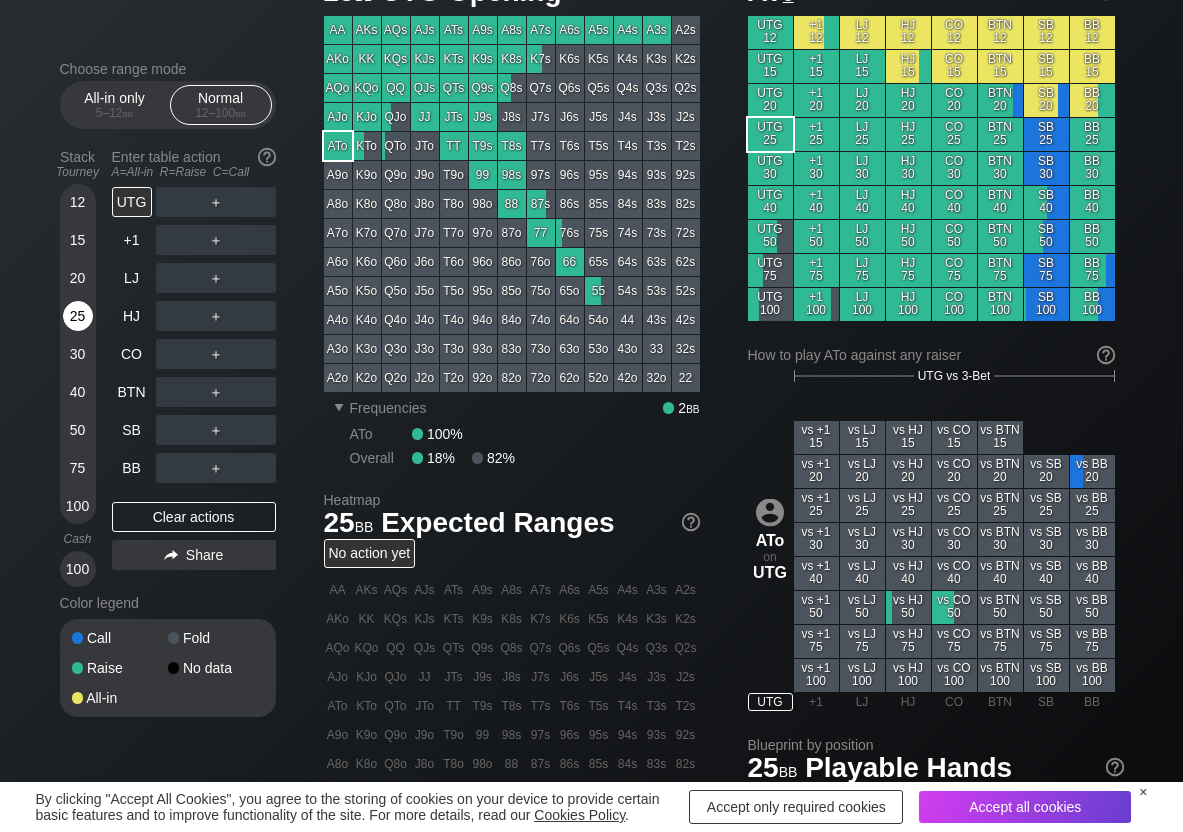 click on "25" at bounding box center (78, 316) 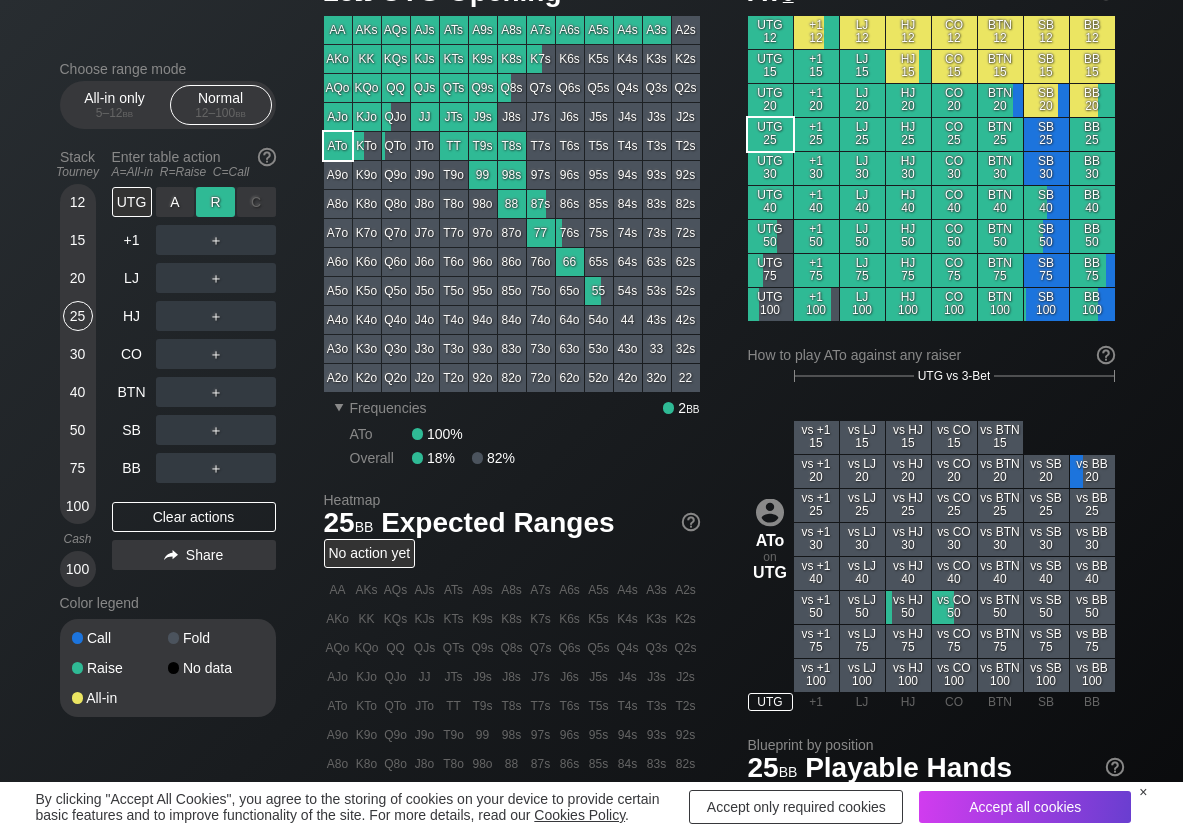 click on "R ✕" at bounding box center [215, 202] 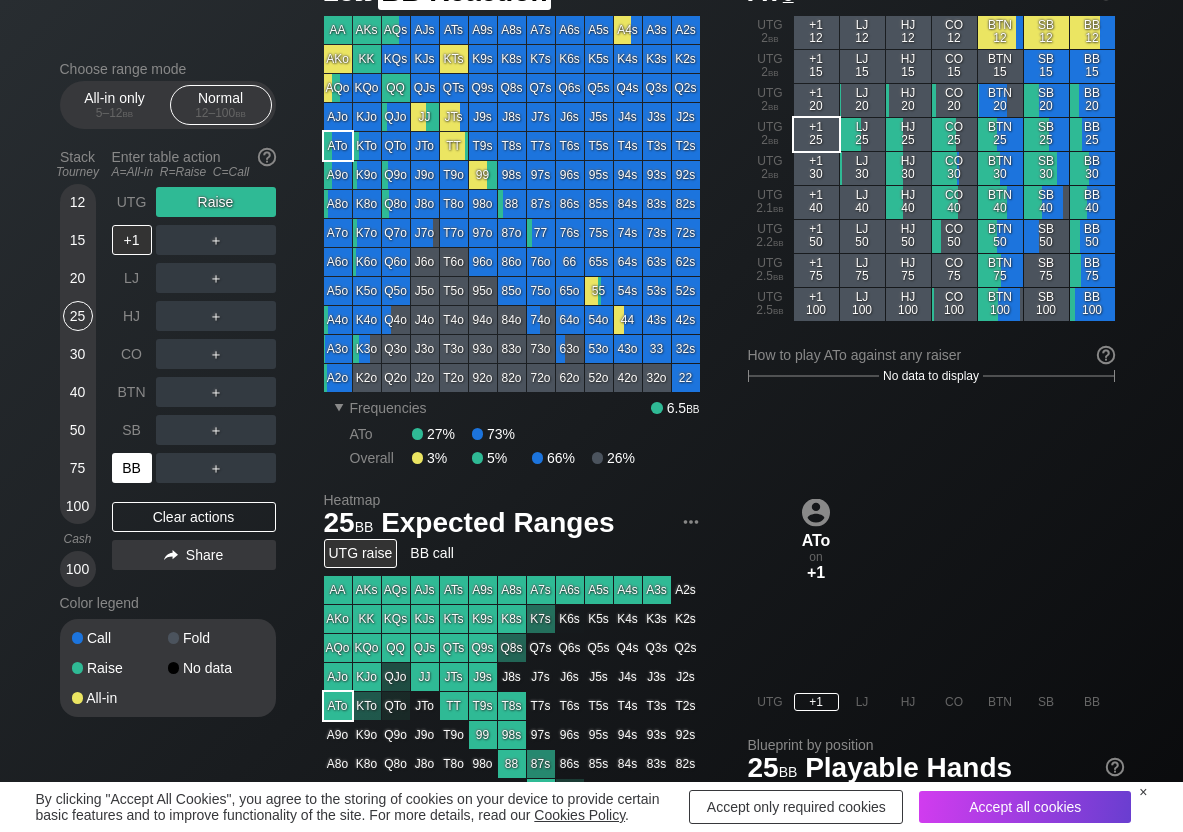 click on "BB" at bounding box center (132, 468) 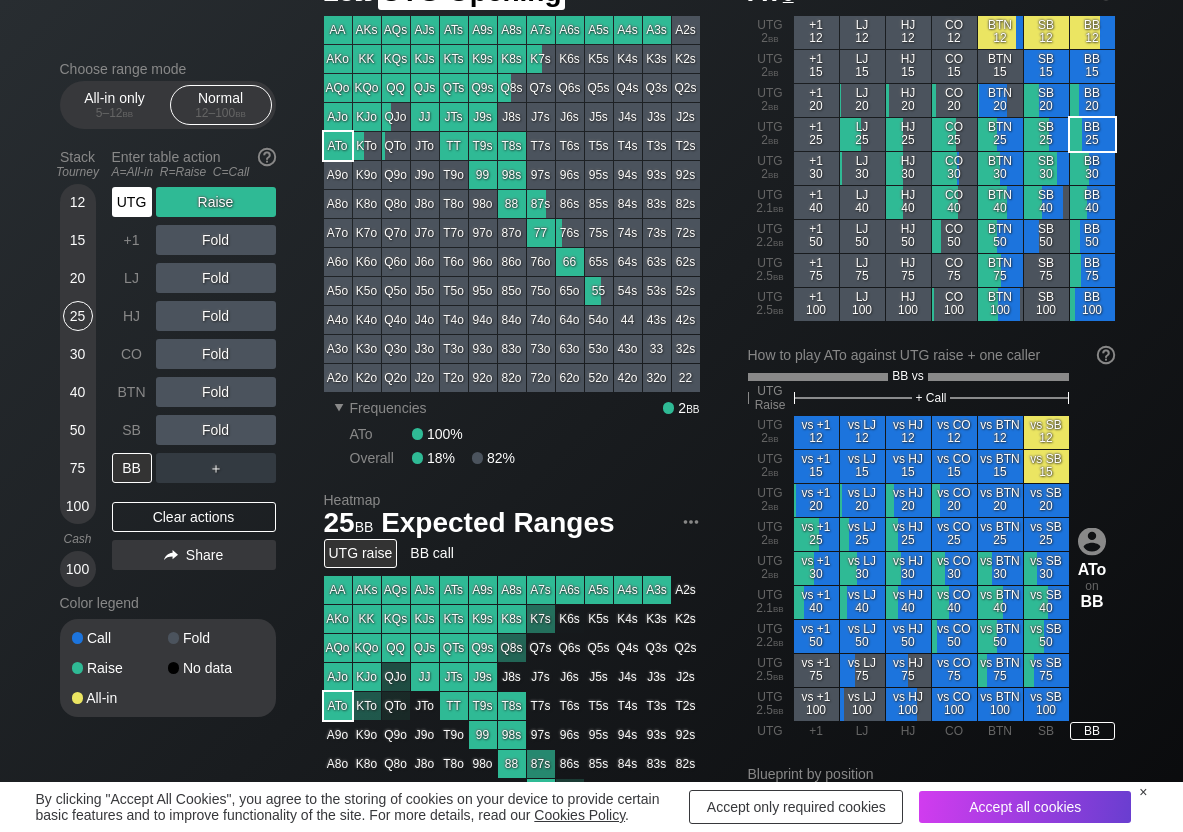 click on "UTG" at bounding box center [132, 202] 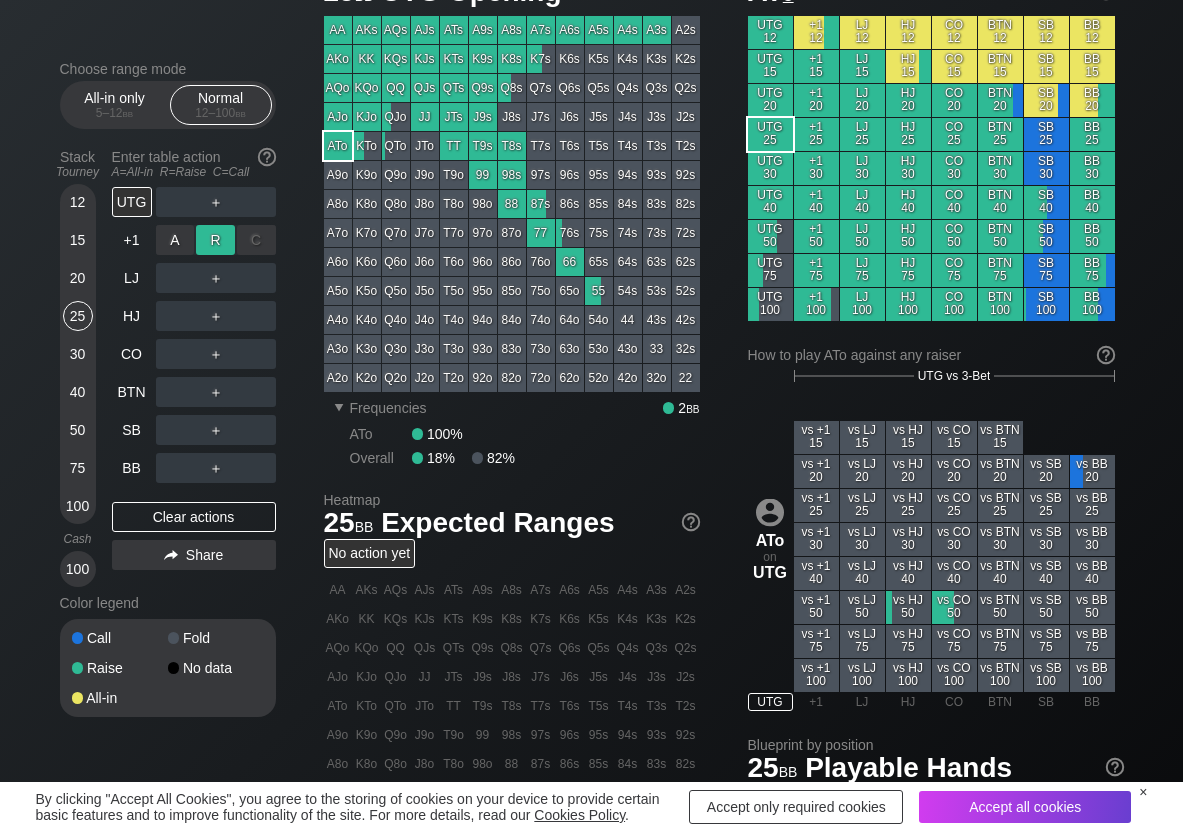 click on "R ✕" at bounding box center [215, 240] 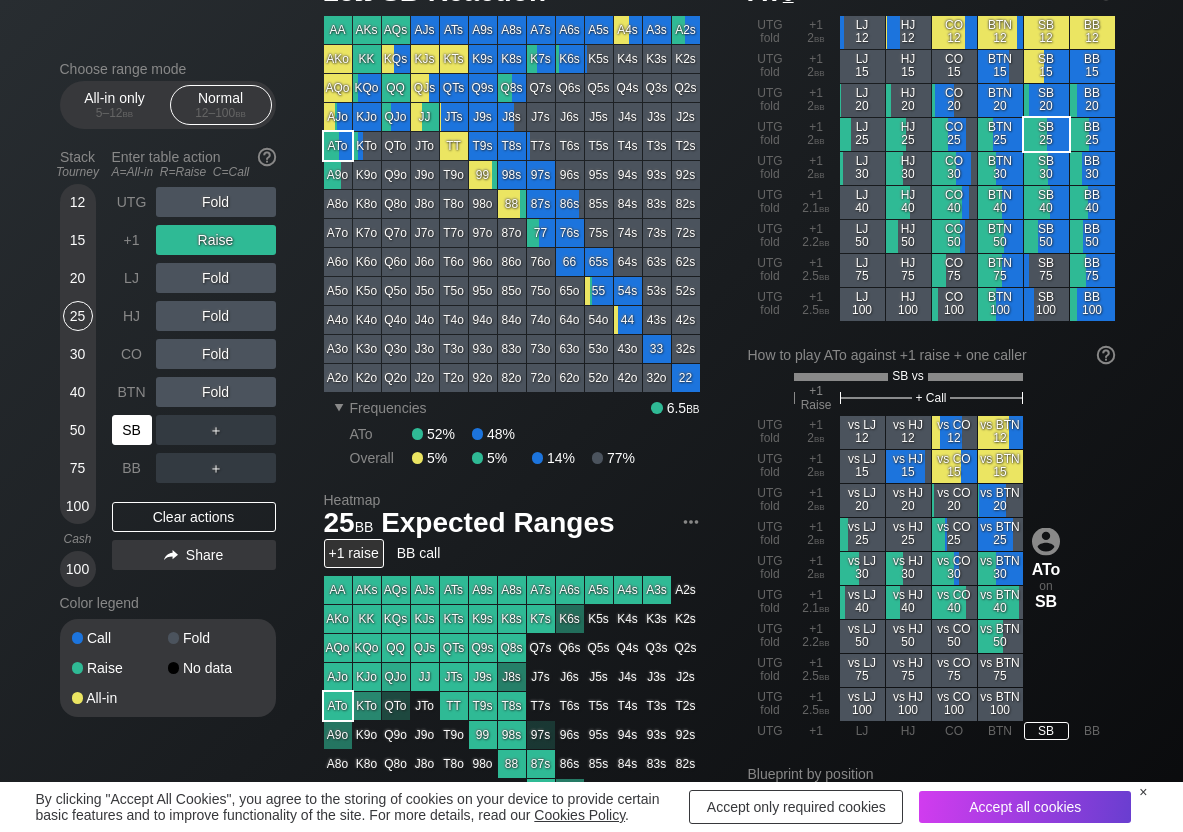click on "SB" at bounding box center (132, 430) 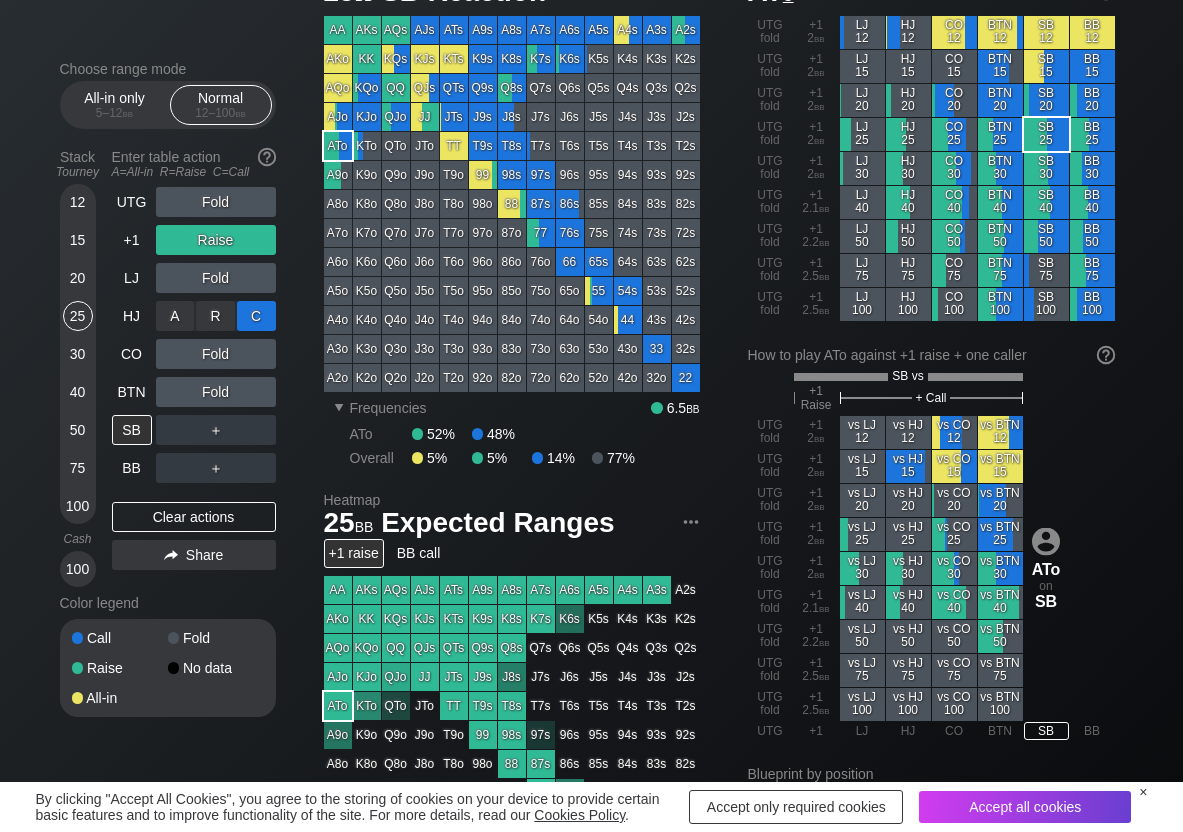 click on "C ✕" at bounding box center (256, 316) 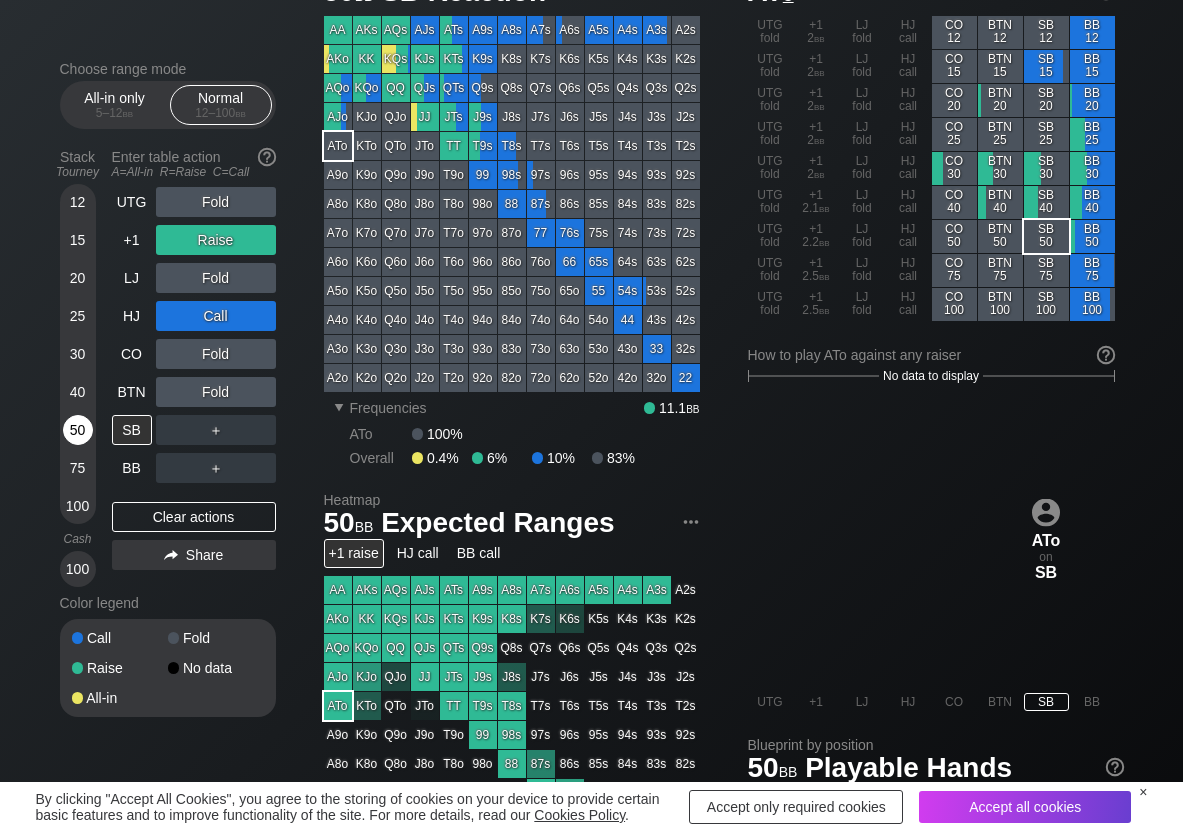 click on "50" at bounding box center [78, 430] 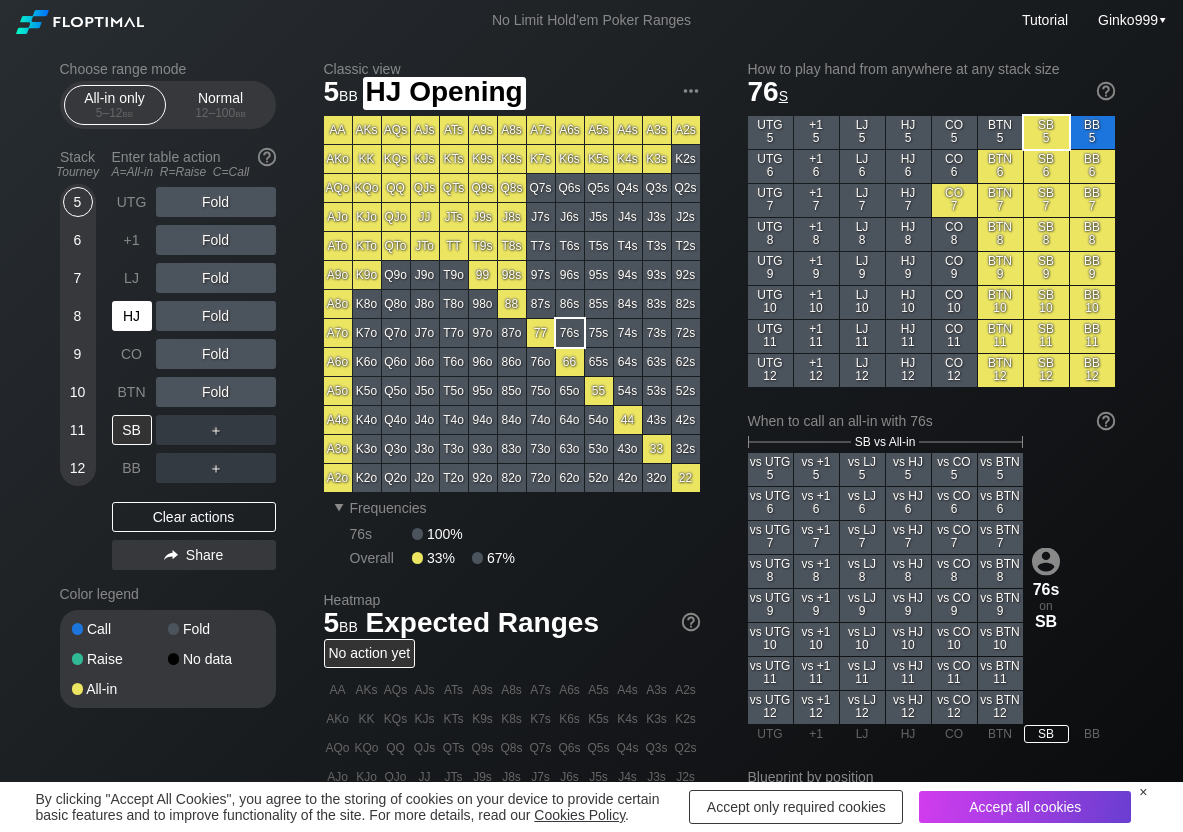 scroll, scrollTop: 100, scrollLeft: 0, axis: vertical 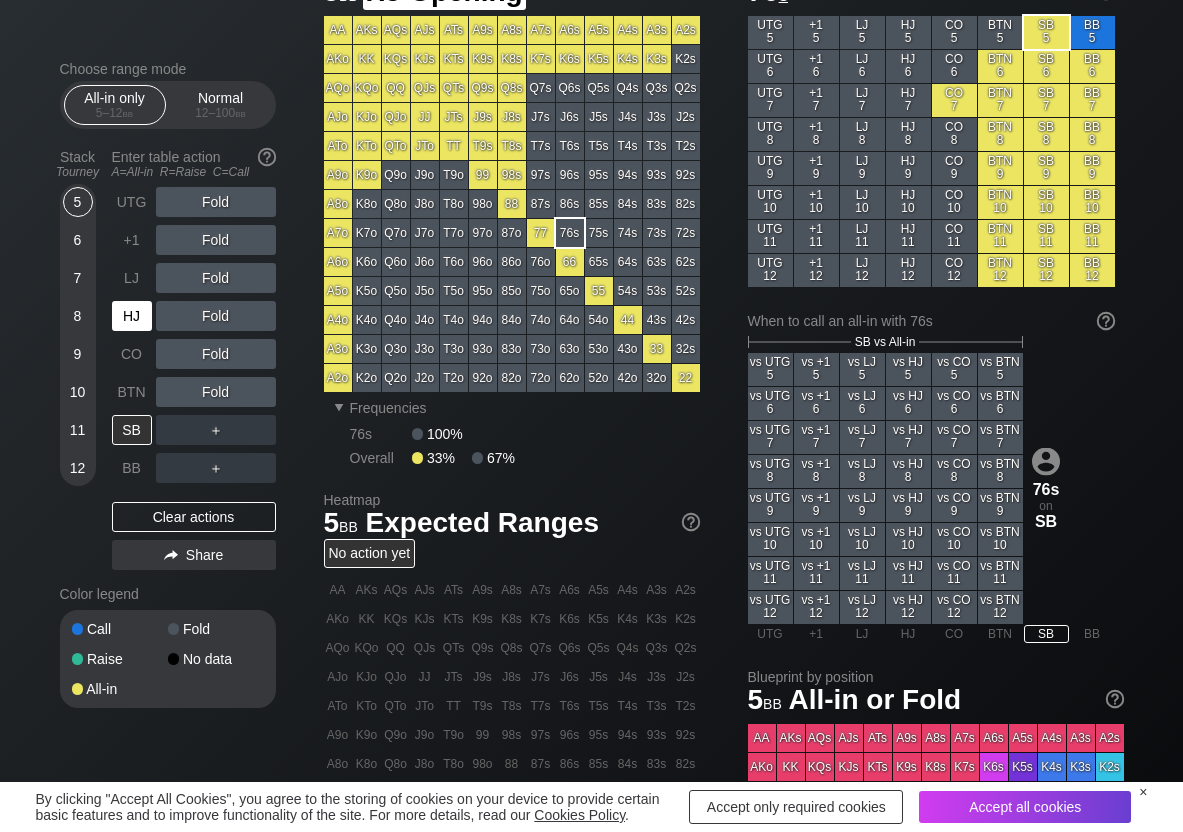 click on "HJ" at bounding box center (132, 316) 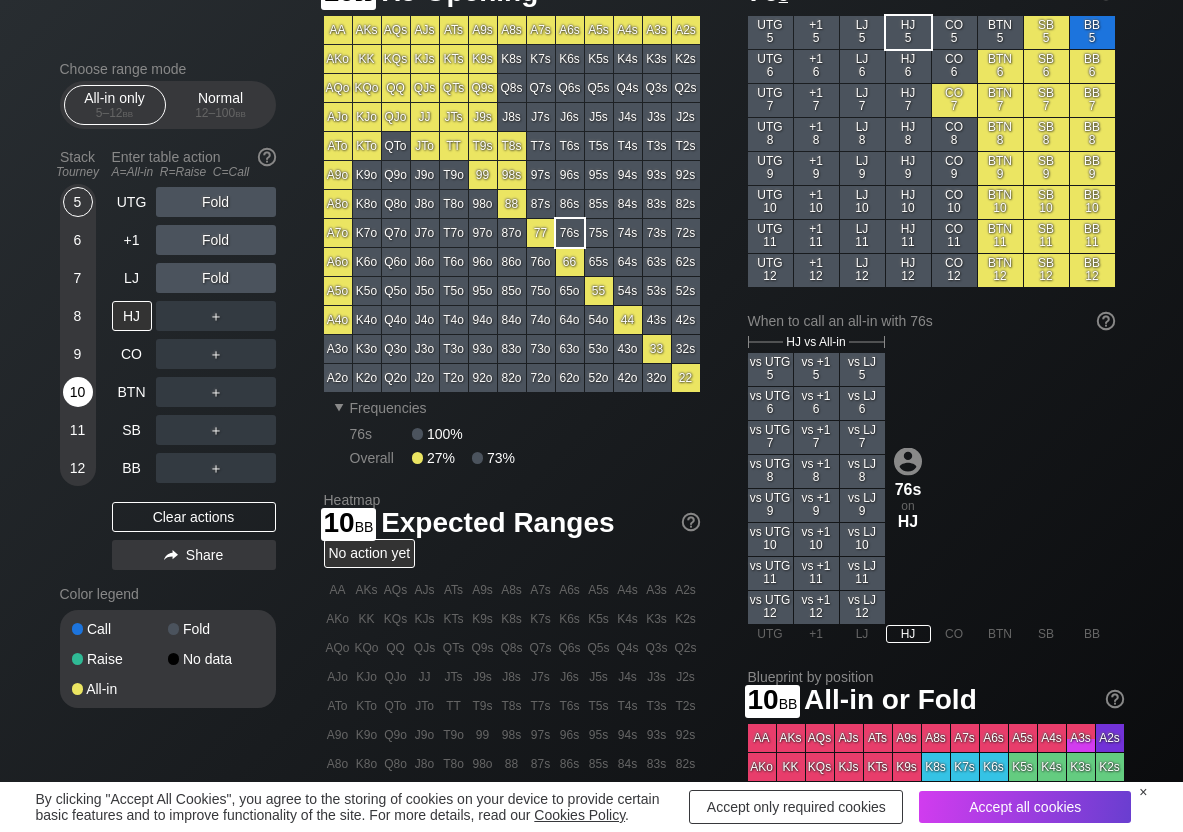 click on "10" at bounding box center [78, 392] 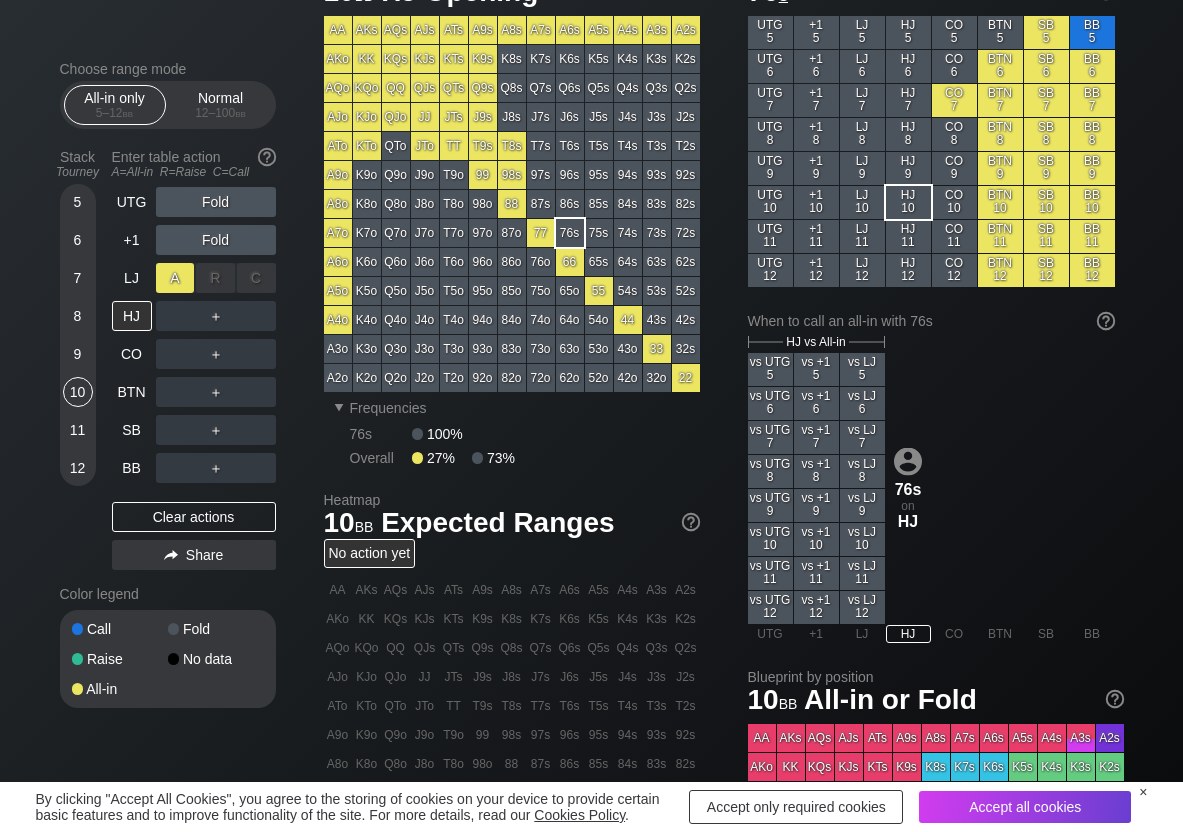 click on "A ✕" at bounding box center [175, 278] 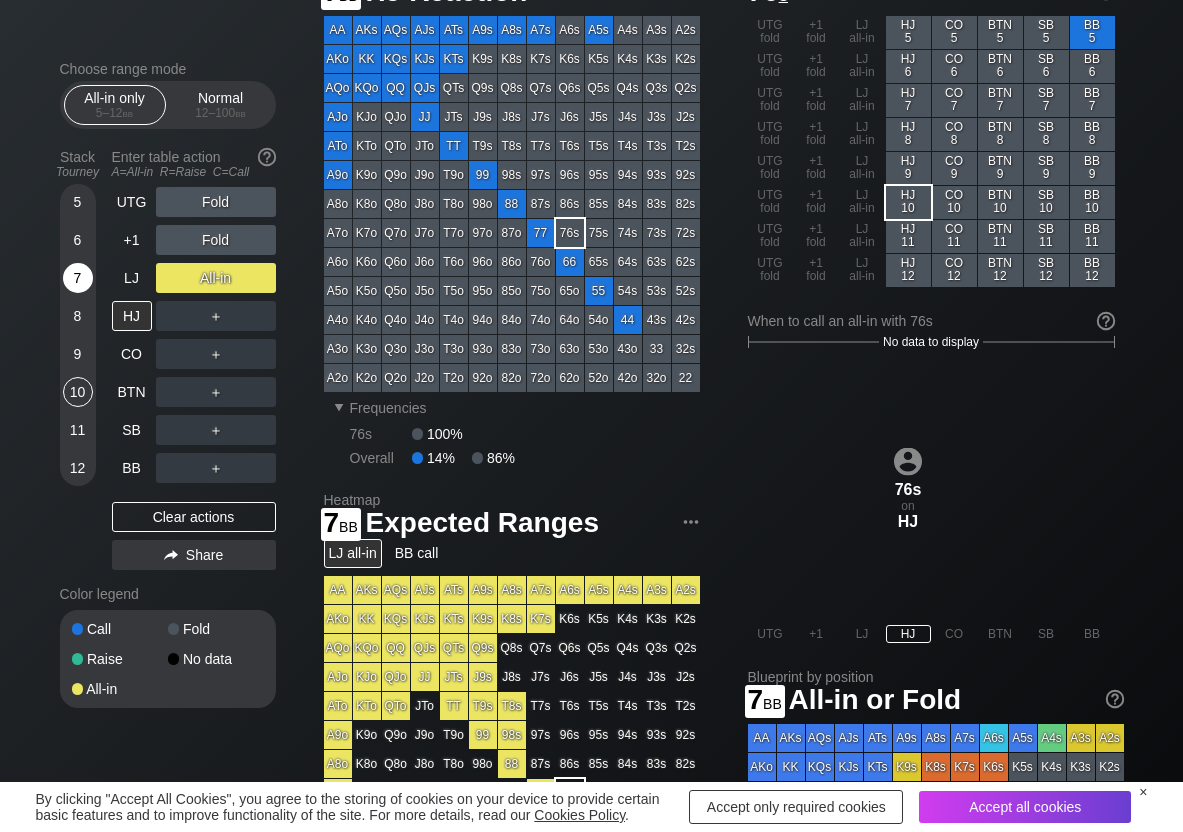 click on "7" at bounding box center [78, 278] 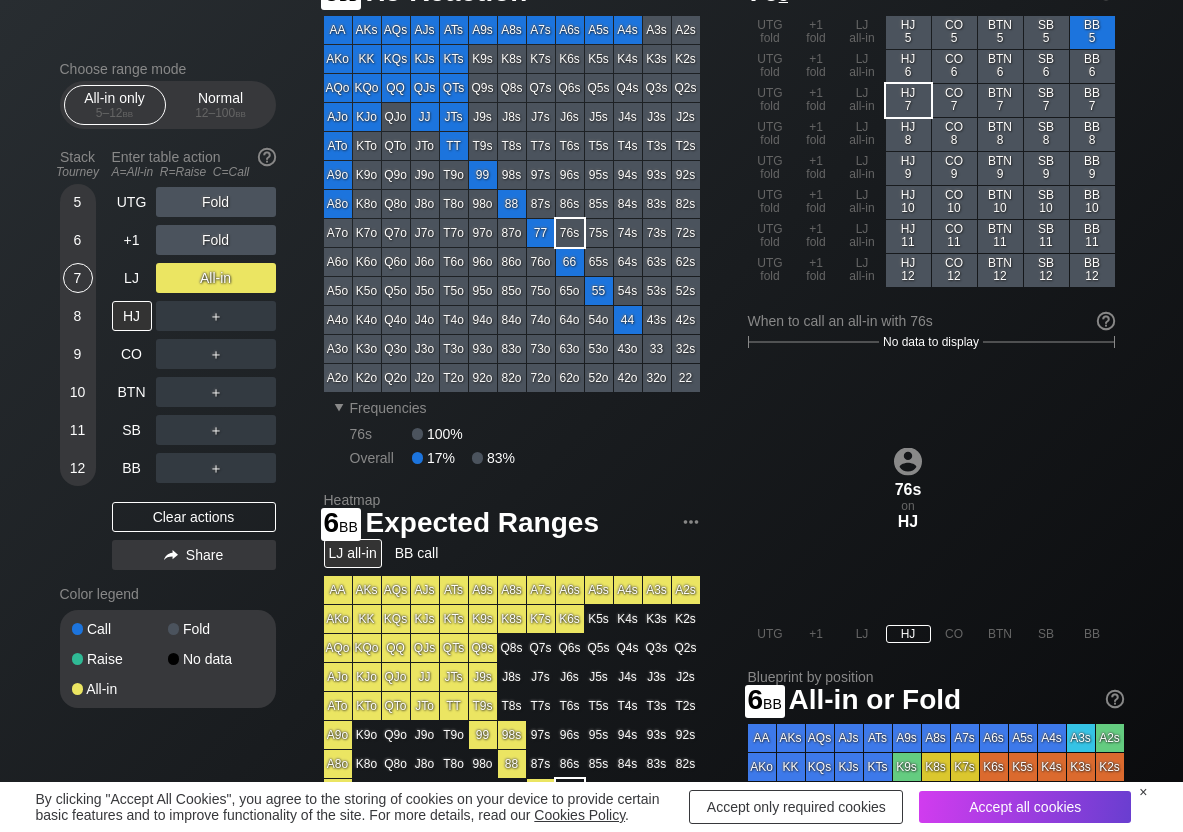 drag, startPoint x: 71, startPoint y: 242, endPoint x: 95, endPoint y: 292, distance: 55.461697 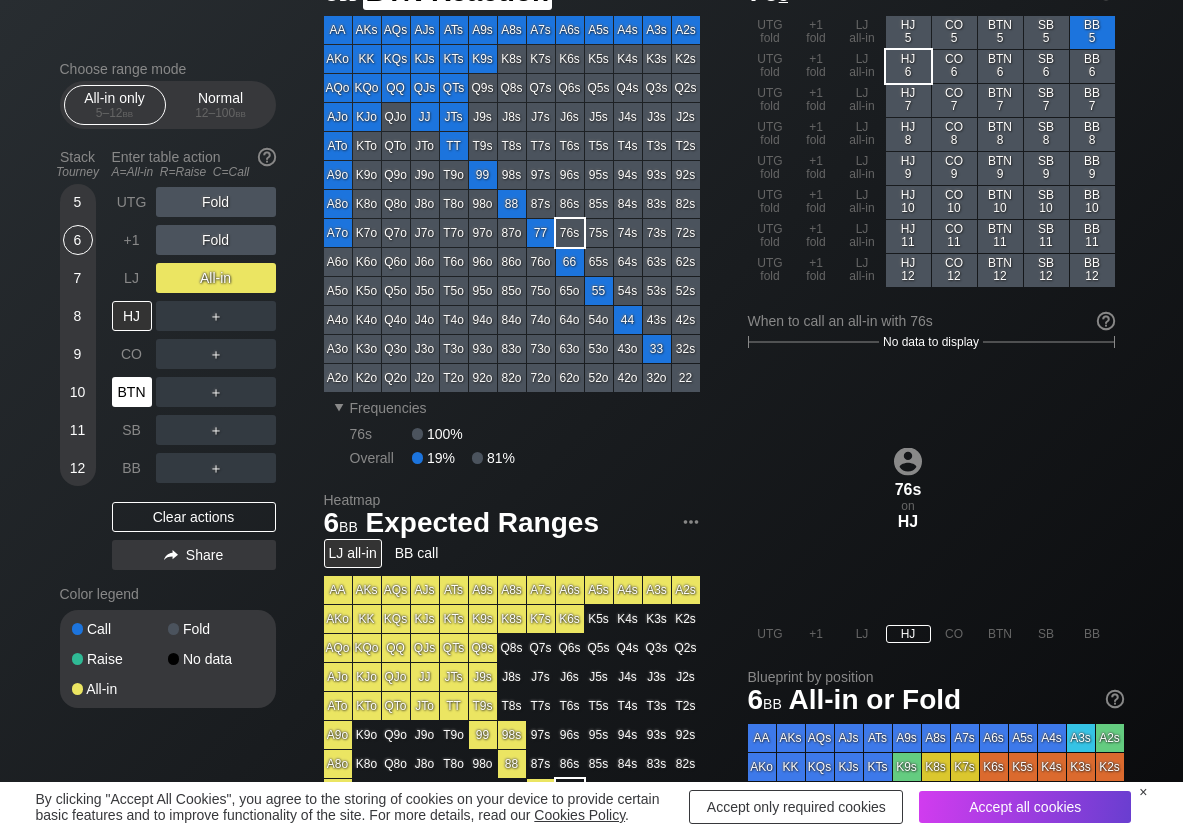 click on "BTN" at bounding box center [132, 392] 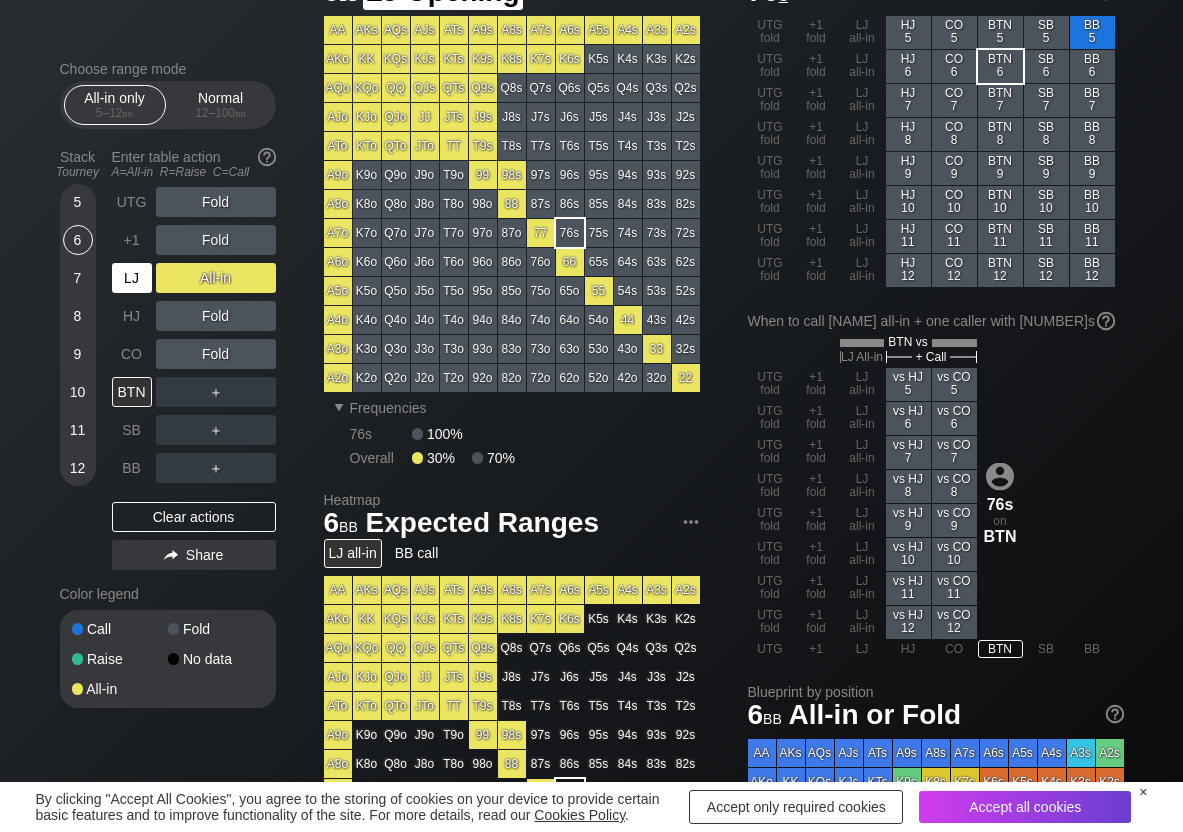 click on "LJ" at bounding box center (132, 278) 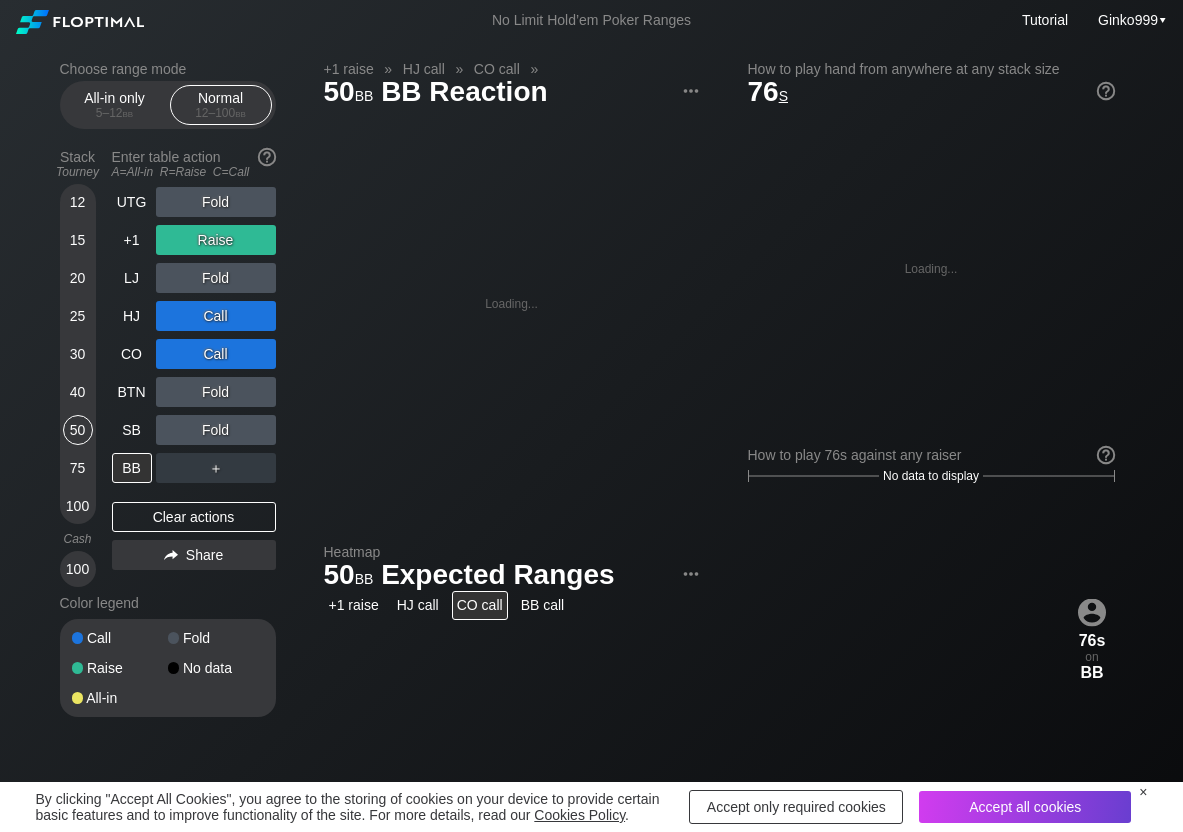scroll, scrollTop: 0, scrollLeft: 0, axis: both 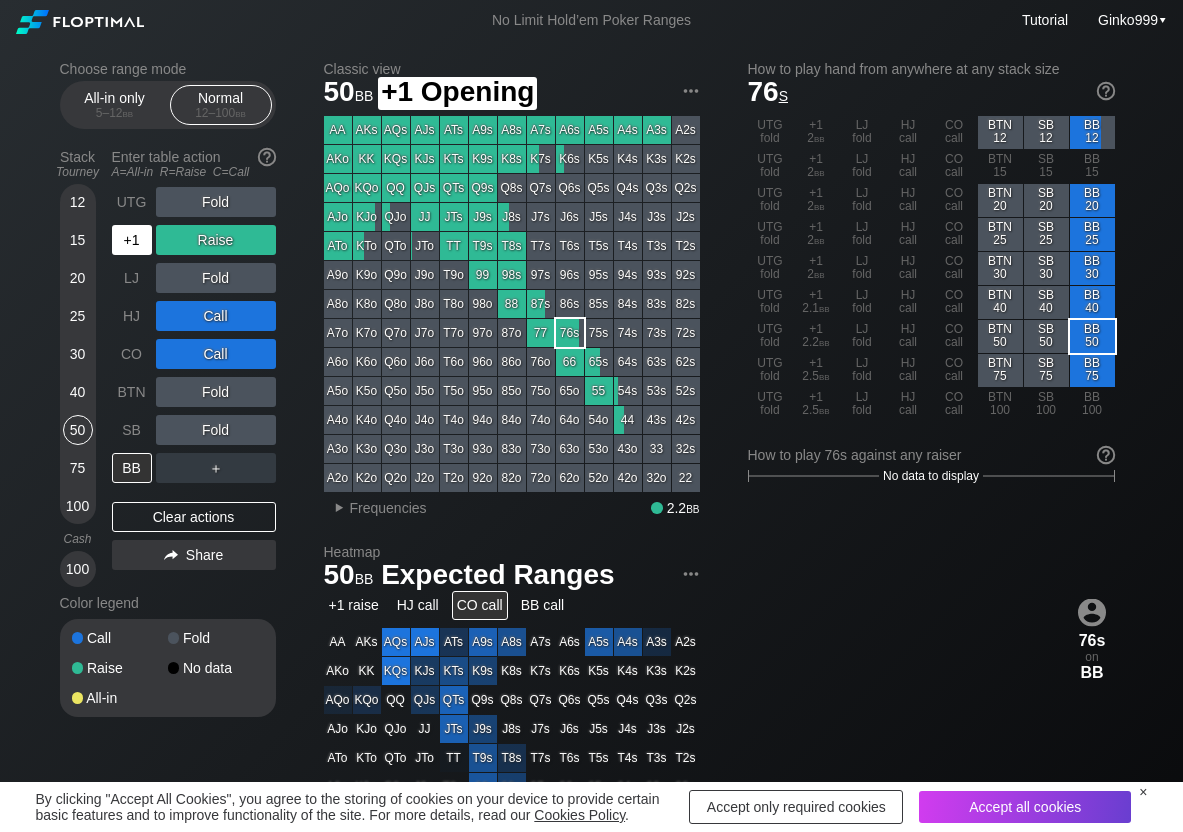 click on "+1" at bounding box center [132, 240] 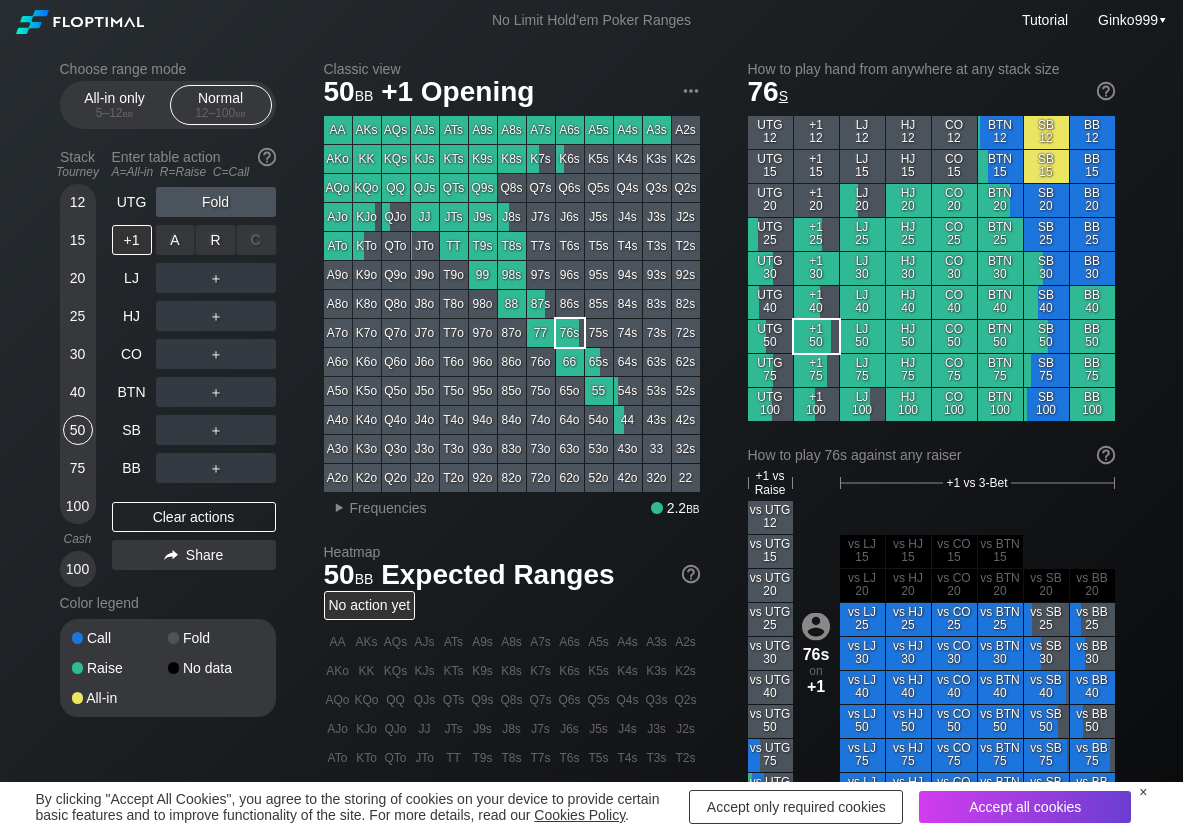 click on "R ✕" at bounding box center (215, 240) 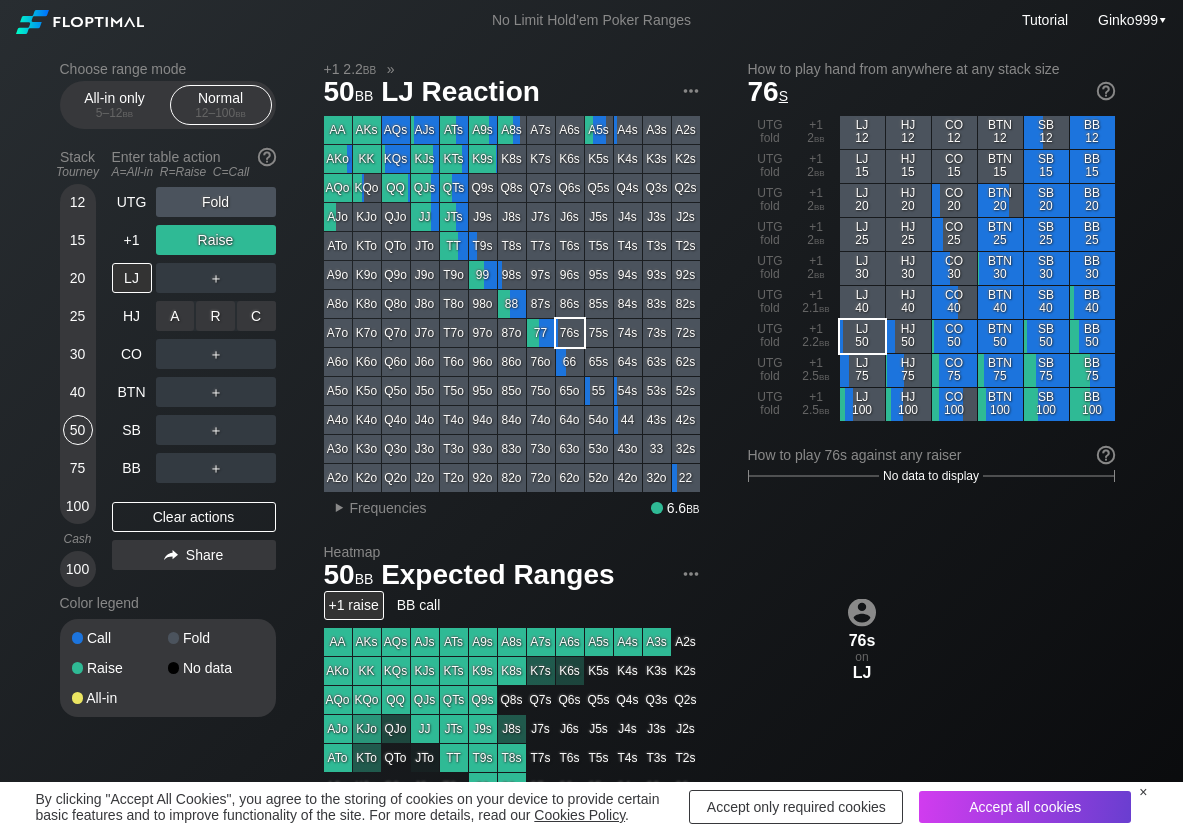drag, startPoint x: 262, startPoint y: 313, endPoint x: 261, endPoint y: 338, distance: 25.019993 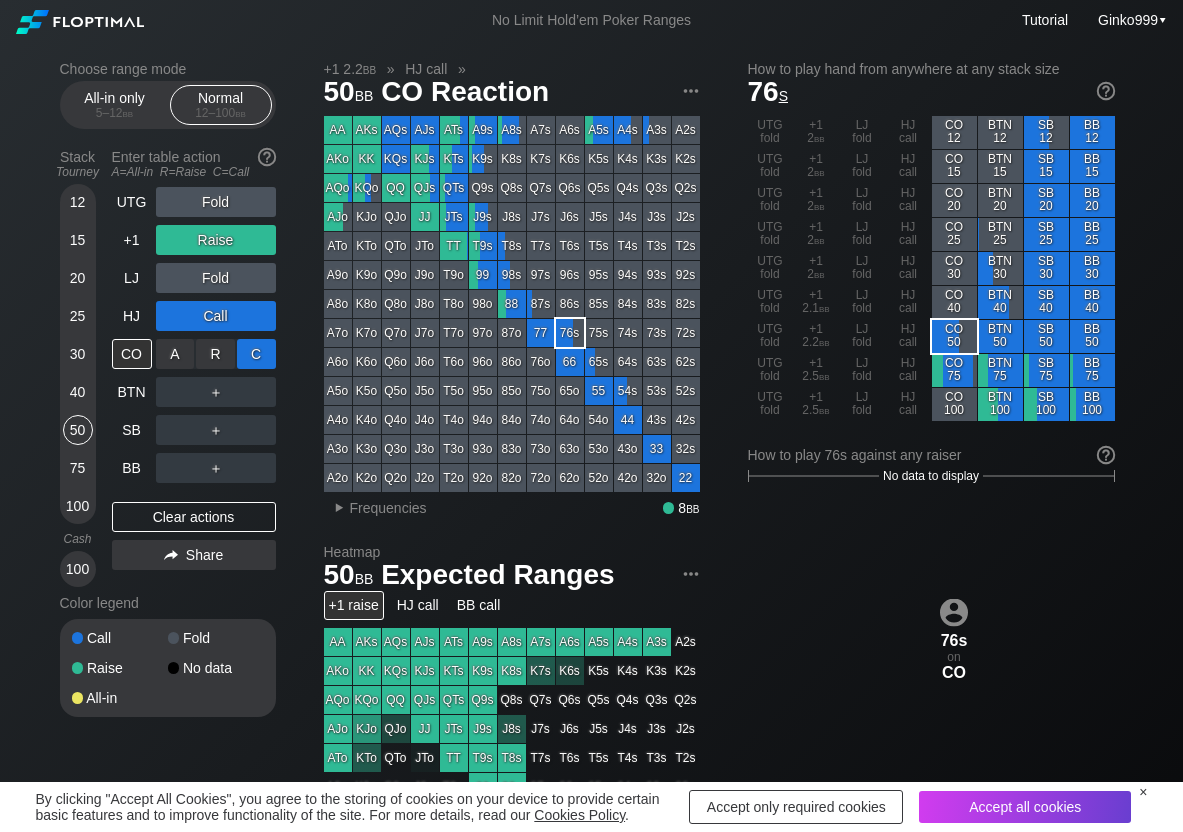 drag, startPoint x: 261, startPoint y: 350, endPoint x: 244, endPoint y: 362, distance: 20.808653 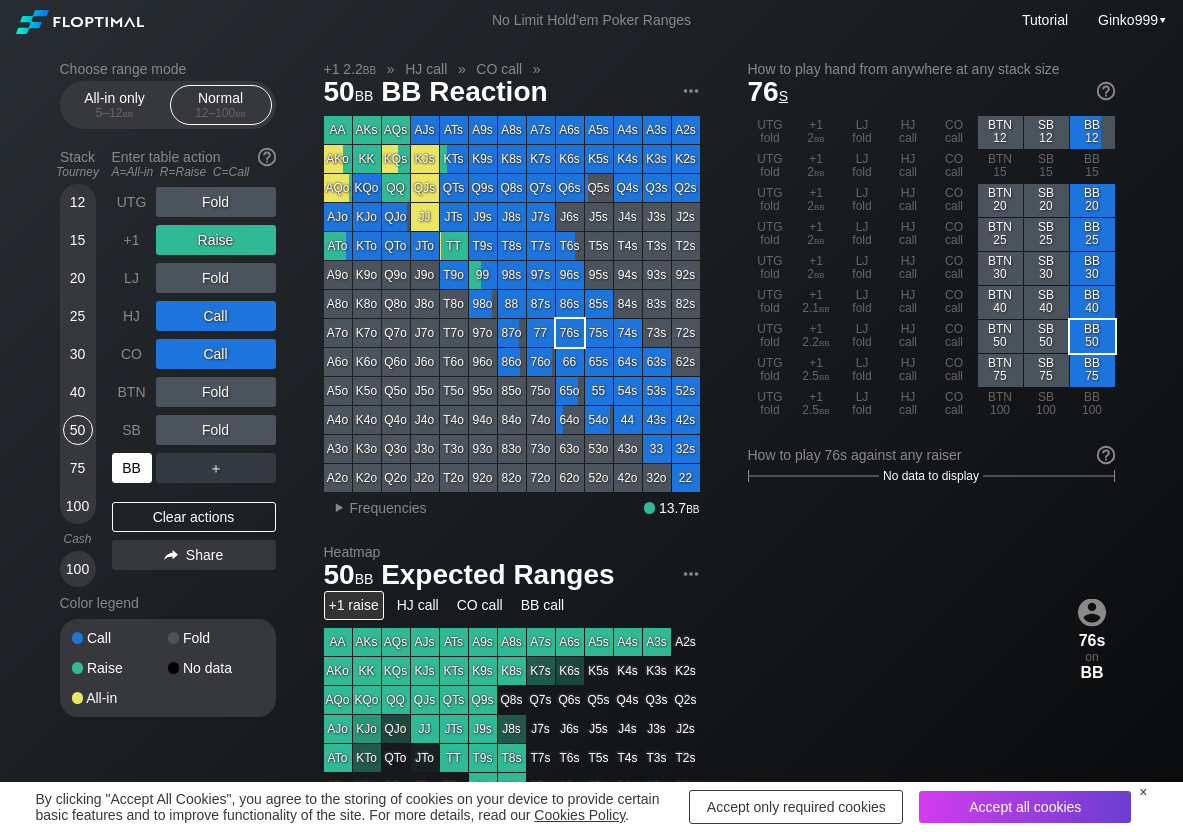 click on "BB" at bounding box center (132, 468) 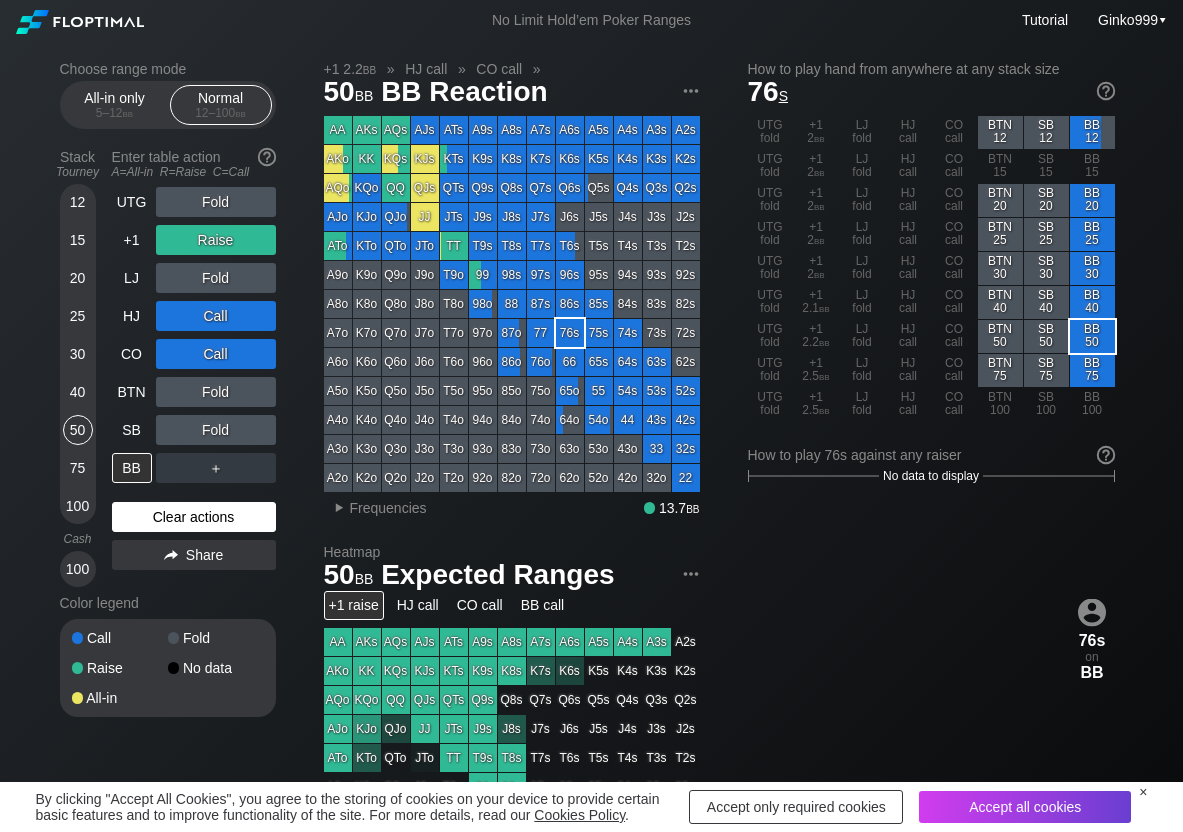 click on "Clear actions" at bounding box center (194, 517) 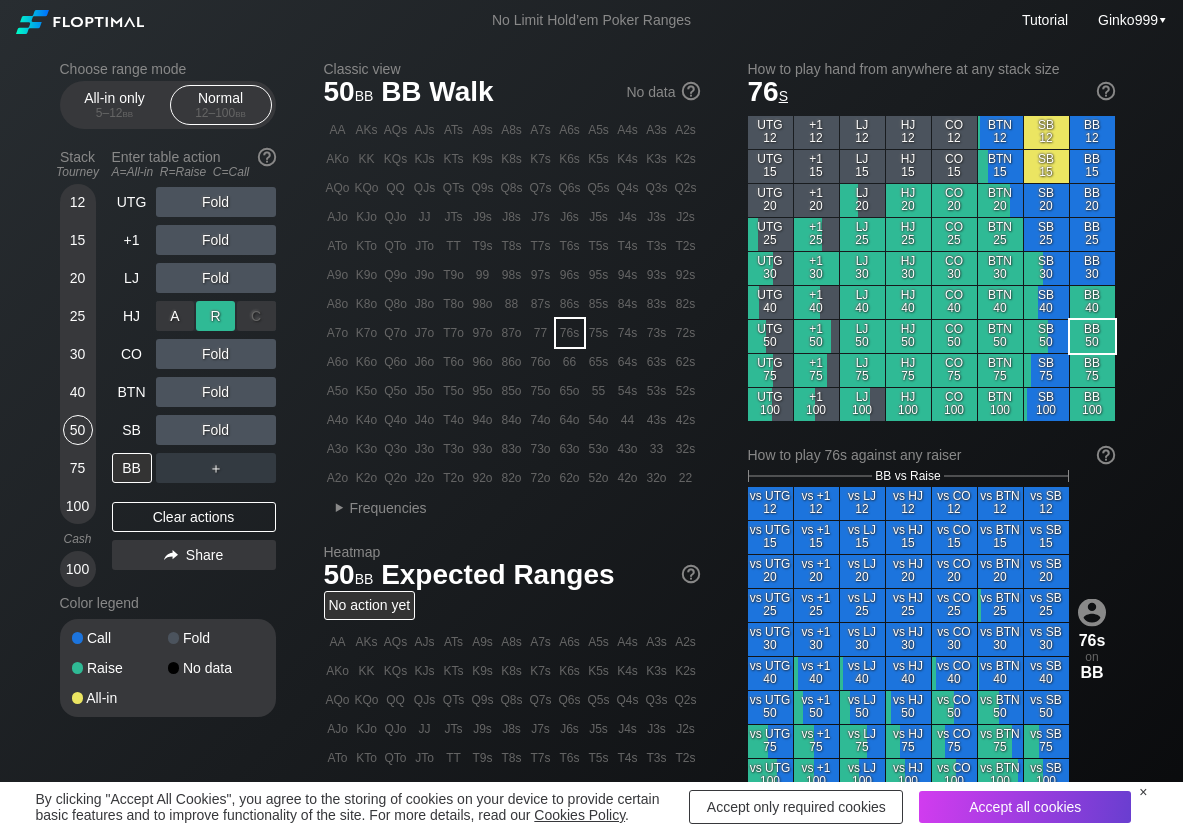 click on "R ✕" at bounding box center (215, 316) 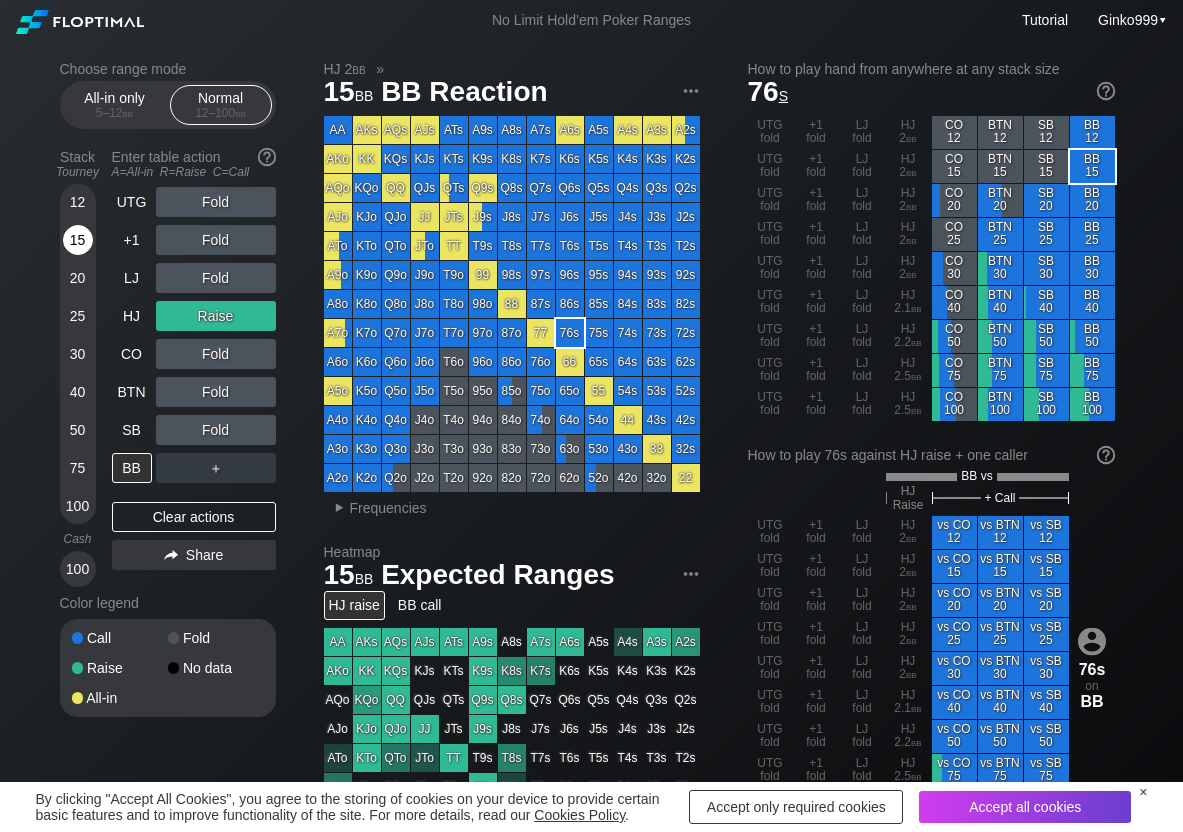 click on "15" at bounding box center (78, 240) 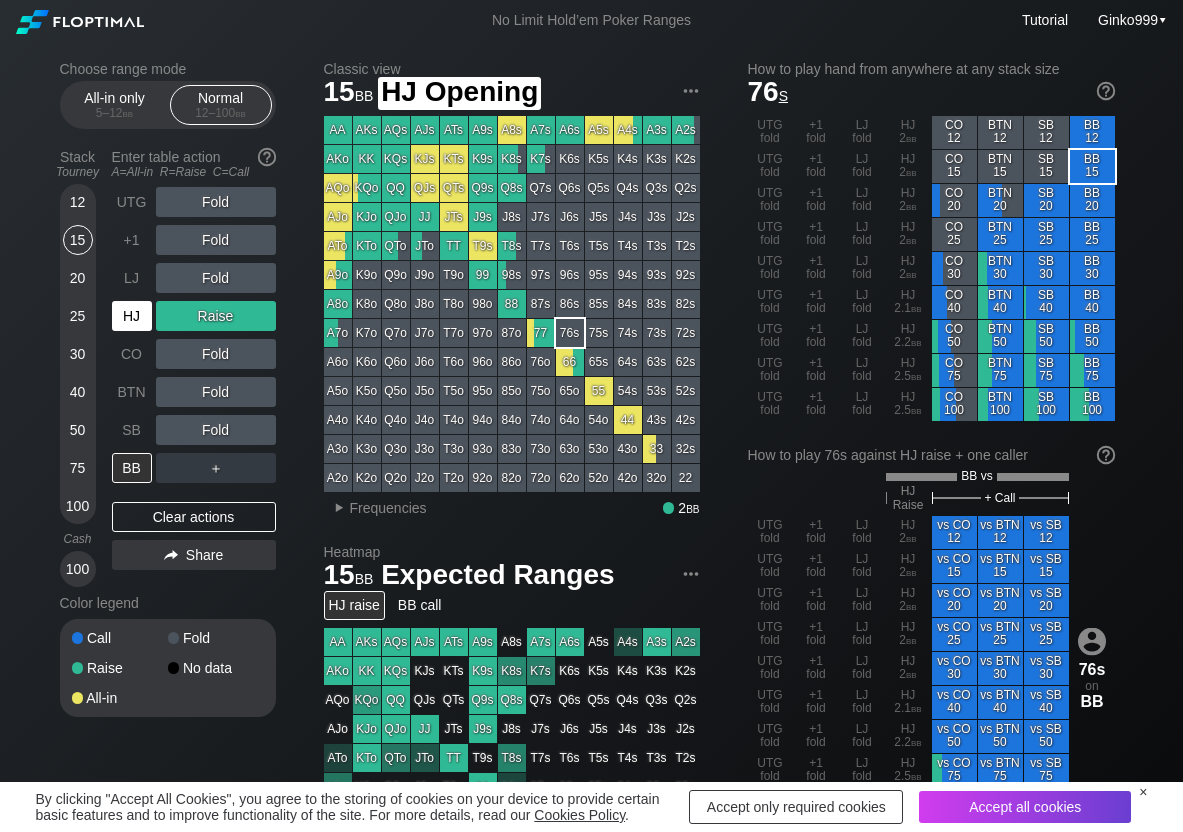 click on "HJ" at bounding box center [132, 316] 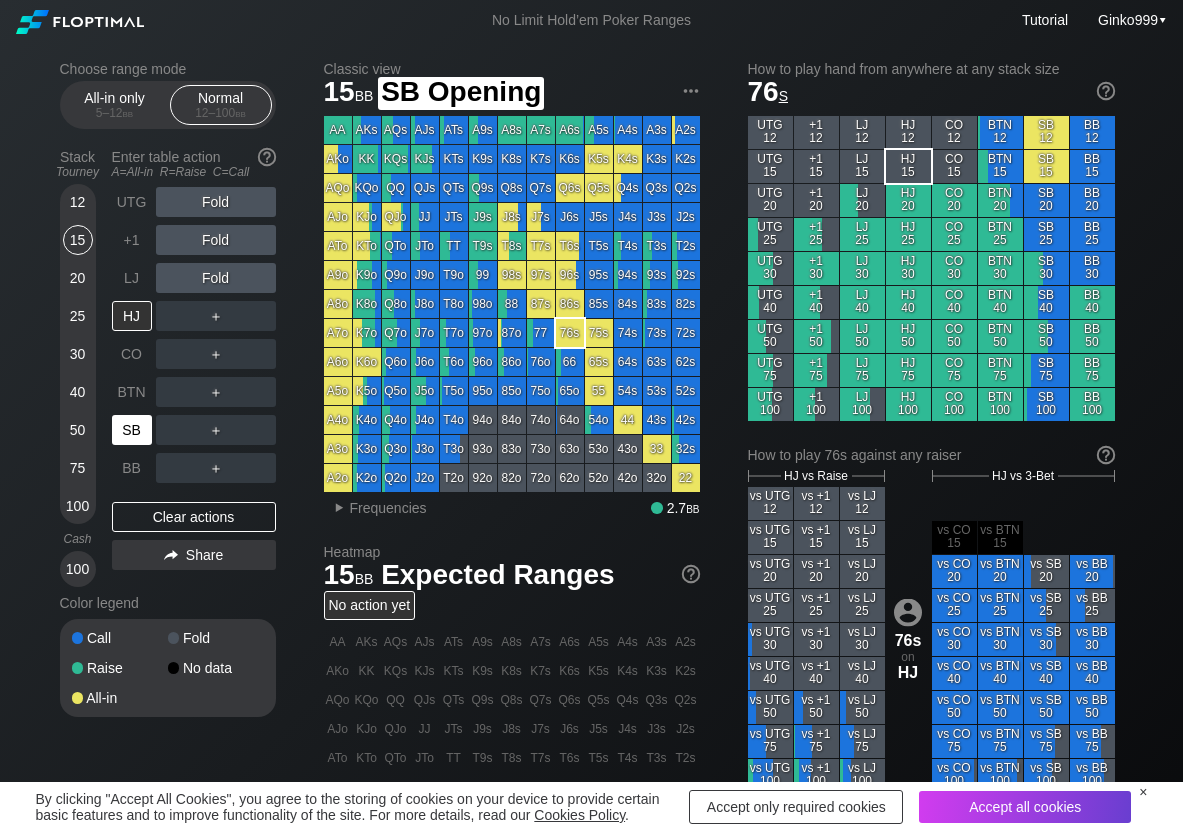 click on "SB" at bounding box center [132, 430] 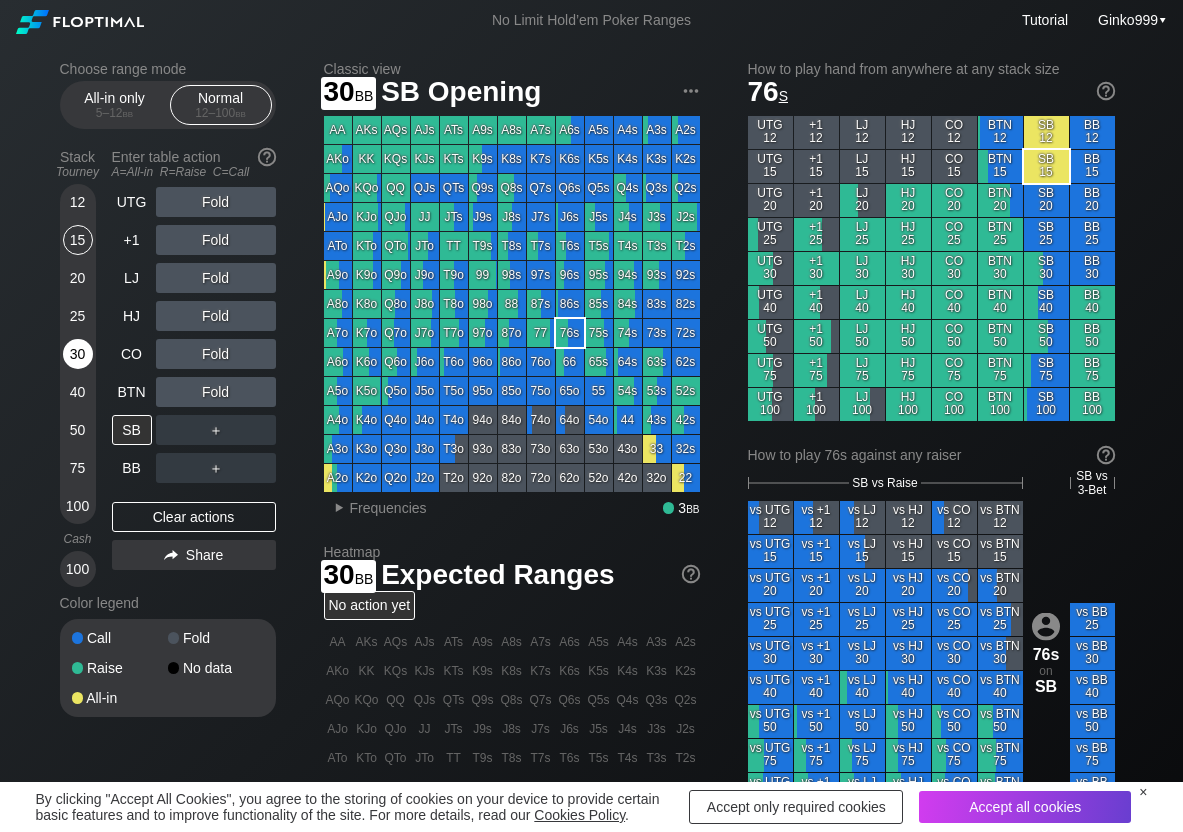 click on "30" at bounding box center (78, 354) 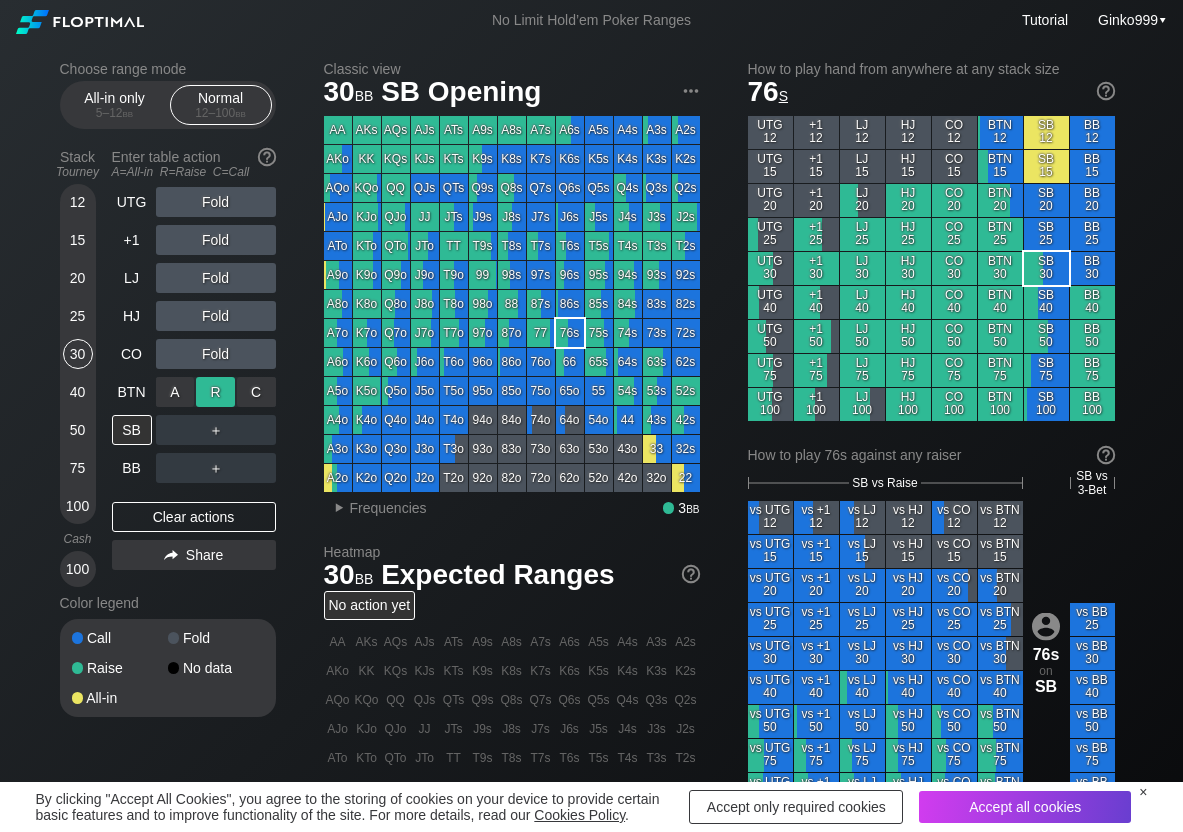 click on "R ✕" at bounding box center (215, 392) 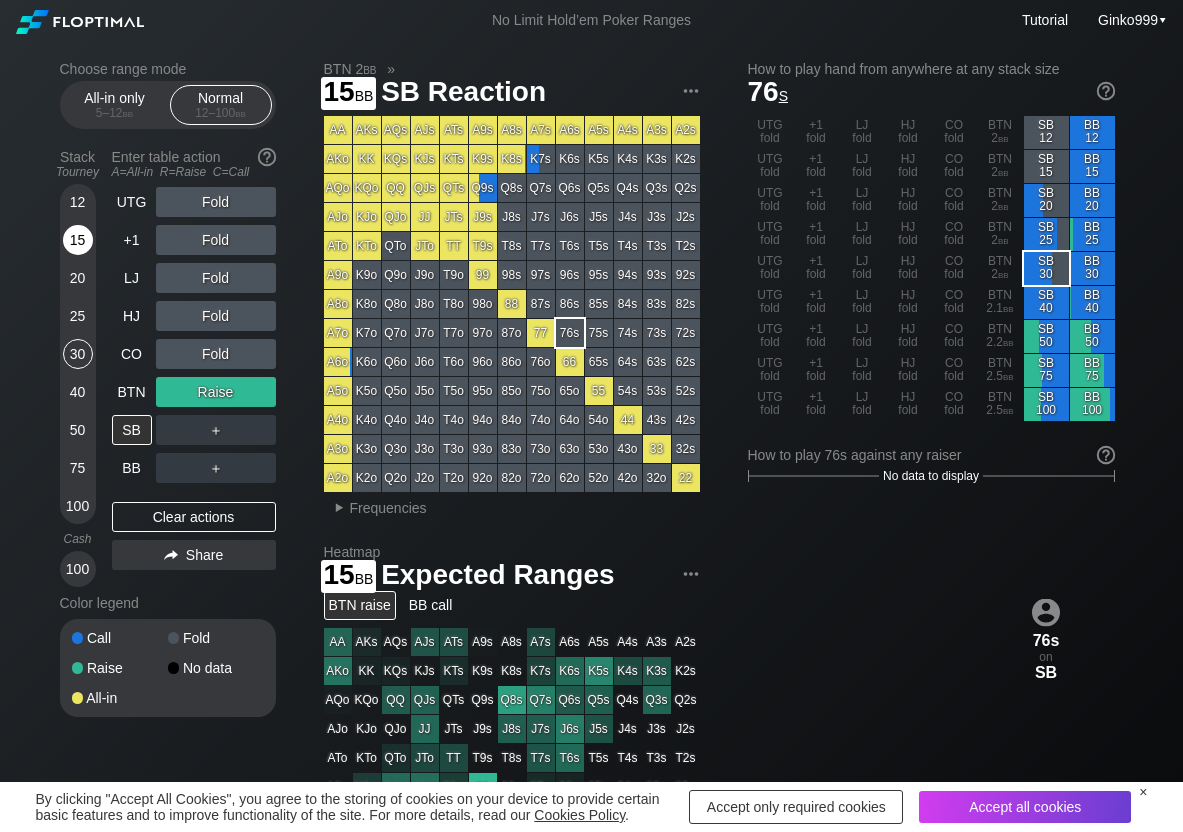 click on "15" at bounding box center [78, 240] 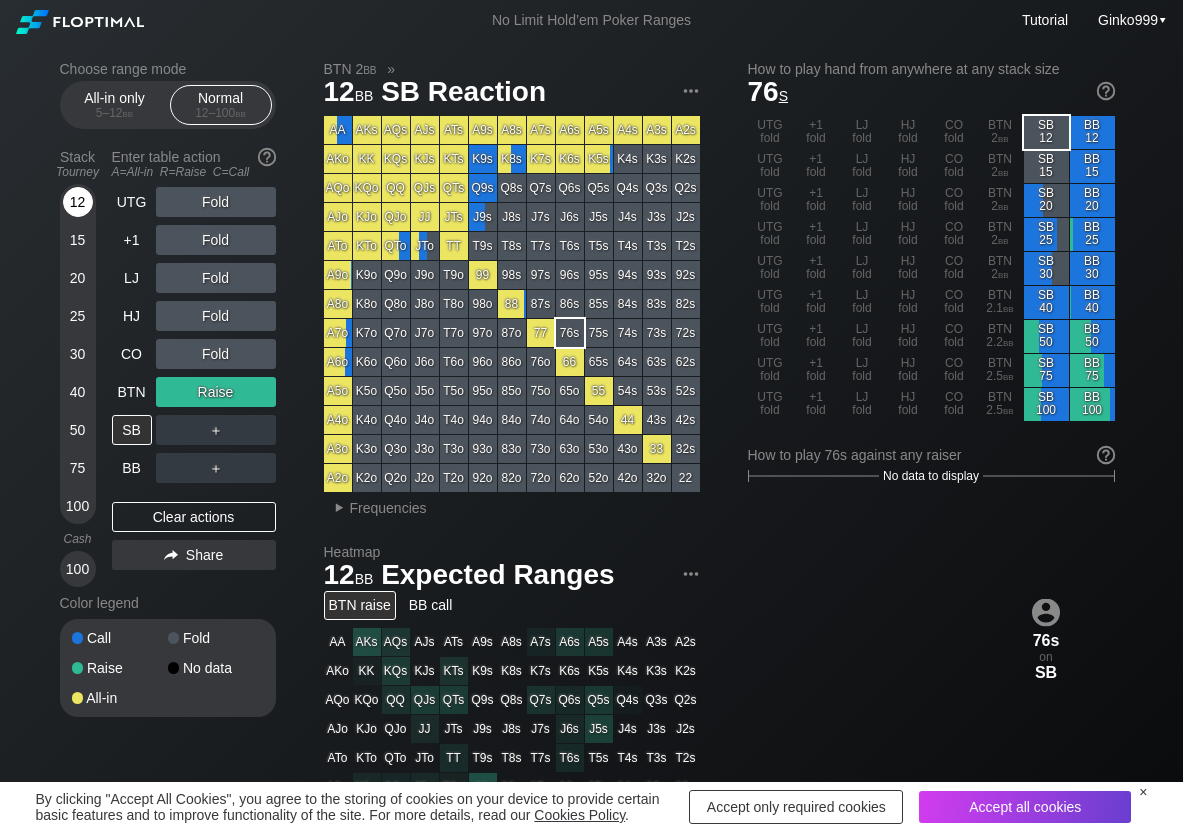 click on "12" at bounding box center (78, 202) 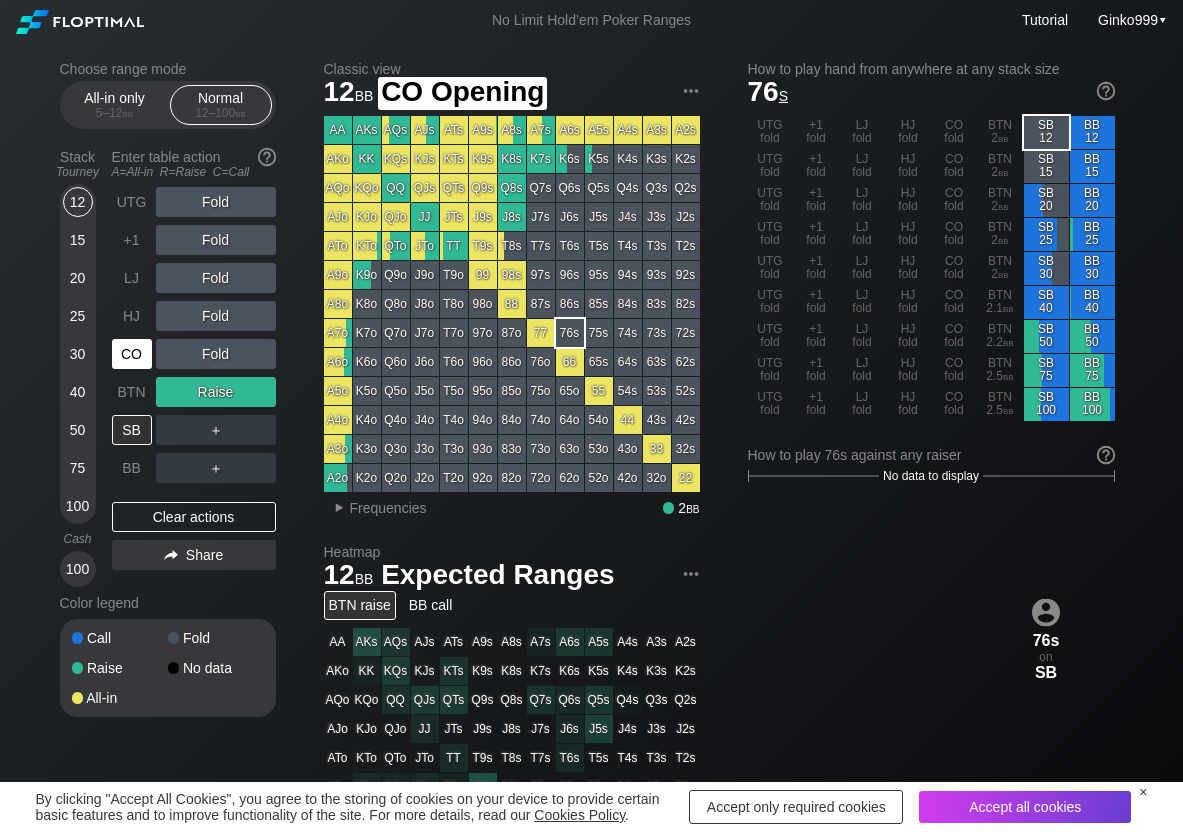 click on "CO" at bounding box center (132, 354) 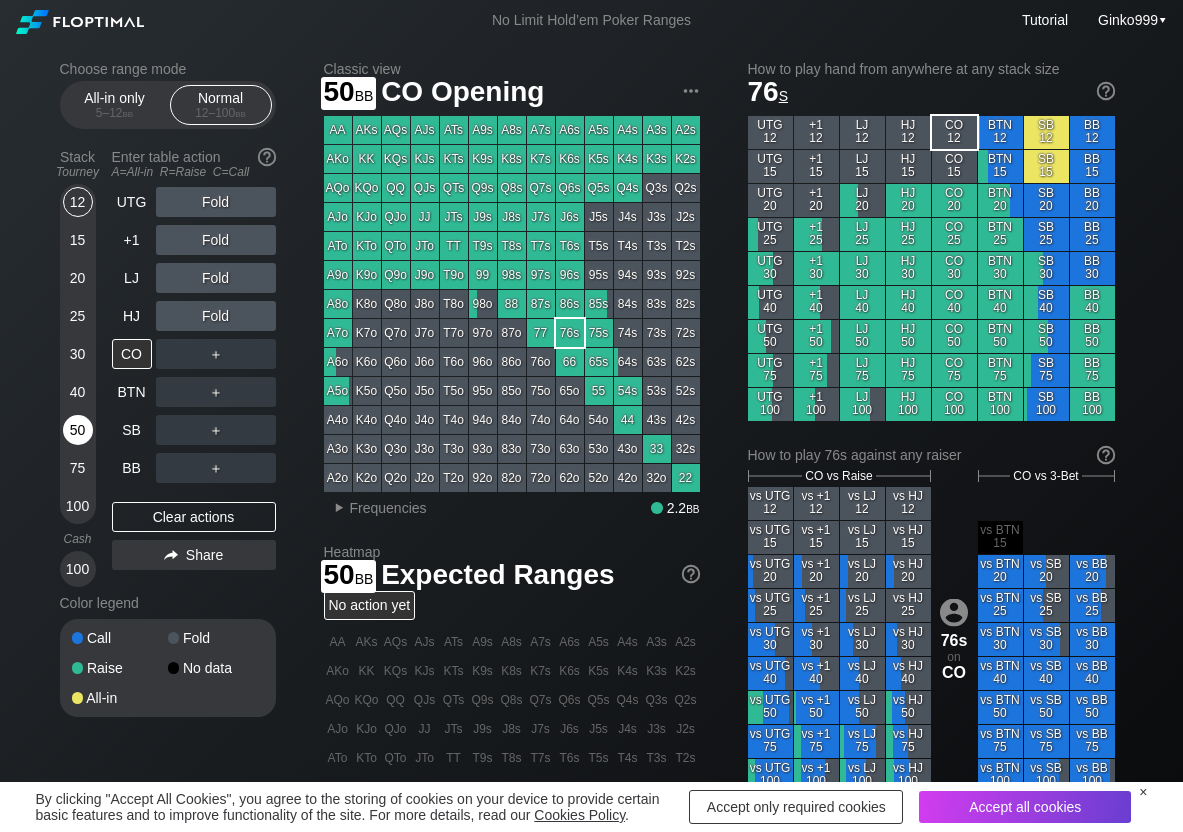 click on "50" at bounding box center [78, 430] 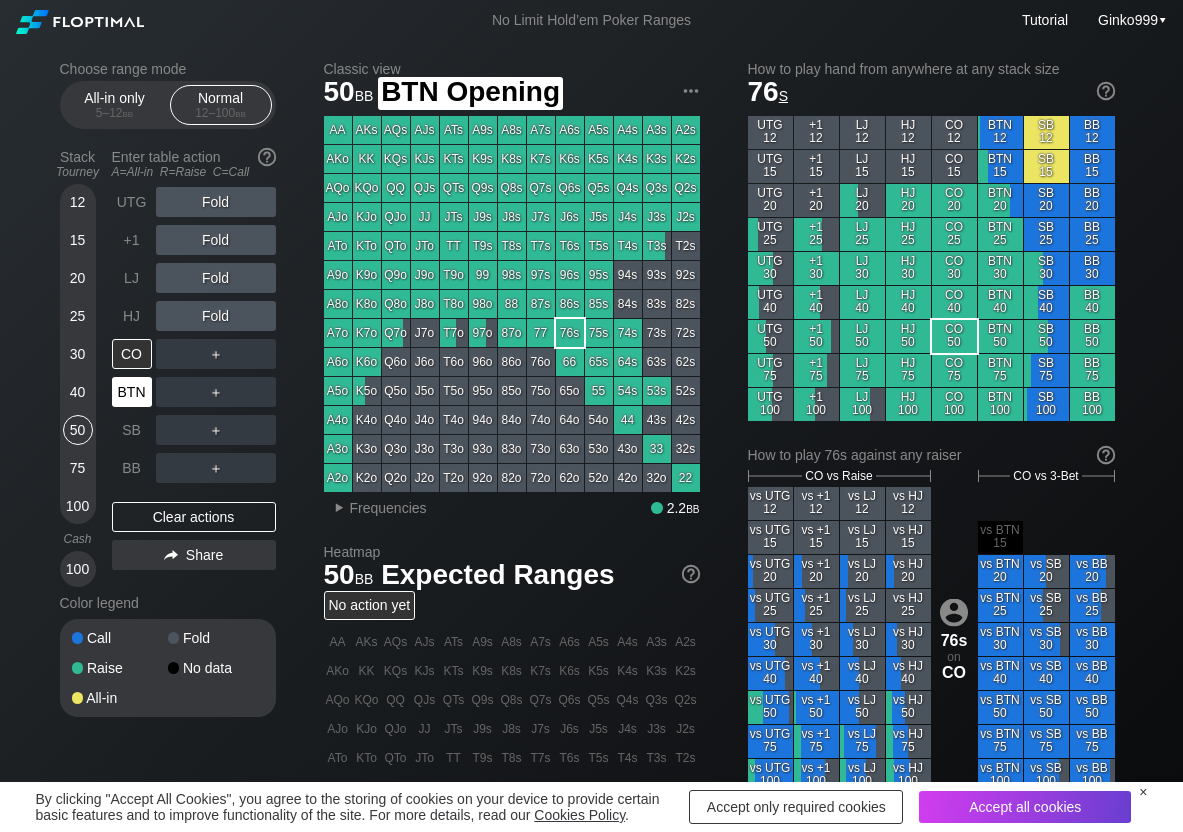 click on "BTN" at bounding box center (132, 392) 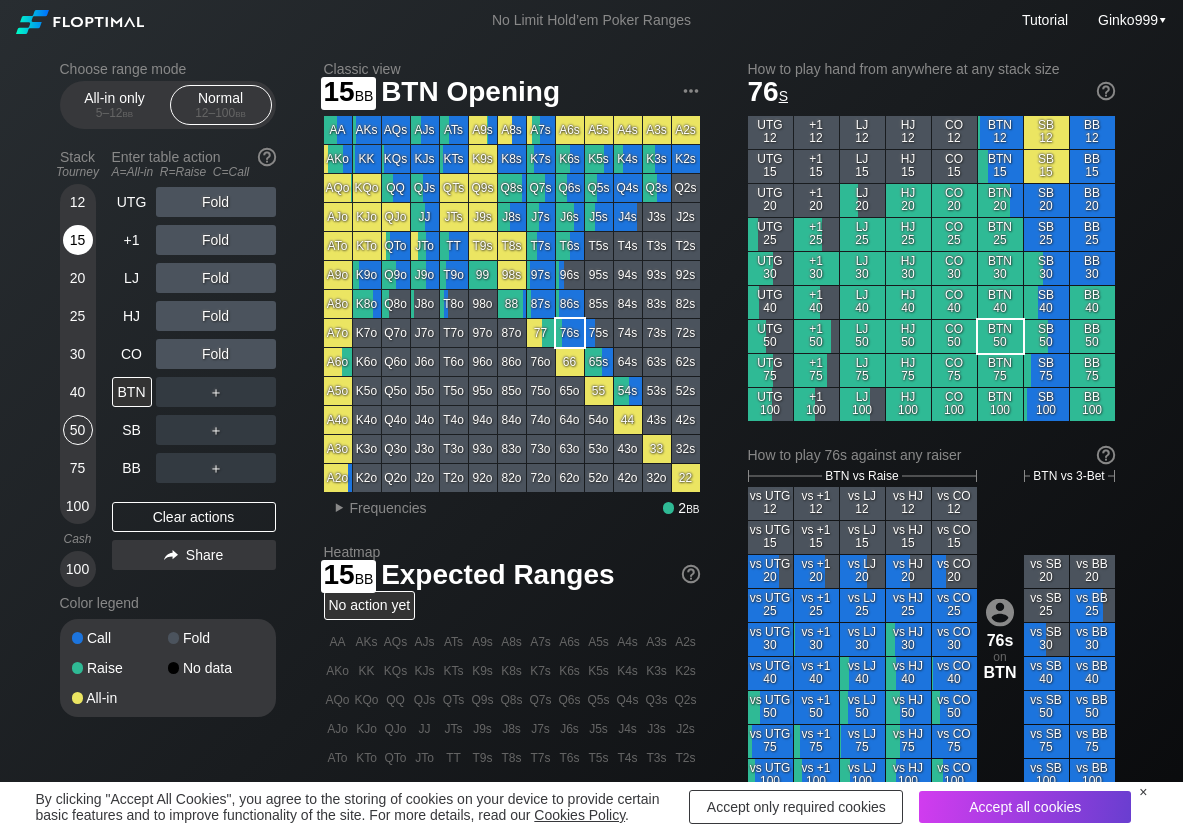 click on "15" at bounding box center (78, 240) 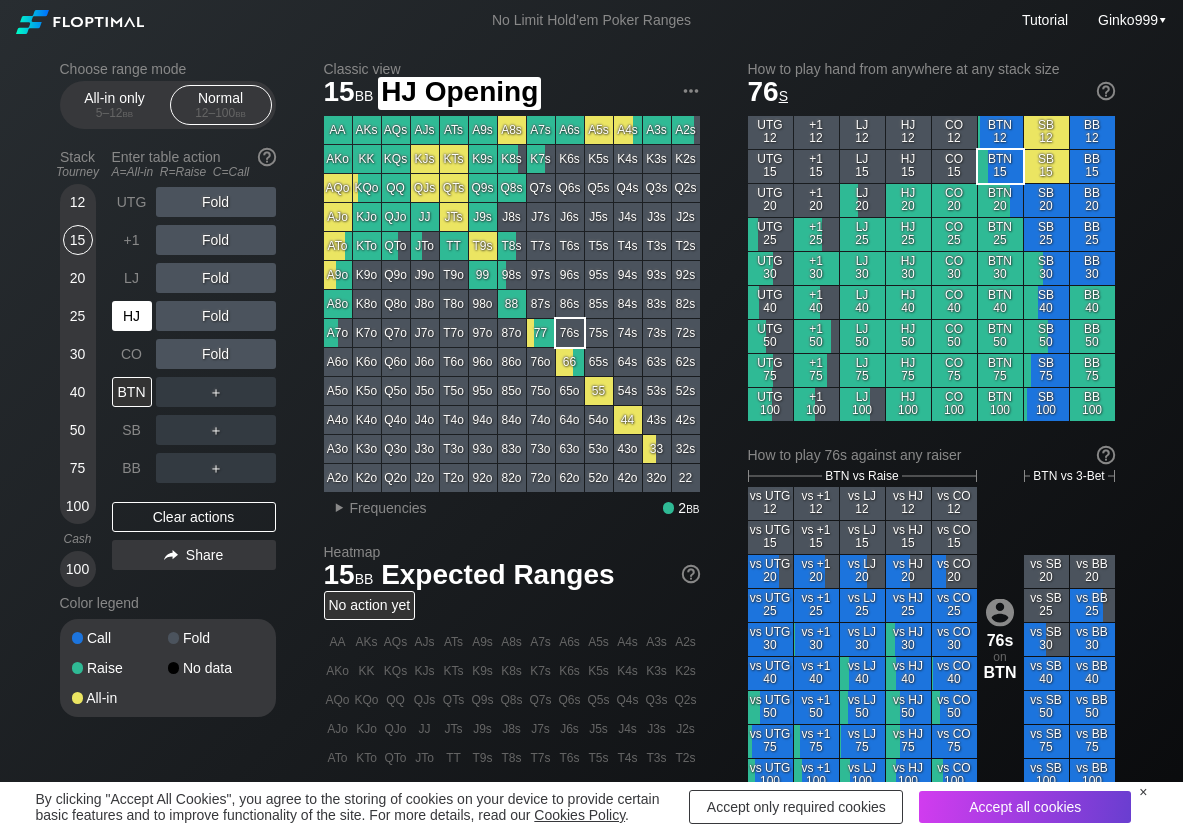 click on "HJ" at bounding box center (132, 316) 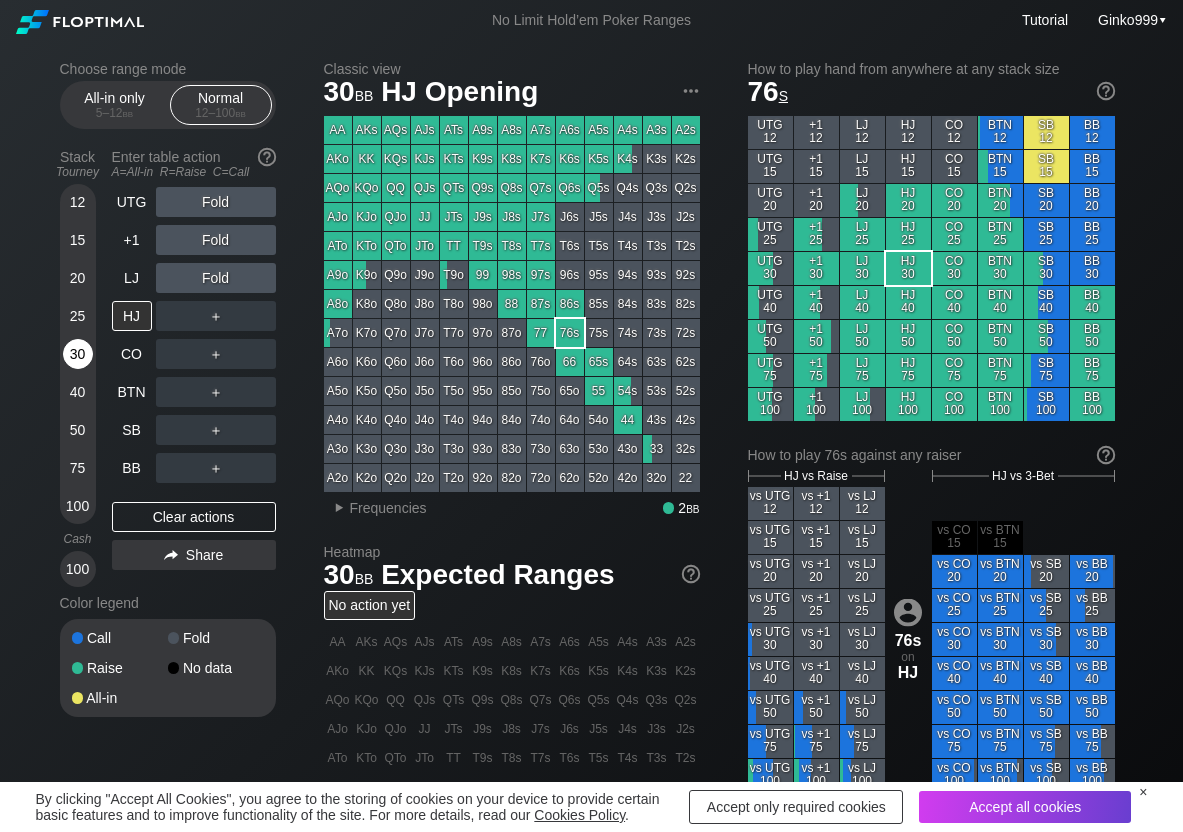 click on "30" at bounding box center [78, 354] 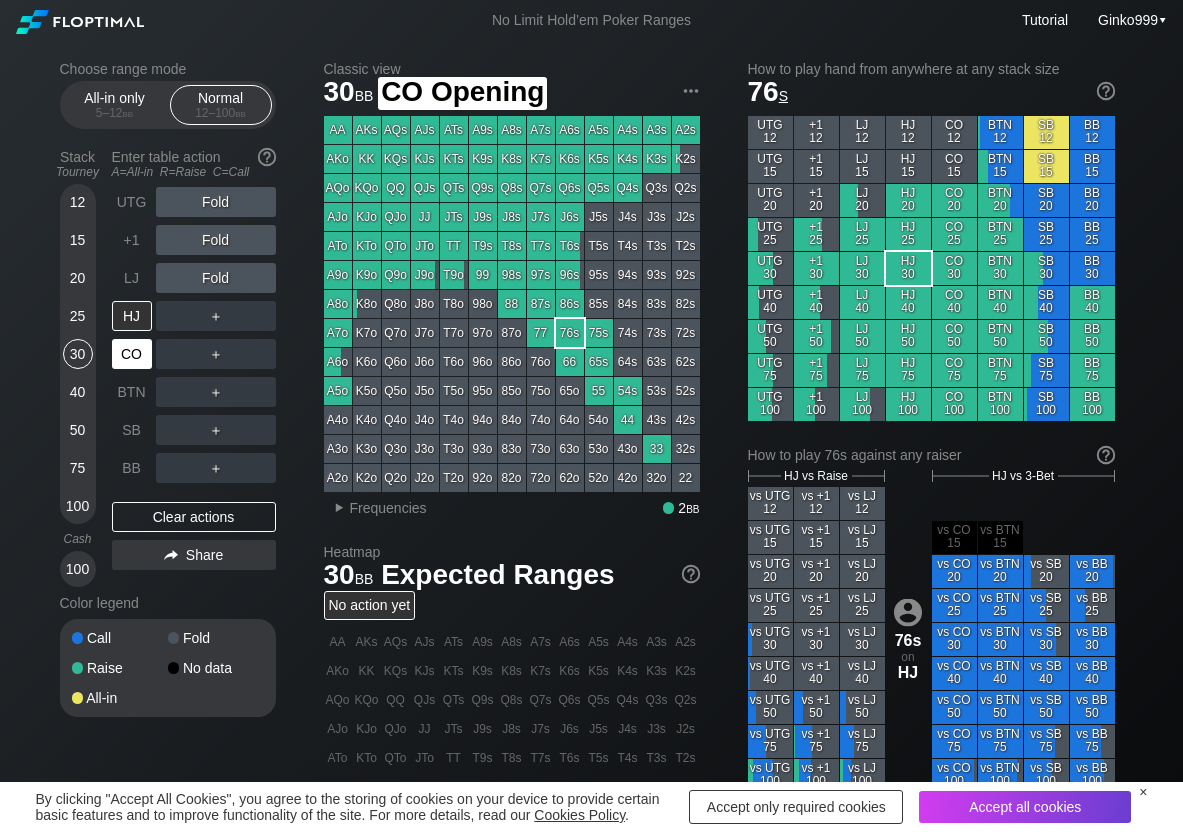 click on "CO" at bounding box center [132, 354] 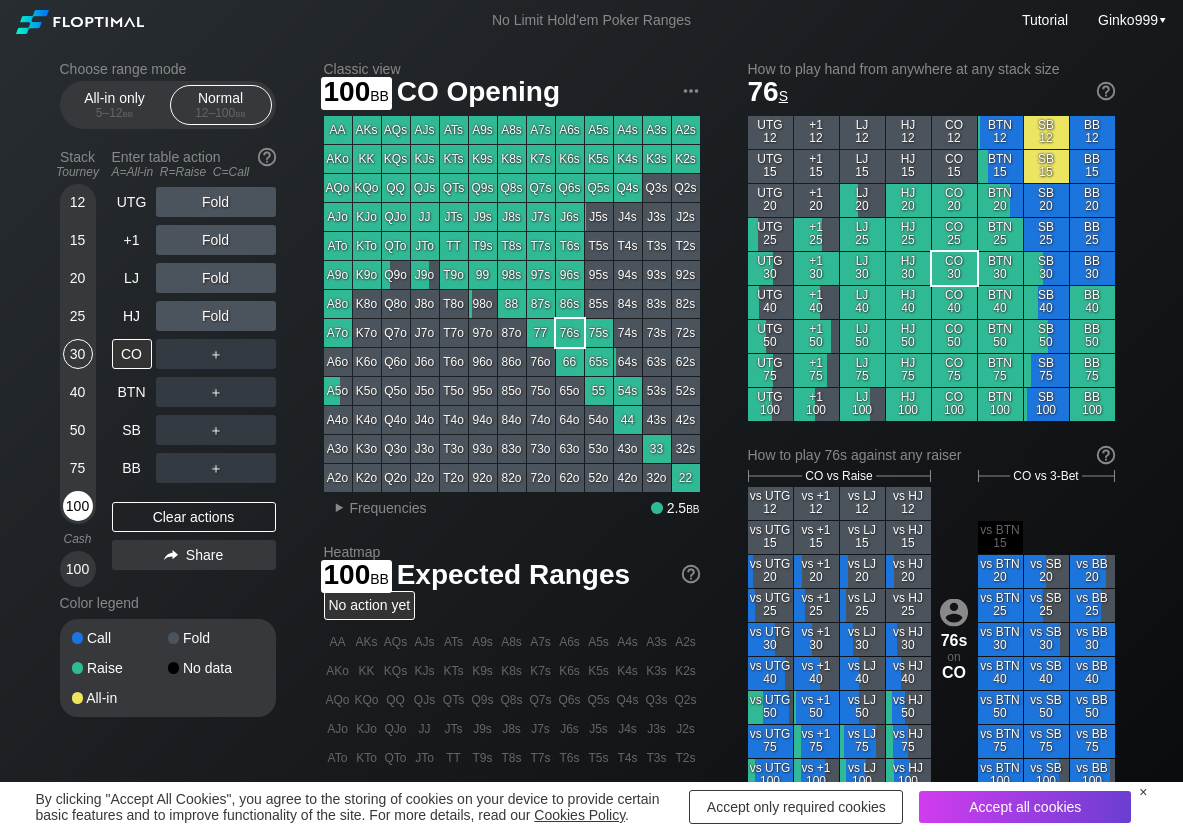 click on "100" at bounding box center [78, 506] 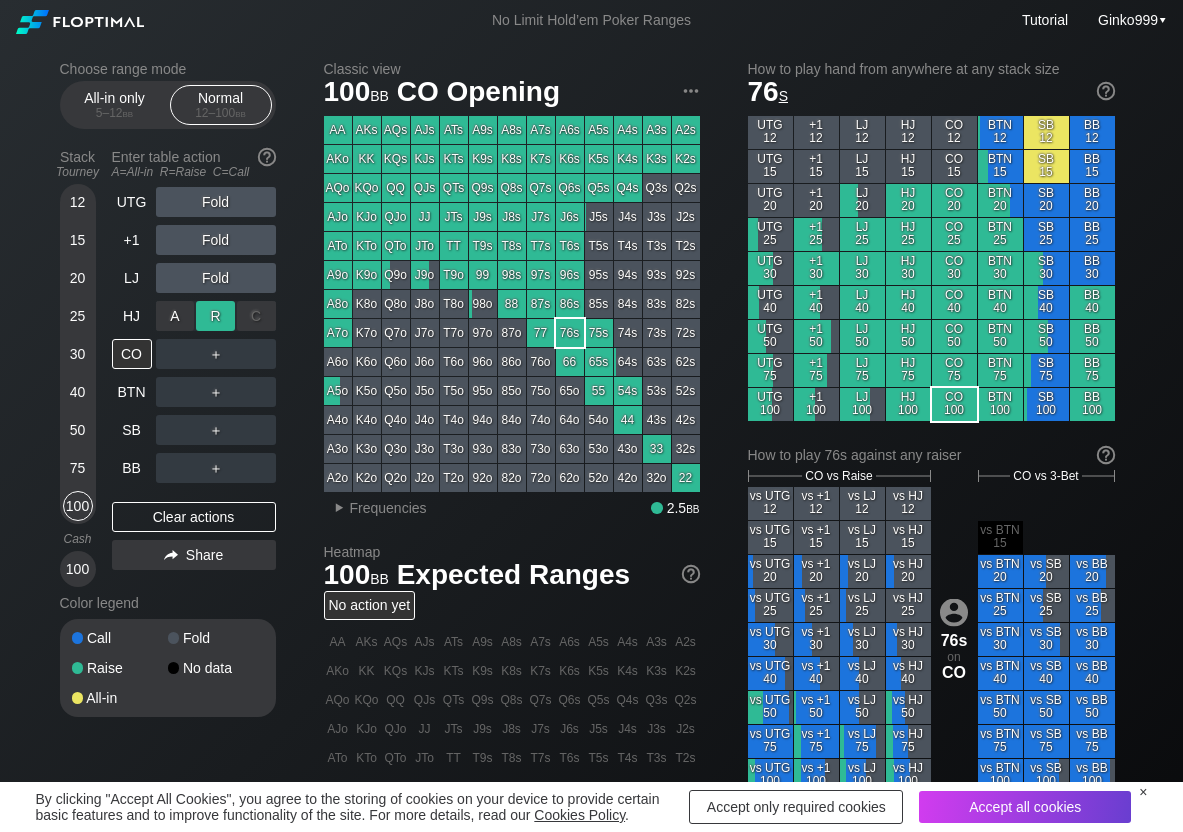 click on "R ✕" at bounding box center (215, 316) 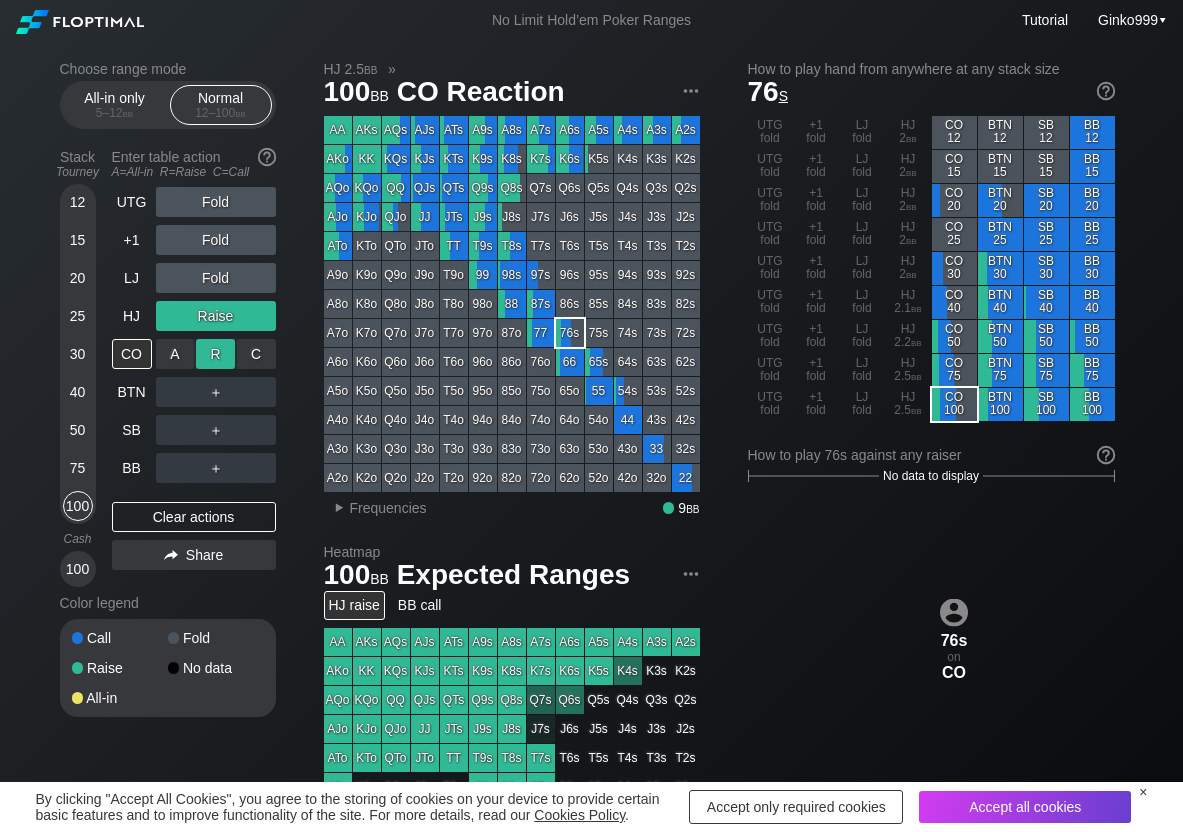 click on "R ✕" at bounding box center [215, 354] 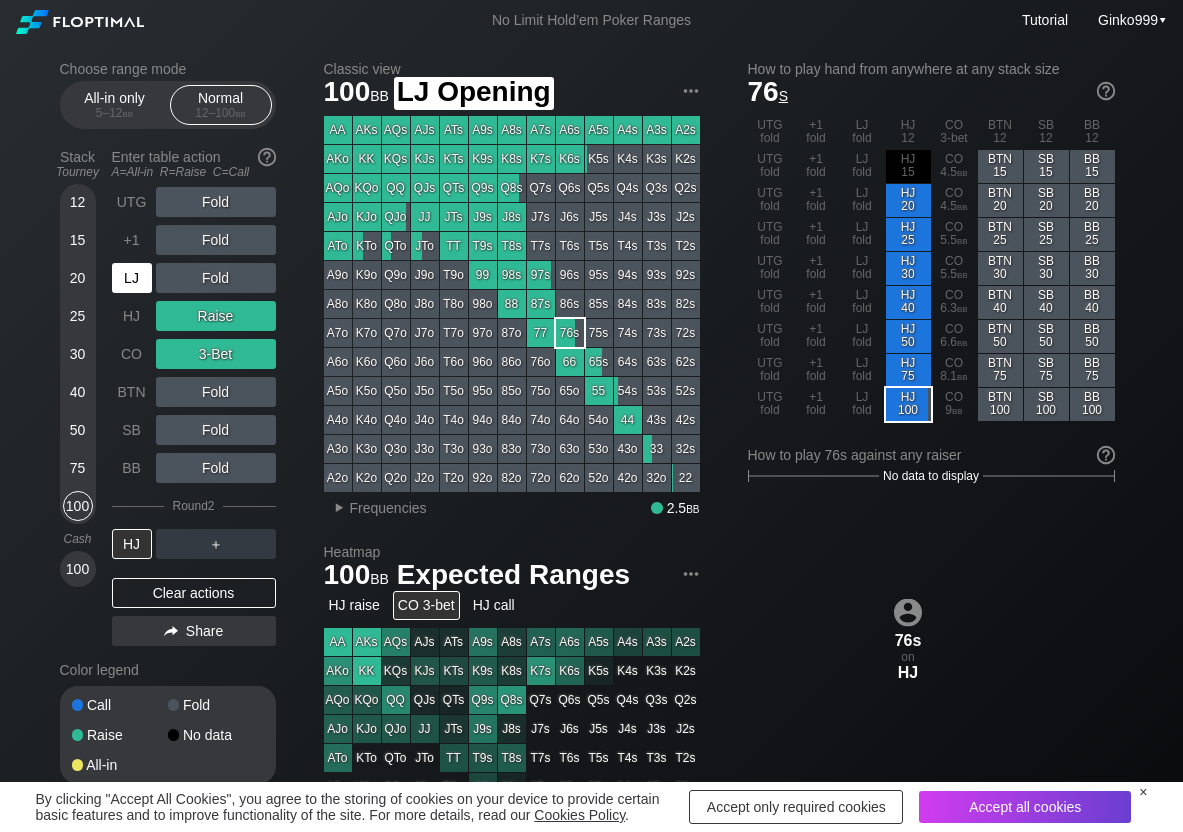 click on "LJ" at bounding box center [132, 278] 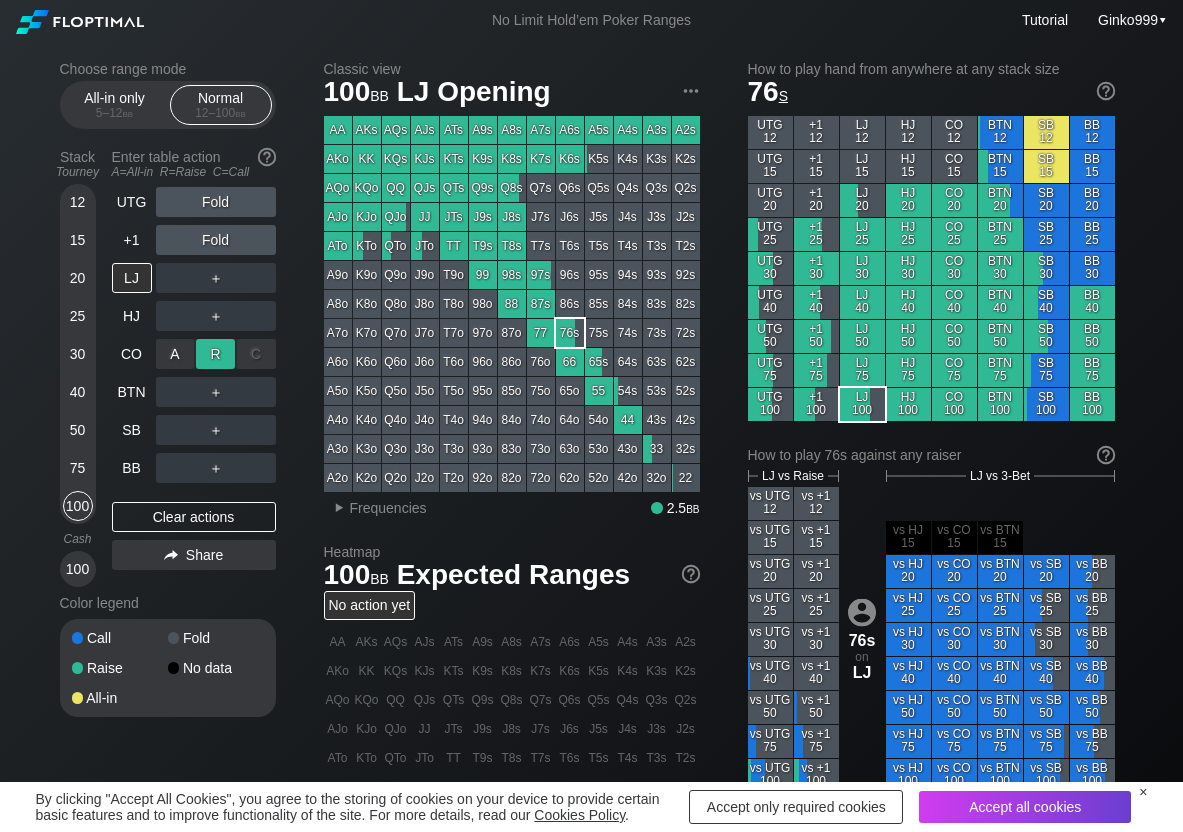 click on "R ✕" at bounding box center (215, 354) 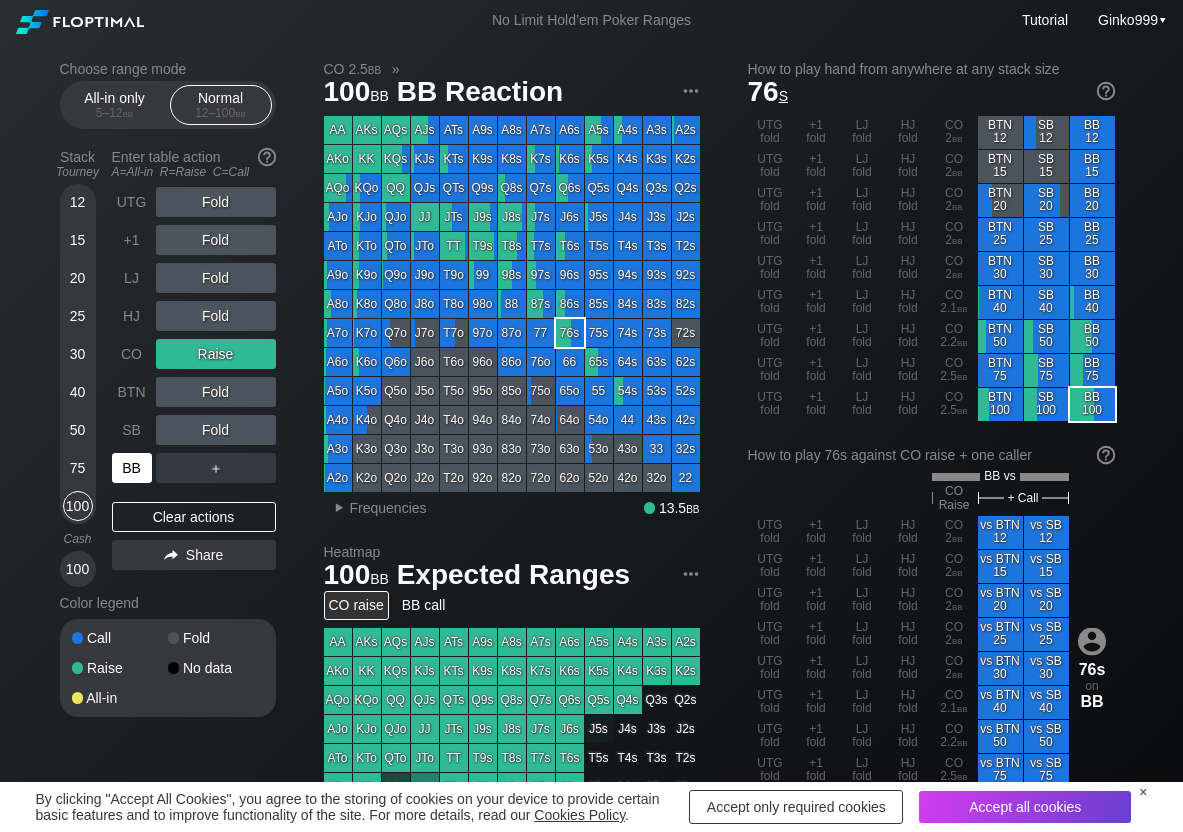click on "BB" at bounding box center [132, 468] 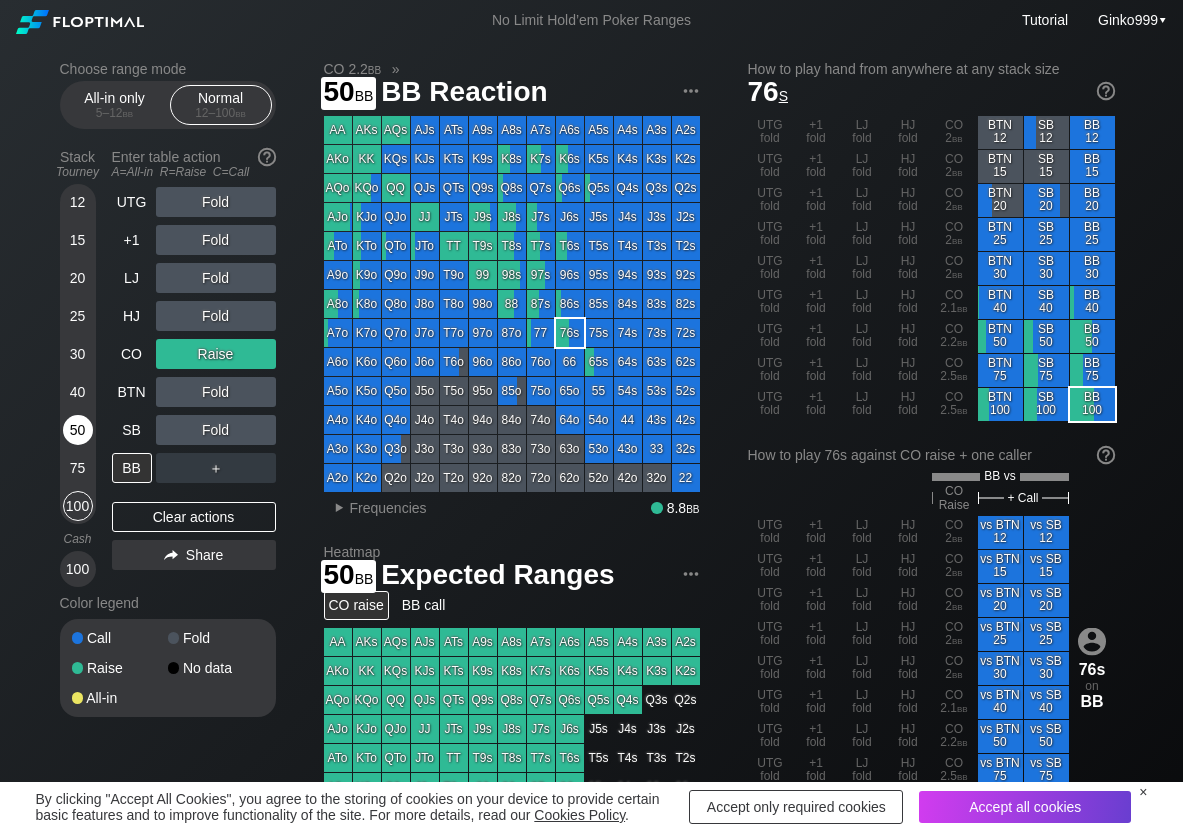 click on "50" at bounding box center (78, 430) 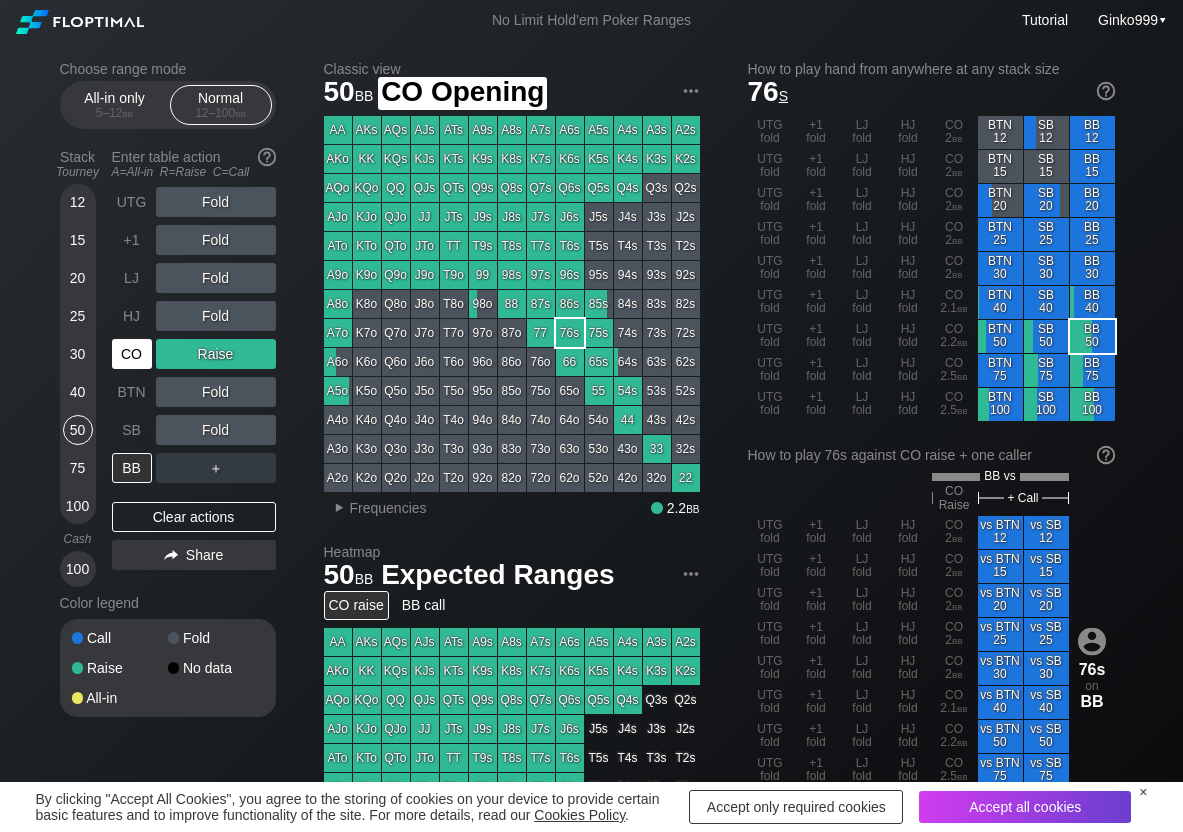 click on "CO" at bounding box center (132, 354) 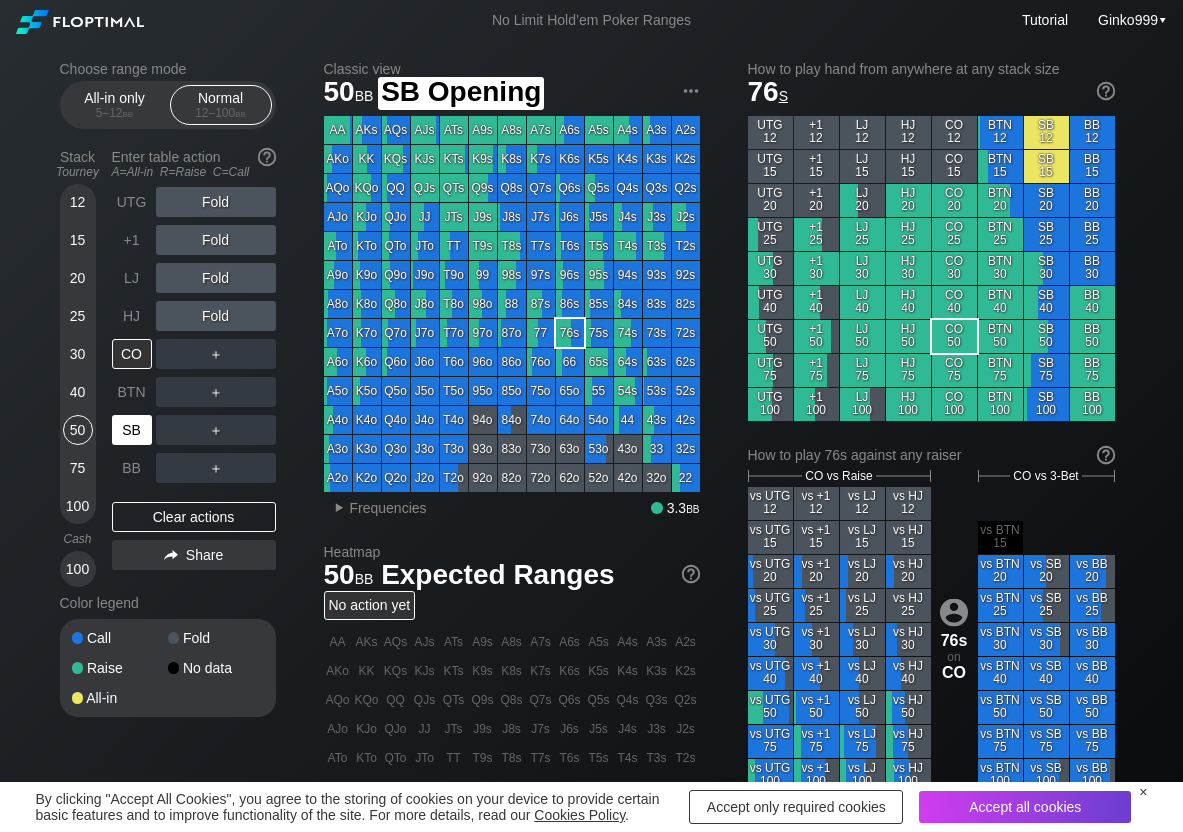 click on "SB" at bounding box center [132, 430] 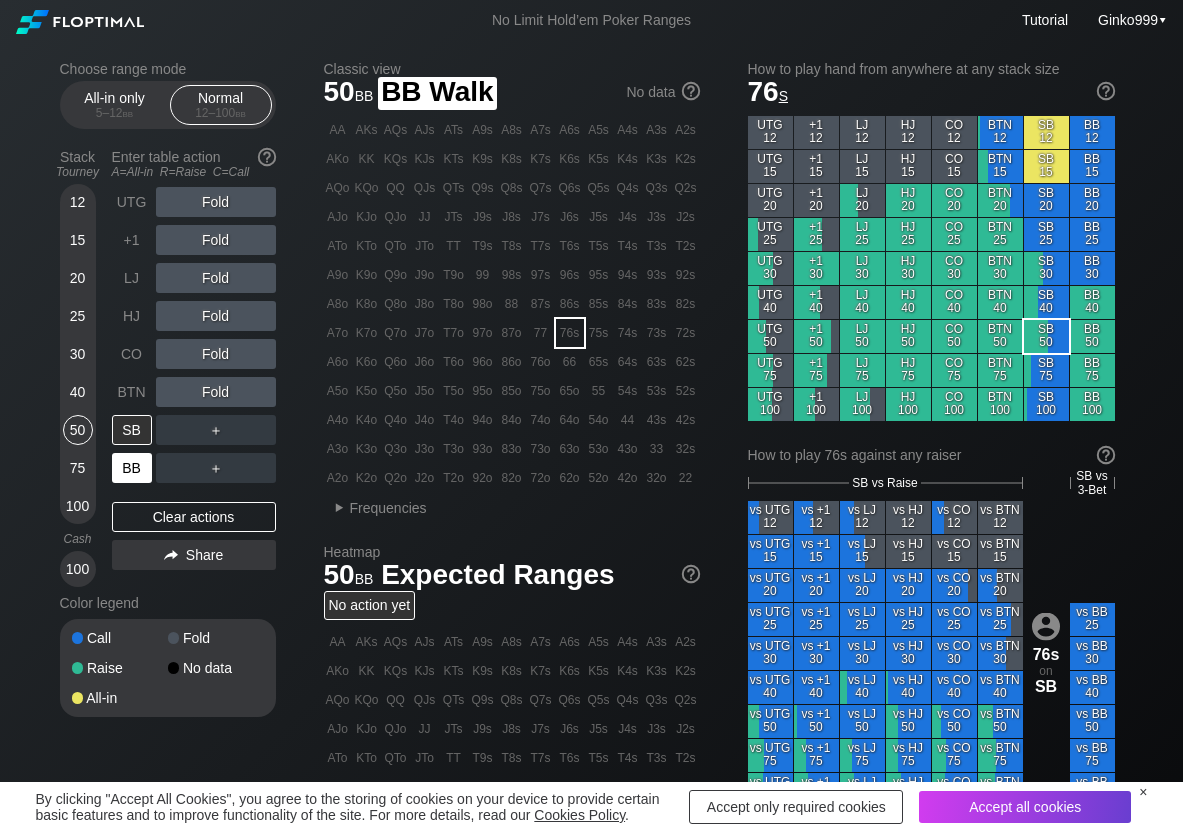 click on "BB" at bounding box center [132, 468] 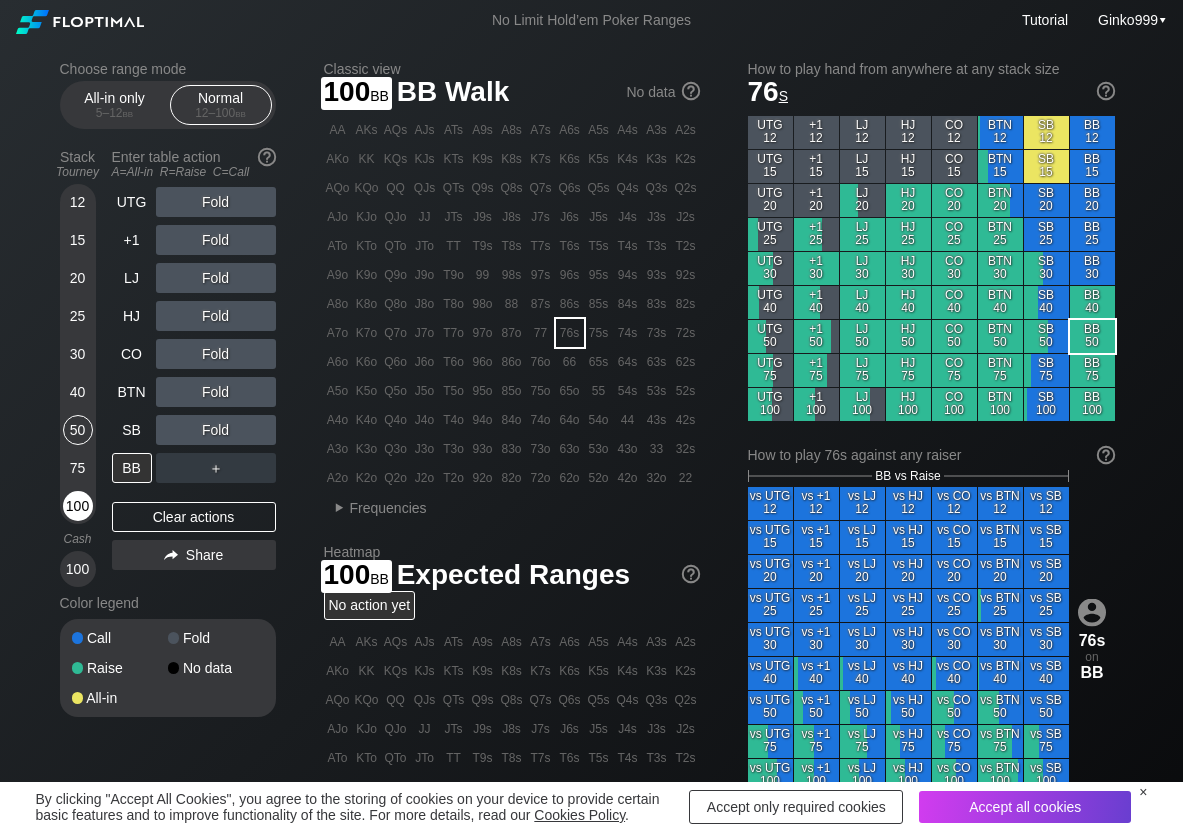 click on "100" at bounding box center [78, 506] 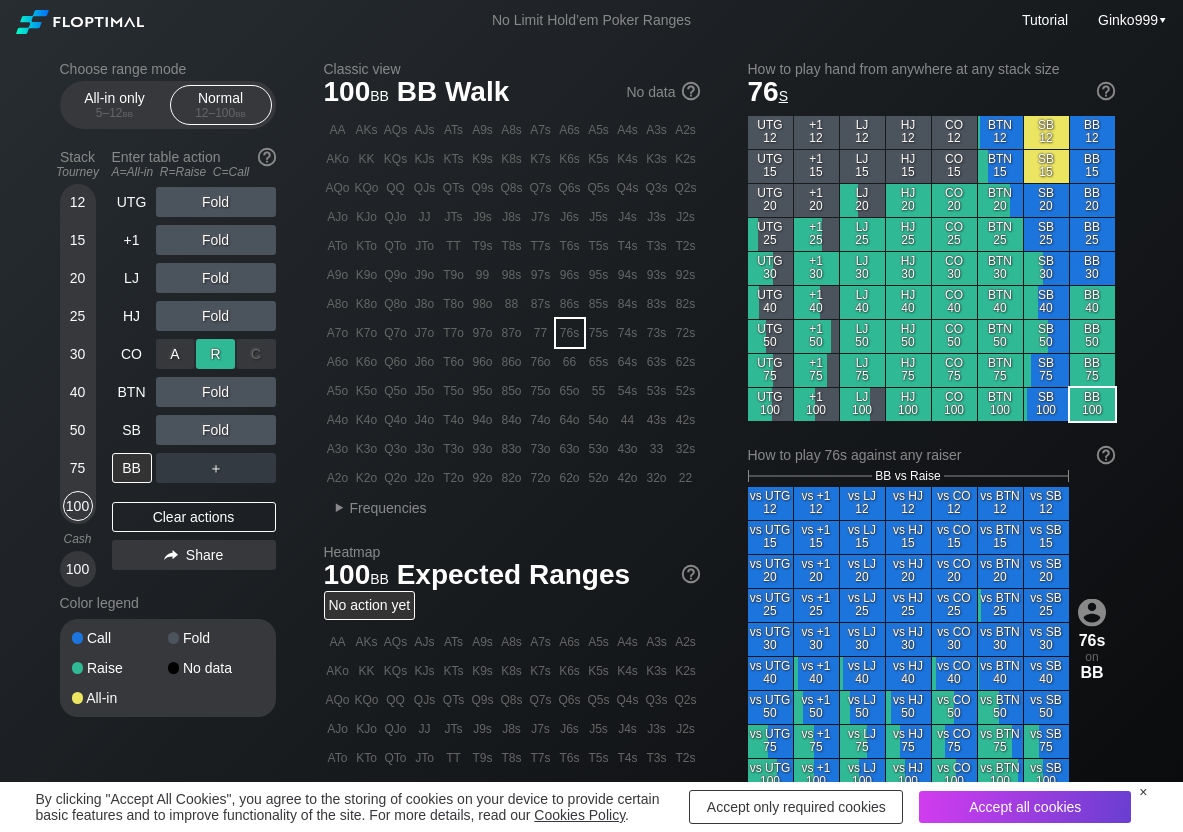 click on "R ✕" at bounding box center [215, 354] 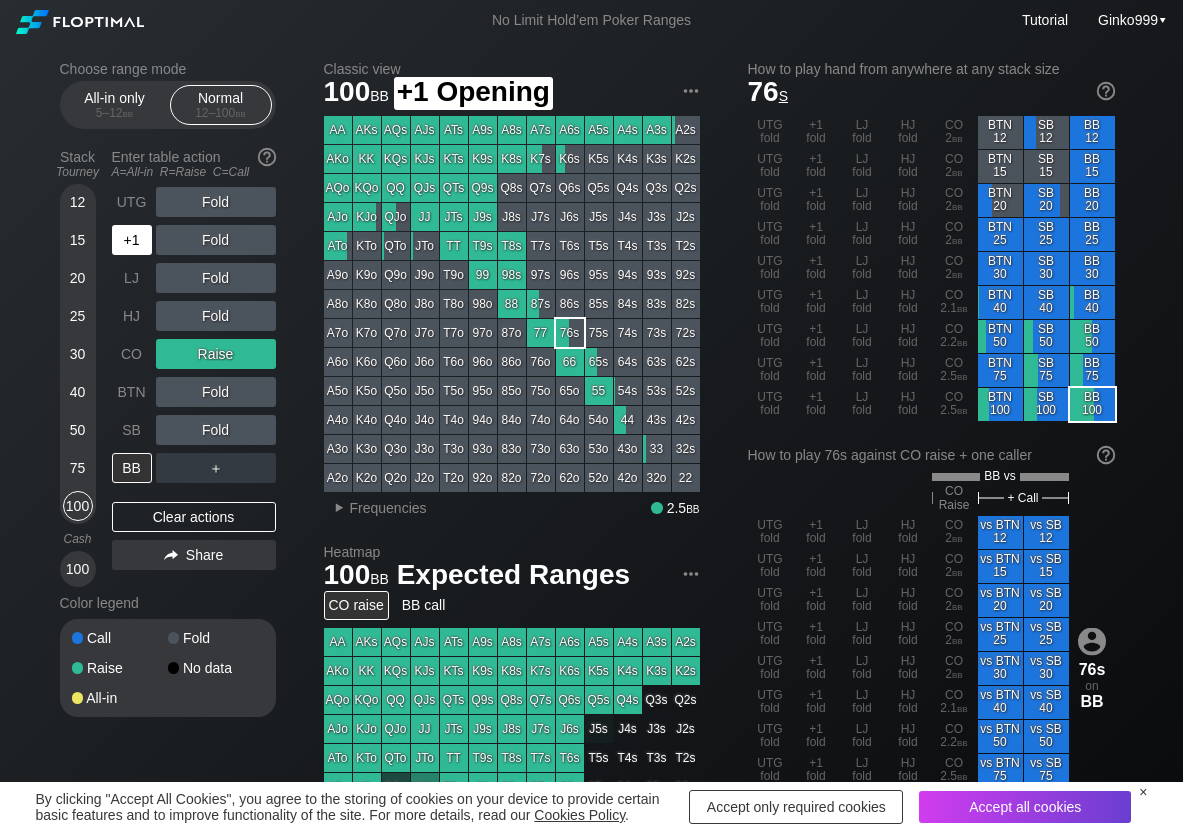 click on "+1" at bounding box center (132, 240) 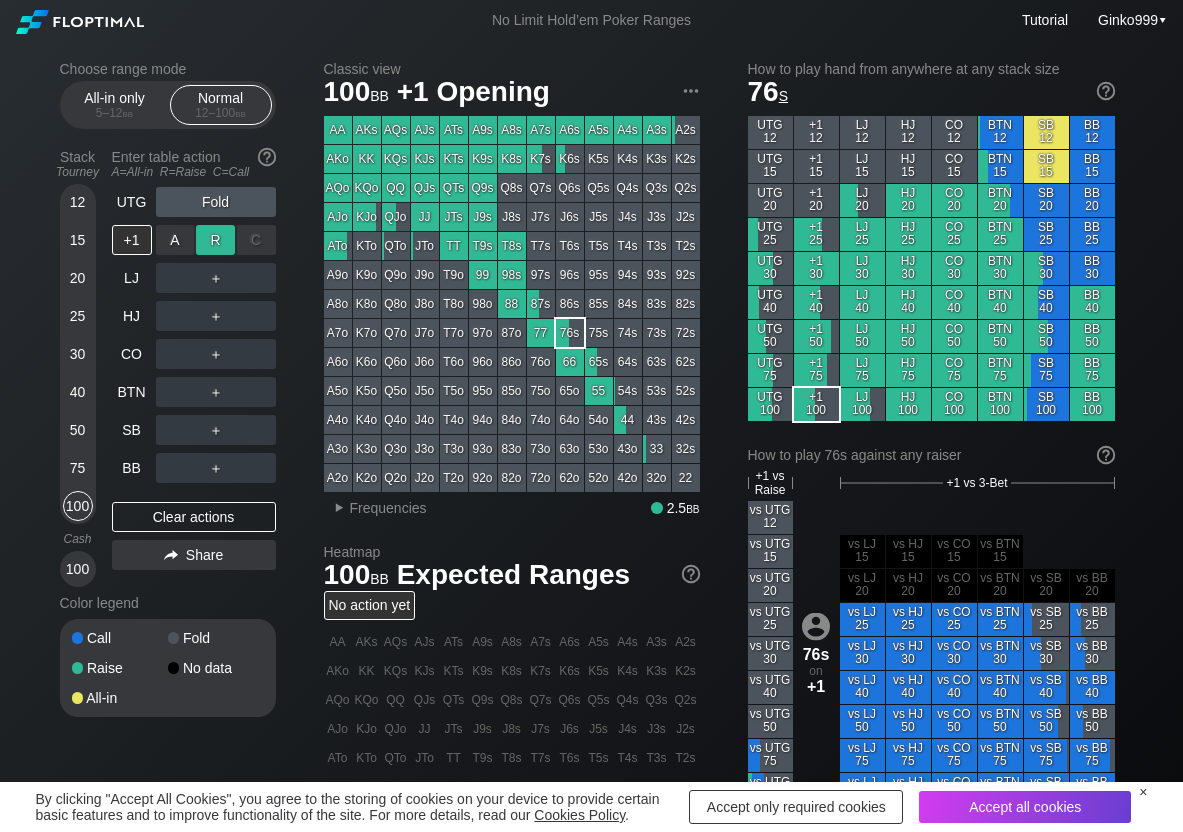 click on "R ✕" at bounding box center [215, 240] 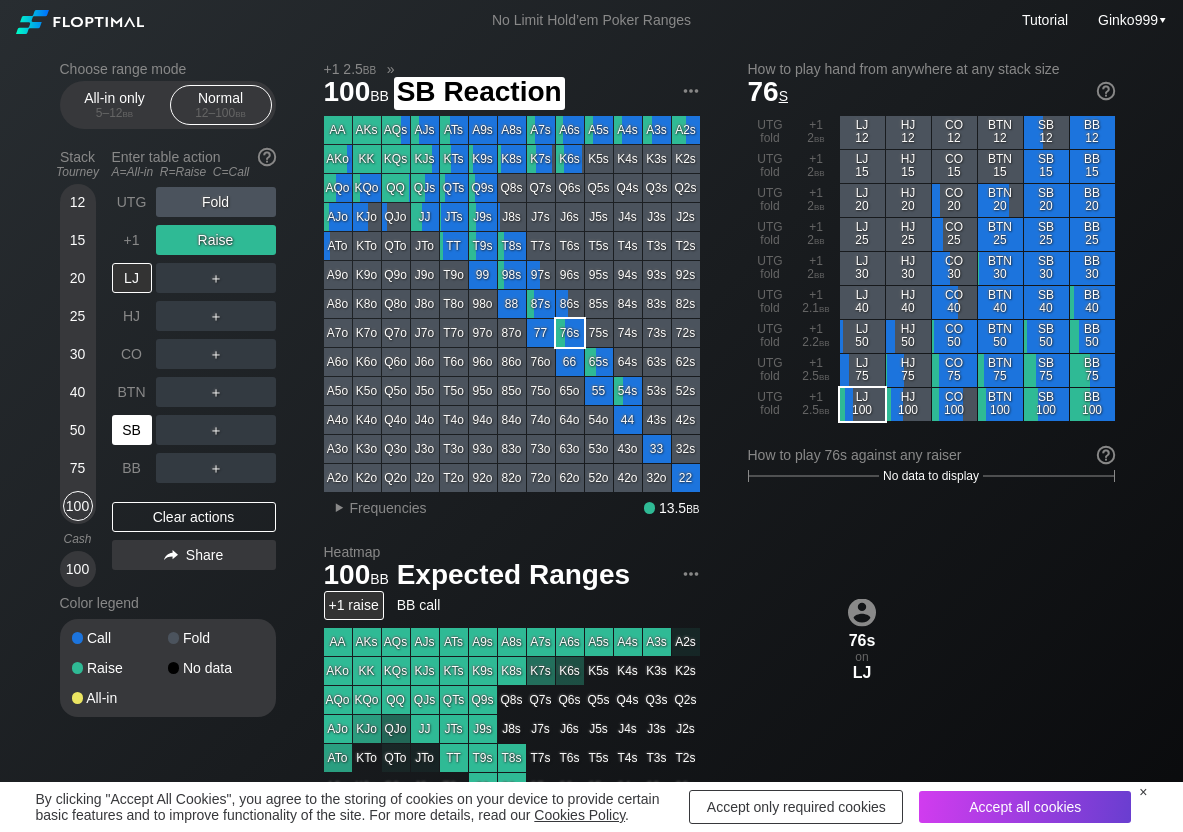 click on "SB" at bounding box center (132, 430) 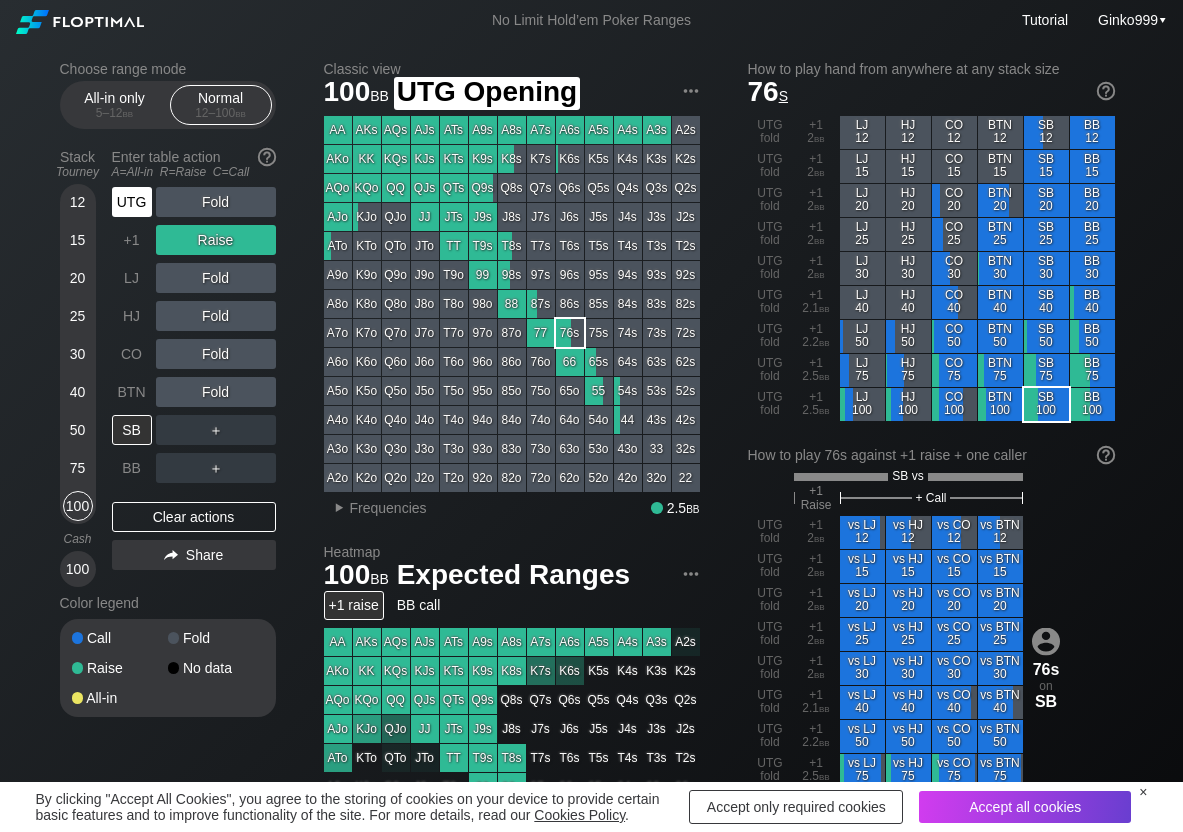 click on "UTG" at bounding box center [132, 202] 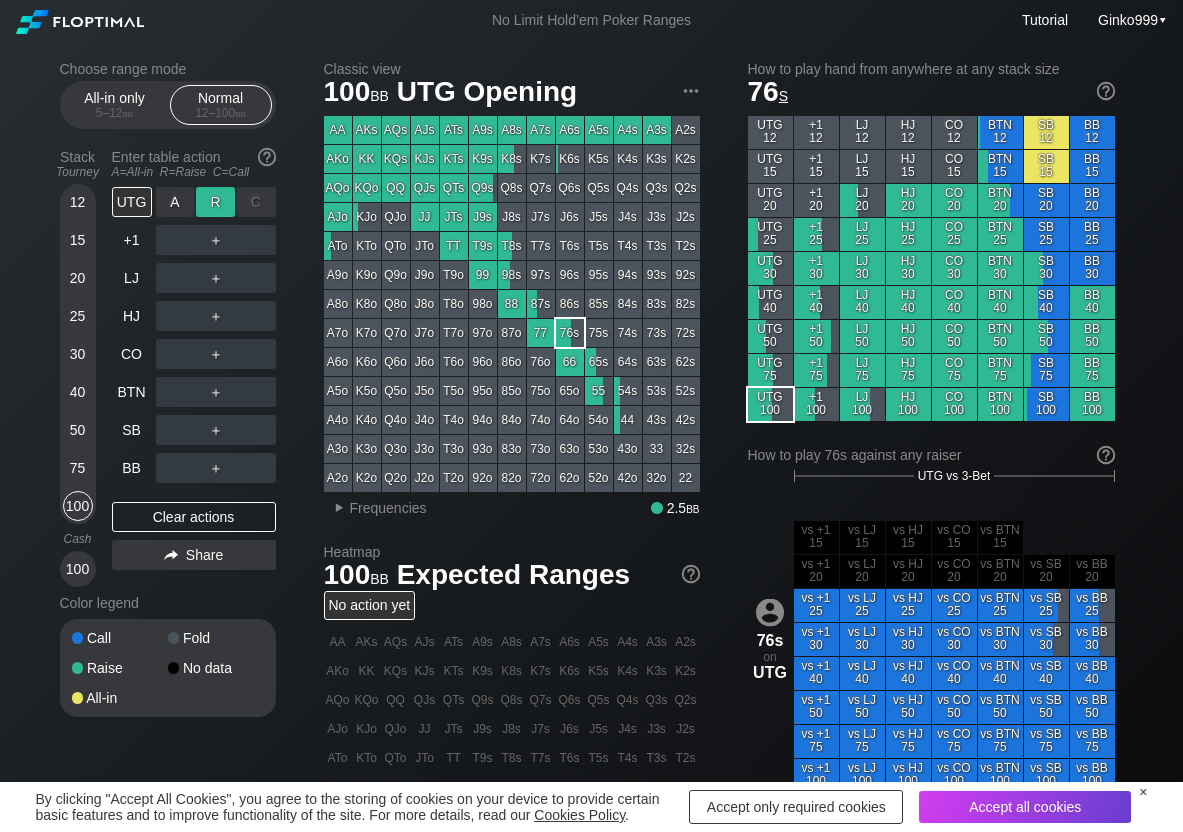 click on "R ✕" at bounding box center (215, 202) 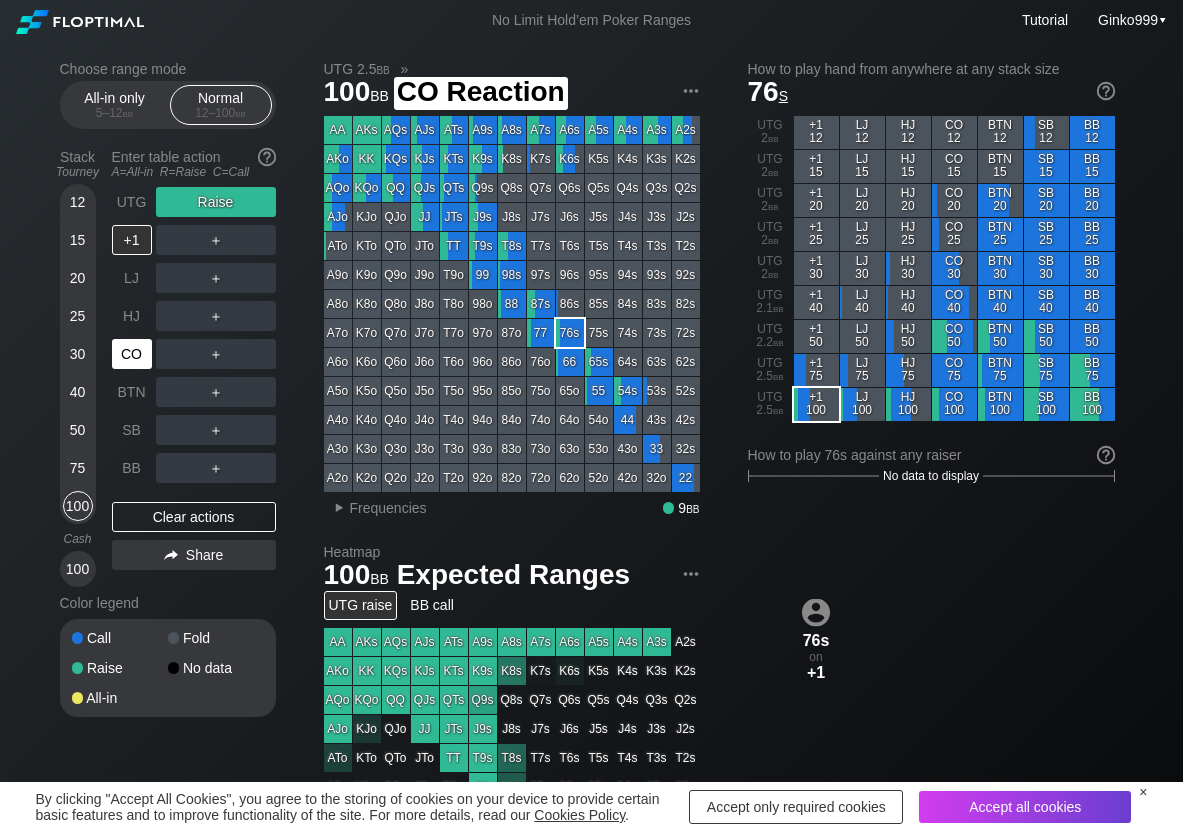 click on "CO" at bounding box center [132, 354] 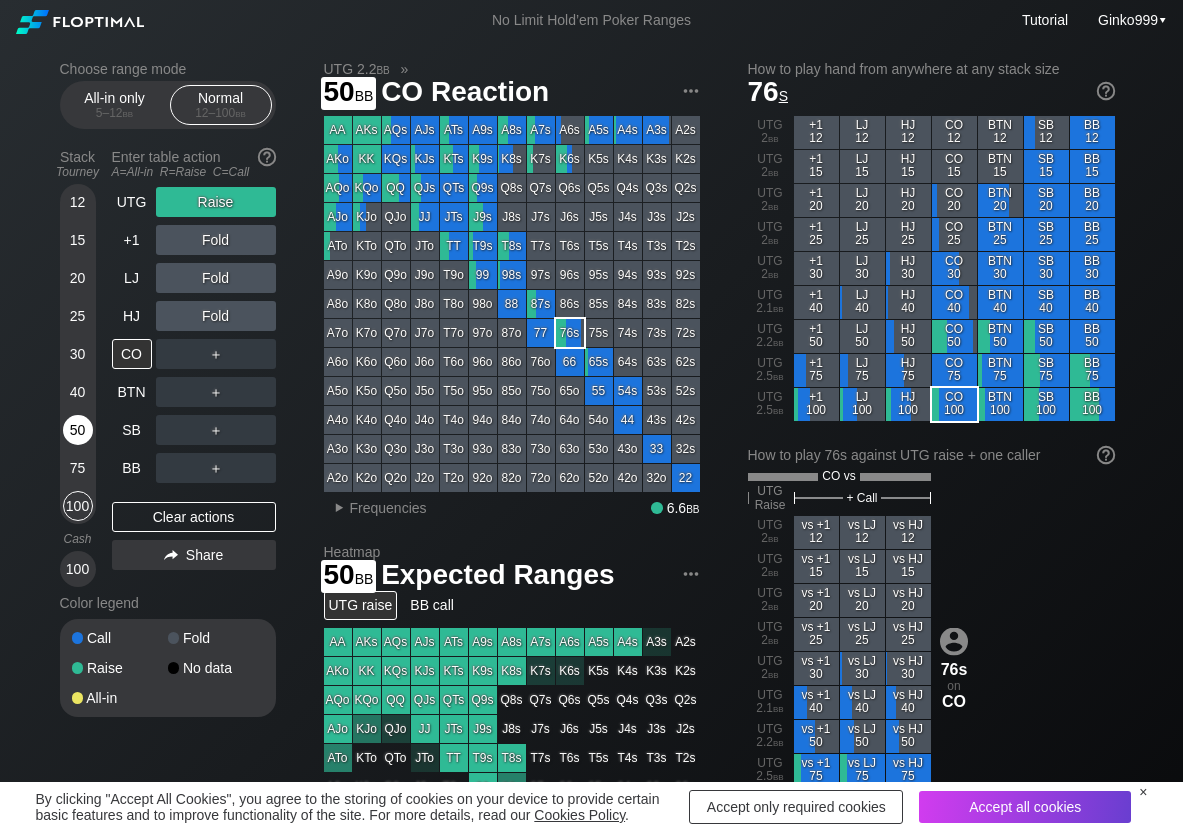 click on "50" at bounding box center [78, 430] 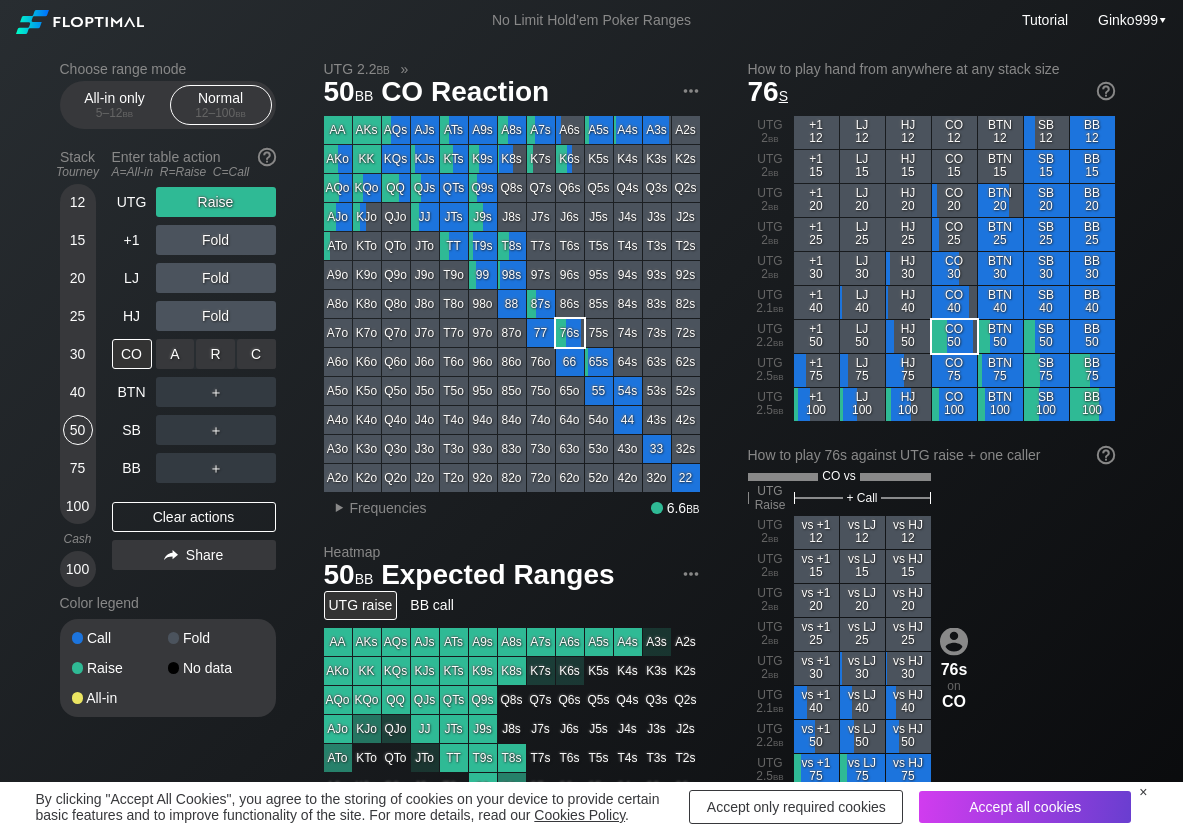click on "C ✕" at bounding box center [256, 354] 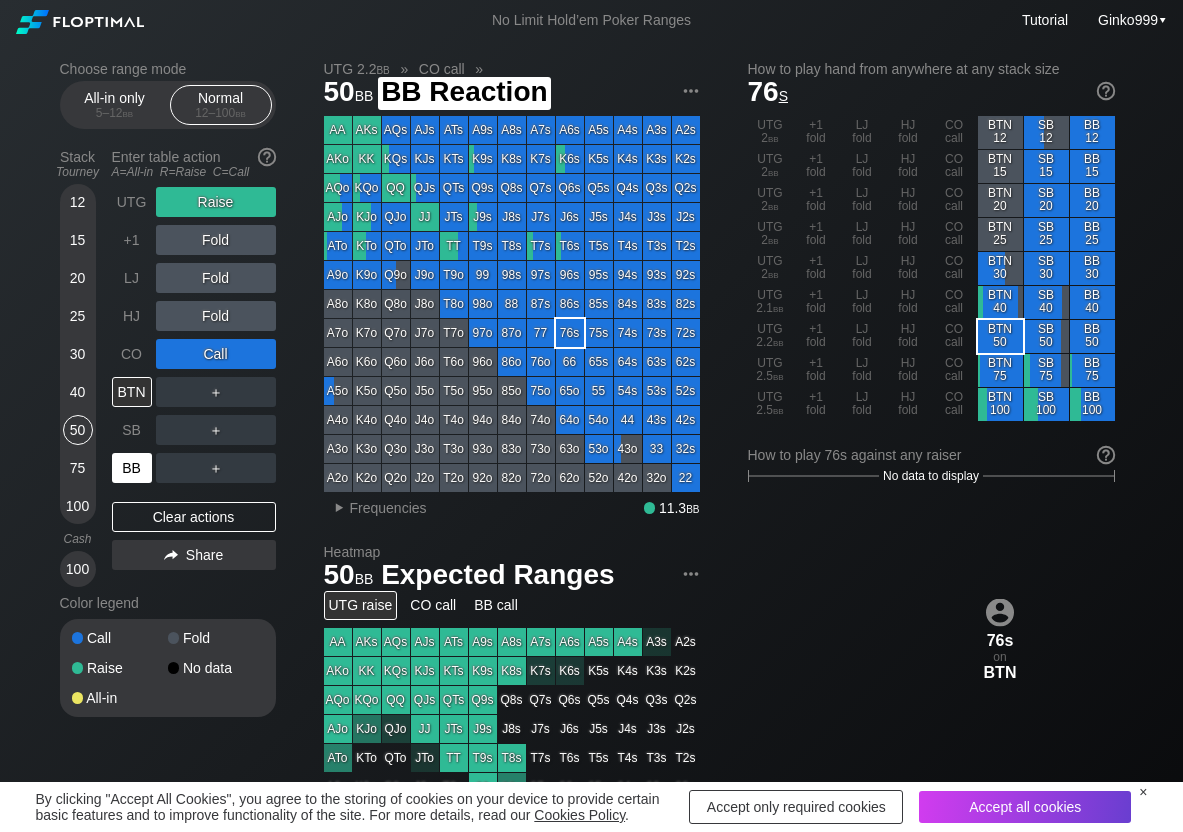 click on "BB" at bounding box center (132, 468) 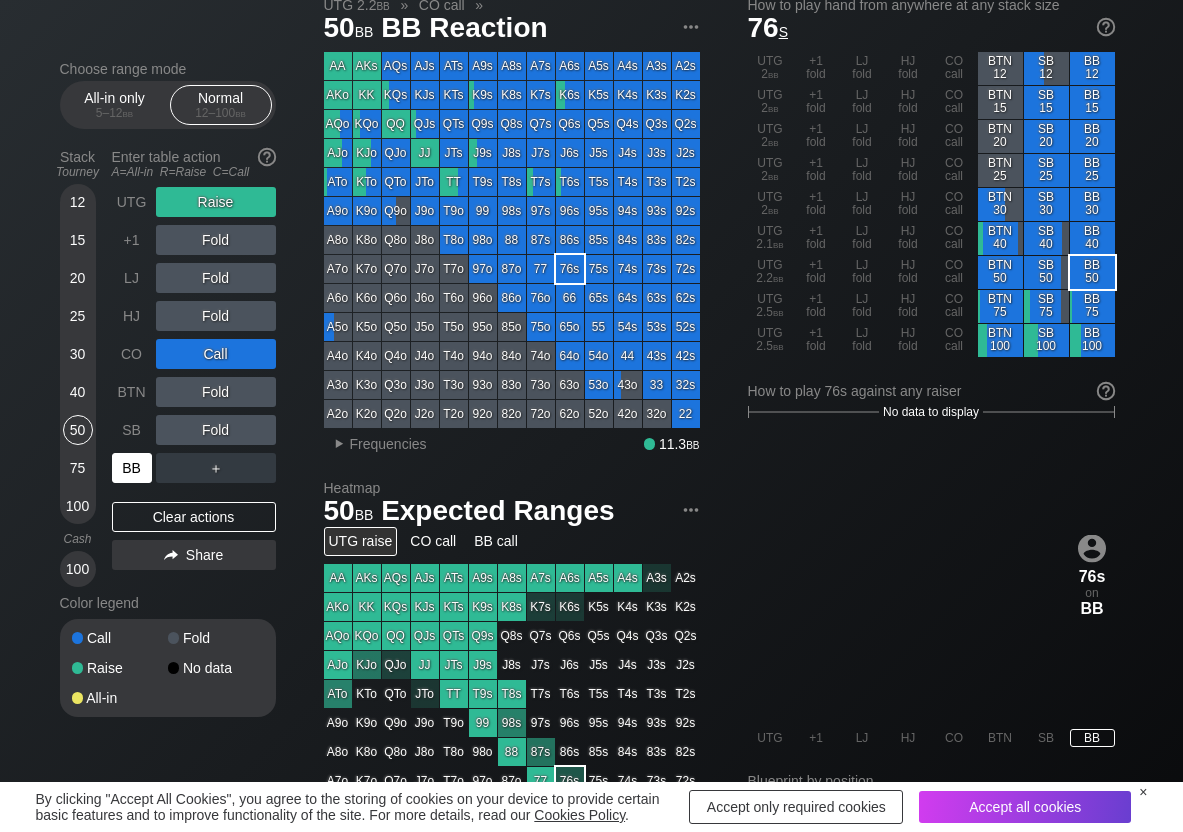 scroll, scrollTop: 100, scrollLeft: 0, axis: vertical 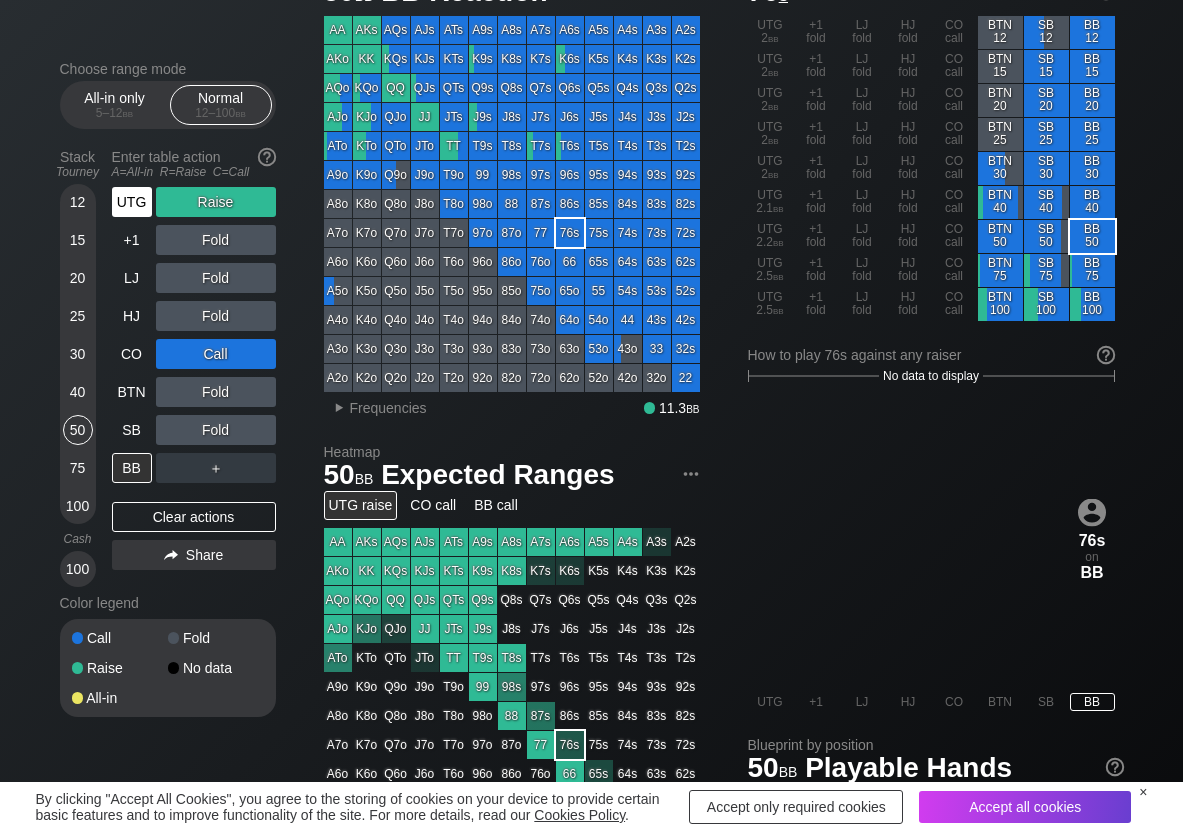 click on "UTG" at bounding box center (132, 202) 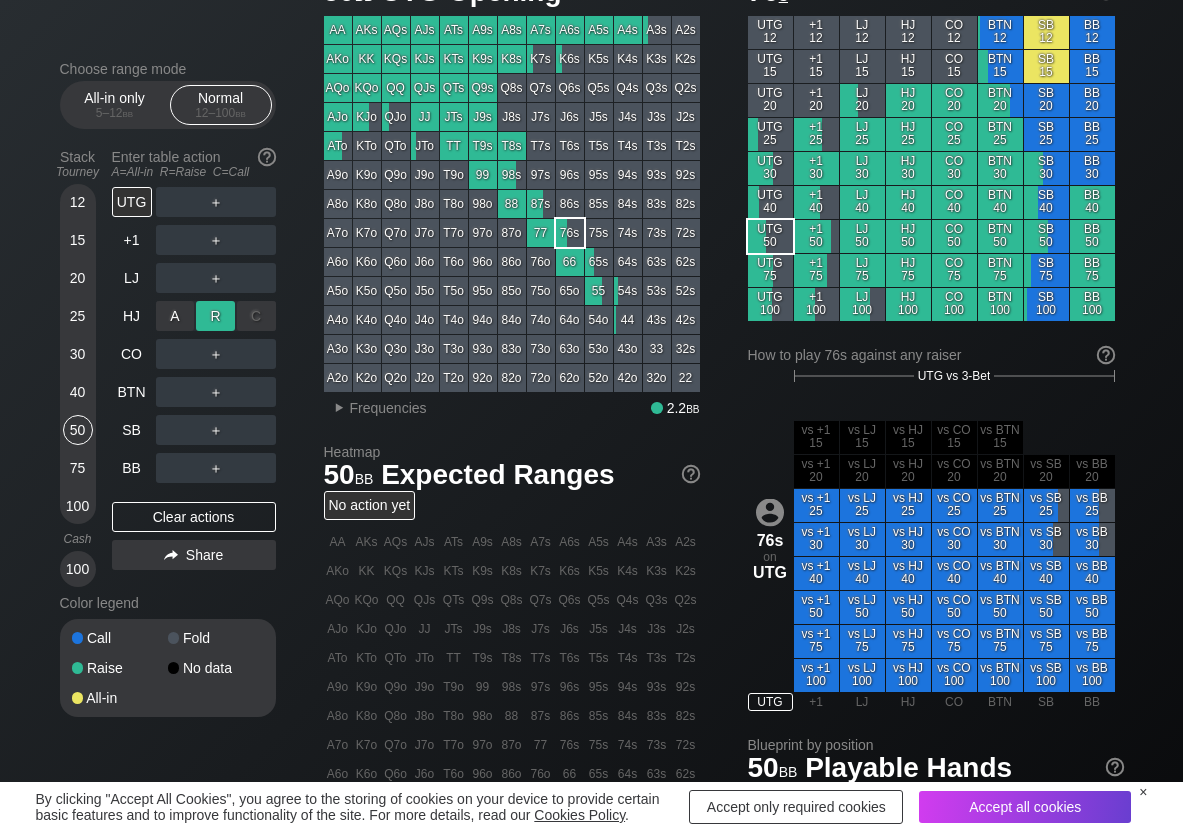 click on "R ✕" at bounding box center (215, 316) 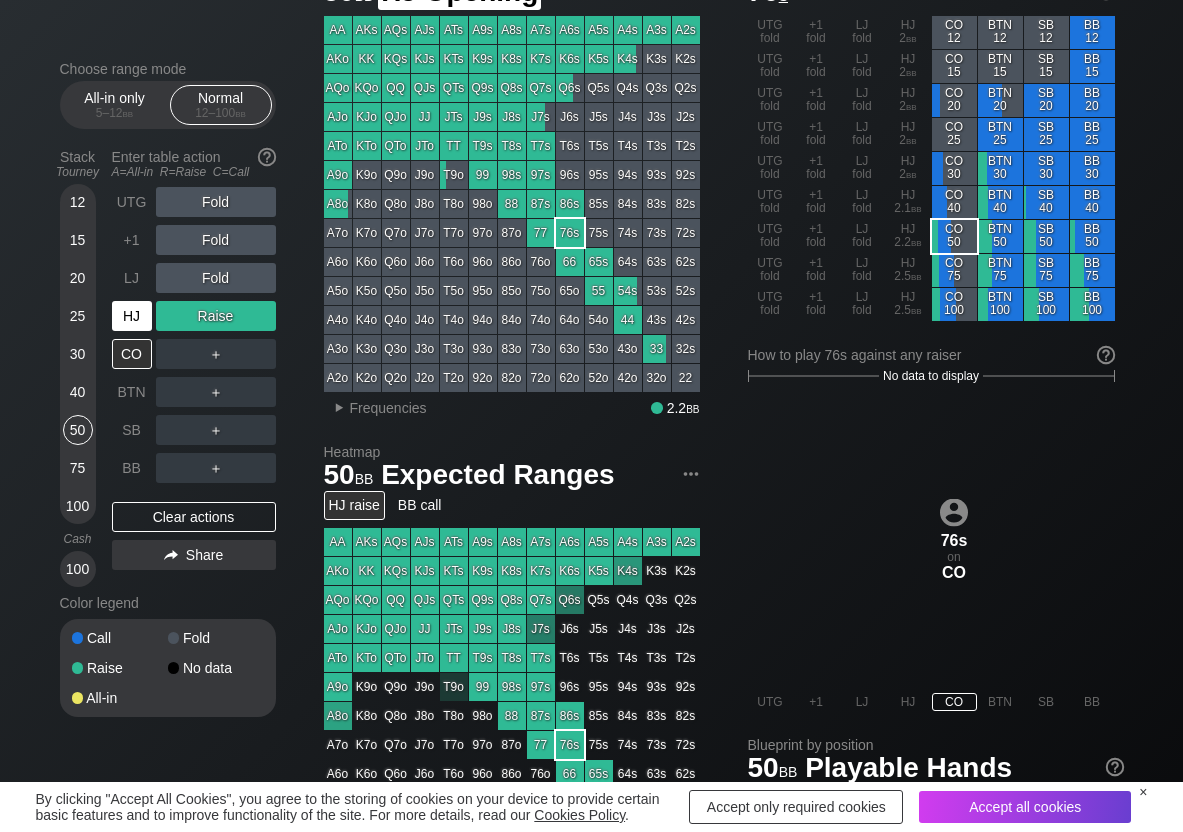 drag, startPoint x: 114, startPoint y: 316, endPoint x: 117, endPoint y: 351, distance: 35.128338 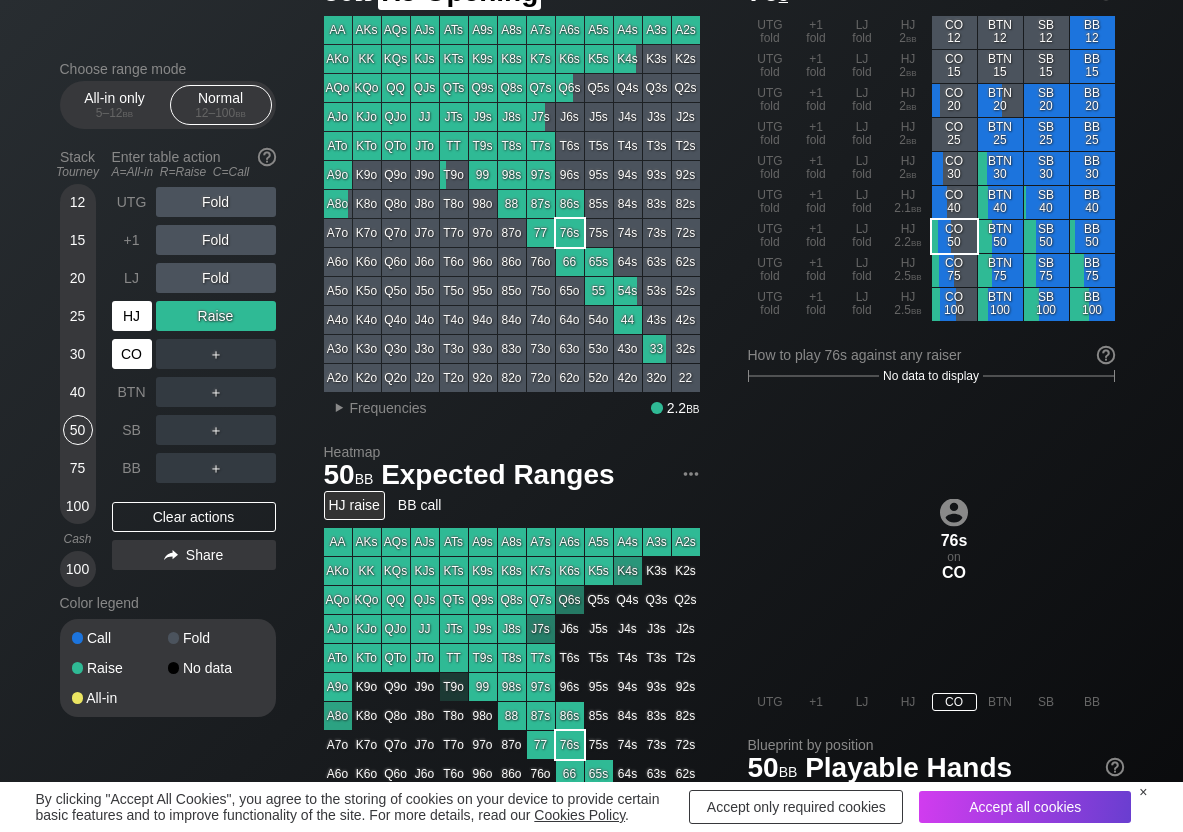 click on "HJ" at bounding box center (132, 316) 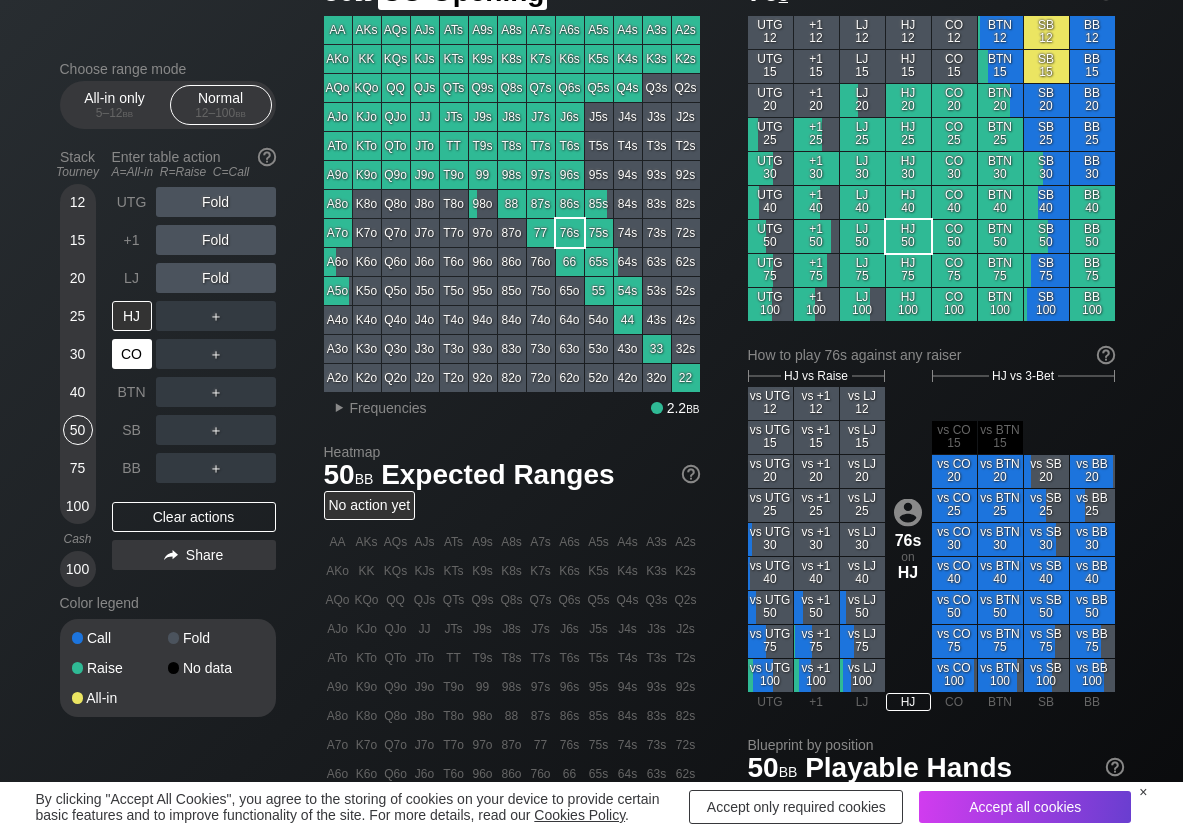 click on "CO" at bounding box center [132, 354] 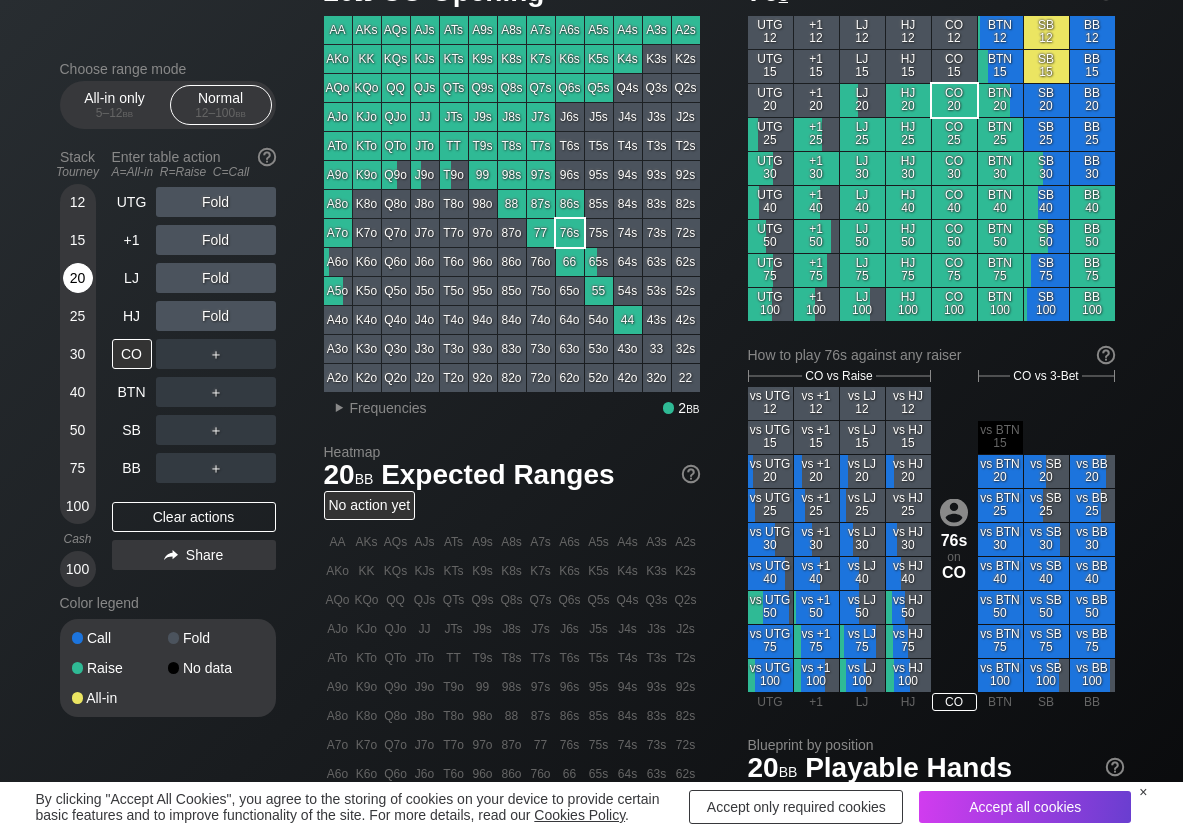 click on "20" at bounding box center [78, 278] 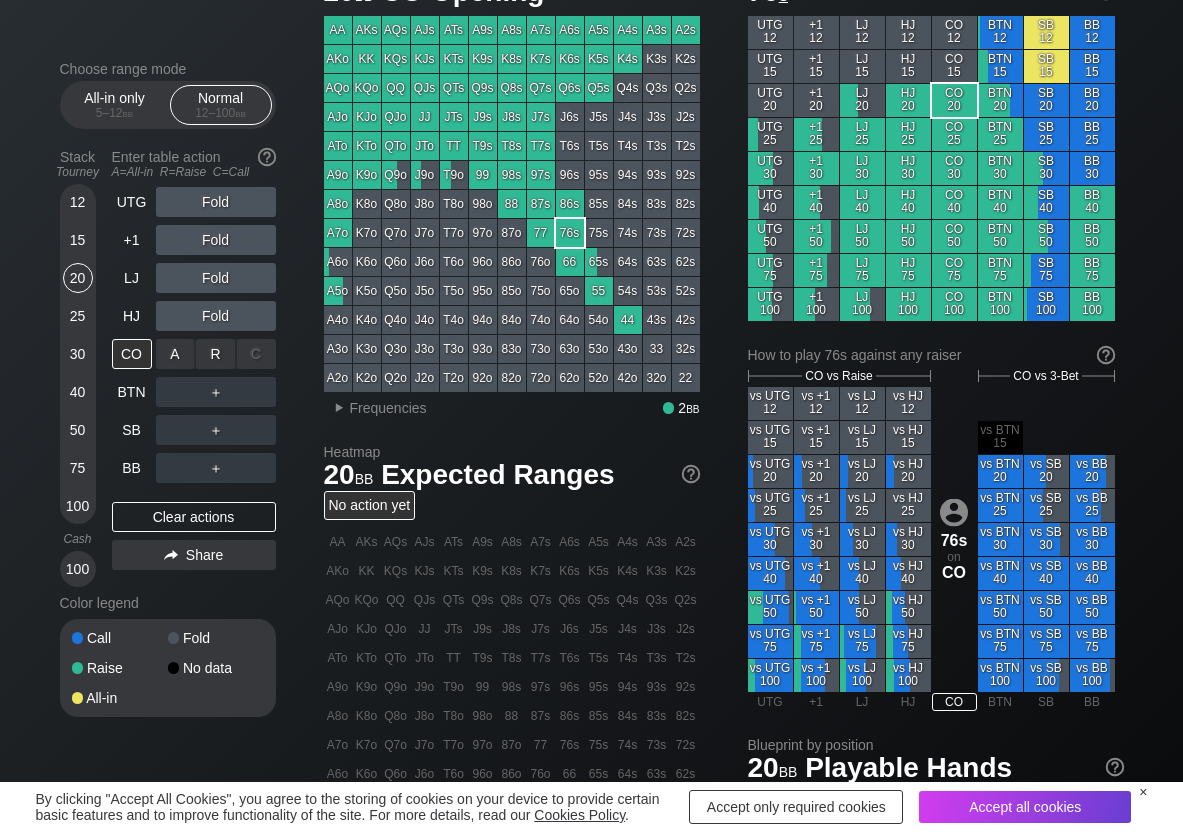 click on "R ✕" at bounding box center (215, 354) 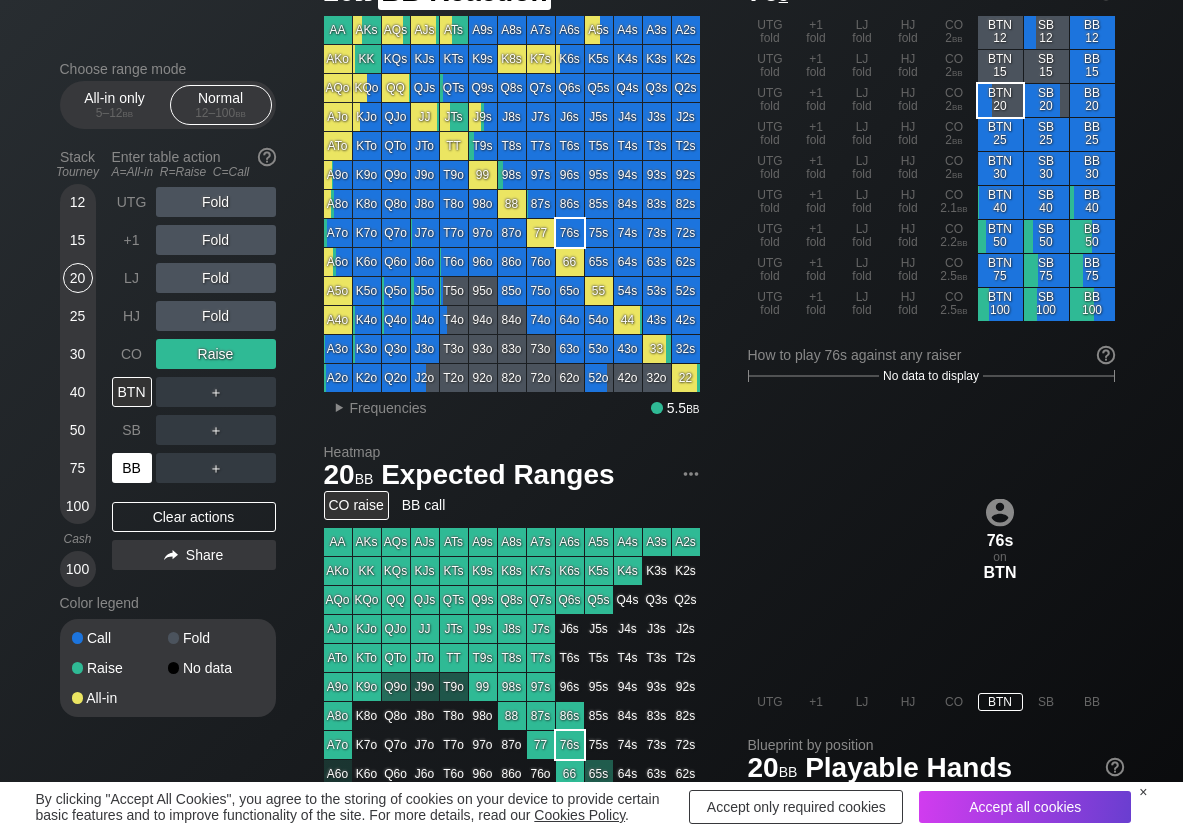 click on "BB" at bounding box center [132, 468] 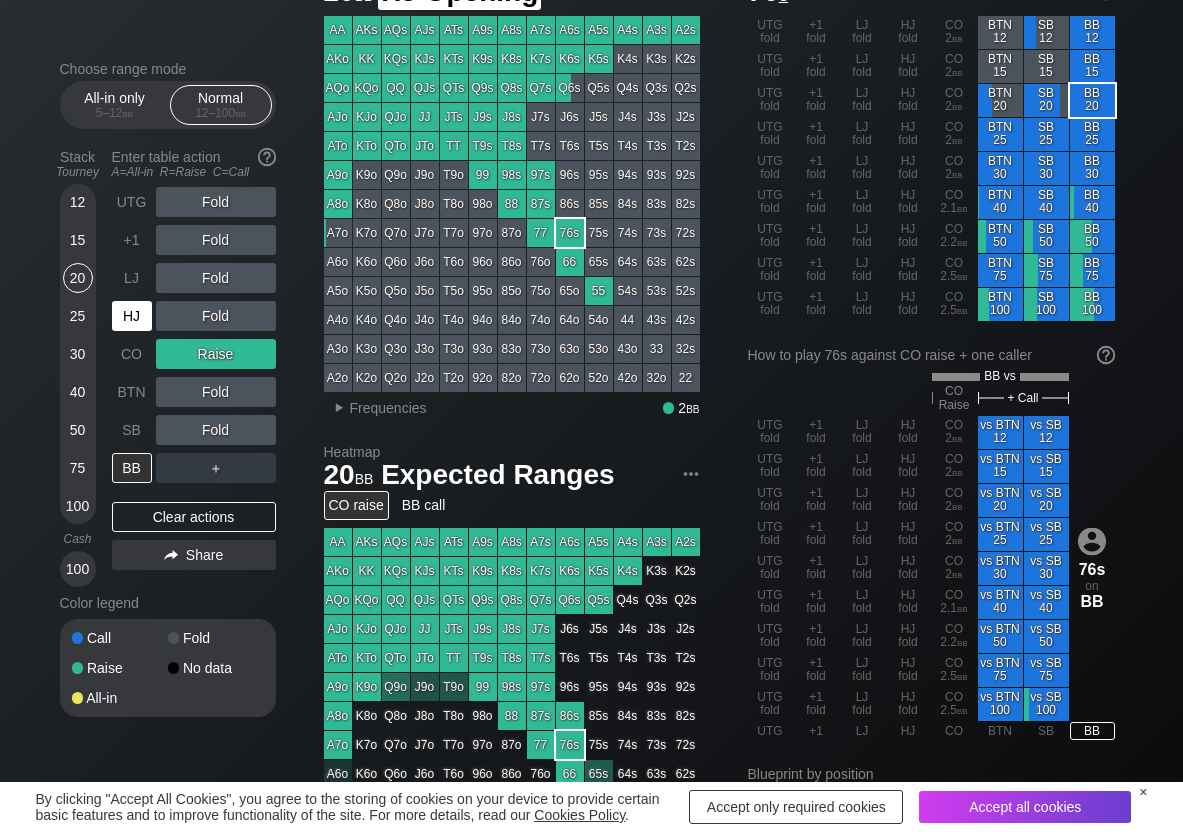 click on "HJ" at bounding box center (132, 316) 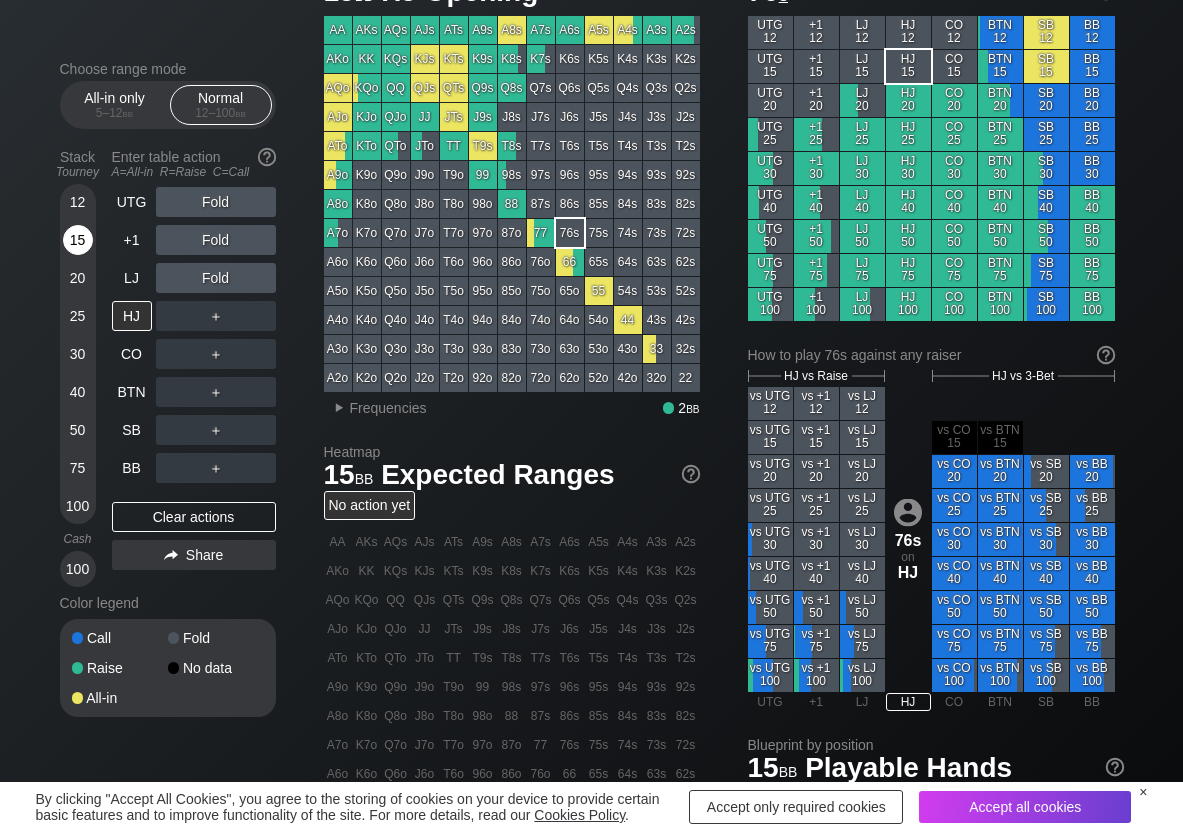 click on "15" at bounding box center [78, 240] 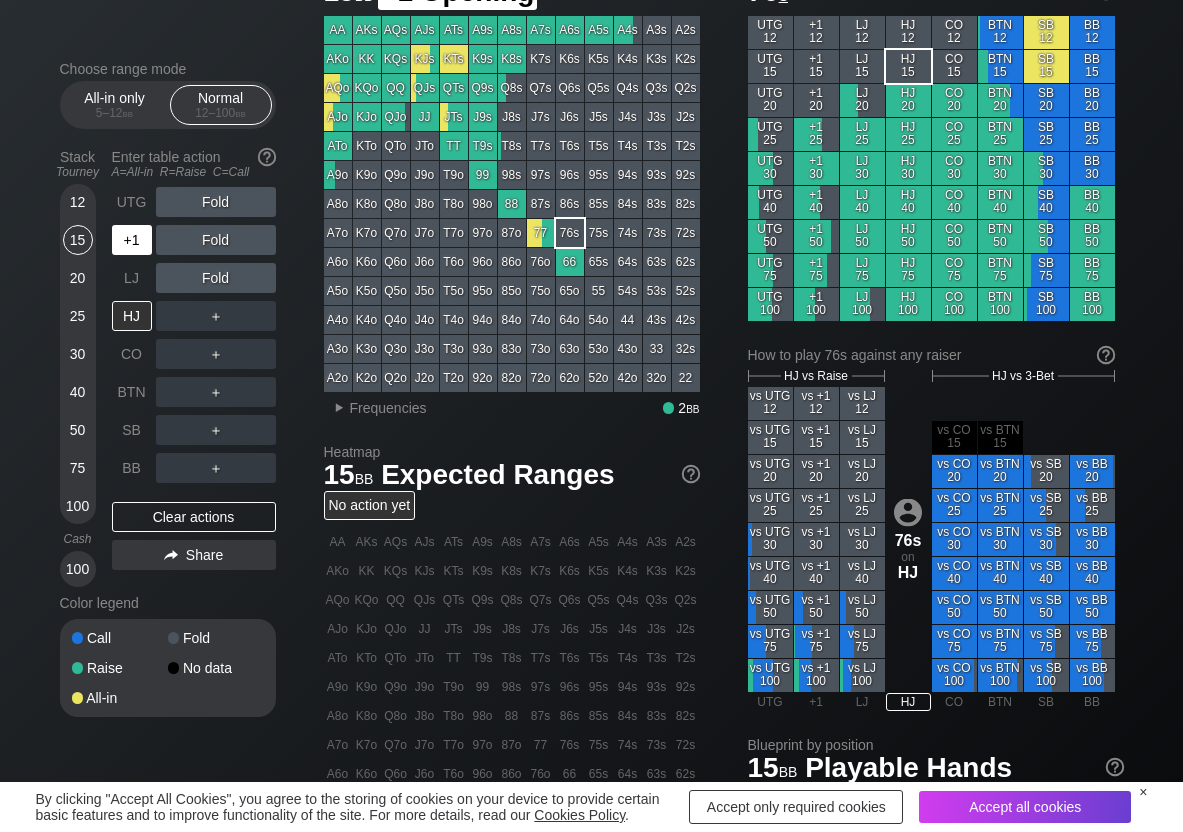 click on "+1" at bounding box center (132, 240) 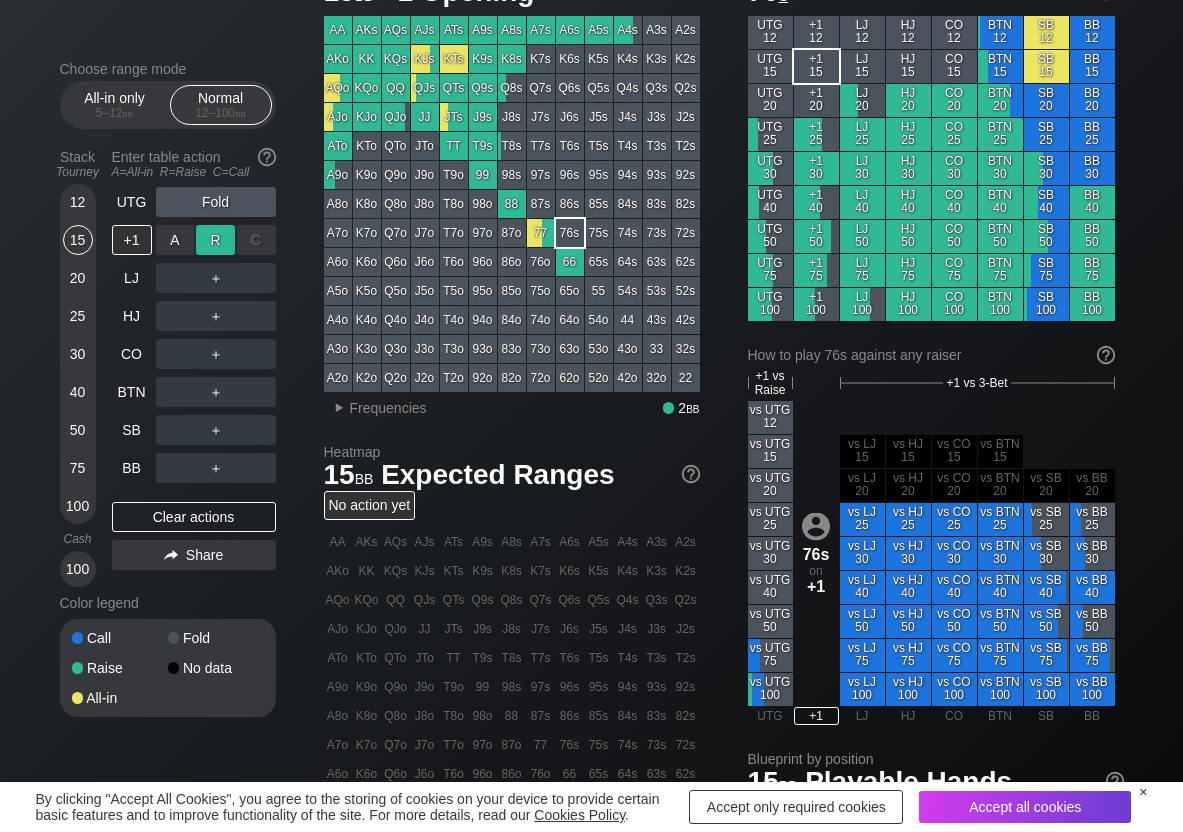 click on "R ✕" at bounding box center [215, 240] 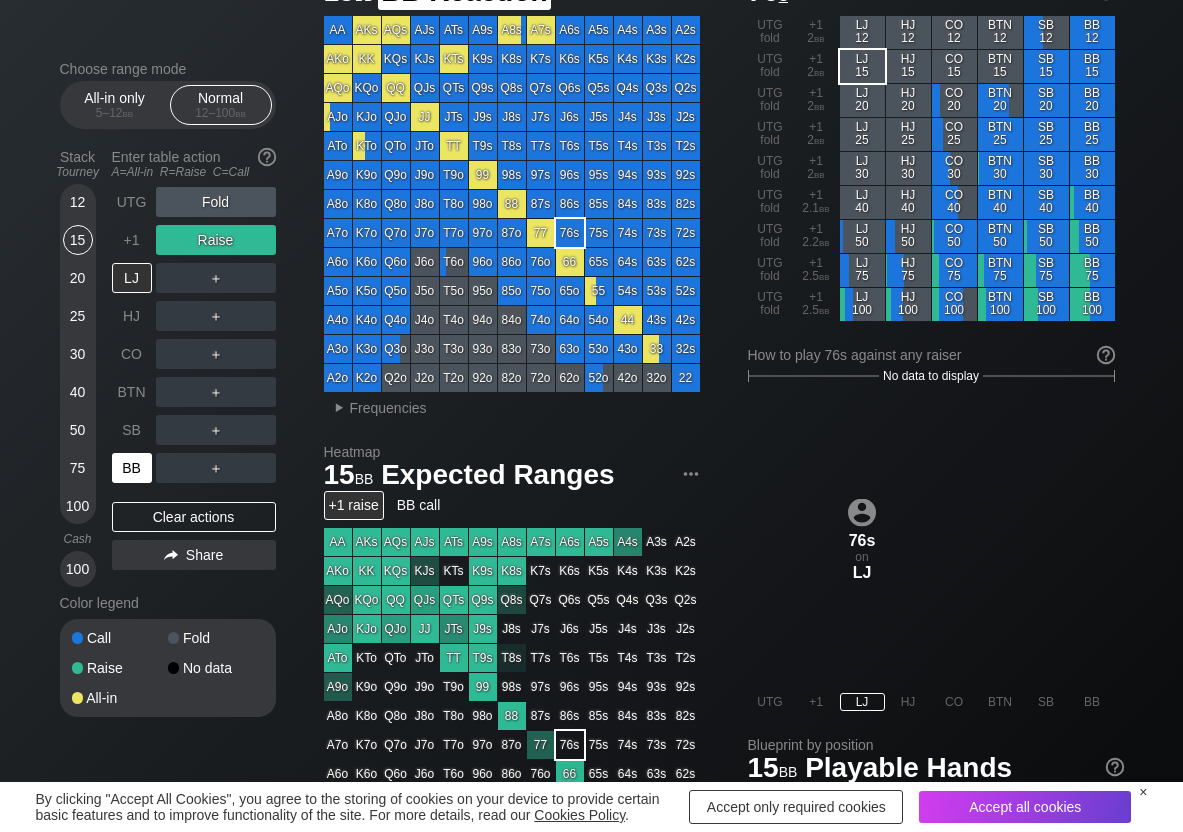 click on "BB" at bounding box center [132, 468] 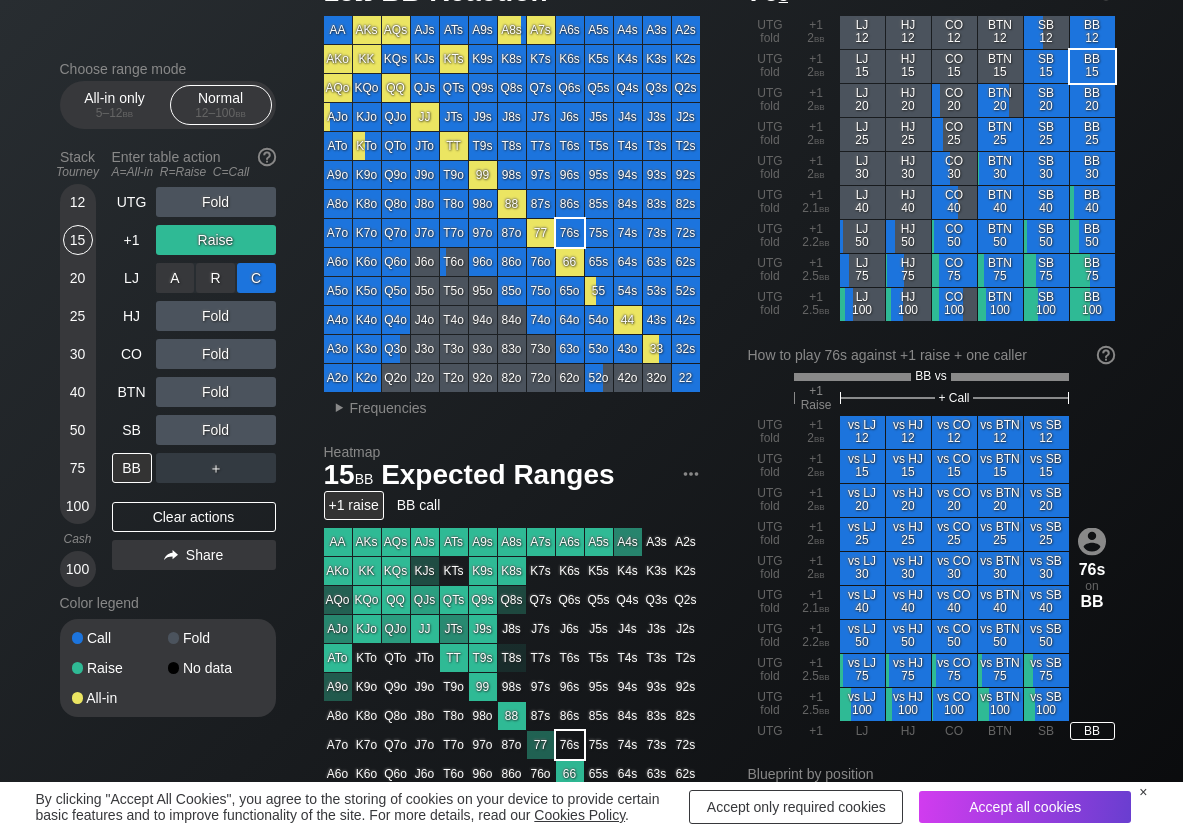 click on "C ✕" at bounding box center [256, 278] 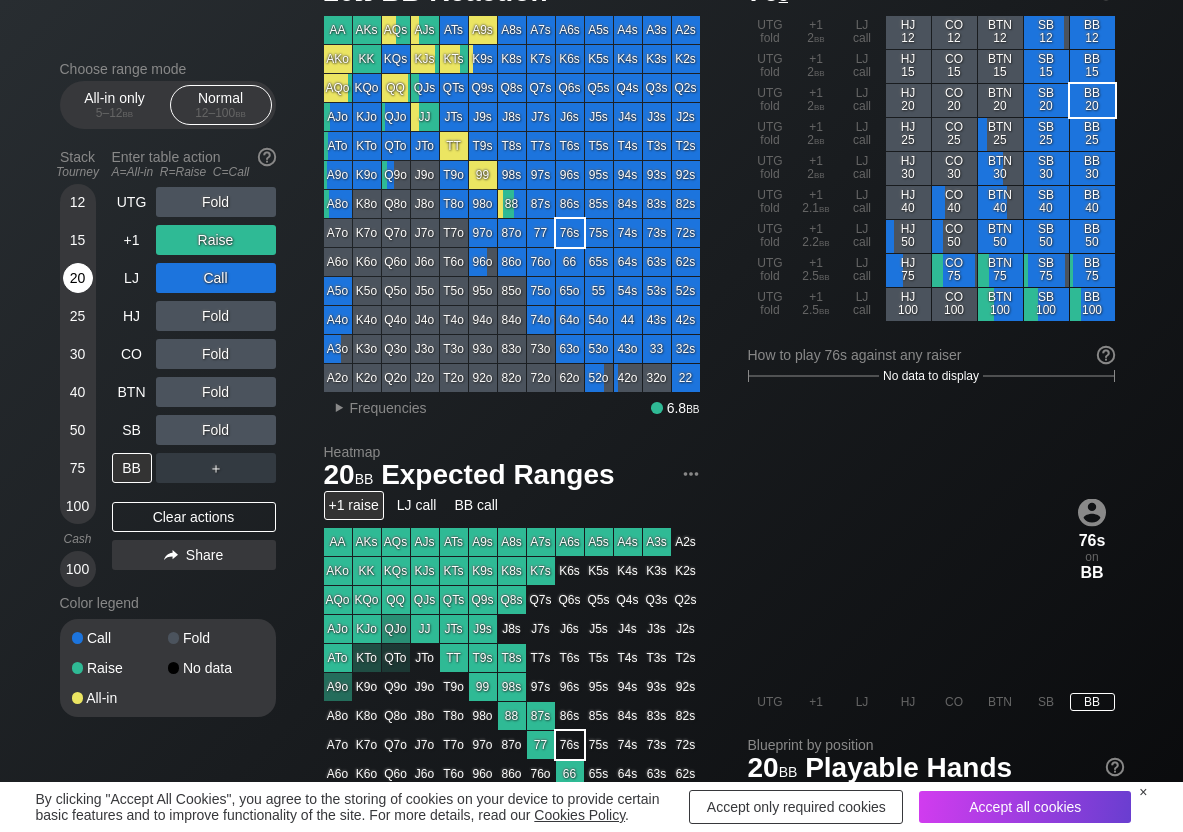 click on "20" at bounding box center (78, 278) 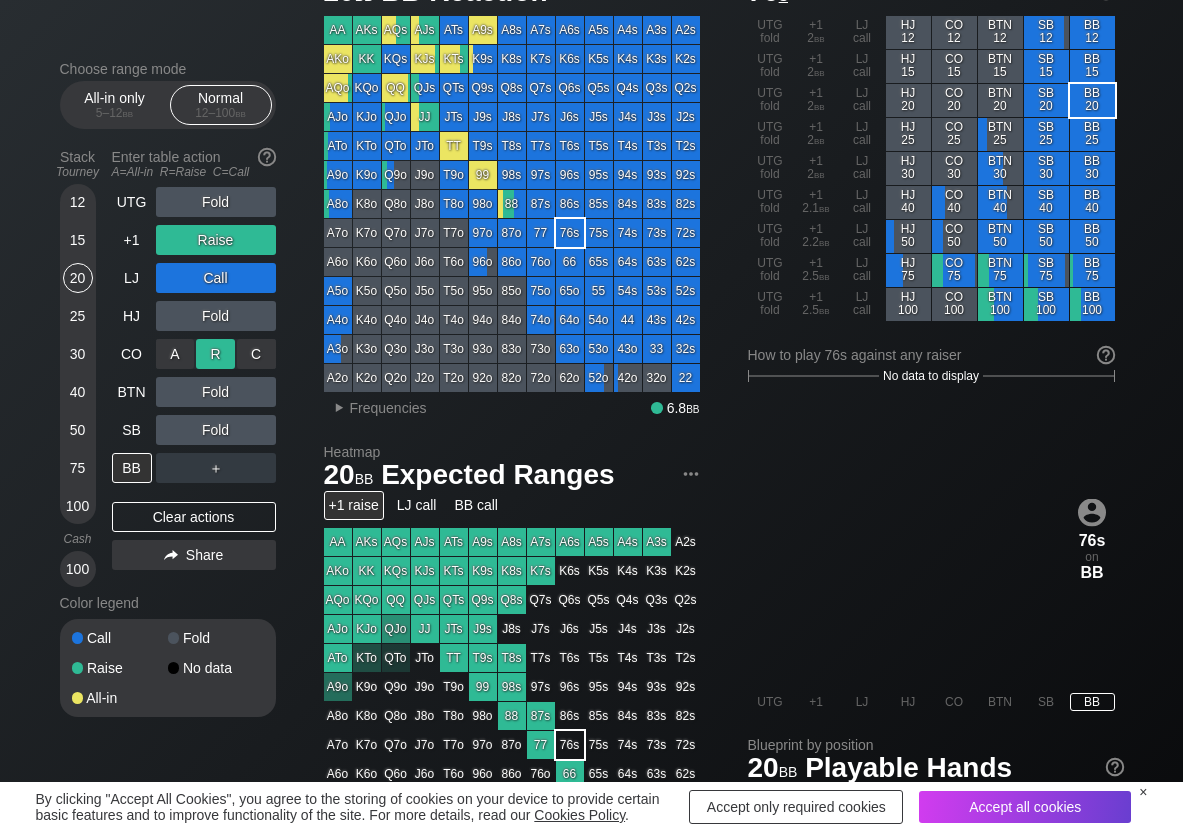 click on "R ✕" at bounding box center (215, 354) 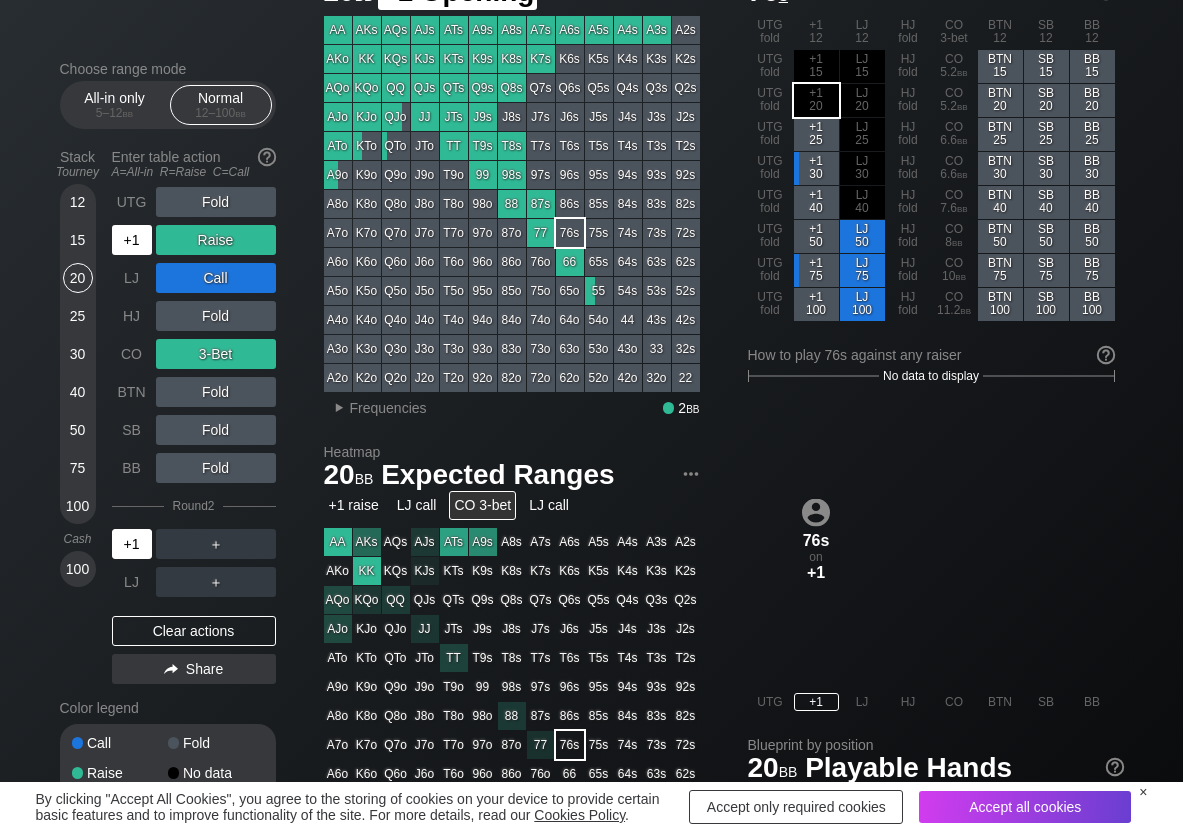 click on "+1" at bounding box center [132, 240] 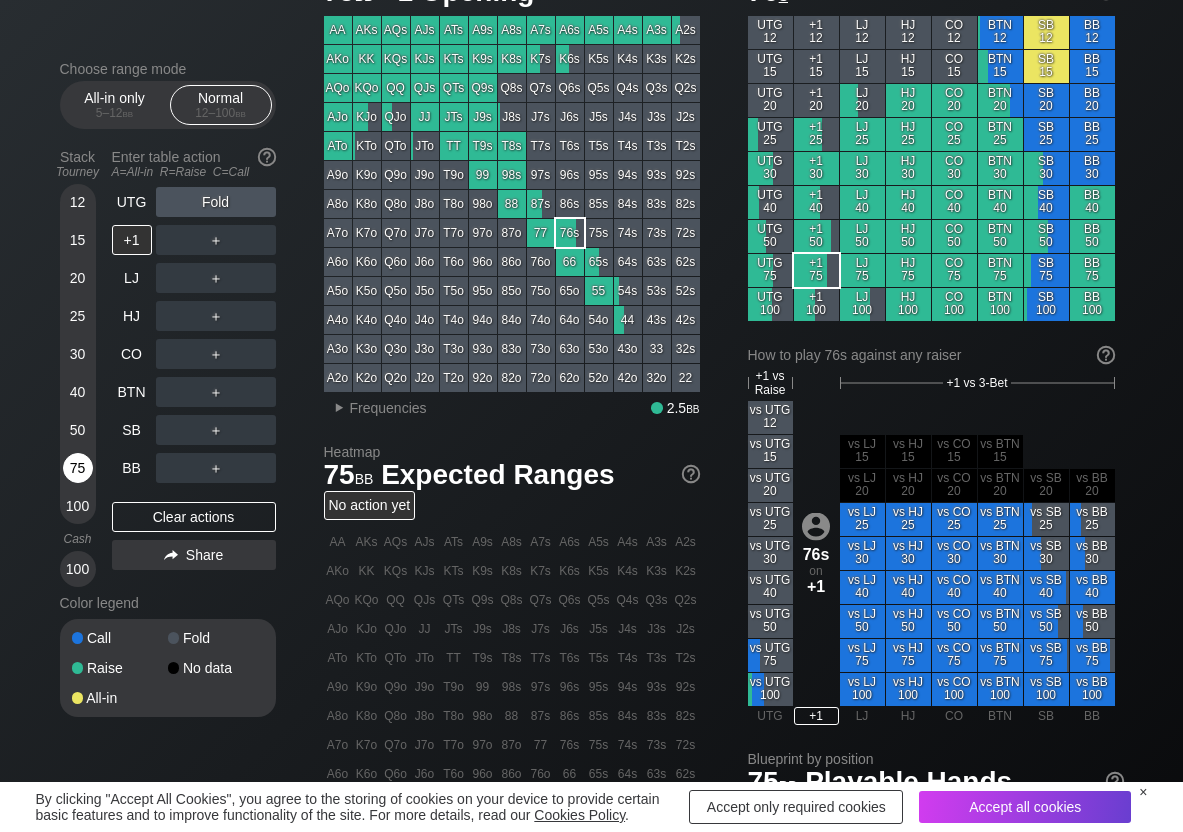 click on "75" at bounding box center [78, 468] 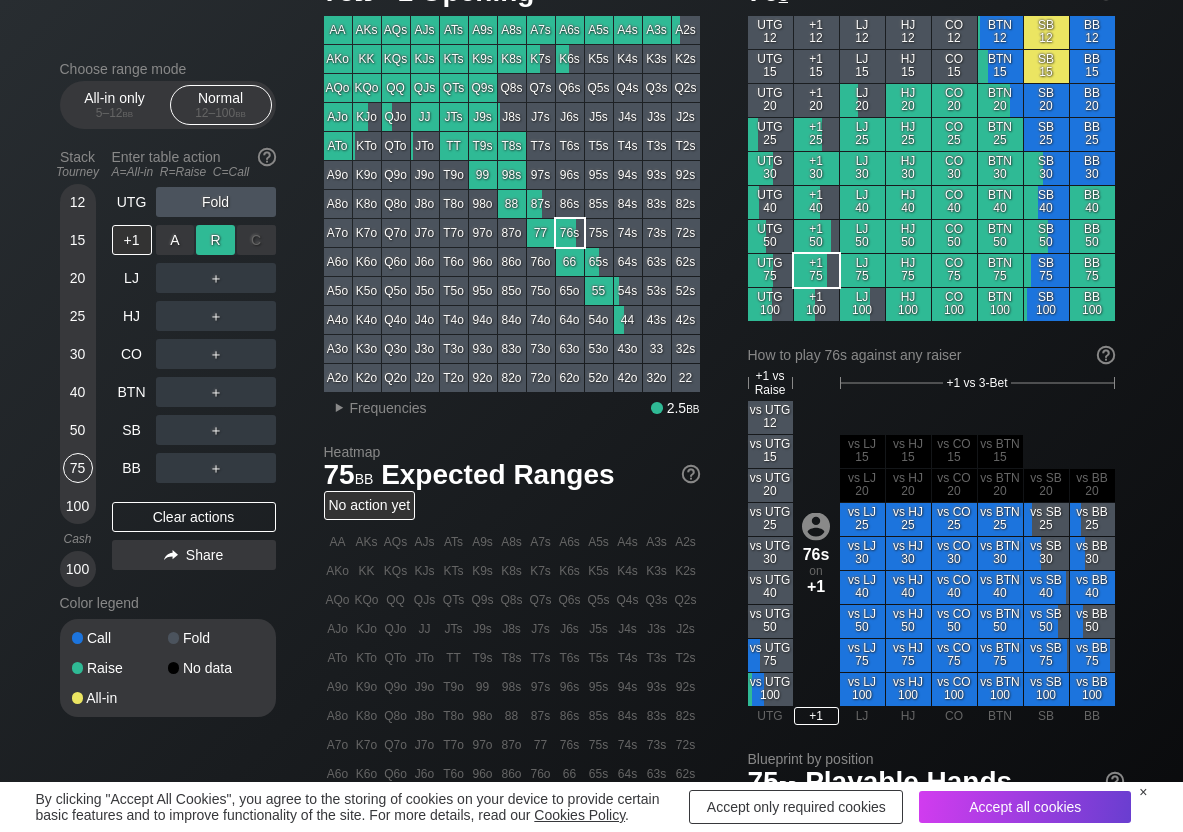 click on "R ✕" at bounding box center (215, 240) 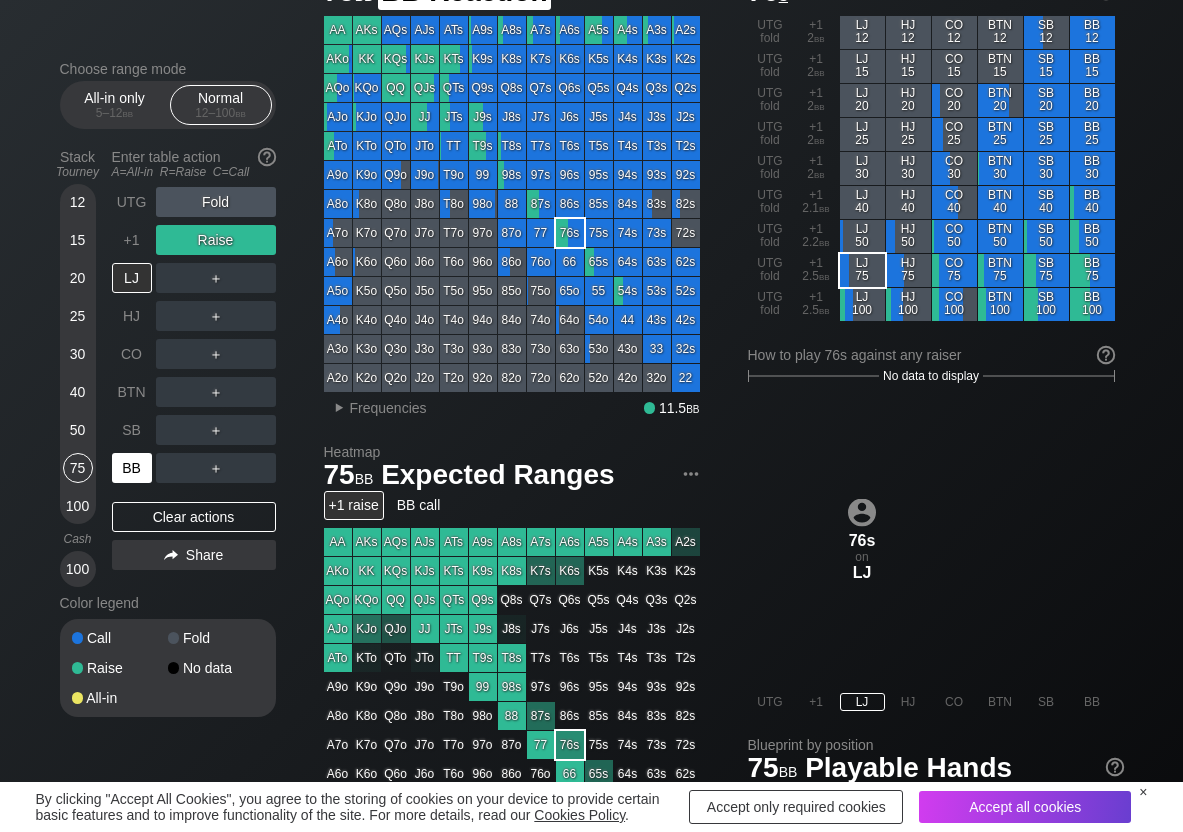 click on "BB" at bounding box center (132, 468) 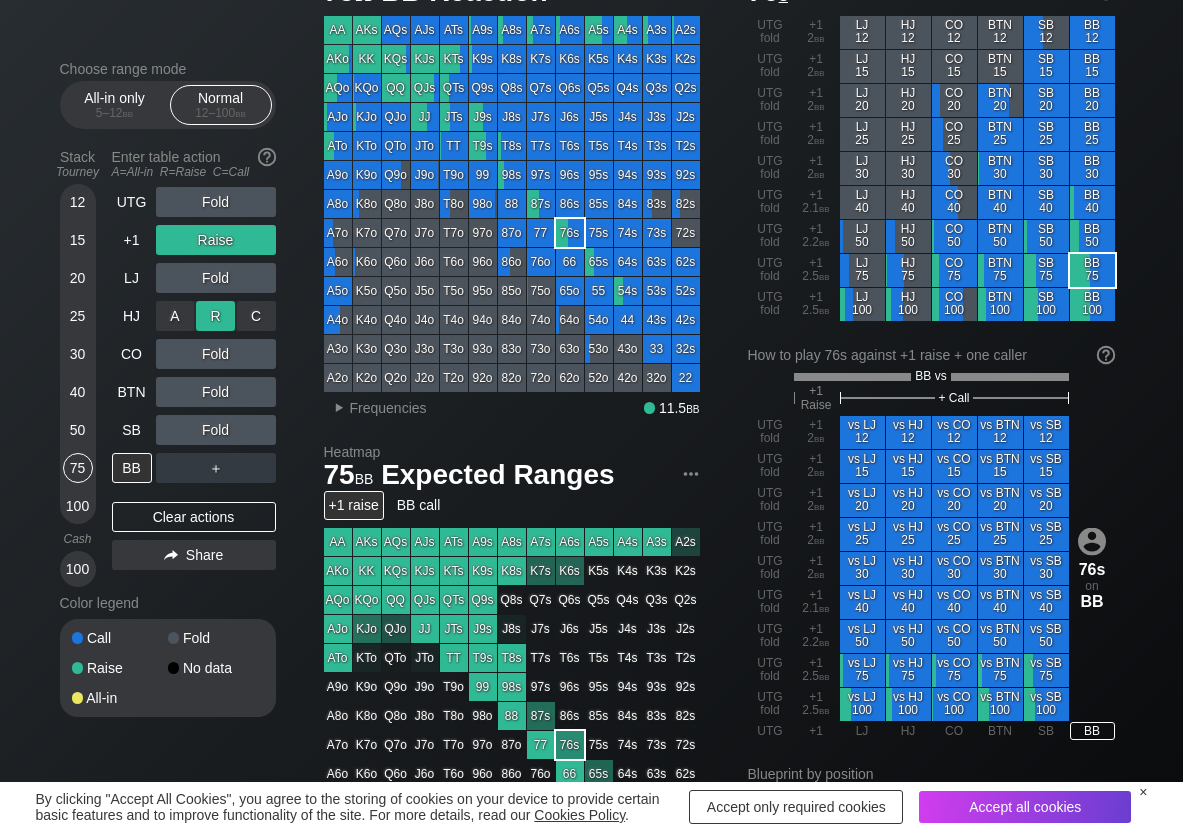 click on "R ✕" at bounding box center (215, 316) 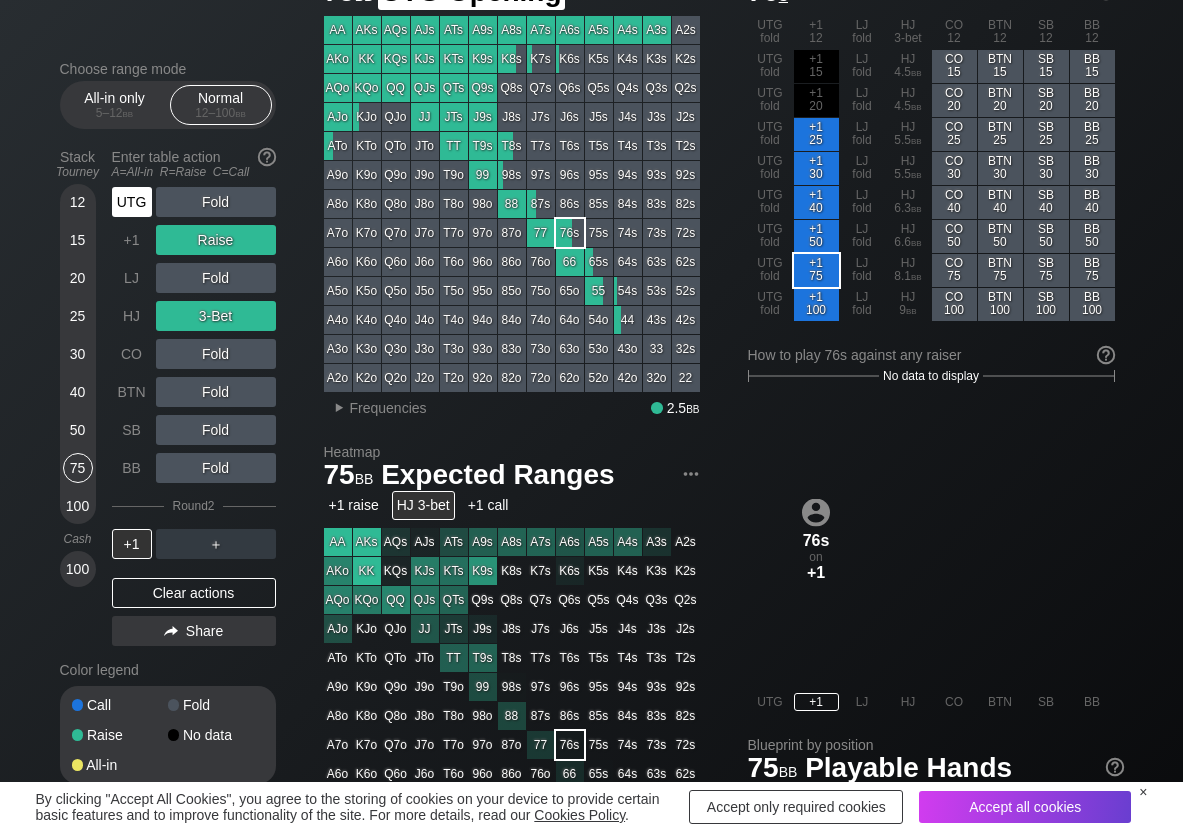 click on "UTG" at bounding box center (132, 202) 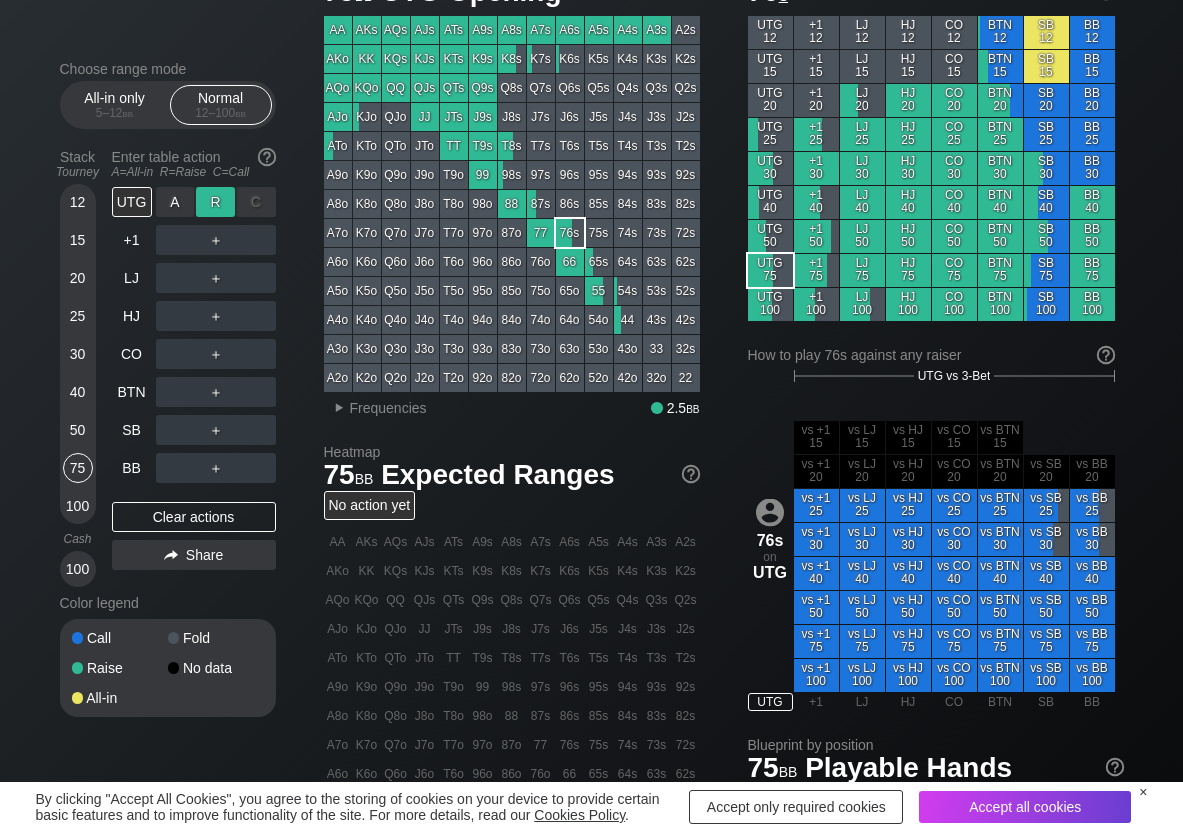 click on "R ✕" at bounding box center (215, 202) 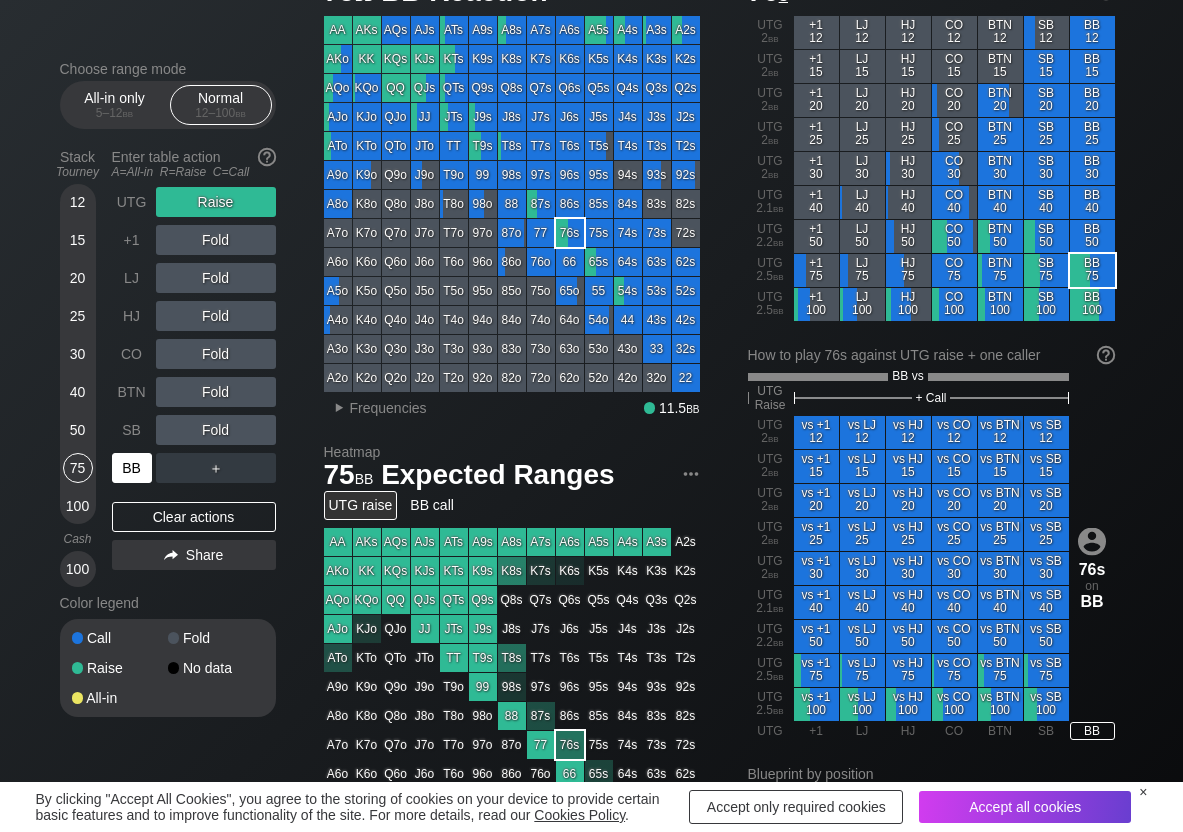 click on "BB" at bounding box center [132, 468] 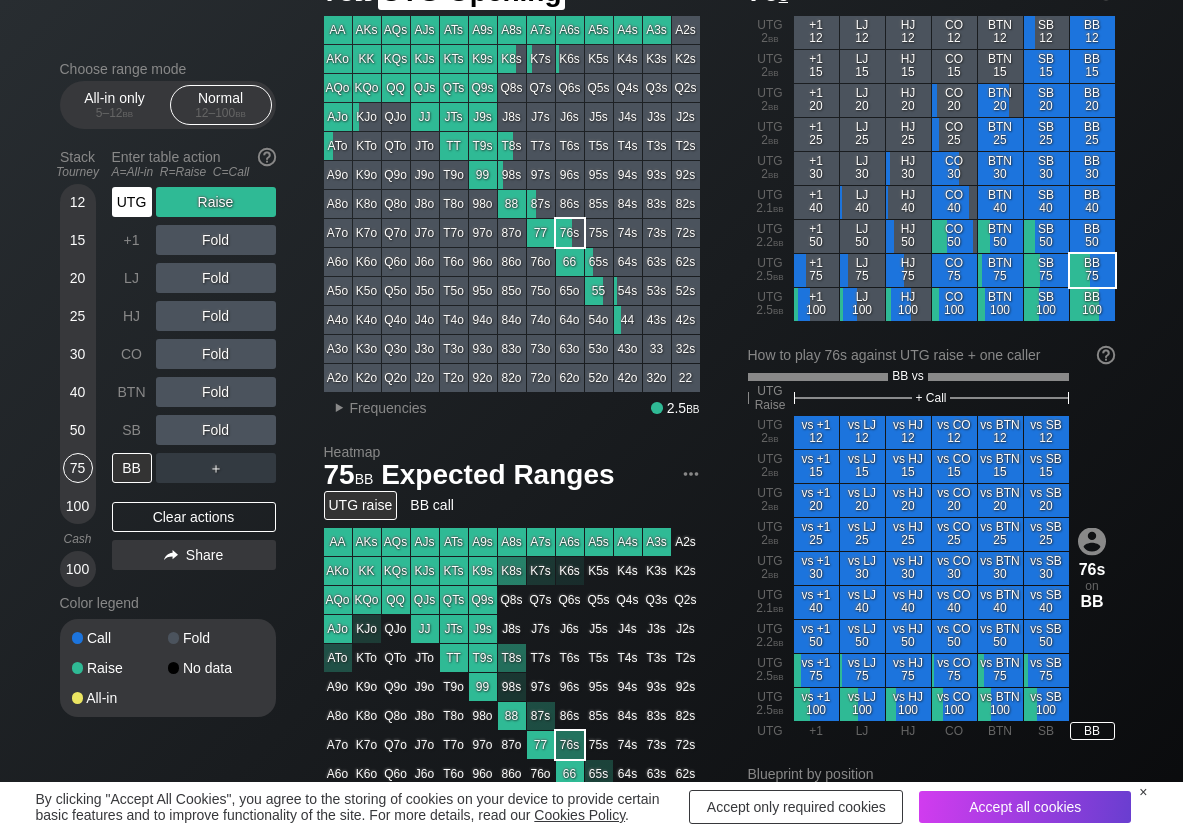 drag, startPoint x: 147, startPoint y: 209, endPoint x: 305, endPoint y: 143, distance: 171.23083 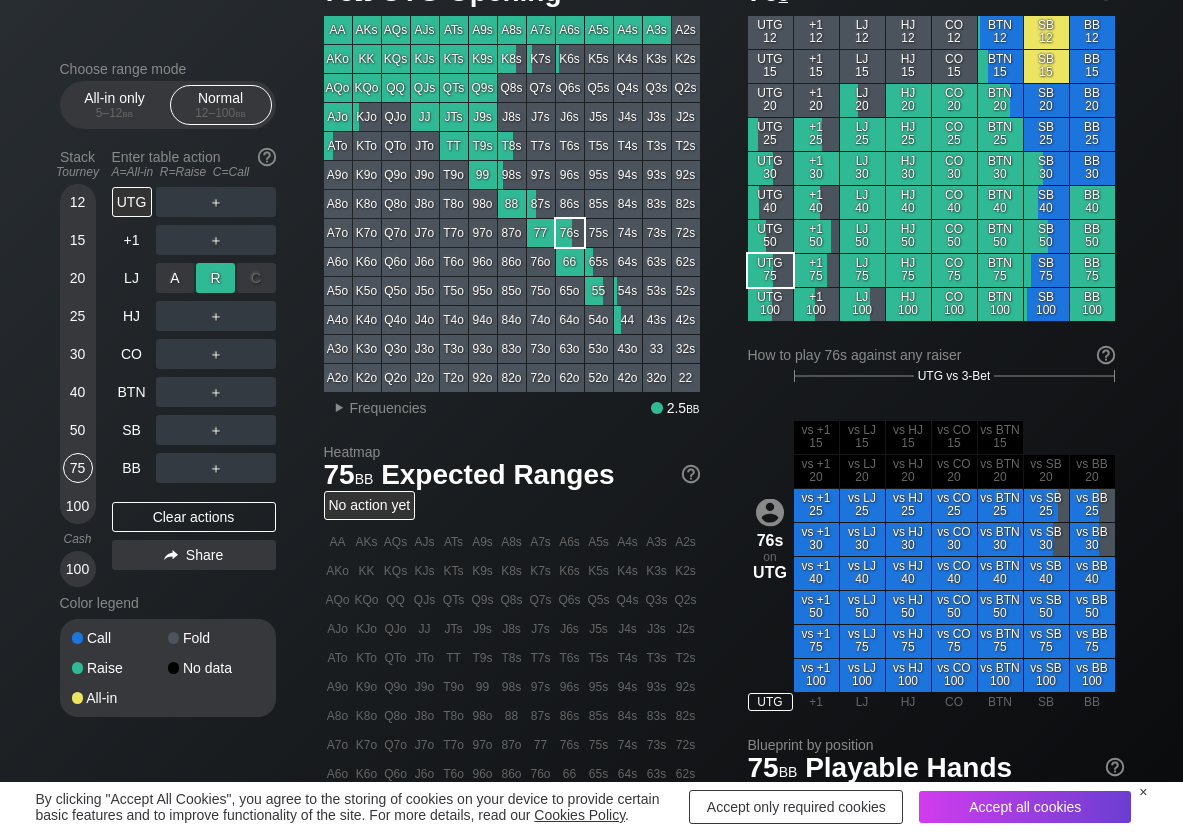 click on "R ✕" at bounding box center (215, 278) 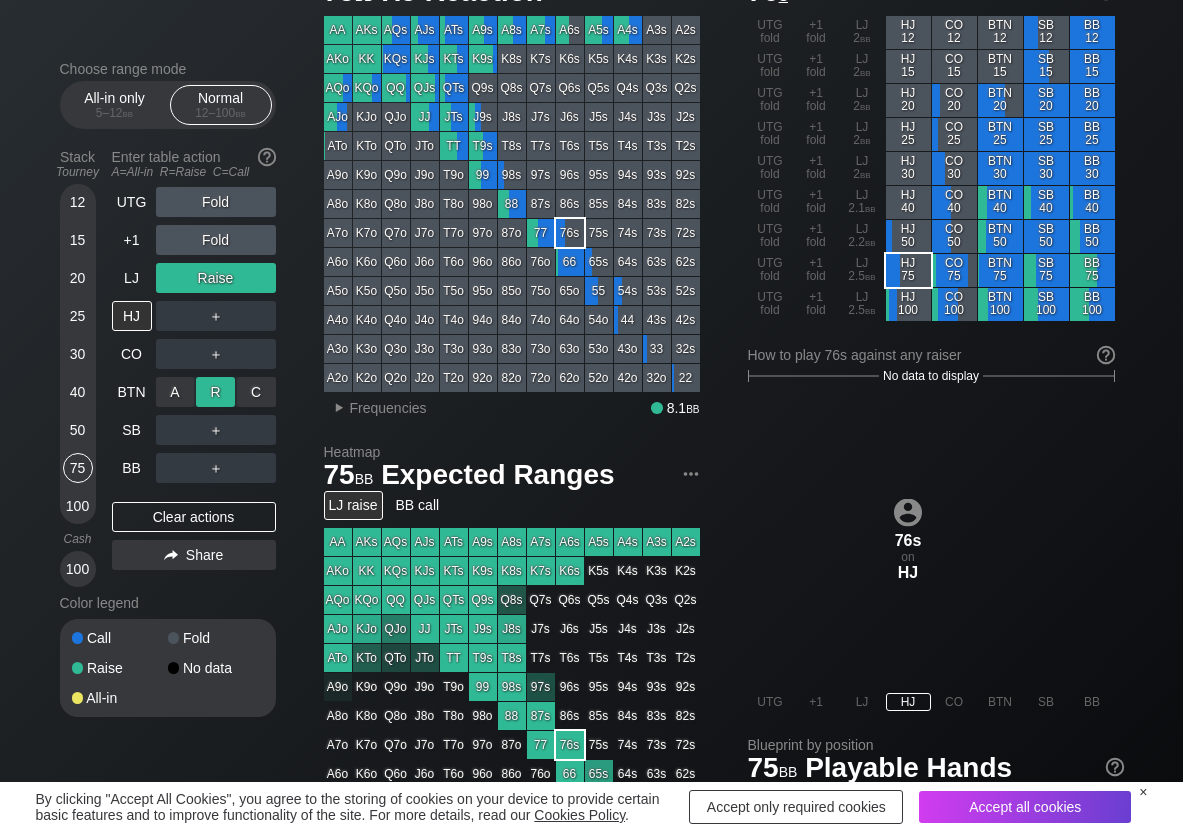 click on "R ✕" at bounding box center [215, 392] 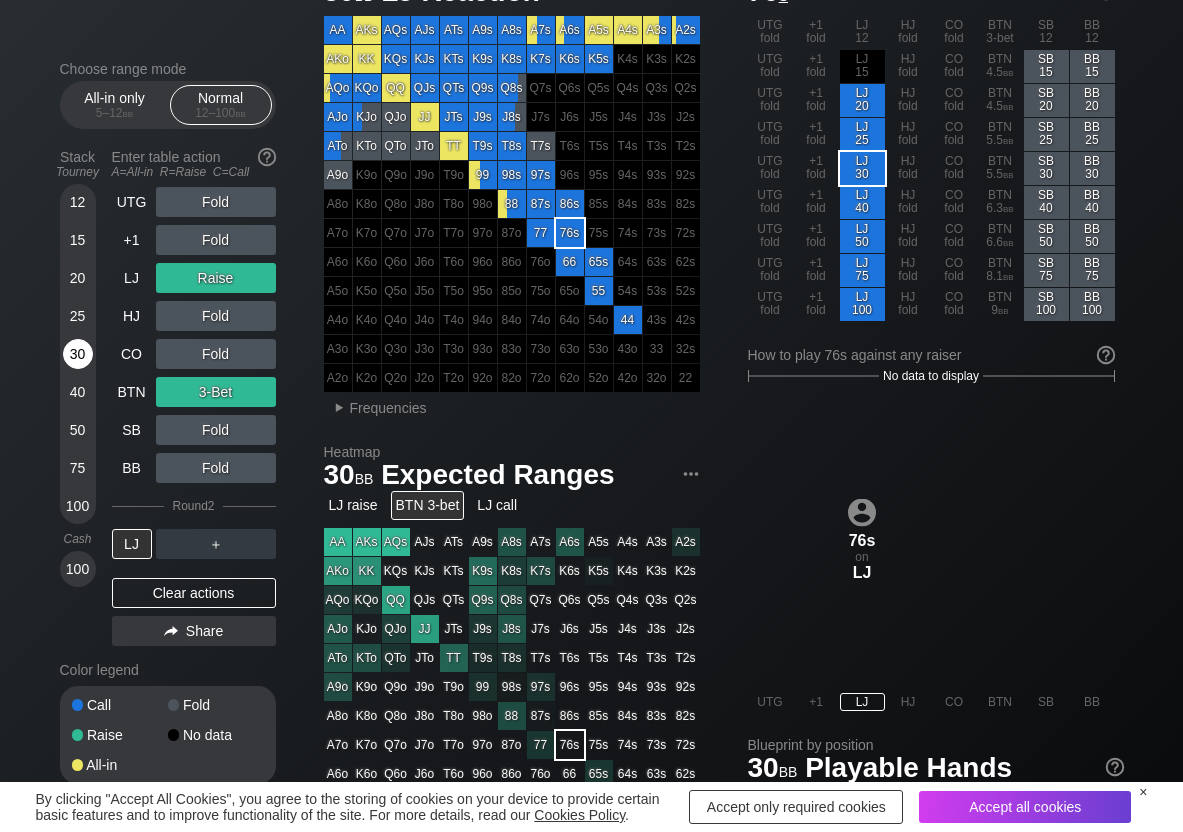 click on "30" at bounding box center [78, 354] 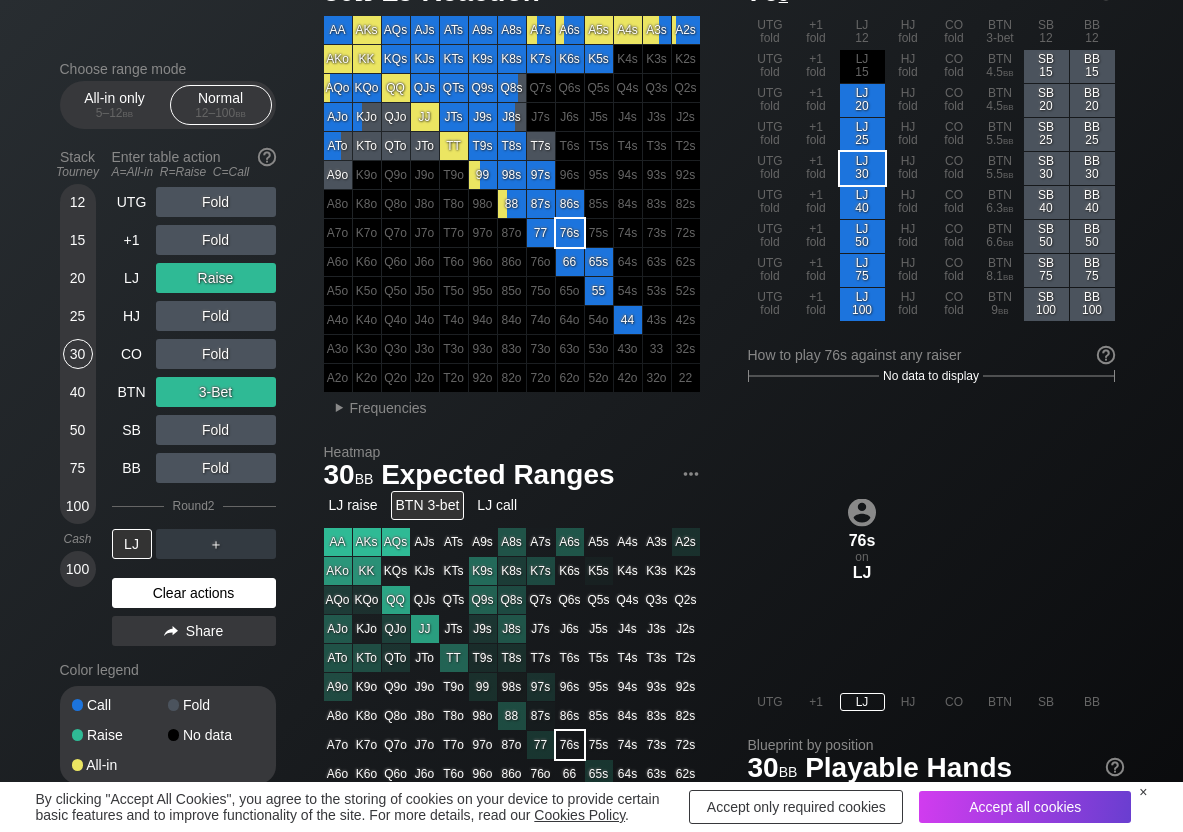click on "Clear actions" at bounding box center (194, 593) 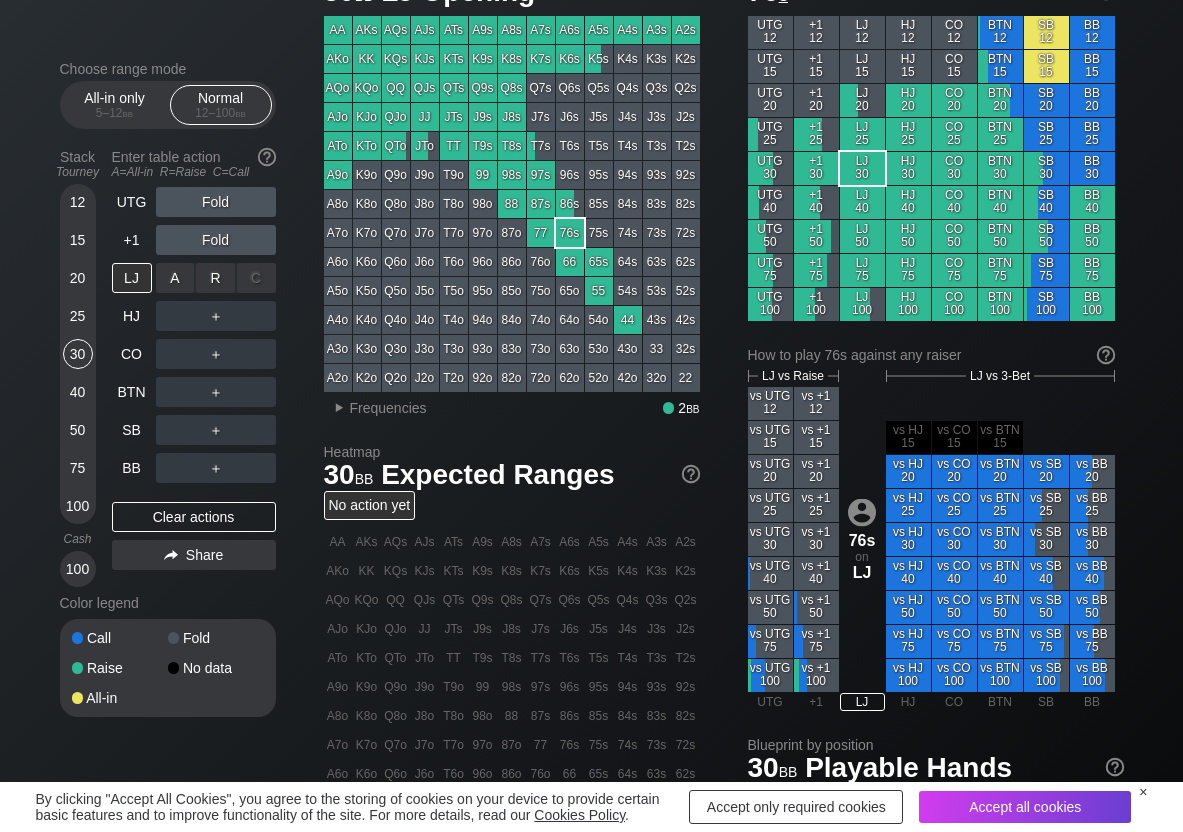 click on "R ✕" at bounding box center (215, 278) 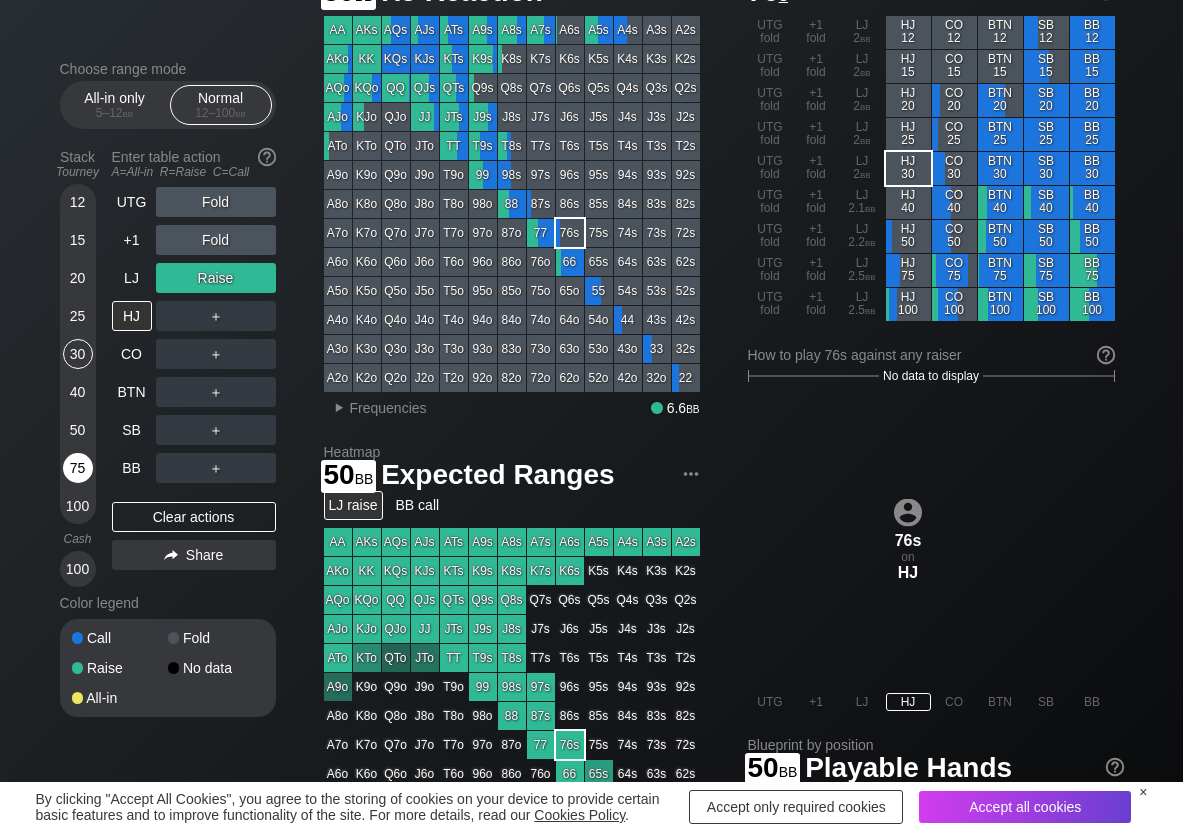 drag, startPoint x: 75, startPoint y: 429, endPoint x: 73, endPoint y: 454, distance: 25.079872 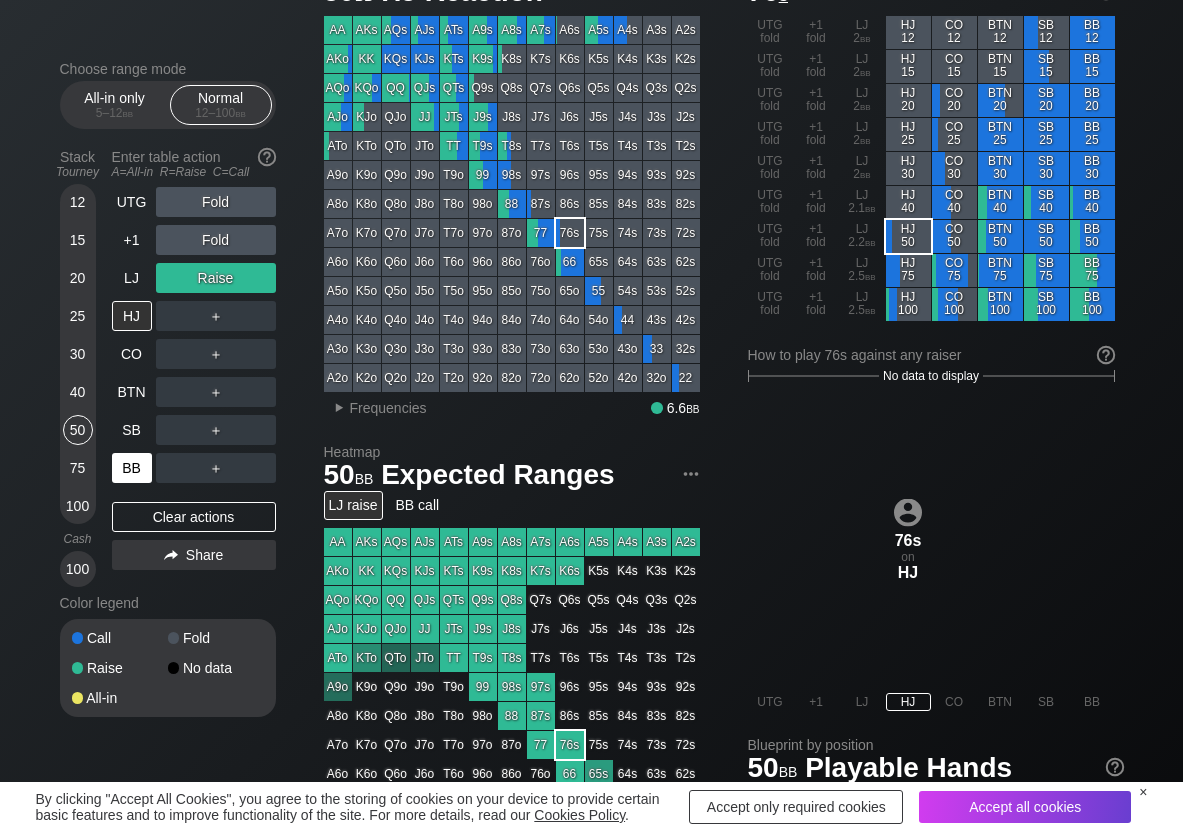 click on "BB" at bounding box center [132, 468] 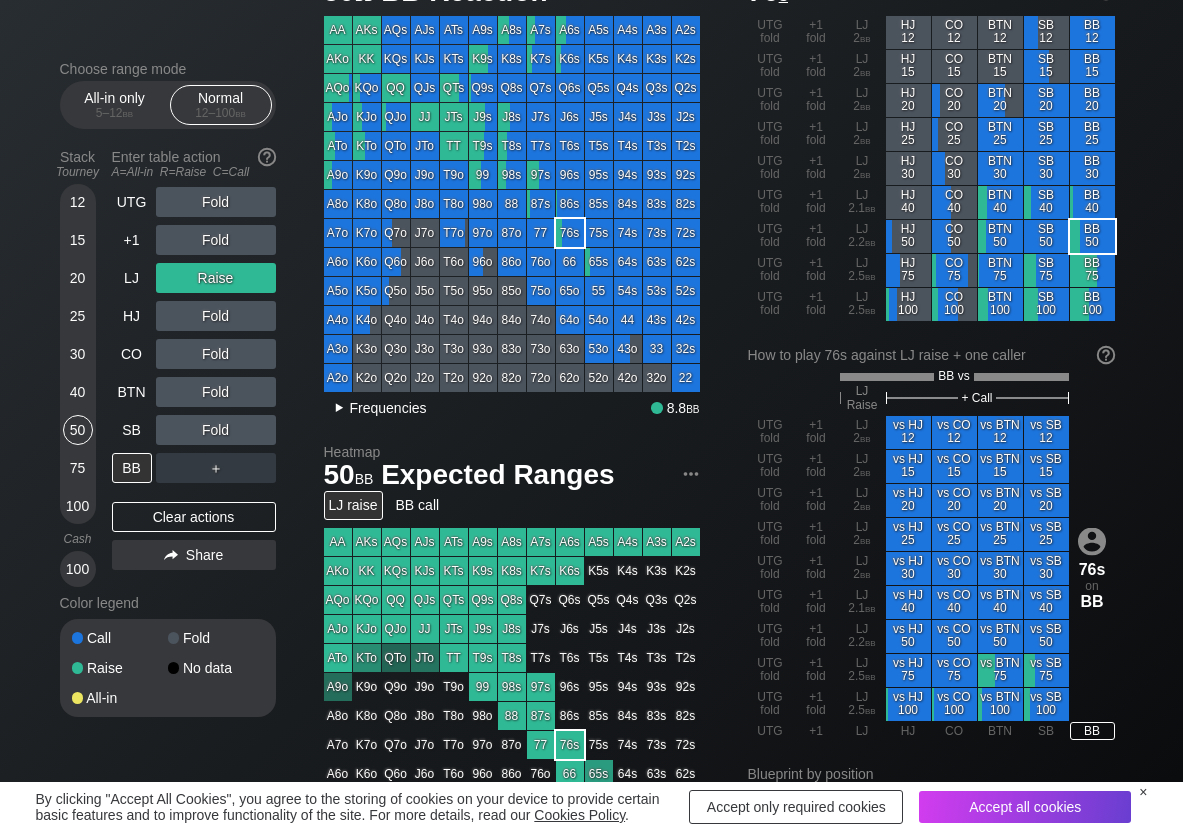 click on "Frequencies" at bounding box center (388, 408) 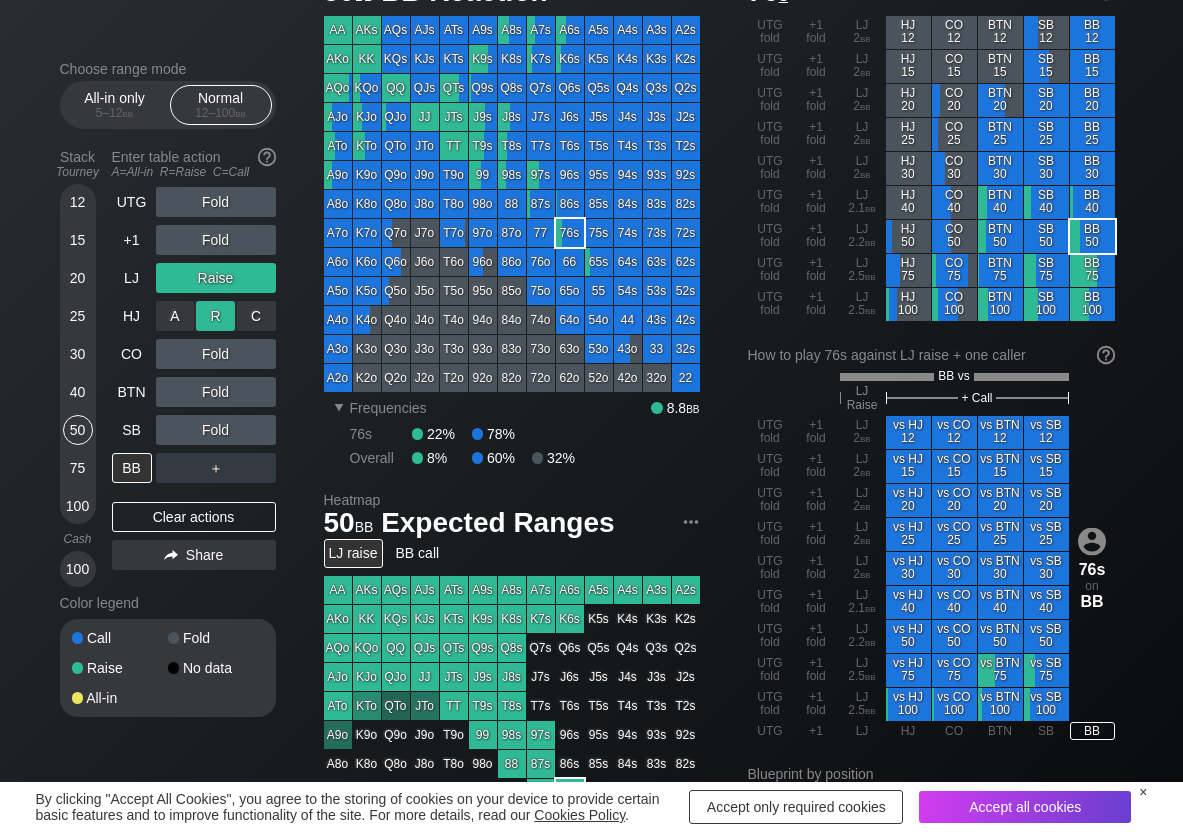 click on "R ✕" at bounding box center [215, 316] 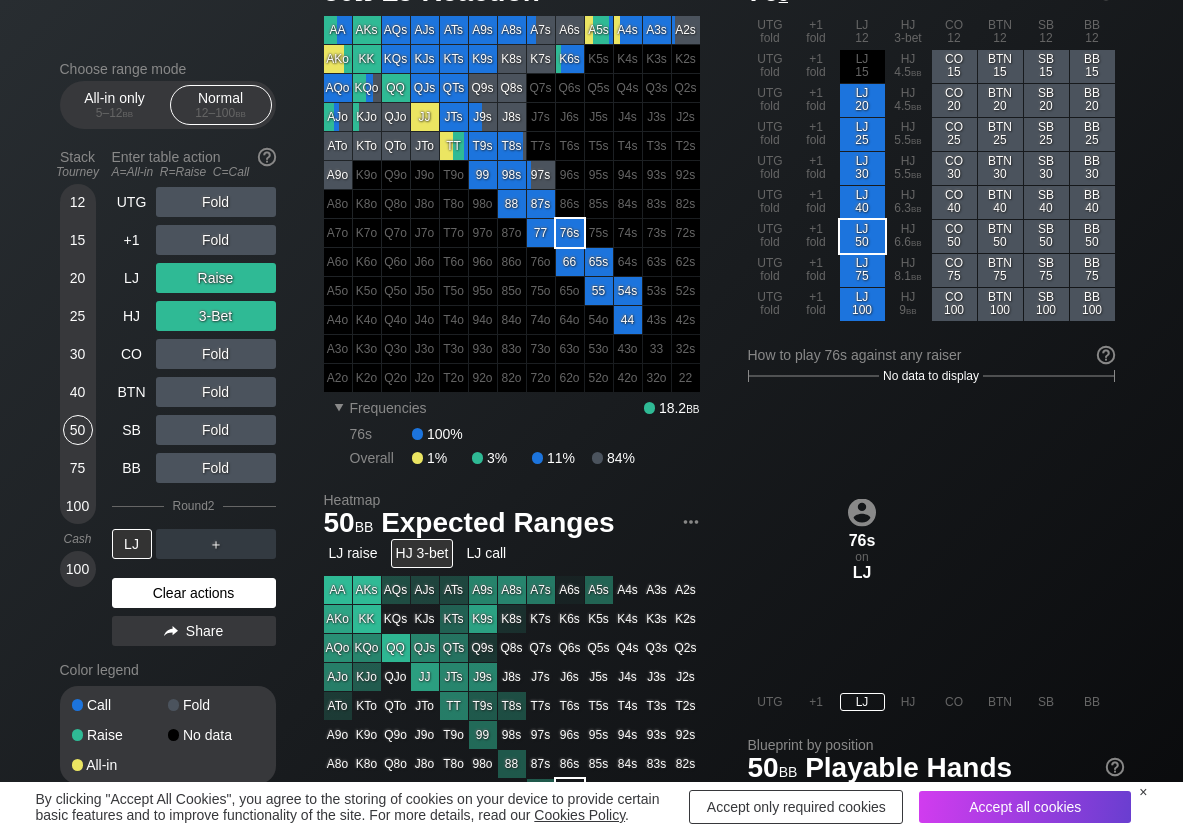 click on "Clear actions" at bounding box center [194, 593] 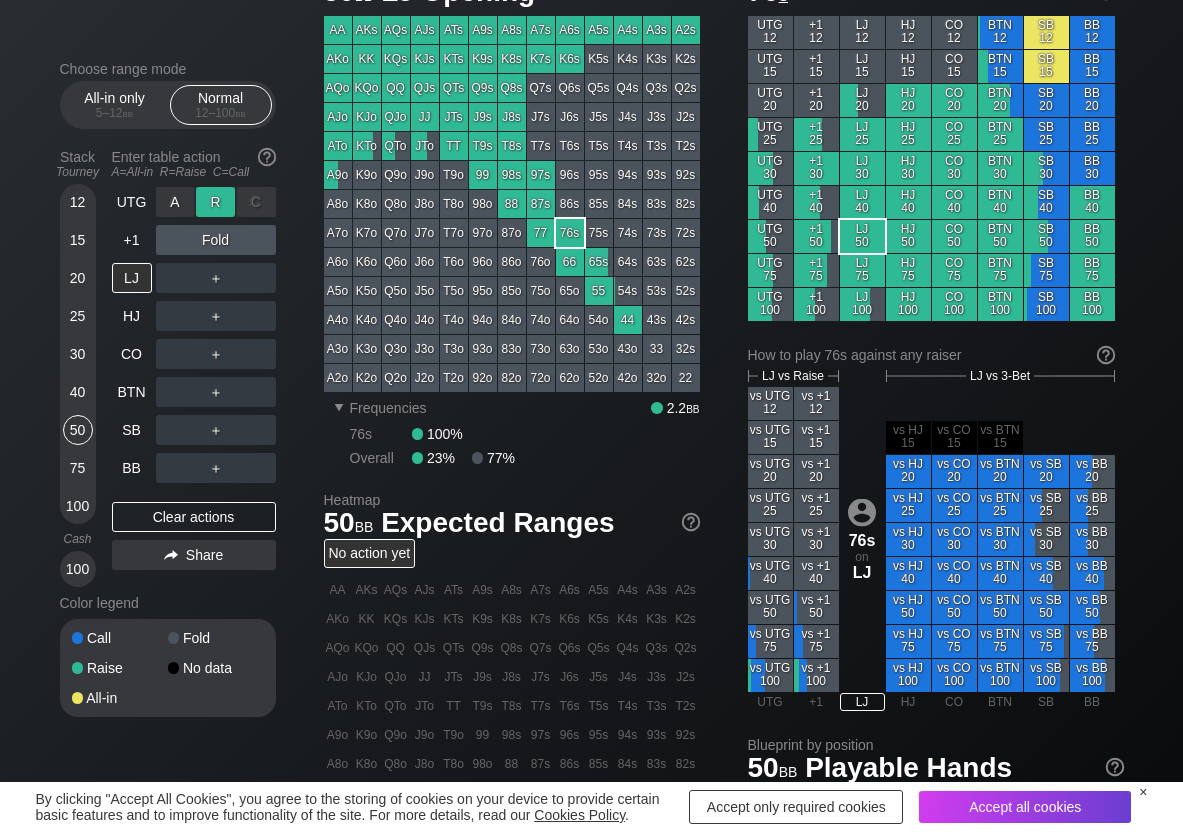 click on "R ✕" at bounding box center [215, 202] 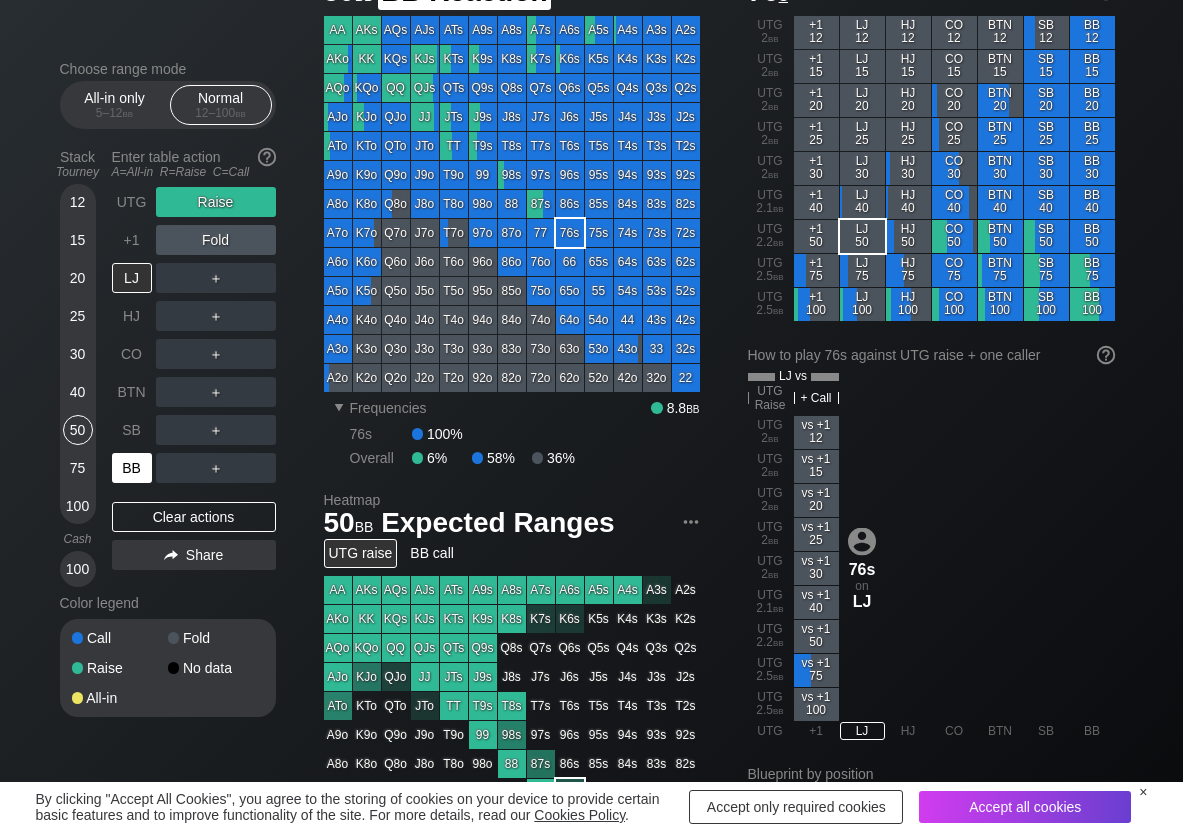 click on "BB" at bounding box center (132, 468) 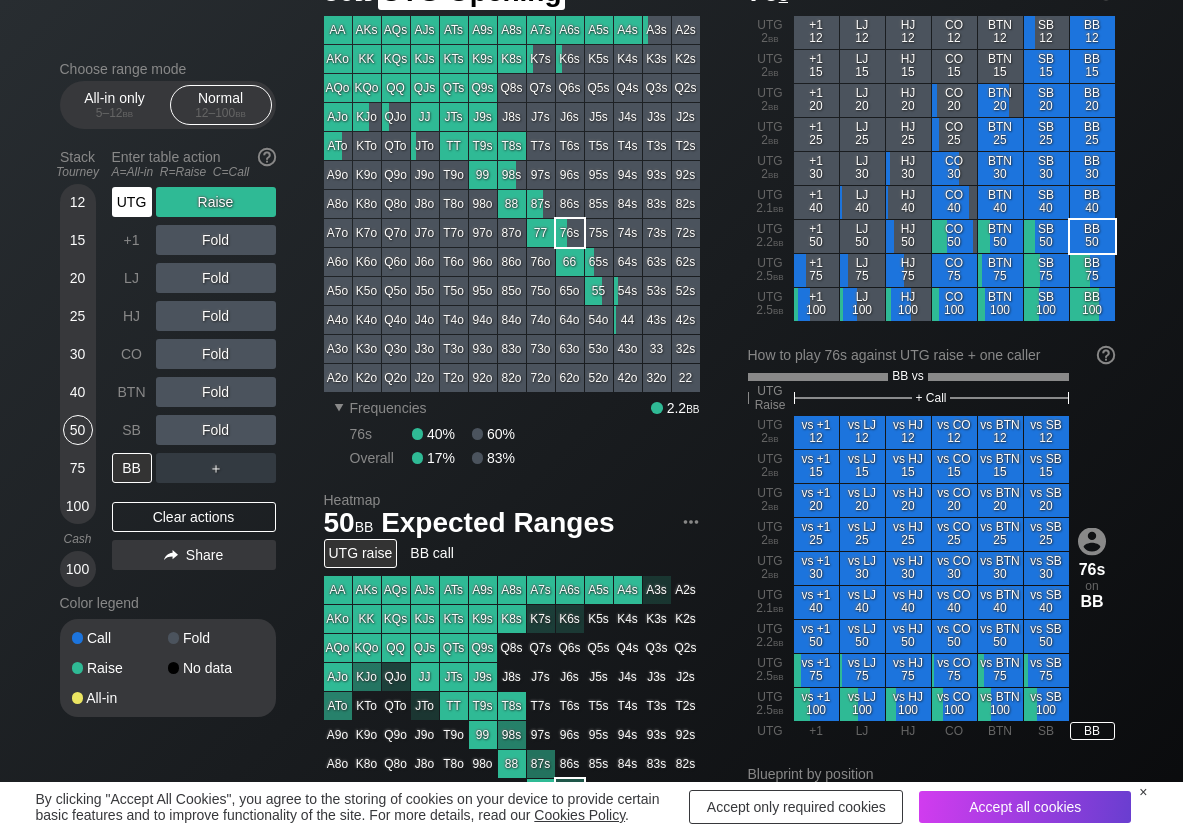 click on "UTG" at bounding box center [132, 202] 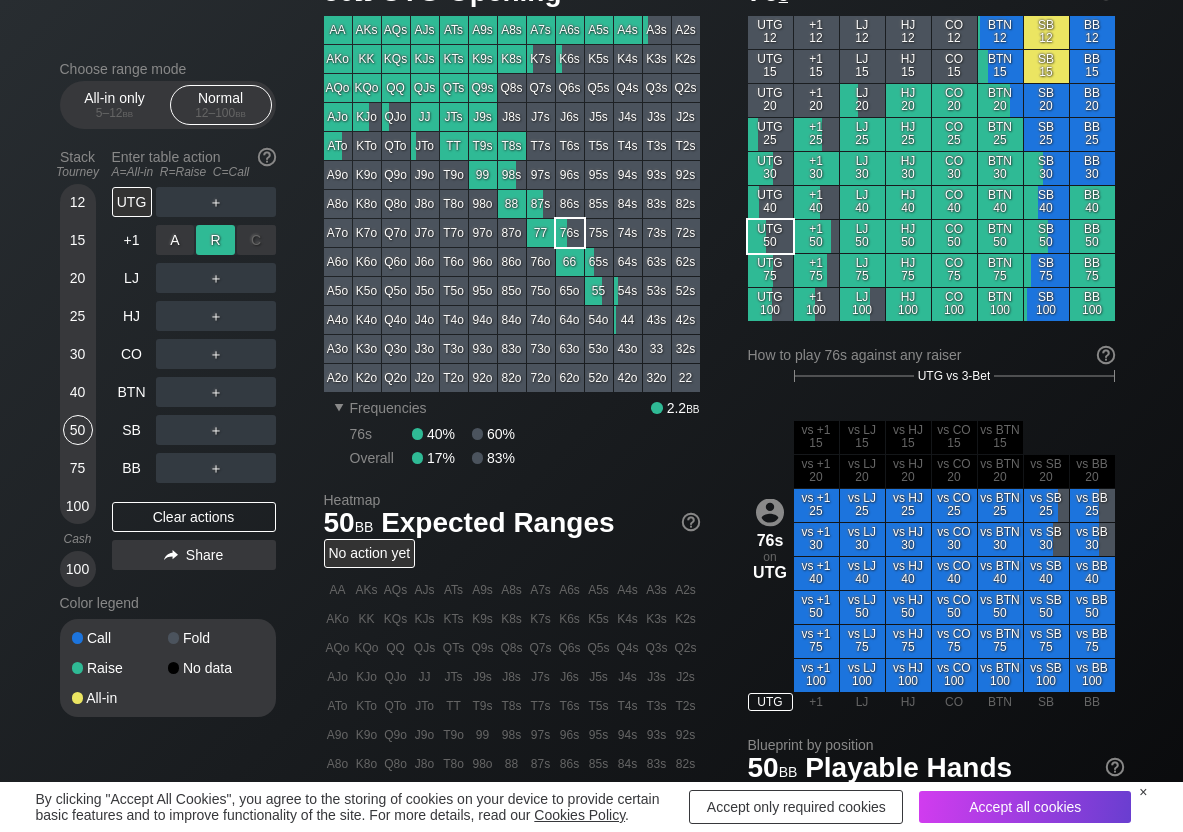 drag, startPoint x: 213, startPoint y: 233, endPoint x: 204, endPoint y: 249, distance: 18.35756 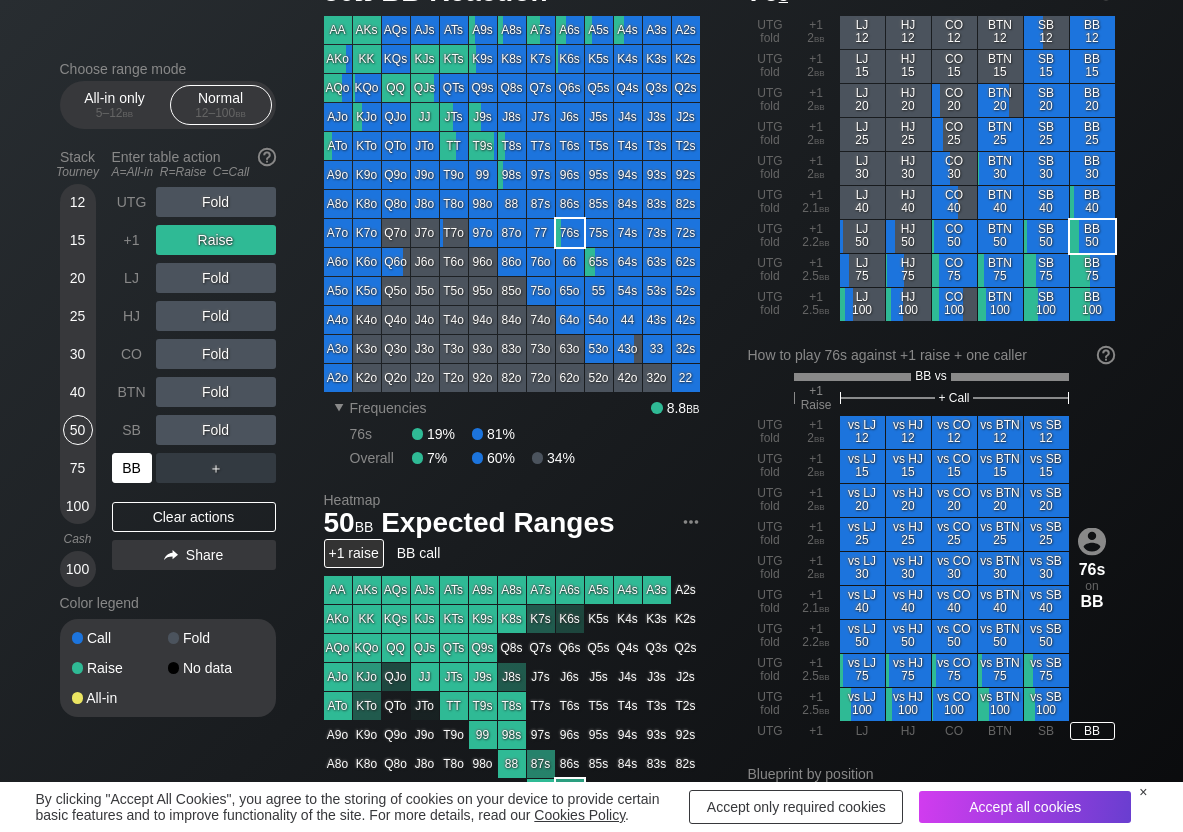 click on "BB" at bounding box center [132, 468] 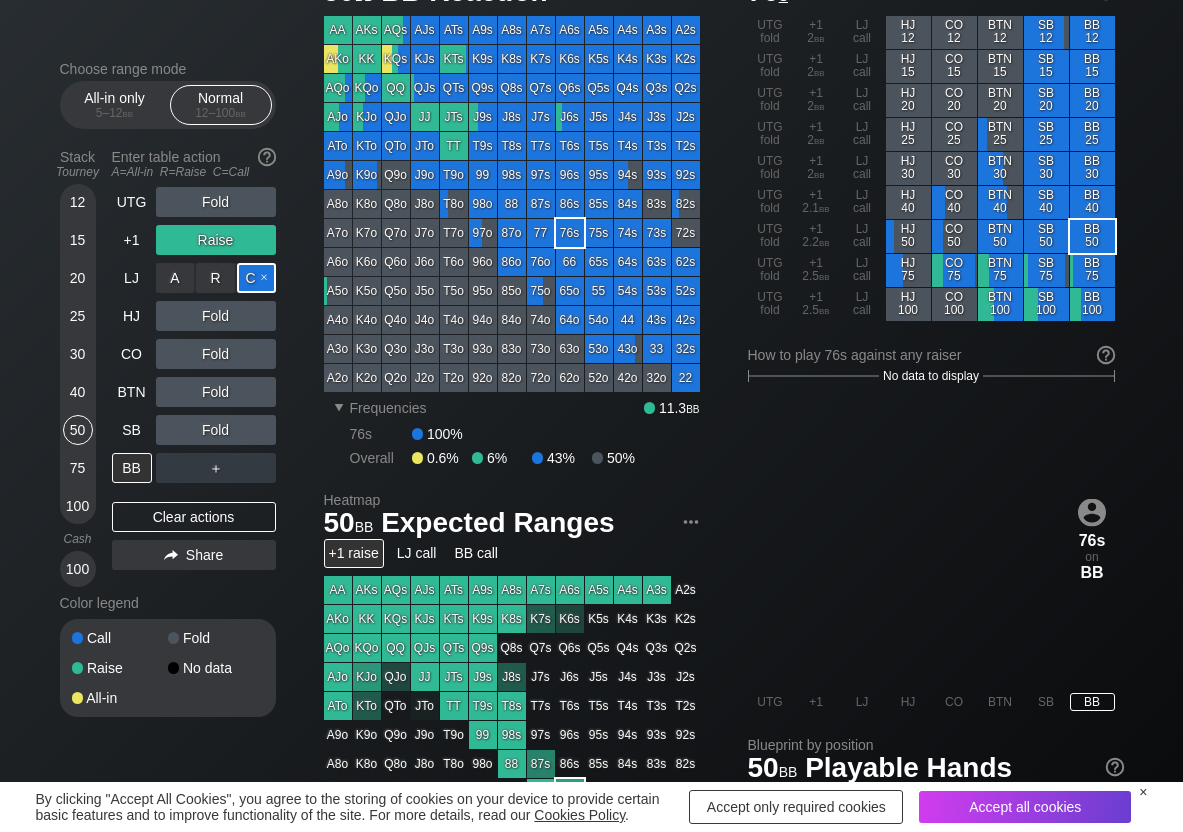 click on "C ✕" at bounding box center (256, 278) 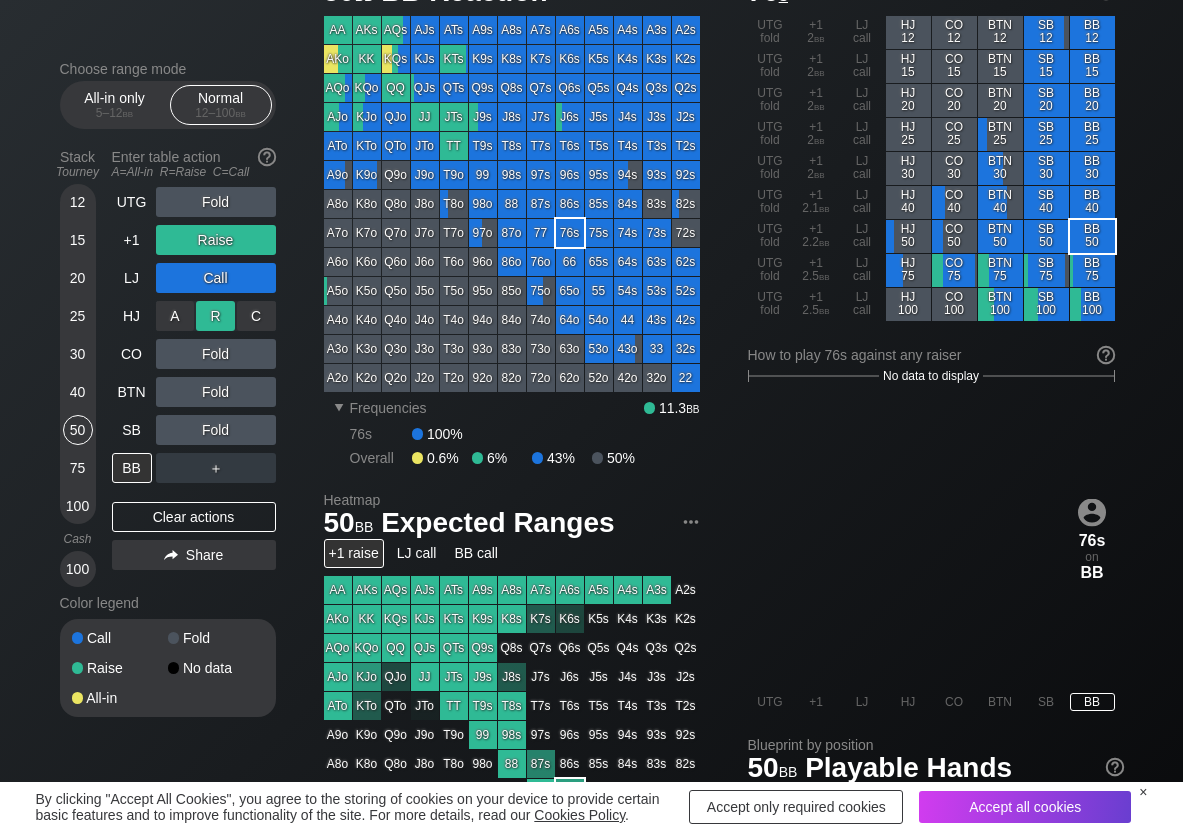 click on "R ✕" at bounding box center [215, 316] 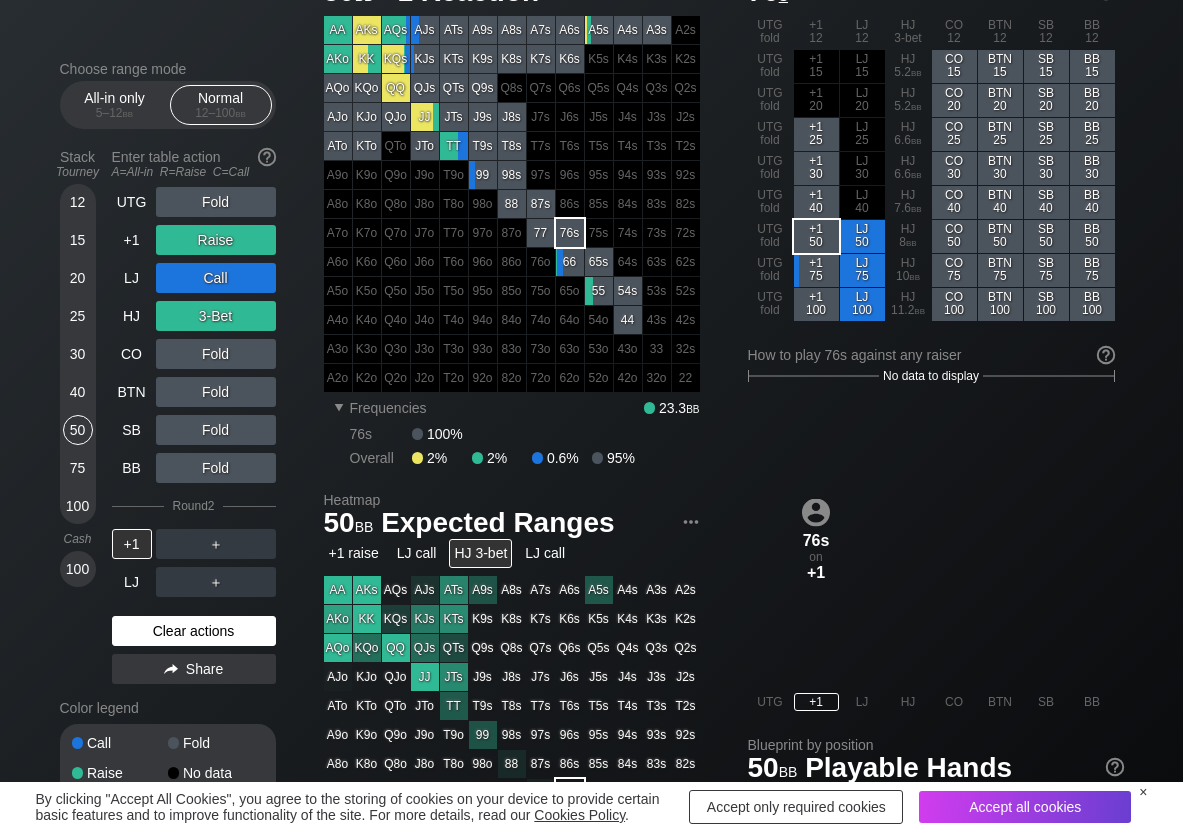 click on "Clear actions" at bounding box center (194, 631) 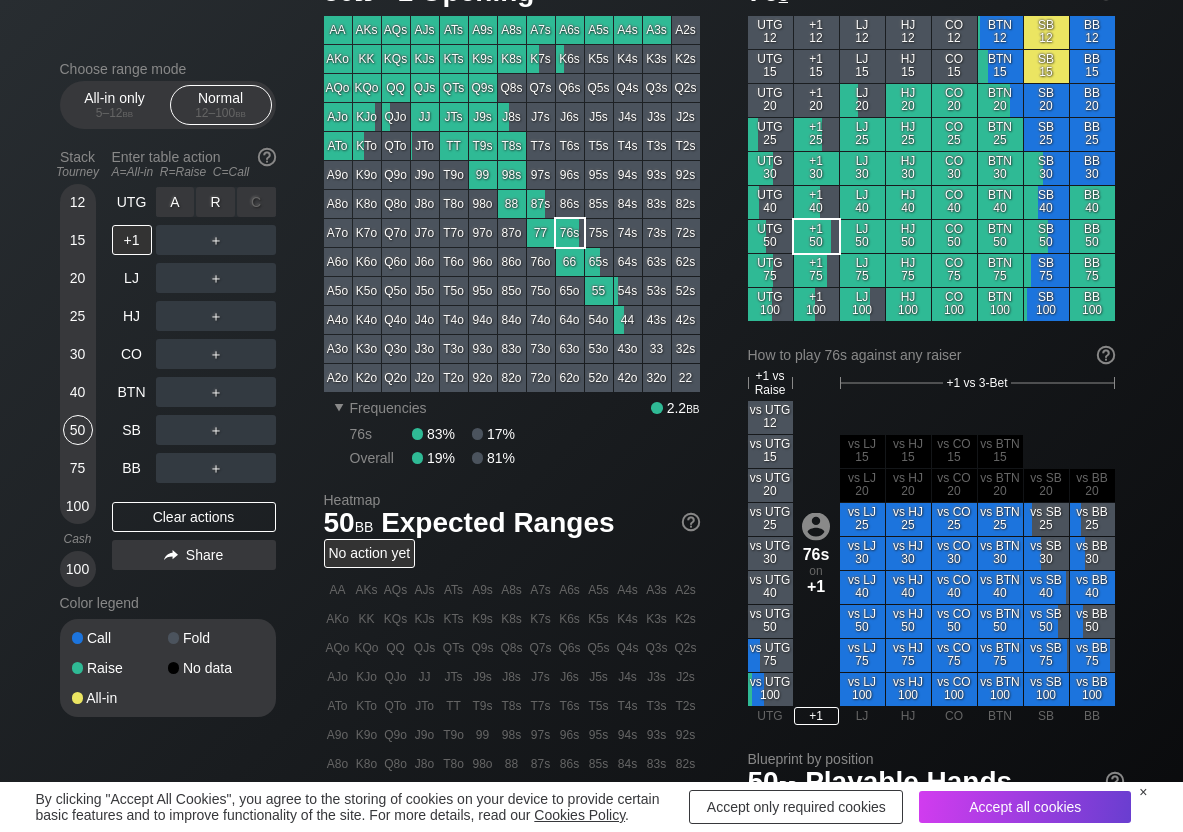 click on "R ✕" at bounding box center [215, 202] 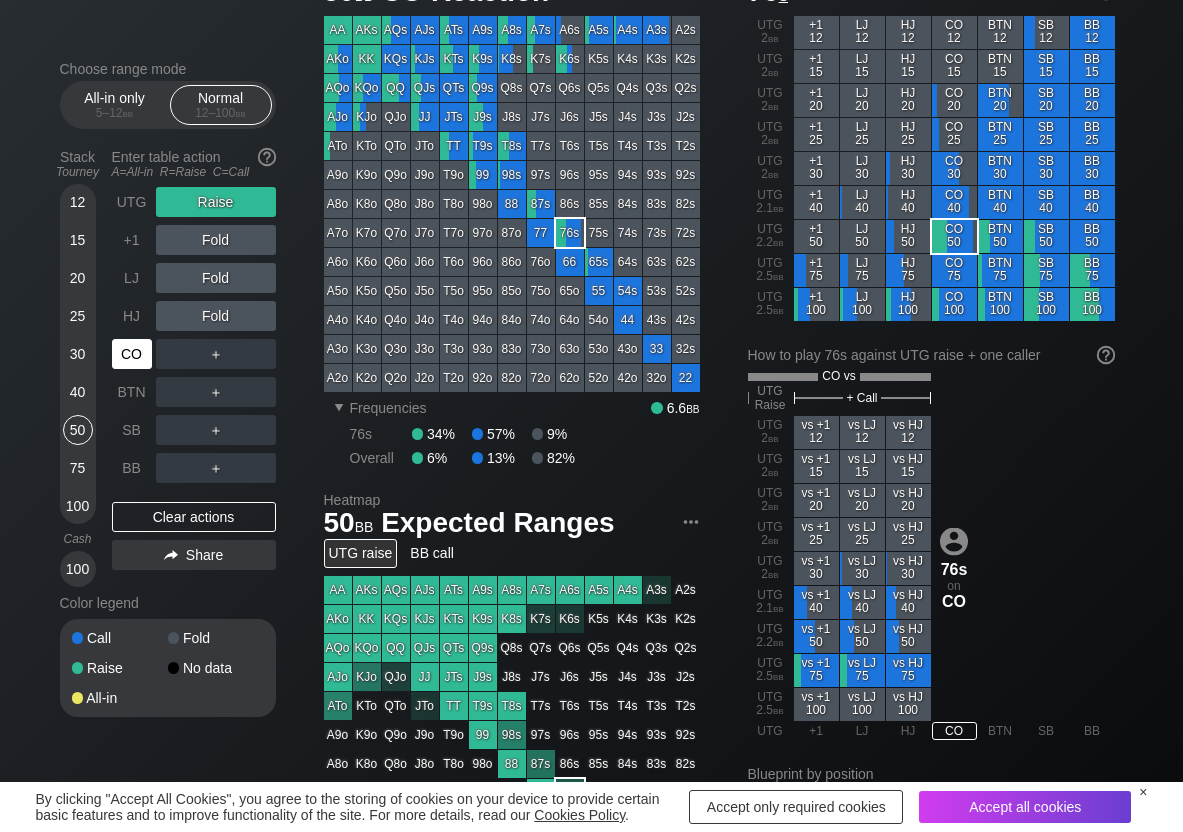 click on "CO" at bounding box center (132, 354) 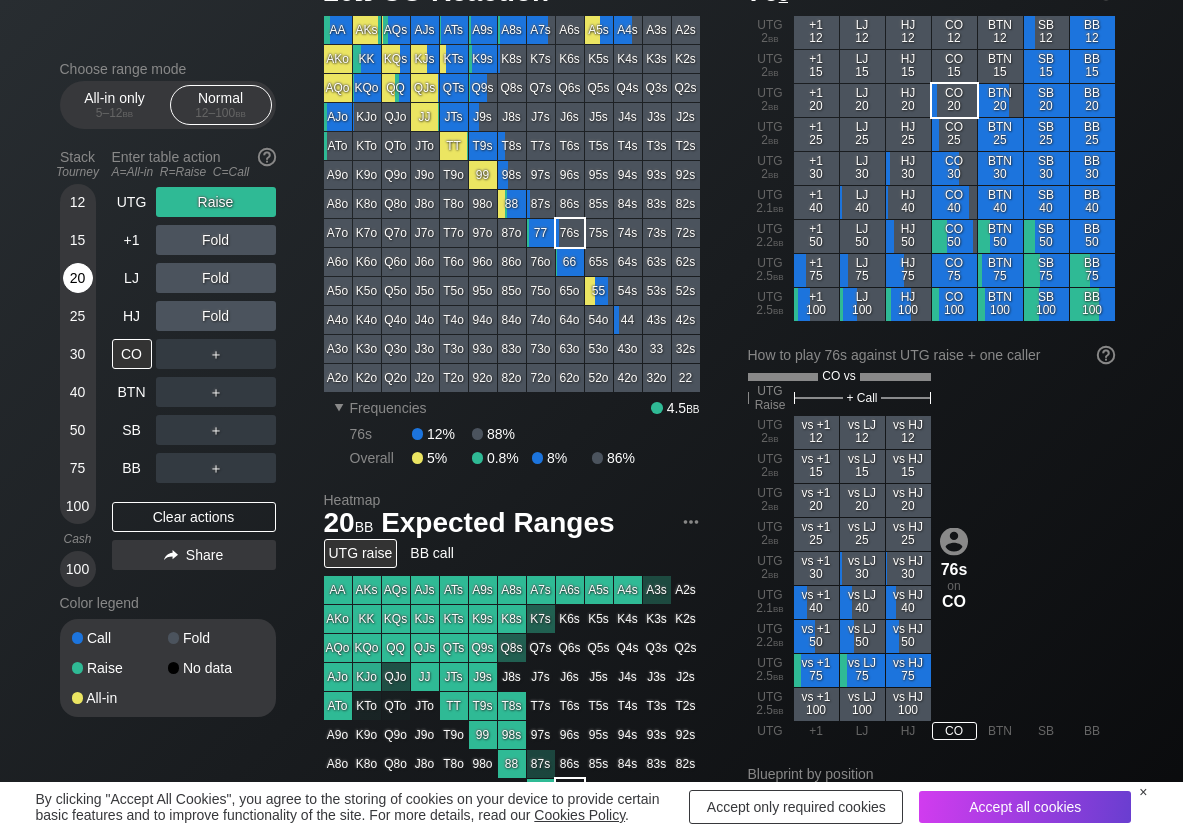 click on "20" at bounding box center [78, 278] 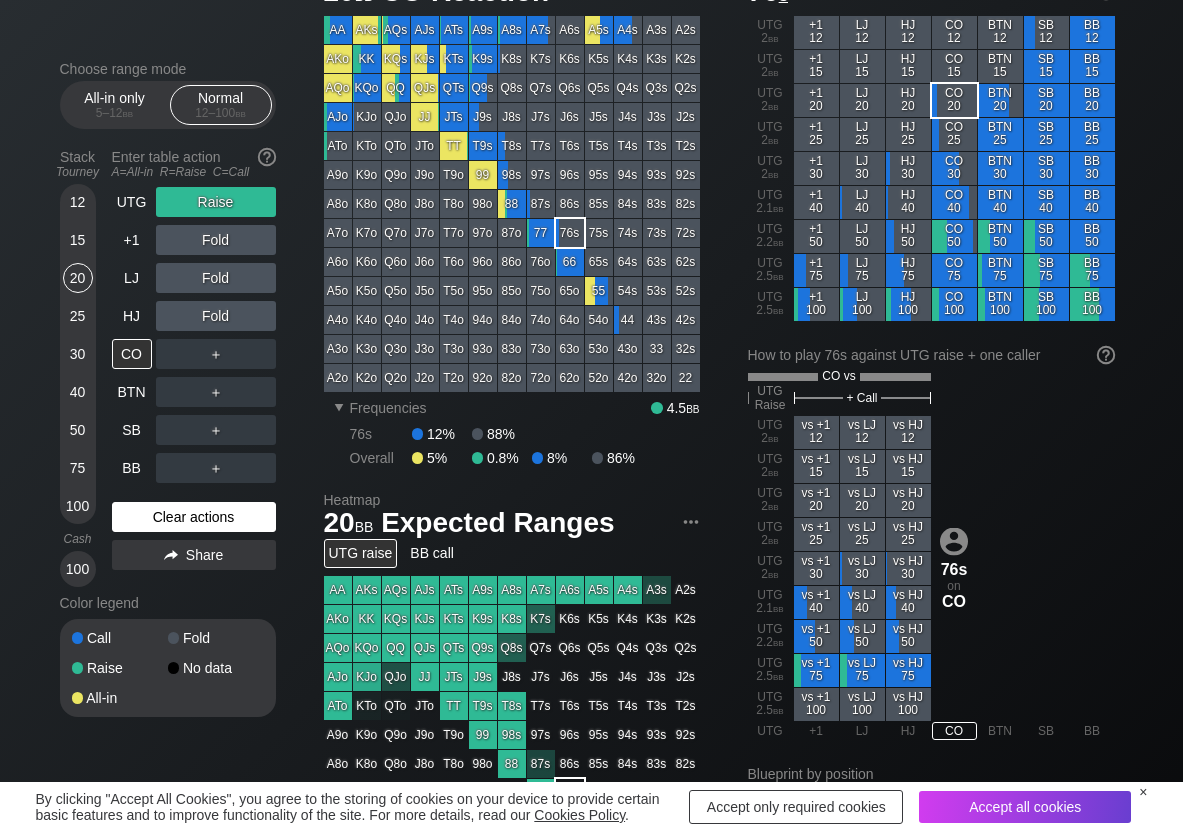 click on "Clear actions" at bounding box center (194, 517) 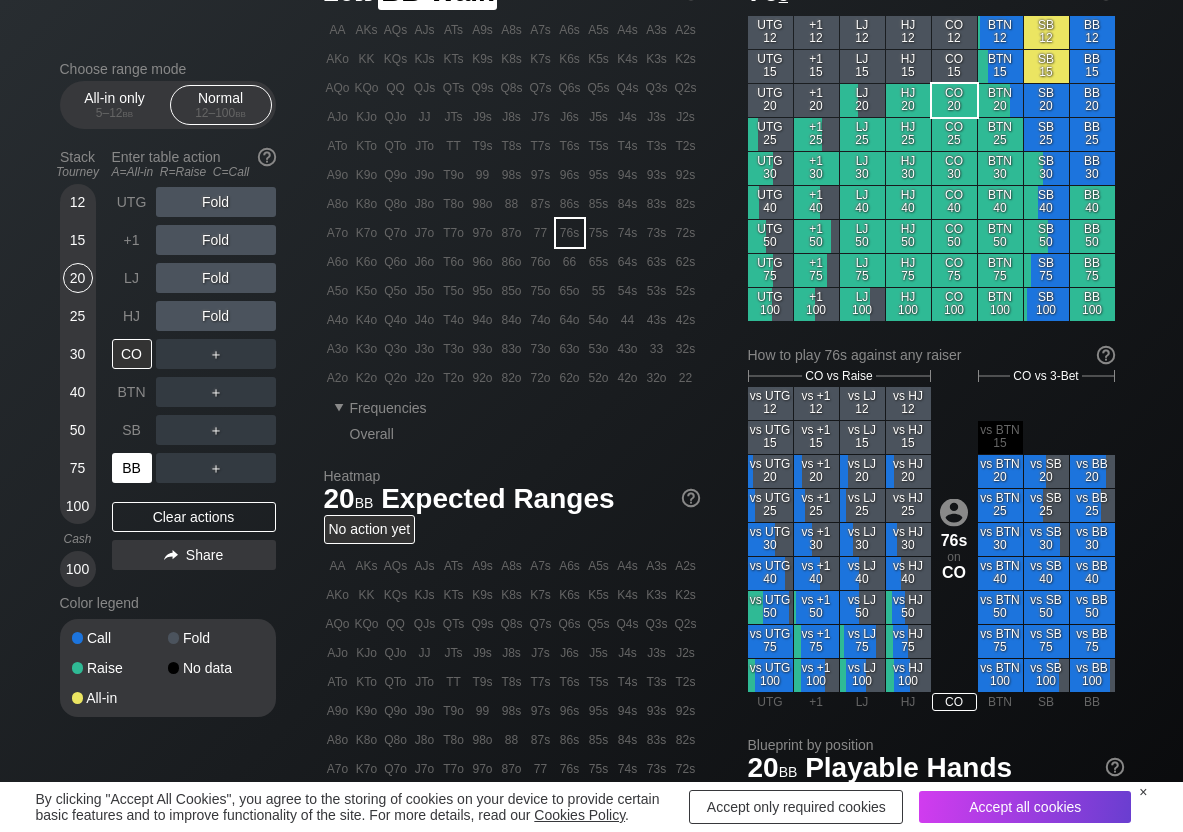 click on "BB" at bounding box center [132, 468] 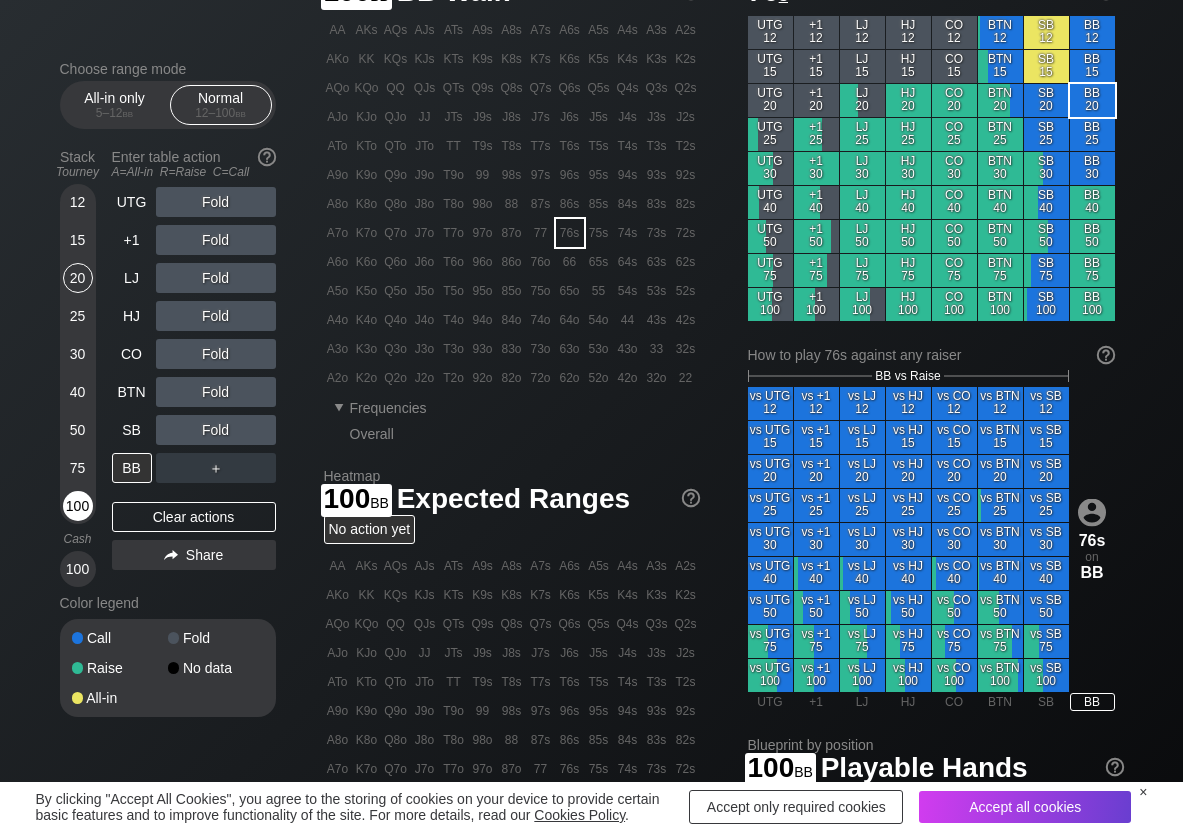 click on "100" at bounding box center [78, 506] 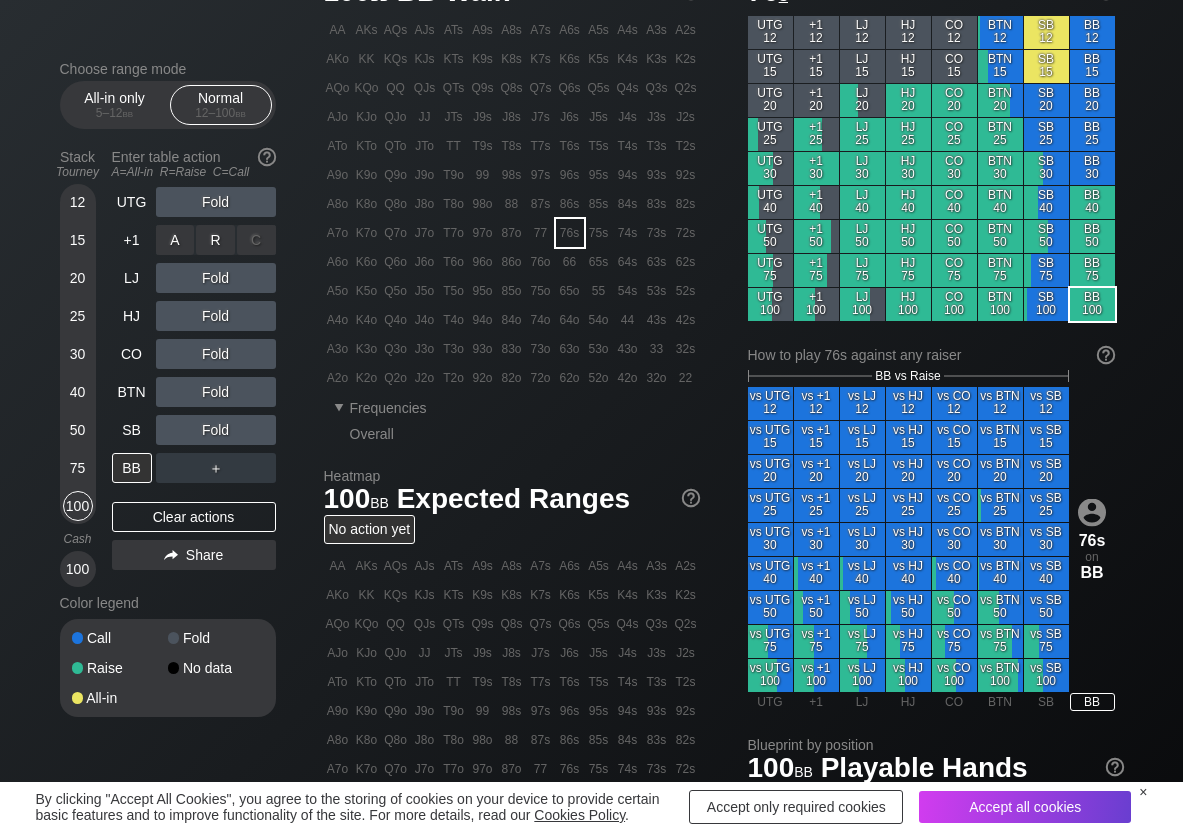 click on "R ✕" at bounding box center (215, 240) 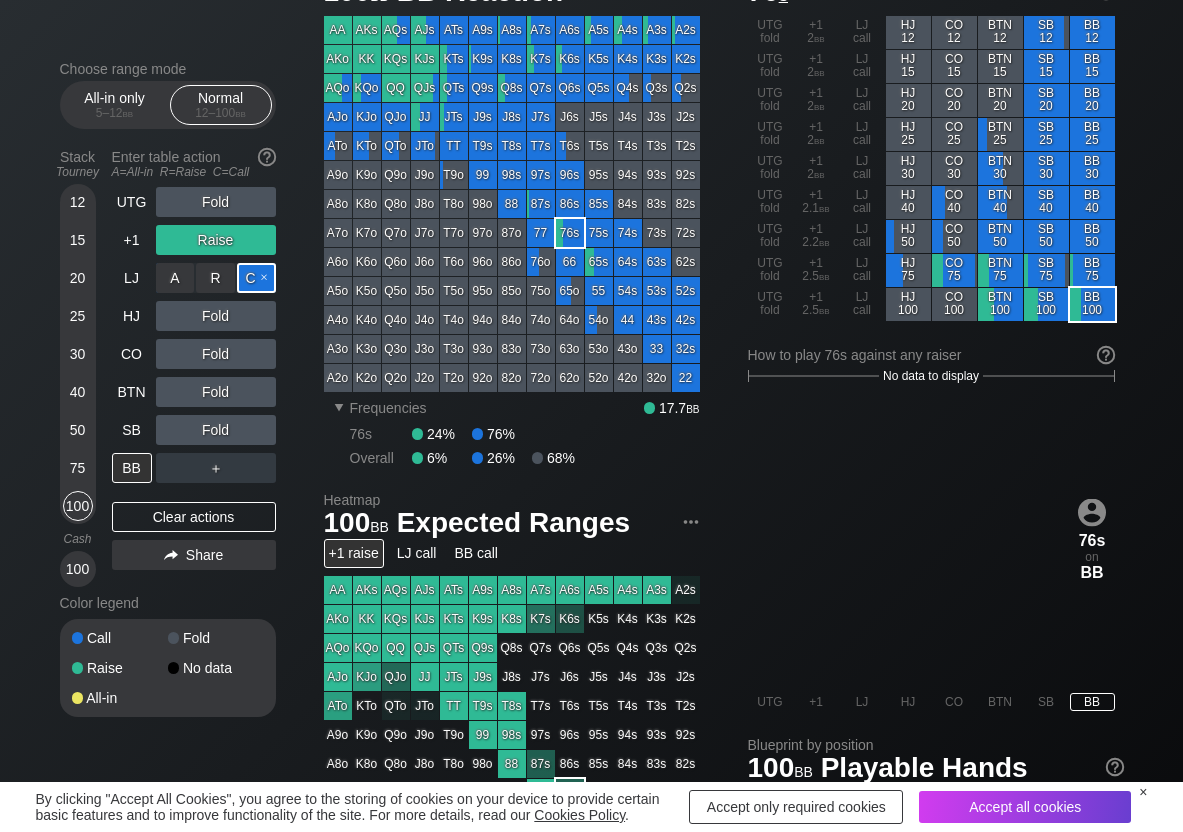 click on "C ✕" at bounding box center (256, 278) 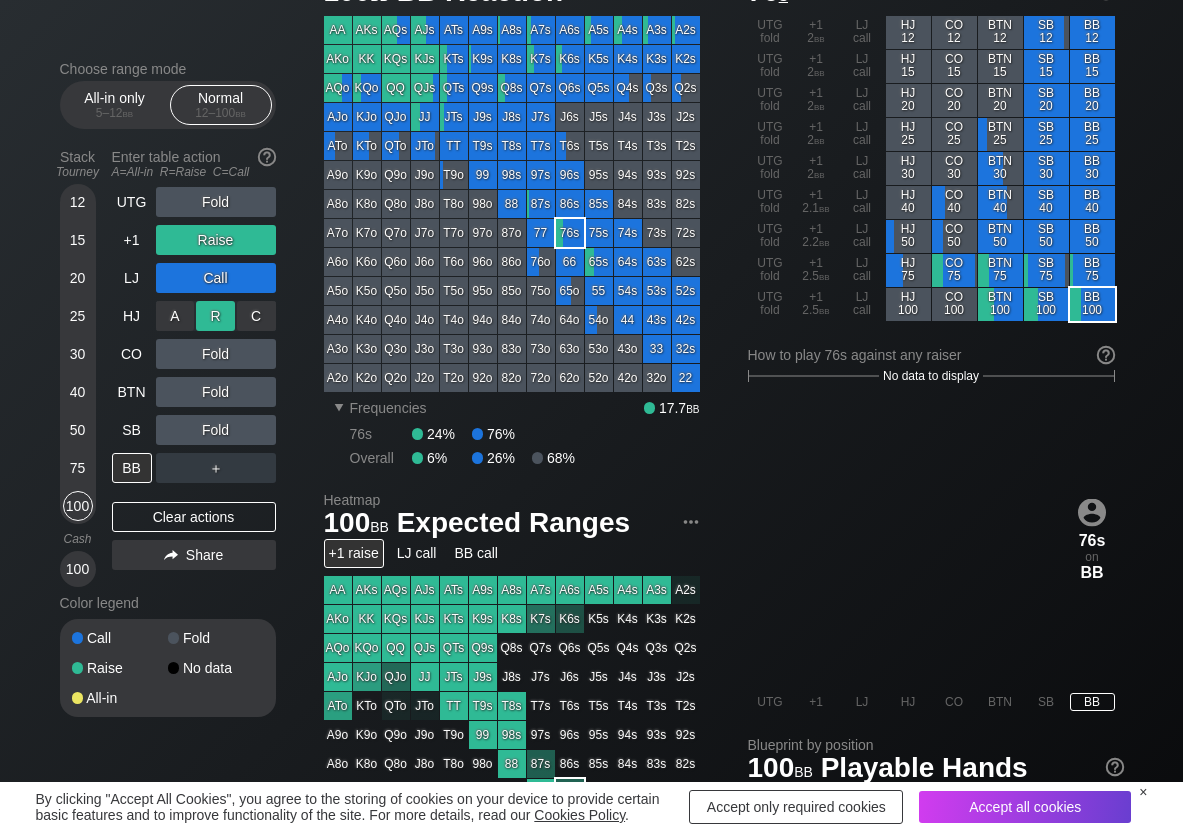 click on "R ✕" at bounding box center (215, 316) 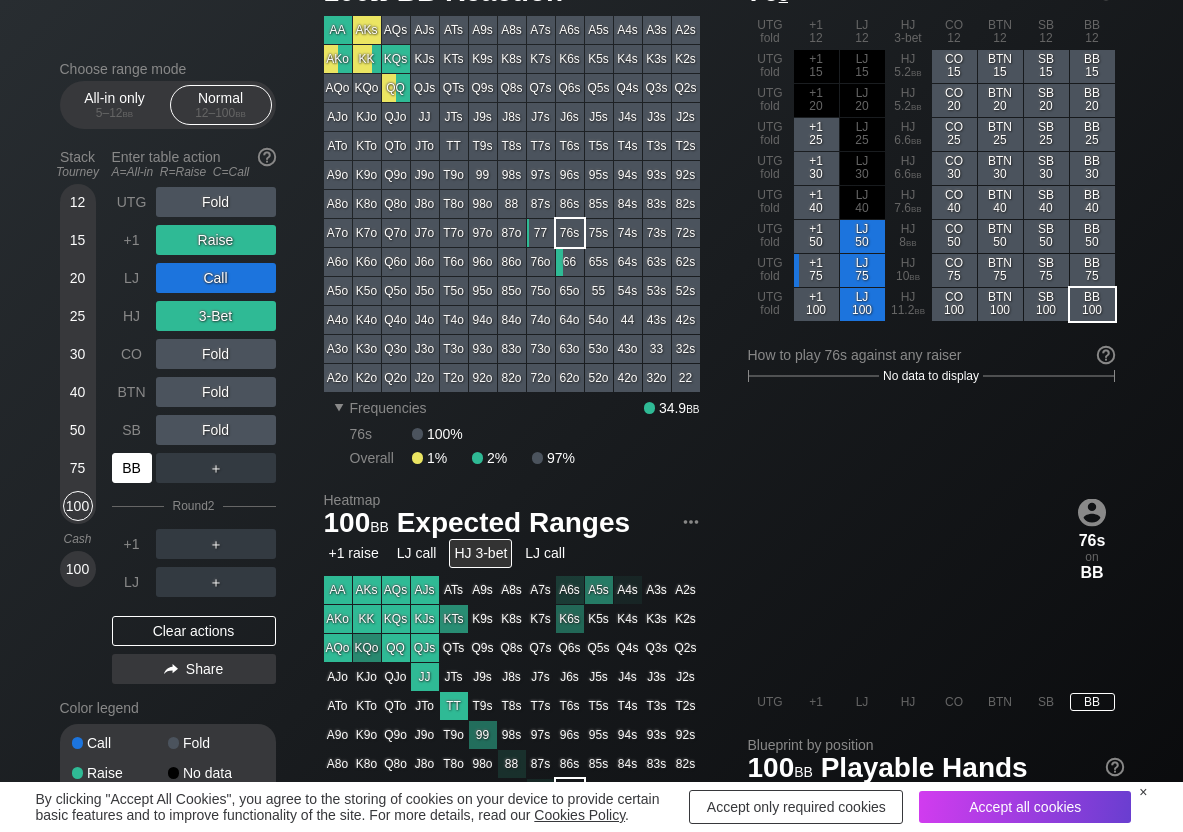 click on "BB" at bounding box center (132, 468) 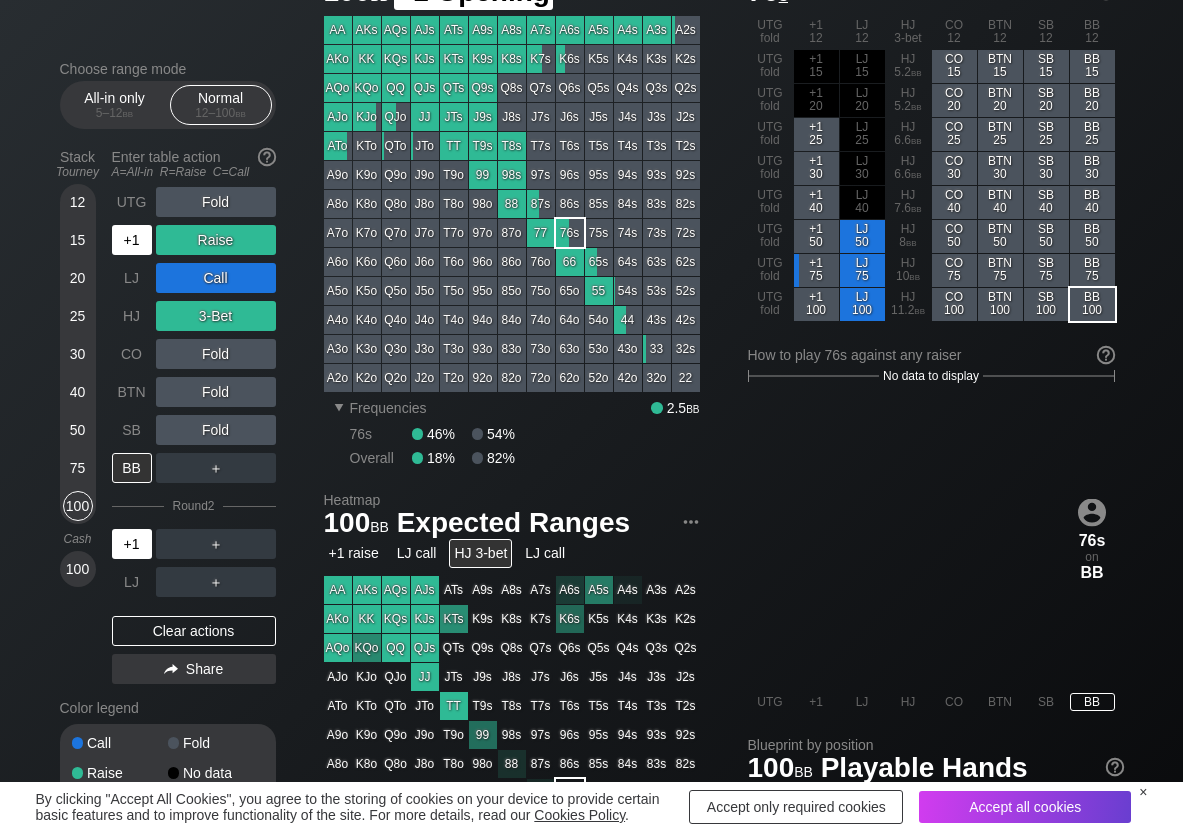 click on "+1" at bounding box center (132, 240) 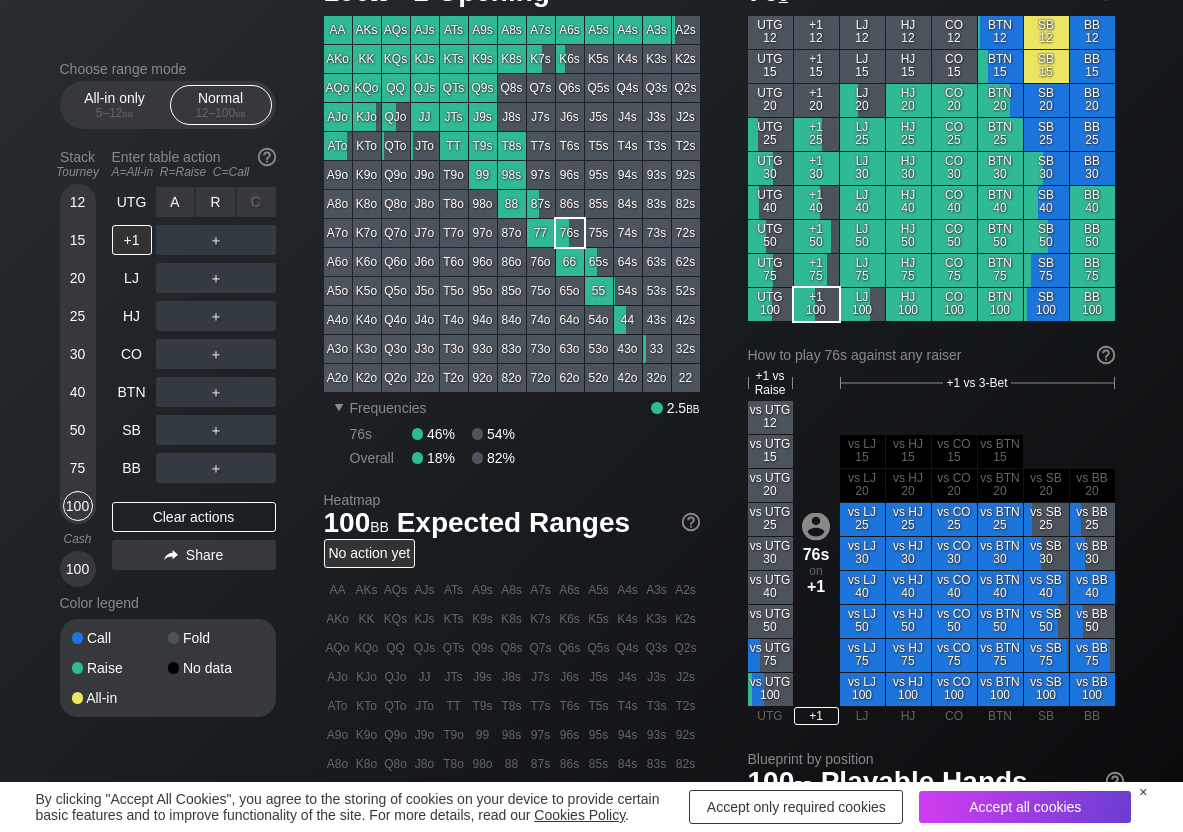 click on "R ✕" at bounding box center [215, 202] 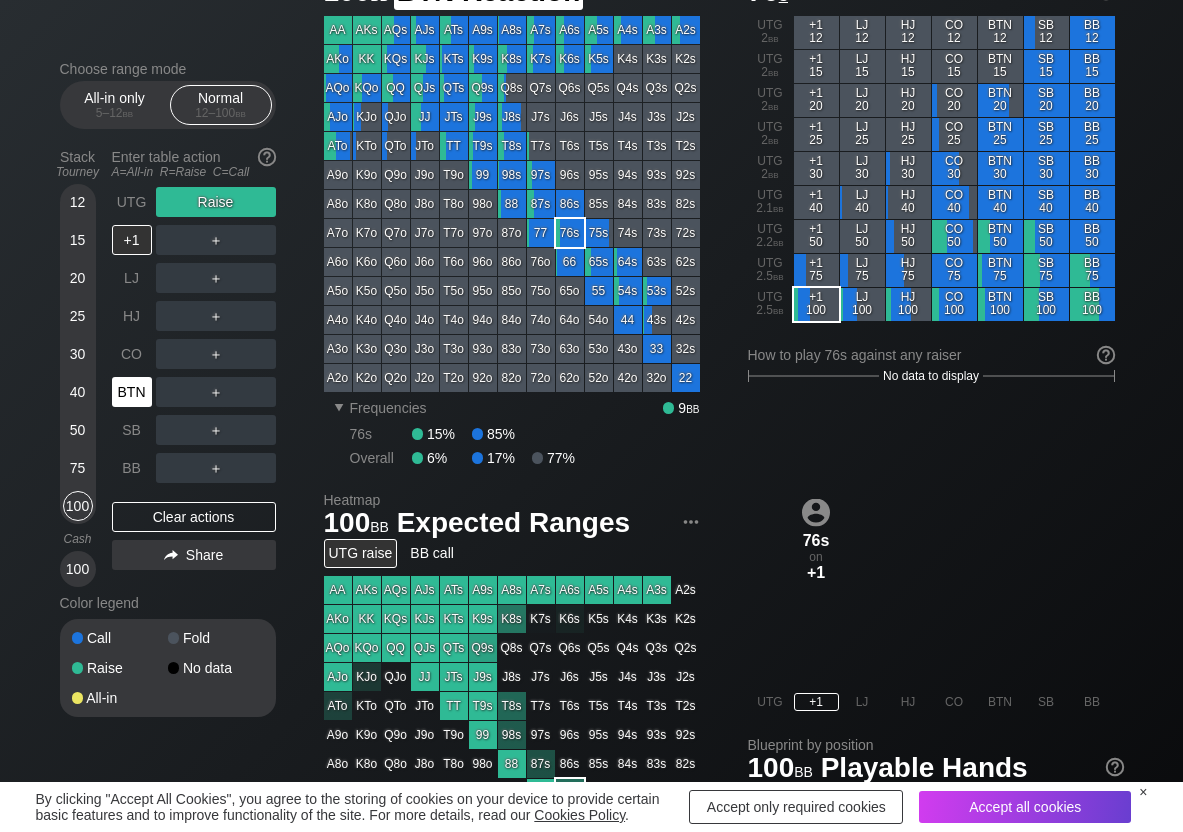 click on "BTN" at bounding box center (132, 392) 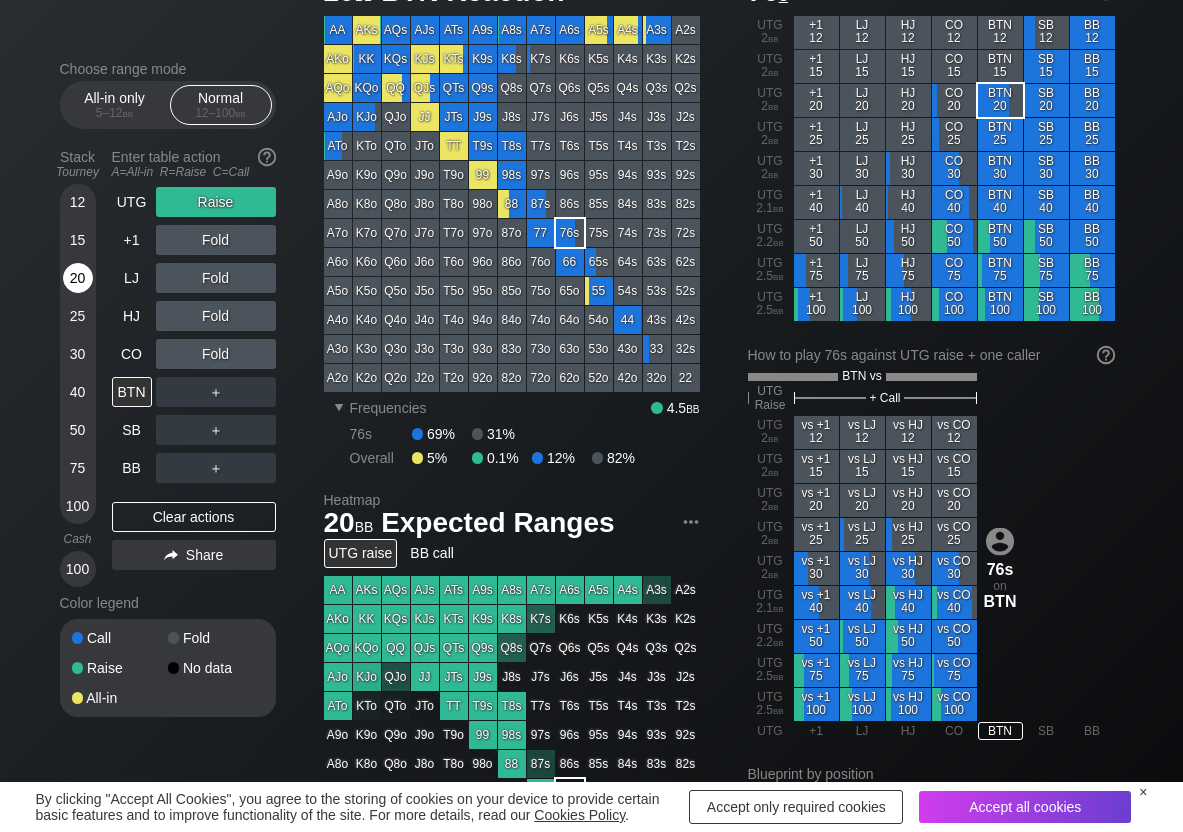 click on "20" at bounding box center (78, 278) 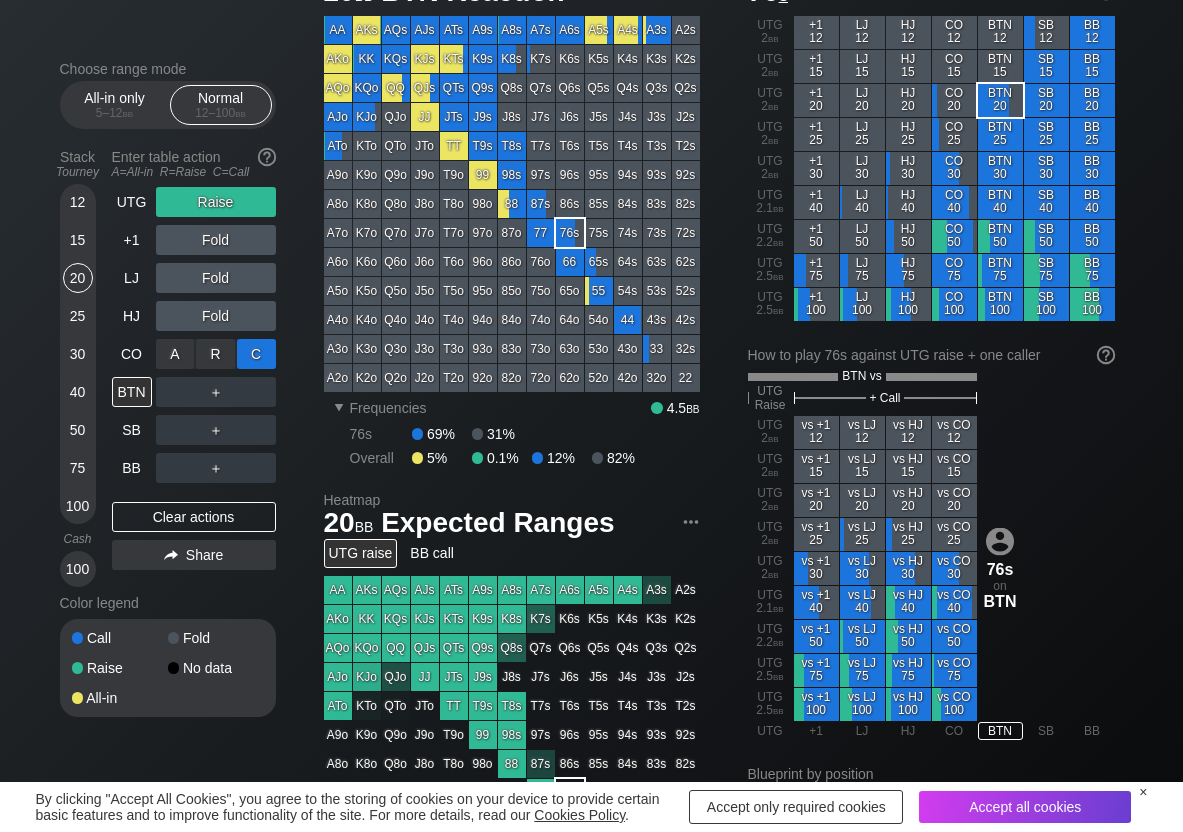 click on "C ✕" at bounding box center (256, 354) 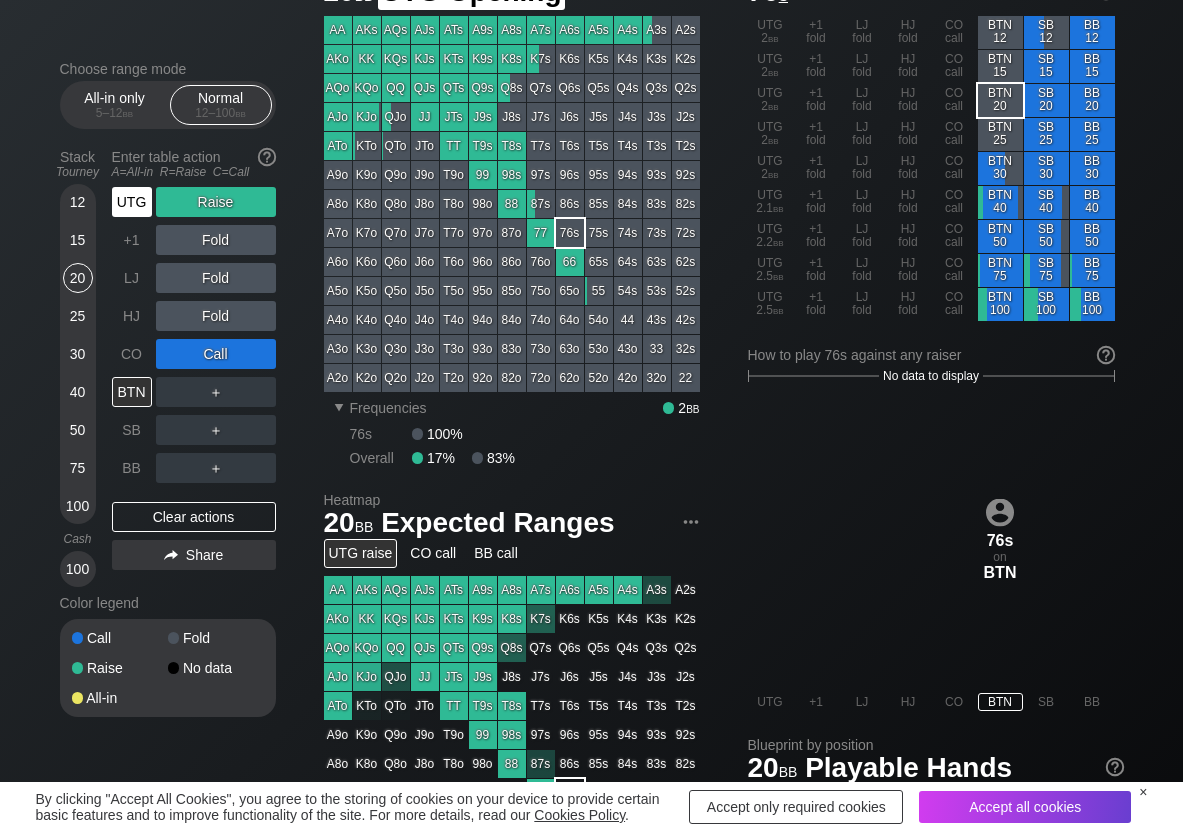 click on "UTG" at bounding box center (132, 202) 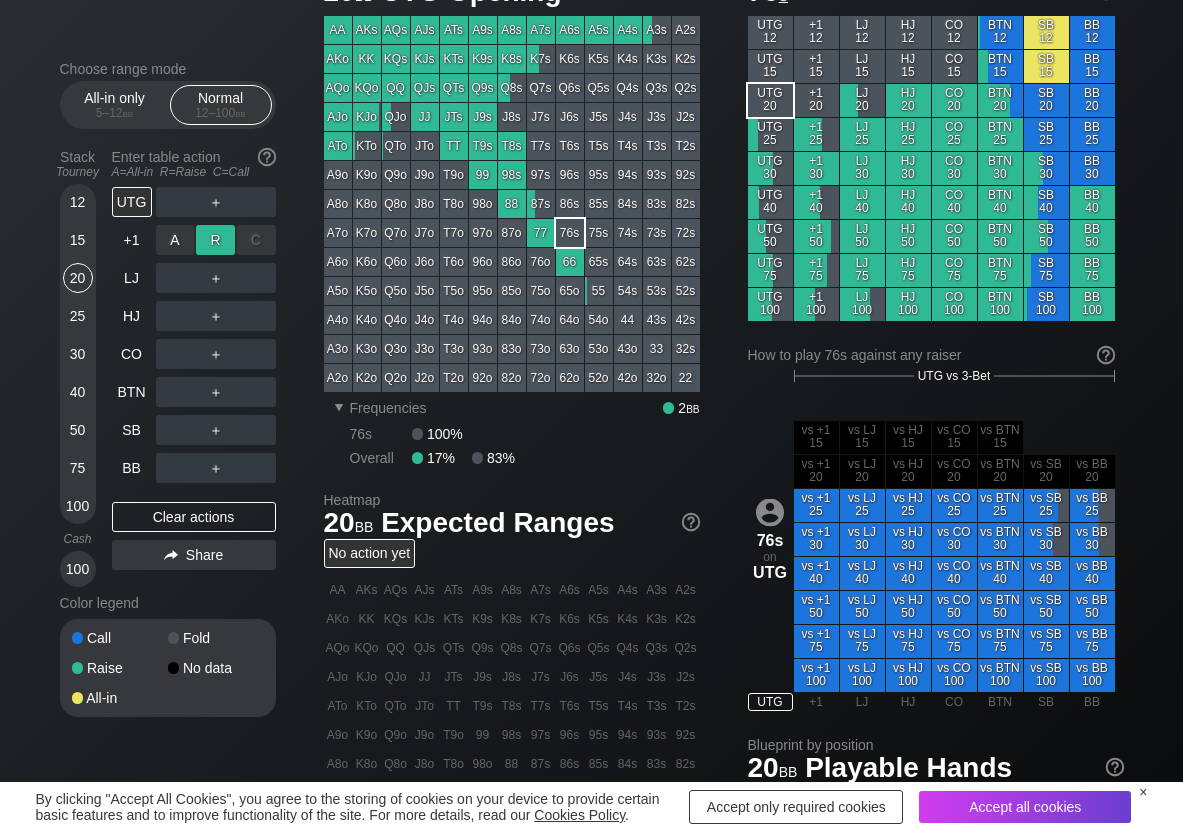 click on "R ✕" at bounding box center [215, 240] 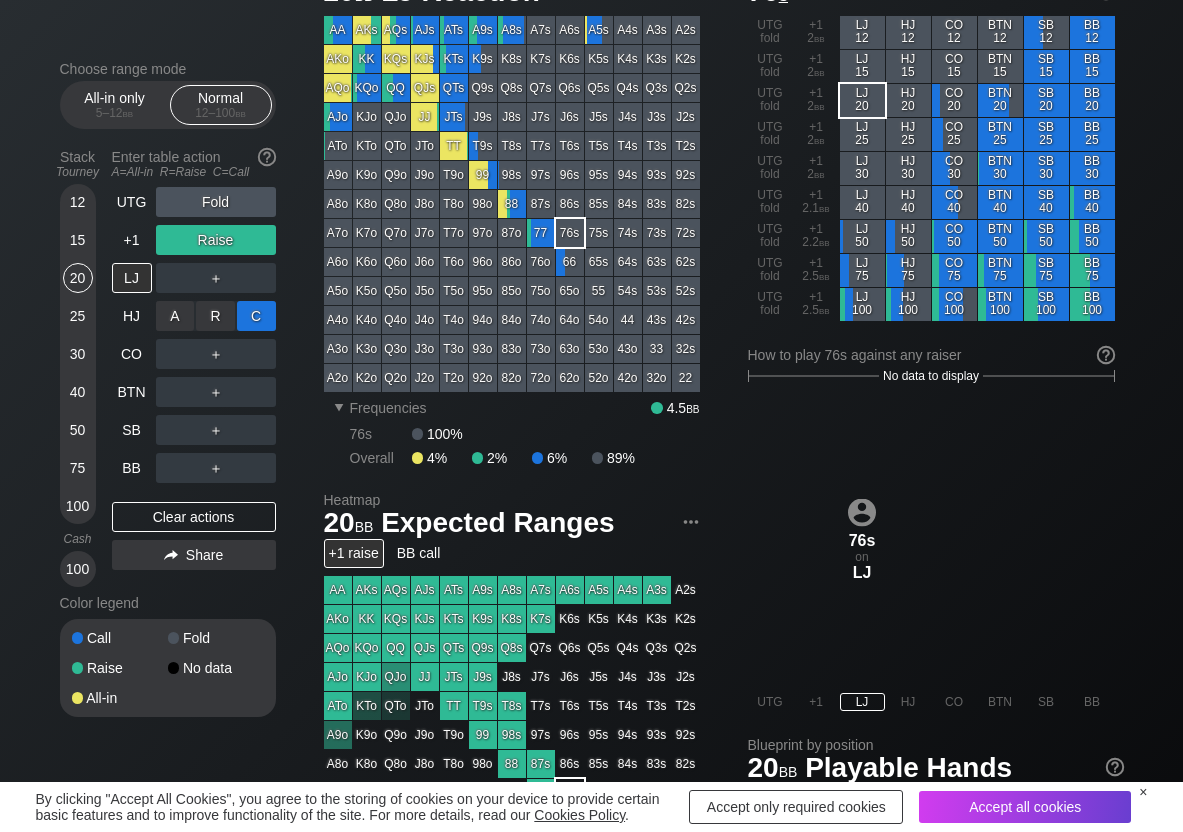 click on "C ✕" at bounding box center [256, 316] 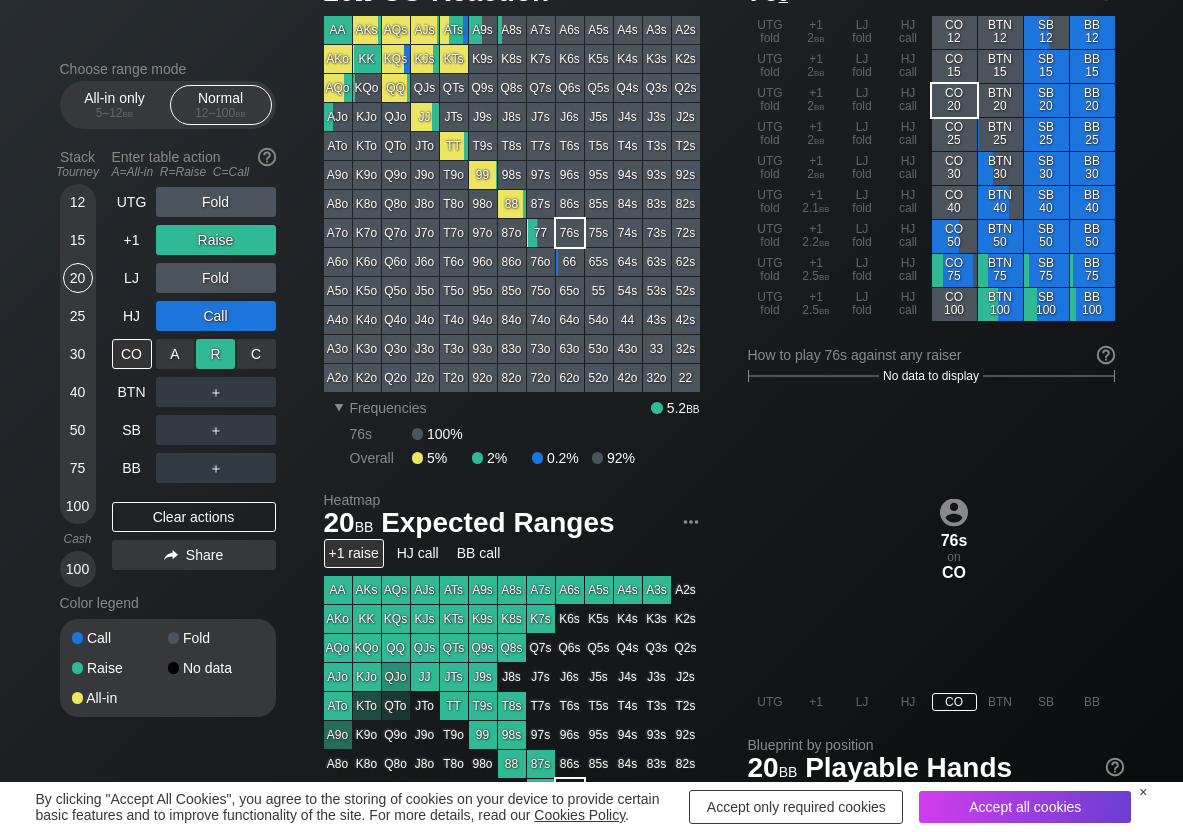 click on "R ✕" at bounding box center (215, 354) 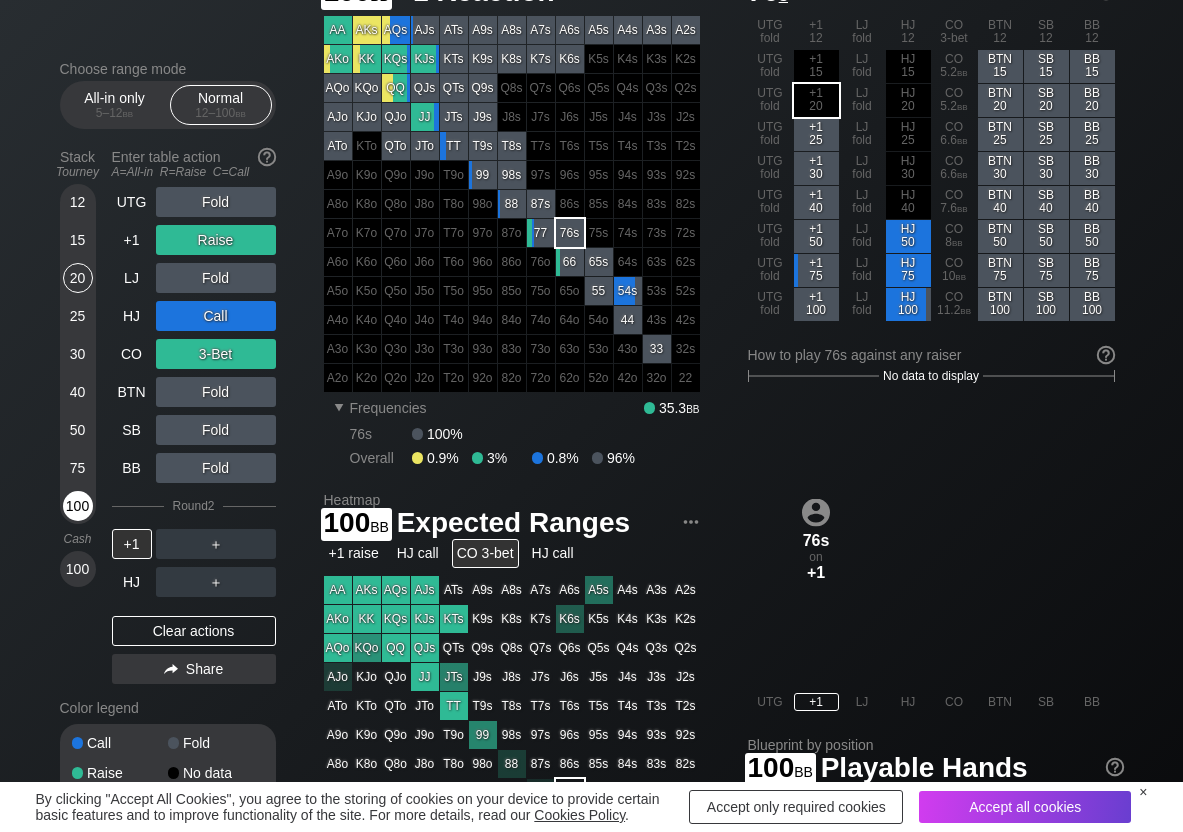 click on "100" at bounding box center [78, 506] 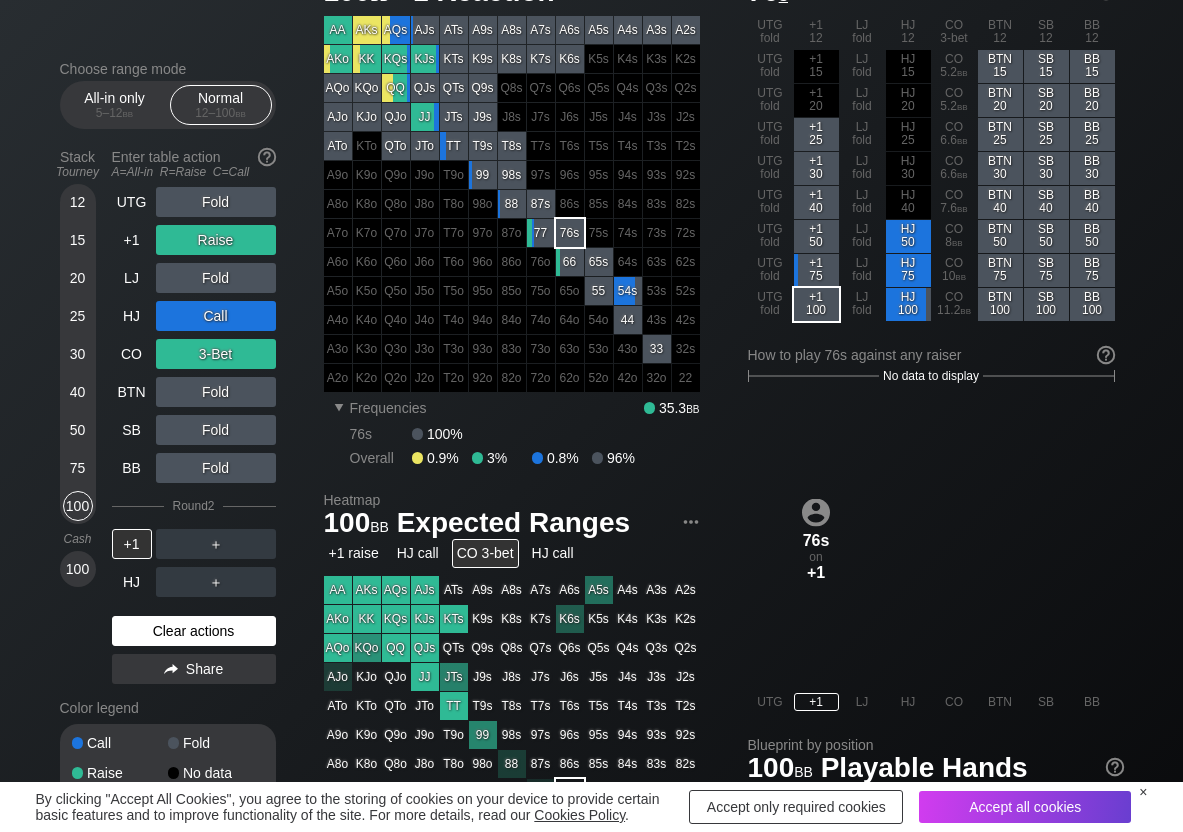 click on "Clear actions" at bounding box center (194, 631) 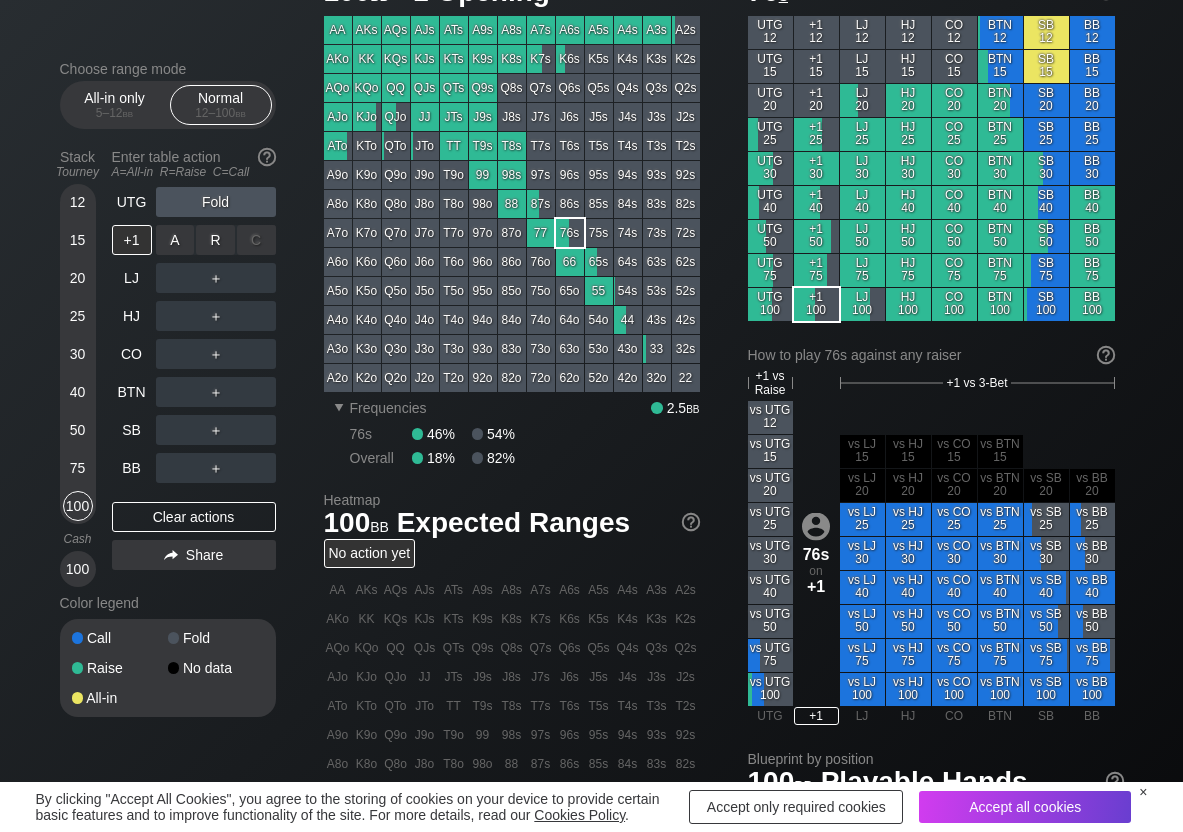 click on "R ✕" at bounding box center (215, 240) 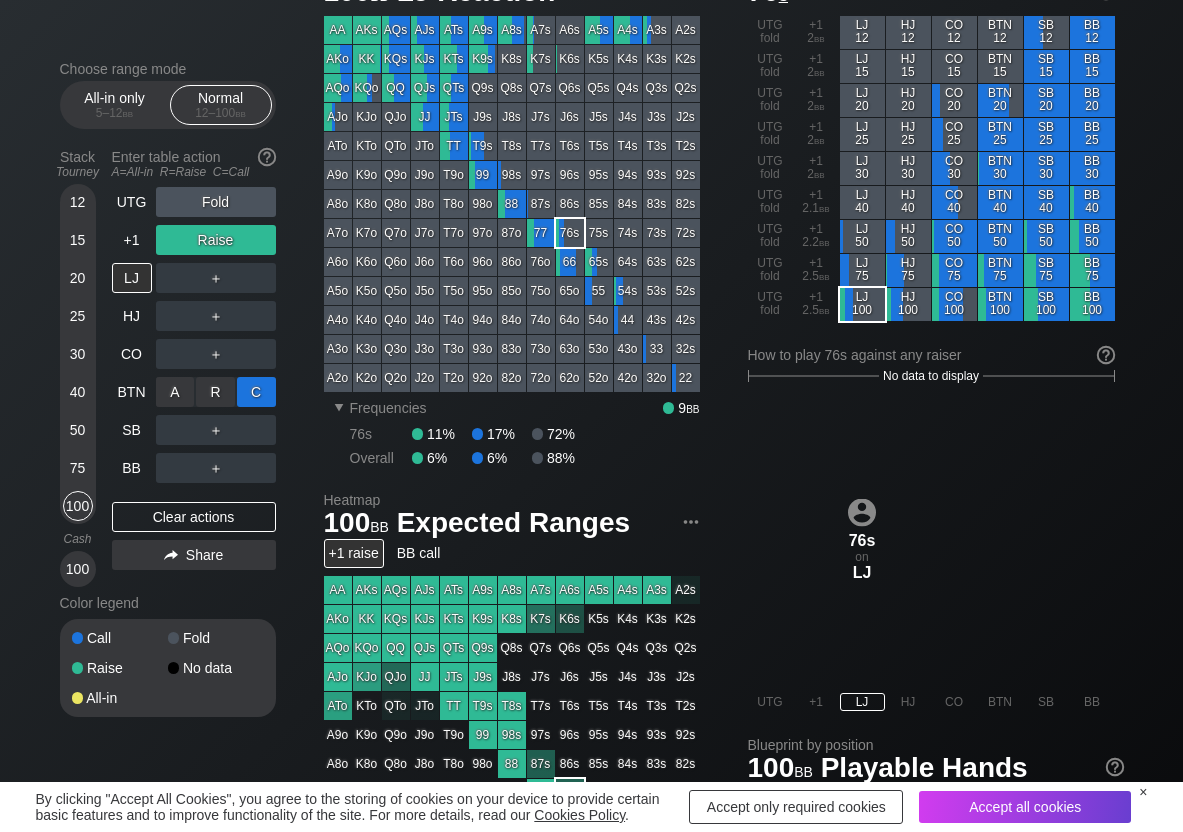 click on "C ✕" at bounding box center (256, 392) 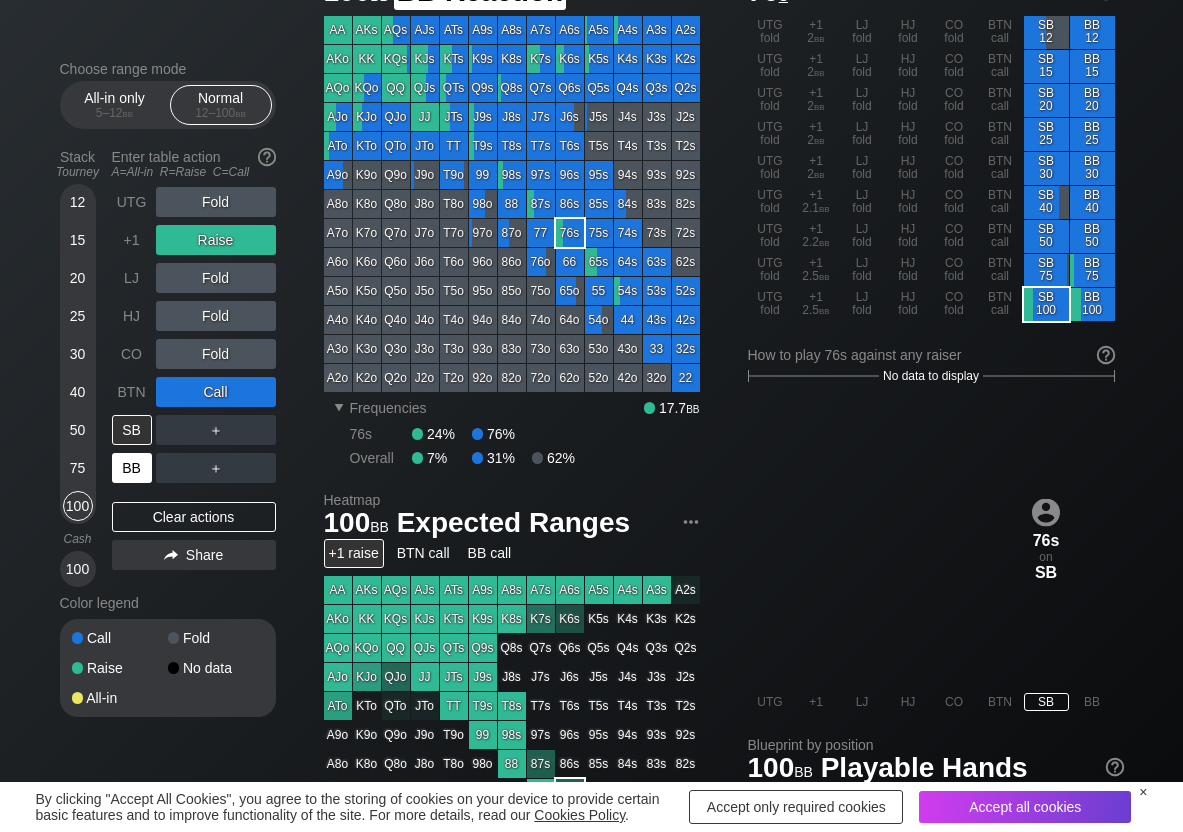 click on "BB" at bounding box center [134, 468] 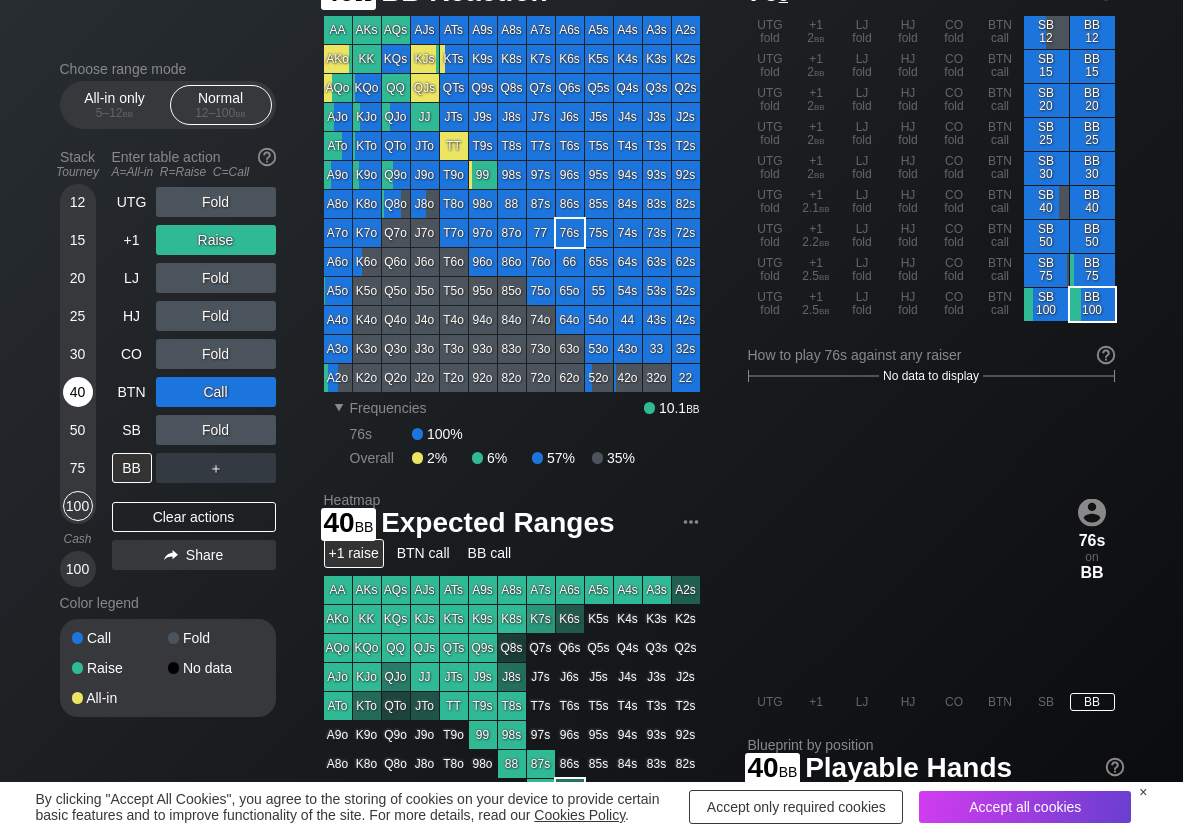 click on "40" at bounding box center [78, 392] 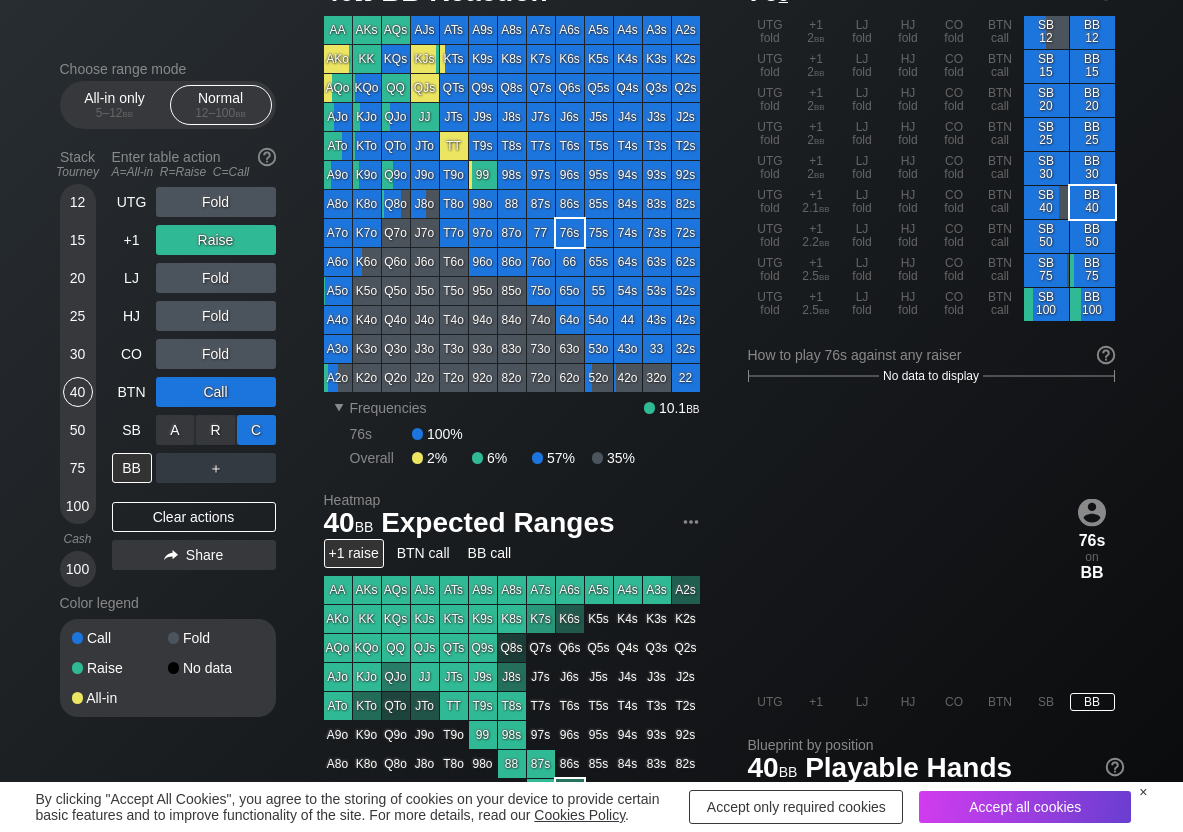 click on "C ✕" at bounding box center [256, 430] 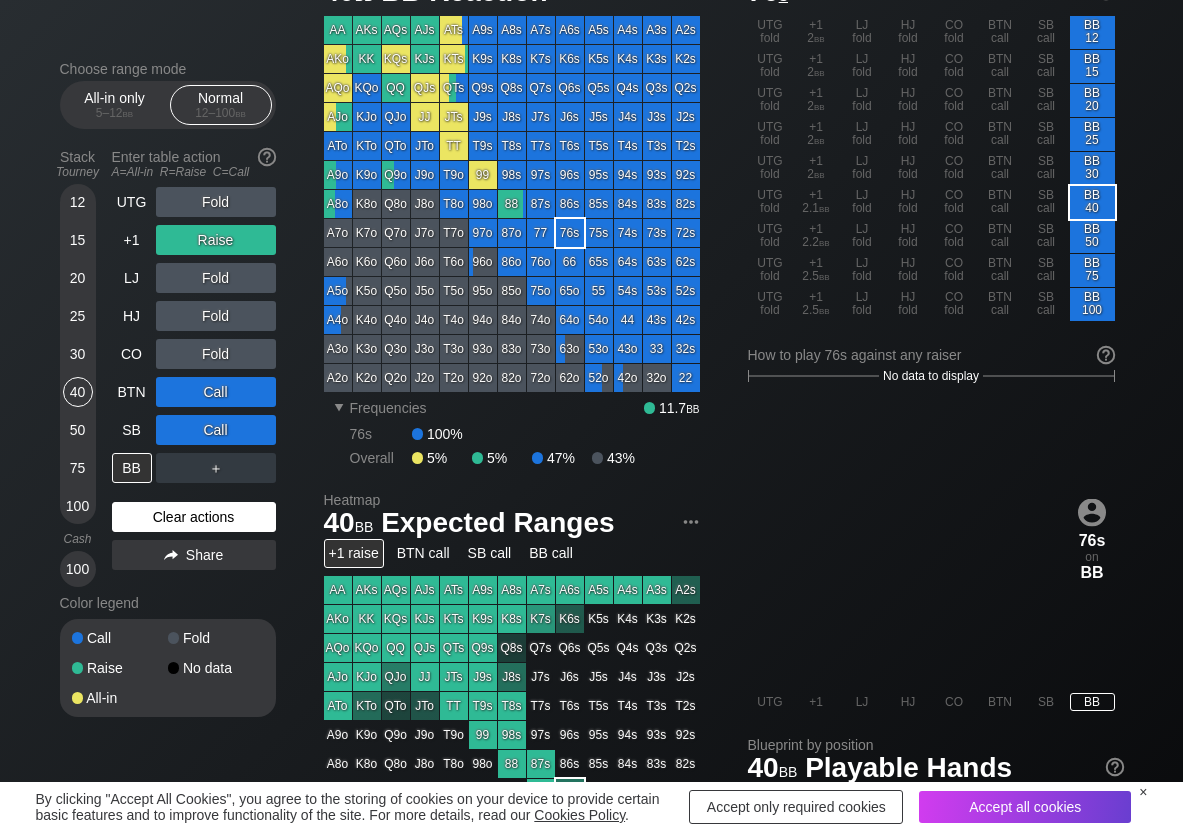 click on "Clear actions" at bounding box center [194, 517] 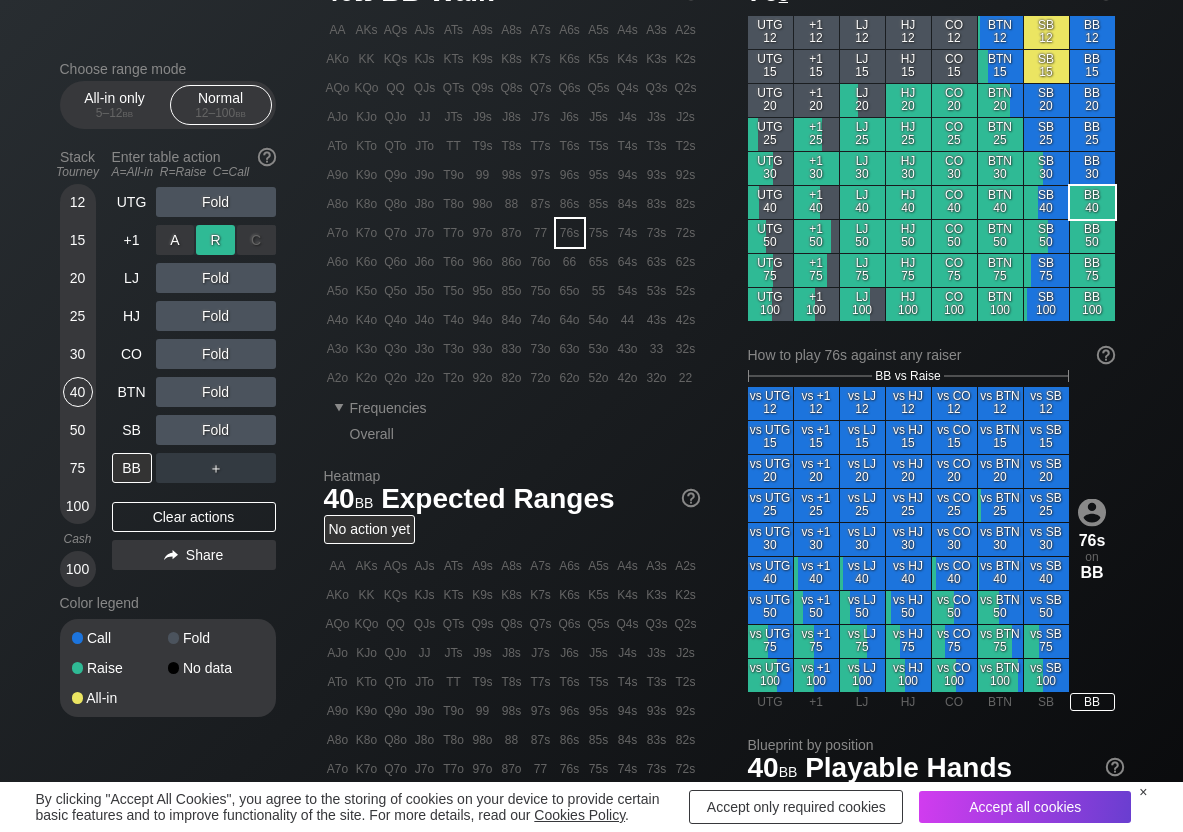 click on "R ✕" at bounding box center (215, 240) 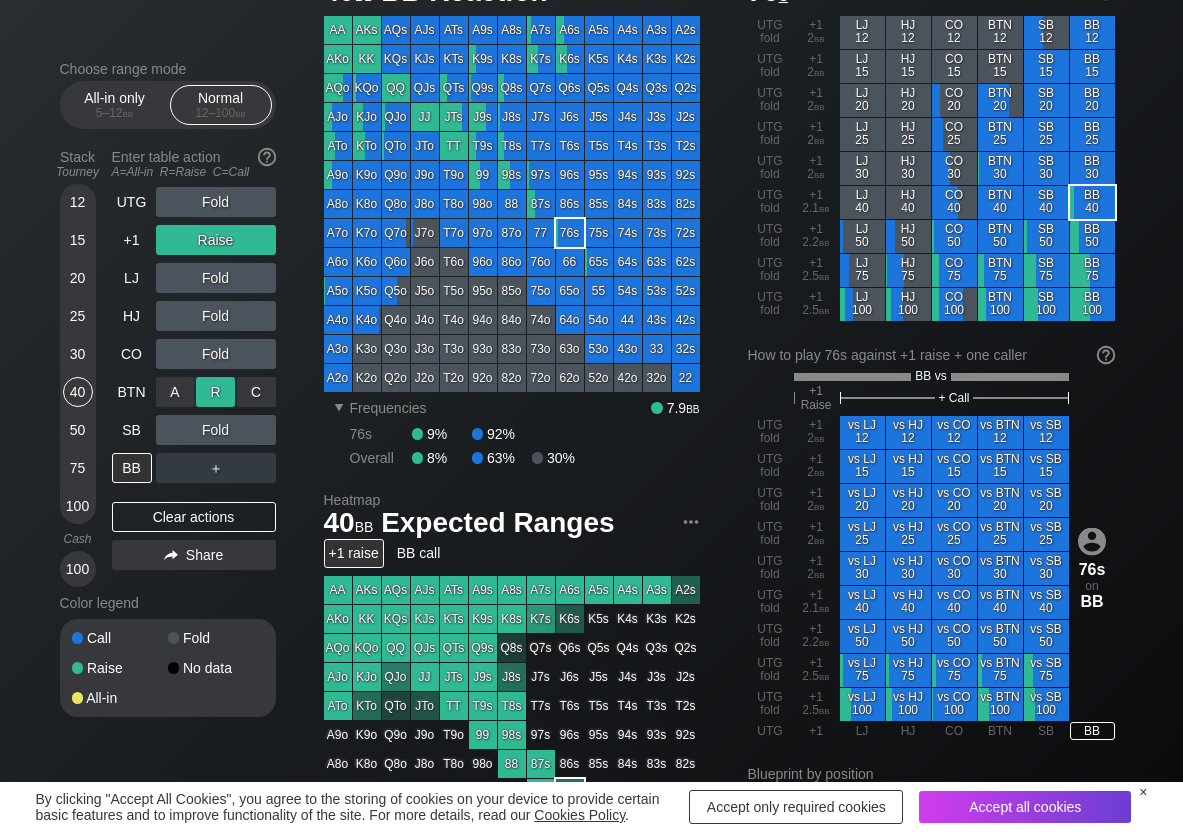 click on "R ✕" at bounding box center [215, 392] 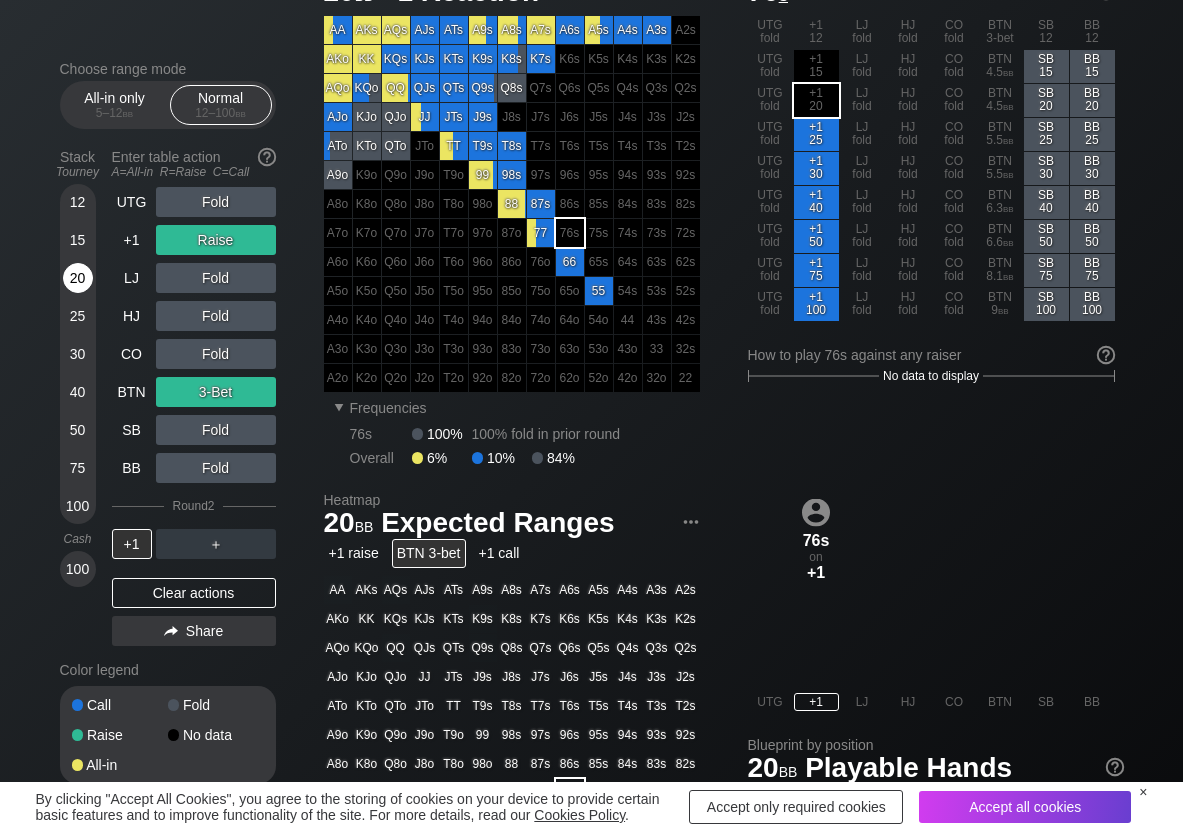 click on "20" at bounding box center [78, 278] 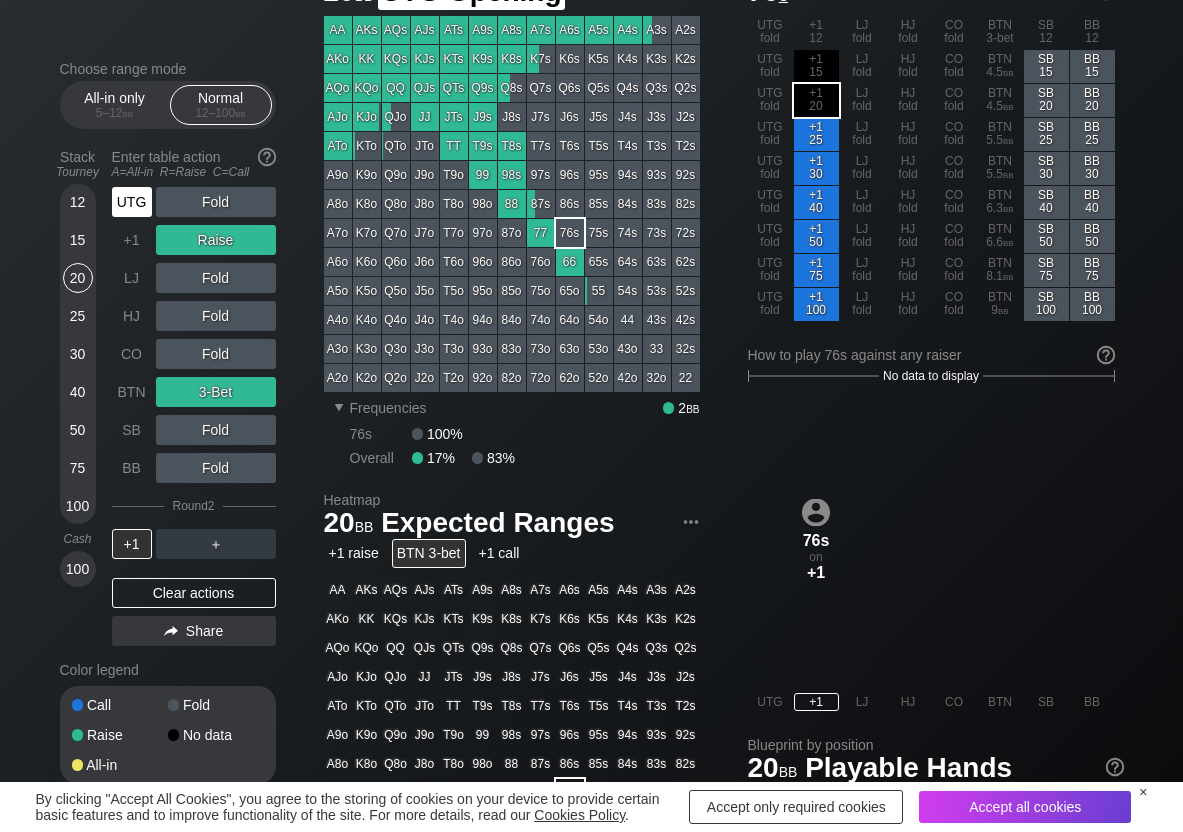 click on "UTG" at bounding box center (132, 202) 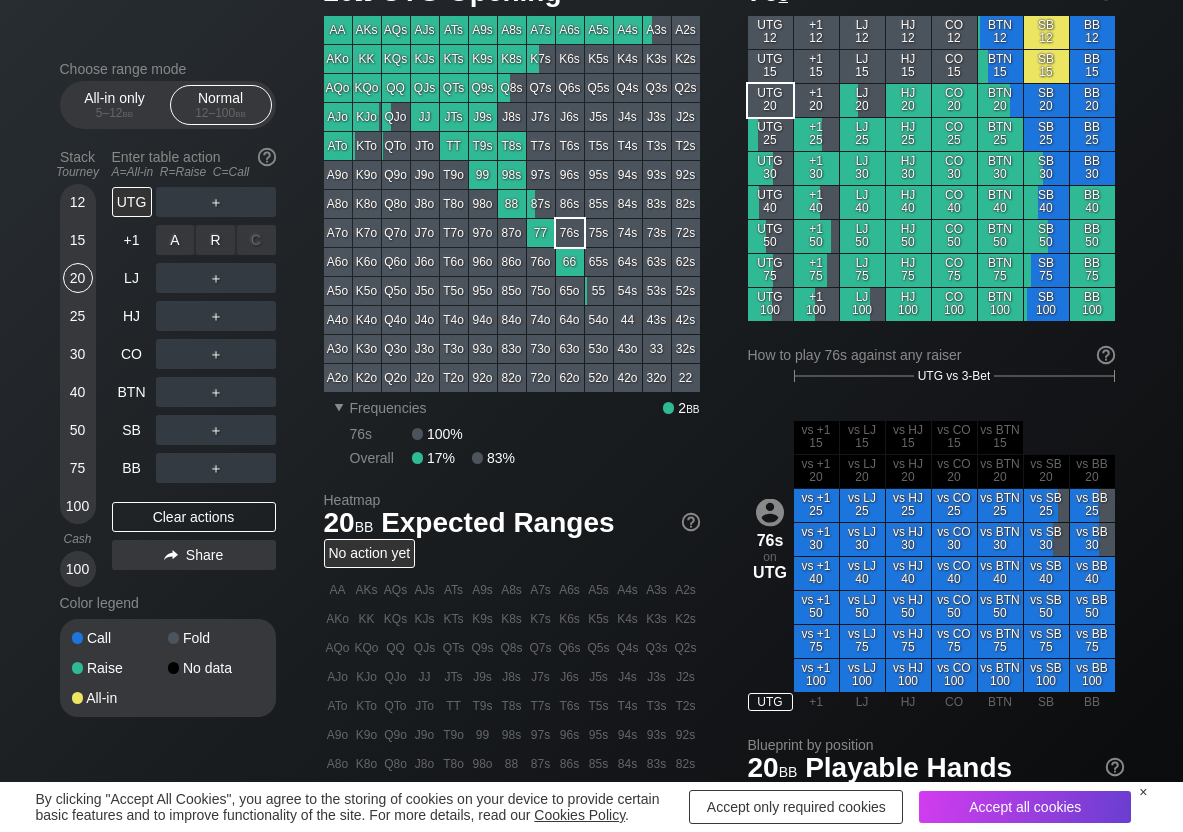 click on "R ✕" at bounding box center (215, 240) 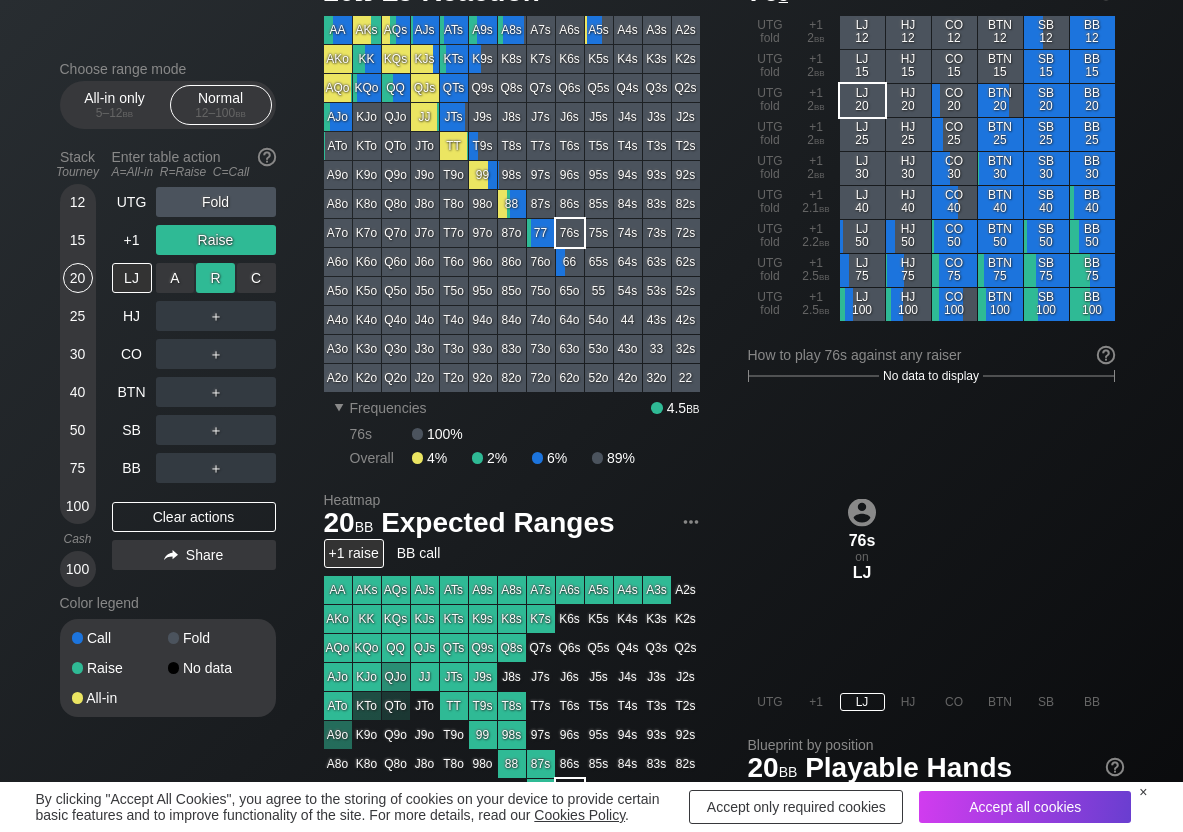 click on "R ✕" at bounding box center [215, 278] 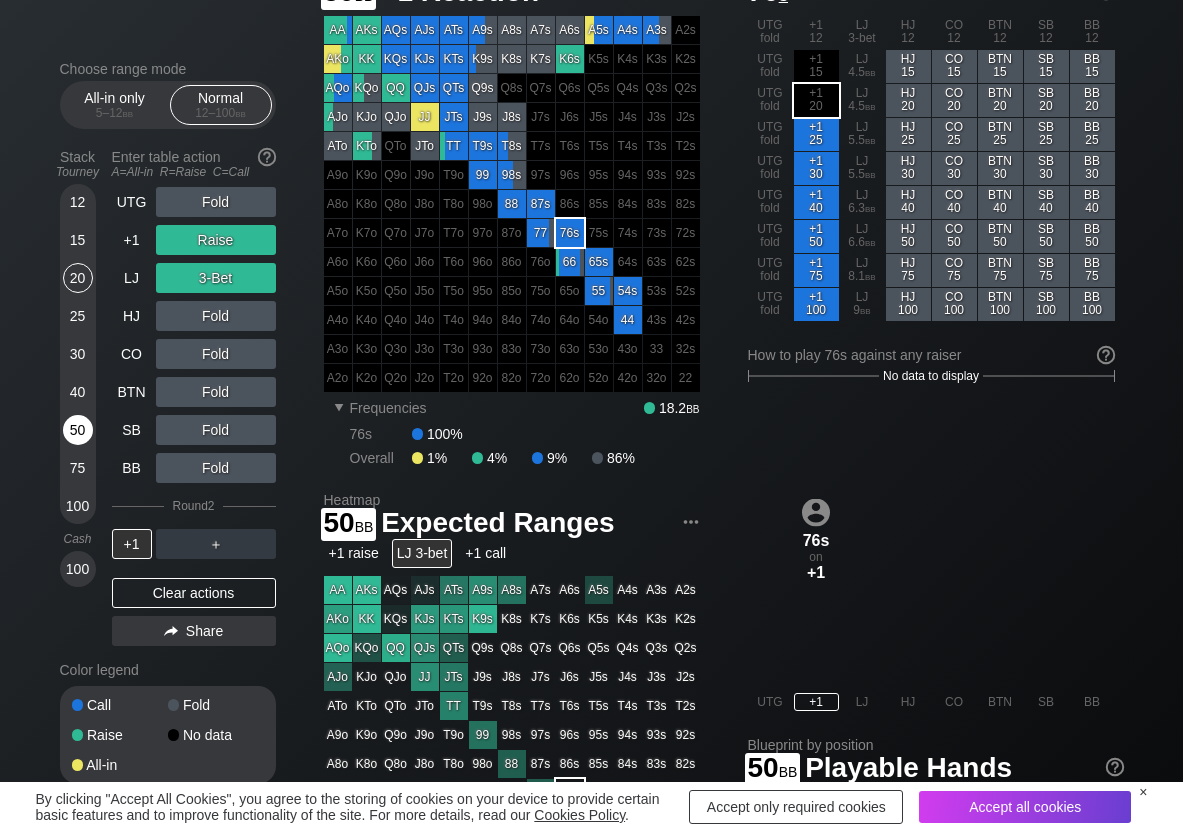 click on "50" at bounding box center [78, 430] 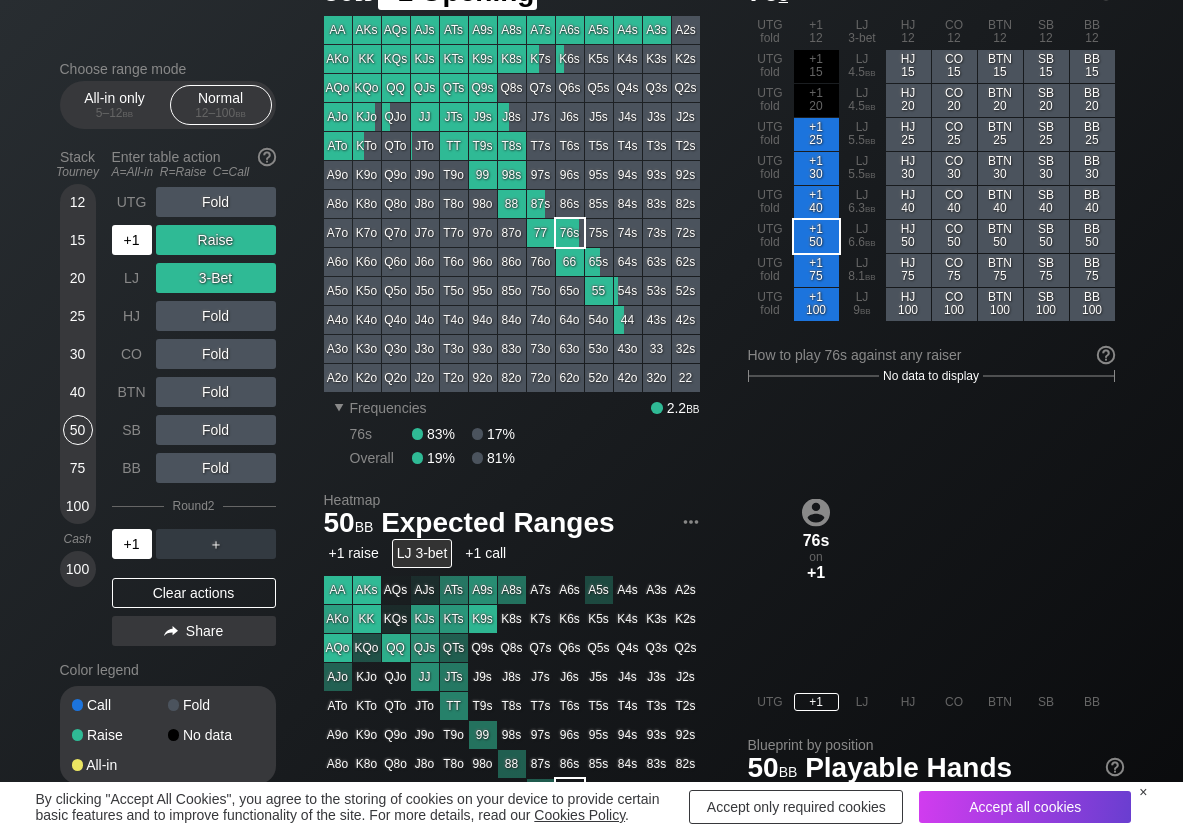 click on "+1" at bounding box center [132, 240] 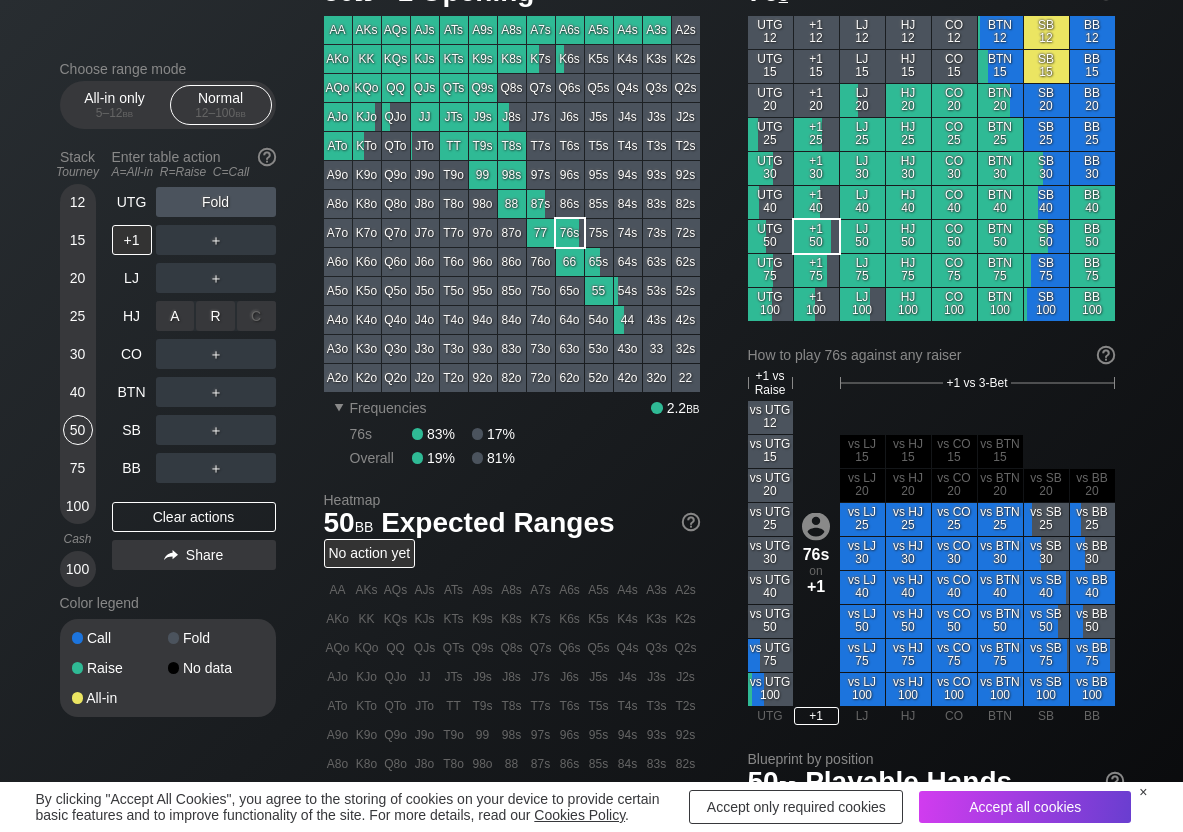 click on "R ✕" at bounding box center [215, 316] 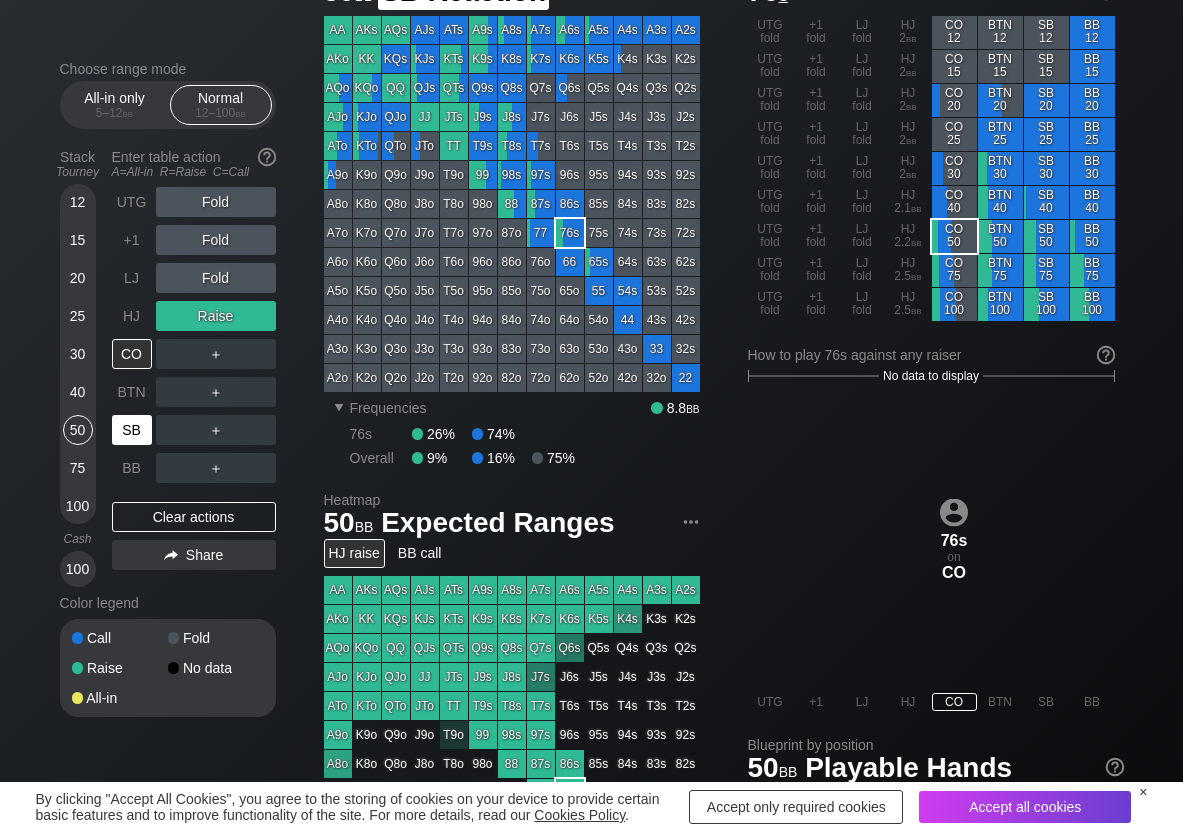 click on "SB" at bounding box center [132, 430] 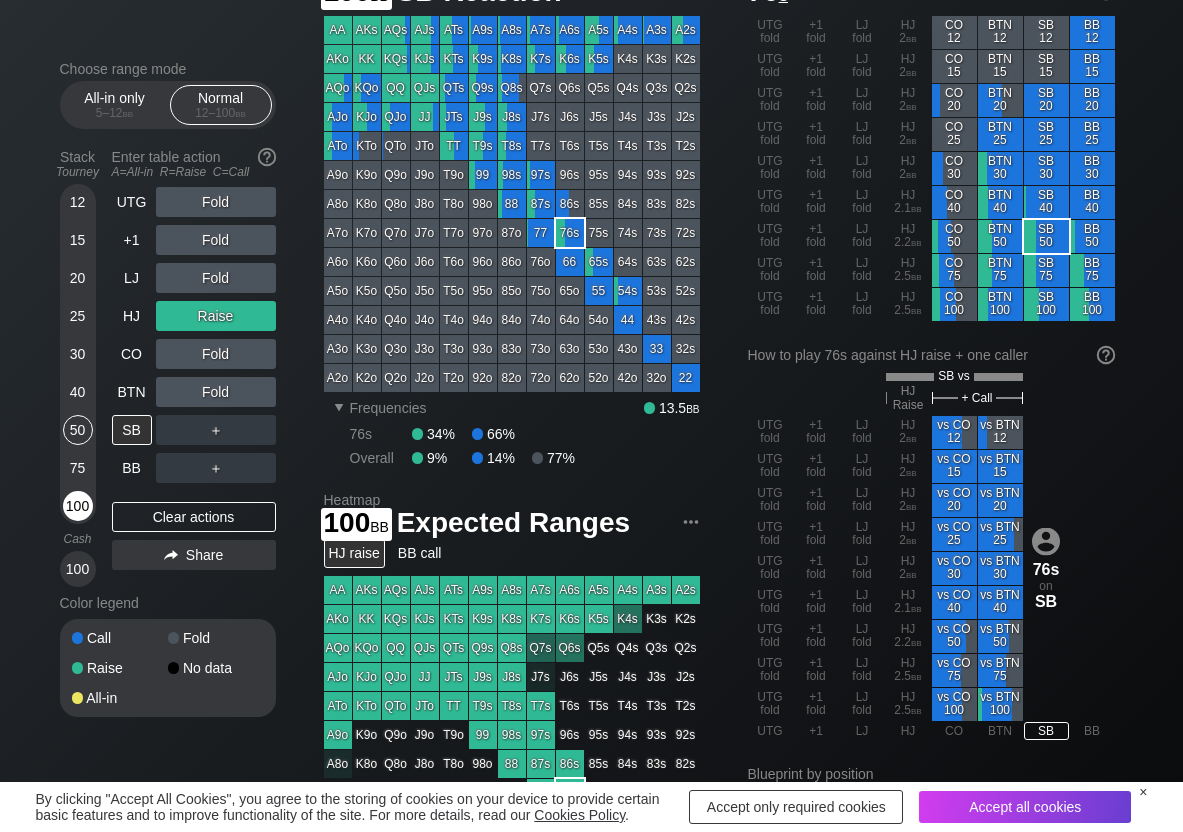 click on "100" at bounding box center (78, 506) 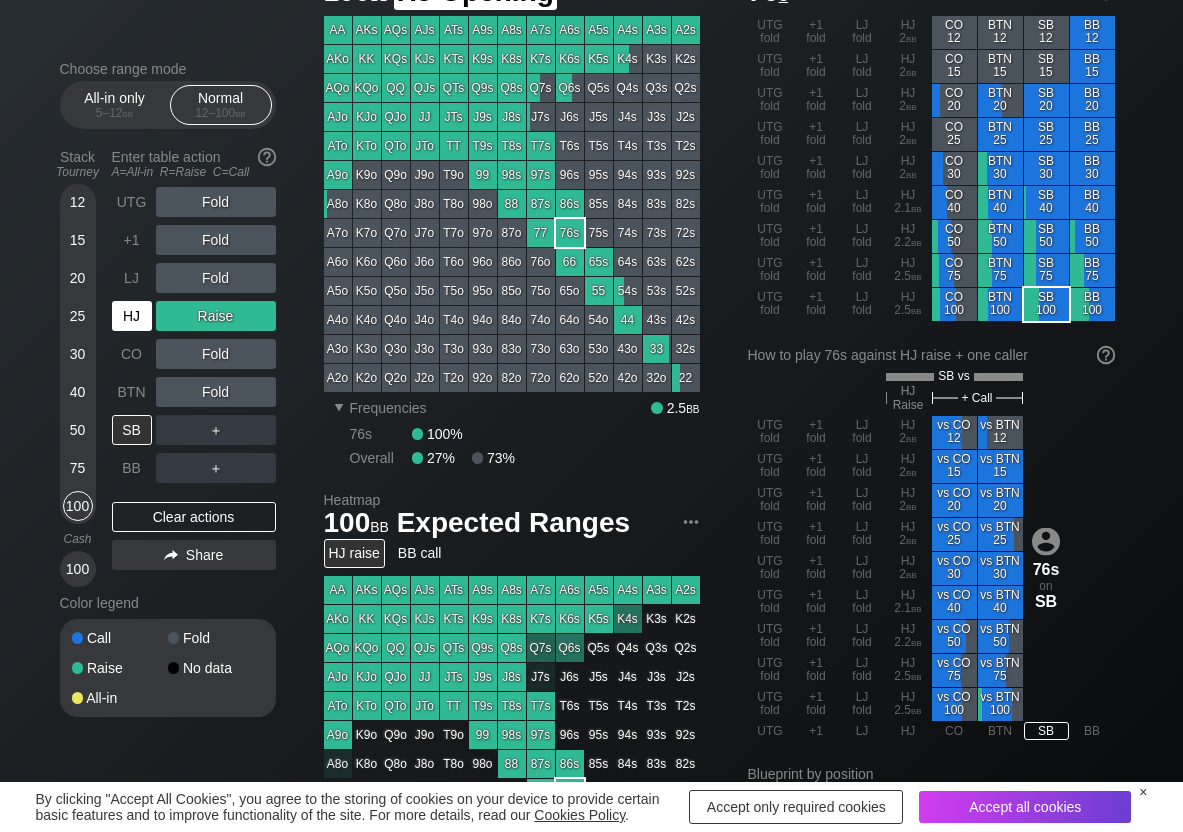 click on "HJ" at bounding box center [132, 316] 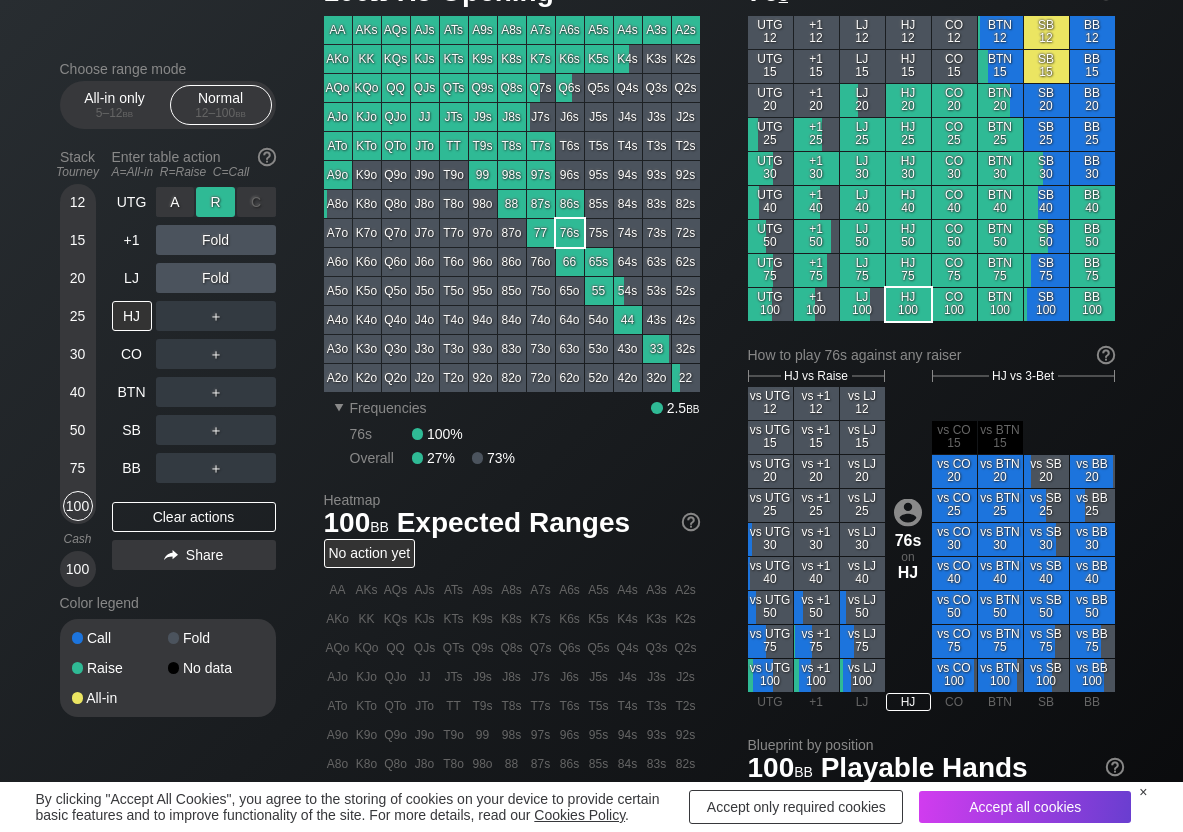 click on "R ✕" at bounding box center [215, 202] 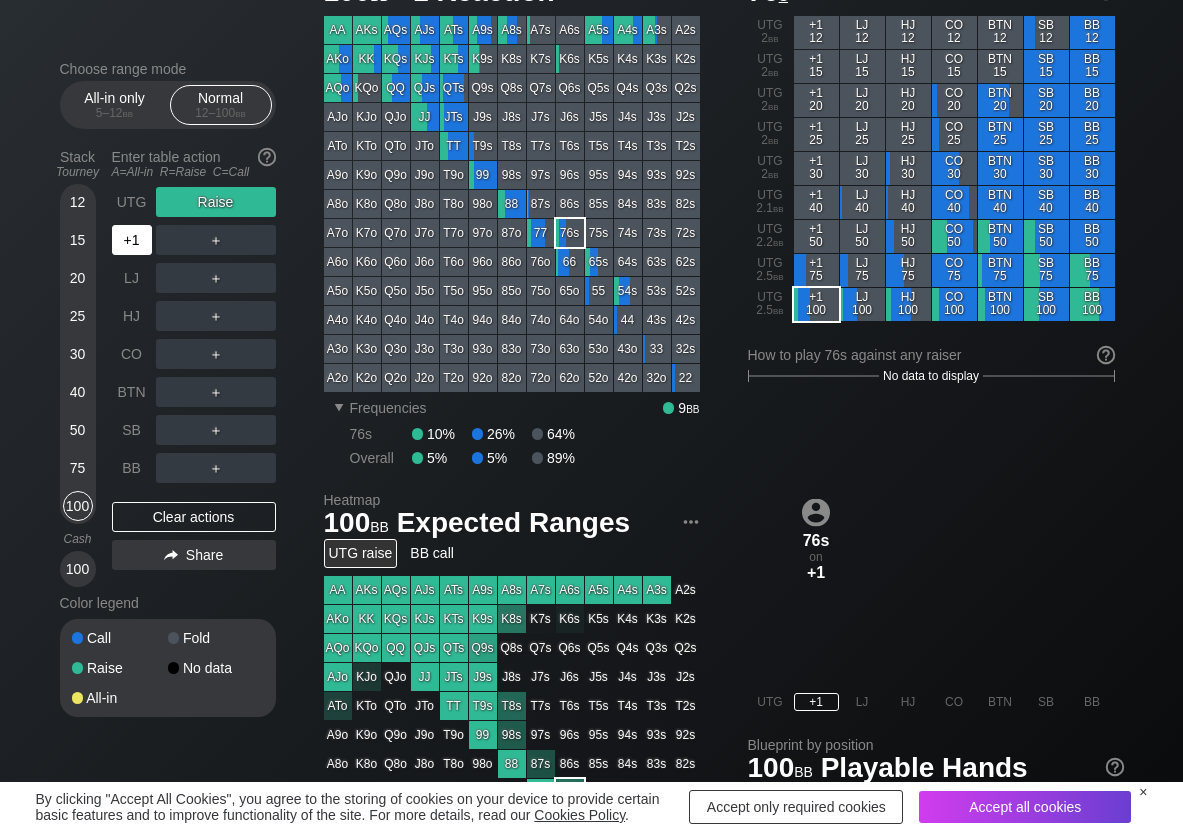 click on "+1" at bounding box center (132, 240) 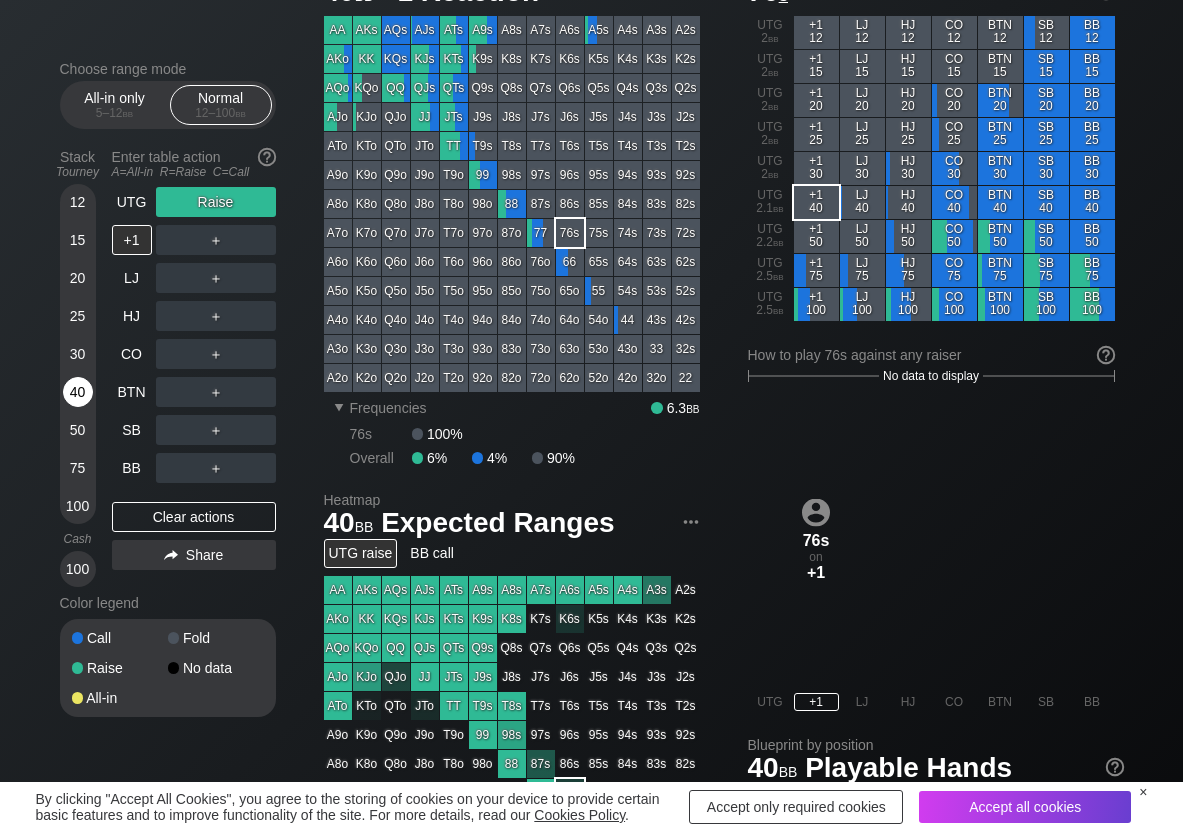 click on "40" at bounding box center [78, 392] 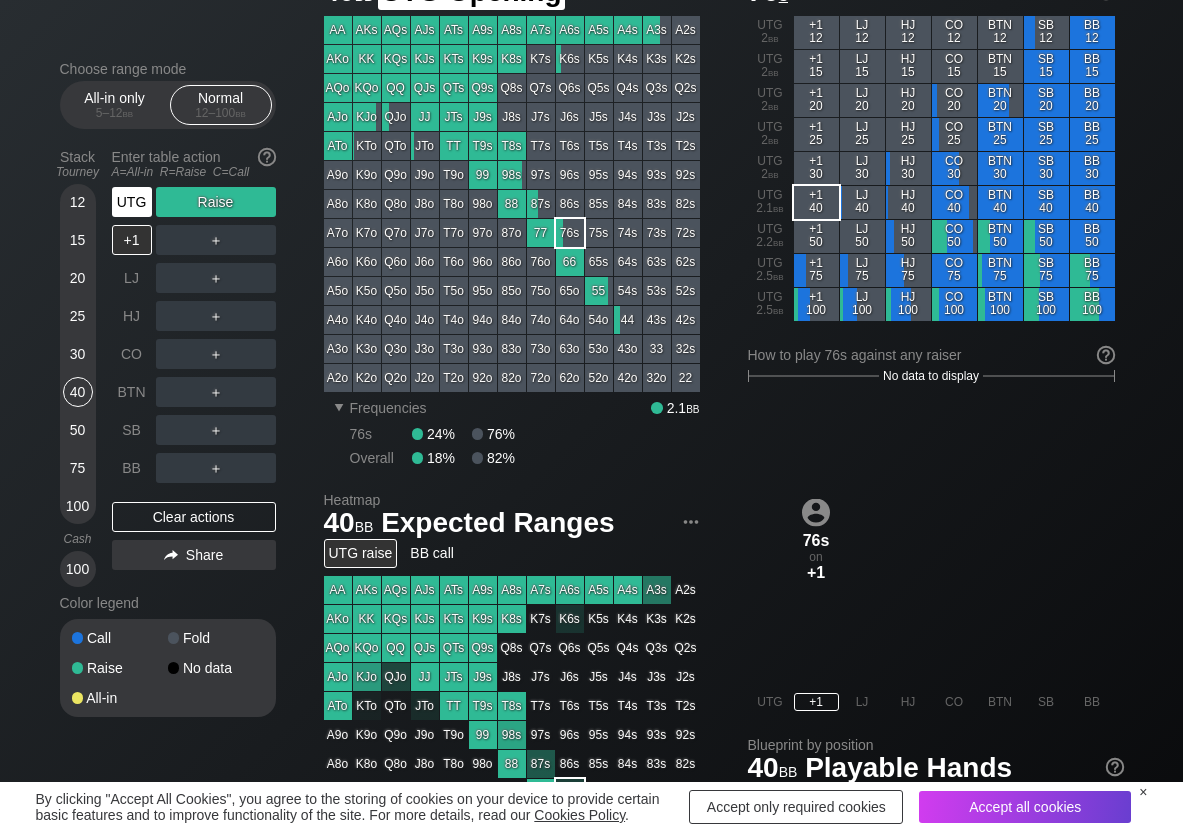 drag, startPoint x: 139, startPoint y: 204, endPoint x: 492, endPoint y: 12, distance: 401.83704 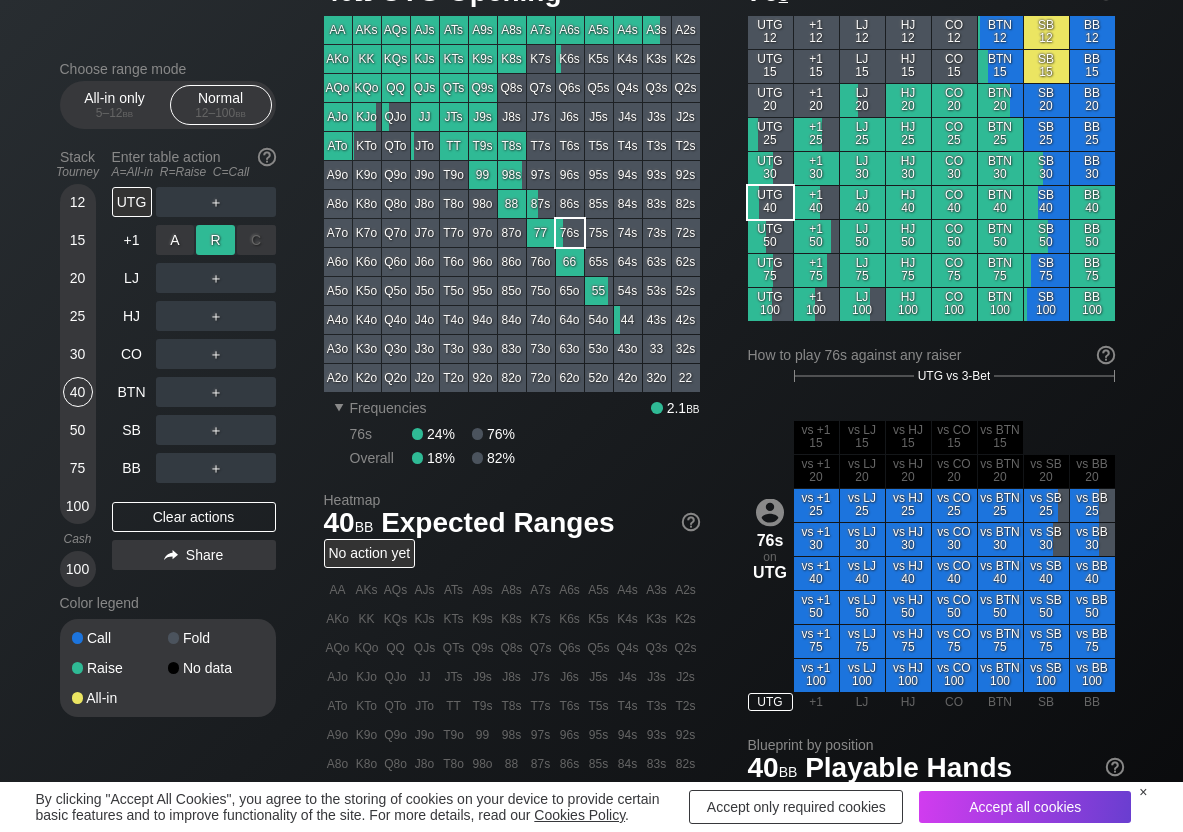 click on "R ✕" at bounding box center (215, 240) 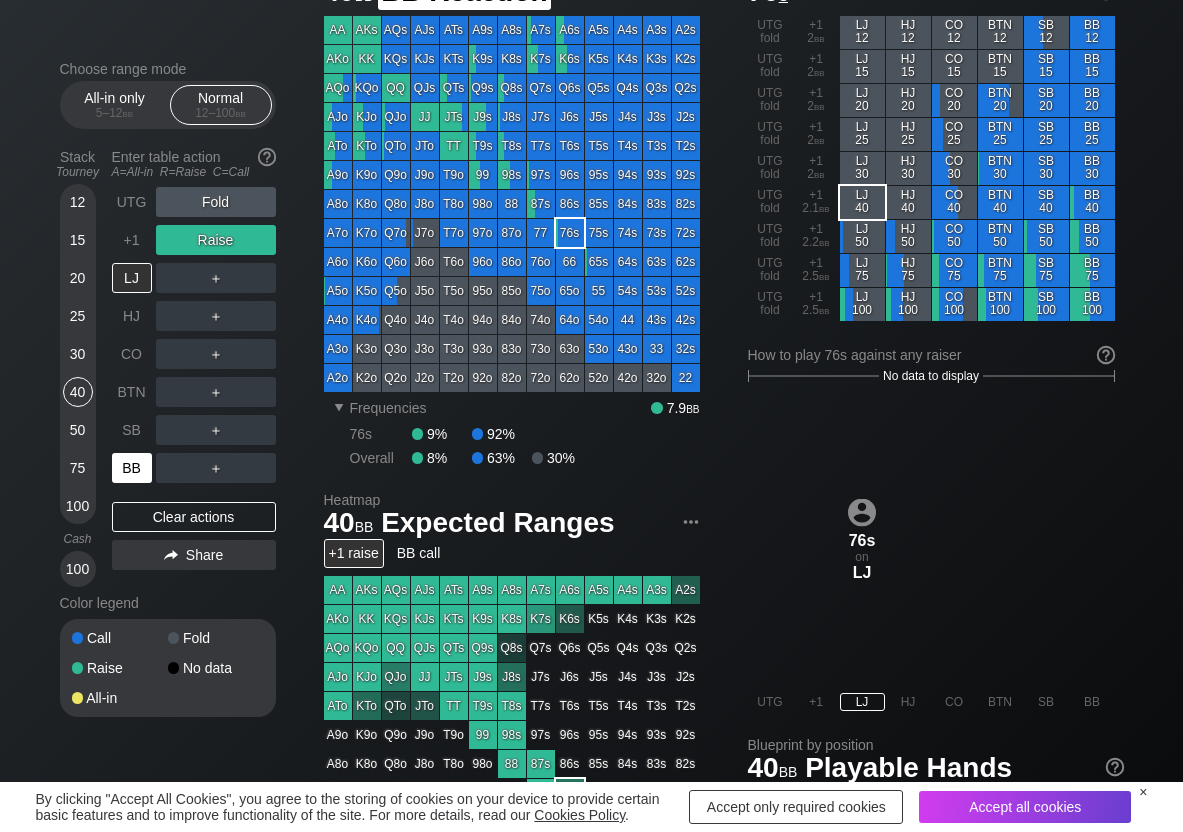 click on "BB" at bounding box center (132, 468) 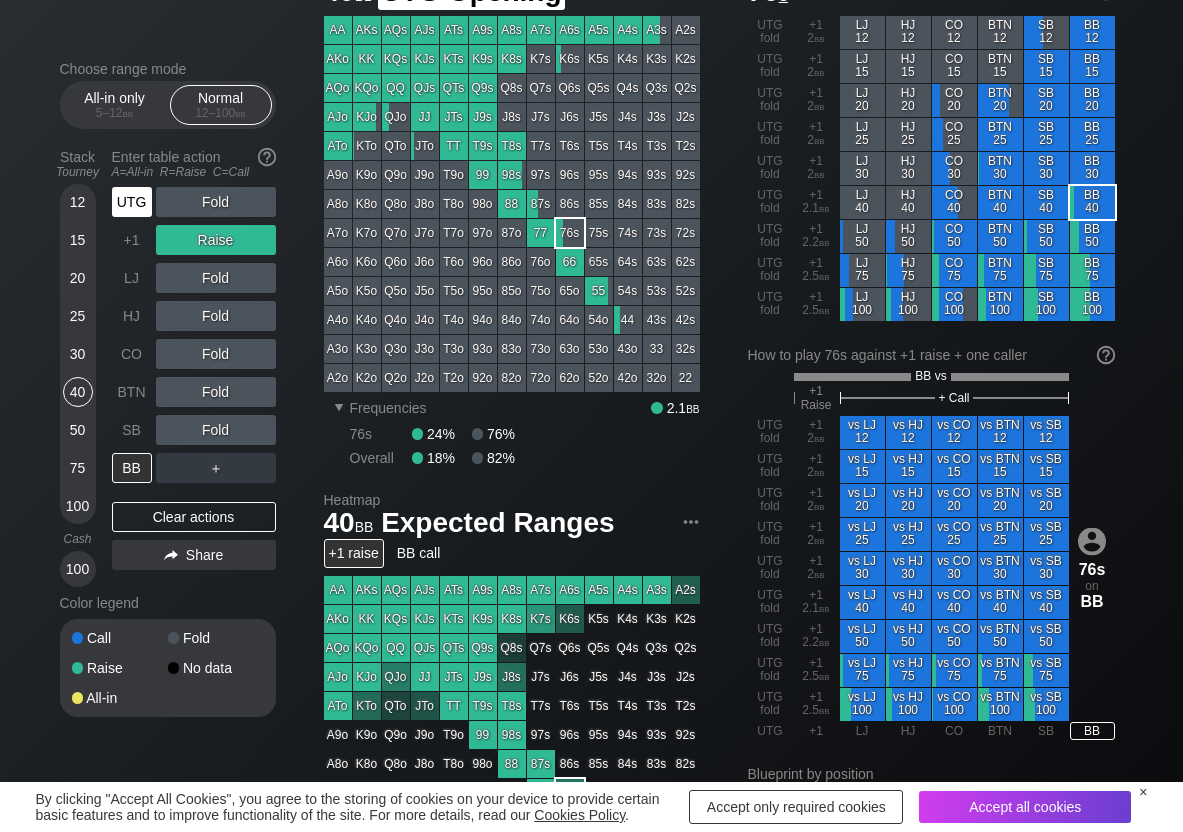 click on "UTG" at bounding box center (132, 202) 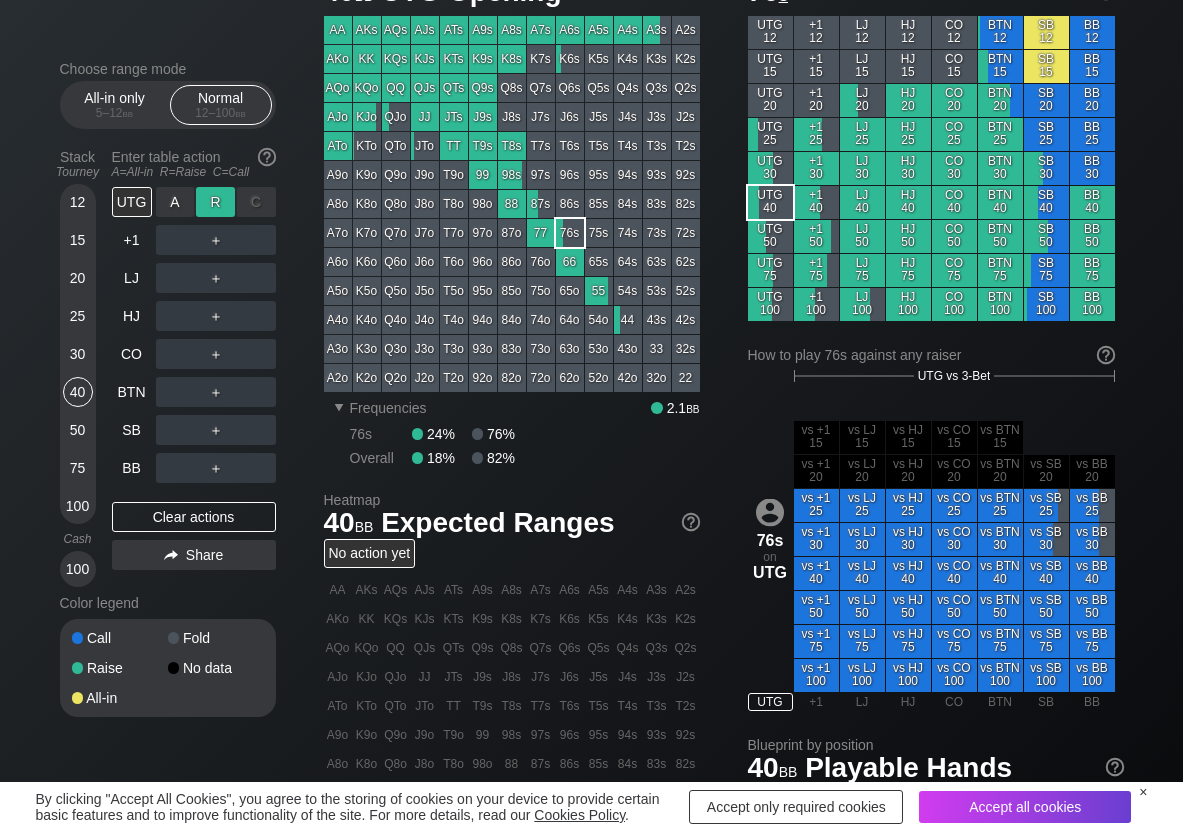 click on "R ✕" at bounding box center (215, 202) 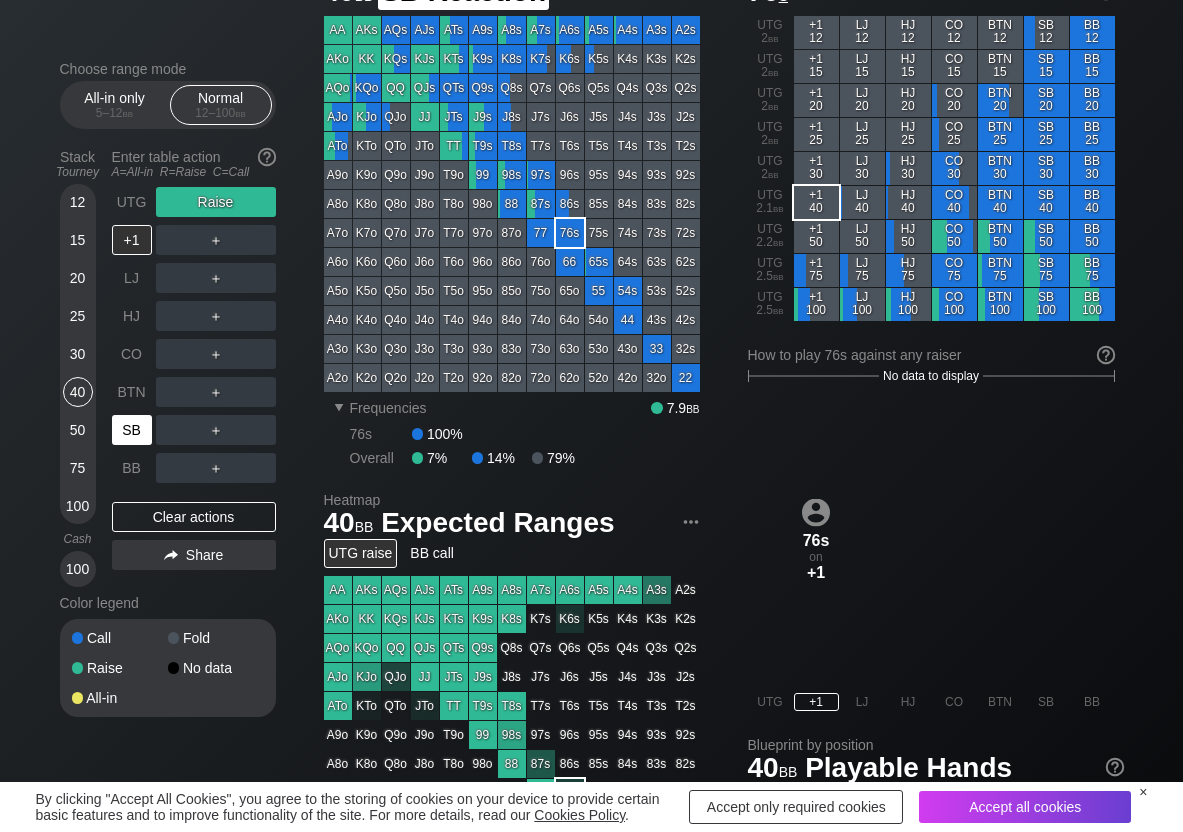 click on "SB" at bounding box center (132, 430) 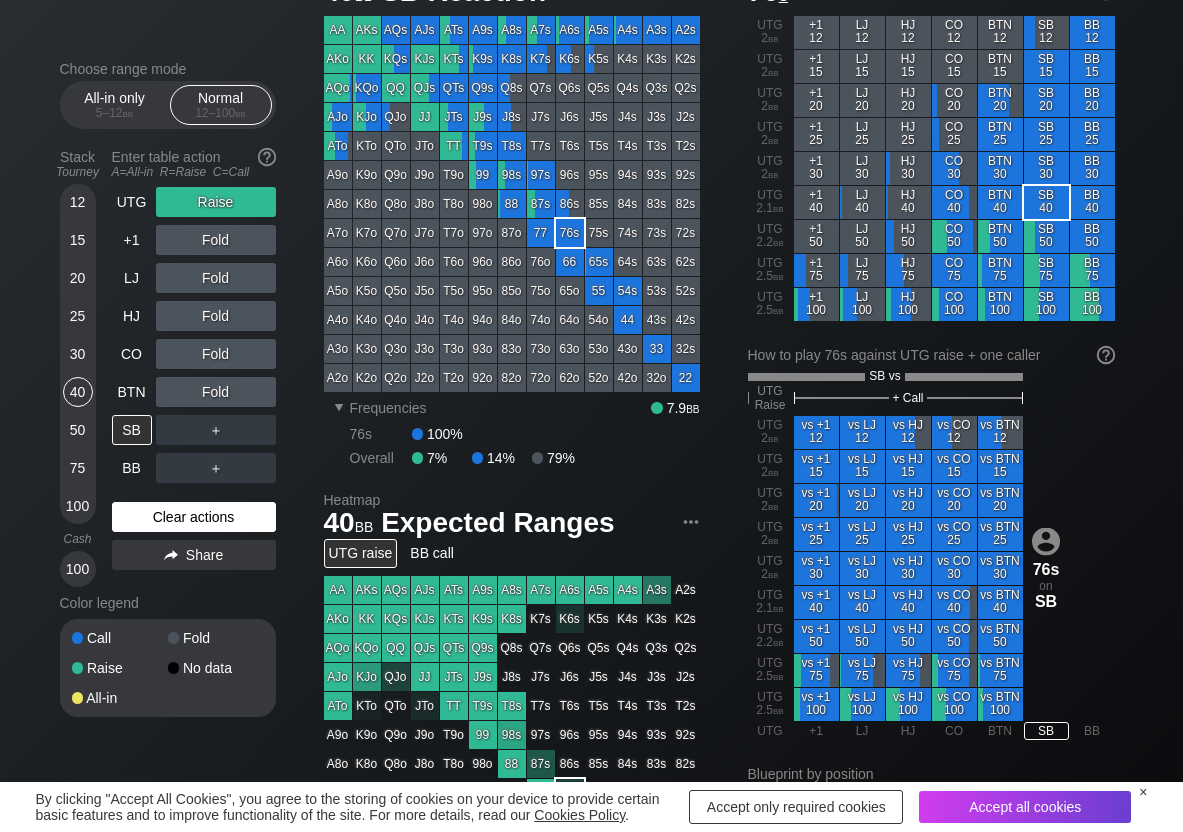 click on "Clear actions" at bounding box center [194, 517] 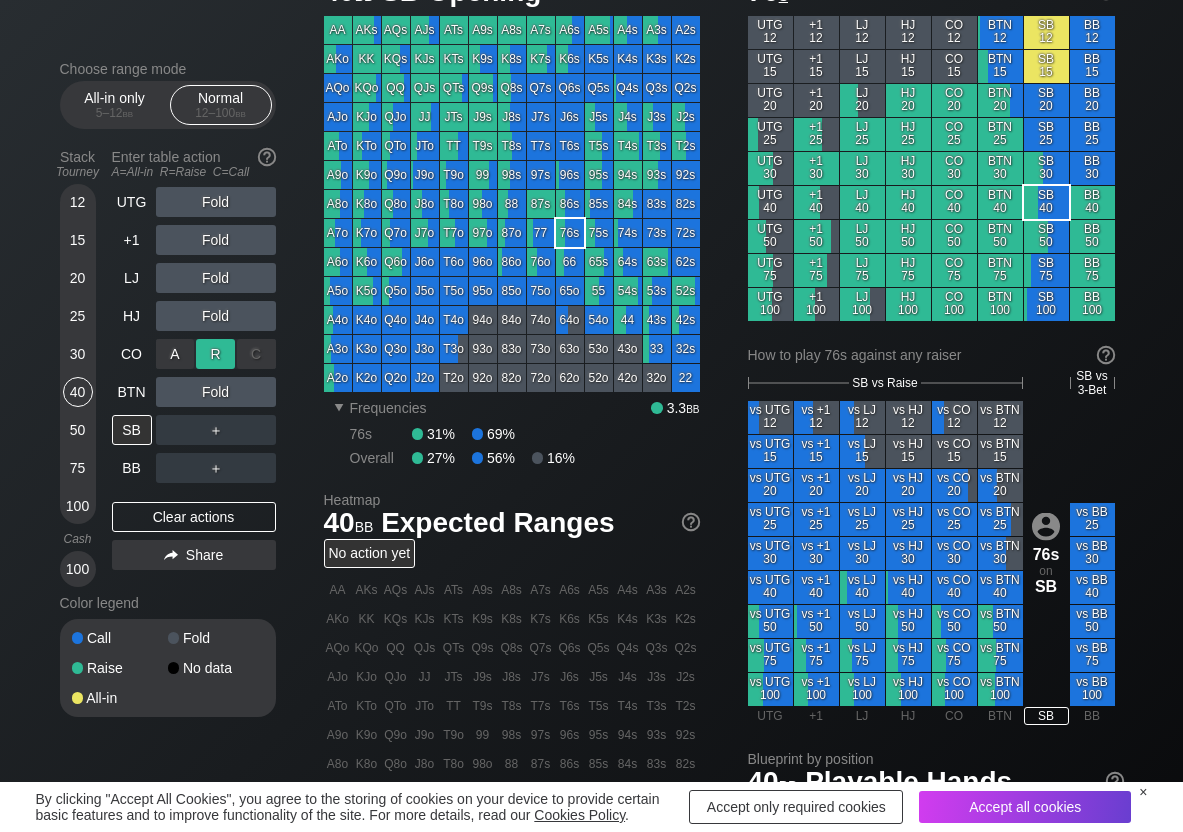 click on "R ✕" at bounding box center (215, 354) 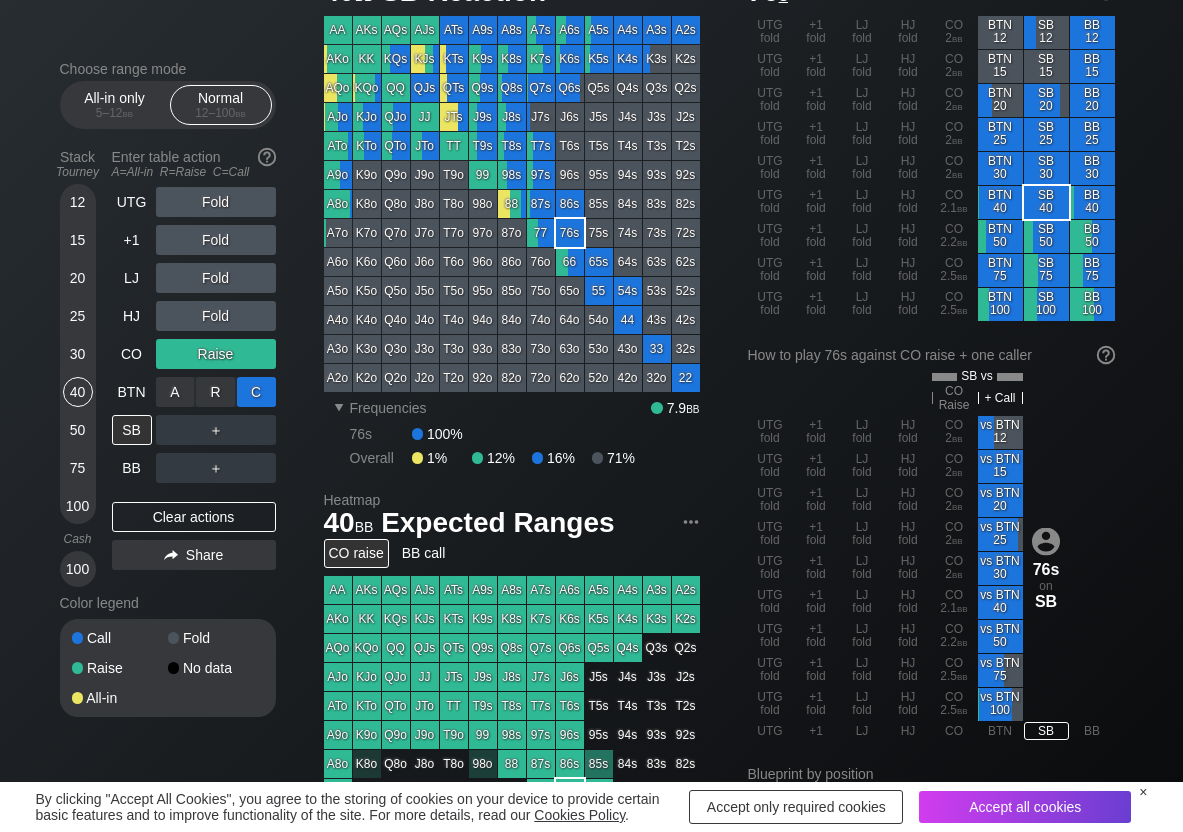 click on "C ✕" at bounding box center [256, 392] 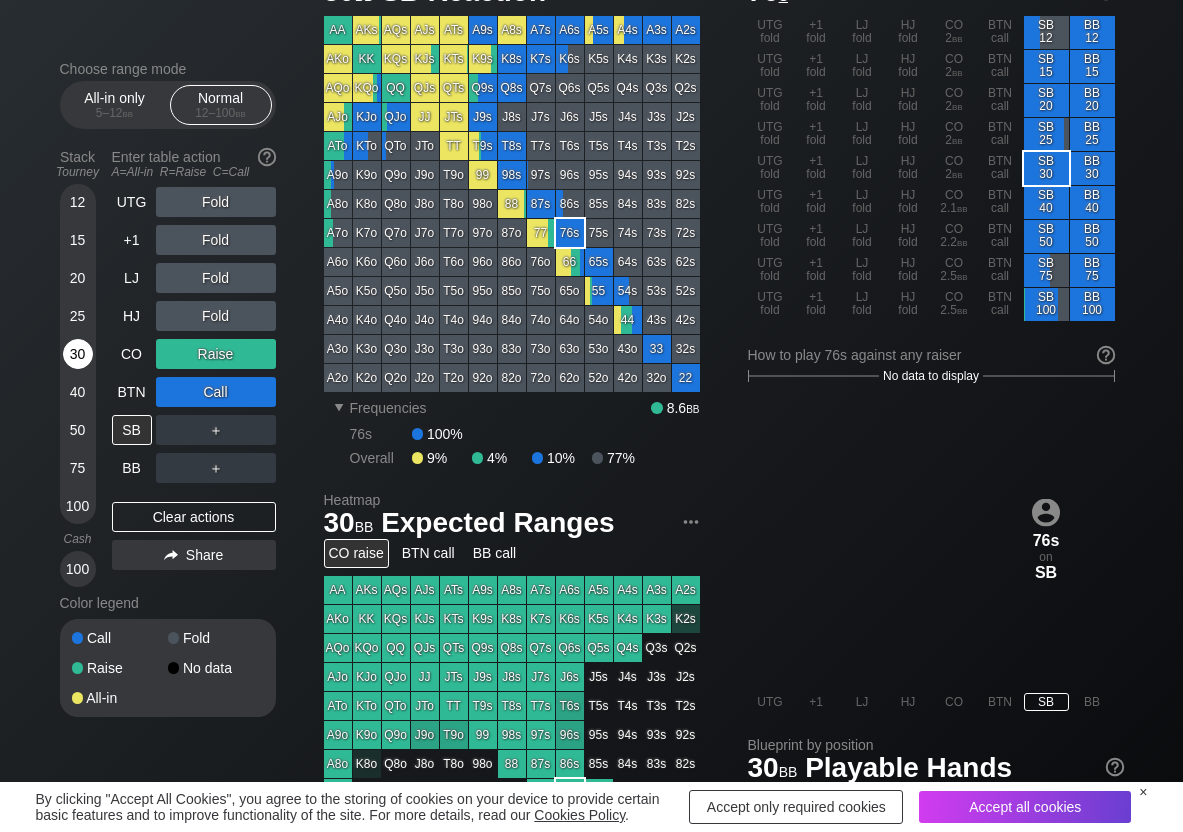 click on "30" at bounding box center [78, 354] 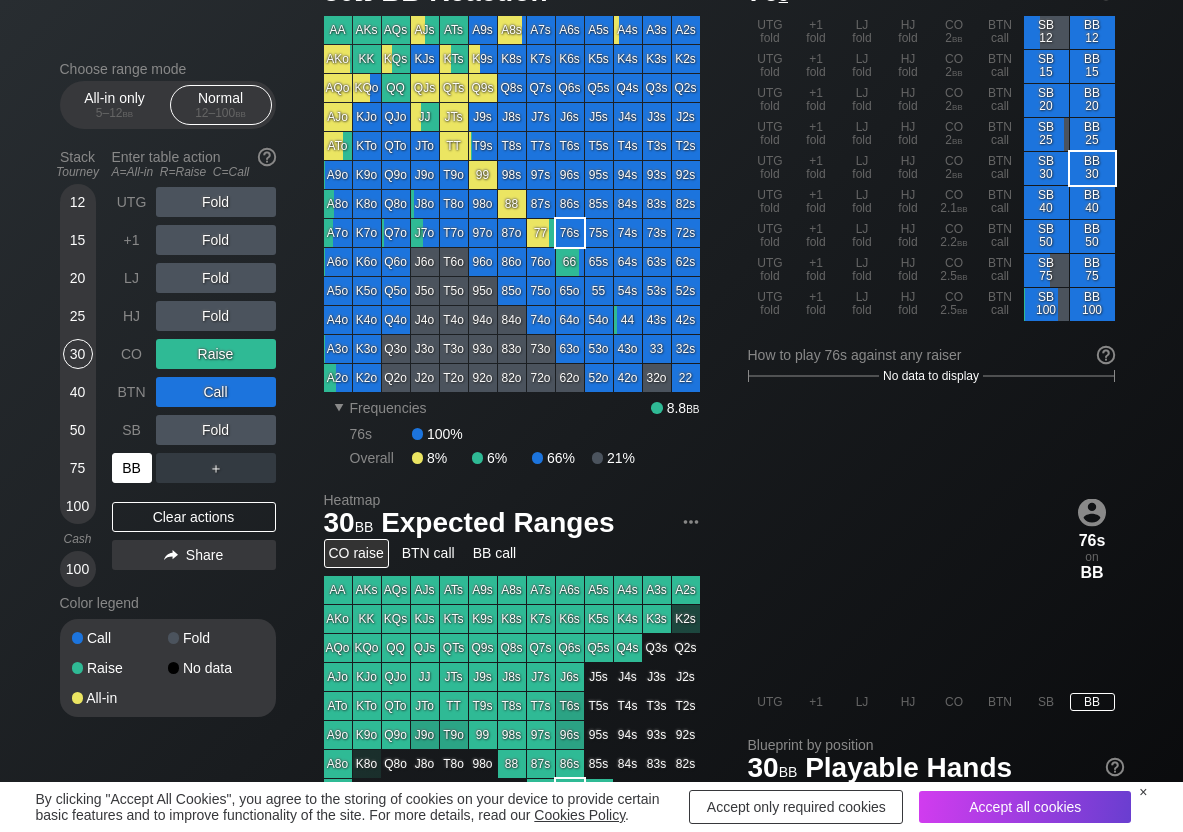 click on "BB" at bounding box center [132, 468] 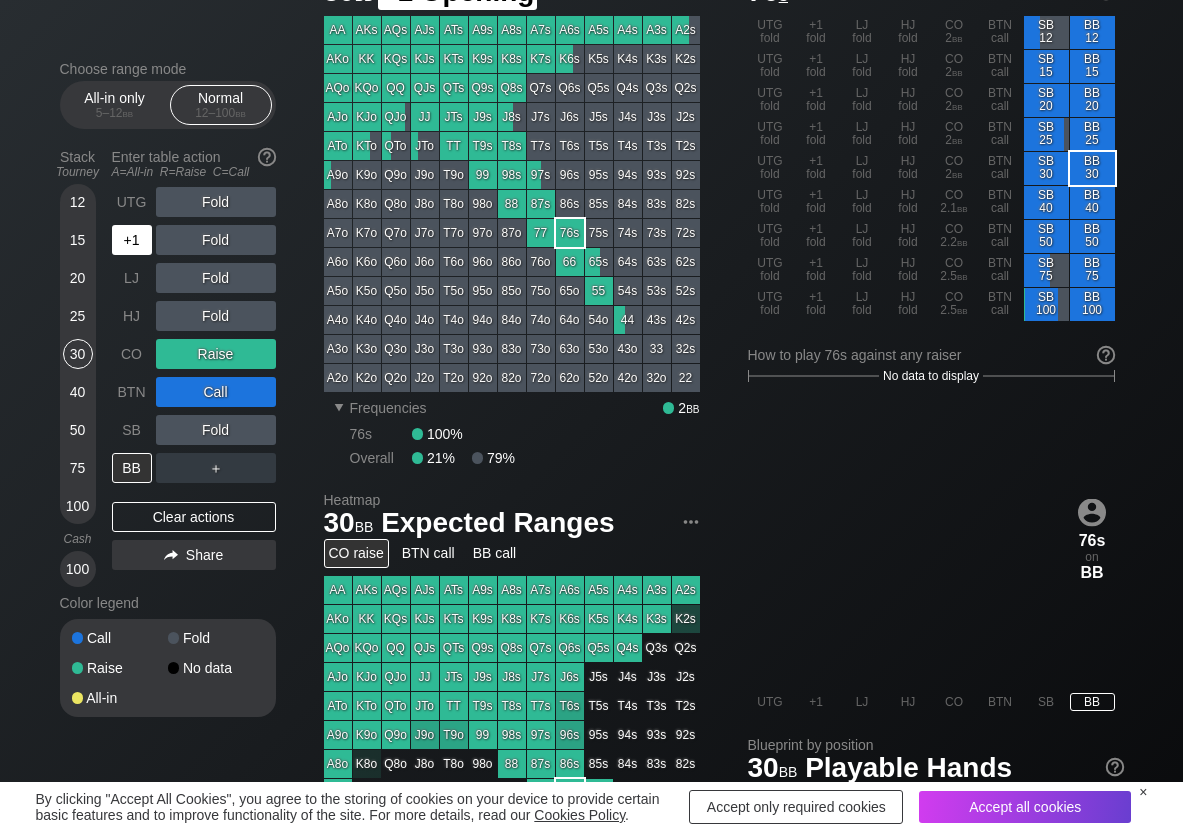 click on "+1" at bounding box center (132, 240) 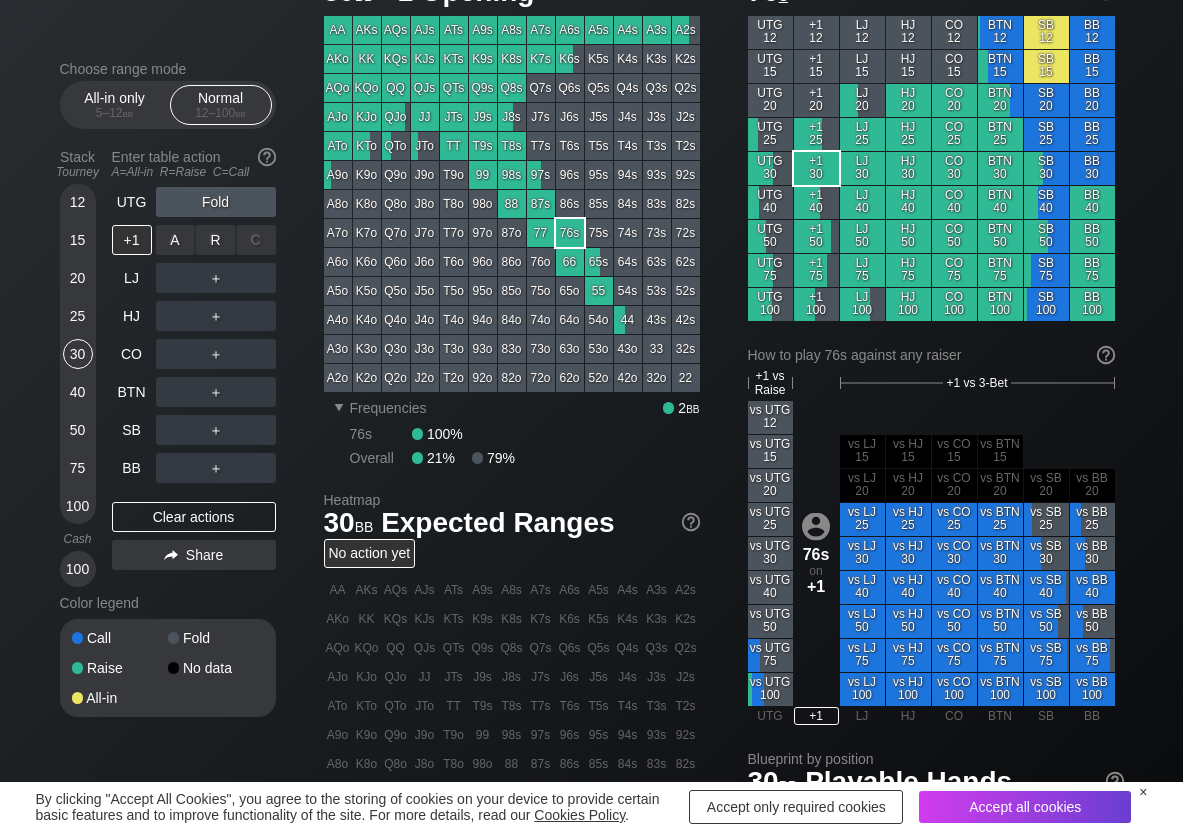click on "R ✕" at bounding box center (215, 240) 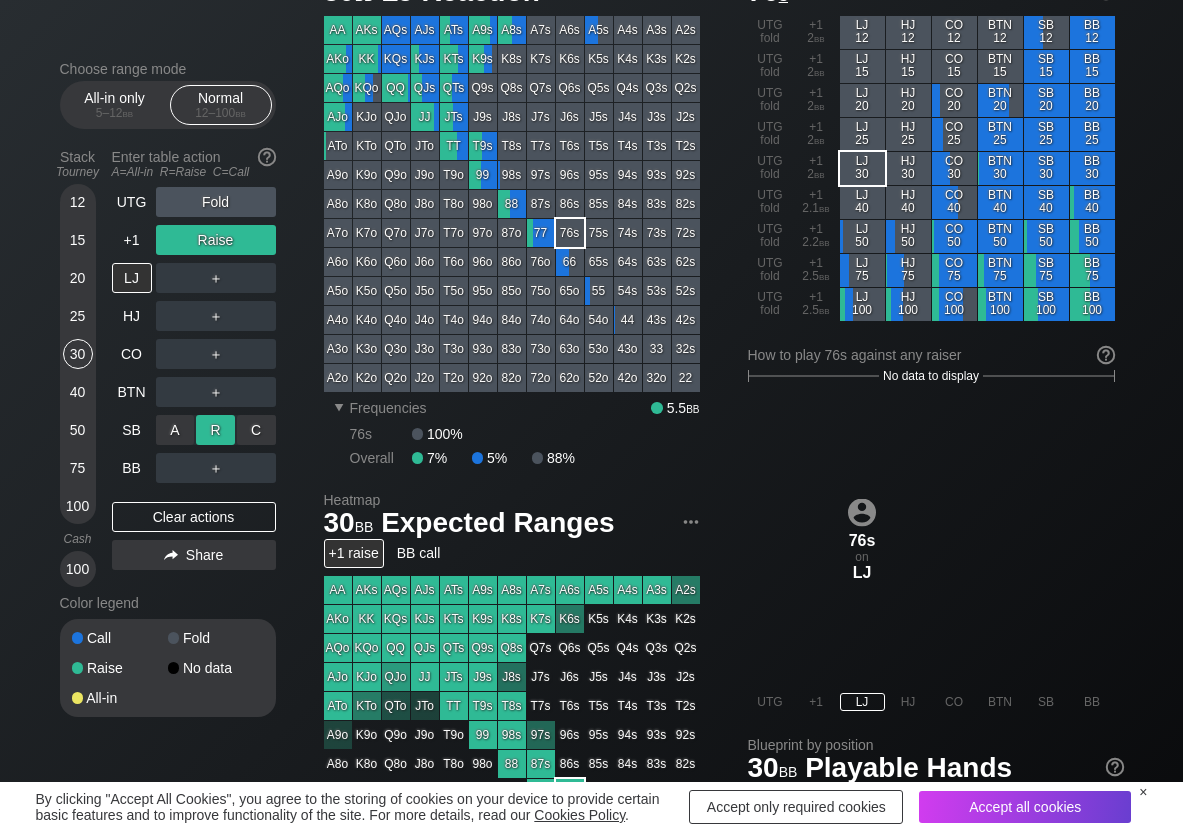 click on "R ✕" at bounding box center (215, 430) 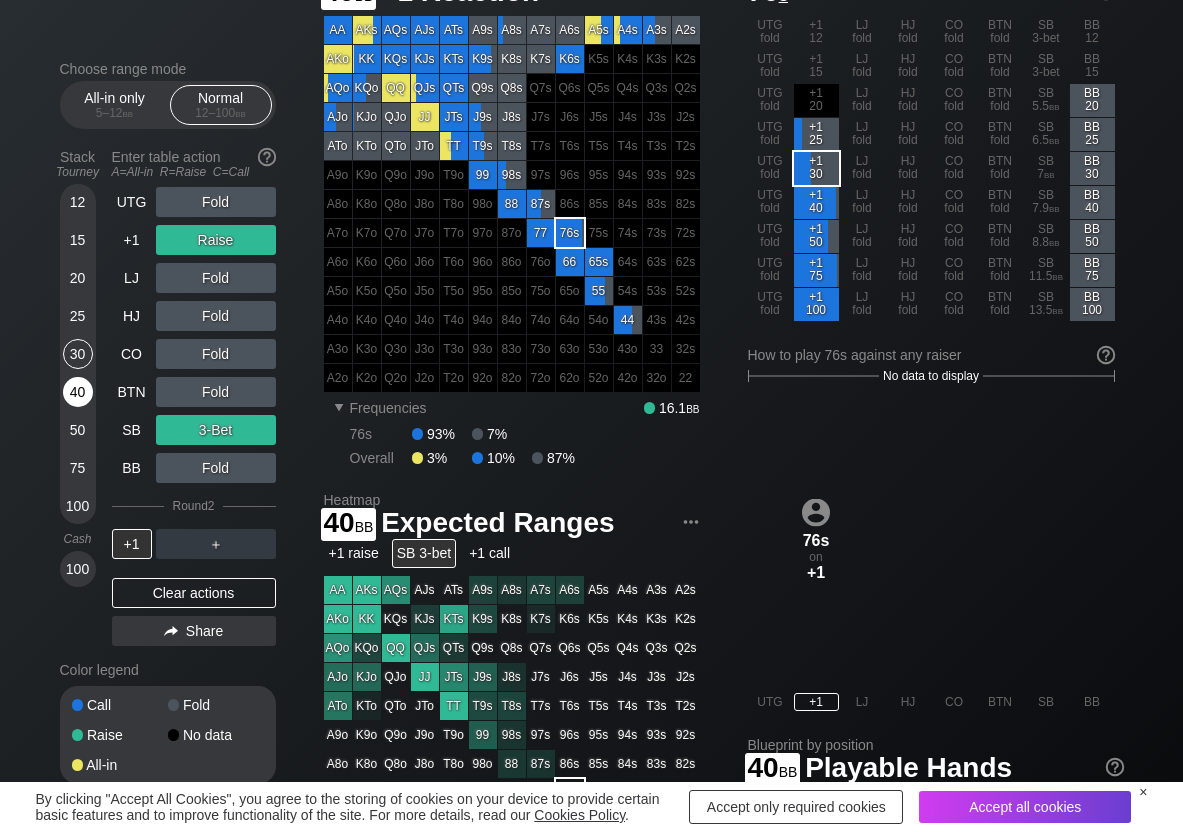click on "40" at bounding box center [78, 392] 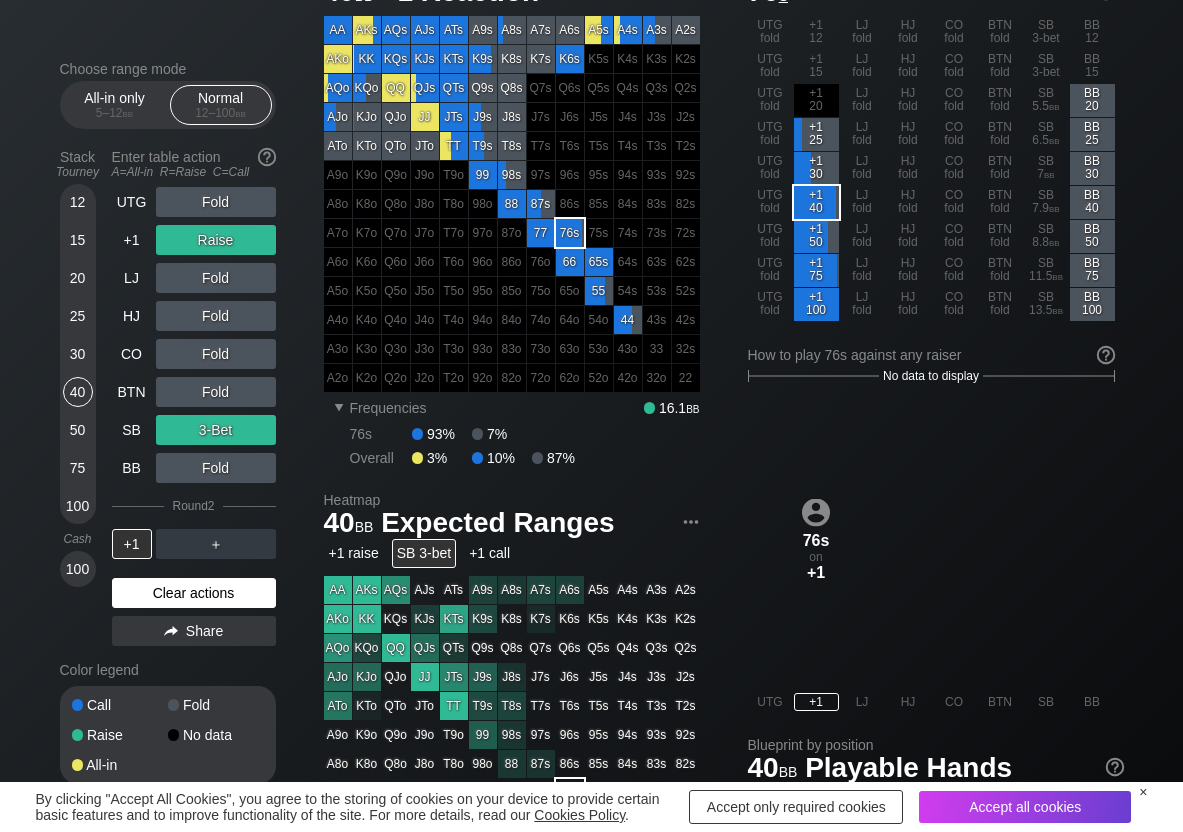 click on "Clear actions" at bounding box center (194, 593) 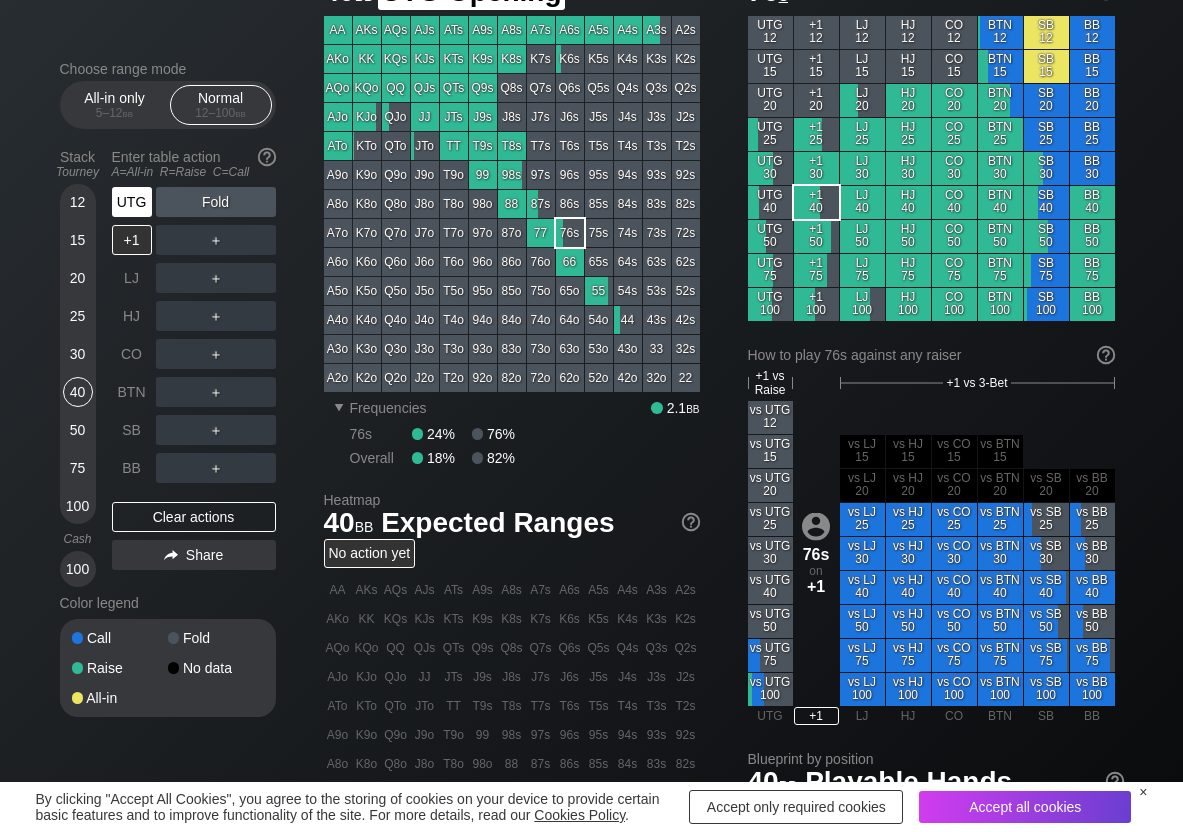 click on "UTG" at bounding box center [132, 202] 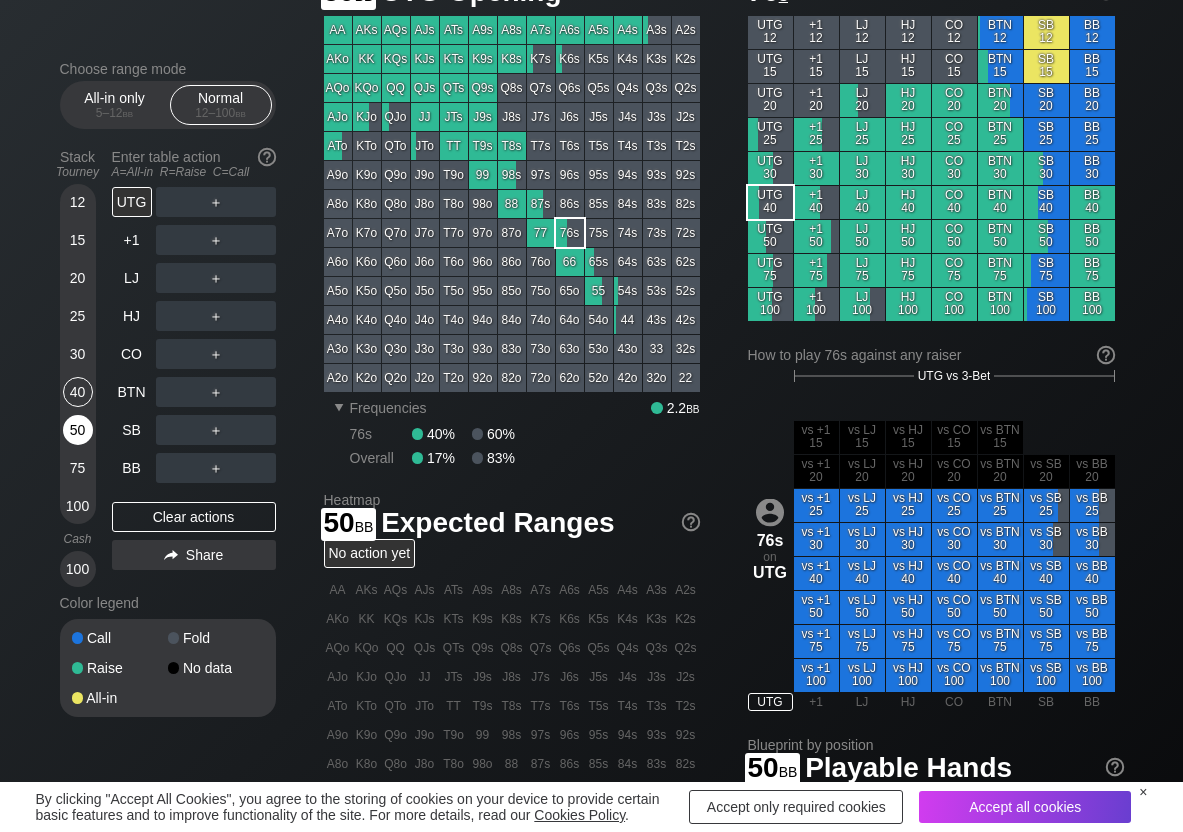 click on "50" at bounding box center (78, 430) 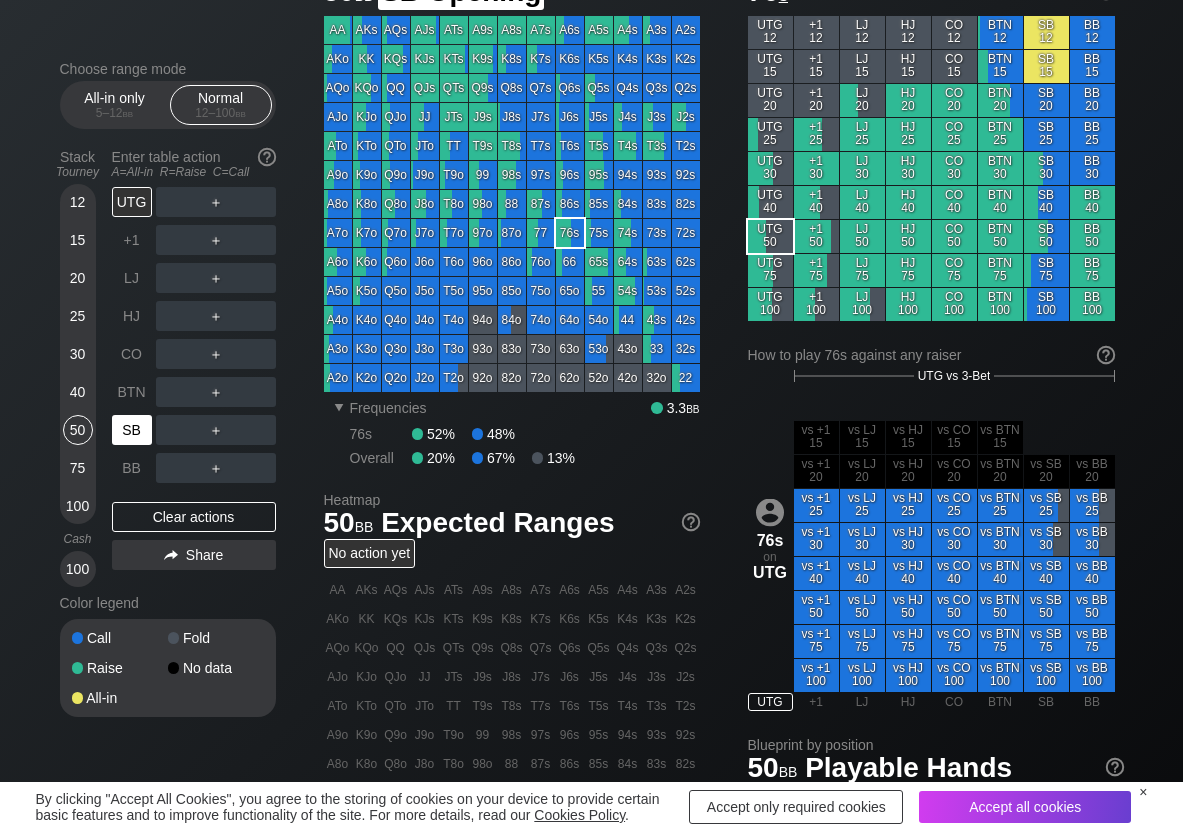 click on "SB" at bounding box center (132, 430) 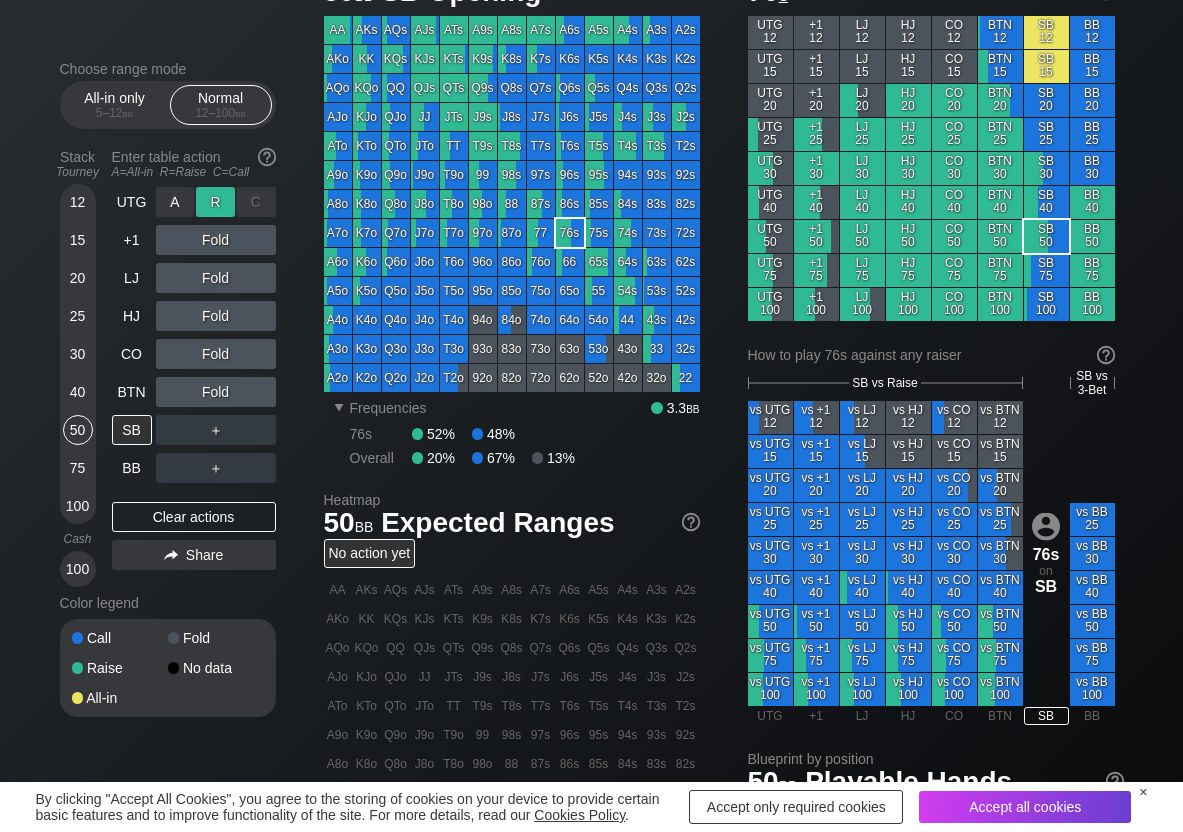 click on "R ✕" at bounding box center (215, 202) 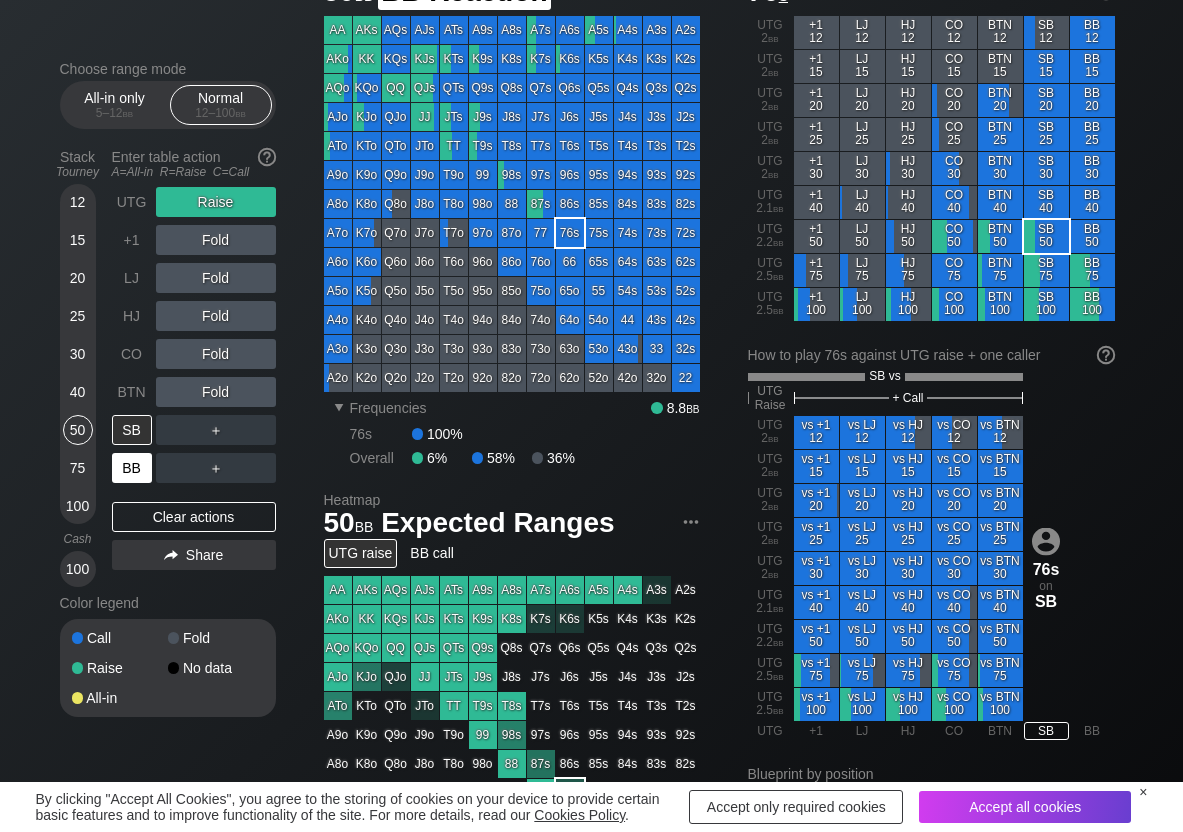 click on "BB" at bounding box center (132, 468) 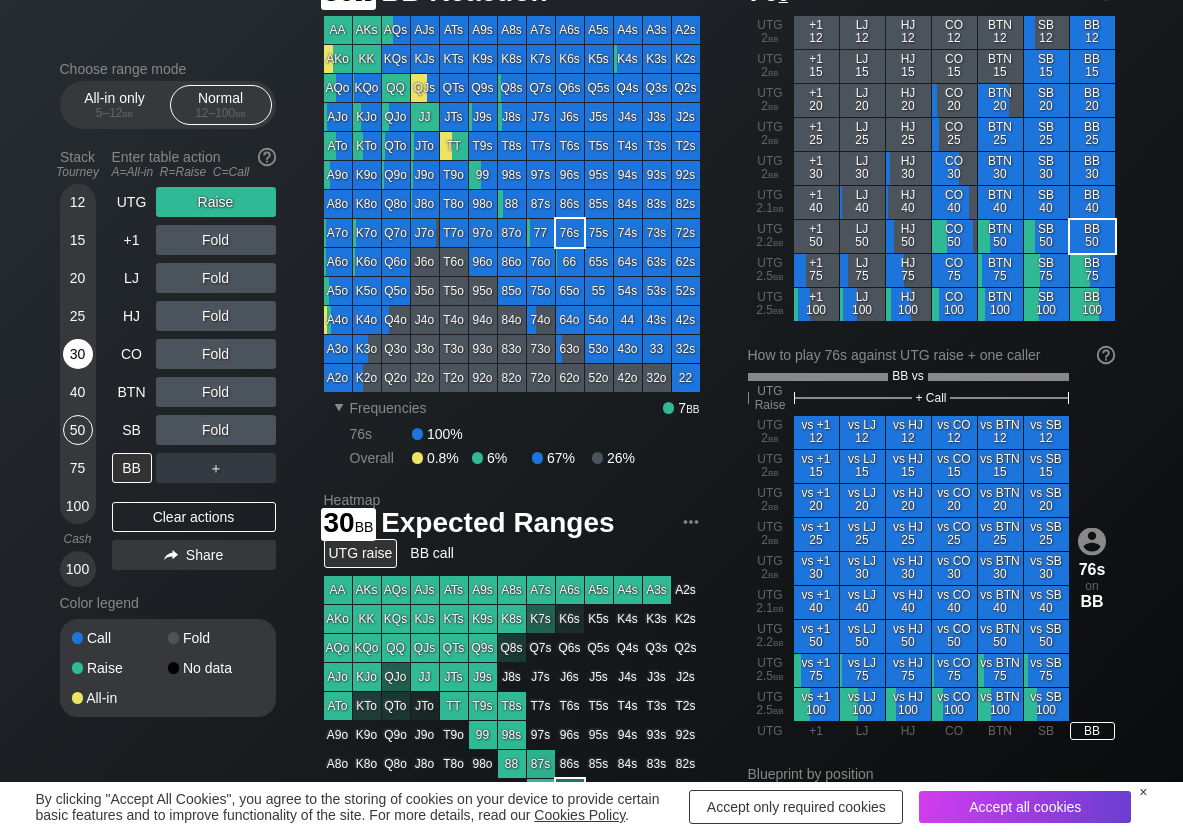 click on "30" at bounding box center [78, 354] 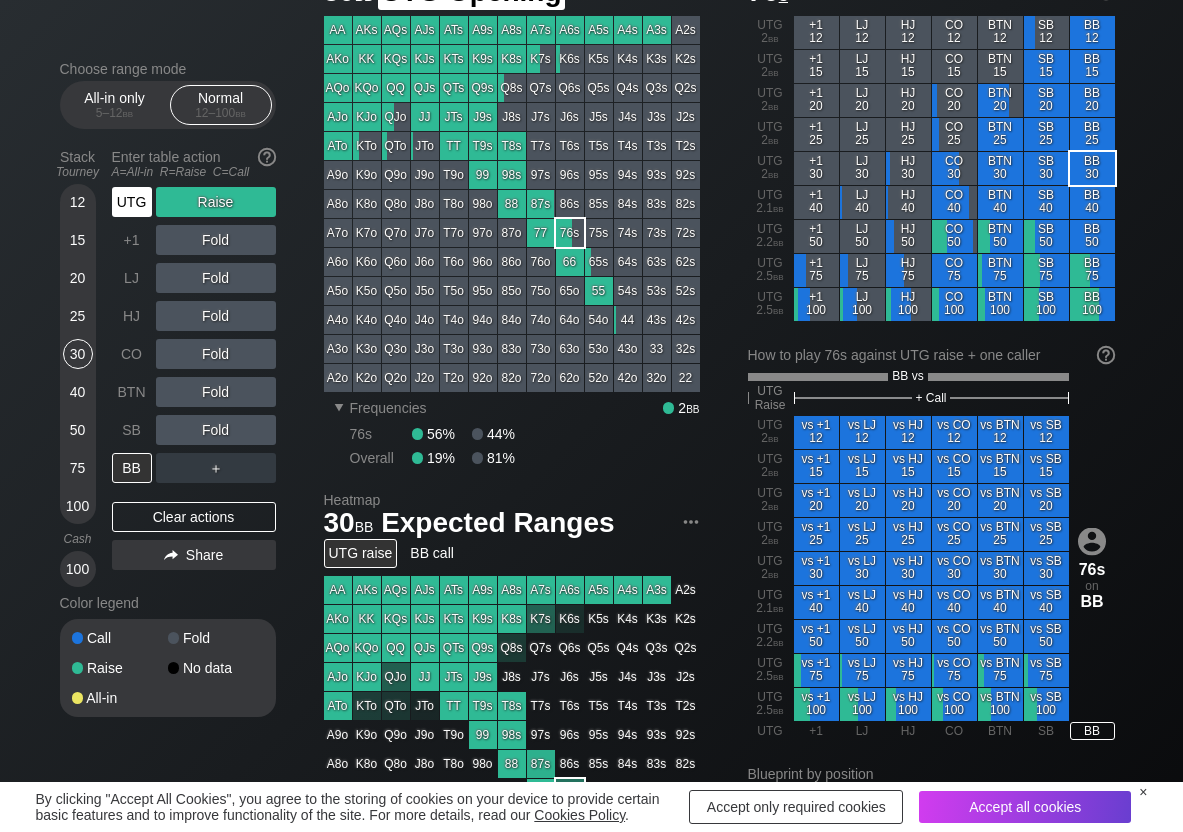 click on "UTG" at bounding box center [132, 202] 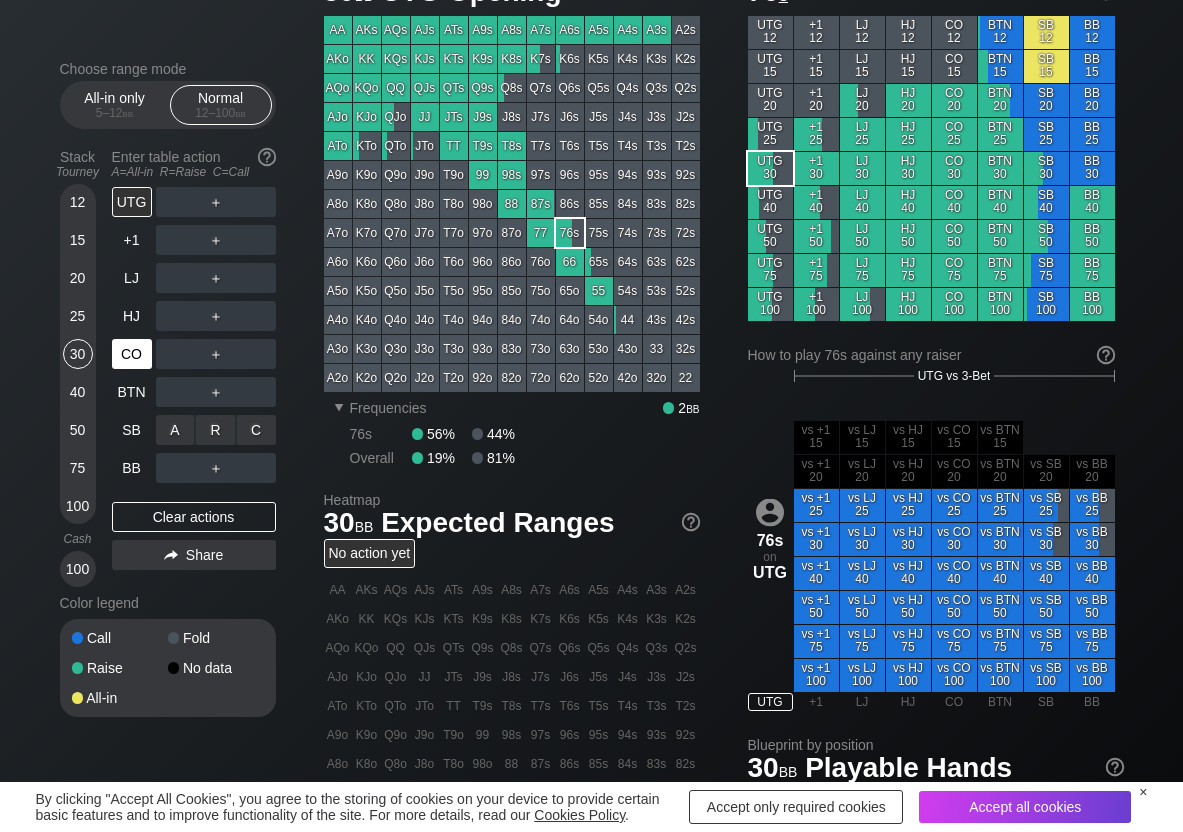 drag, startPoint x: 252, startPoint y: 444, endPoint x: 126, endPoint y: 351, distance: 156.6046 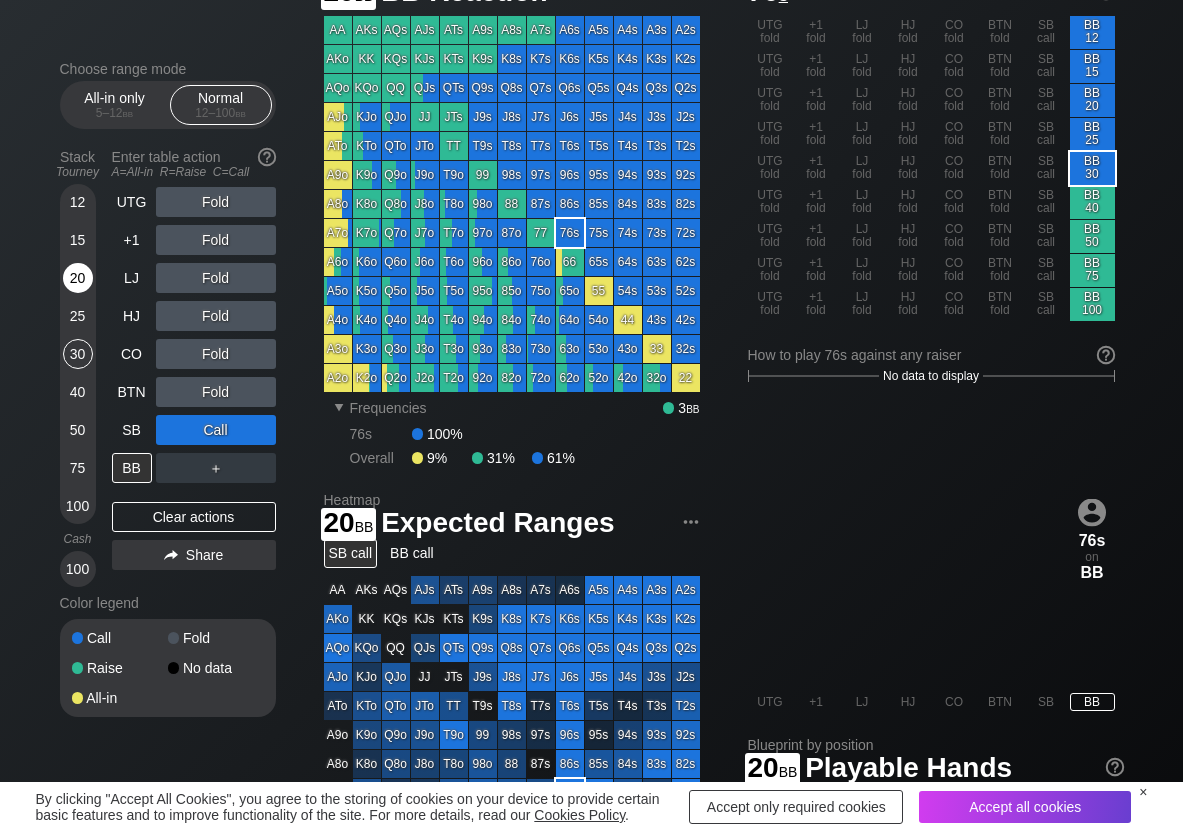 click on "20" at bounding box center (78, 278) 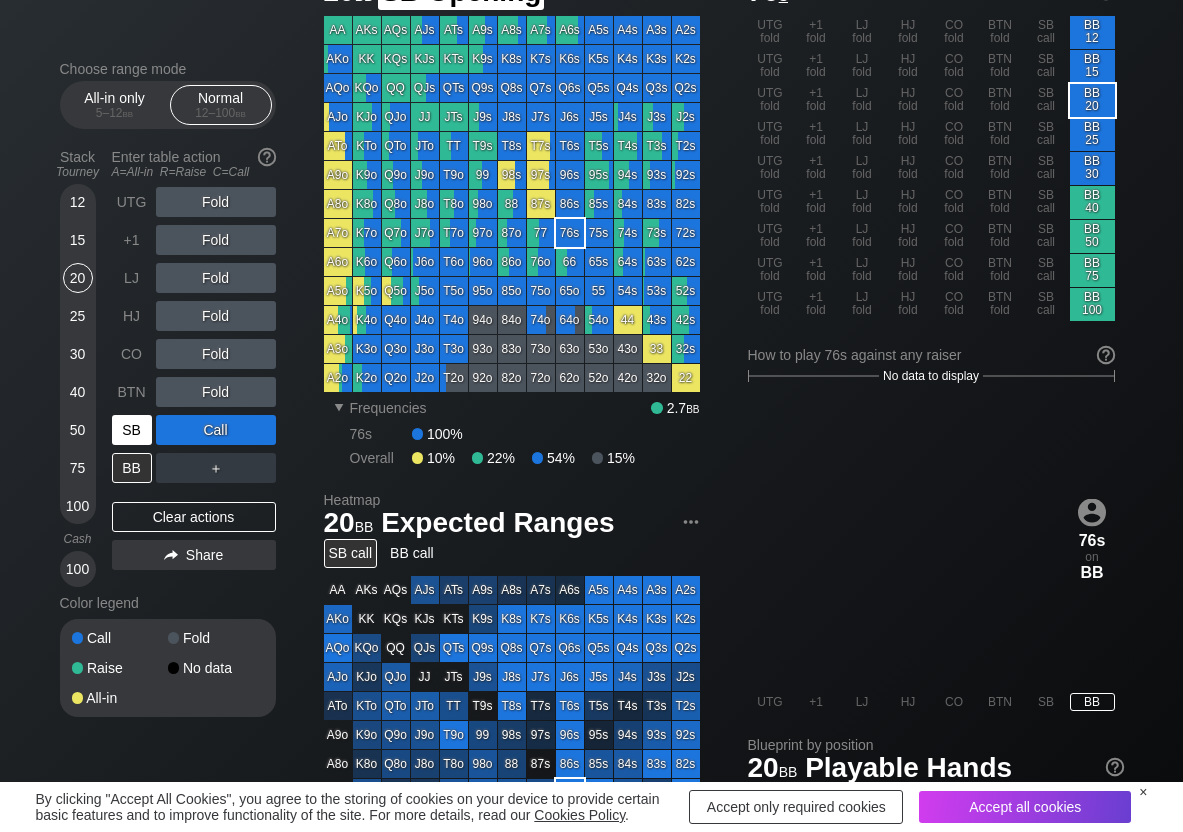 click on "SB" at bounding box center (132, 430) 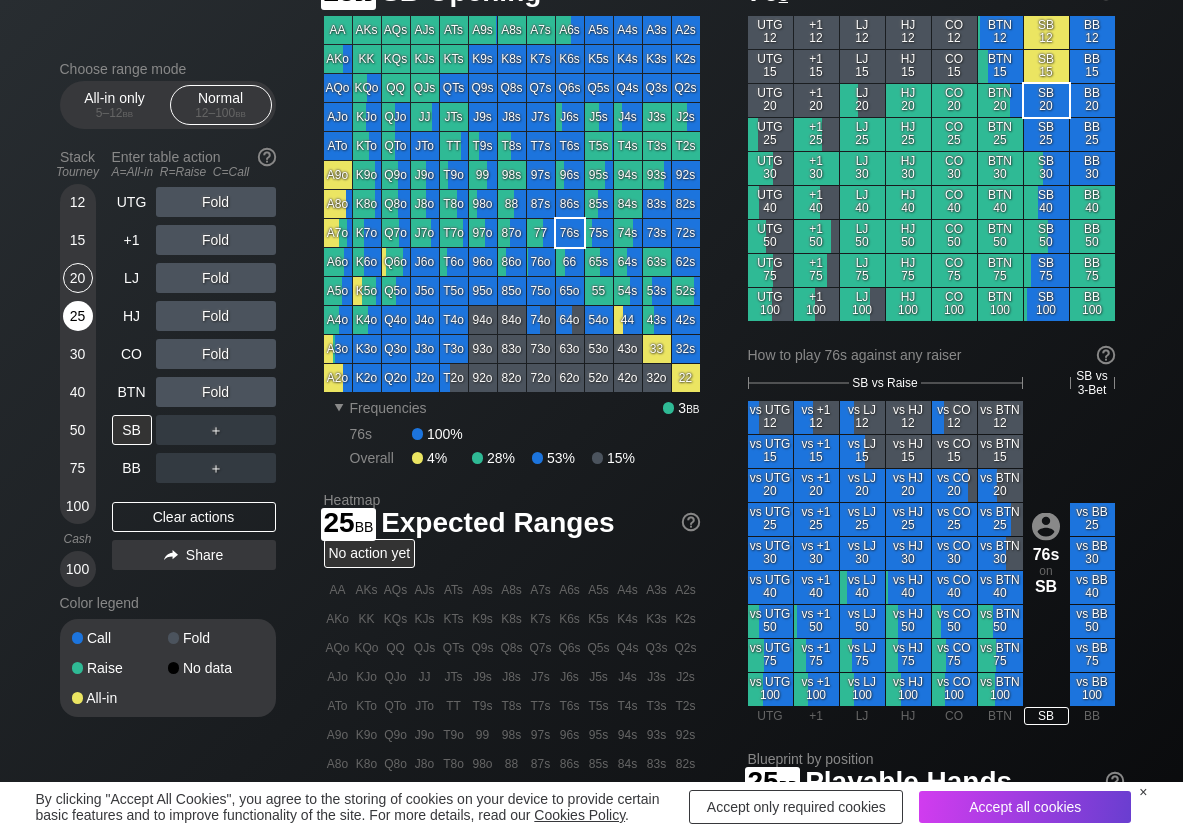 click on "25" at bounding box center [78, 316] 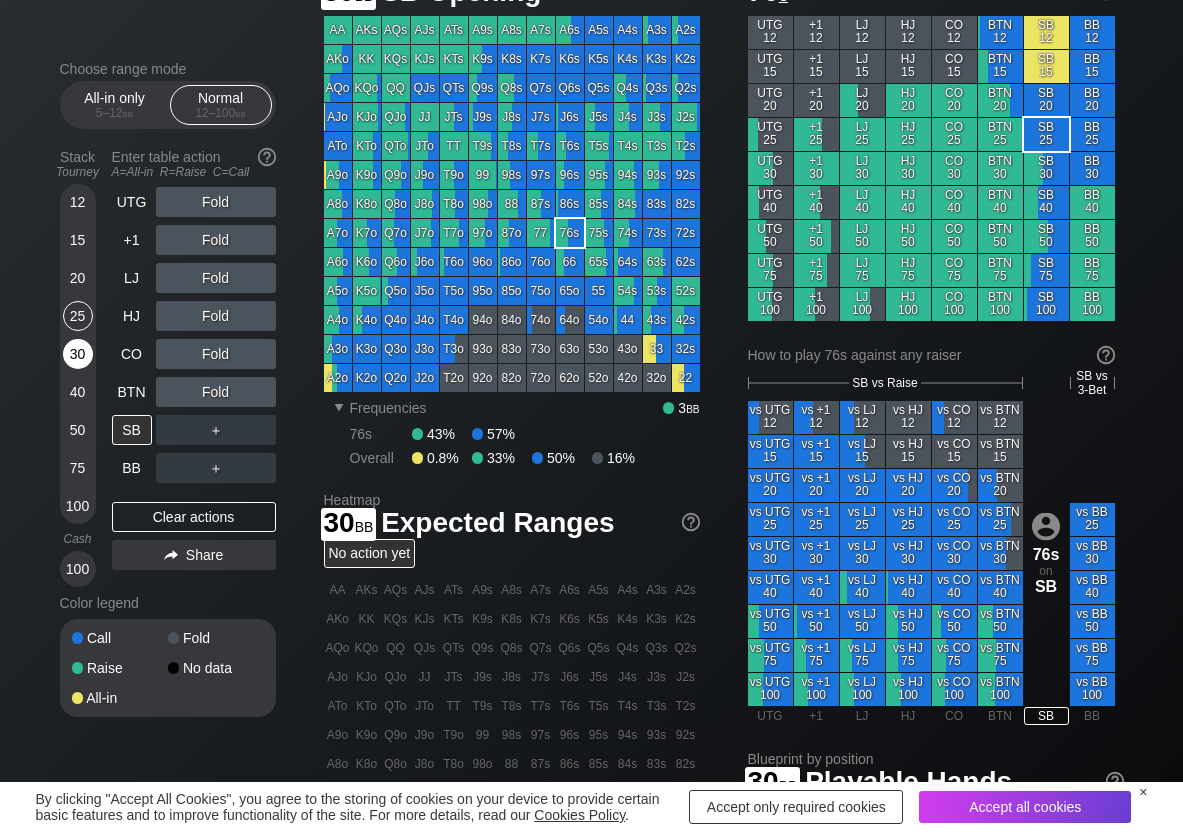 click on "30" at bounding box center [78, 354] 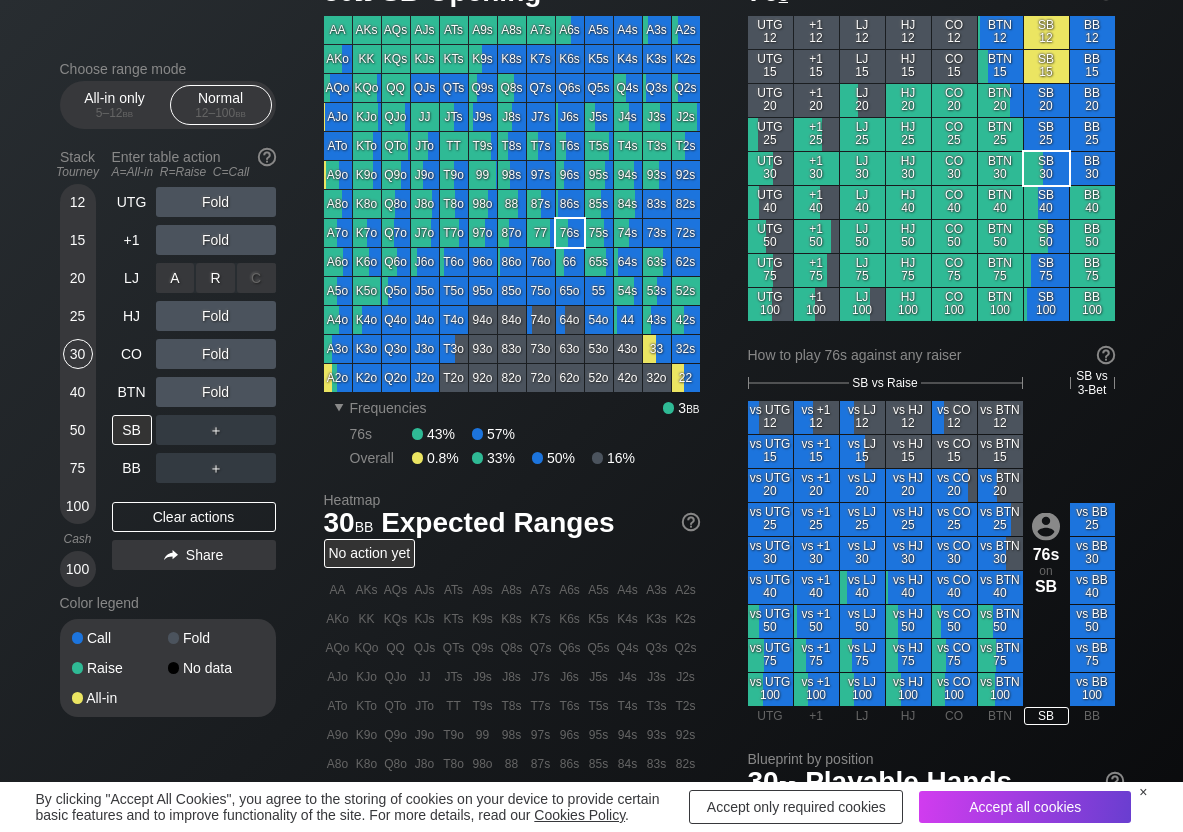 click on "R ✕" at bounding box center [215, 278] 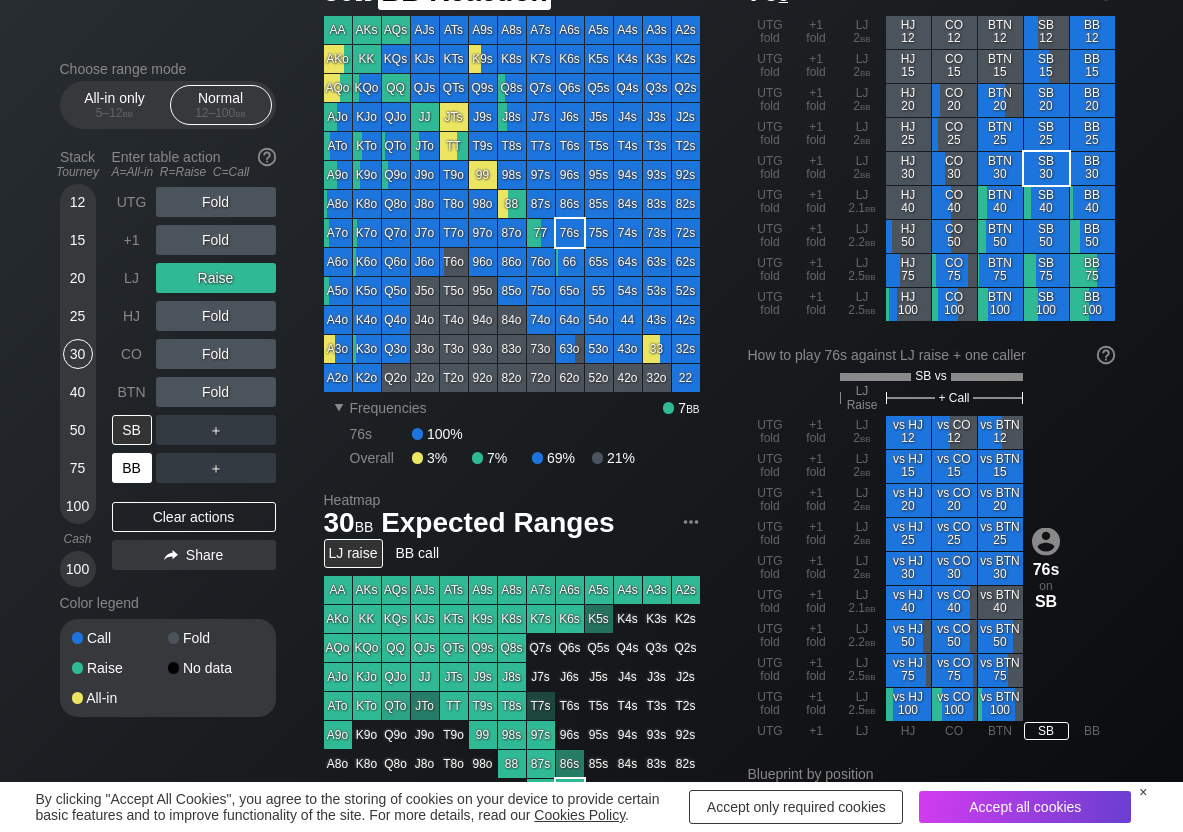 click on "BB" at bounding box center [132, 468] 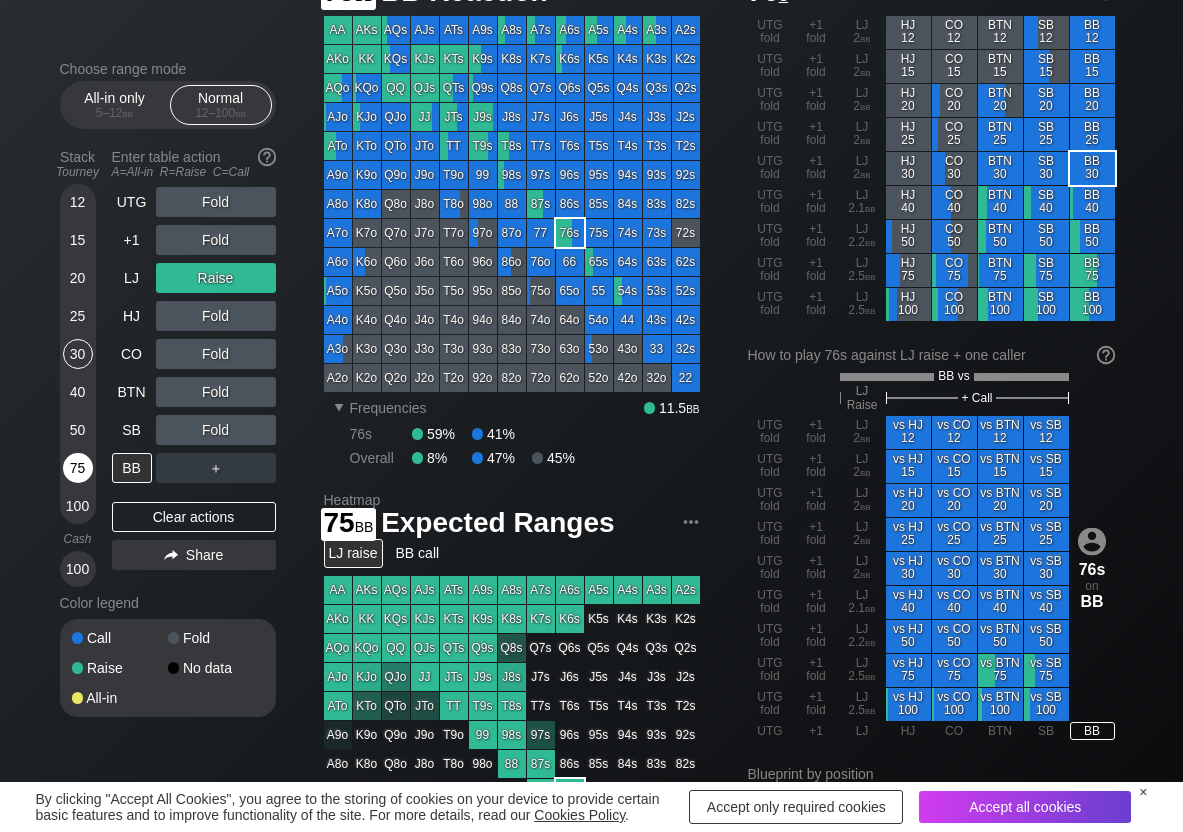 click on "75" at bounding box center [78, 468] 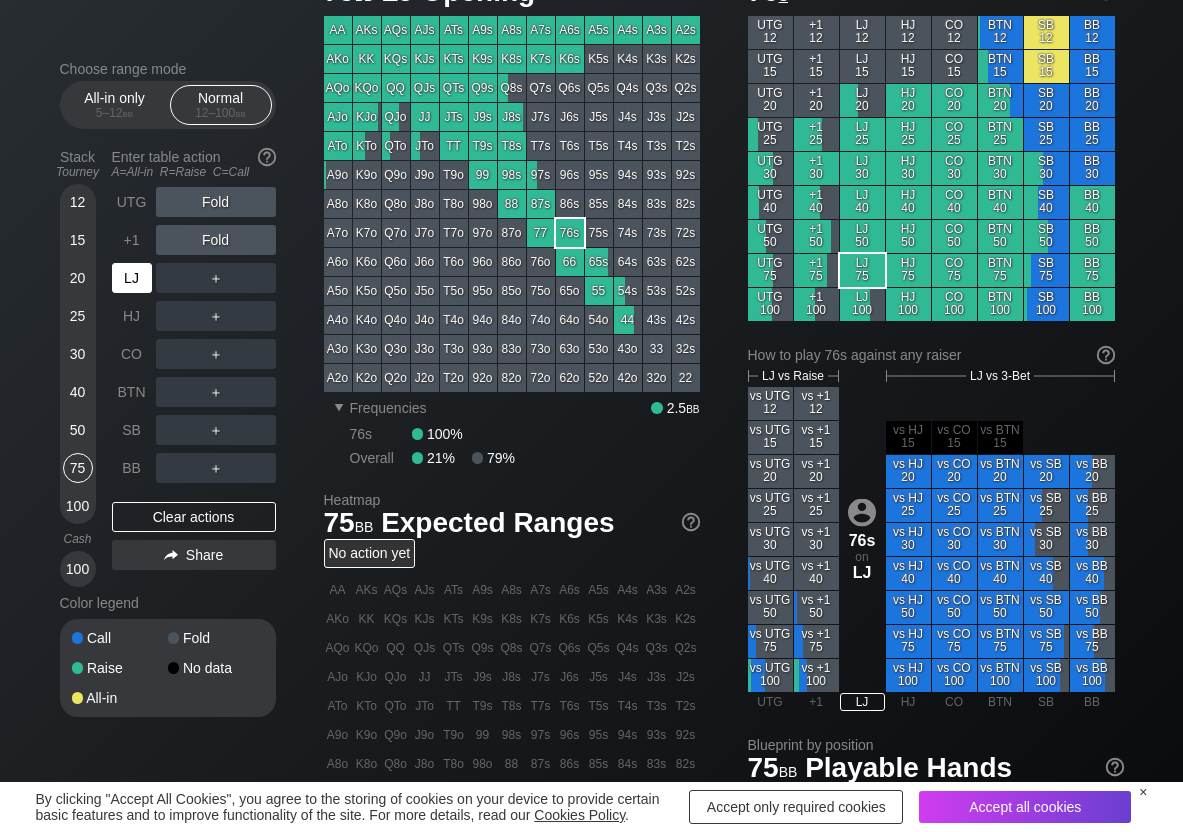click on "LJ" at bounding box center (132, 278) 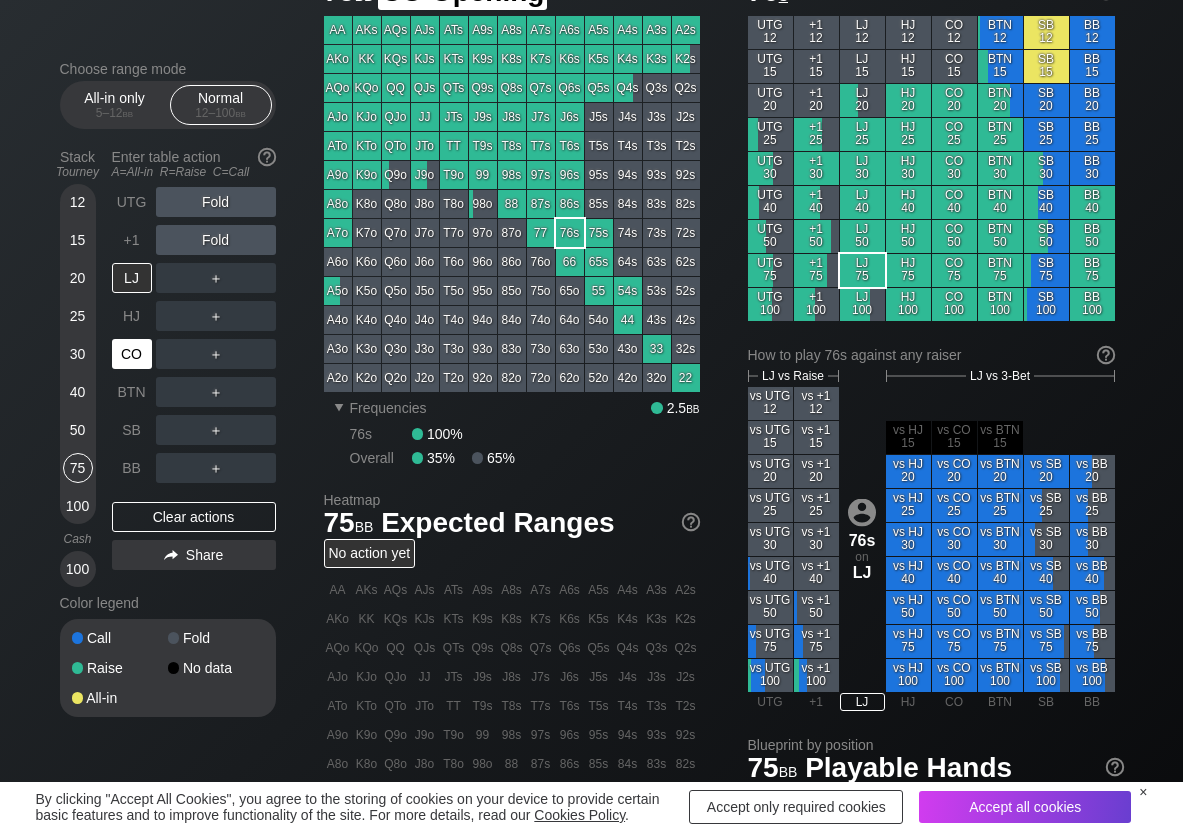 click on "CO" at bounding box center [132, 354] 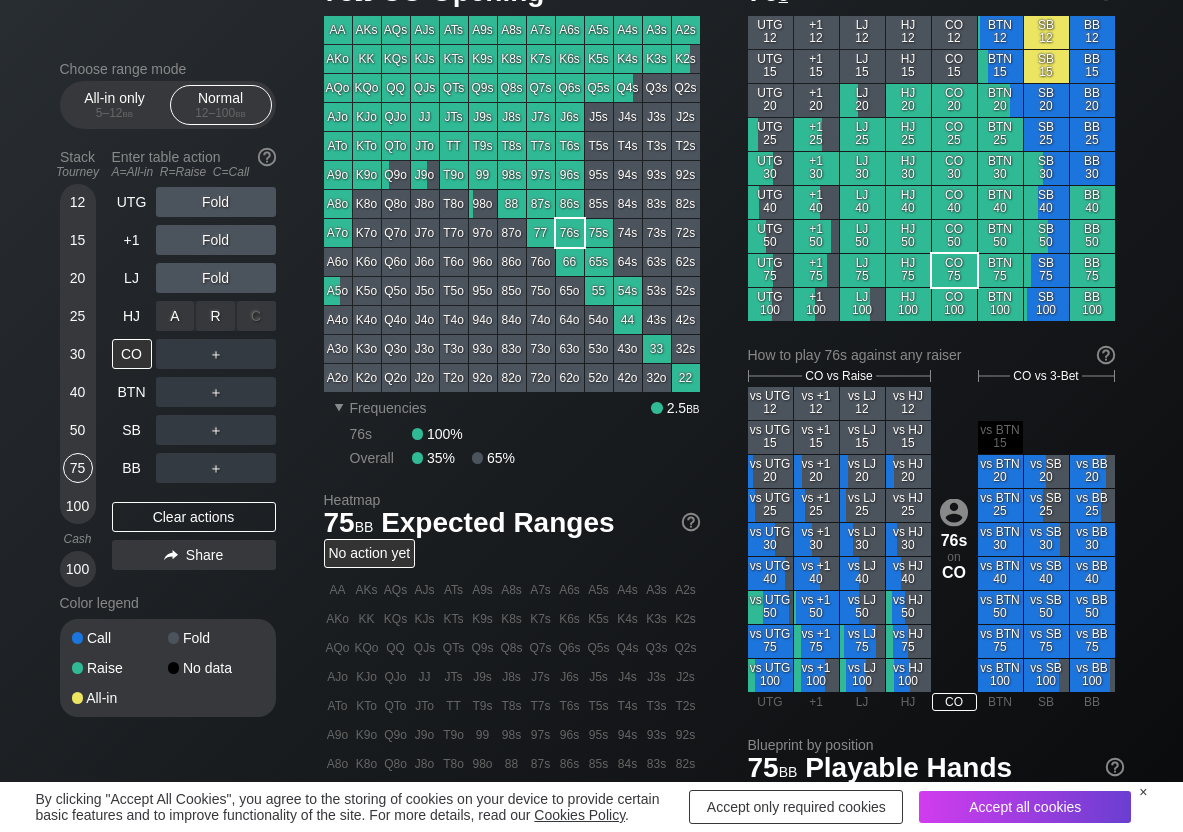 click on "R ✕" at bounding box center [215, 316] 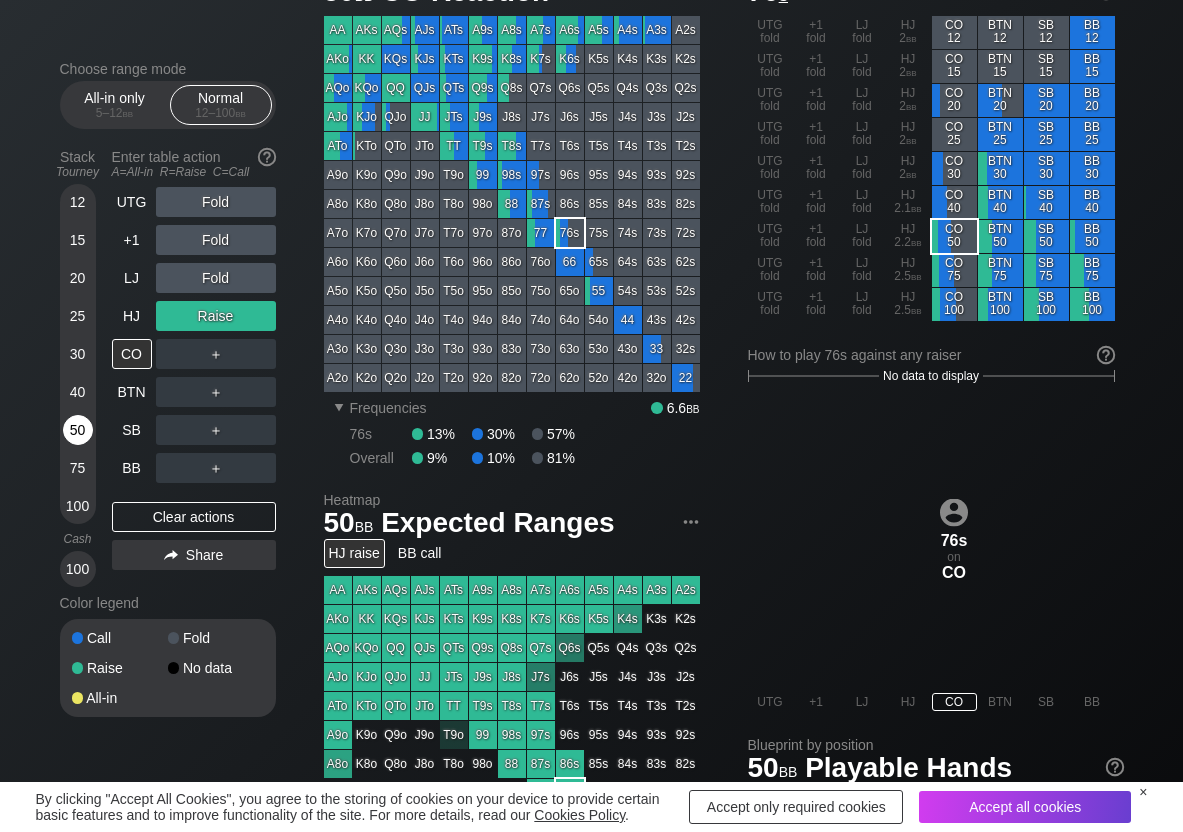 click on "50" at bounding box center (78, 430) 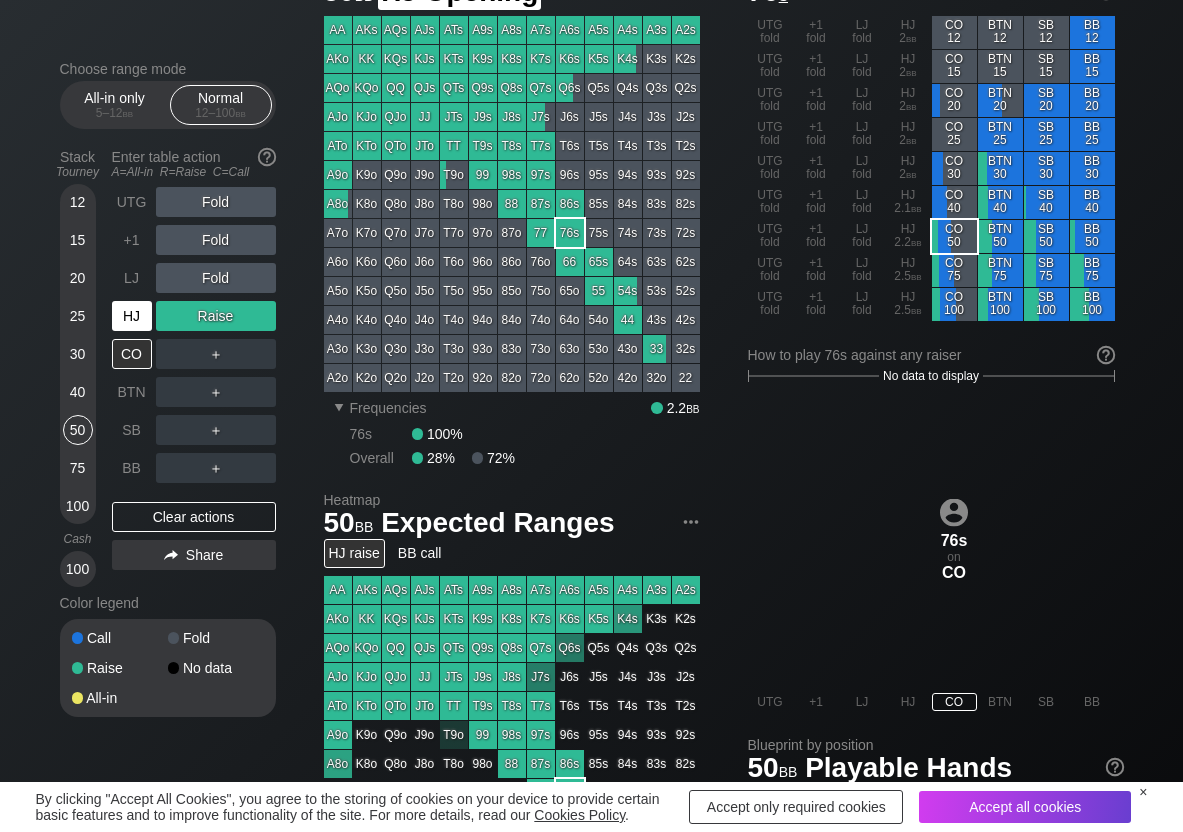 click on "HJ" at bounding box center (132, 316) 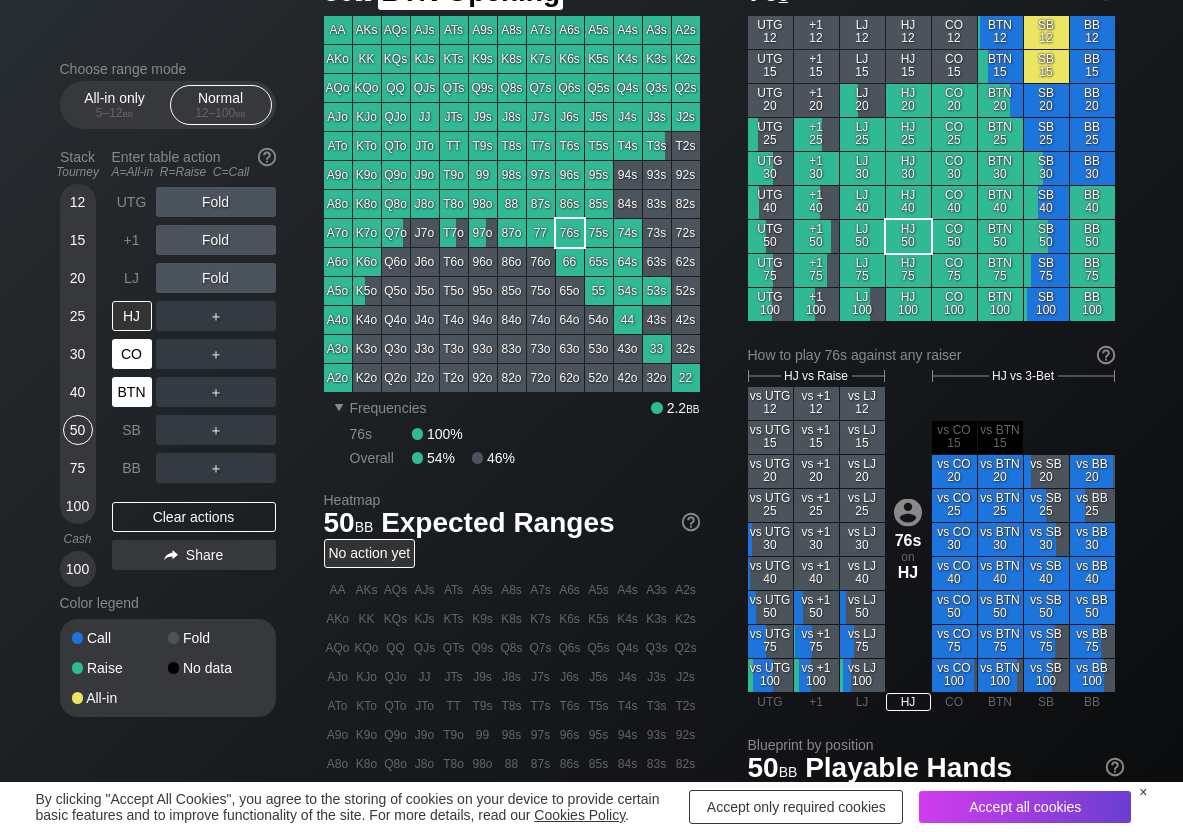 click on "CO" at bounding box center [132, 354] 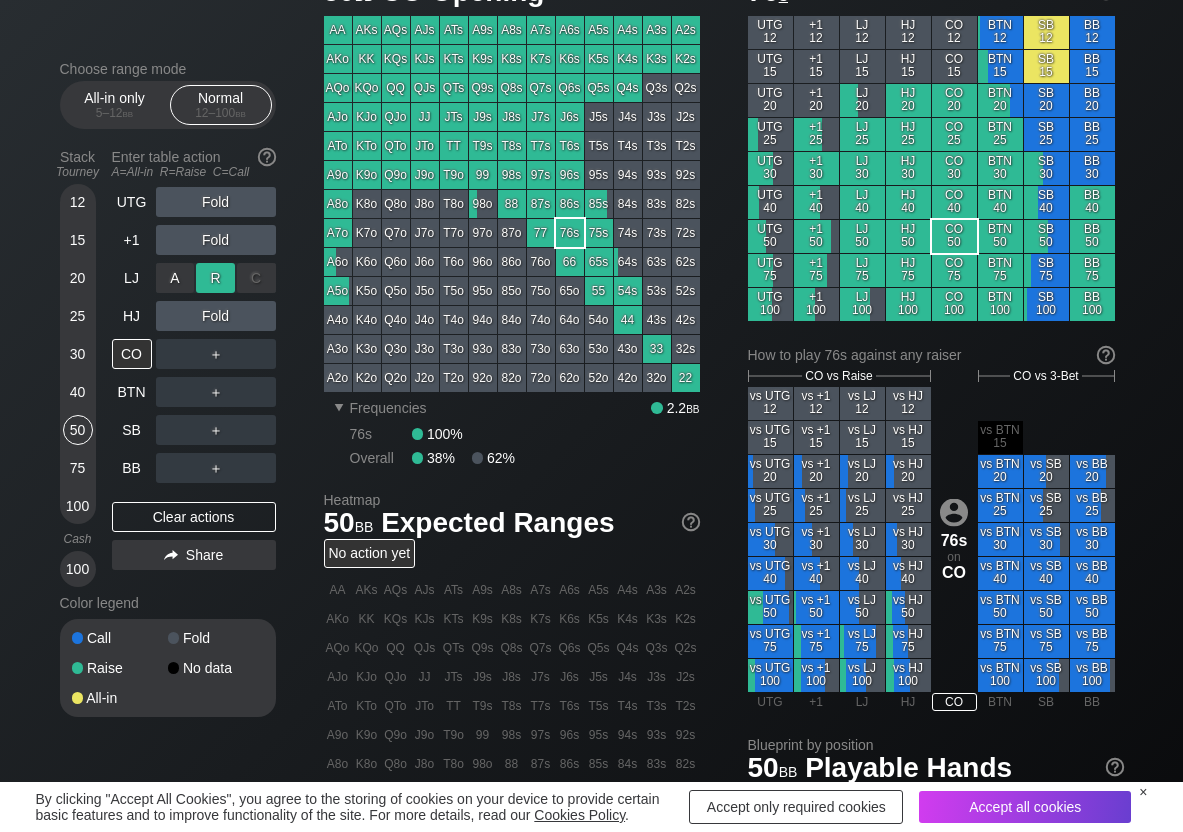 click on "R ✕" at bounding box center (215, 278) 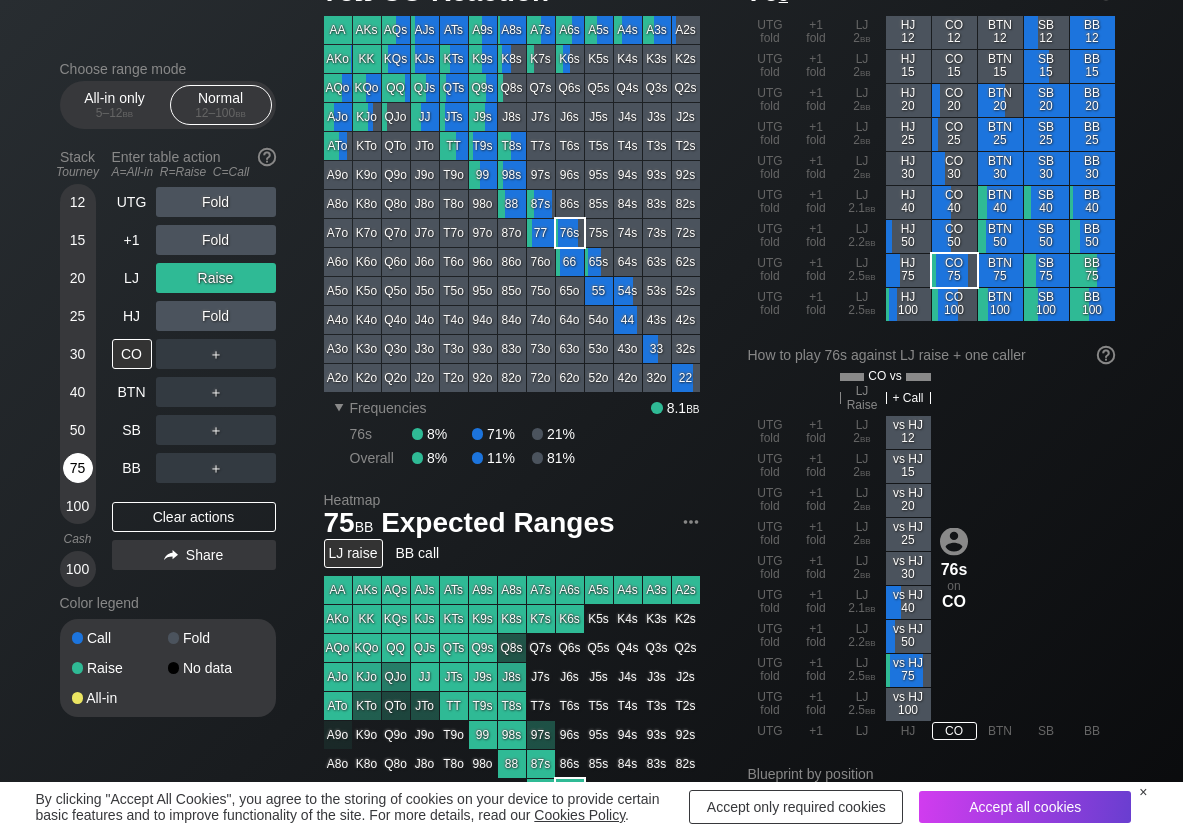 click on "75" at bounding box center (78, 468) 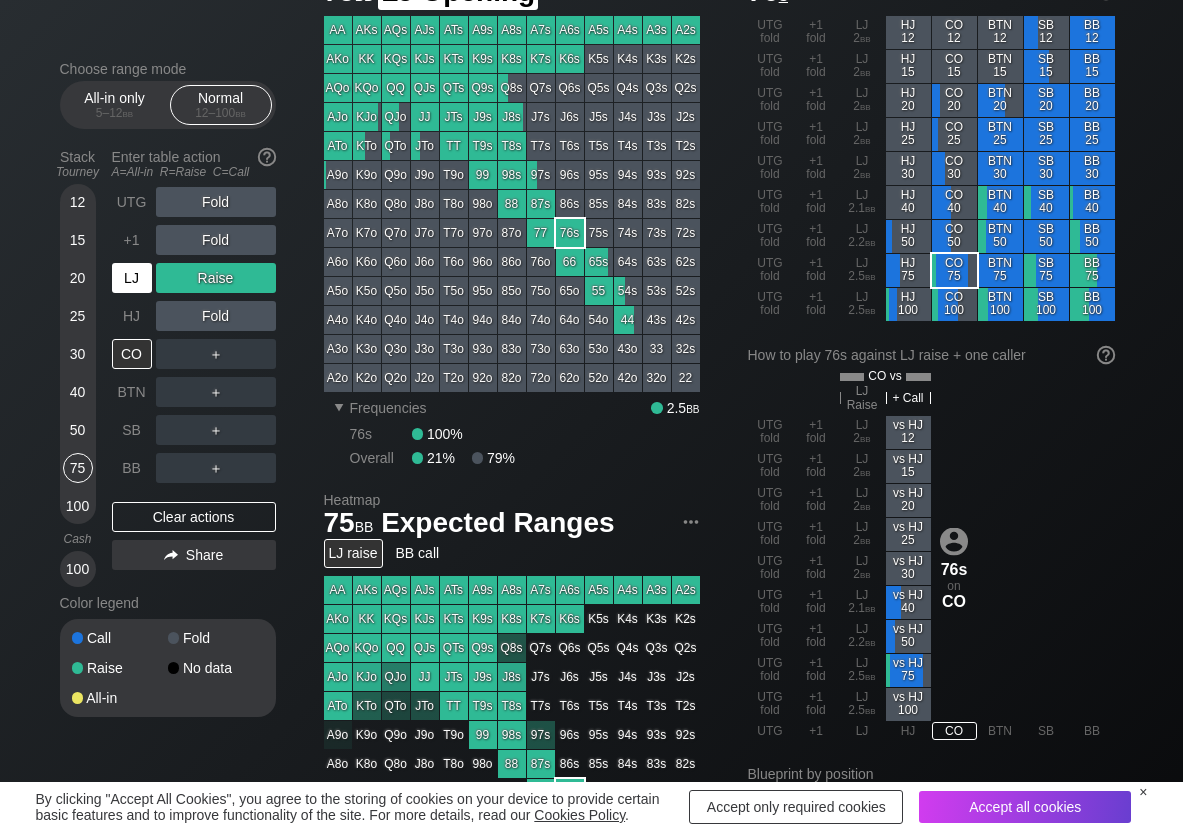 click on "LJ" at bounding box center (132, 278) 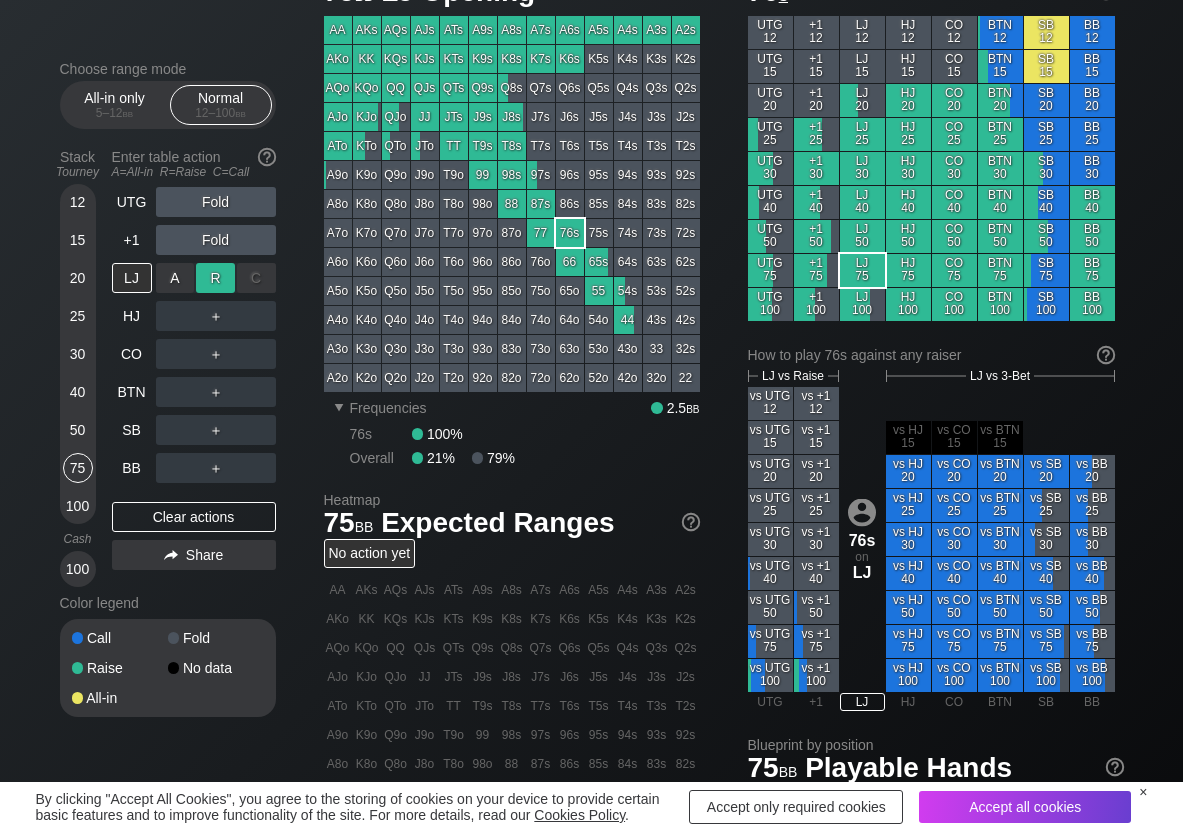 click on "R ✕" at bounding box center (215, 278) 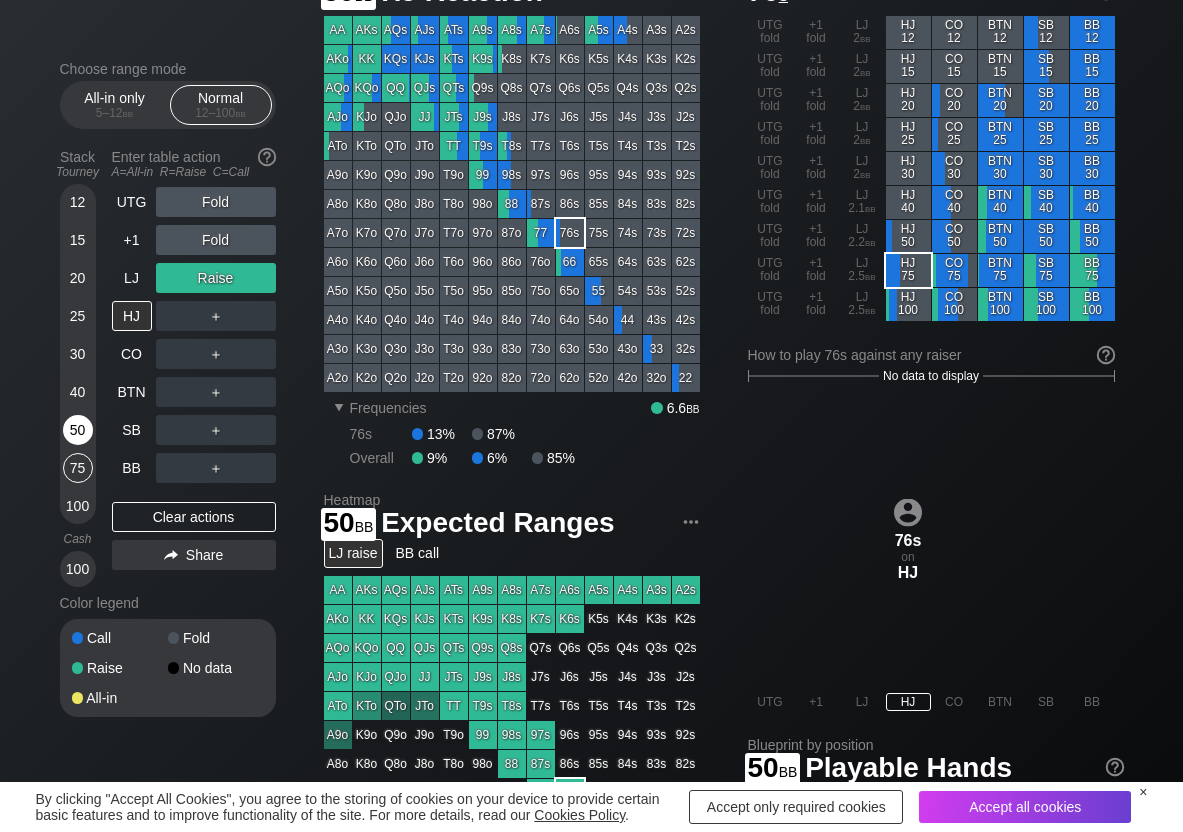 click on "50" at bounding box center [78, 430] 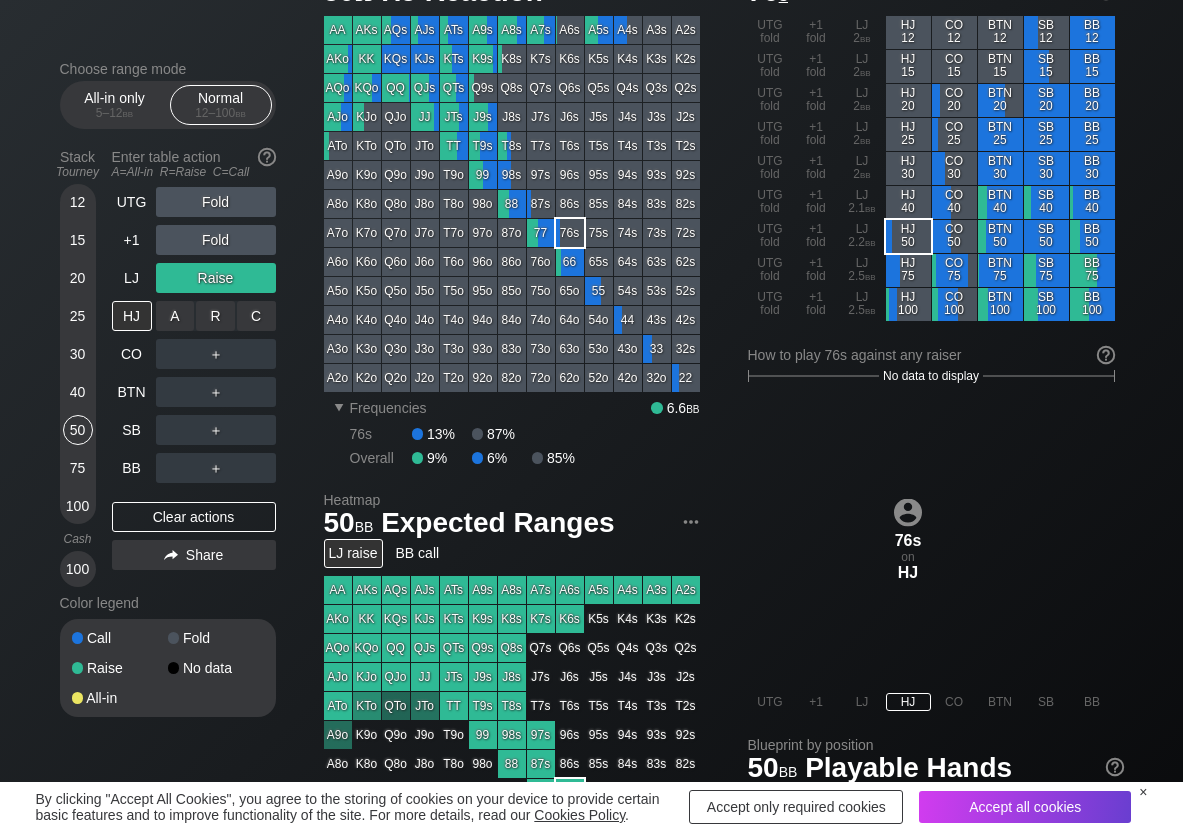 click on "R ✕" at bounding box center (215, 316) 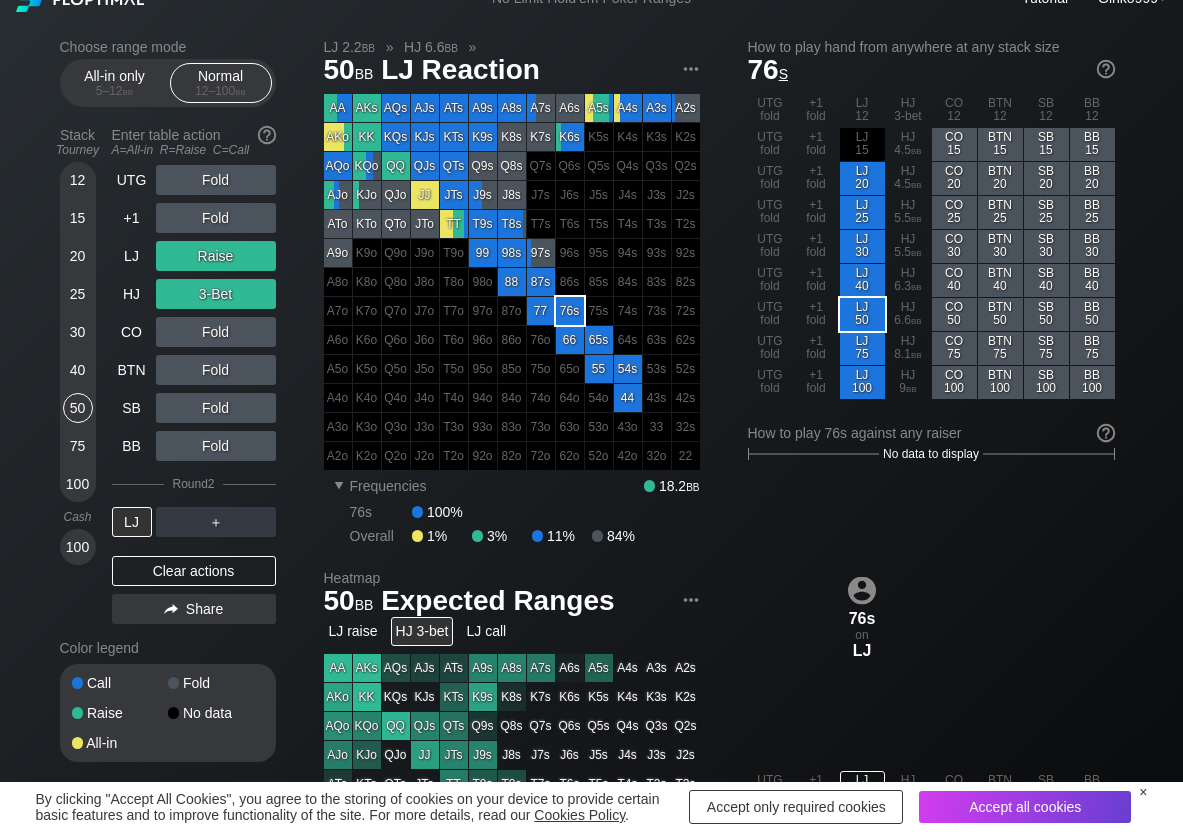 scroll, scrollTop: 0, scrollLeft: 0, axis: both 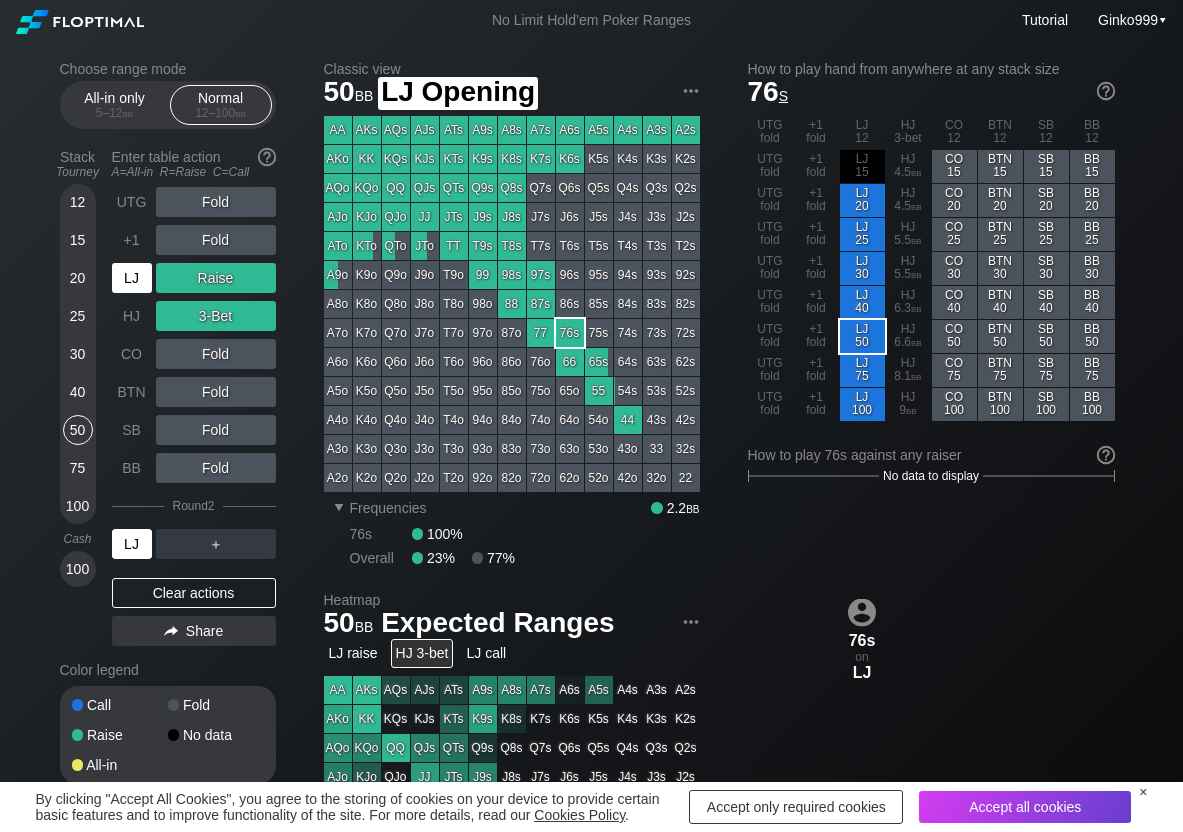 click on "LJ" at bounding box center [132, 278] 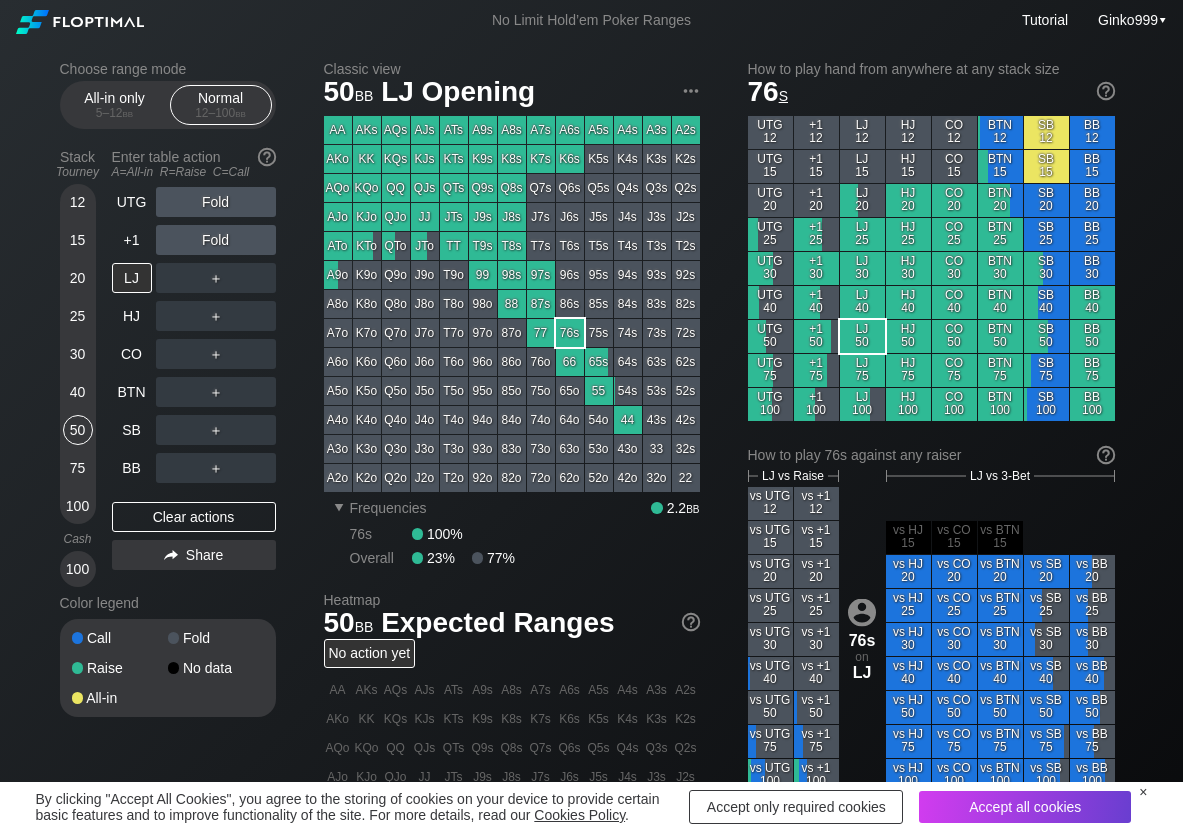 scroll, scrollTop: 0, scrollLeft: 0, axis: both 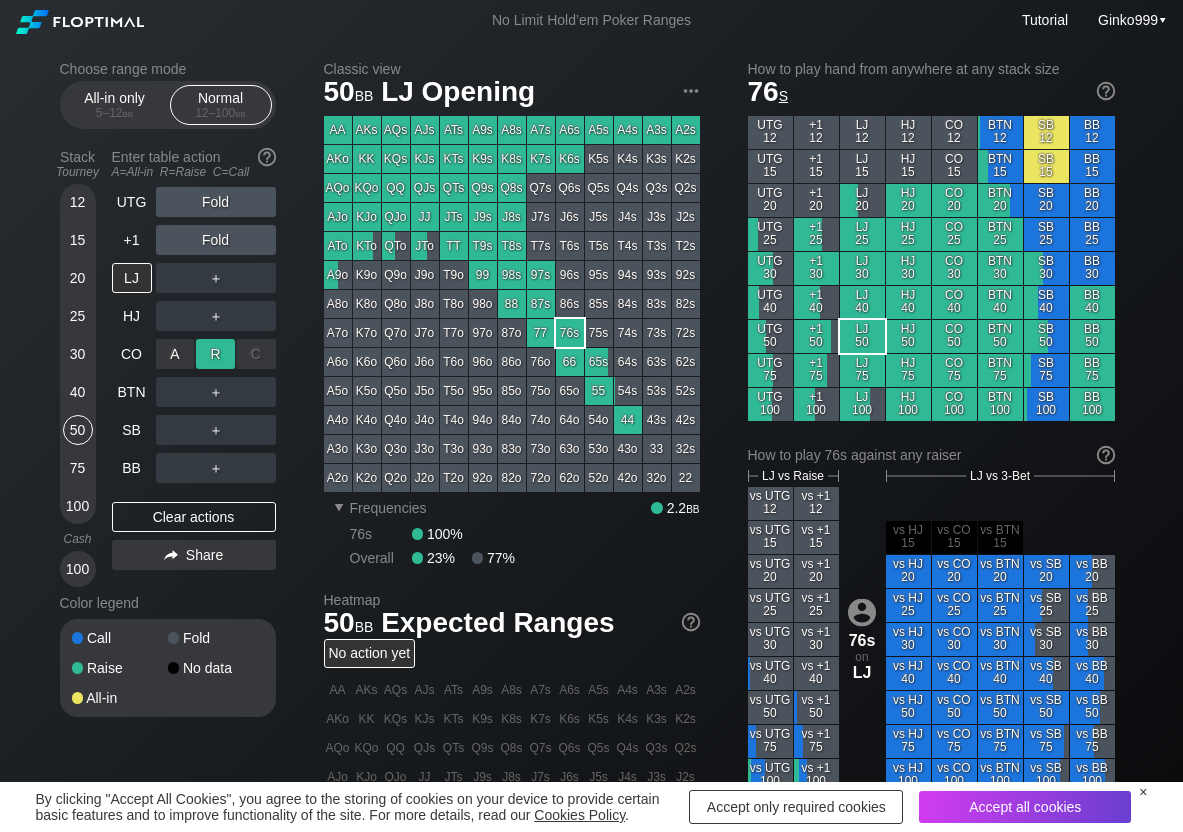 click on "R ✕" at bounding box center (215, 354) 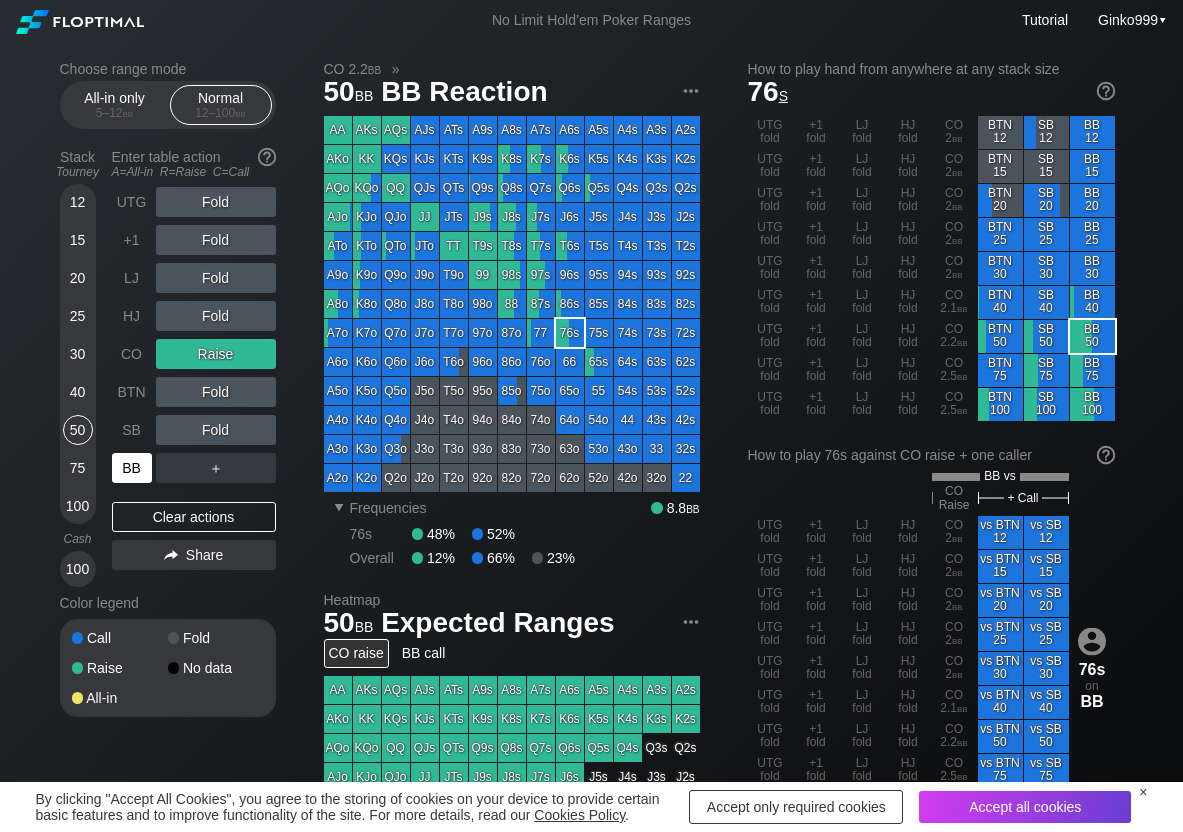 click on "BB" at bounding box center [132, 468] 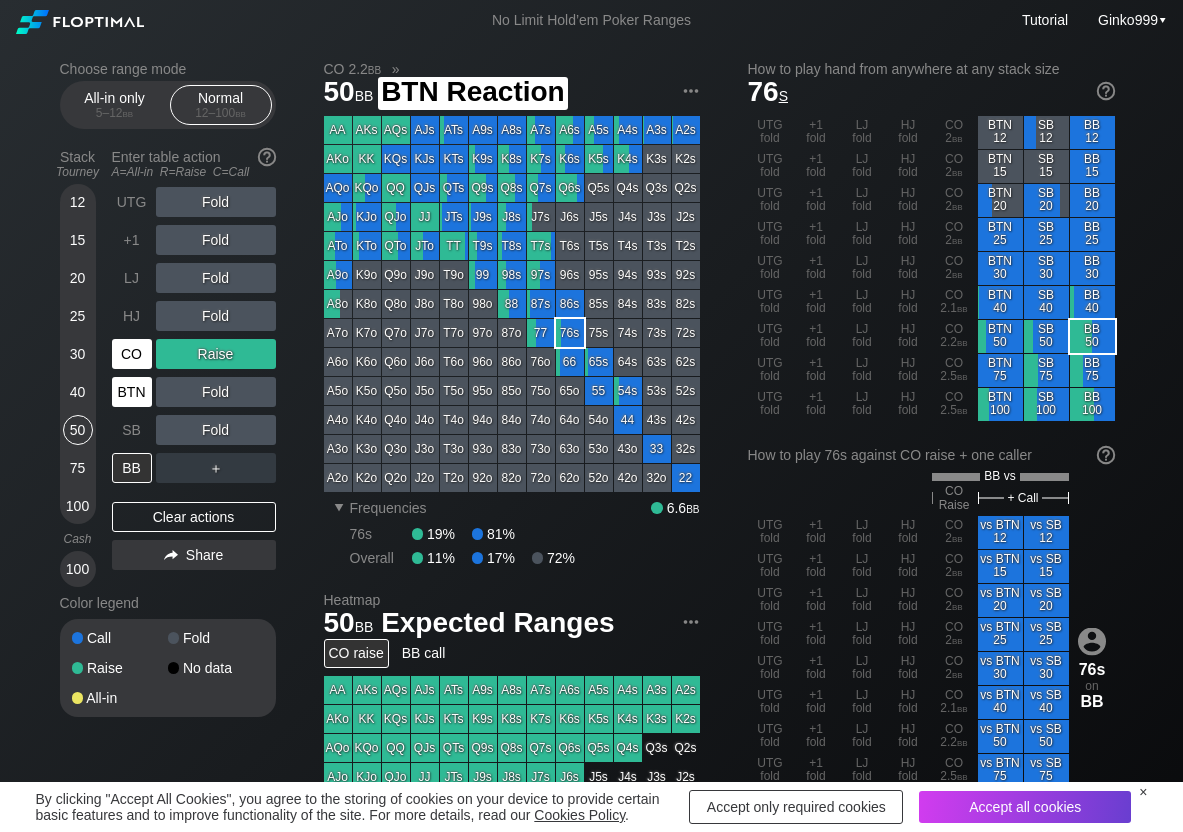 click on "CO" at bounding box center [132, 354] 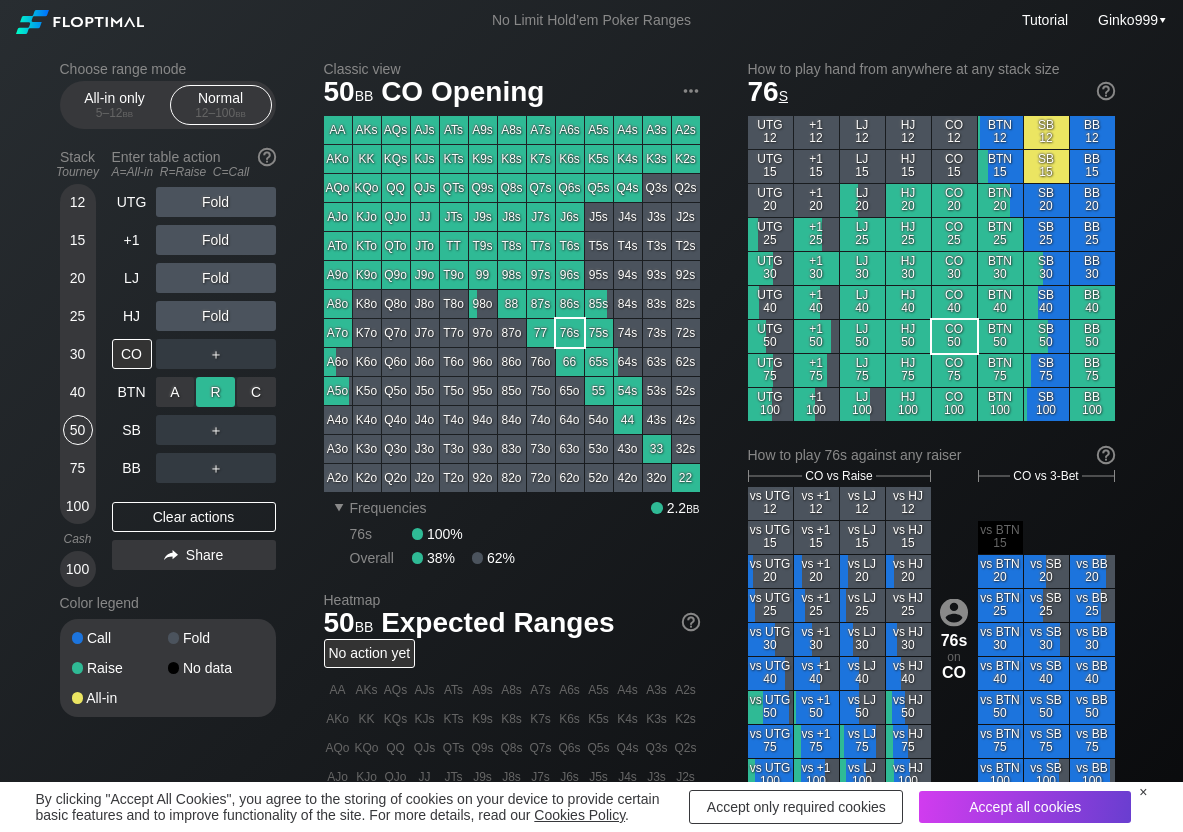 click on "R ✕" at bounding box center [215, 392] 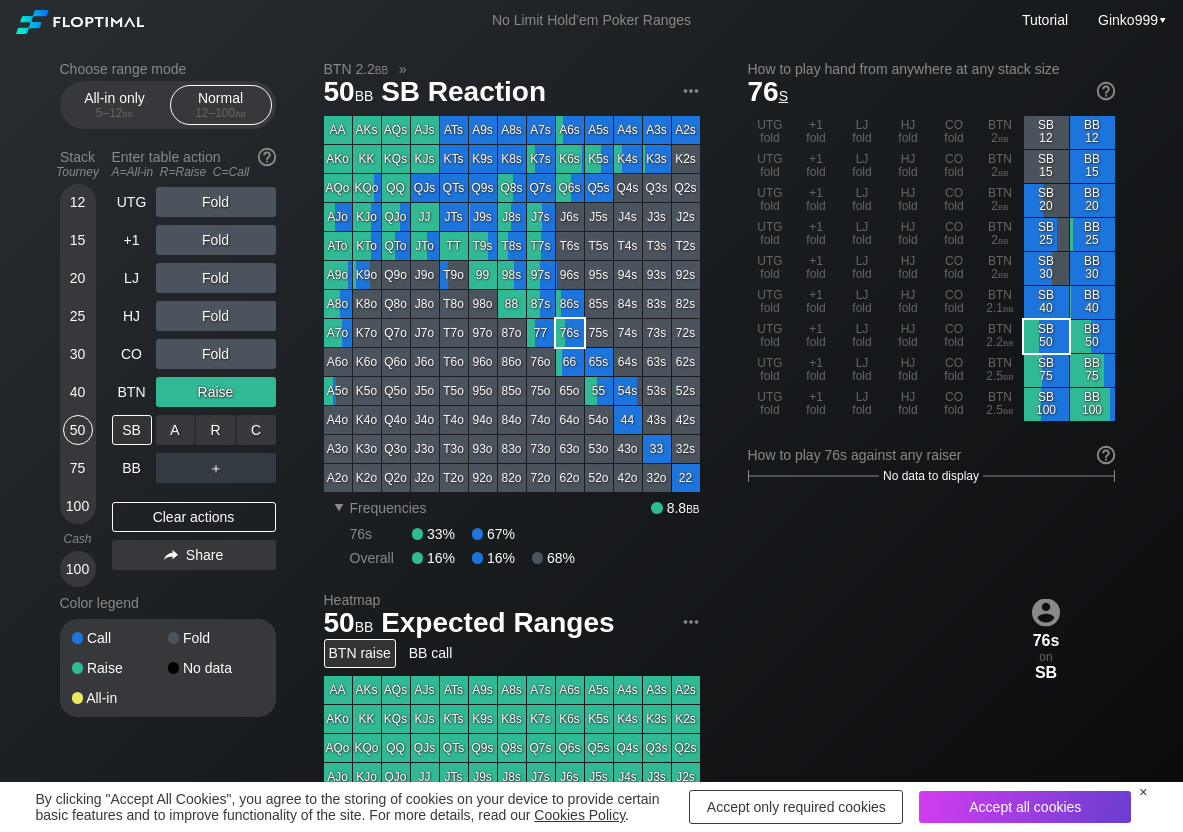 click on "R ✕" at bounding box center (215, 430) 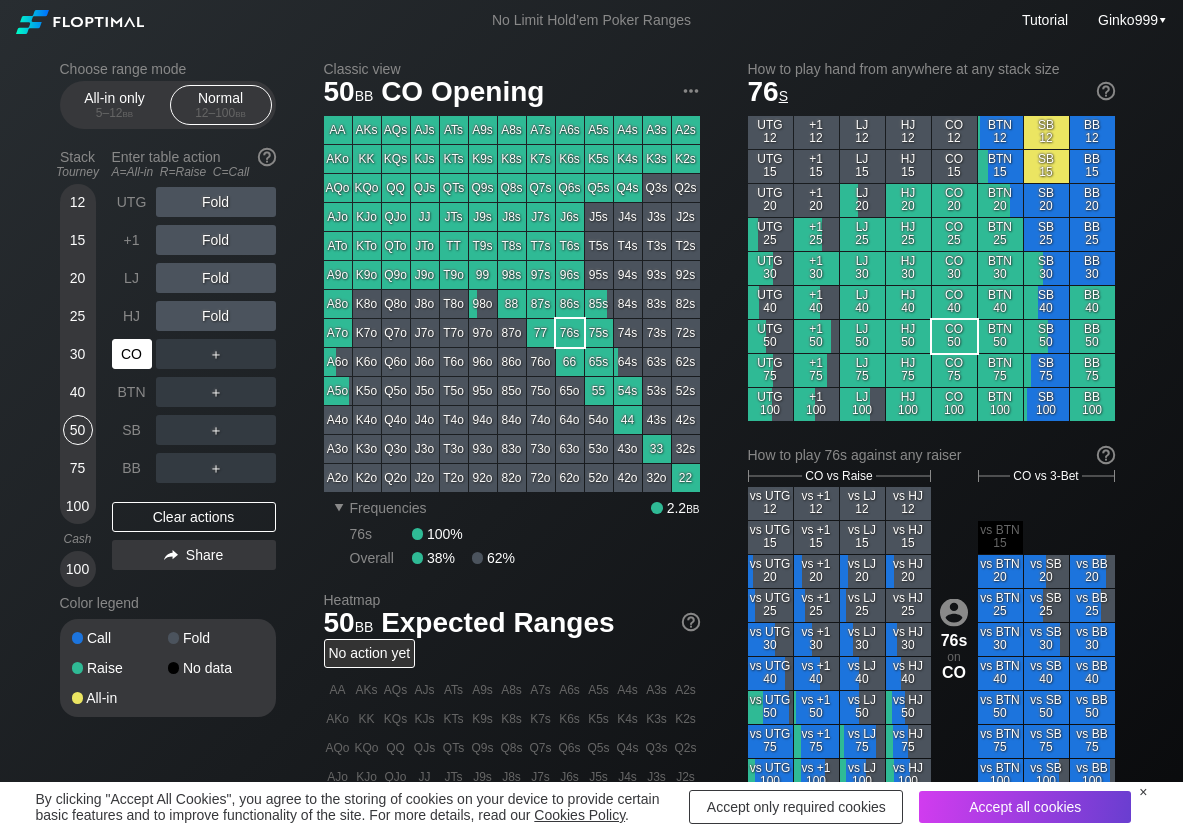 click on "CO" at bounding box center (132, 354) 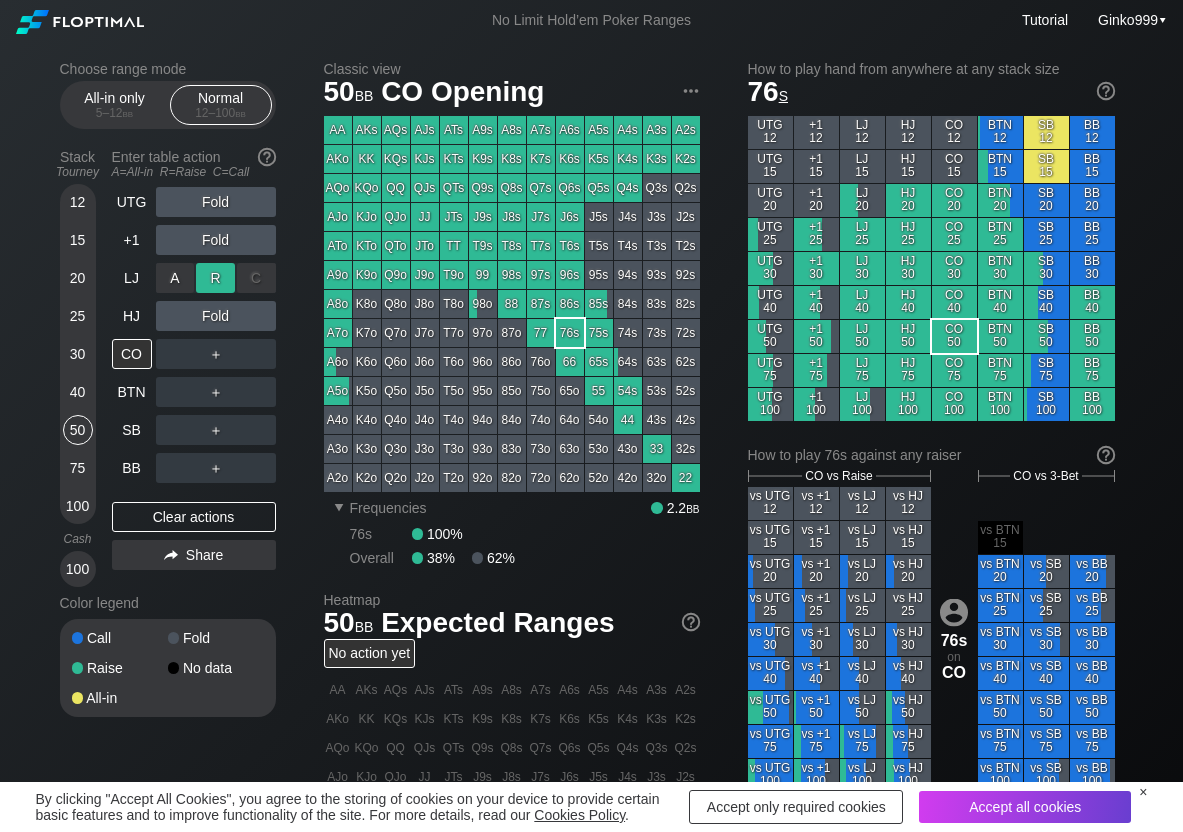 click on "R ✕" at bounding box center [215, 278] 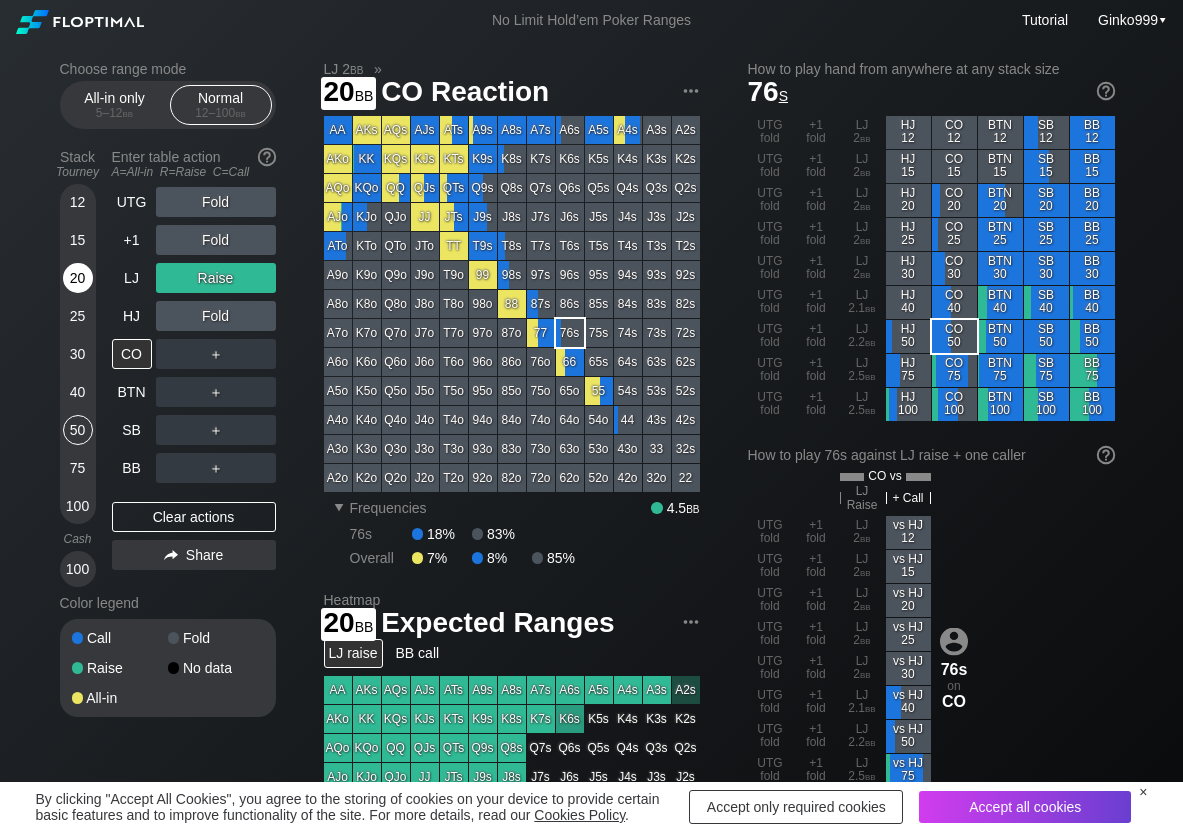 click on "20" at bounding box center (78, 278) 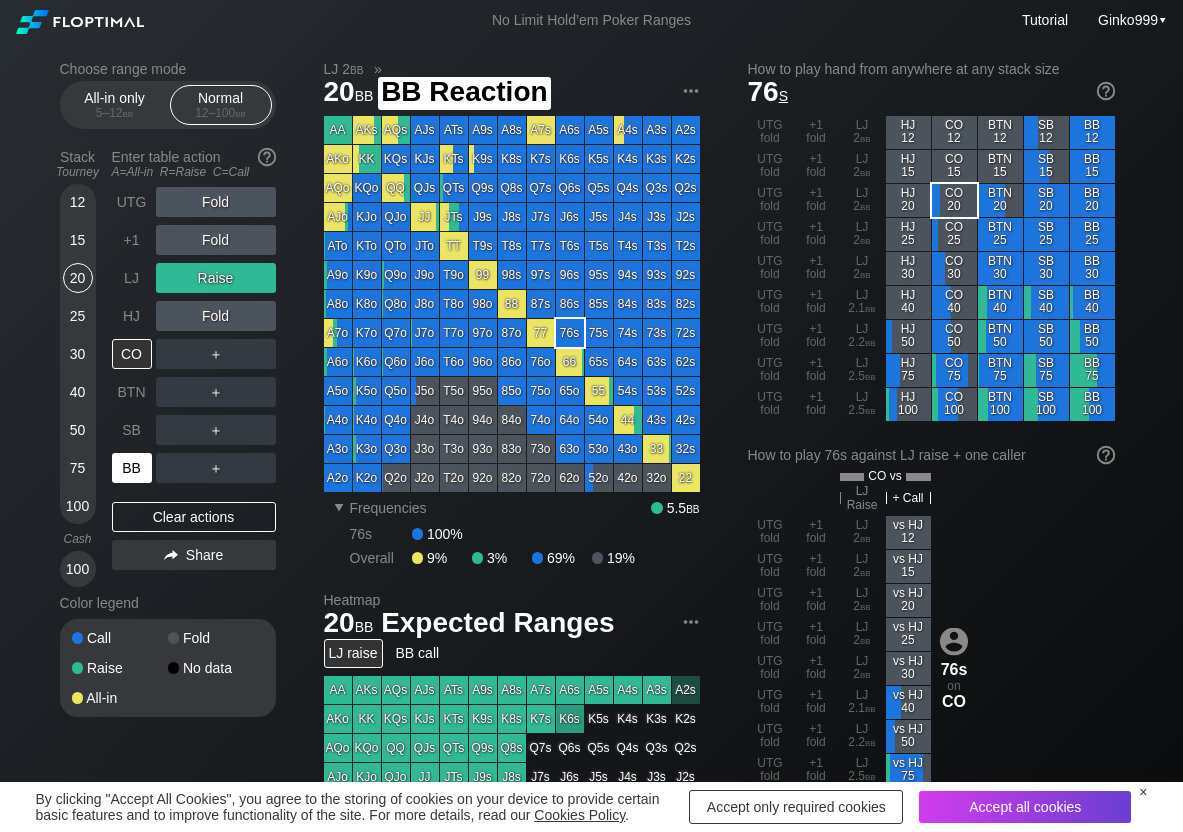 click on "BB" at bounding box center (132, 468) 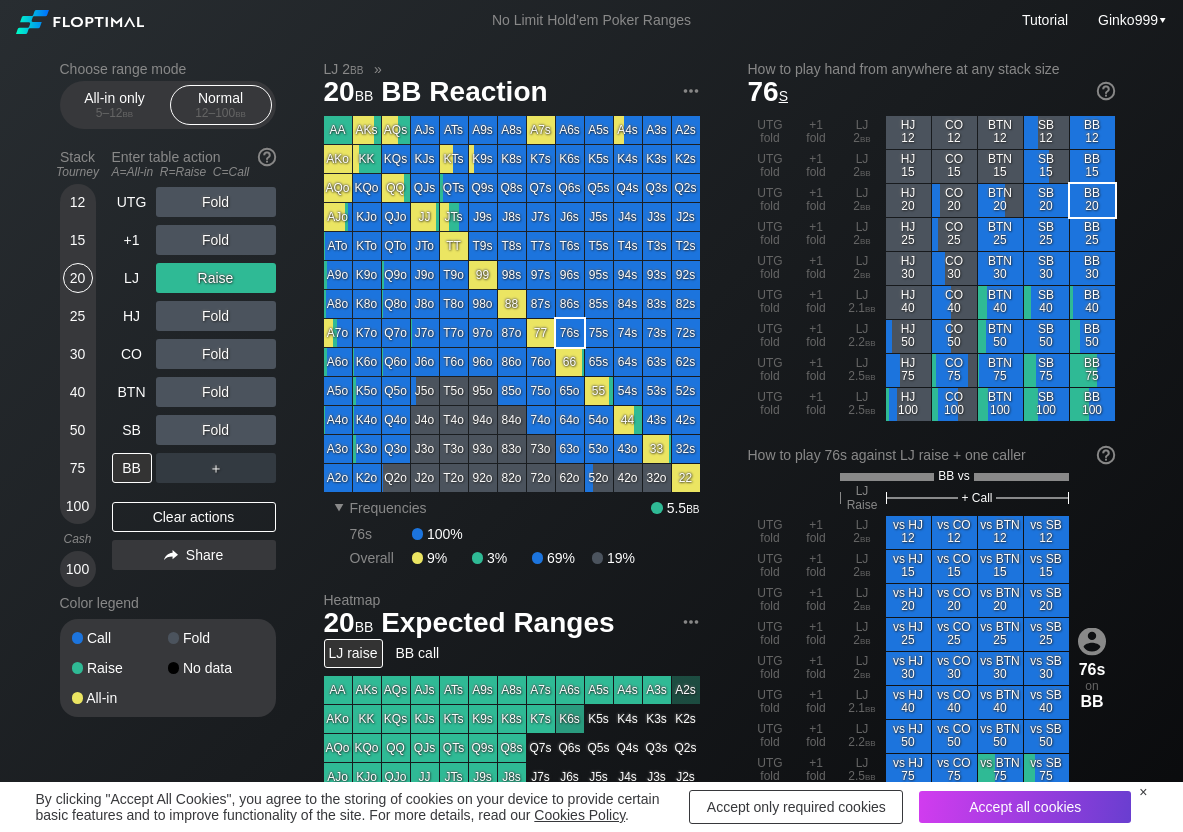 click on "UTG Fold +1 Fold LJ Raise HJ Fold CO Fold BTN Fold SB Fold BB ＋ Clear actions Share" at bounding box center [194, 387] 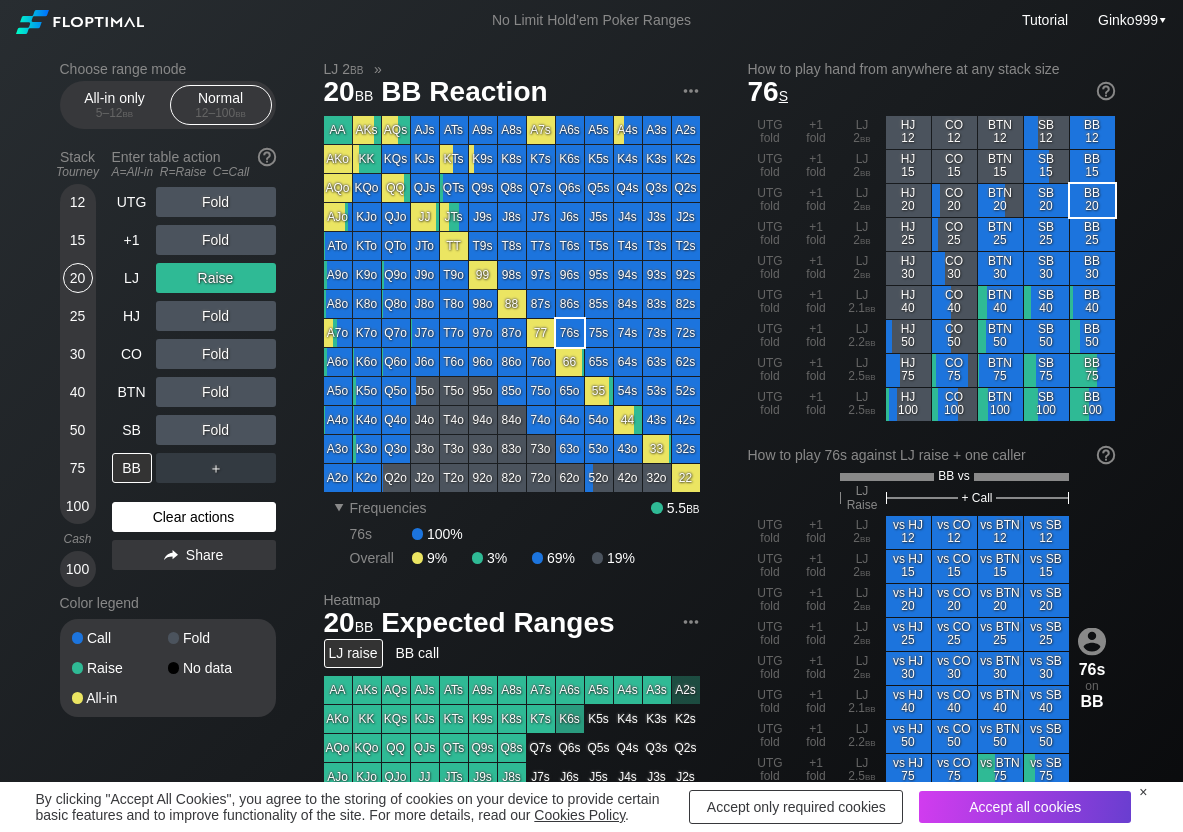 click on "Clear actions" at bounding box center [194, 517] 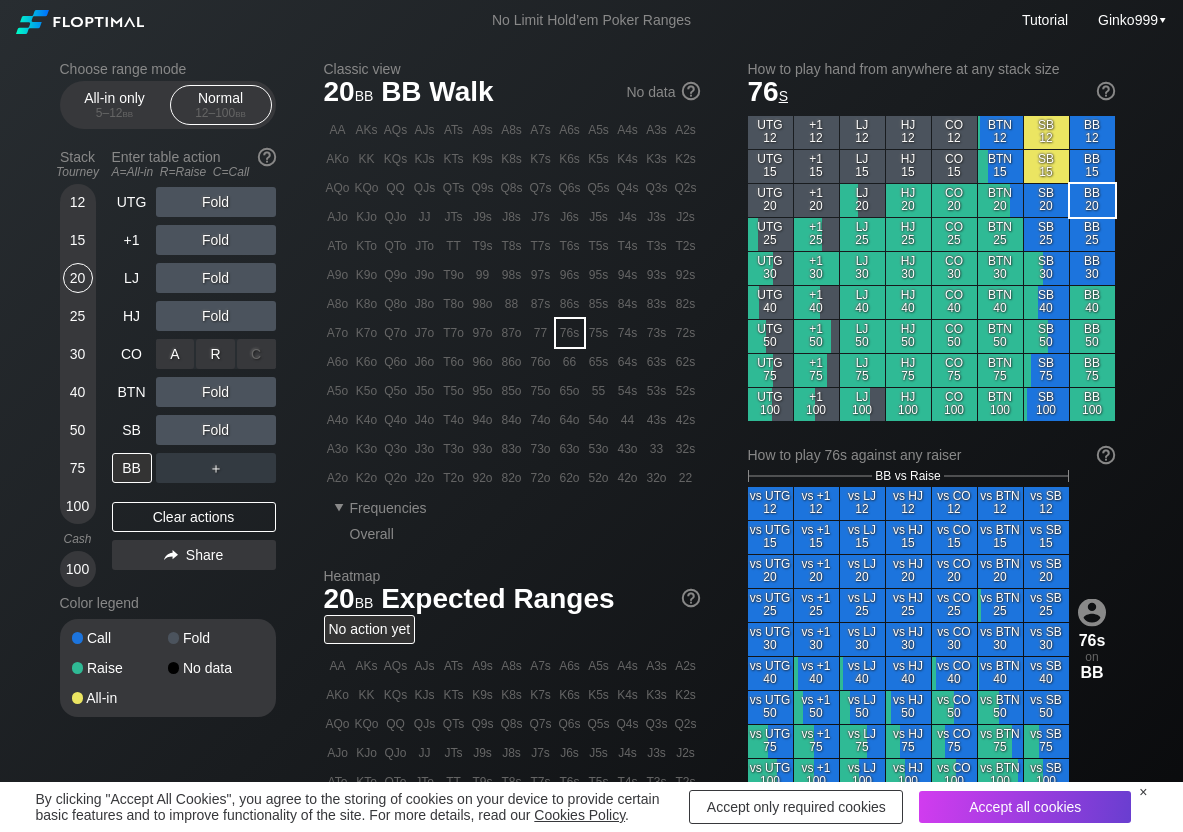 drag, startPoint x: 221, startPoint y: 349, endPoint x: 206, endPoint y: 374, distance: 29.15476 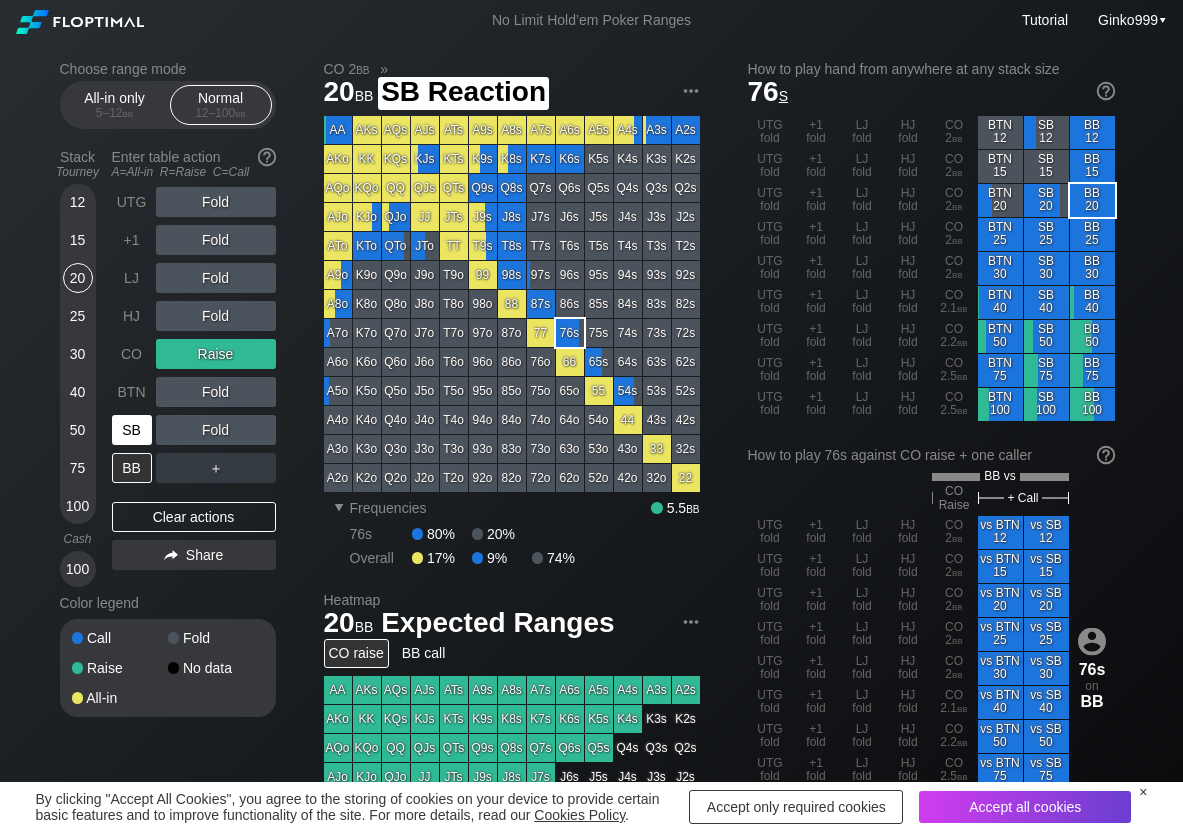 click on "SB" at bounding box center [132, 430] 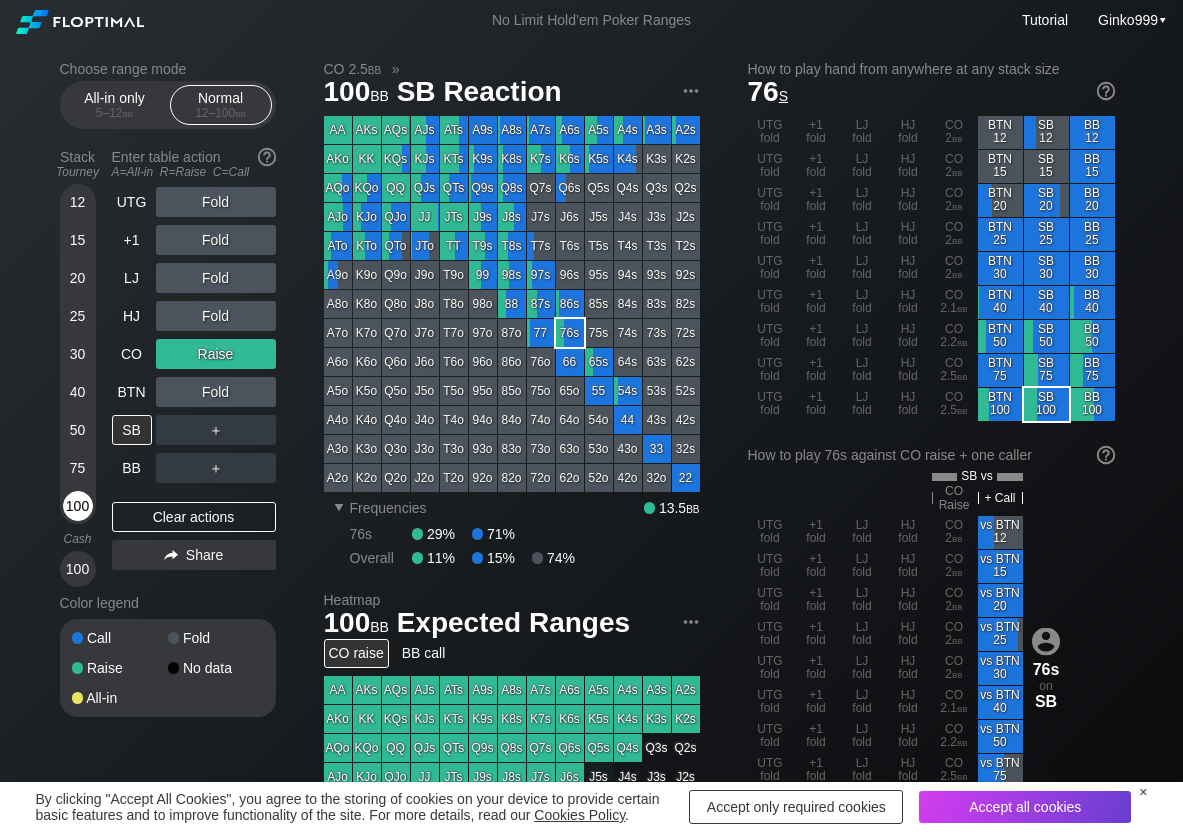 click on "100" at bounding box center [78, 506] 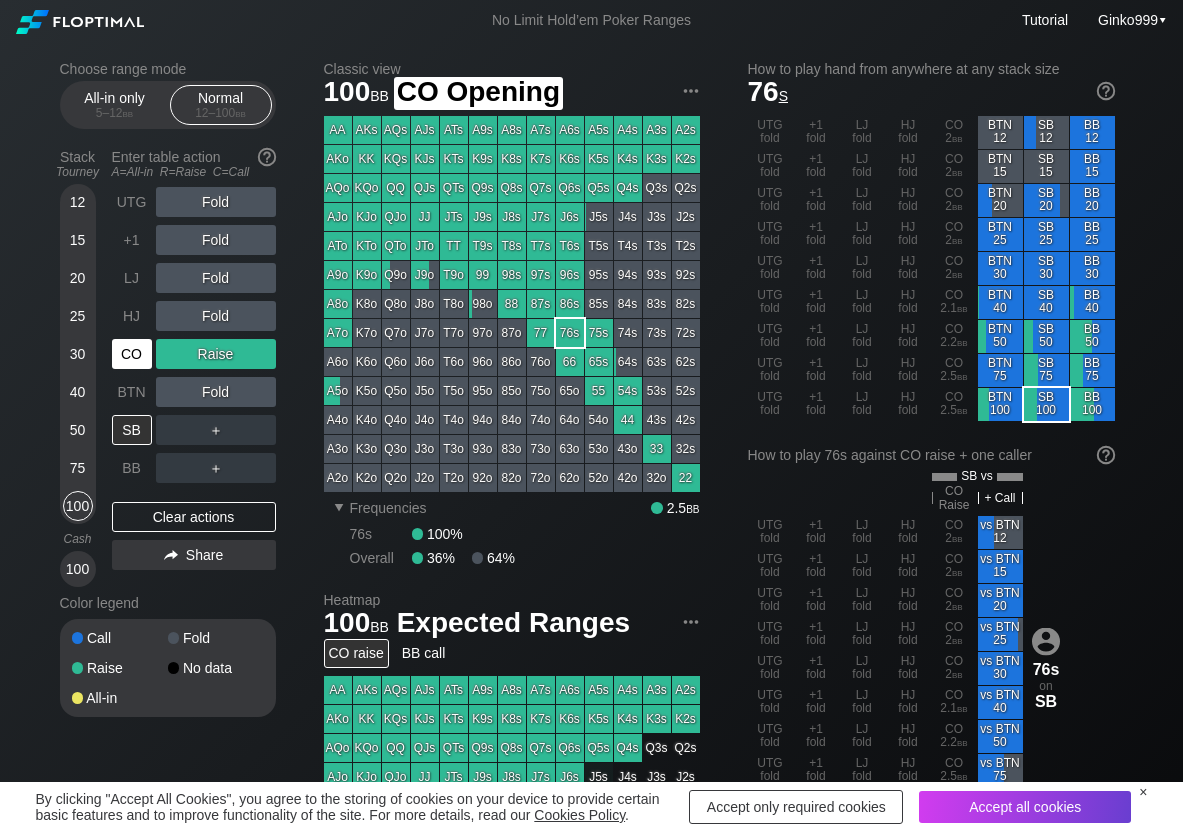 click on "CO" at bounding box center (132, 354) 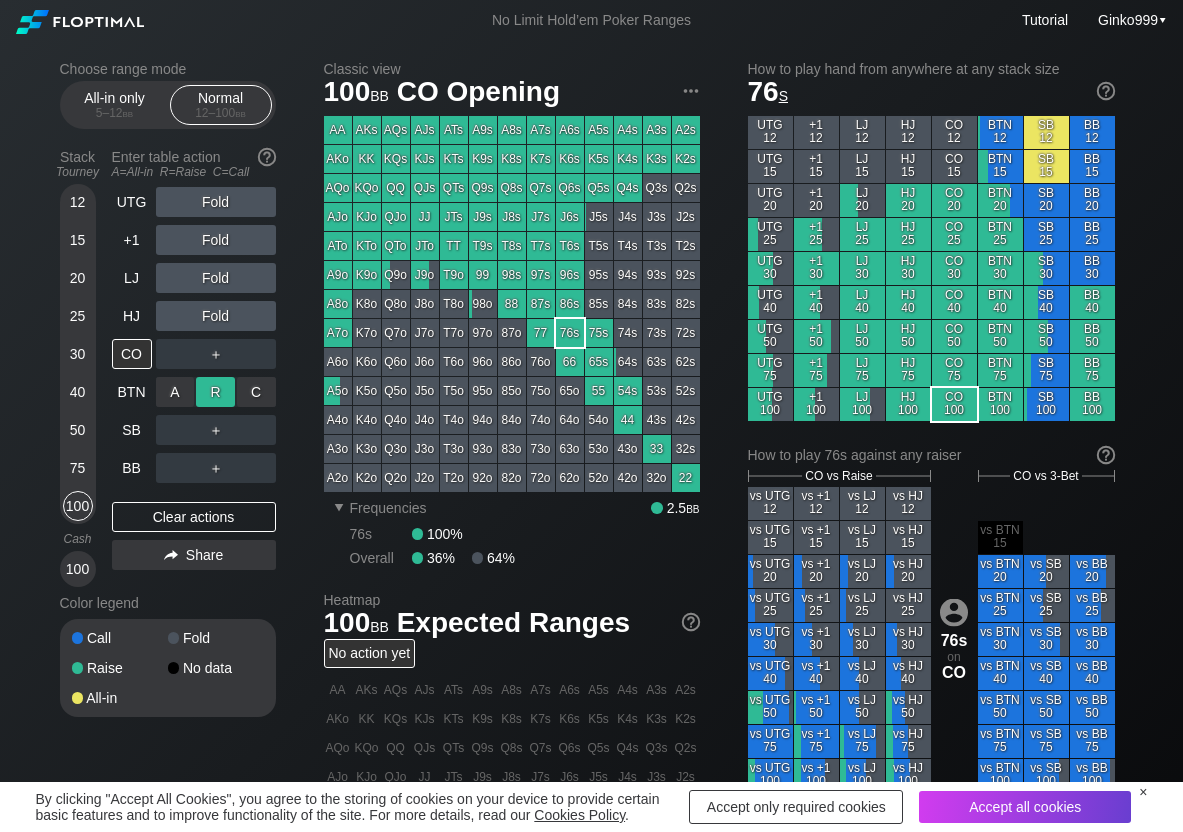 click on "R ✕" at bounding box center (215, 392) 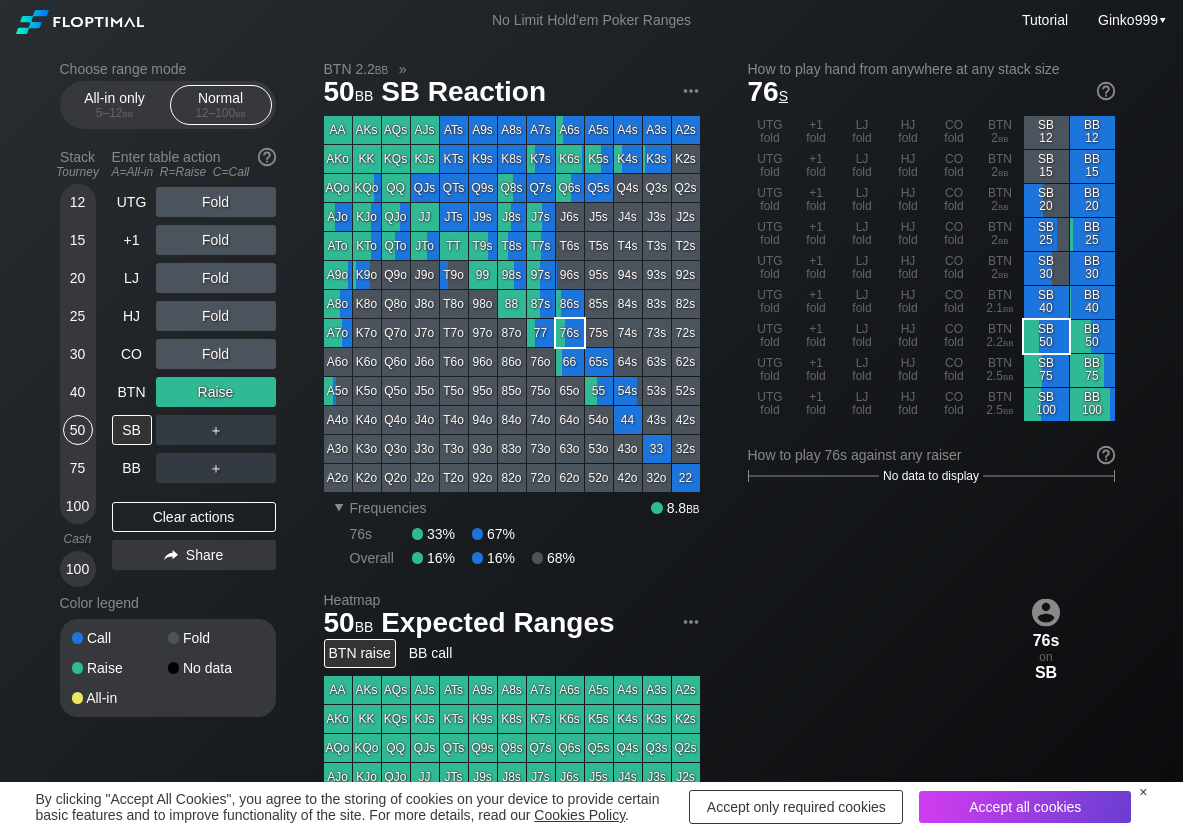 drag, startPoint x: 82, startPoint y: 428, endPoint x: 28, endPoint y: 446, distance: 56.920998 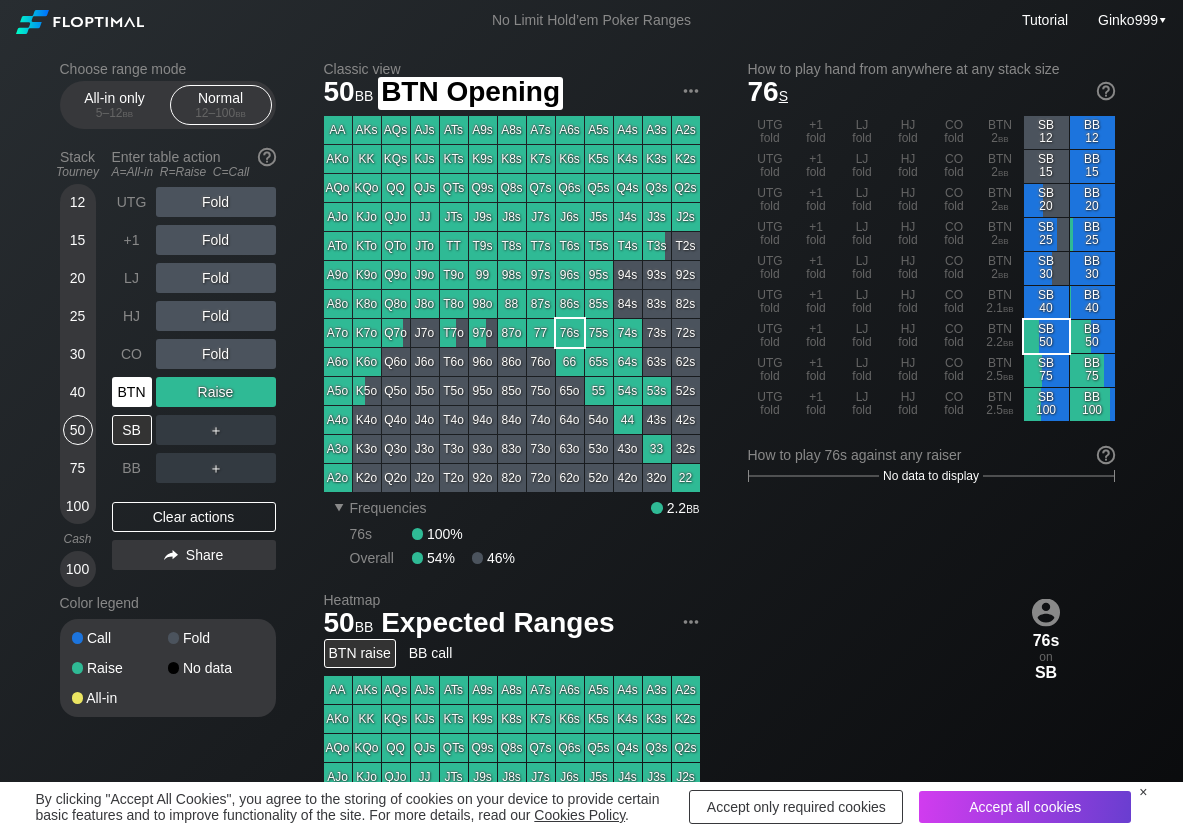 click on "BTN" at bounding box center (132, 392) 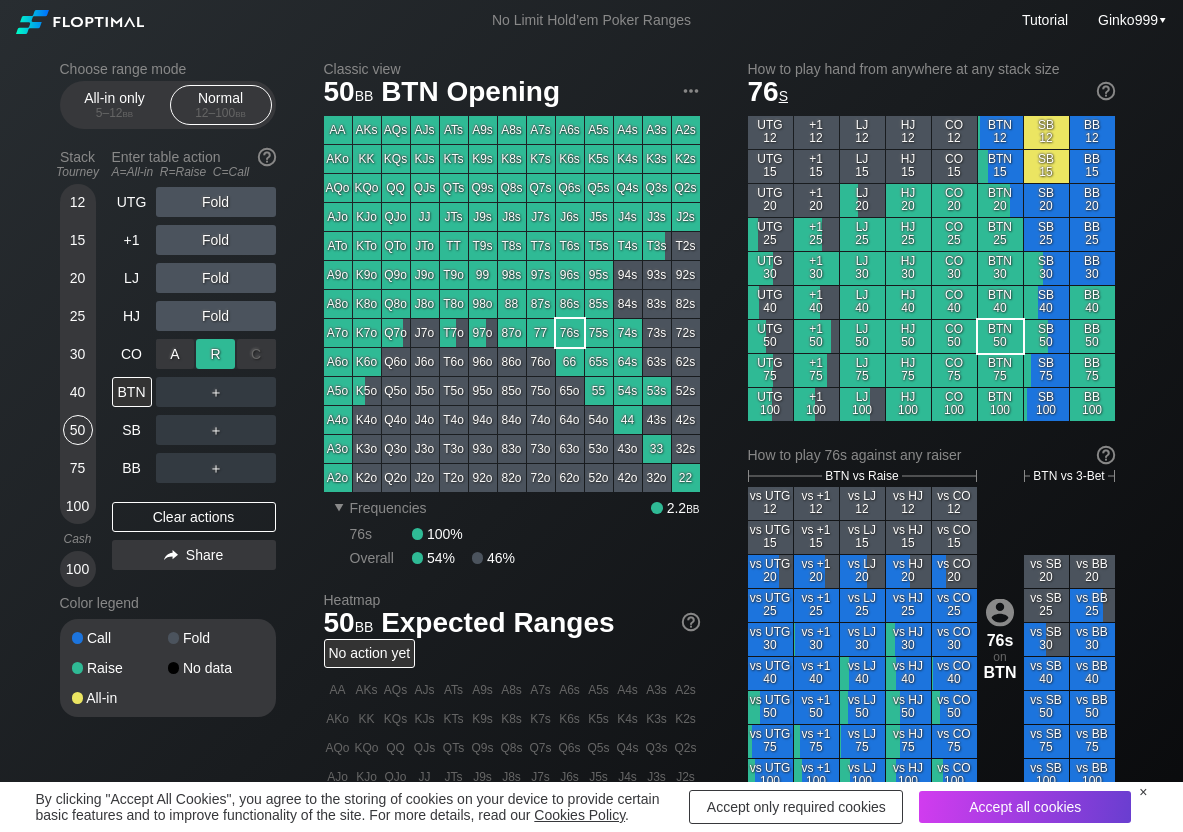 click on "R ✕" at bounding box center [215, 354] 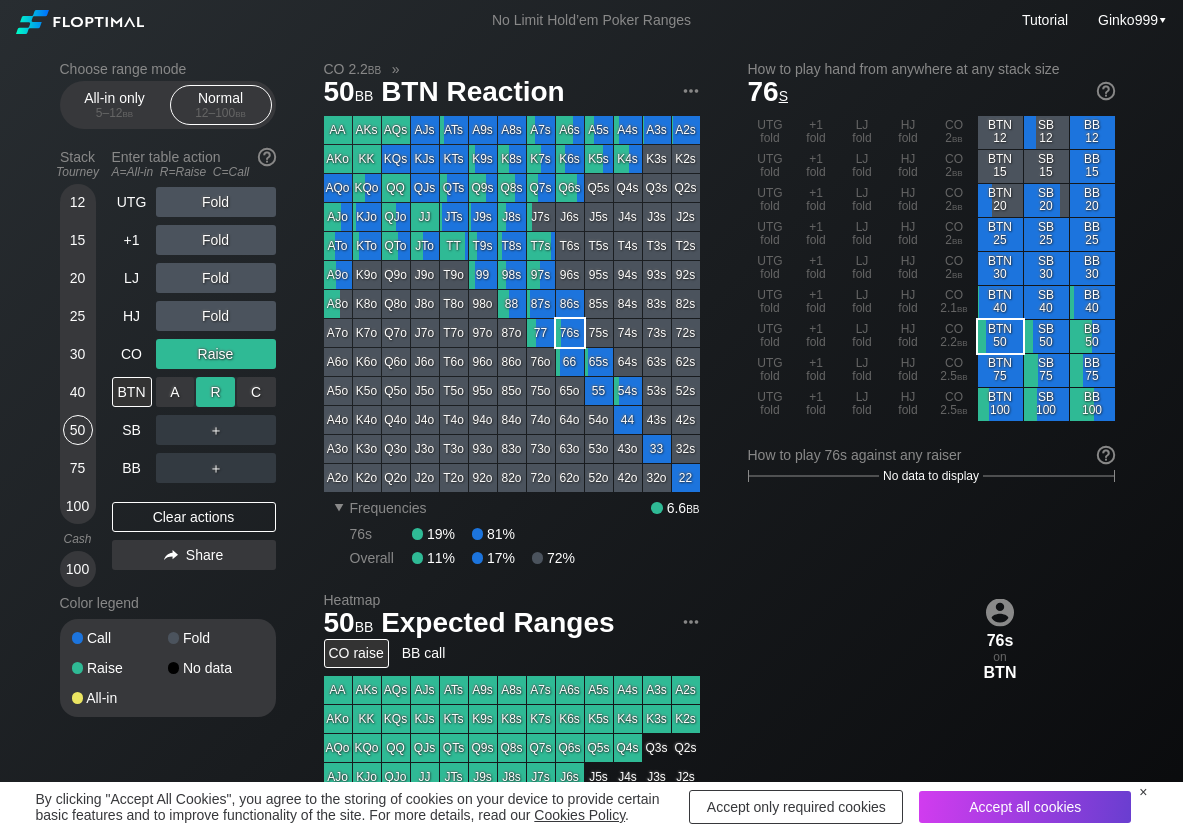drag, startPoint x: 206, startPoint y: 388, endPoint x: 188, endPoint y: 394, distance: 18.973665 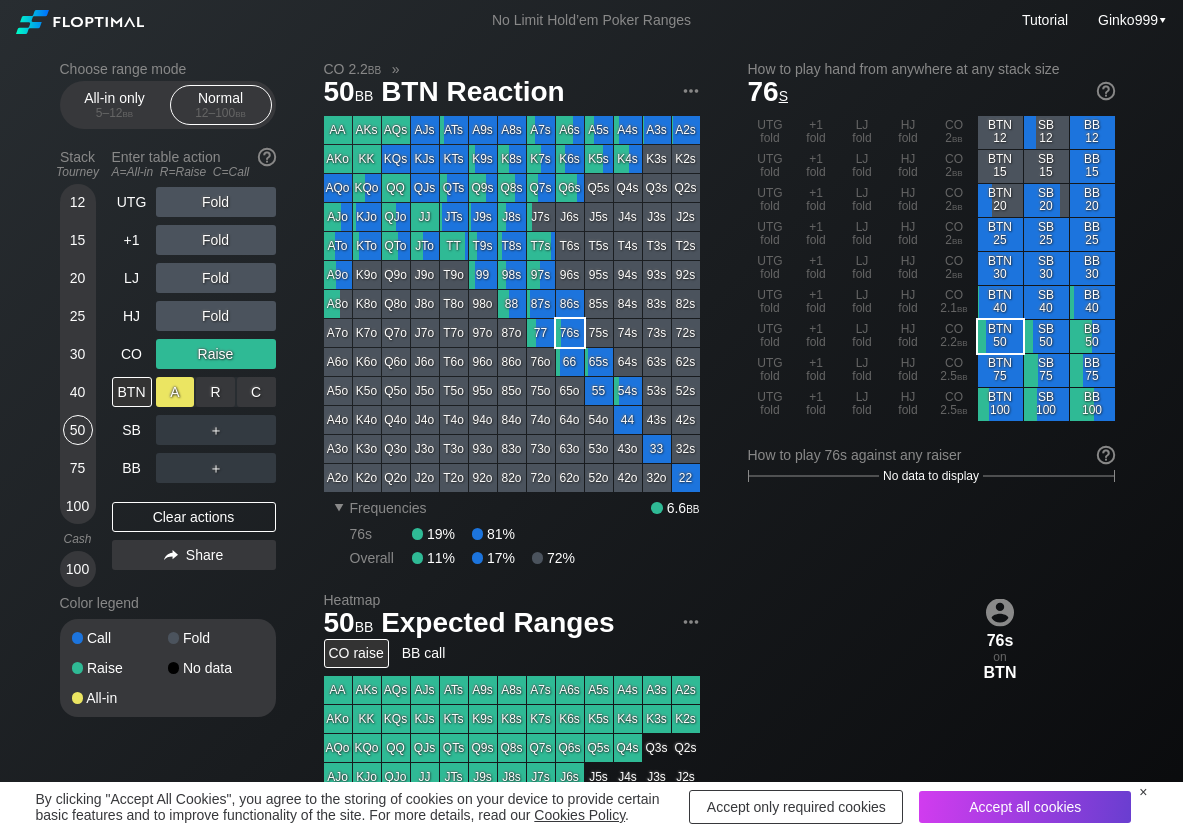 click on "R ✕" at bounding box center [215, 392] 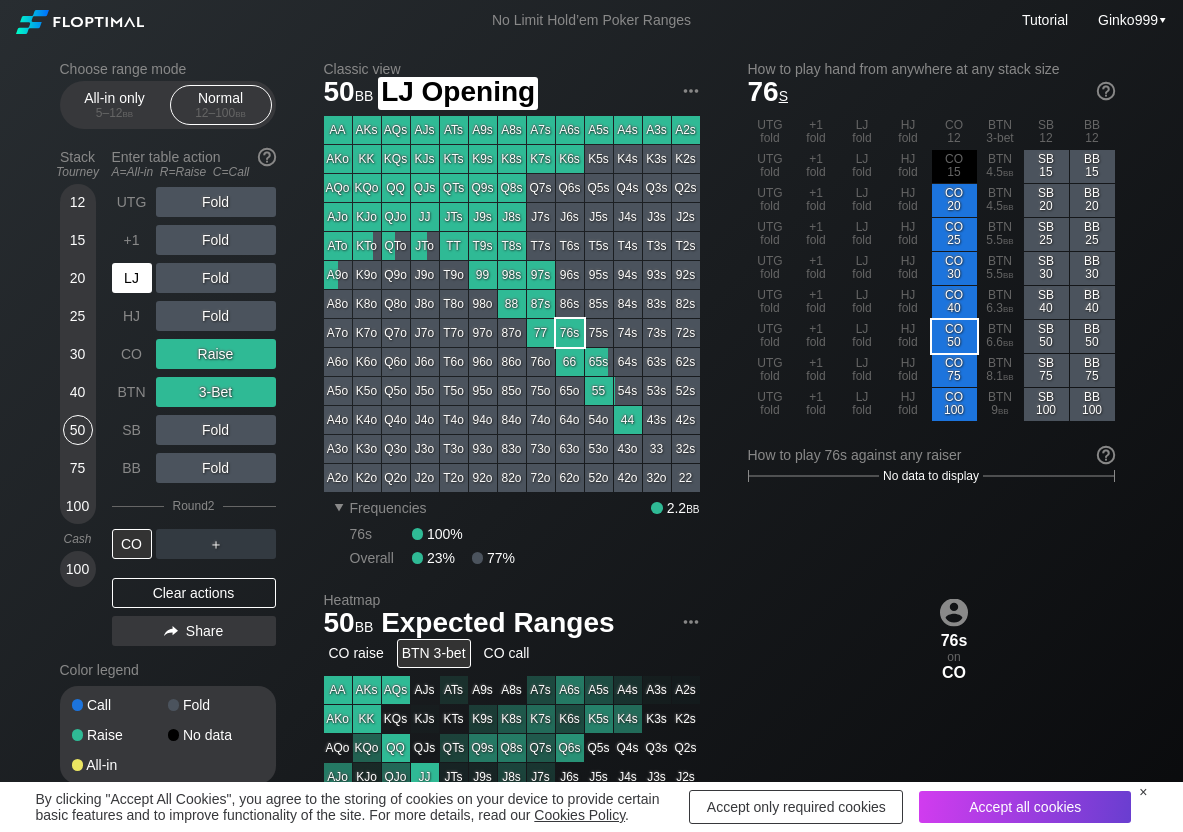 click on "LJ" at bounding box center [134, 278] 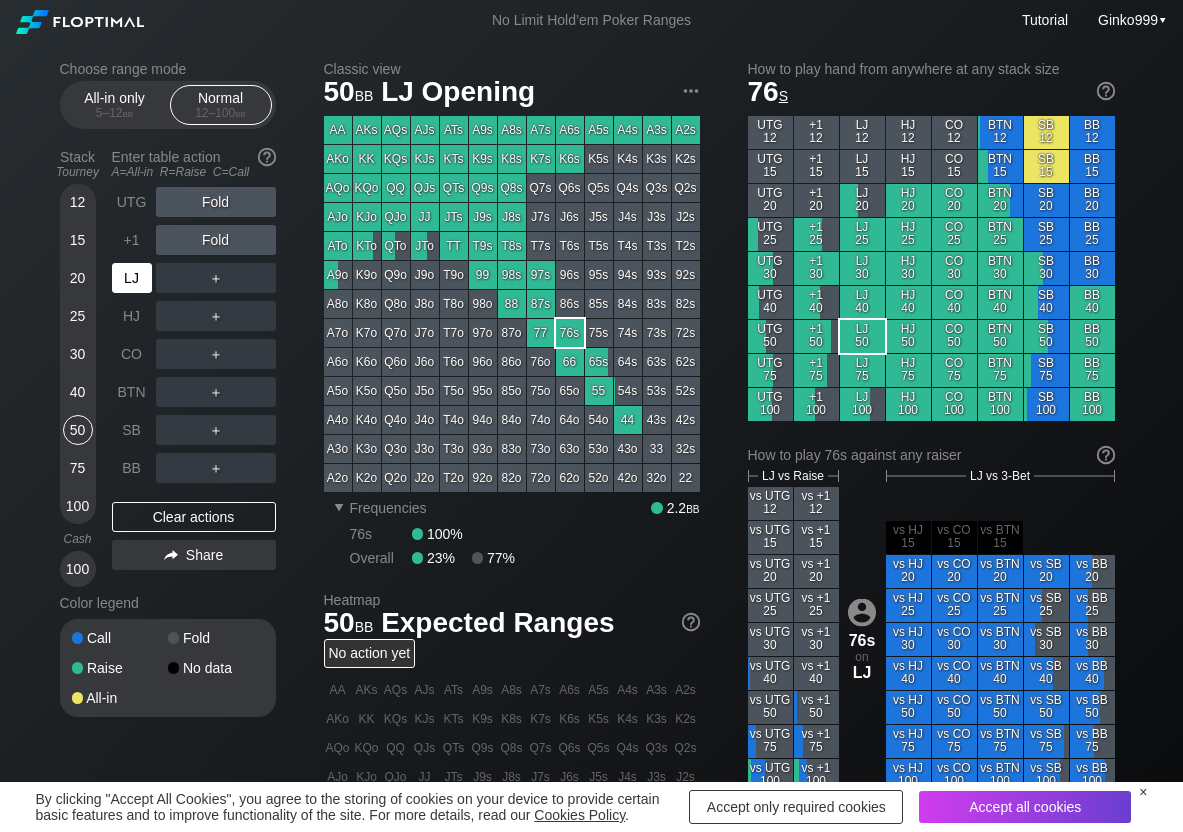 click on "LJ" at bounding box center (134, 278) 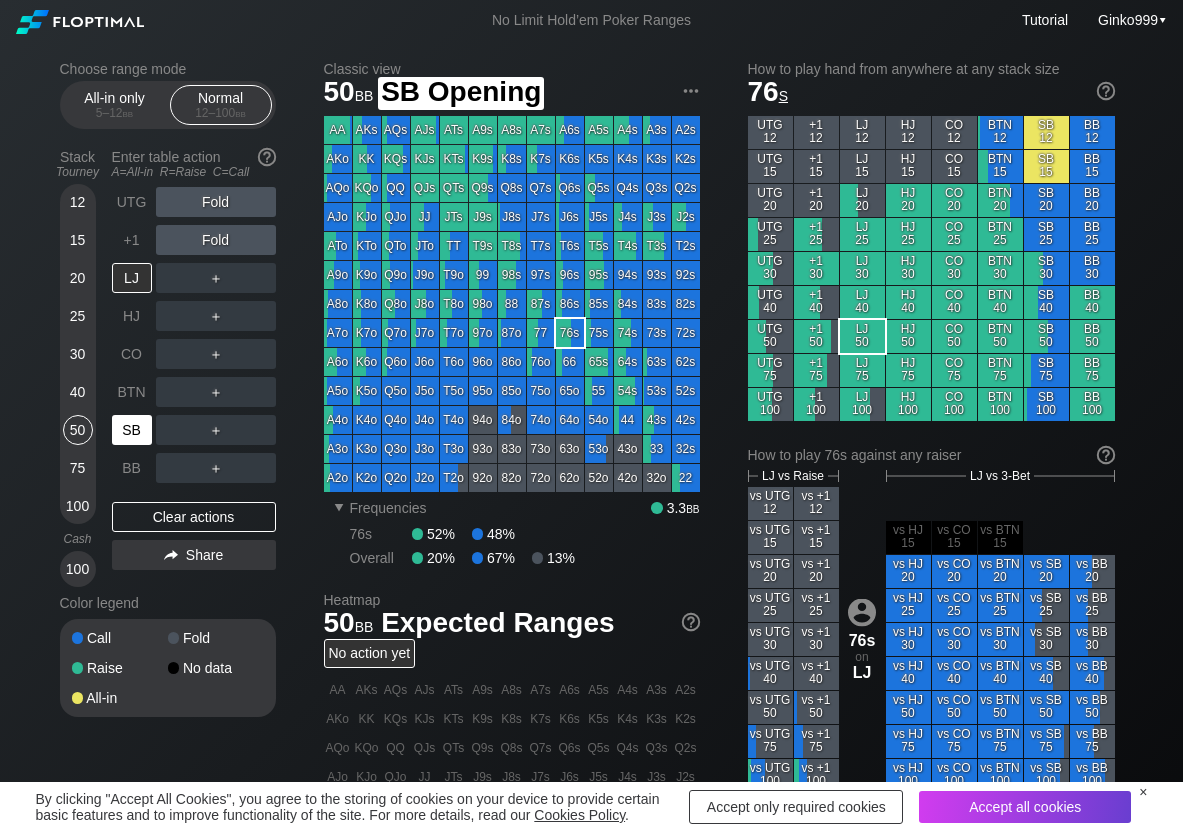 click on "SB" at bounding box center (132, 430) 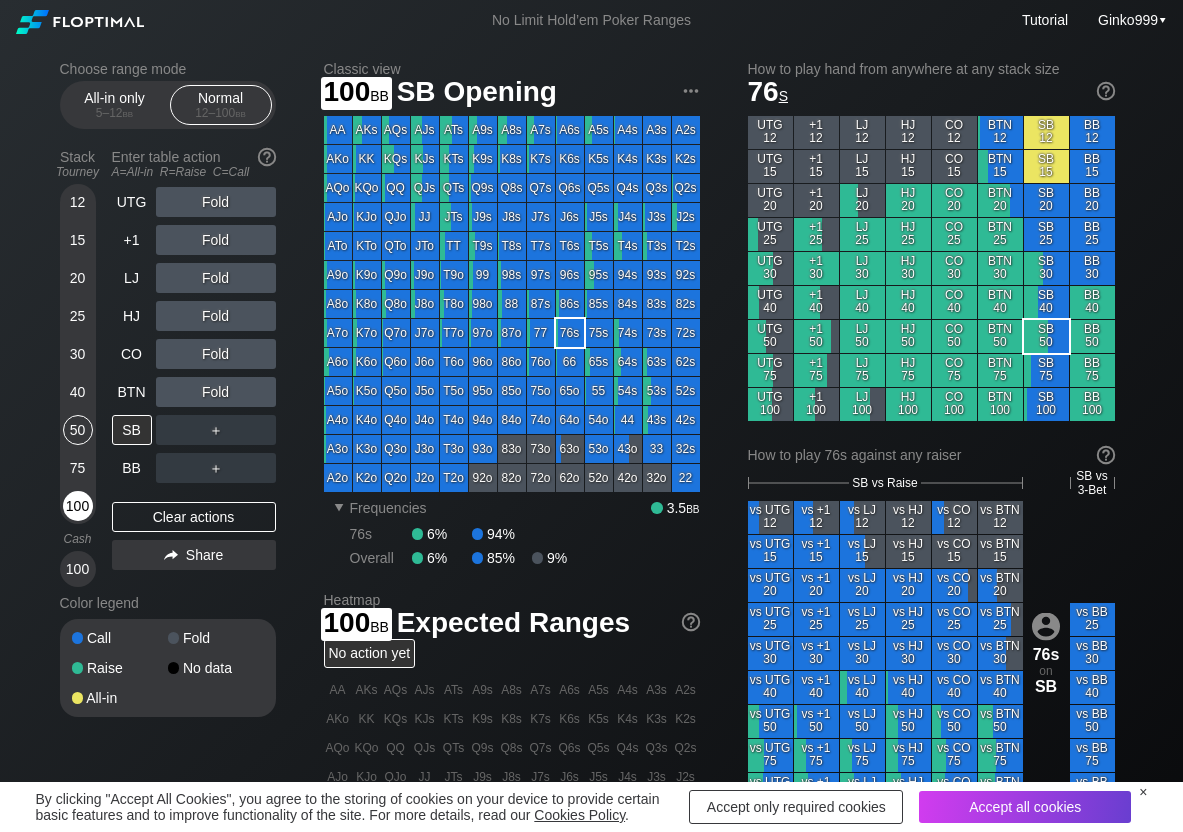click on "100" at bounding box center [78, 506] 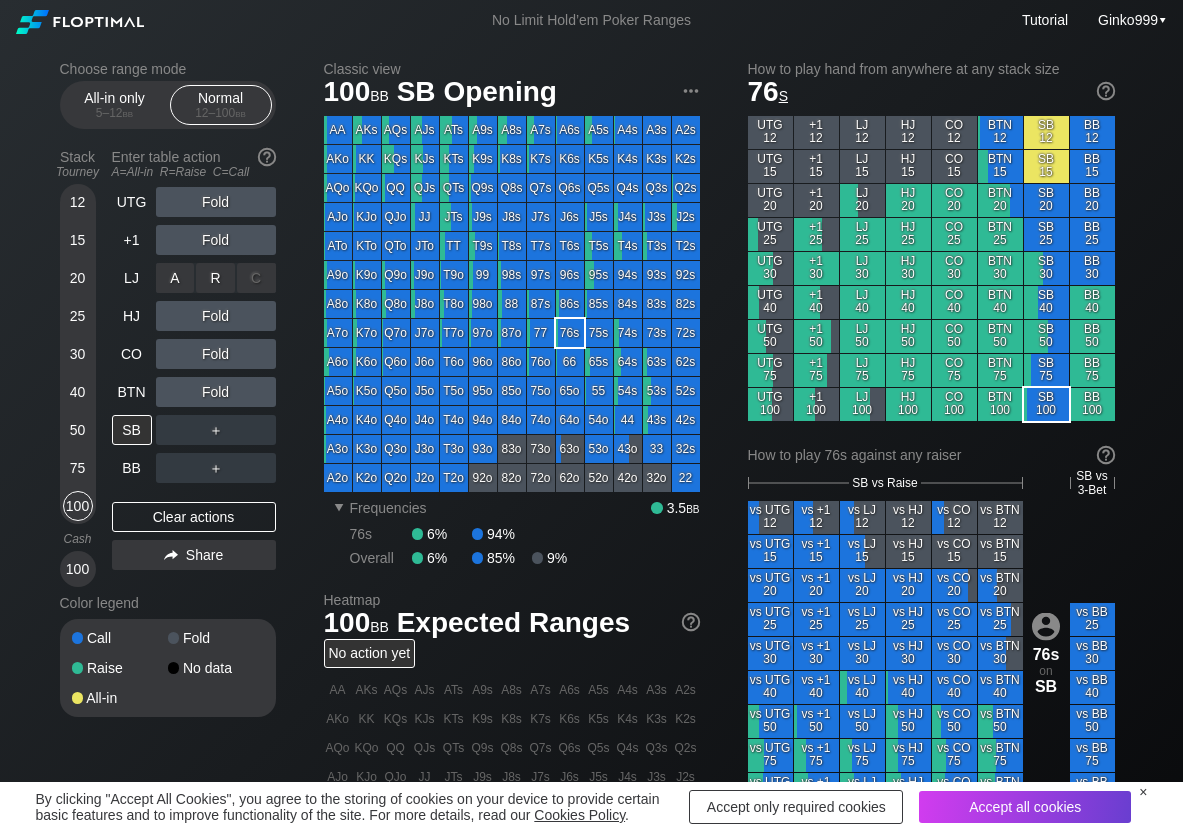 click on "R ✕" at bounding box center (215, 278) 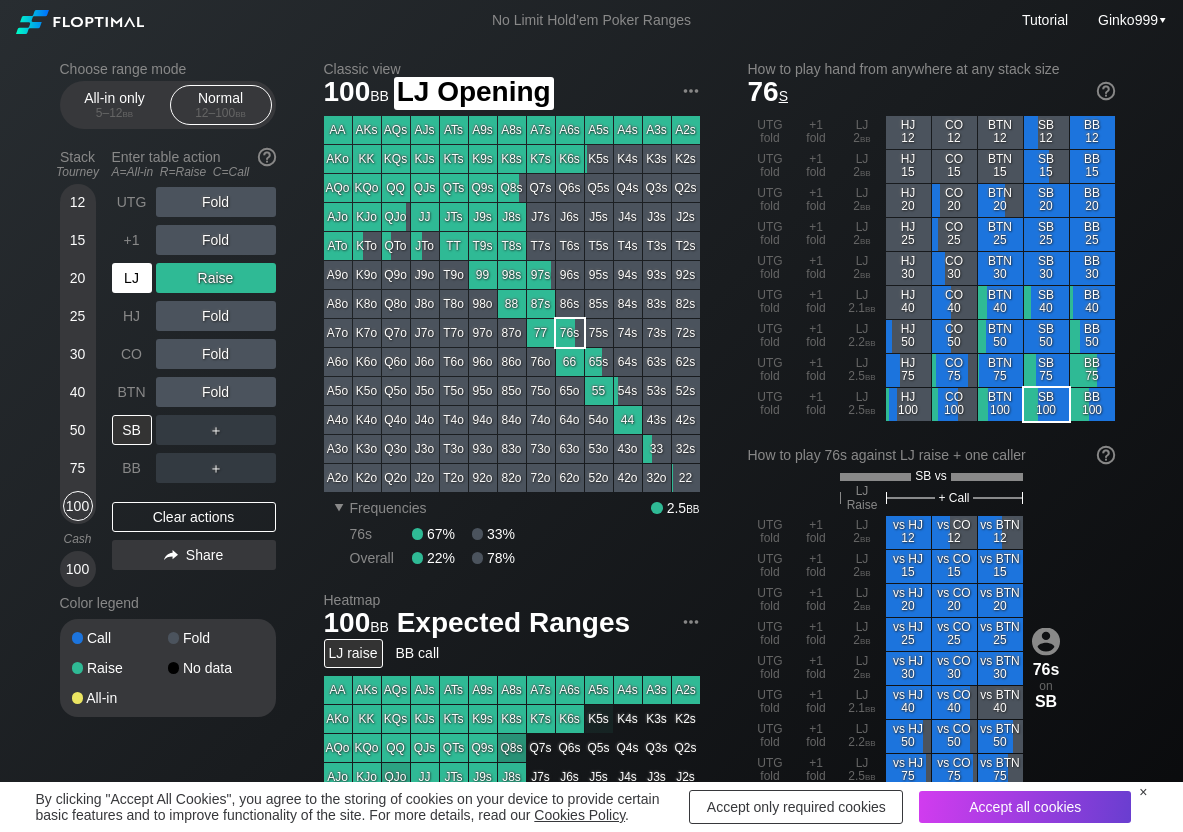 click on "LJ" at bounding box center (132, 278) 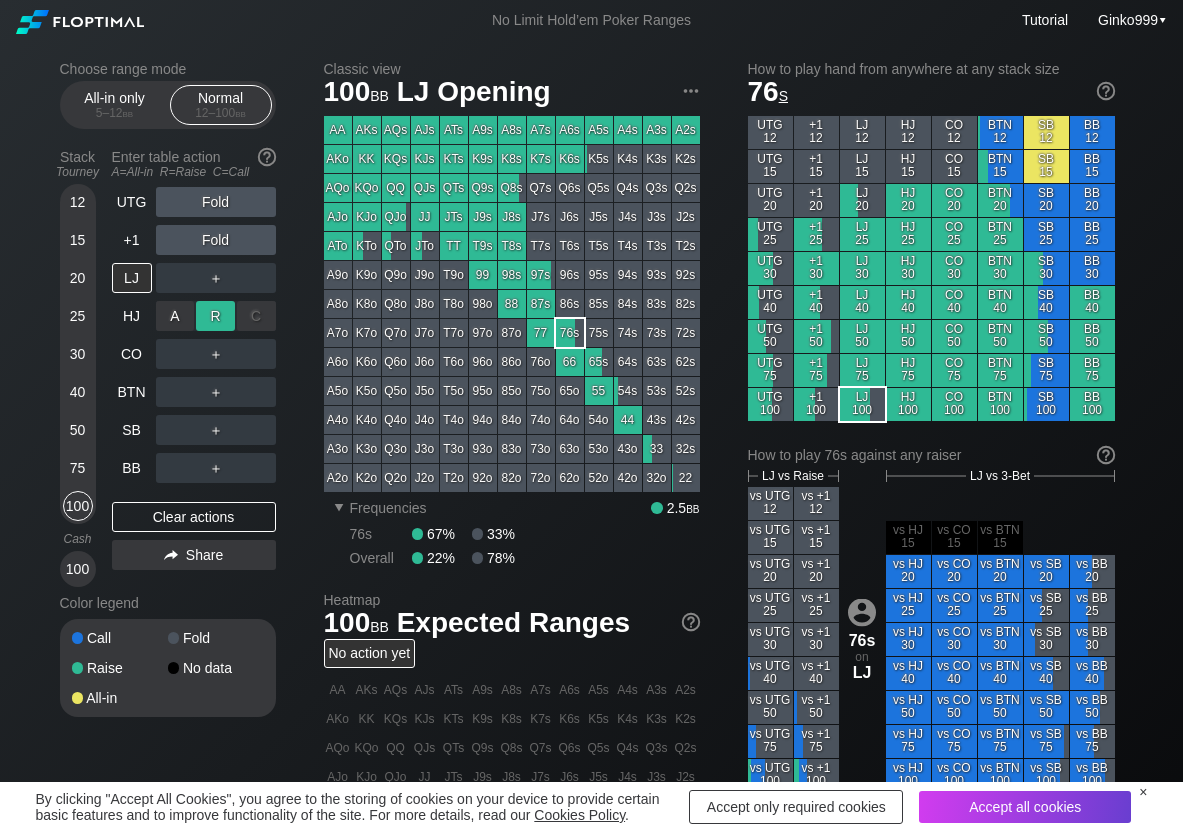 drag, startPoint x: 207, startPoint y: 314, endPoint x: 204, endPoint y: 328, distance: 14.3178215 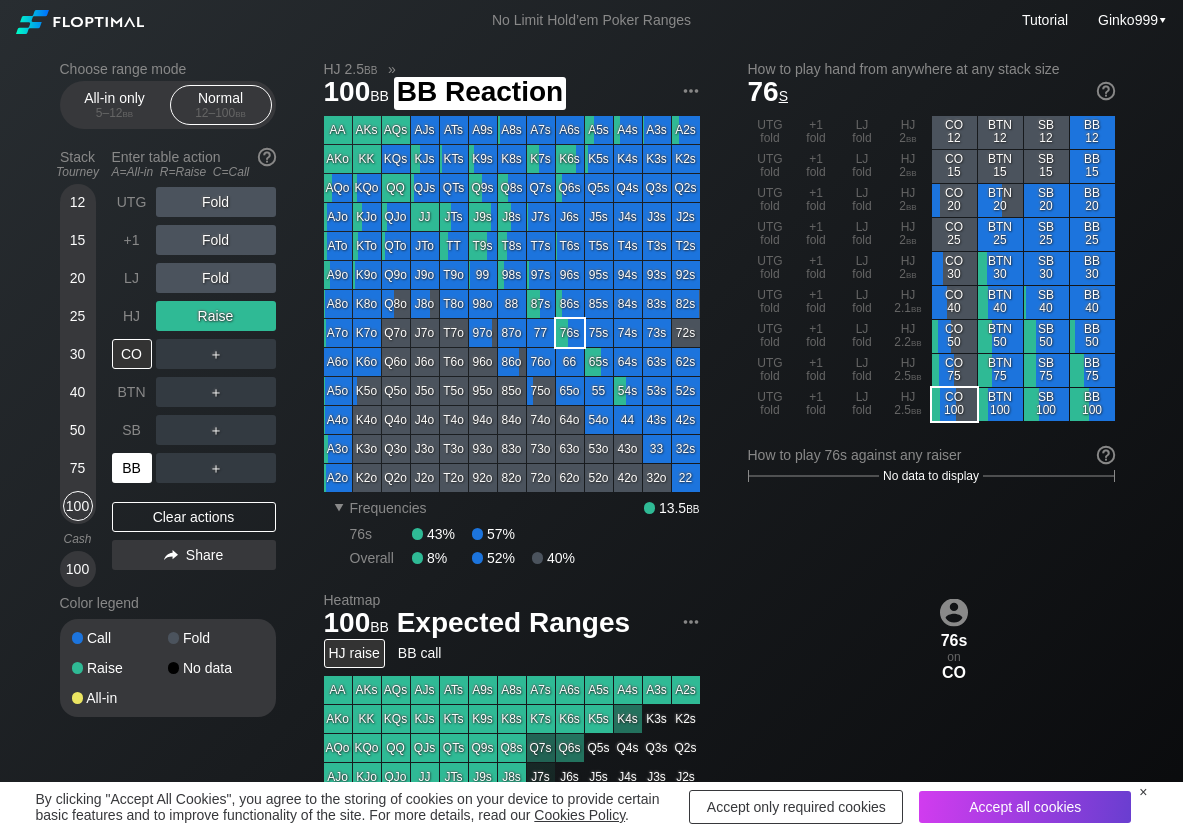 click on "BB" at bounding box center (132, 468) 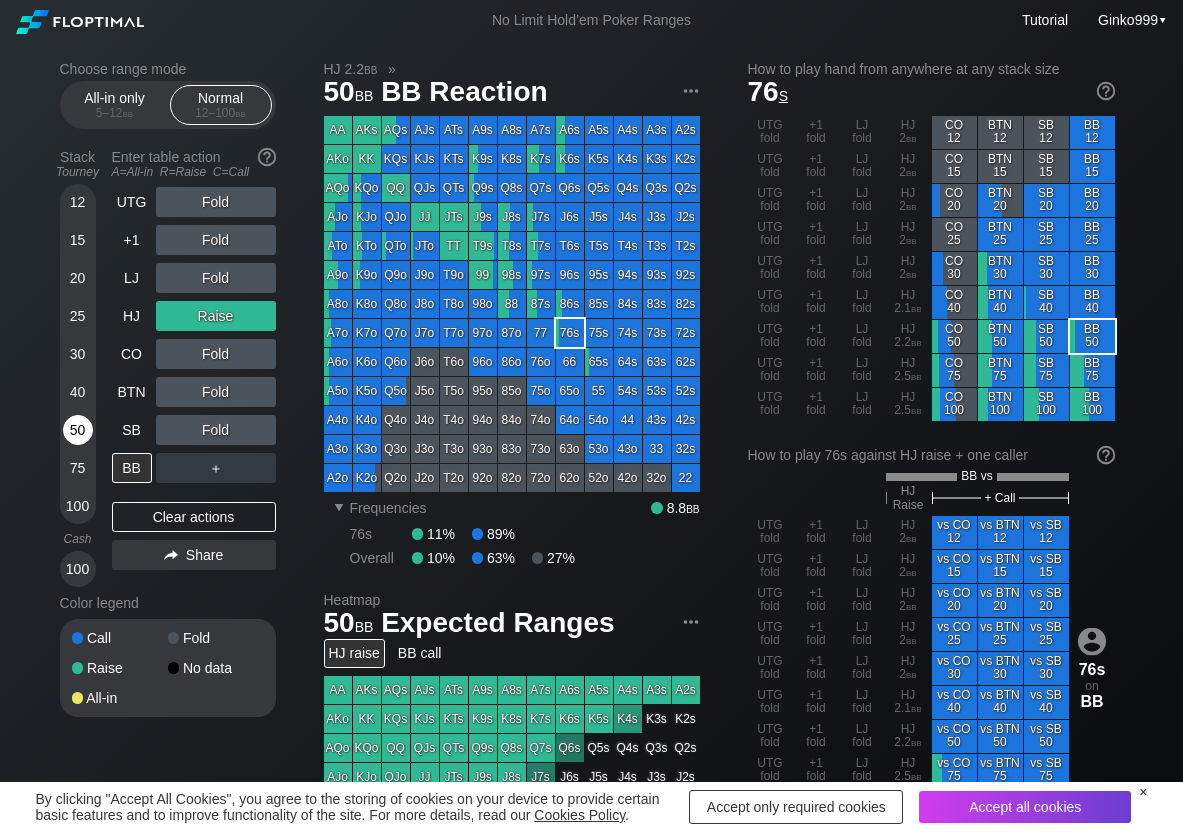 click on "50" at bounding box center [78, 430] 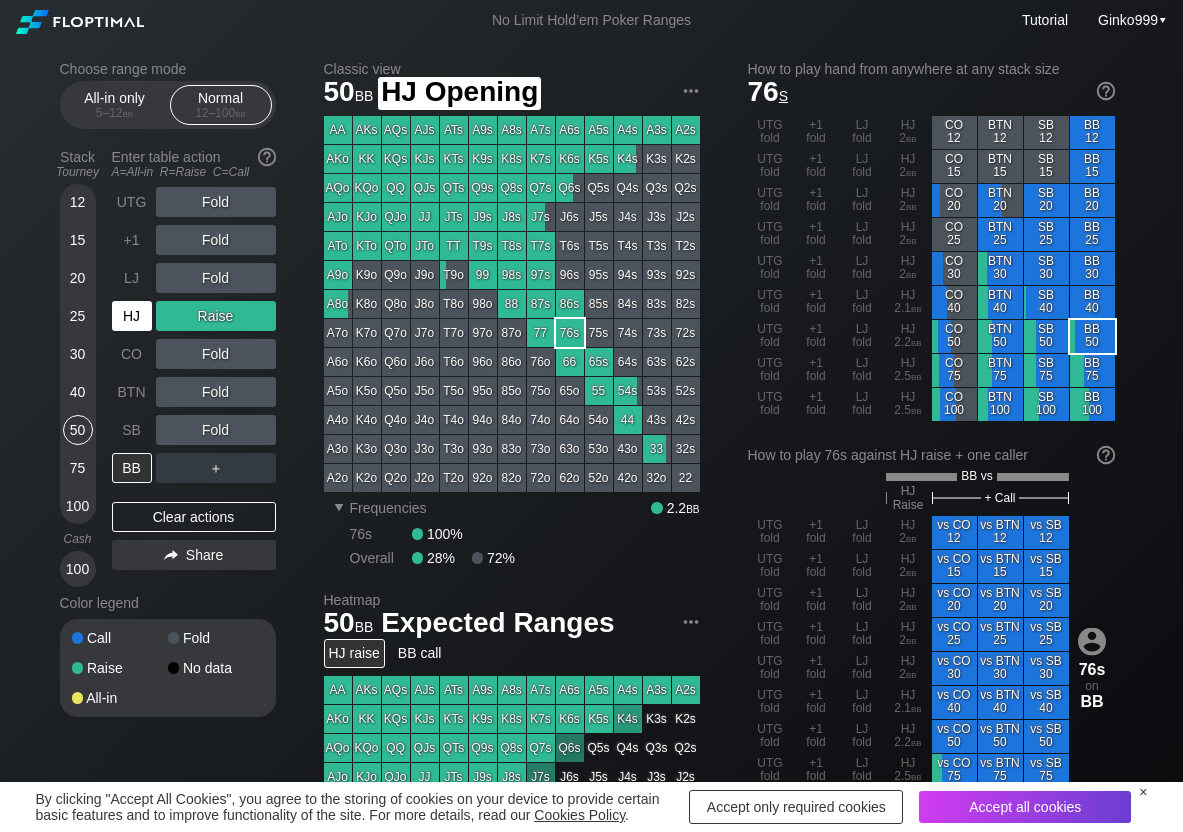 click on "HJ" at bounding box center (132, 316) 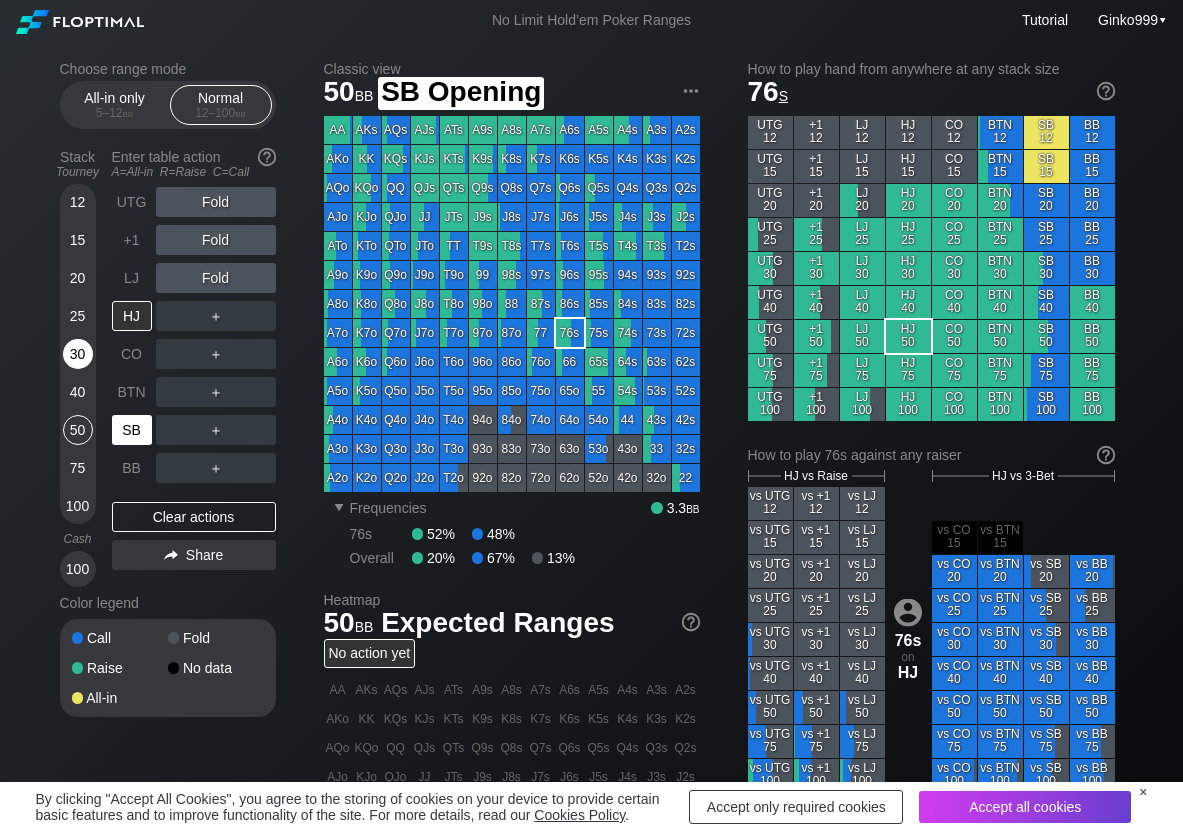 drag, startPoint x: 125, startPoint y: 426, endPoint x: 62, endPoint y: 349, distance: 99.48869 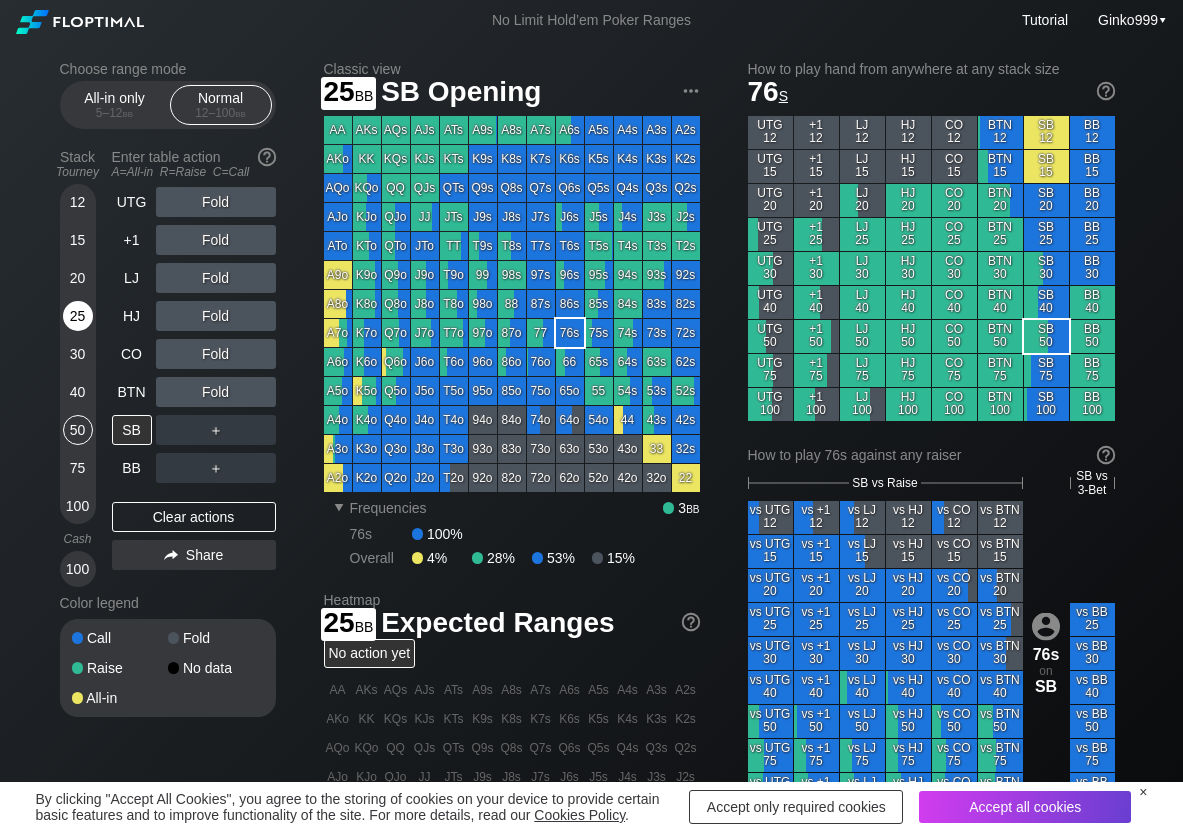 click on "25" at bounding box center [78, 316] 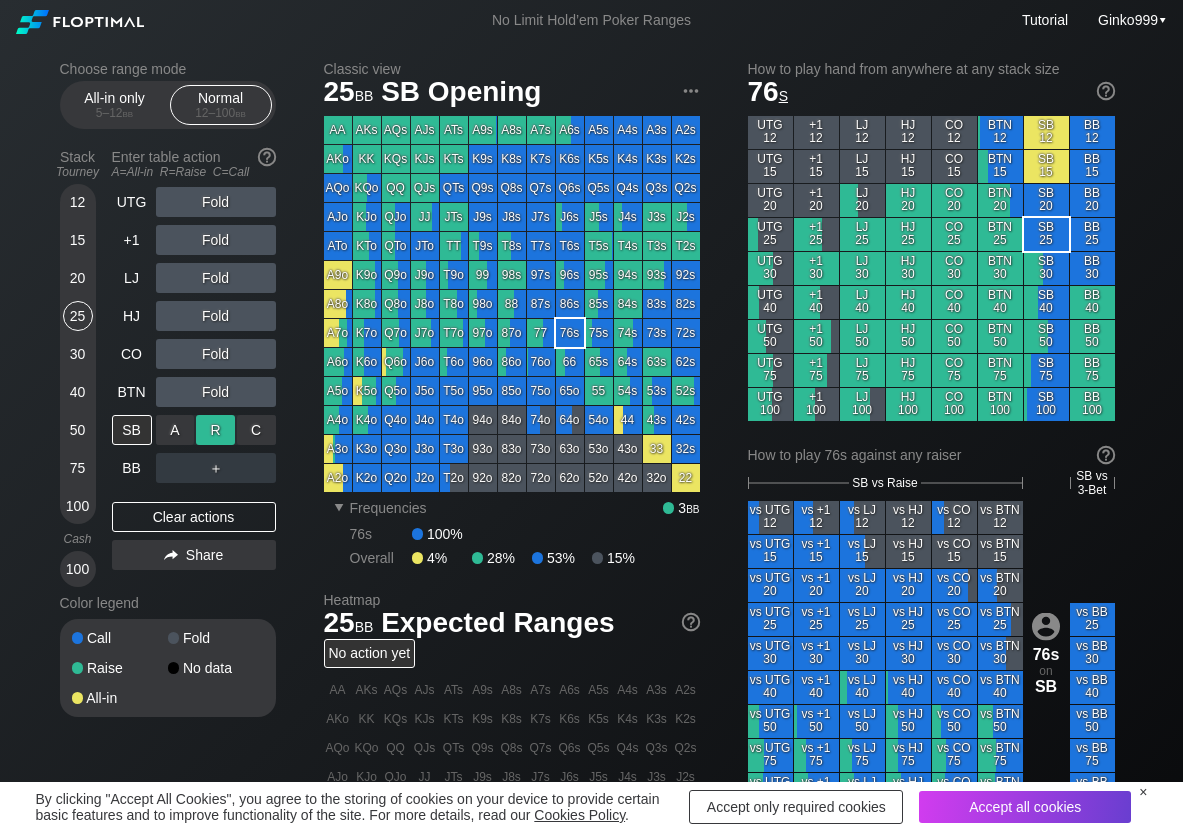 click on "R ✕" at bounding box center [215, 430] 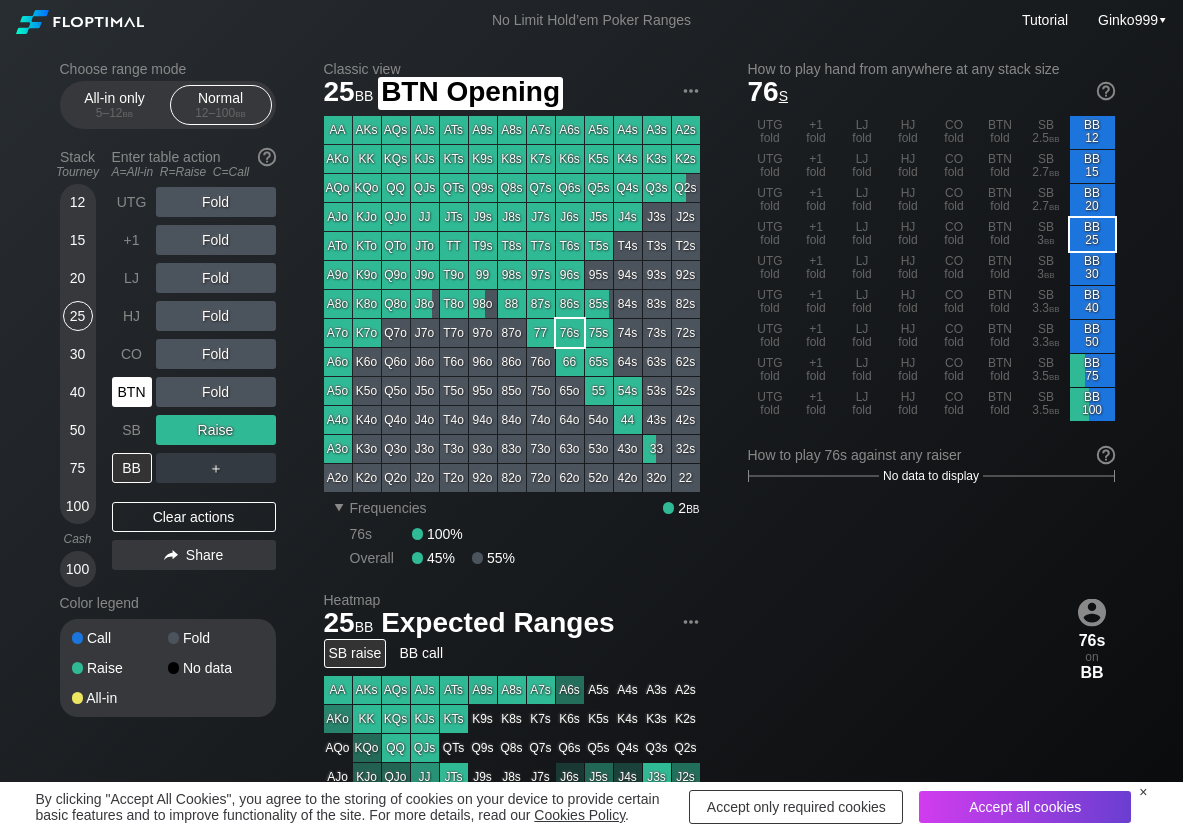 drag, startPoint x: 146, startPoint y: 393, endPoint x: 112, endPoint y: 351, distance: 54.037025 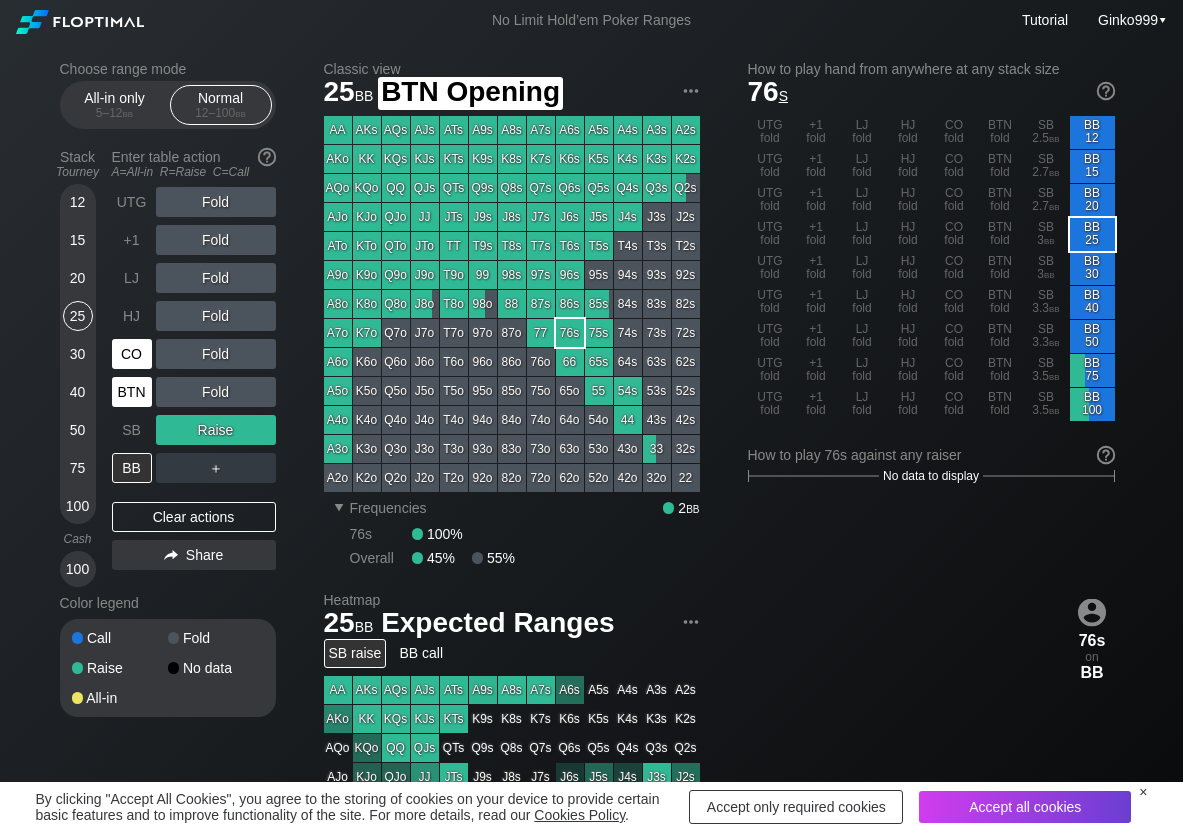 click on "BTN" at bounding box center [132, 392] 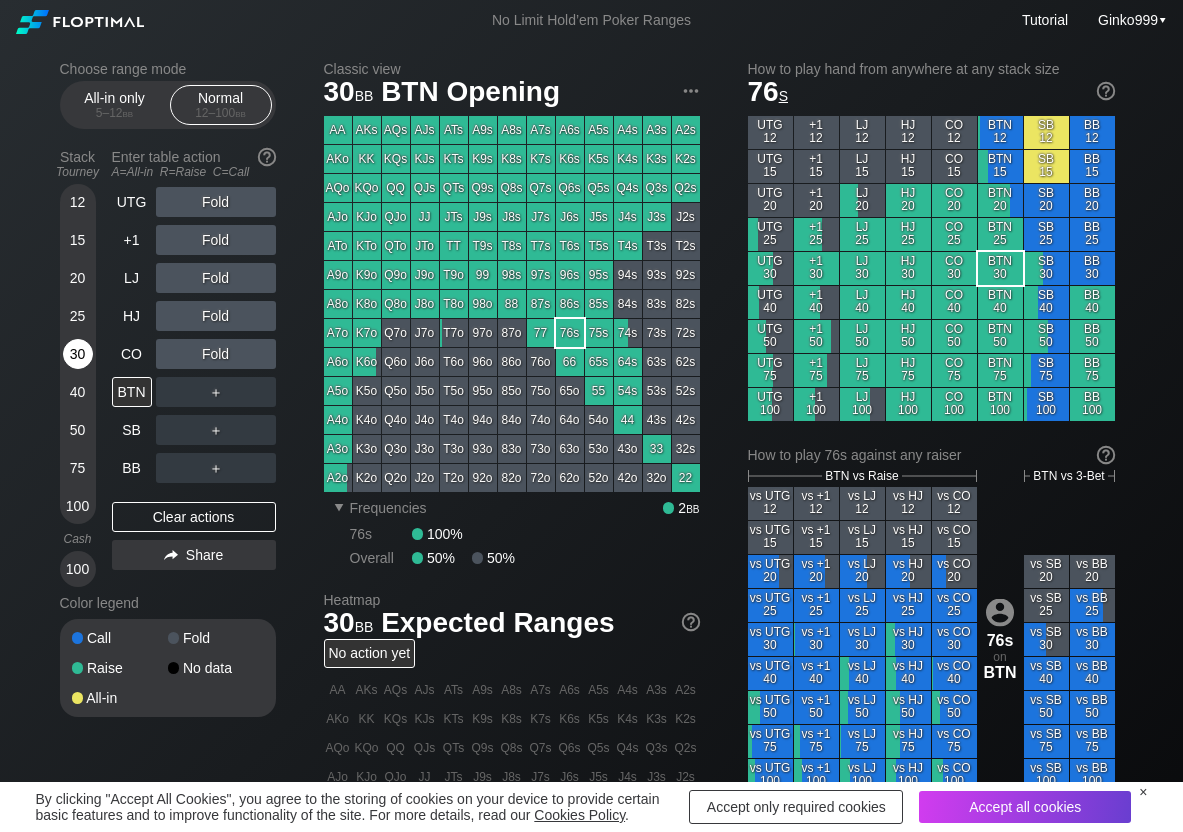 click on "30" at bounding box center (78, 354) 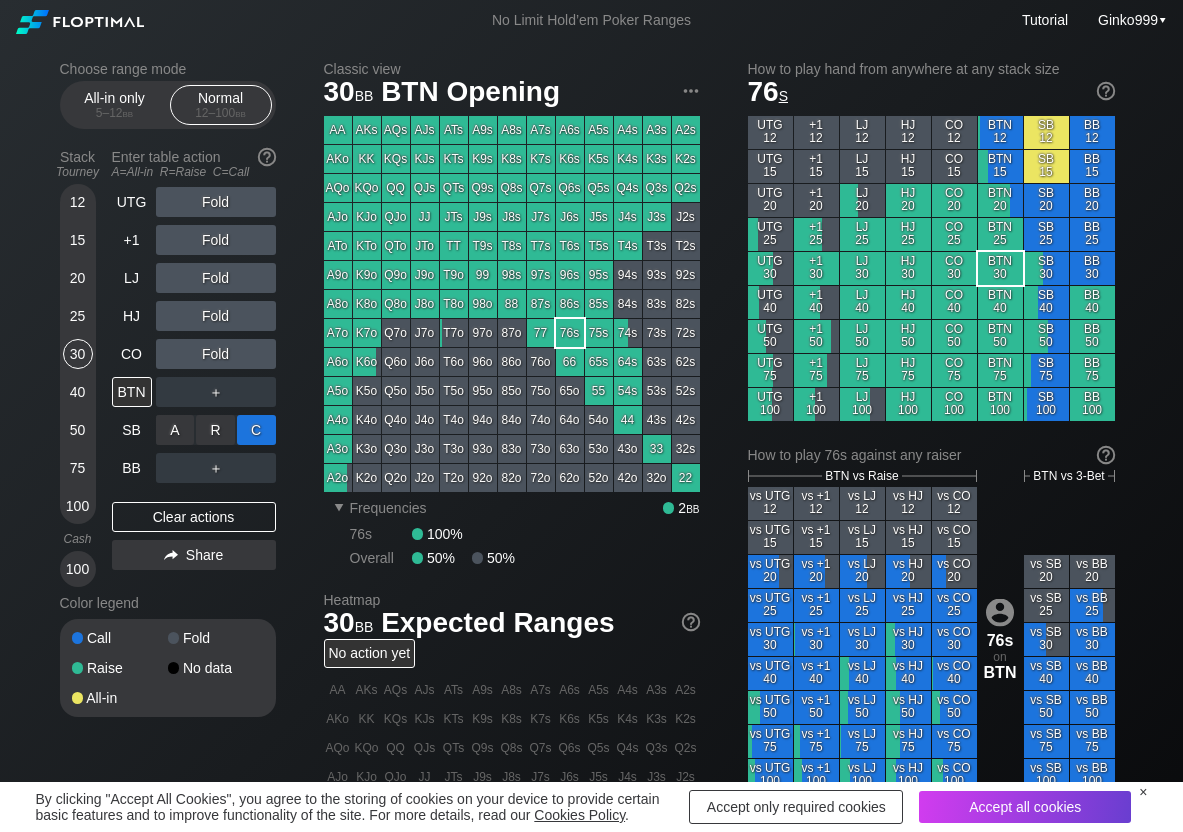 click on "C ✕" at bounding box center [256, 430] 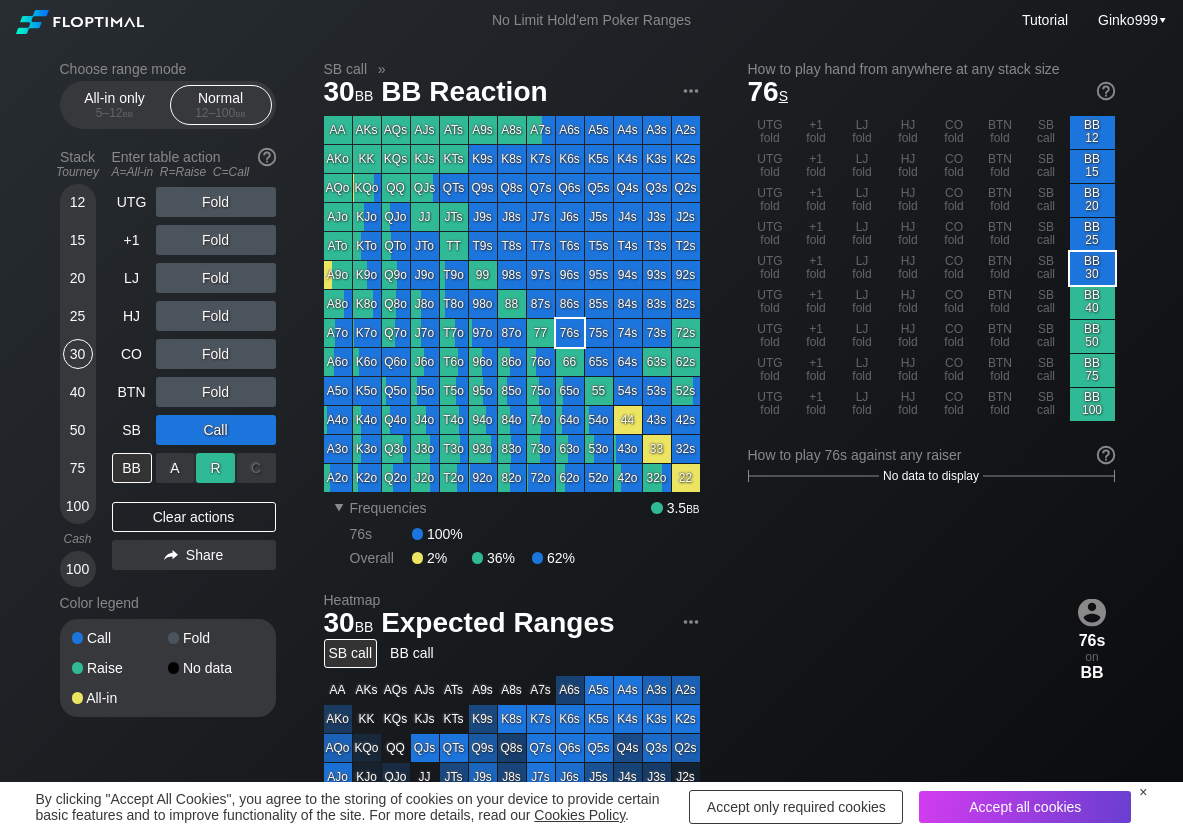 click on "R ✕" at bounding box center (215, 468) 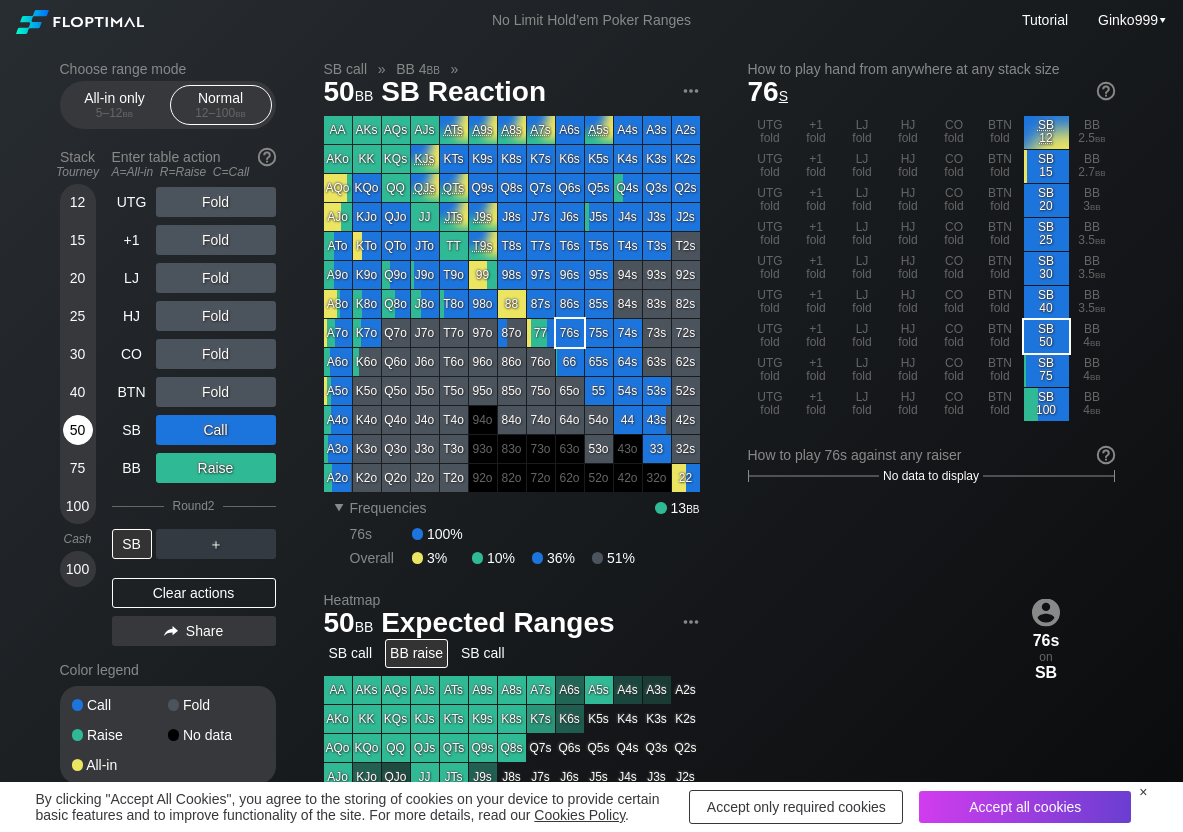click on "50" at bounding box center [78, 430] 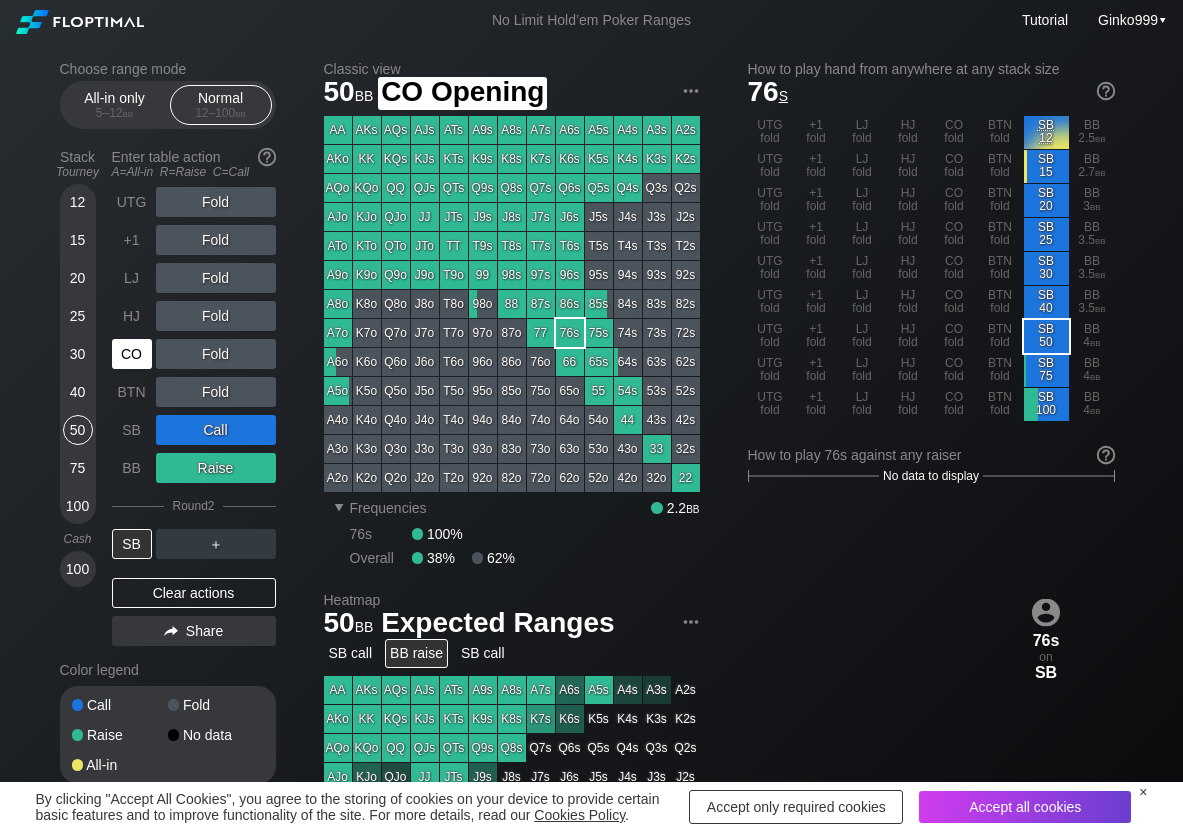 click on "CO" at bounding box center [132, 354] 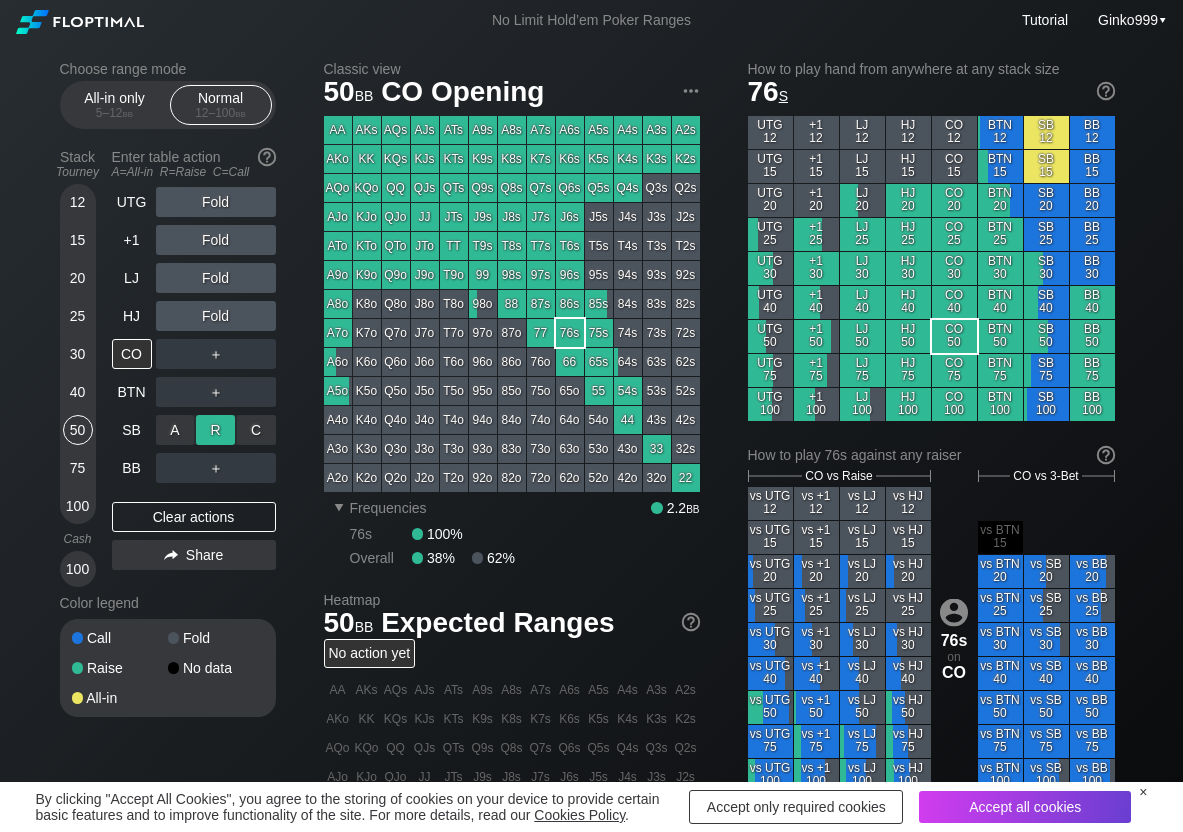 click on "C ✕" at bounding box center [256, 430] 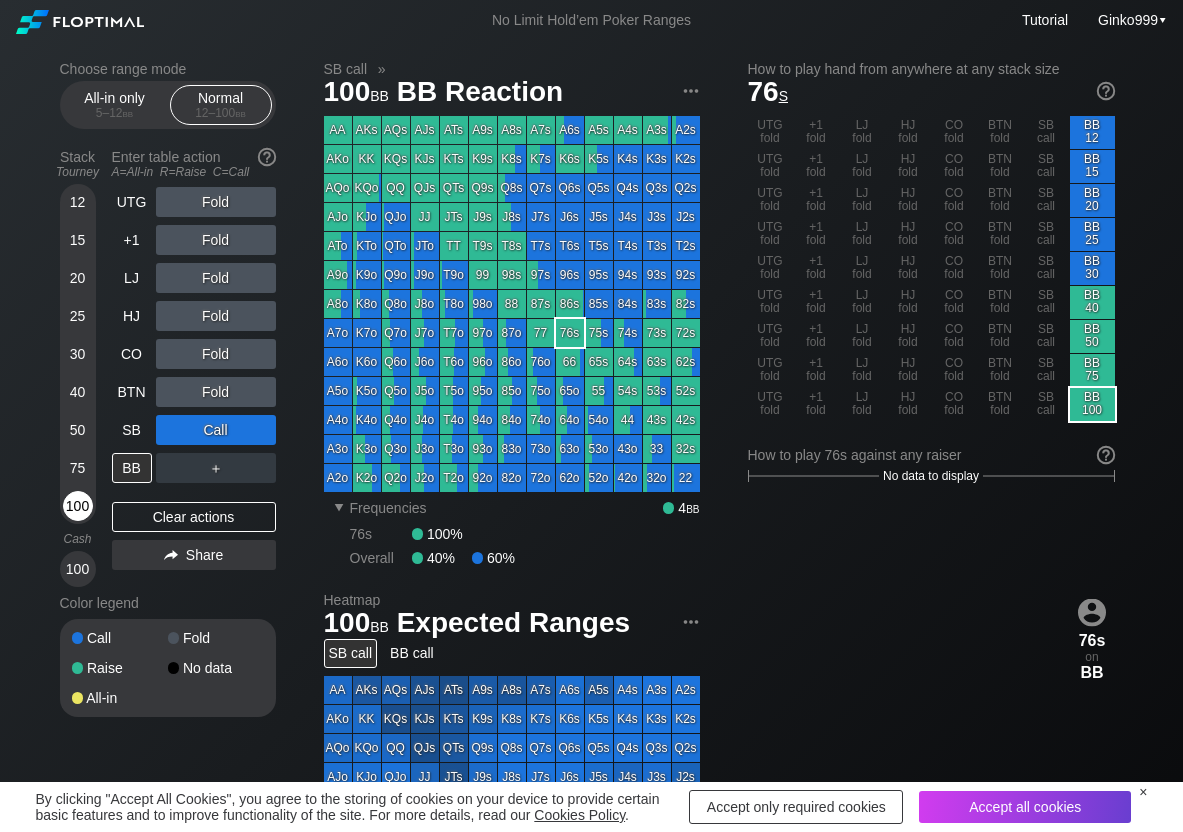 click on "100" at bounding box center (78, 506) 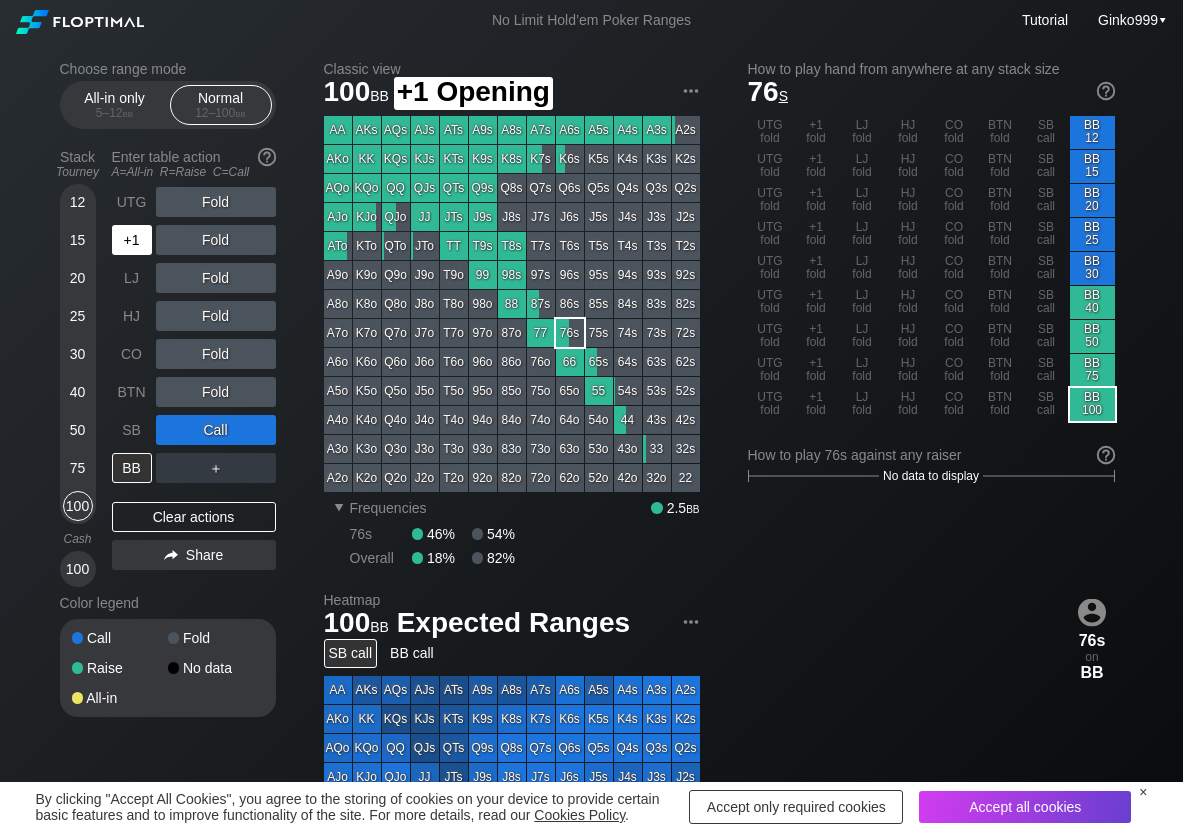 click on "+1" at bounding box center (132, 240) 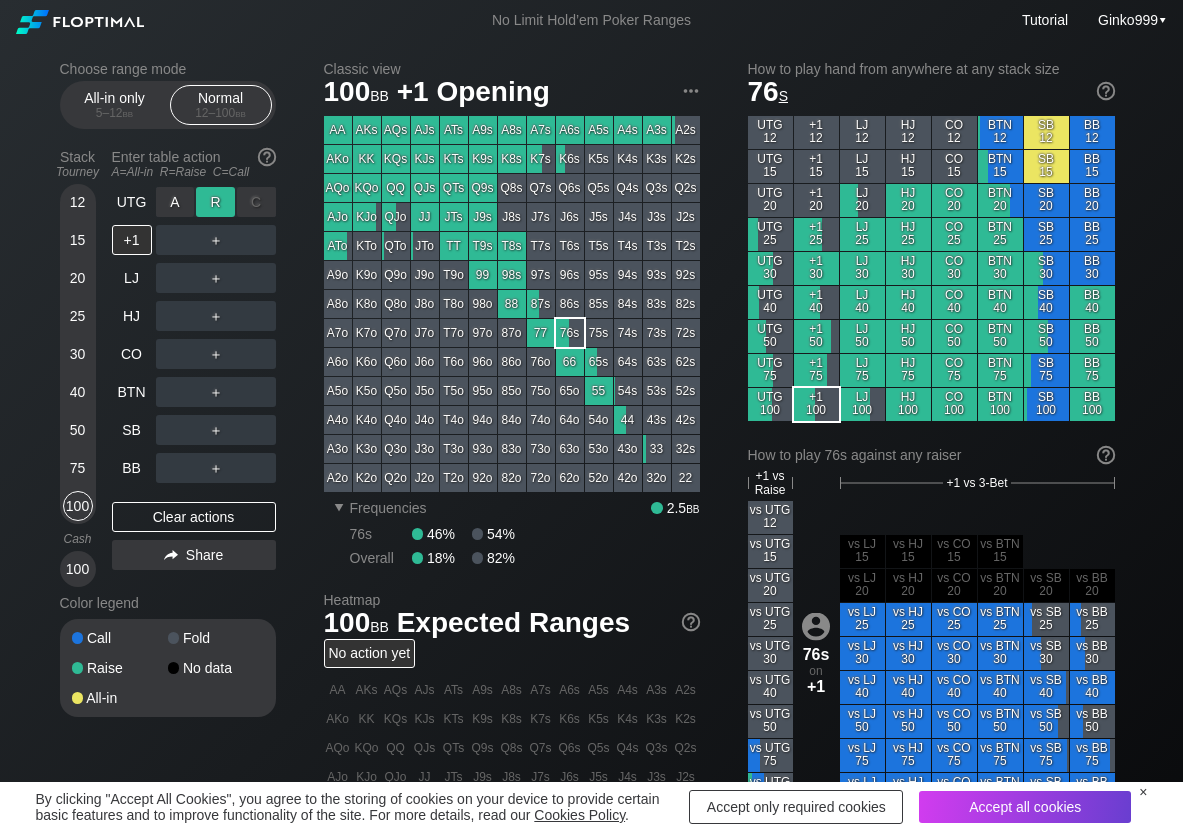 click on "R ✕" at bounding box center (215, 202) 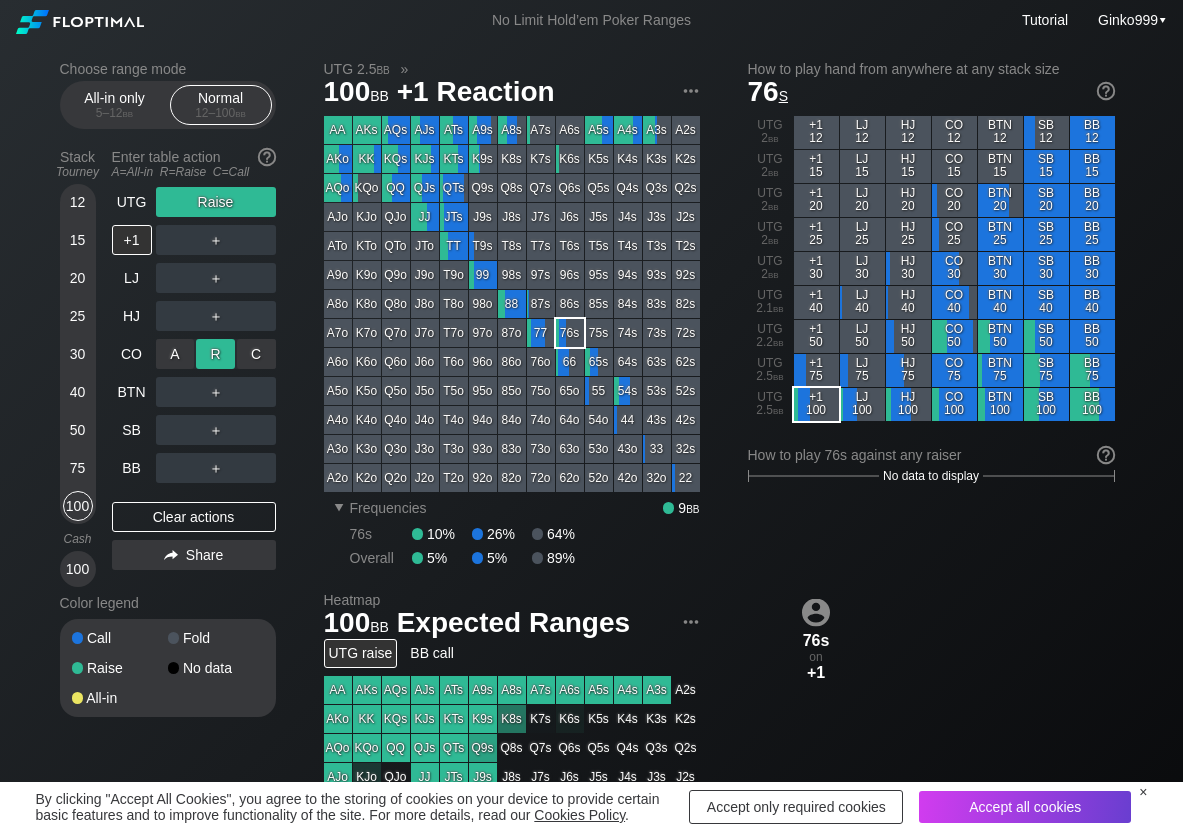 click on "R ✕" at bounding box center (215, 354) 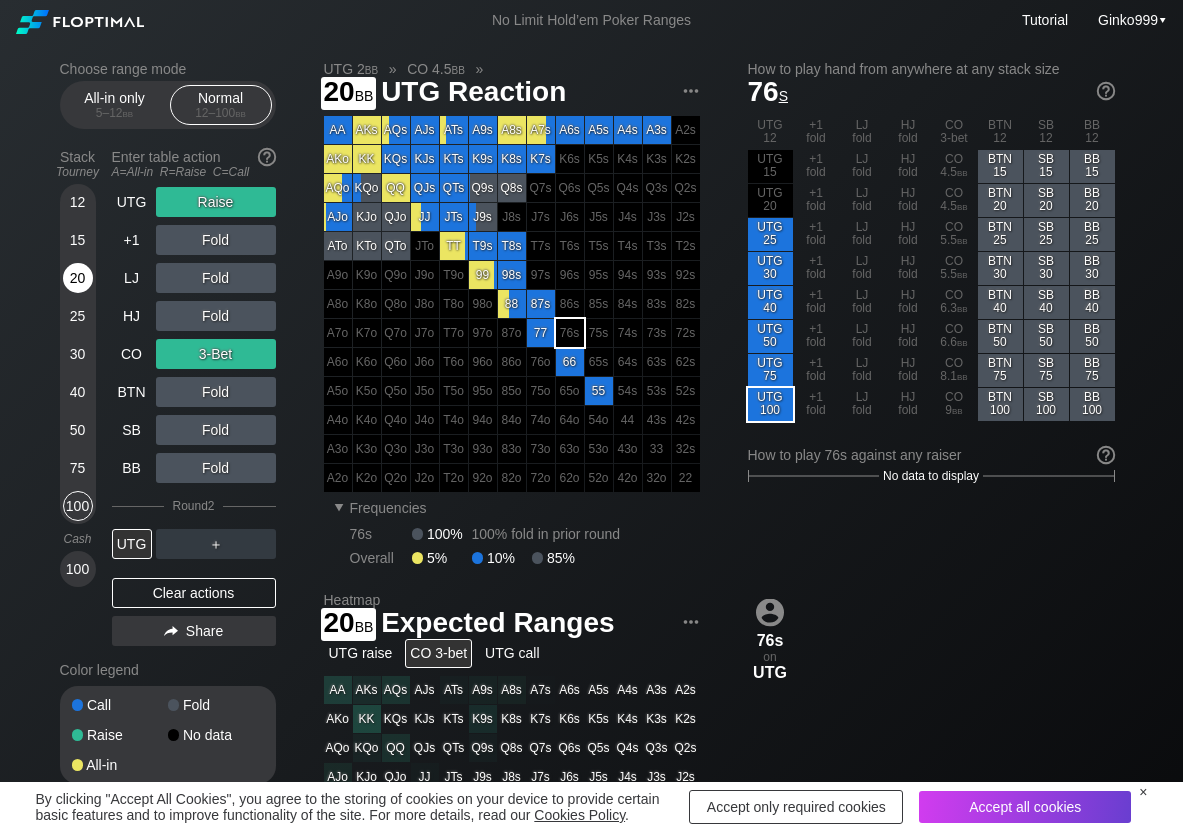 click on "20" at bounding box center [78, 278] 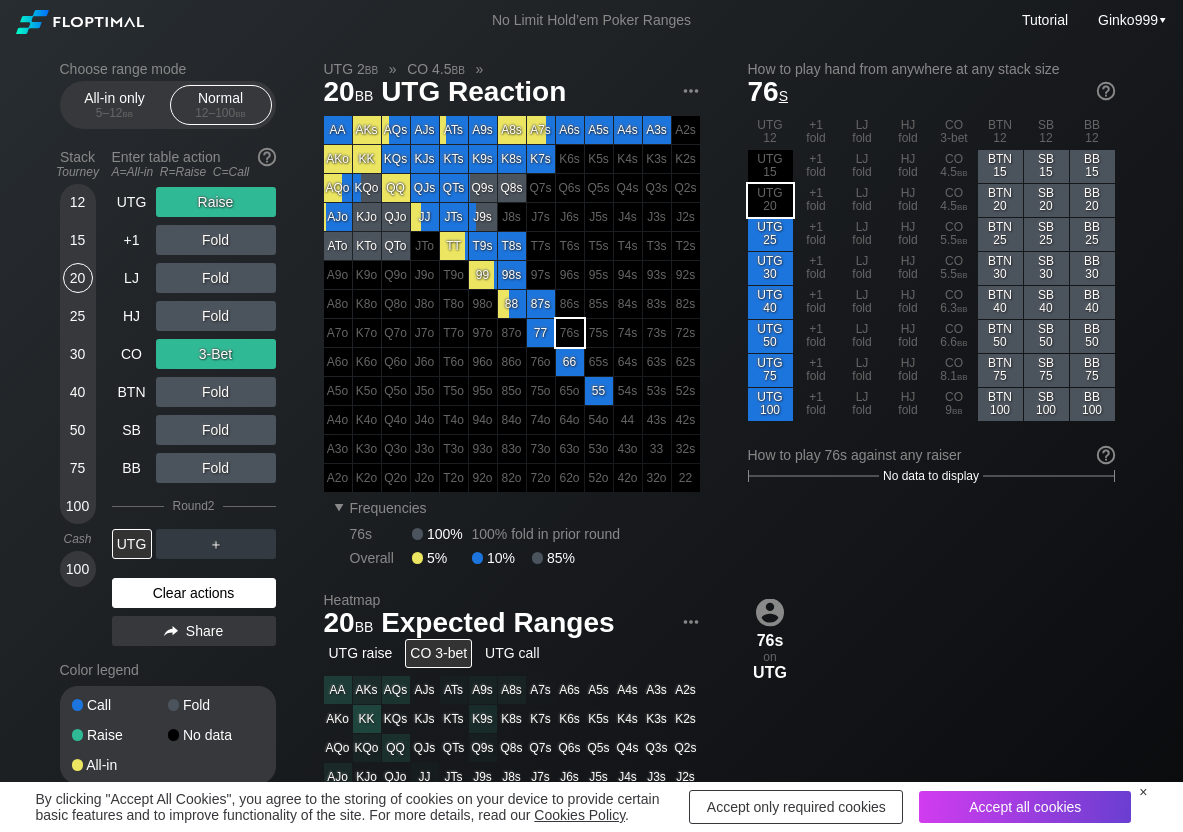 click on "Clear actions" at bounding box center [194, 593] 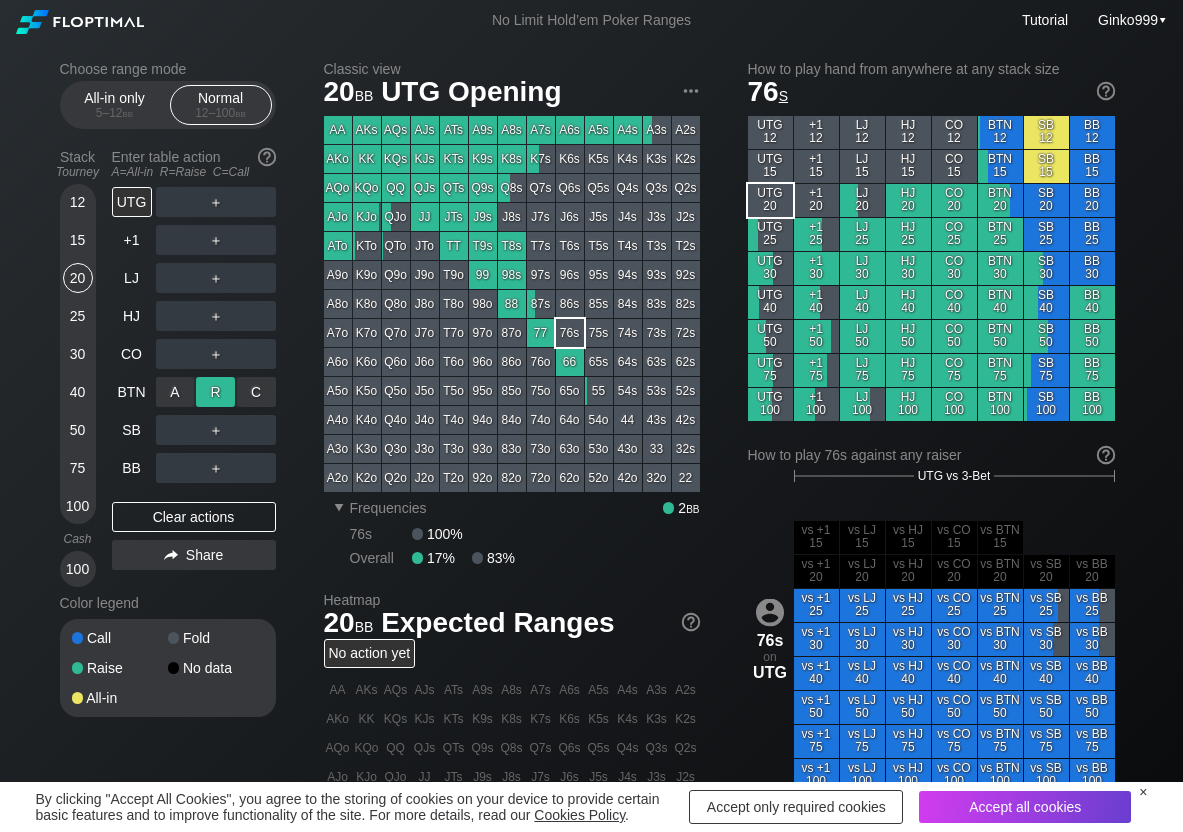 click on "R ✕" at bounding box center [215, 392] 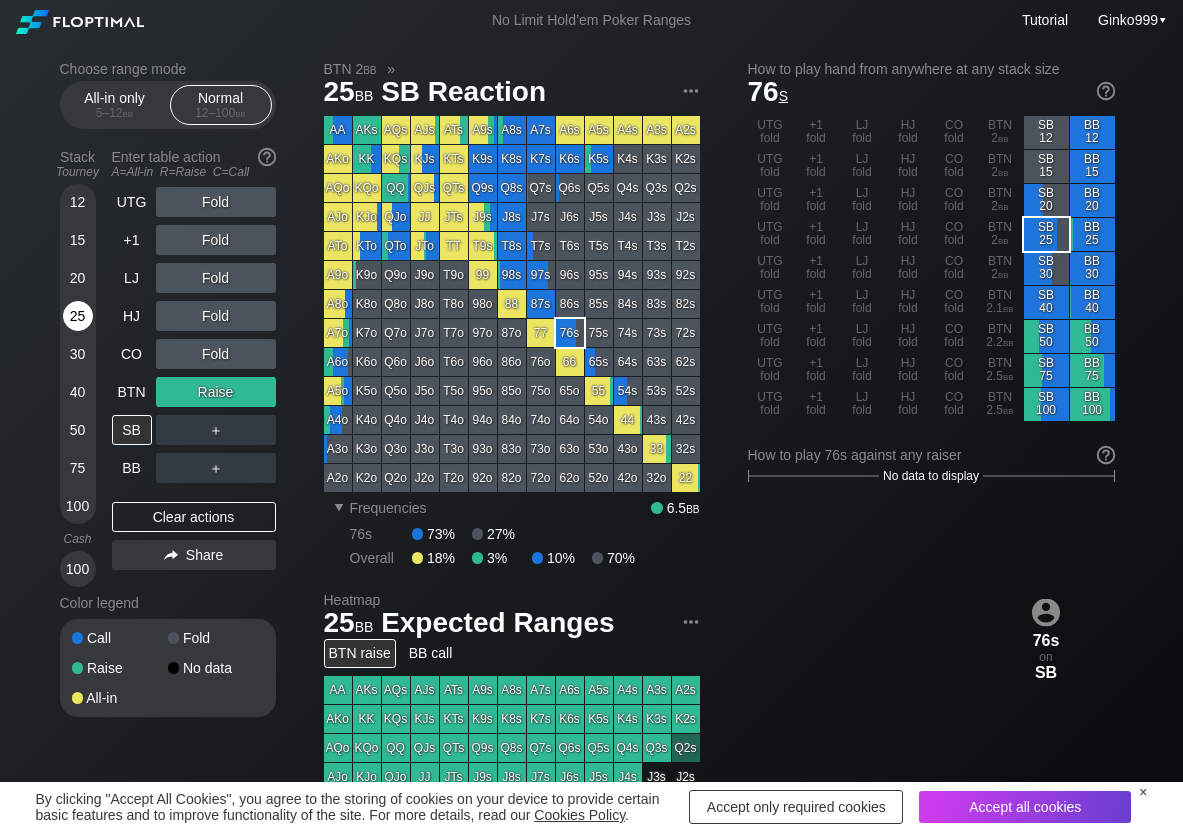 click on "25" at bounding box center [78, 316] 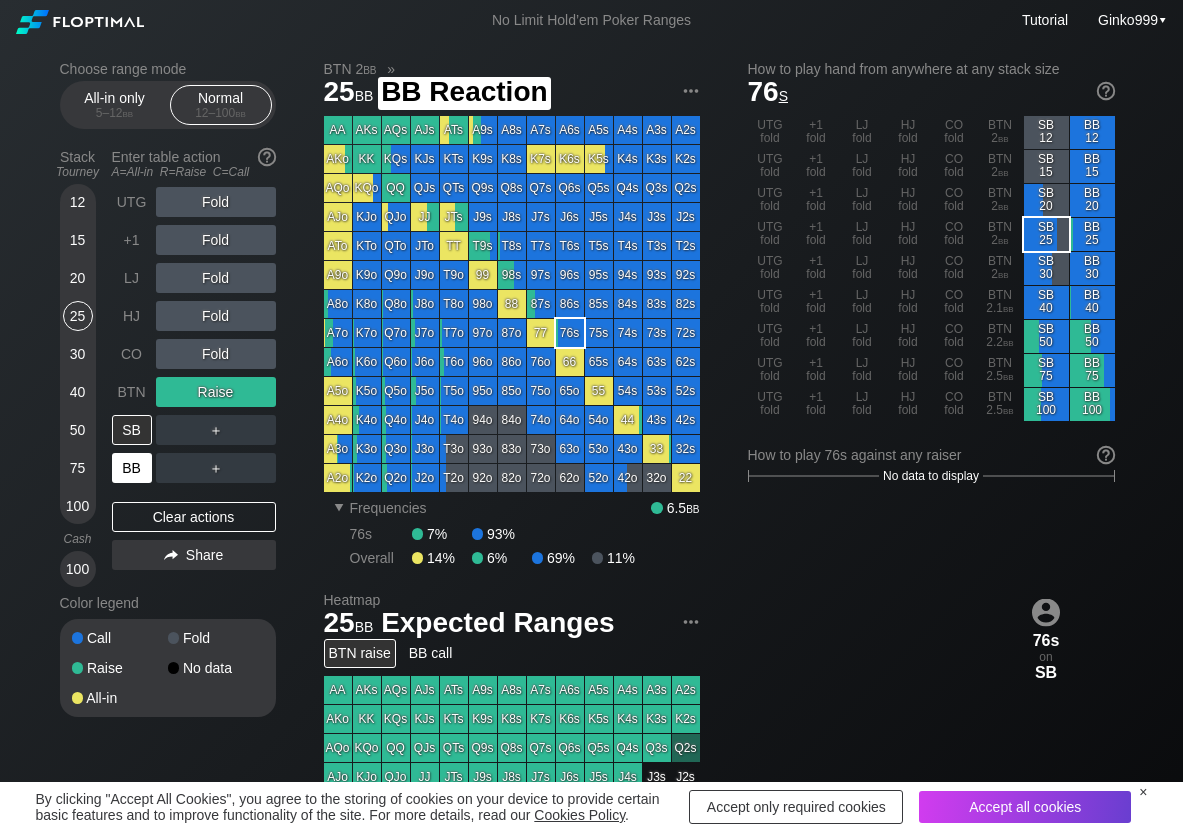 click on "BB" at bounding box center (132, 468) 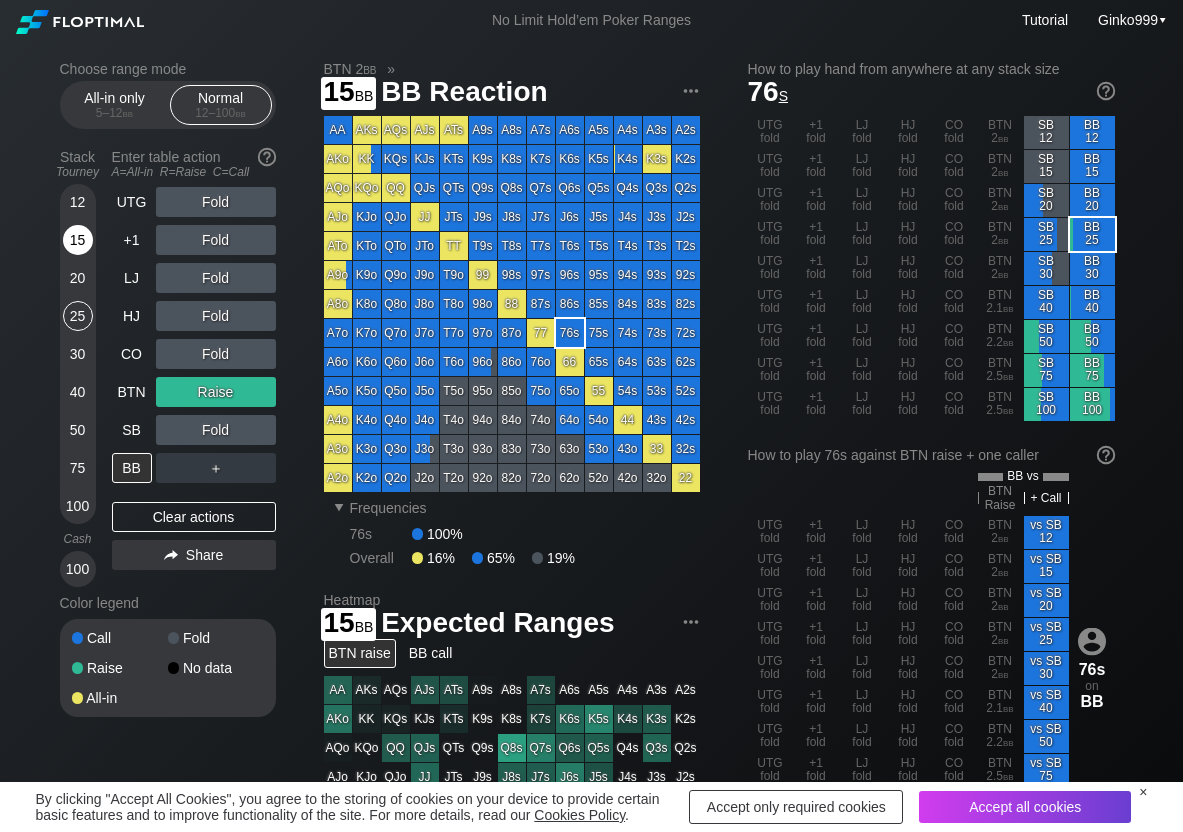click on "15" at bounding box center [78, 240] 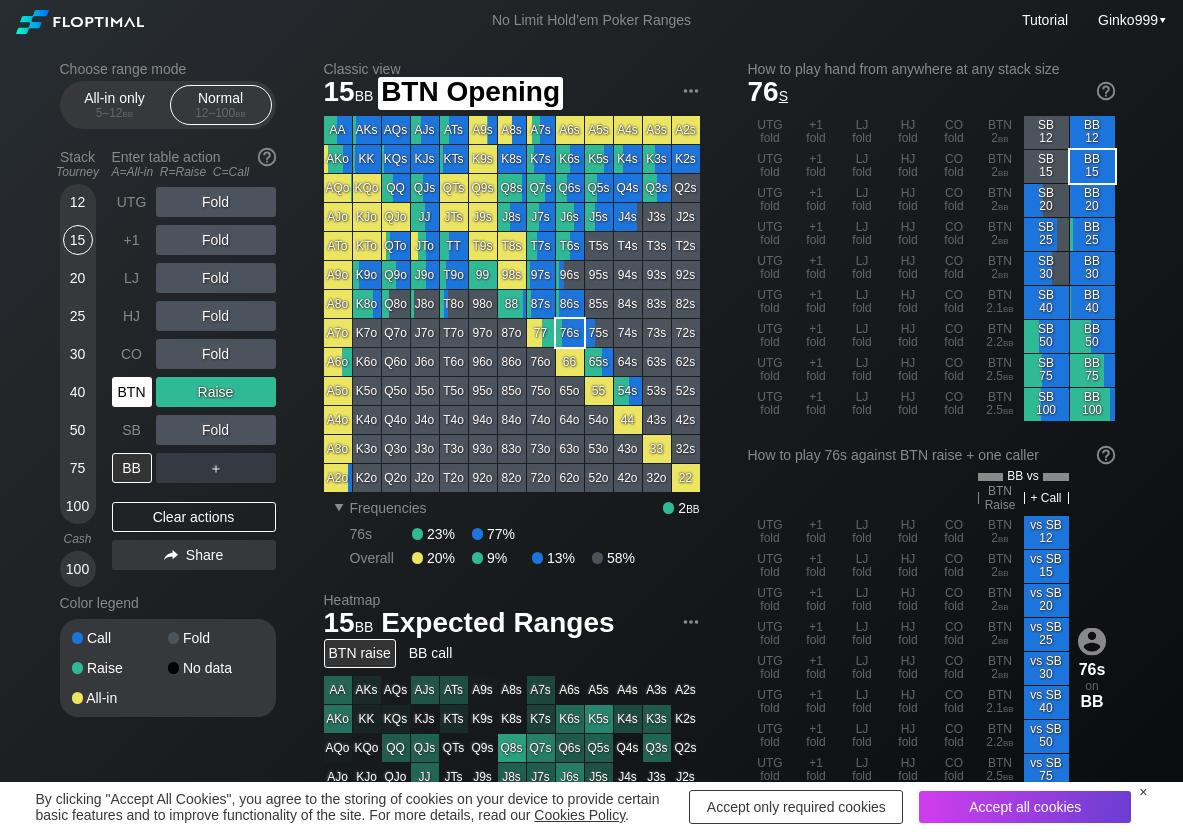 click on "BTN" at bounding box center (132, 392) 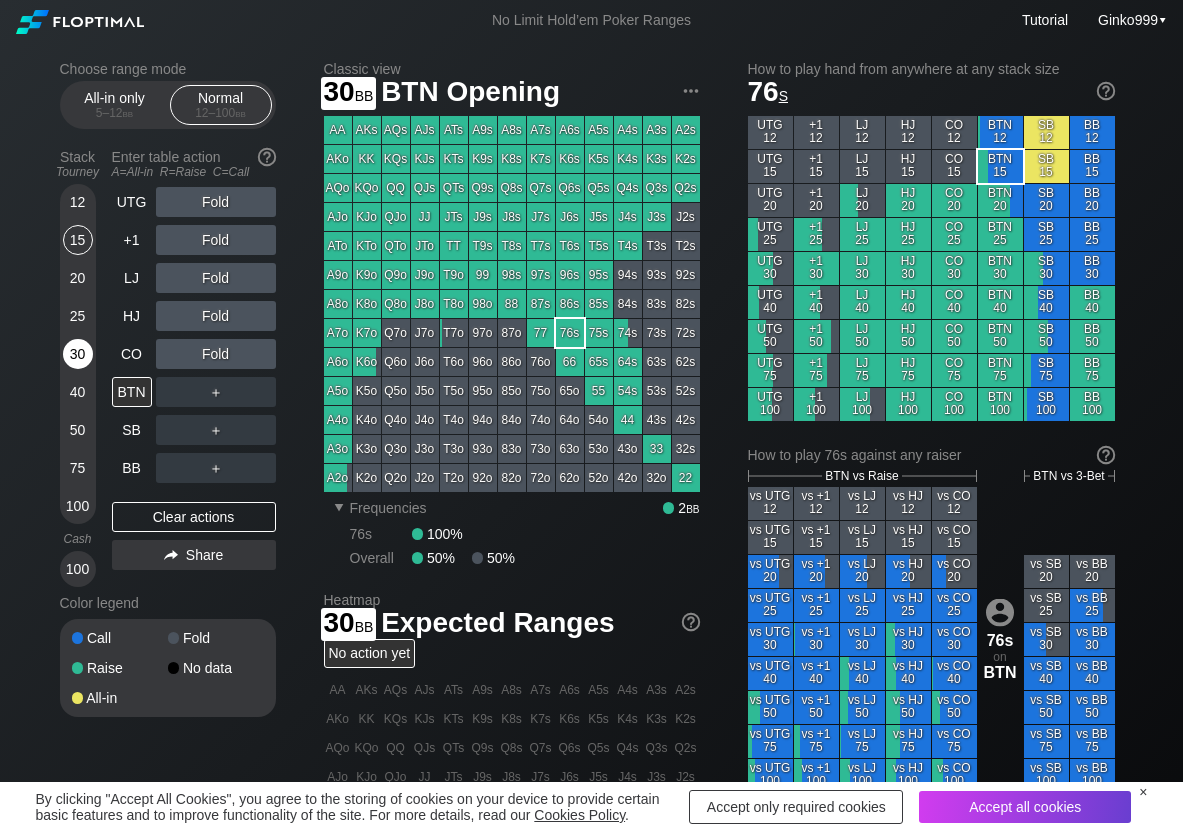 click on "30" at bounding box center [78, 354] 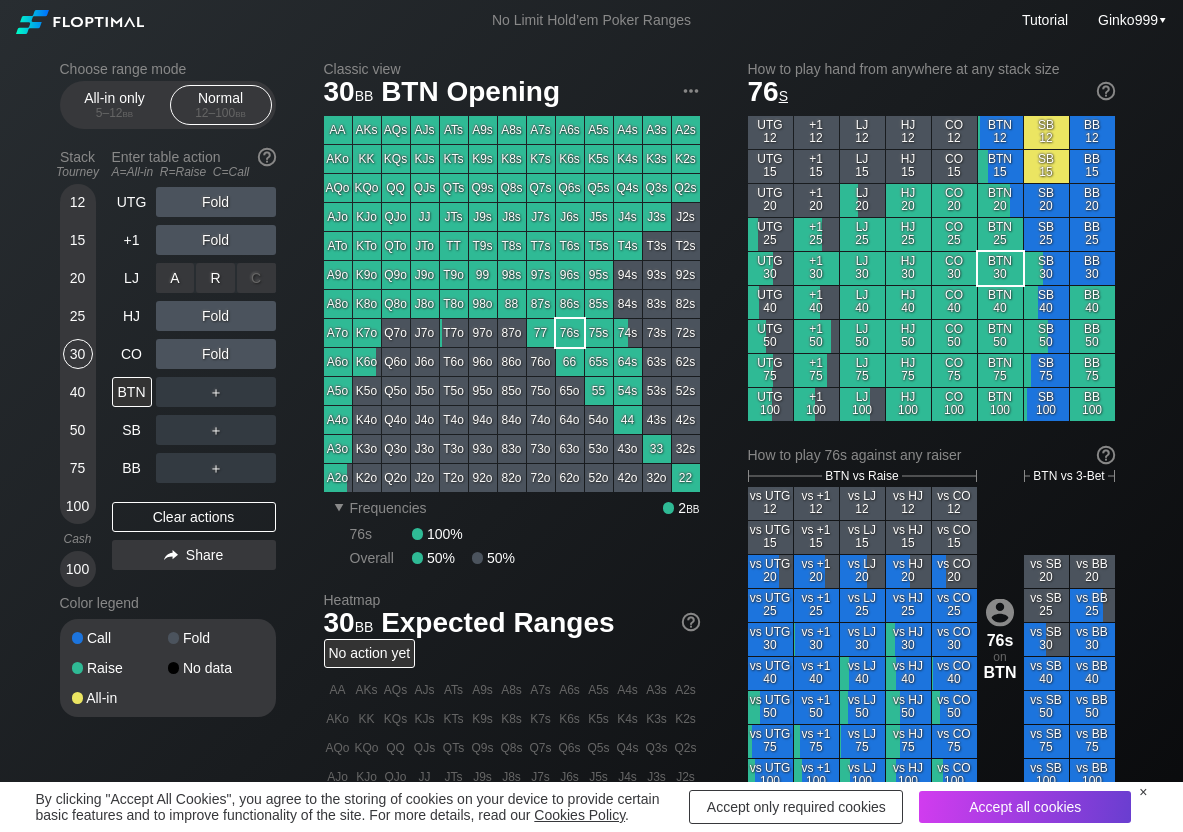 click on "R ✕" at bounding box center (215, 278) 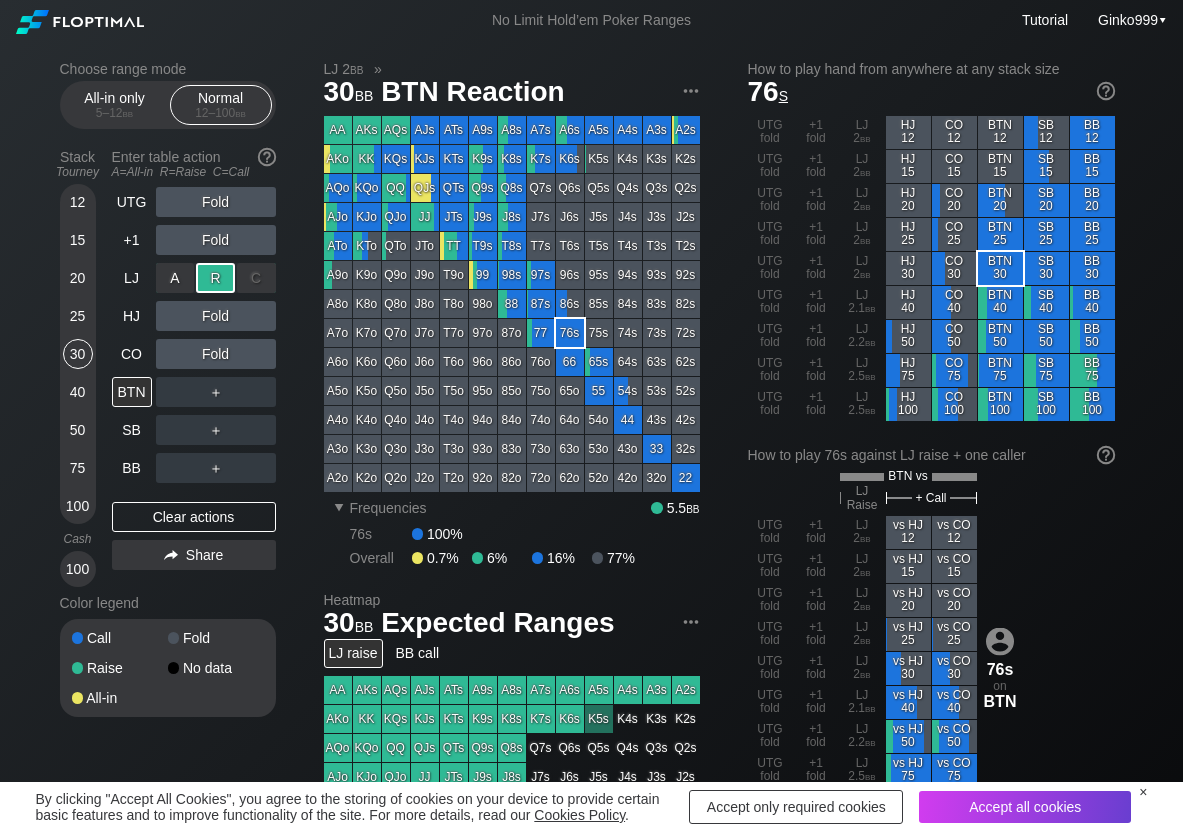 click on "R ✕" at bounding box center [215, 278] 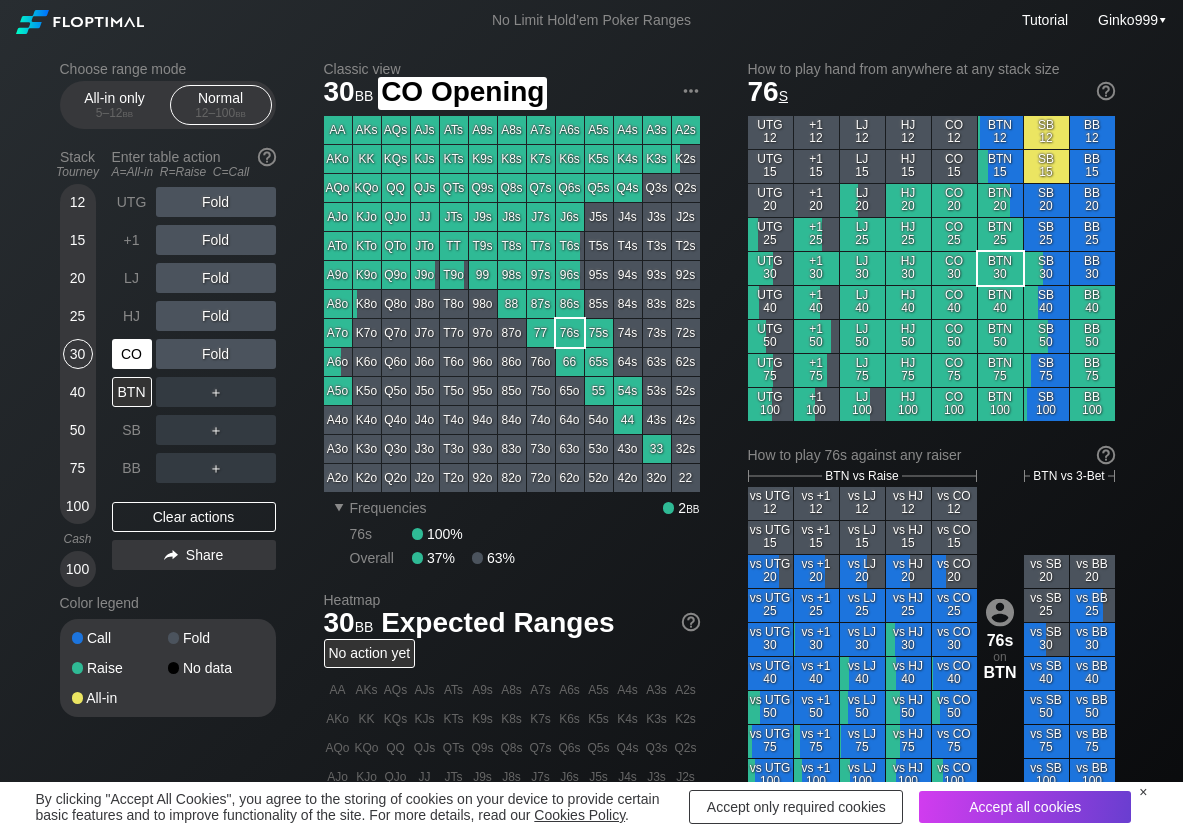 click on "CO" at bounding box center (132, 354) 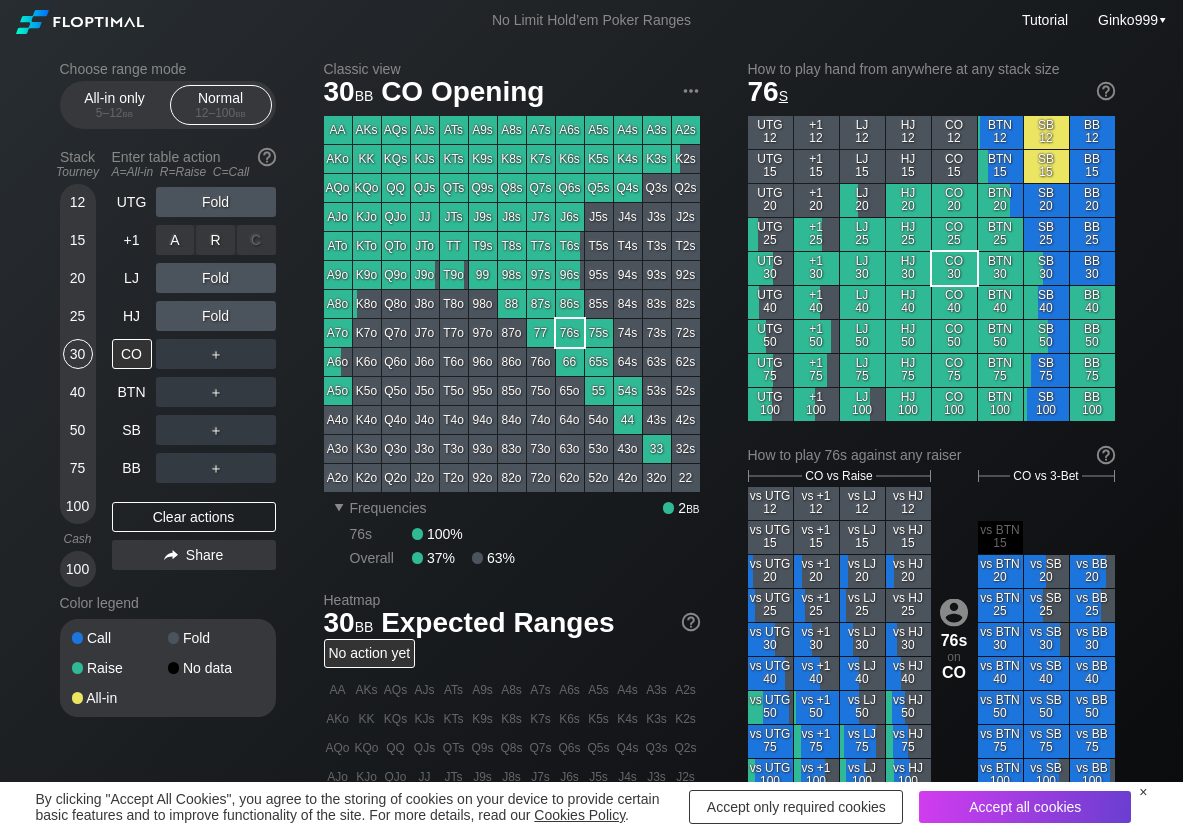 click on "R ✕" at bounding box center (215, 240) 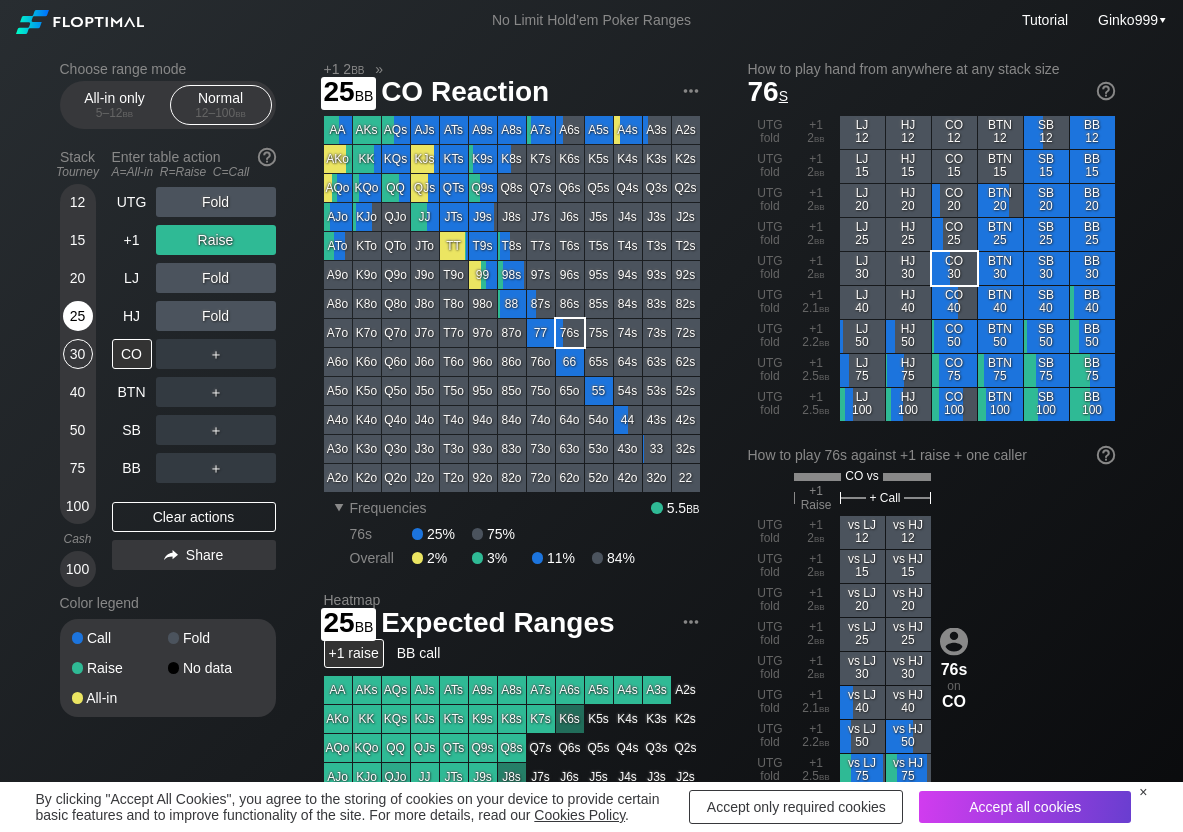 click on "25" at bounding box center (78, 316) 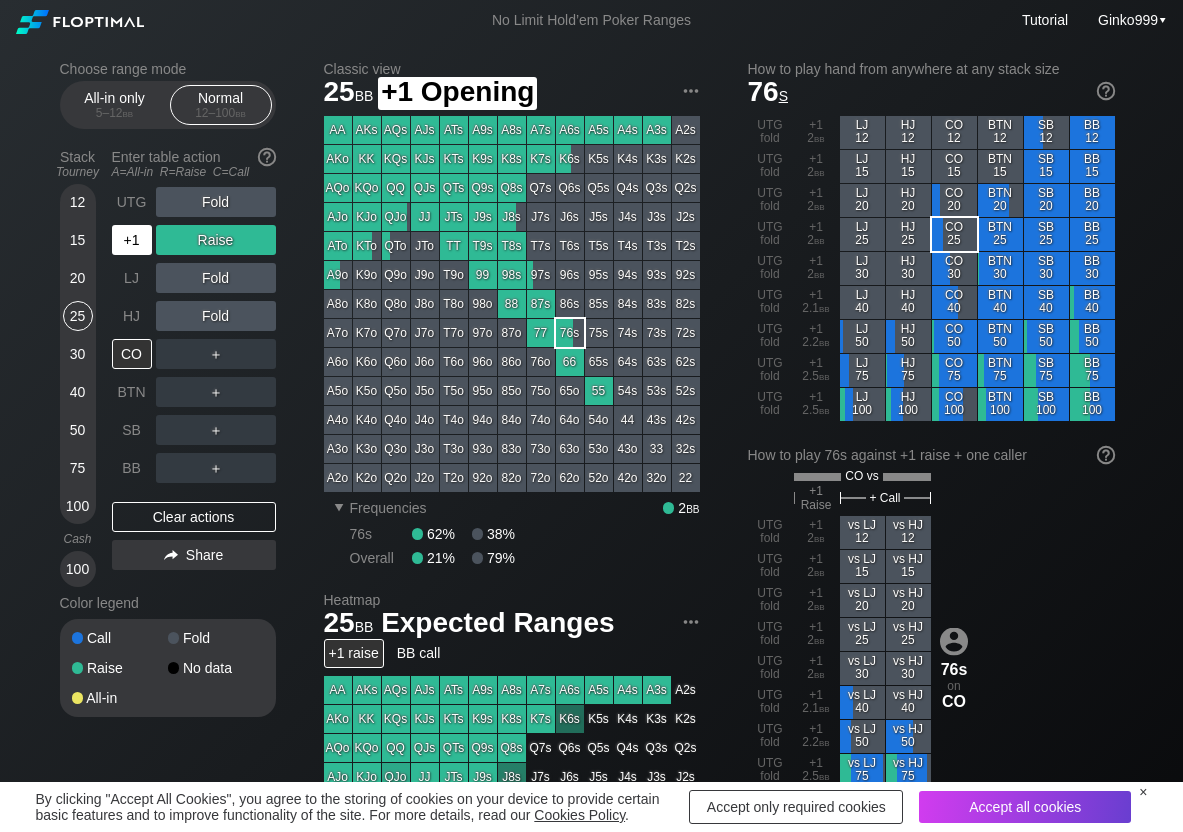 click on "+1" at bounding box center [132, 240] 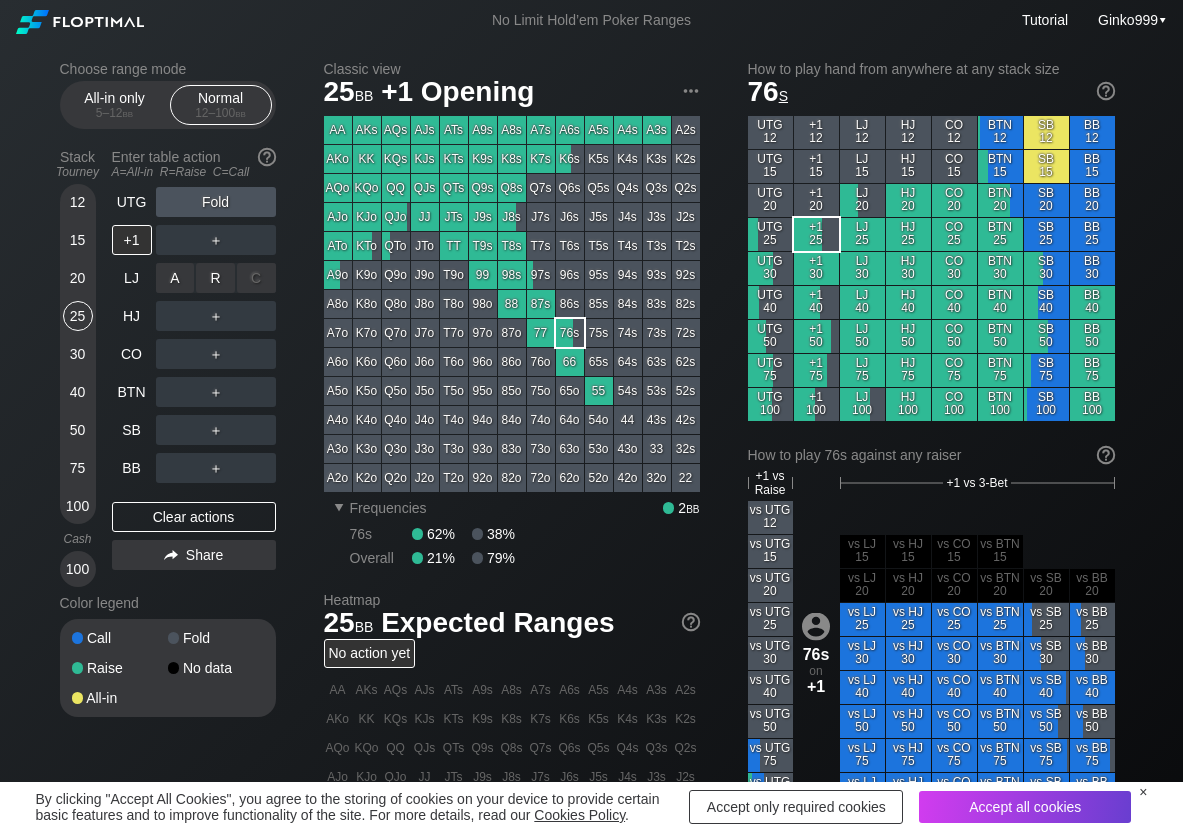 click on "R ✕" at bounding box center [215, 278] 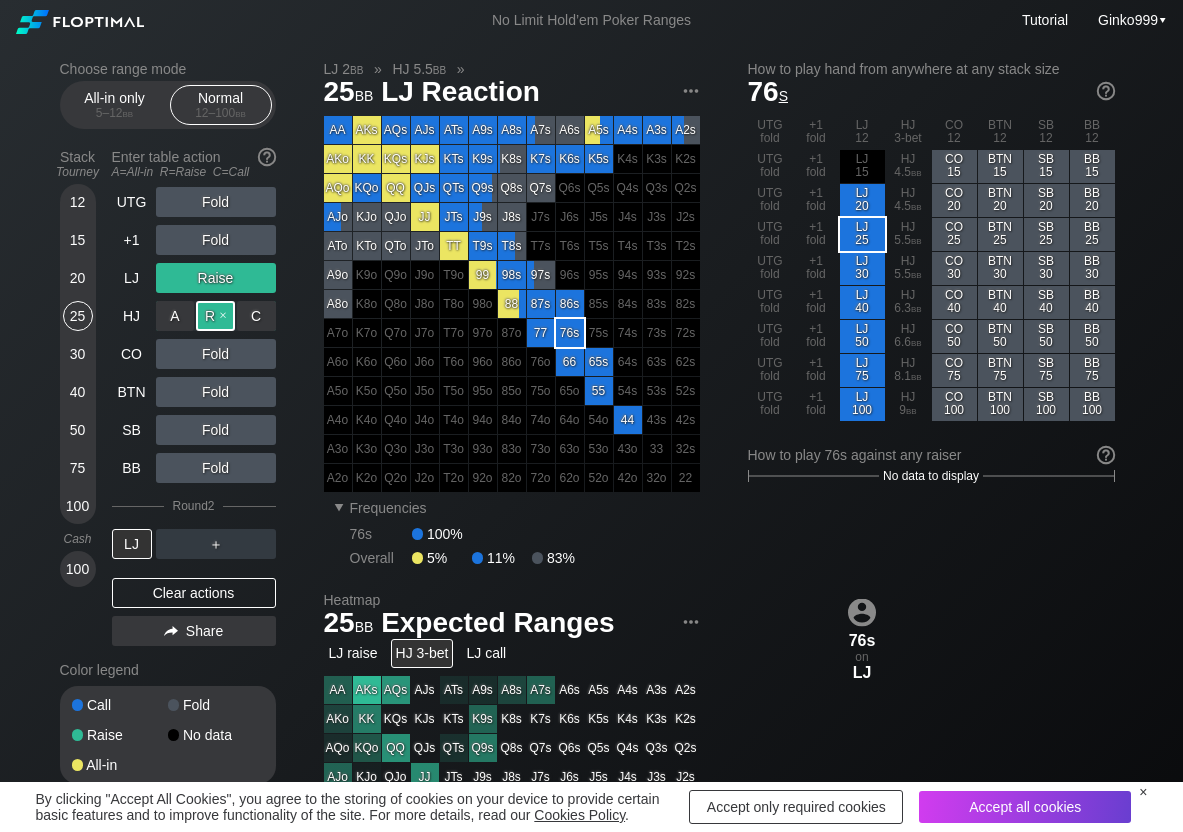 click on "R ✕" at bounding box center (215, 316) 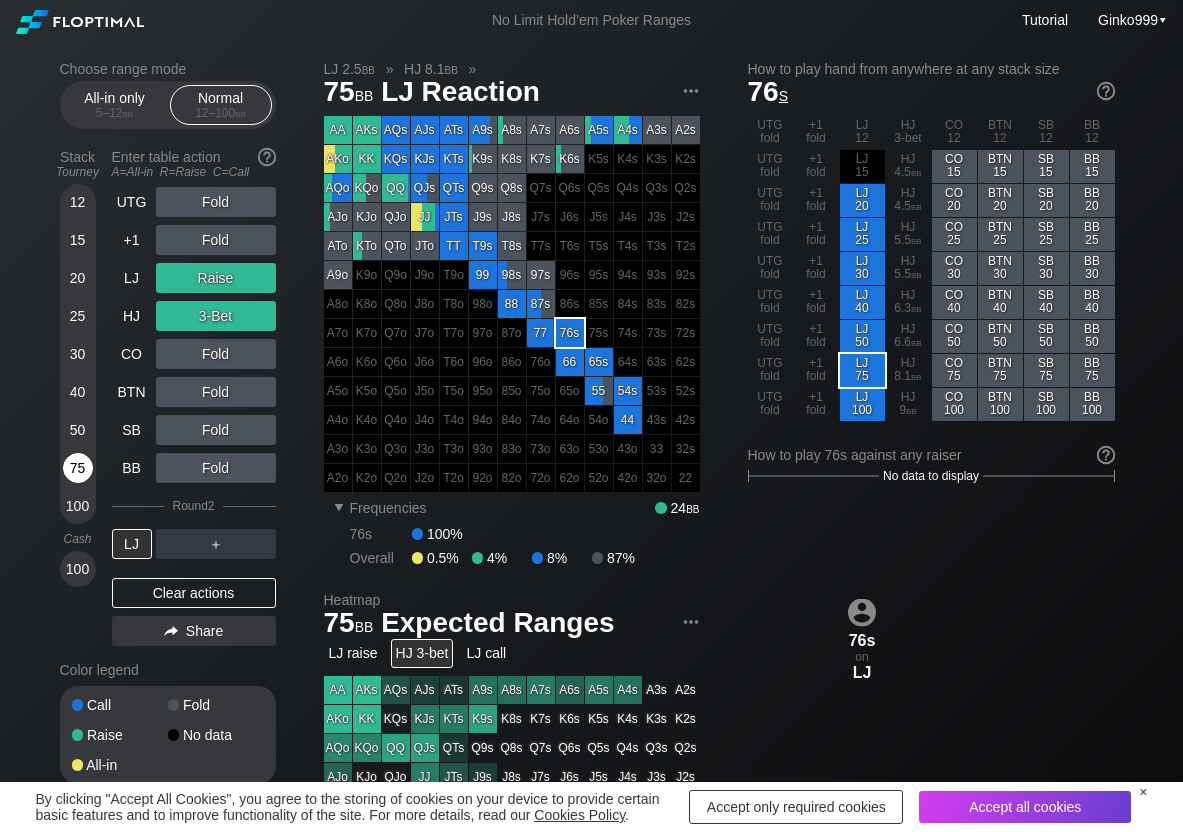 click on "75" at bounding box center (78, 468) 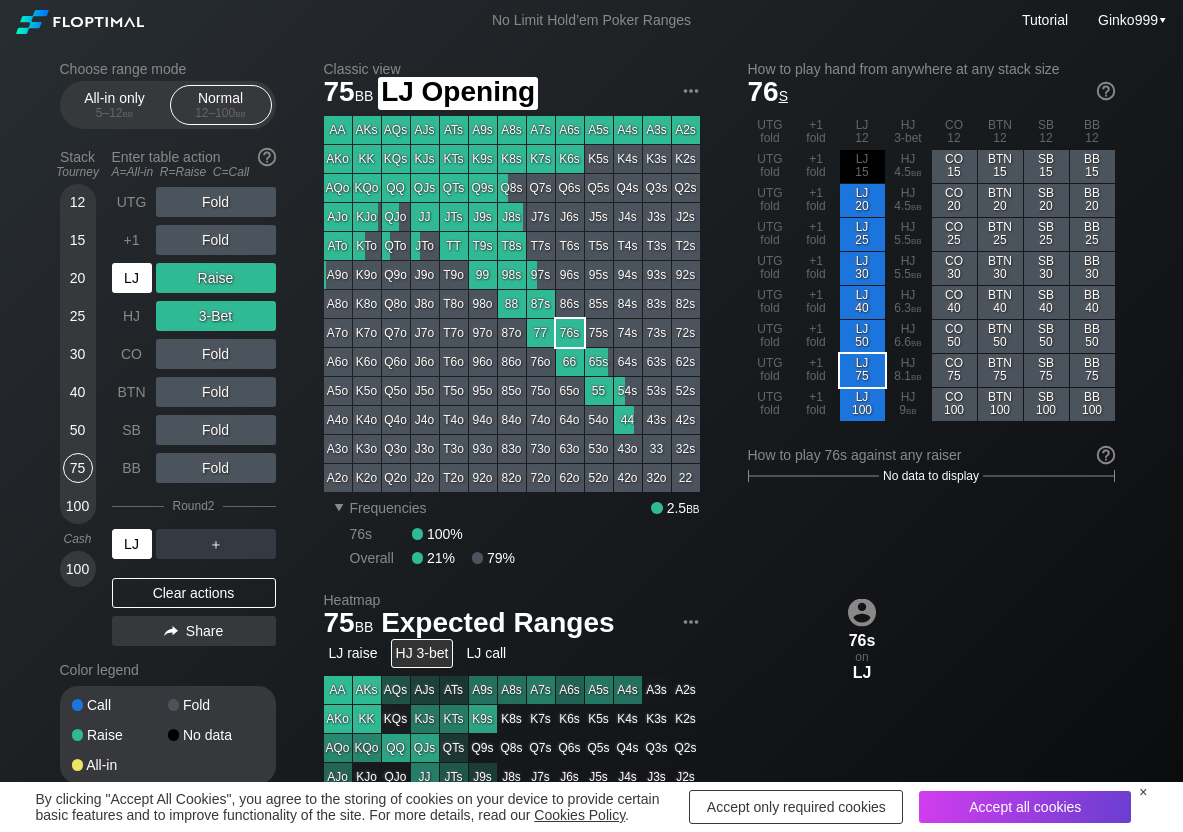 click on "LJ" at bounding box center (132, 278) 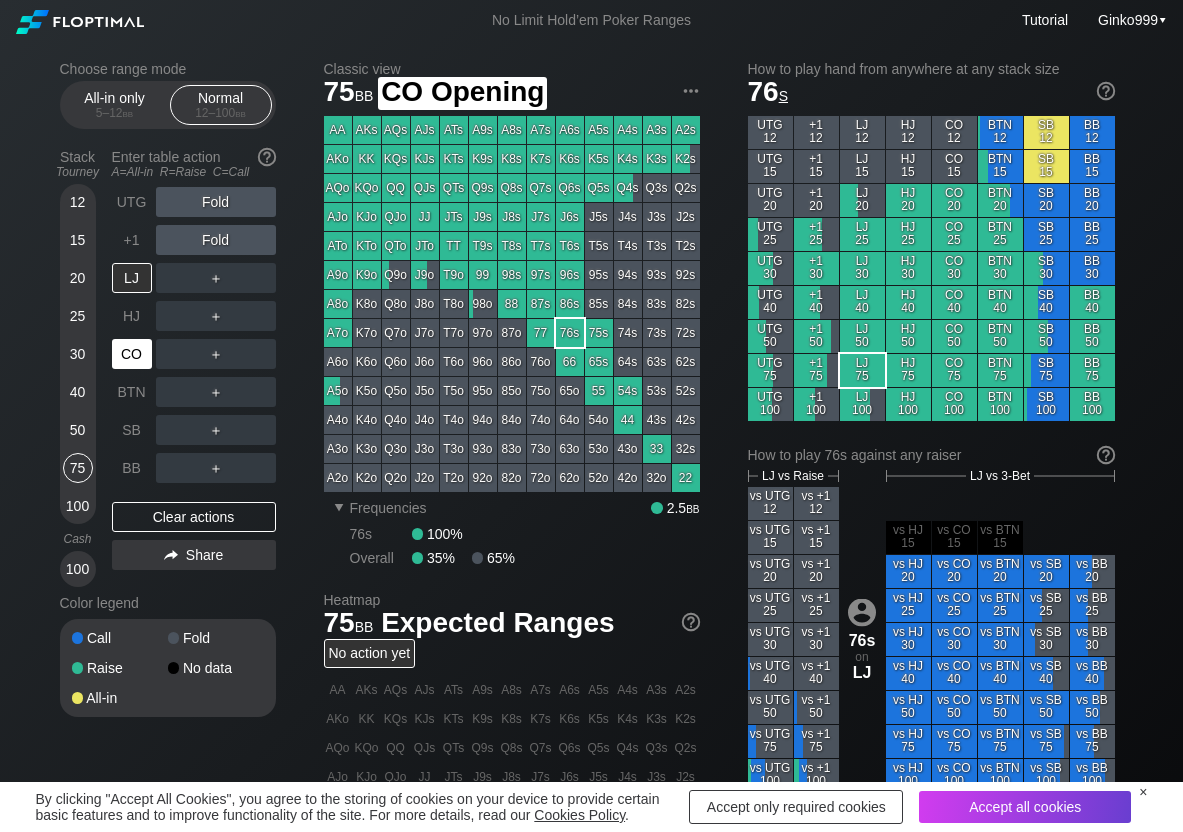 click on "CO" at bounding box center [132, 354] 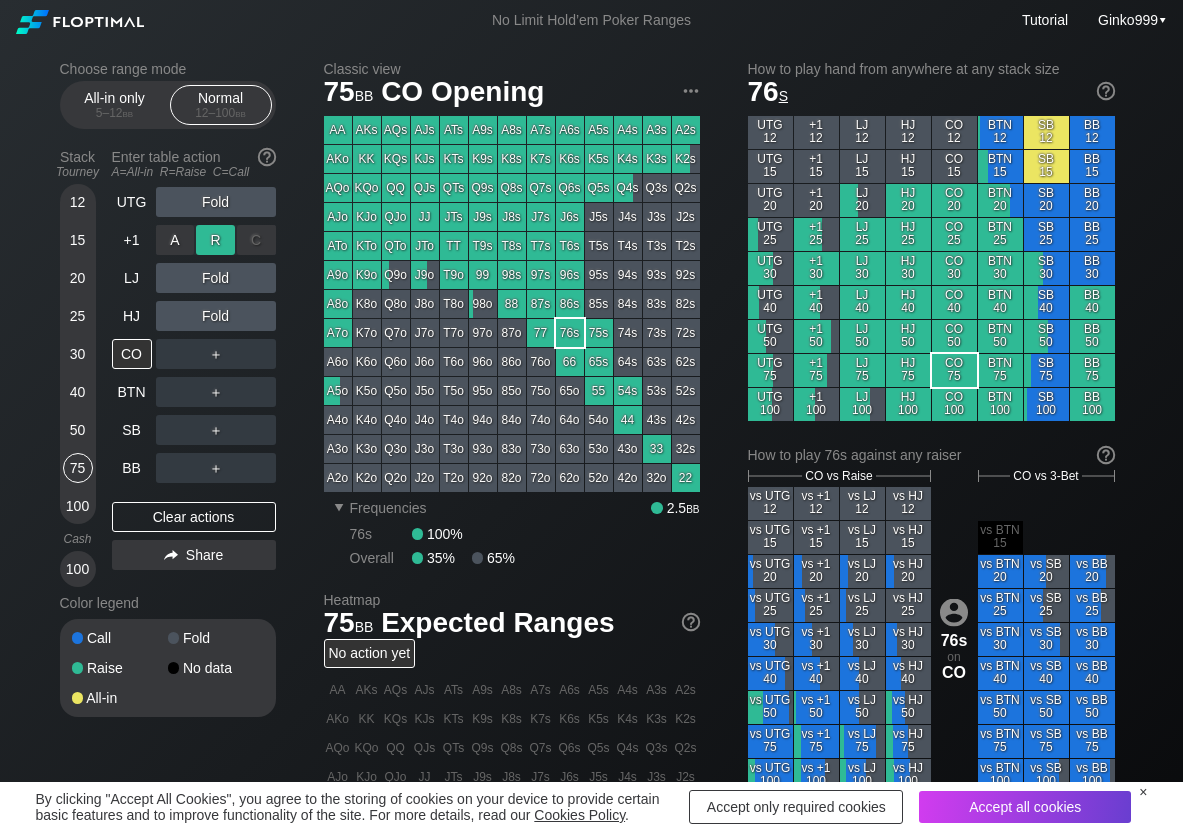 click on "R ✕" at bounding box center (215, 240) 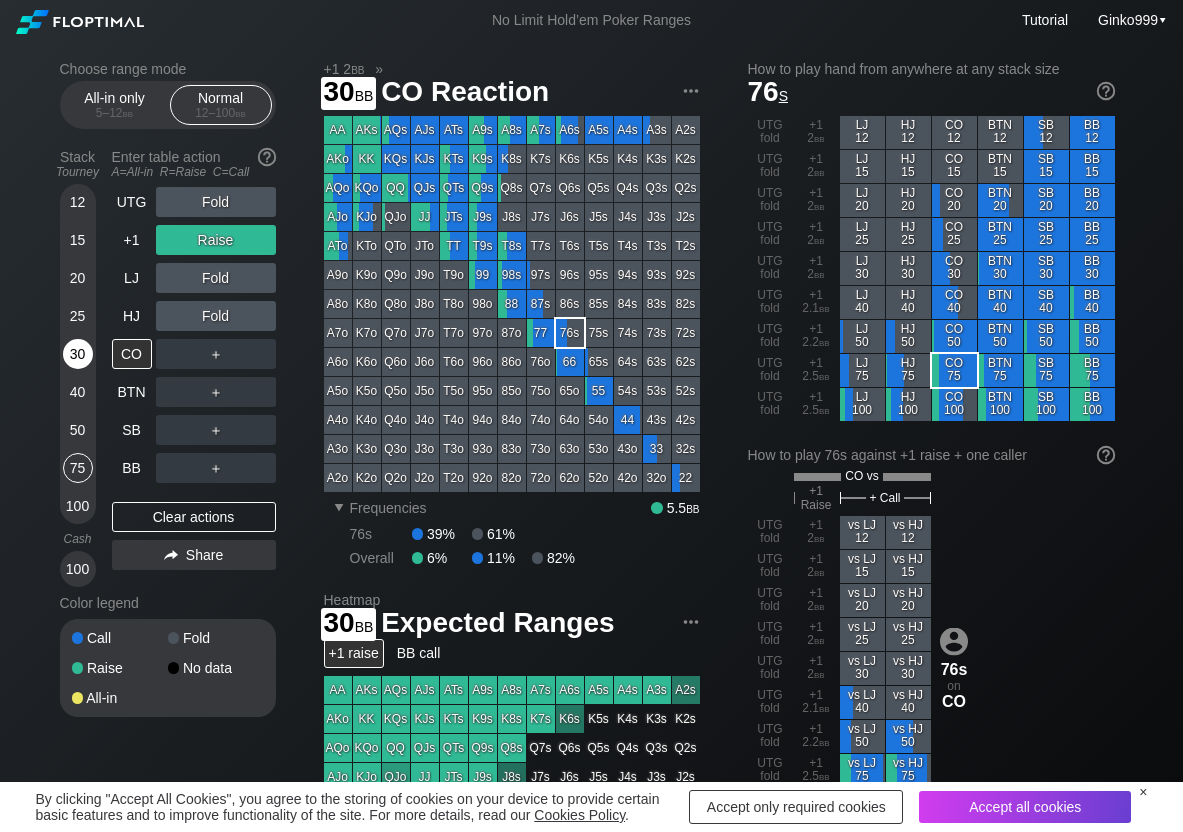 click on "30" at bounding box center (78, 354) 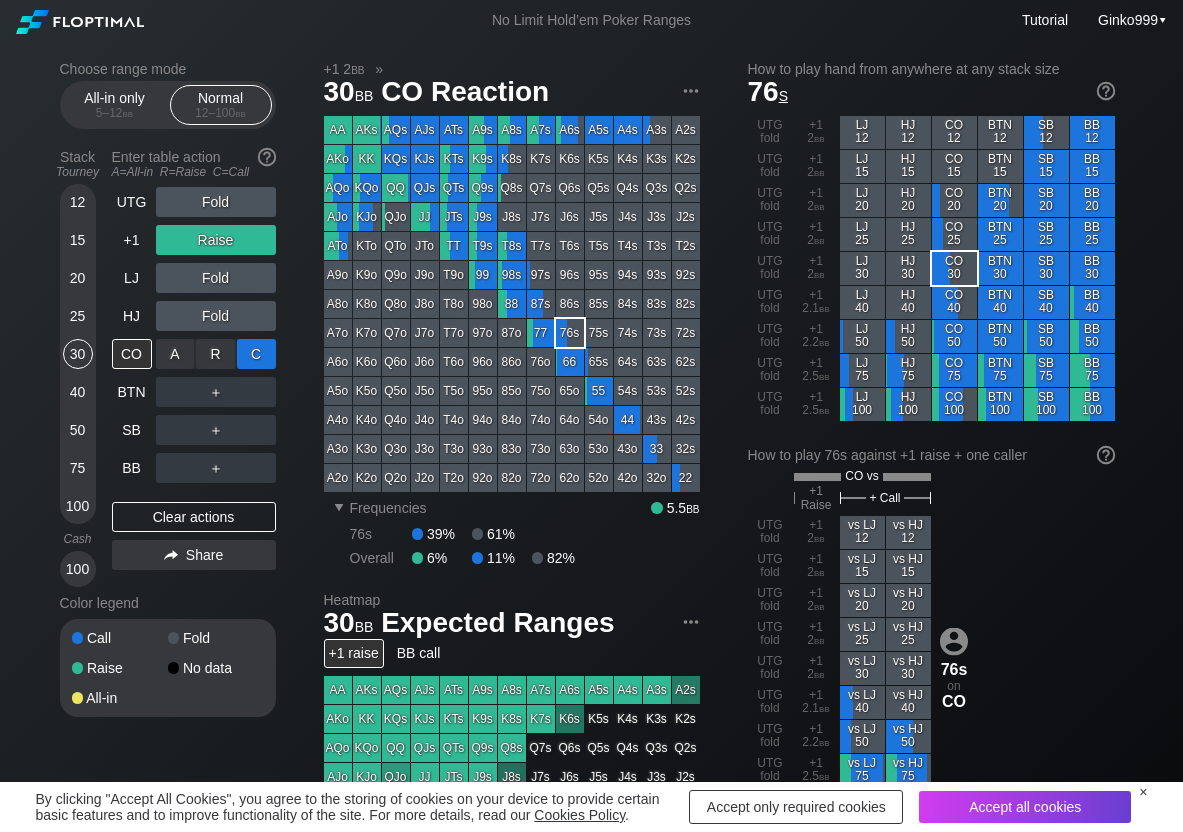 click on "C ✕" at bounding box center (256, 354) 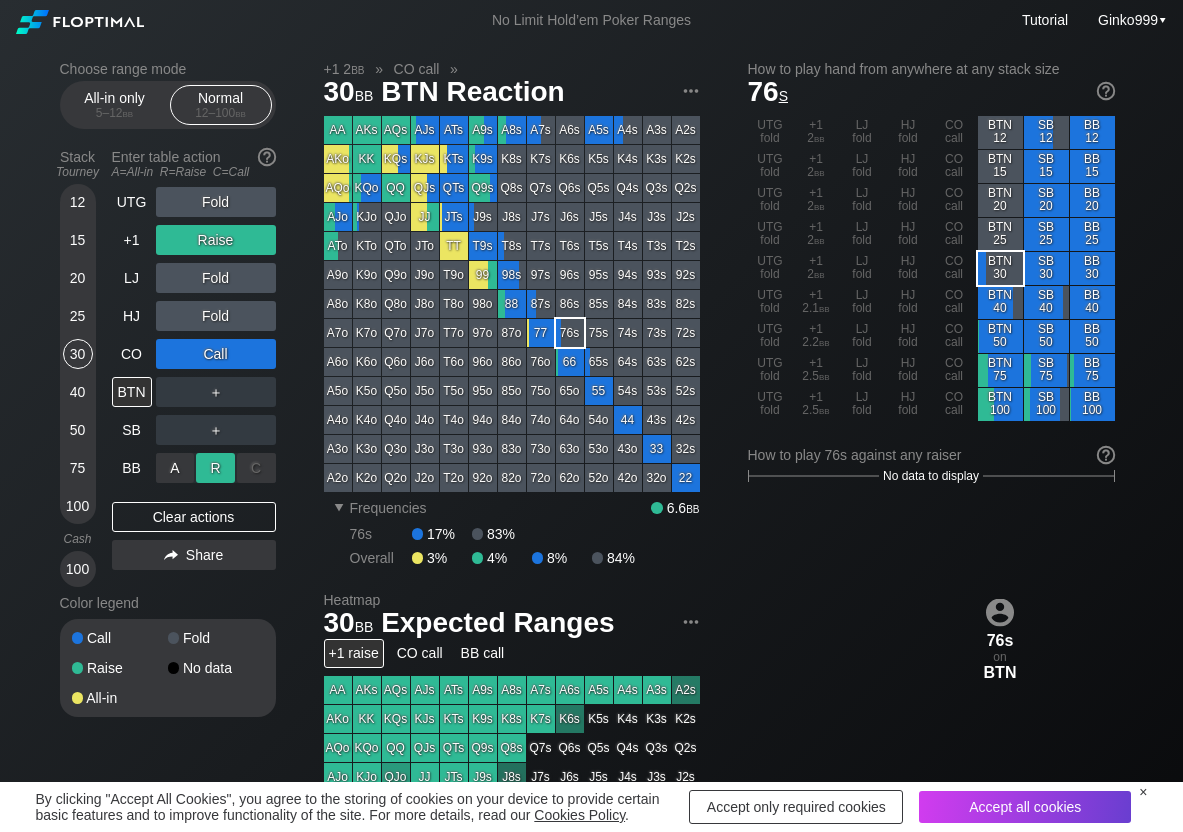 click on "R ✕" at bounding box center (215, 468) 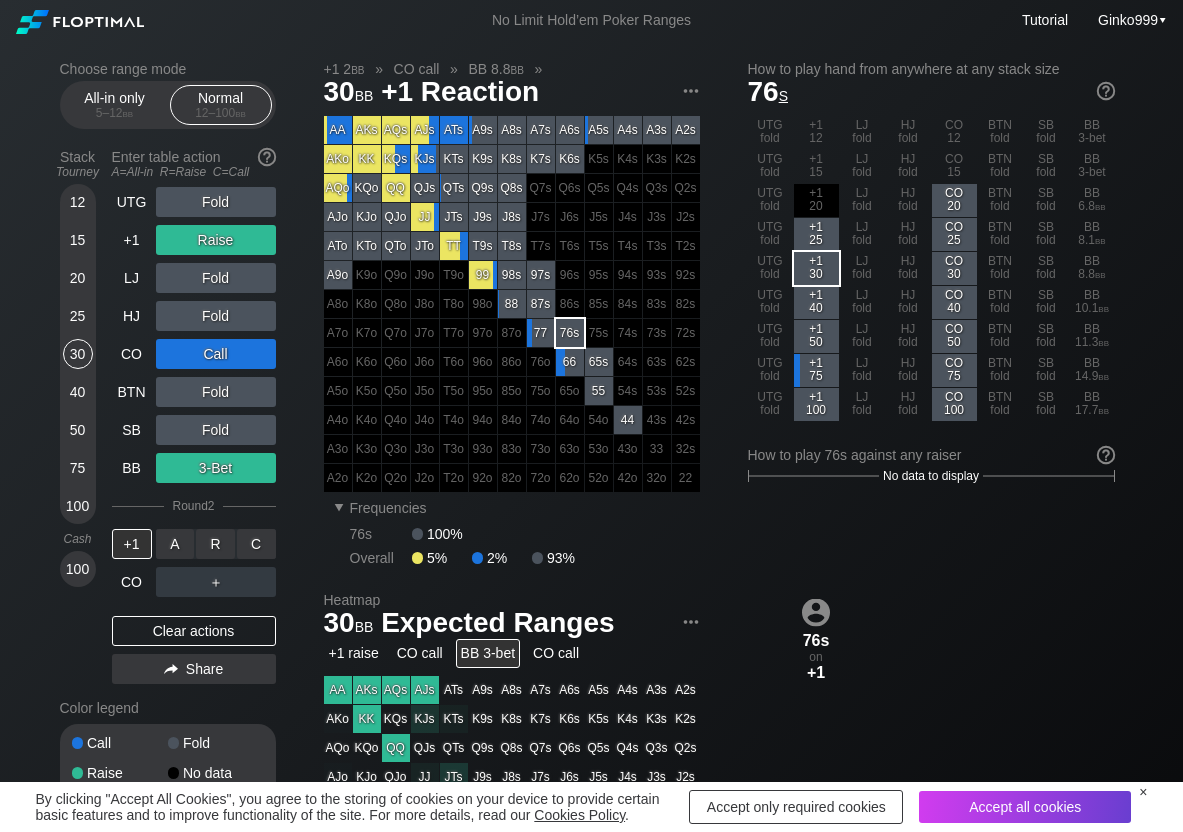 click on "C ✕" at bounding box center [256, 544] 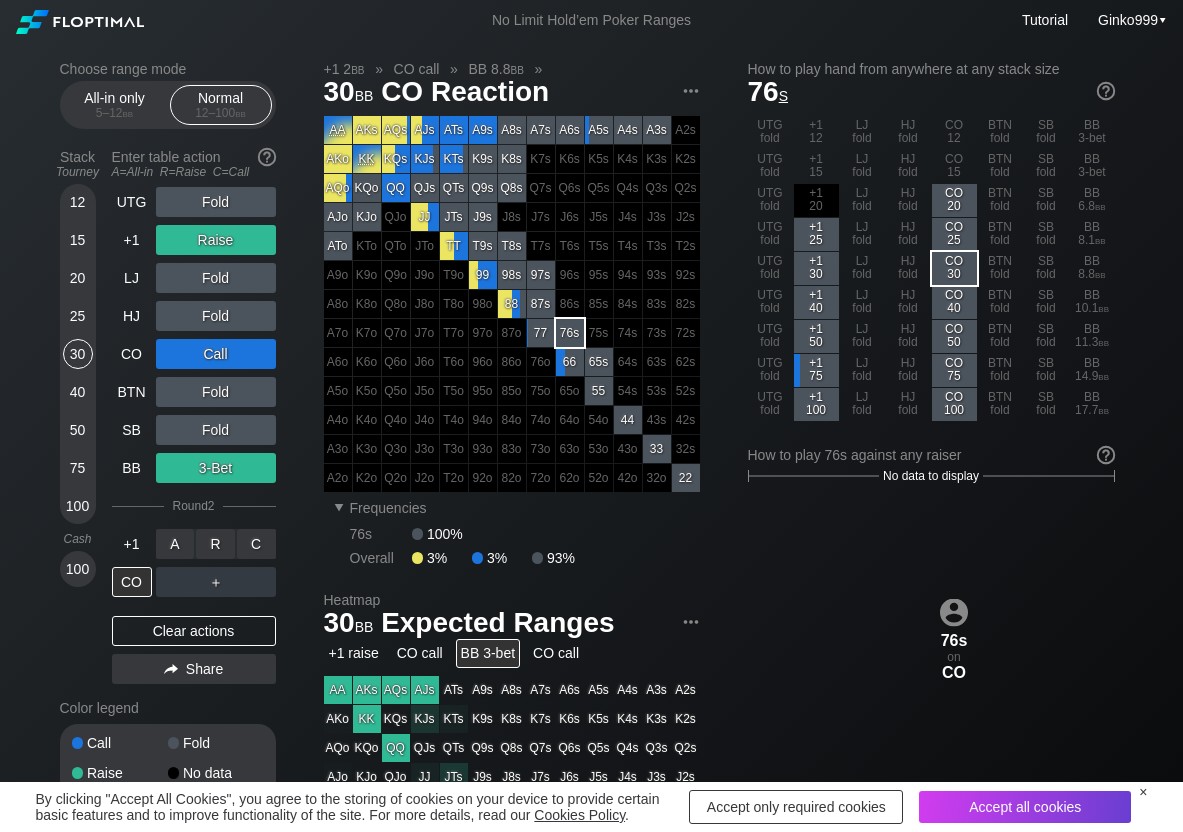 click on "C ✕" at bounding box center (256, 544) 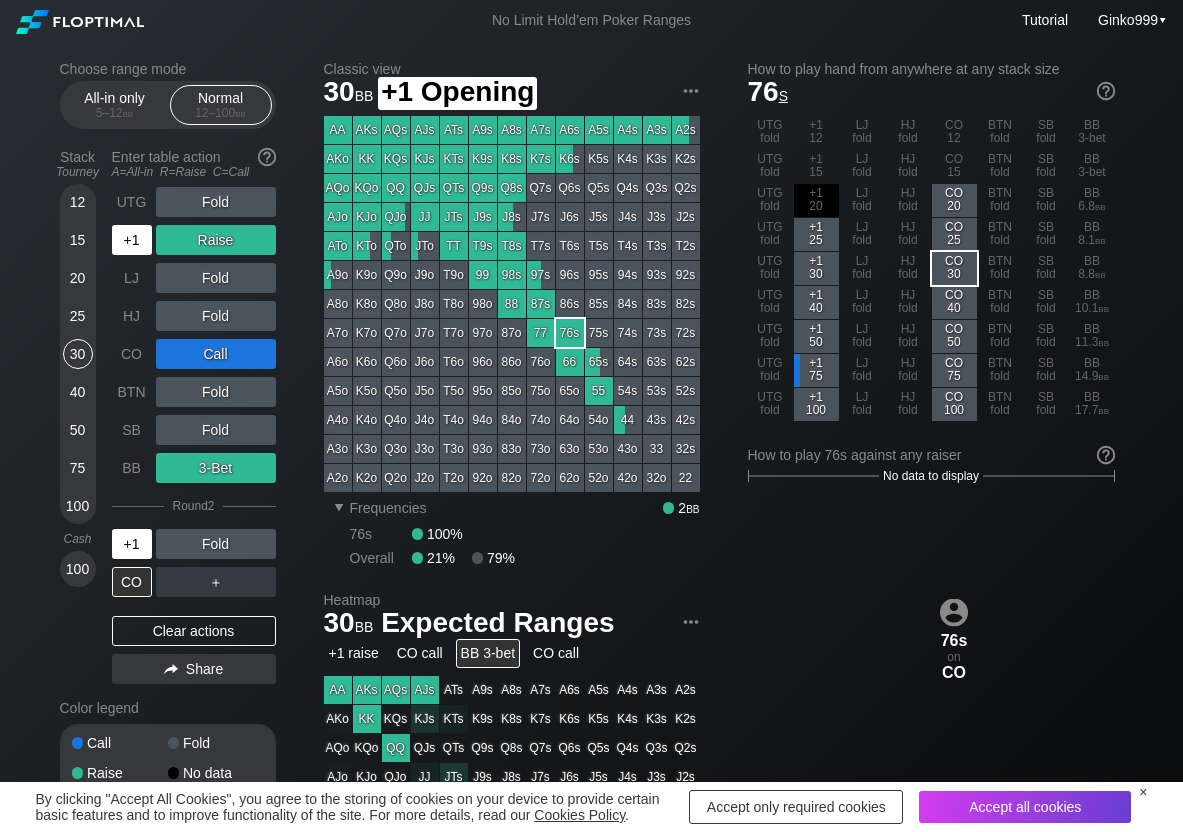 click on "+1" at bounding box center [132, 240] 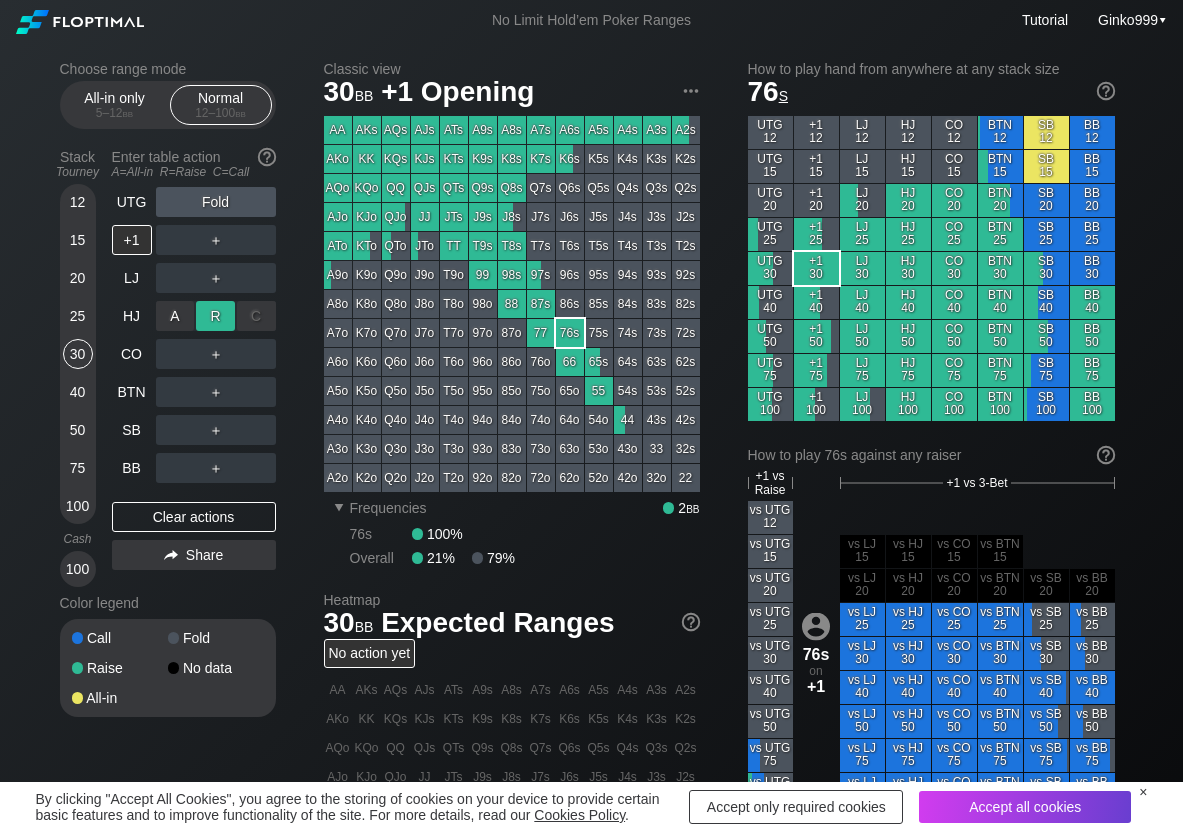 click on "R ✕" at bounding box center (215, 316) 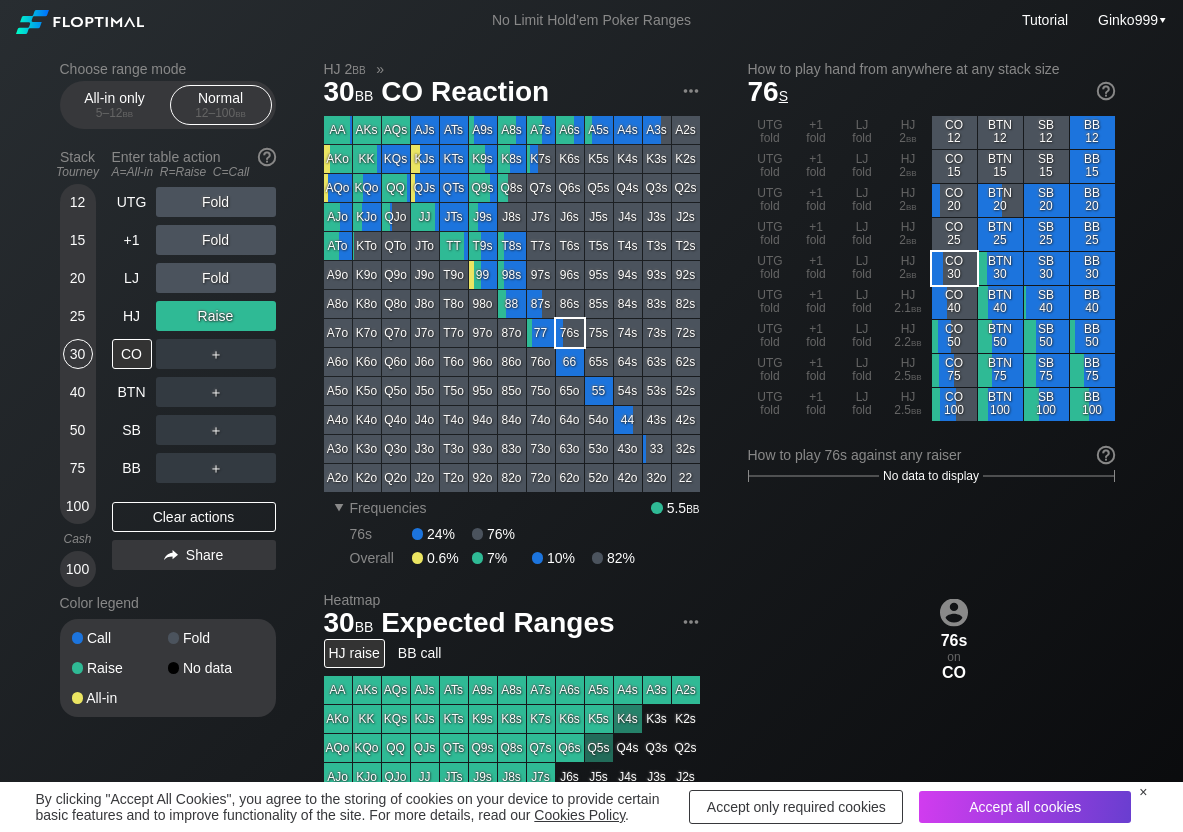 click on "UTG Fold +1 Fold LJ Fold HJ Raise CO ＋ BTN ＋ SB ＋ BB ＋ Clear actions Share" at bounding box center (194, 387) 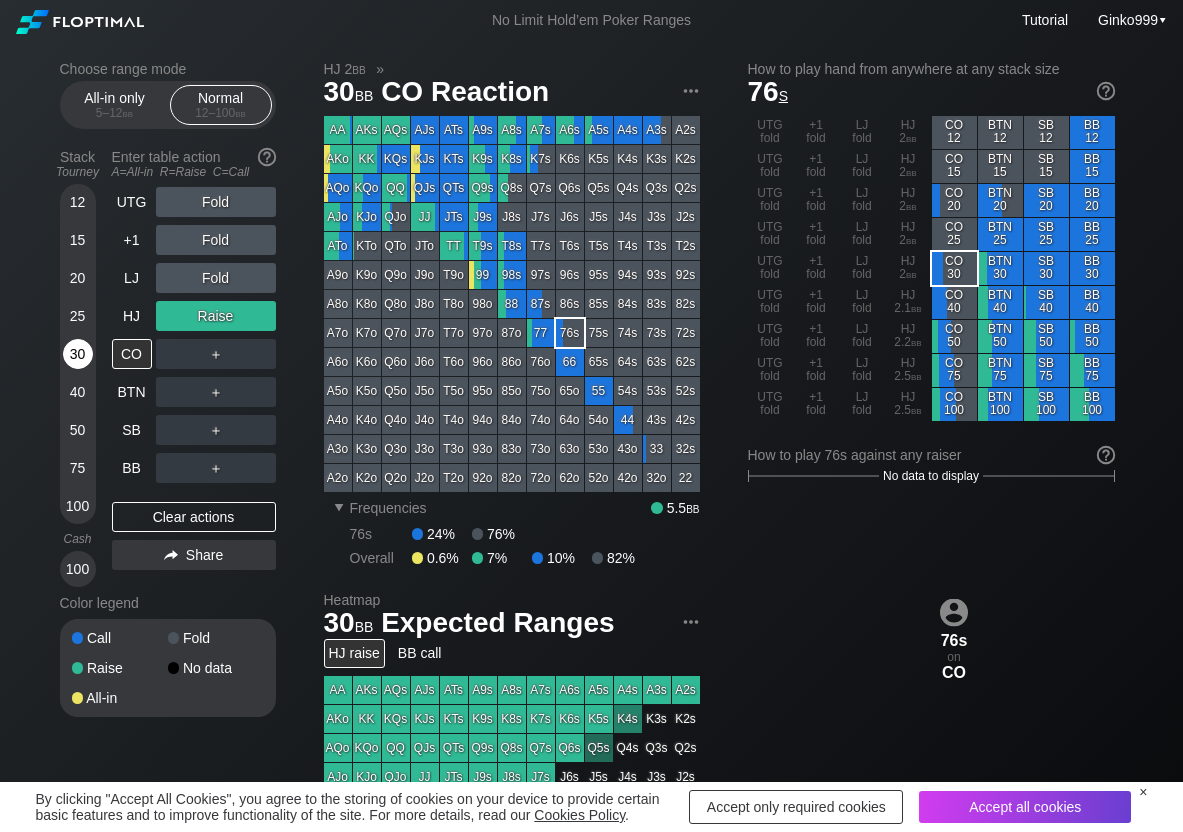 click on "30" at bounding box center (78, 354) 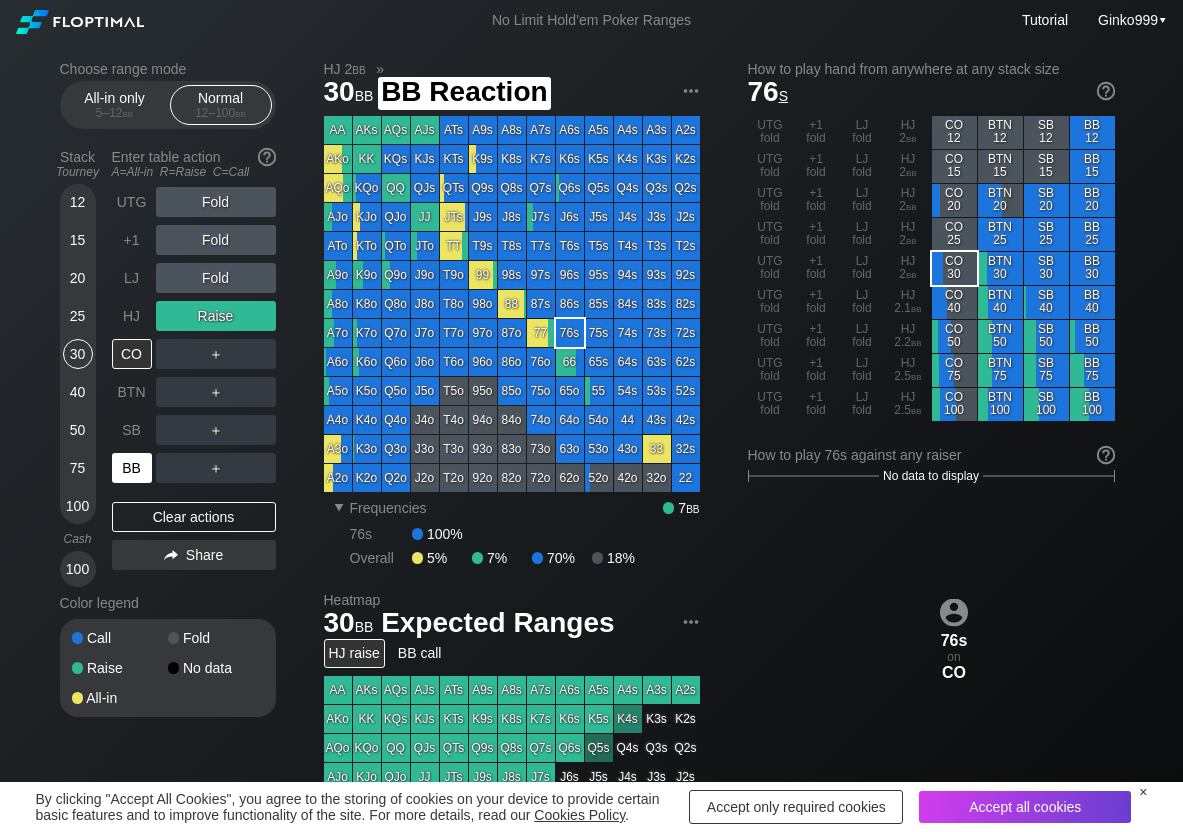 click on "BB" at bounding box center (132, 468) 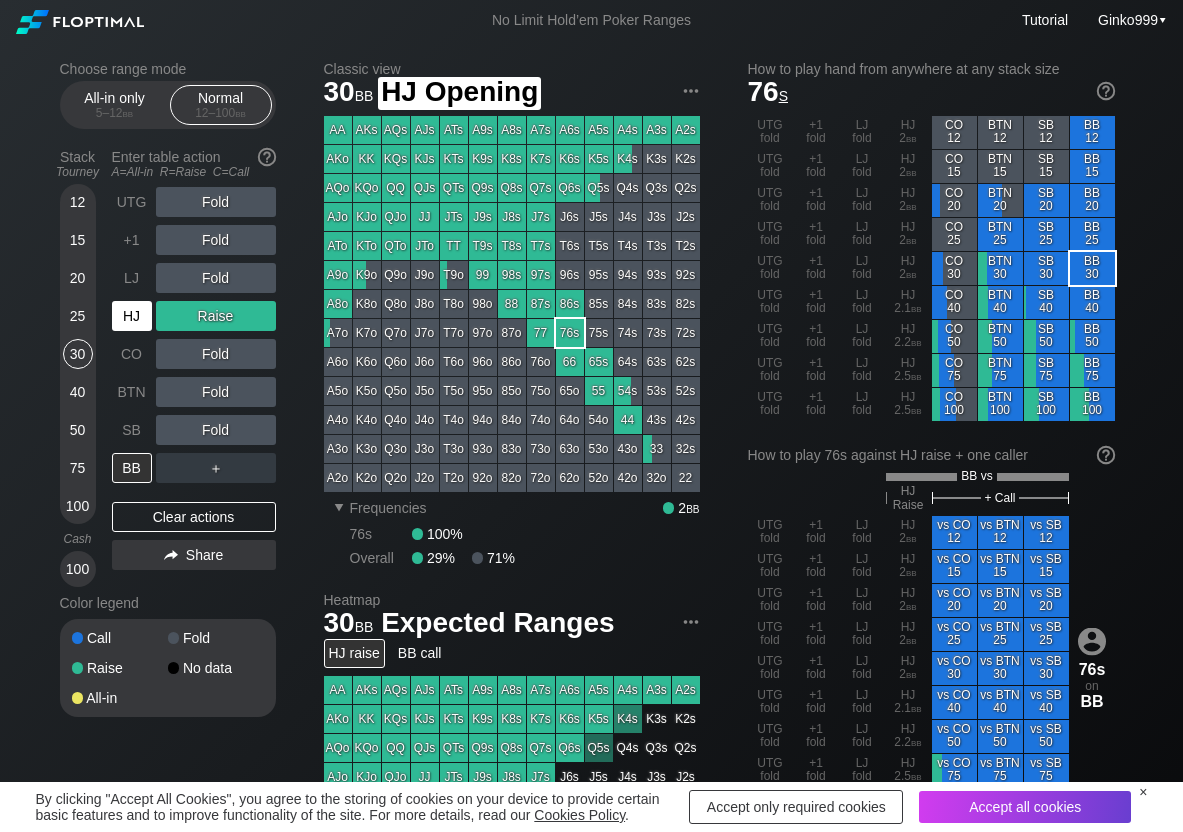 click on "HJ" at bounding box center [132, 316] 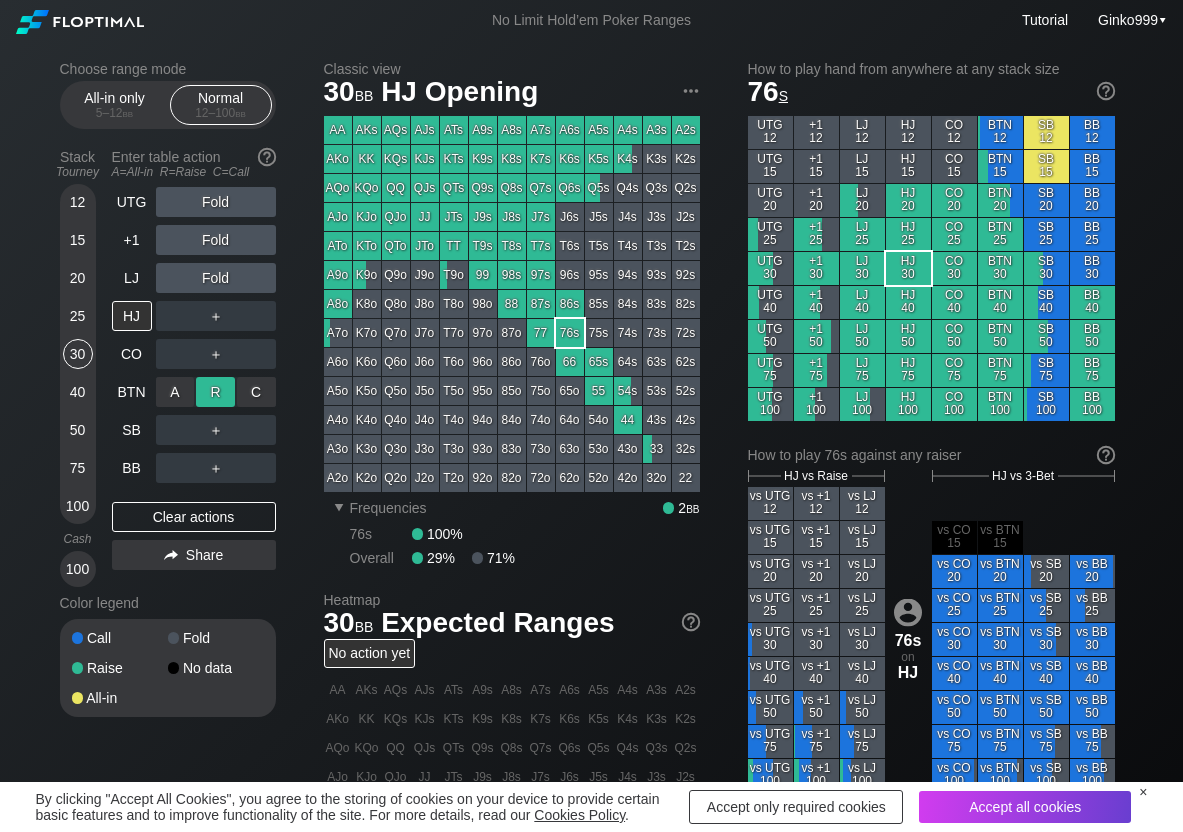 click on "R ✕" at bounding box center (215, 392) 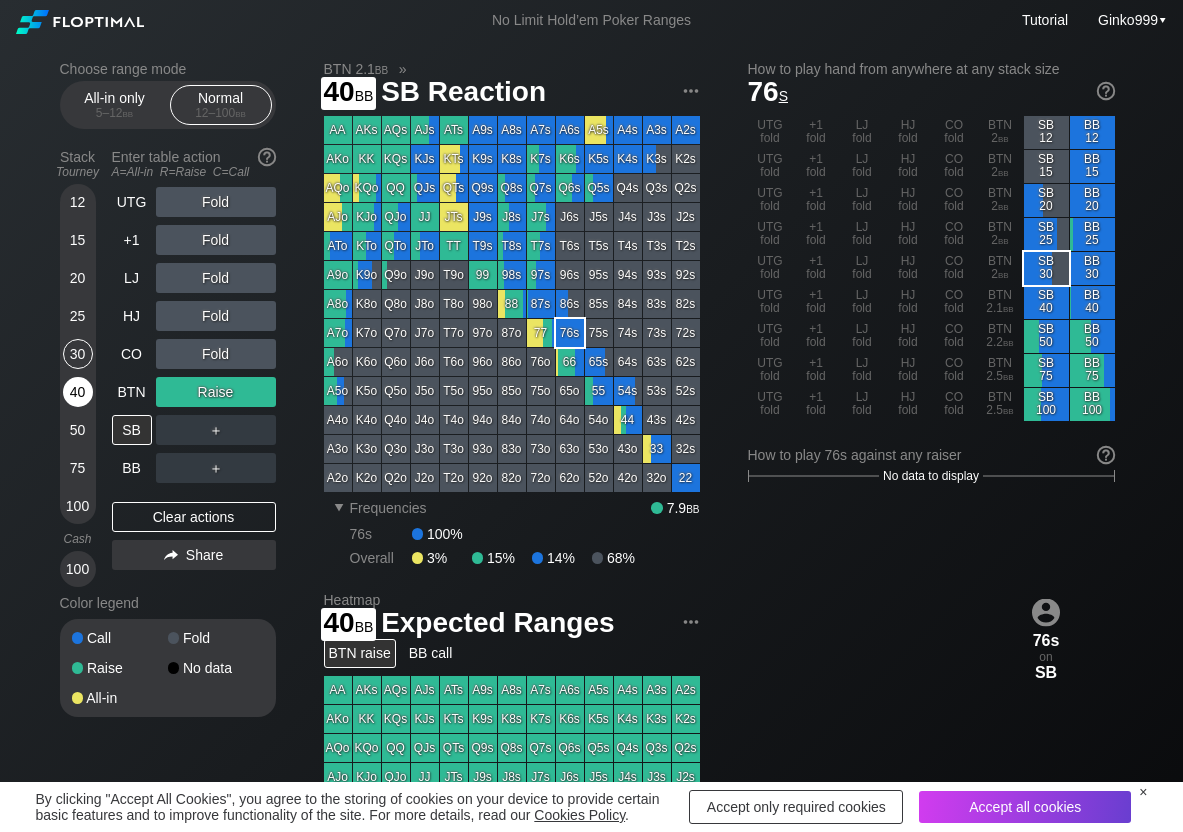 click on "40" at bounding box center [78, 392] 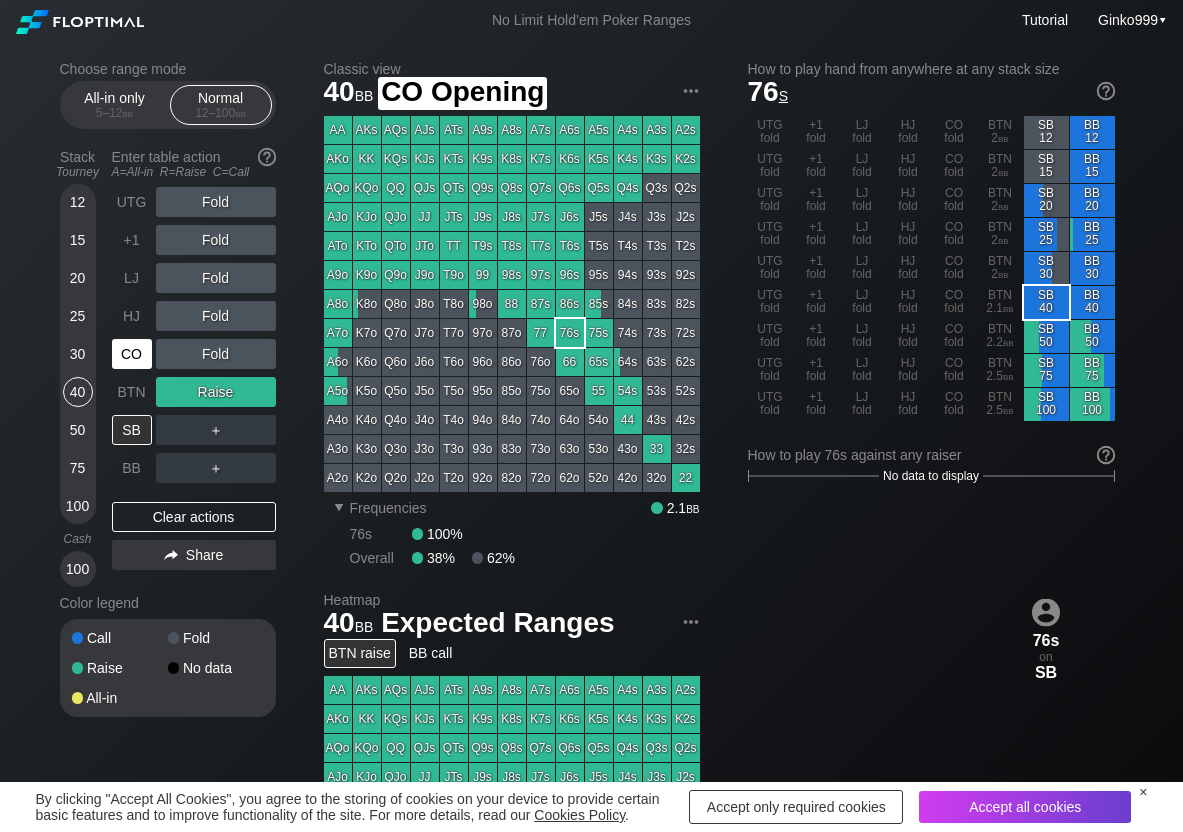 click on "CO" at bounding box center (132, 354) 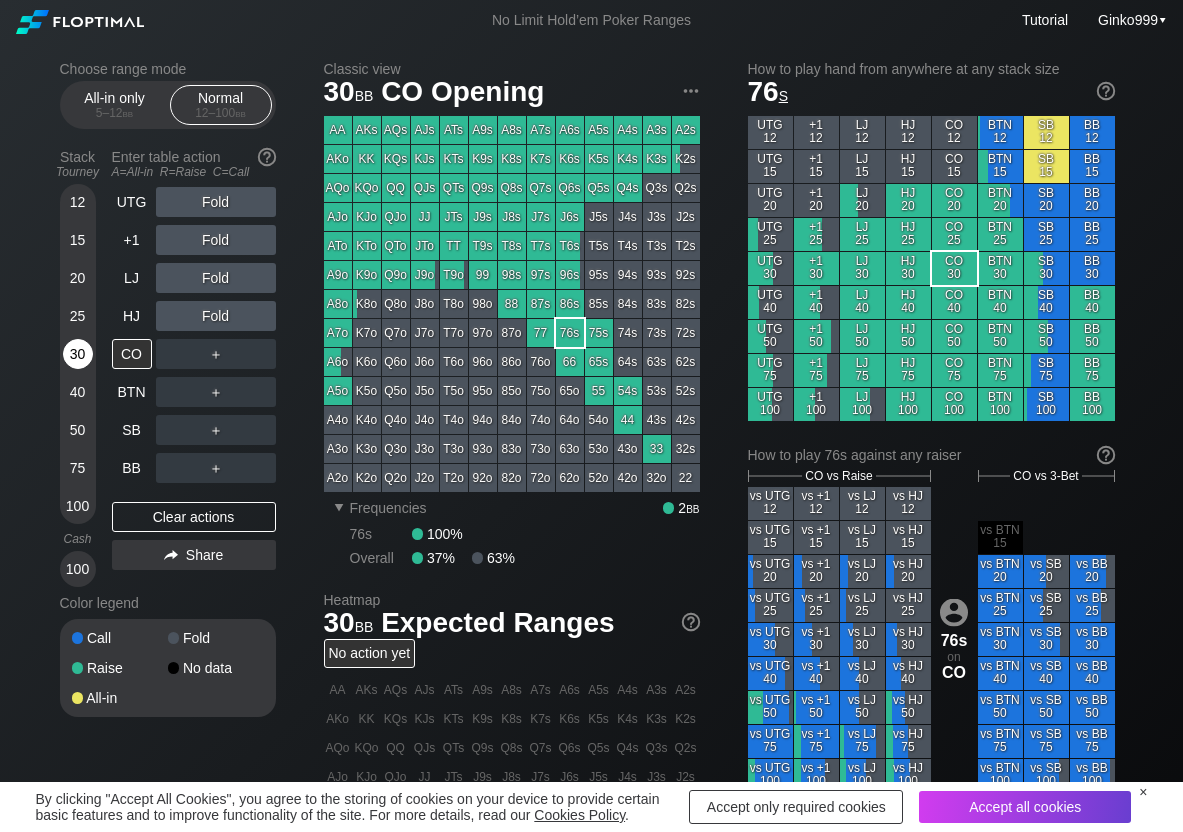 click on "30" at bounding box center (78, 354) 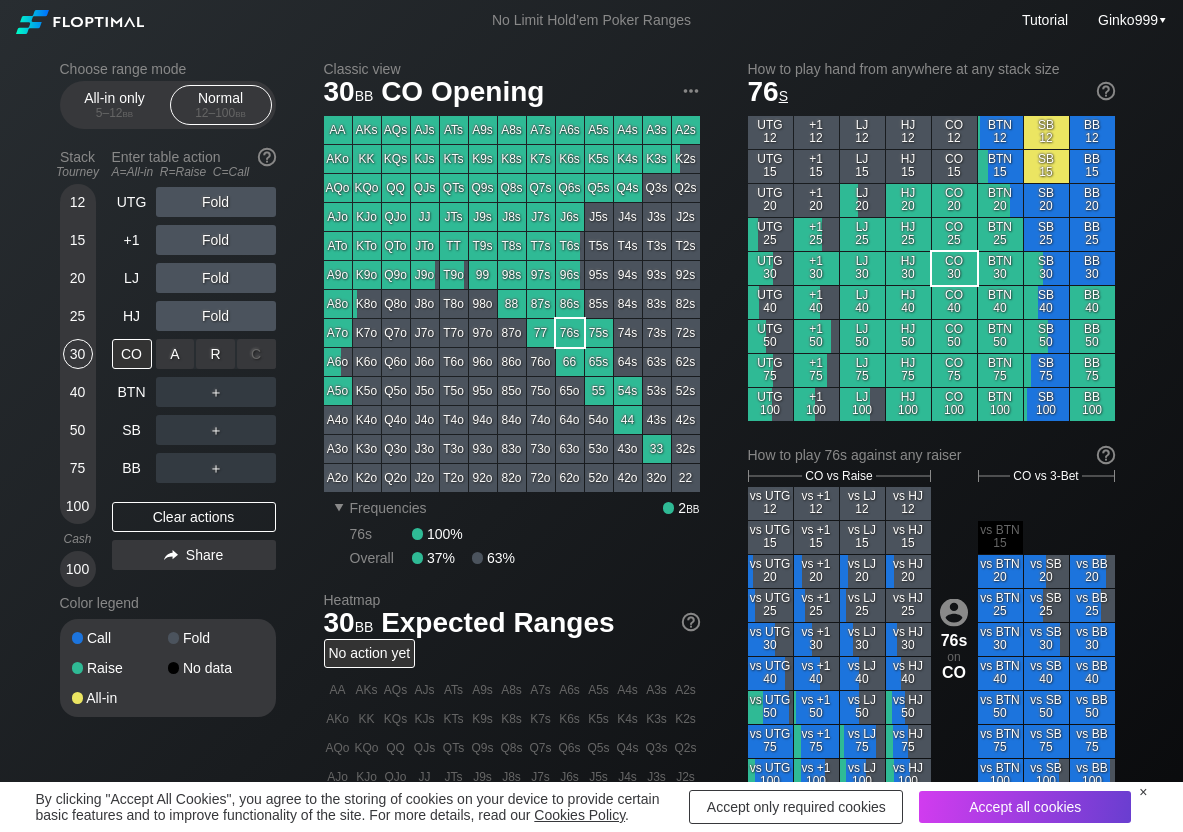 drag, startPoint x: 166, startPoint y: 336, endPoint x: 193, endPoint y: 372, distance: 45 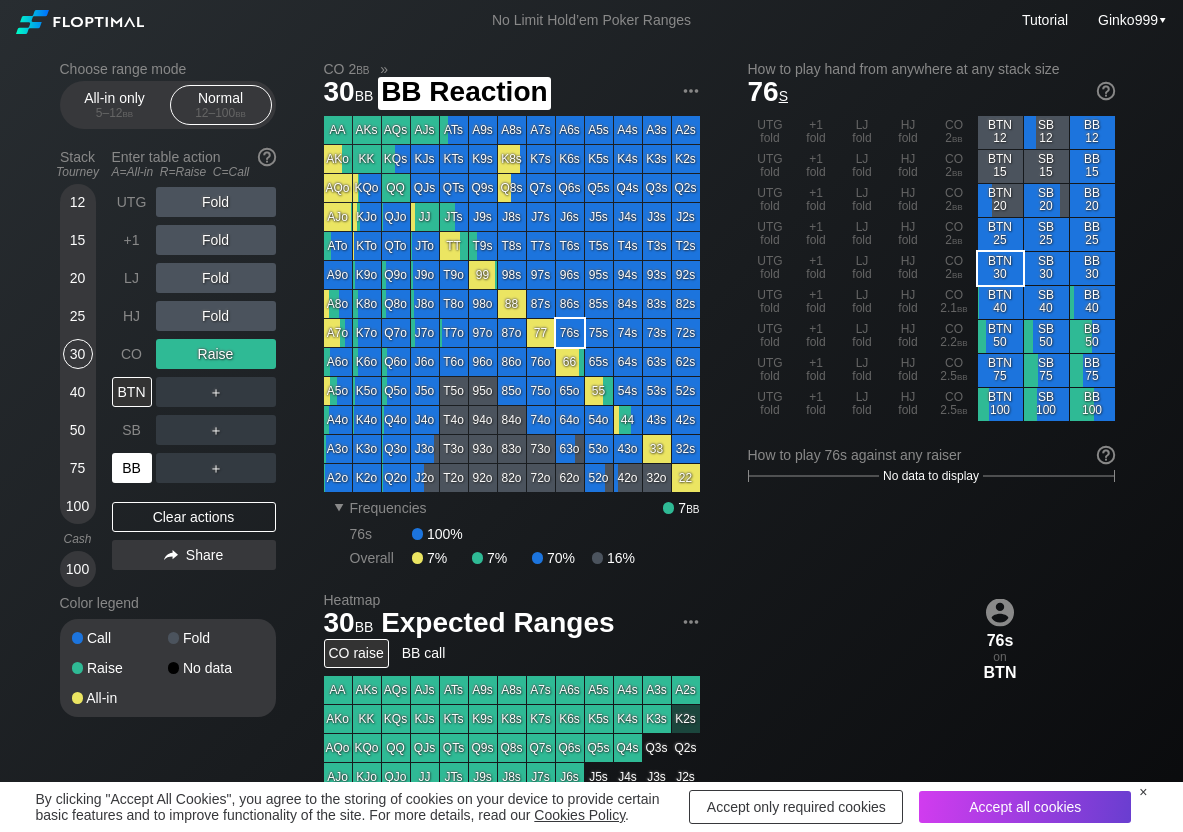 click on "BB" at bounding box center [132, 468] 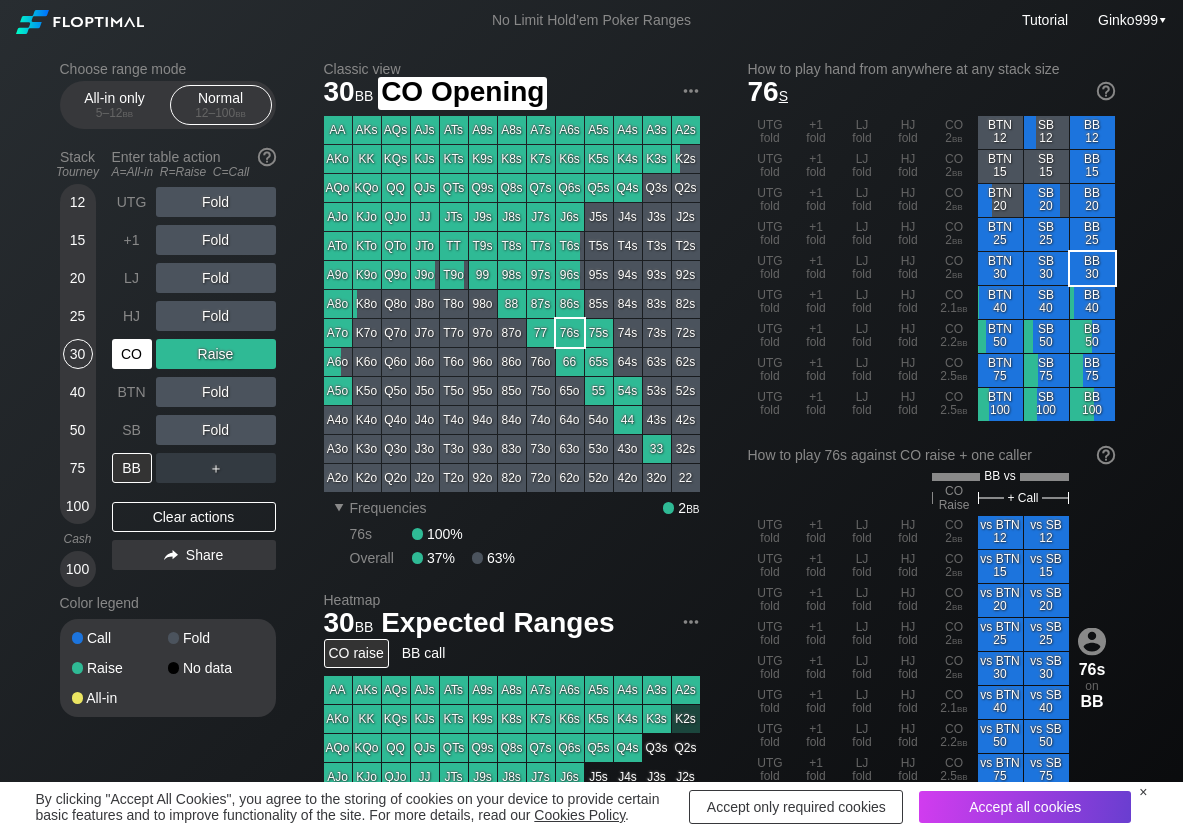 click on "CO" at bounding box center [132, 354] 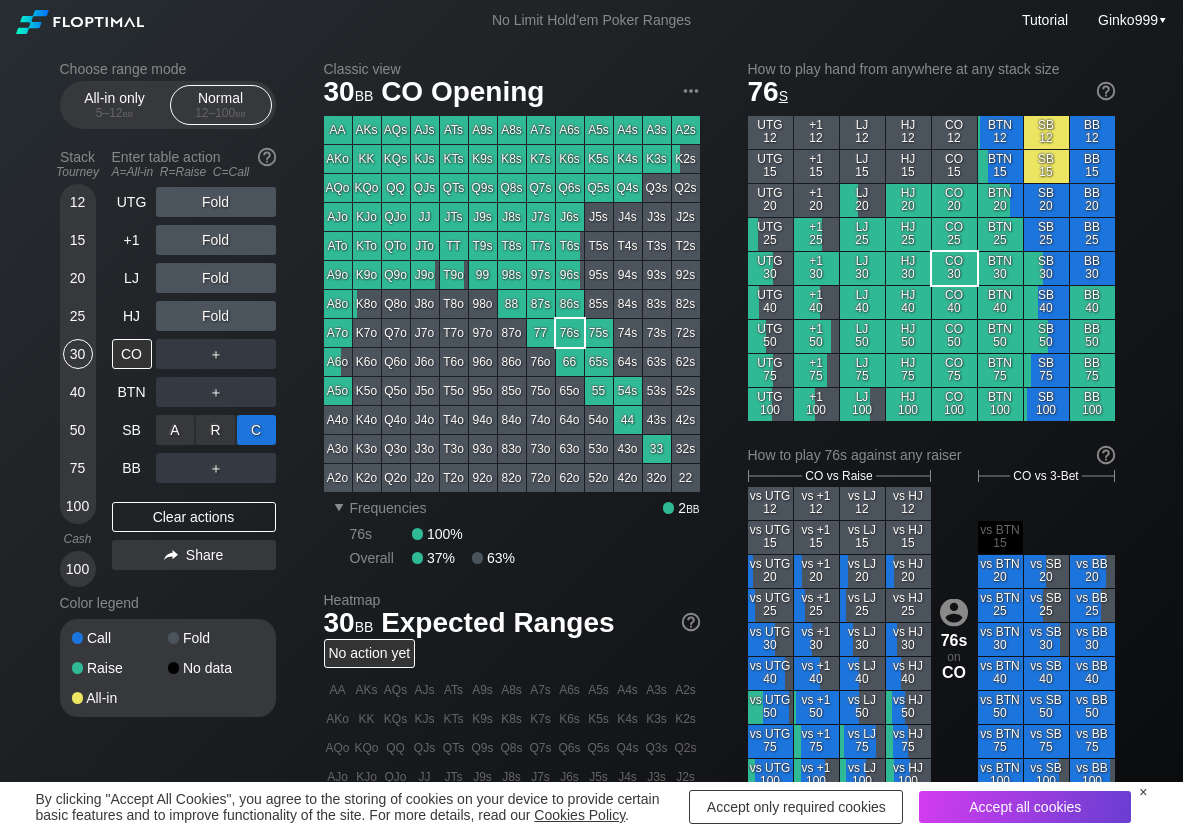 click on "C ✕" at bounding box center (256, 430) 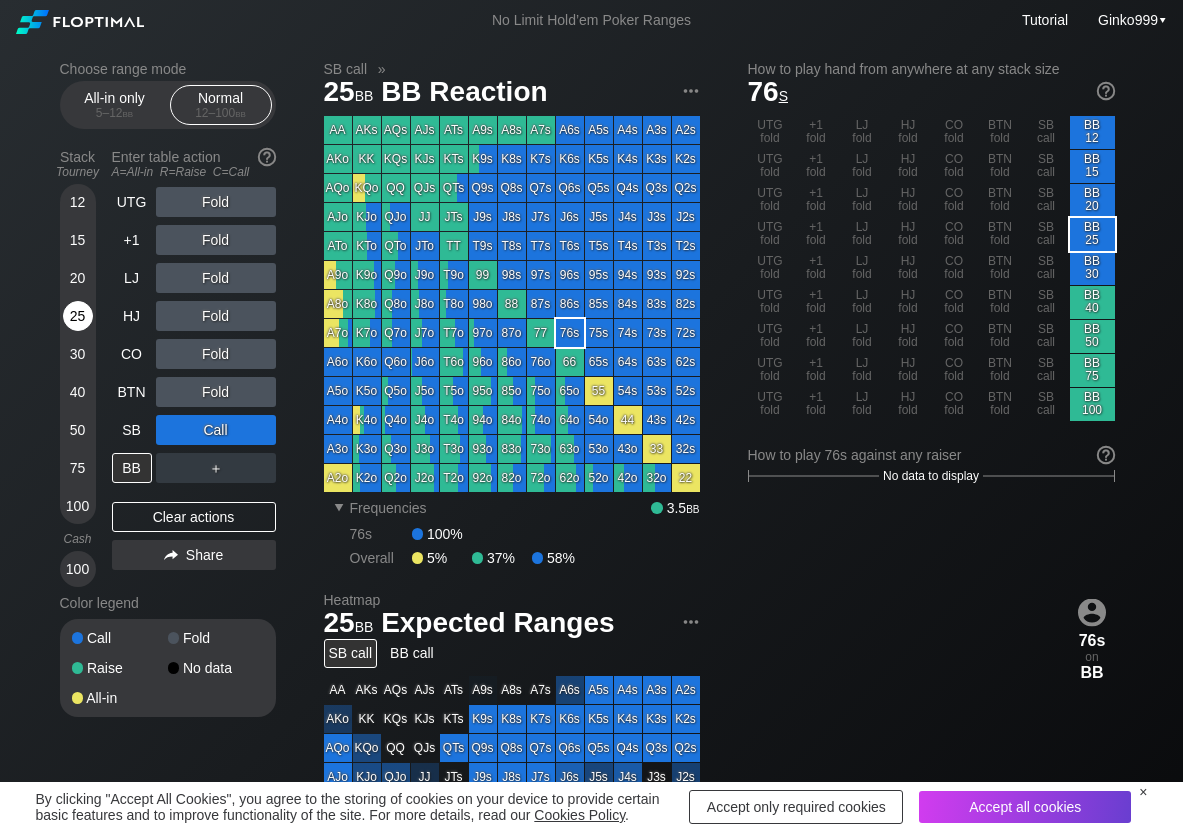 click on "25" at bounding box center [78, 316] 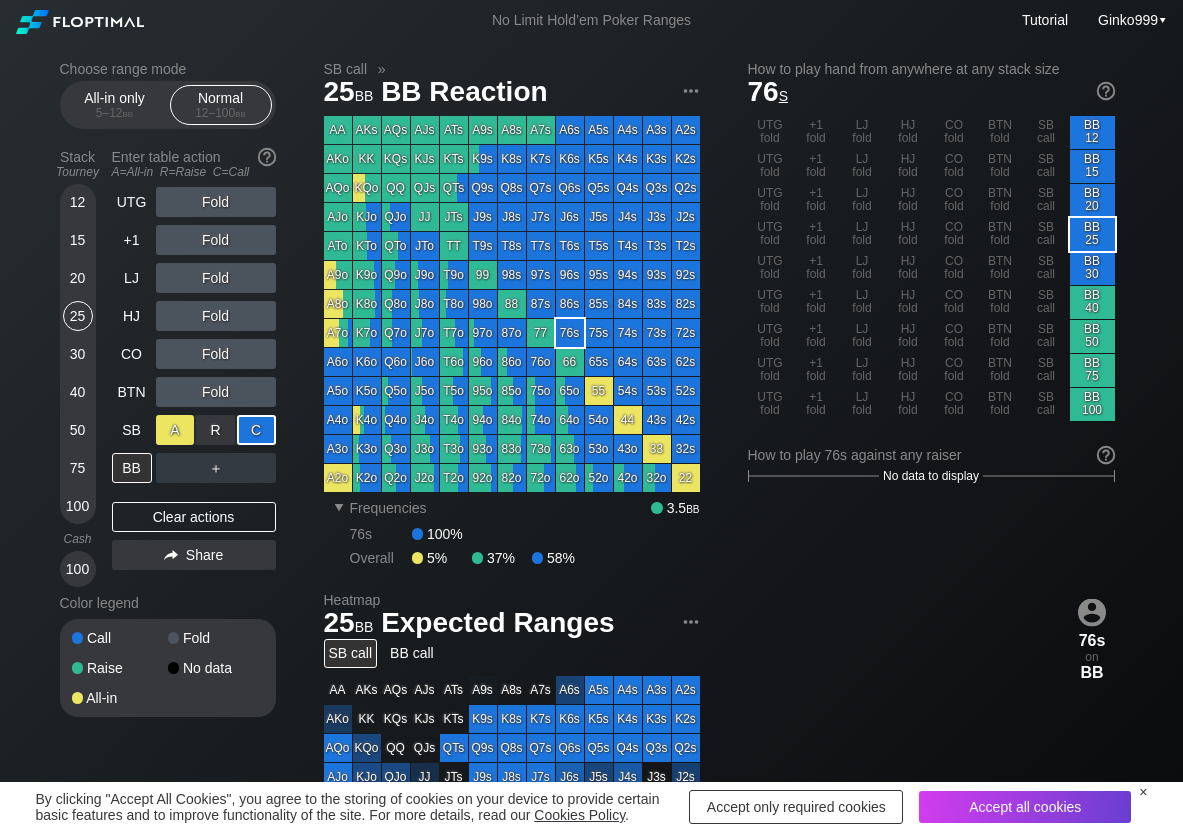 click on "A ✕" at bounding box center [175, 430] 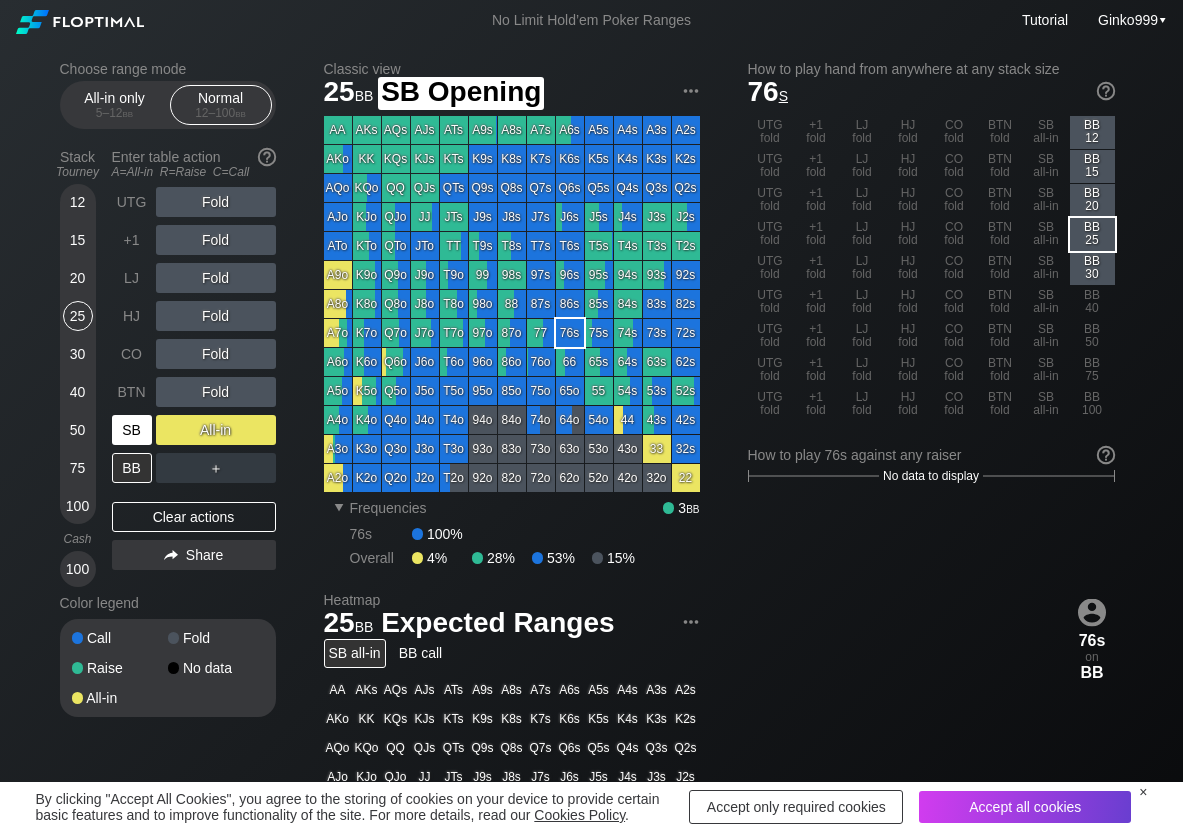 click on "SB" at bounding box center (132, 430) 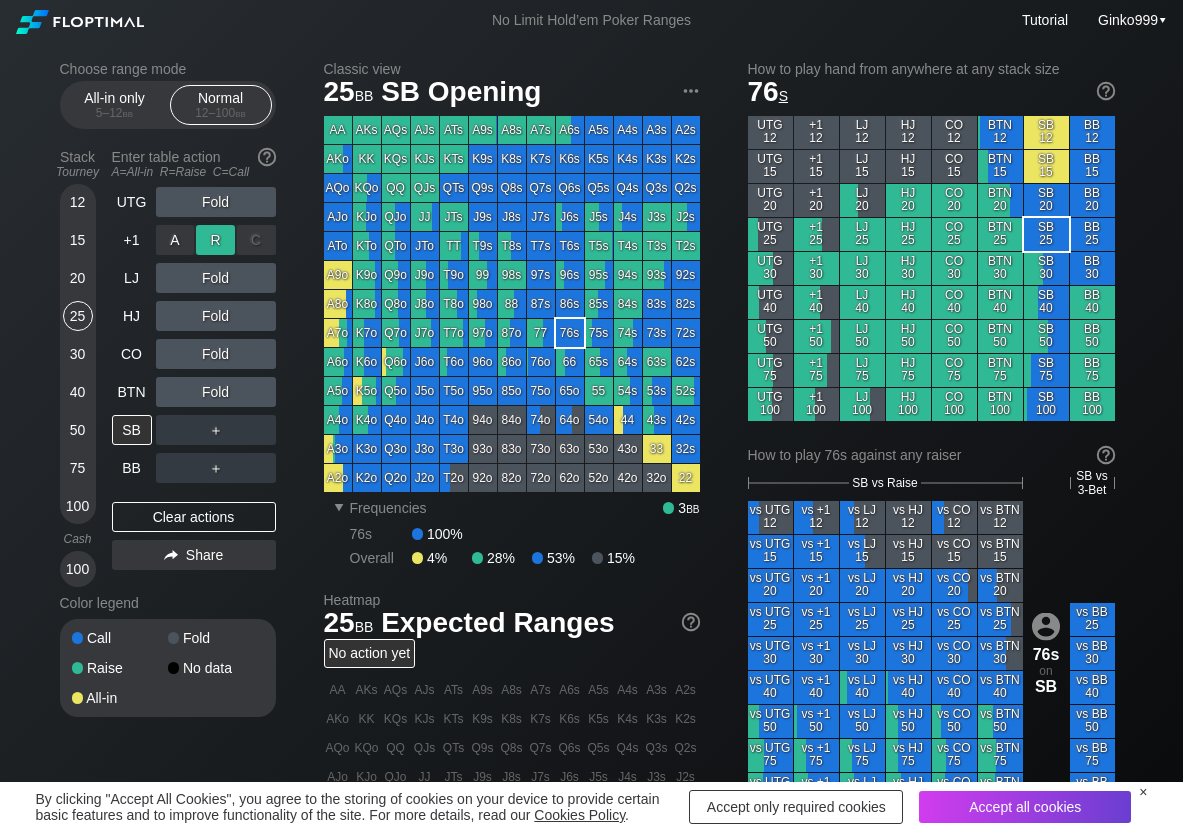 click on "R ✕" at bounding box center (215, 240) 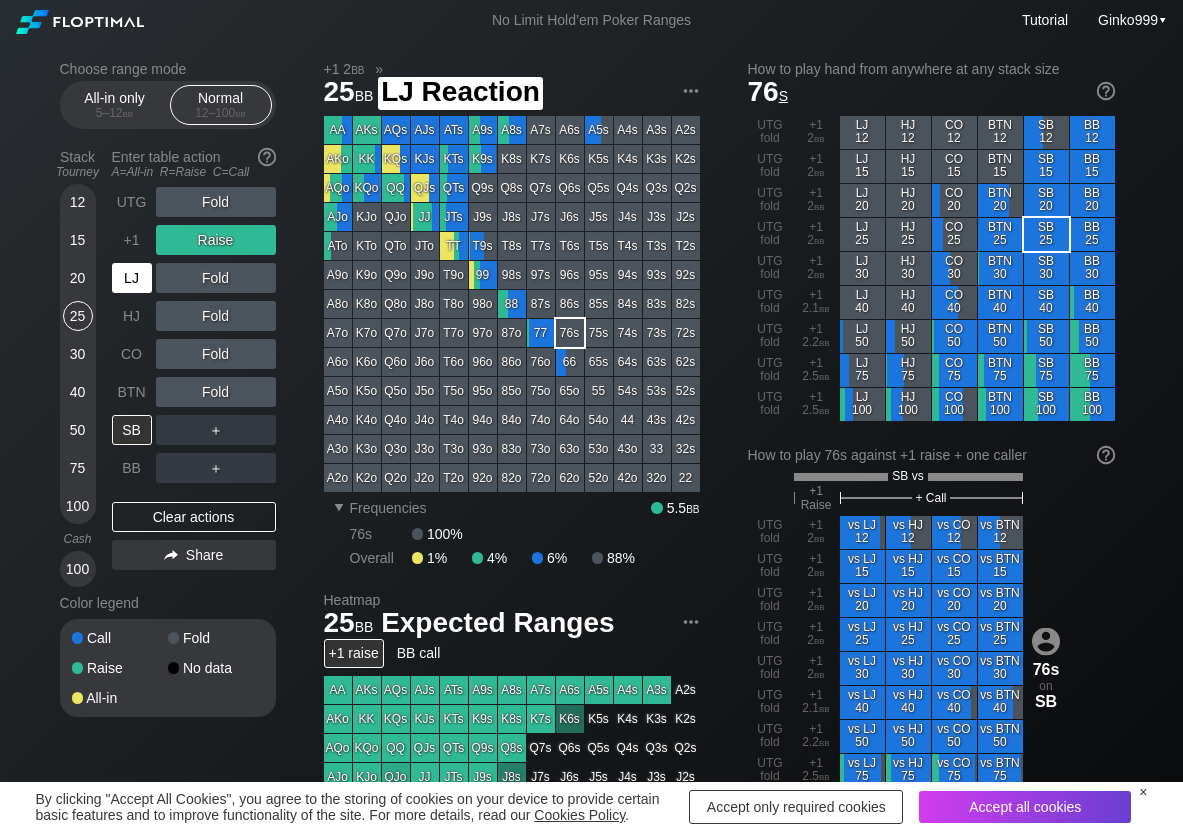 click on "LJ" at bounding box center (132, 278) 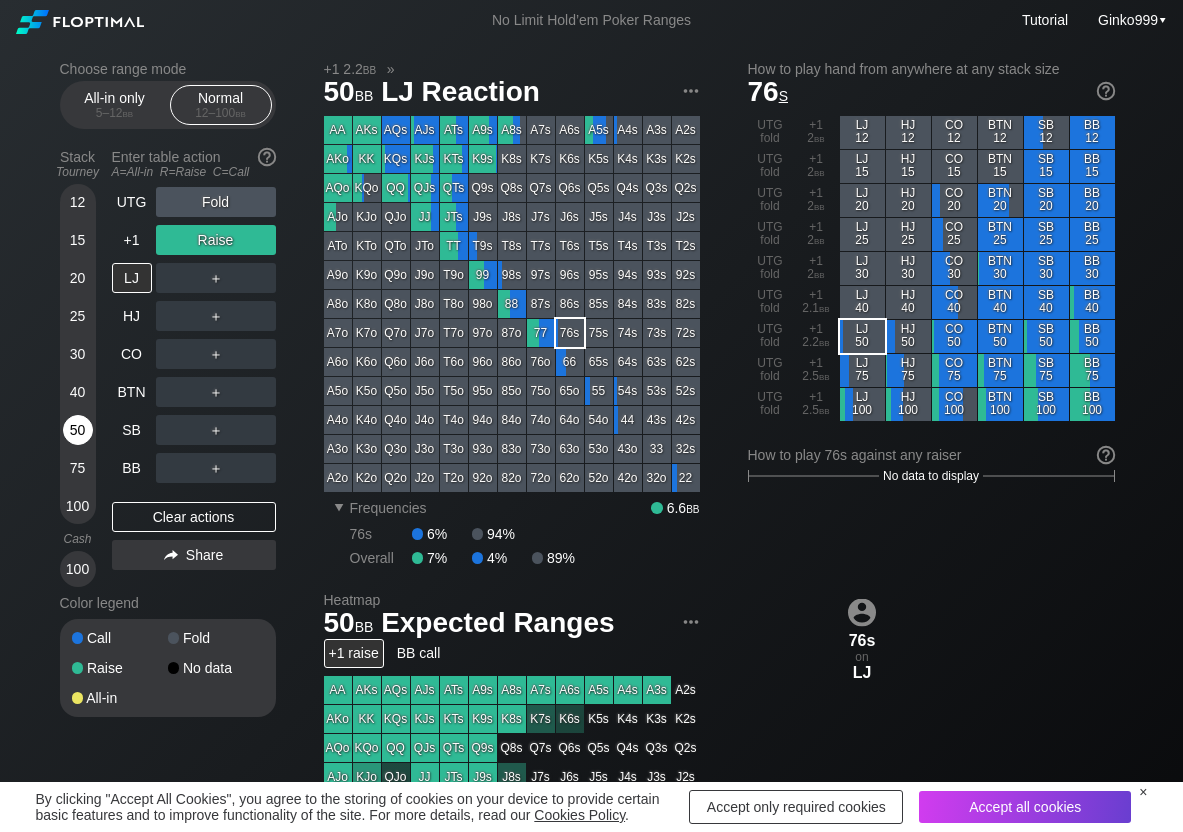 click on "50" at bounding box center (78, 430) 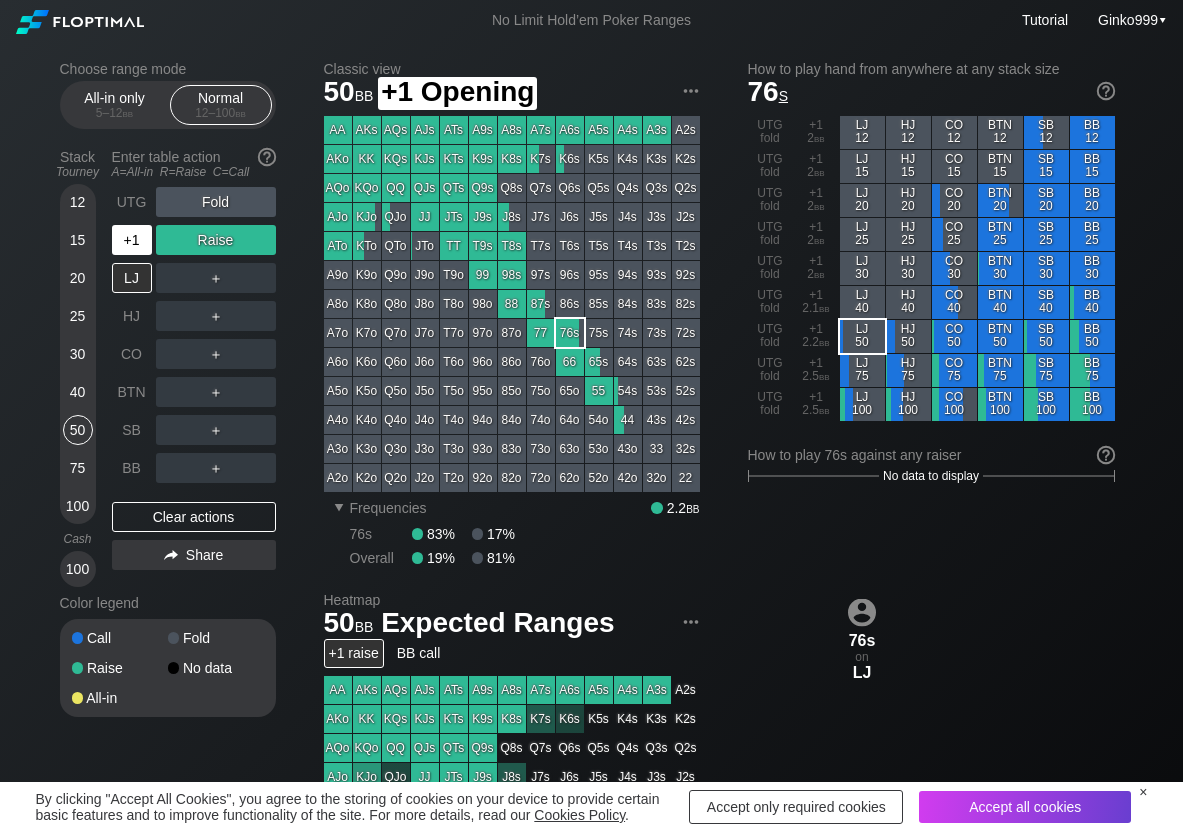 click on "+1" at bounding box center (132, 240) 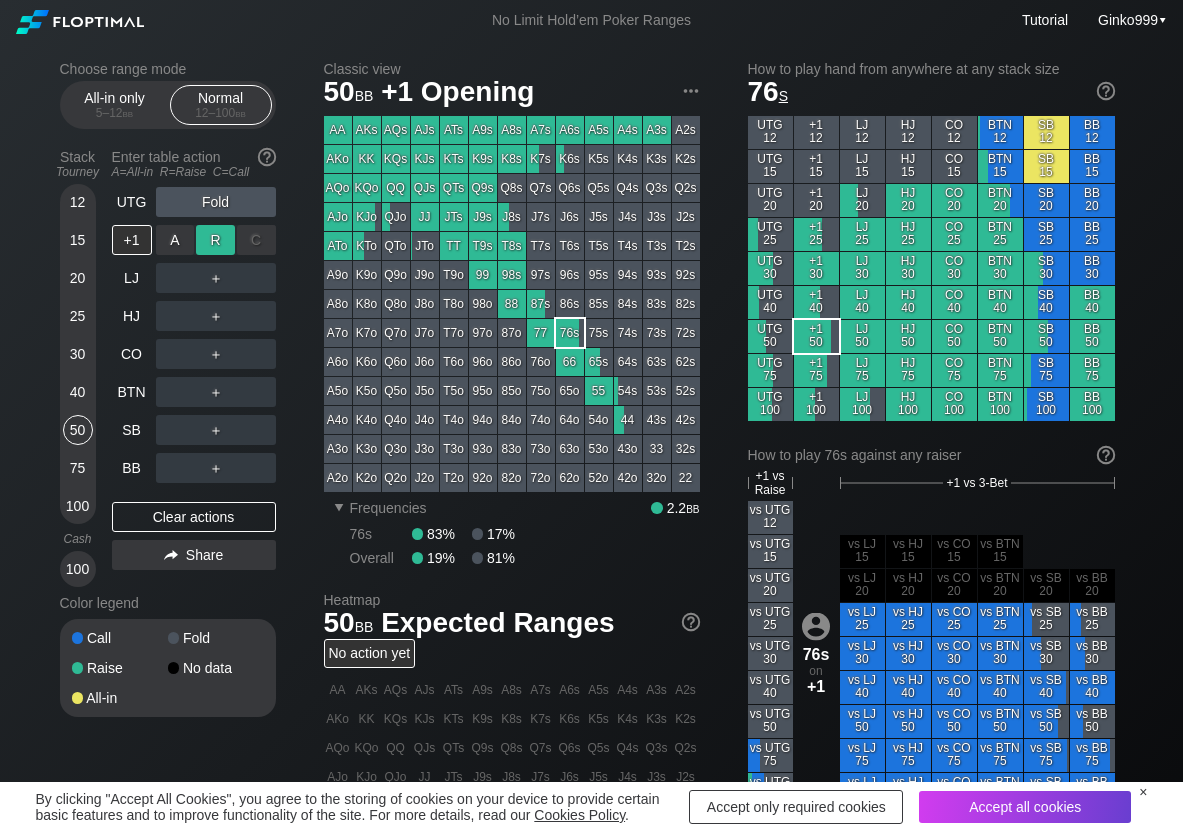 click on "R ✕" at bounding box center [215, 240] 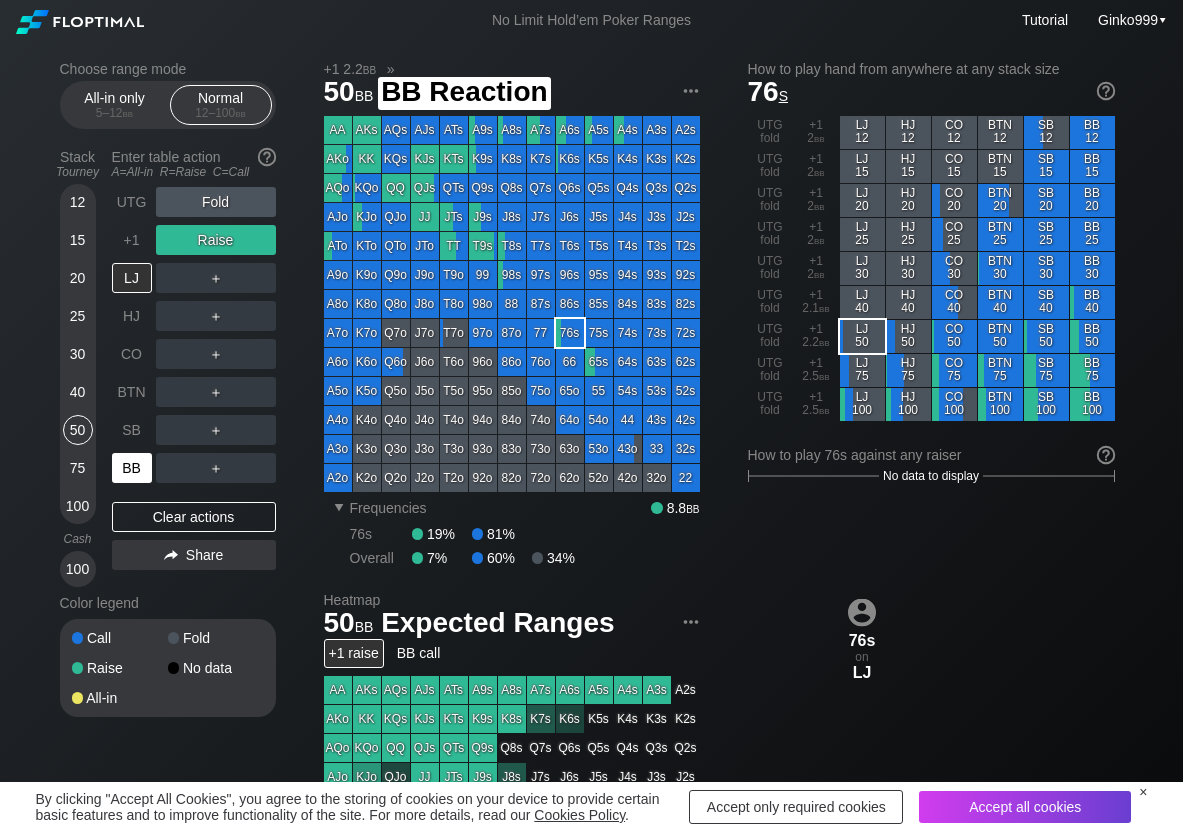 click on "BB" at bounding box center [132, 468] 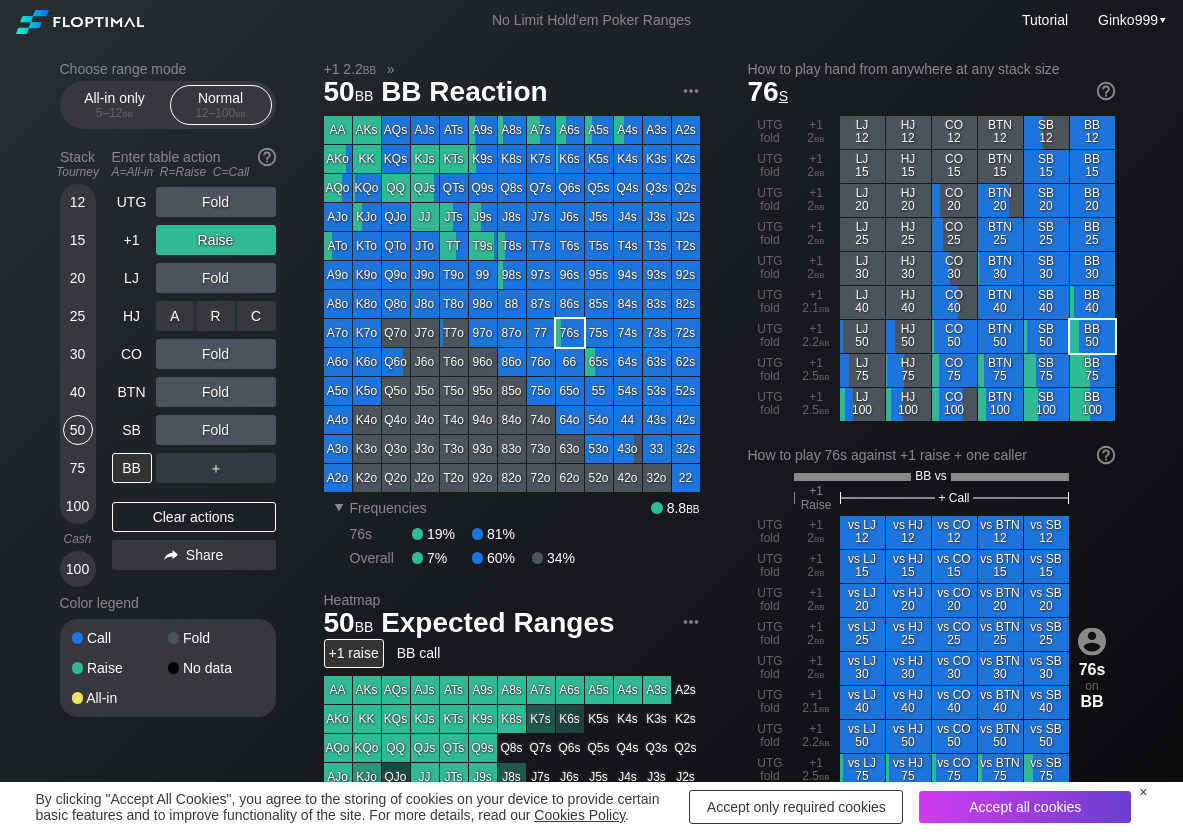 click on "C ✕" at bounding box center [256, 316] 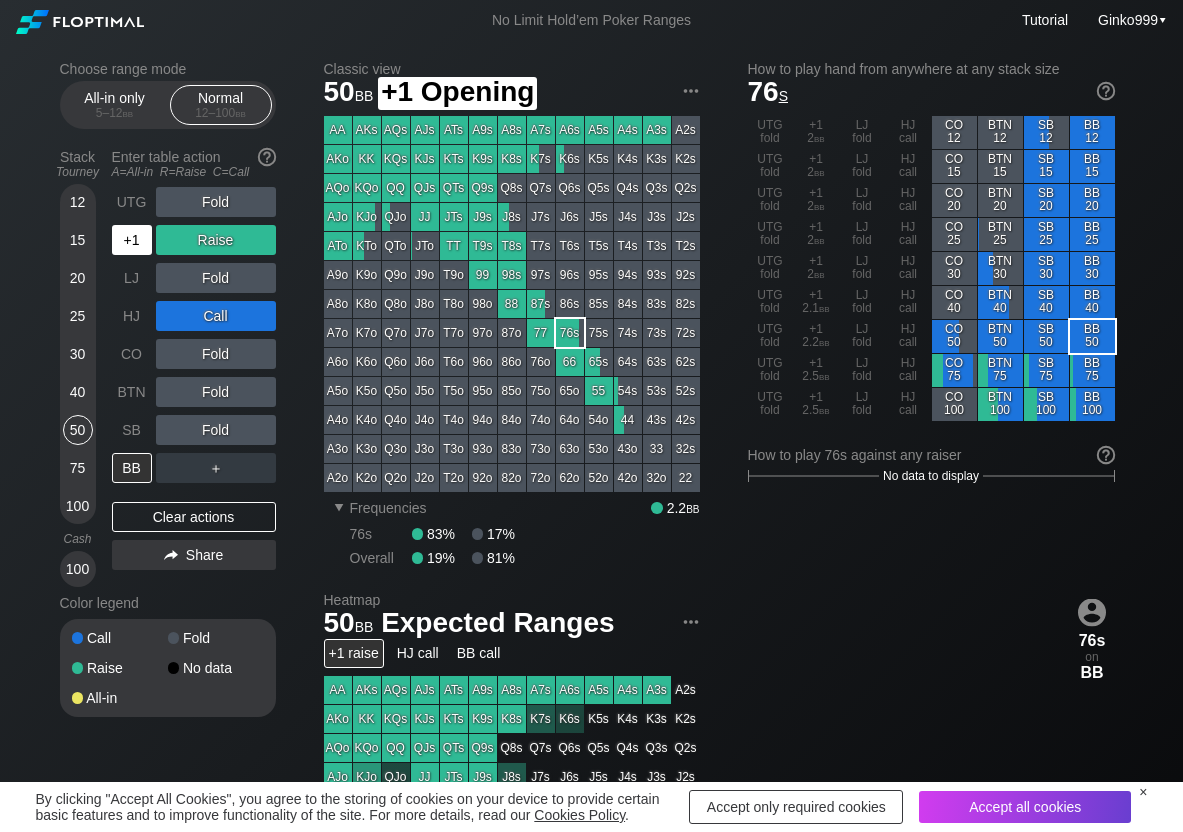 click on "+1" at bounding box center (132, 240) 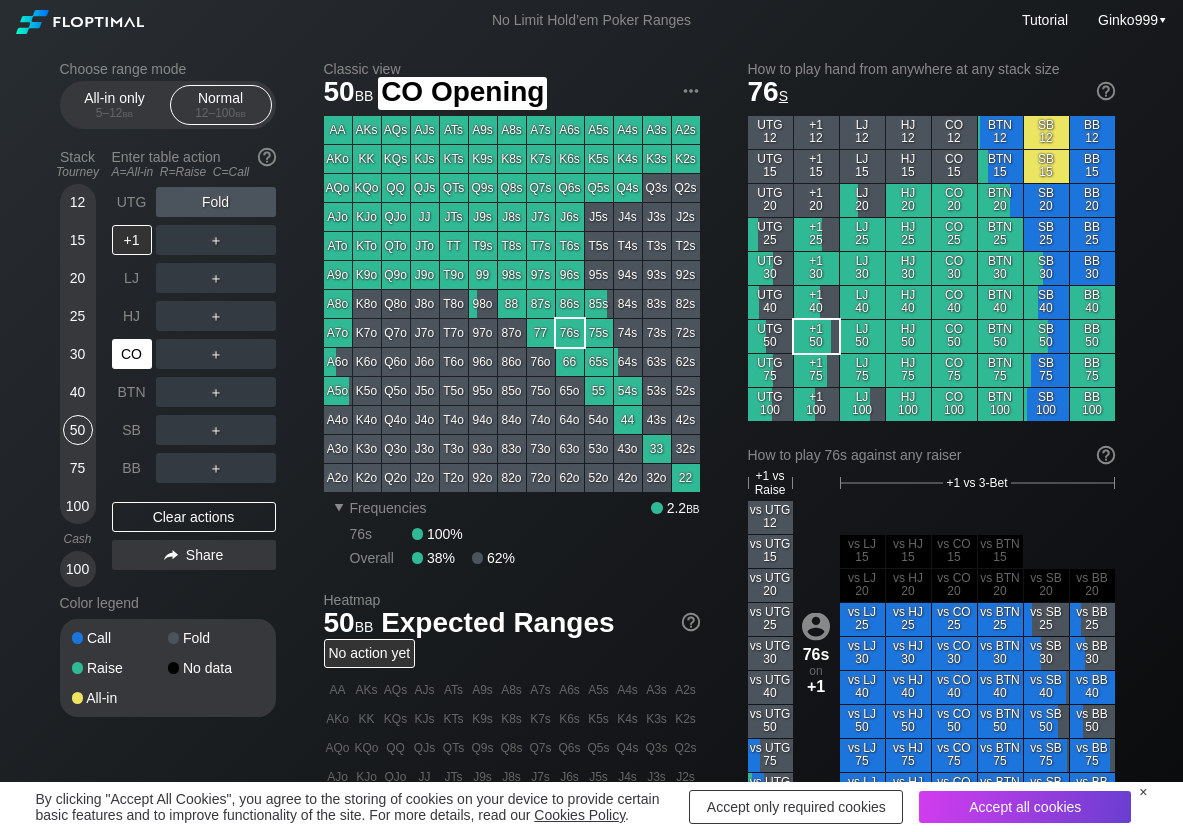 click on "CO" at bounding box center [132, 354] 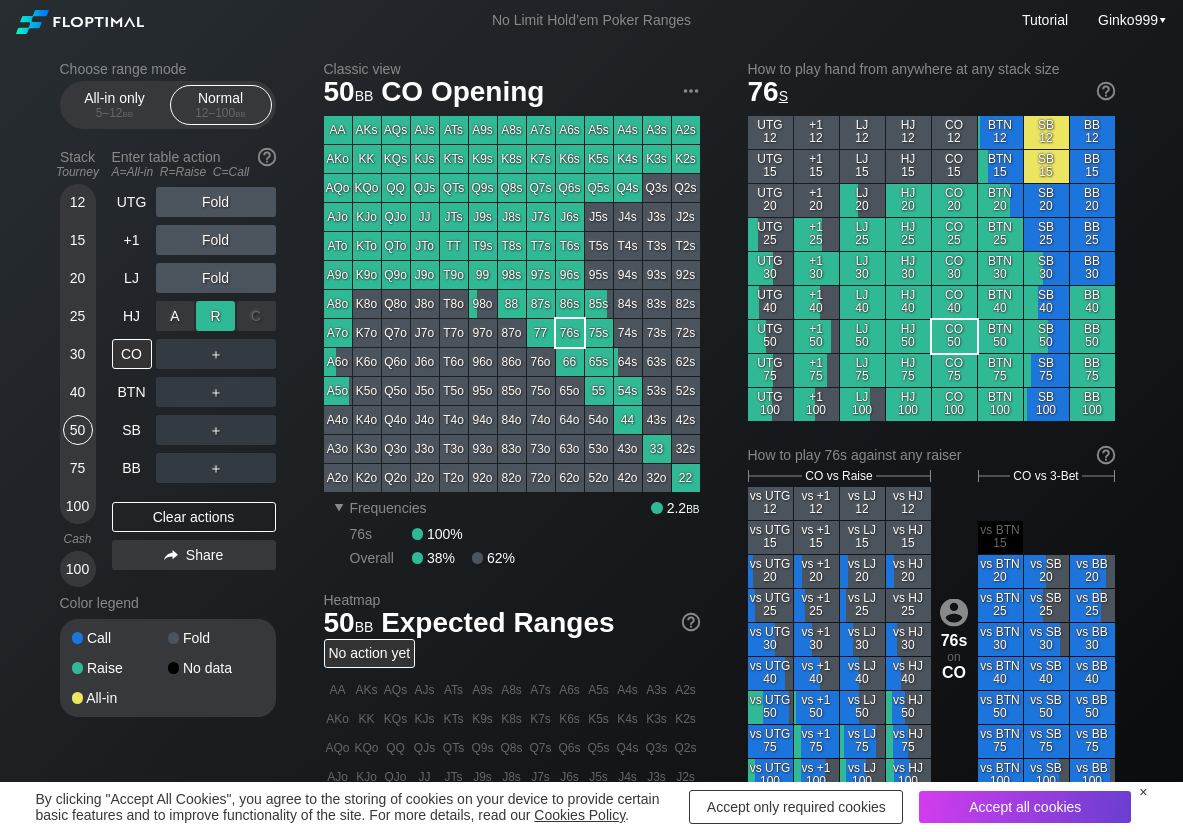 click on "R ✕" at bounding box center [215, 316] 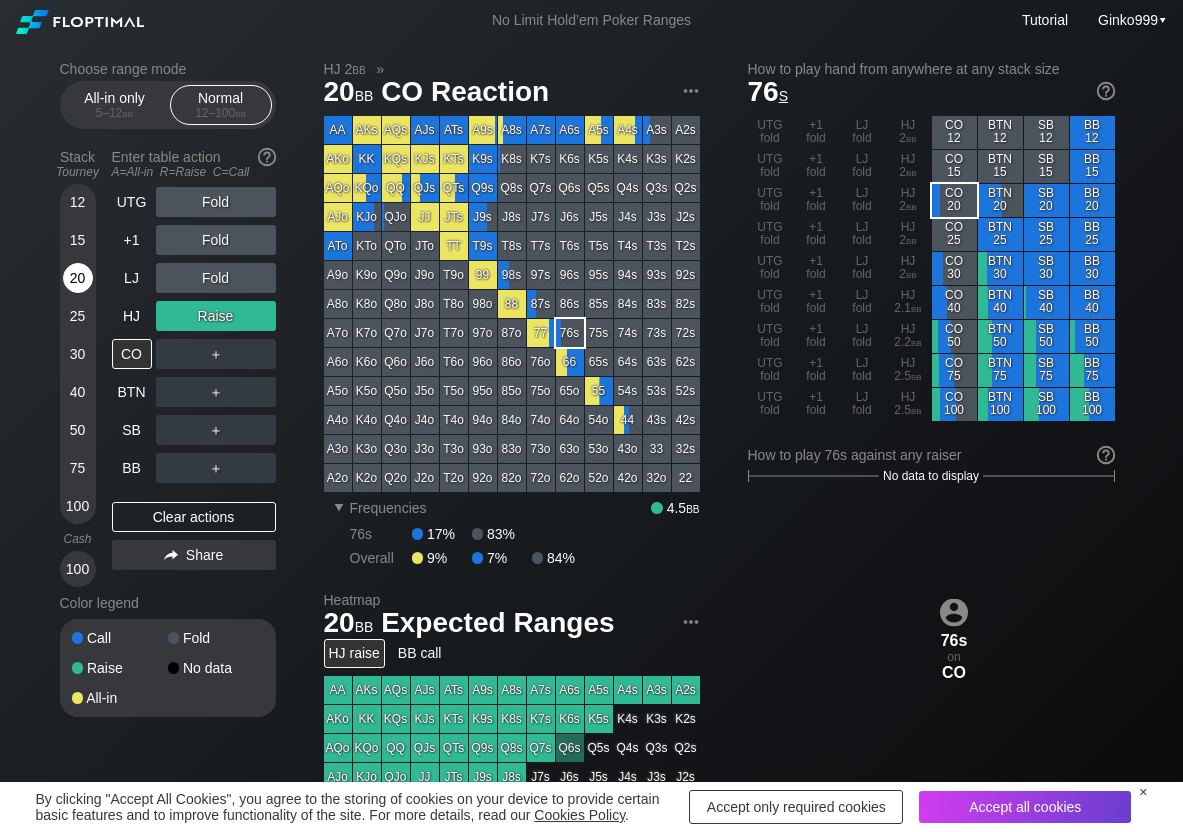click on "20" at bounding box center [78, 278] 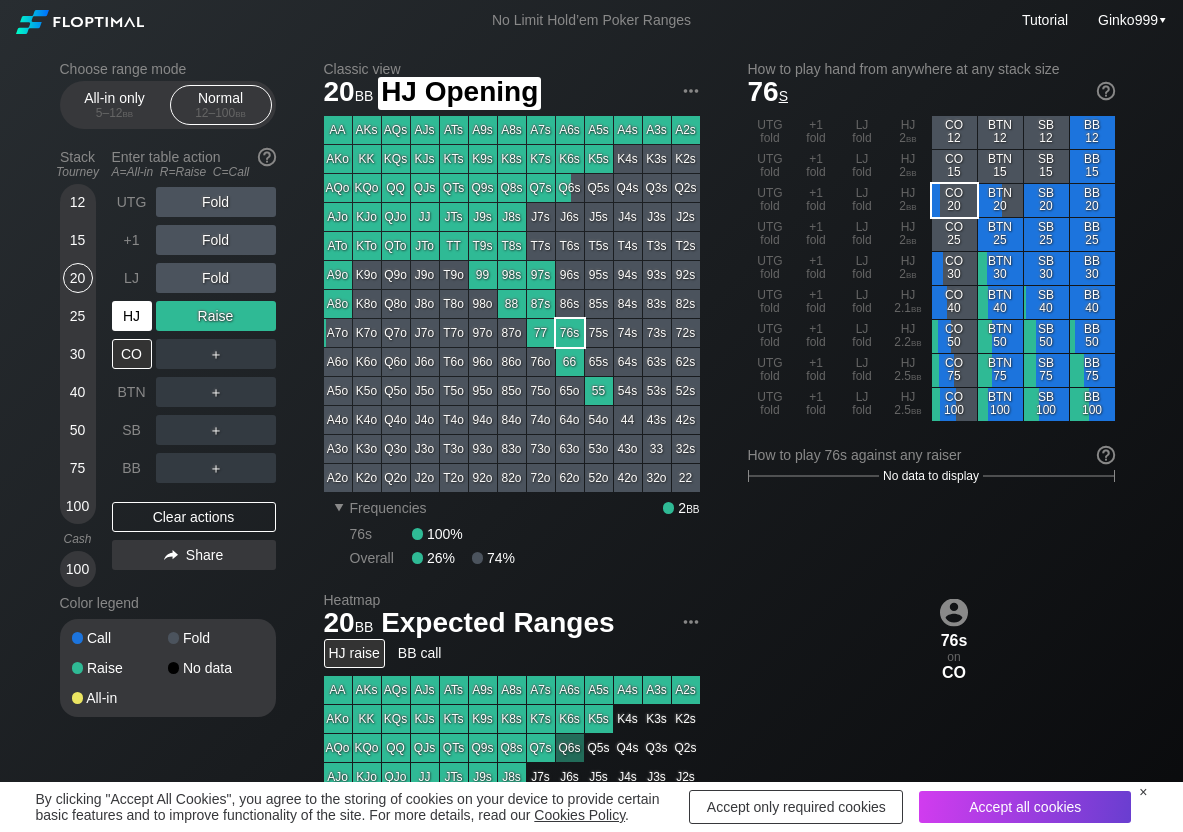 click on "HJ" at bounding box center (132, 316) 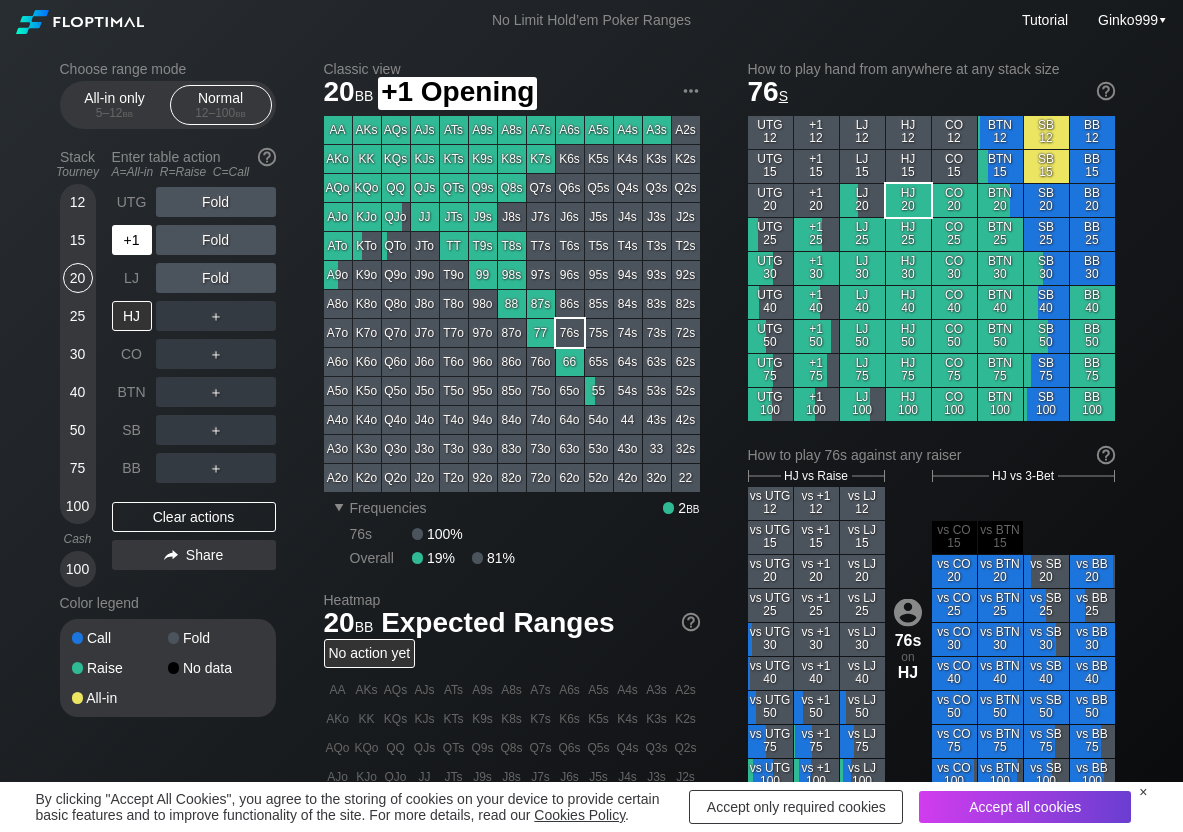 click on "+1" at bounding box center (134, 240) 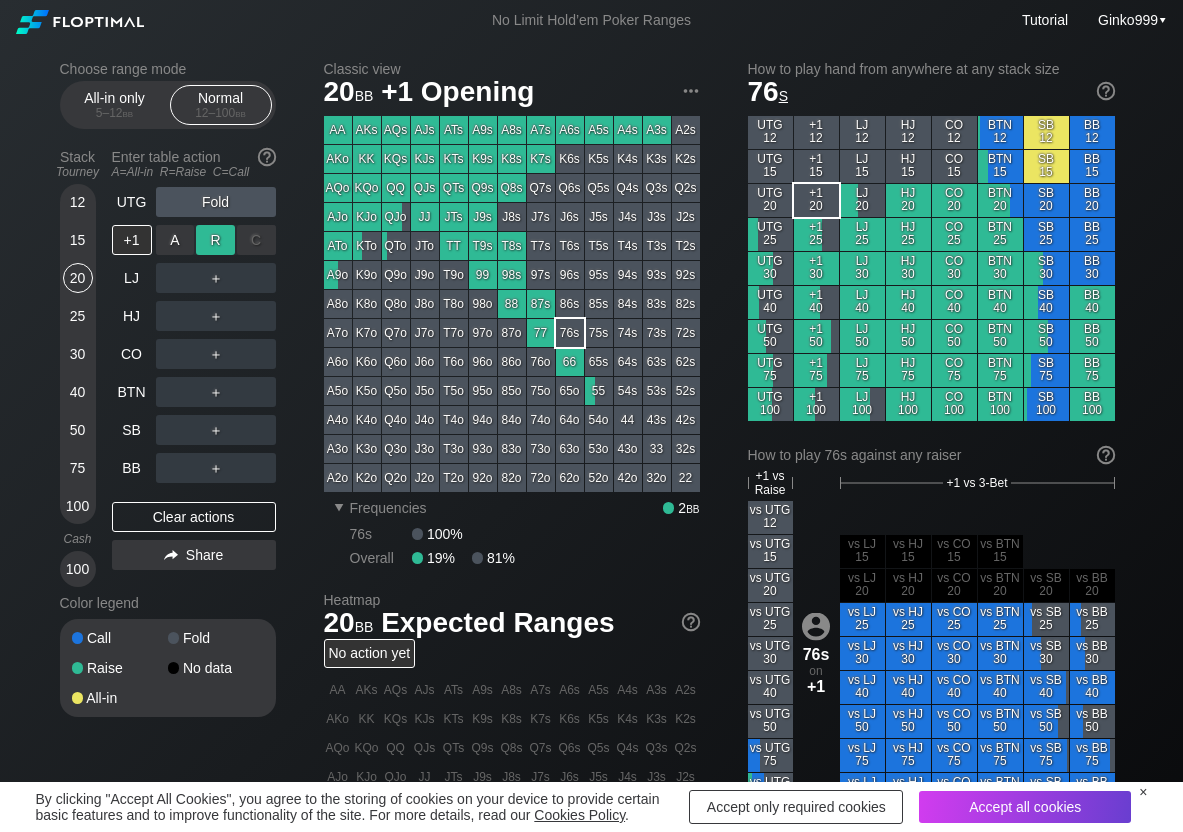 click on "R ✕" at bounding box center (215, 240) 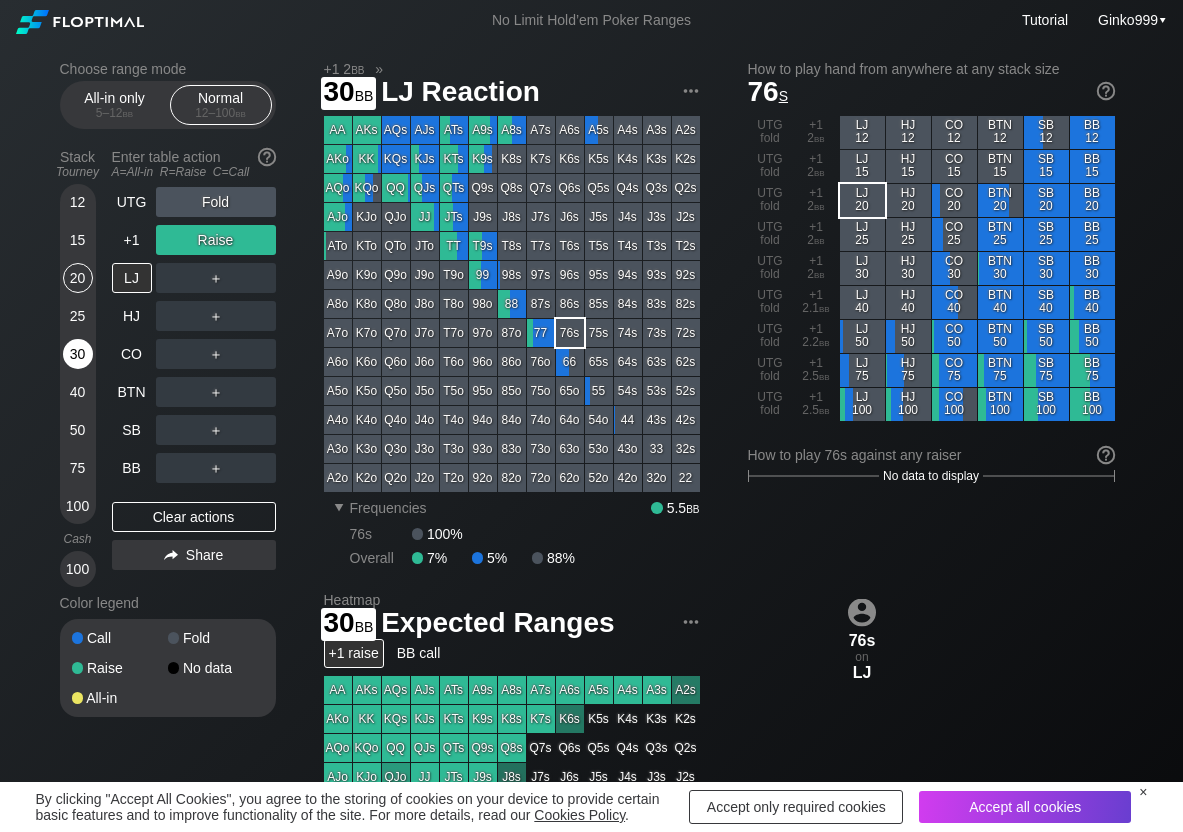 click on "30" at bounding box center (78, 354) 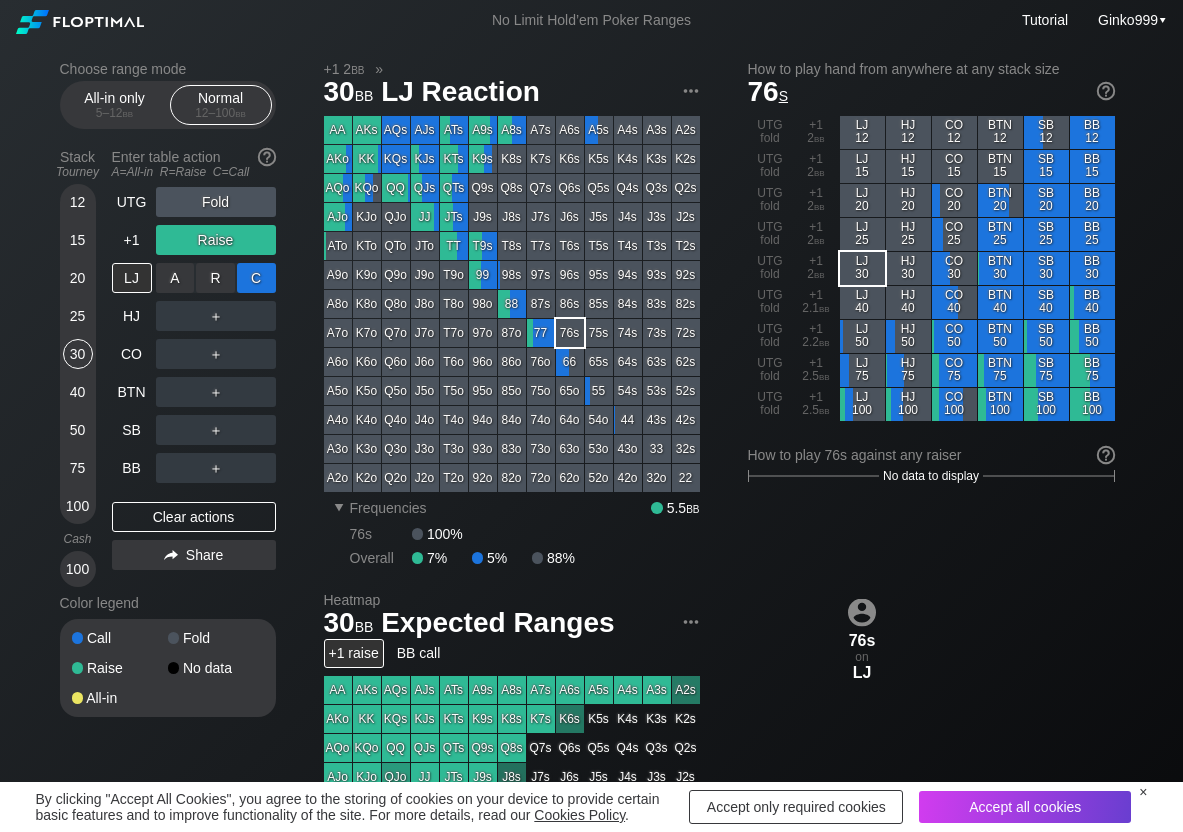 click on "C ✕" at bounding box center (256, 278) 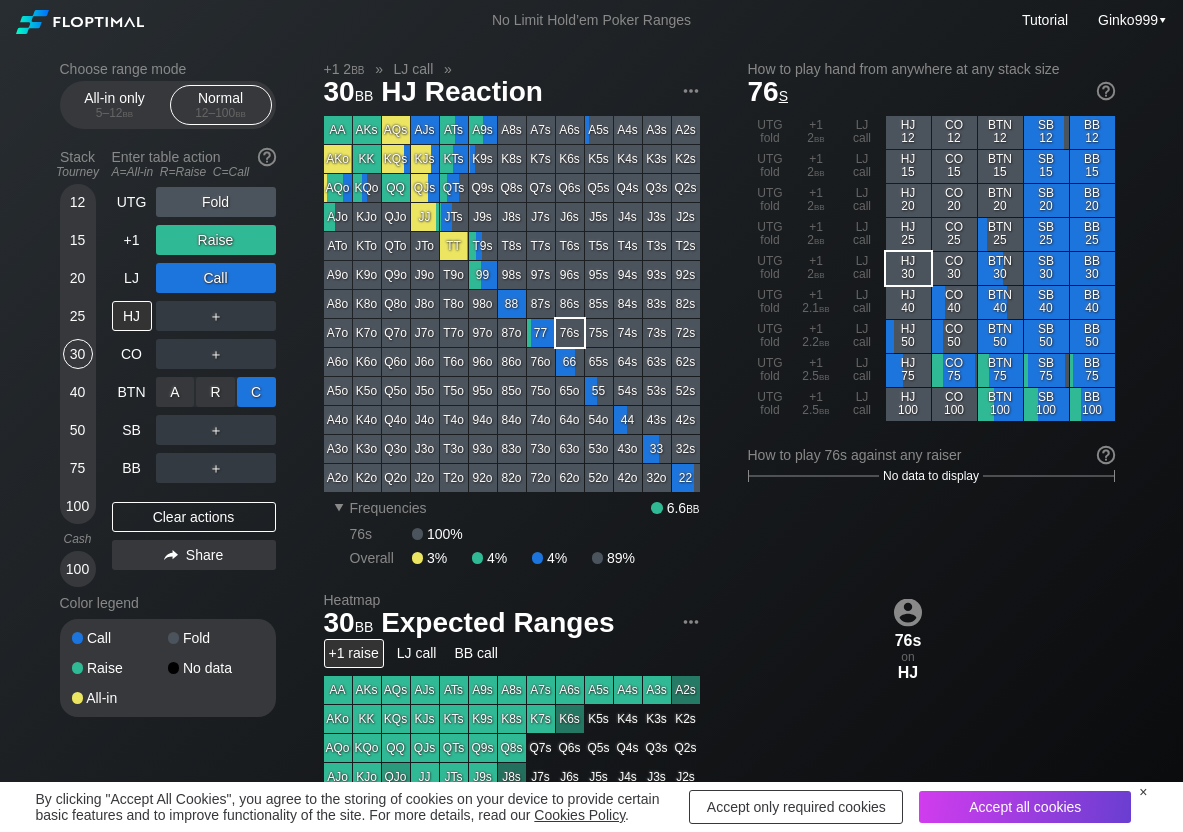 click on "C ✕" at bounding box center (256, 392) 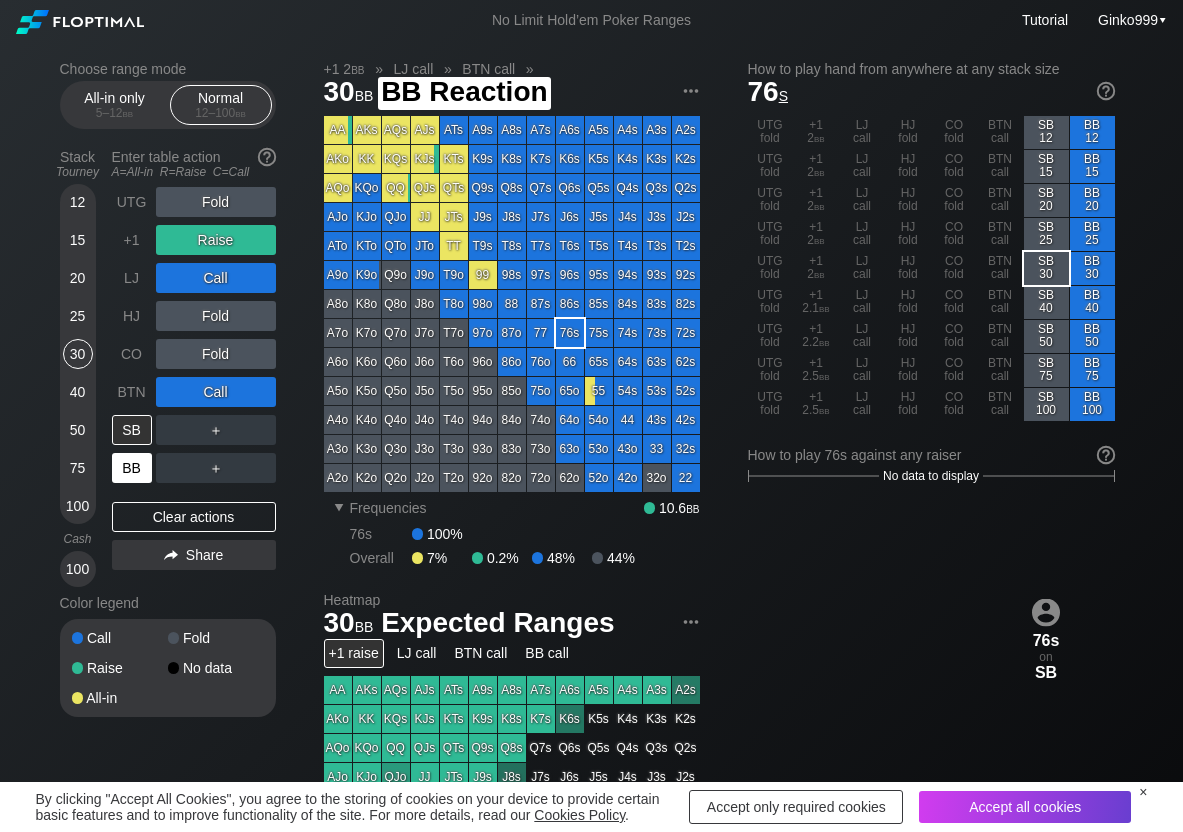 click on "BB" at bounding box center [132, 468] 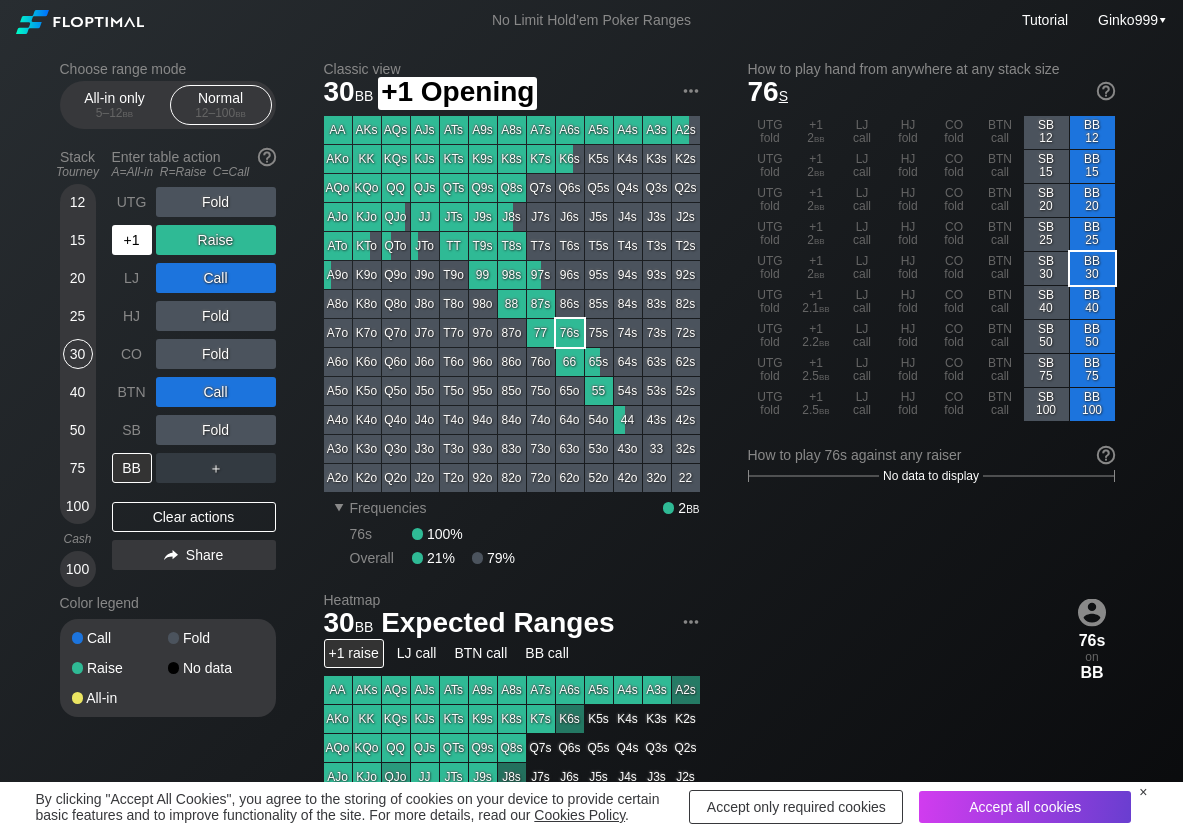 click on "+1" at bounding box center [132, 240] 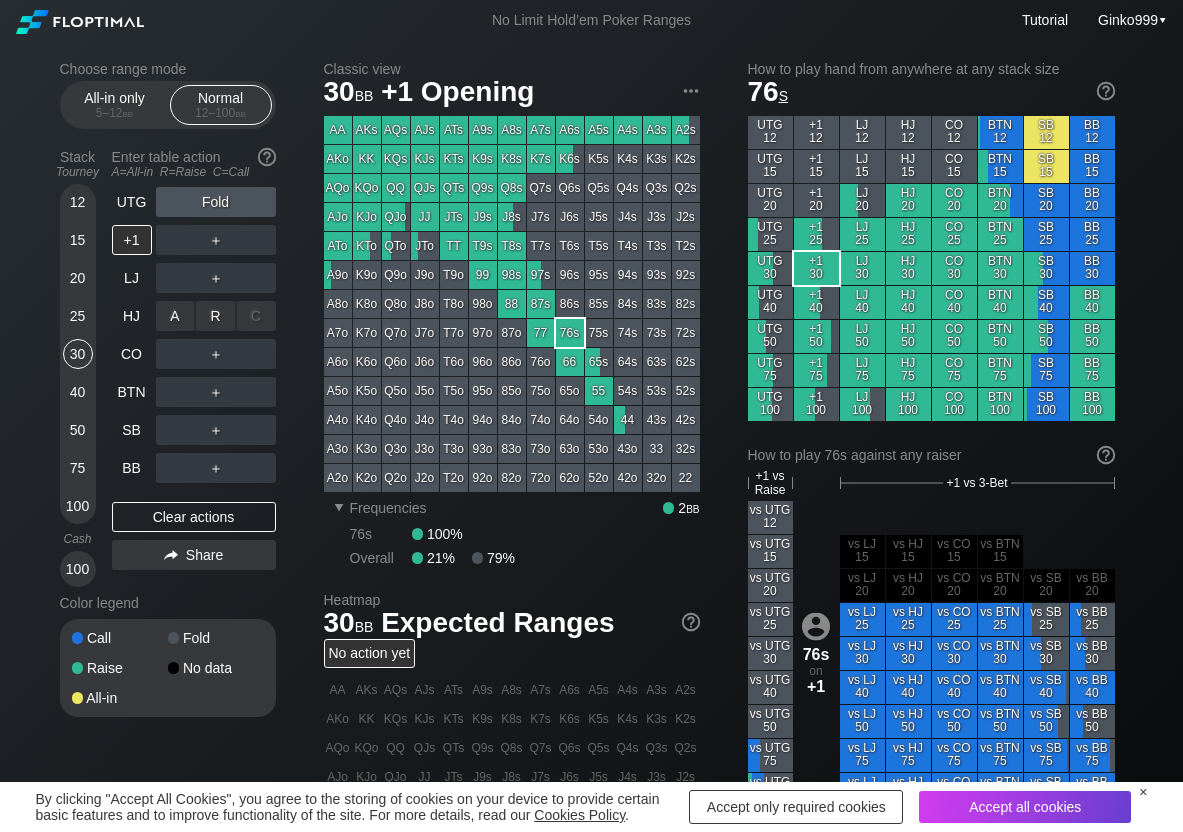 click on "R ✕" at bounding box center [215, 316] 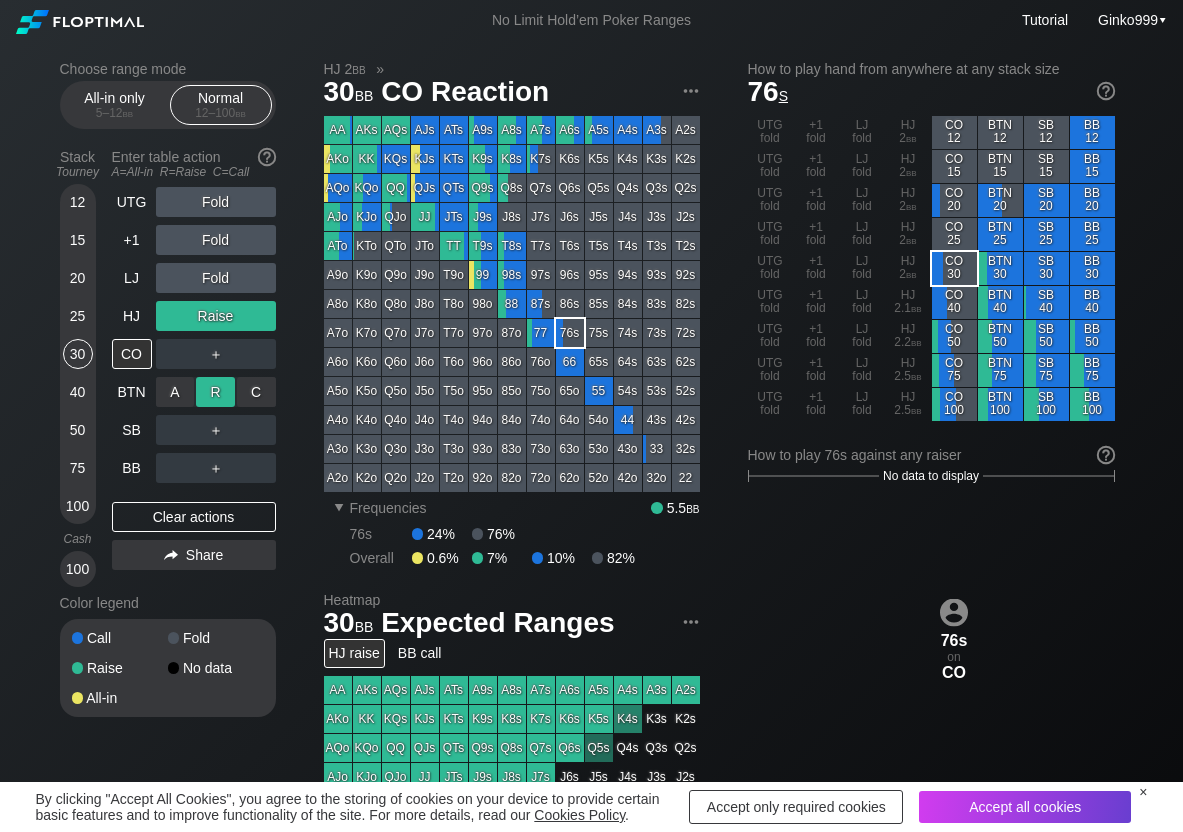 click on "R ✕" at bounding box center (215, 392) 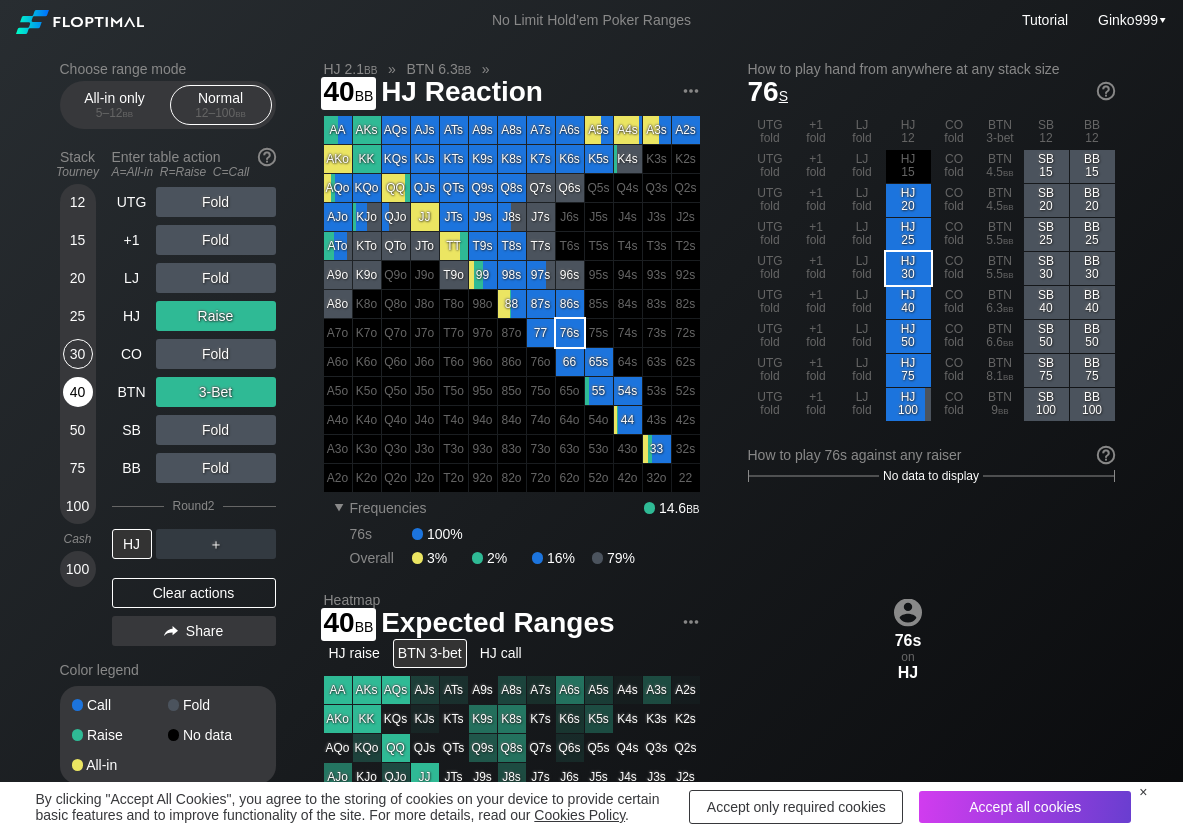 click on "40" at bounding box center [78, 392] 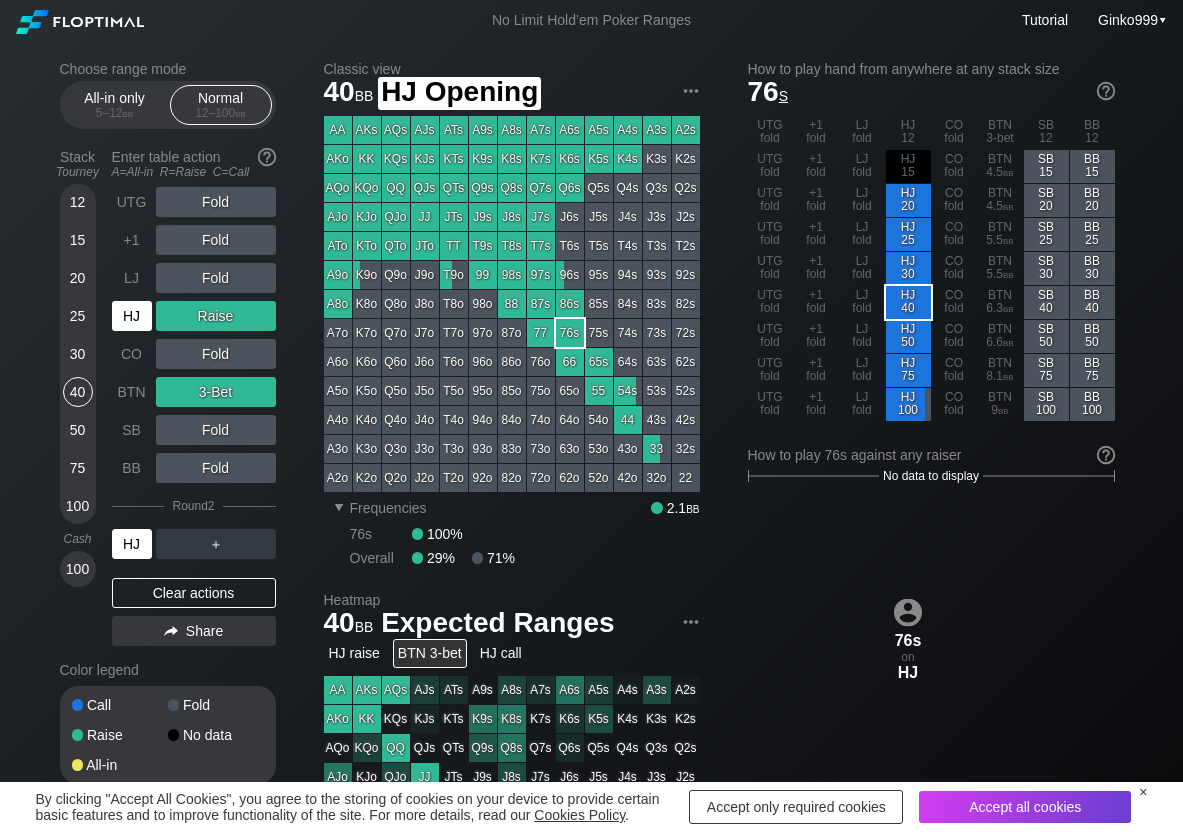 click on "HJ" at bounding box center (132, 316) 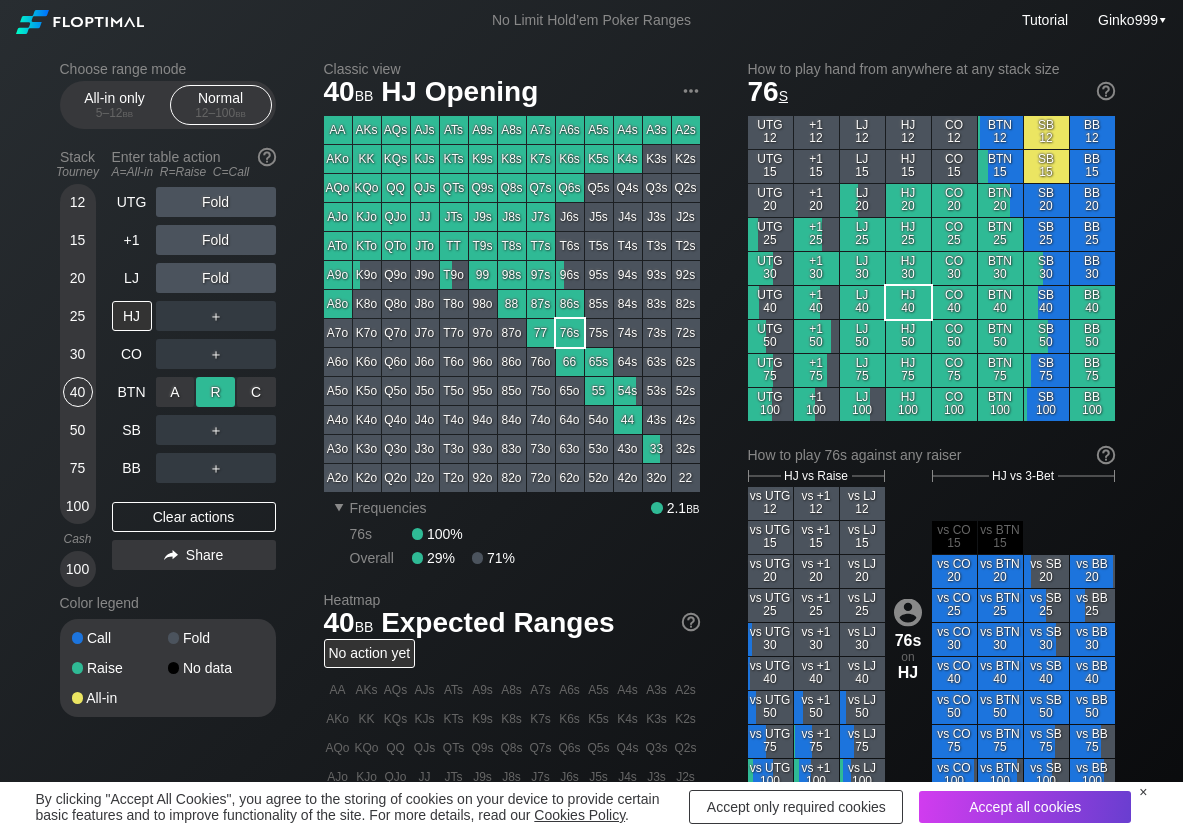 click on "R ✕" at bounding box center [215, 392] 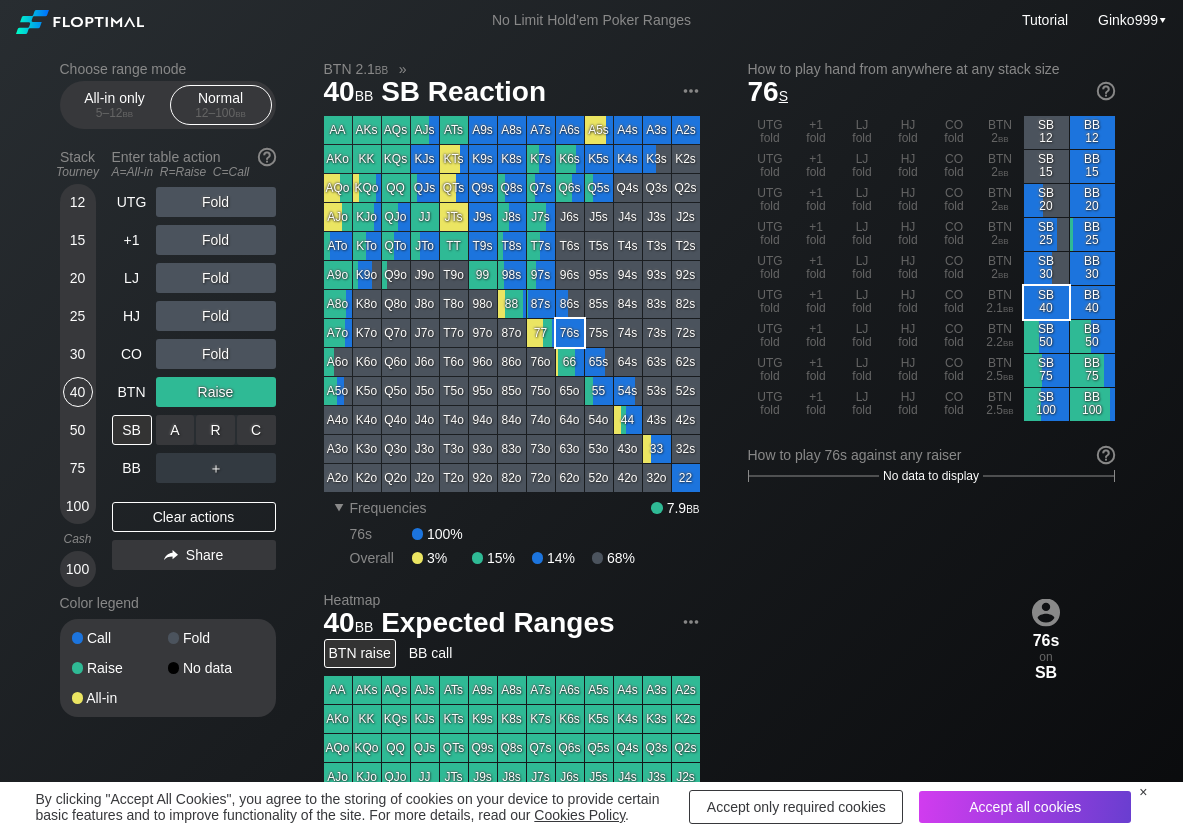 click on "R ✕" at bounding box center (215, 430) 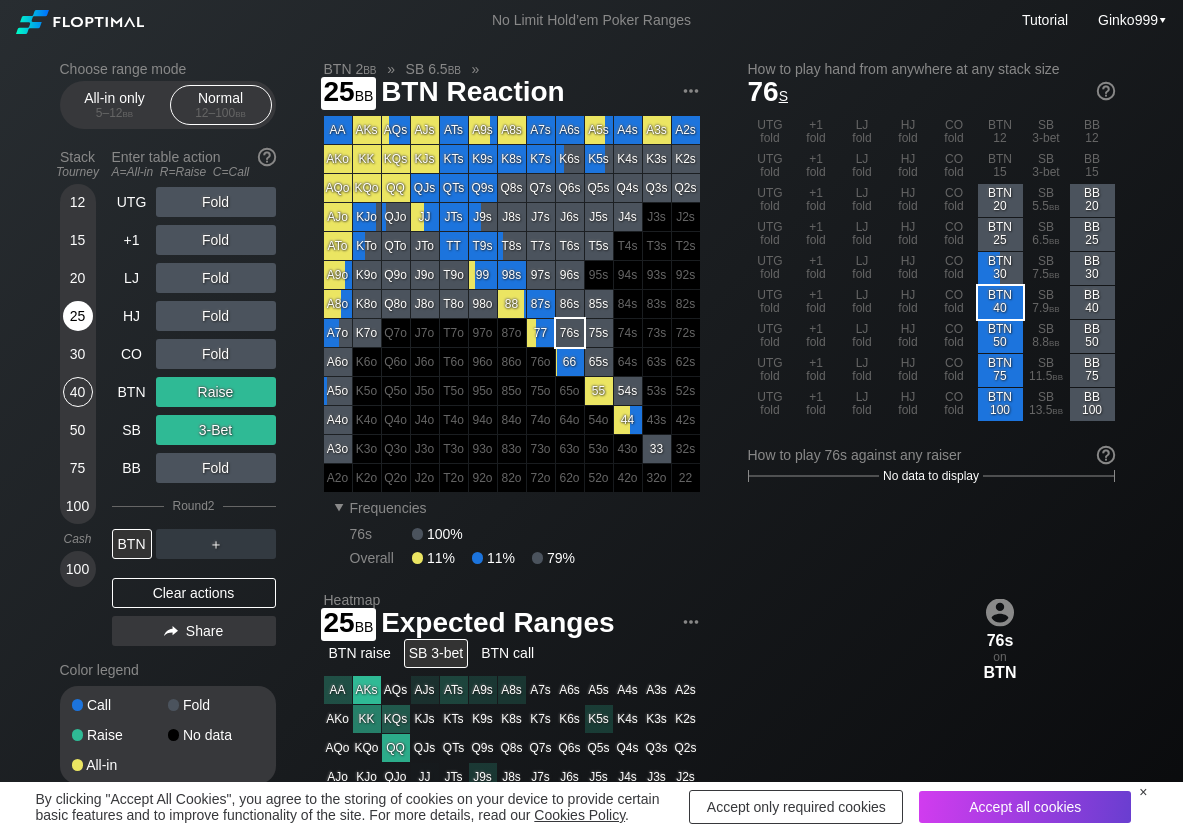 click on "25" at bounding box center [78, 316] 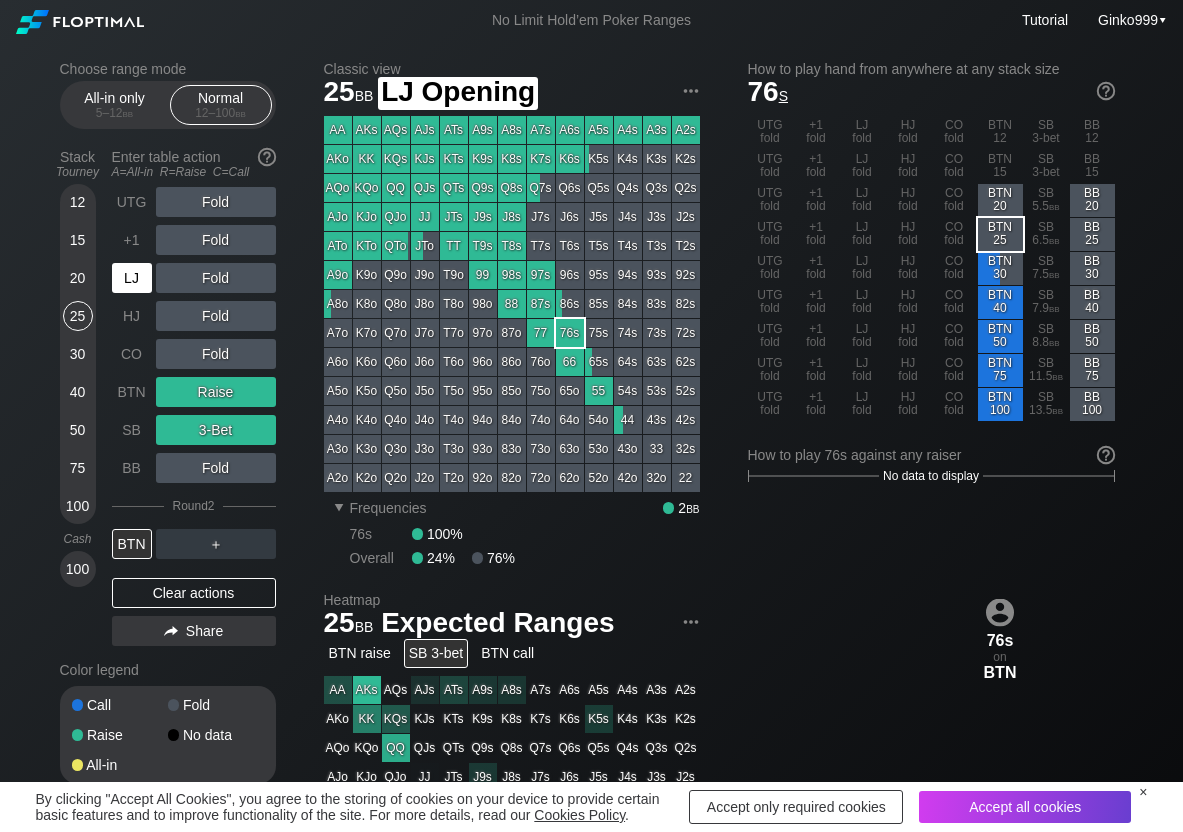 click on "LJ" at bounding box center [132, 278] 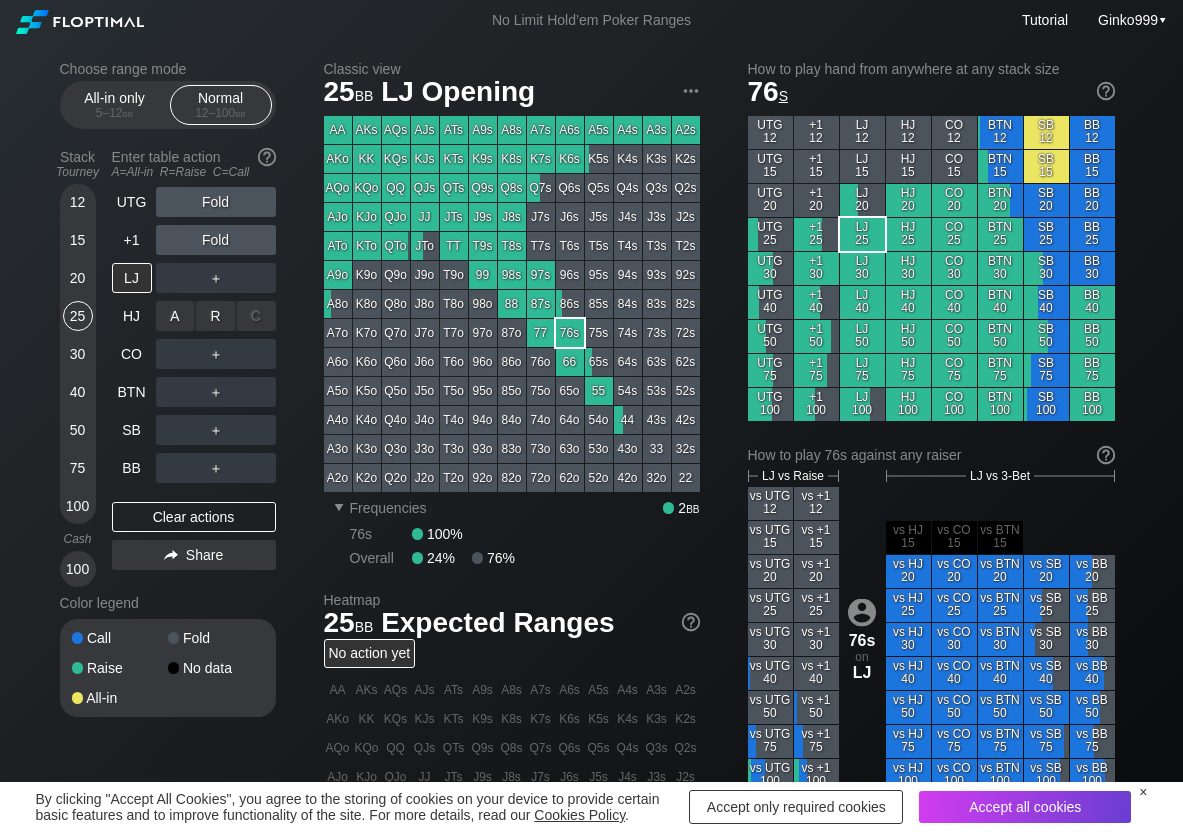 click on "R ✕" at bounding box center [215, 316] 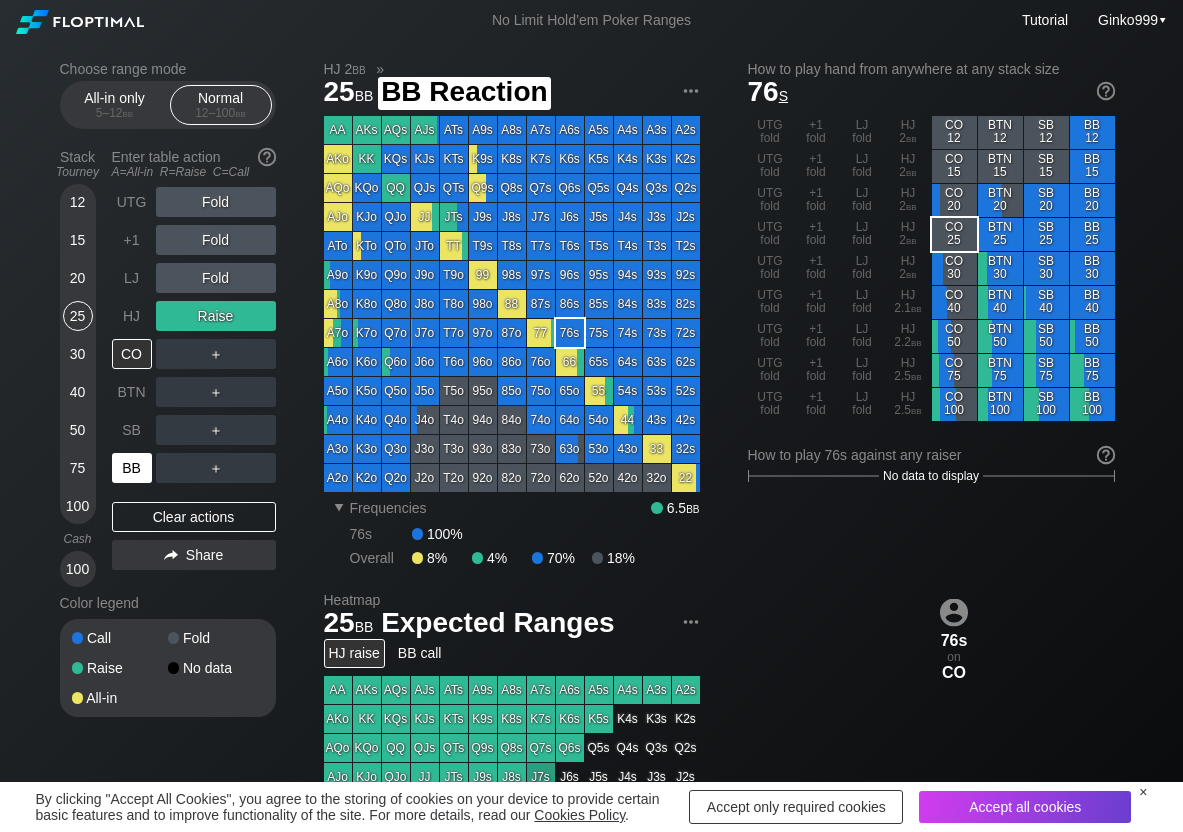 click on "BB" at bounding box center [132, 468] 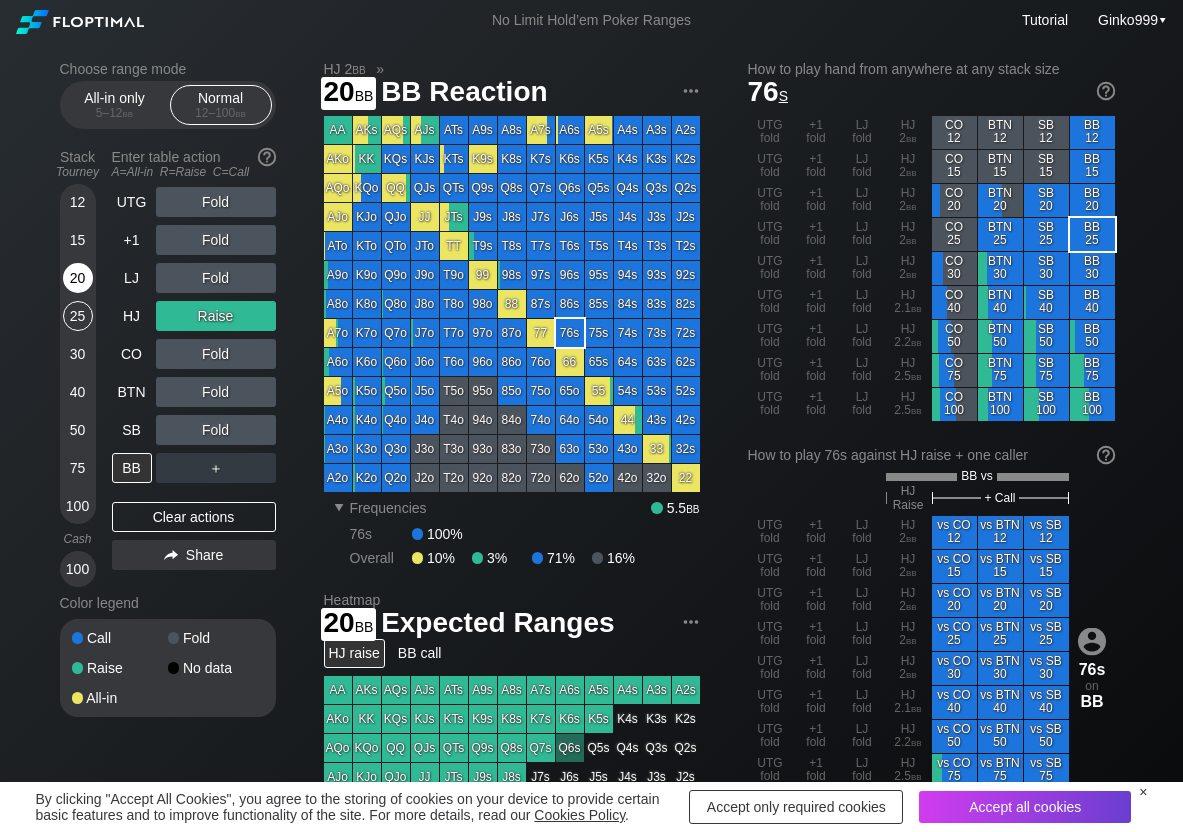 click on "20" at bounding box center [78, 278] 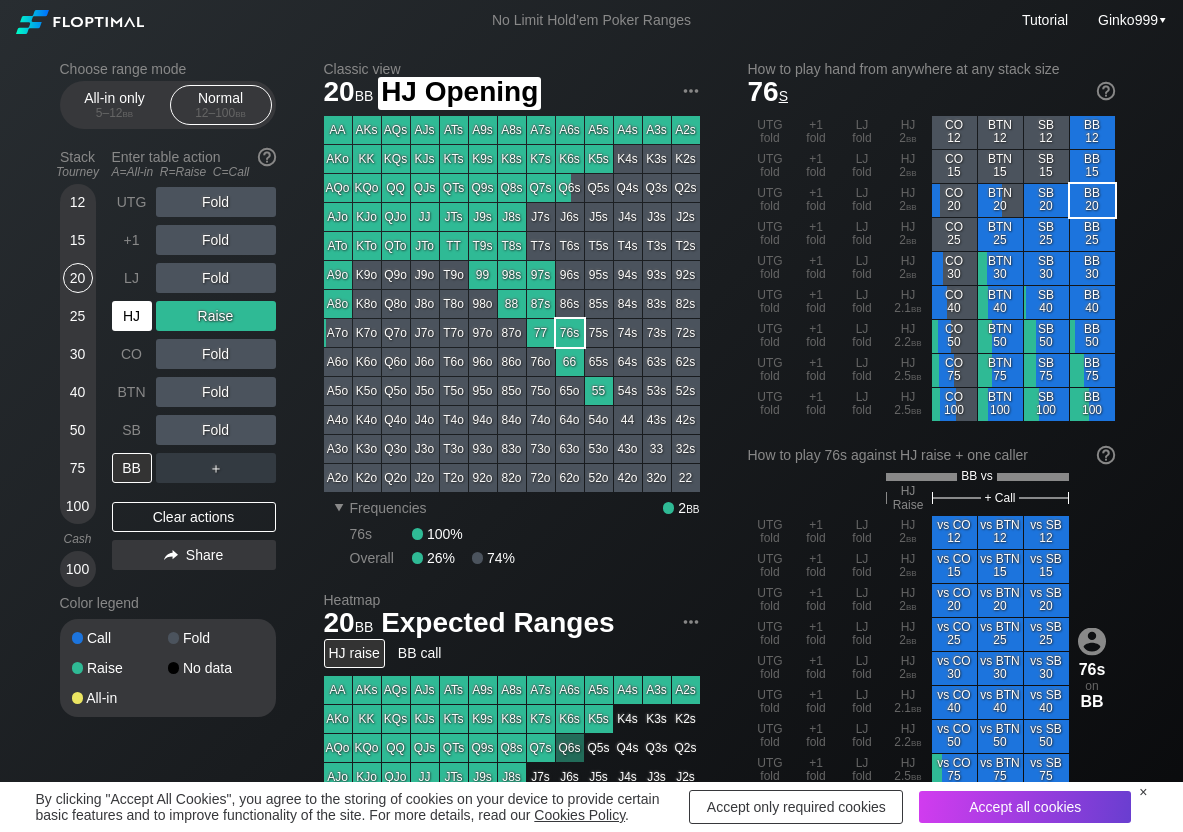 click on "HJ" at bounding box center [132, 316] 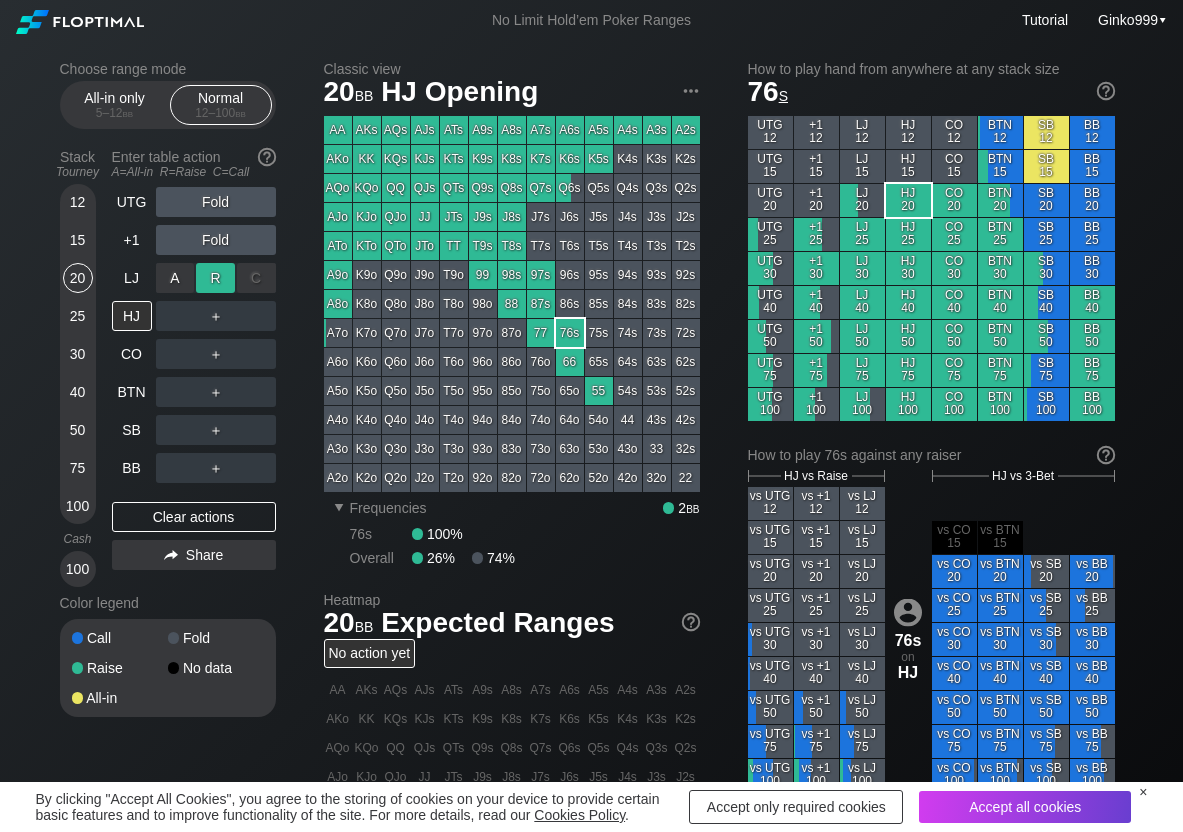 click on "R ✕" at bounding box center (215, 278) 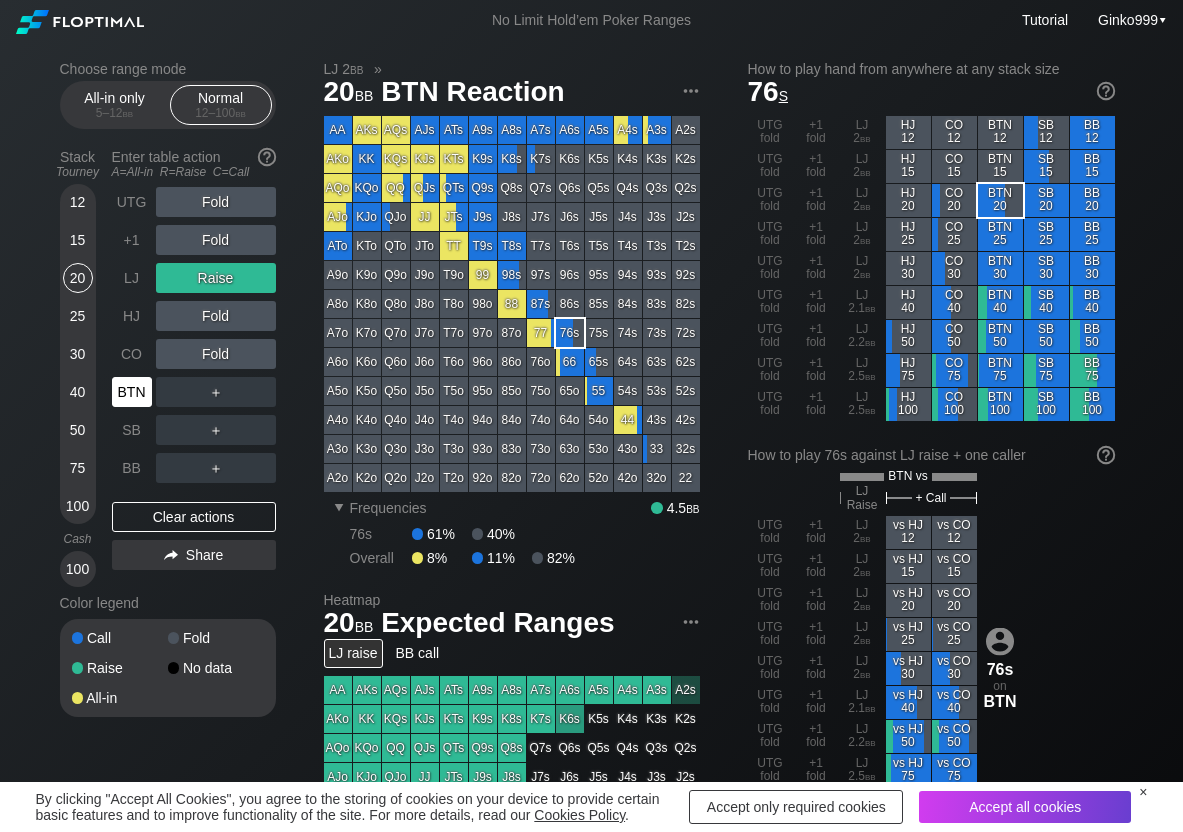 click on "BTN" at bounding box center [132, 392] 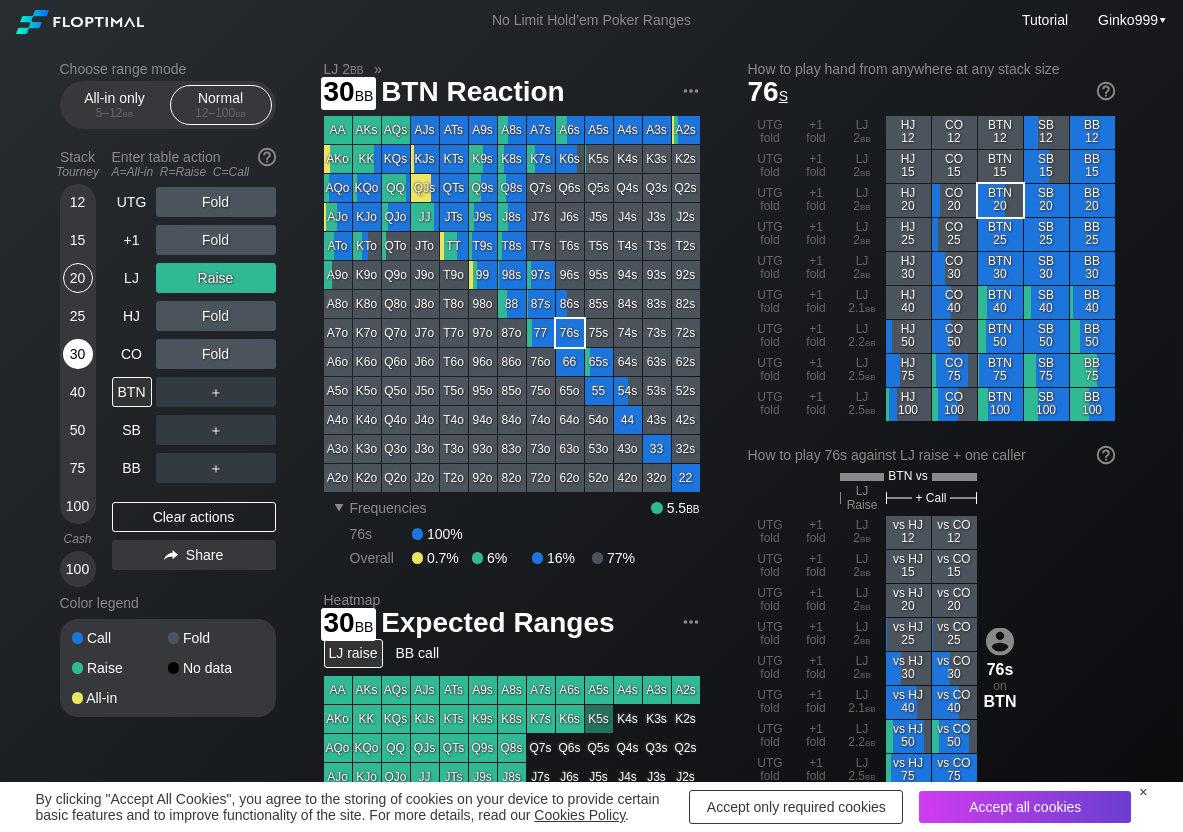click on "30" at bounding box center (78, 354) 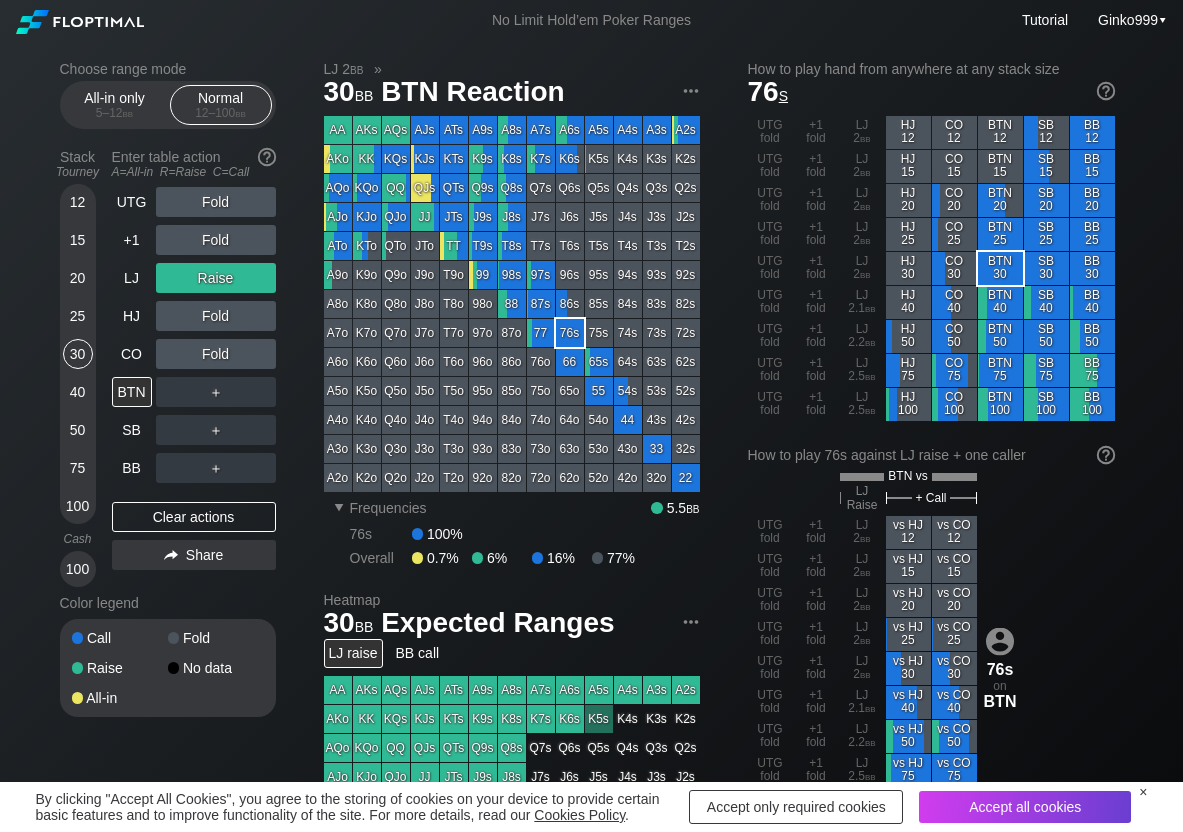 scroll, scrollTop: 100, scrollLeft: 0, axis: vertical 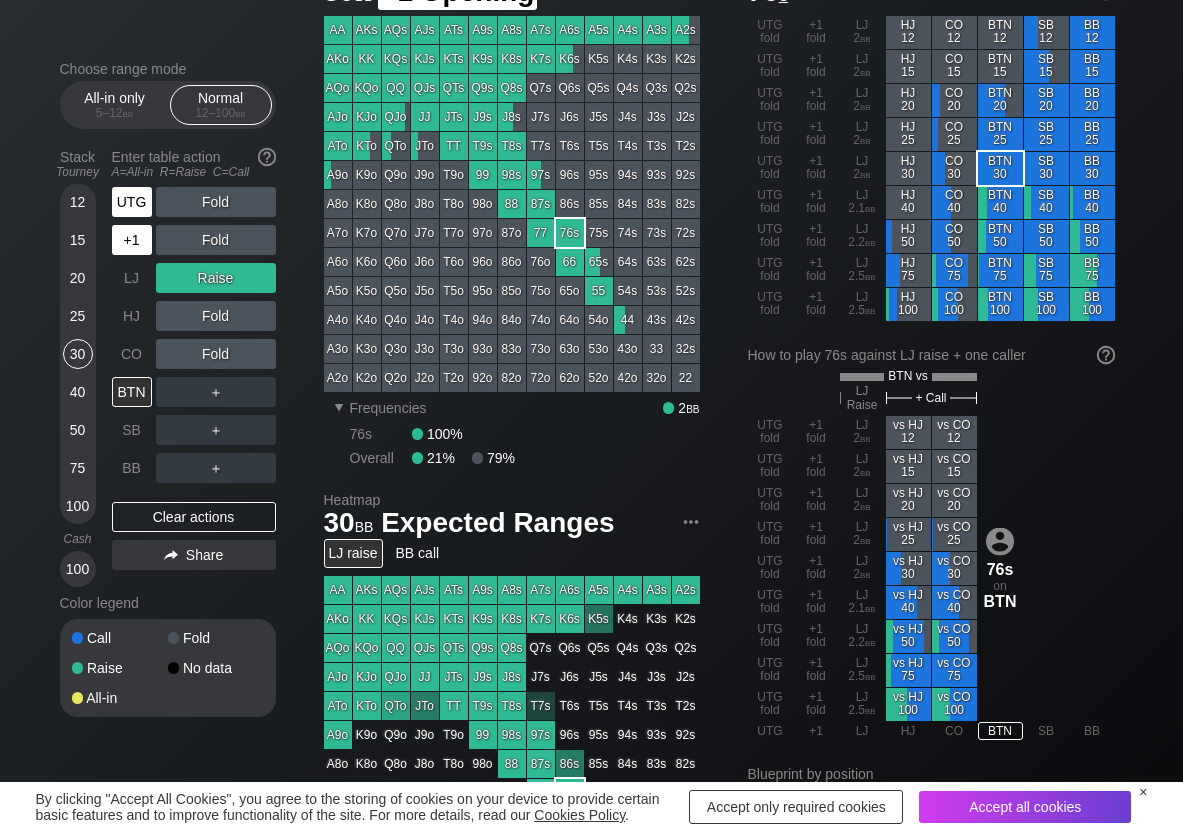 click on "UTG" at bounding box center (132, 202) 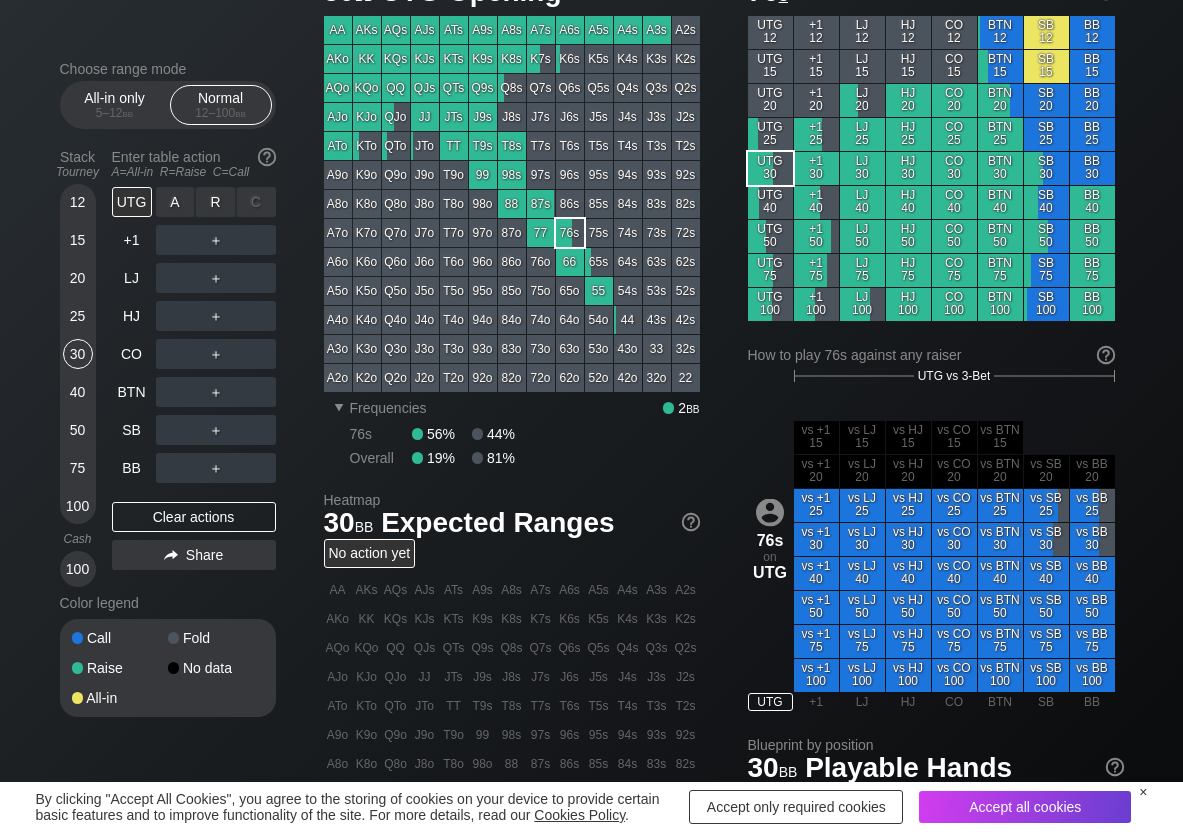 drag, startPoint x: 213, startPoint y: 204, endPoint x: 156, endPoint y: 356, distance: 162.33607 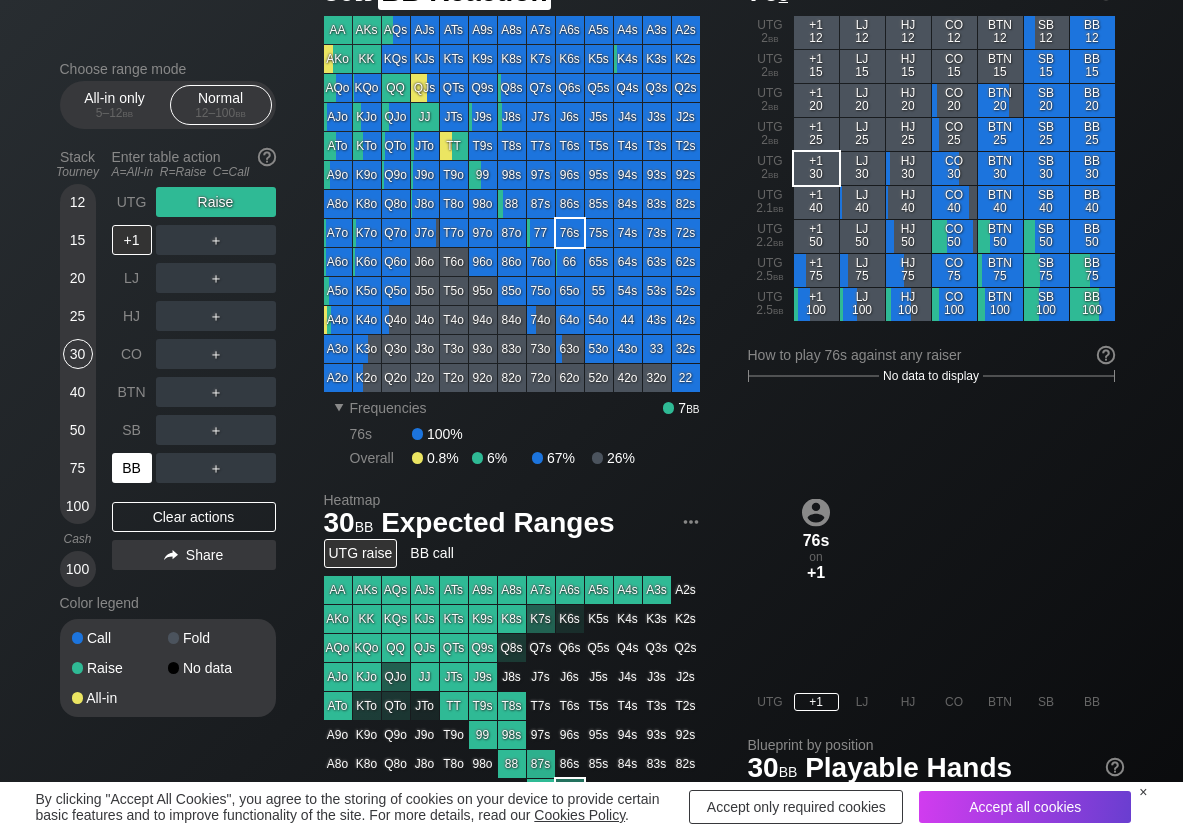 click on "BB" at bounding box center (132, 468) 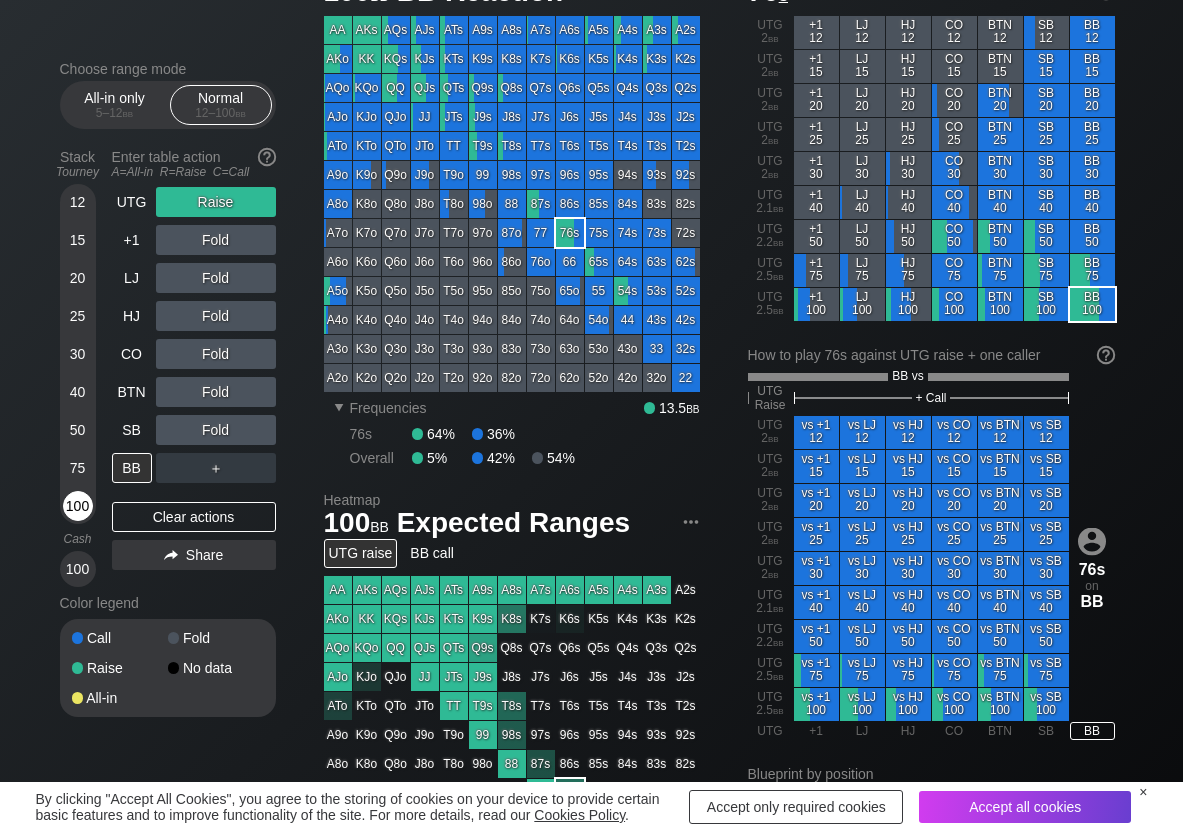 click on "100" at bounding box center (78, 506) 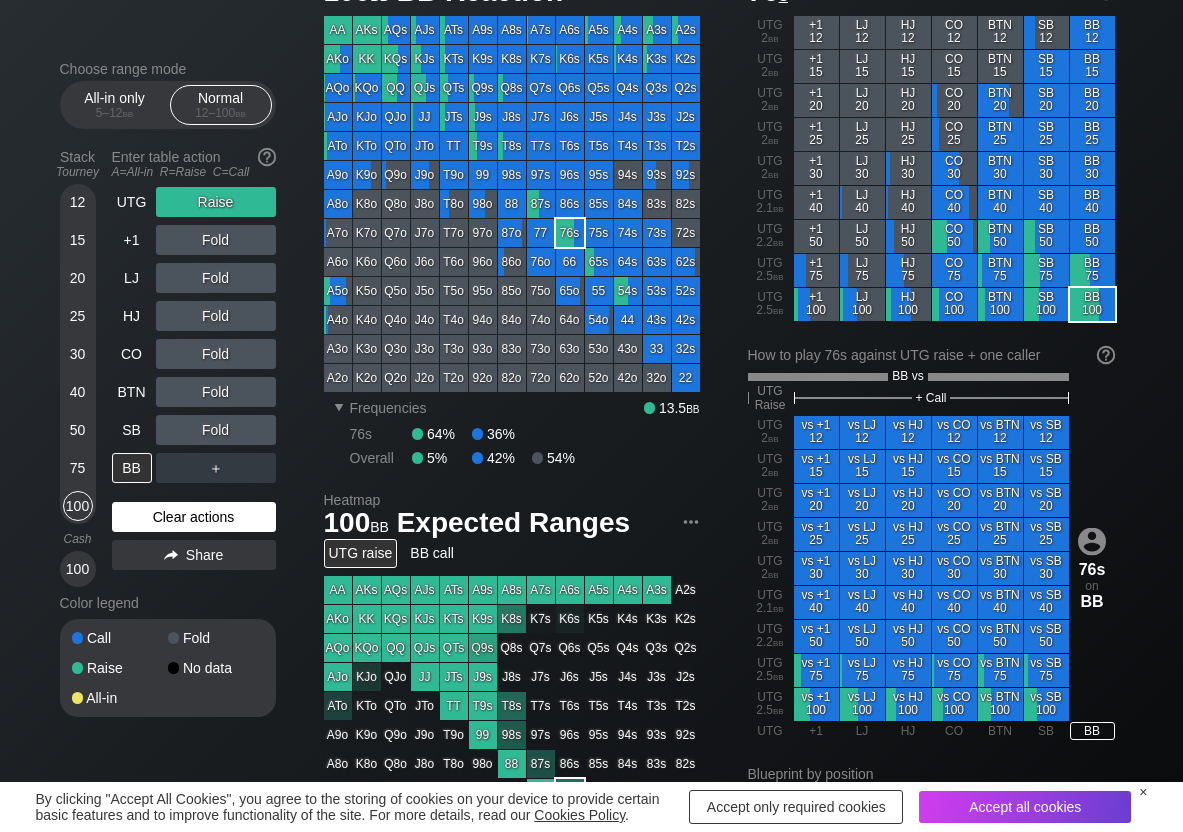 click on "Clear actions" at bounding box center (194, 517) 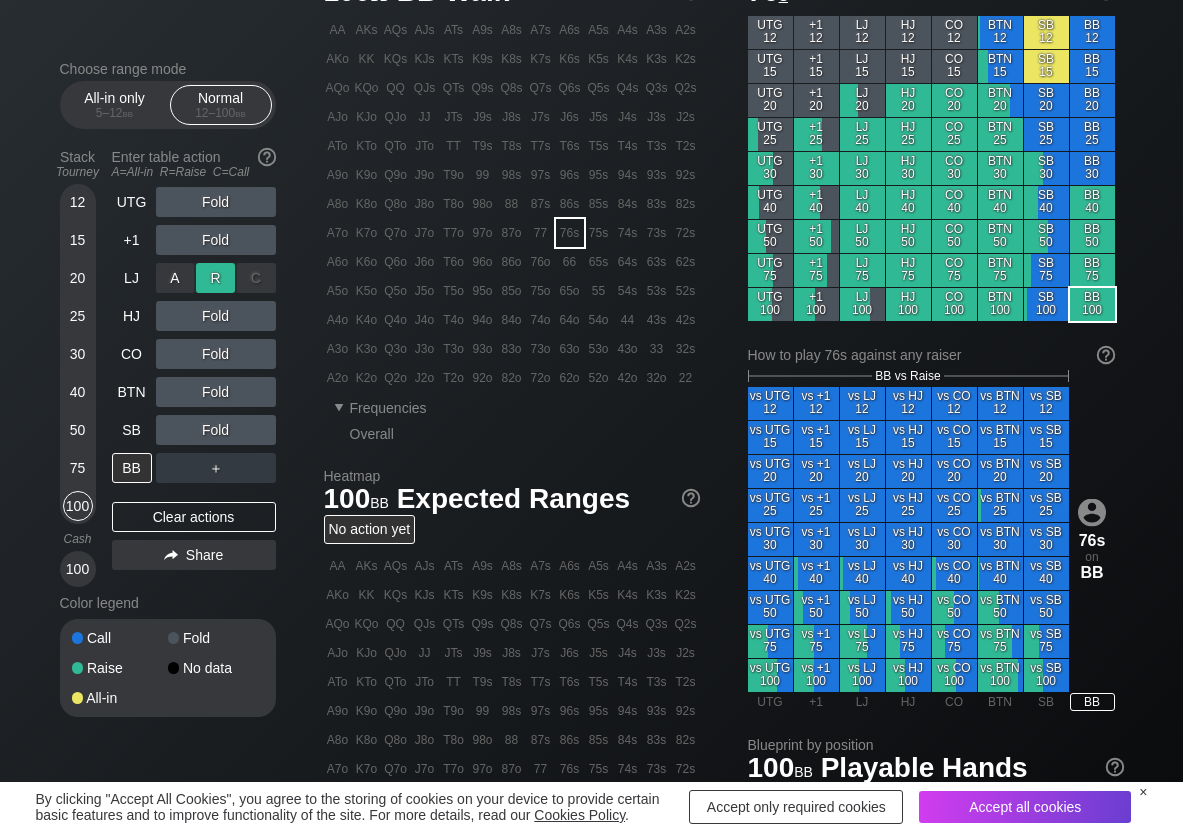 click on "R ✕" at bounding box center [215, 278] 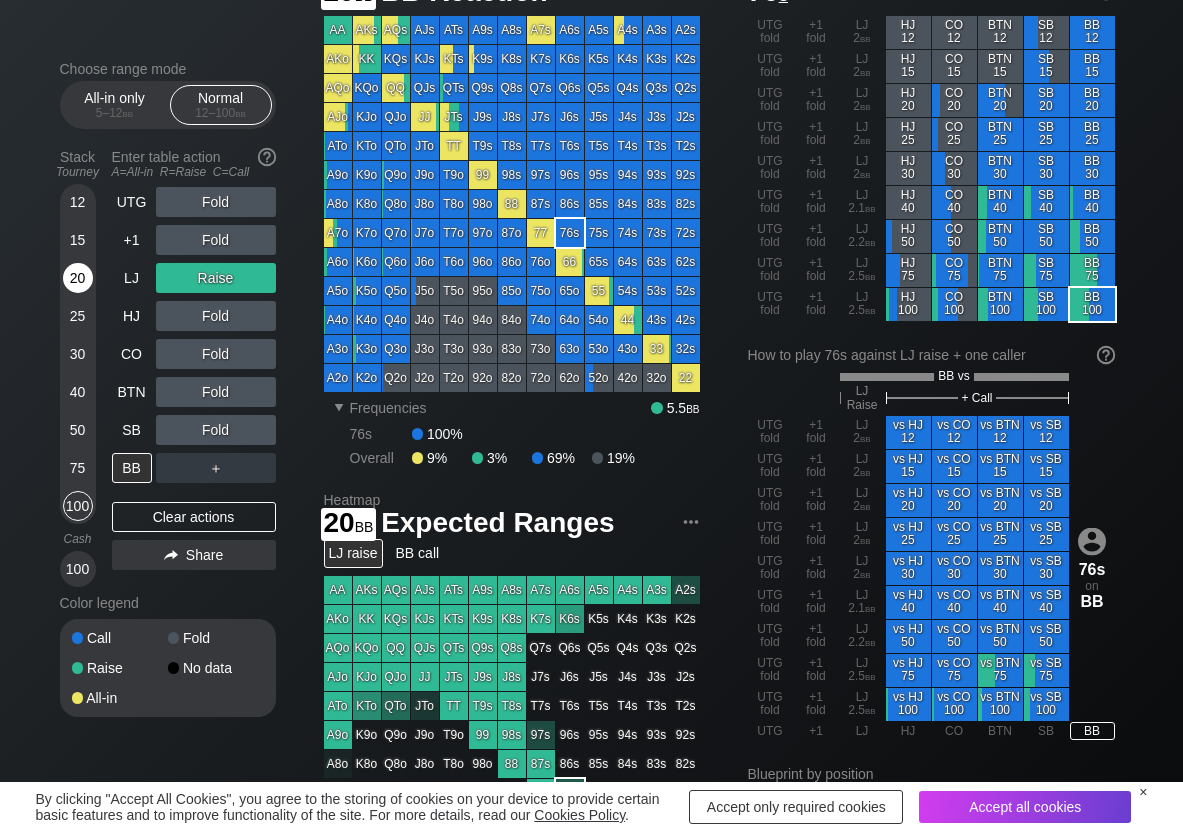 click on "20" at bounding box center (78, 278) 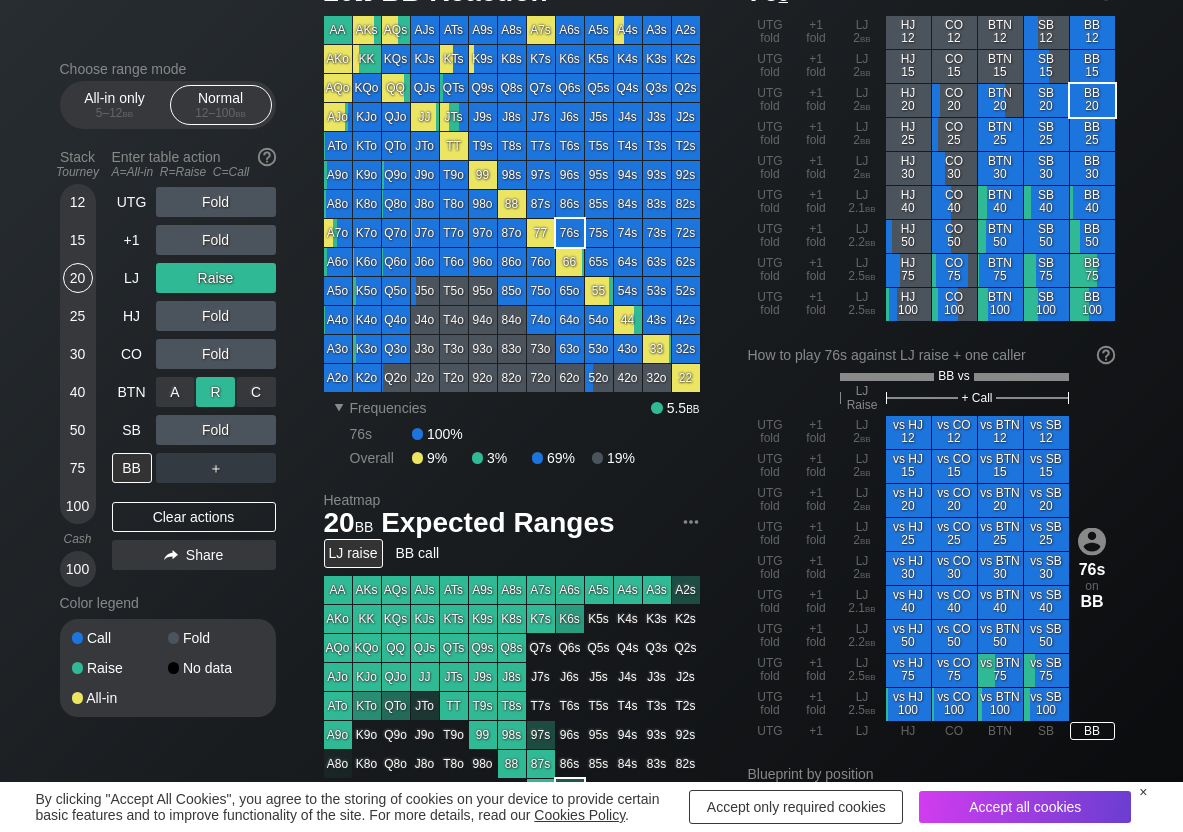 click on "R ✕" at bounding box center [215, 392] 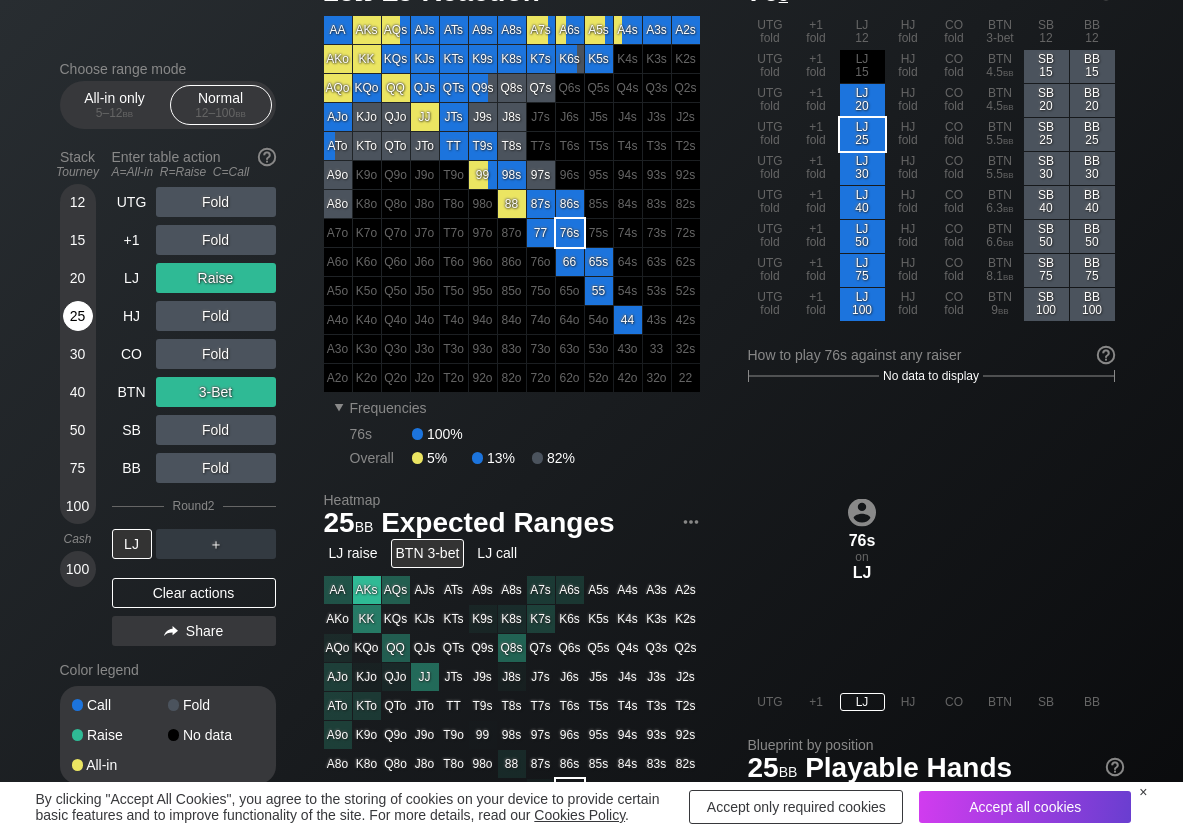 click on "25" at bounding box center [78, 316] 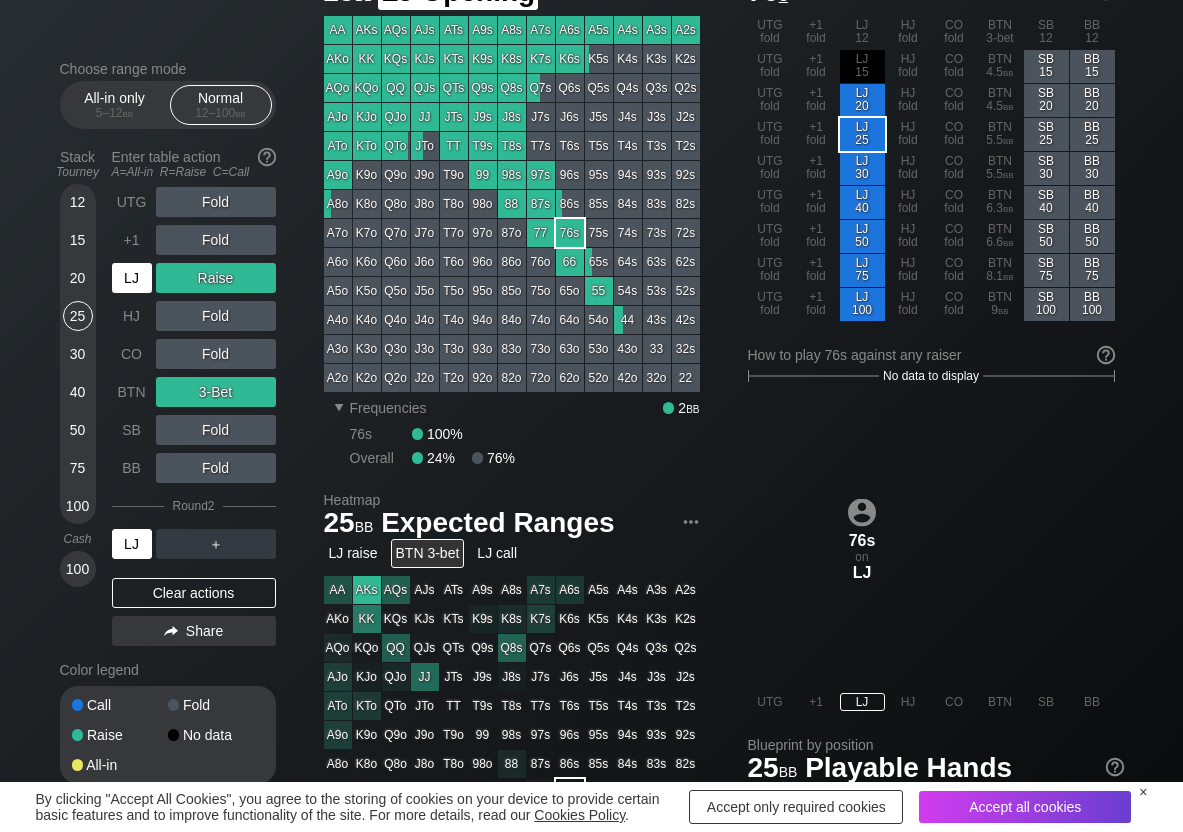 click on "LJ" at bounding box center [132, 278] 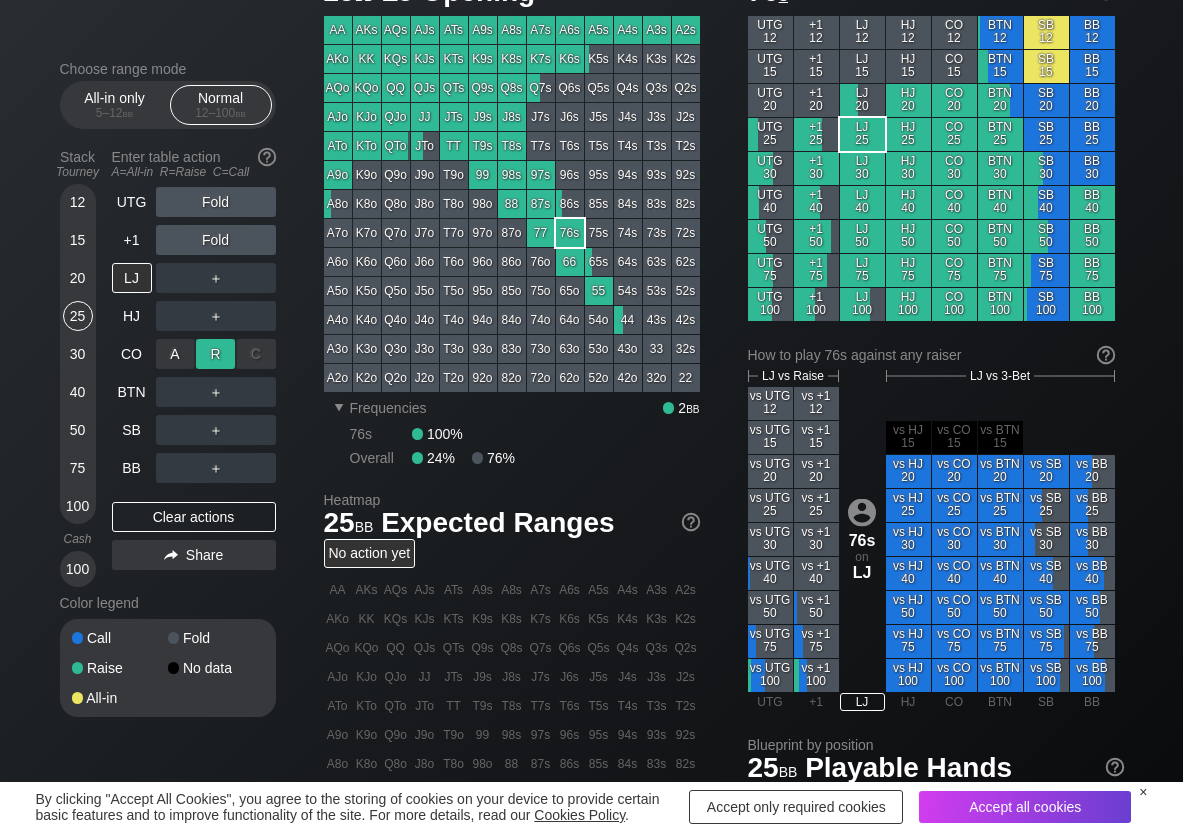 click on "R ✕" at bounding box center [215, 354] 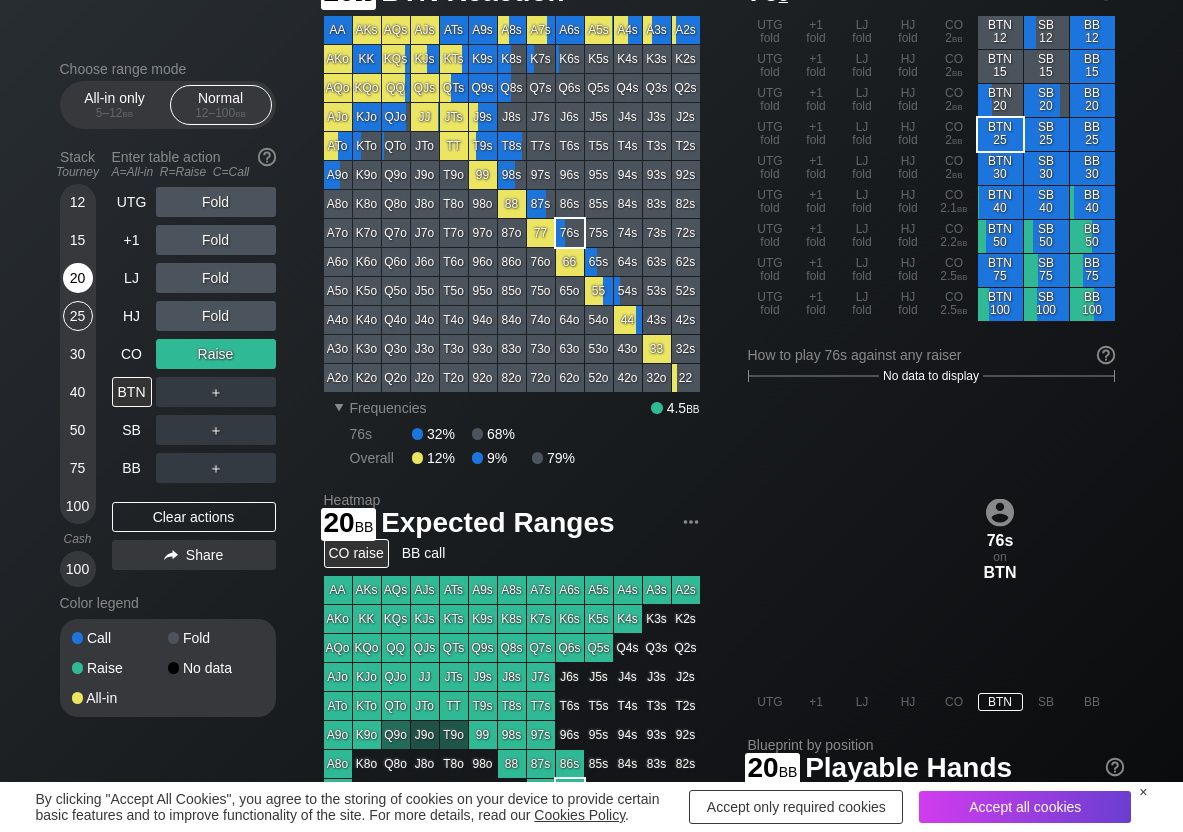 click on "20" at bounding box center [78, 278] 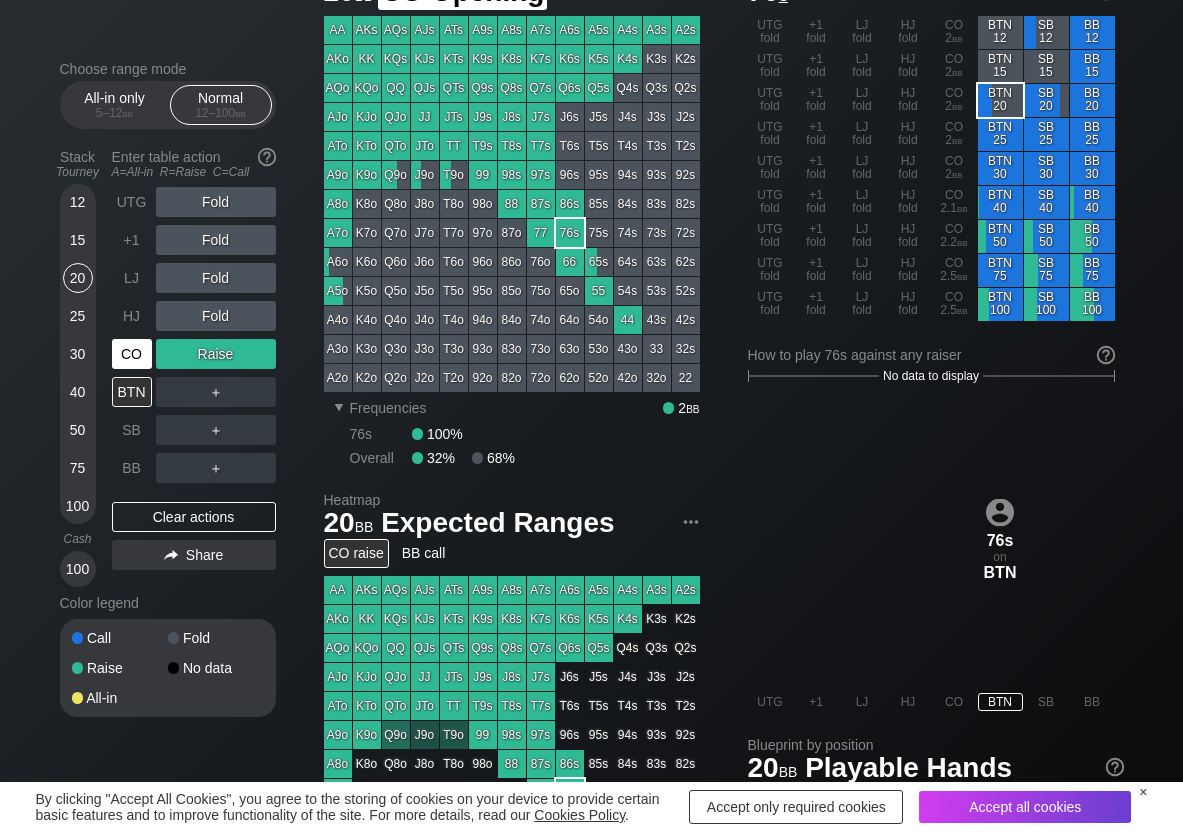 click on "CO" at bounding box center [132, 354] 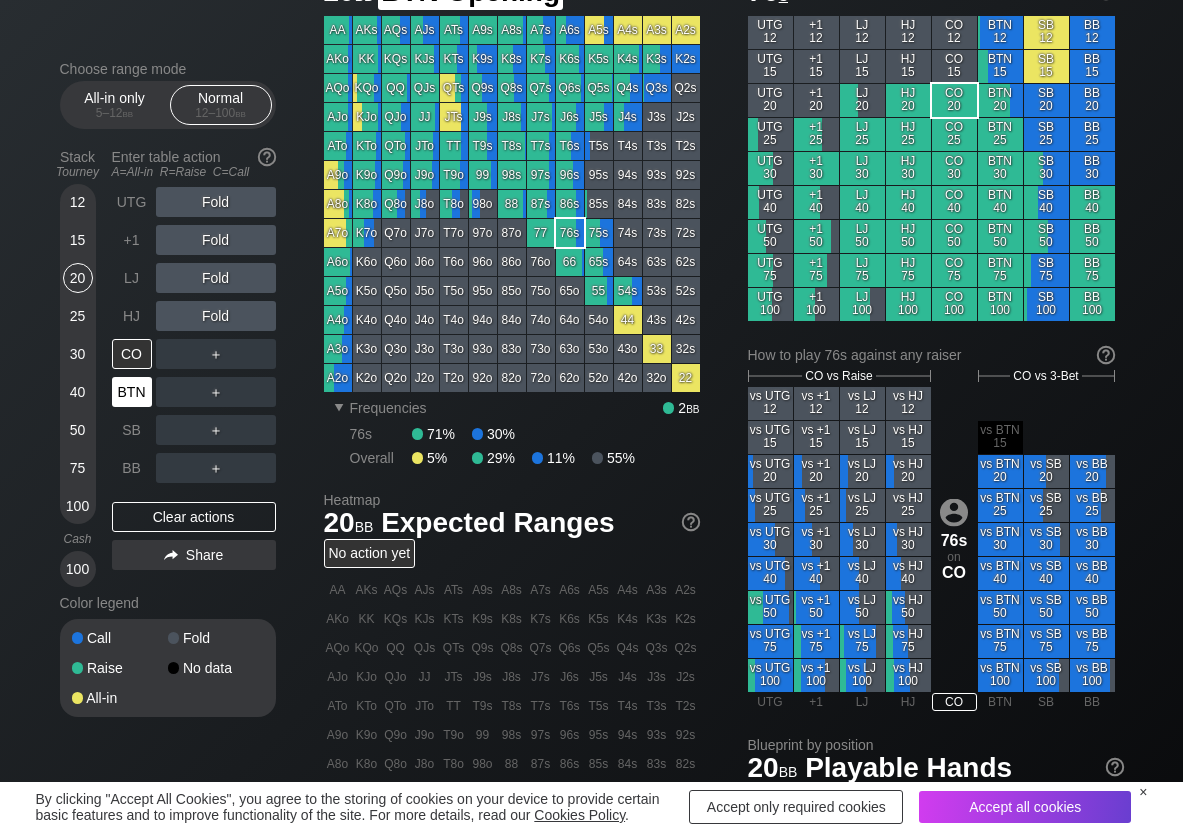 click on "BTN" at bounding box center (132, 392) 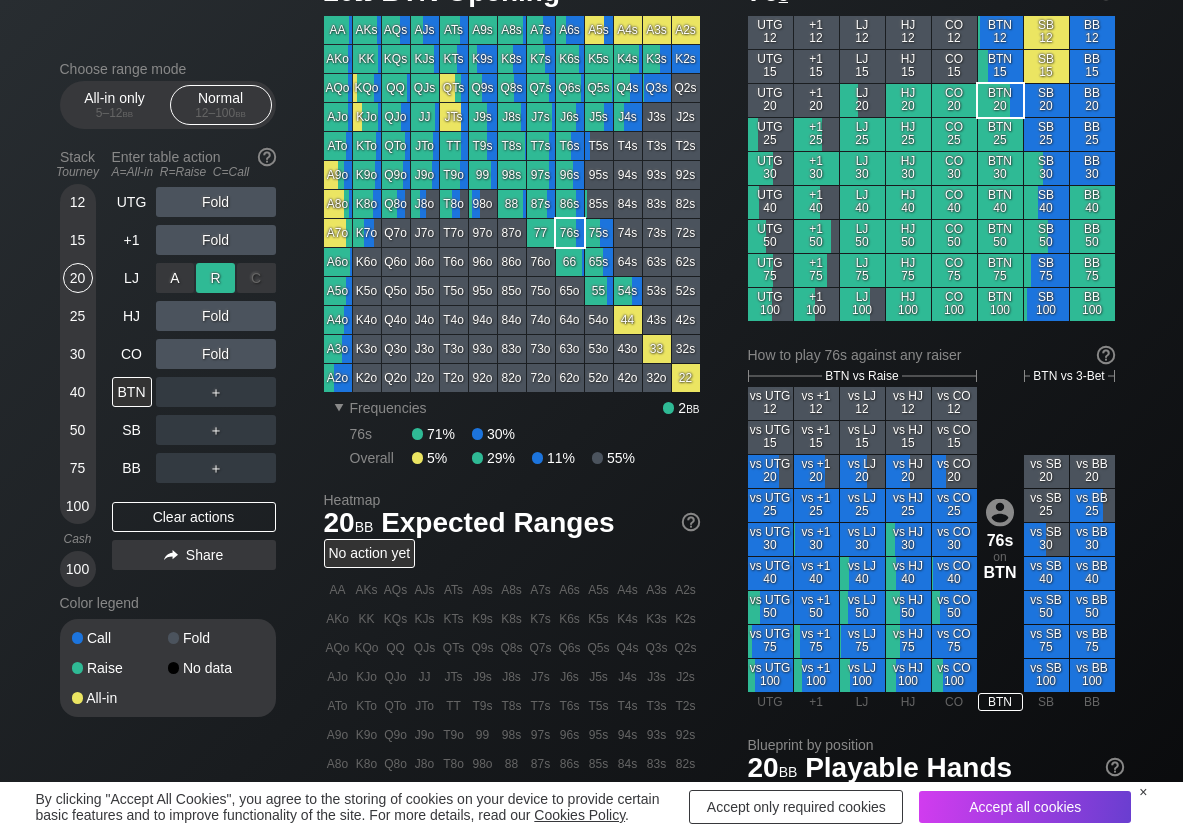 click on "R ✕" at bounding box center [215, 278] 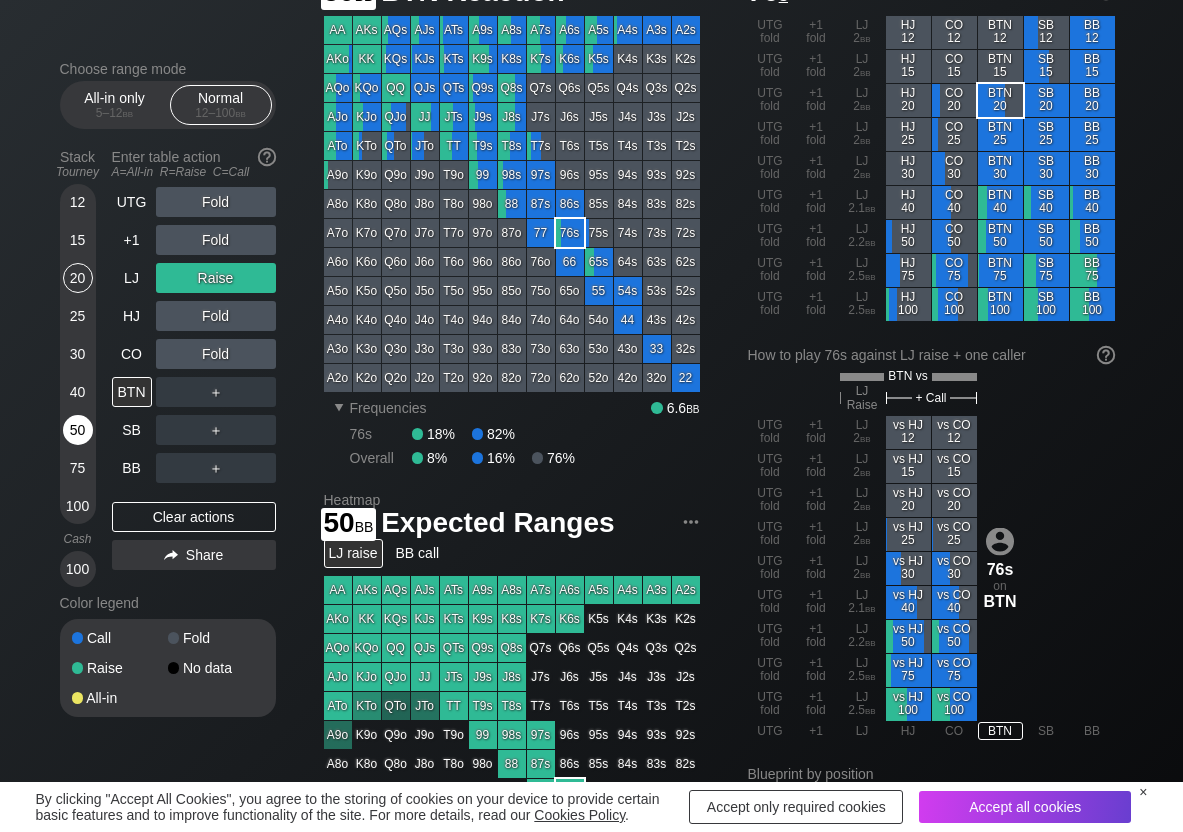 click on "50" at bounding box center [78, 430] 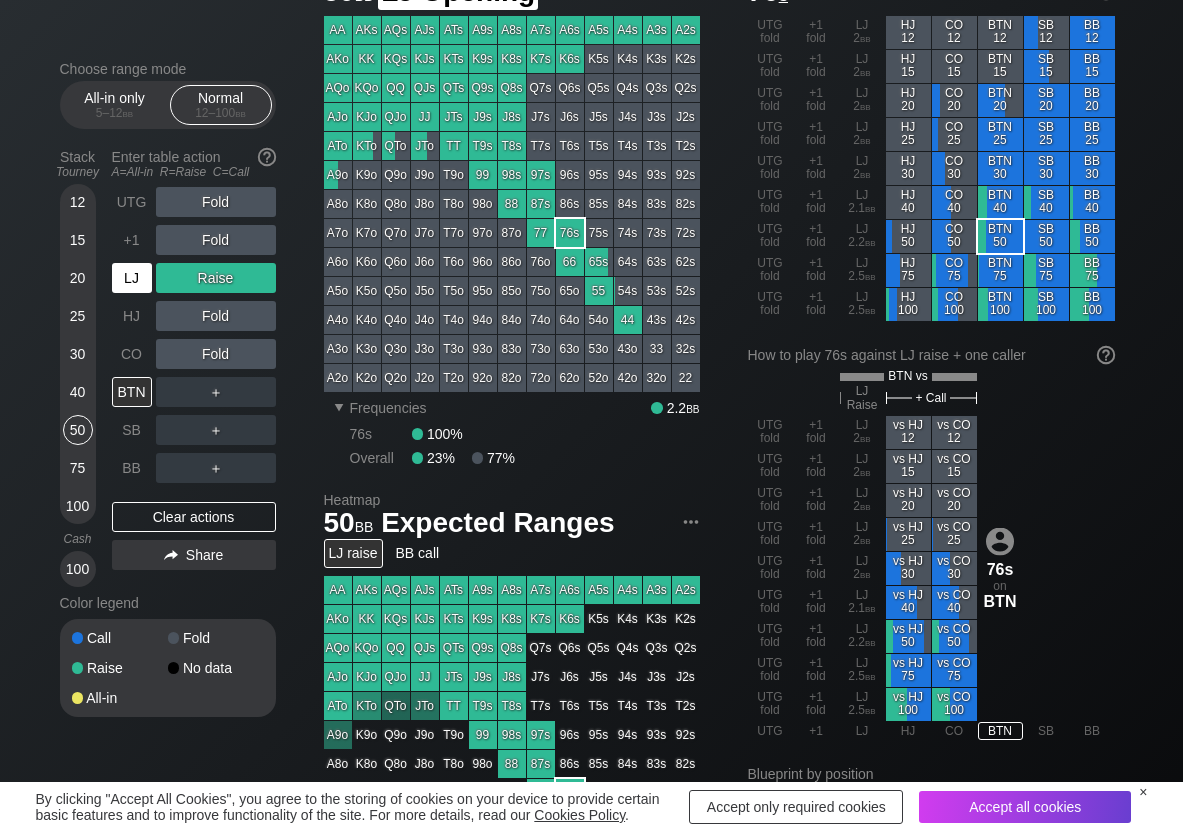 click on "LJ" at bounding box center [132, 278] 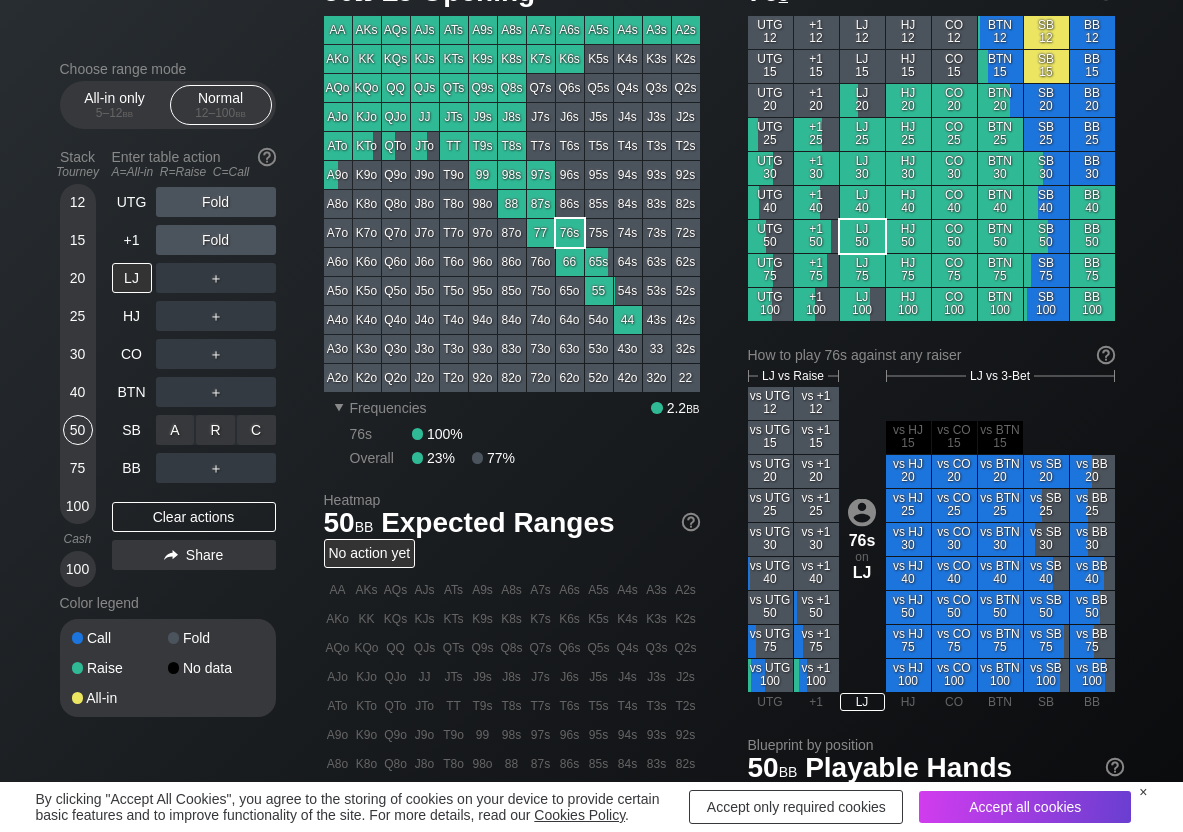 drag, startPoint x: 252, startPoint y: 429, endPoint x: 199, endPoint y: 398, distance: 61.400326 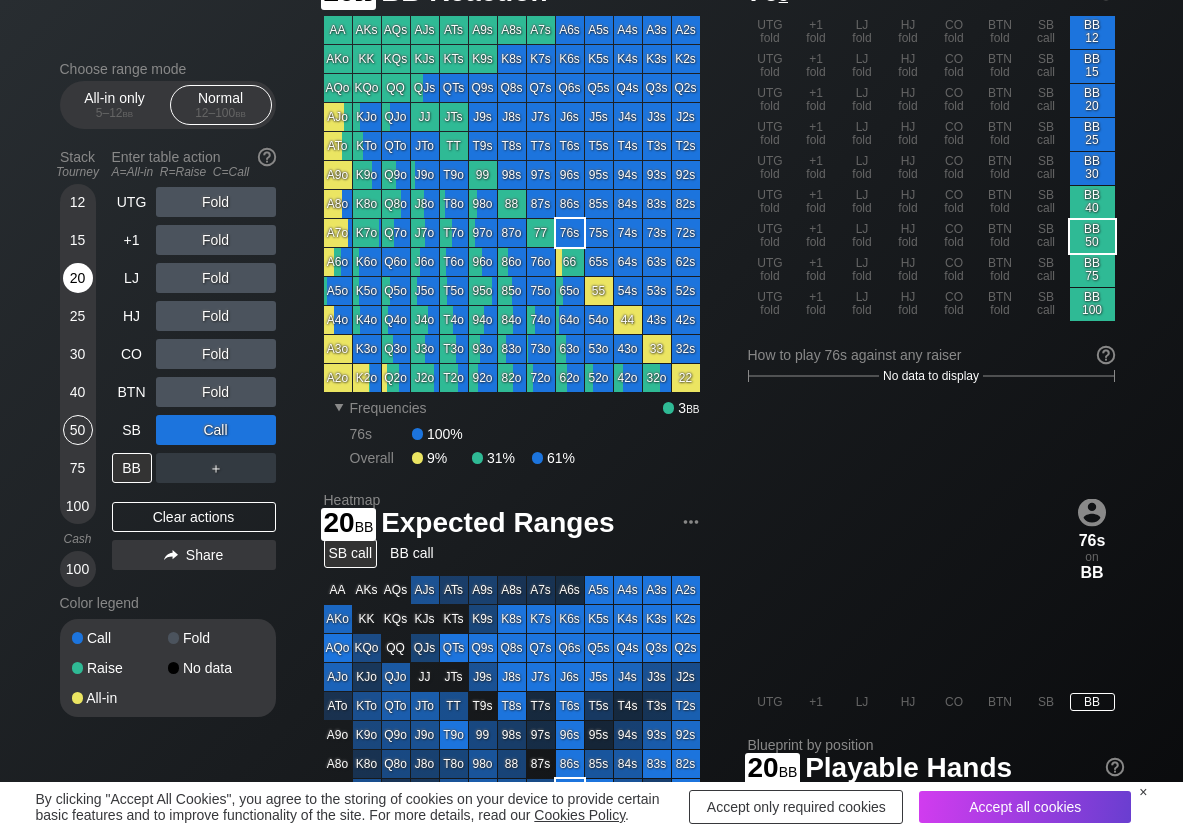 click on "20" at bounding box center [78, 278] 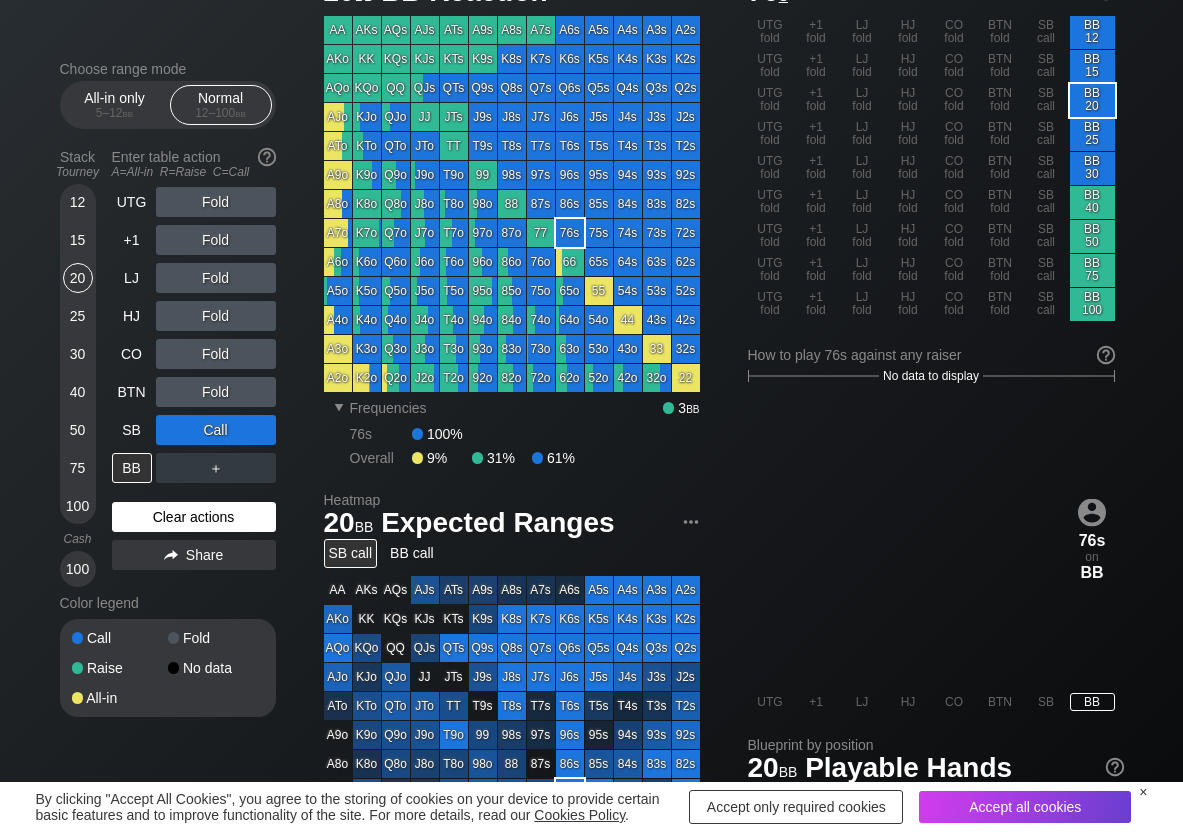 click on "Clear actions" at bounding box center (194, 517) 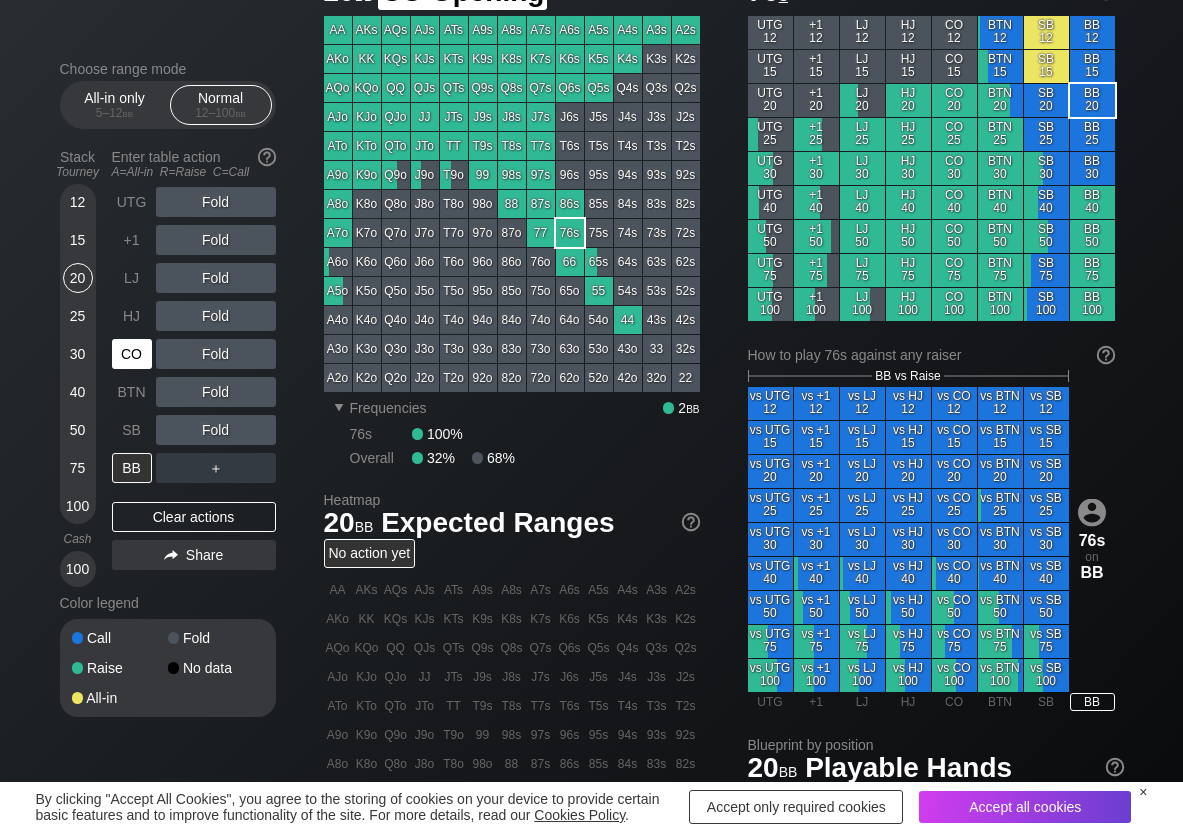 click on "CO" at bounding box center (132, 354) 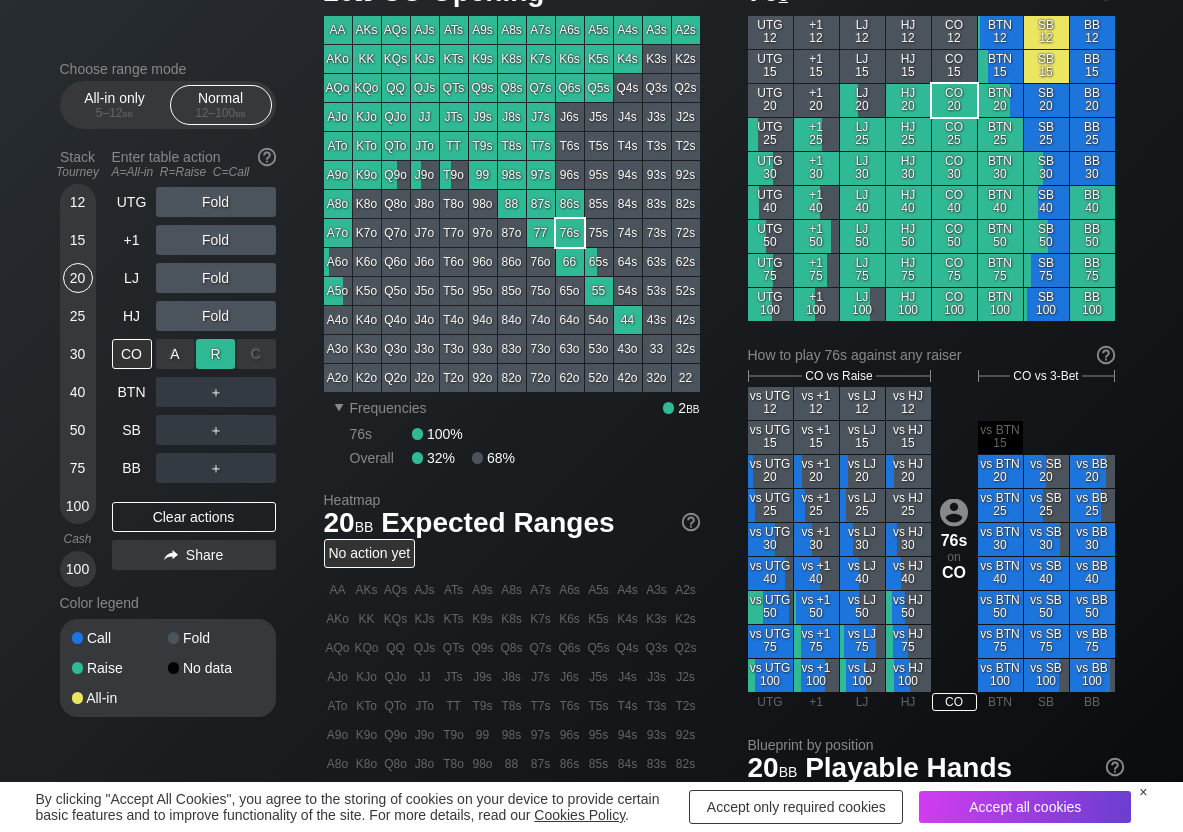 drag, startPoint x: 217, startPoint y: 346, endPoint x: 200, endPoint y: 366, distance: 26.24881 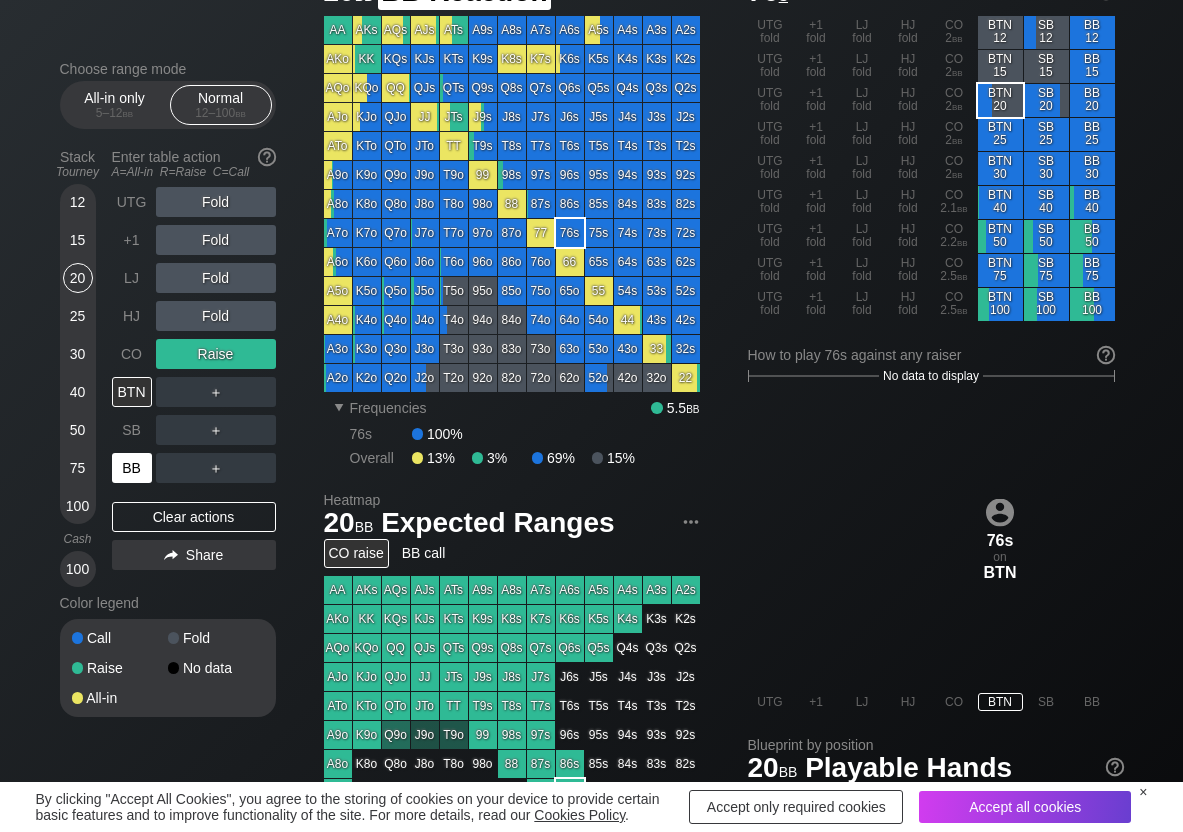click on "BB" at bounding box center (132, 468) 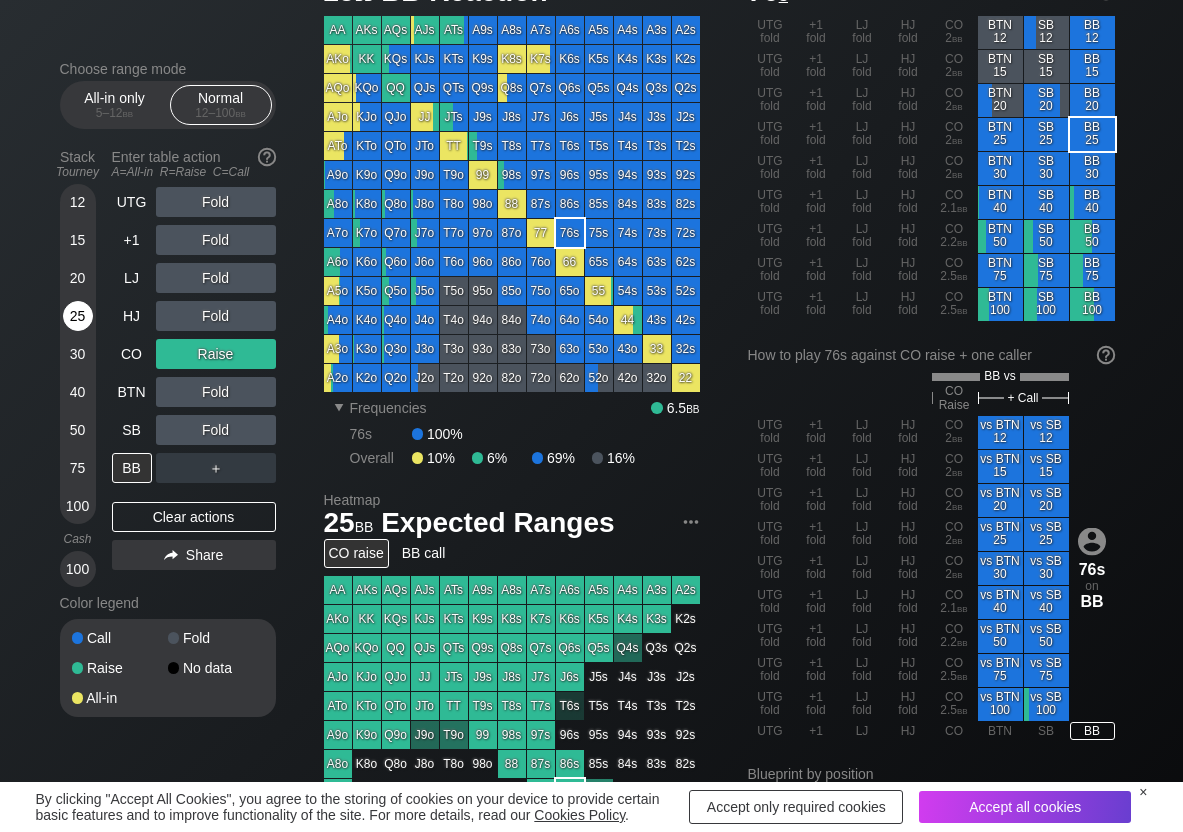 click on "25" at bounding box center (78, 316) 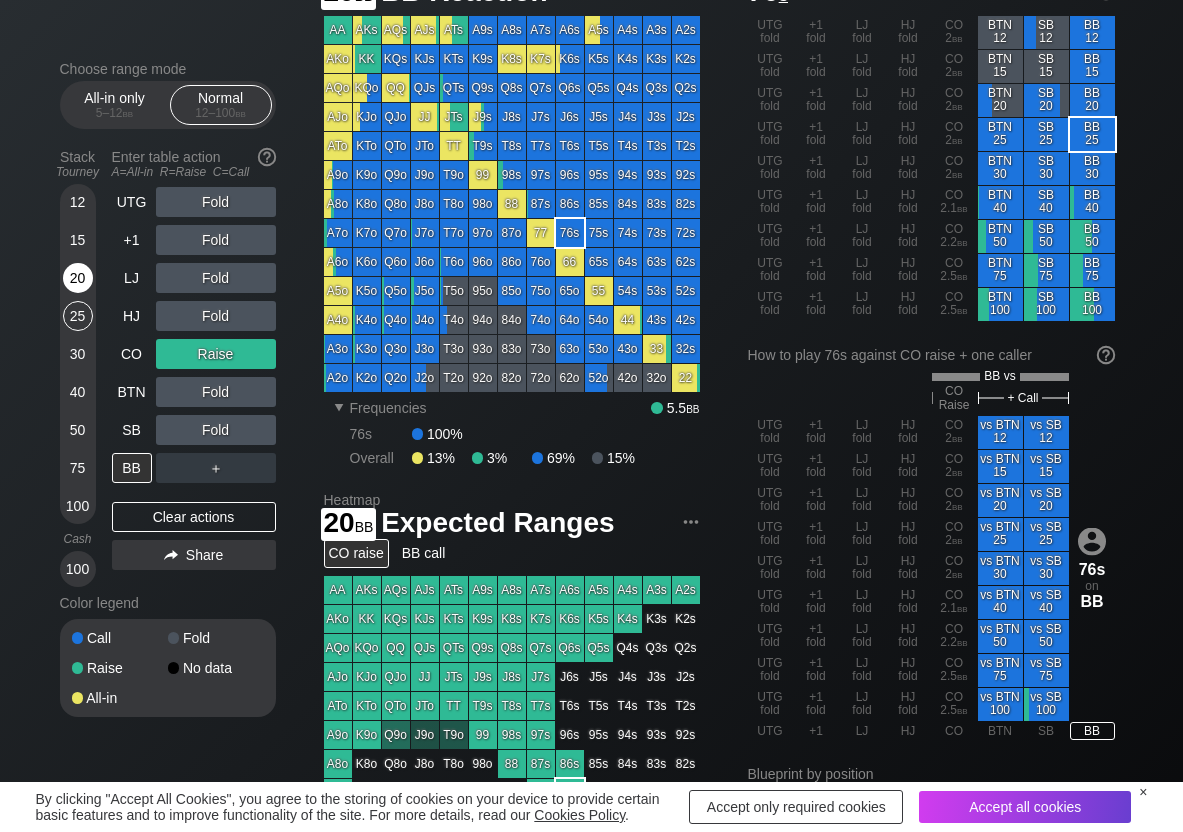 click on "20" at bounding box center (78, 278) 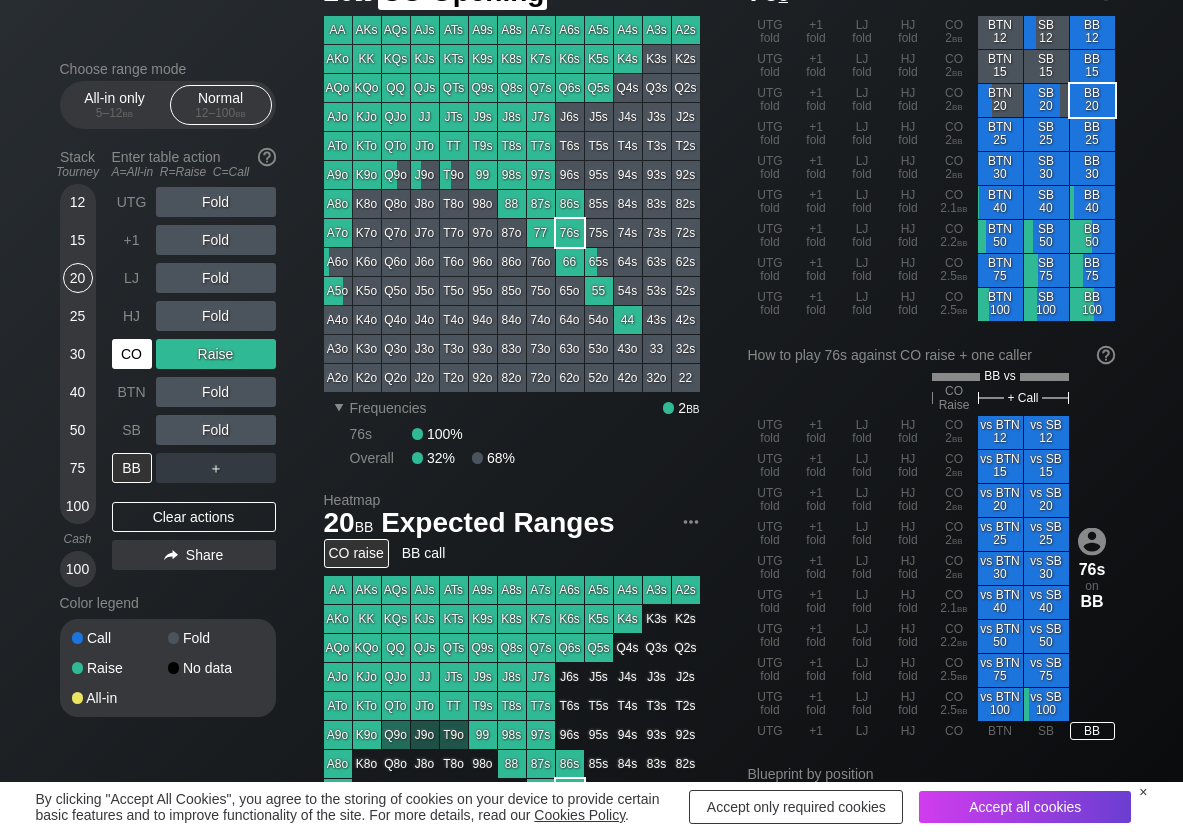 click on "CO" at bounding box center (132, 354) 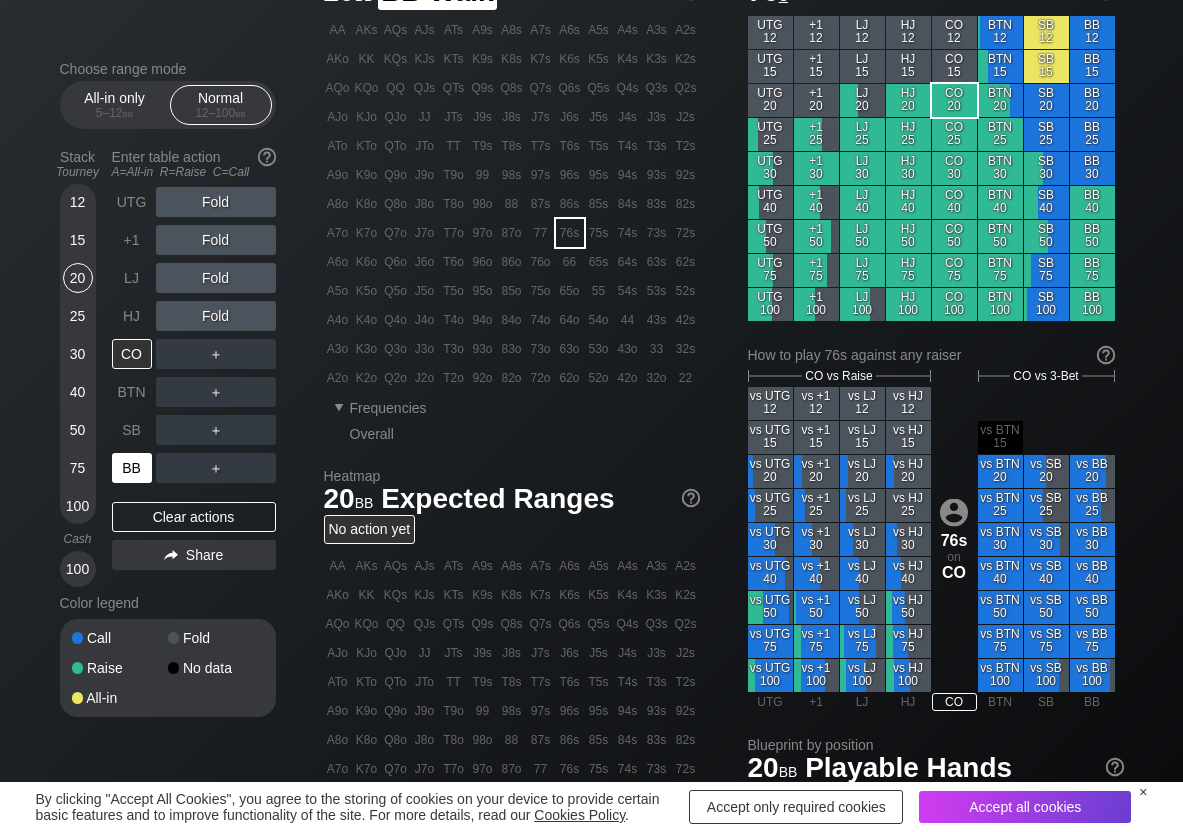 click on "BB" at bounding box center (132, 468) 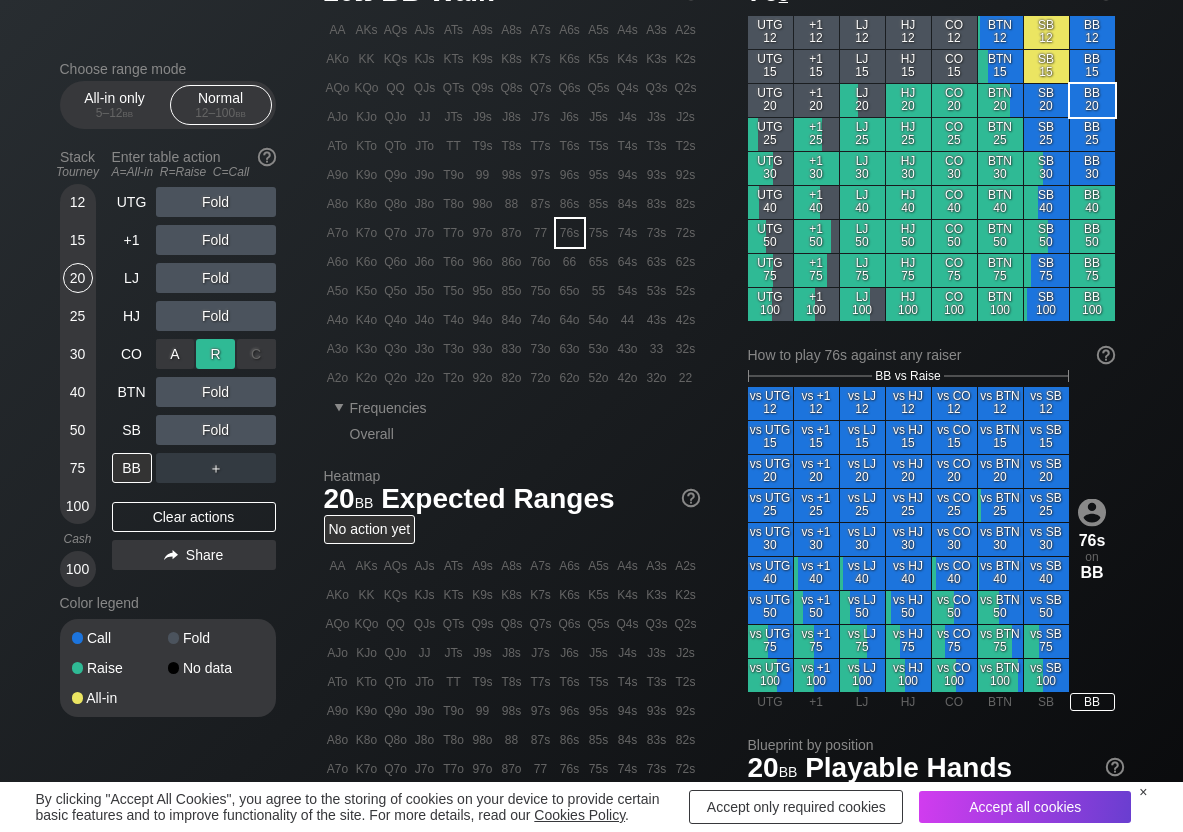 click on "R ✕" at bounding box center (215, 354) 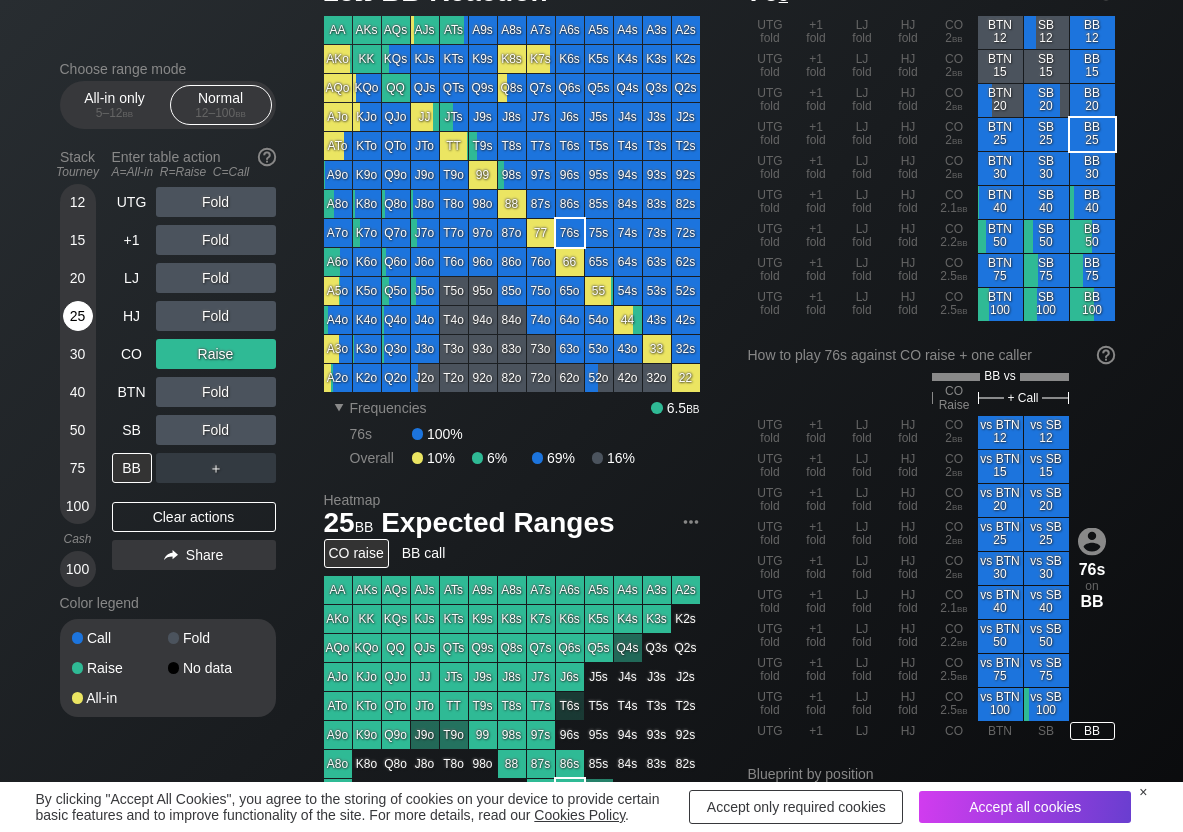 click on "25" at bounding box center [78, 316] 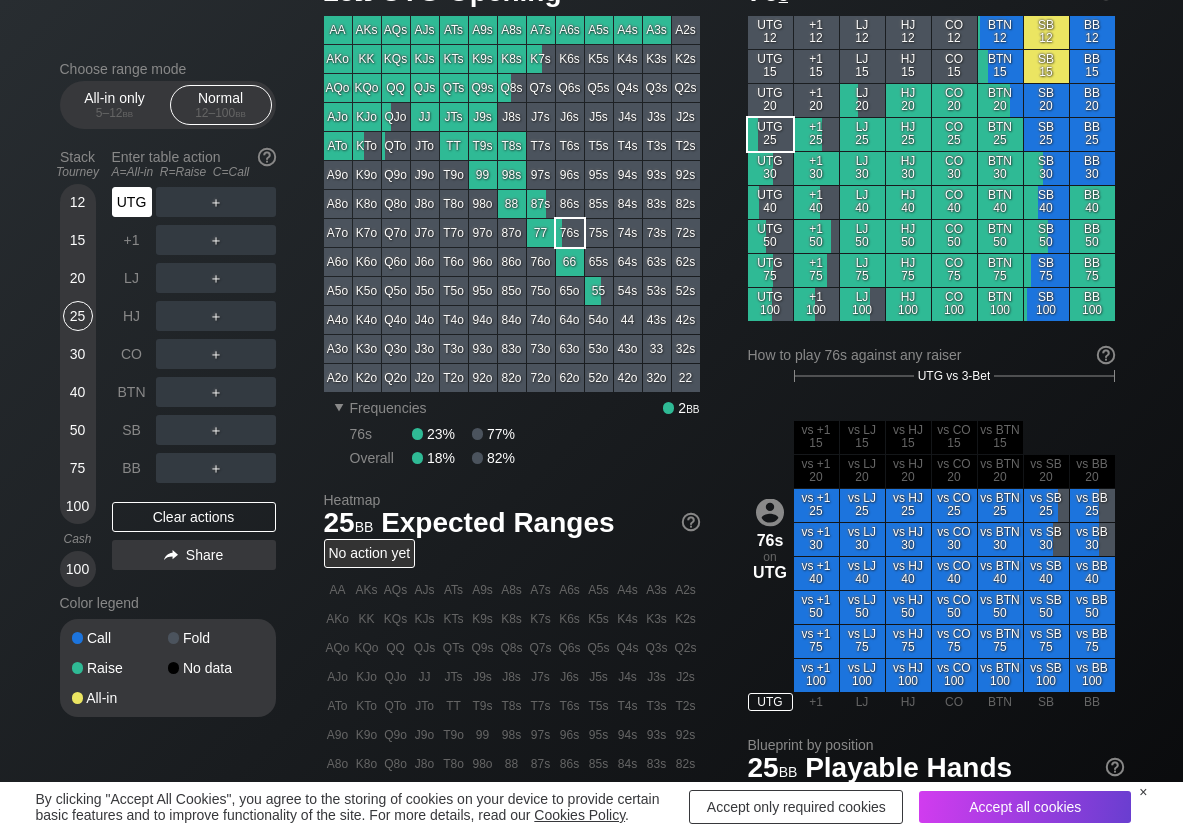 click on "UTG" at bounding box center (132, 202) 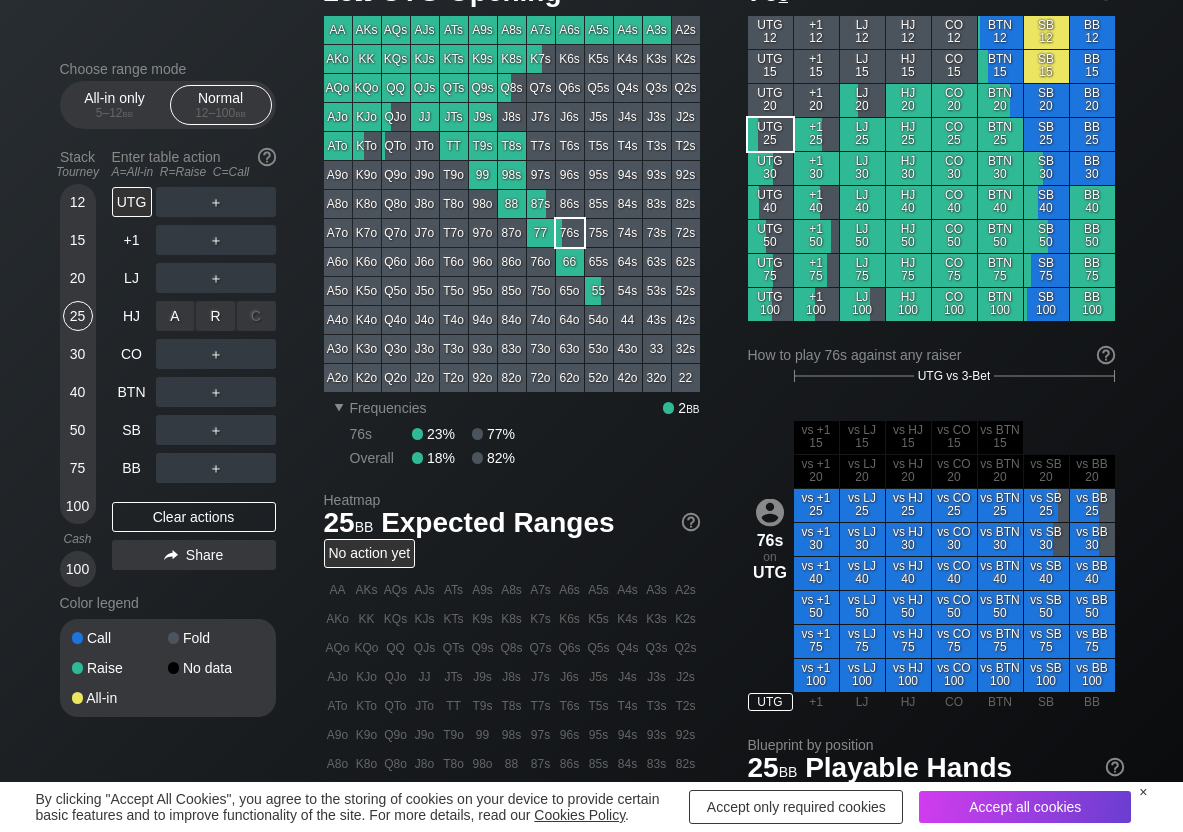 click on "R ✕" at bounding box center (215, 316) 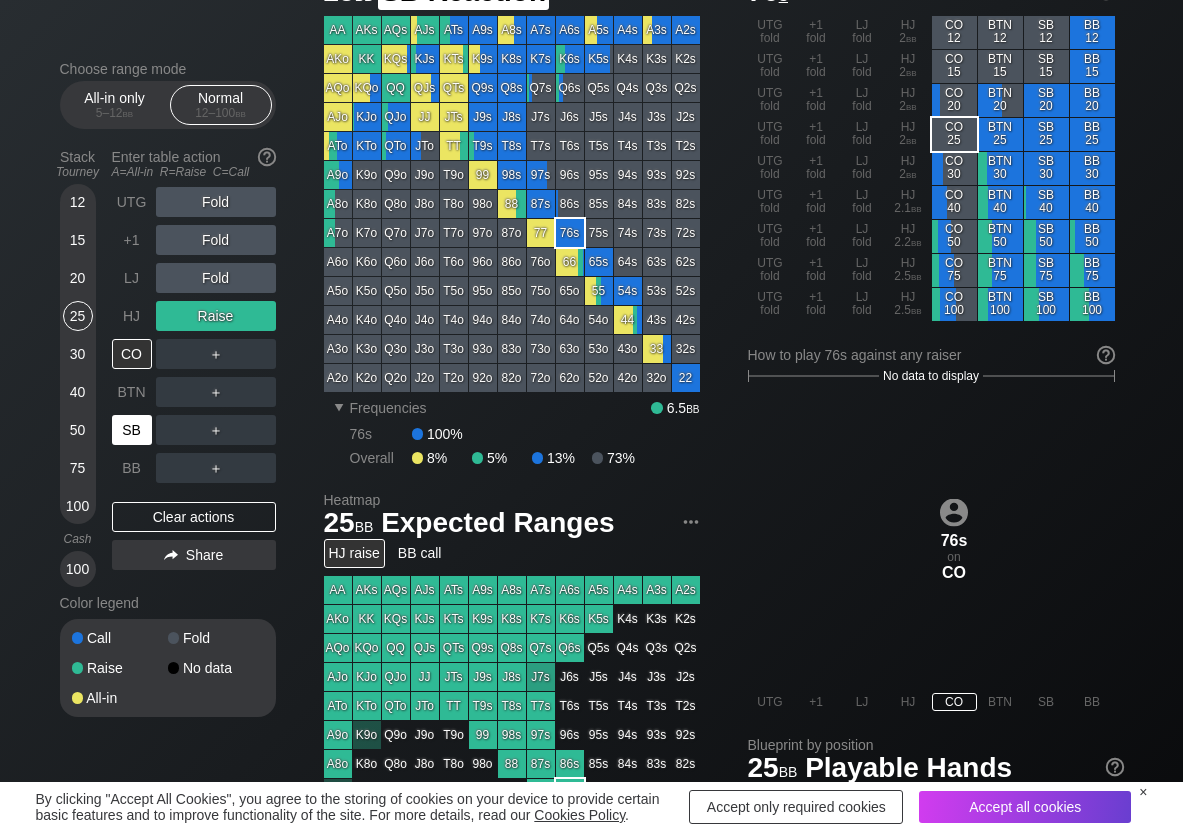 click on "SB" at bounding box center (132, 430) 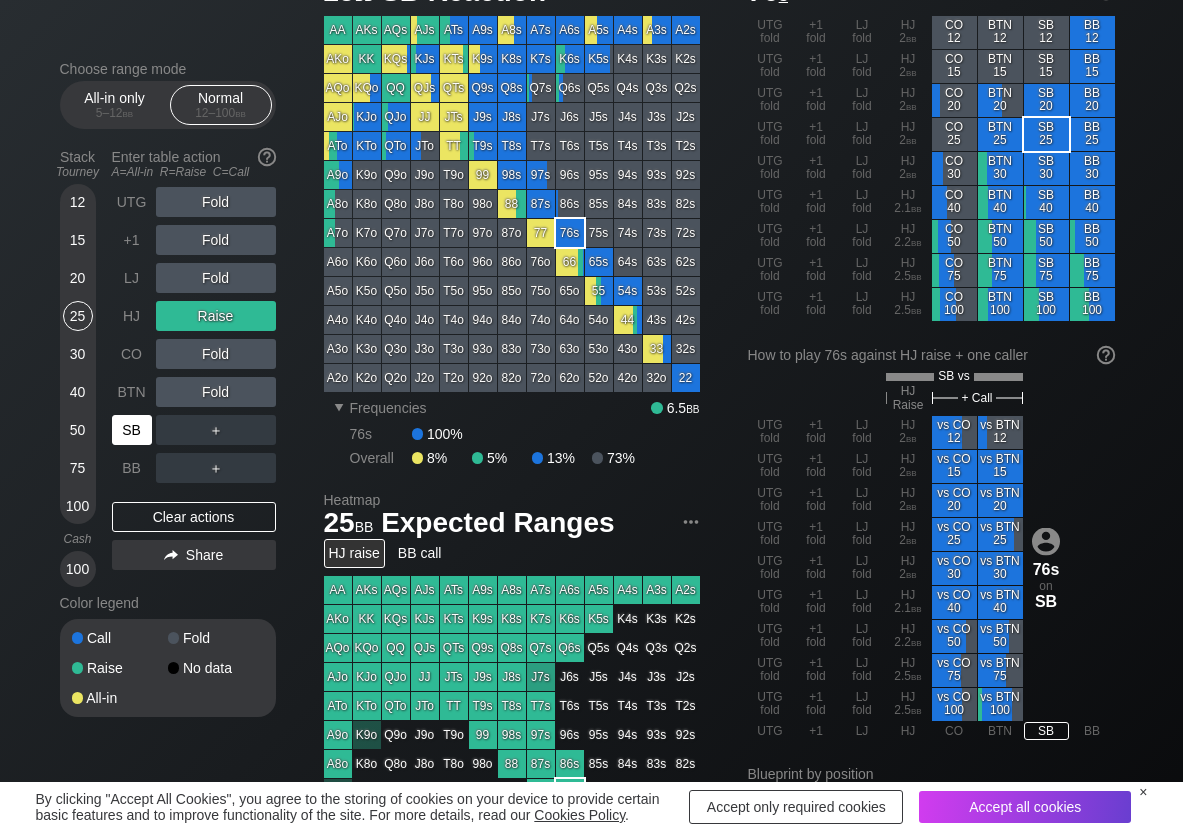 scroll, scrollTop: 0, scrollLeft: 0, axis: both 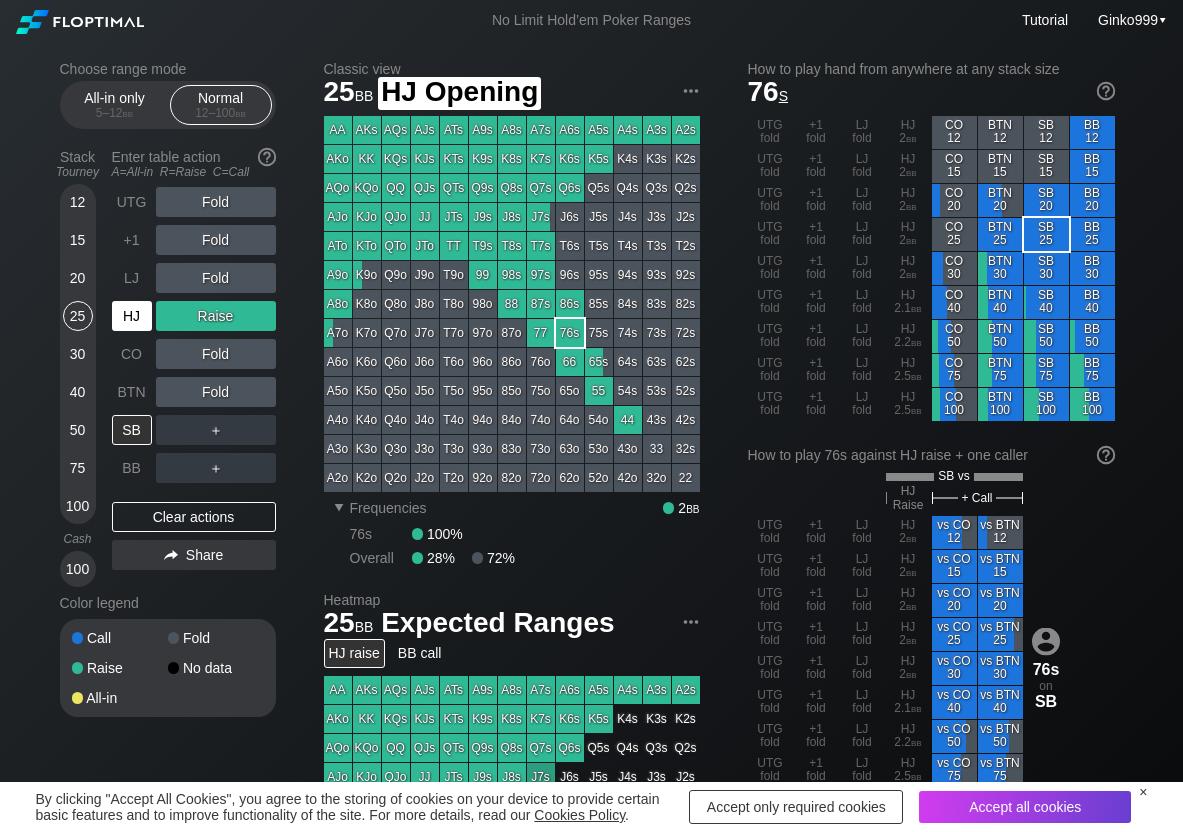 click on "HJ" at bounding box center [132, 316] 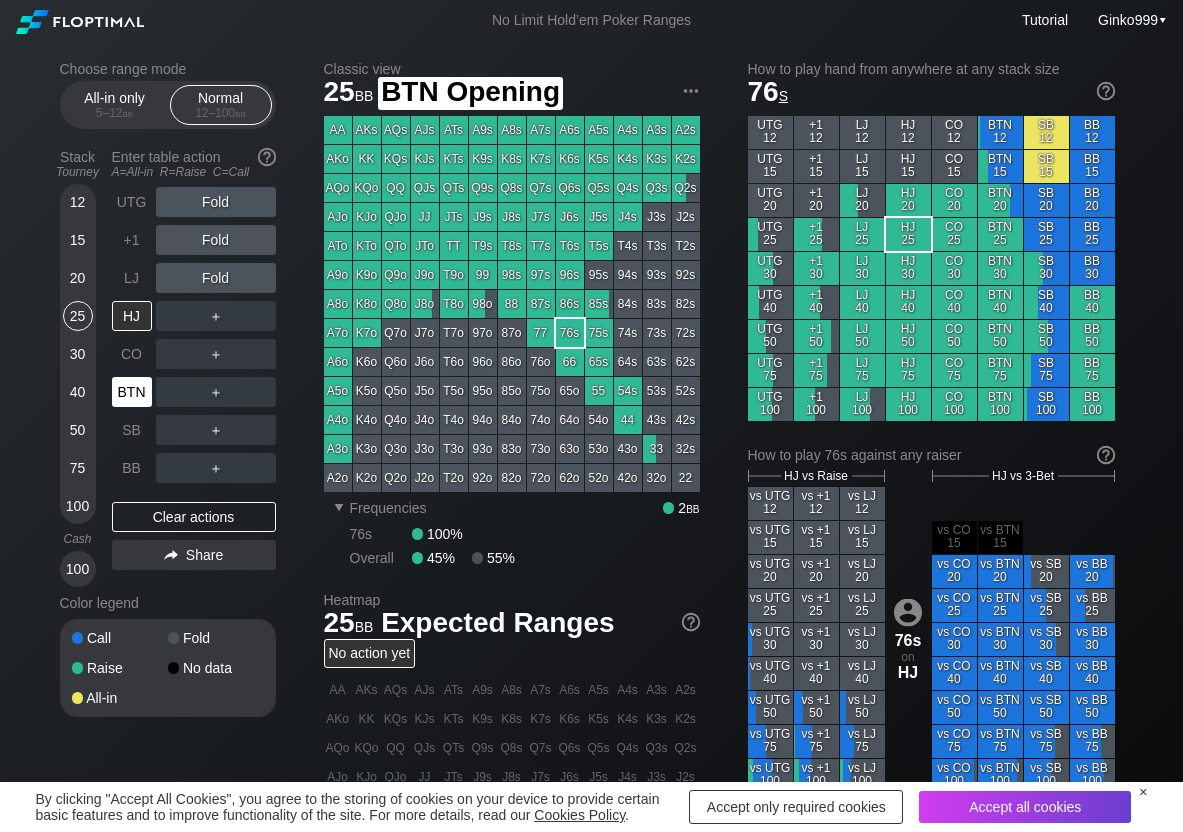 click on "BTN" at bounding box center (132, 392) 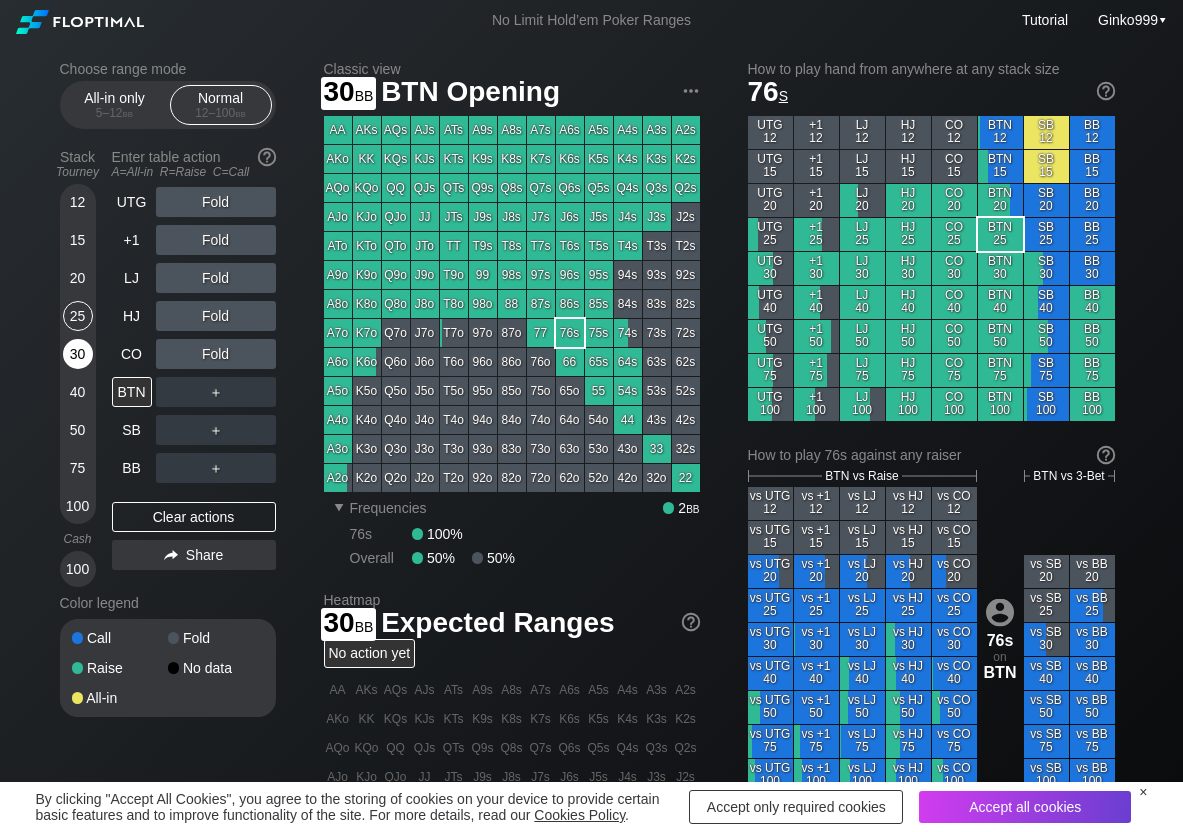 click on "30" at bounding box center [78, 354] 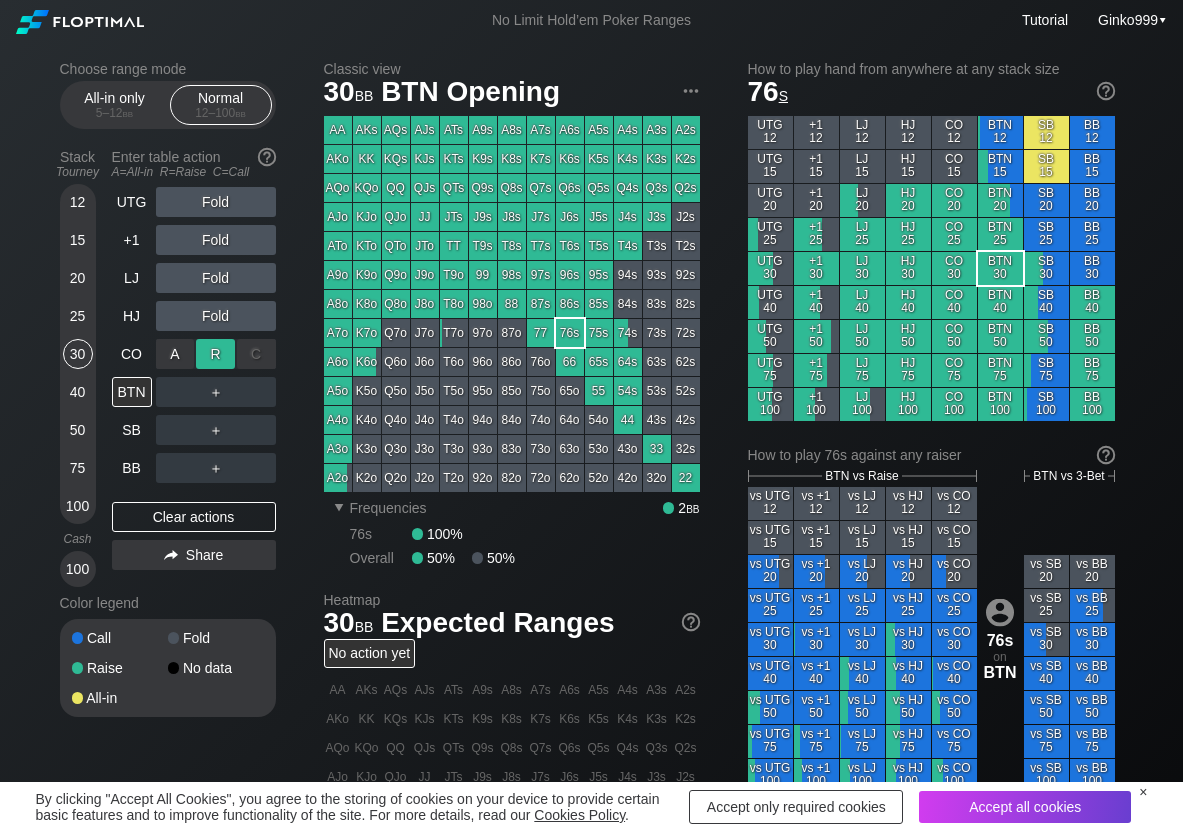 click on "R ✕" at bounding box center [215, 354] 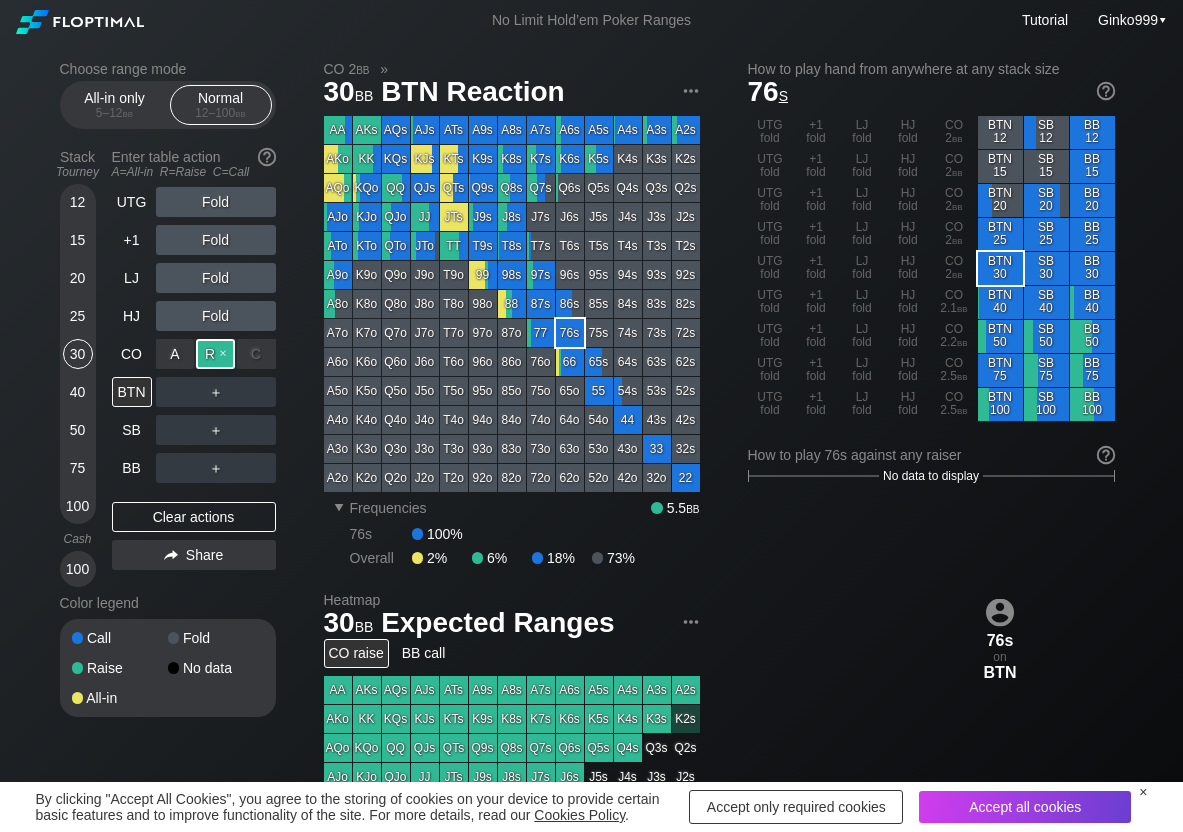 click on "R ✕" at bounding box center [215, 354] 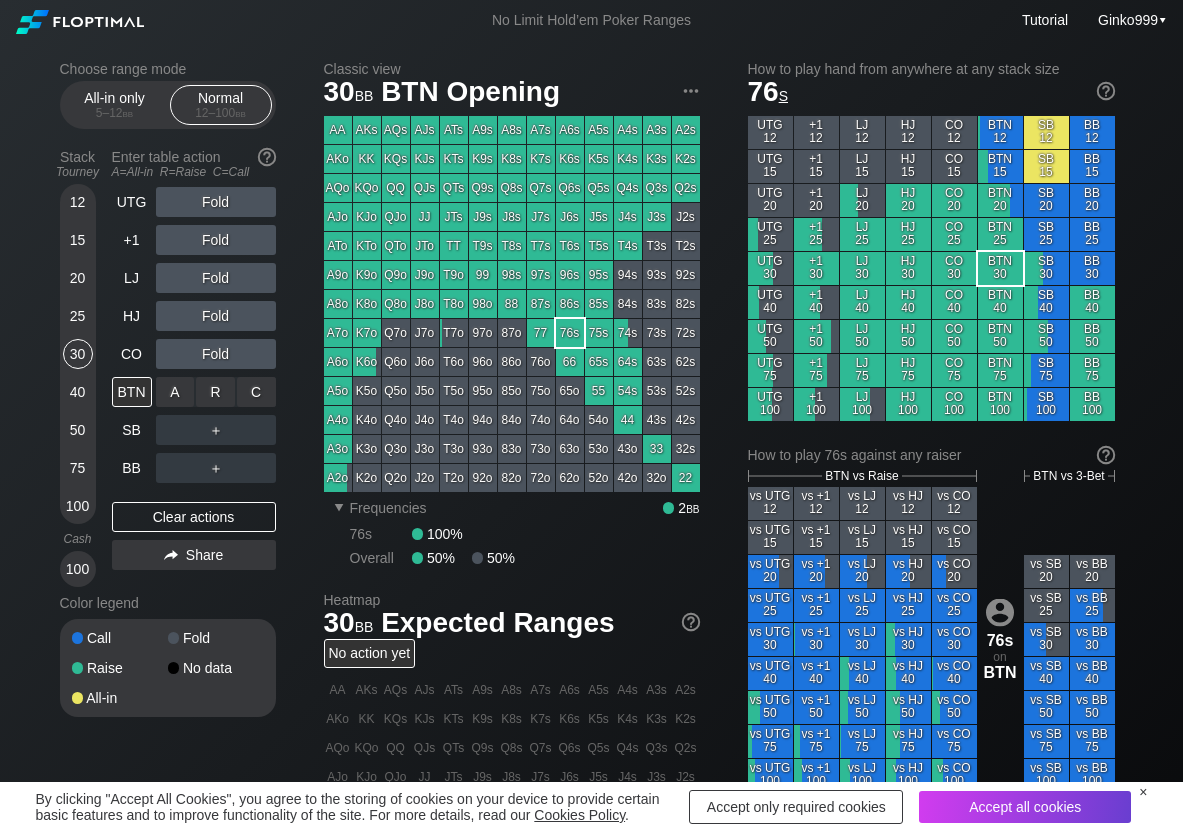 click on "R ✕" at bounding box center [215, 392] 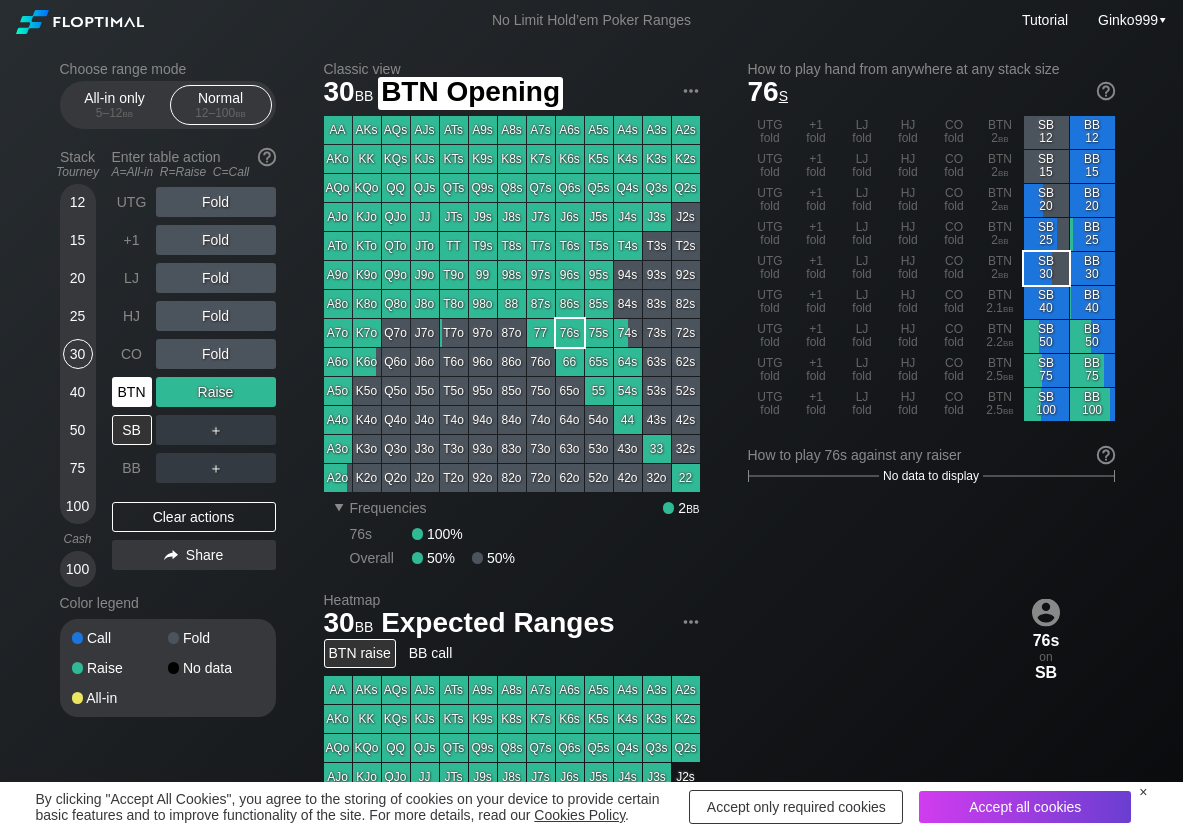 click on "BTN" at bounding box center [132, 392] 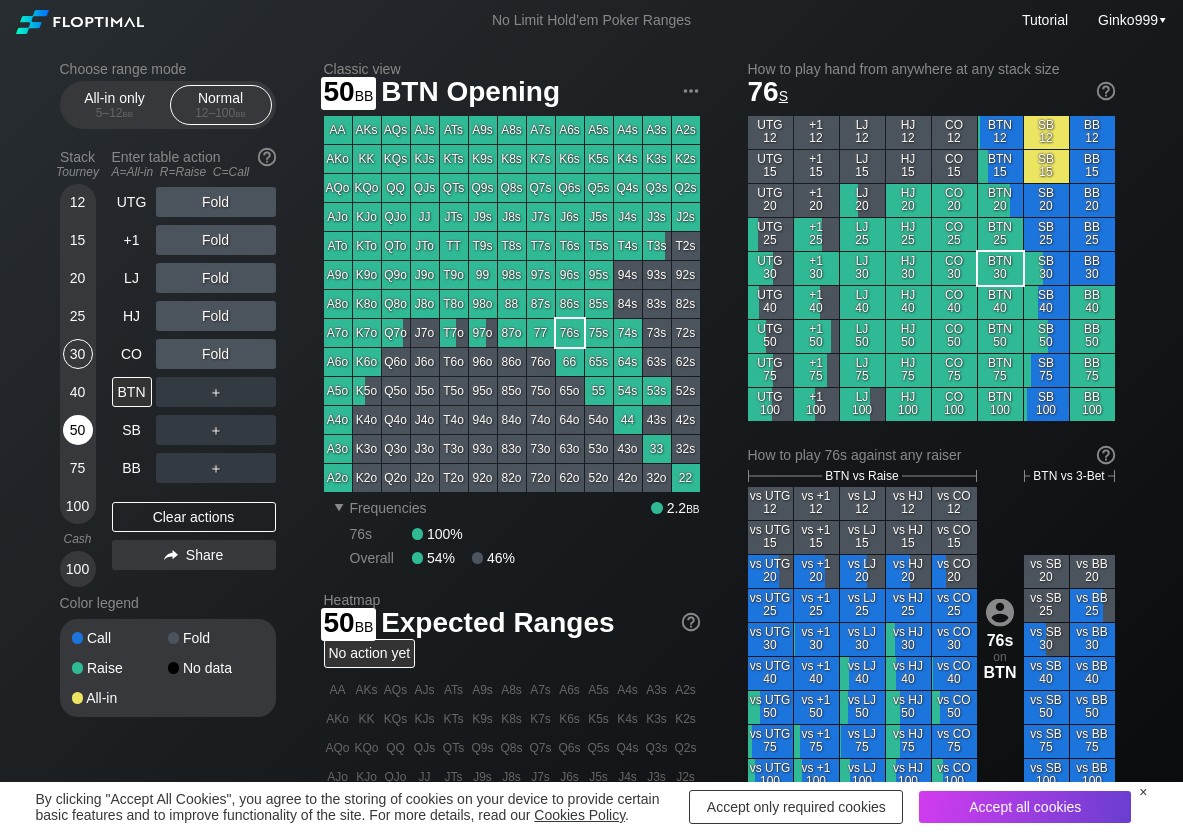 click on "50" at bounding box center (78, 430) 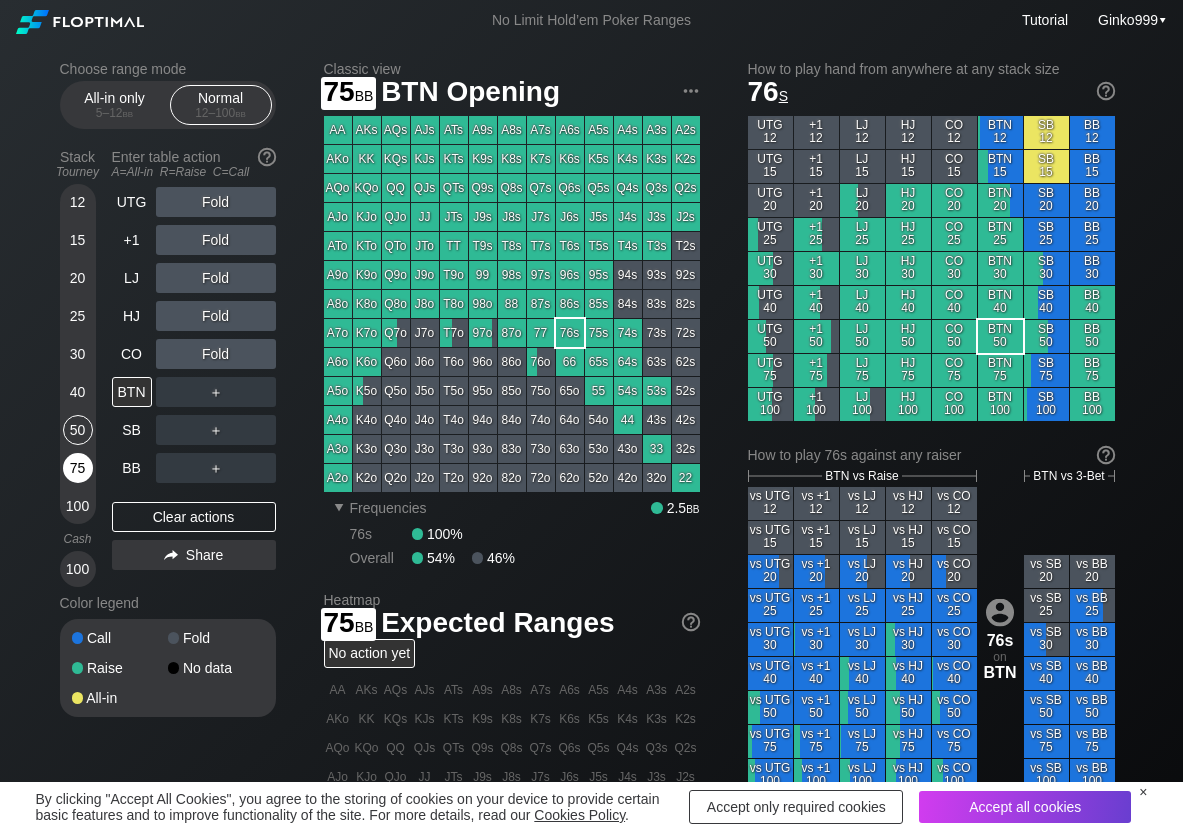 click on "75" at bounding box center [78, 468] 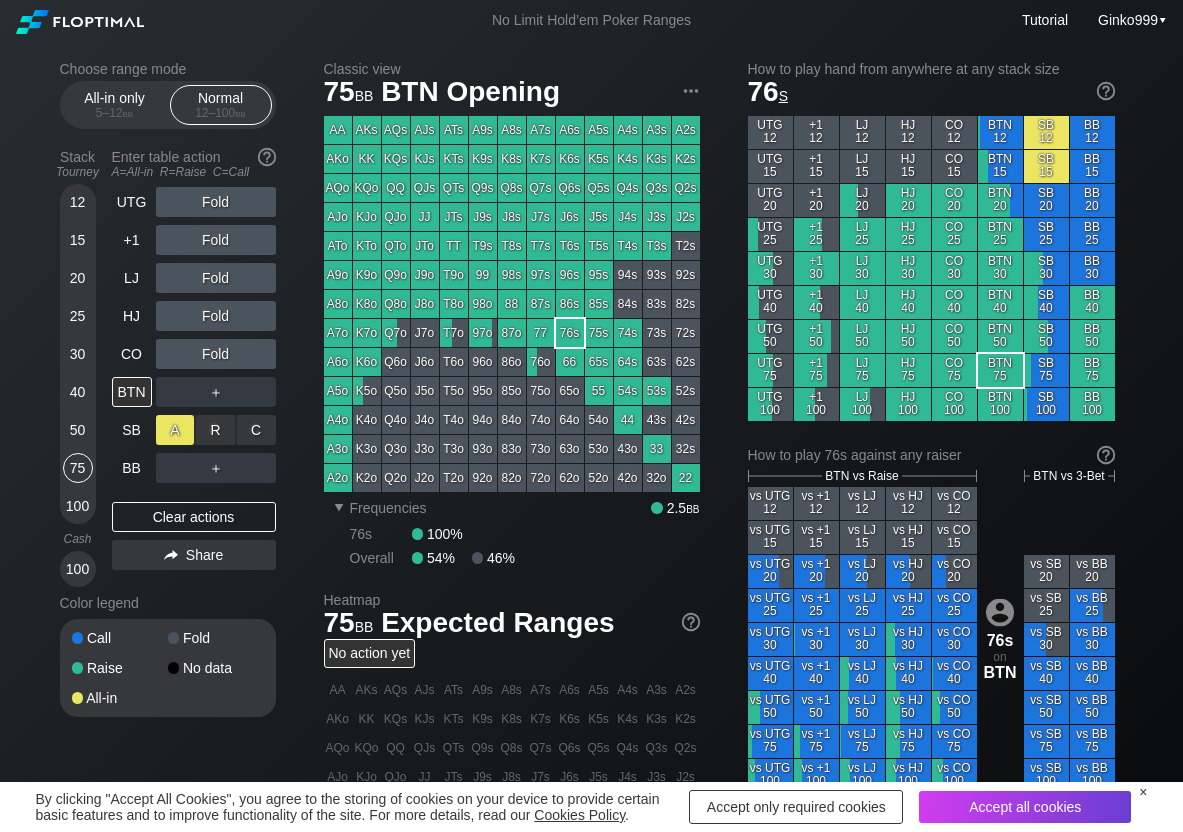 click on "A ✕" at bounding box center (175, 430) 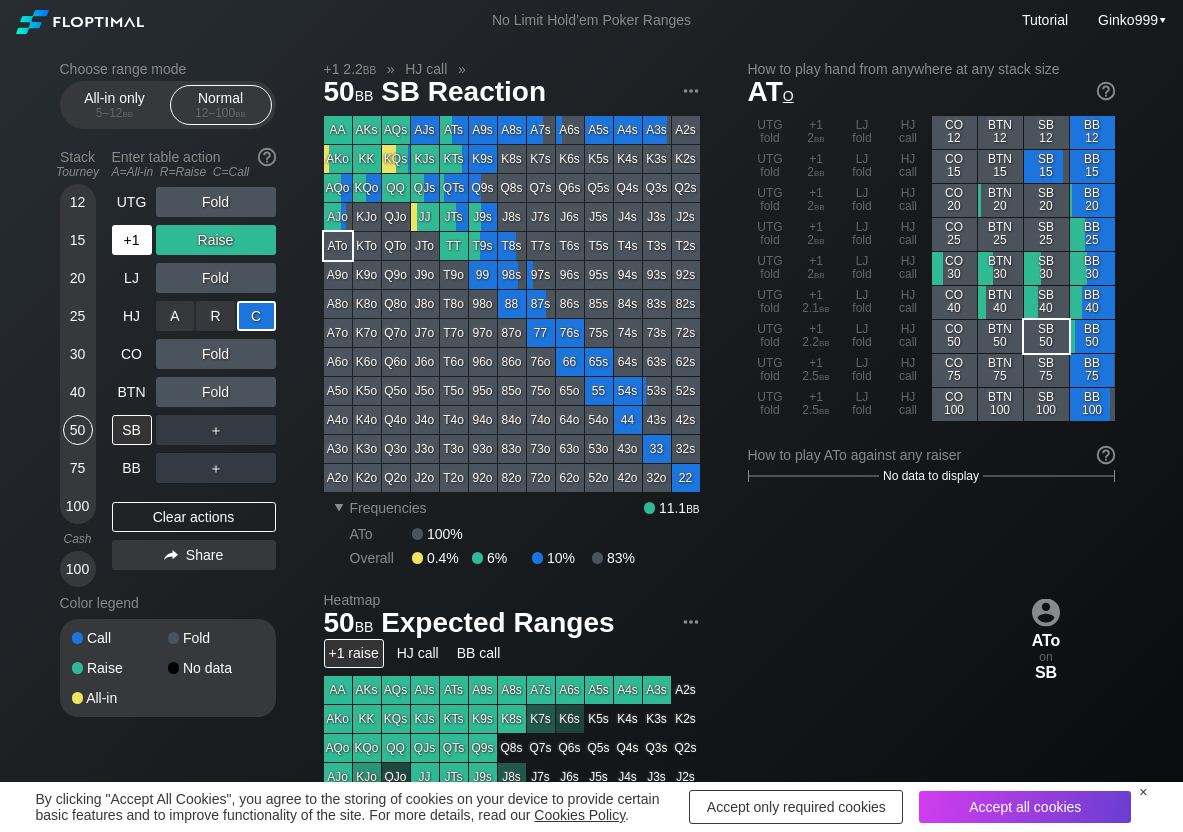 scroll, scrollTop: 100, scrollLeft: 0, axis: vertical 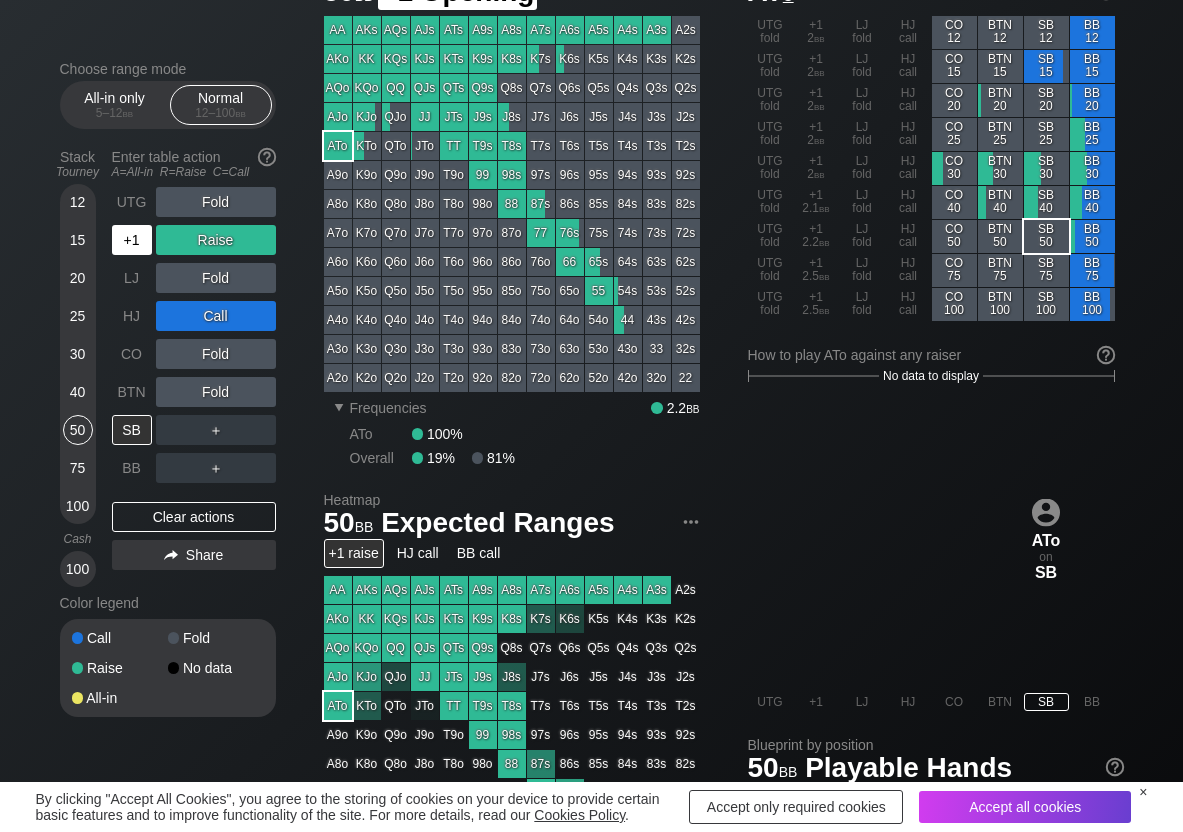 drag, startPoint x: 136, startPoint y: 245, endPoint x: 238, endPoint y: 397, distance: 183.05191 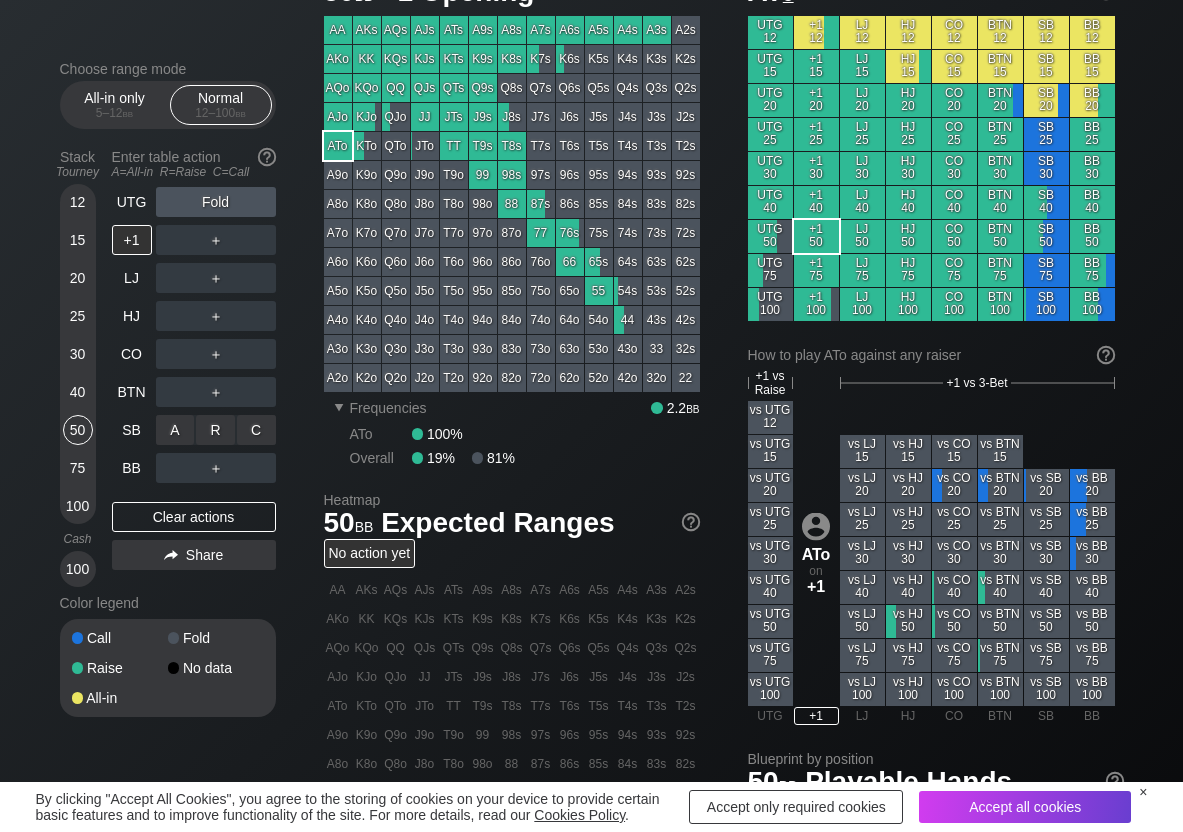 drag, startPoint x: 259, startPoint y: 430, endPoint x: 185, endPoint y: 452, distance: 77.201035 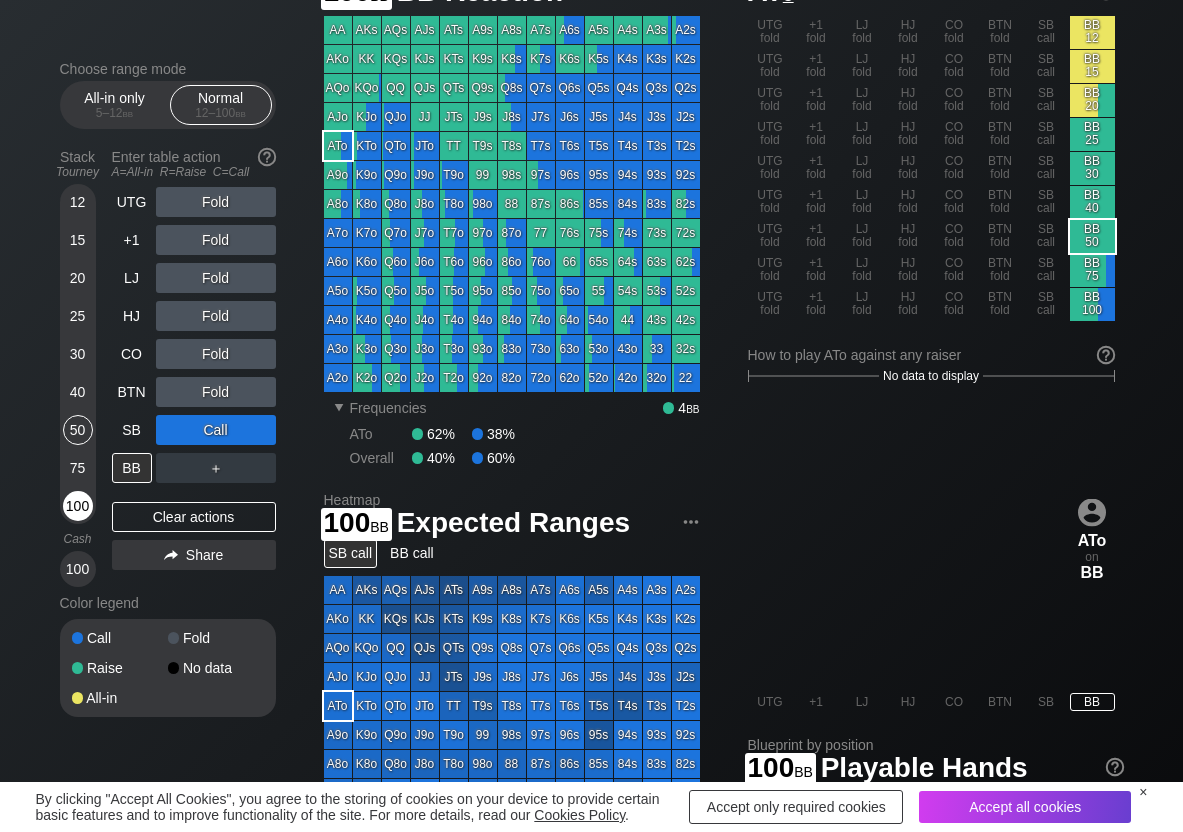 click on "100" at bounding box center (78, 506) 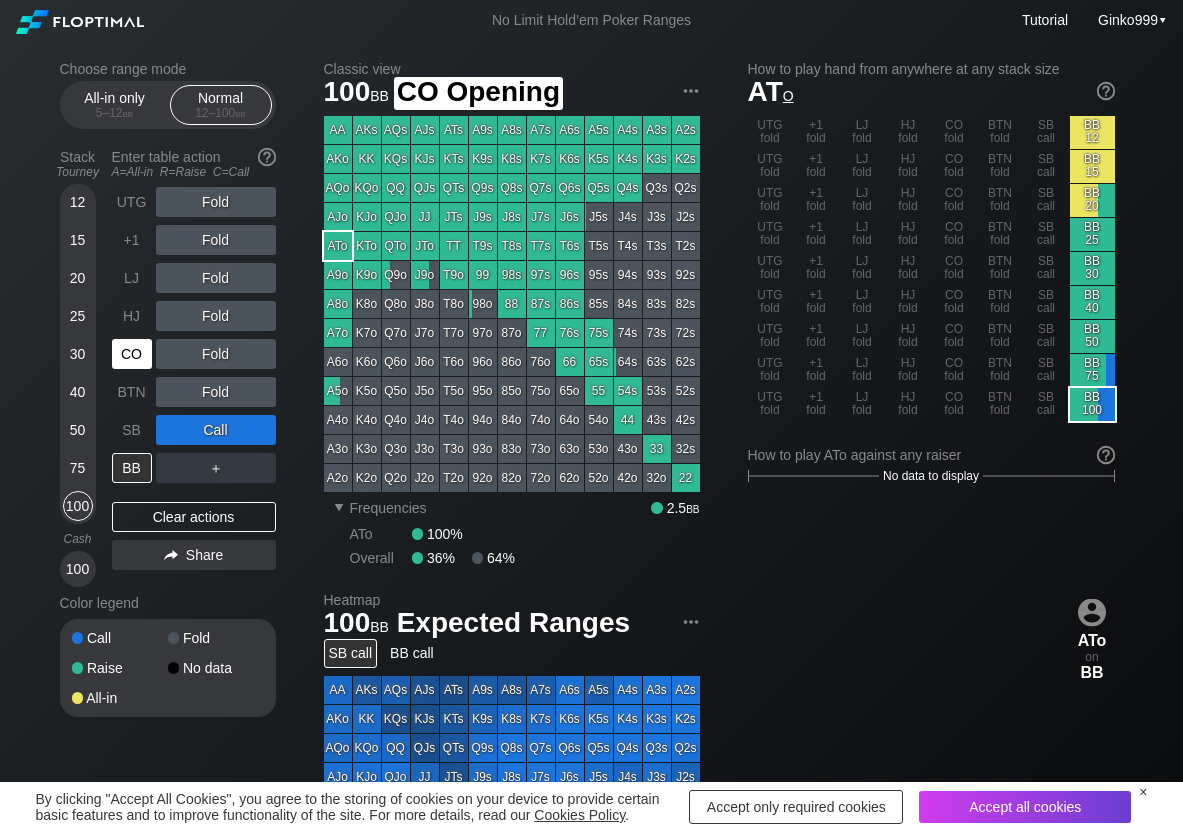 scroll, scrollTop: 100, scrollLeft: 0, axis: vertical 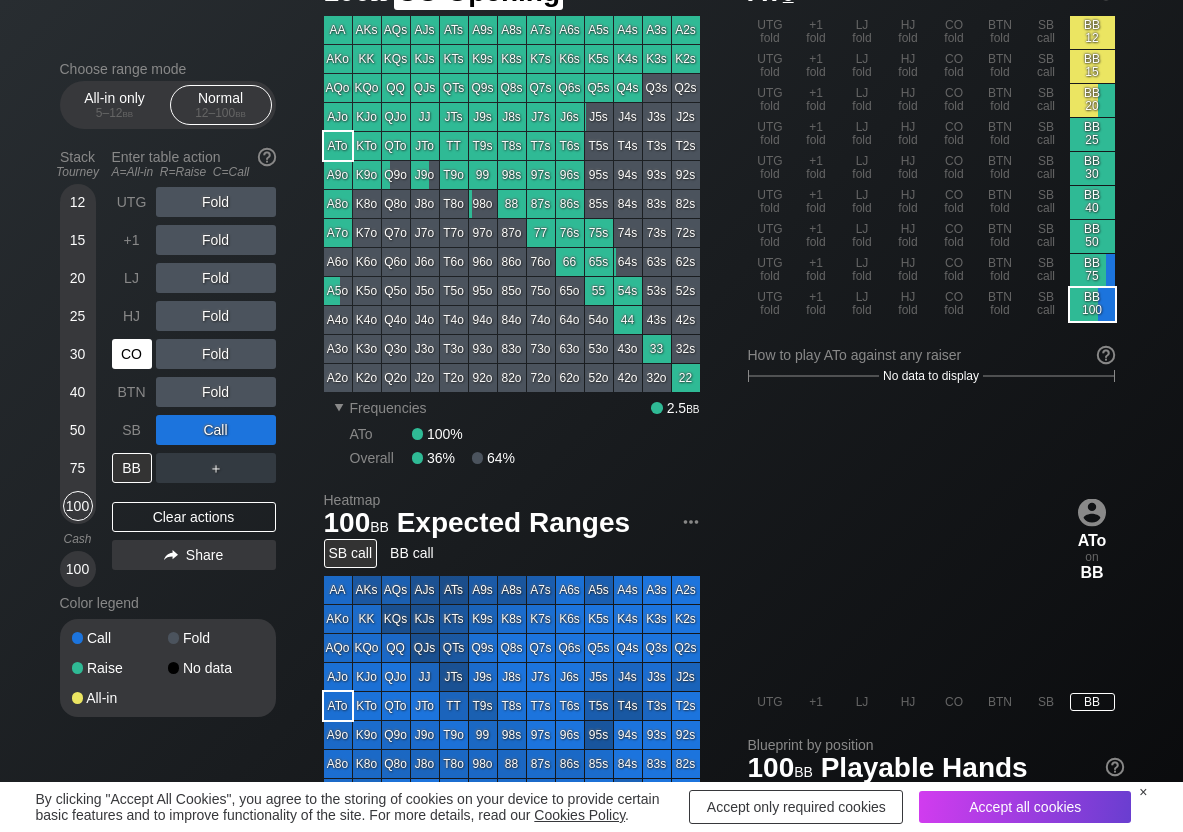 click on "CO" at bounding box center (132, 354) 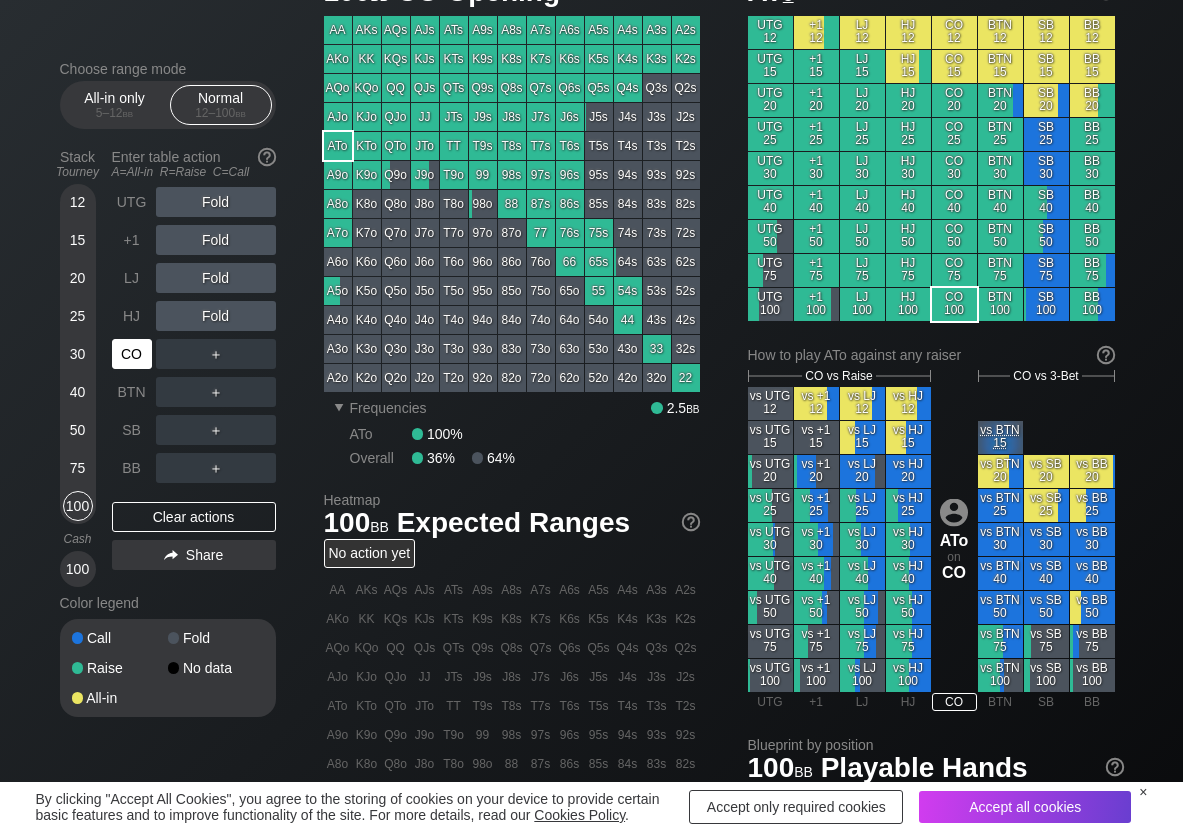 click on "CO" at bounding box center [132, 354] 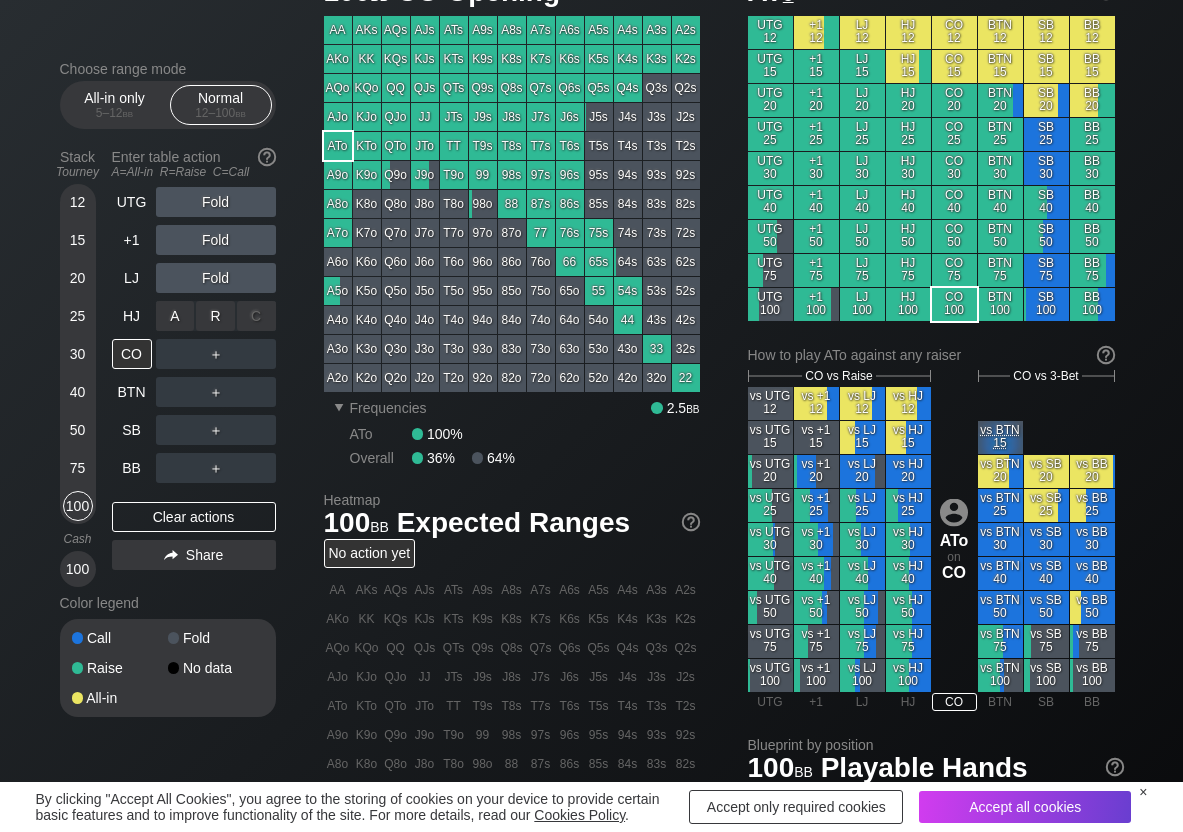 click on "R ✕" at bounding box center (215, 316) 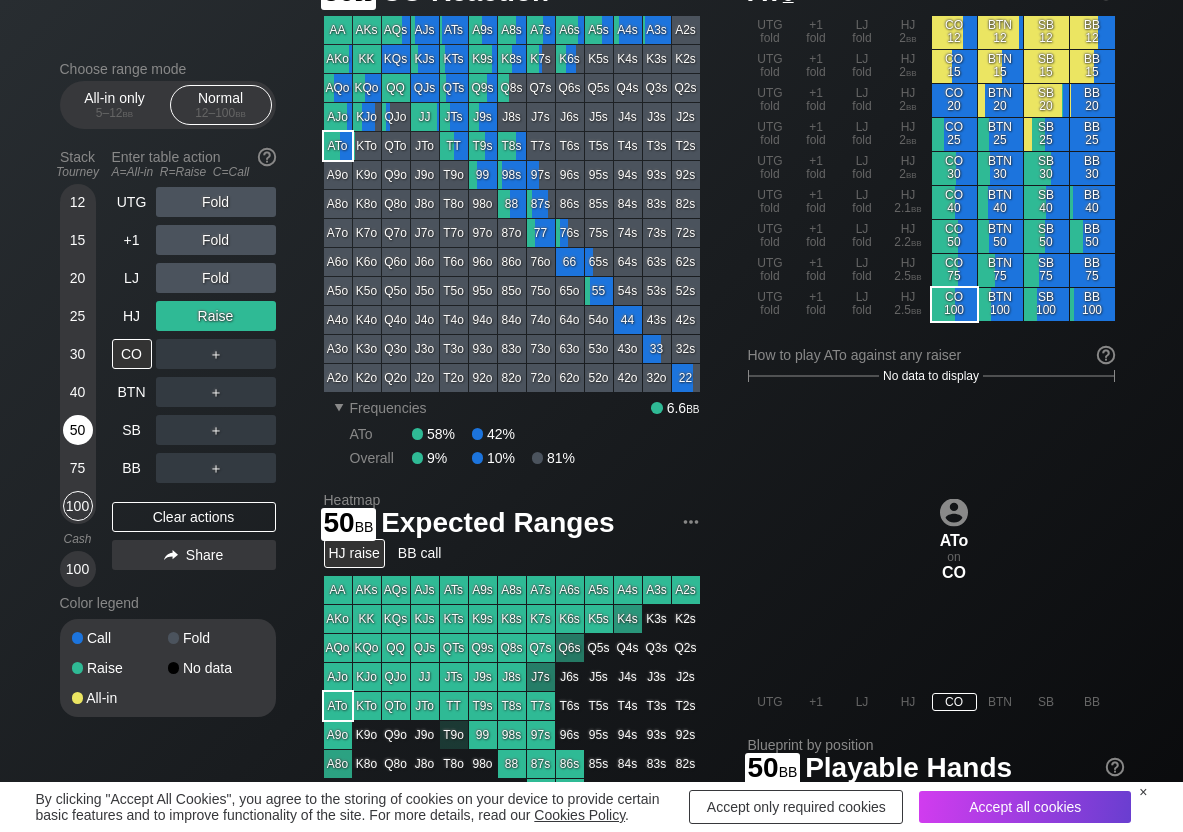 click on "50" at bounding box center (78, 430) 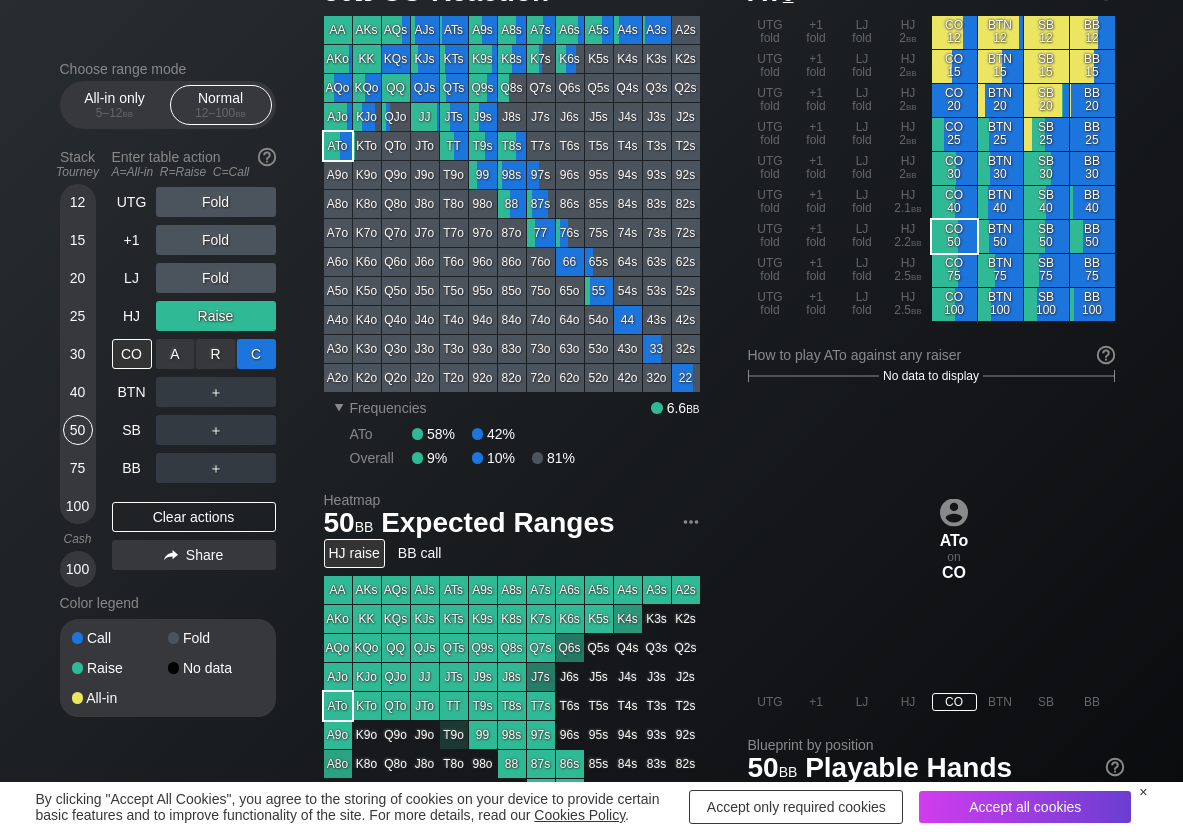 click on "C ✕" at bounding box center [256, 354] 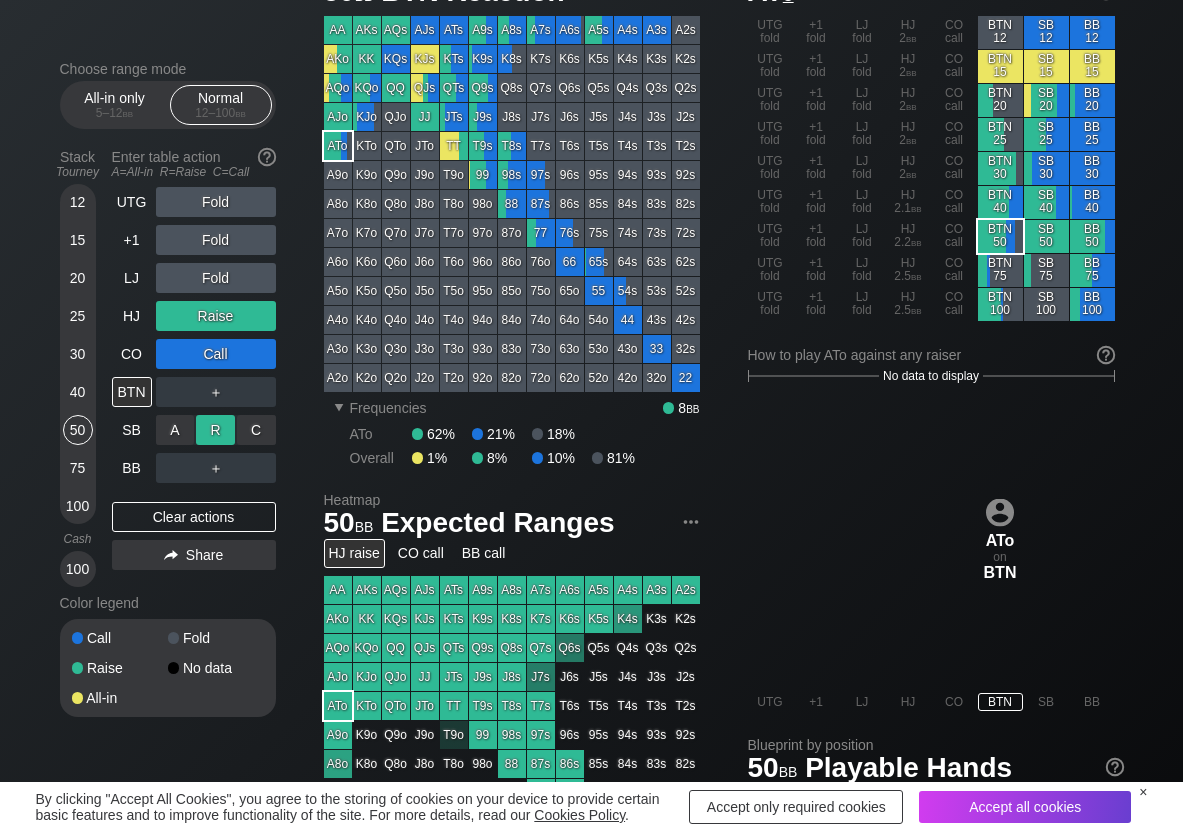 click on "R ✕" at bounding box center (215, 430) 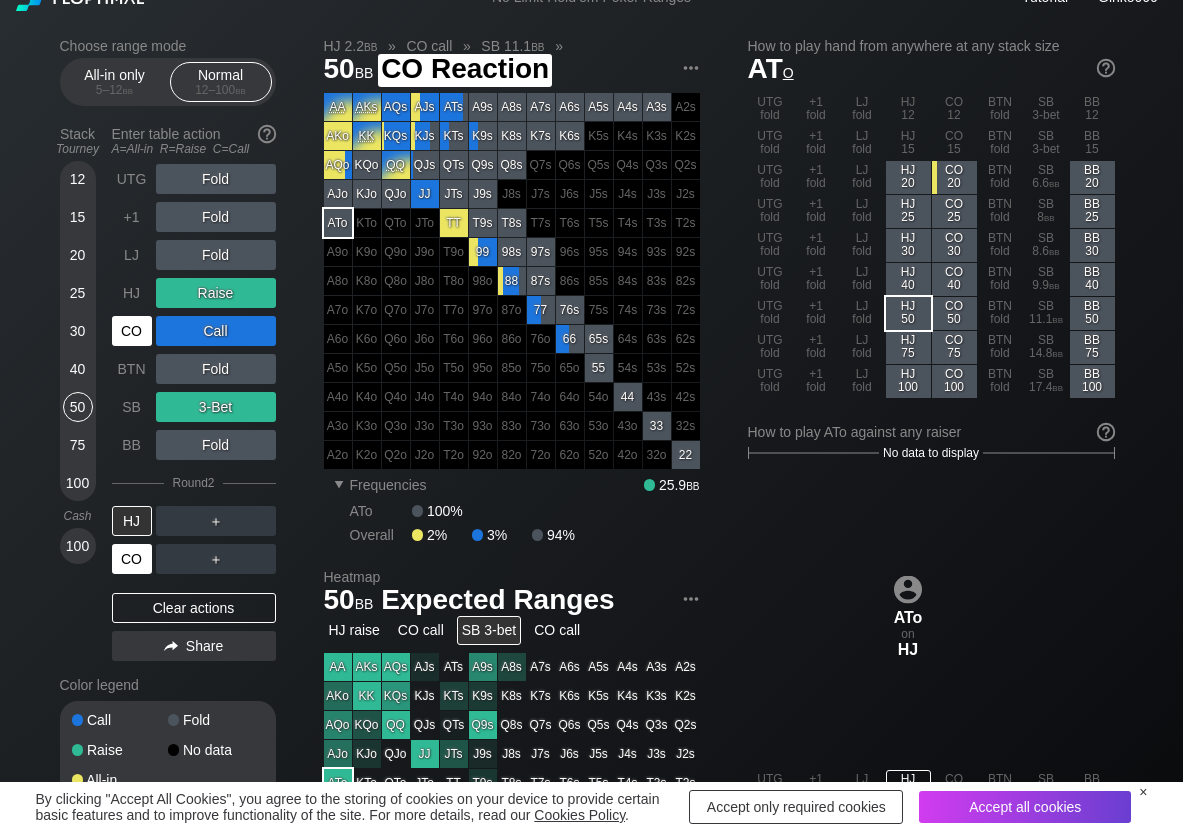 scroll, scrollTop: 0, scrollLeft: 0, axis: both 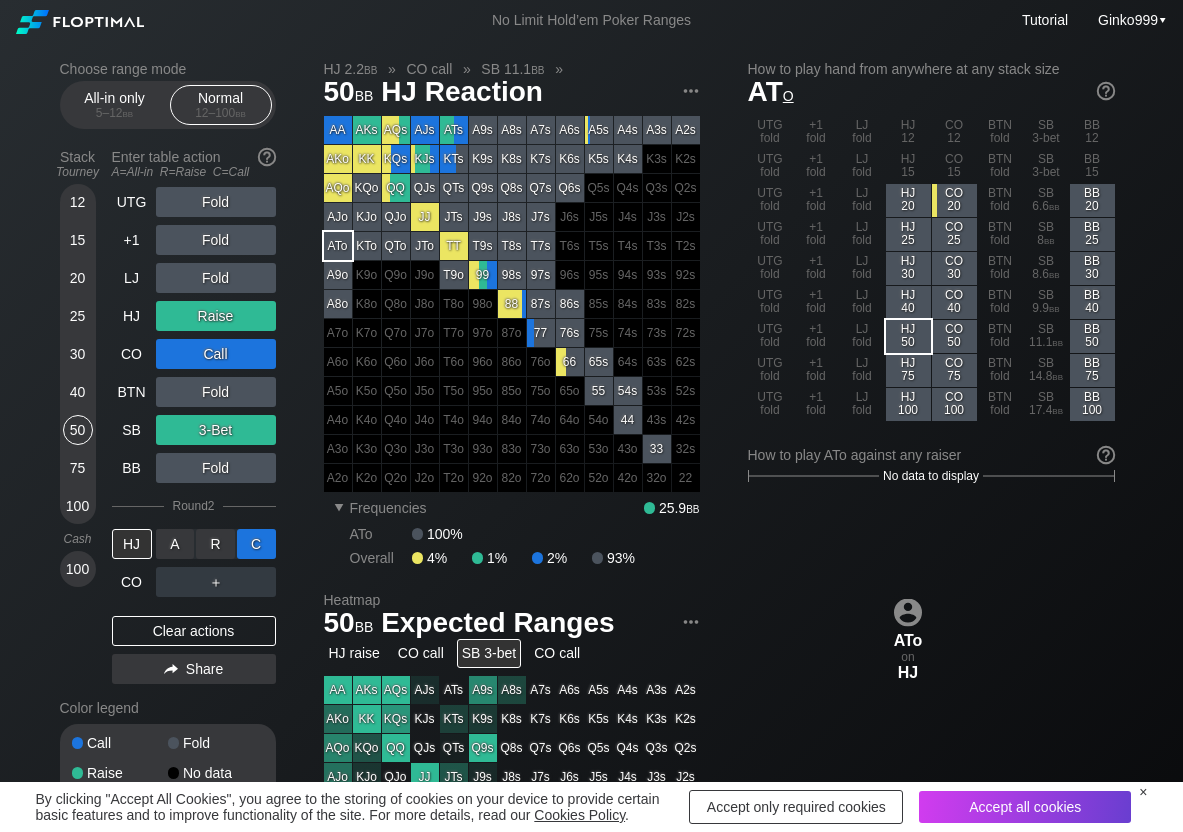 click on "C ✕" at bounding box center (256, 544) 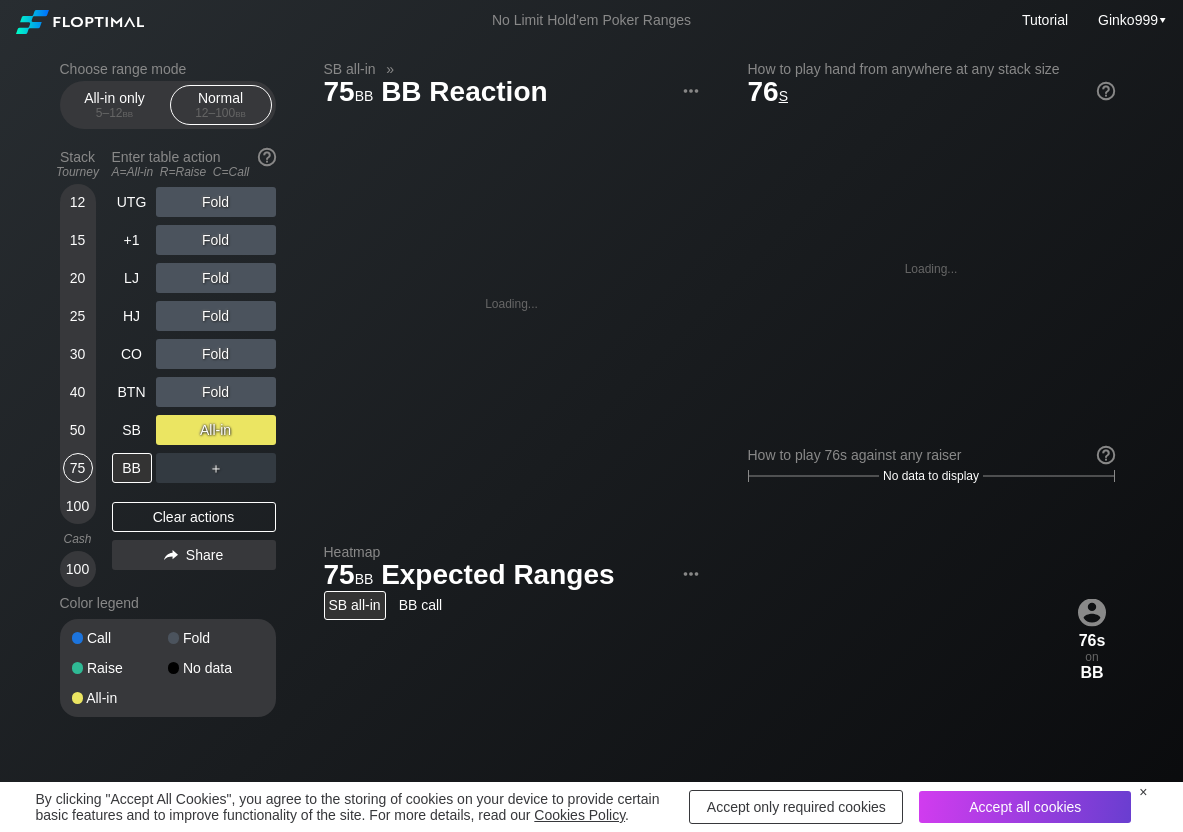 scroll, scrollTop: 0, scrollLeft: 0, axis: both 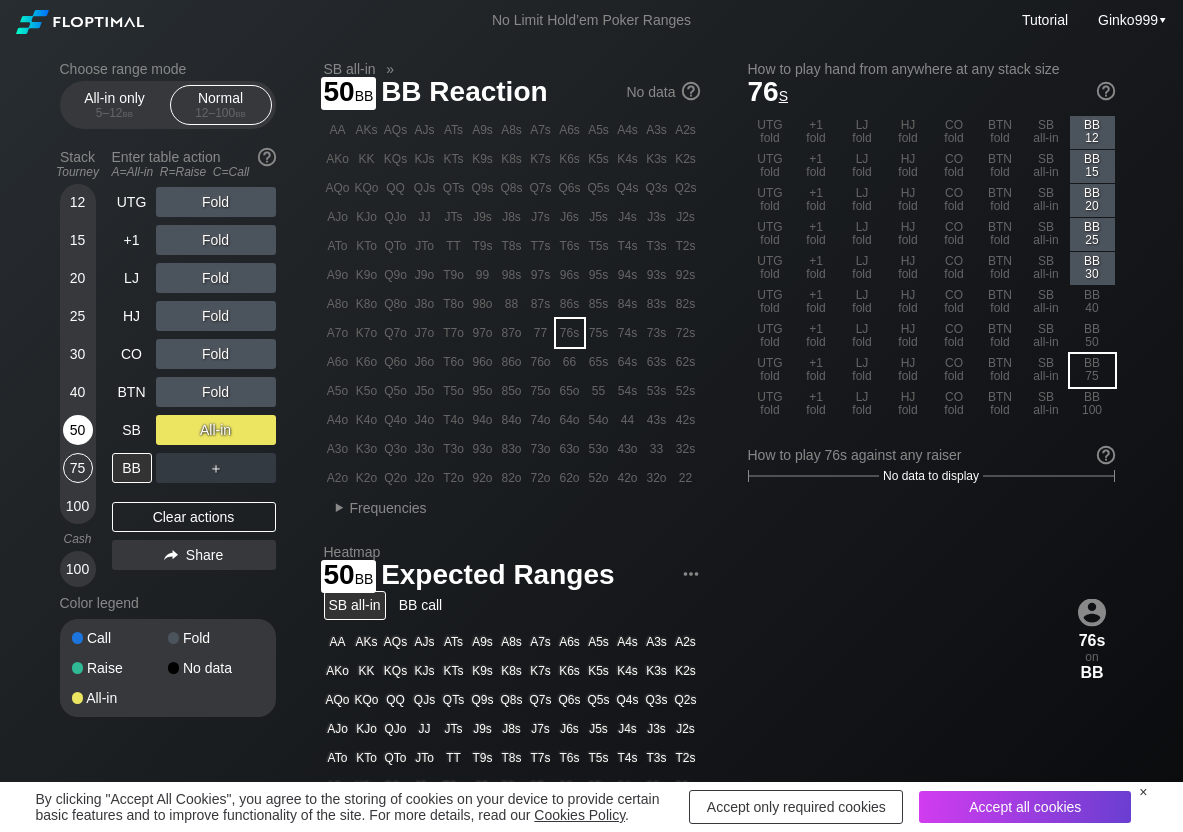 click on "50" at bounding box center [78, 430] 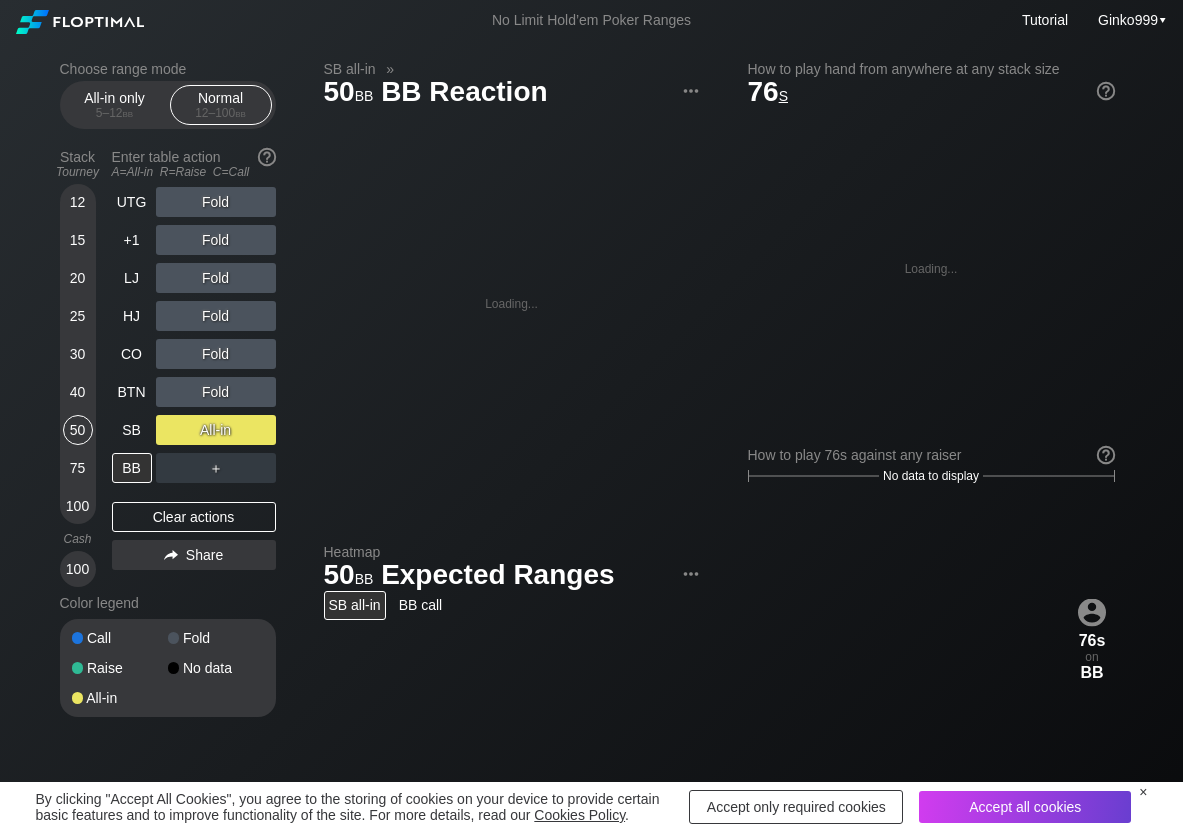 scroll, scrollTop: 0, scrollLeft: 0, axis: both 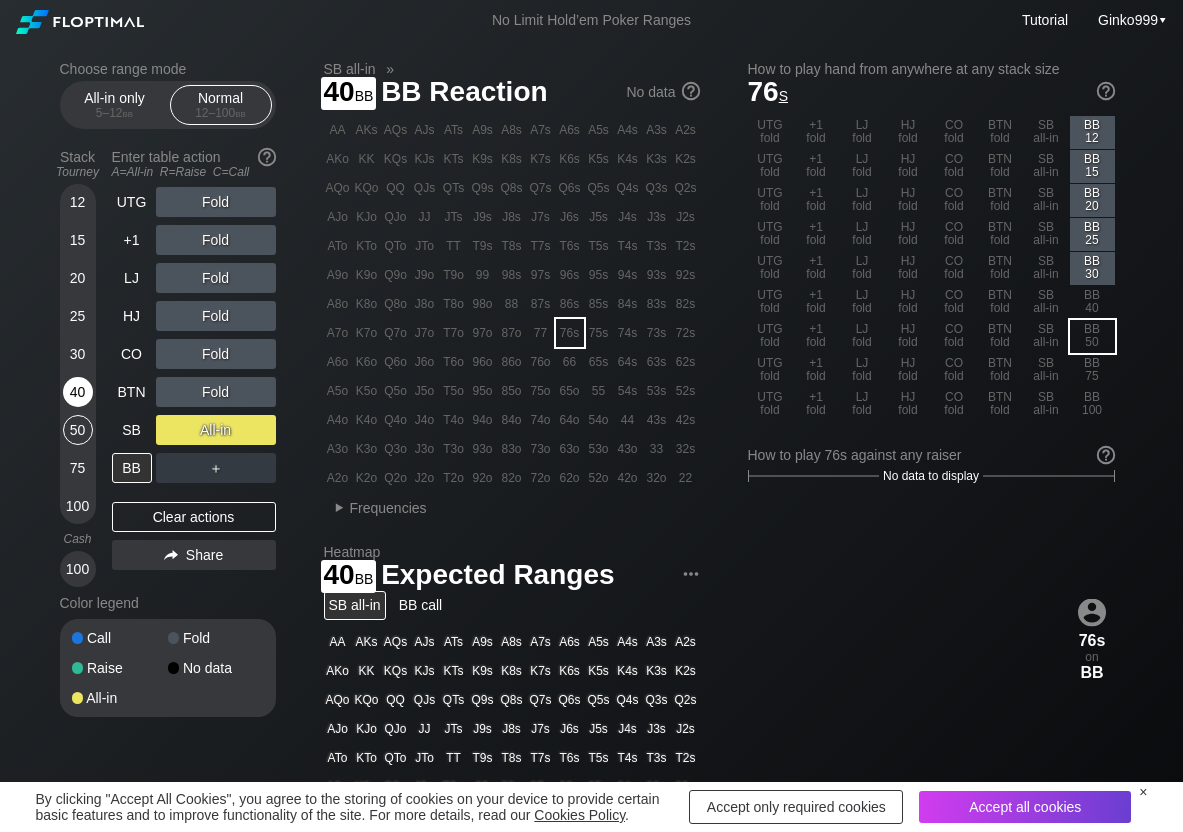 click on "40" at bounding box center (78, 392) 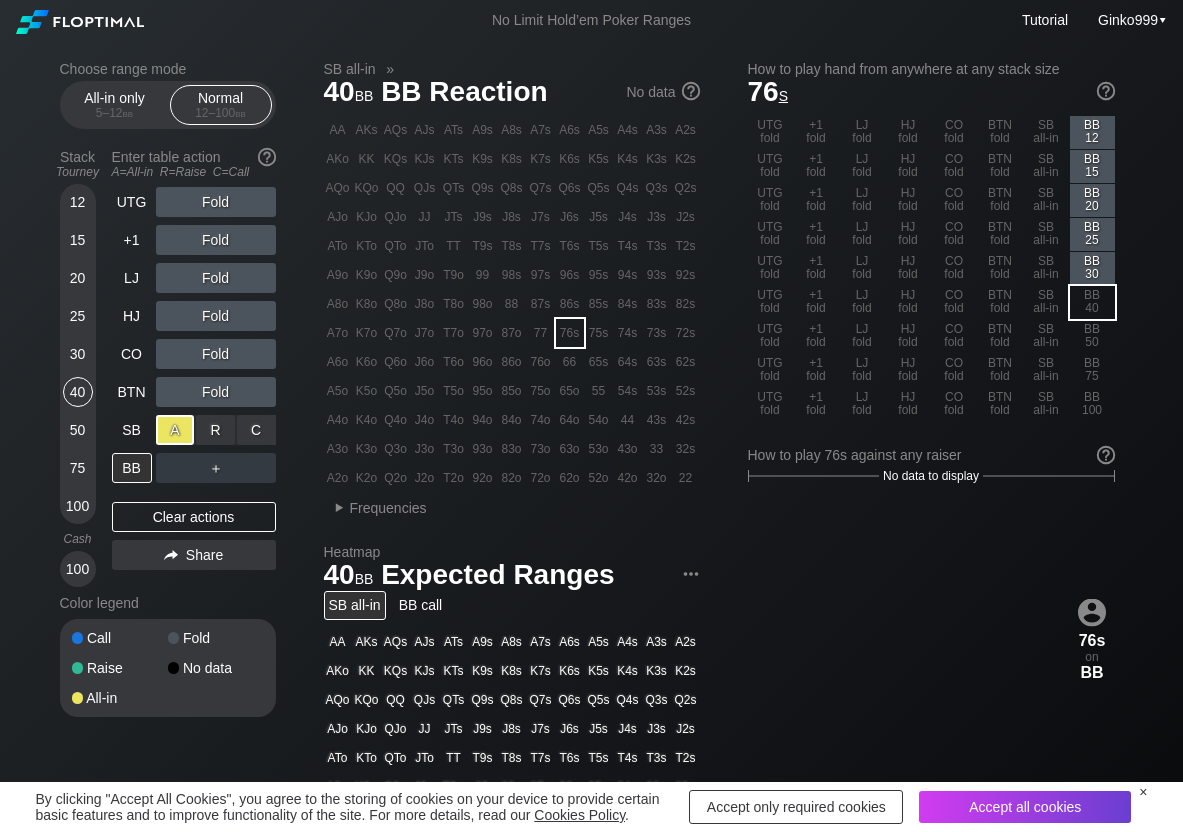 click on "A ✕" at bounding box center (175, 430) 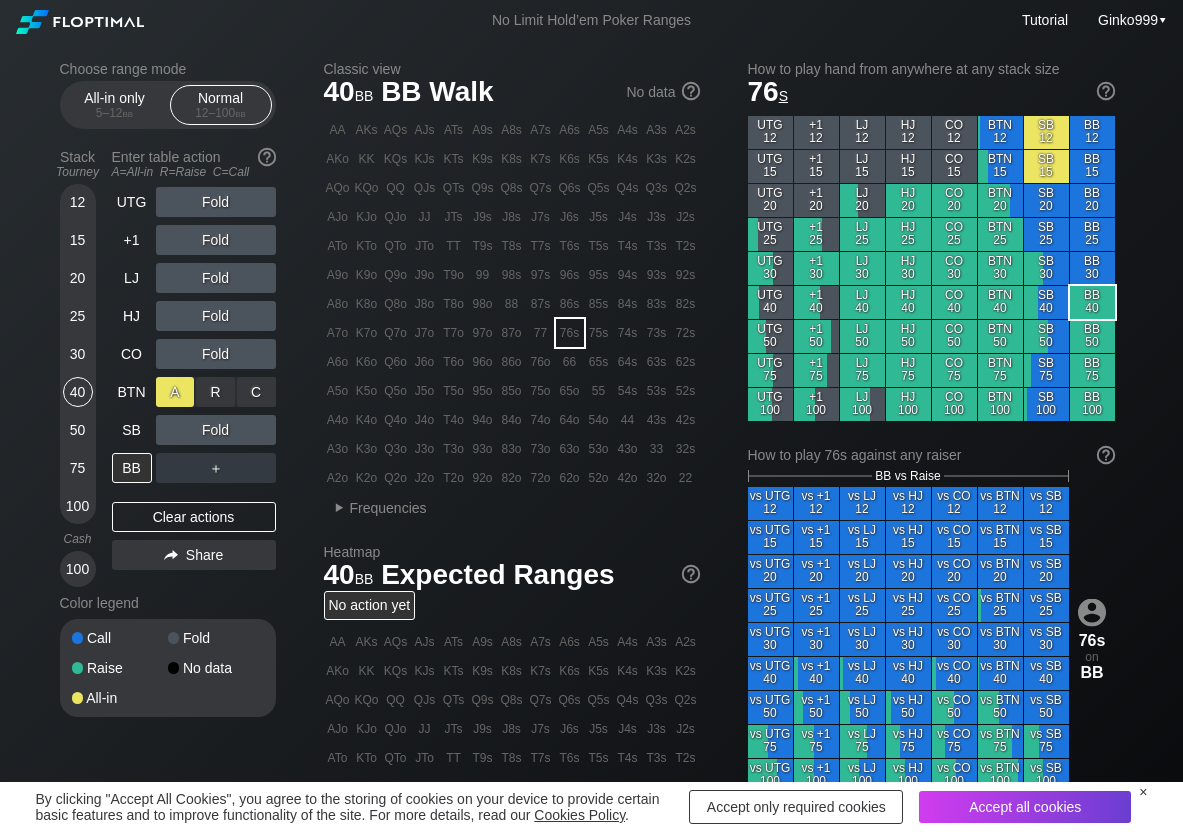 click on "A ✕" at bounding box center [175, 392] 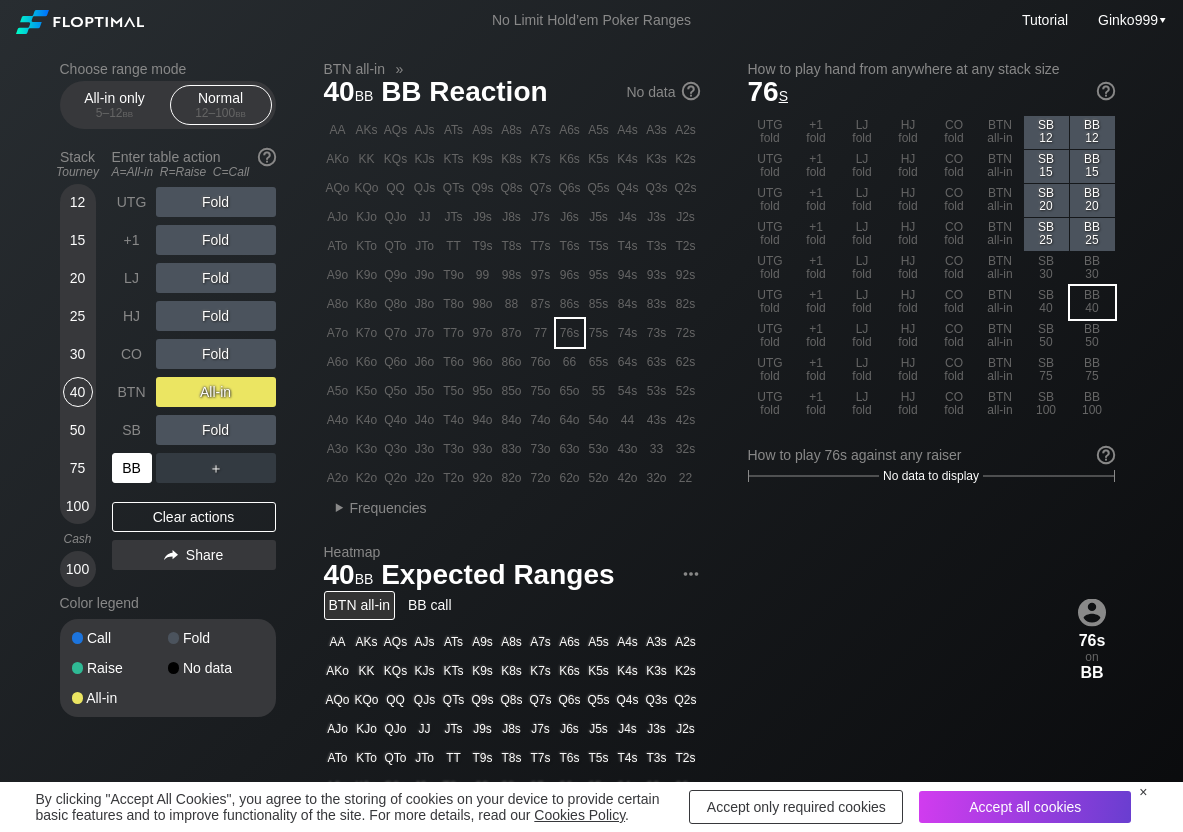 click on "BB" at bounding box center (132, 468) 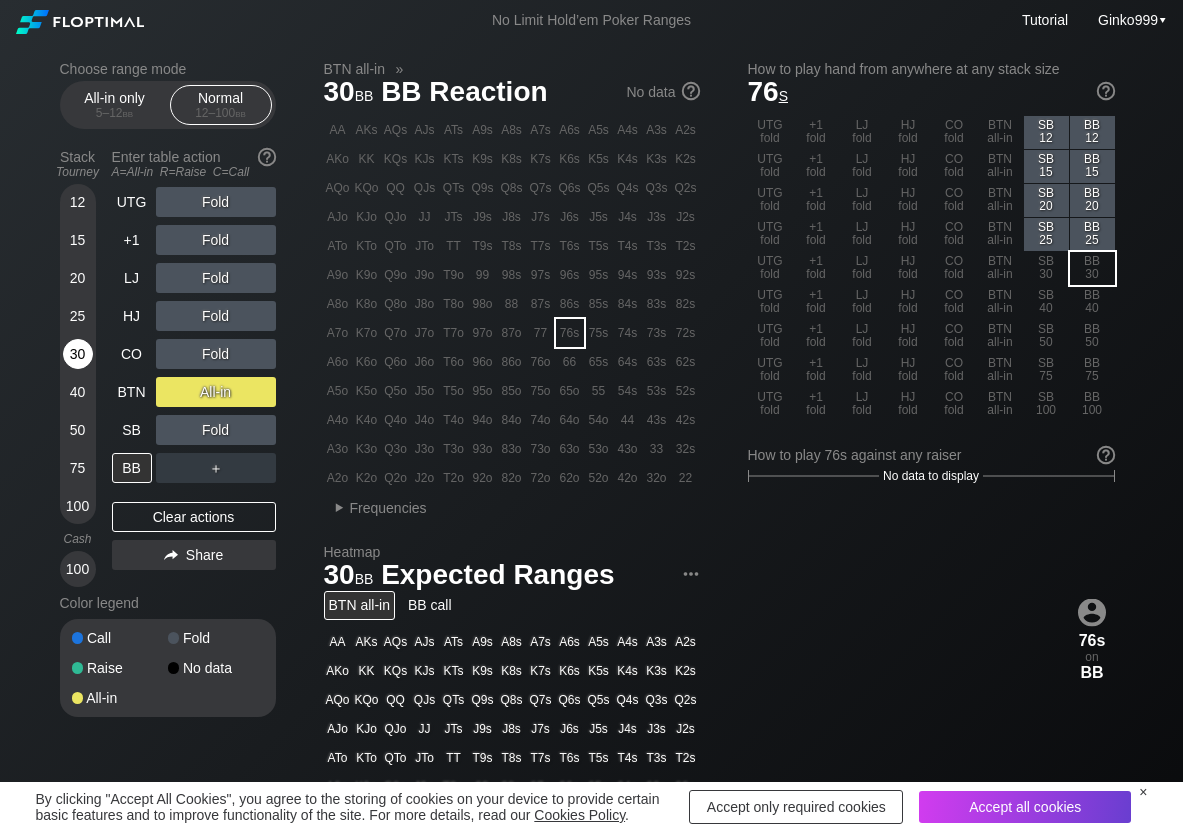 click on "30" at bounding box center (78, 354) 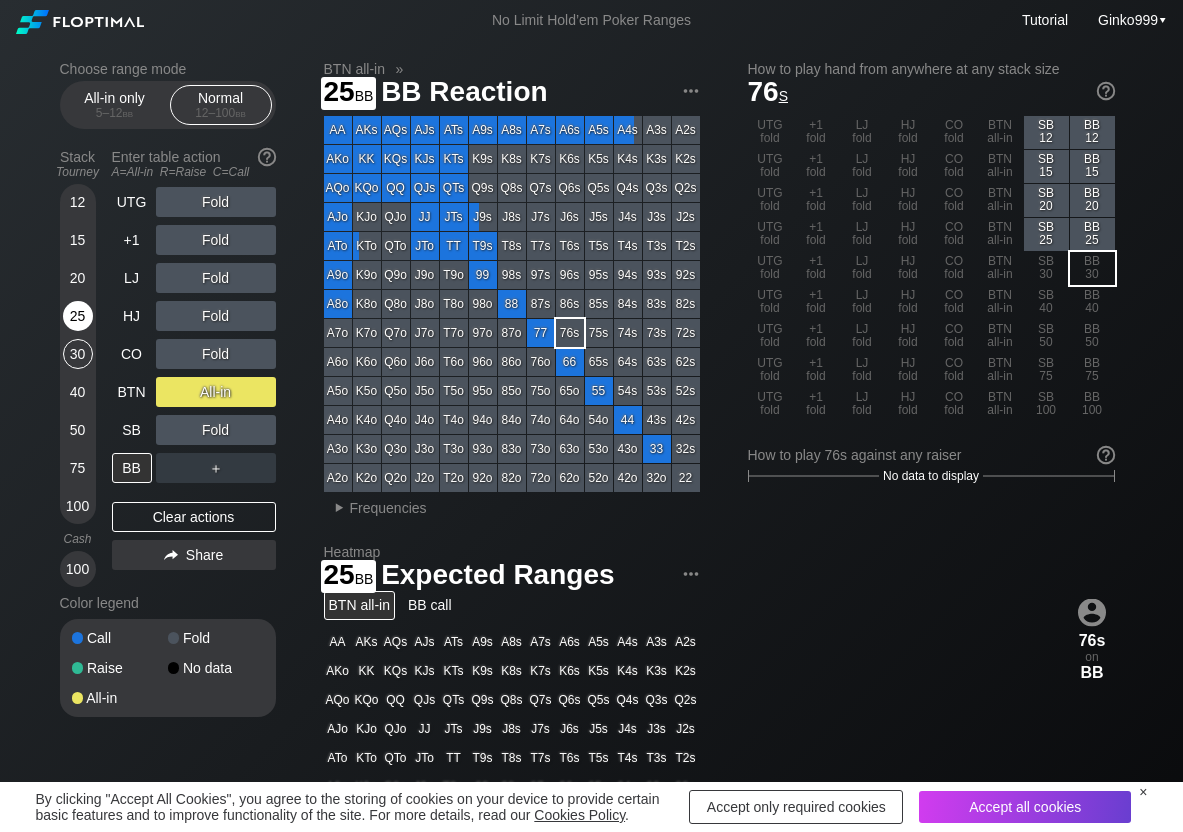 click on "25" at bounding box center [78, 316] 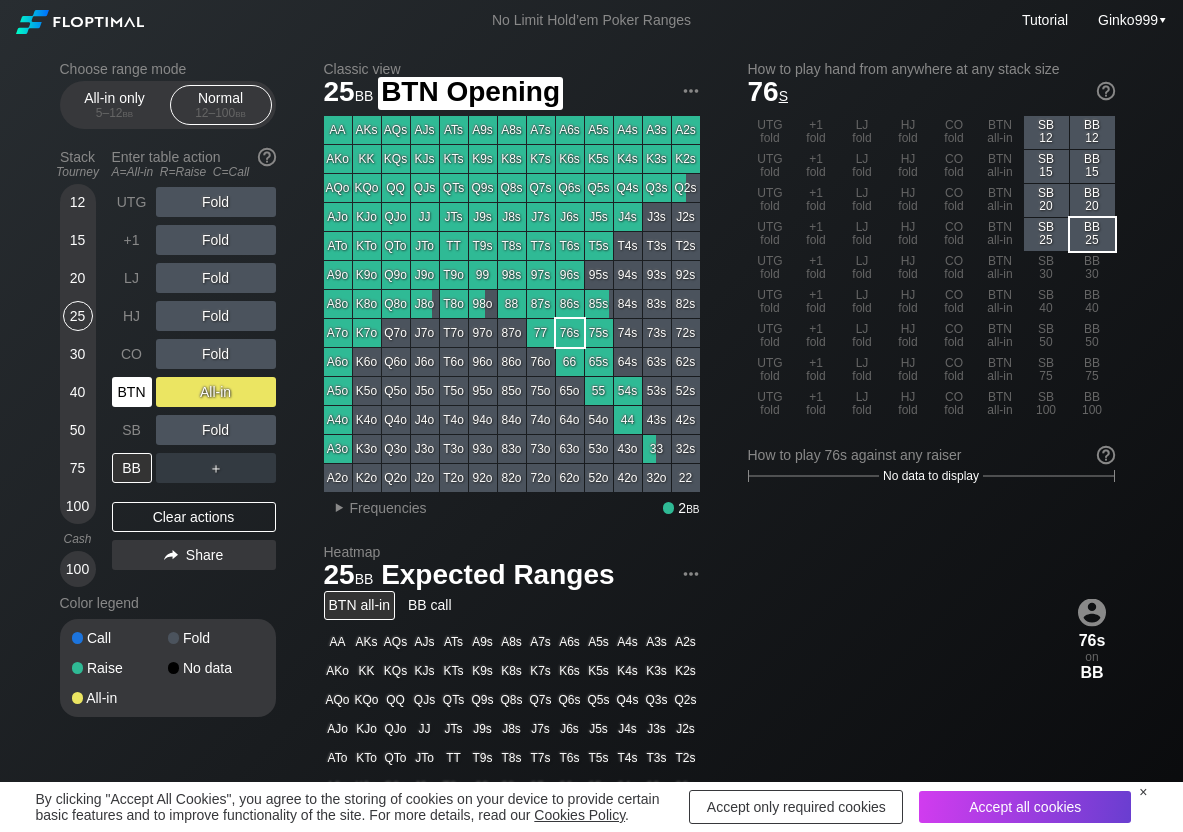 click on "BTN" at bounding box center (132, 392) 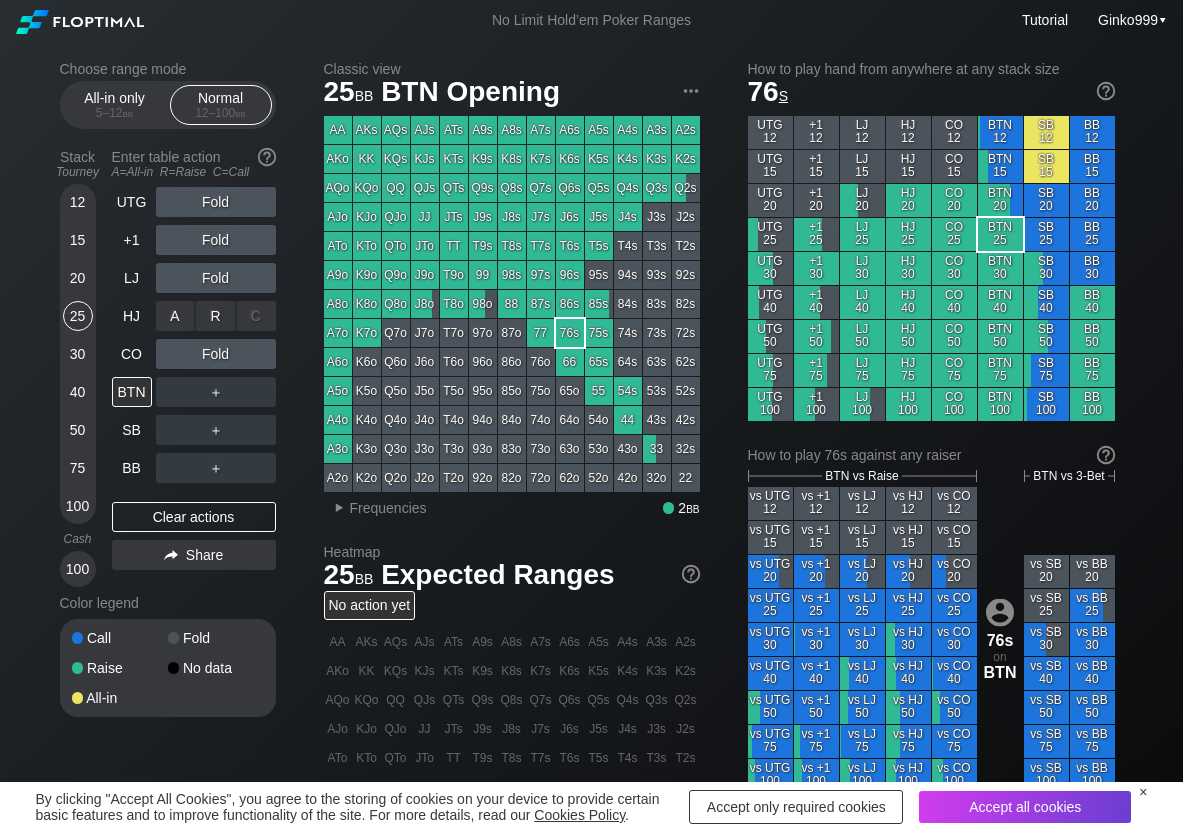drag, startPoint x: 222, startPoint y: 309, endPoint x: 197, endPoint y: 371, distance: 66.85058 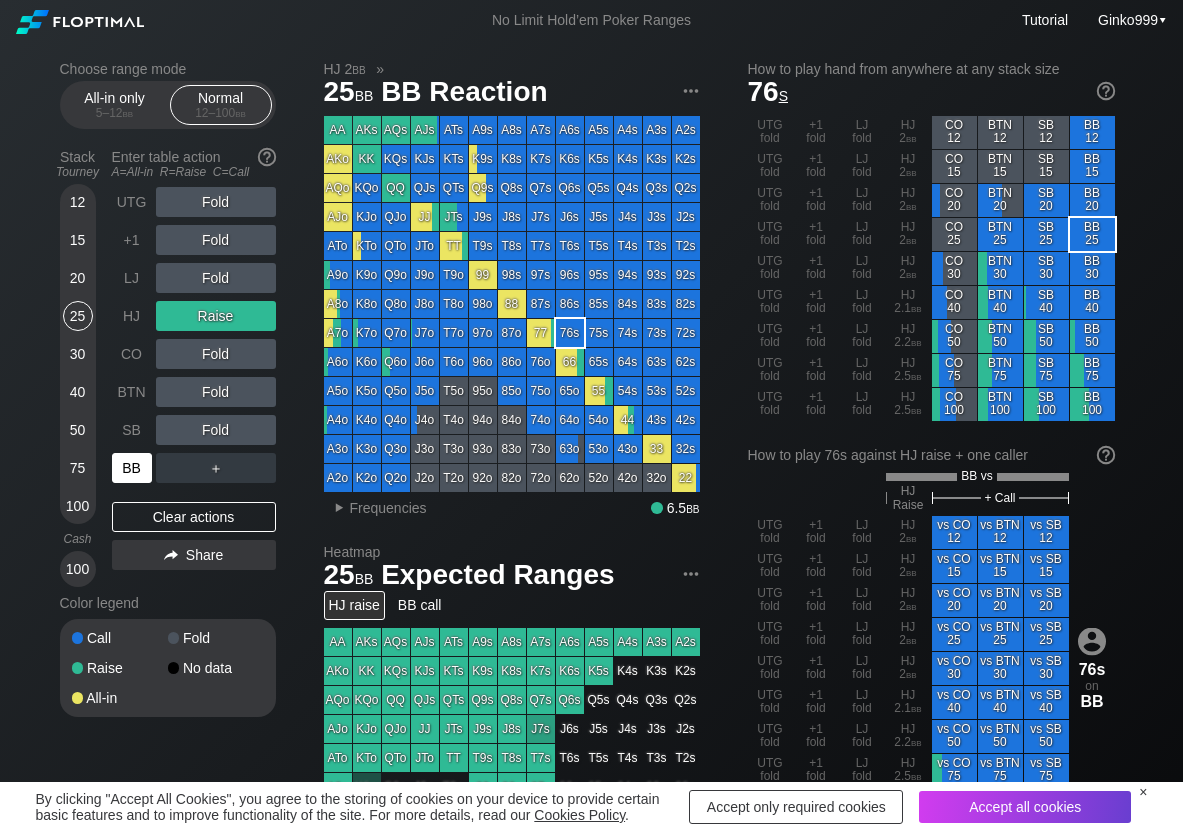 click on "BB" at bounding box center [132, 468] 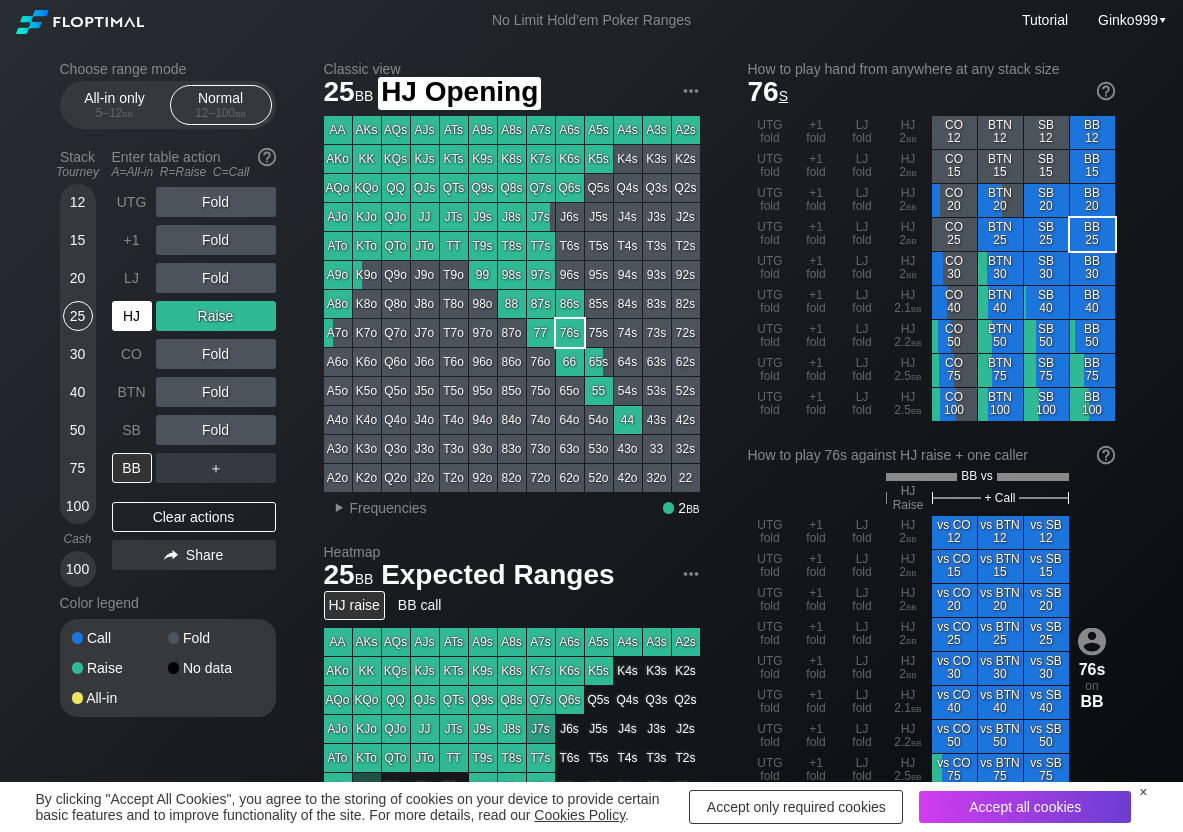 click on "HJ" at bounding box center (132, 316) 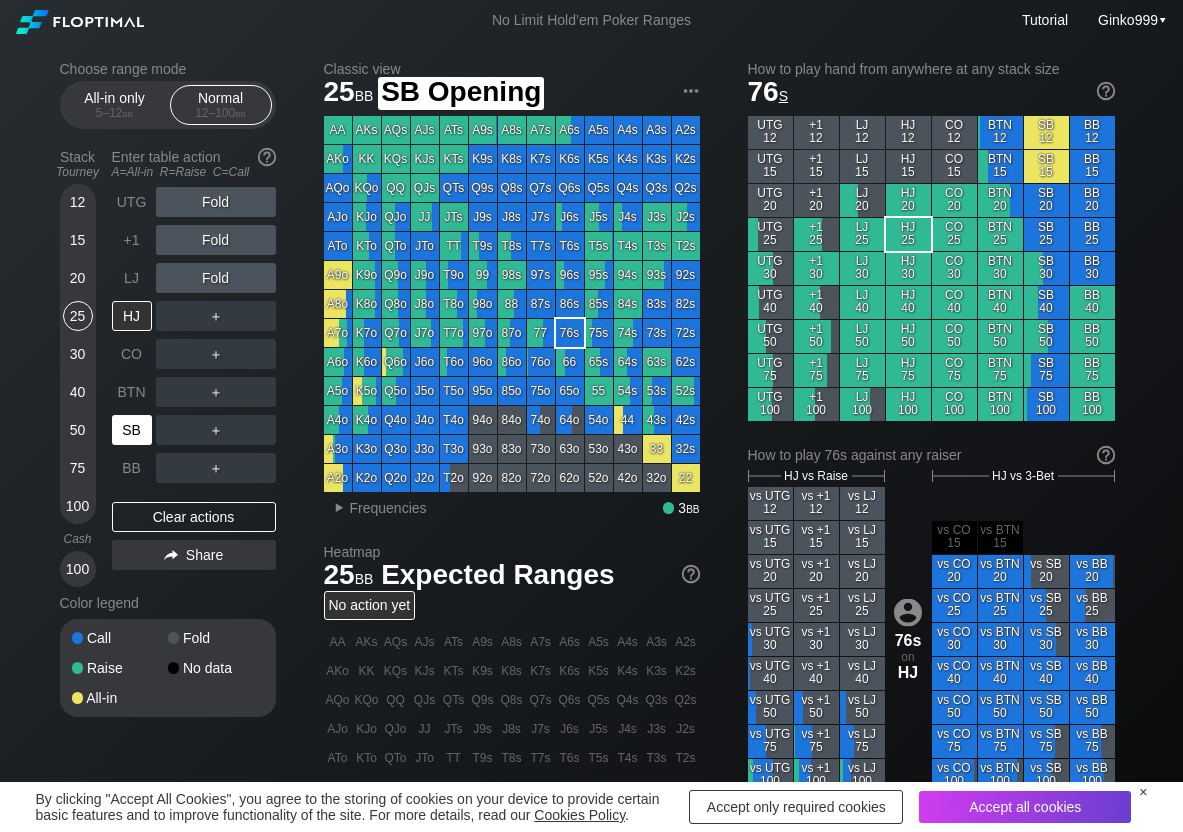 click on "SB" at bounding box center (132, 430) 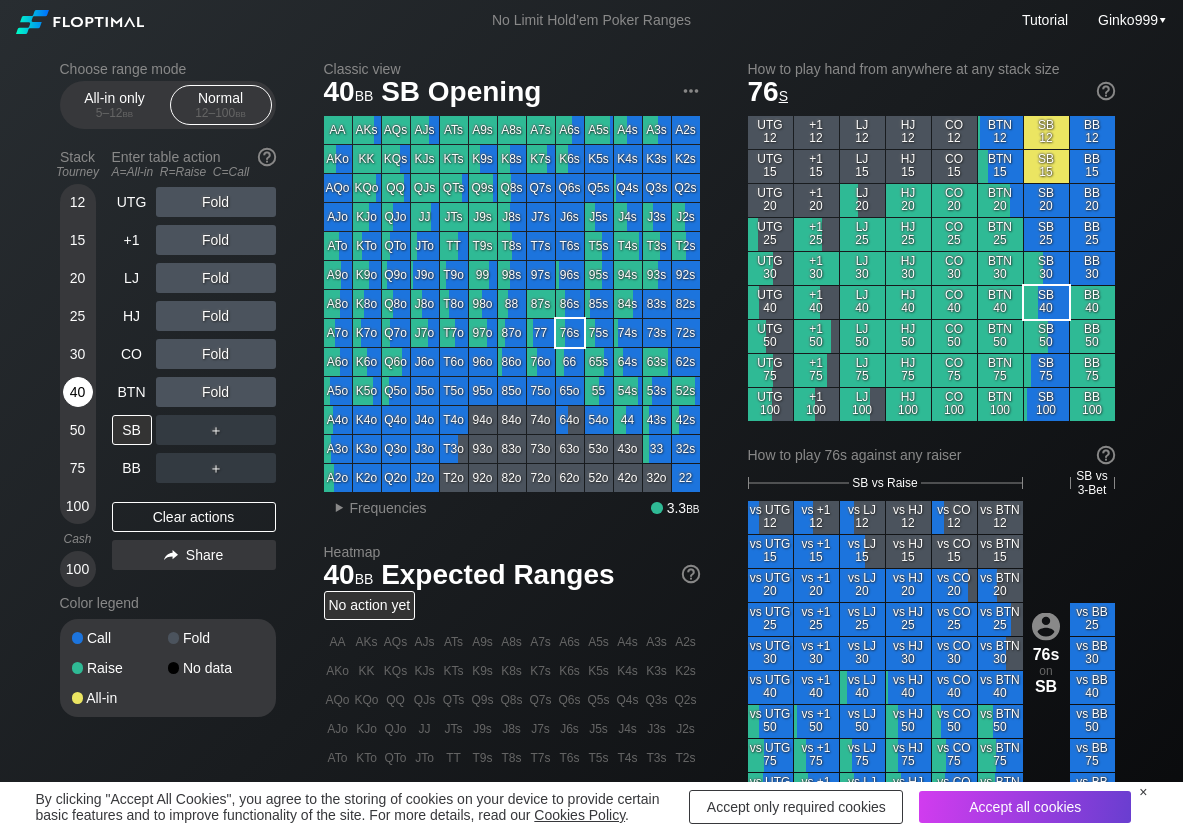 click on "40" at bounding box center [78, 392] 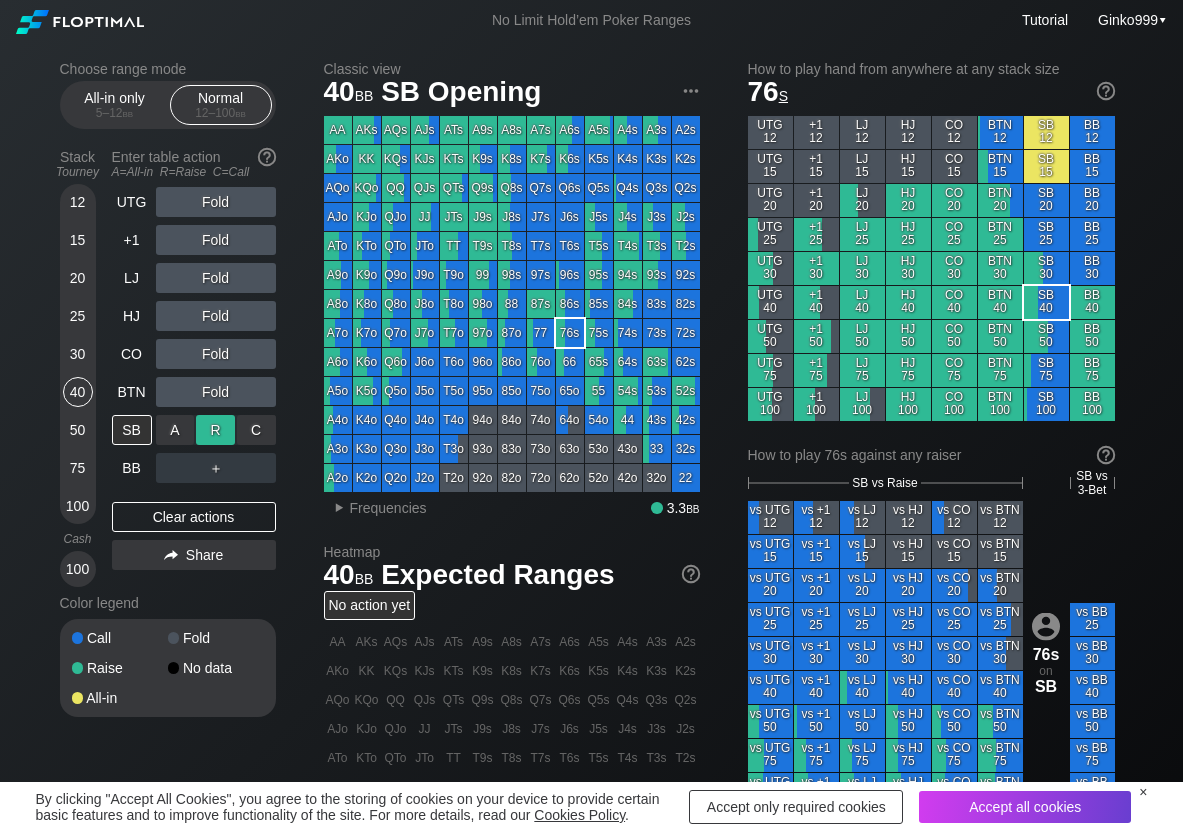click on "R ✕" at bounding box center [215, 430] 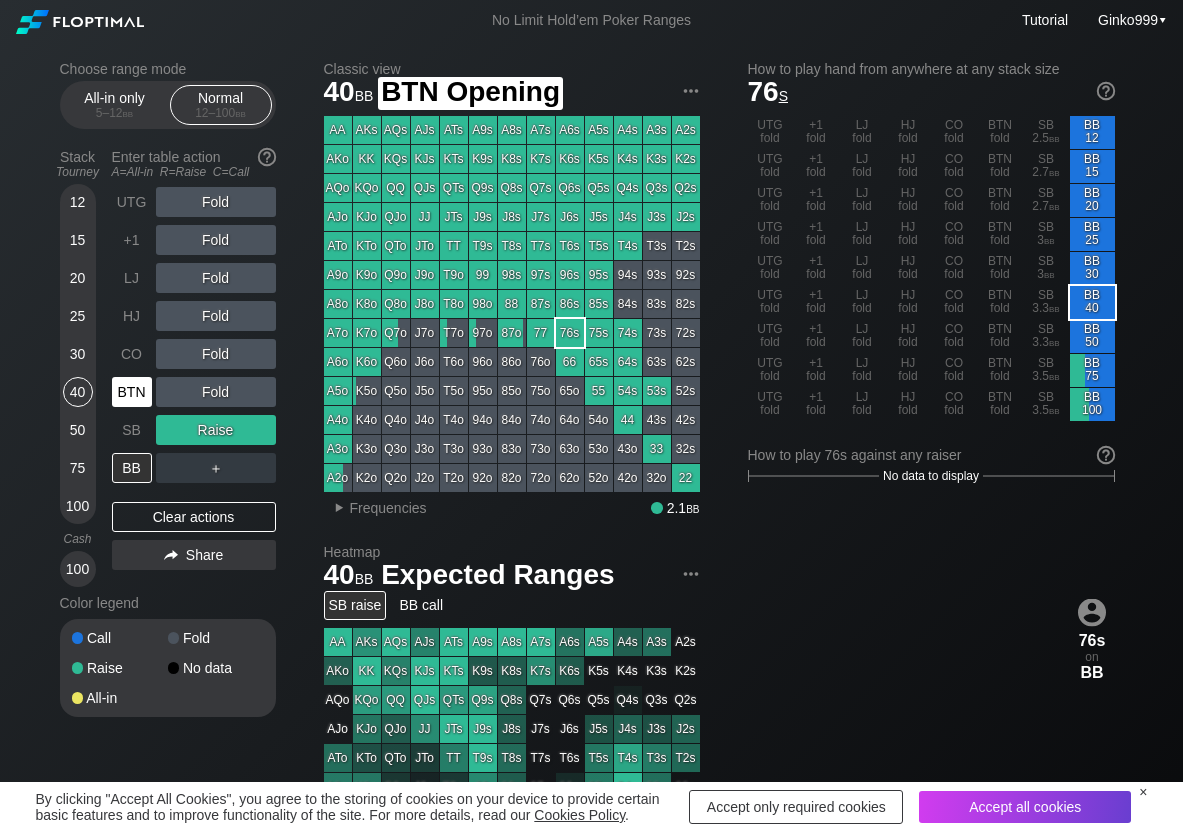 click on "BTN" at bounding box center (132, 392) 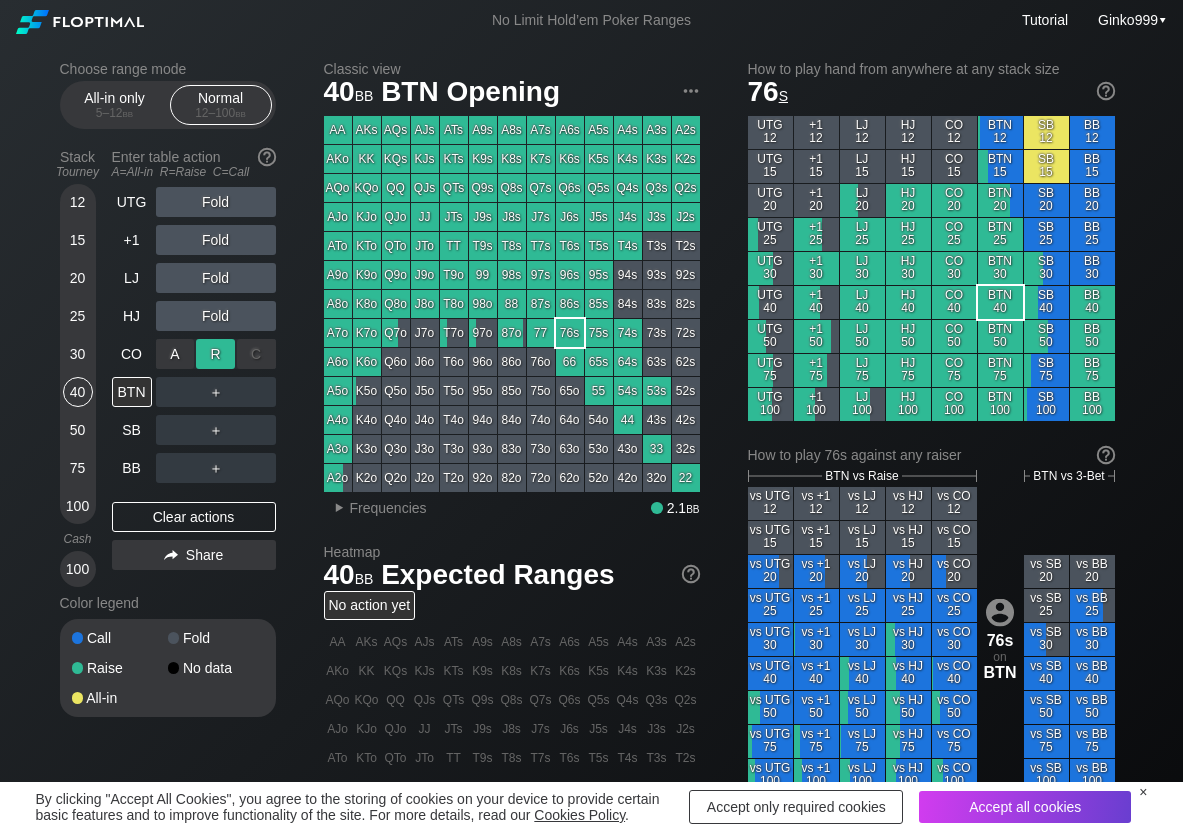click on "R ✕" at bounding box center (215, 354) 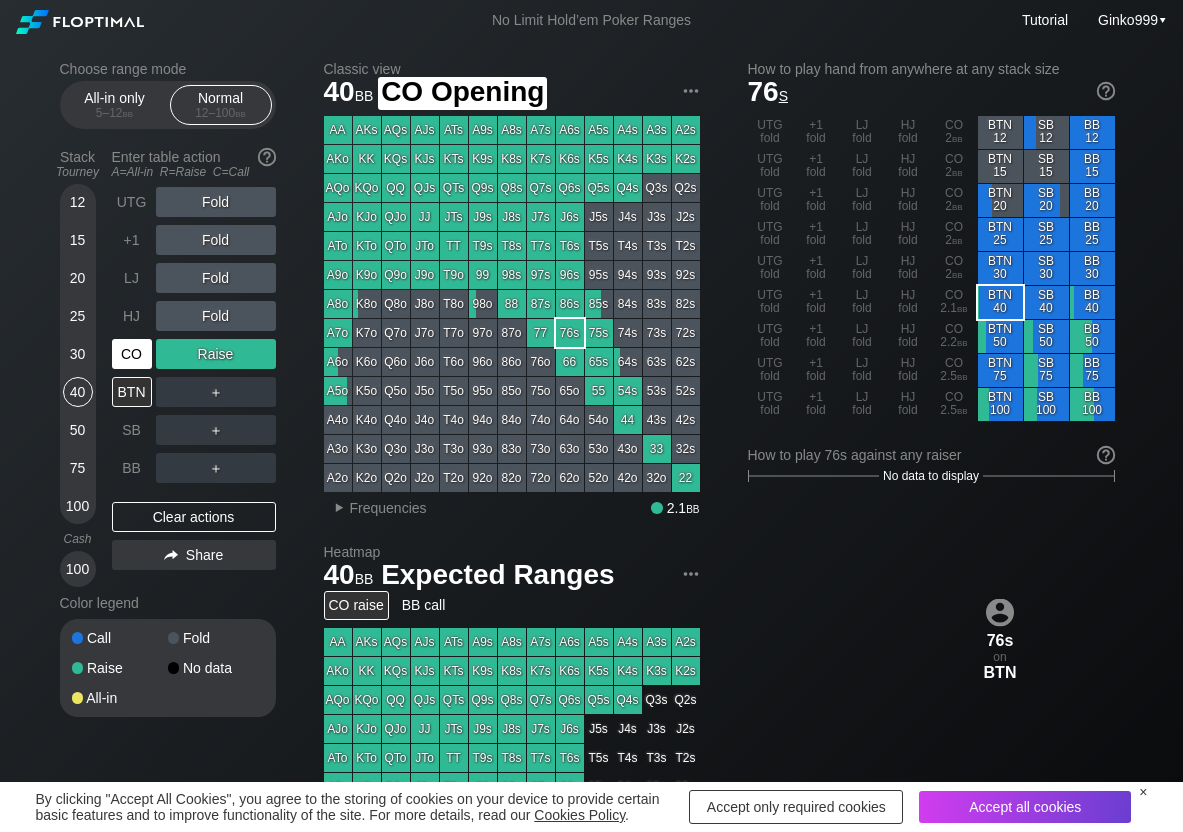 click on "CO" at bounding box center [134, 354] 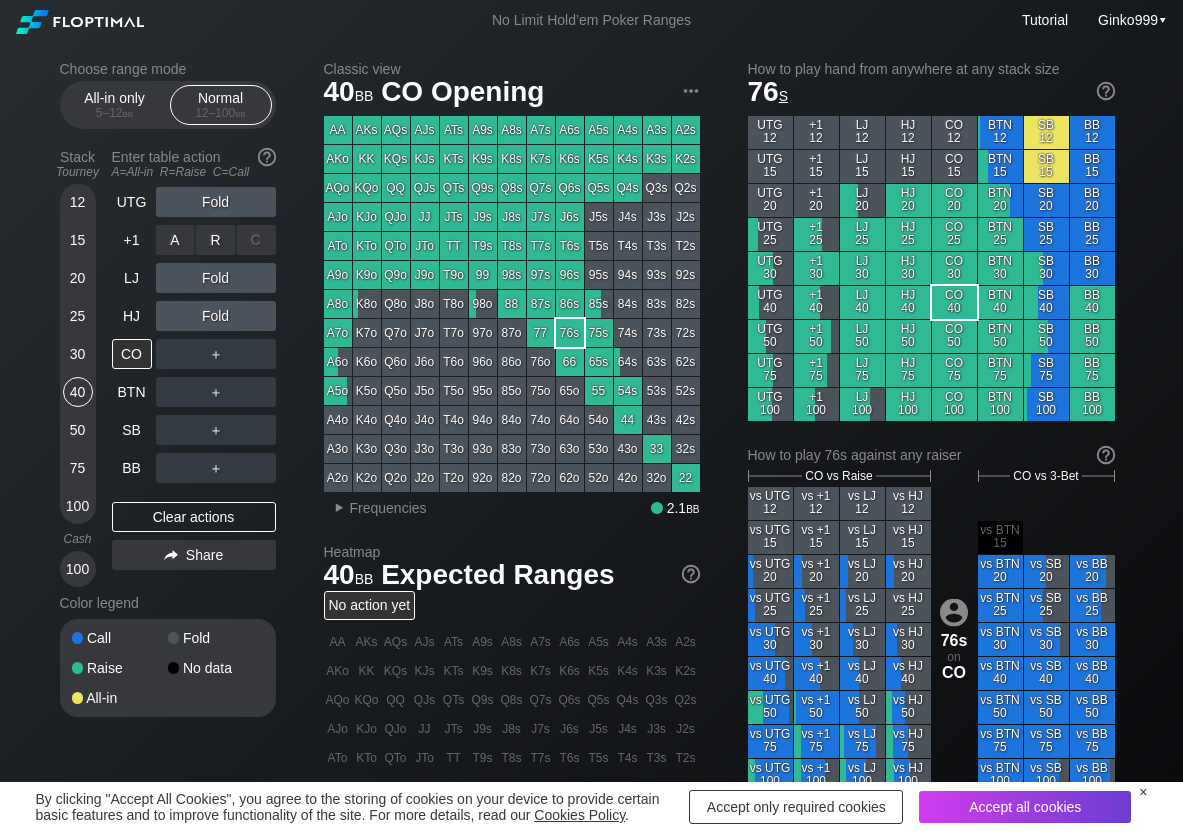 click on "R ✕" at bounding box center (215, 240) 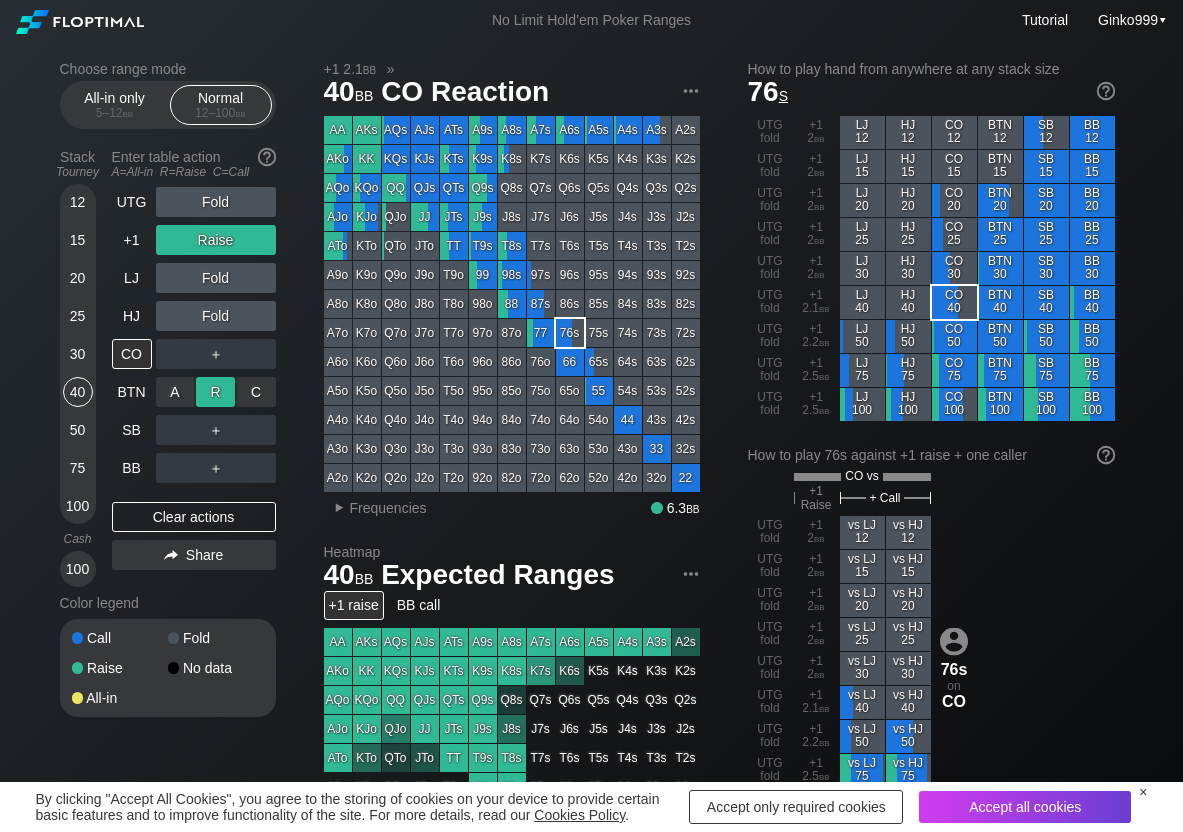 click on "R ✕" at bounding box center [215, 392] 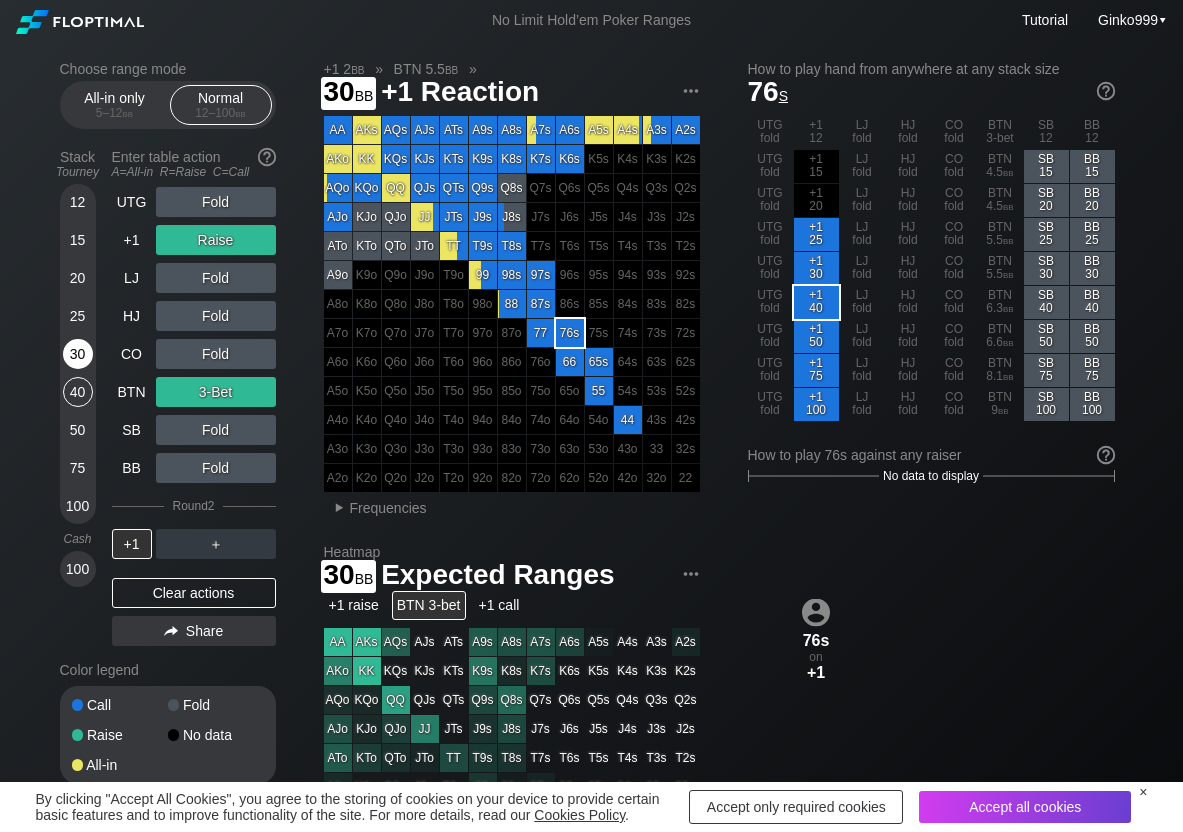 click on "30" at bounding box center (78, 354) 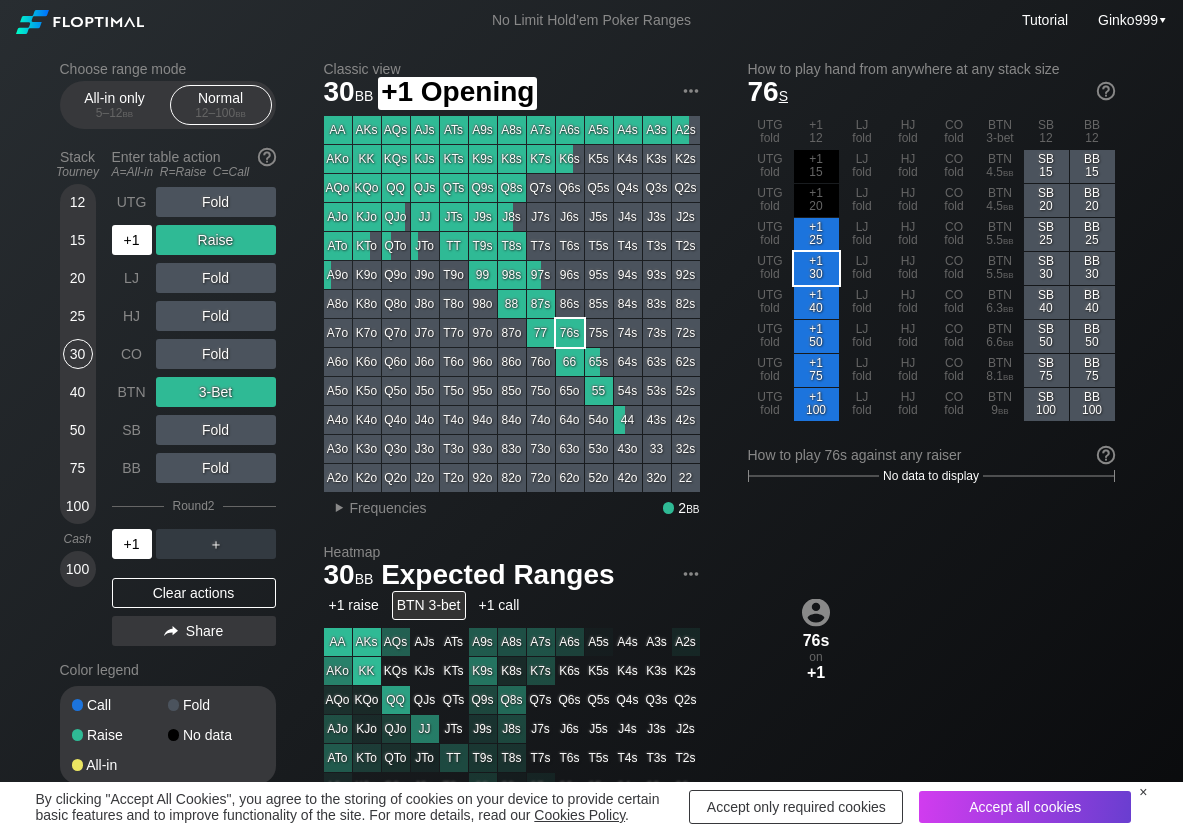 click on "+1" at bounding box center [132, 240] 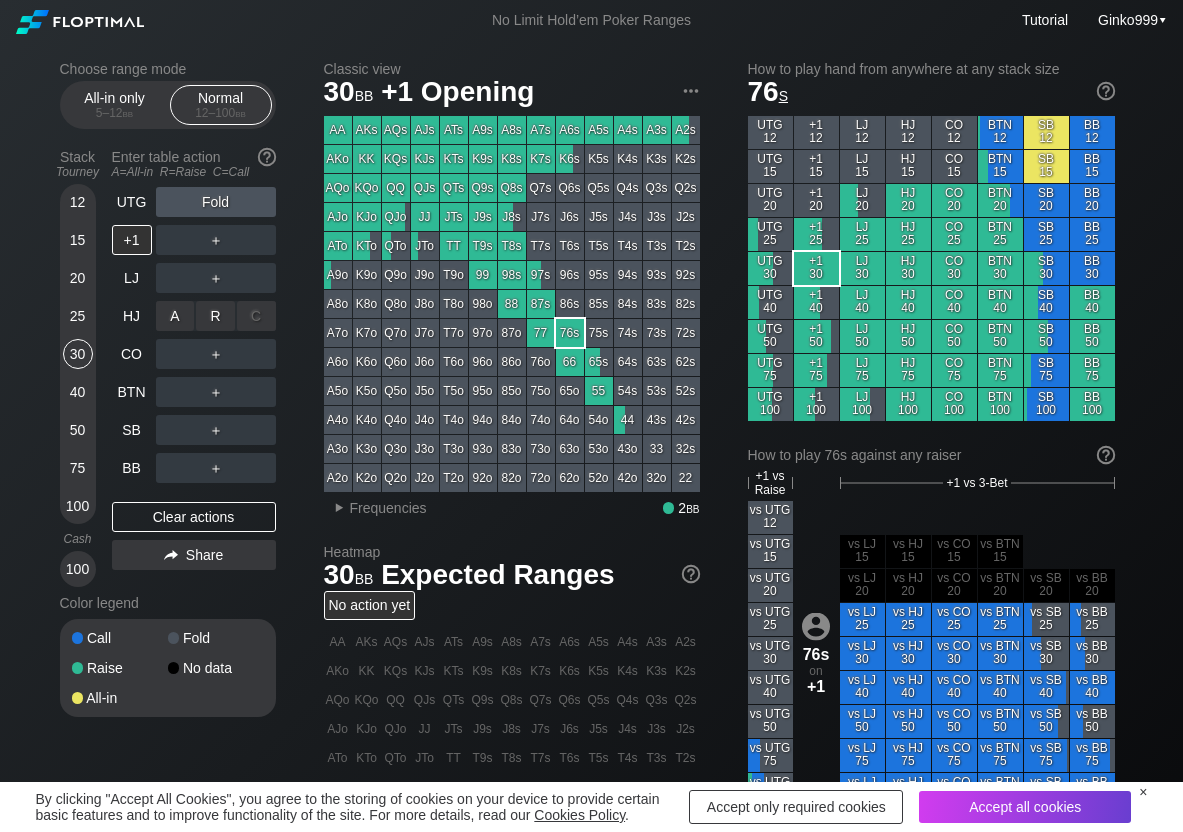 click on "A ✕ R ✕ C ✕" at bounding box center [216, 316] 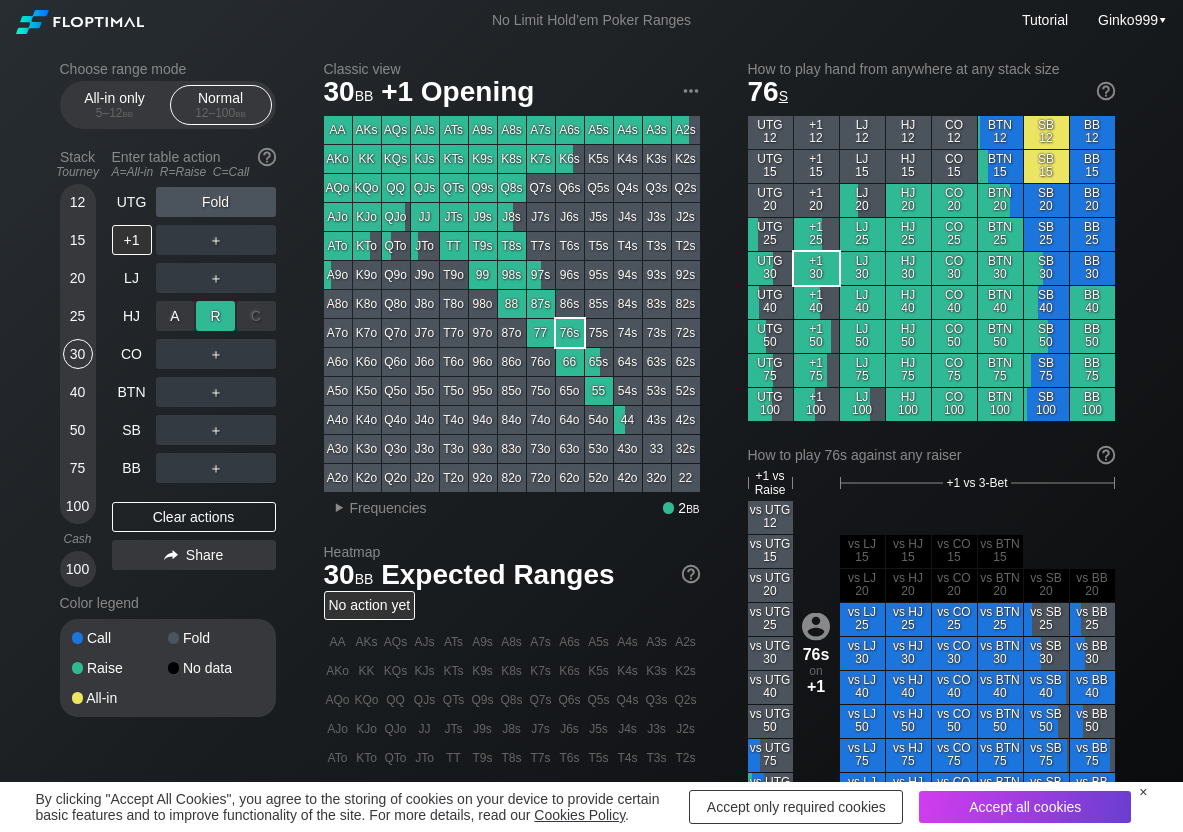 click on "R ✕" at bounding box center [215, 316] 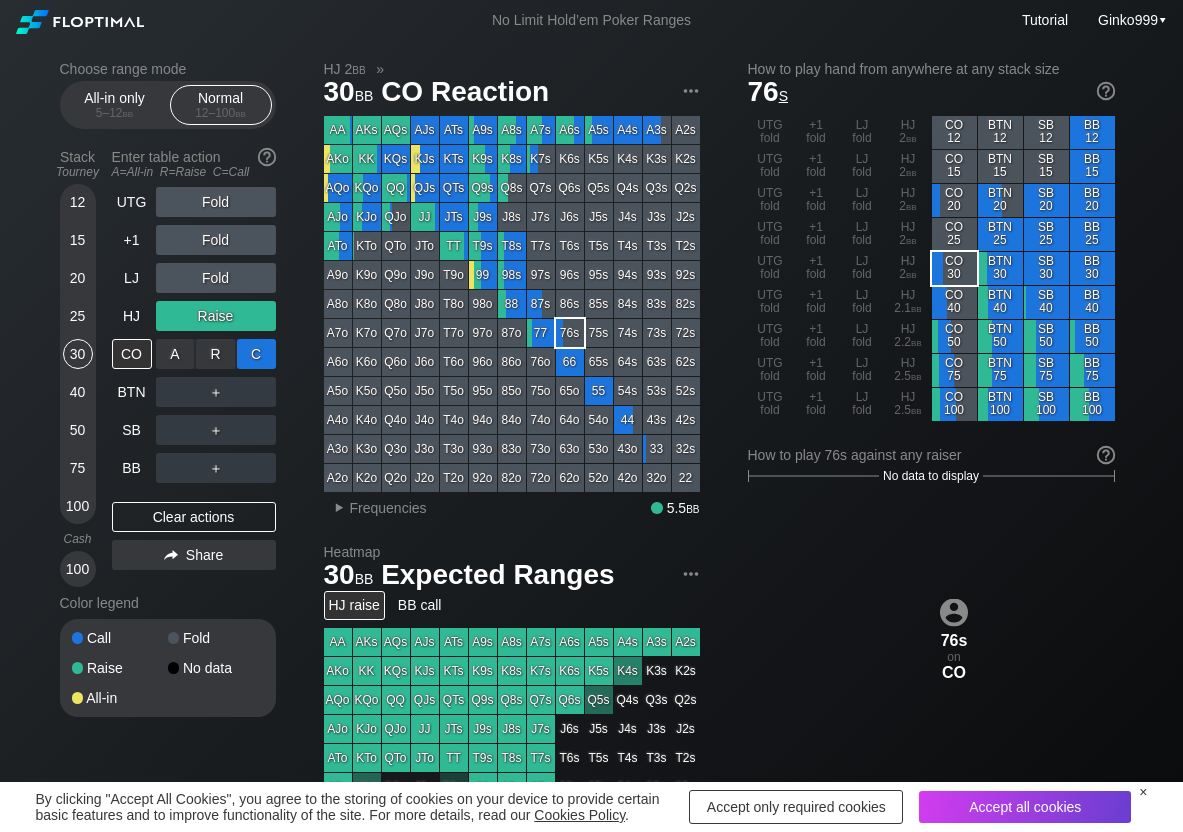 click on "C ✕" at bounding box center [256, 354] 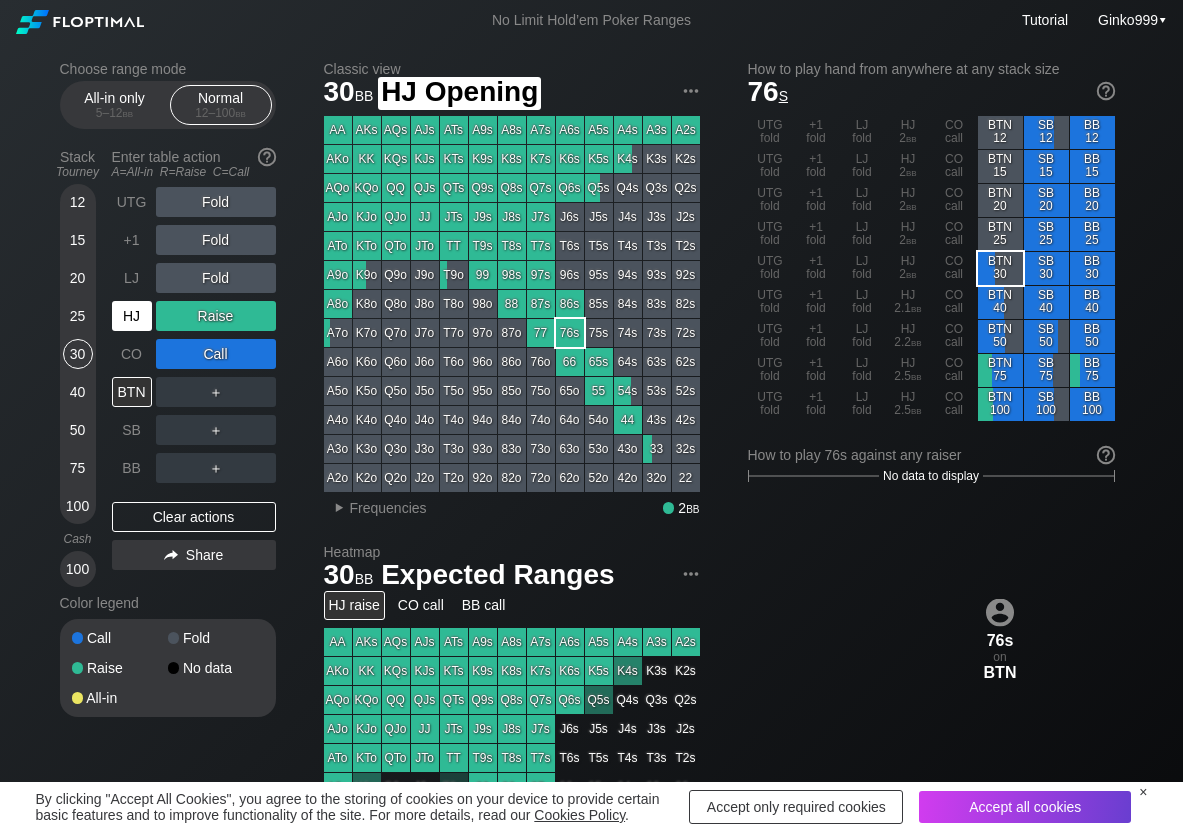 click on "HJ" at bounding box center (132, 316) 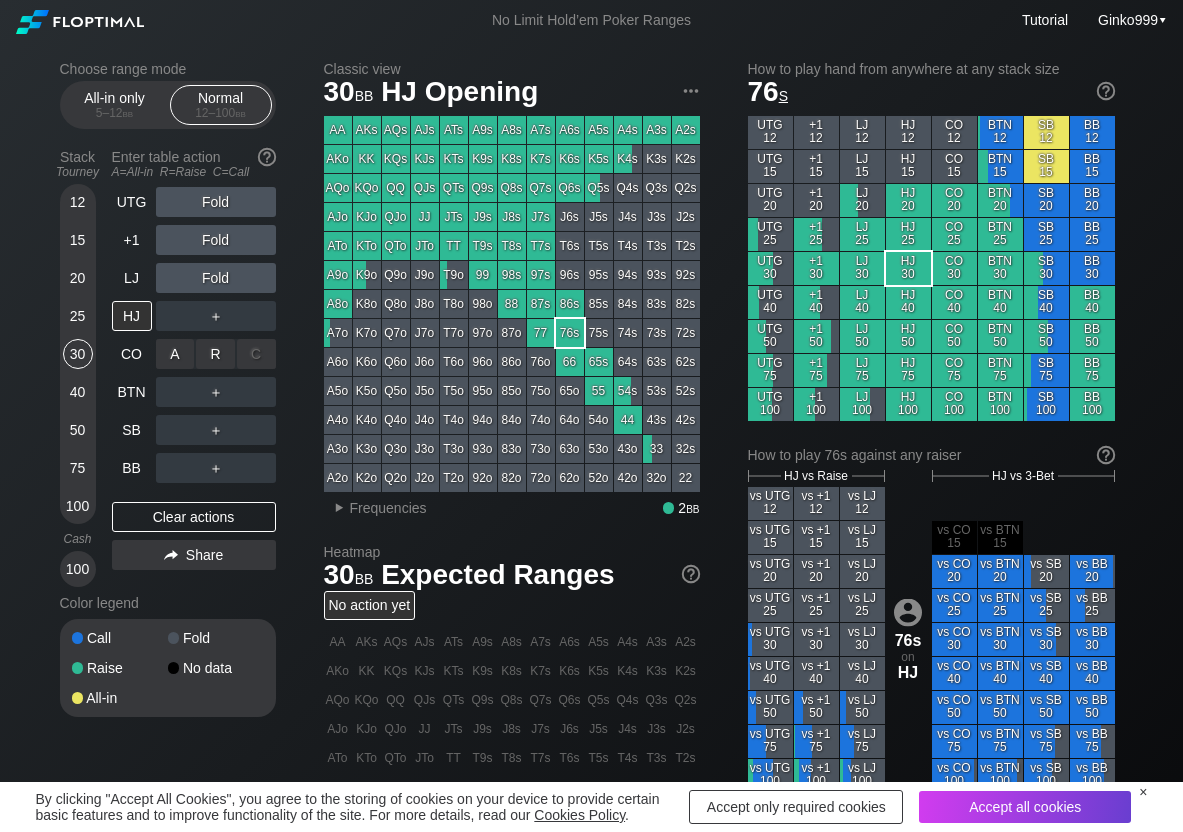 drag, startPoint x: 211, startPoint y: 368, endPoint x: 205, endPoint y: 359, distance: 10.816654 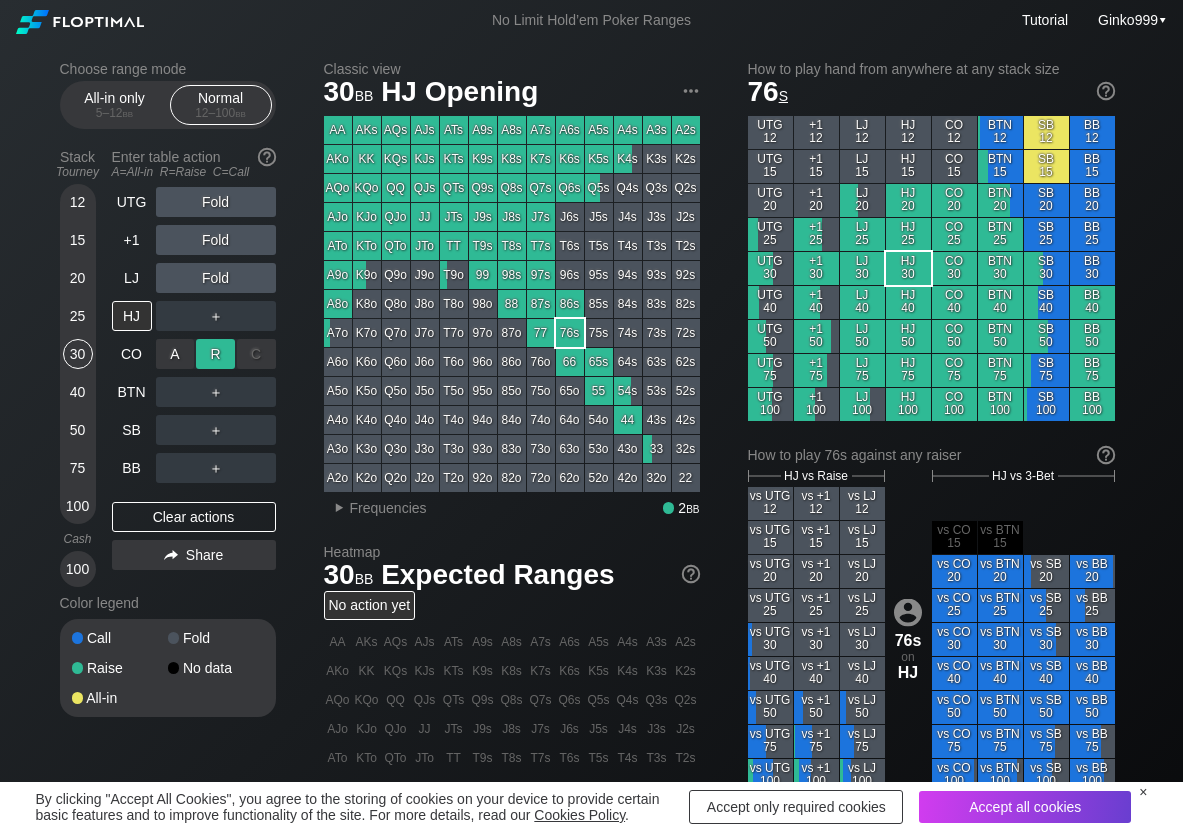 click on "R ✕" at bounding box center (215, 354) 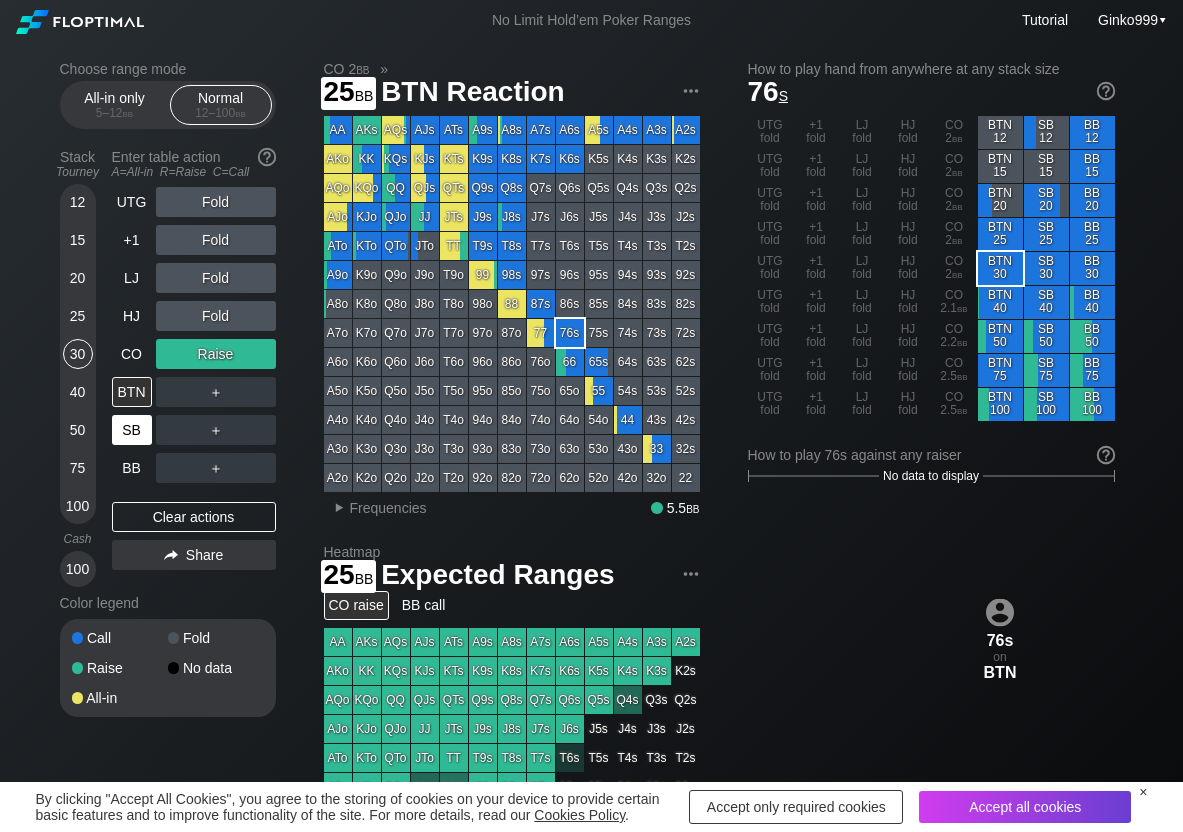 drag, startPoint x: 88, startPoint y: 320, endPoint x: 132, endPoint y: 420, distance: 109.252 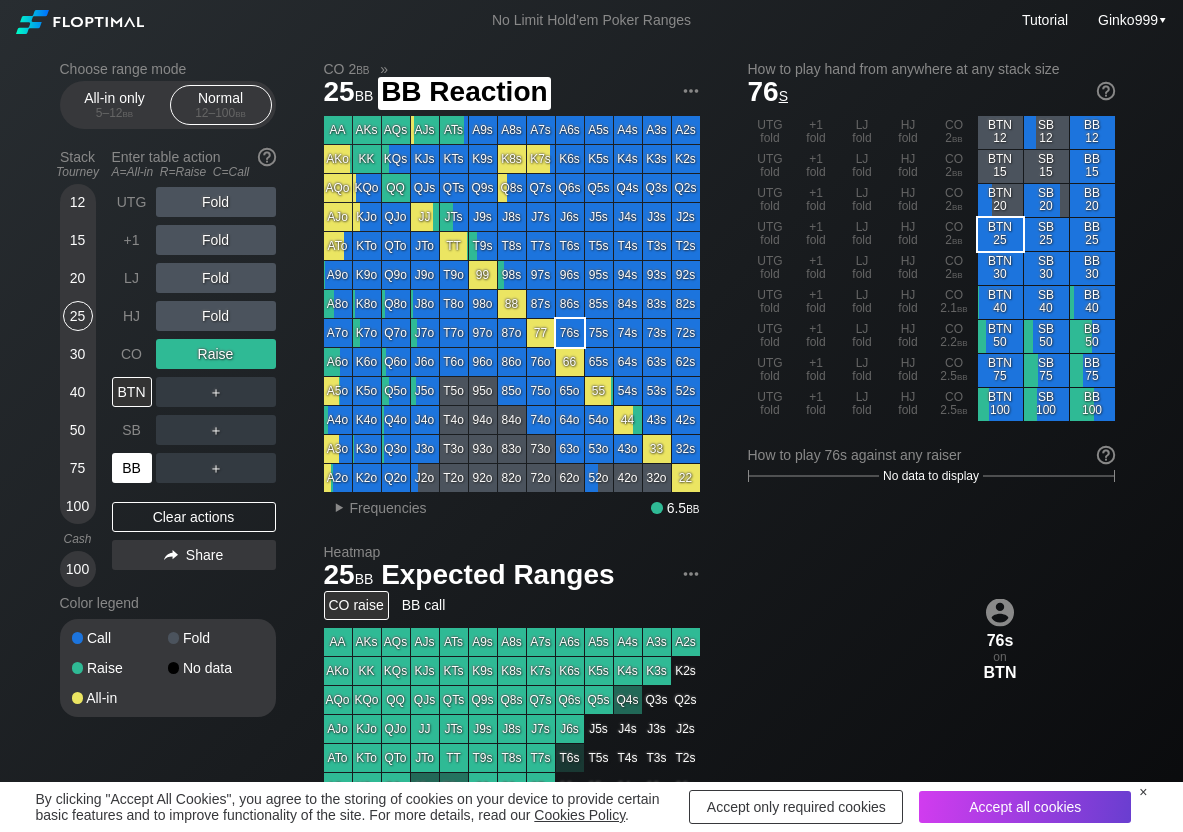 click on "BB" at bounding box center [132, 468] 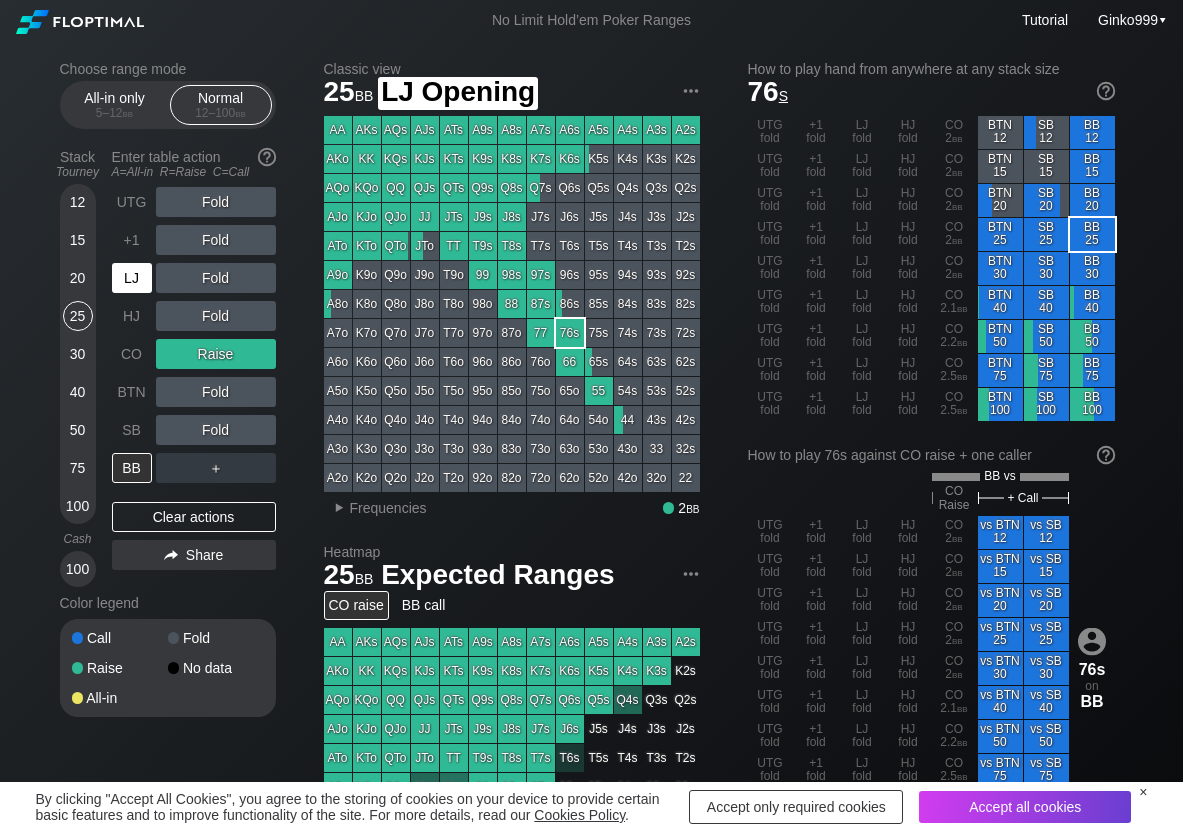 click on "LJ" at bounding box center (132, 278) 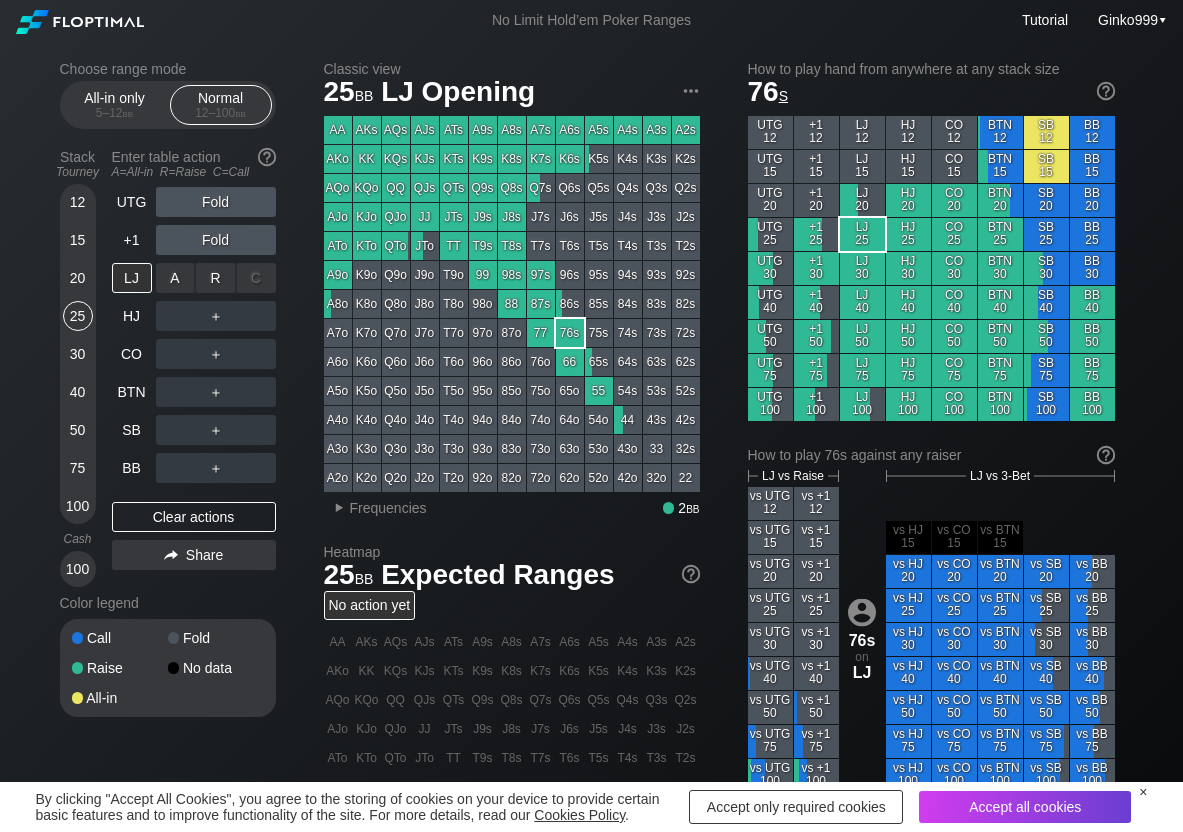 click on "R ✕" at bounding box center [215, 278] 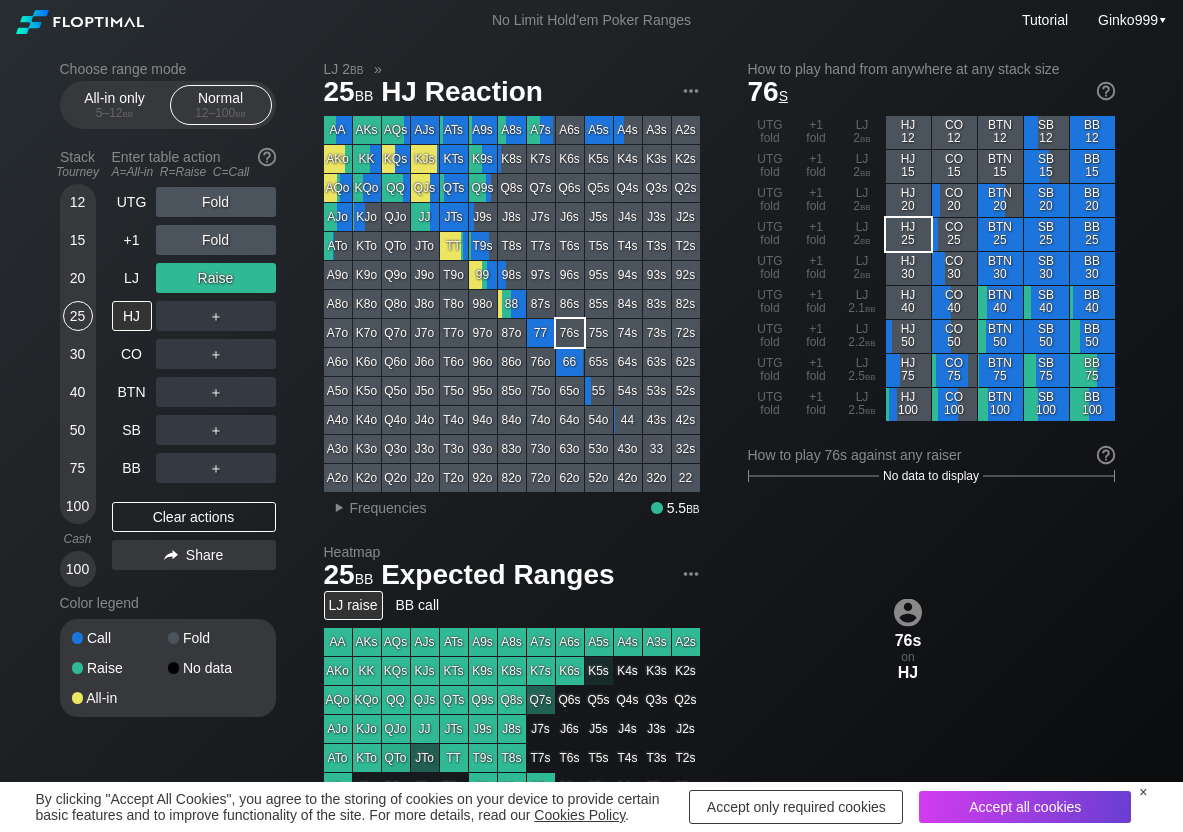 click on "UTG Fold +1 Fold LJ Raise HJ ＋ CO ＋ BTN ＋ SB ＋ BB ＋ Clear actions Share" at bounding box center [194, 387] 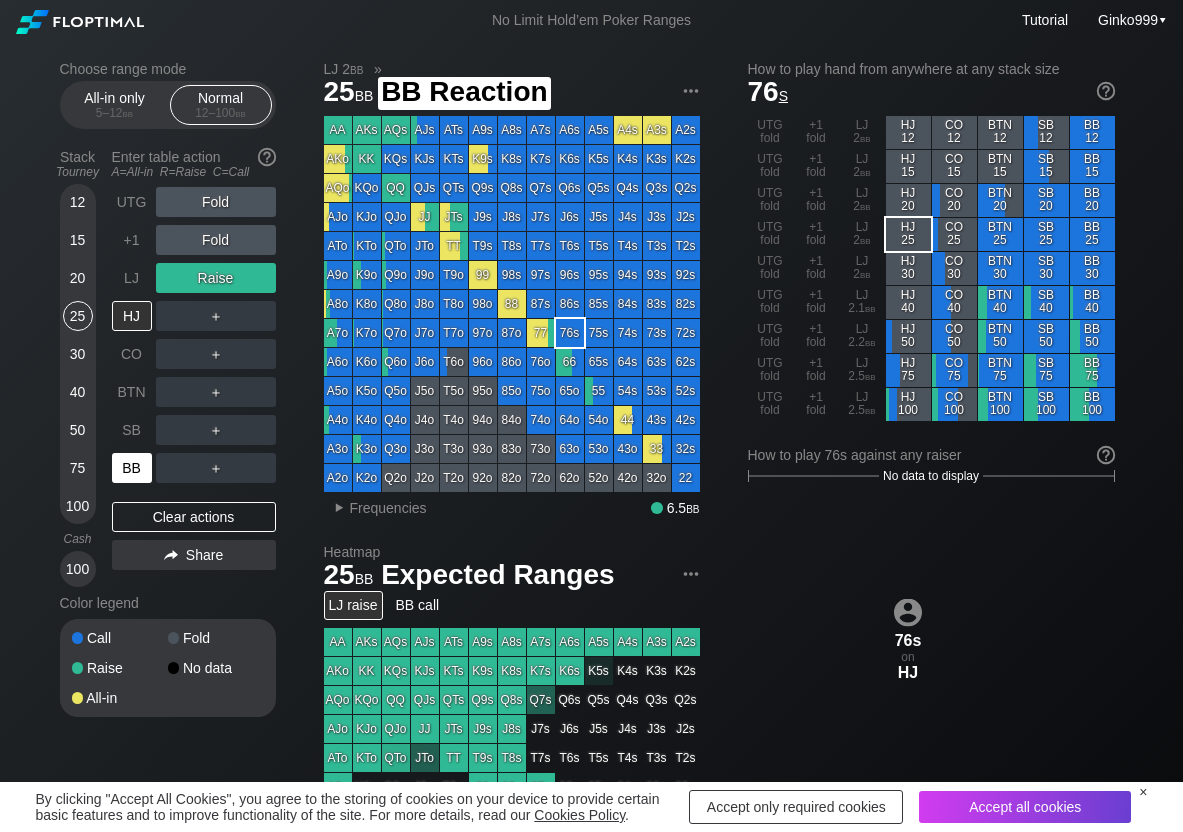 click on "BB" at bounding box center [132, 468] 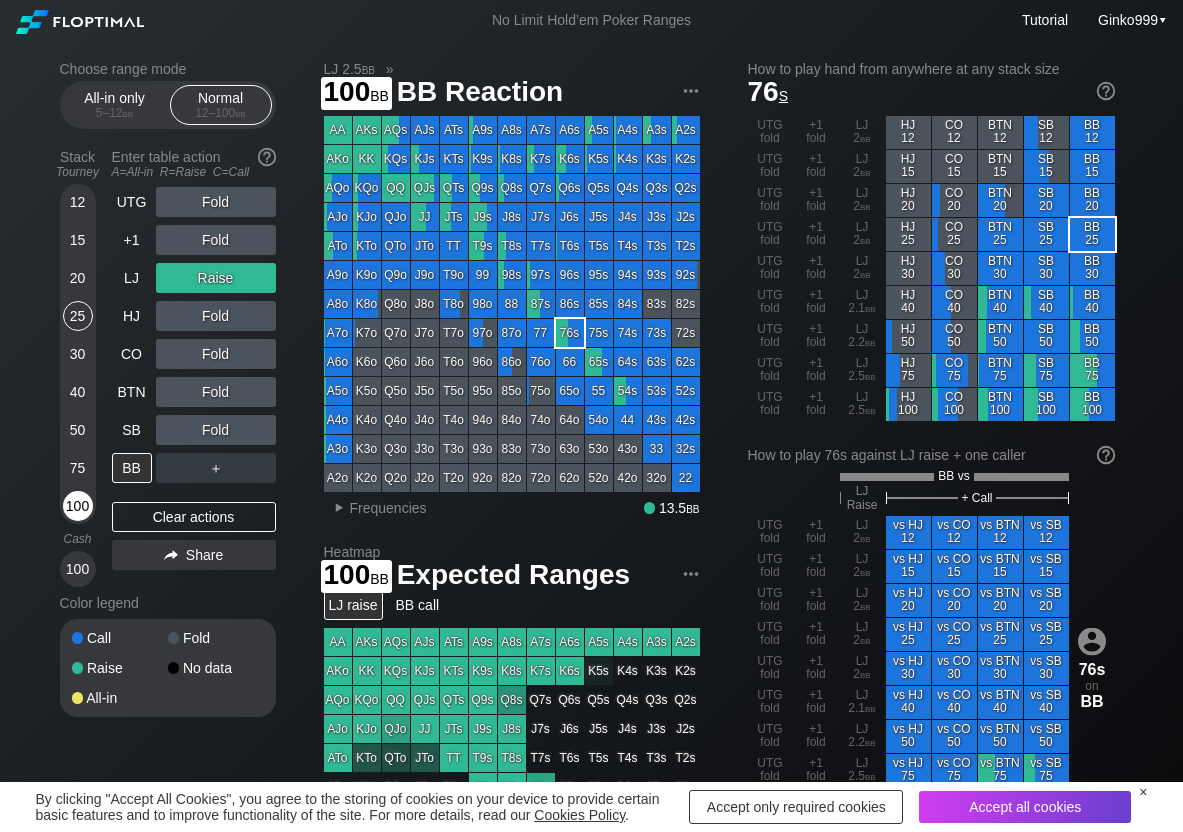 click on "100" at bounding box center (78, 506) 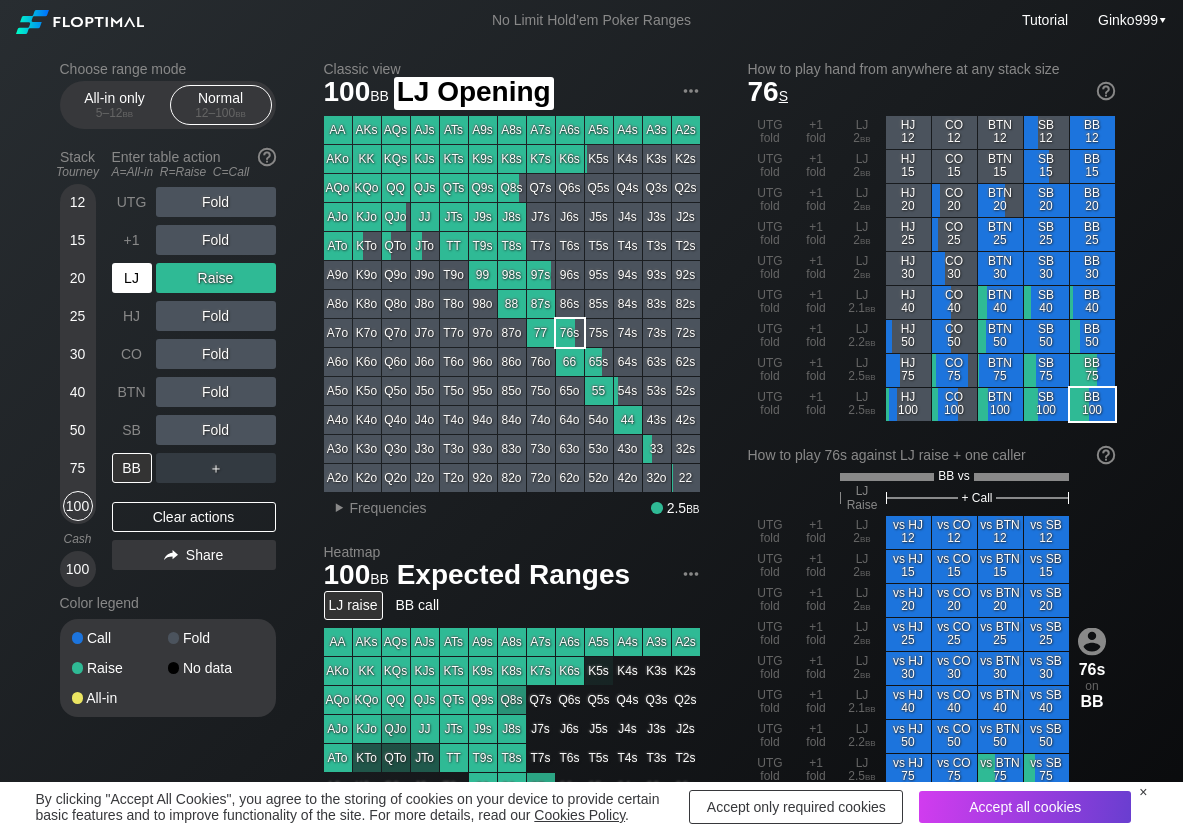 click on "LJ" at bounding box center [132, 278] 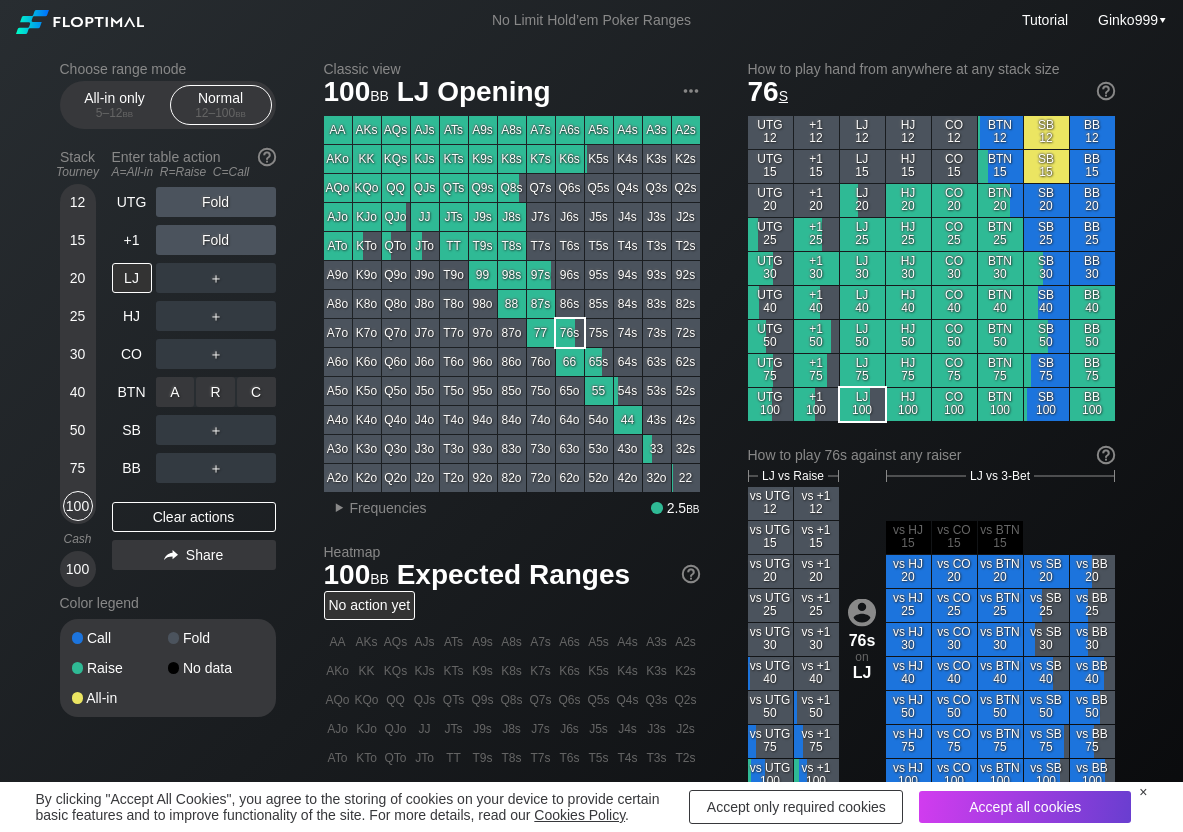 click on "R ✕" at bounding box center (215, 392) 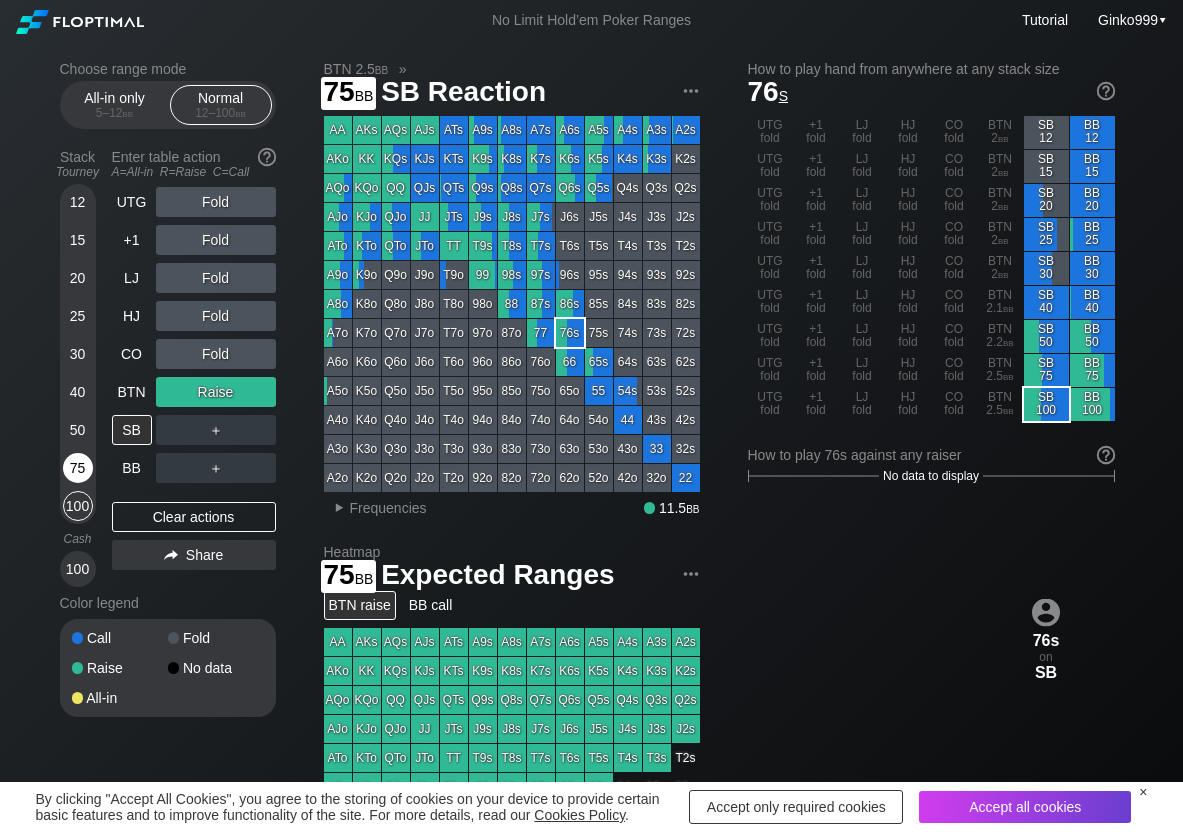 click on "75" at bounding box center [78, 468] 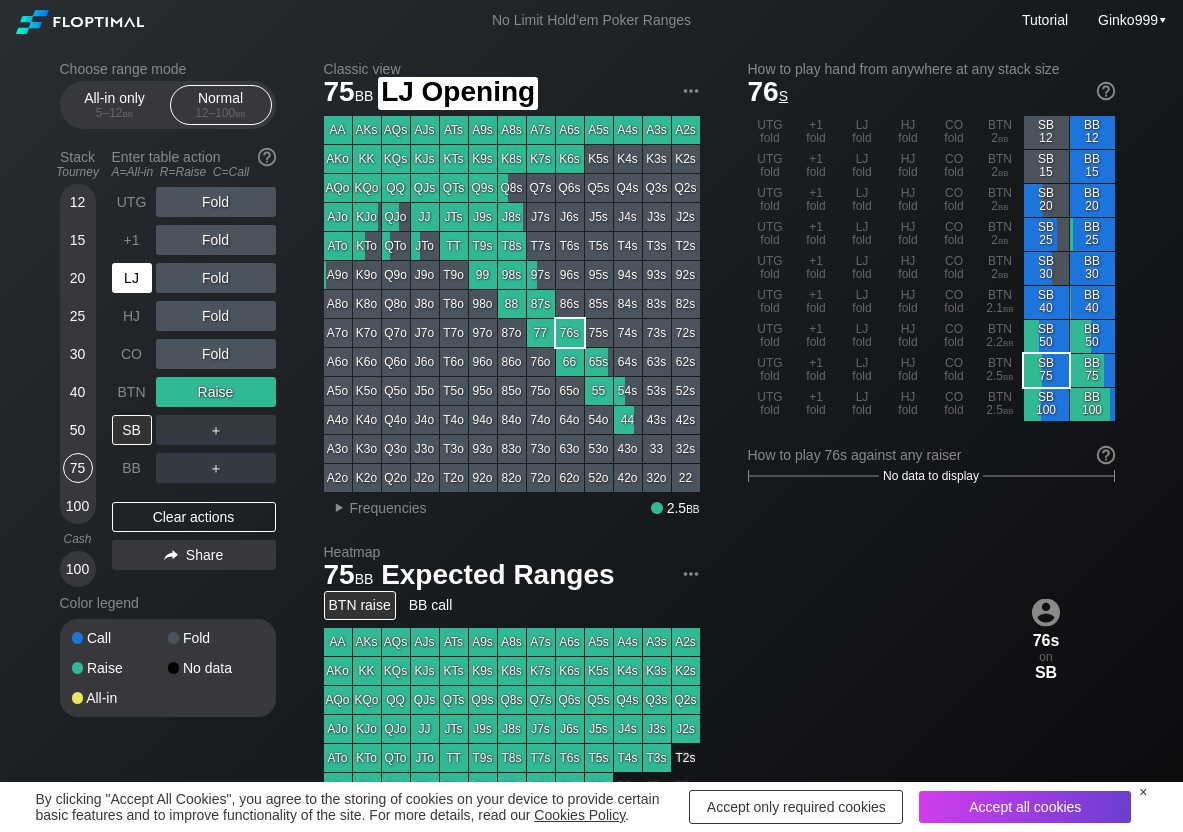 click on "LJ" at bounding box center (132, 278) 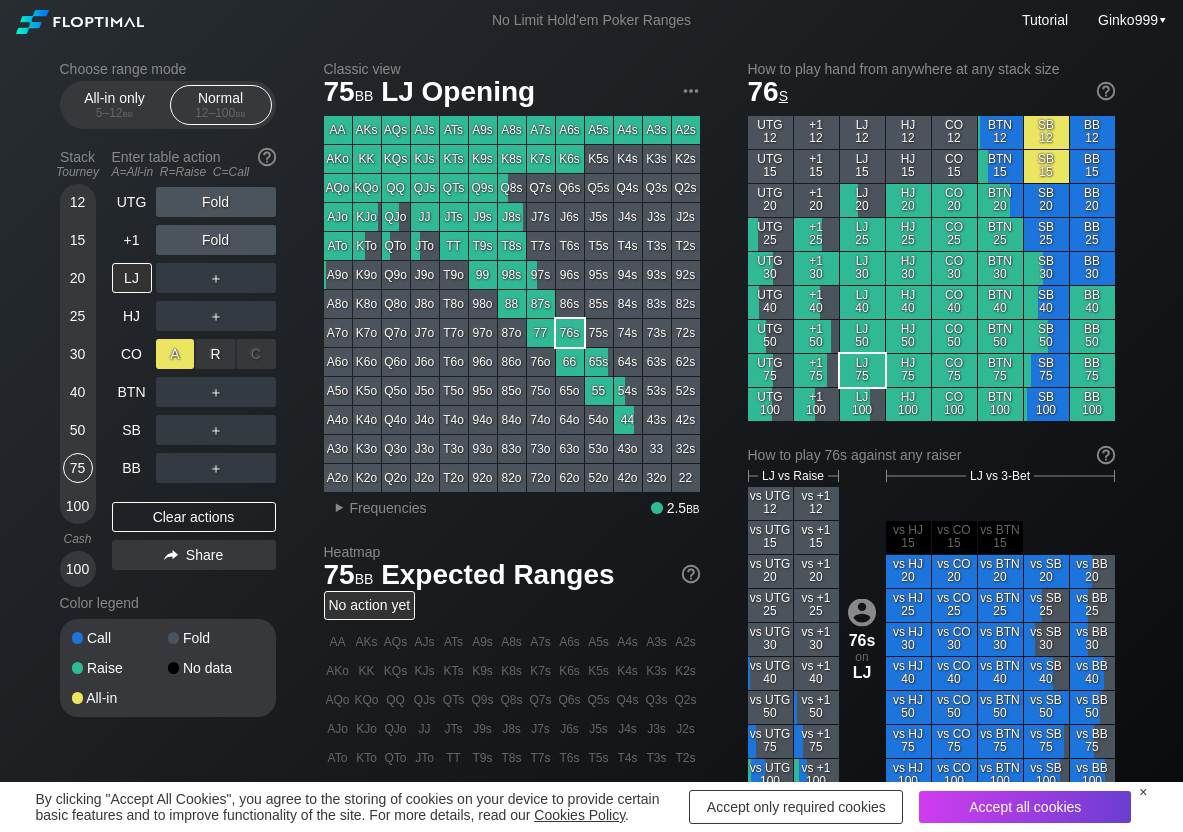 drag, startPoint x: 220, startPoint y: 337, endPoint x: 191, endPoint y: 365, distance: 40.311287 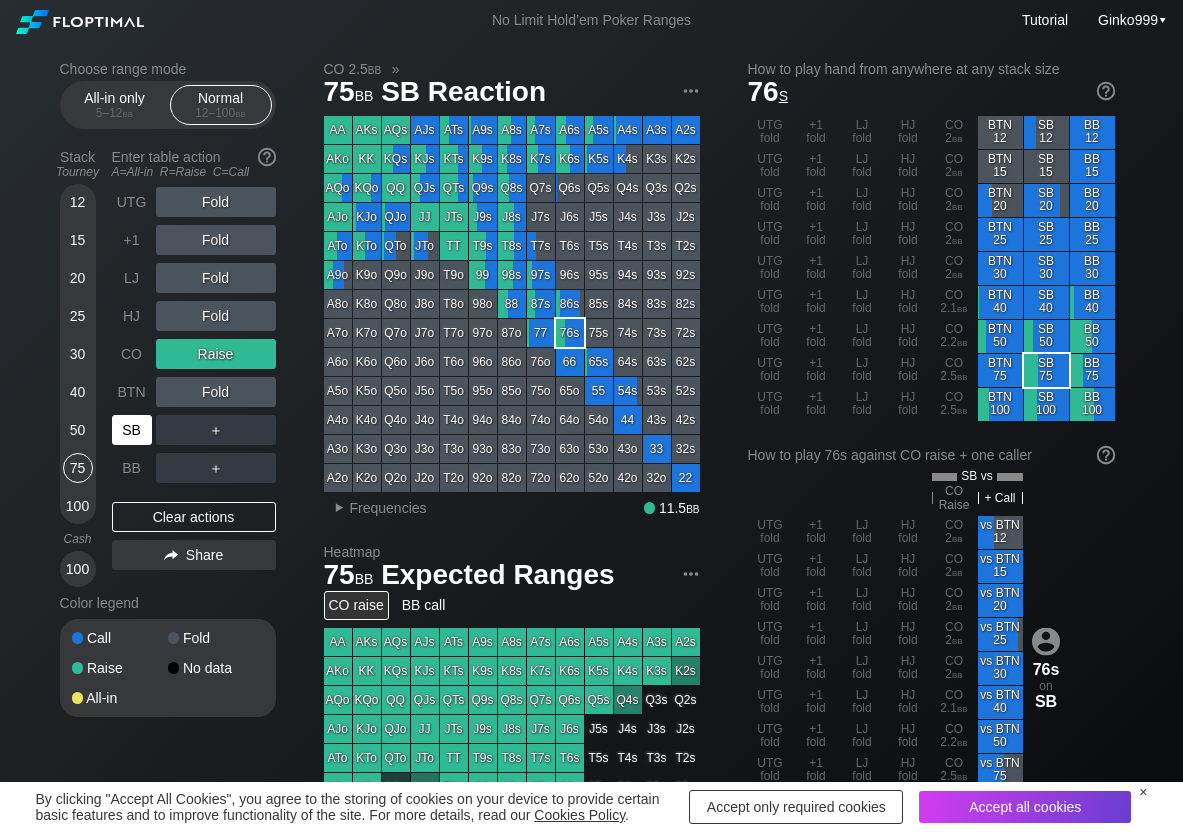 click on "SB" at bounding box center (132, 430) 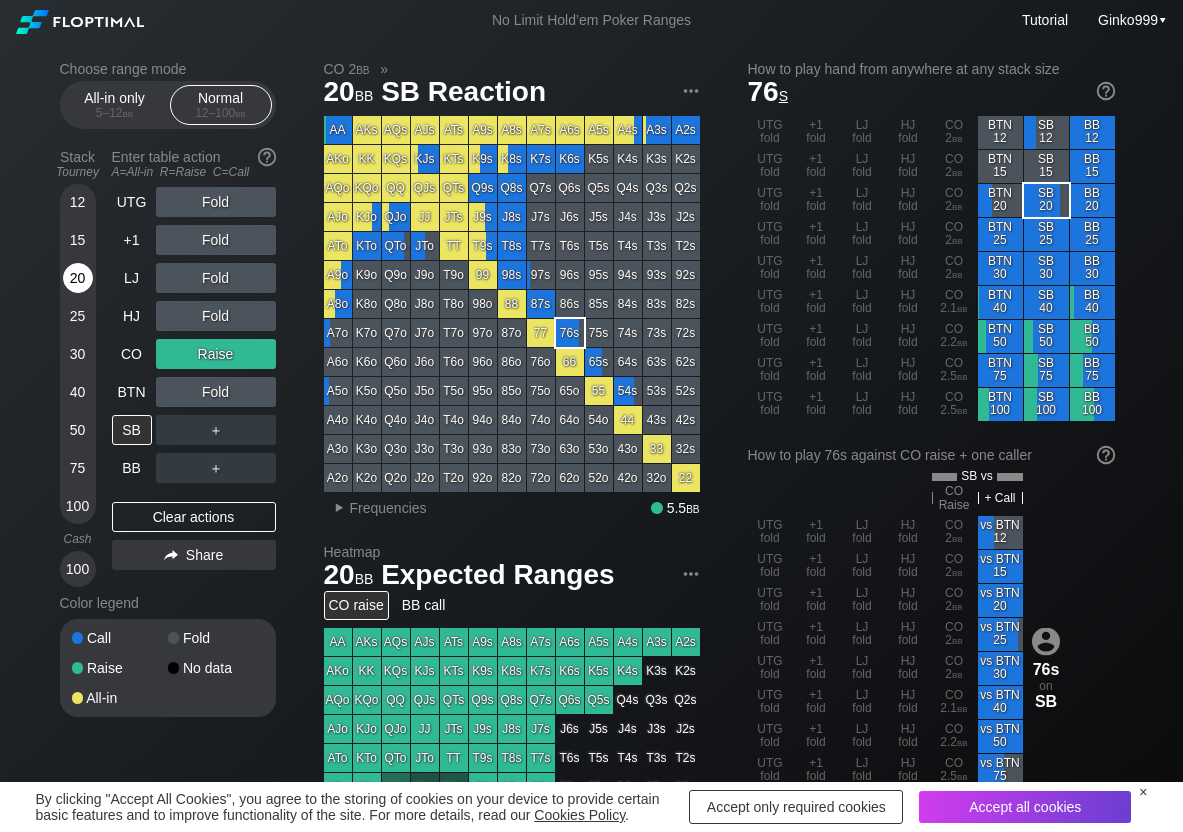 click on "20" at bounding box center (78, 278) 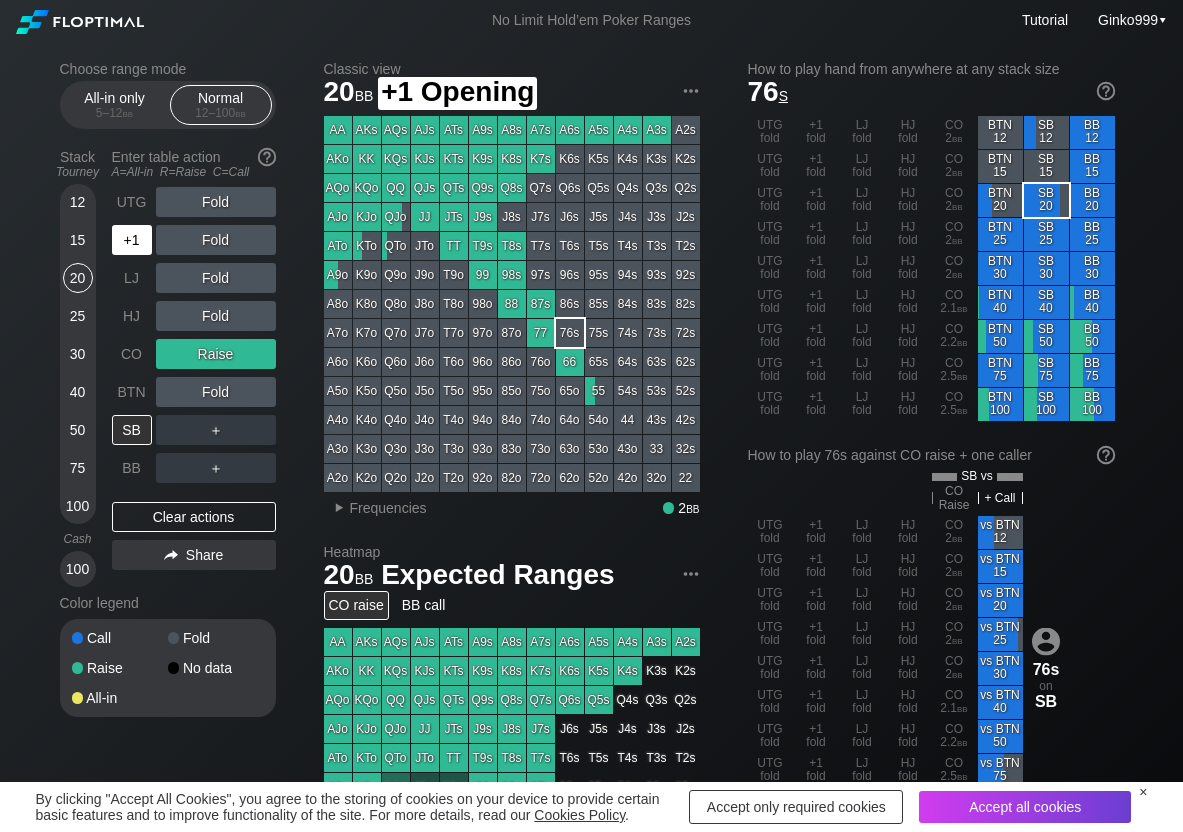 click on "+1" at bounding box center (132, 240) 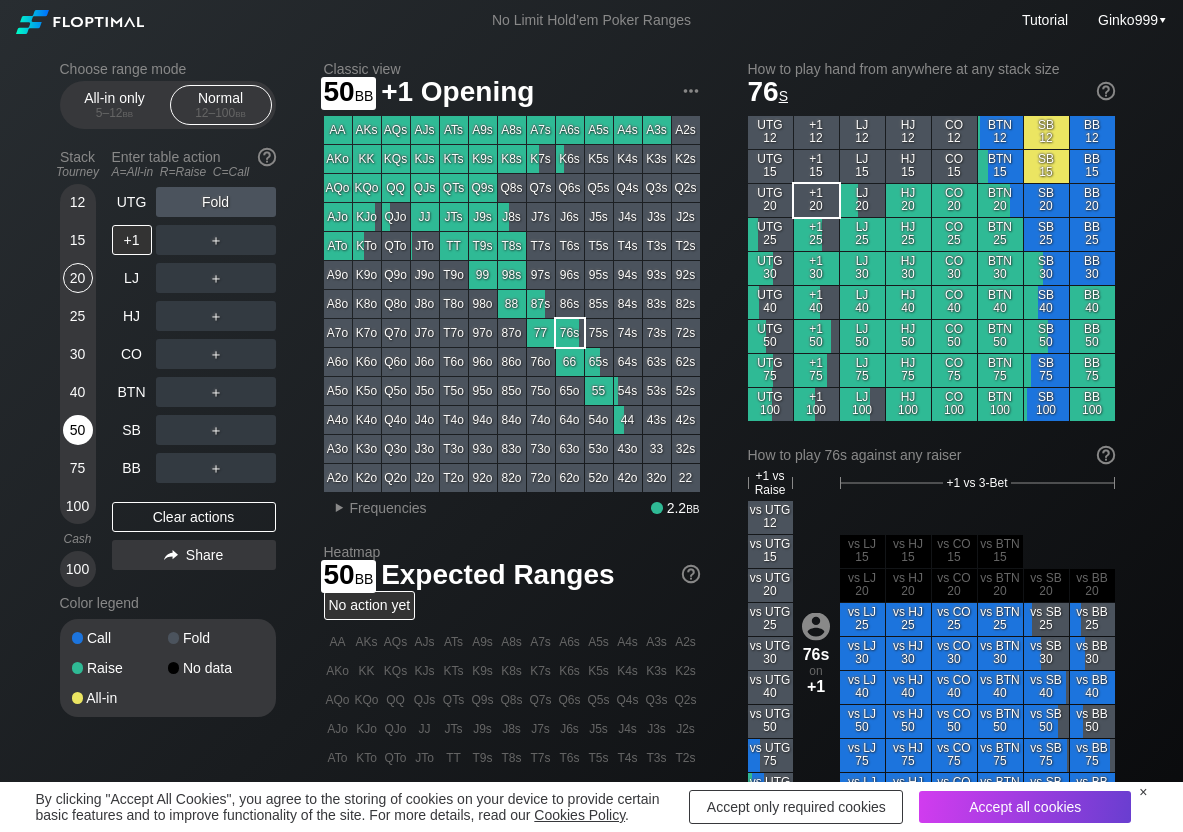 click on "50" at bounding box center [78, 430] 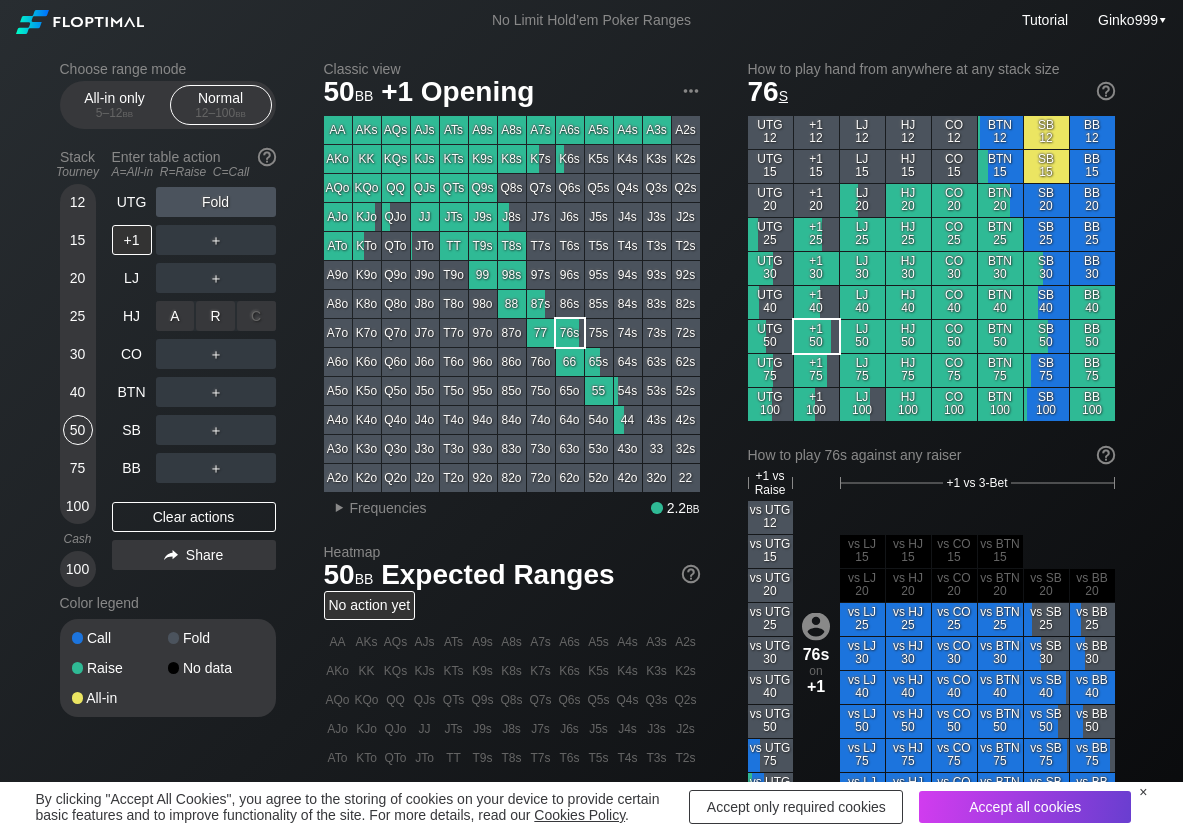 drag, startPoint x: 226, startPoint y: 317, endPoint x: 185, endPoint y: 338, distance: 46.06517 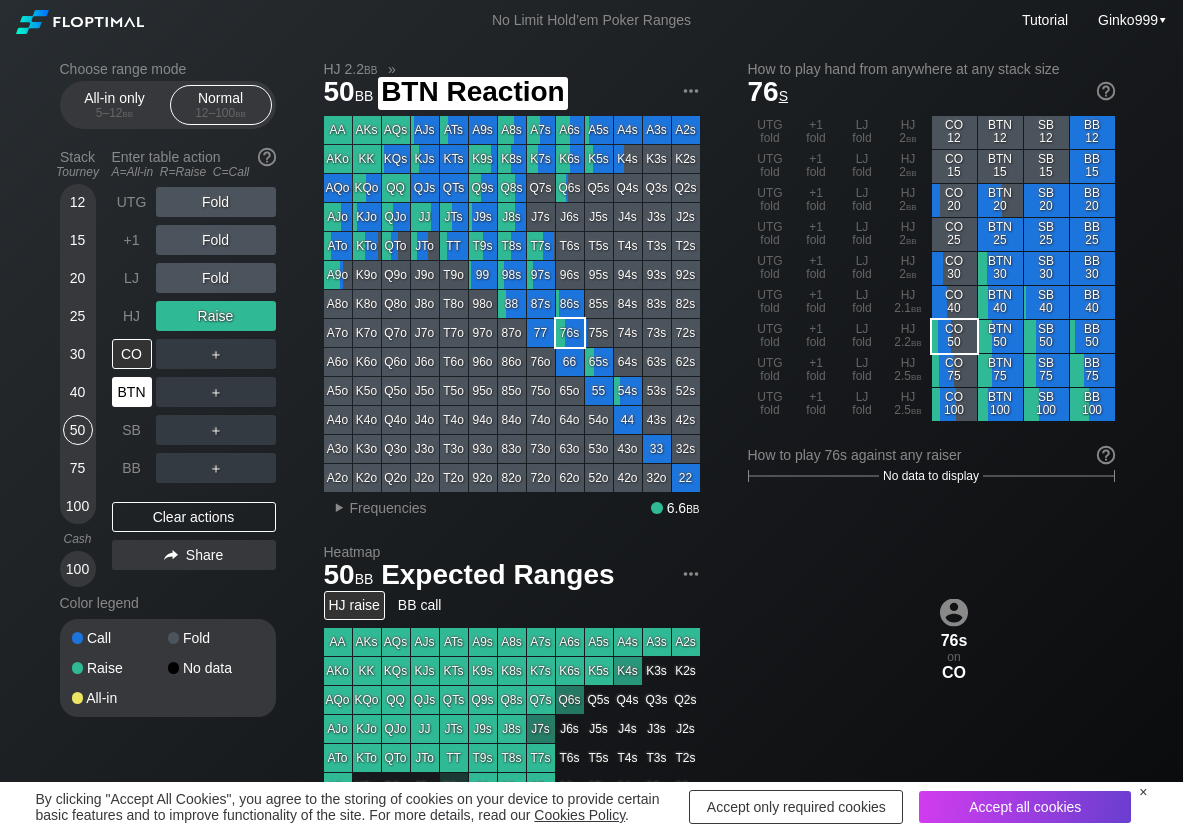 click on "BTN" at bounding box center (132, 392) 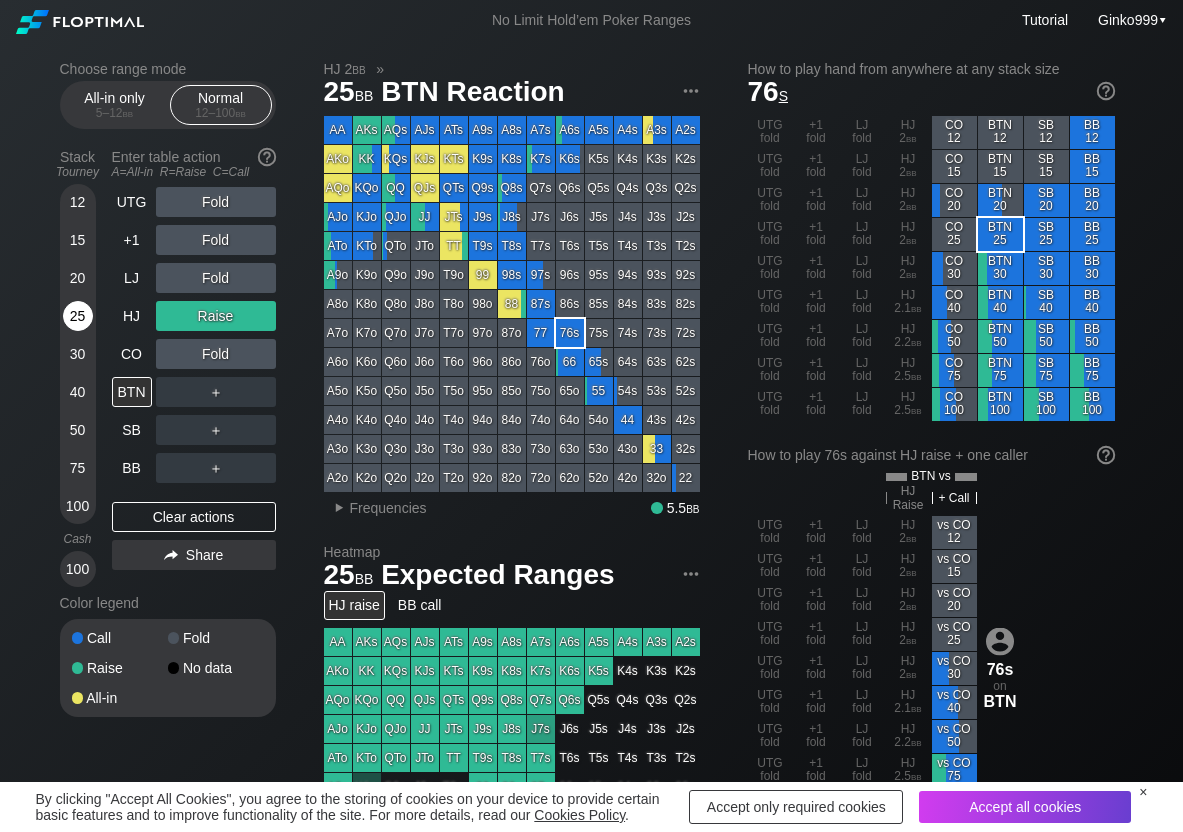 click on "25" at bounding box center [78, 320] 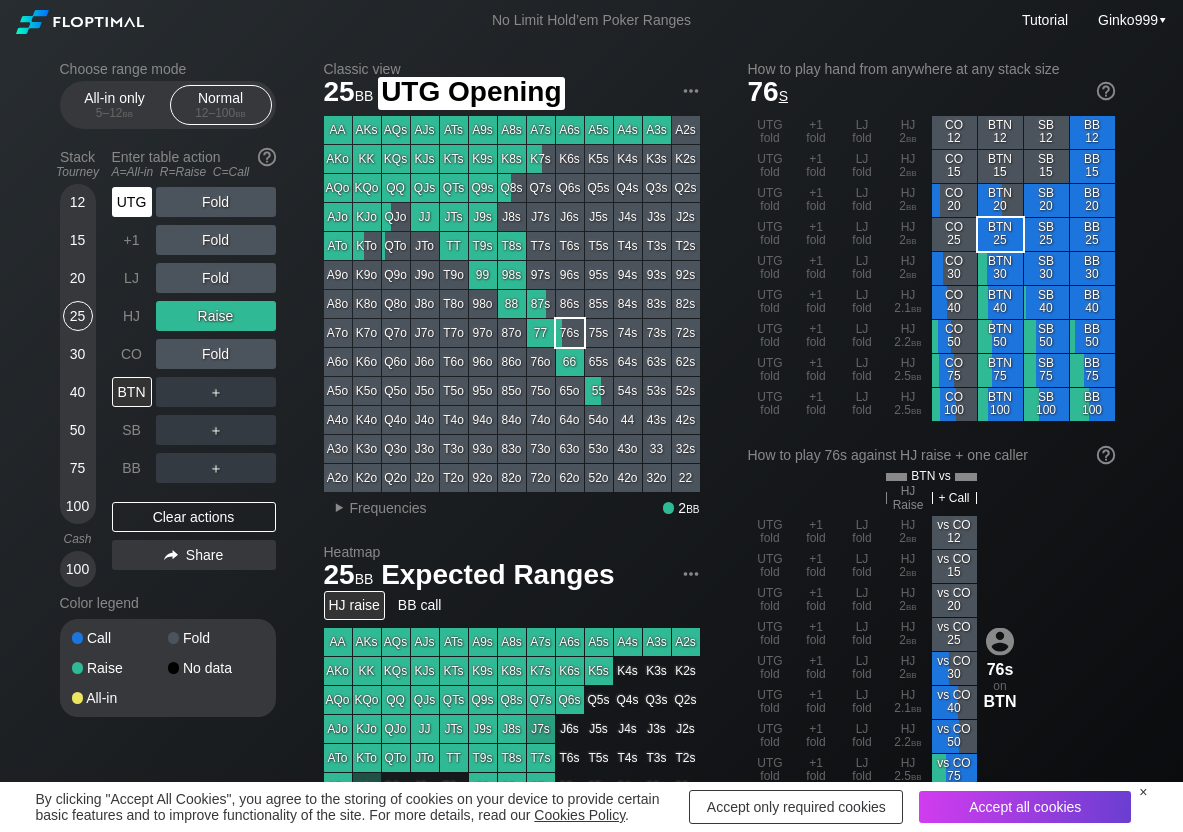 click on "UTG" at bounding box center [132, 202] 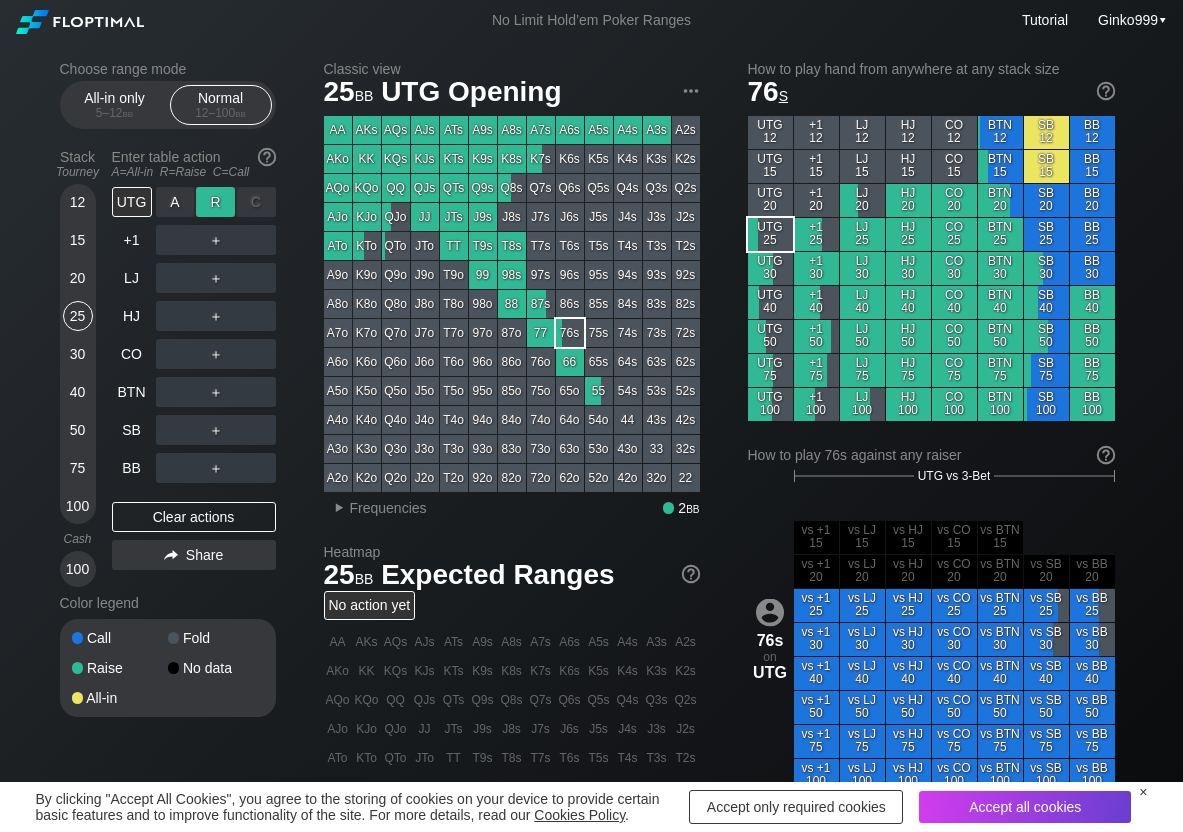 click on "R ✕" at bounding box center [215, 202] 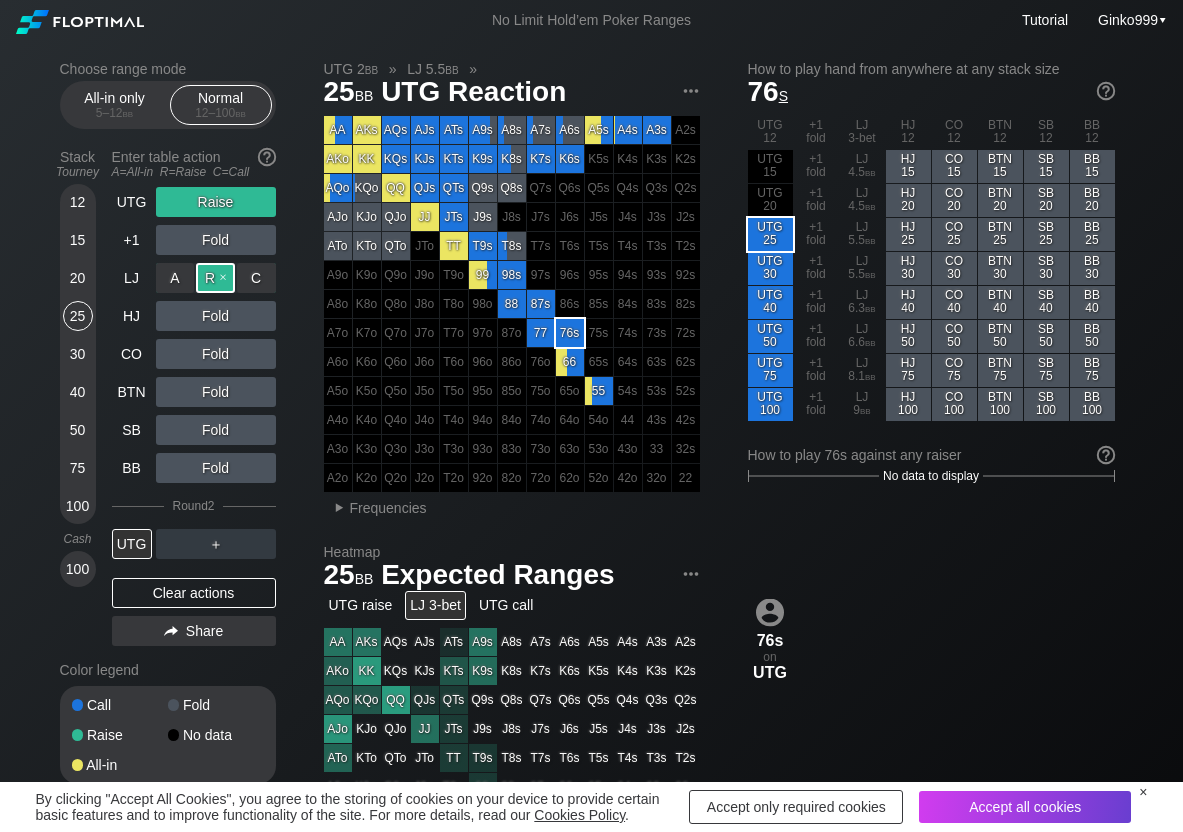 click on "R ✕" at bounding box center (215, 278) 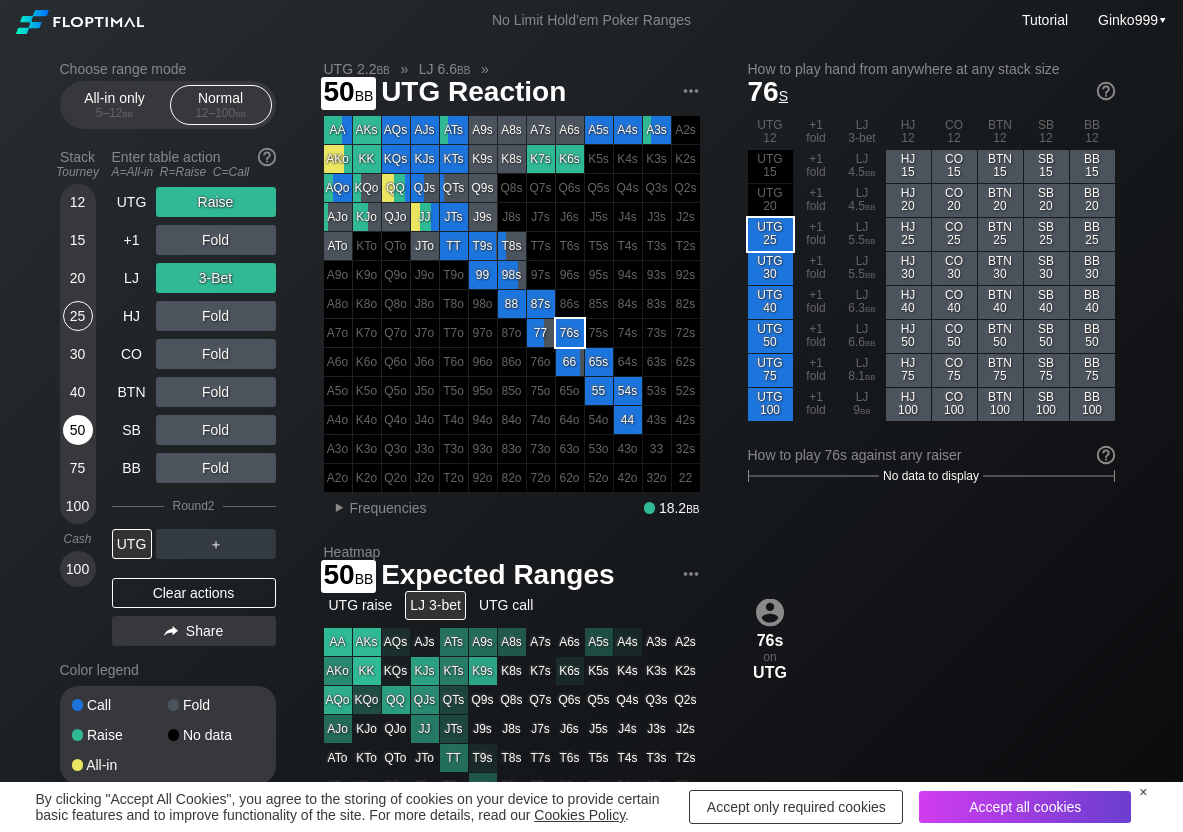 click on "50" at bounding box center [78, 430] 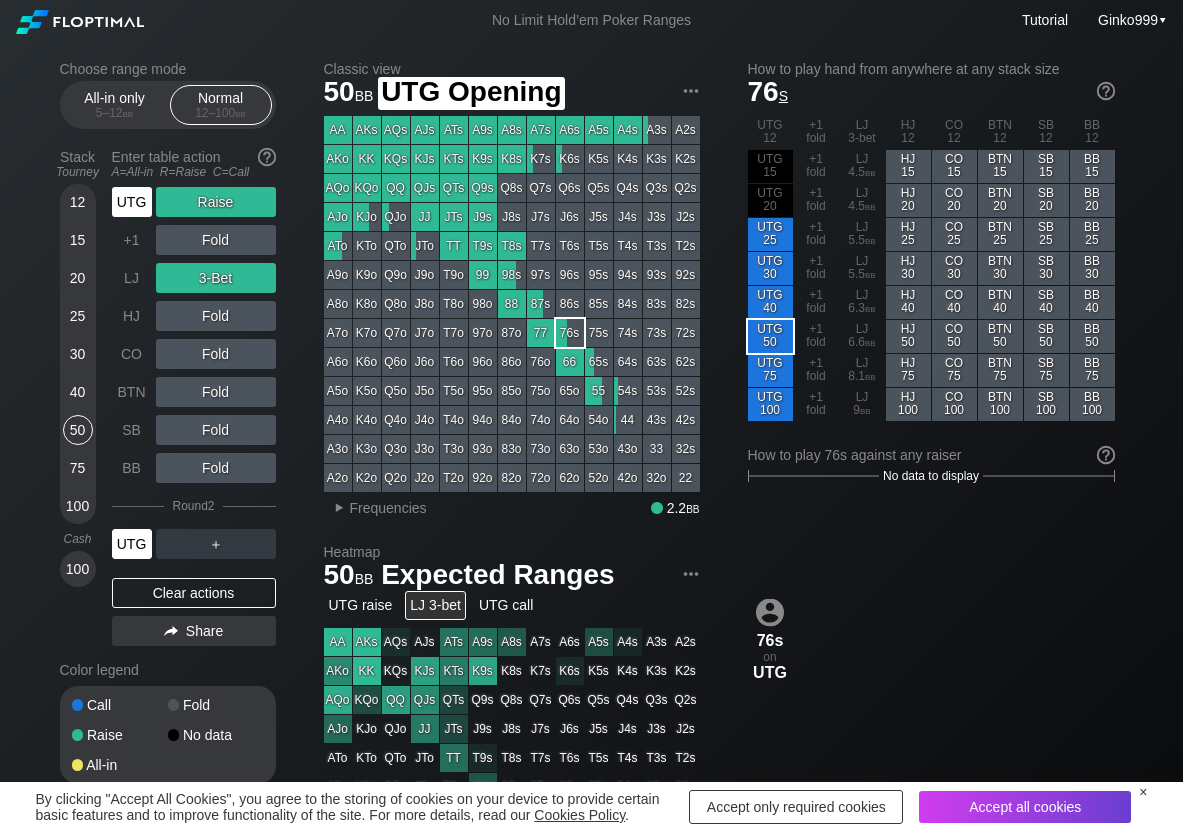 click on "UTG" at bounding box center (132, 202) 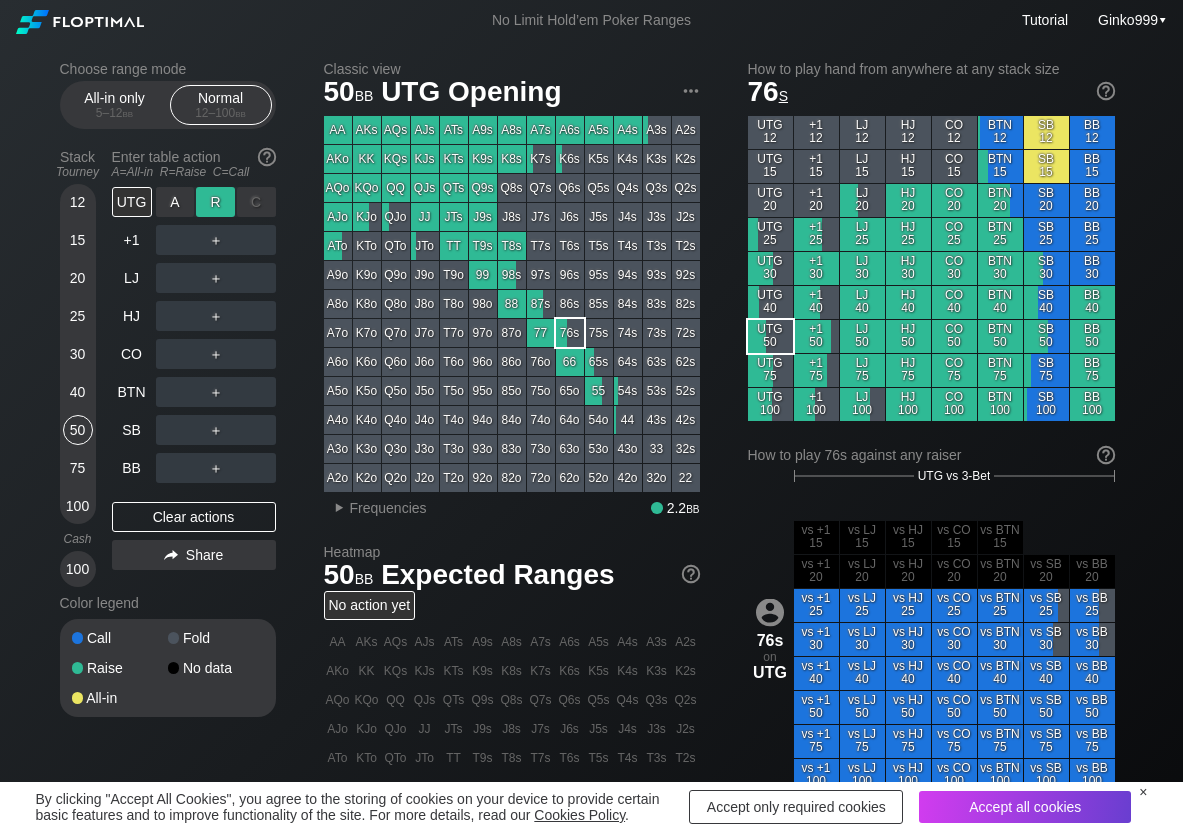 click on "R ✕" at bounding box center (215, 202) 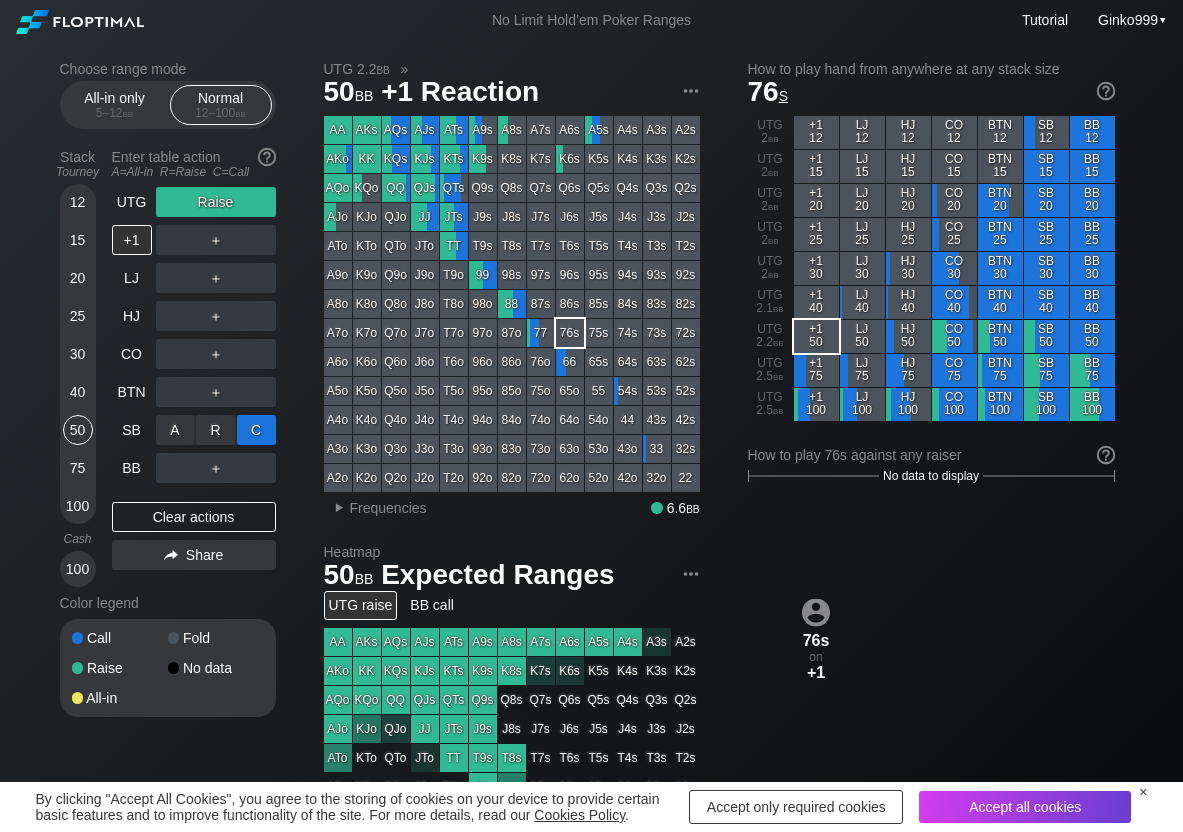 click on "C ✕" at bounding box center (256, 430) 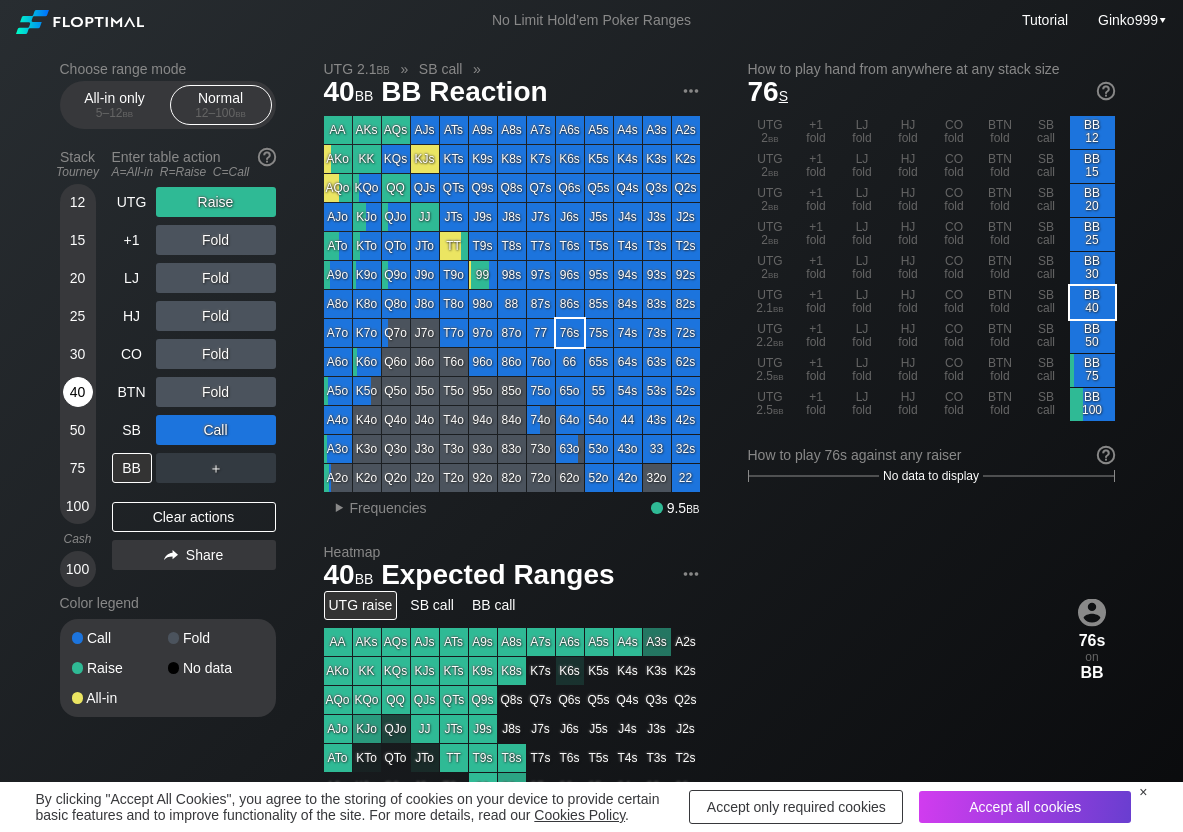 click on "40" at bounding box center (78, 392) 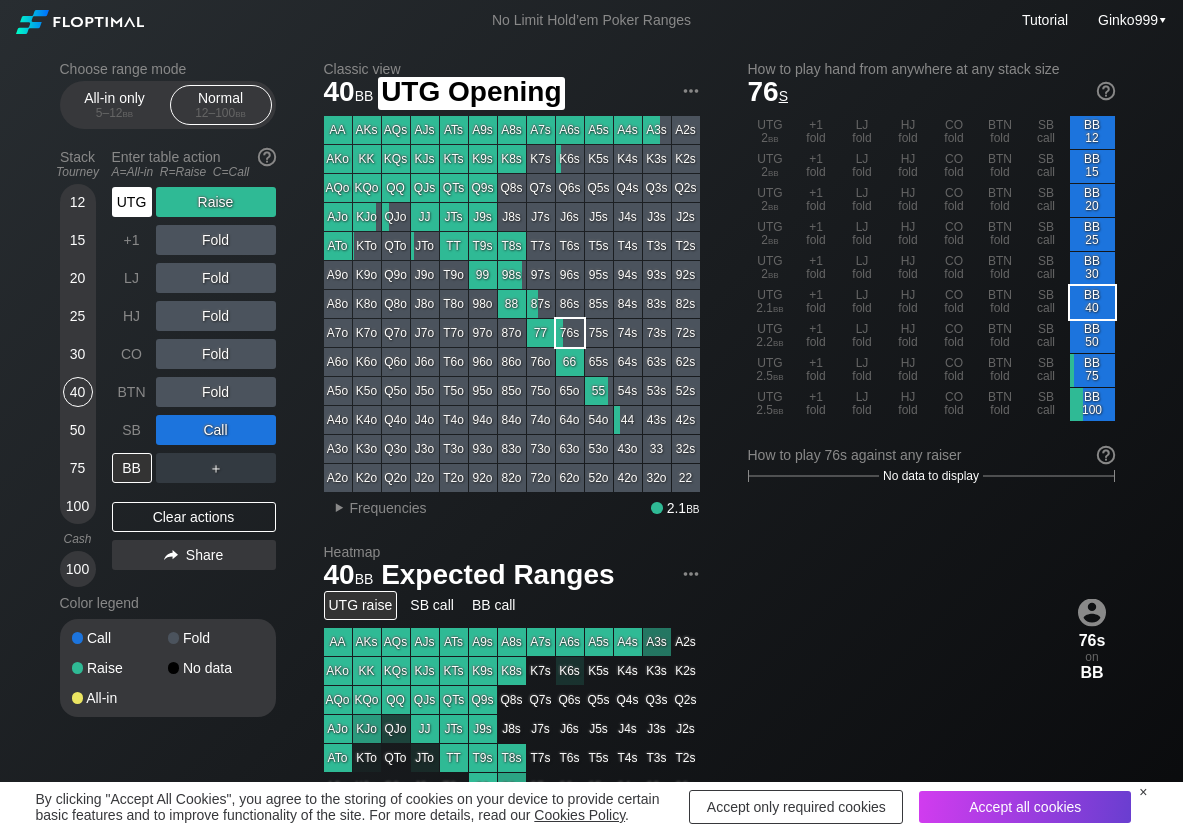 click on "UTG" at bounding box center [132, 202] 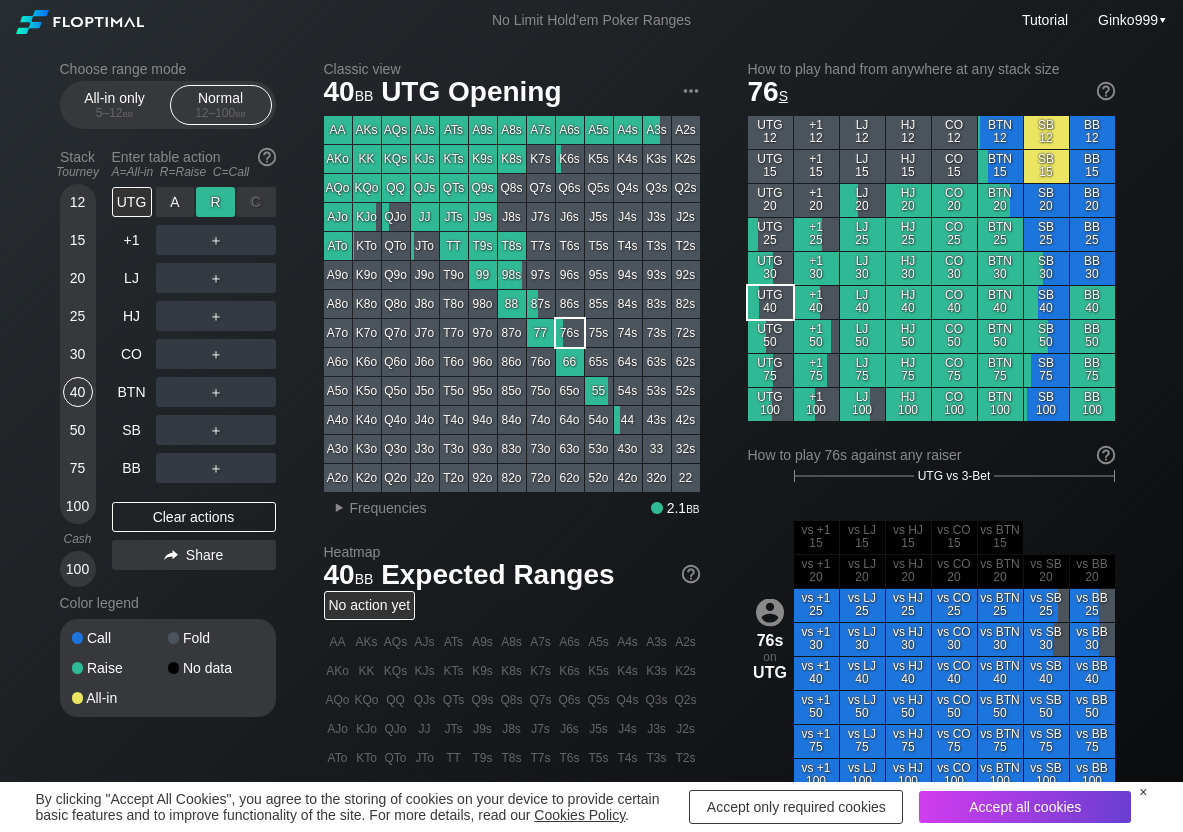 click on "R ✕" at bounding box center [215, 202] 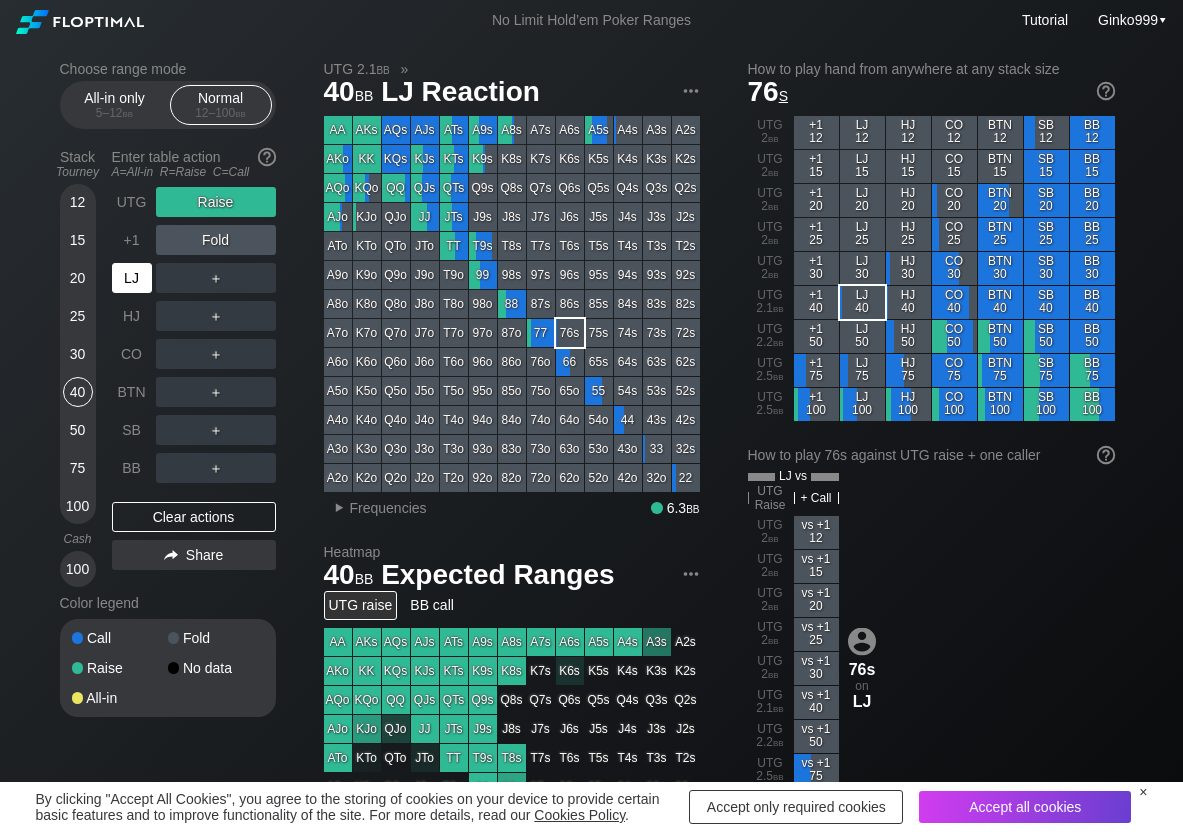 click on "LJ" at bounding box center (132, 278) 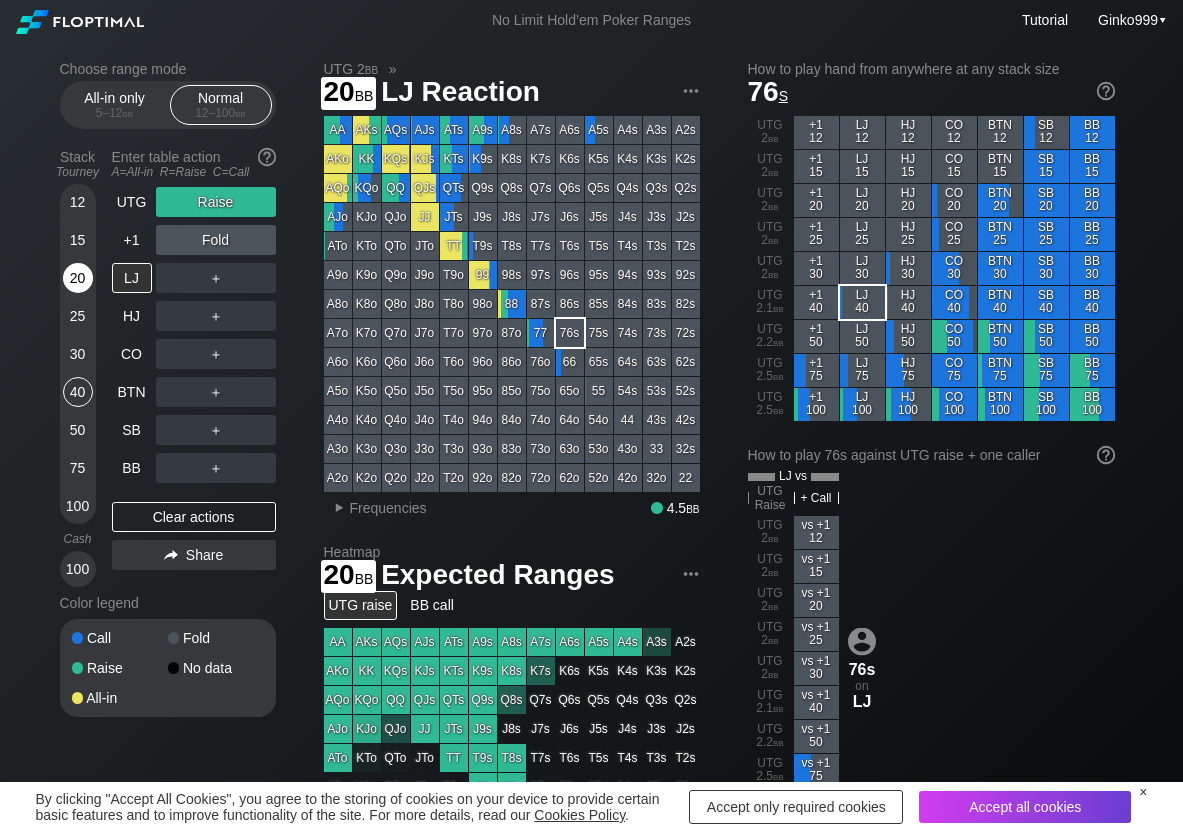 click on "20" at bounding box center (78, 278) 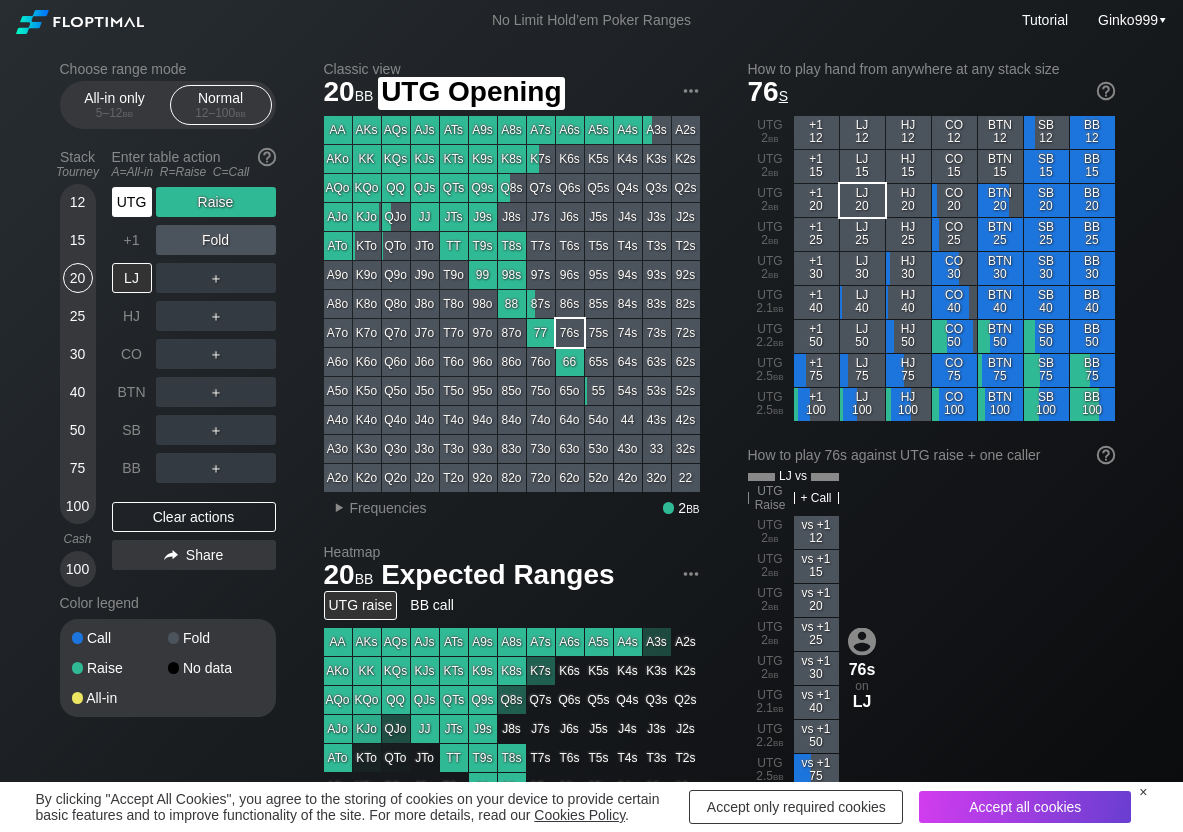 click on "UTG" at bounding box center (132, 202) 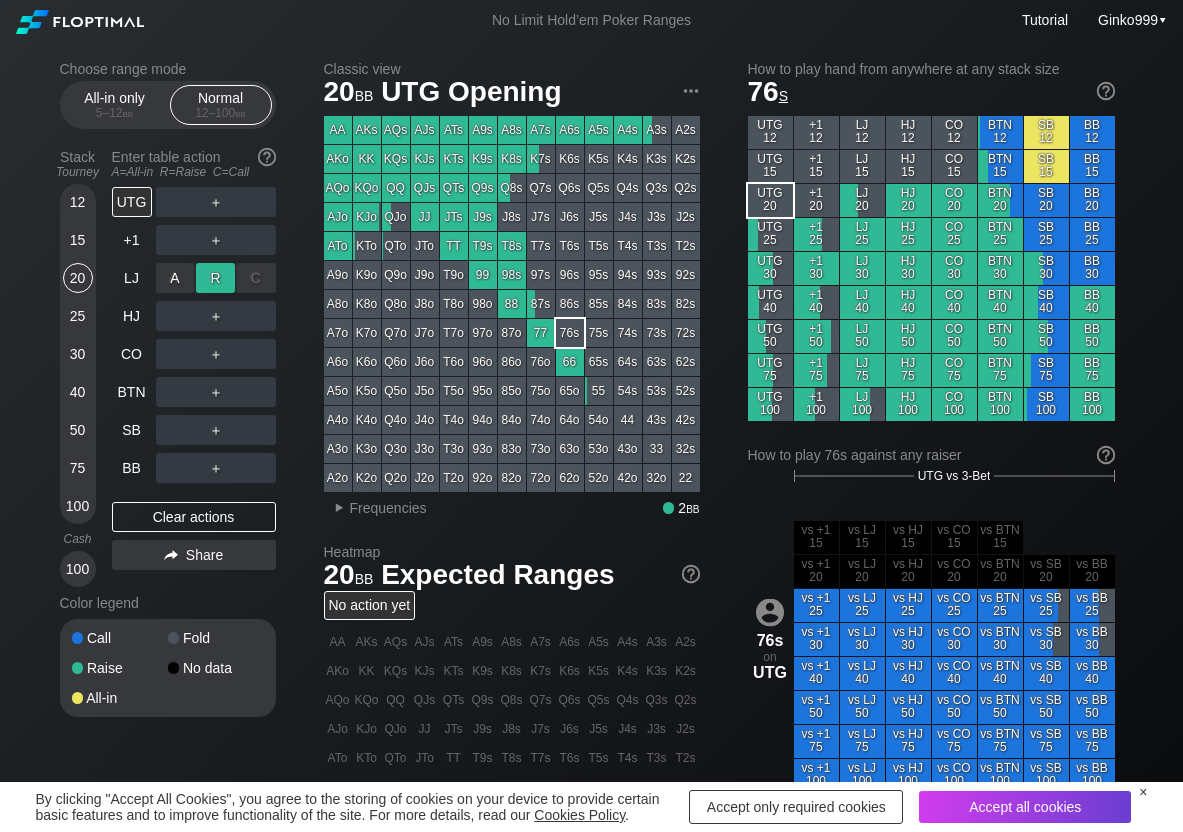 click on "A ✕" at bounding box center [175, 278] 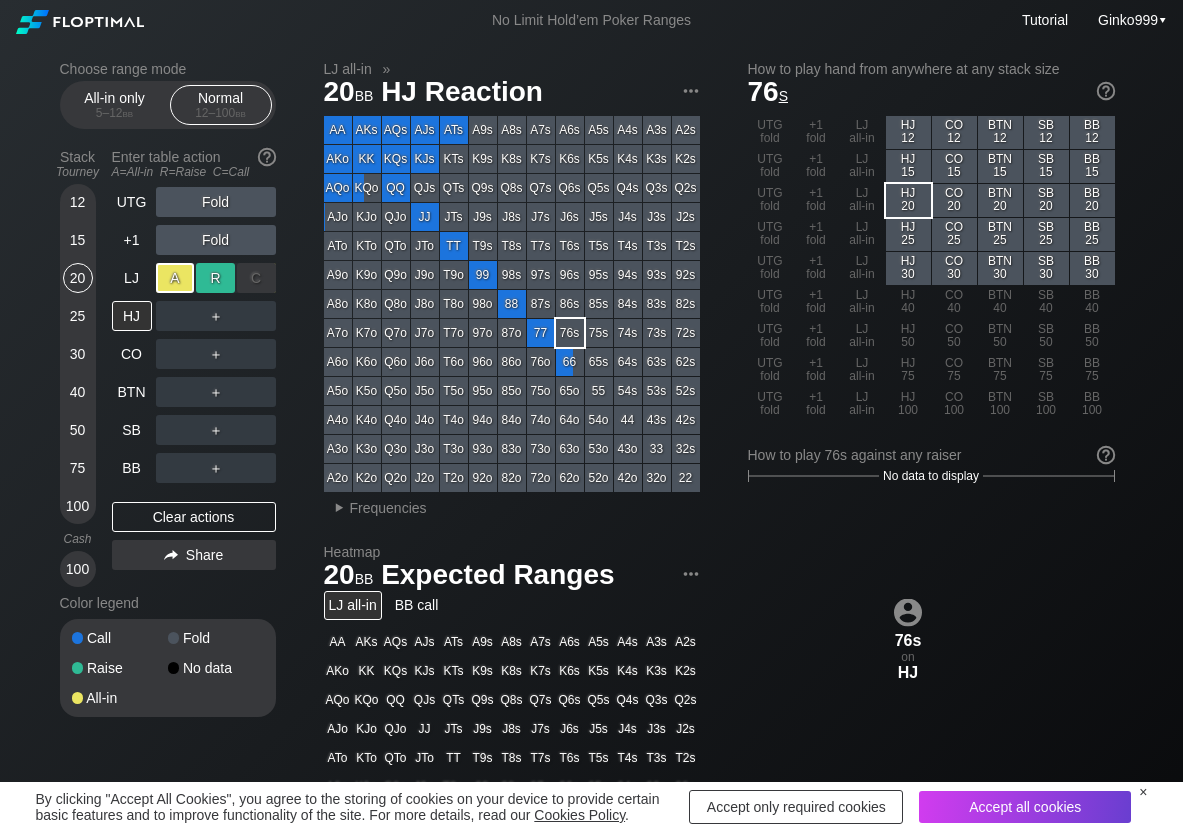 click on "R ✕" at bounding box center [215, 278] 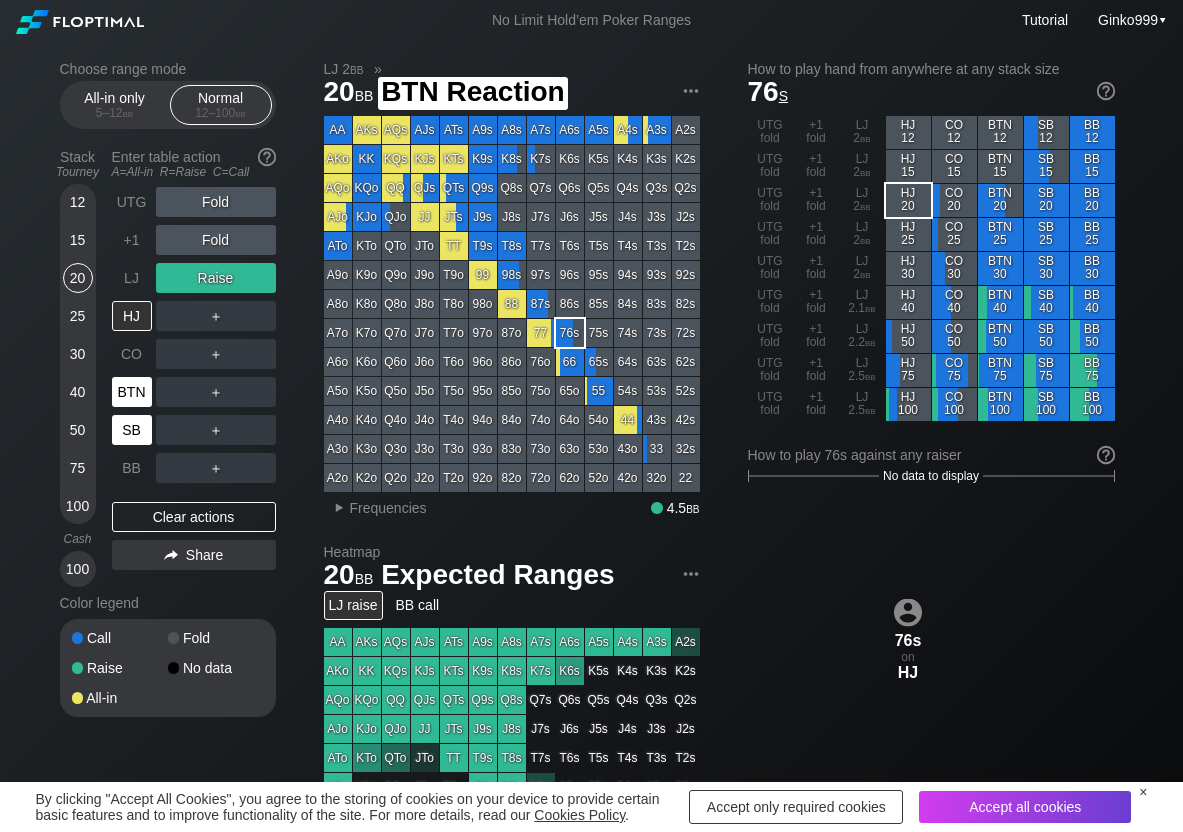 drag, startPoint x: 139, startPoint y: 391, endPoint x: 114, endPoint y: 427, distance: 43.829212 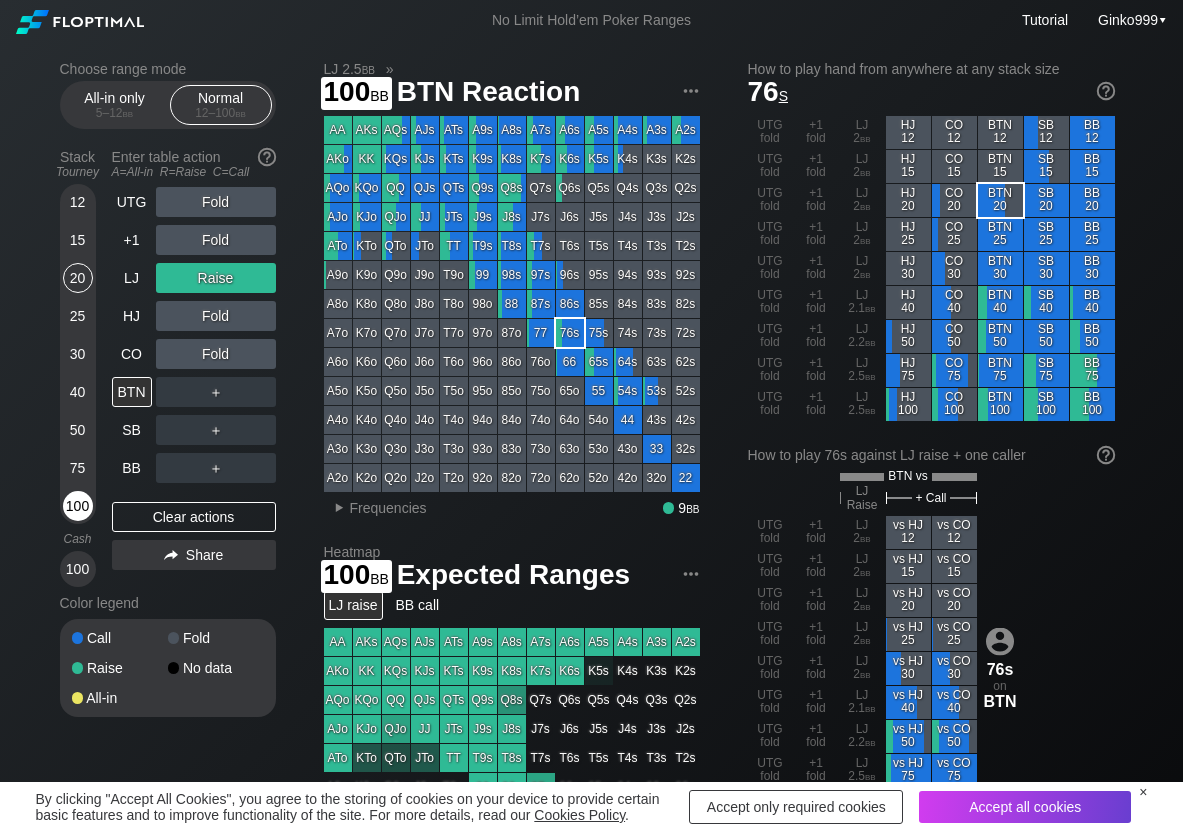 click on "100" at bounding box center [78, 506] 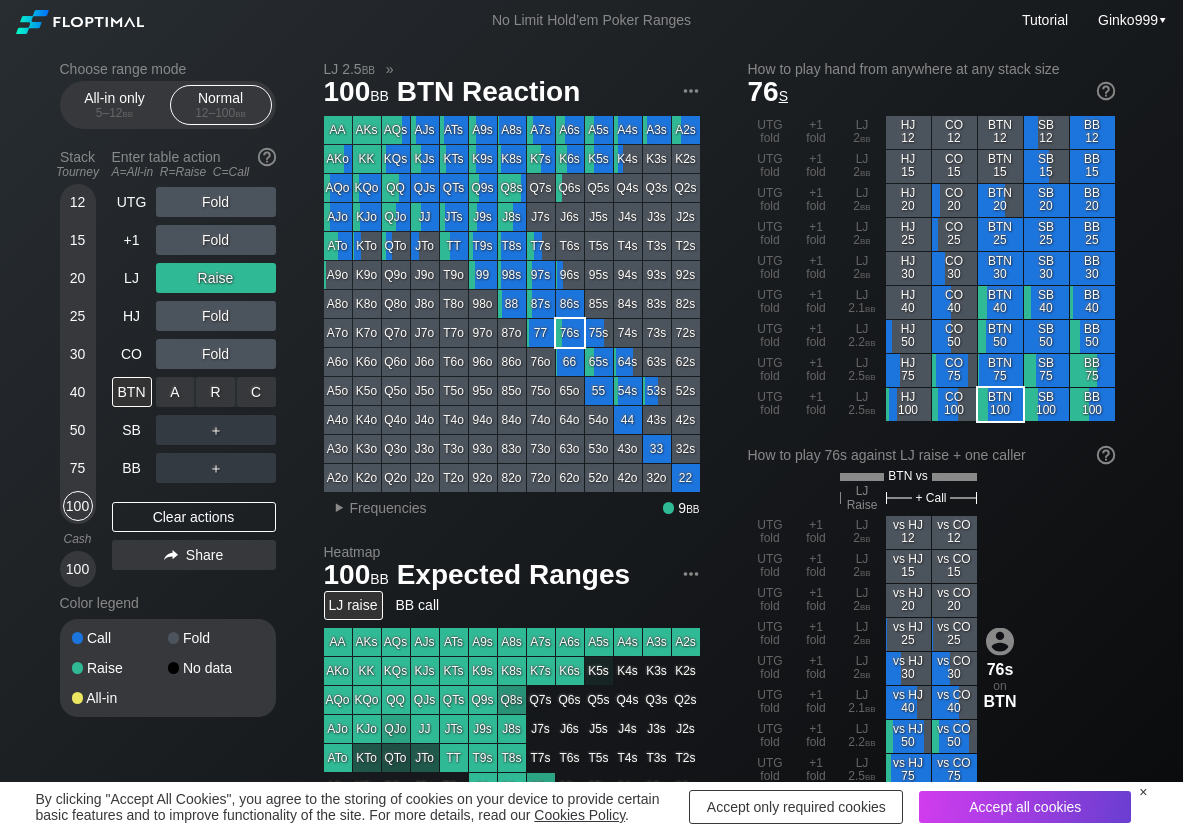 click on "R ✕" at bounding box center [215, 392] 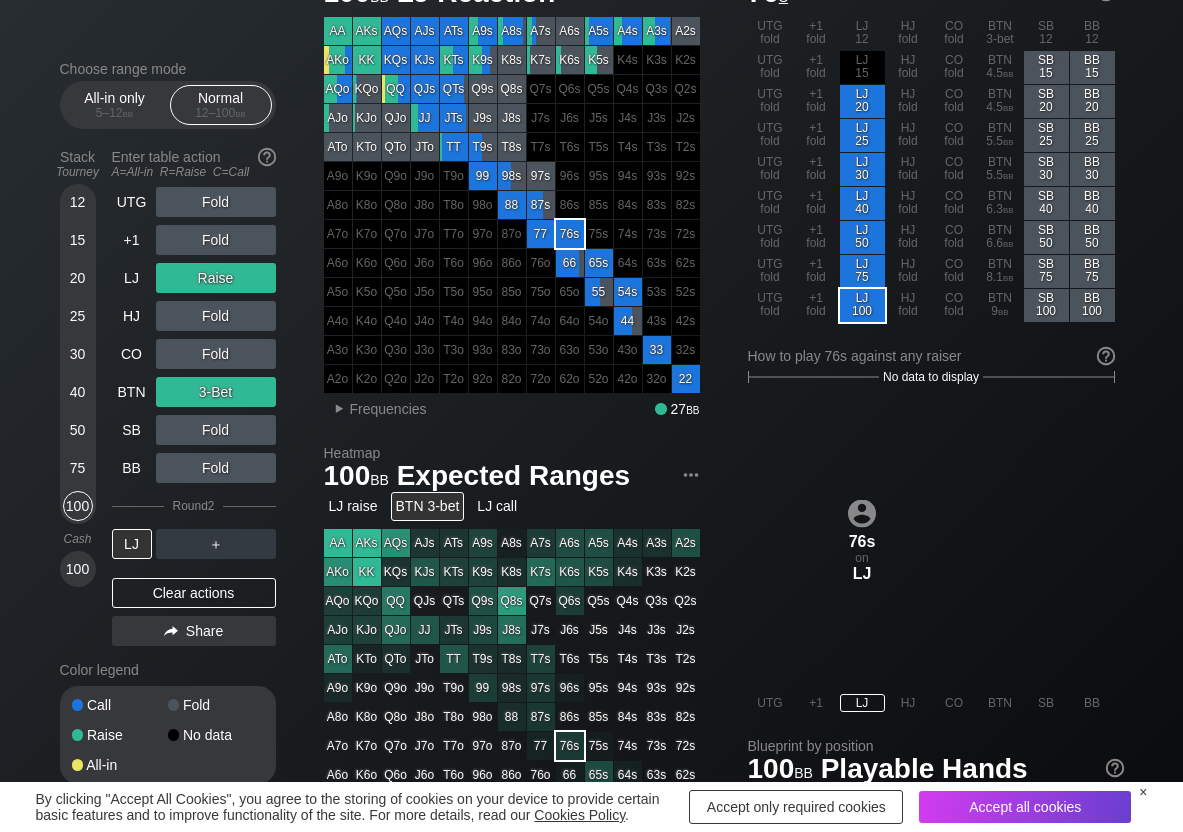 scroll, scrollTop: 100, scrollLeft: 0, axis: vertical 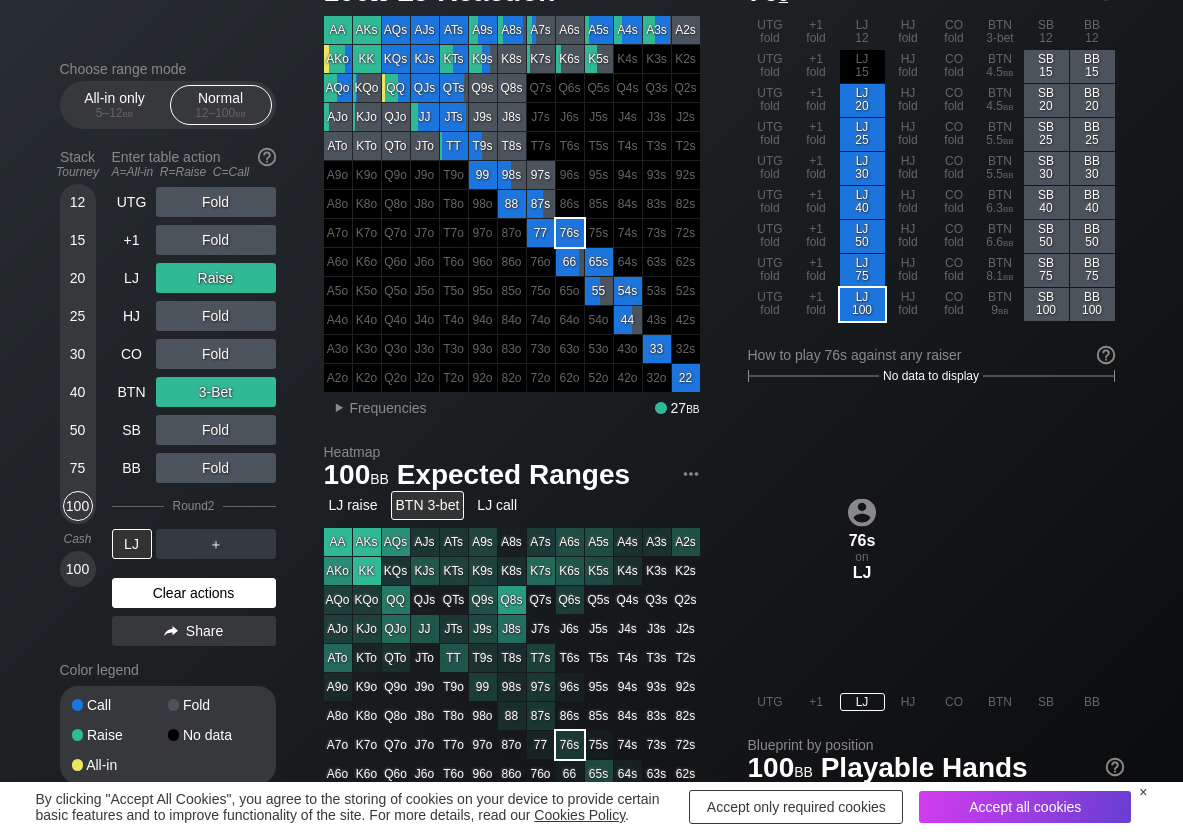 click on "Clear actions" at bounding box center [194, 593] 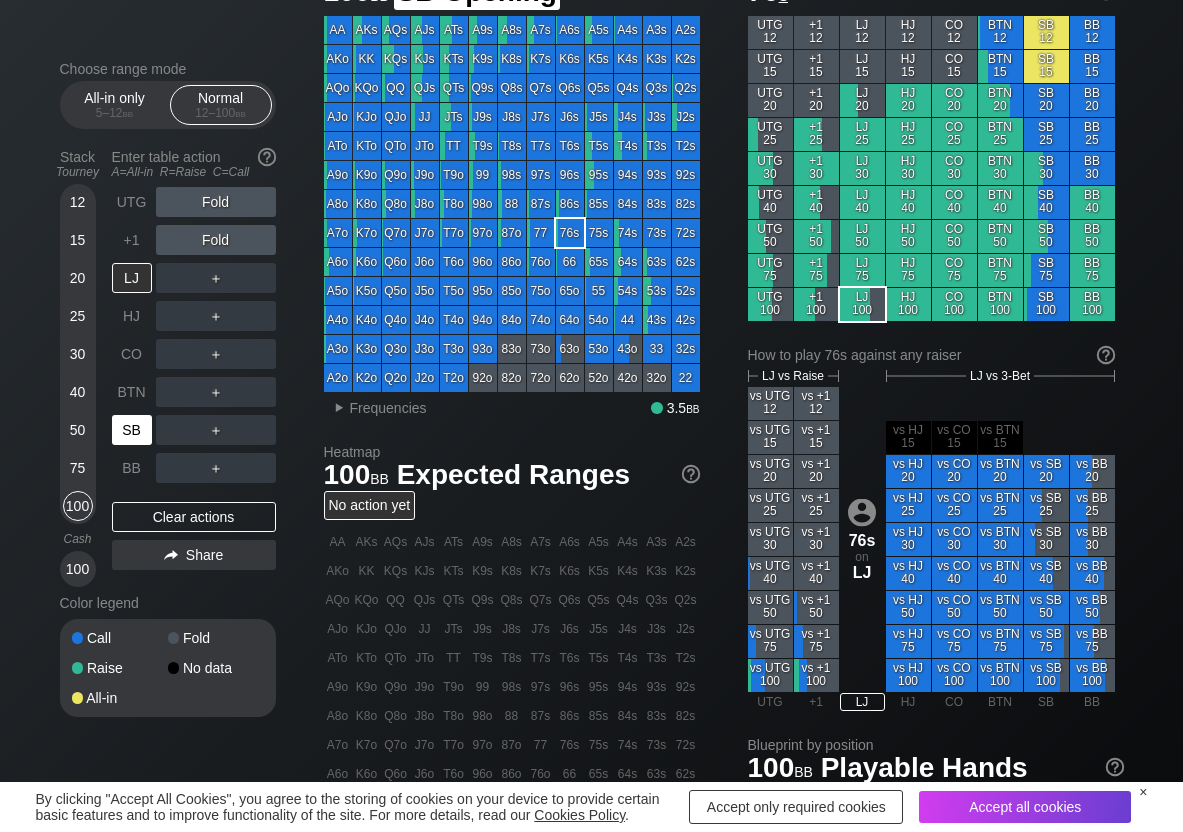click on "SB" at bounding box center [132, 430] 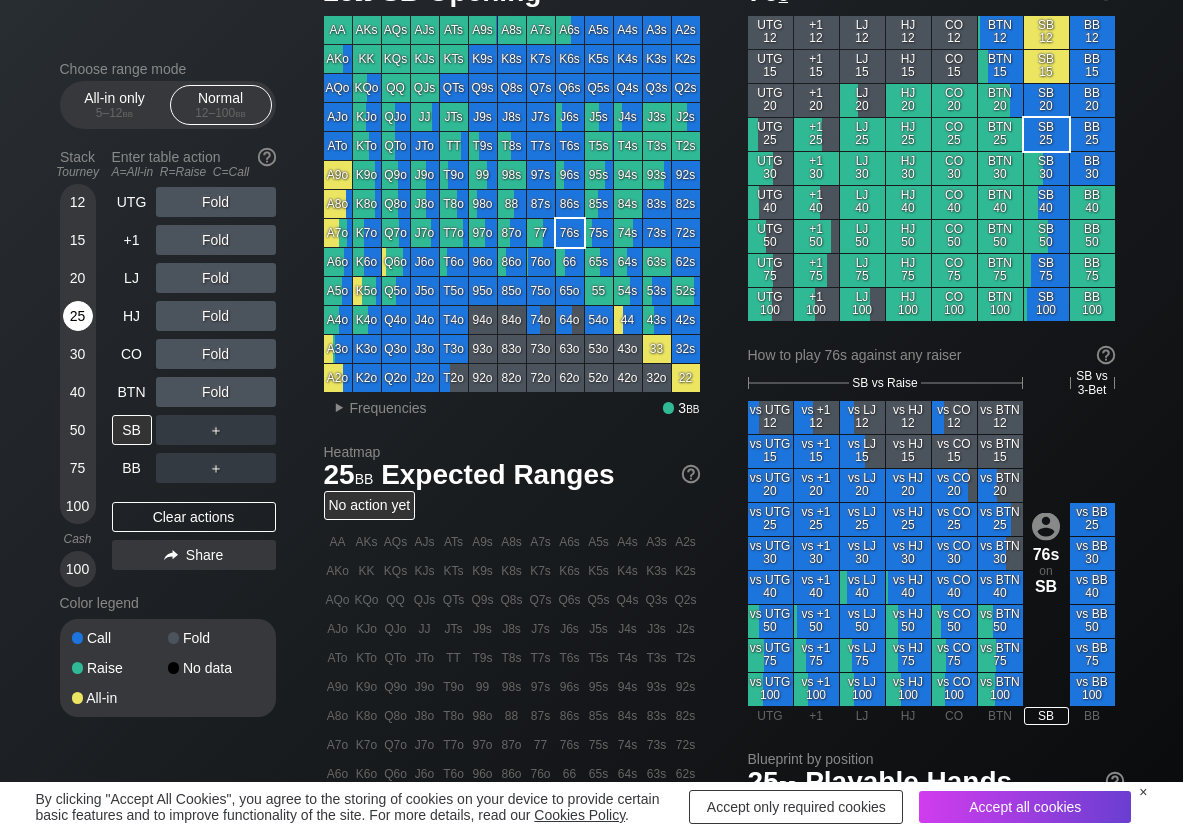 click on "25" at bounding box center (78, 316) 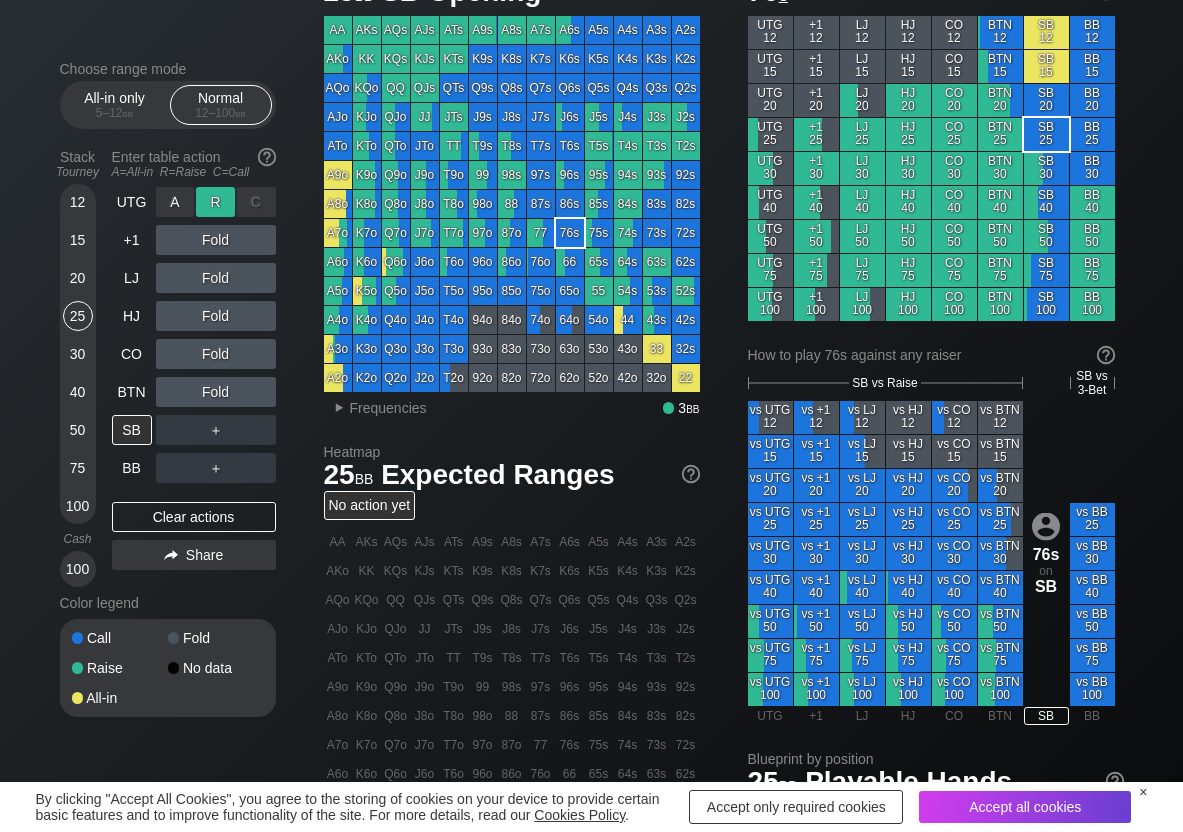 click on "R ✕" at bounding box center (215, 202) 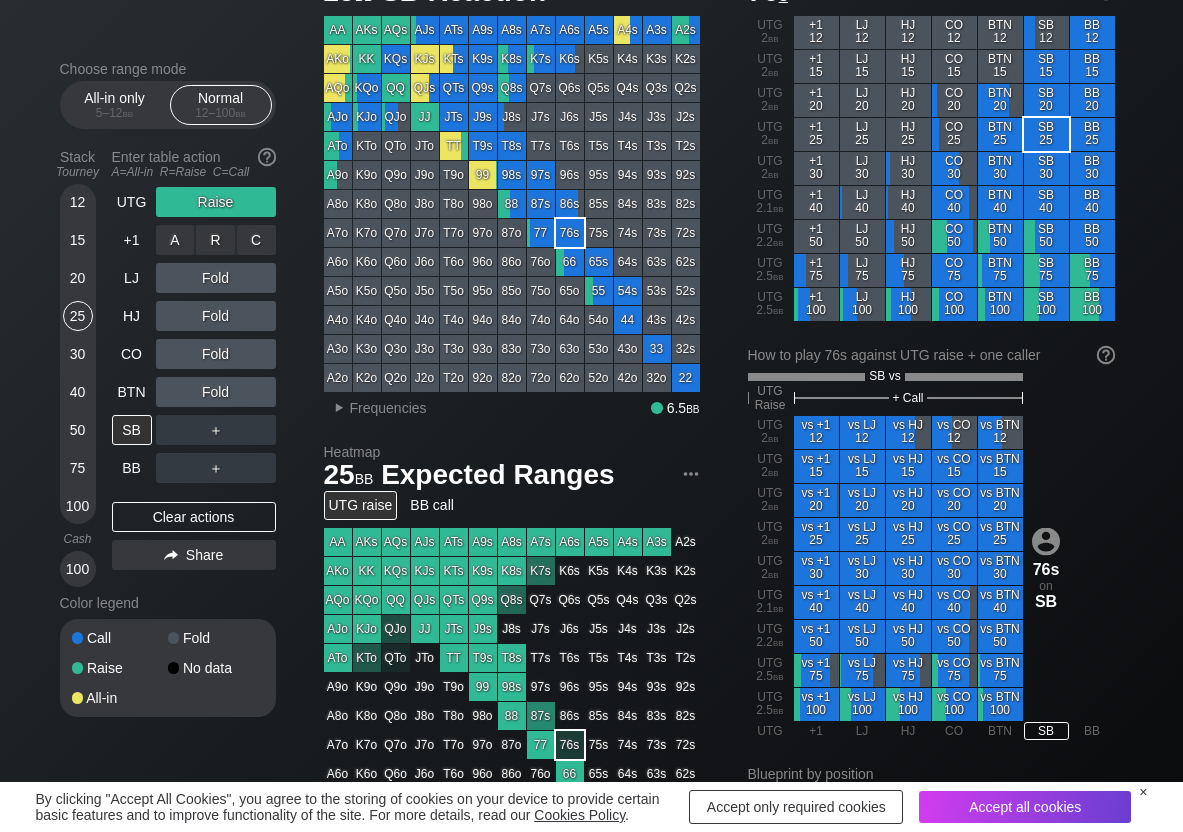 click on "C ✕" at bounding box center [256, 240] 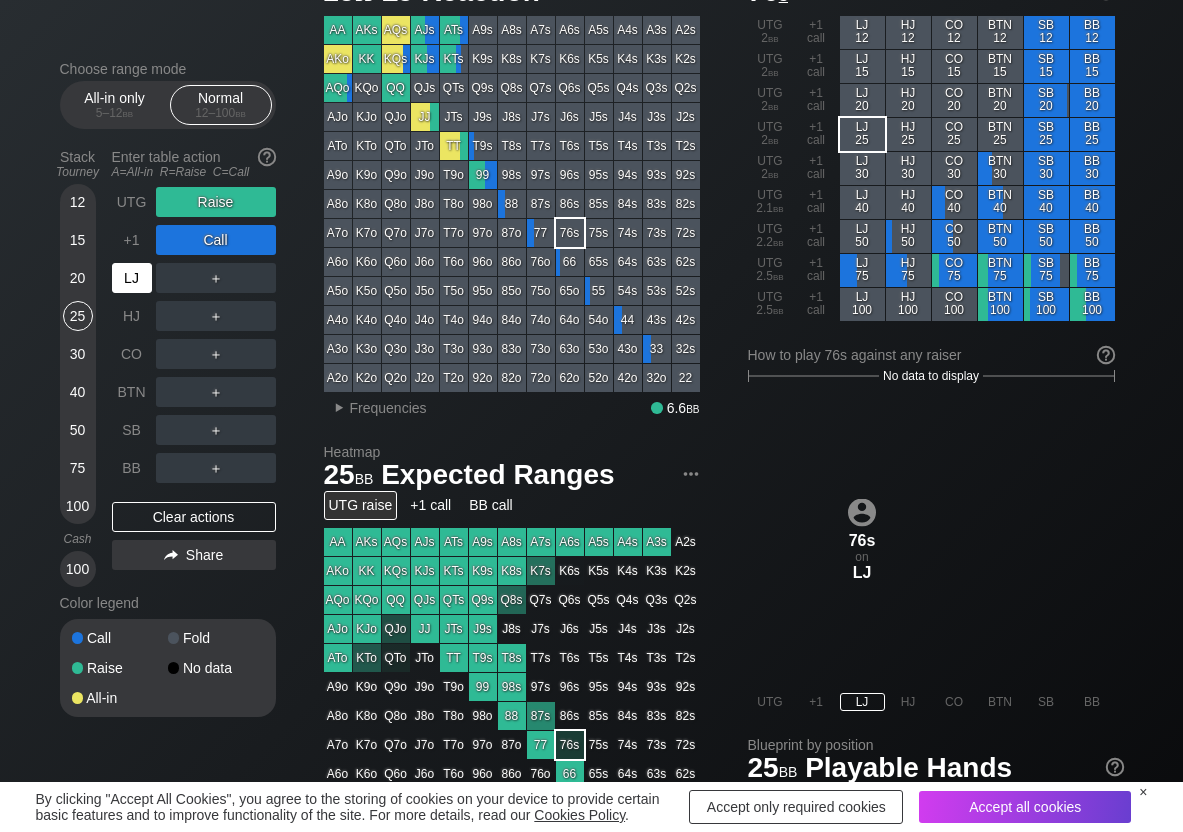 drag, startPoint x: 145, startPoint y: 286, endPoint x: 107, endPoint y: 431, distance: 149.89664 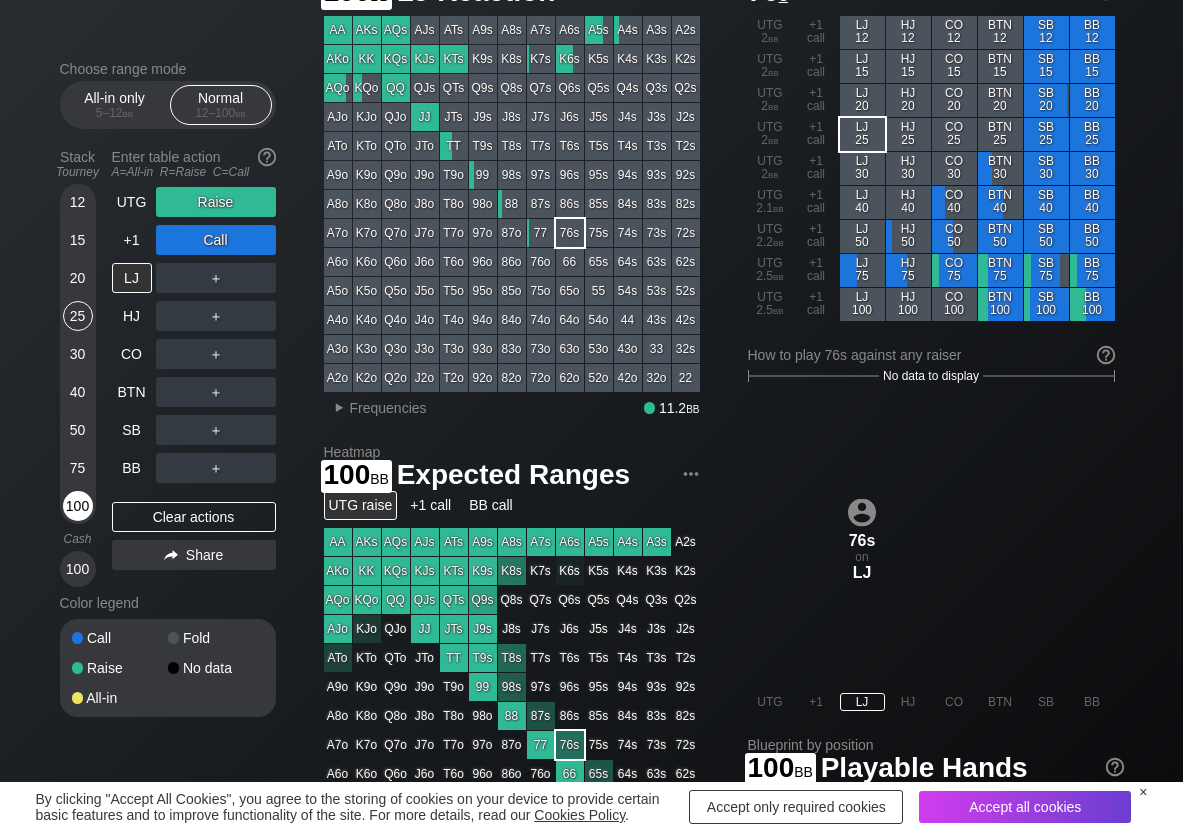 click on "100" at bounding box center [78, 506] 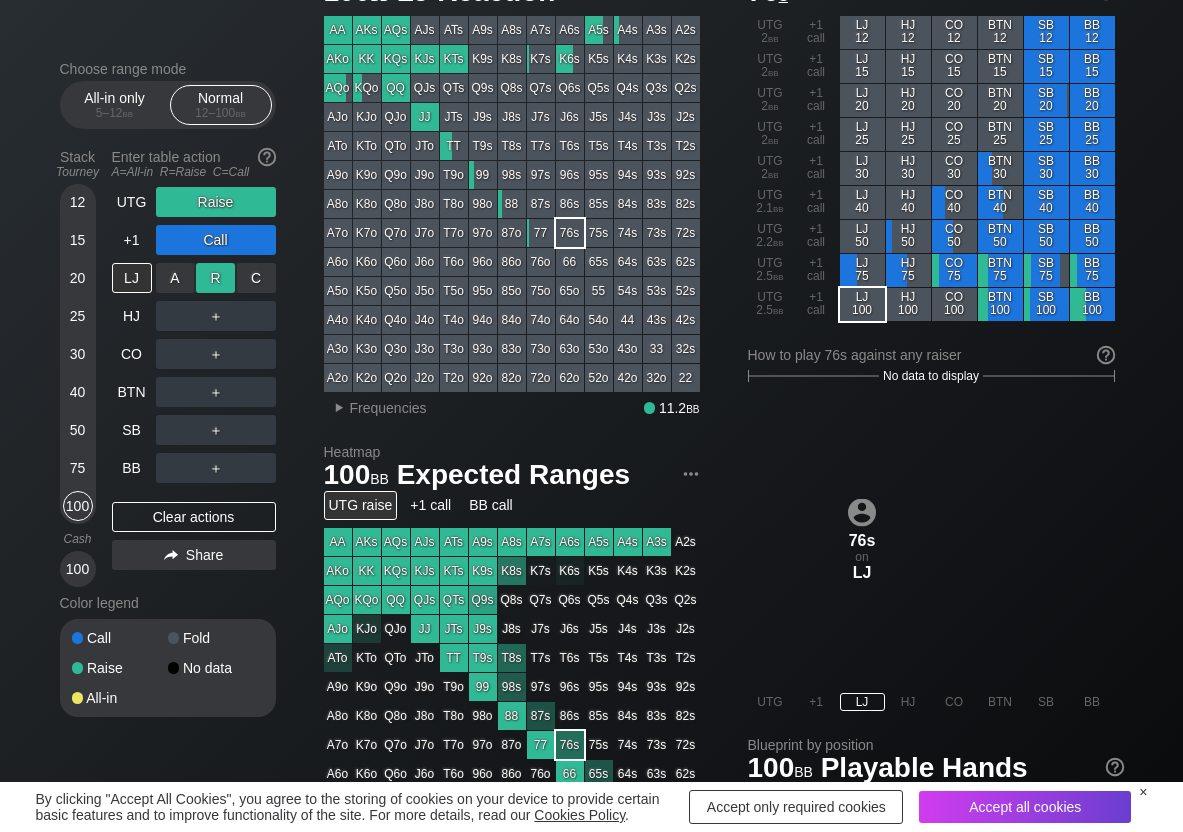 click on "R ✕" at bounding box center [215, 278] 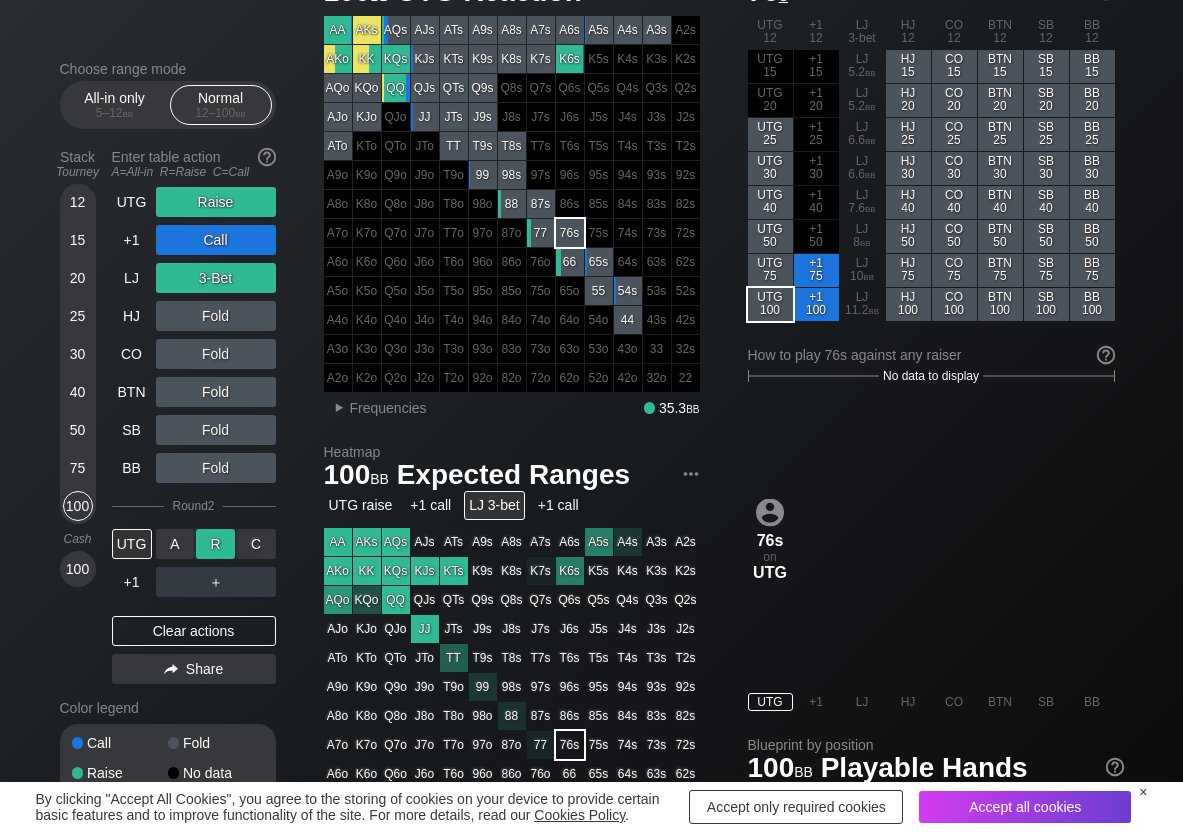 click on "R ✕" at bounding box center [215, 544] 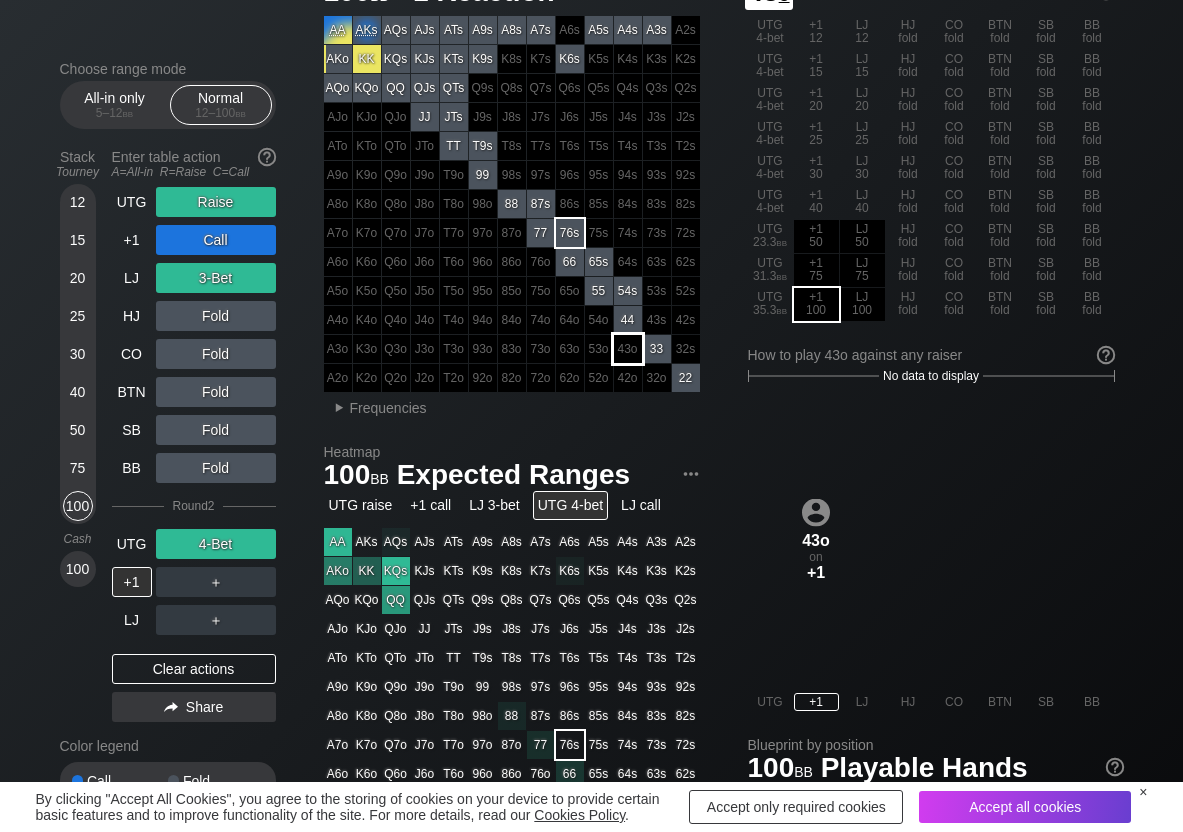 scroll, scrollTop: 0, scrollLeft: 0, axis: both 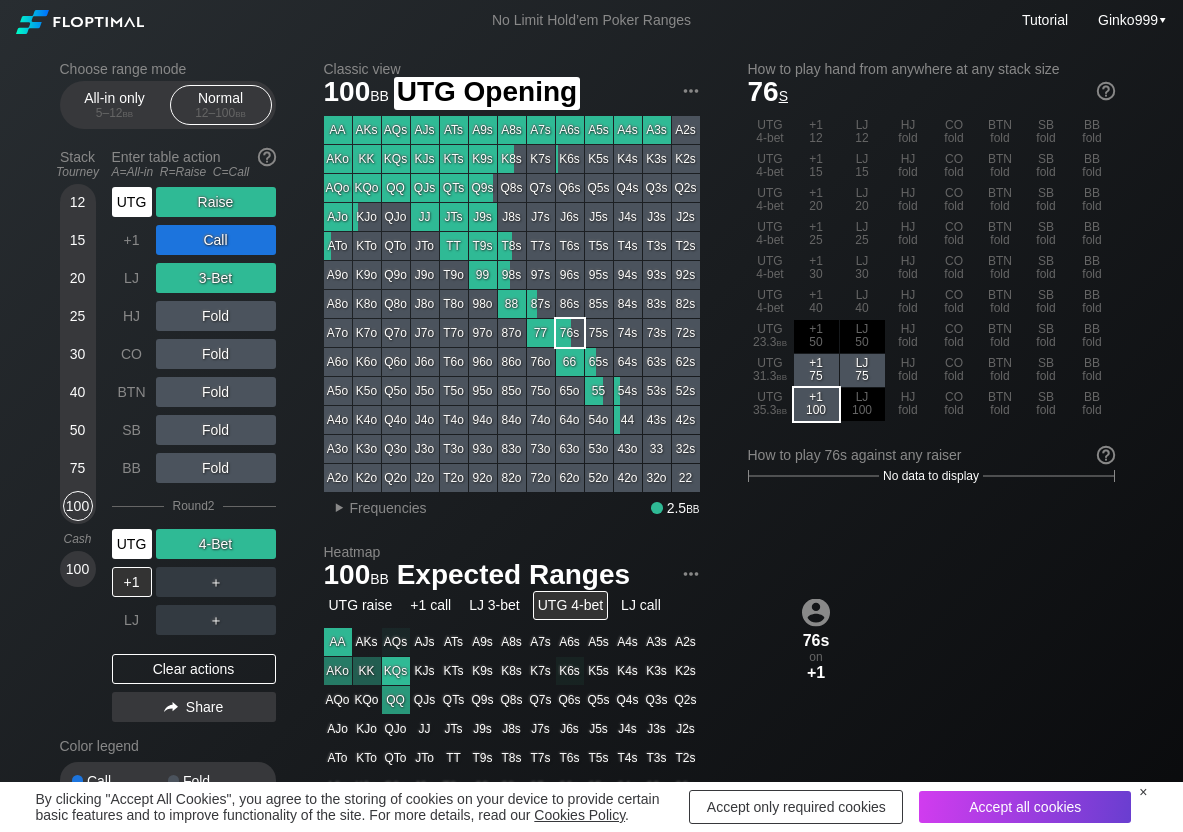 click on "UTG" at bounding box center [132, 202] 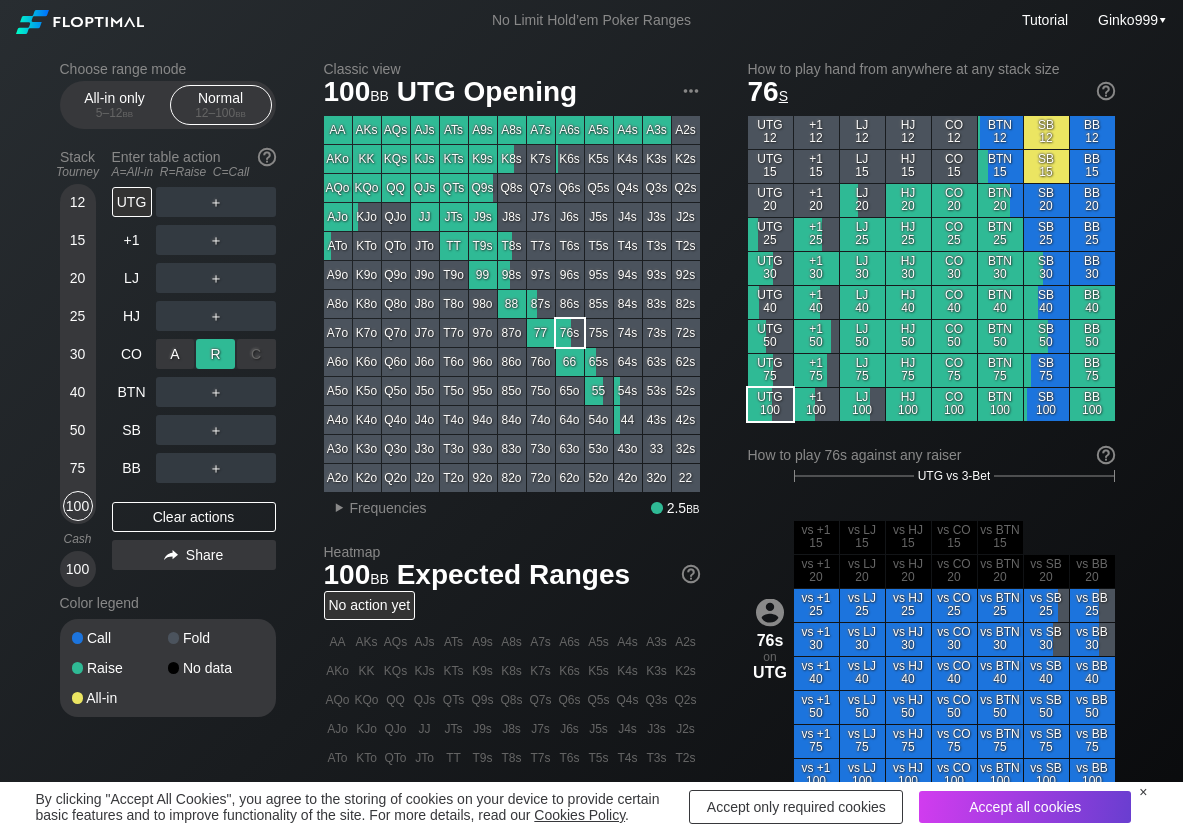 drag, startPoint x: 208, startPoint y: 349, endPoint x: 203, endPoint y: 374, distance: 25.495098 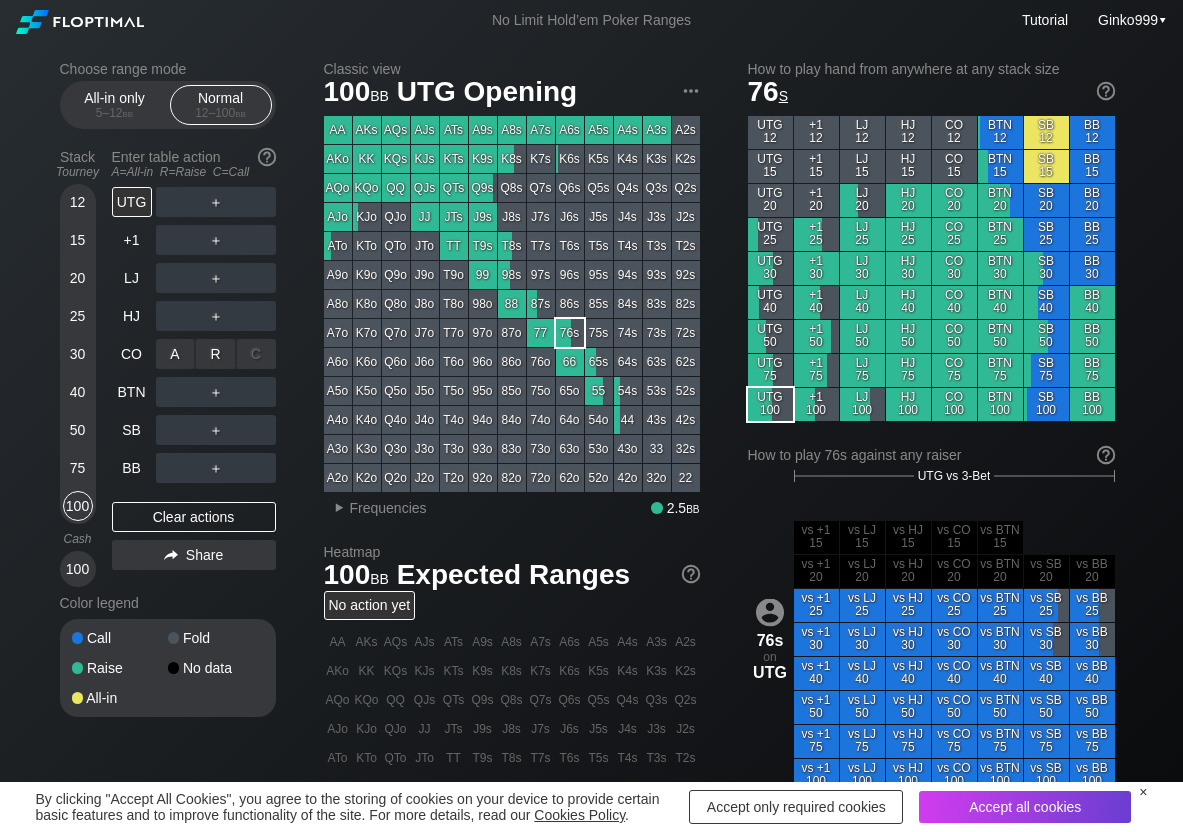 click on "R ✕" at bounding box center (215, 354) 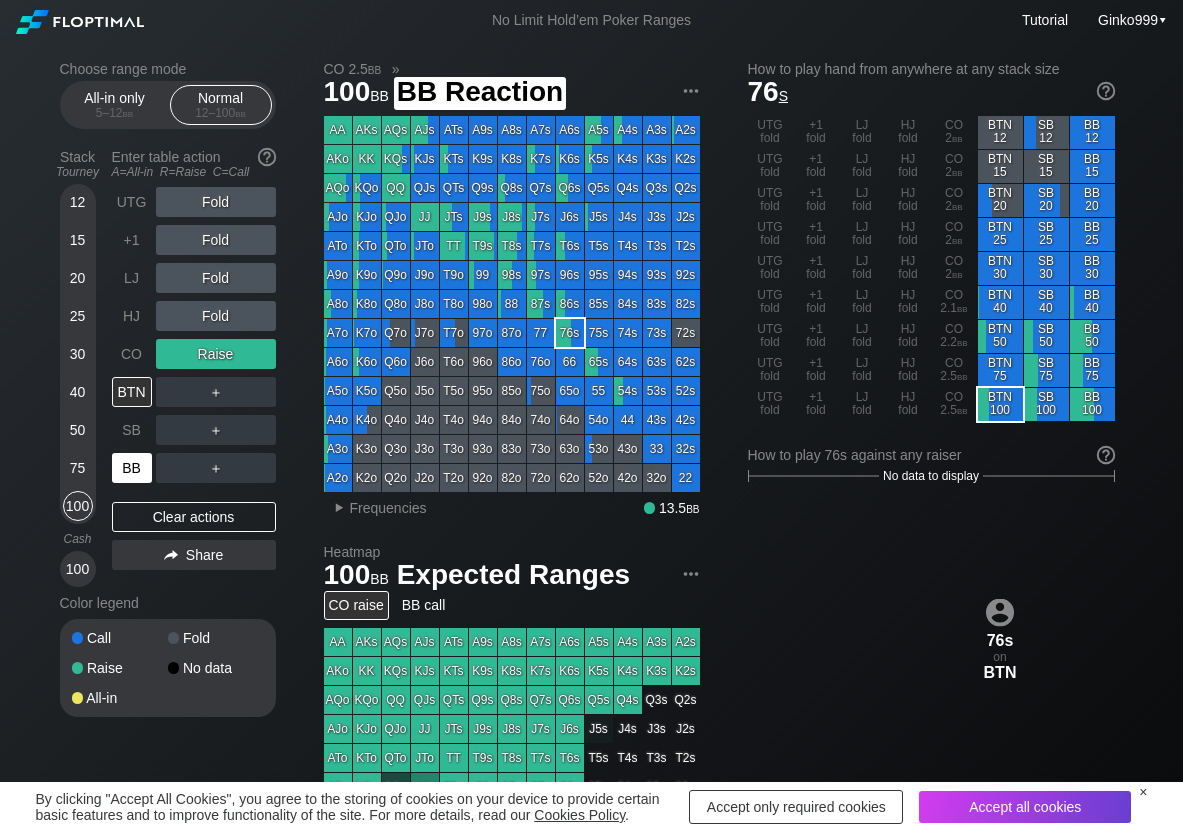 click on "BB" at bounding box center [132, 468] 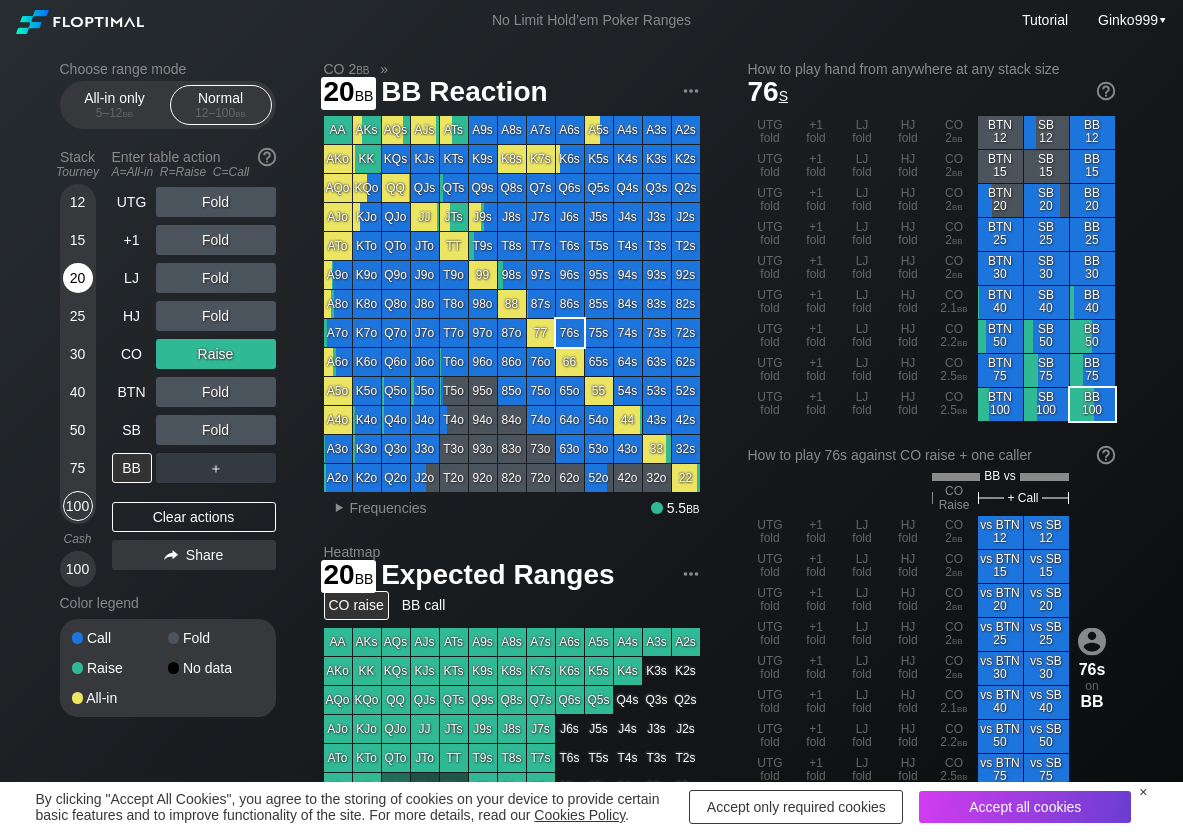 click on "20" at bounding box center (78, 278) 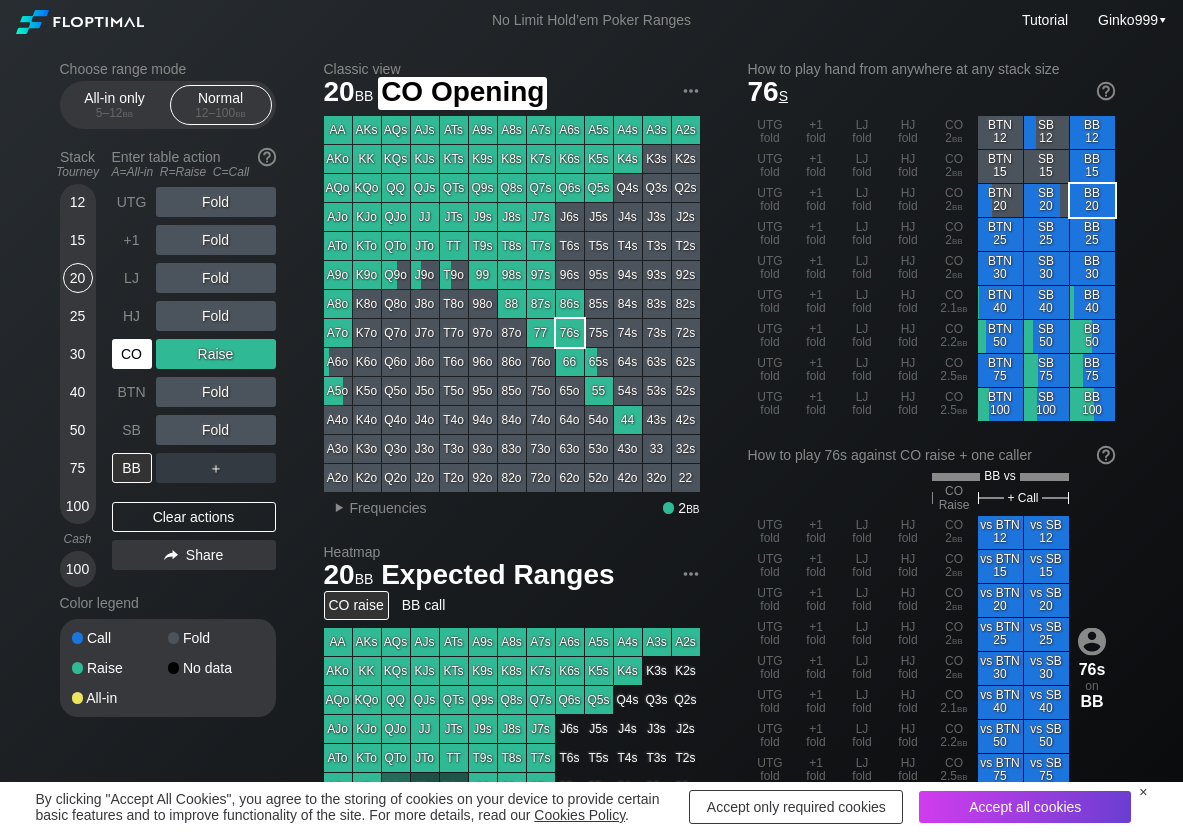 click on "CO" at bounding box center [132, 354] 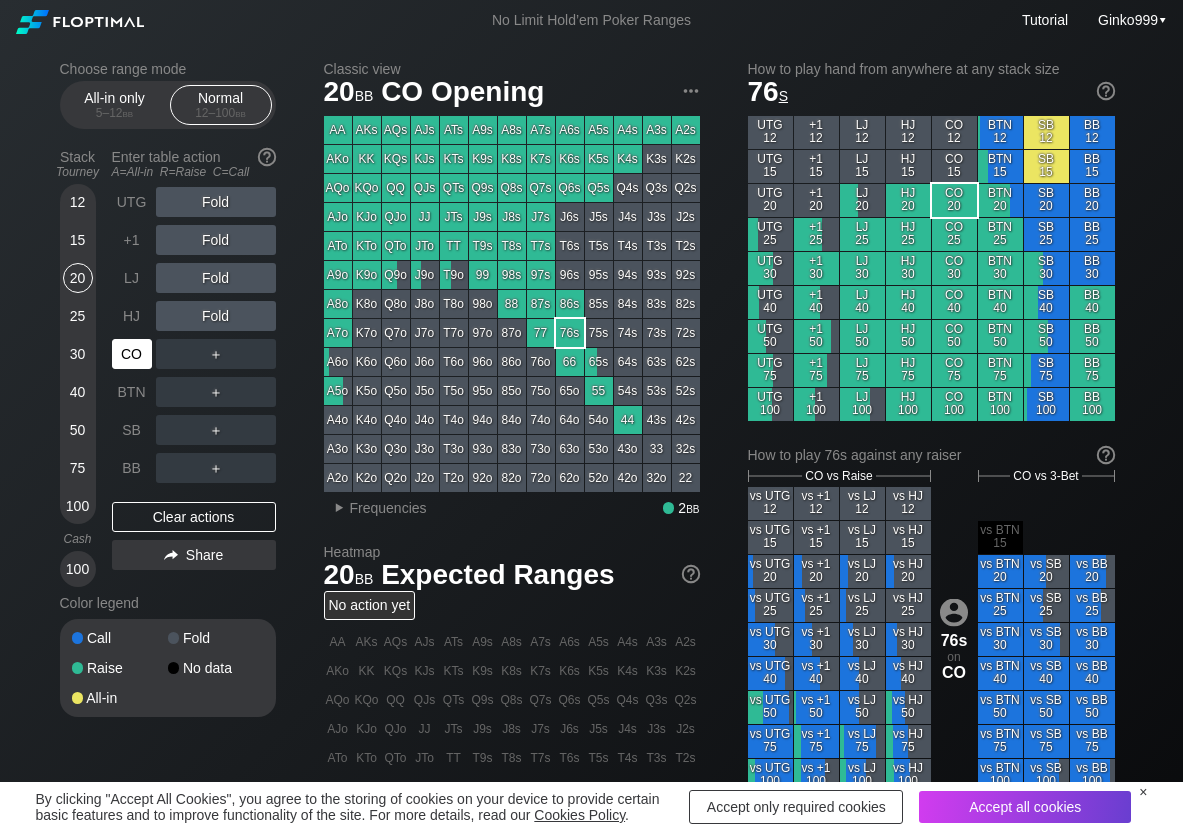 click on "CO" at bounding box center (132, 354) 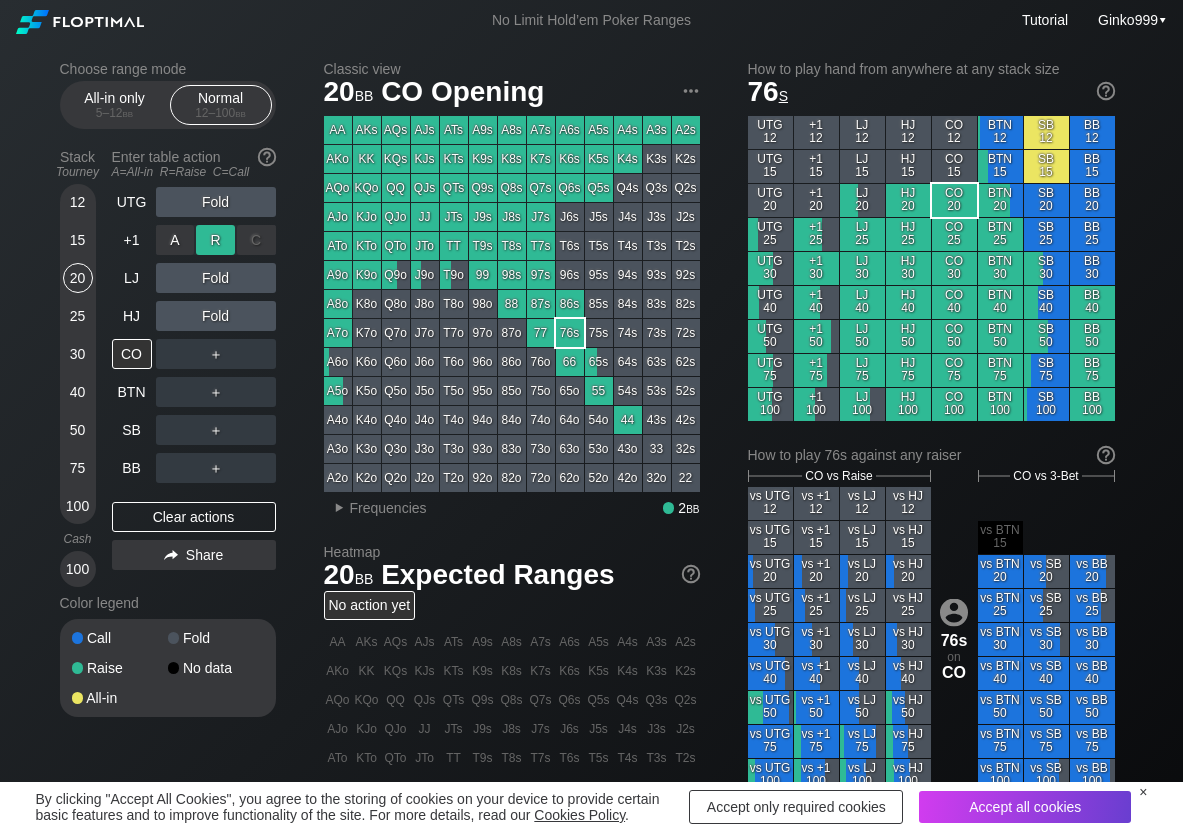 click on "R ✕" at bounding box center (215, 240) 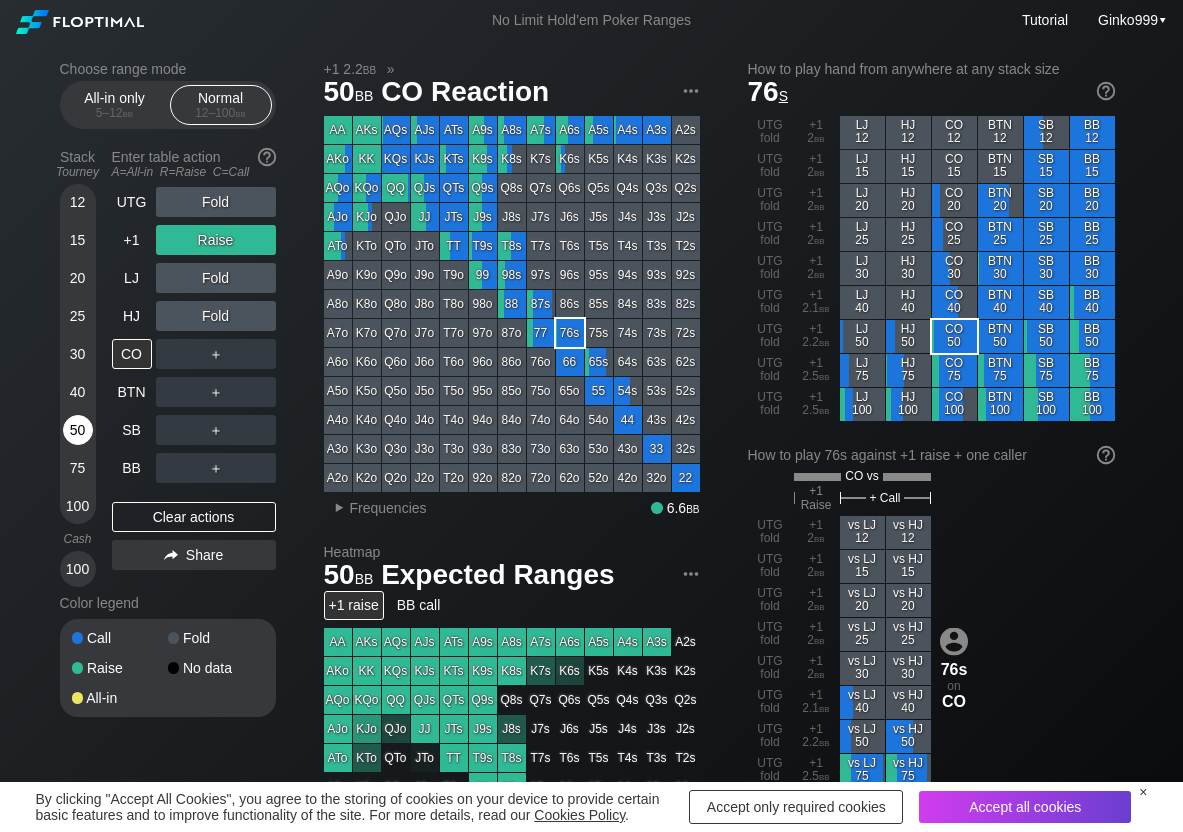 click on "50" at bounding box center (78, 430) 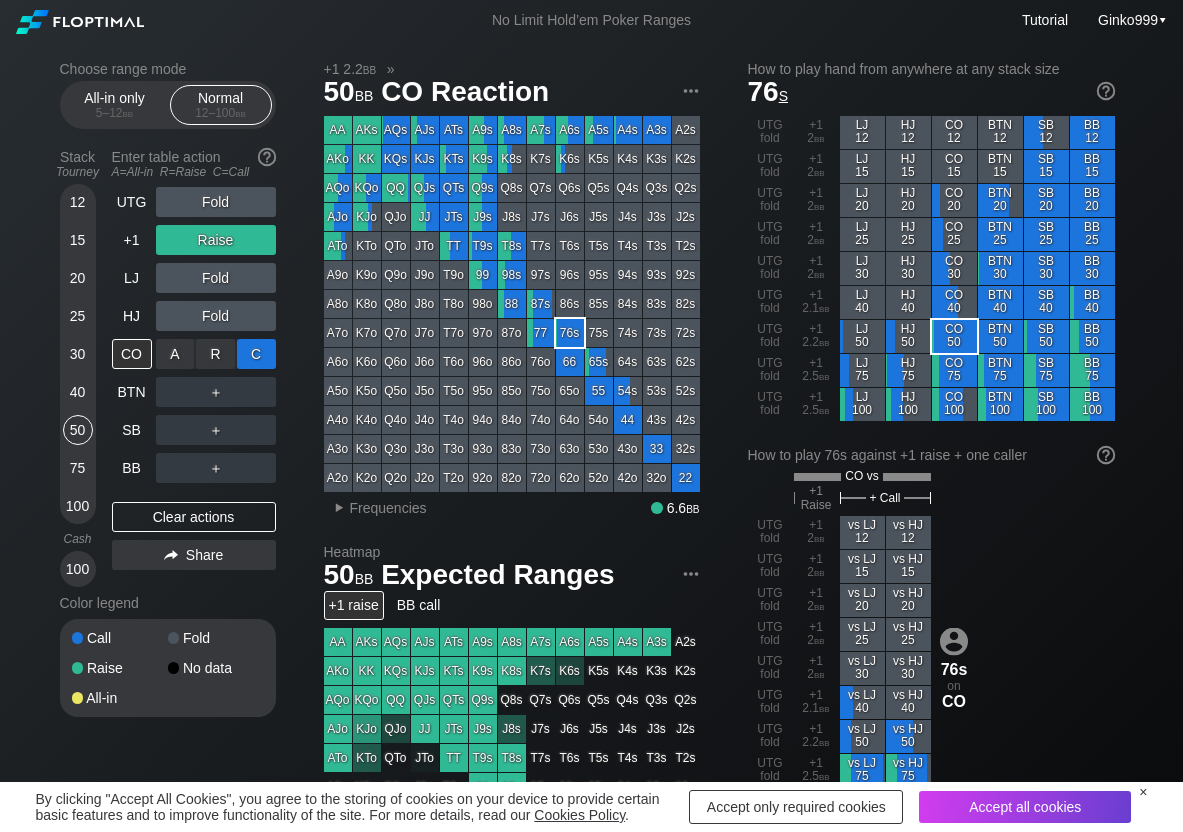 click on "C ✕" at bounding box center (256, 354) 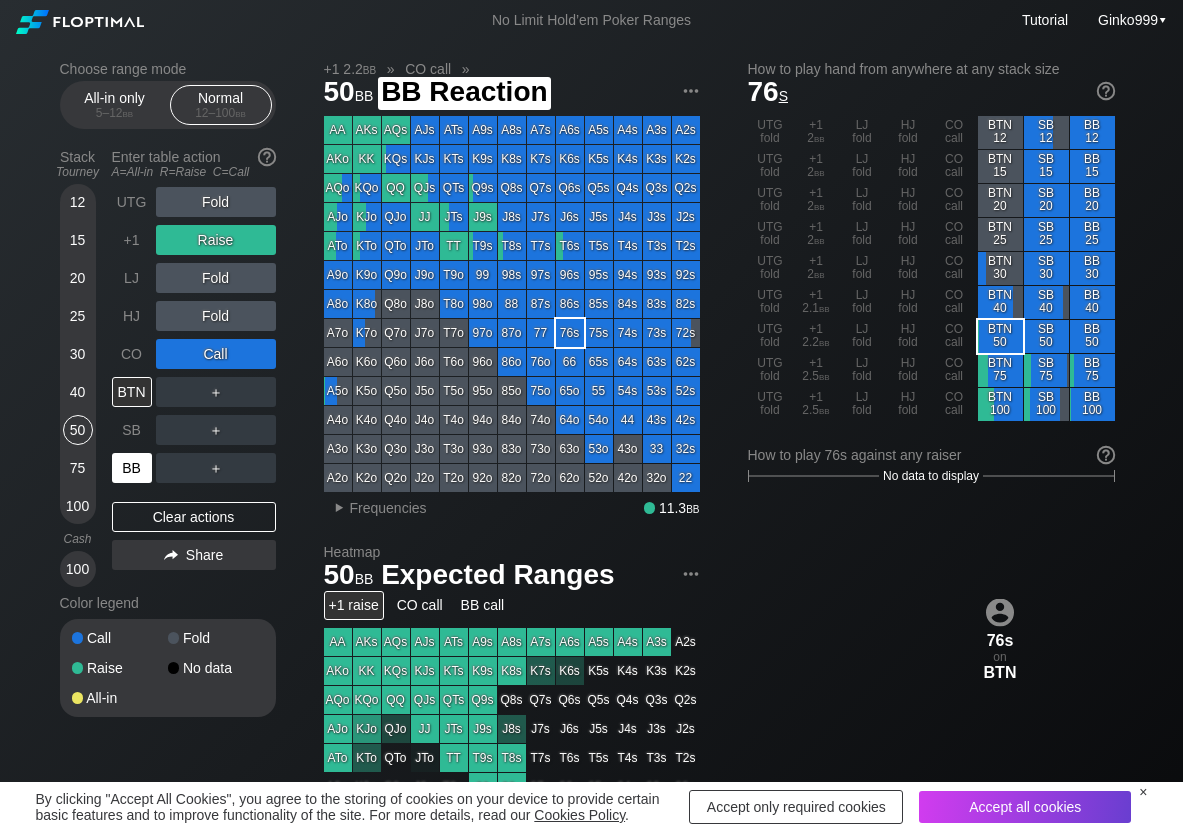 click on "BB" at bounding box center [132, 468] 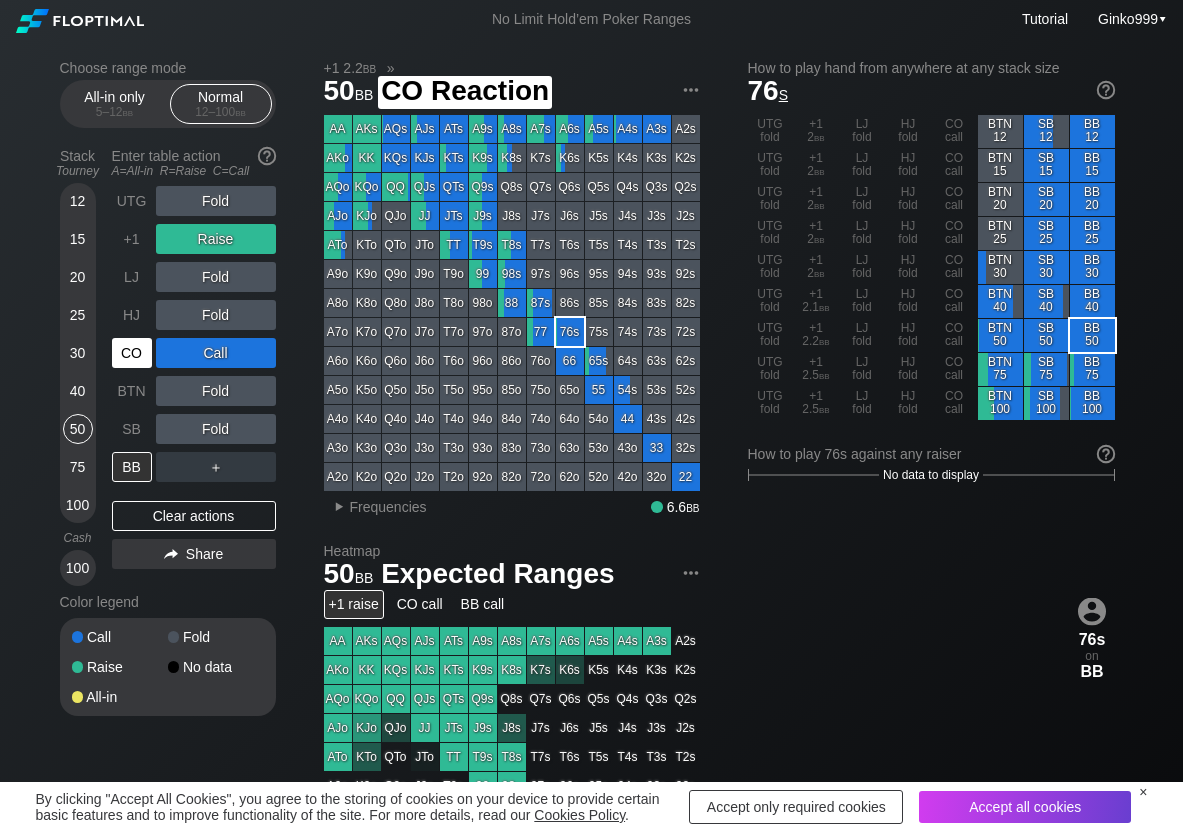 scroll, scrollTop: 100, scrollLeft: 0, axis: vertical 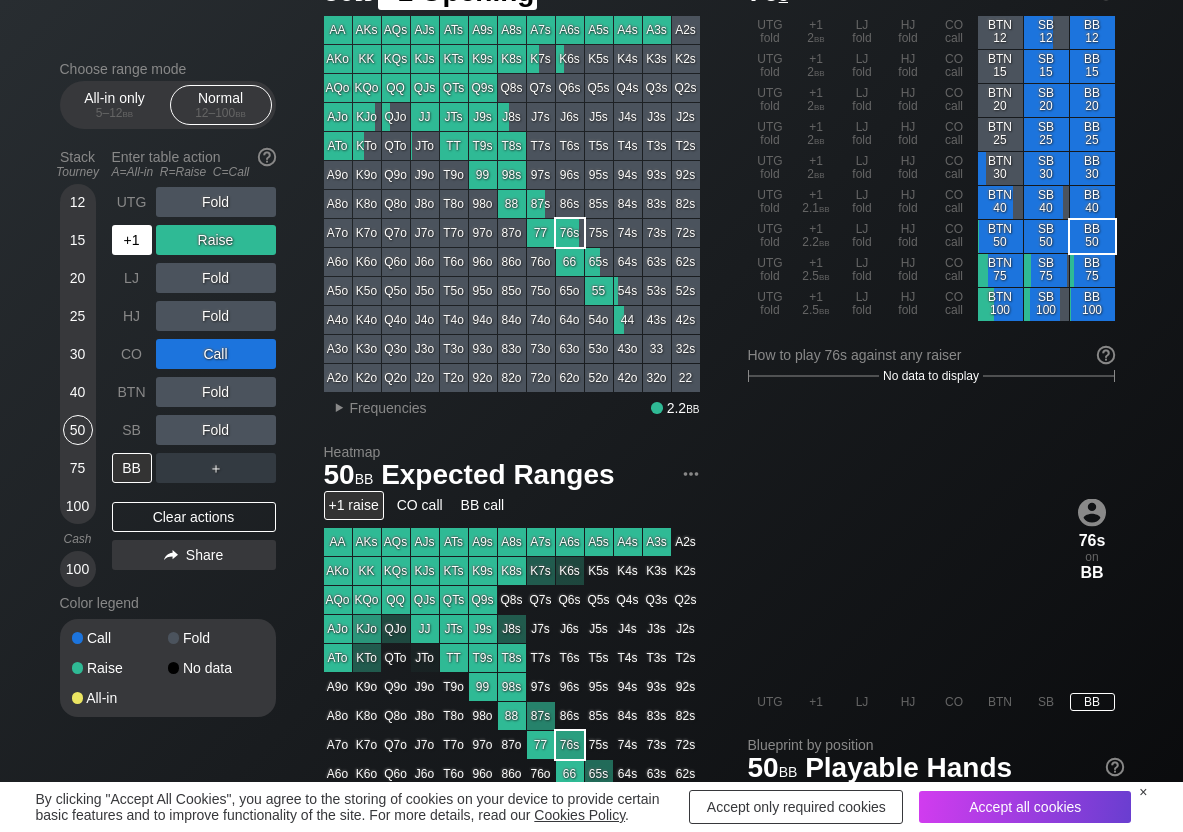 click on "+1" at bounding box center [134, 240] 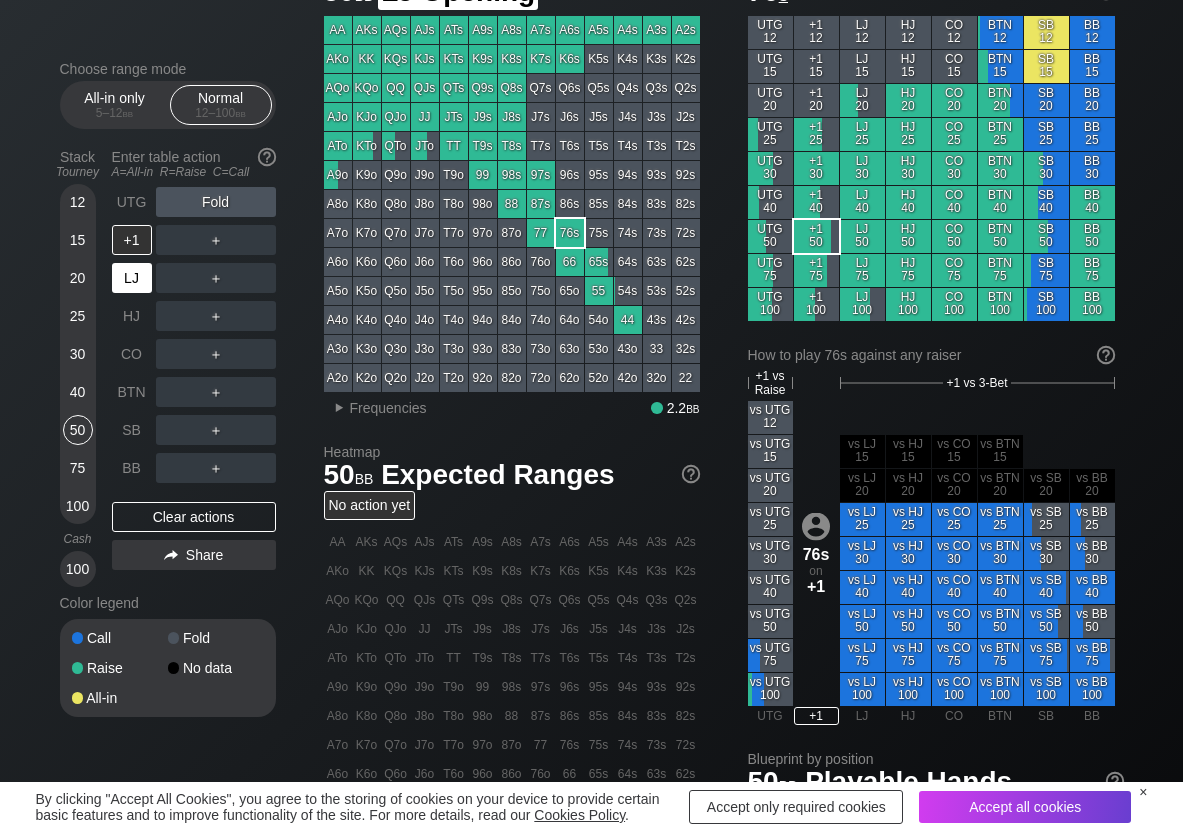 click on "LJ" at bounding box center (132, 278) 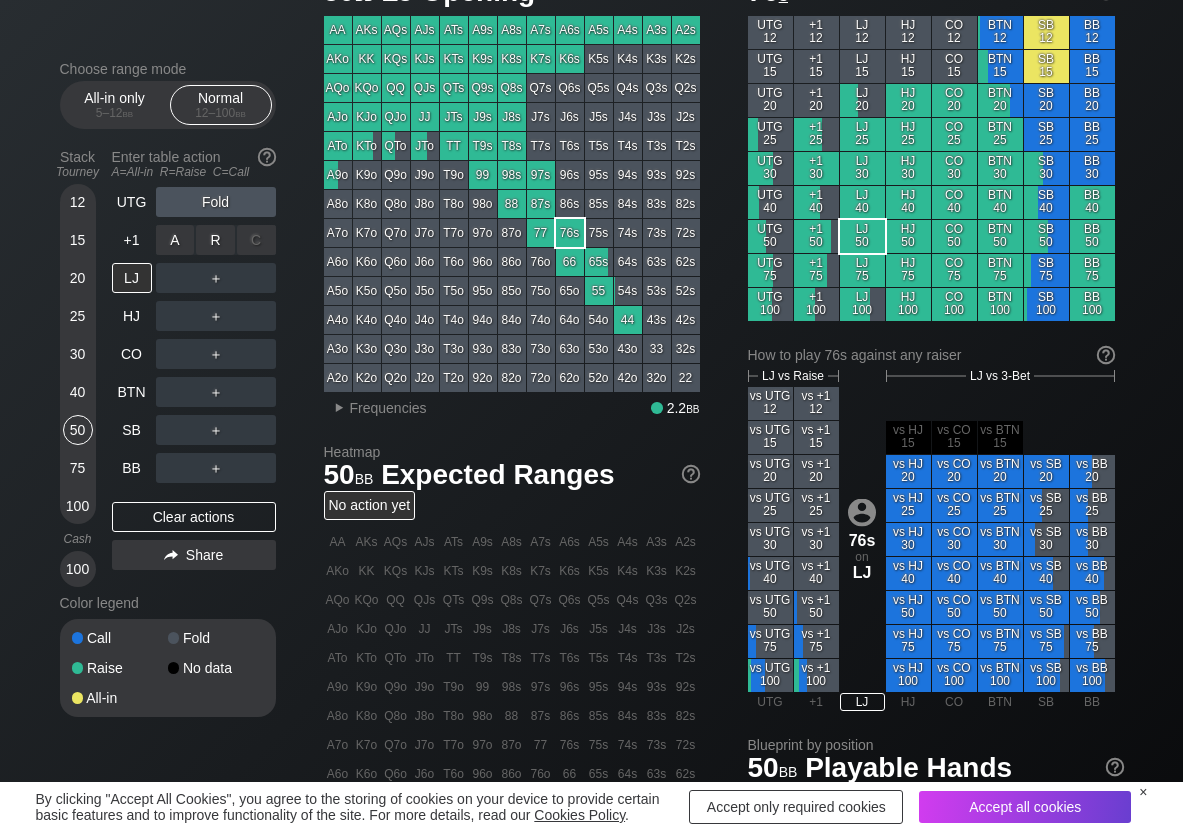 click on "R ✕" at bounding box center (215, 240) 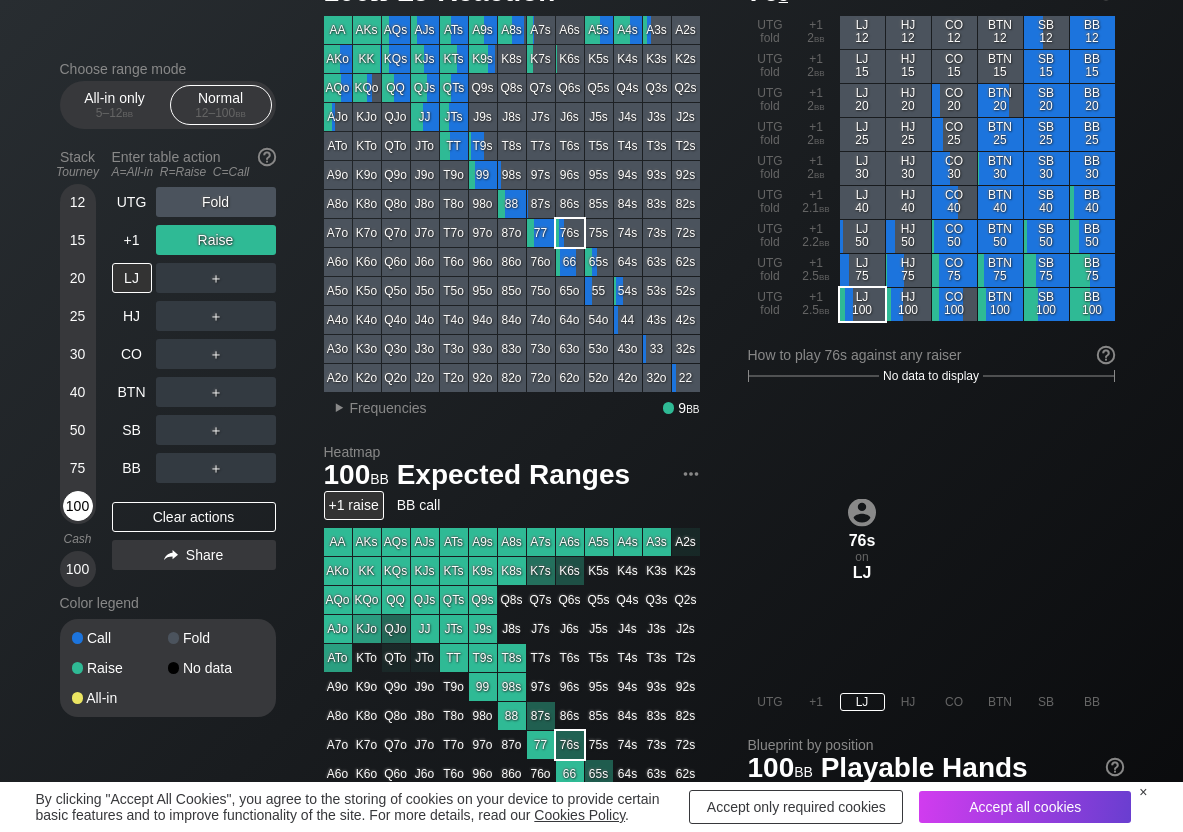 click on "100" at bounding box center [78, 506] 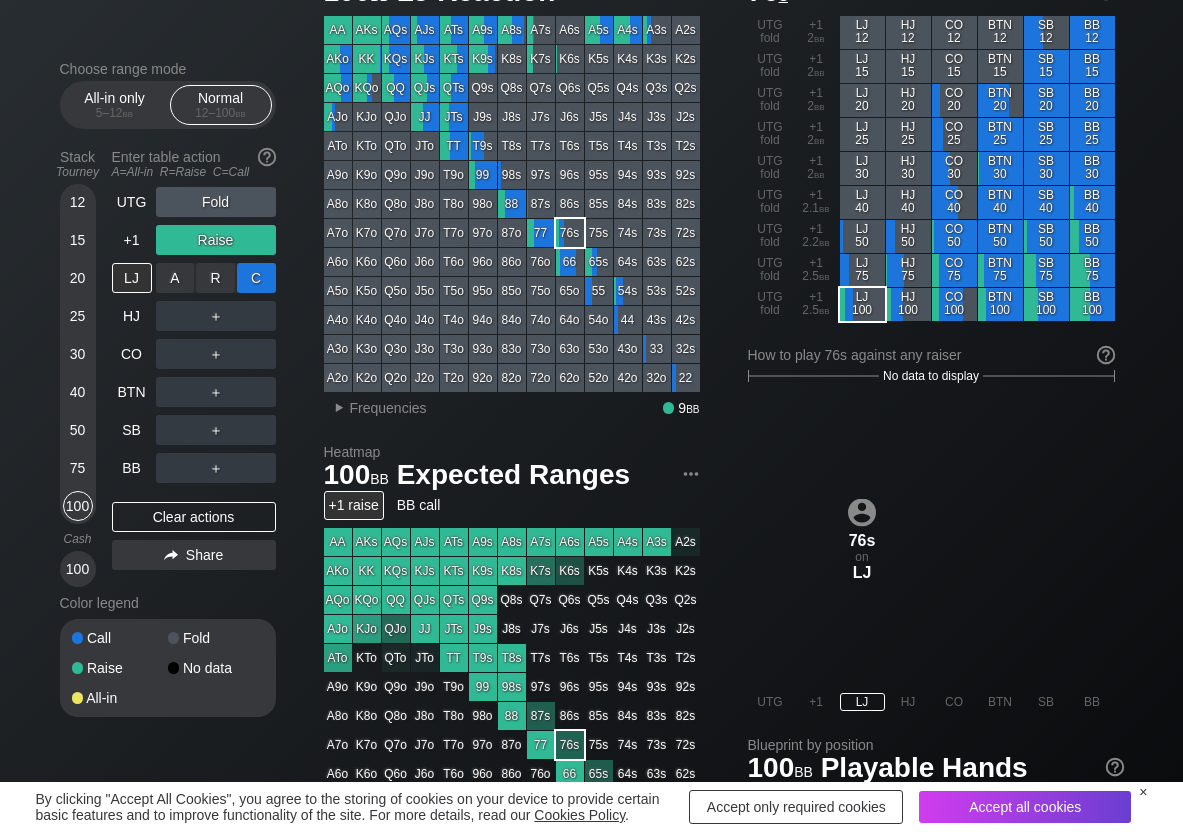 click on "C ✕" at bounding box center (256, 278) 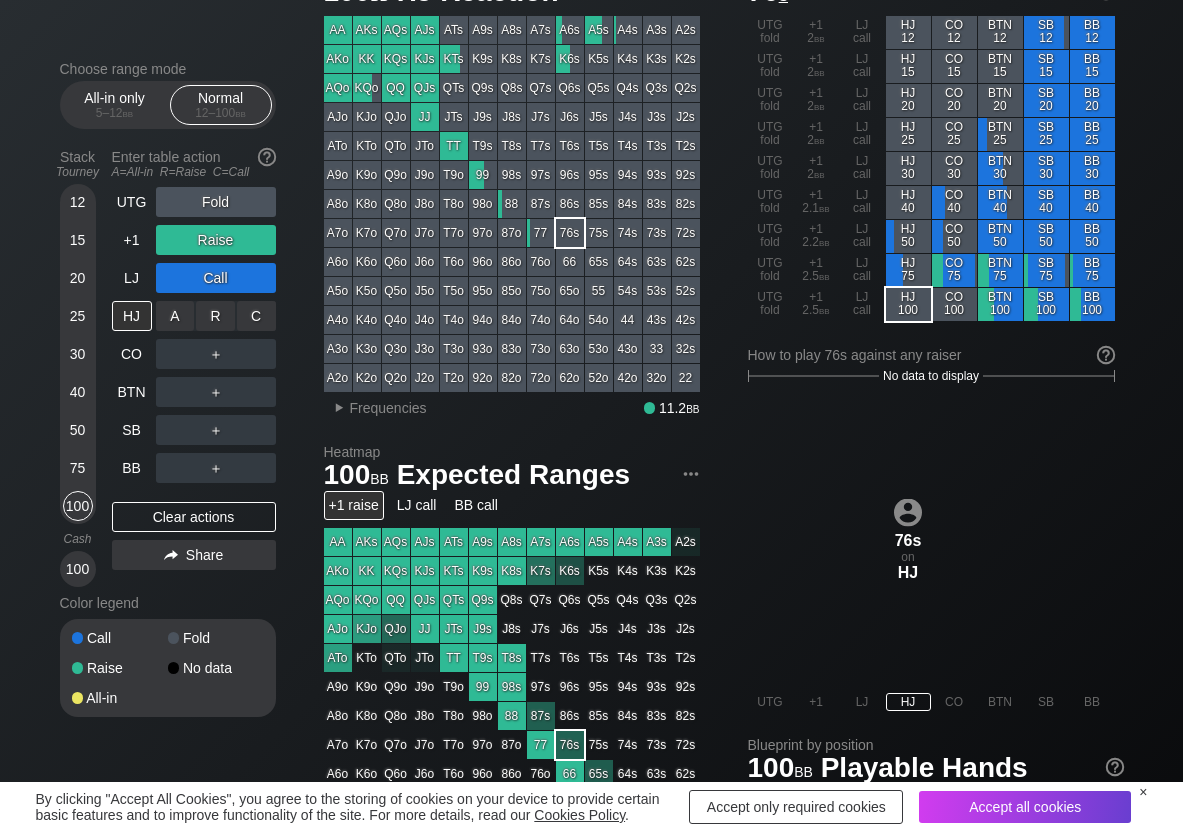 click on "R ✕" at bounding box center (215, 316) 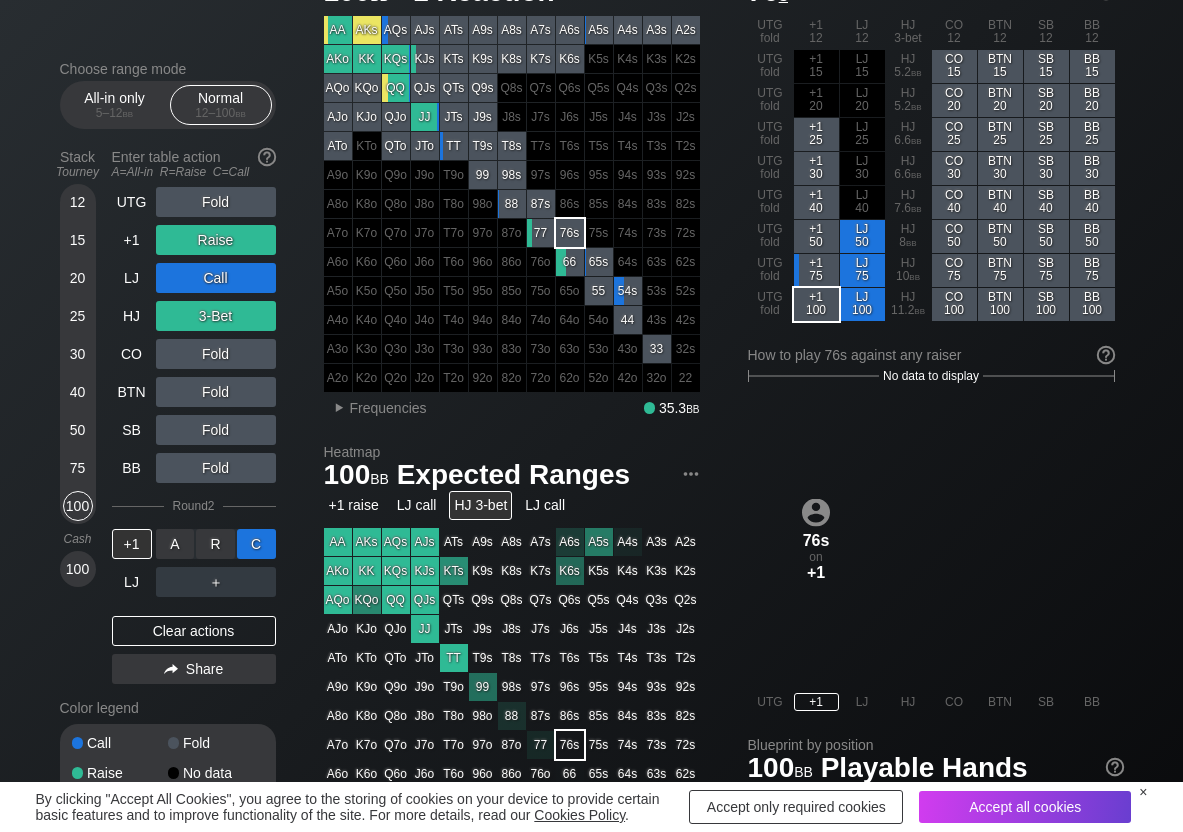 click on "C ✕" at bounding box center [256, 544] 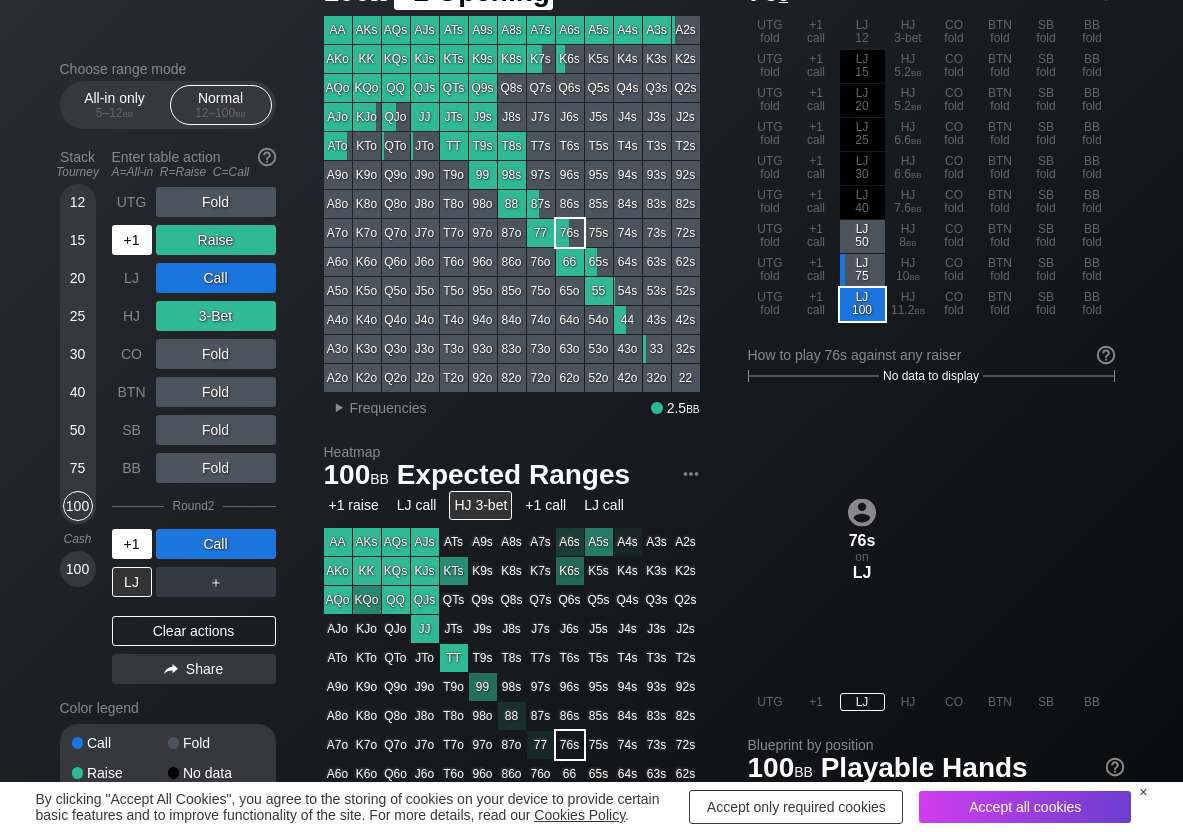 click on "+1" at bounding box center (132, 240) 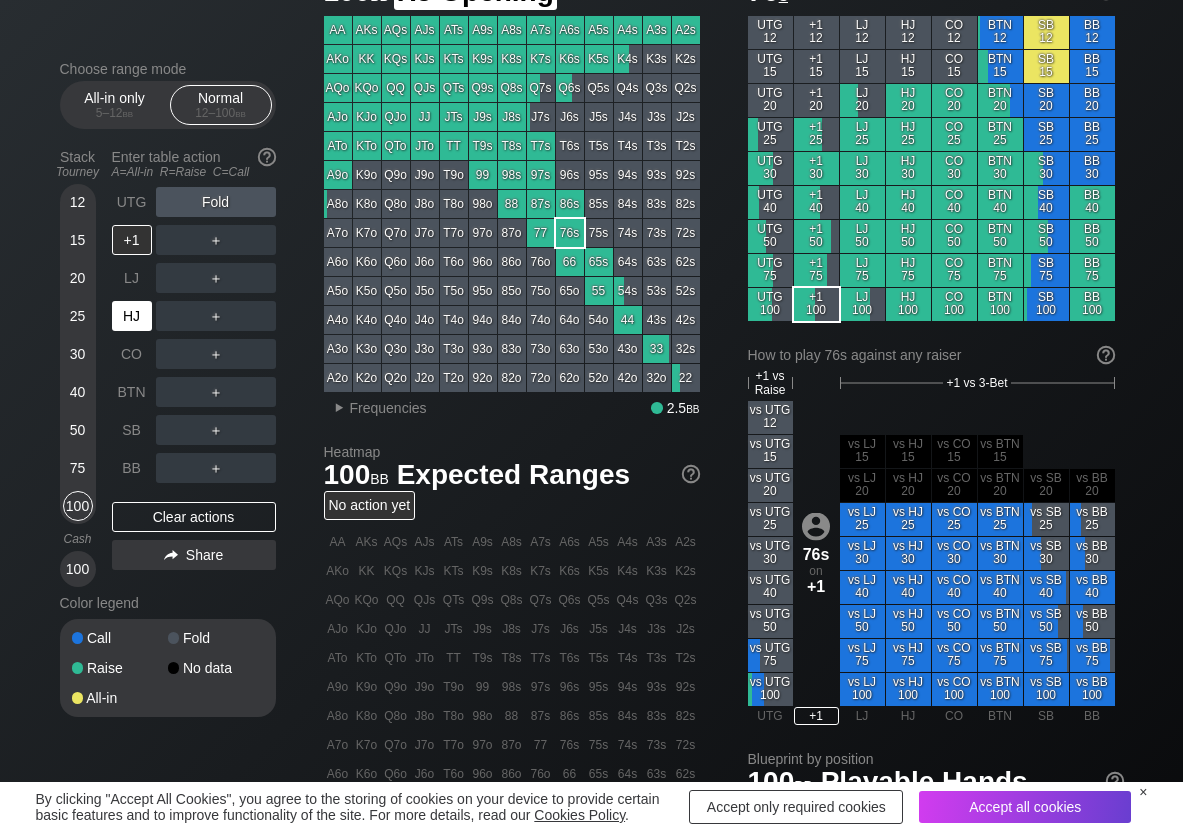 click on "HJ" at bounding box center [132, 316] 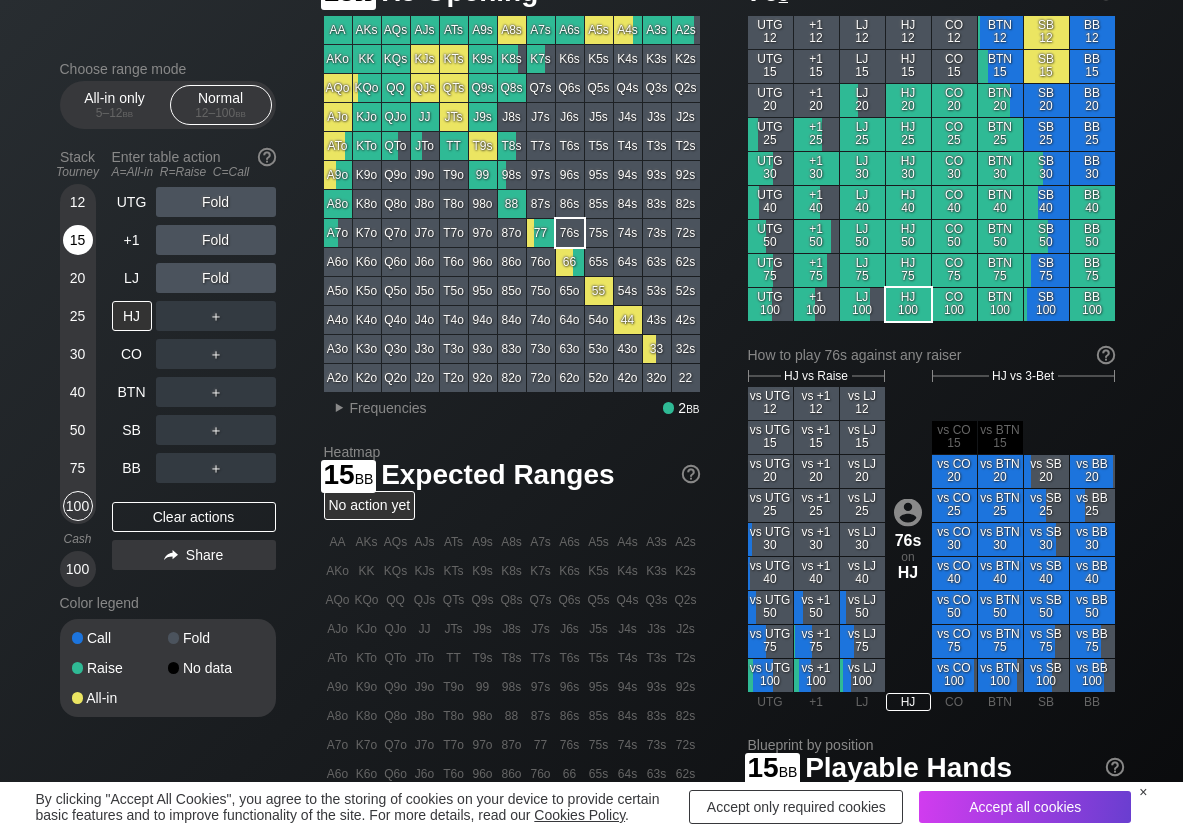 click on "15" at bounding box center (78, 240) 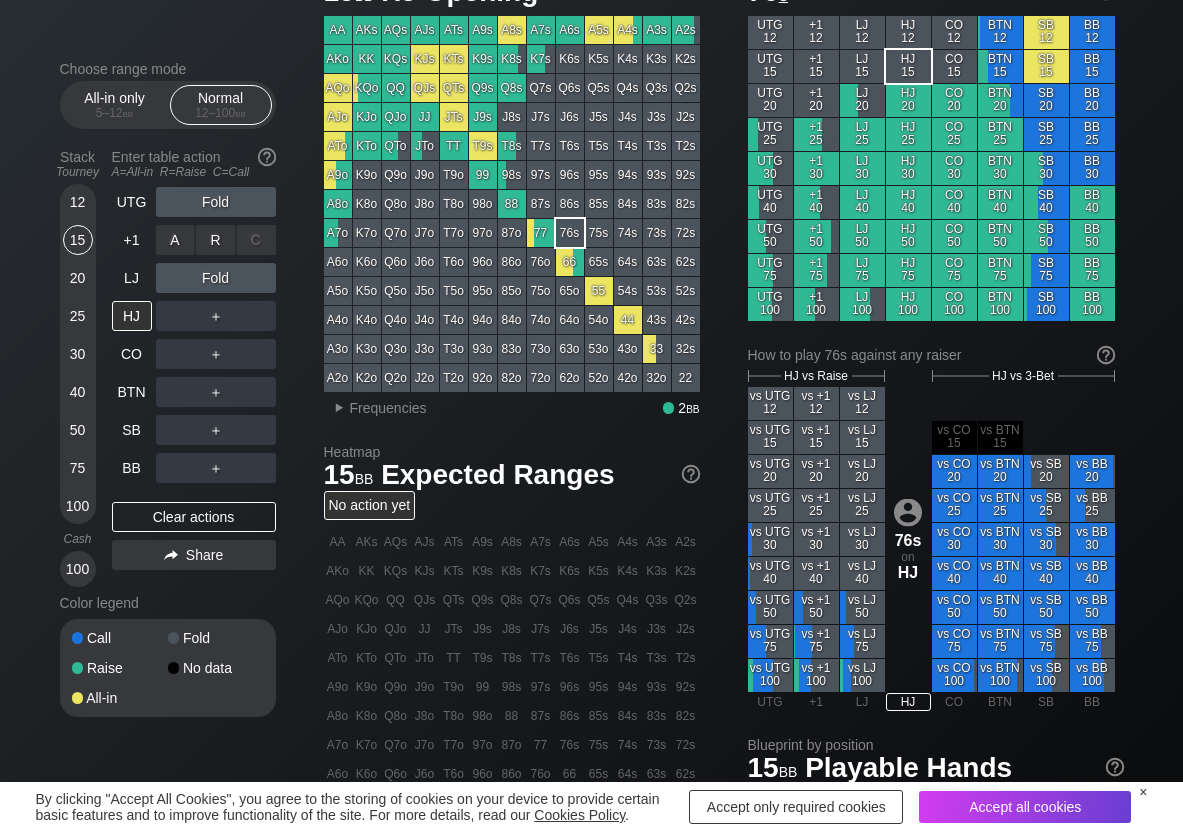 click on "R ✕" at bounding box center [215, 240] 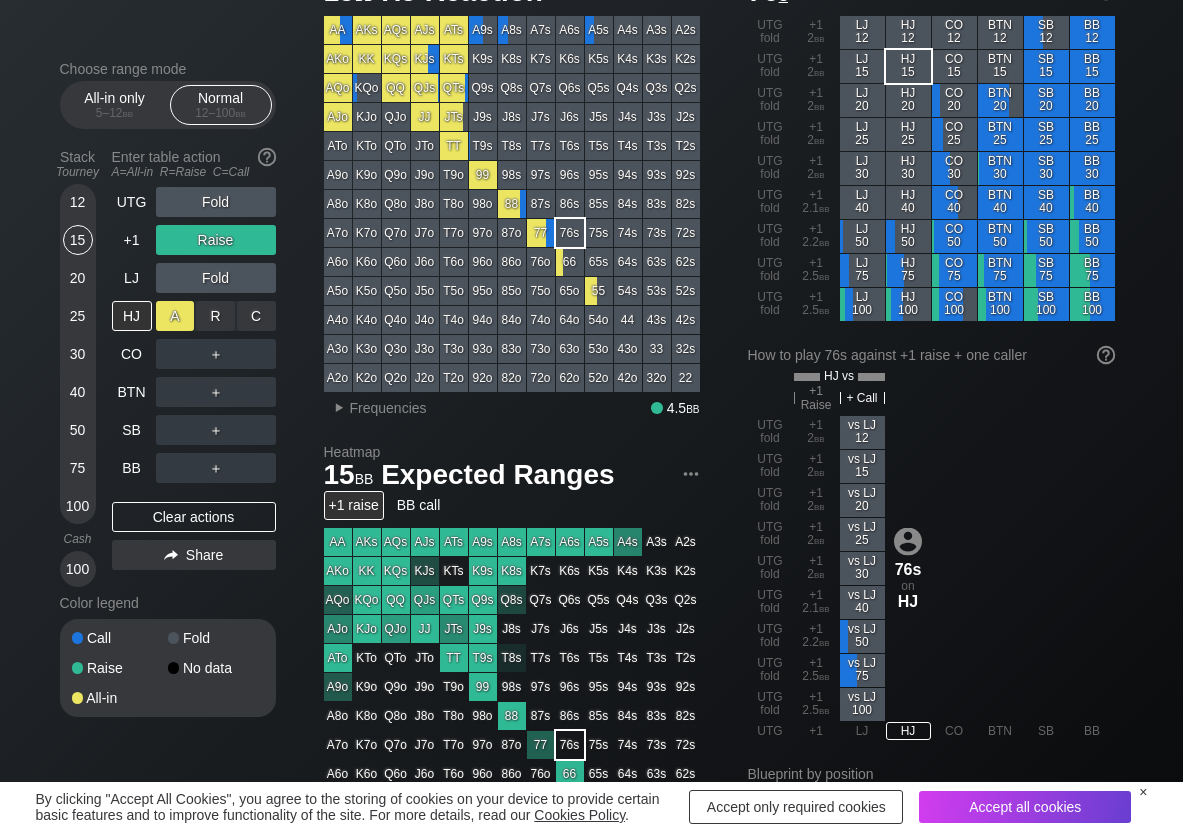 click on "A ✕" at bounding box center (175, 316) 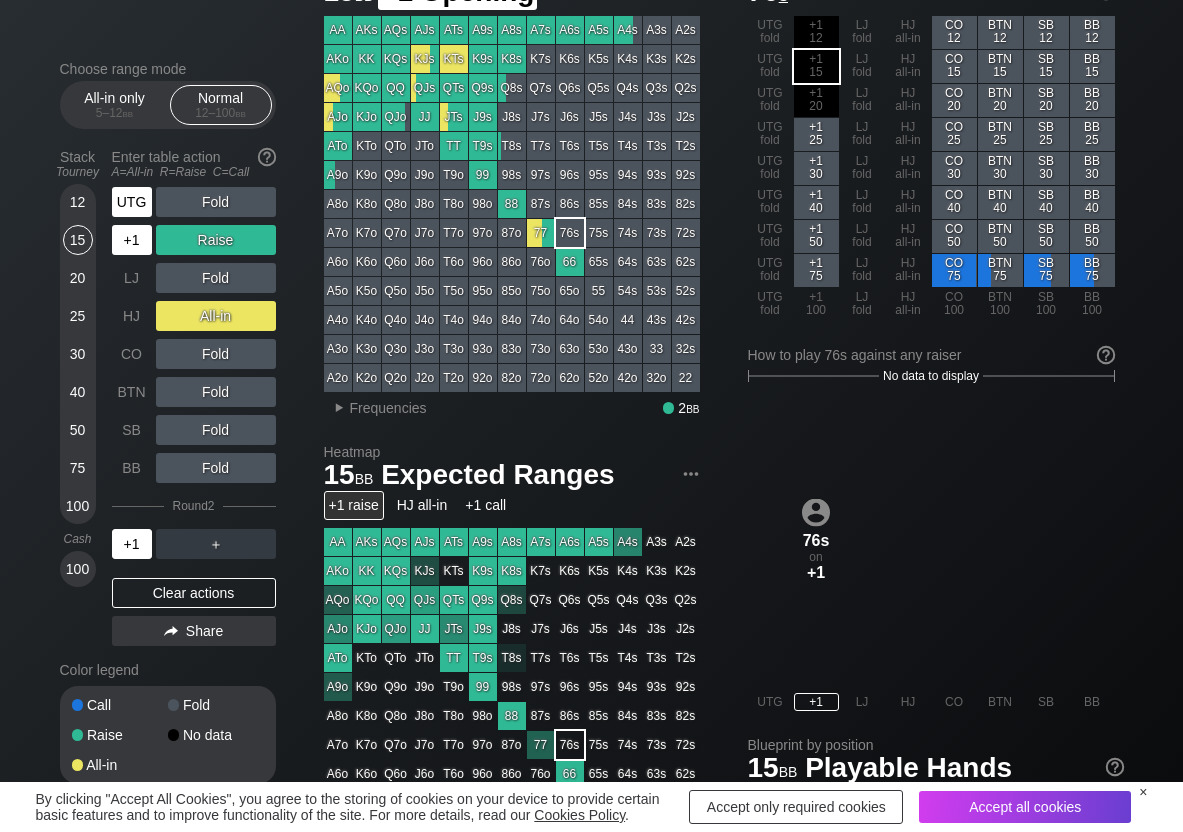 click on "+1" at bounding box center [132, 240] 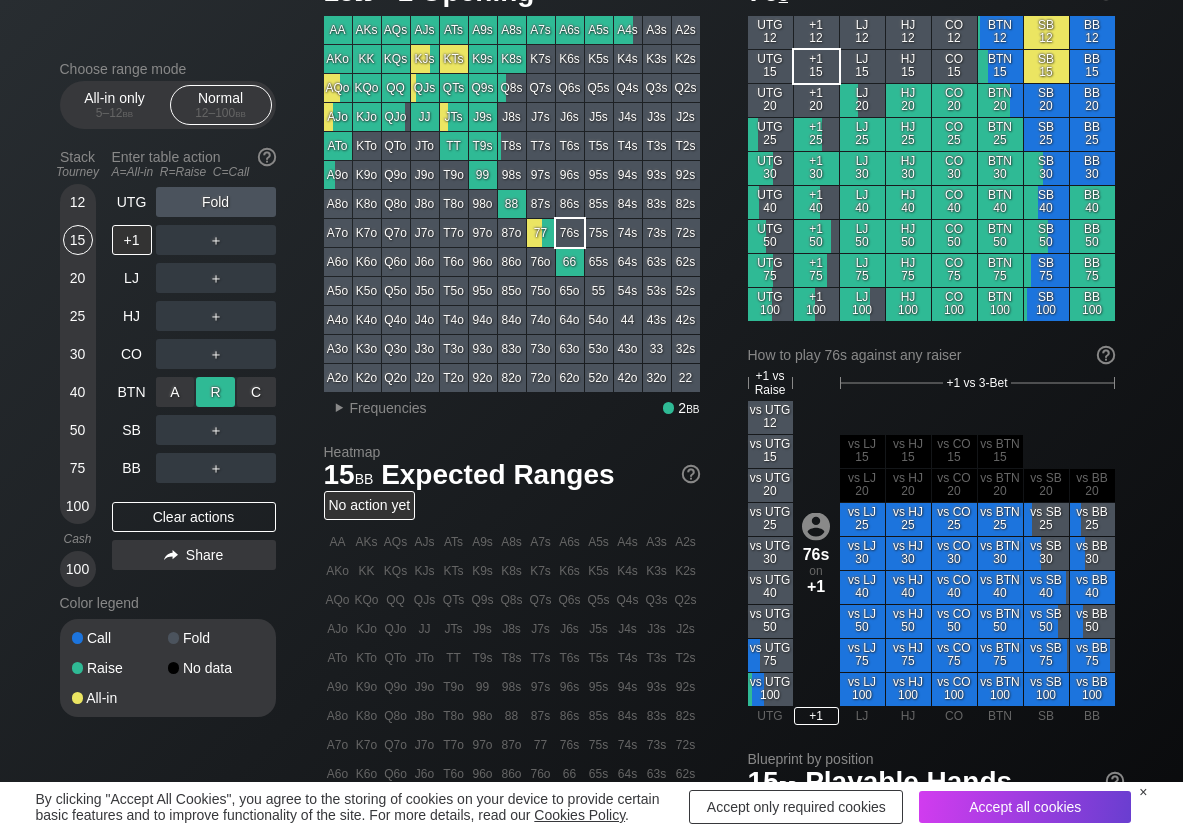 click on "R ✕" at bounding box center [215, 392] 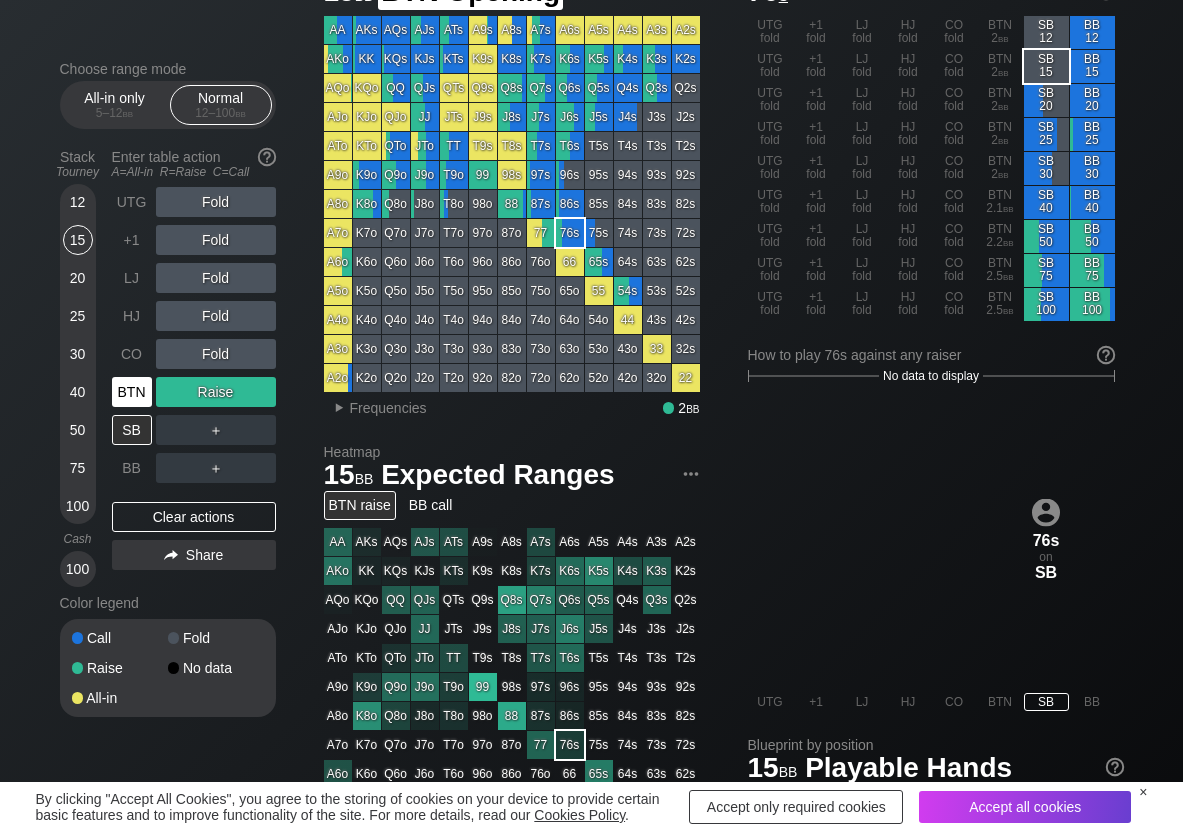 click on "BTN" at bounding box center (132, 392) 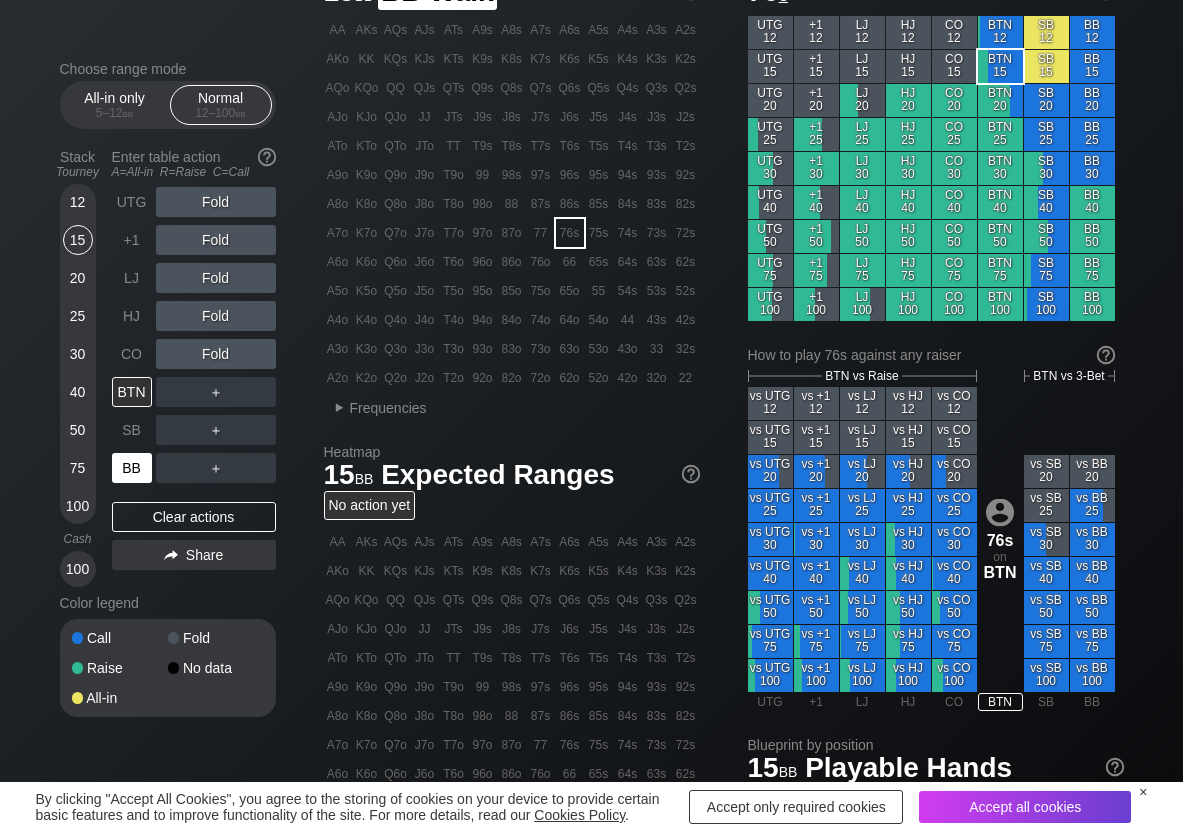 click on "BB" at bounding box center [132, 468] 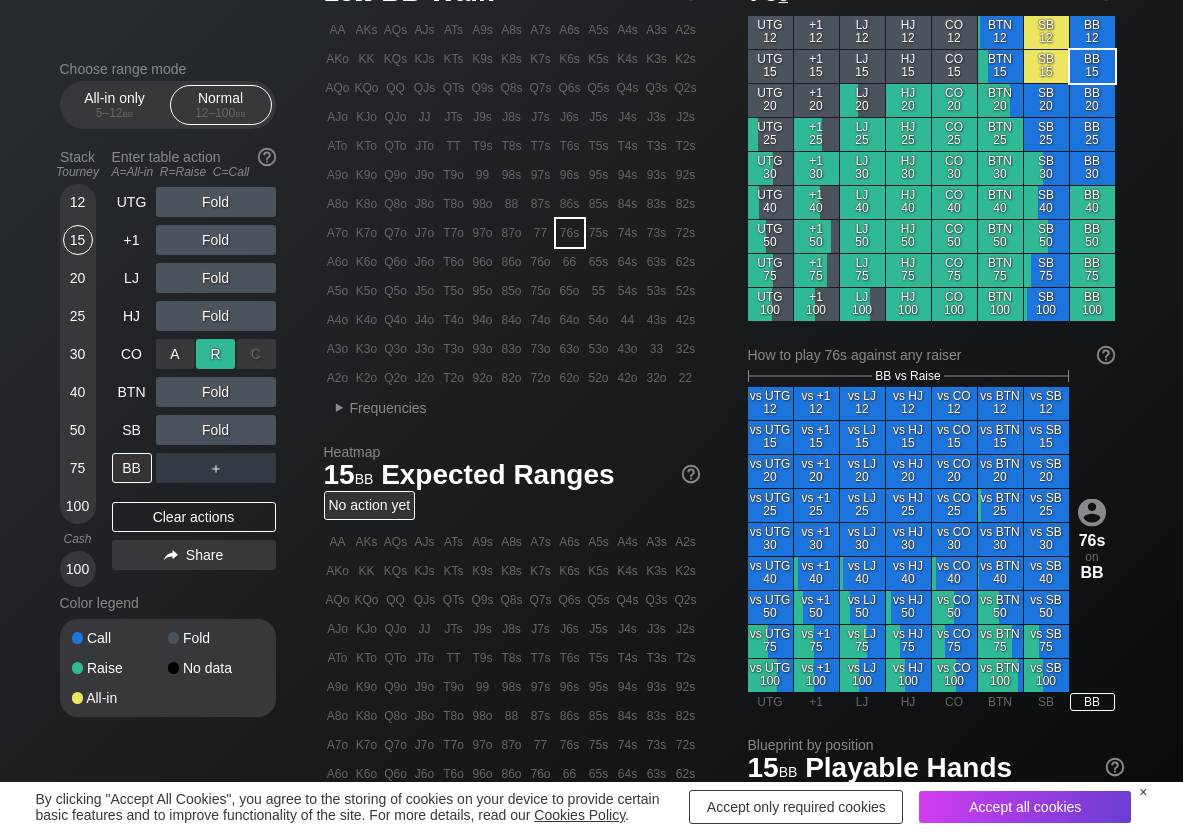 click on "R ✕" at bounding box center (215, 354) 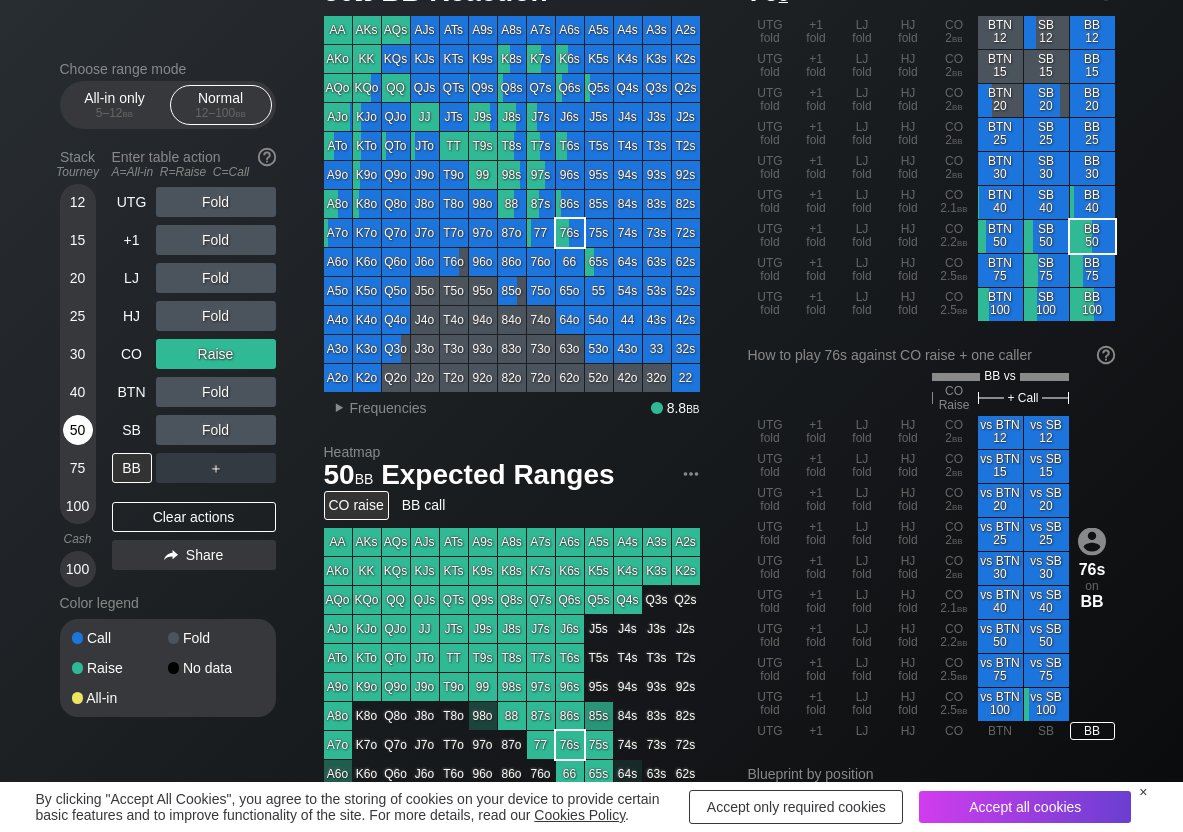 click on "50" at bounding box center (78, 430) 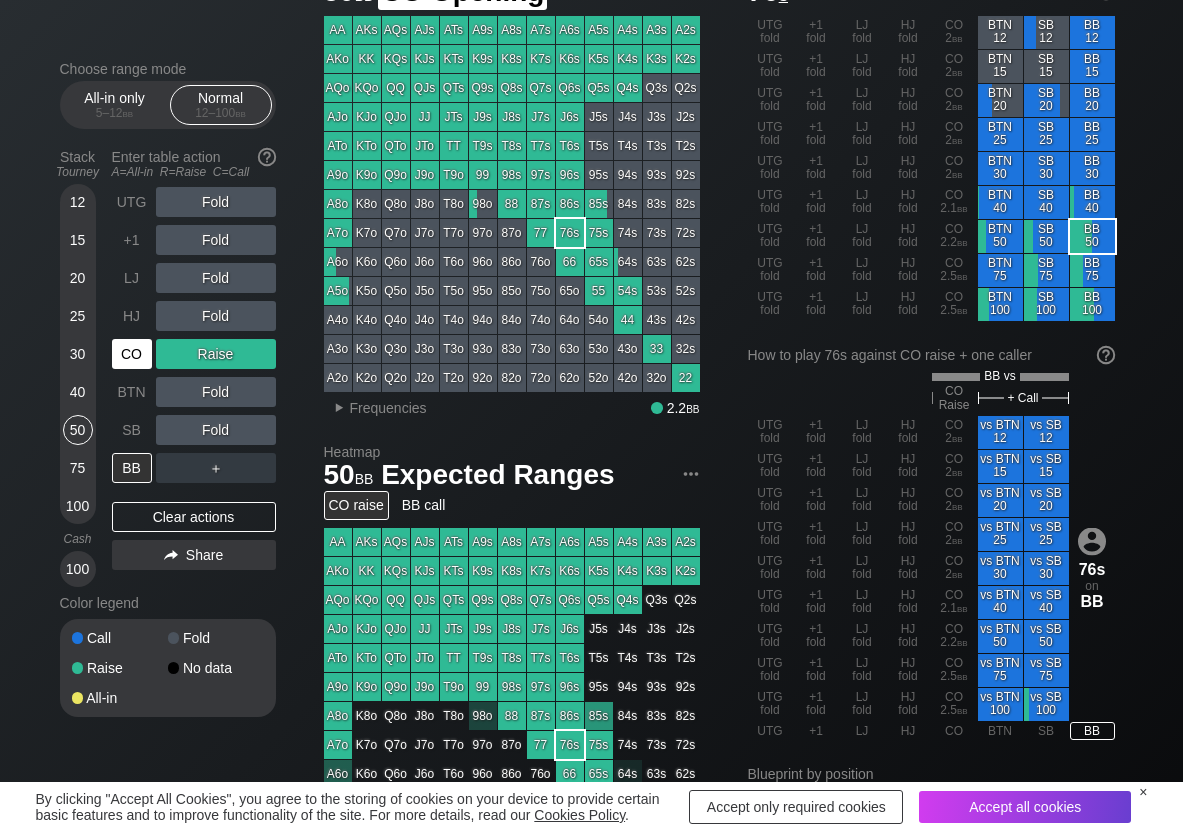 click on "CO" at bounding box center [132, 354] 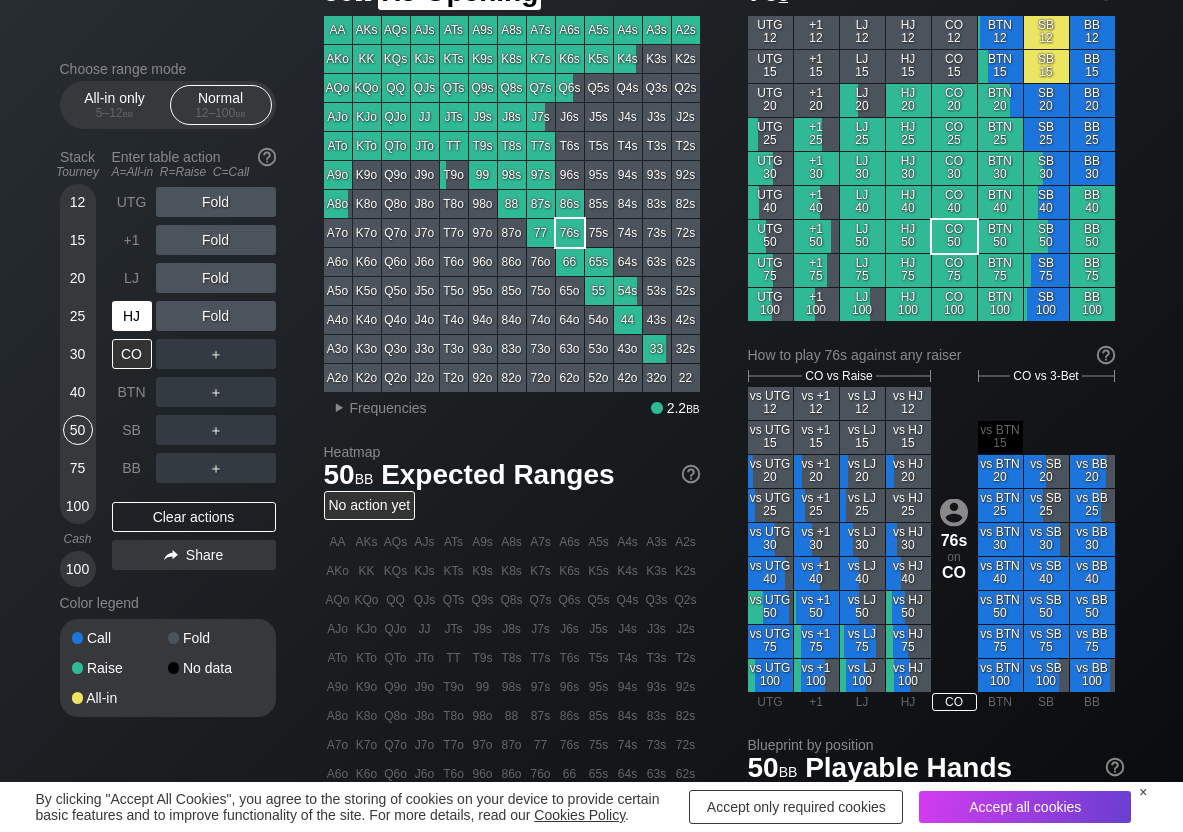 click on "HJ" at bounding box center [132, 316] 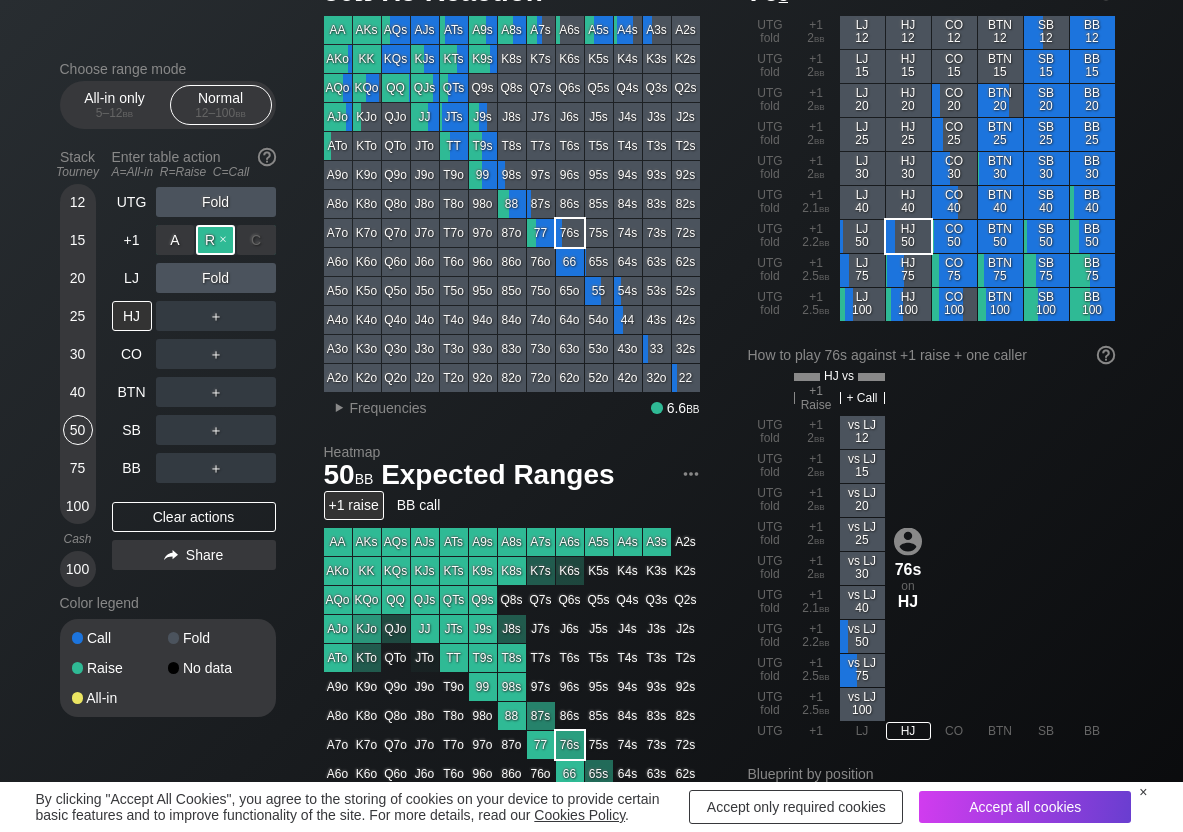 click on "R ✕" at bounding box center (215, 240) 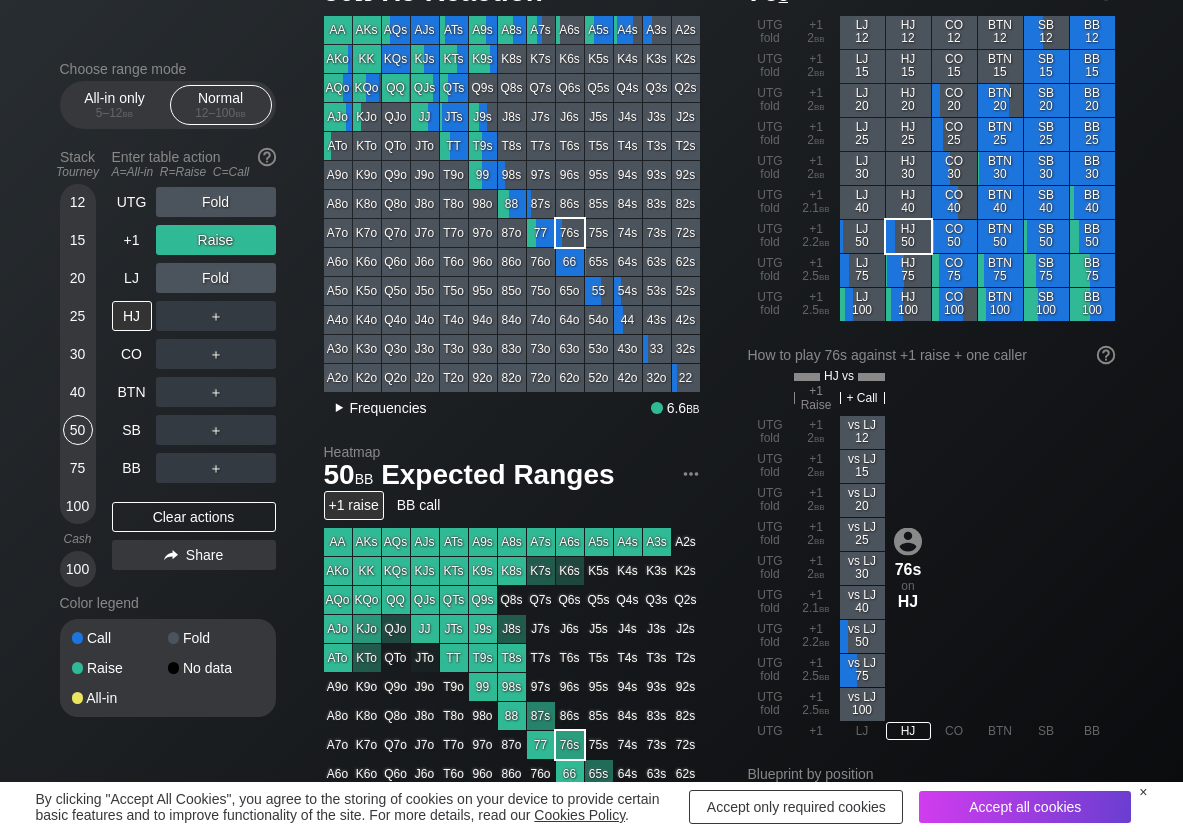 click on "Frequencies" at bounding box center (388, 408) 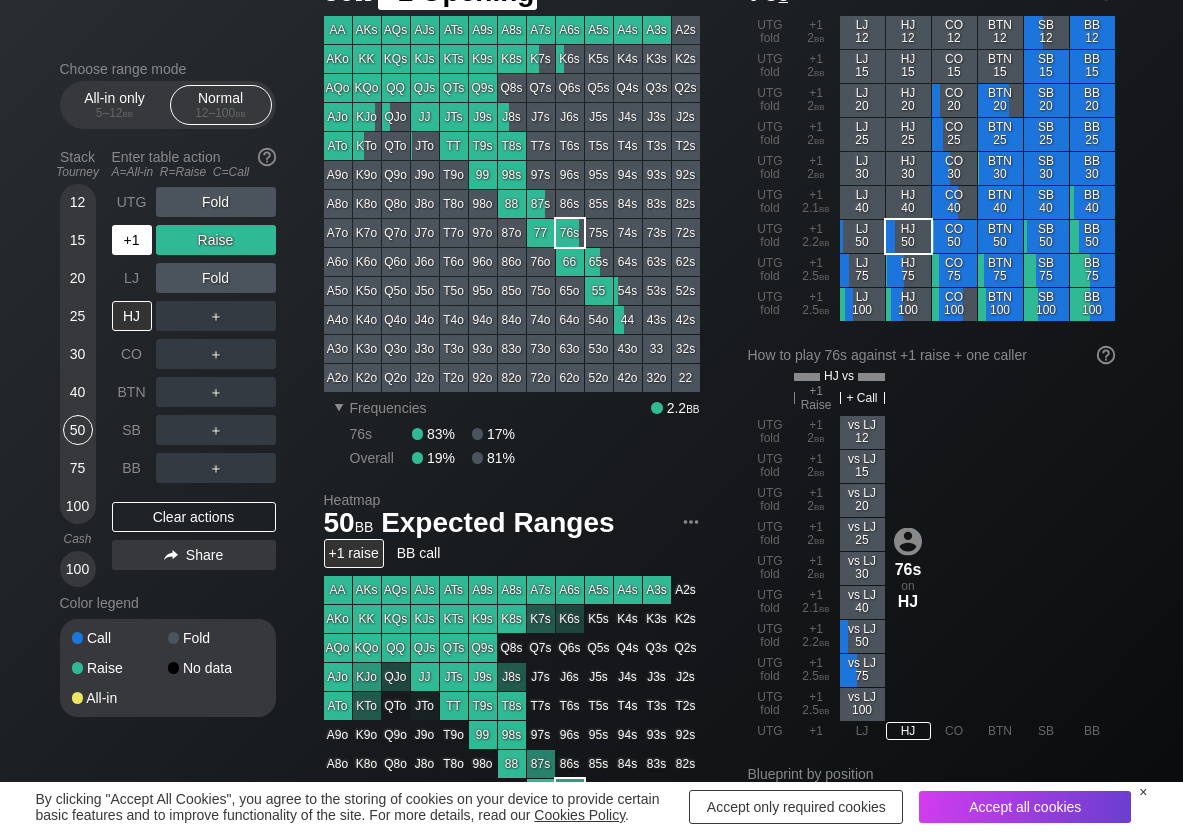 click on "+1" at bounding box center (134, 240) 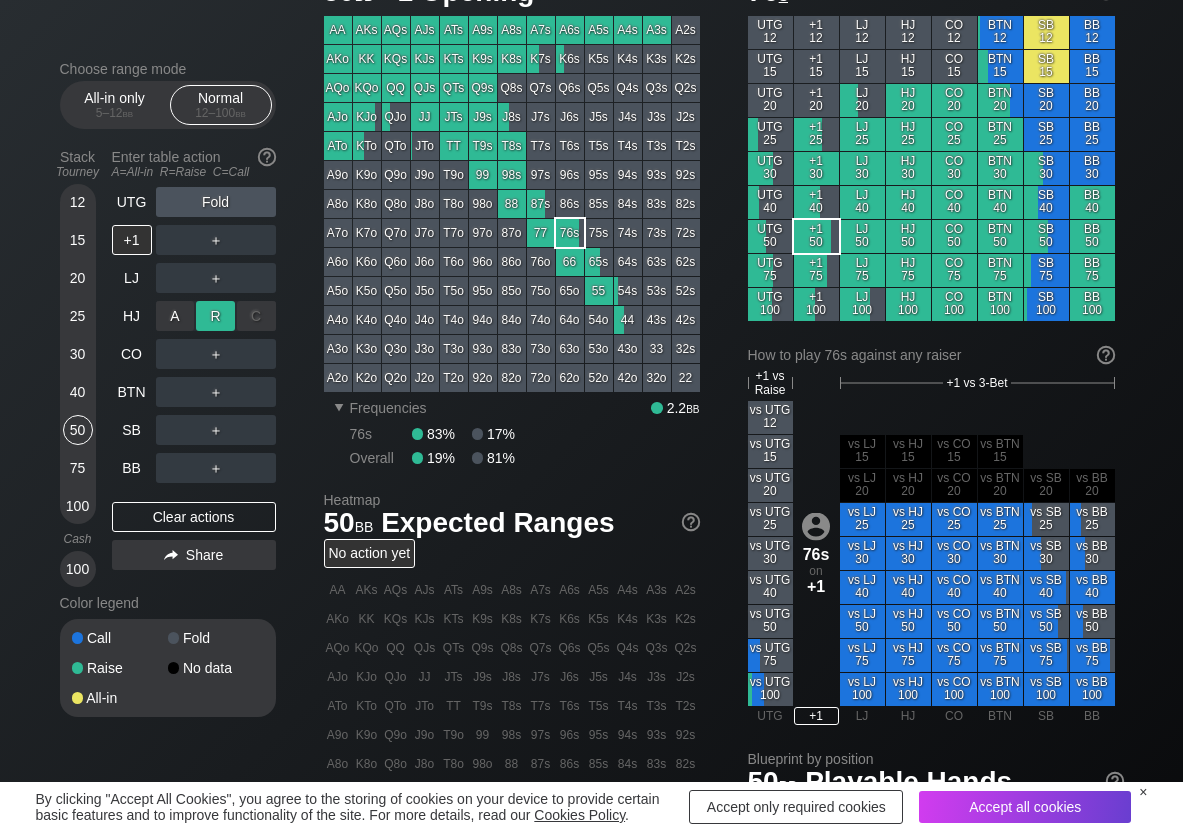 drag, startPoint x: 219, startPoint y: 311, endPoint x: 206, endPoint y: 327, distance: 20.615528 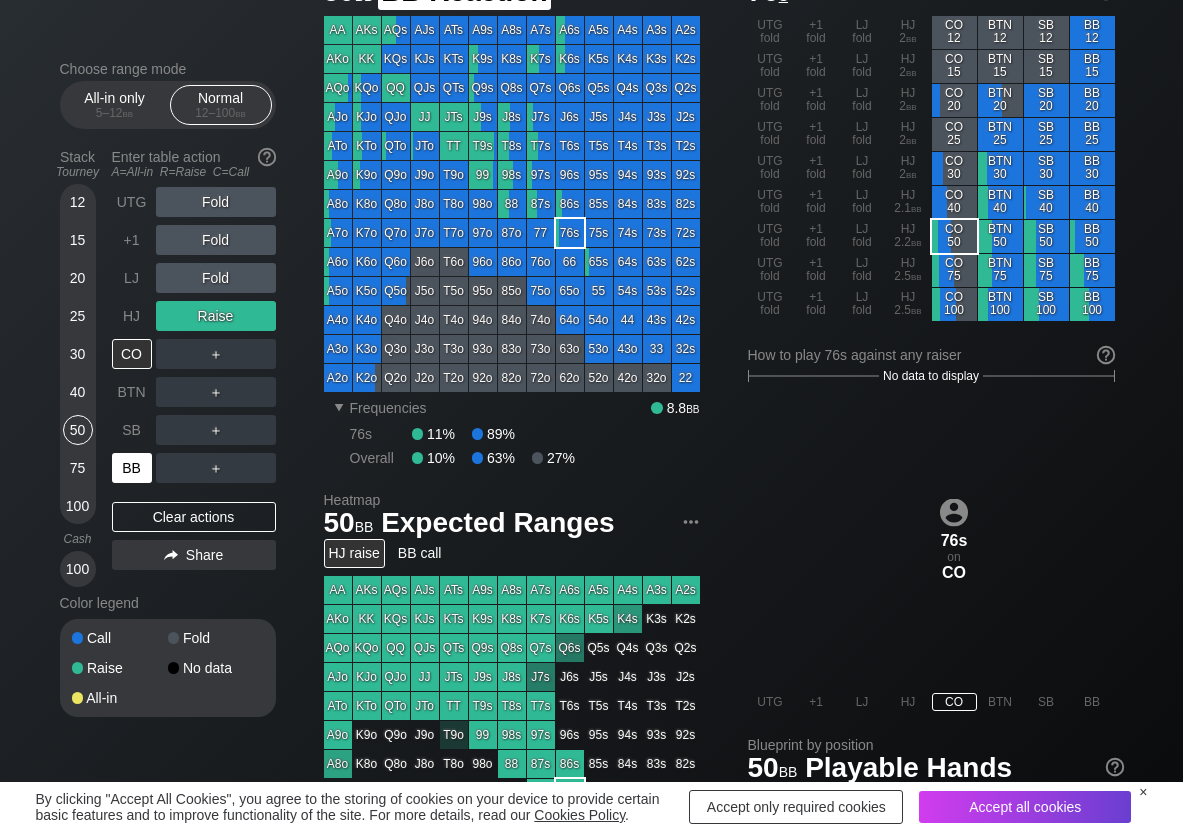 click on "BB" at bounding box center [132, 468] 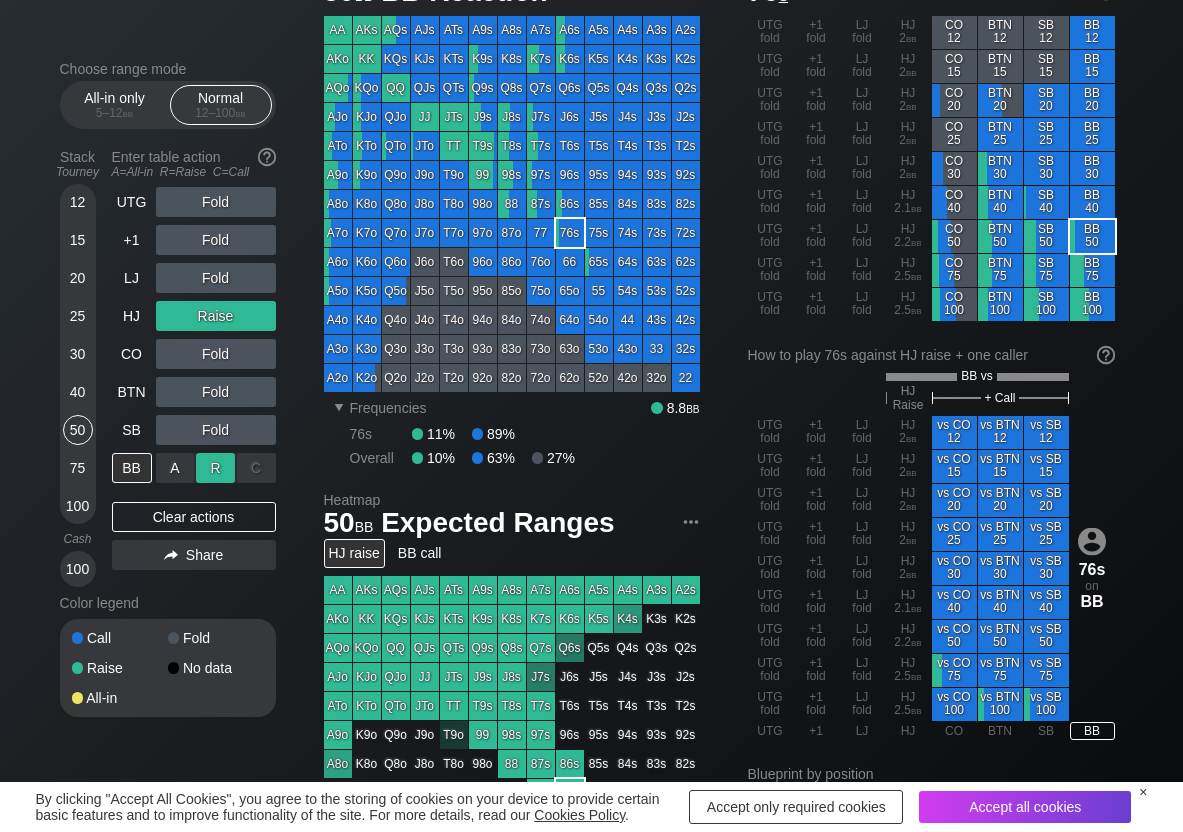 click on "R ✕" at bounding box center (215, 468) 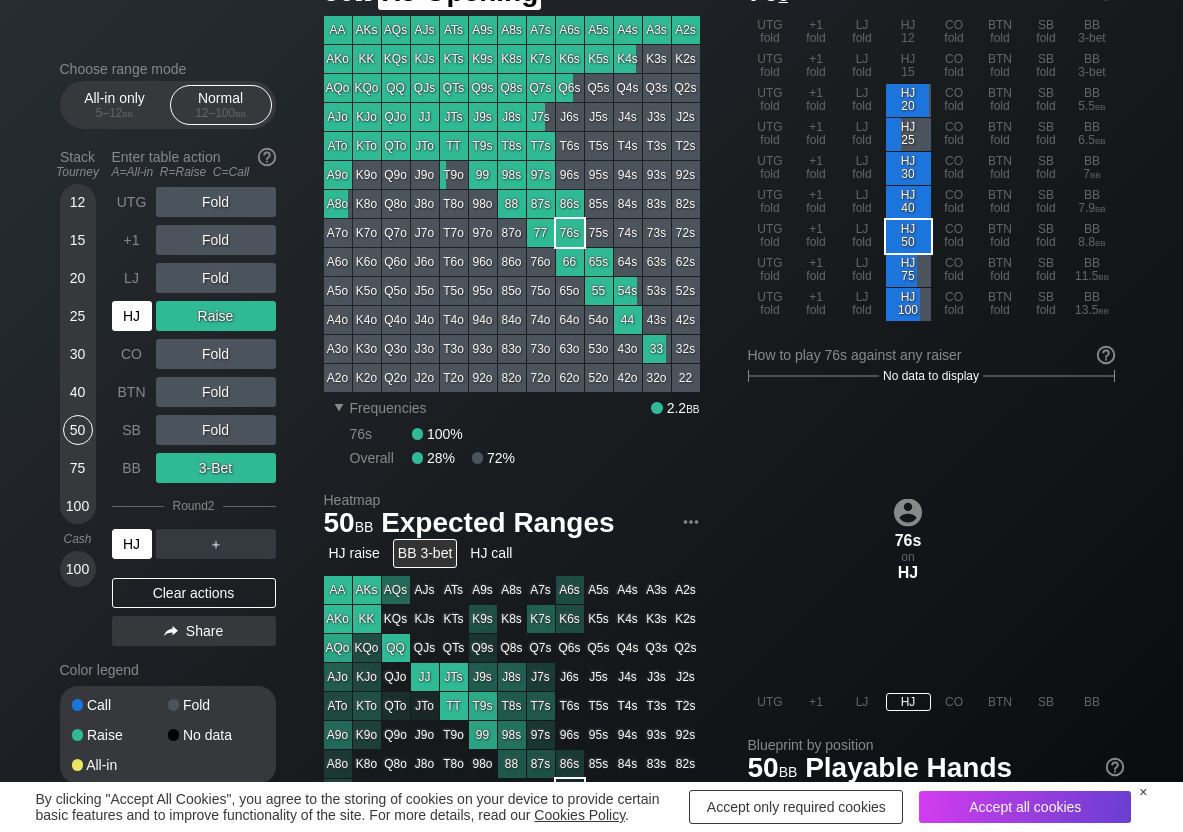 click on "HJ" at bounding box center (132, 316) 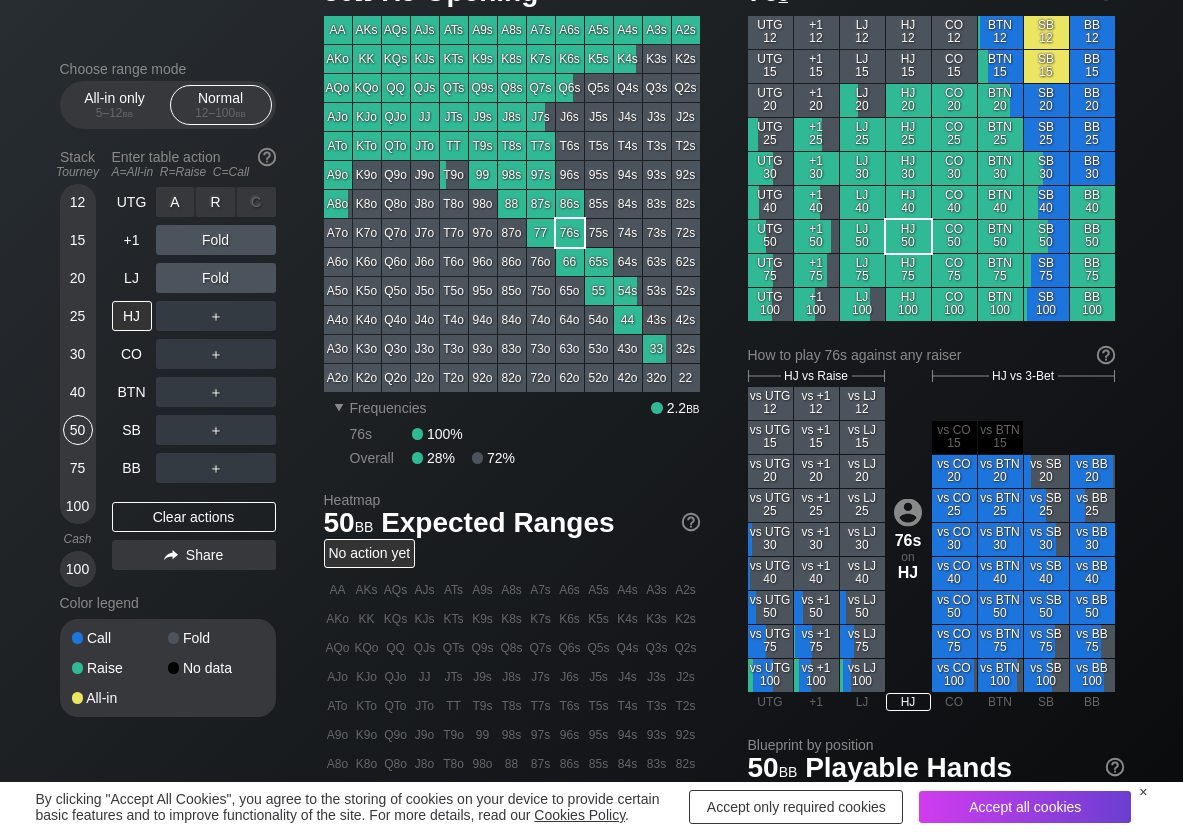 click on "R ✕" at bounding box center (215, 202) 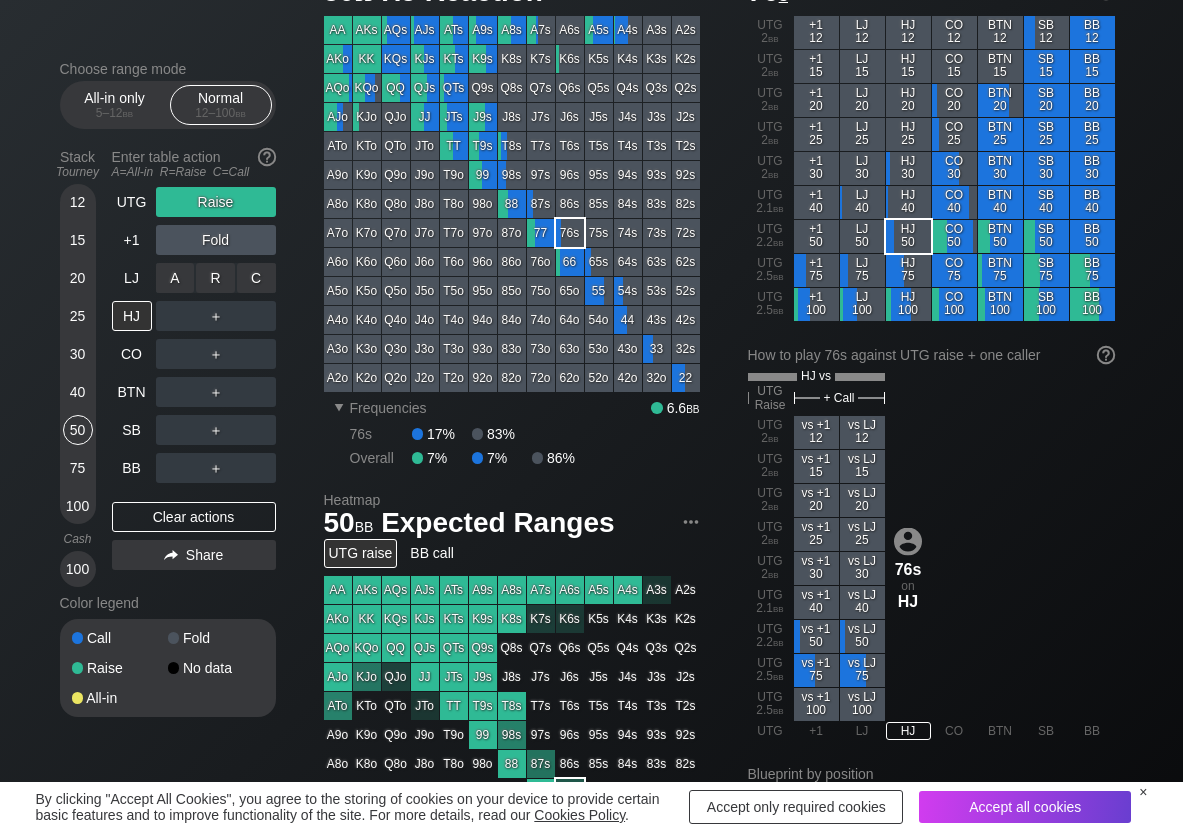click on "R ✕" at bounding box center (215, 278) 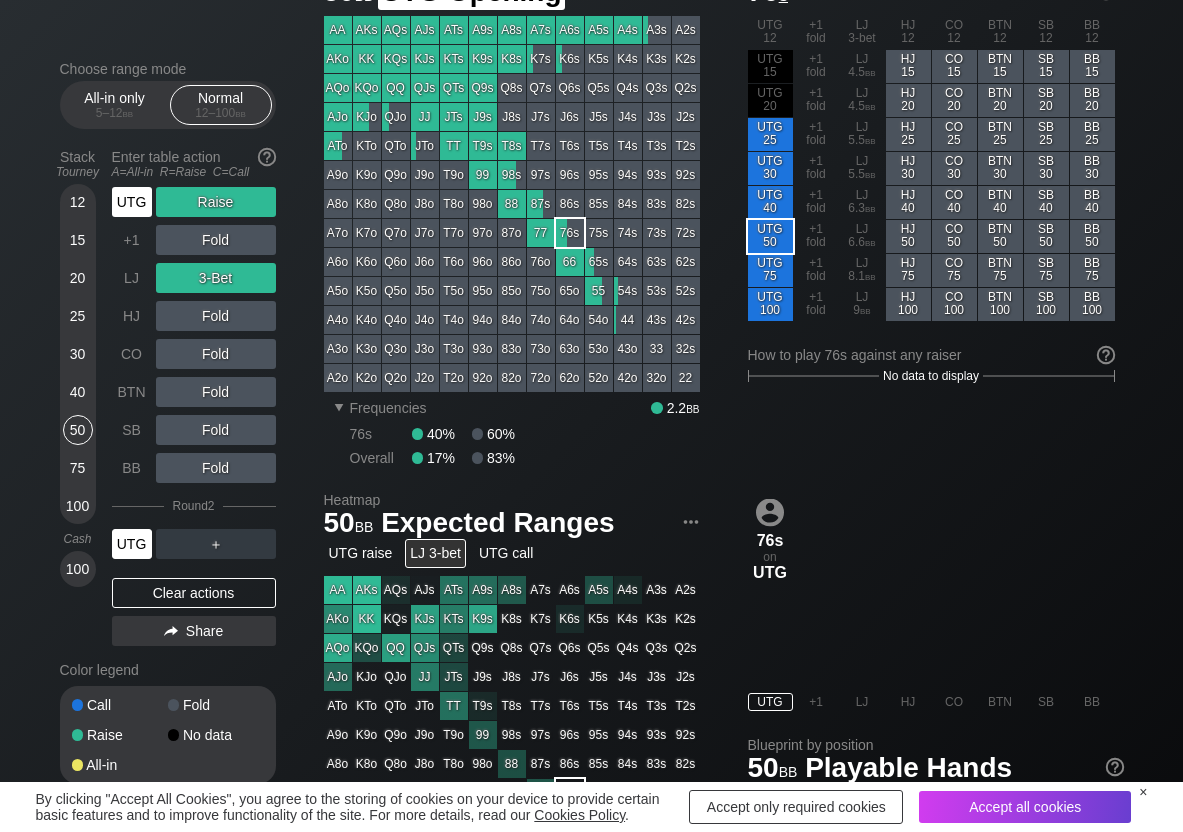 click on "UTG" at bounding box center [132, 202] 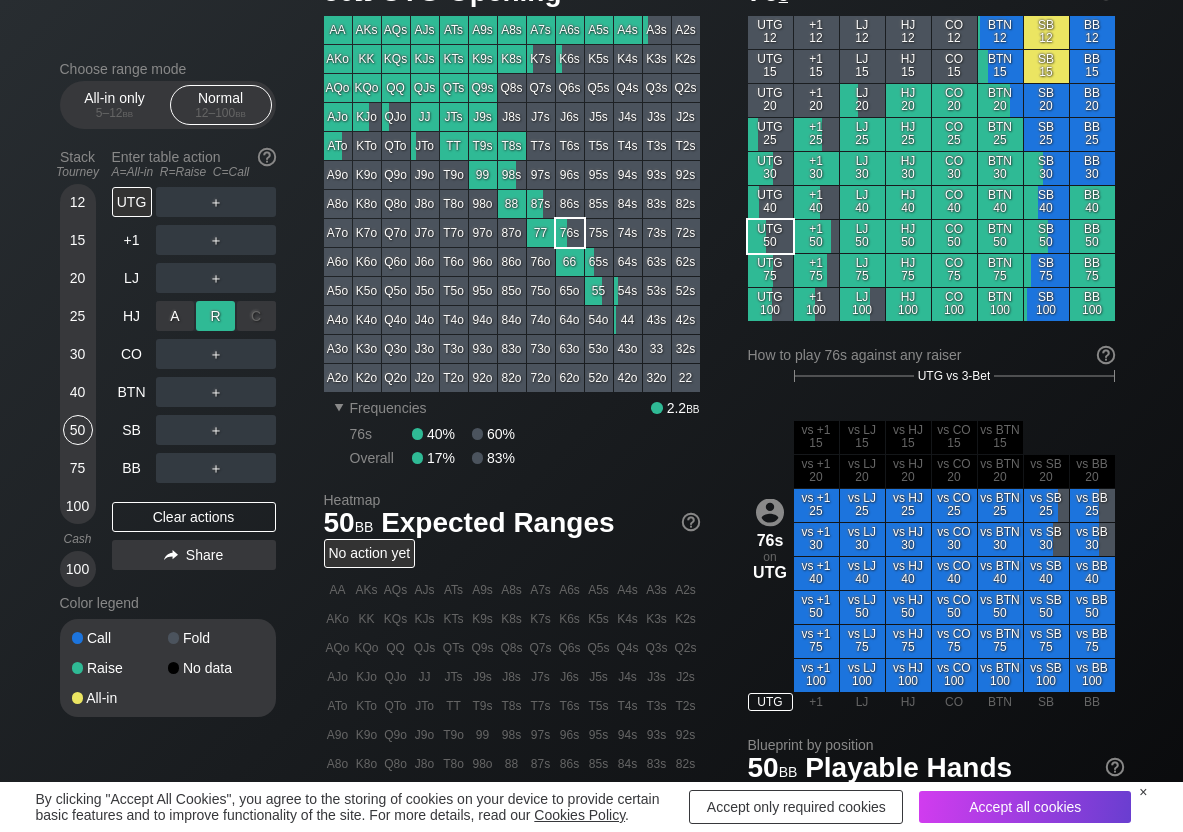 click on "R ✕" at bounding box center [215, 316] 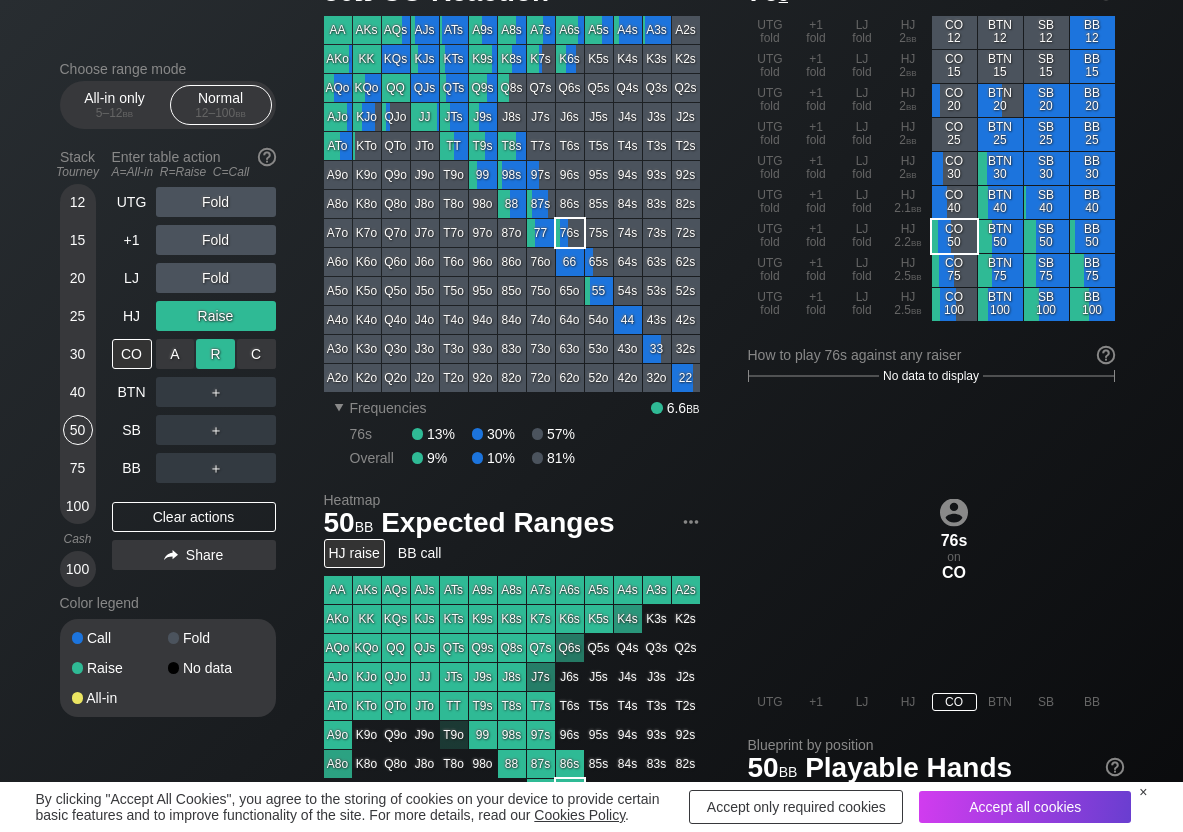 click on "R ✕" at bounding box center [215, 354] 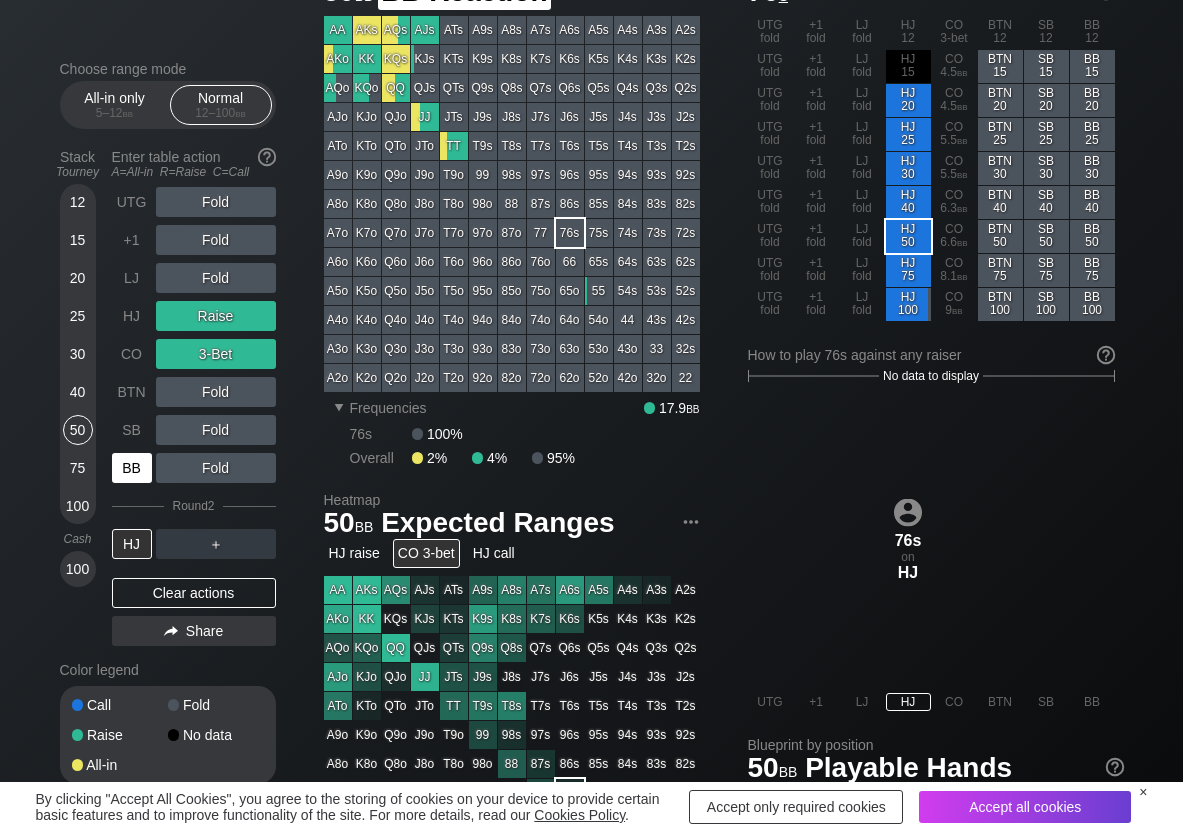 click on "BB" at bounding box center (132, 468) 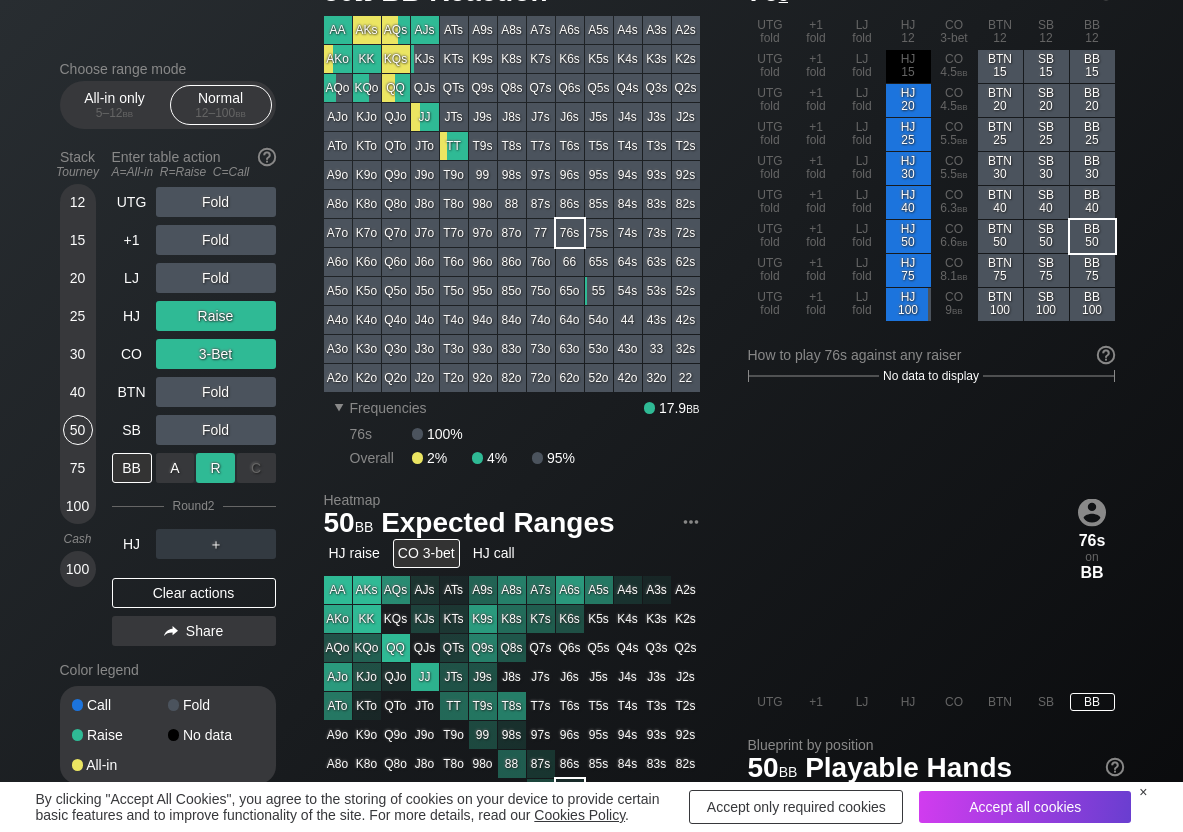 click on "R ✕" at bounding box center (215, 468) 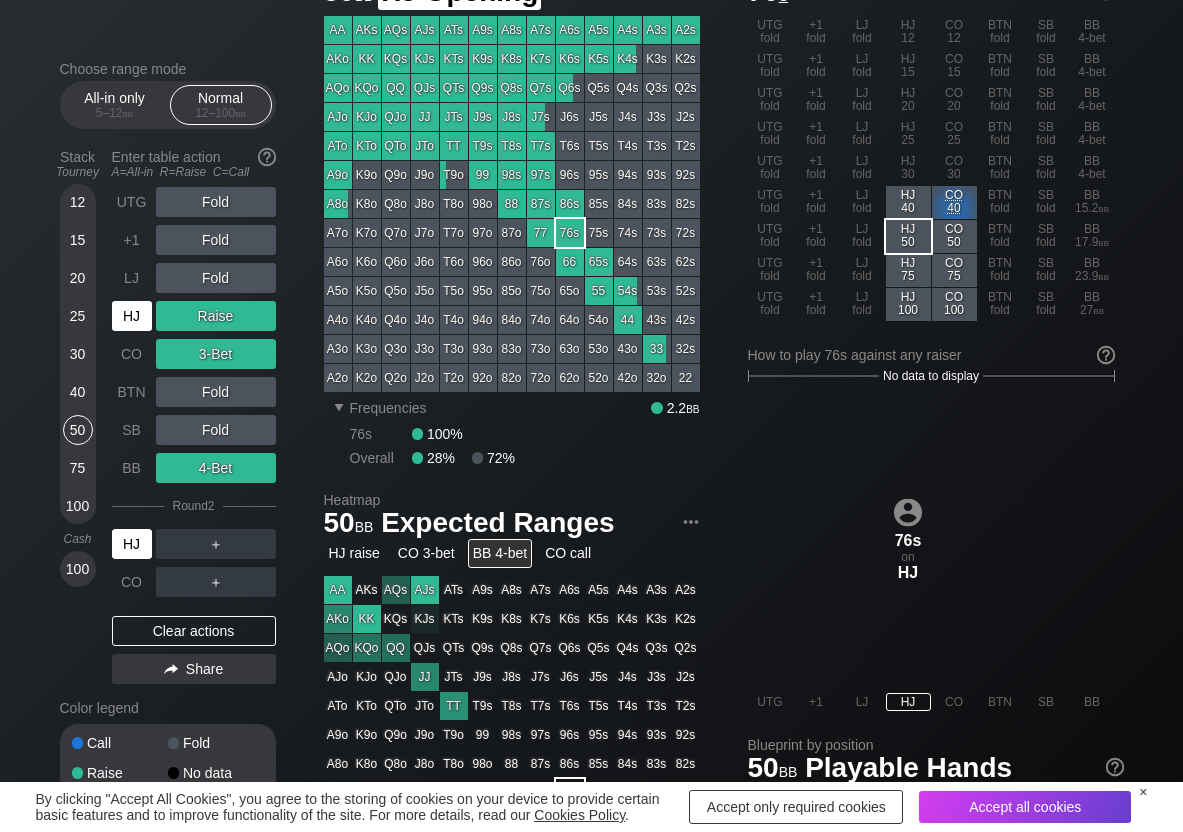 drag, startPoint x: 126, startPoint y: 303, endPoint x: 155, endPoint y: 312, distance: 30.364452 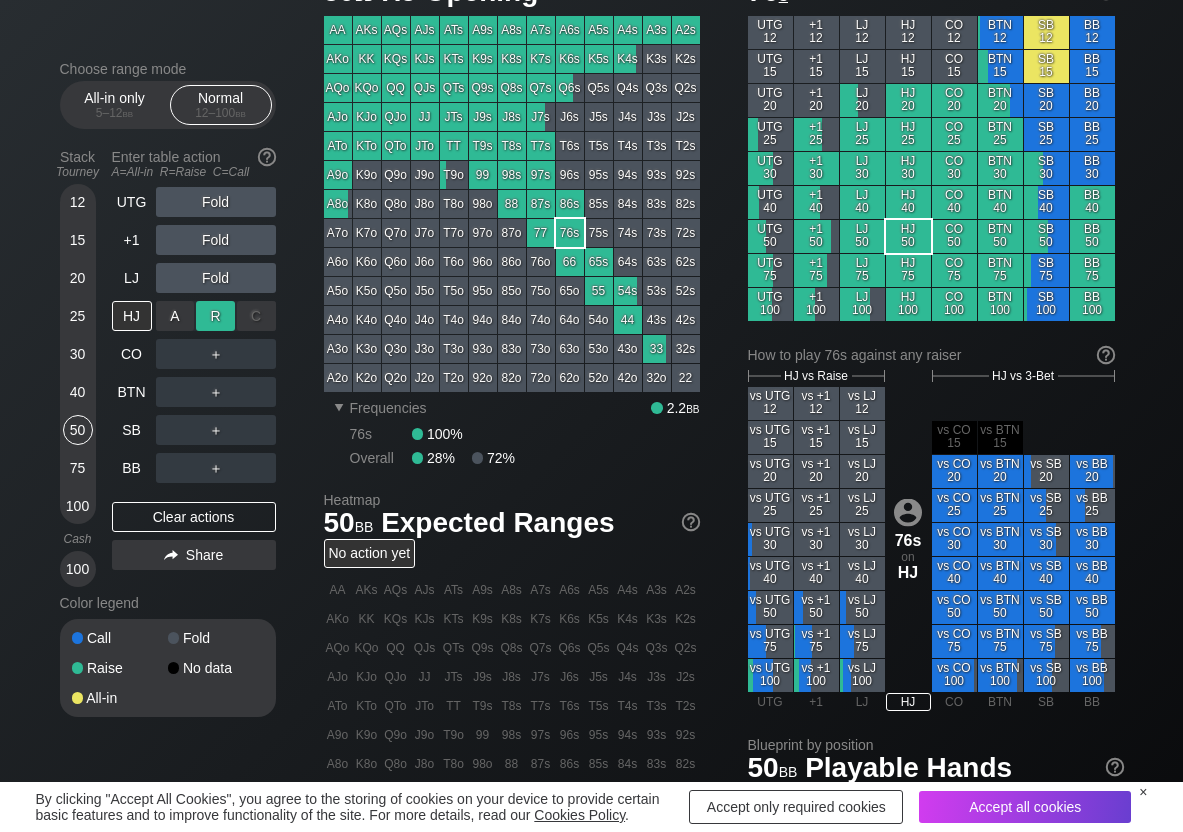click on "R ✕" at bounding box center [215, 316] 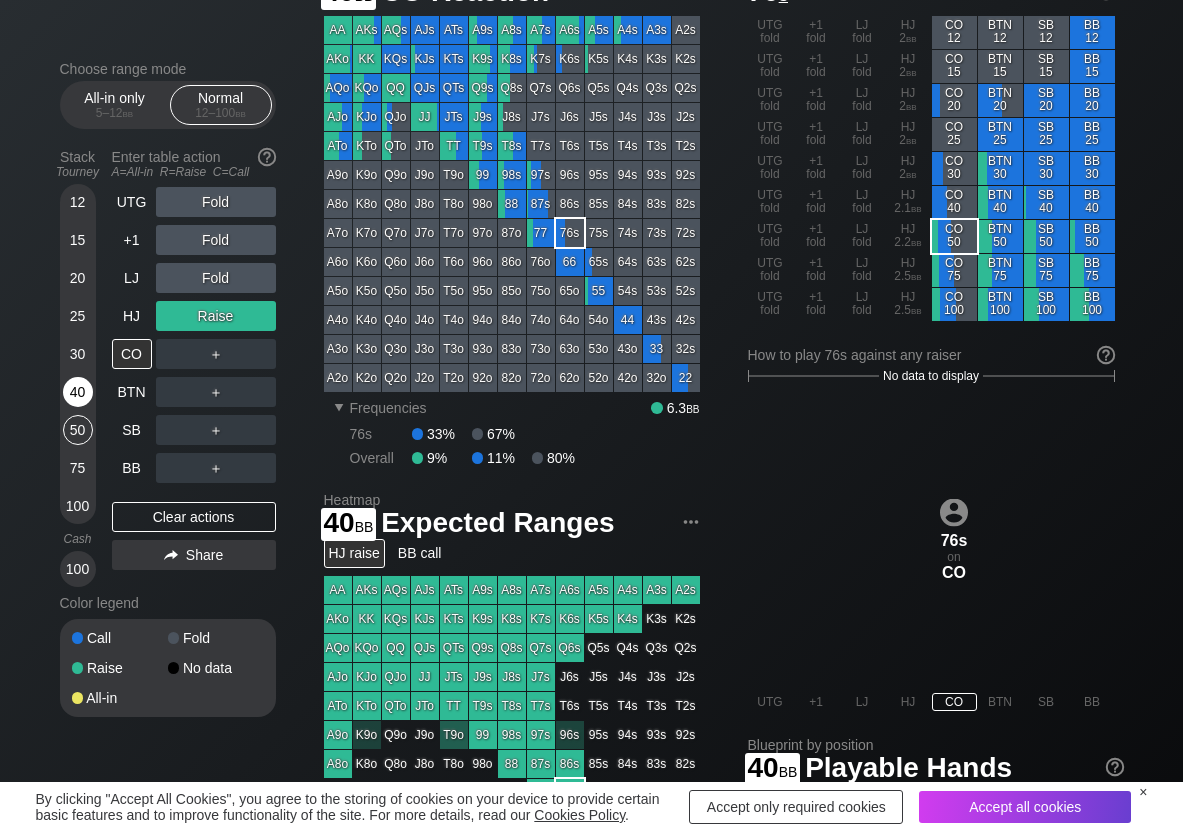 click on "40" at bounding box center [78, 392] 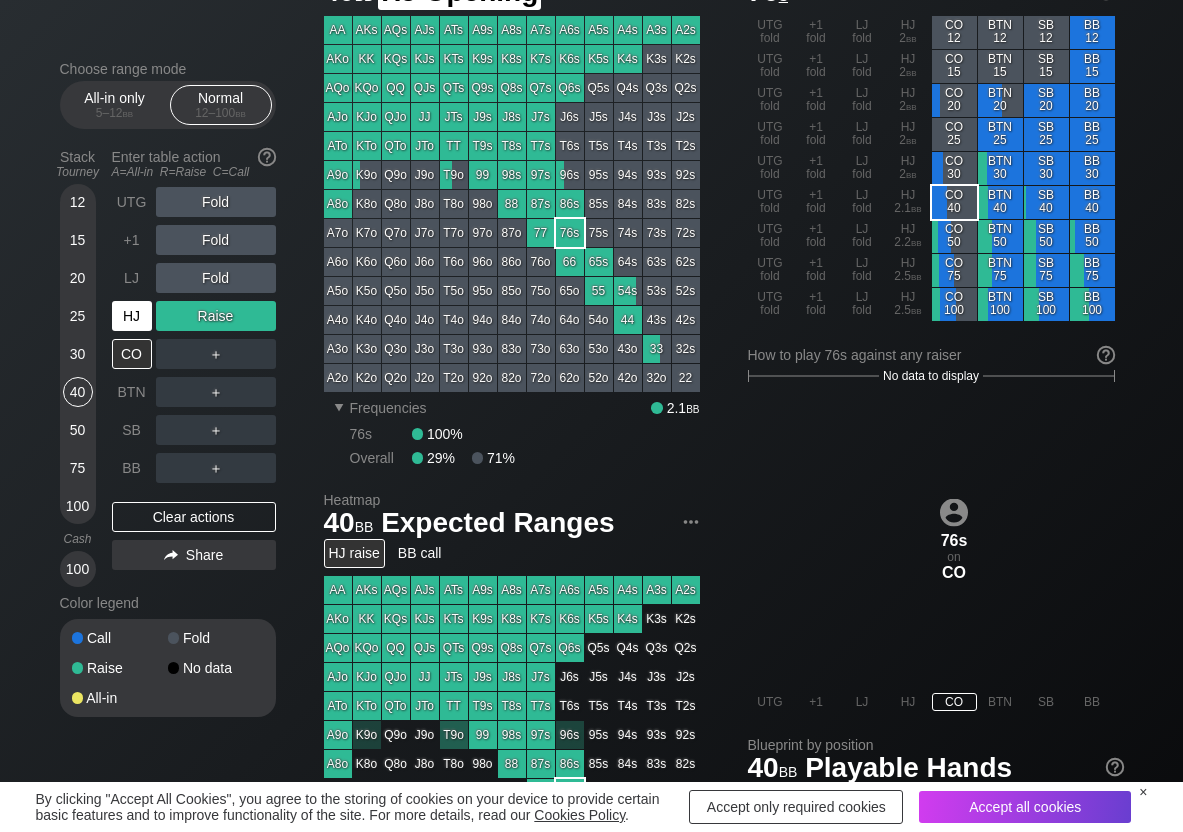 click on "HJ" at bounding box center [132, 316] 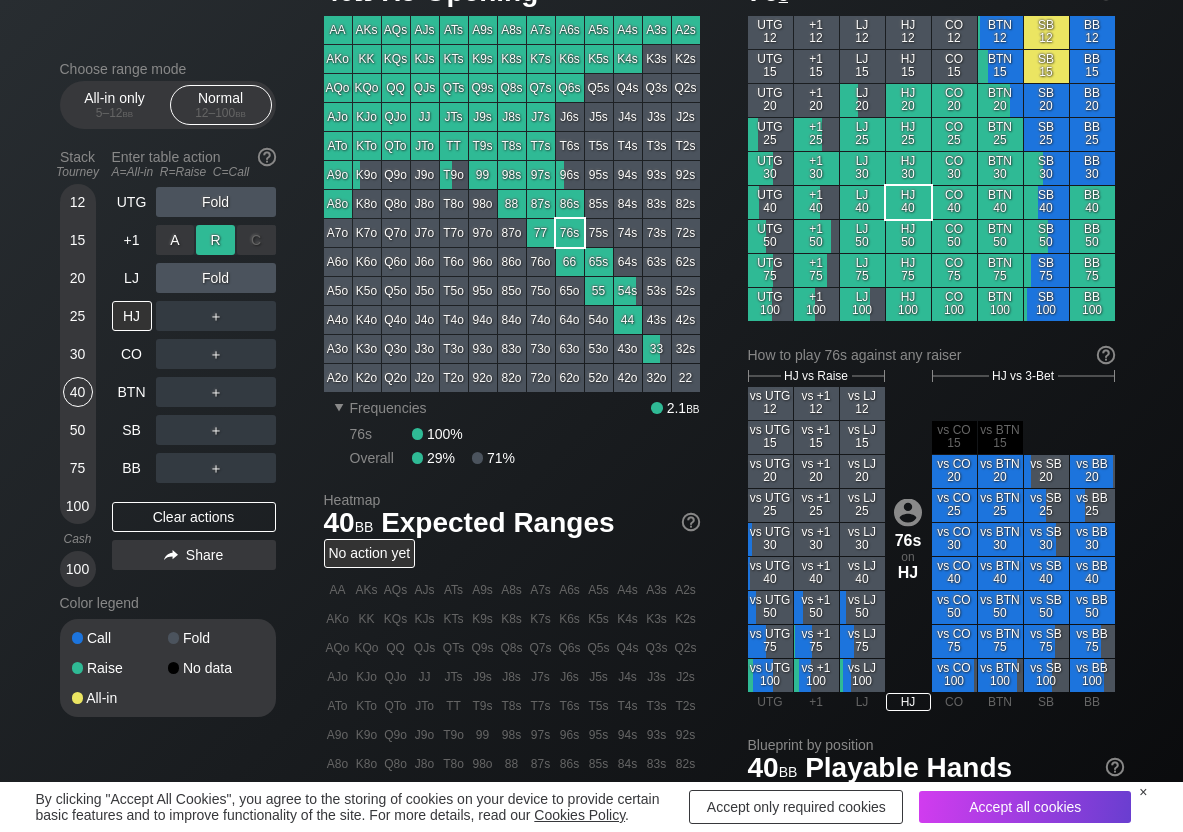 click on "R ✕" at bounding box center [215, 240] 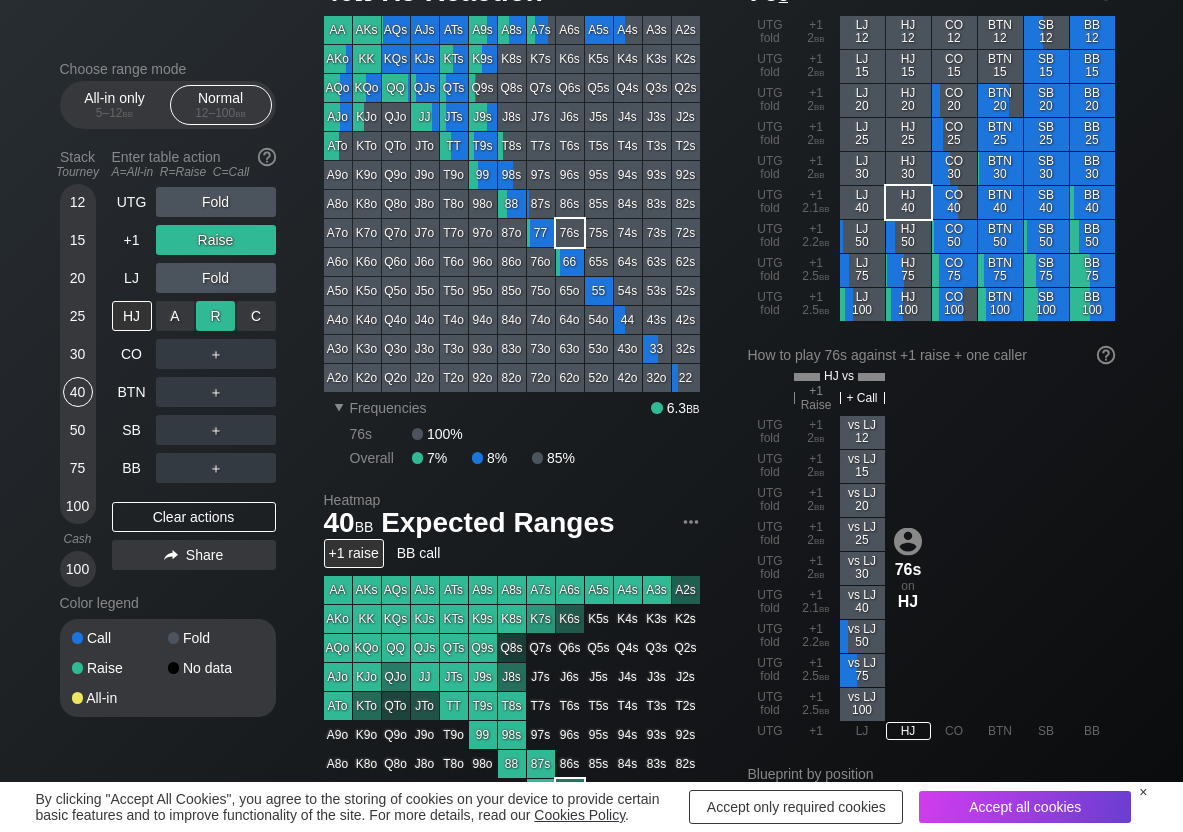 click on "R ✕" at bounding box center [215, 316] 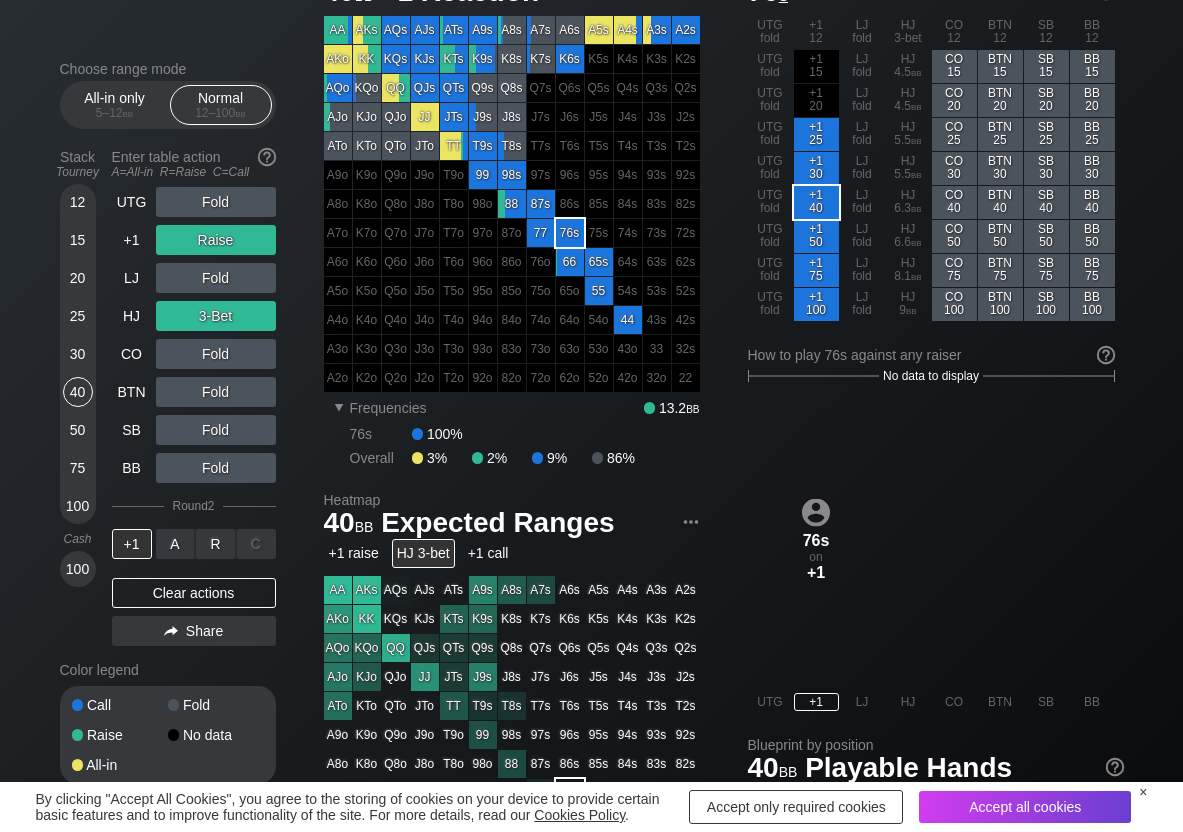 click on "A ✕" at bounding box center (175, 544) 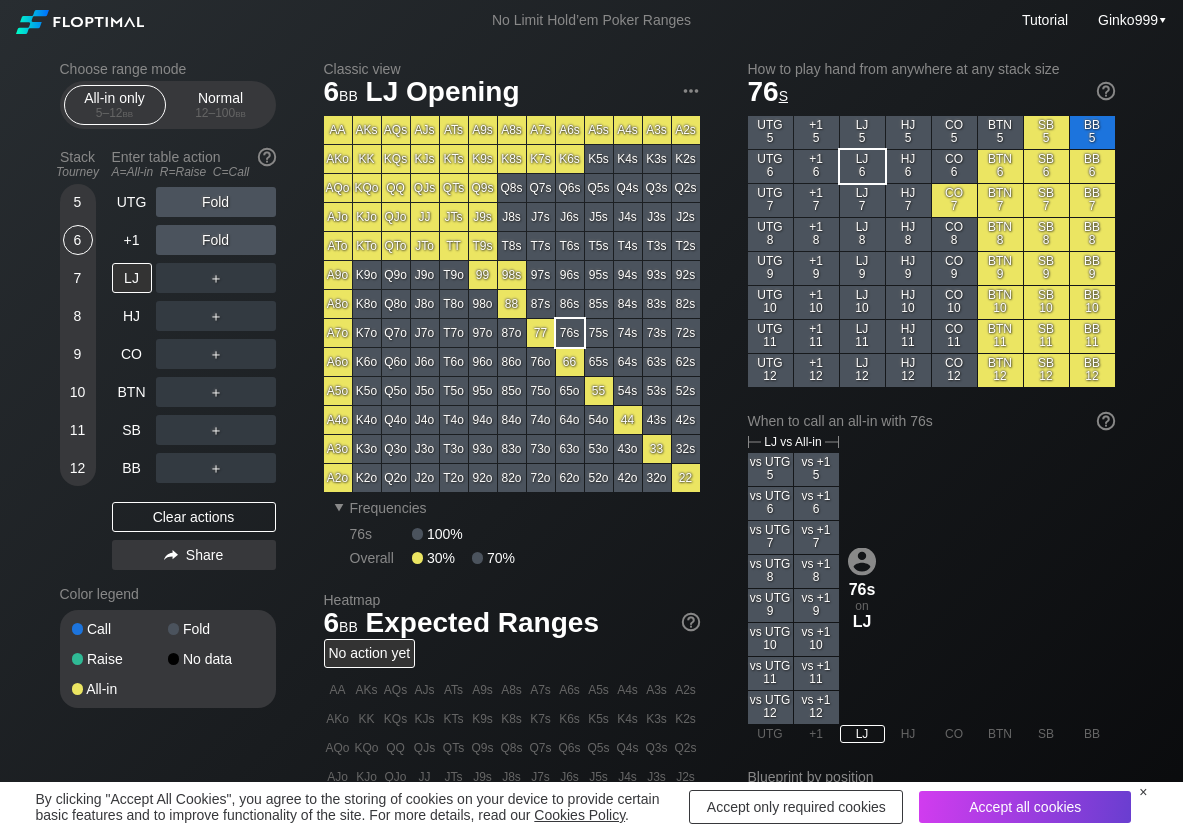 scroll, scrollTop: 100, scrollLeft: 0, axis: vertical 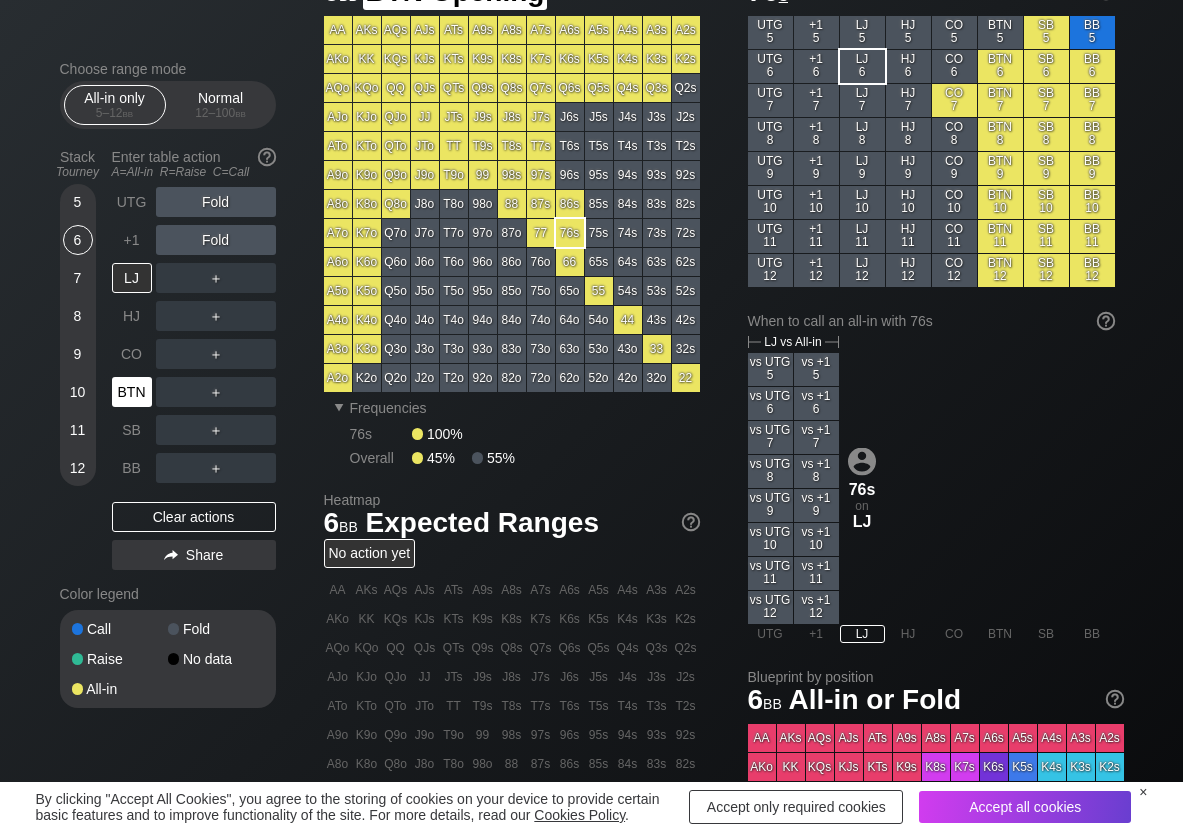 drag, startPoint x: 122, startPoint y: 381, endPoint x: 99, endPoint y: 307, distance: 77.491936 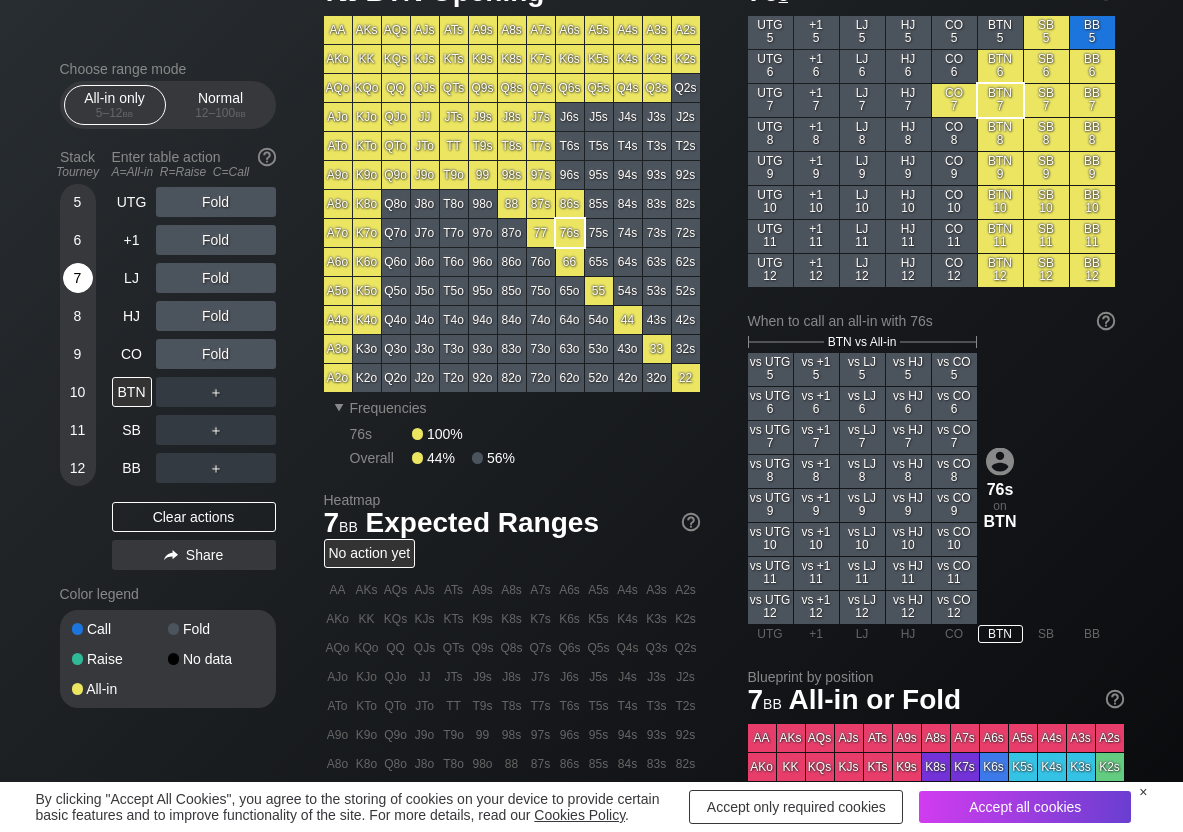 click on "7" at bounding box center (78, 278) 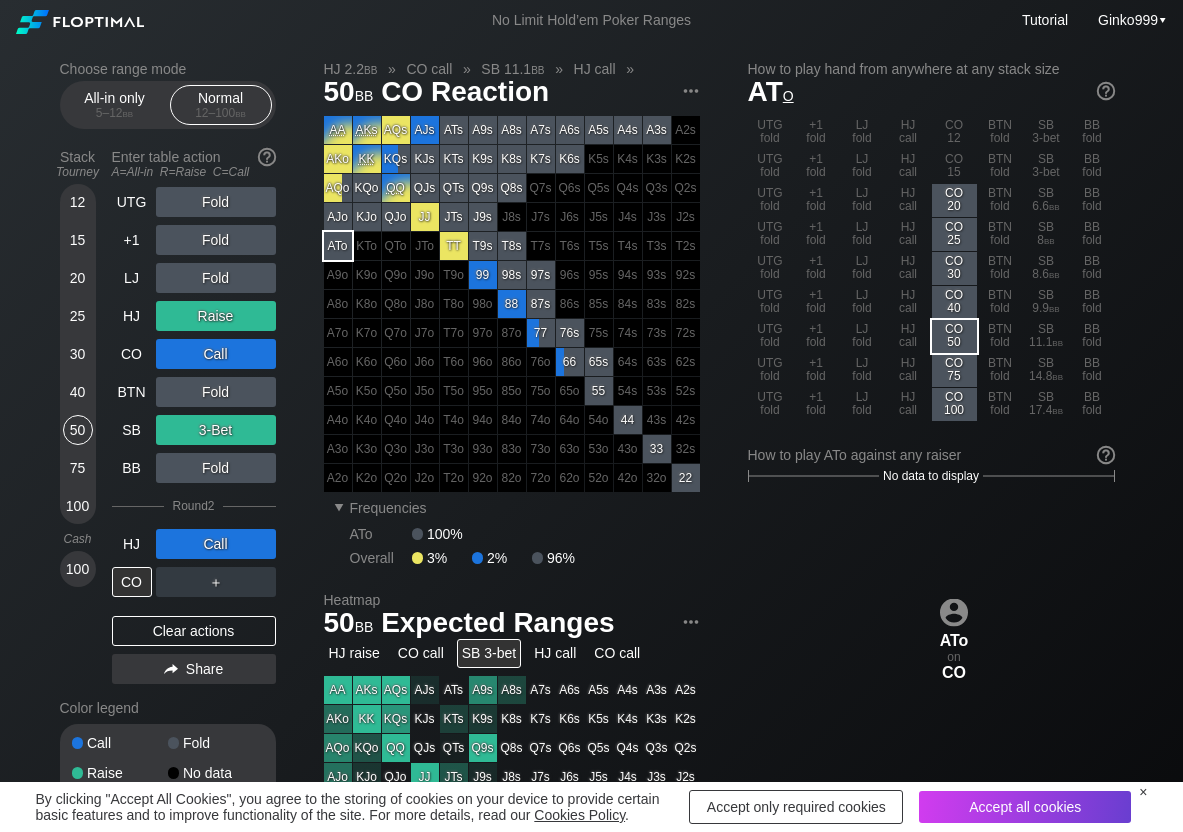 scroll, scrollTop: 0, scrollLeft: 0, axis: both 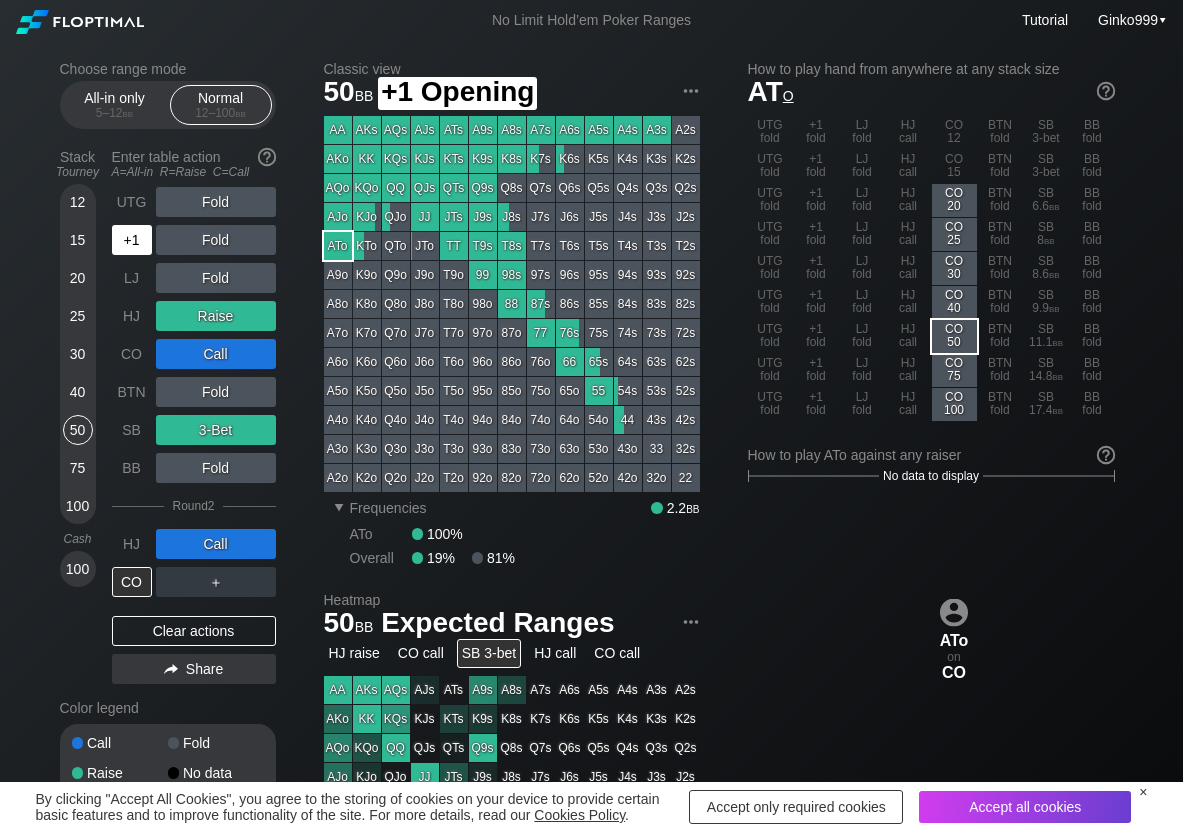 click on "+1" at bounding box center [132, 240] 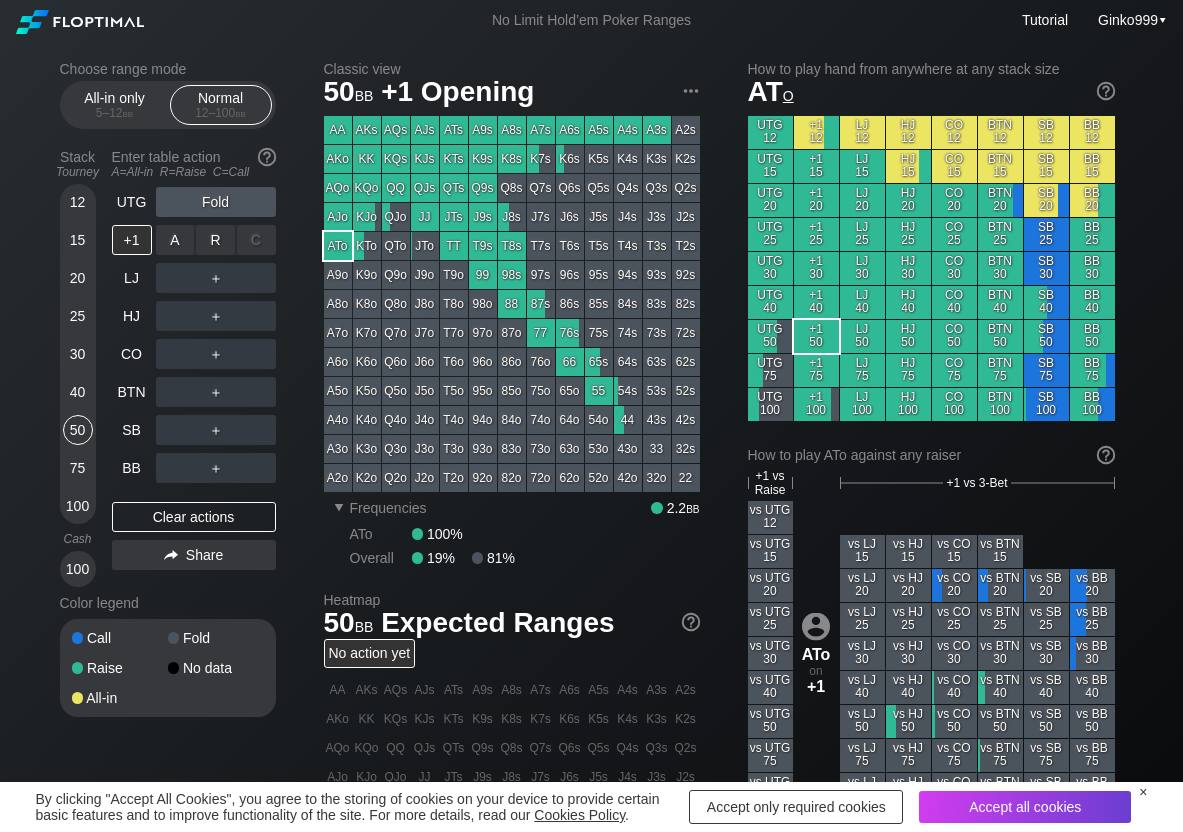 click on "R ✕" at bounding box center (215, 240) 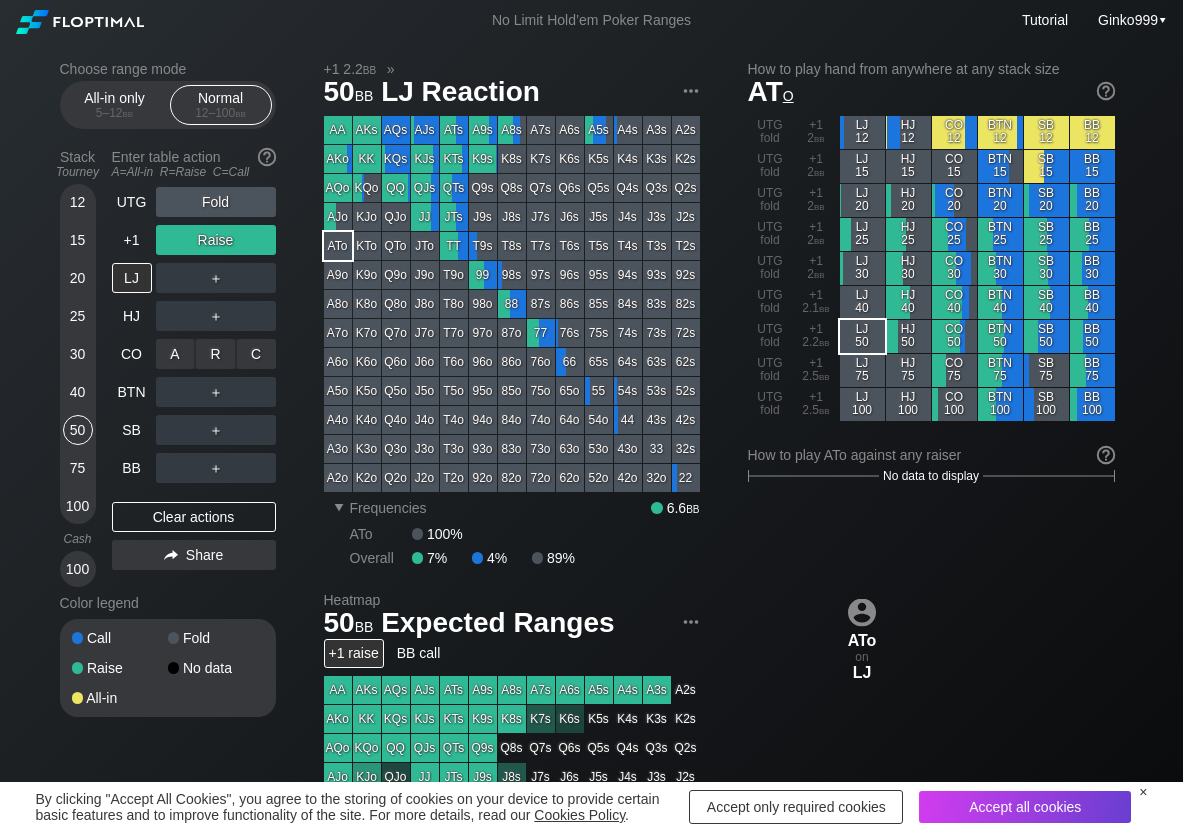 click on "C ✕" at bounding box center (256, 354) 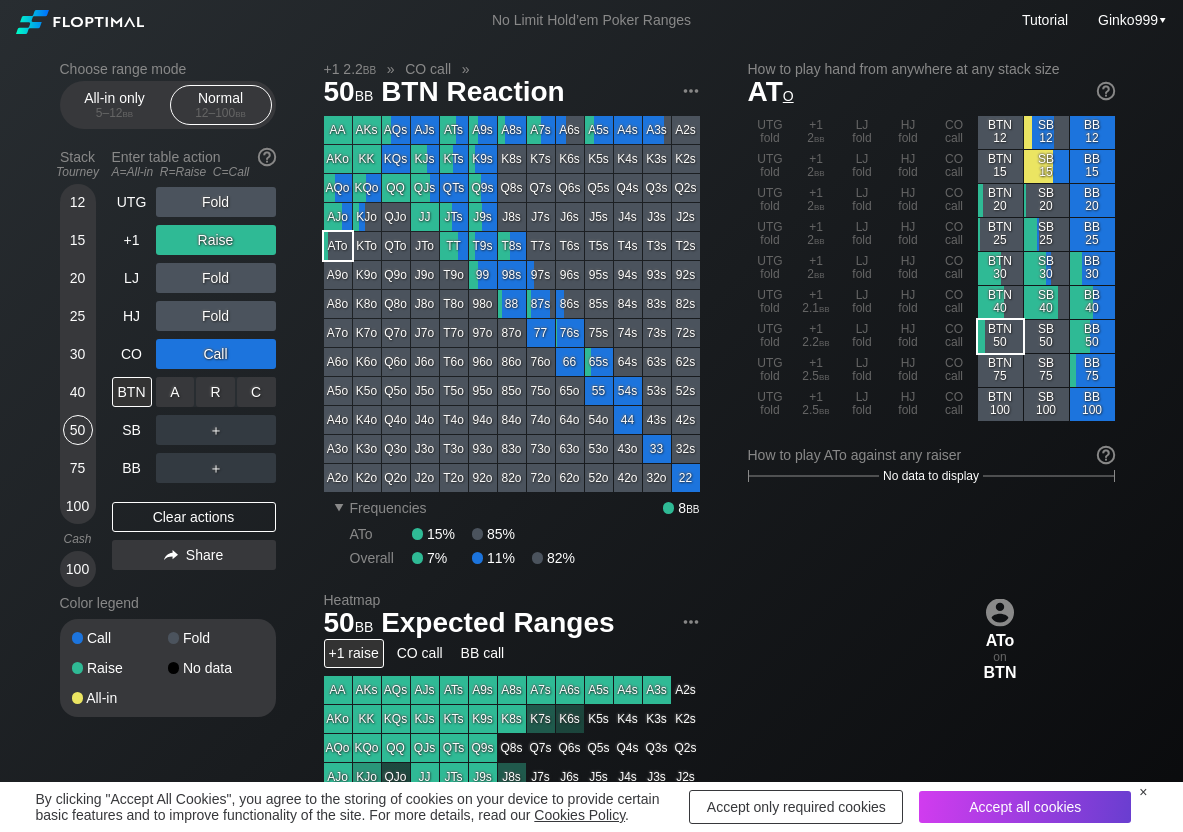 click on "C ✕" at bounding box center [256, 392] 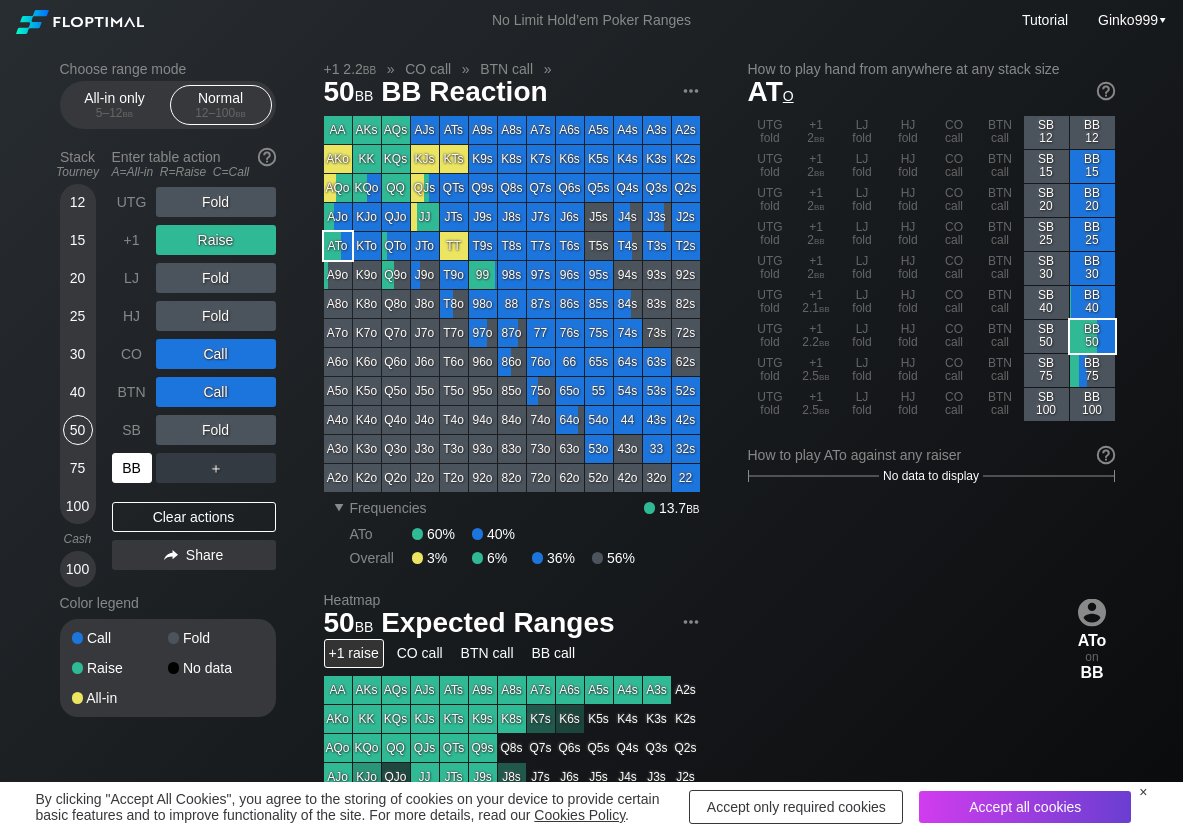 click on "BB" at bounding box center (132, 468) 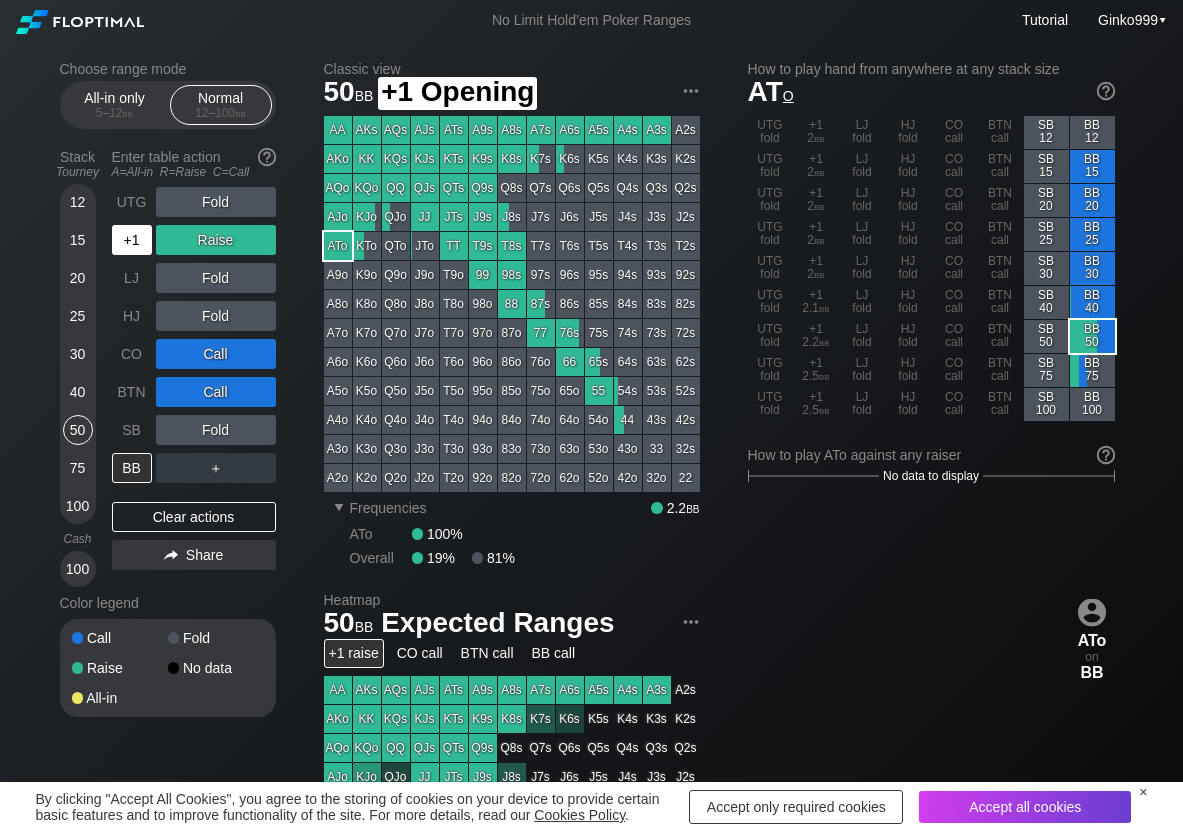 click on "+1" at bounding box center [132, 240] 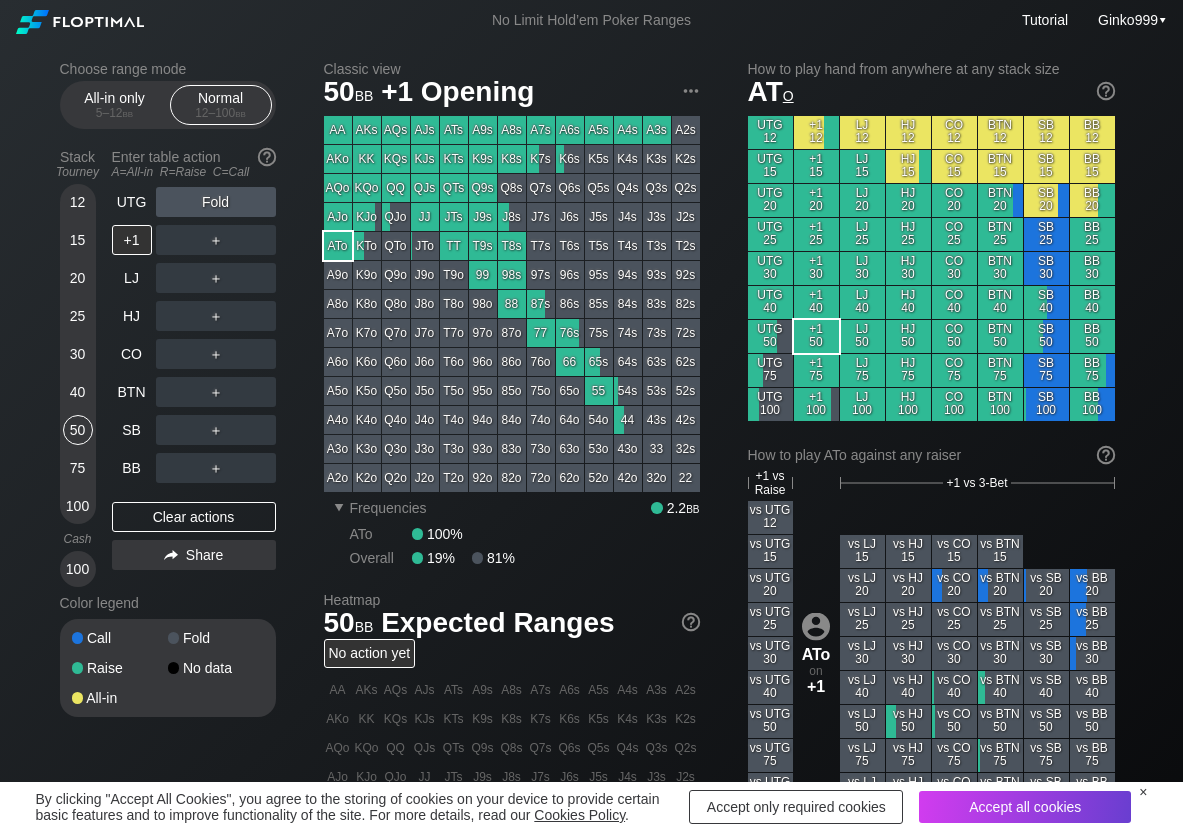 scroll, scrollTop: 0, scrollLeft: 0, axis: both 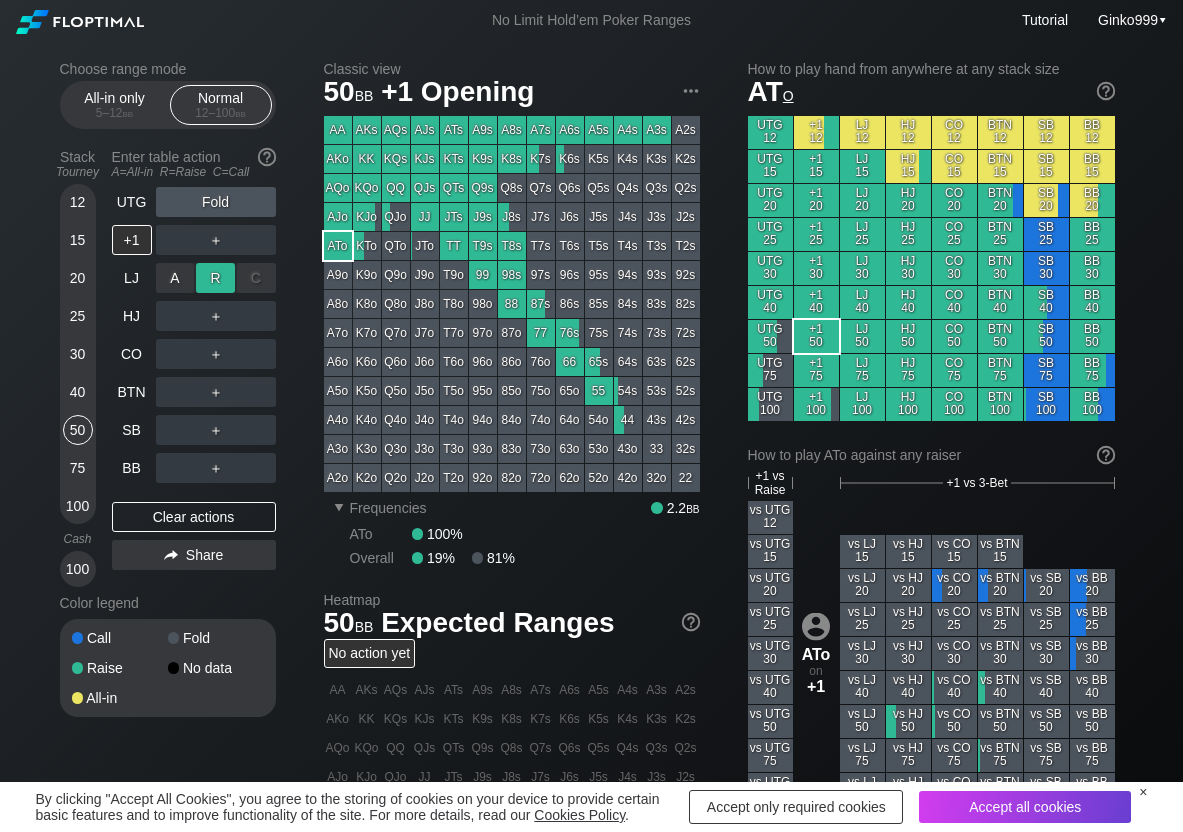 click on "R ✕" at bounding box center (215, 278) 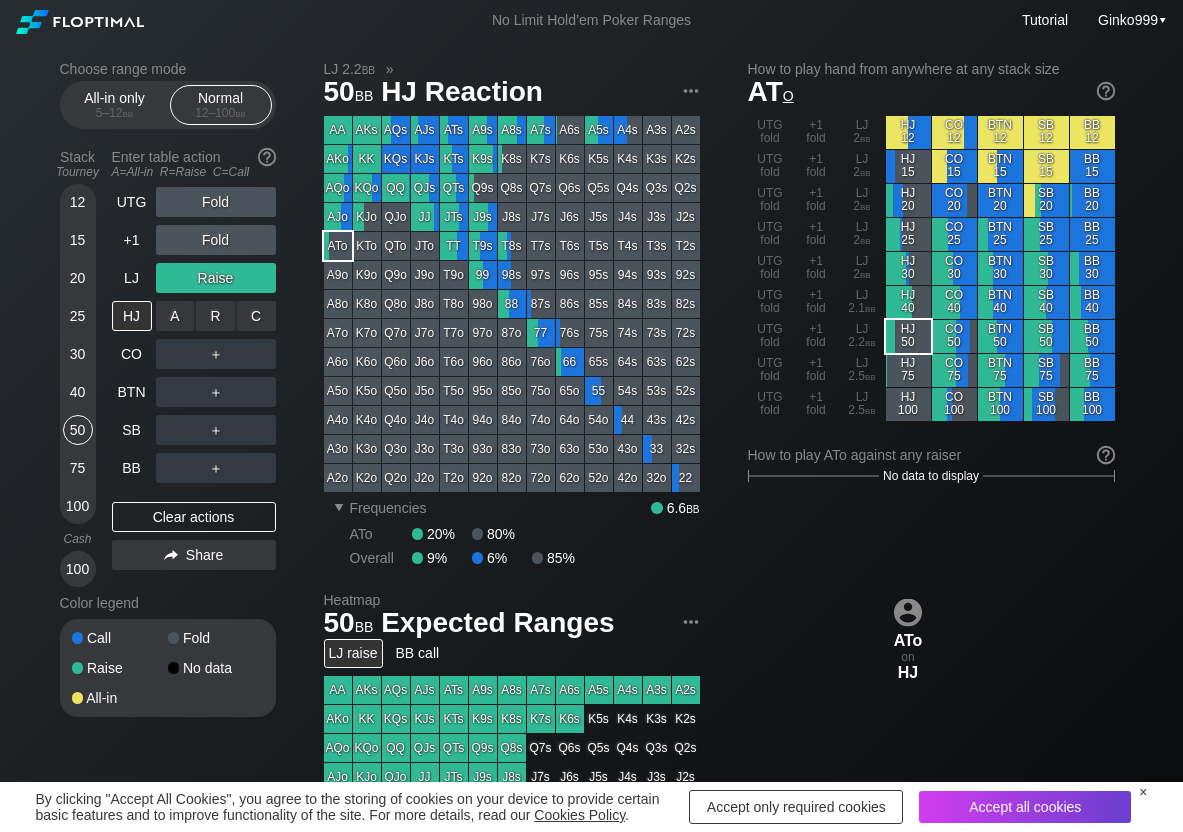 click on "C ✕" at bounding box center (256, 316) 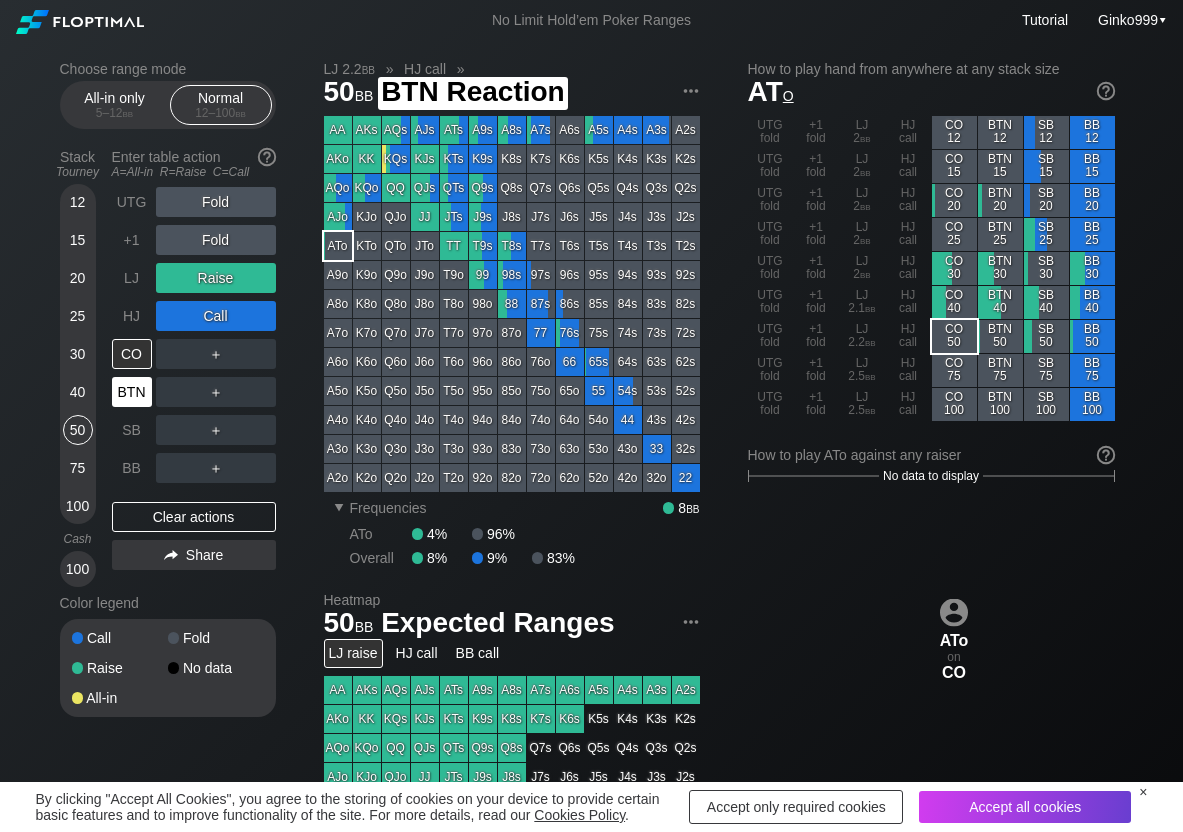 click on "BTN" at bounding box center (132, 392) 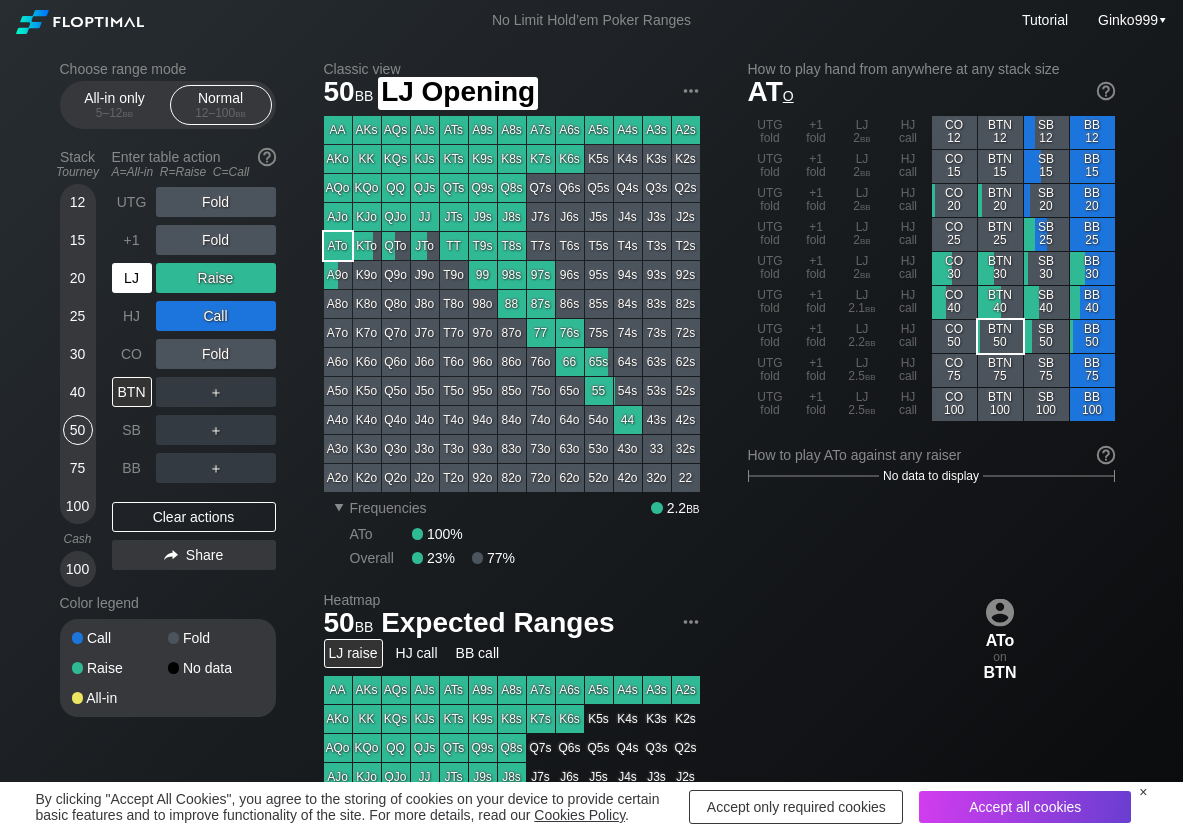 click on "LJ" at bounding box center (132, 278) 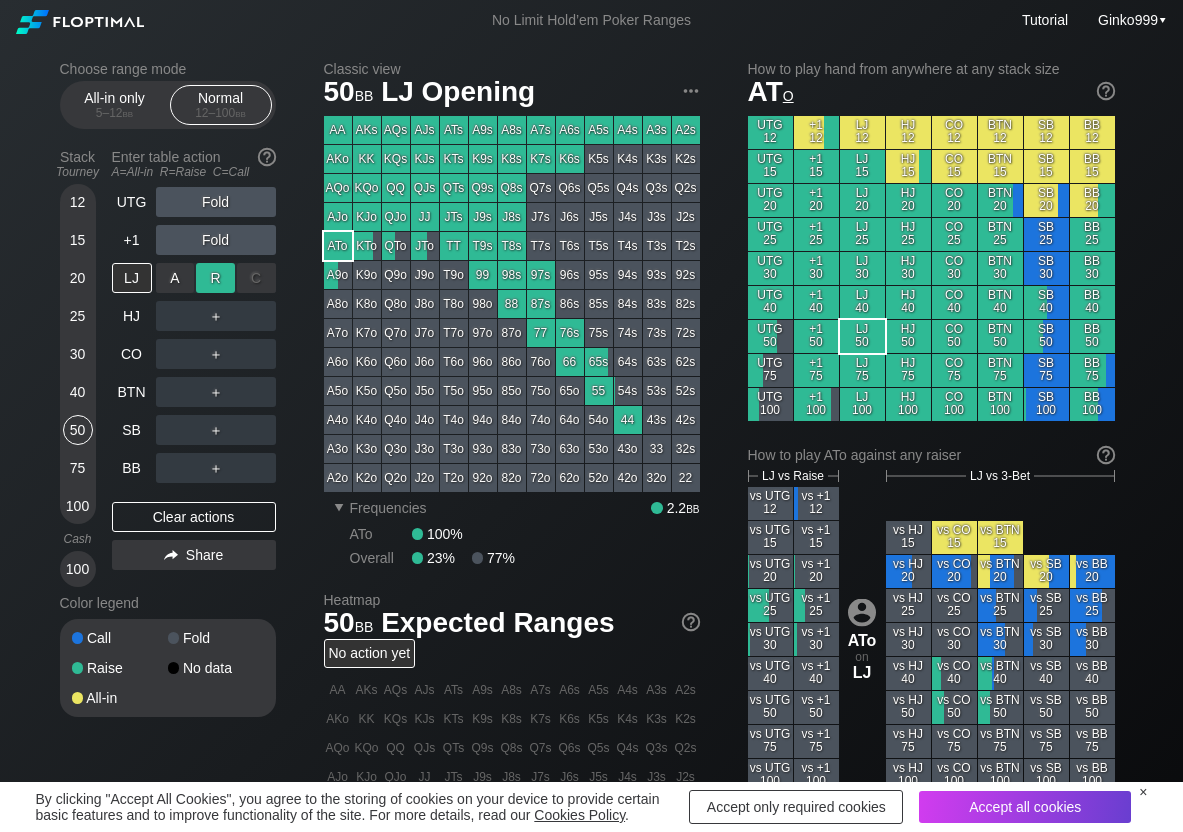 click on "R ✕" at bounding box center [215, 278] 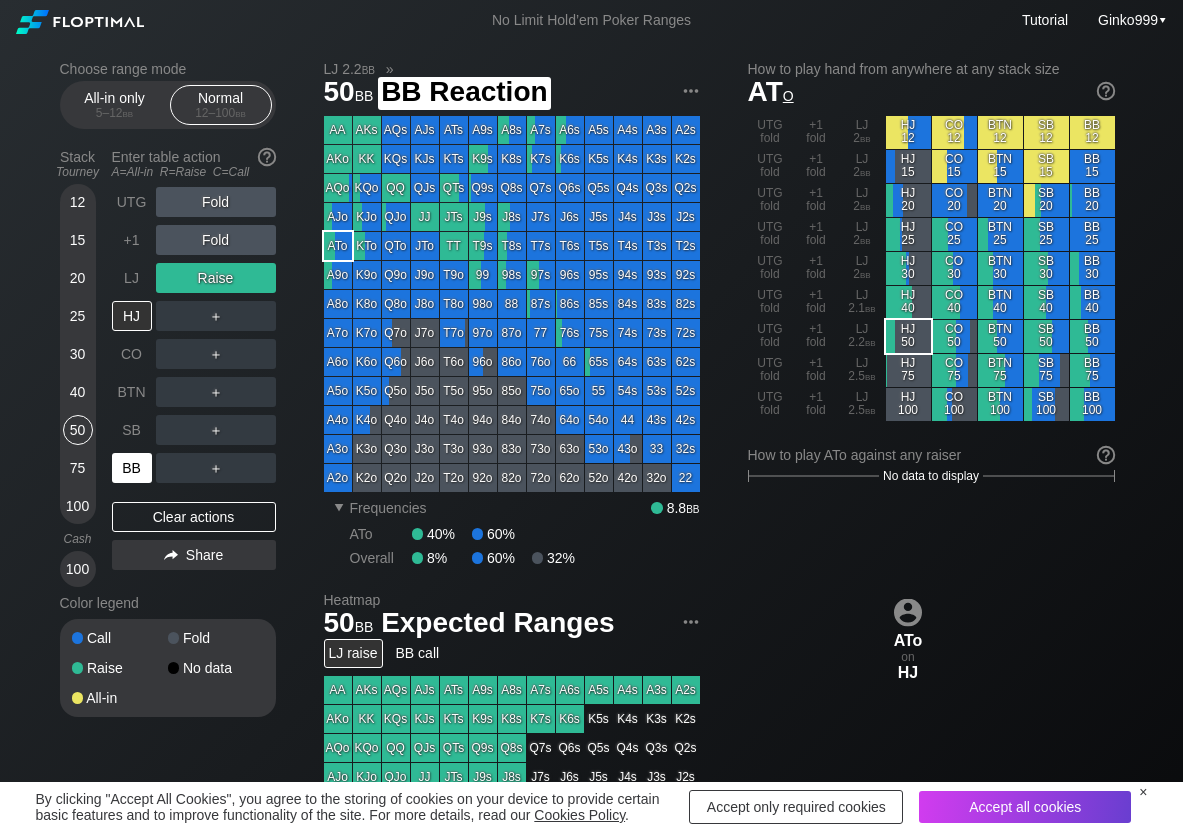 click on "BB" at bounding box center (132, 468) 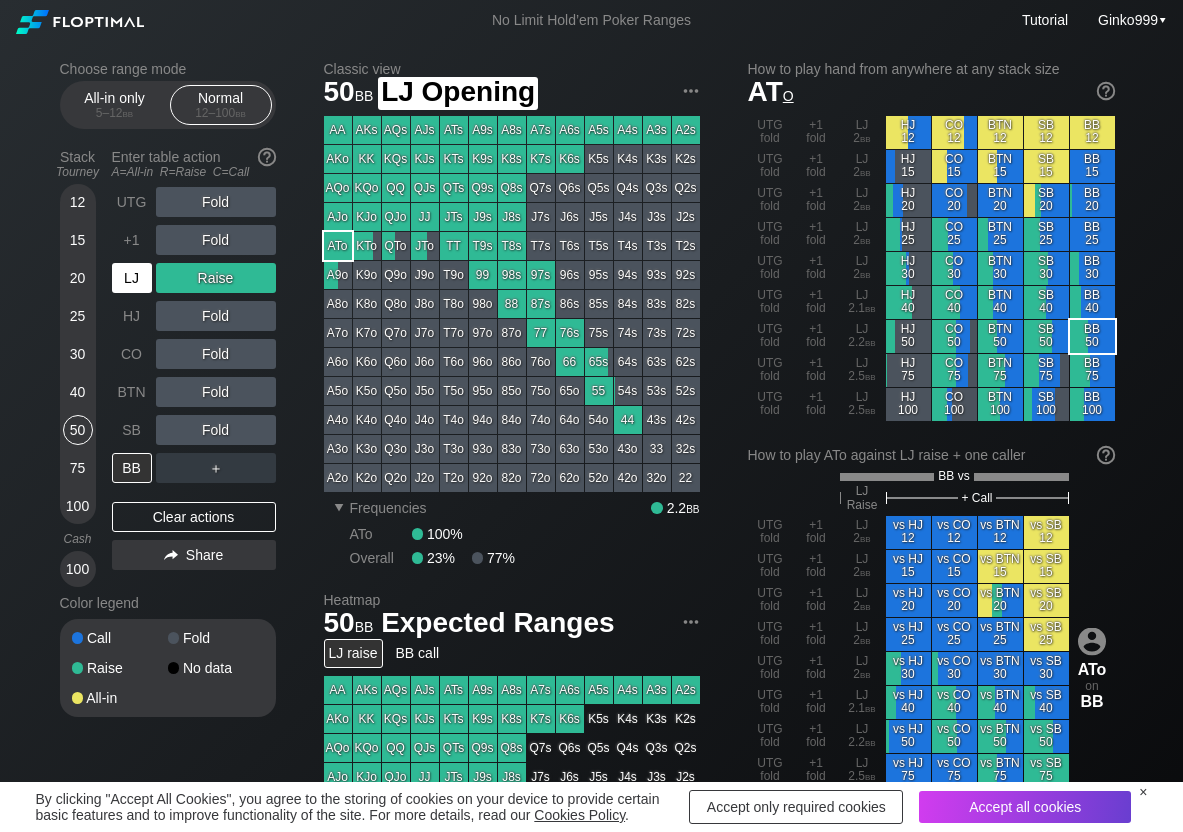click on "LJ" at bounding box center [132, 278] 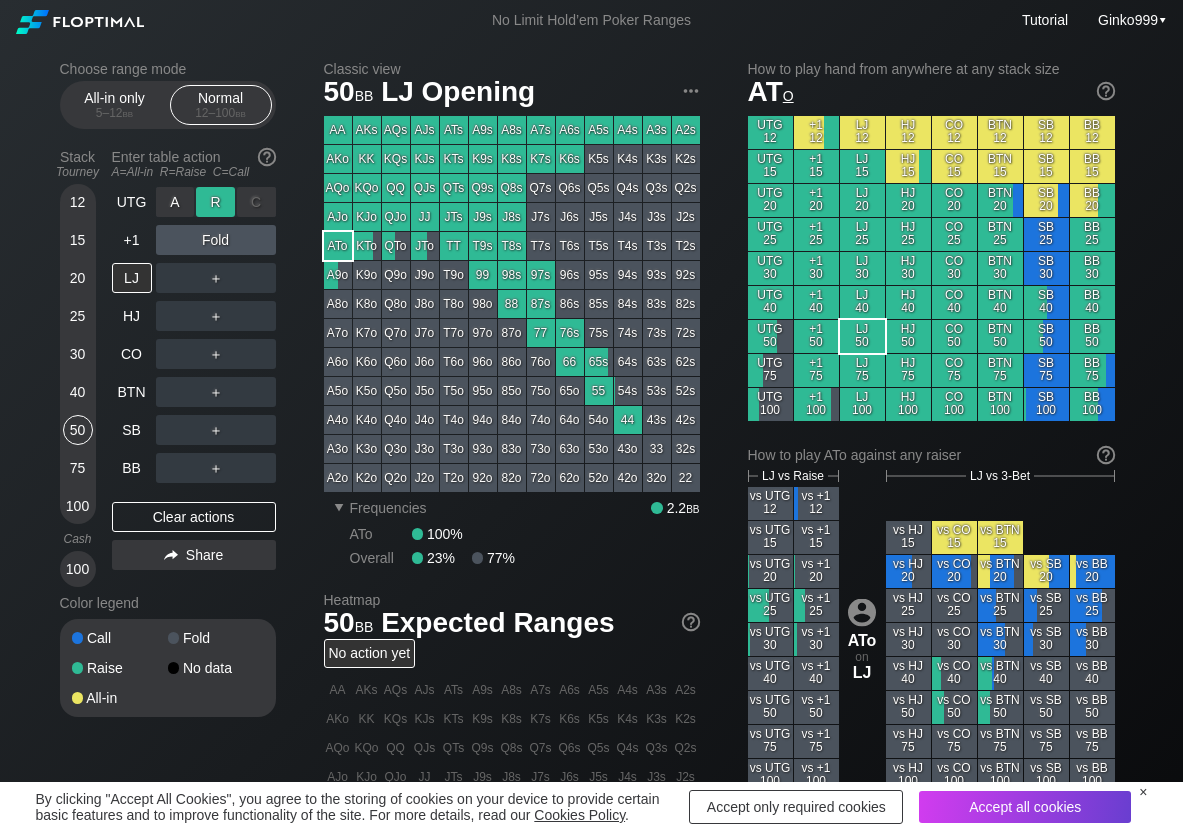 drag, startPoint x: 235, startPoint y: 198, endPoint x: 219, endPoint y: 198, distance: 16 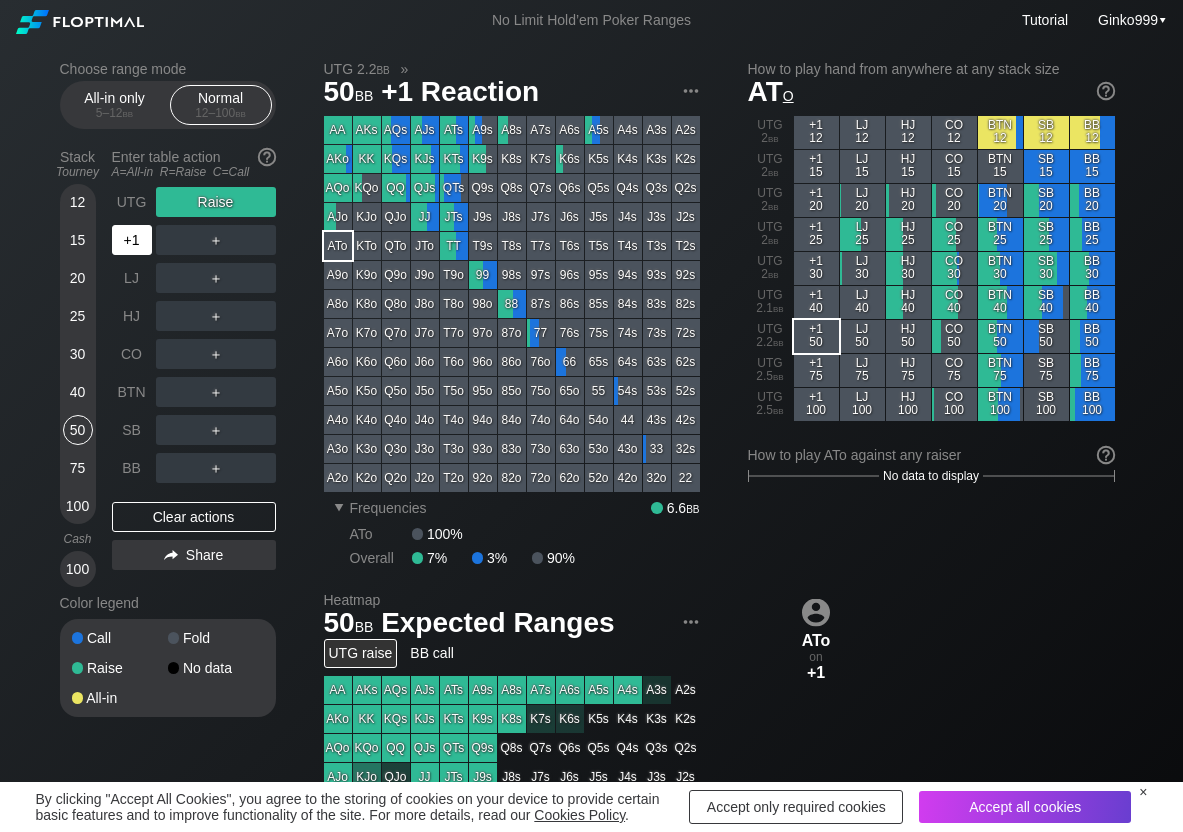 click on "+1" at bounding box center [132, 240] 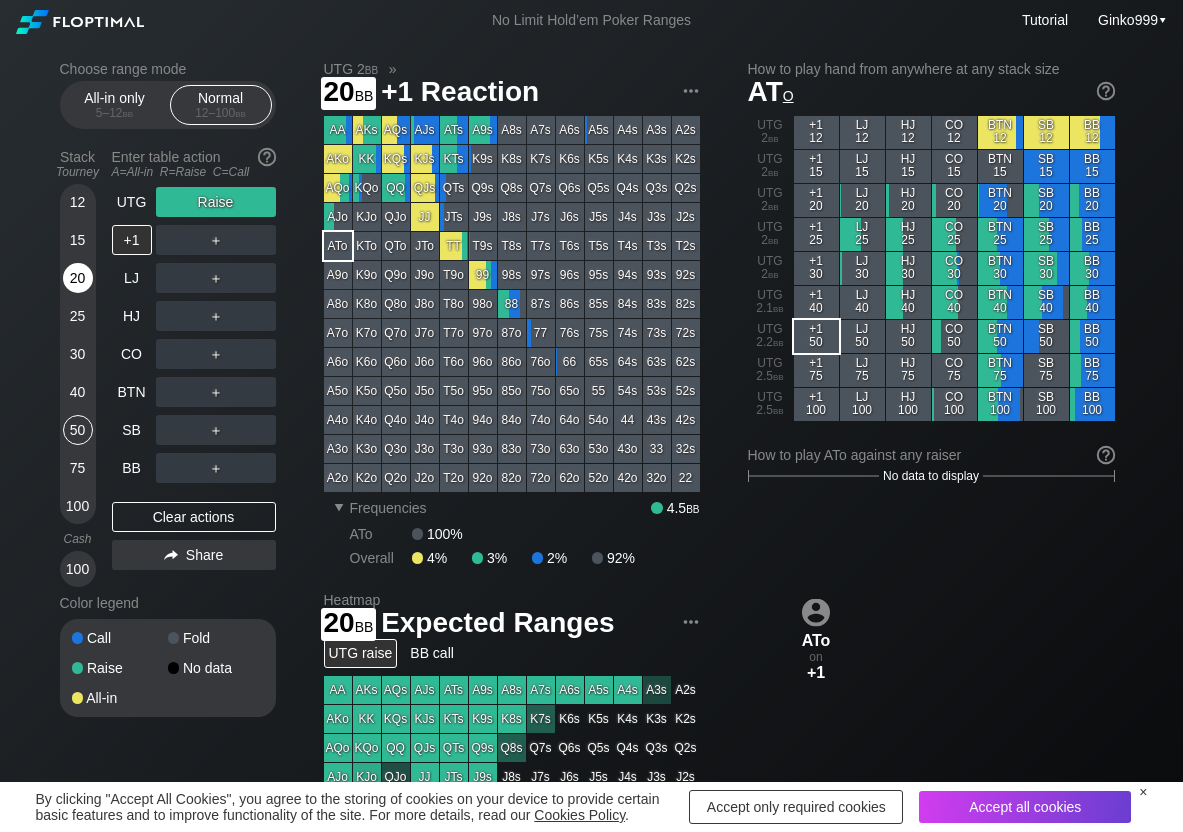 click on "20" at bounding box center (78, 278) 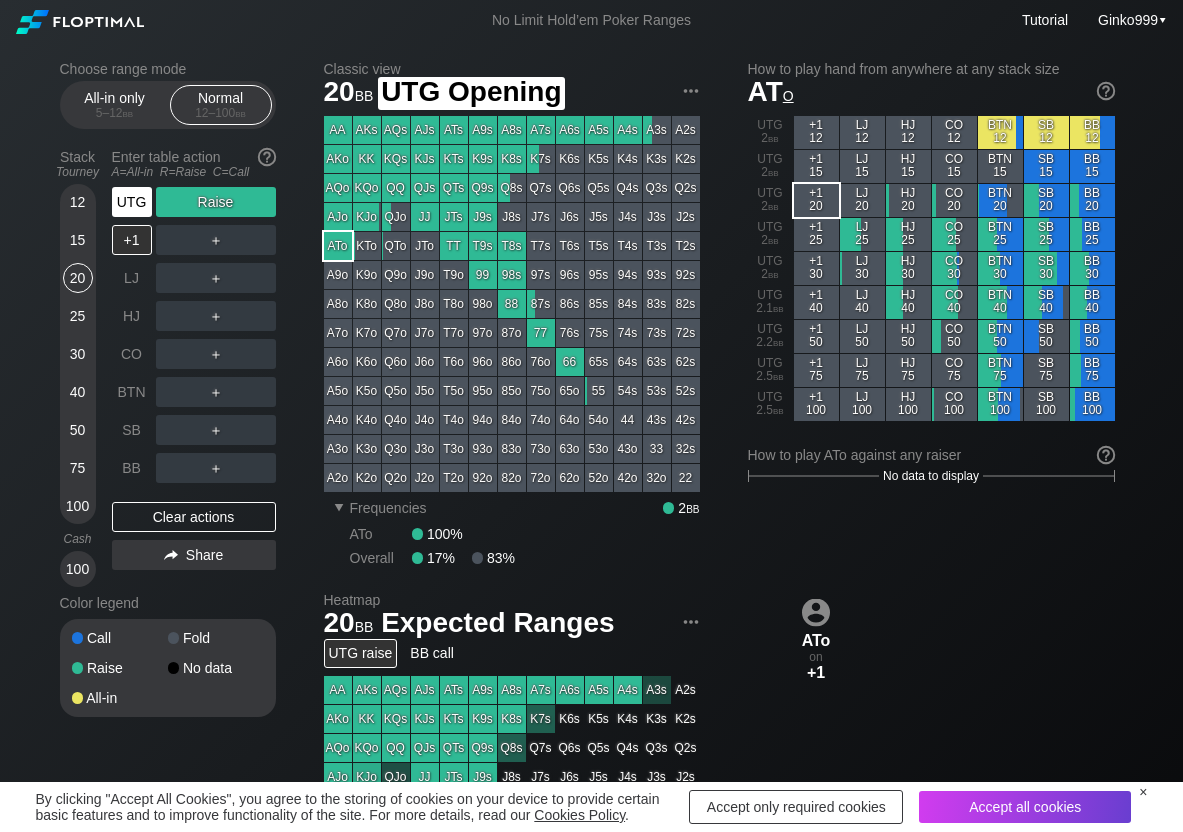 click on "UTG" at bounding box center (132, 202) 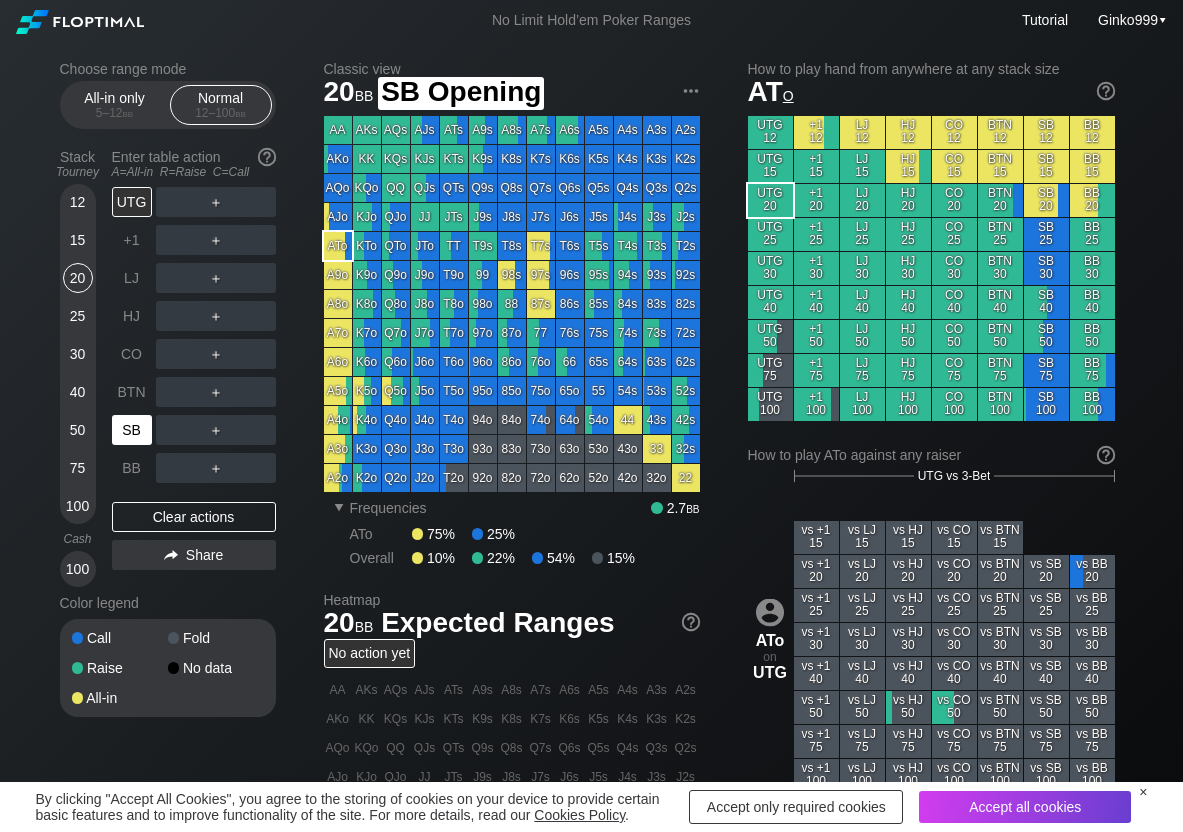 click on "SB" at bounding box center (132, 430) 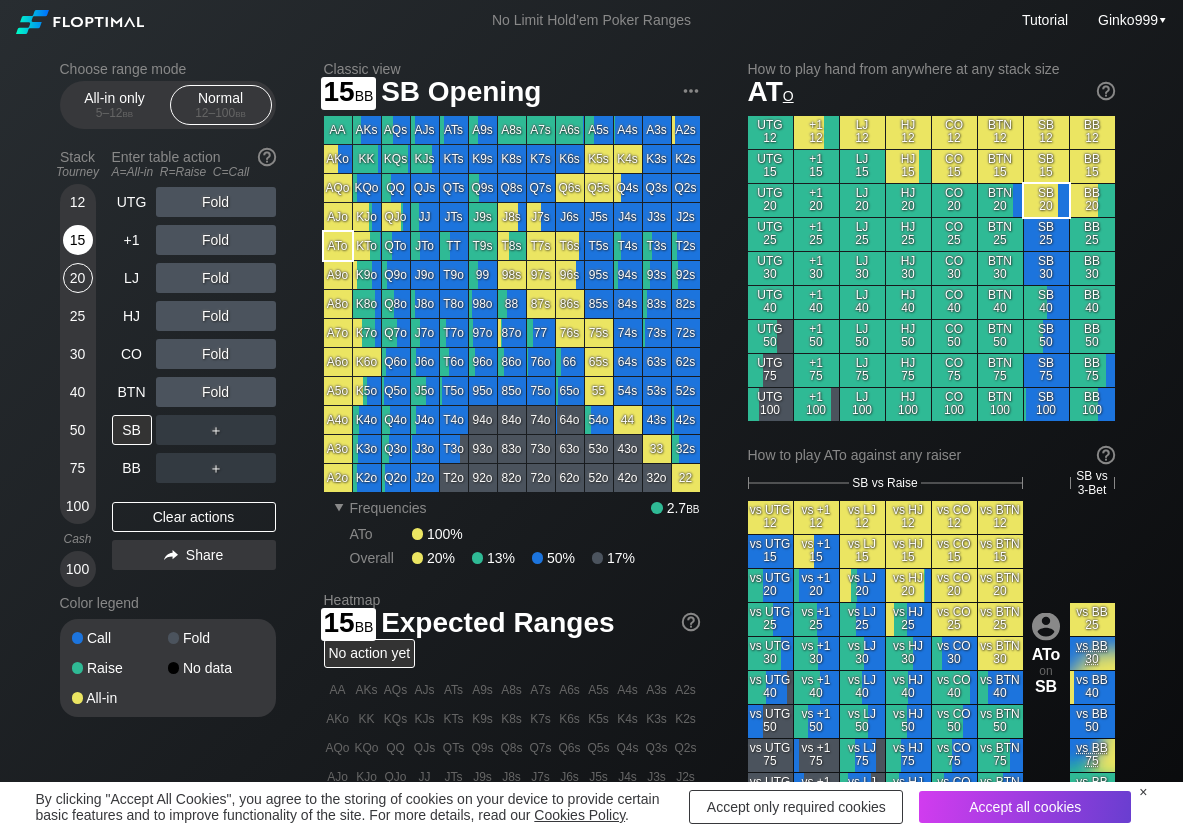 click on "15" at bounding box center [78, 240] 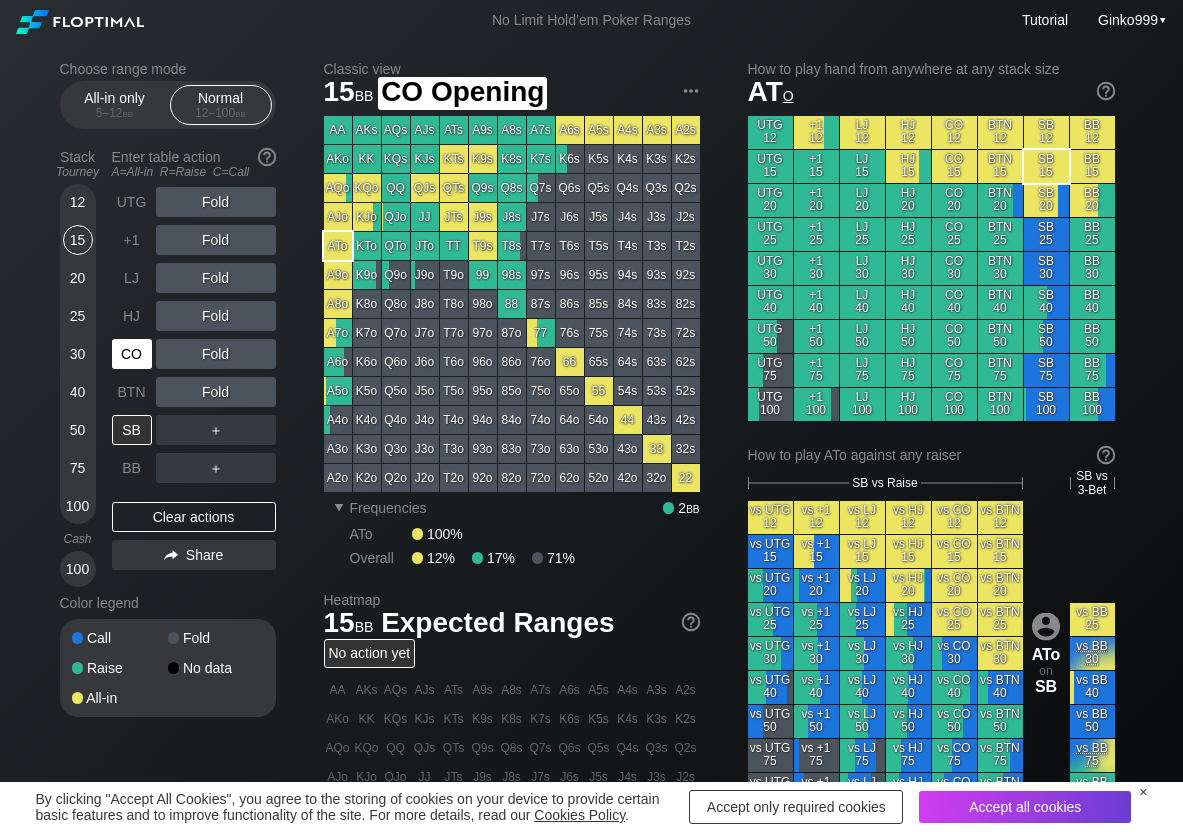 click on "CO" at bounding box center (132, 354) 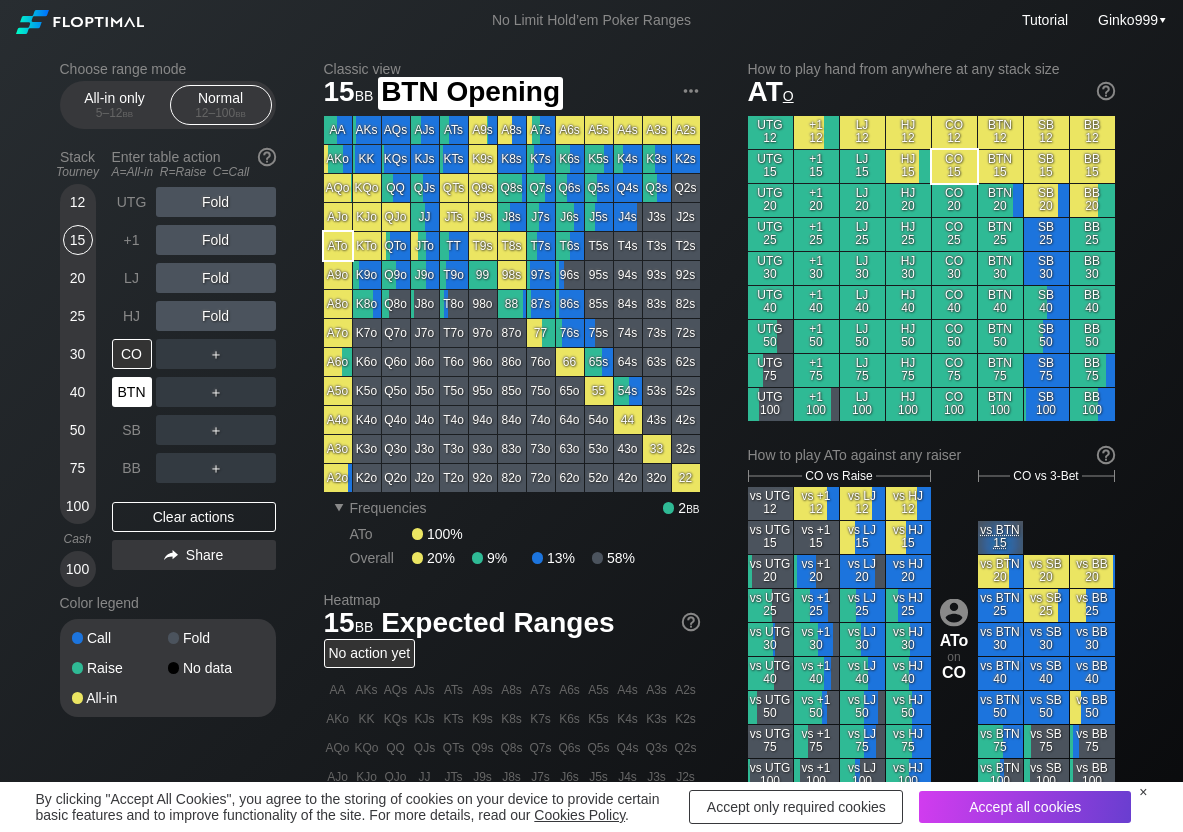 click on "BTN" at bounding box center [132, 392] 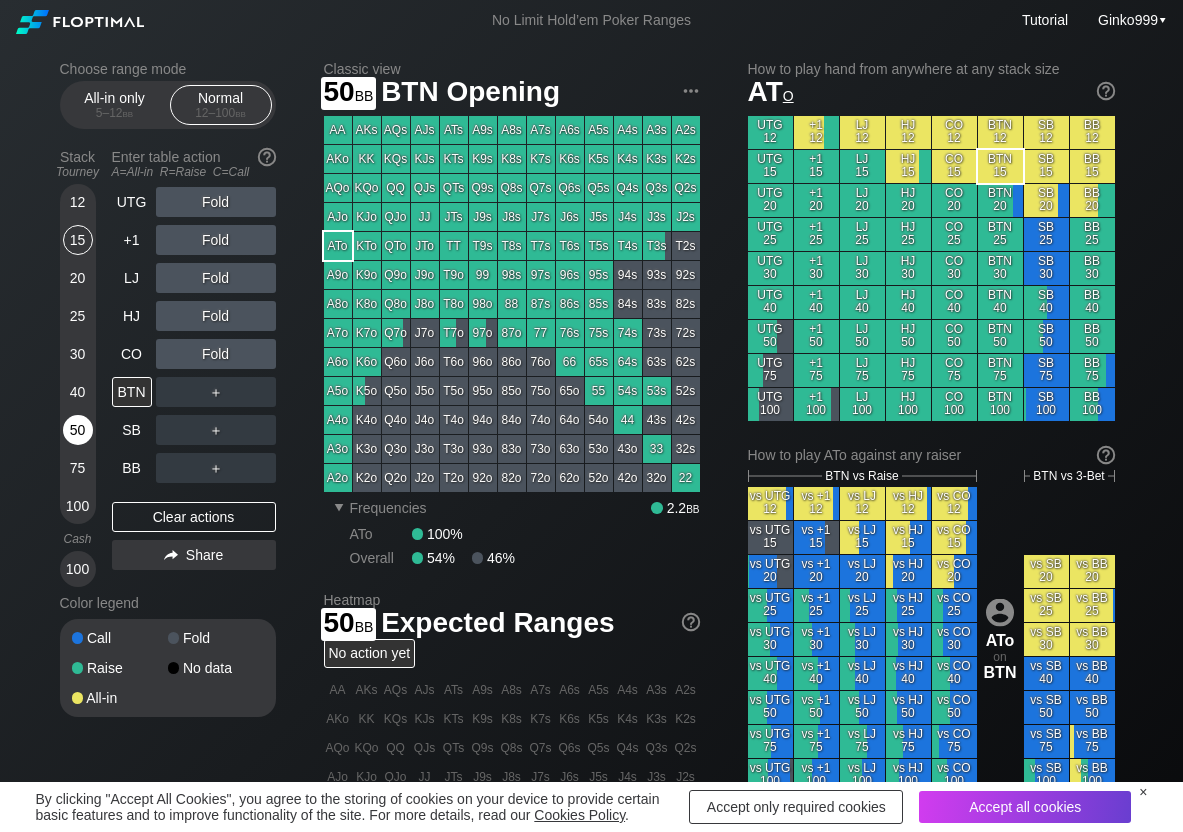 click on "50" at bounding box center [78, 430] 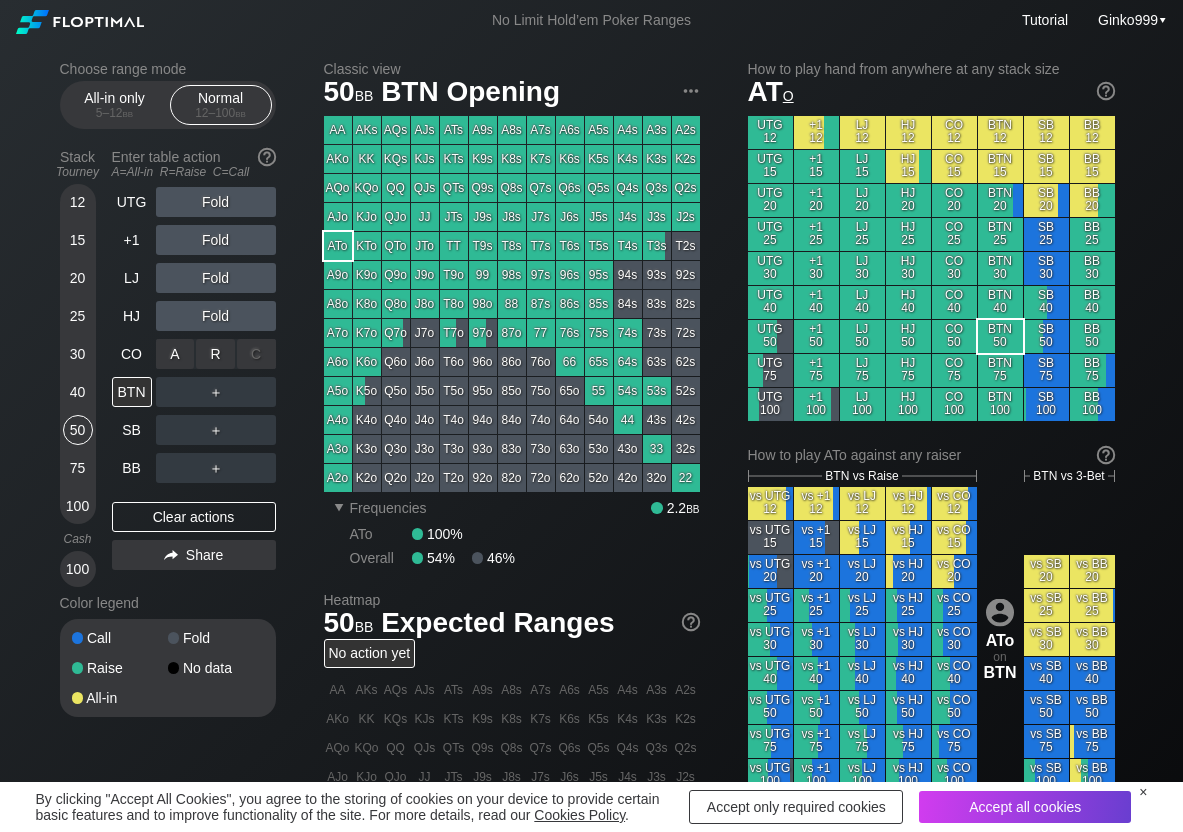 click on "R ✕" at bounding box center (215, 354) 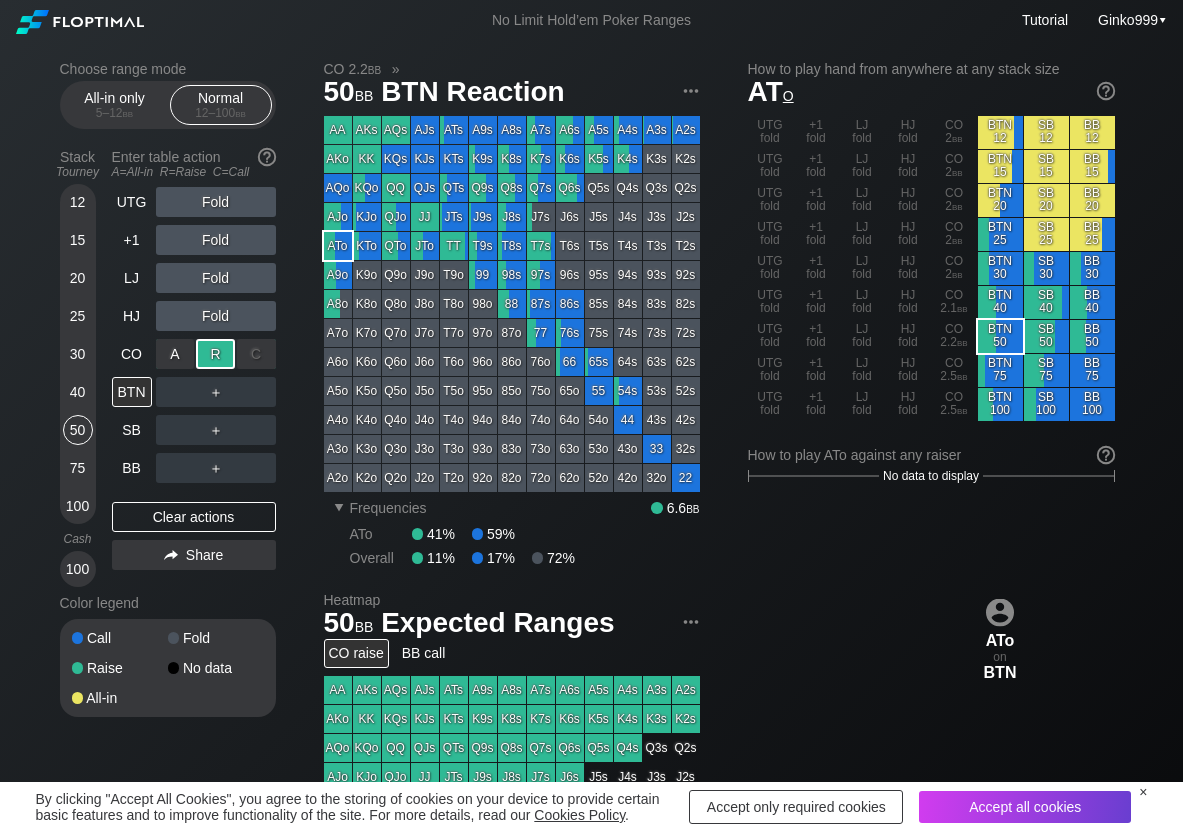 click on "R ✕" at bounding box center (215, 354) 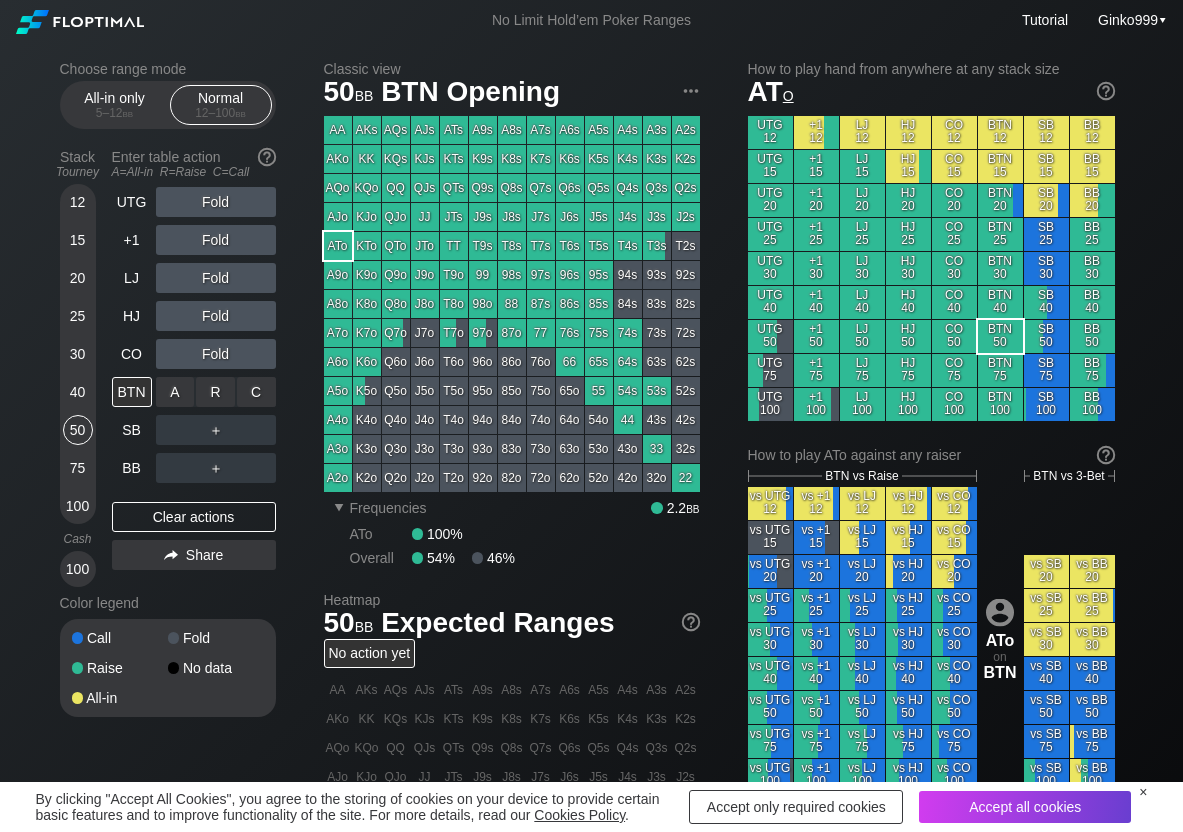 click on "R ✕" at bounding box center [215, 392] 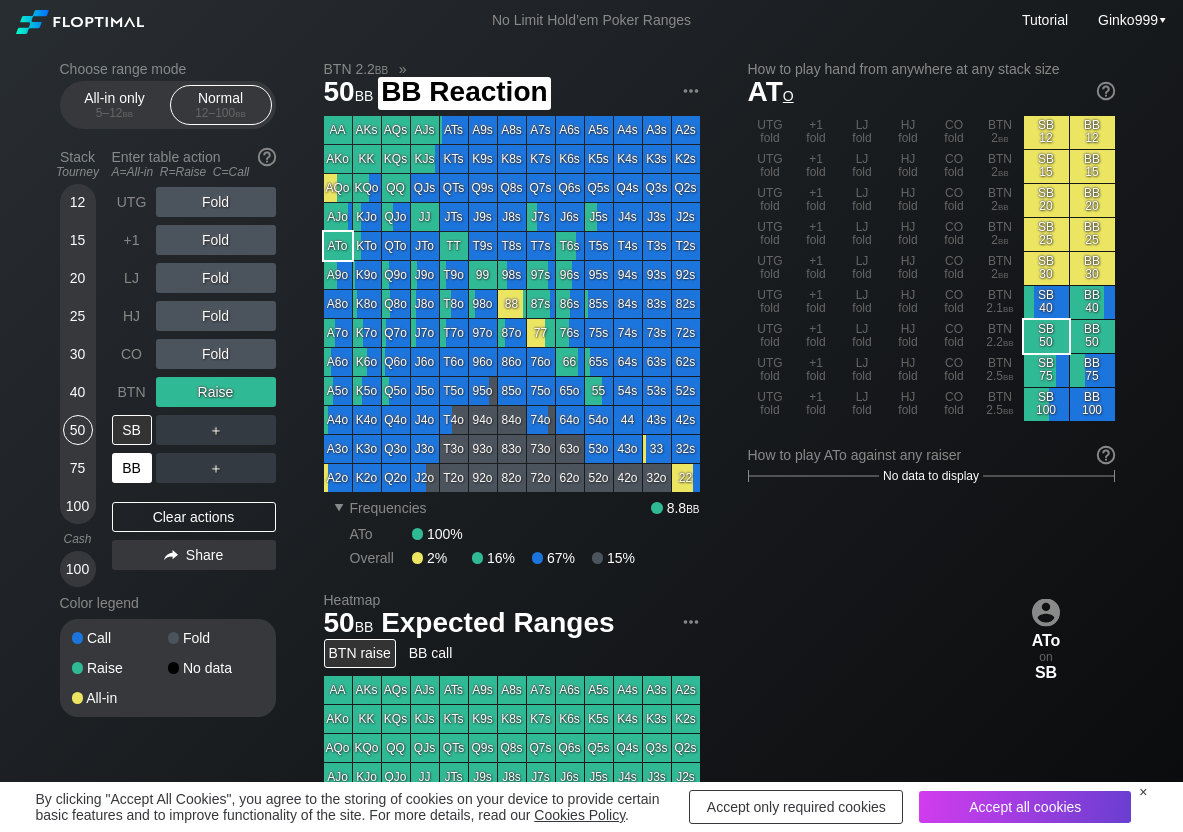 click on "BB" at bounding box center [132, 468] 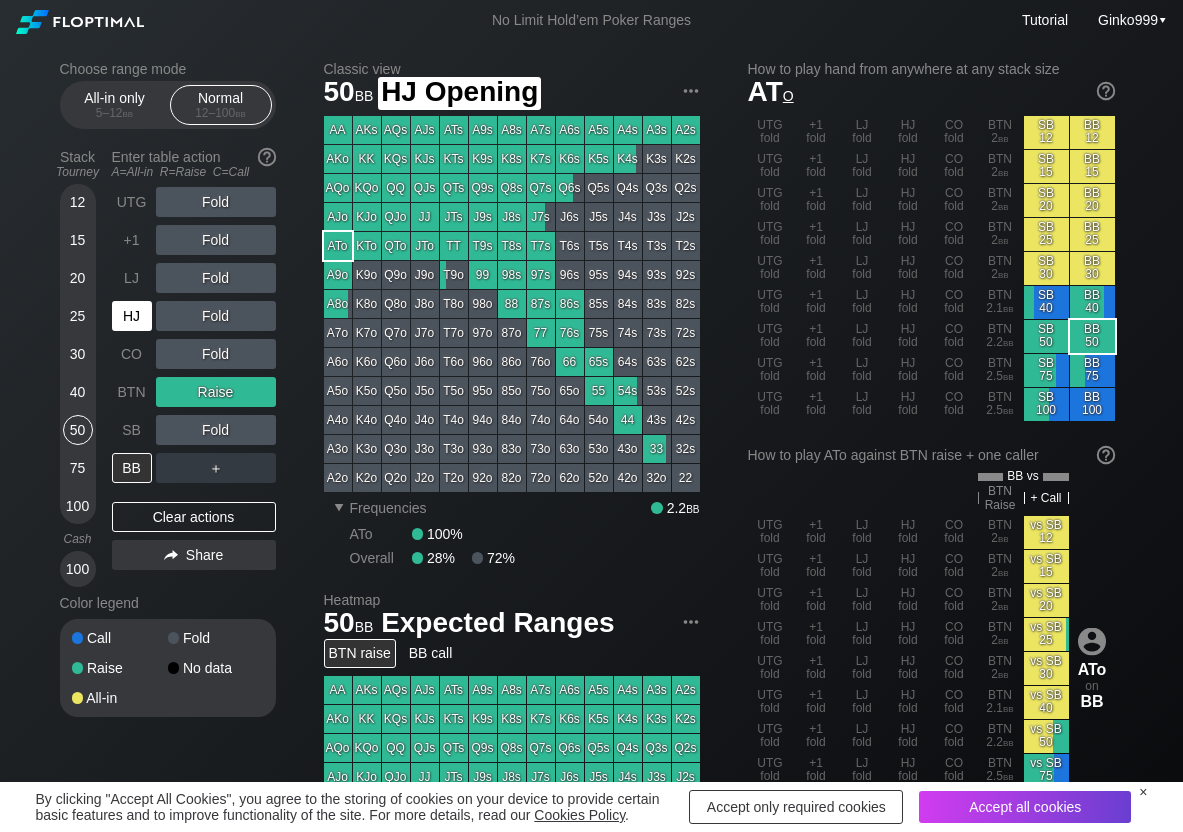 click on "HJ" at bounding box center (132, 316) 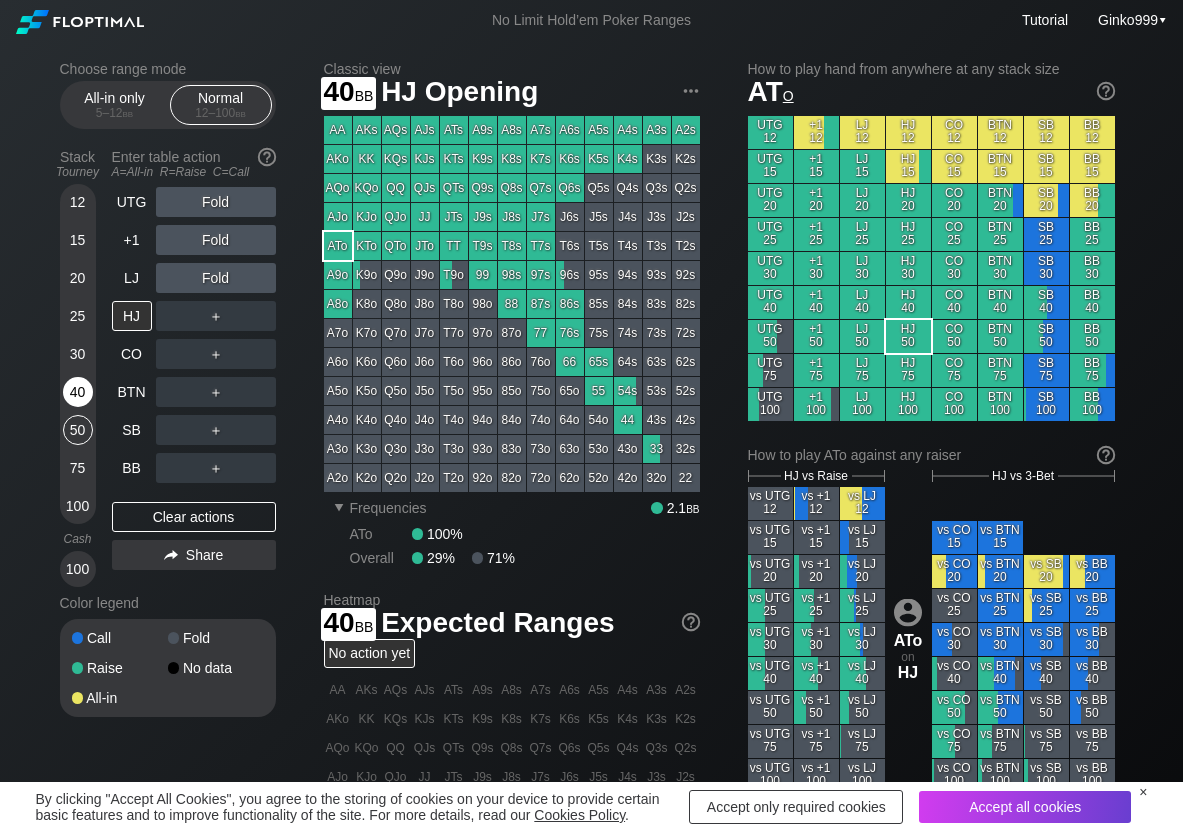 click on "40" at bounding box center (78, 392) 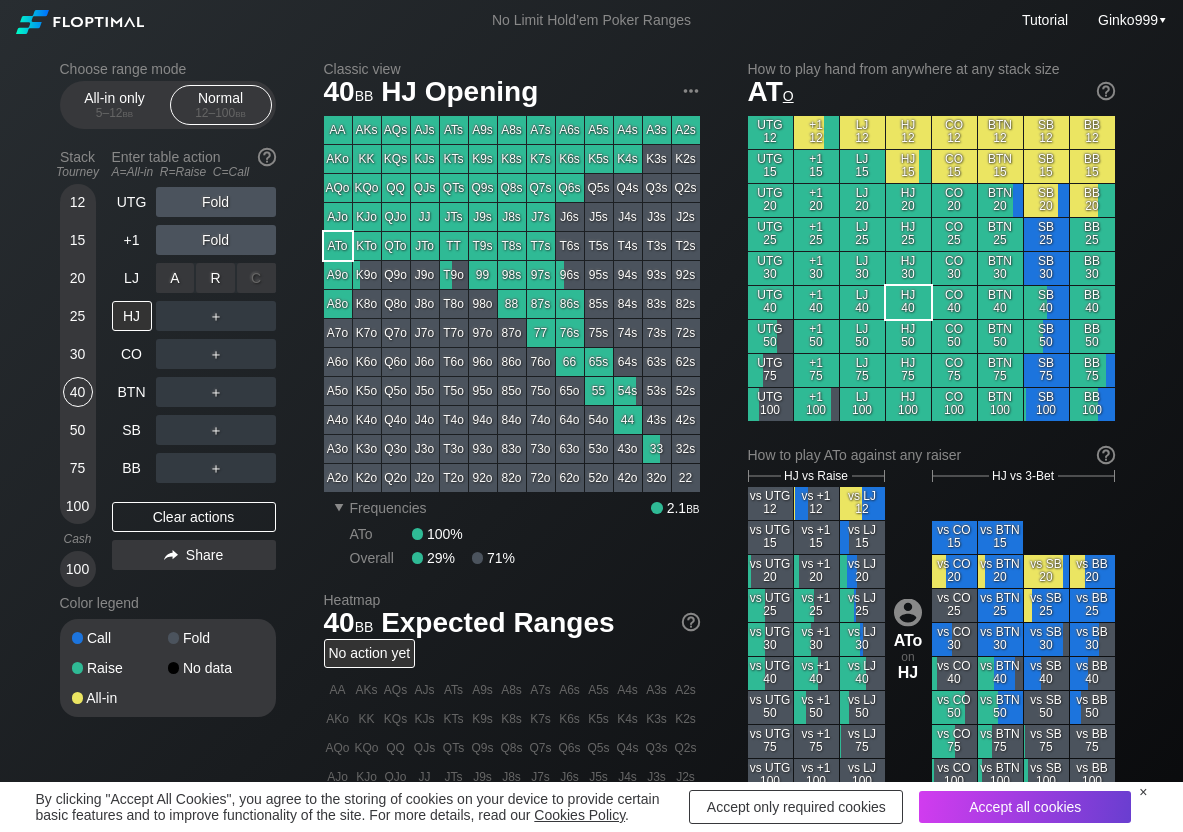 click on "R ✕" at bounding box center [215, 278] 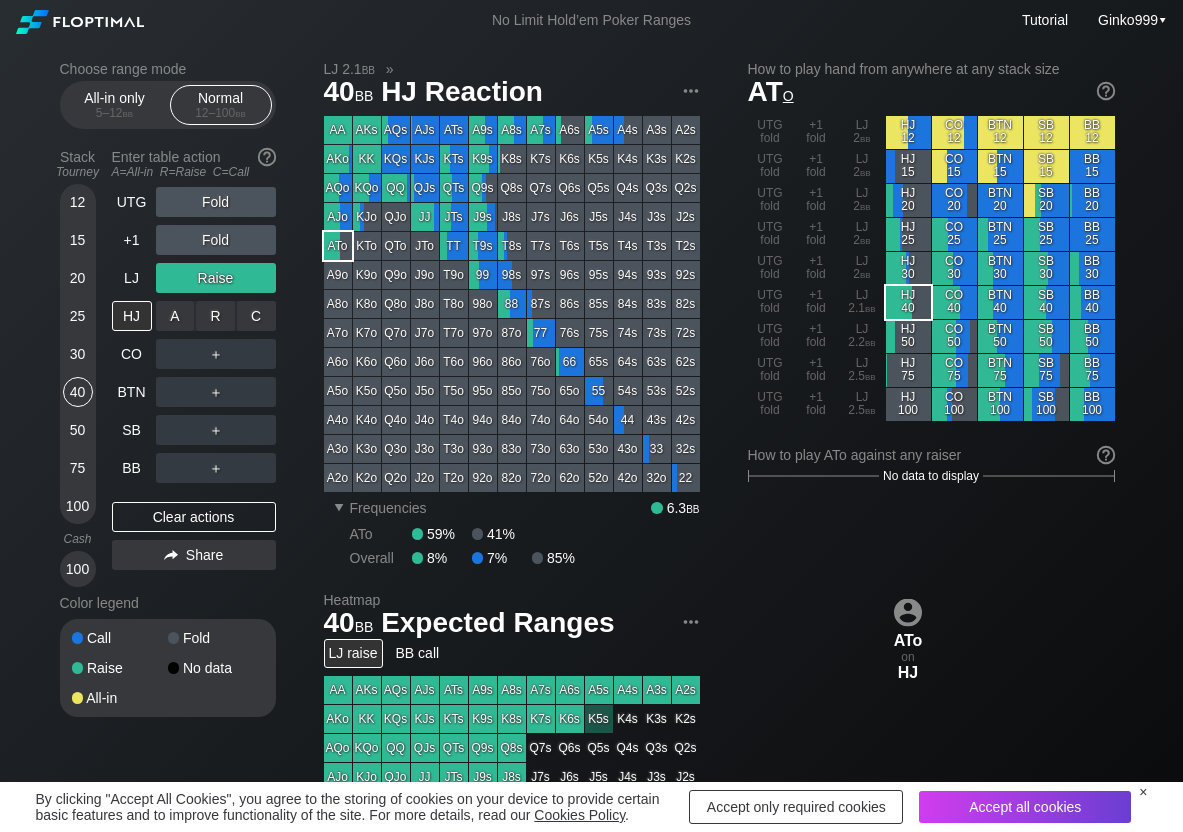 click on "R ✕" at bounding box center (215, 316) 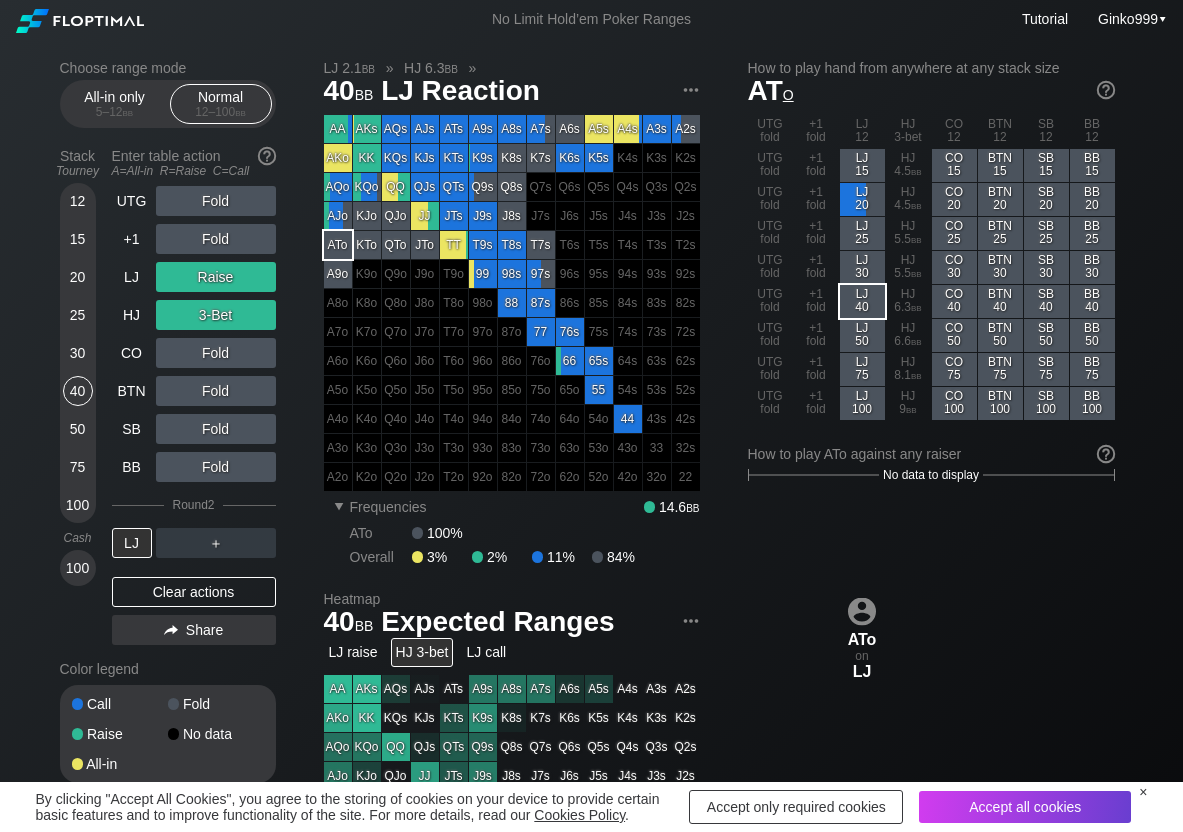 scroll, scrollTop: 100, scrollLeft: 0, axis: vertical 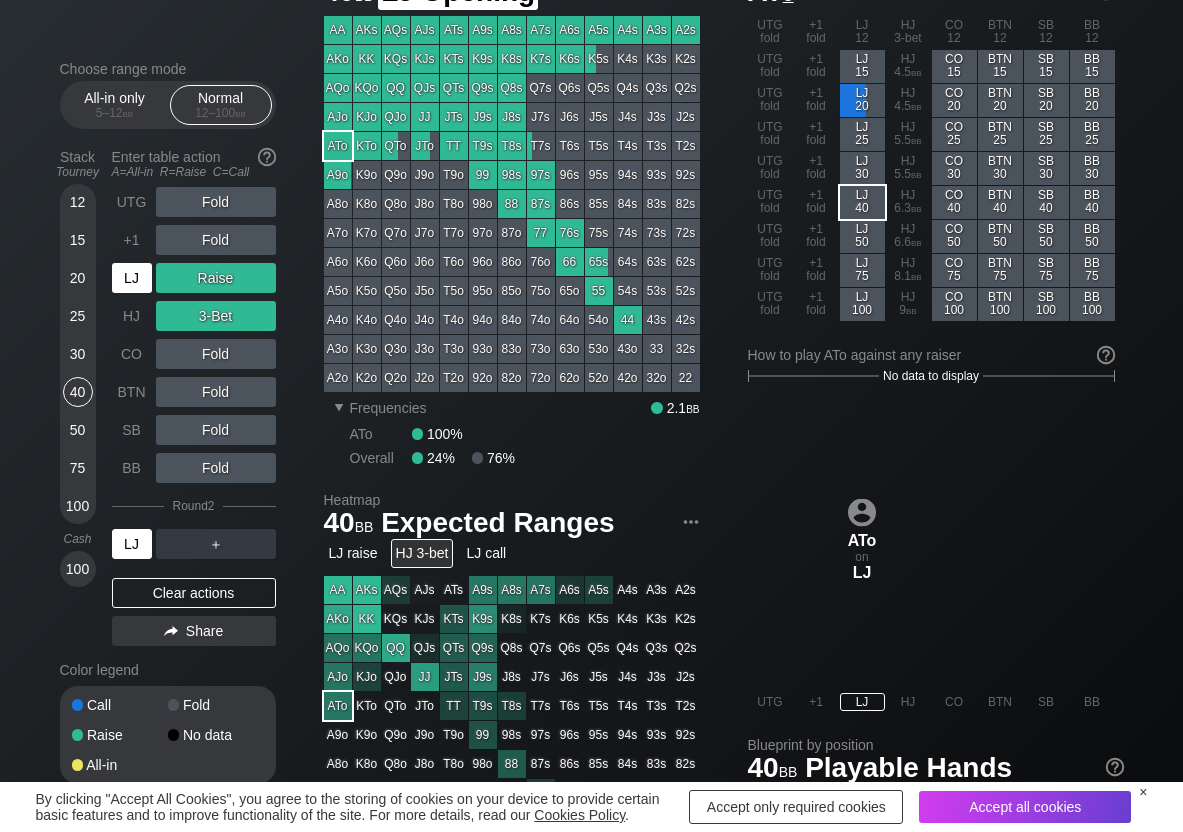 click on "LJ" at bounding box center (134, 278) 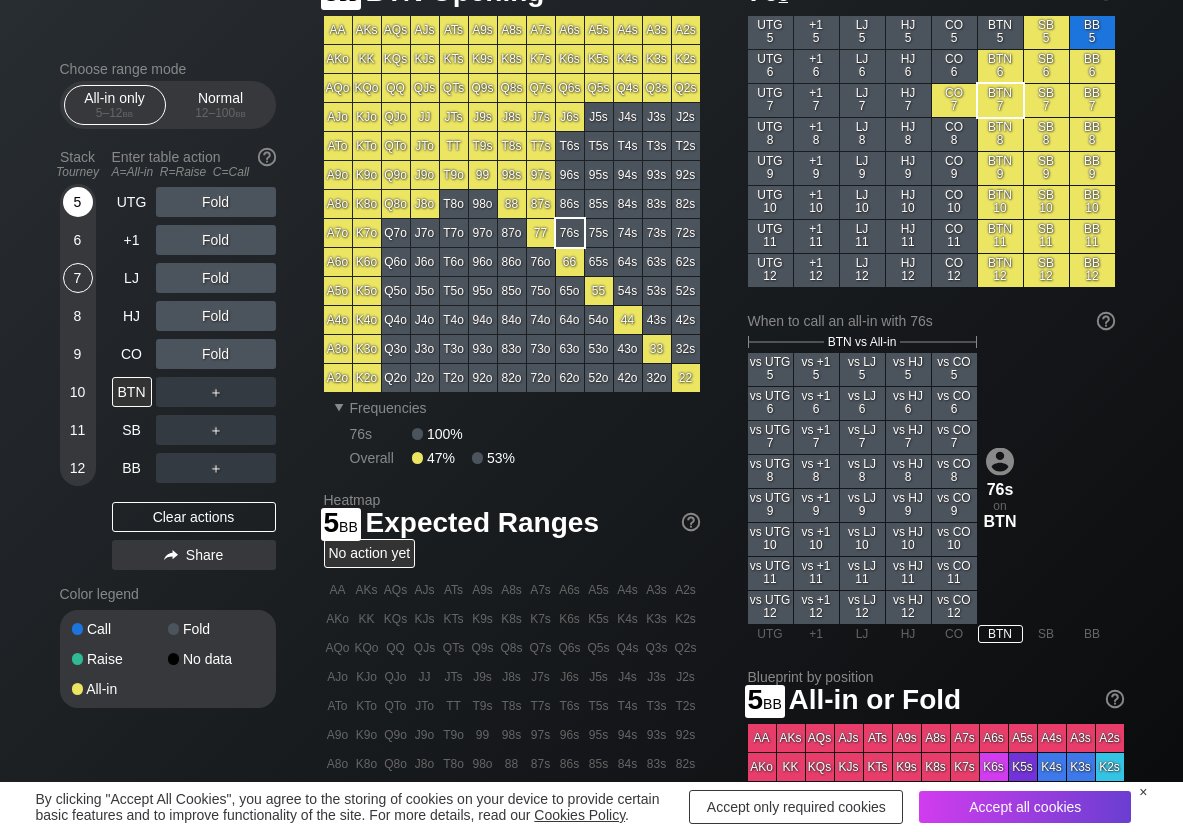 scroll, scrollTop: 100, scrollLeft: 0, axis: vertical 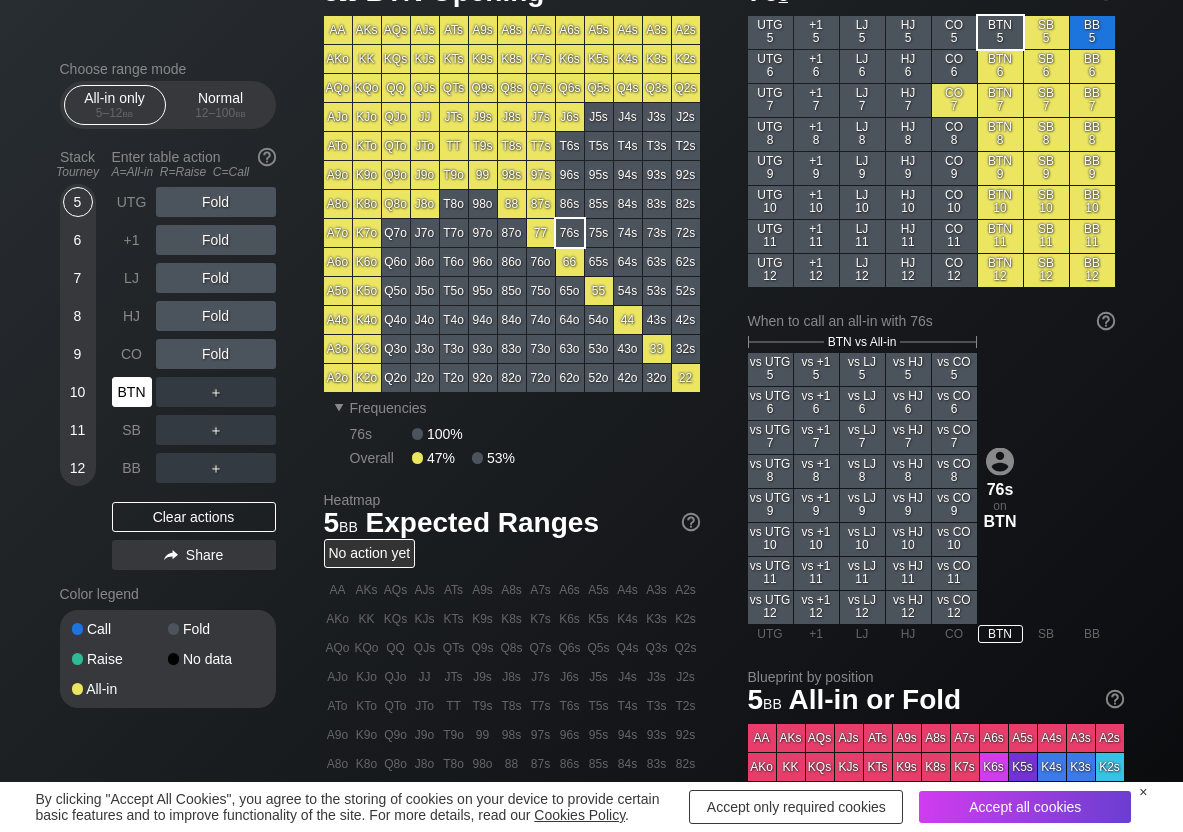 click on "BTN" at bounding box center [132, 392] 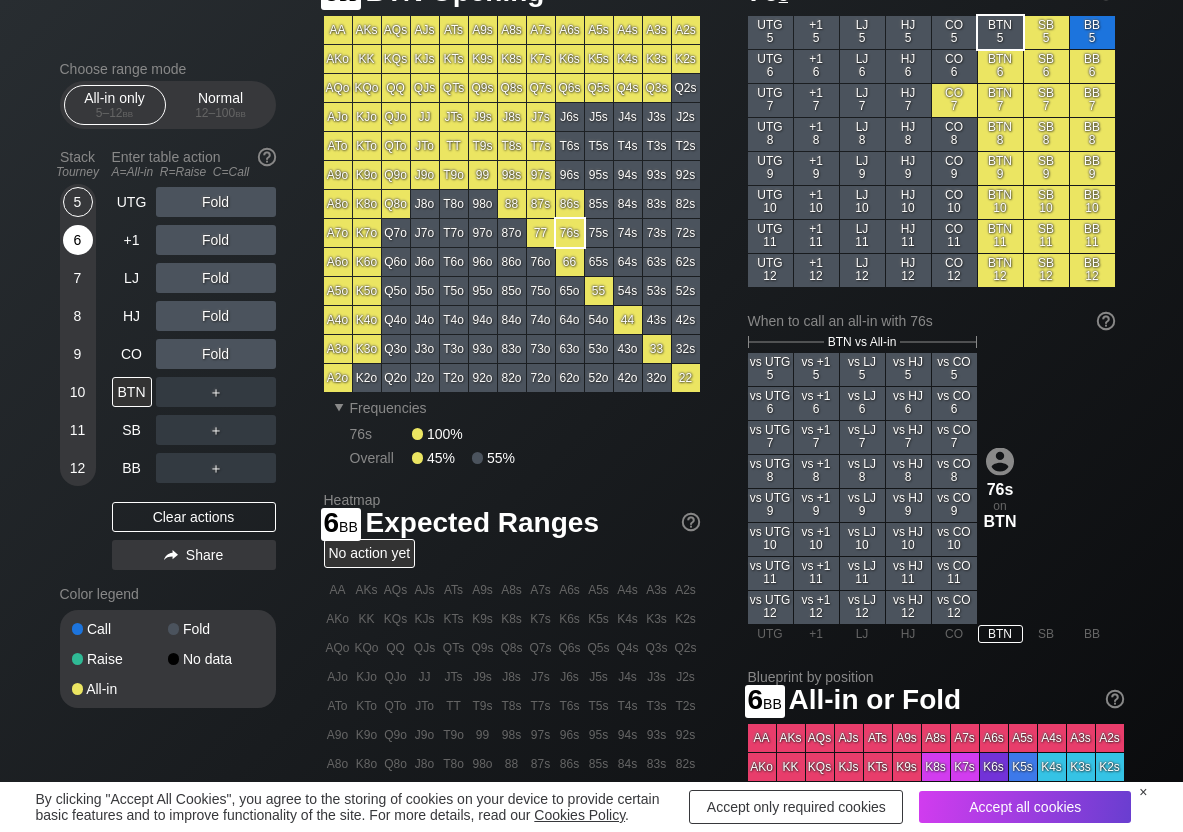 click on "6" at bounding box center (78, 240) 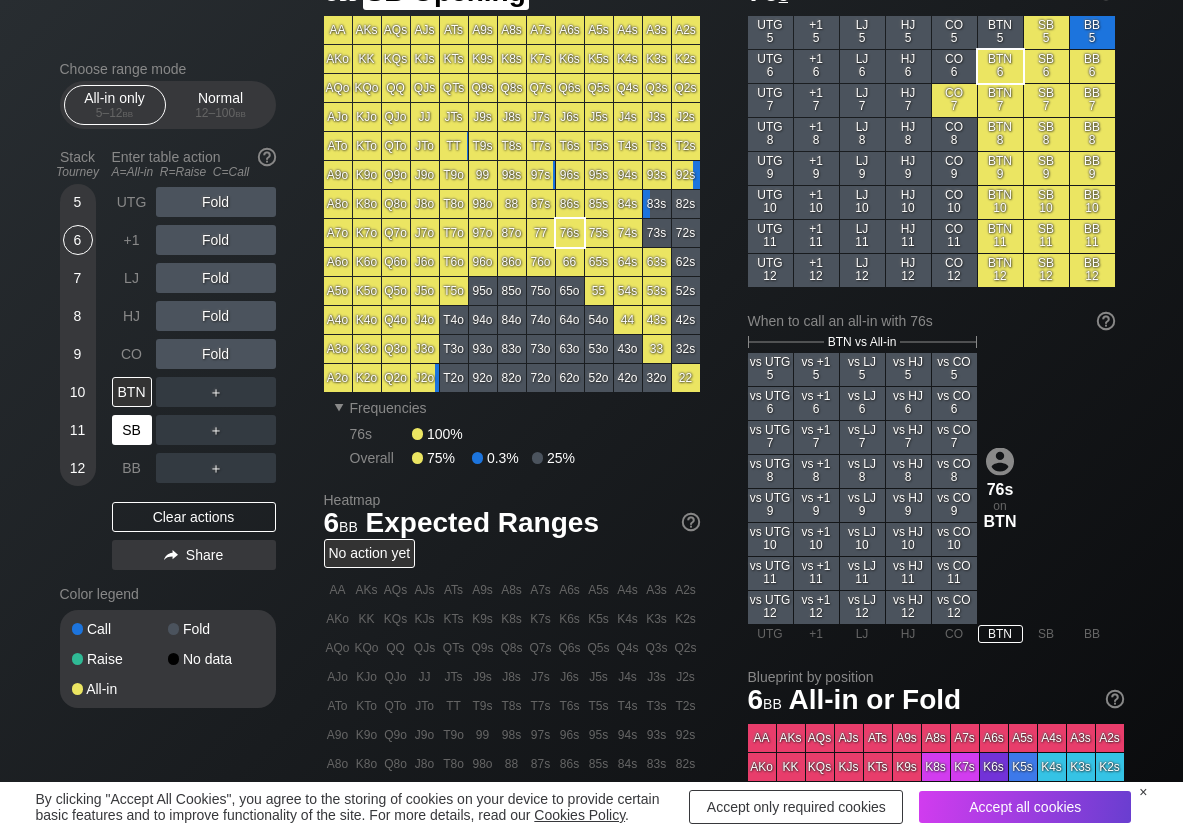 click on "SB" at bounding box center [132, 430] 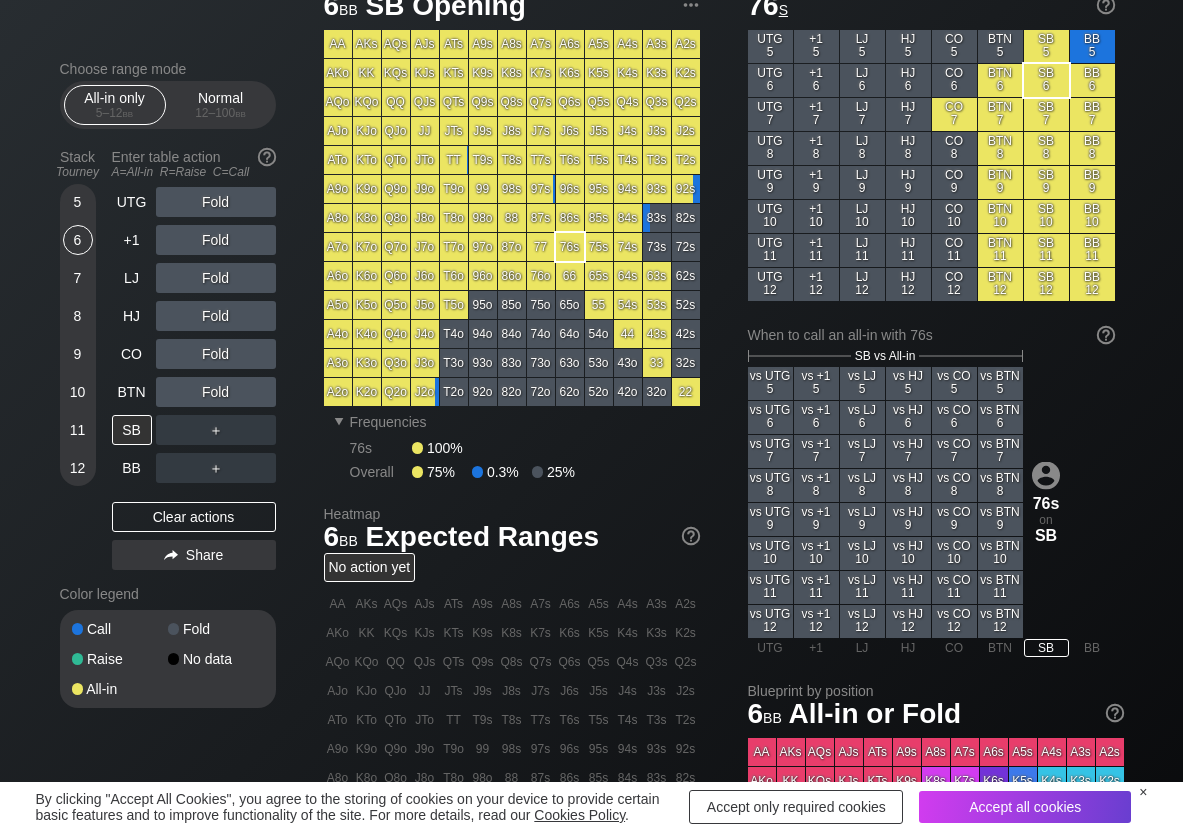 scroll, scrollTop: 0, scrollLeft: 0, axis: both 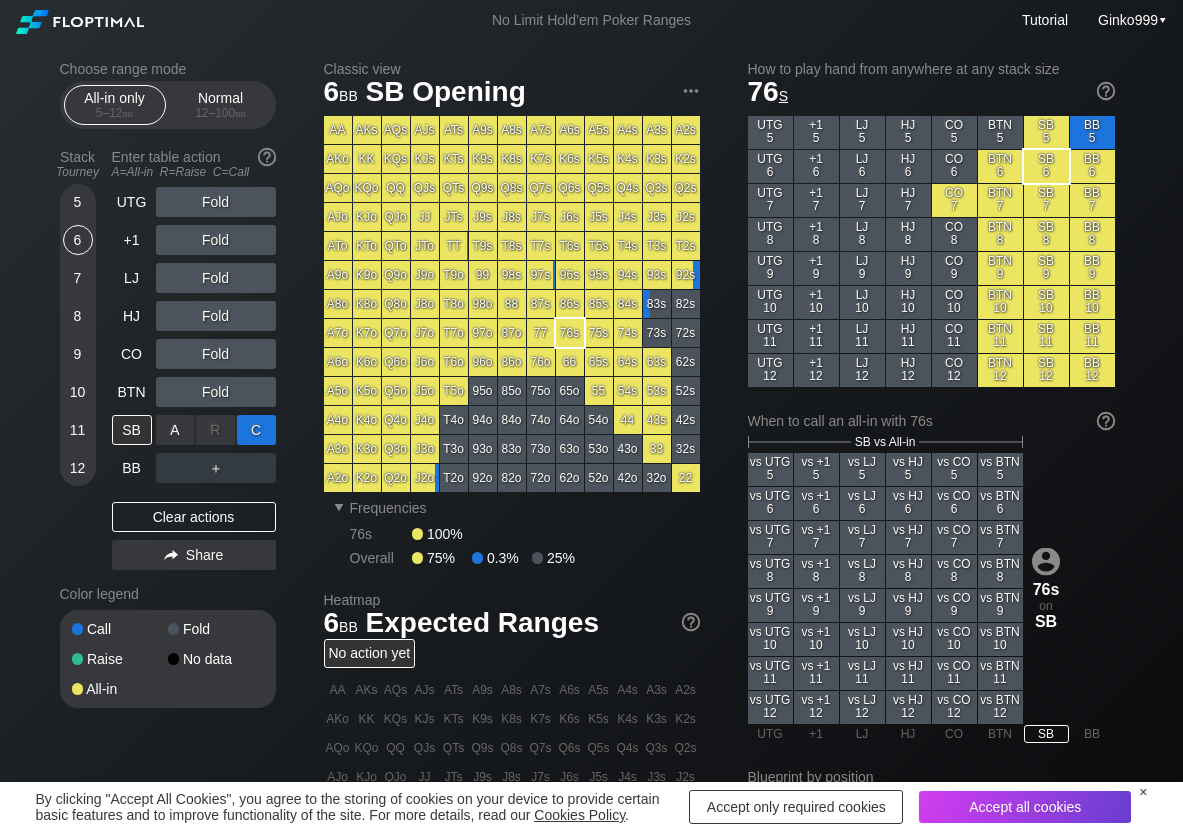 click on "C ✕" at bounding box center (256, 430) 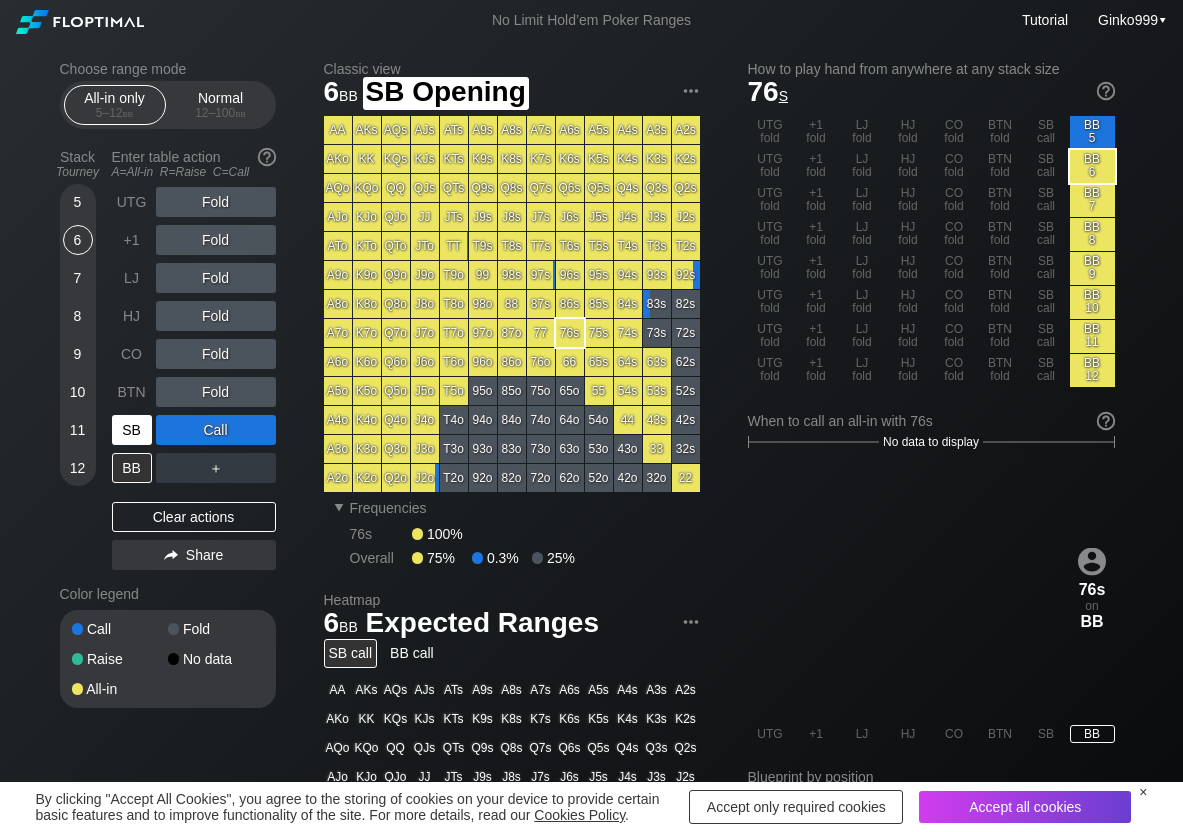 click on "SB" at bounding box center (132, 430) 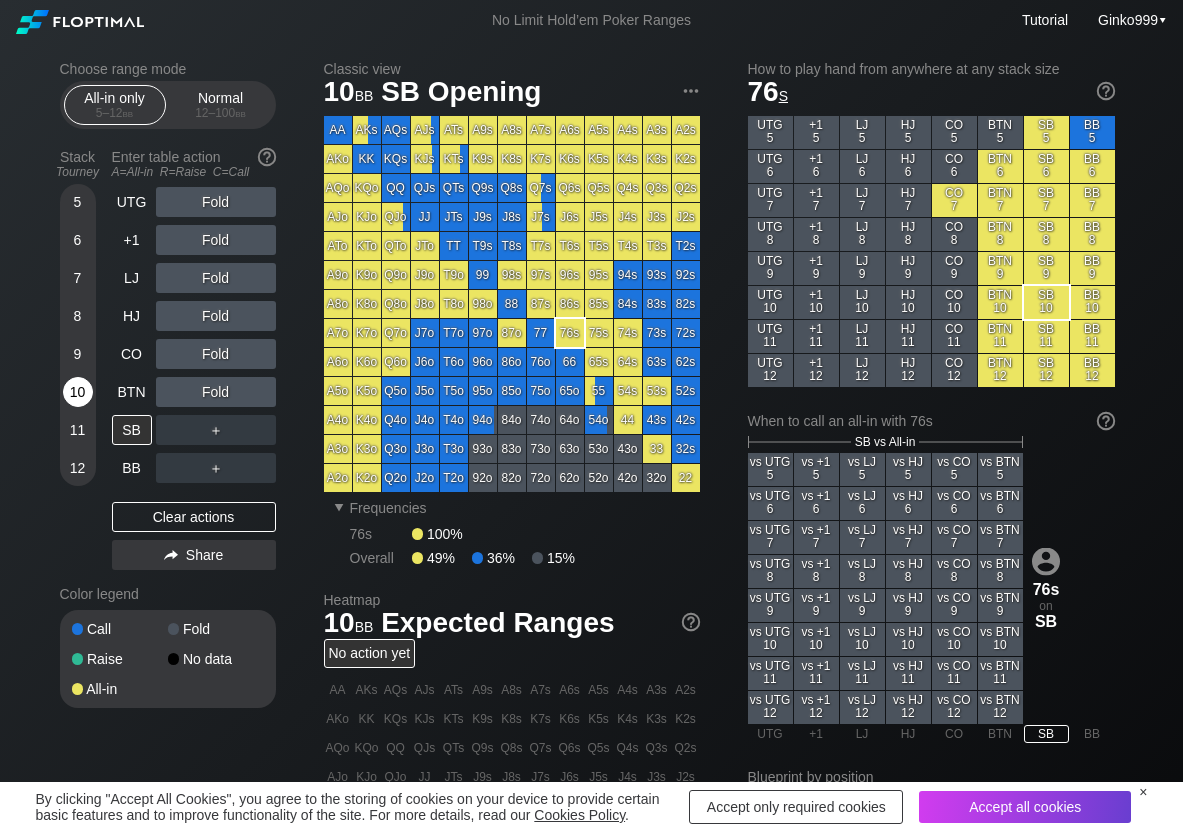 click on "10" at bounding box center (78, 392) 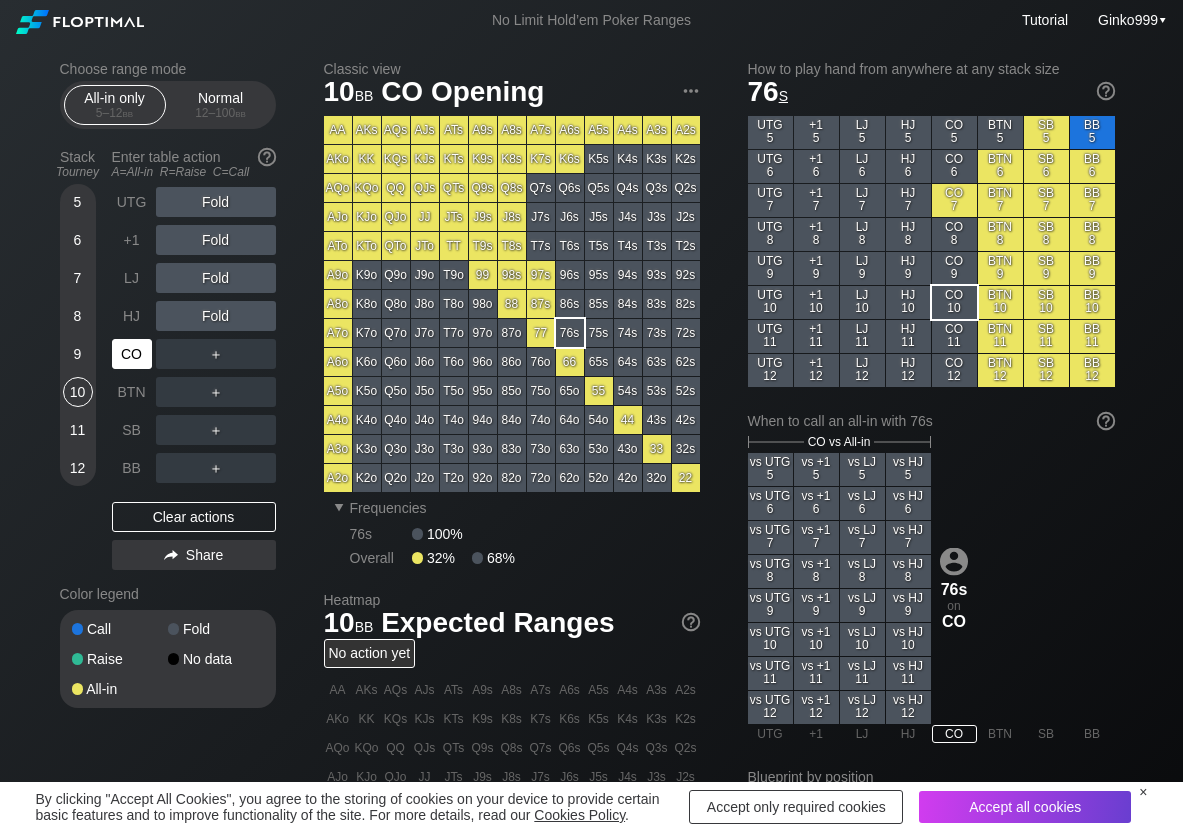 click on "CO" at bounding box center (132, 354) 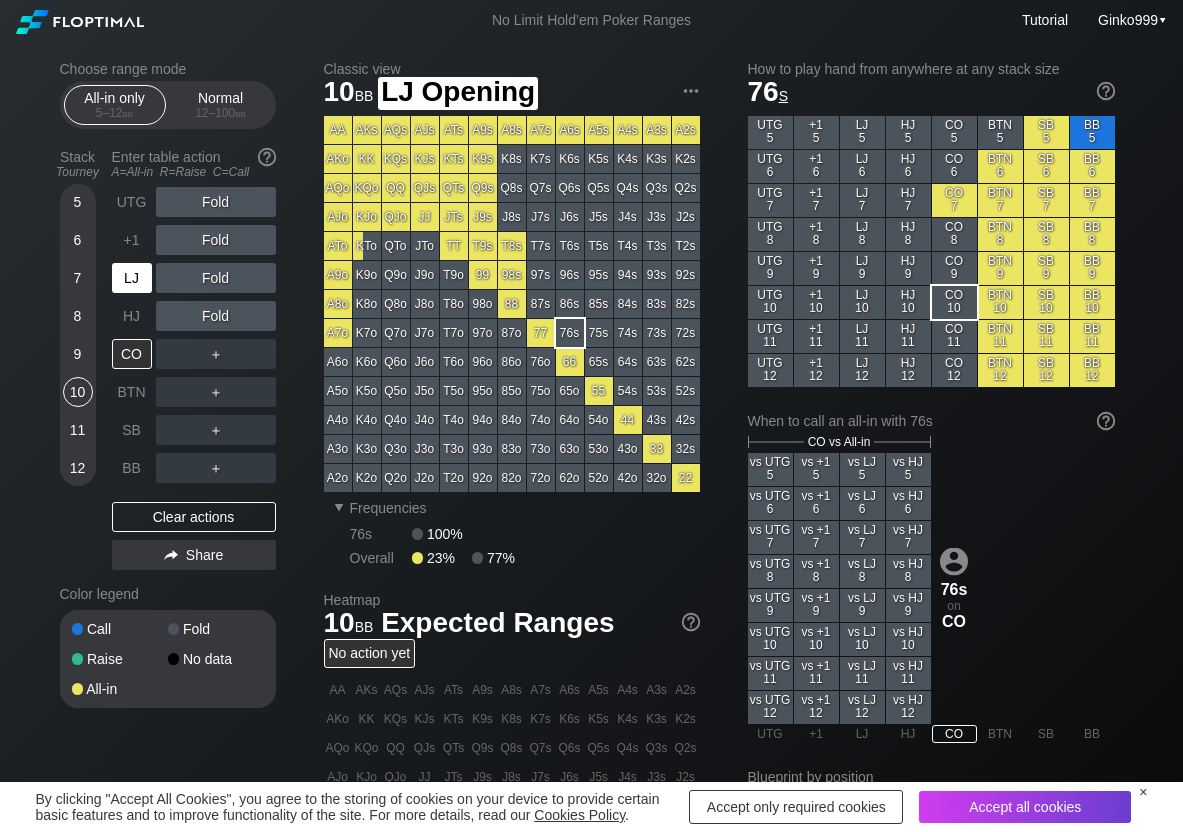 click on "LJ" at bounding box center (132, 278) 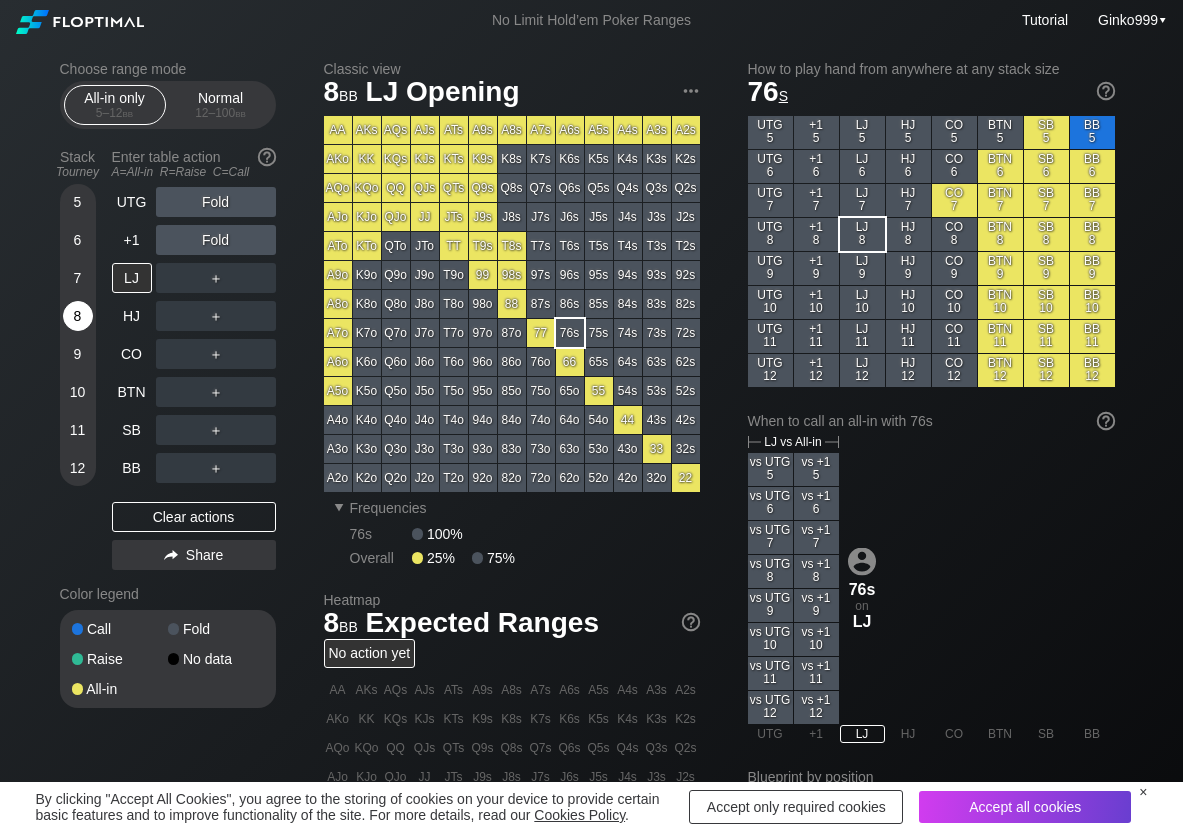click on "8" at bounding box center (78, 316) 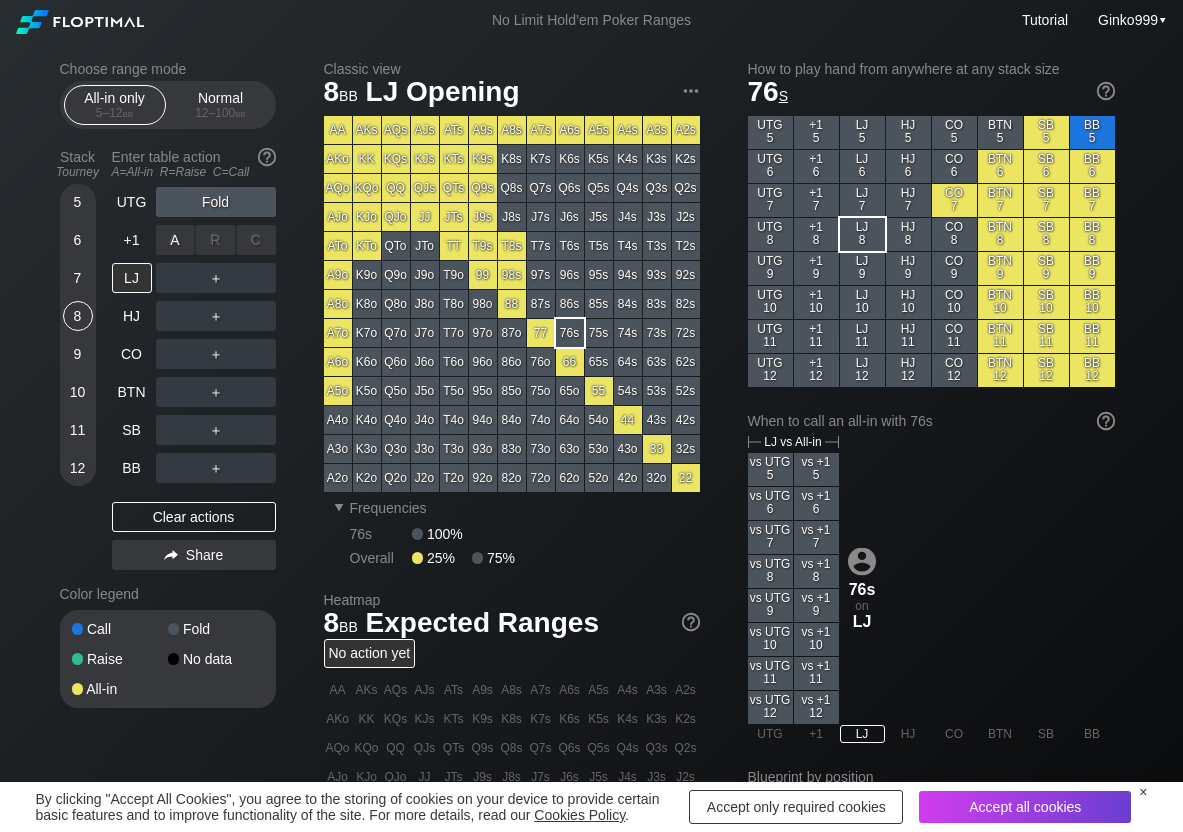 click on "A ✕" at bounding box center [175, 240] 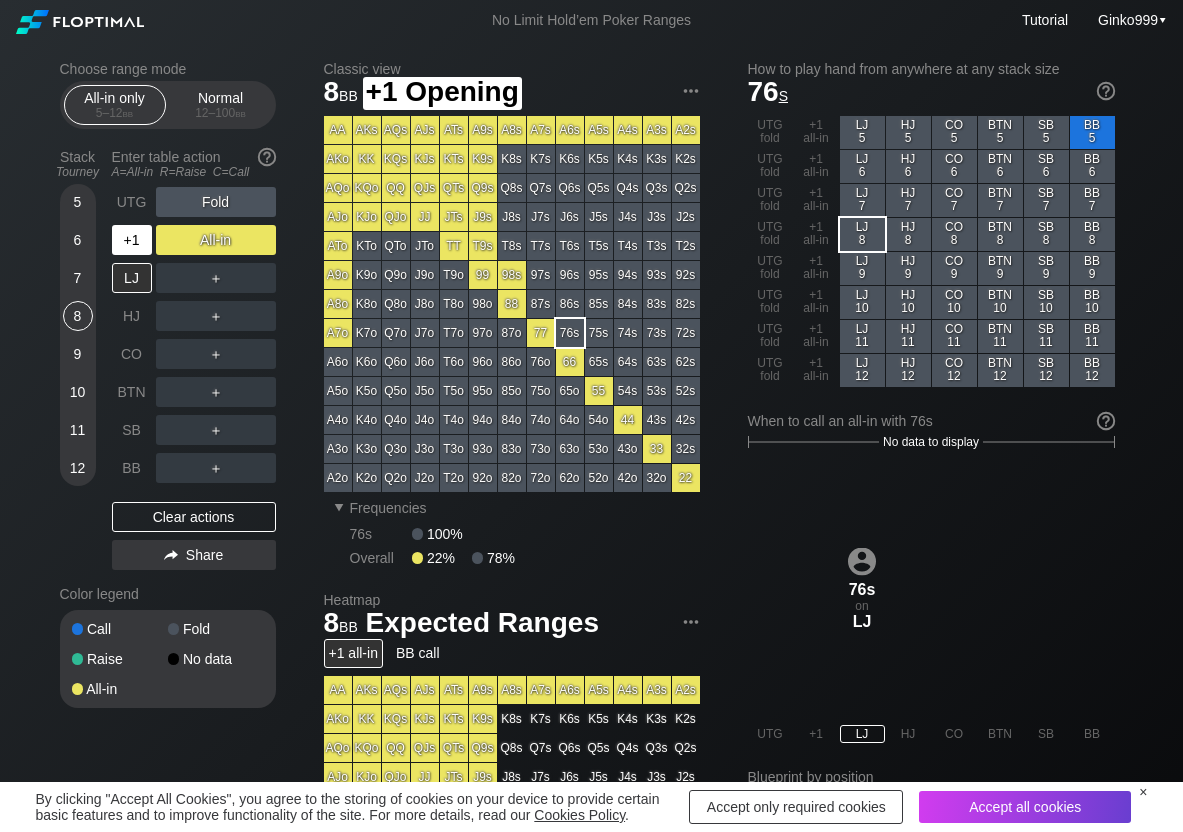 click on "+1" at bounding box center (132, 240) 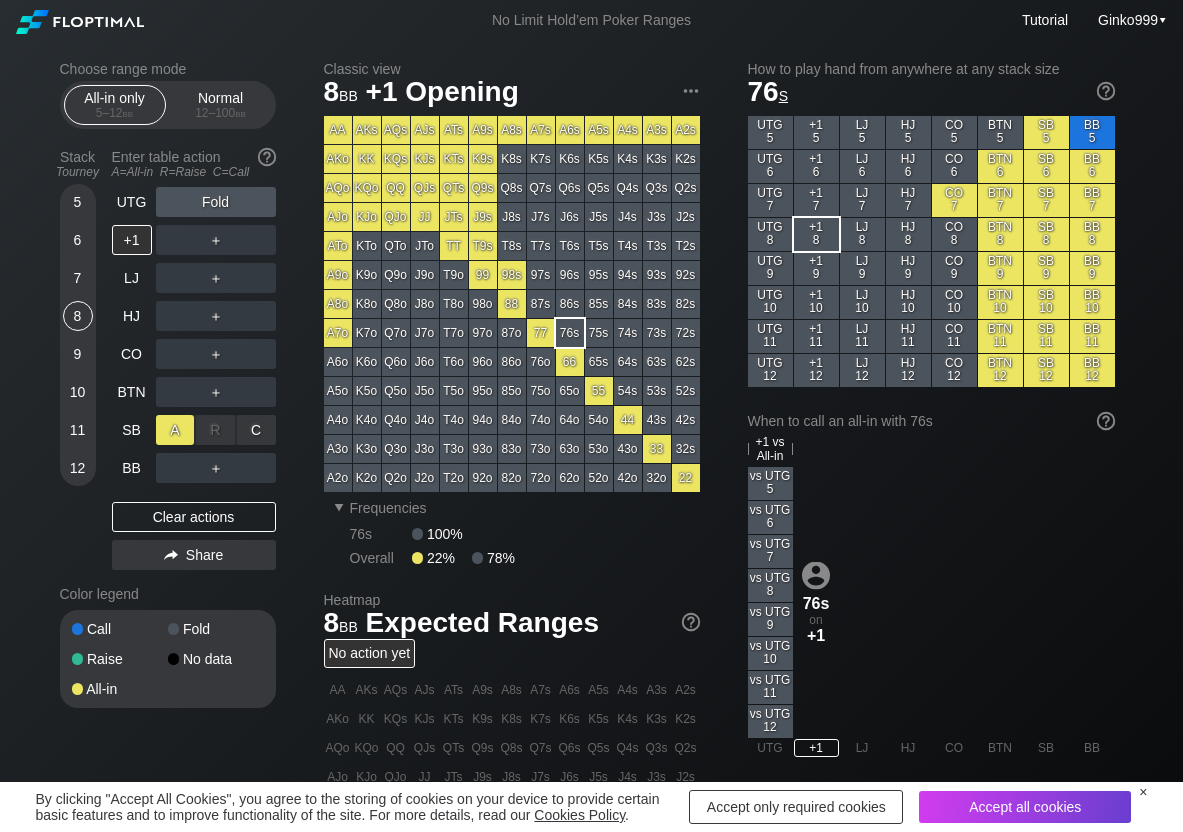 click on "A ✕" at bounding box center (175, 430) 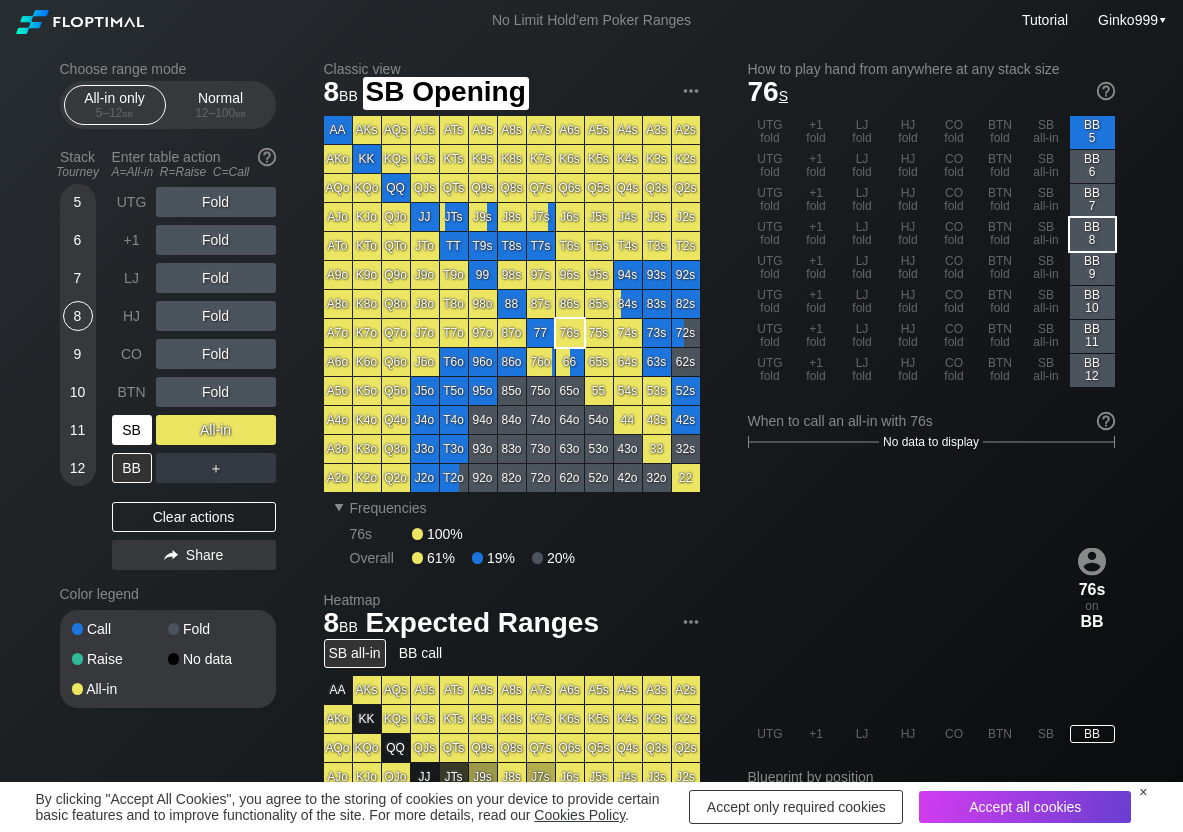 click on "SB" at bounding box center [132, 430] 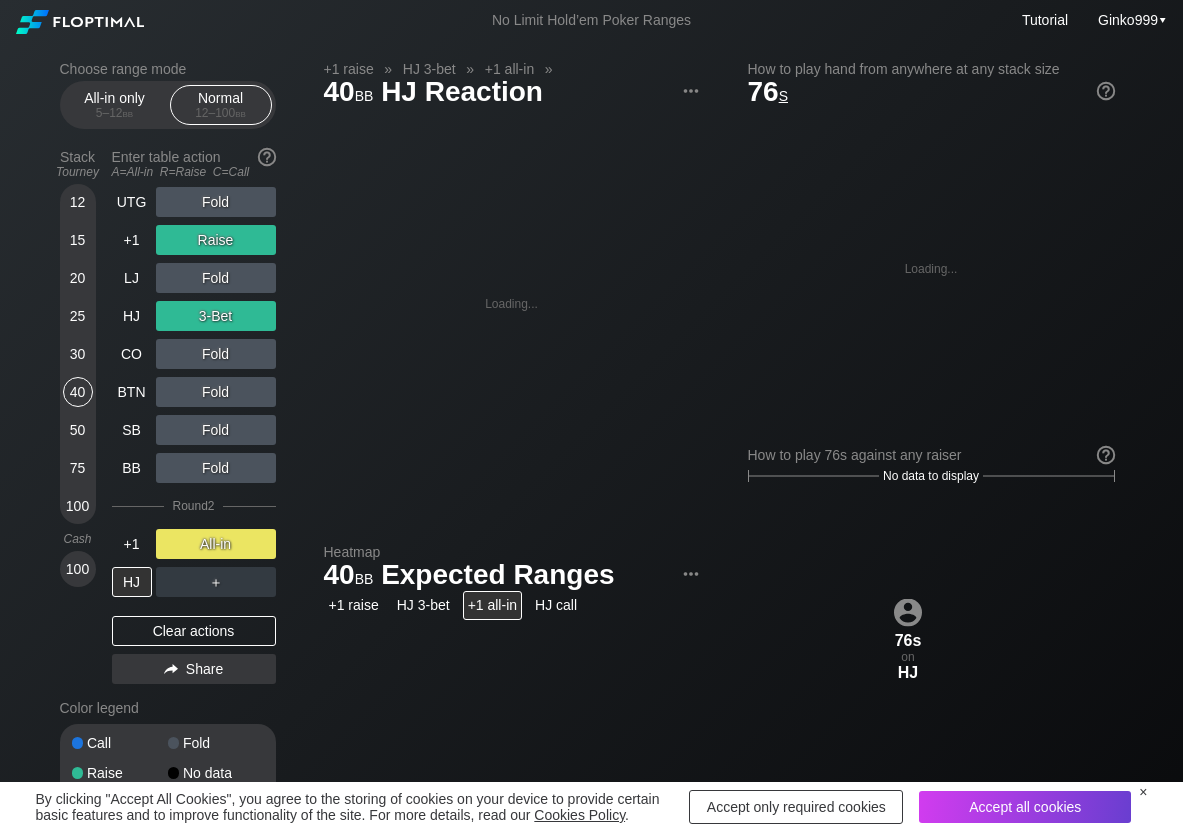 scroll, scrollTop: 0, scrollLeft: 0, axis: both 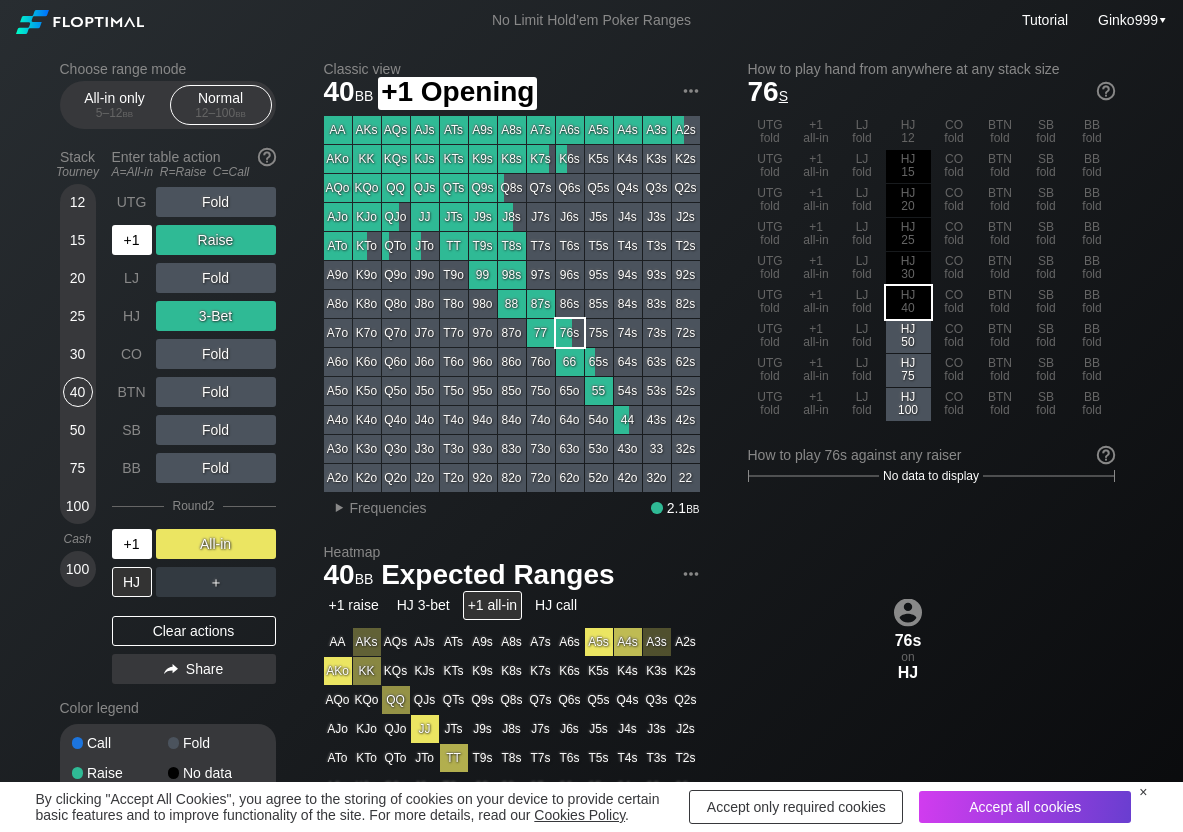 click on "+1" at bounding box center (132, 240) 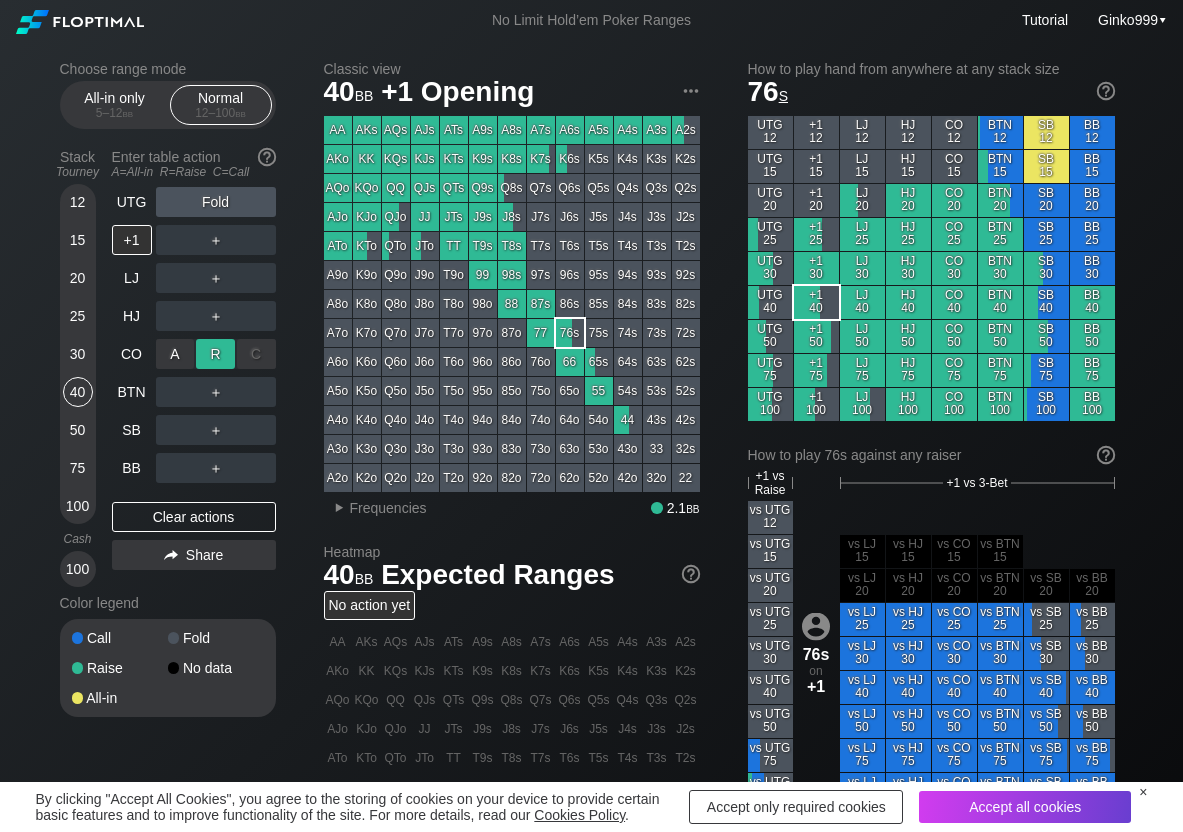 click on "R ✕" at bounding box center (215, 354) 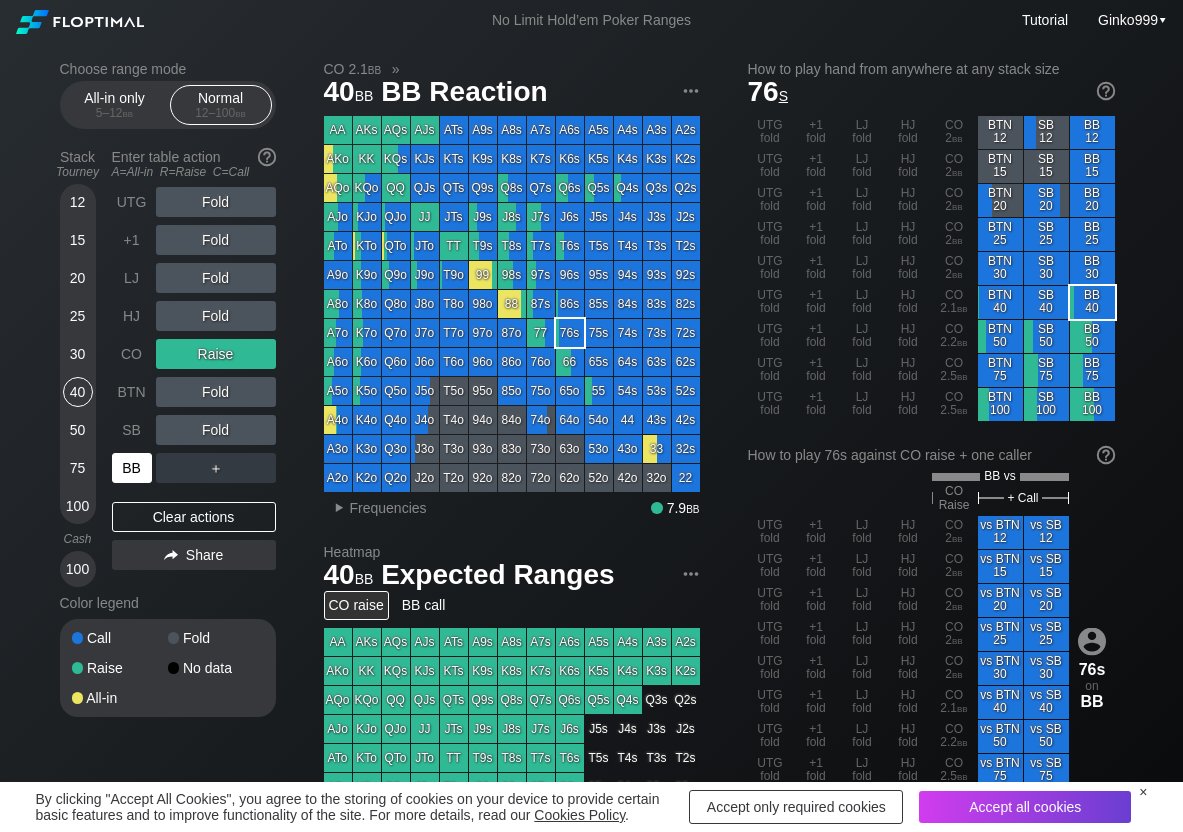 click on "BB" at bounding box center (132, 468) 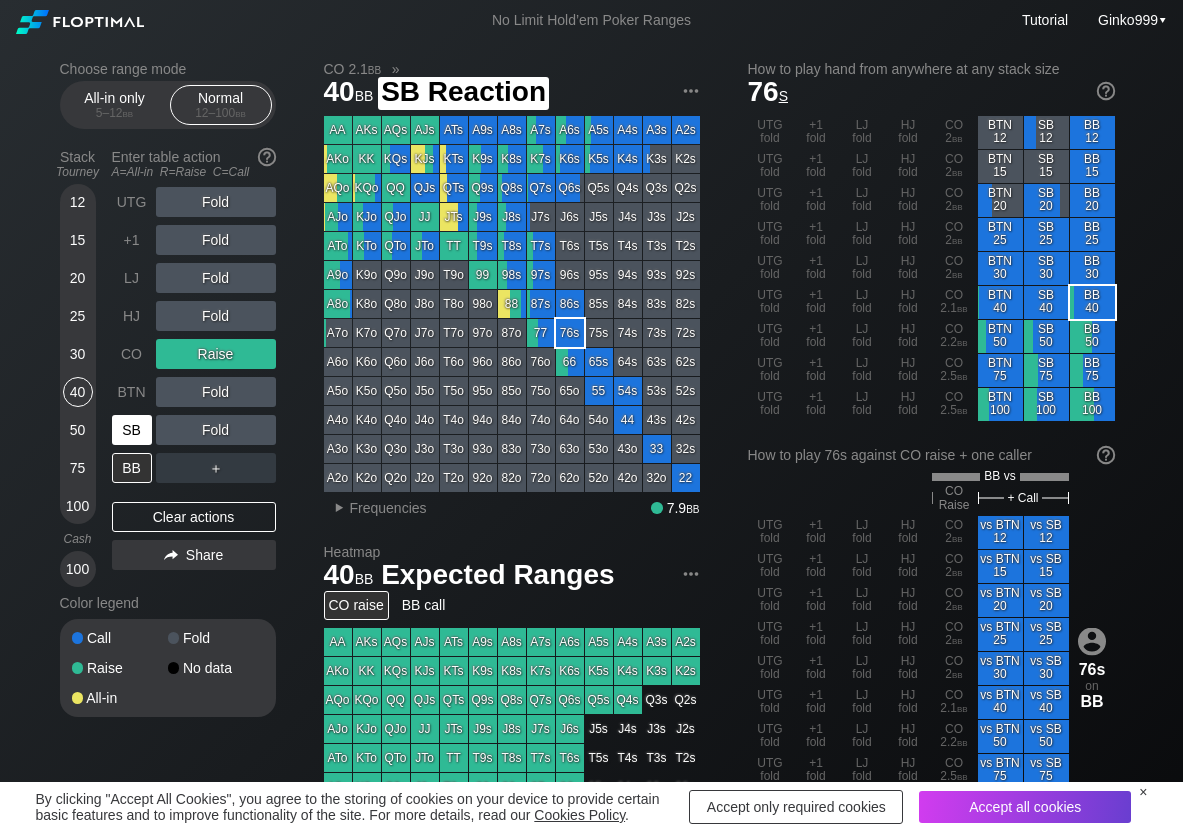 click on "SB" at bounding box center [132, 430] 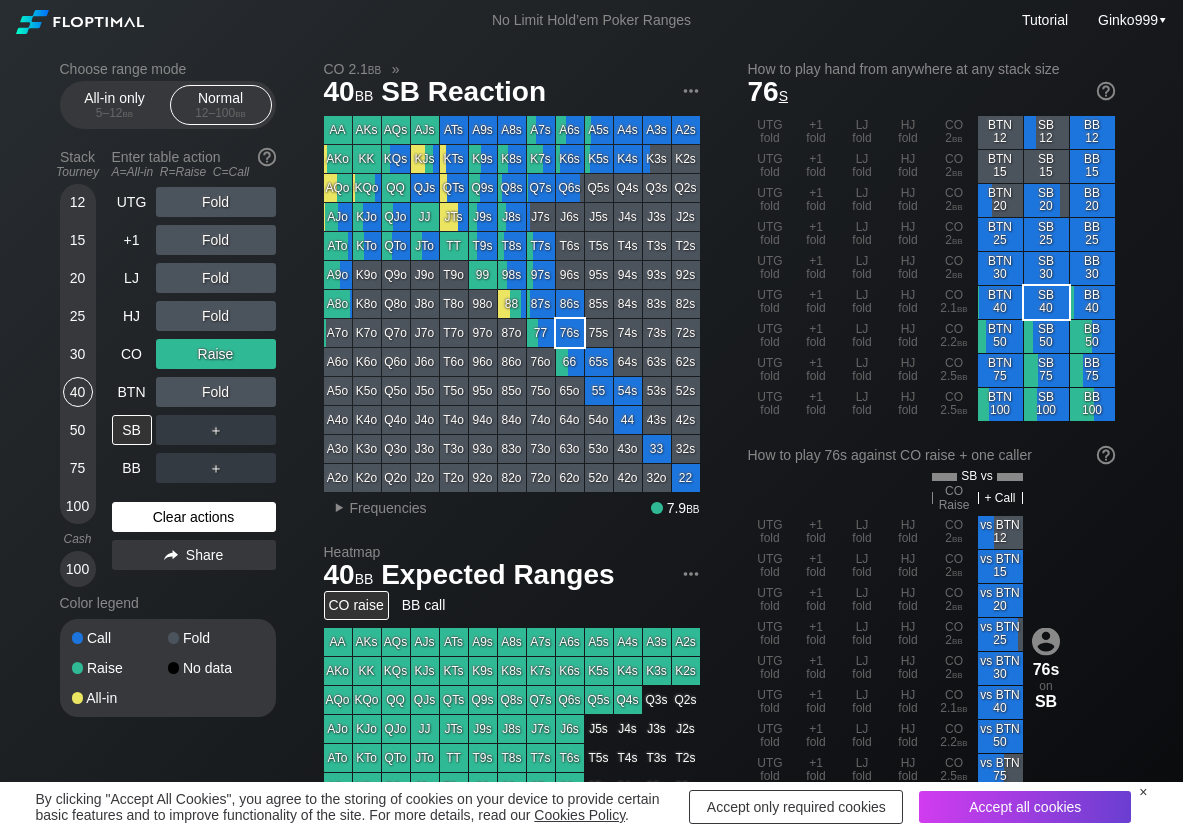 click on "Clear actions" at bounding box center [194, 517] 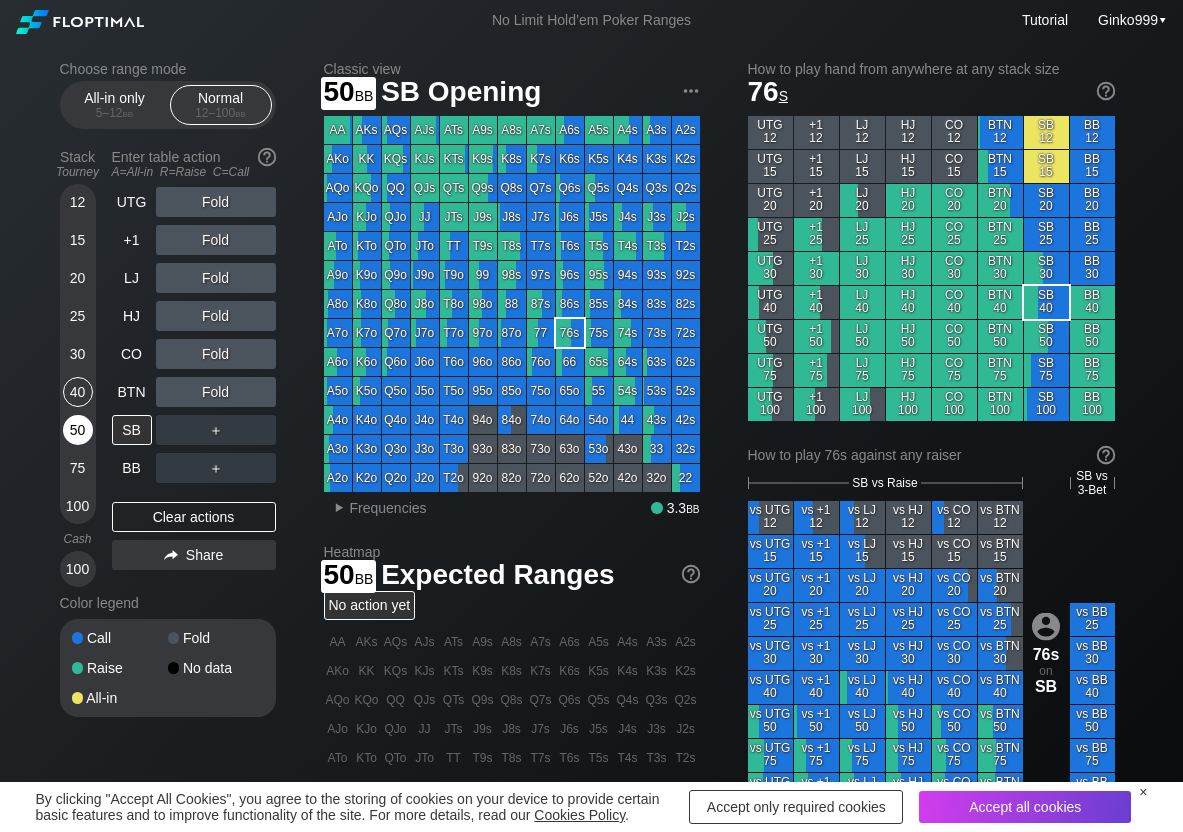 click on "50" at bounding box center (78, 430) 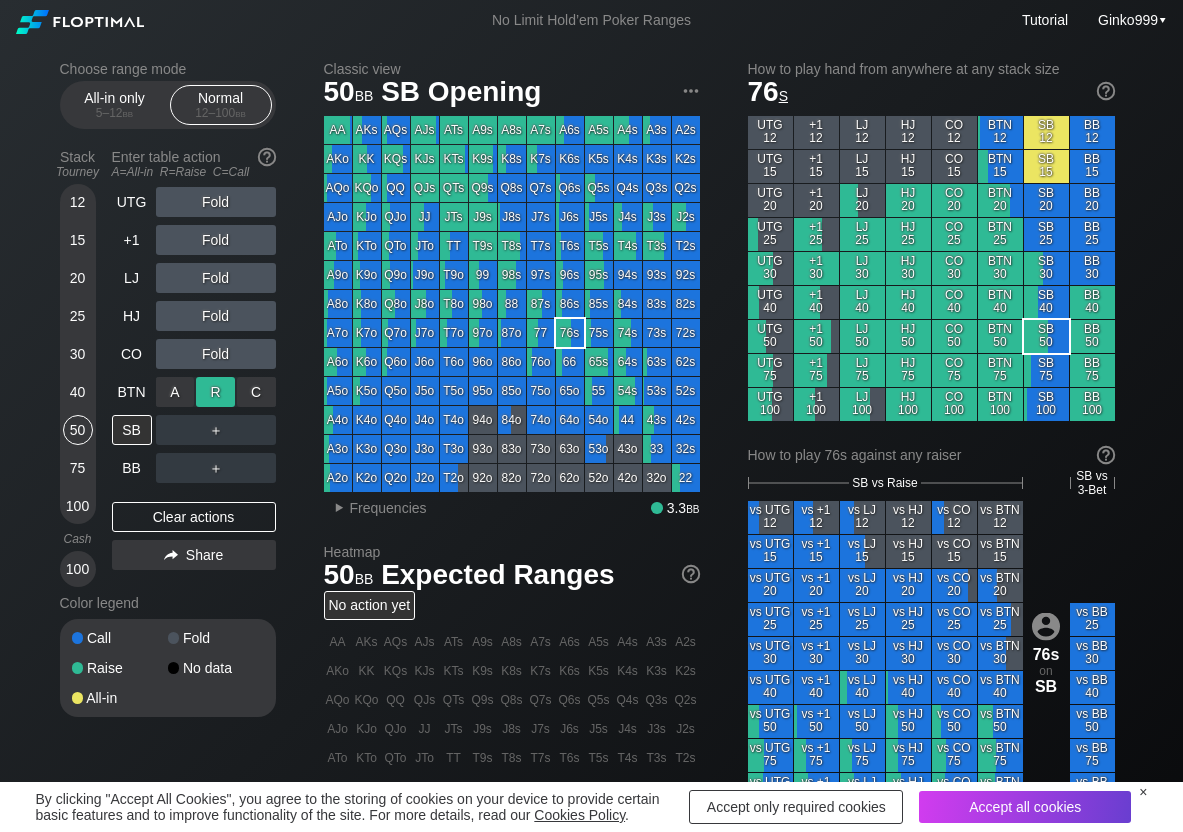 click on "R ✕" at bounding box center [215, 392] 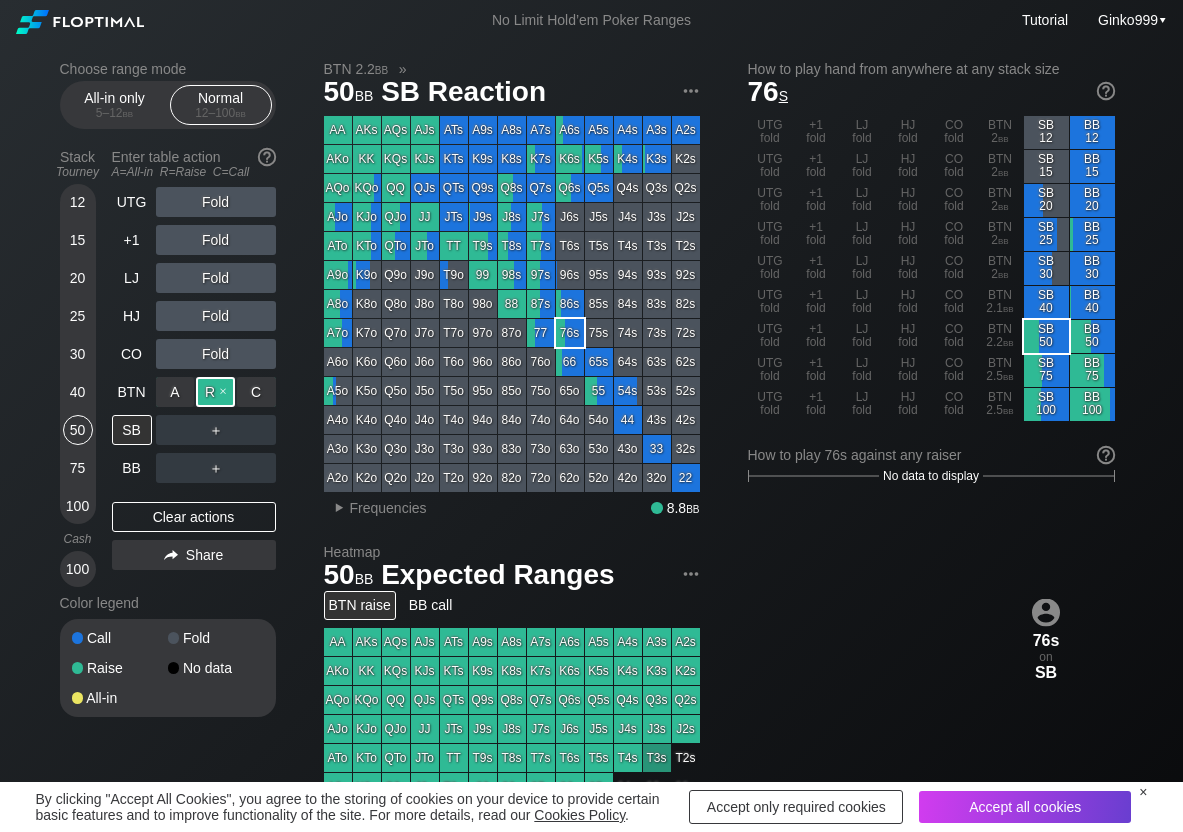 click on "R ✕" at bounding box center [215, 392] 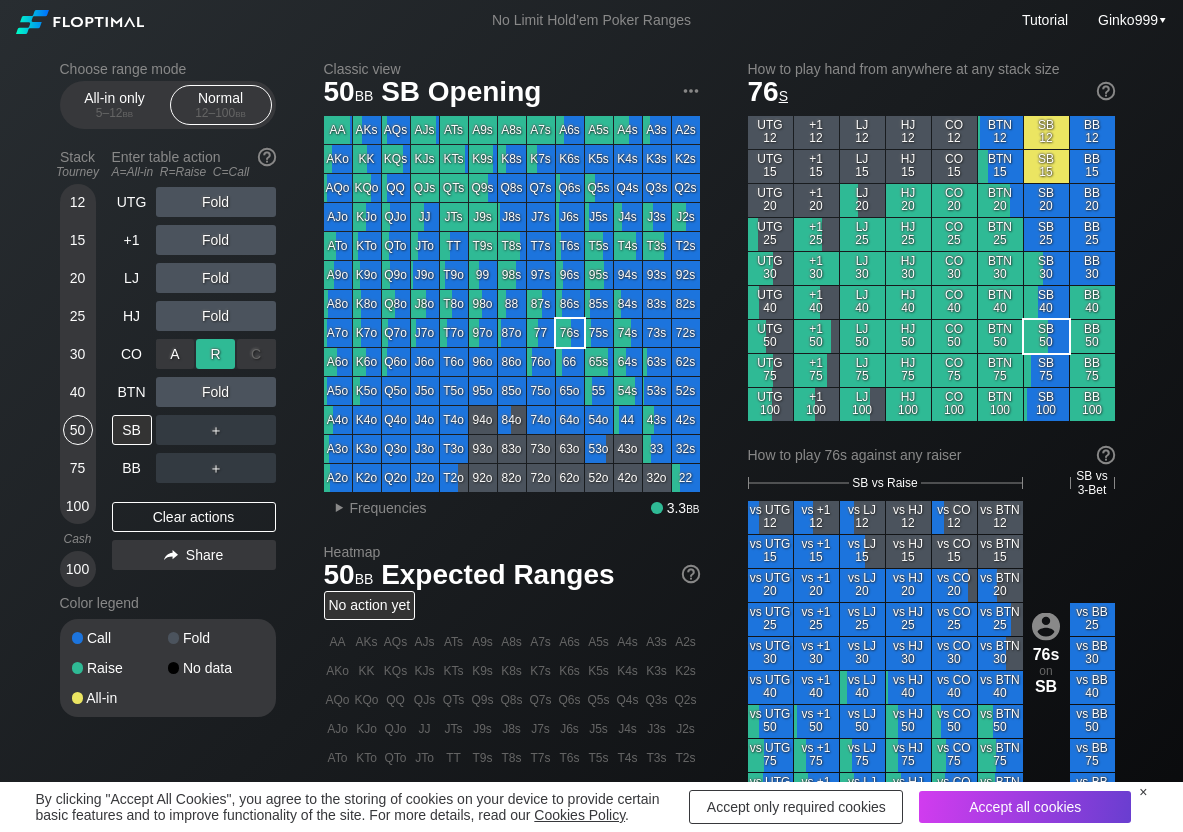 click on "R ✕" at bounding box center [215, 354] 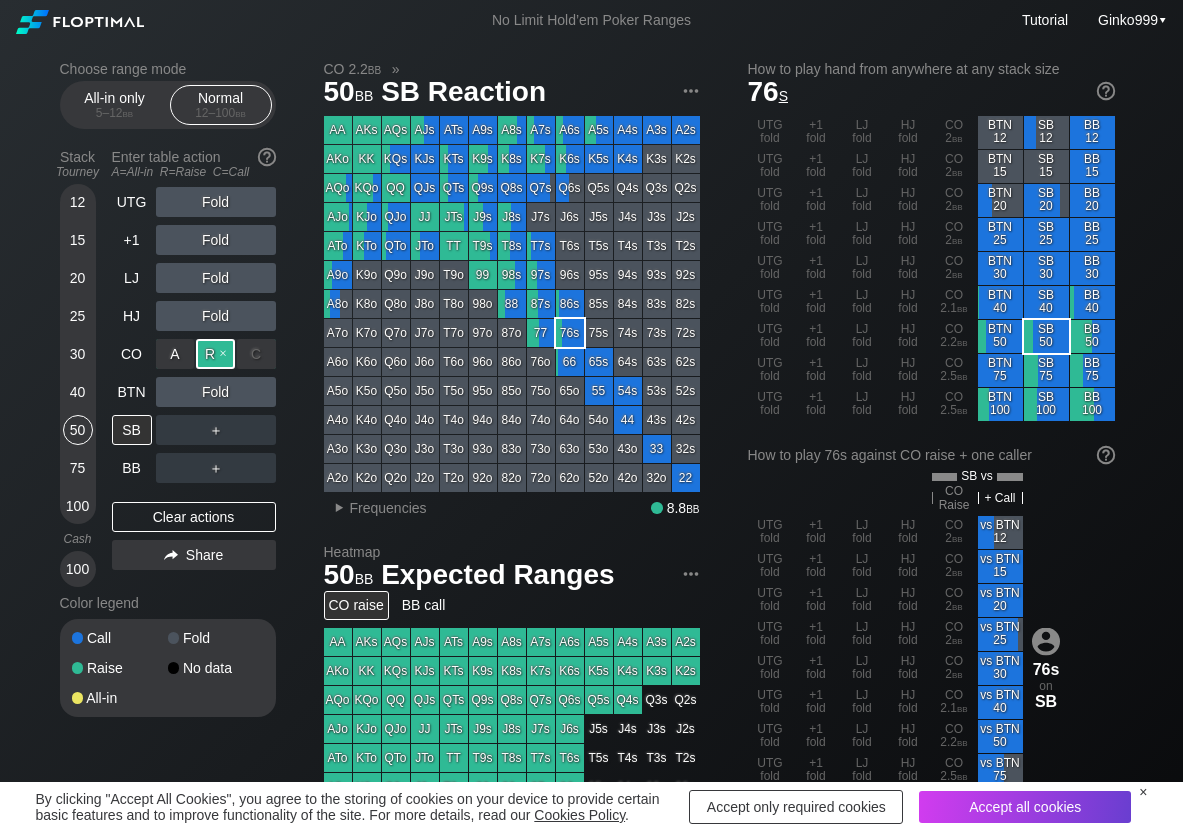 click on "R ✕" at bounding box center [215, 354] 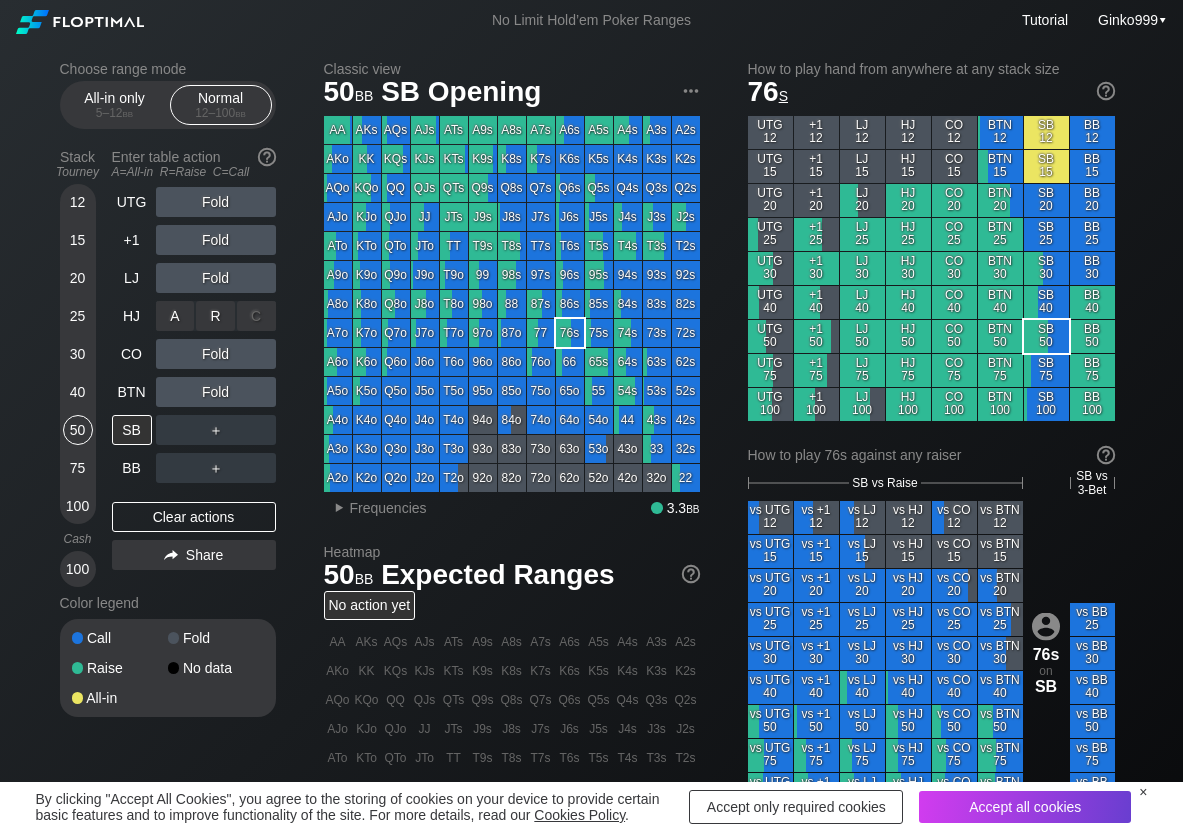 click on "R ✕" at bounding box center (215, 316) 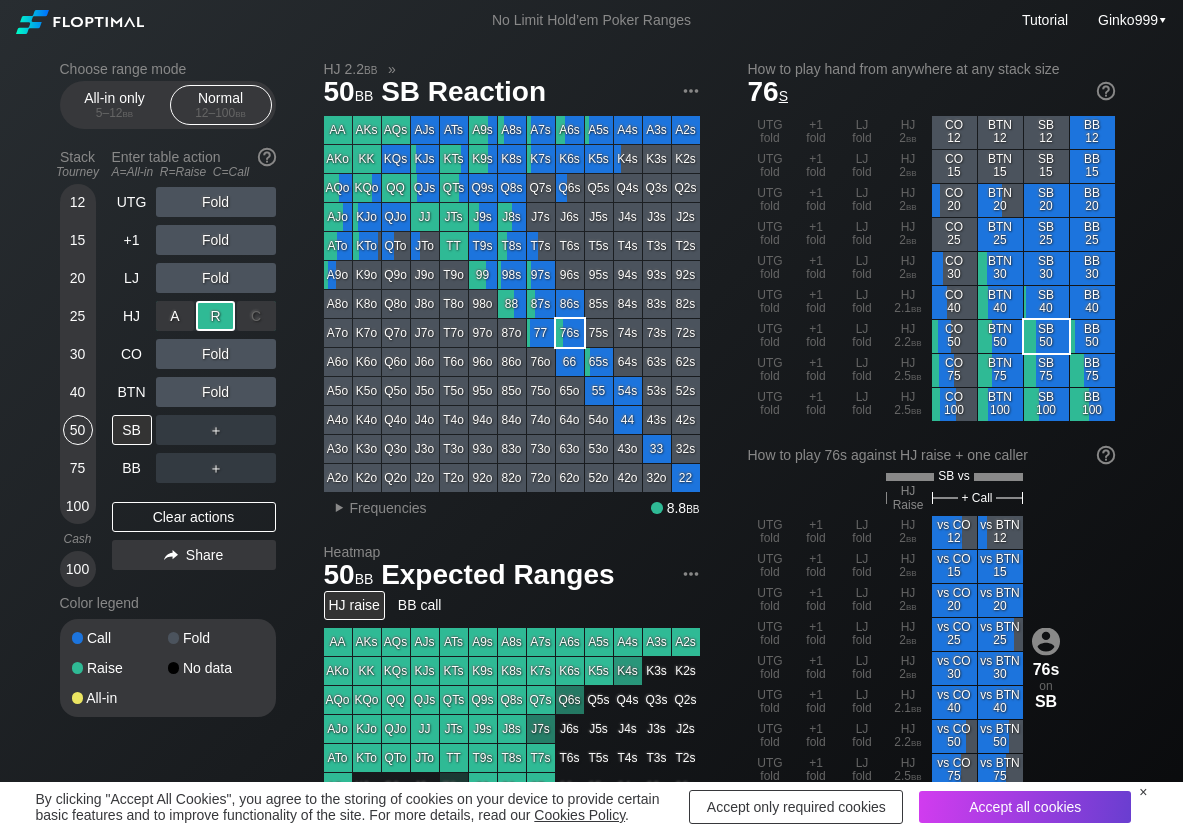 click on "R ✕" at bounding box center [215, 316] 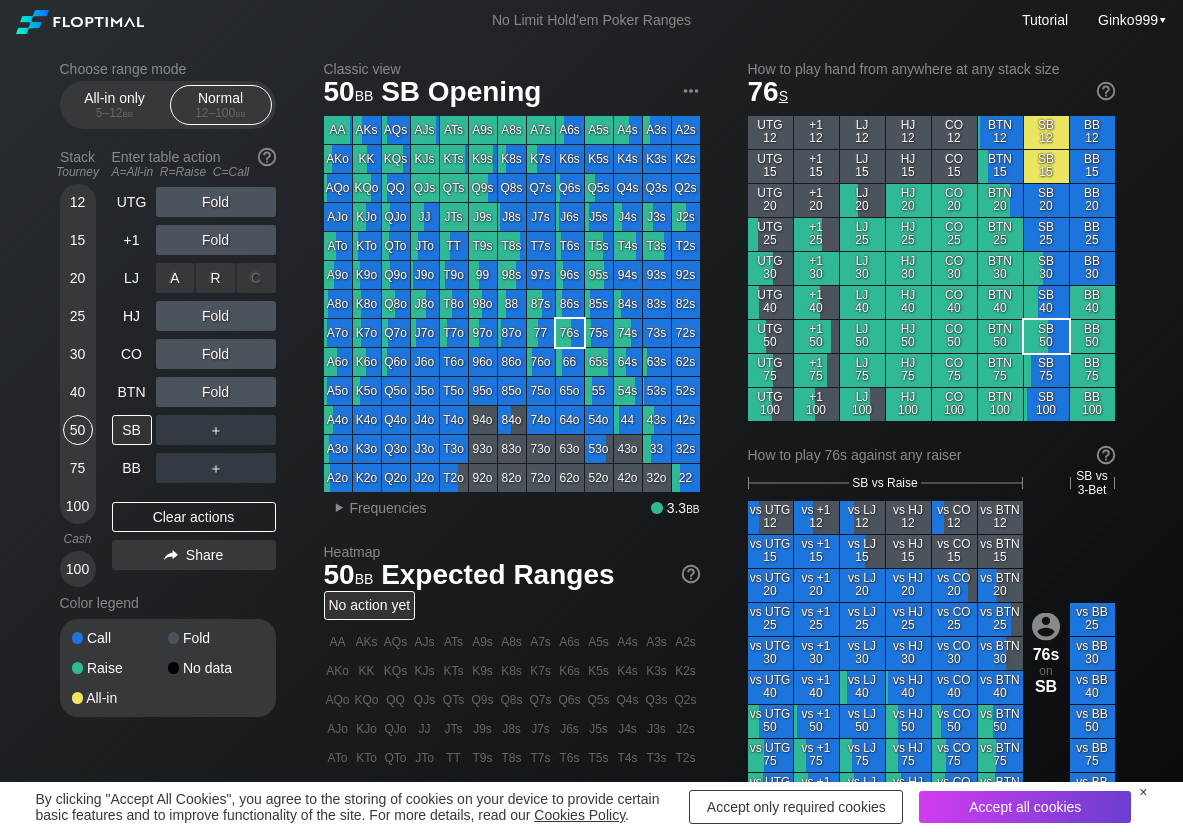 click on "R ✕" at bounding box center [215, 278] 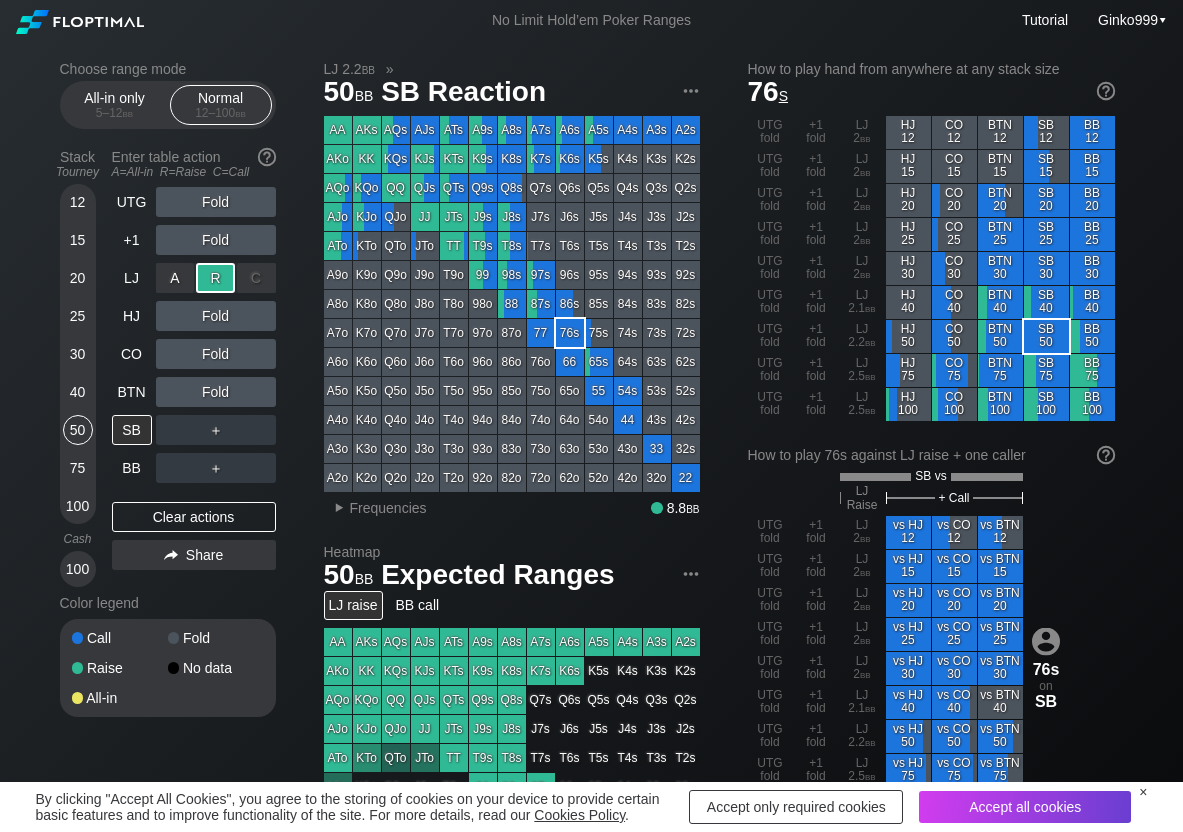 click on "R ✕" at bounding box center (215, 278) 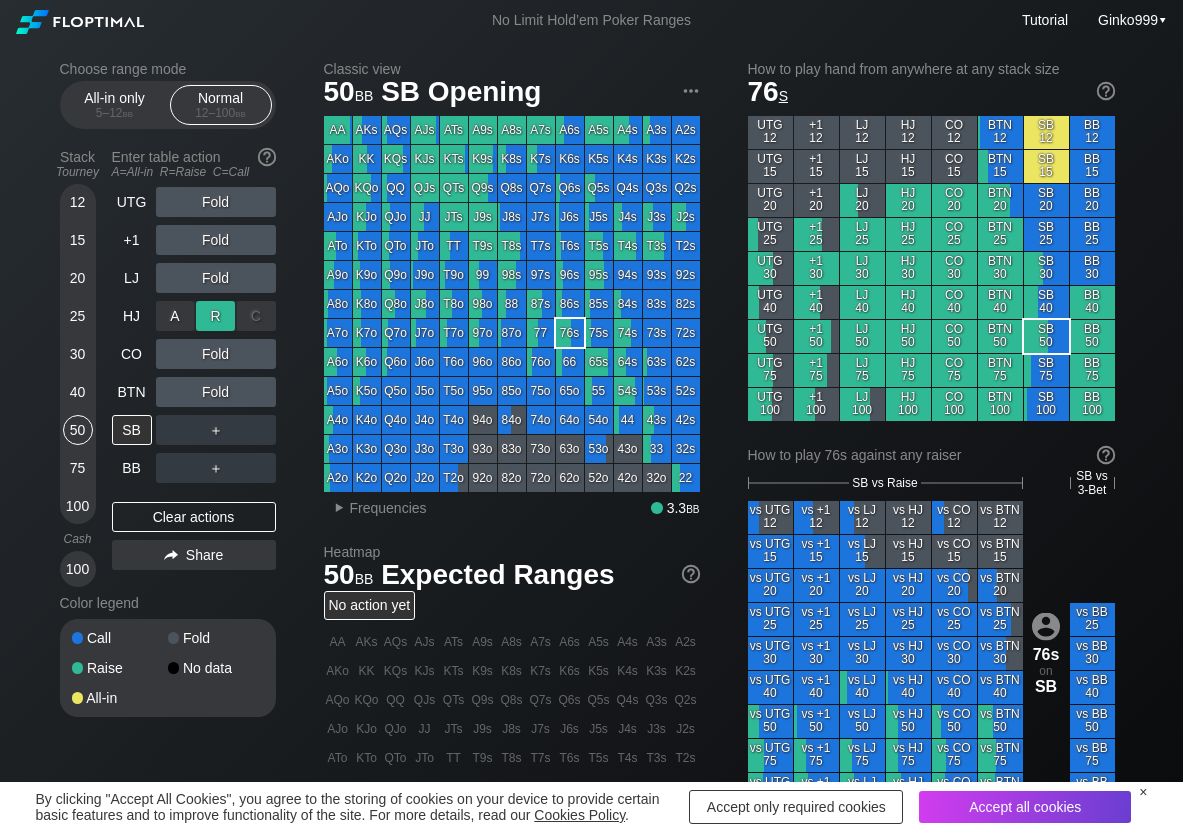 click on "R ✕" at bounding box center (215, 316) 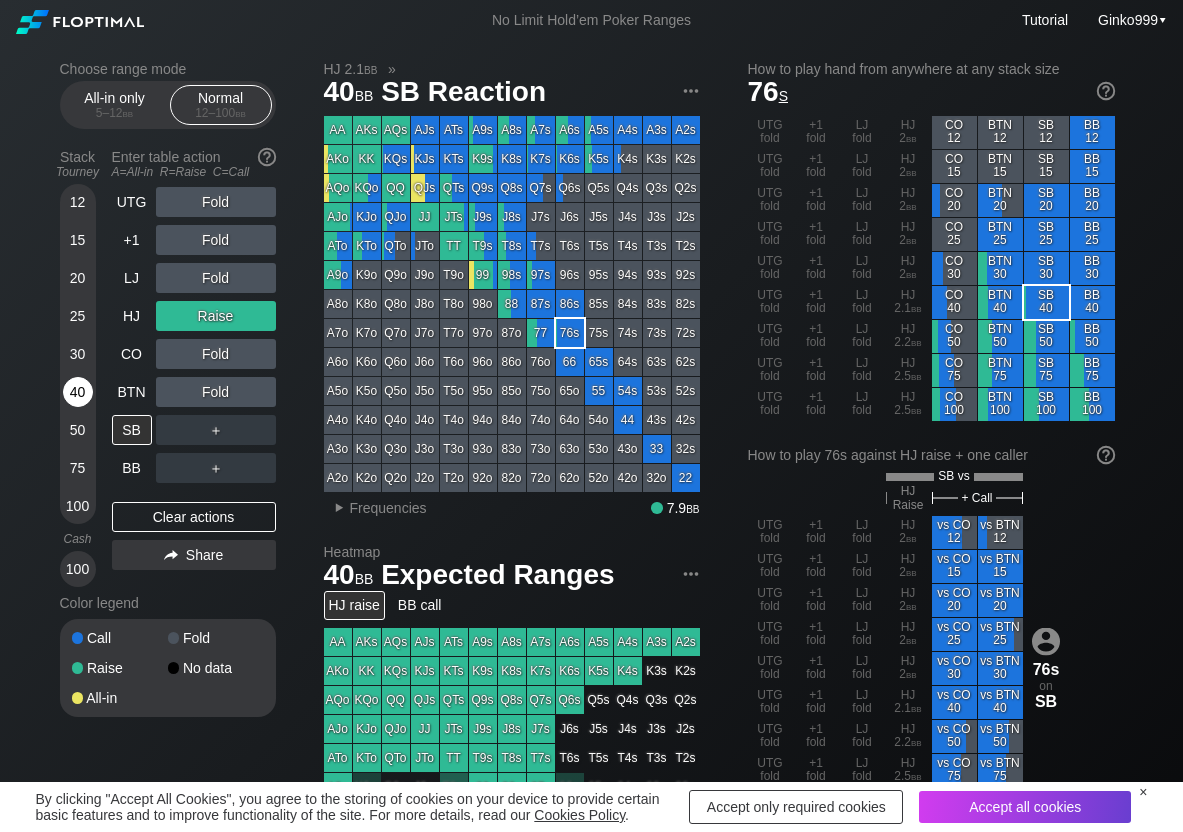 click on "40" at bounding box center (78, 392) 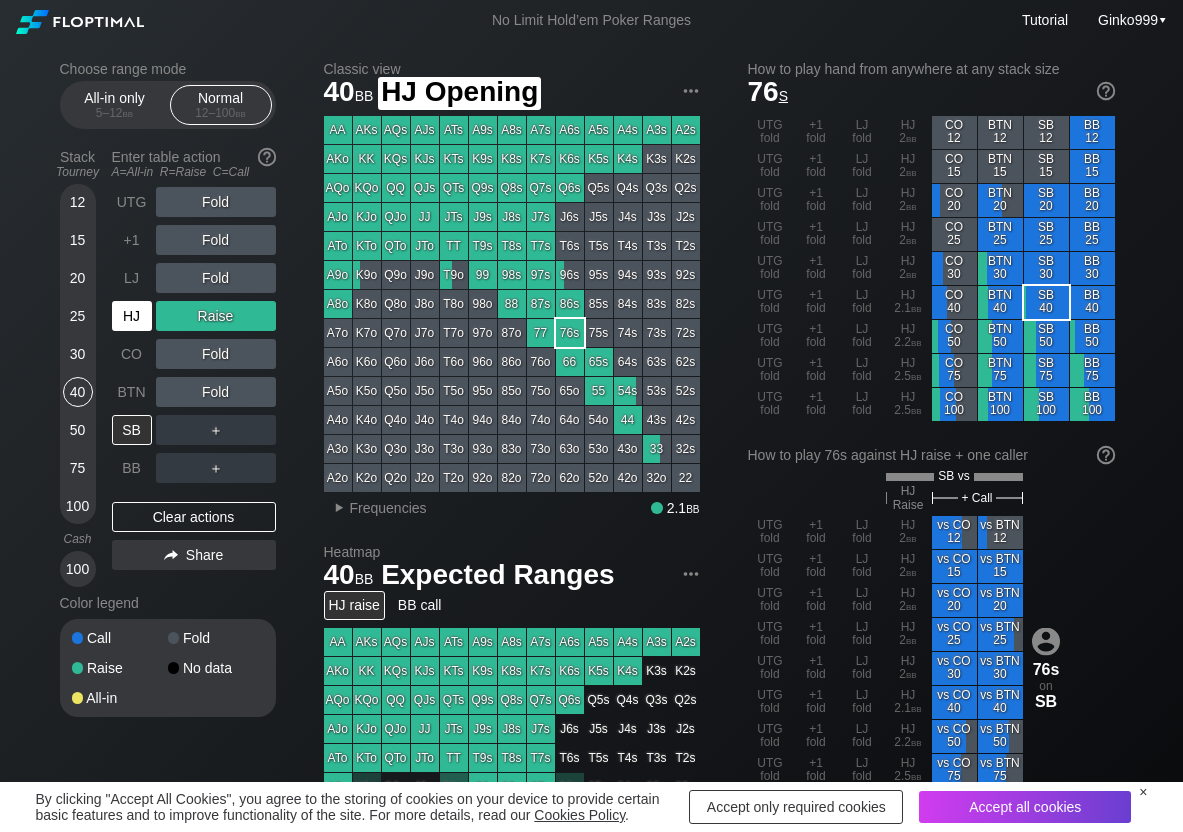 click on "HJ" at bounding box center [132, 316] 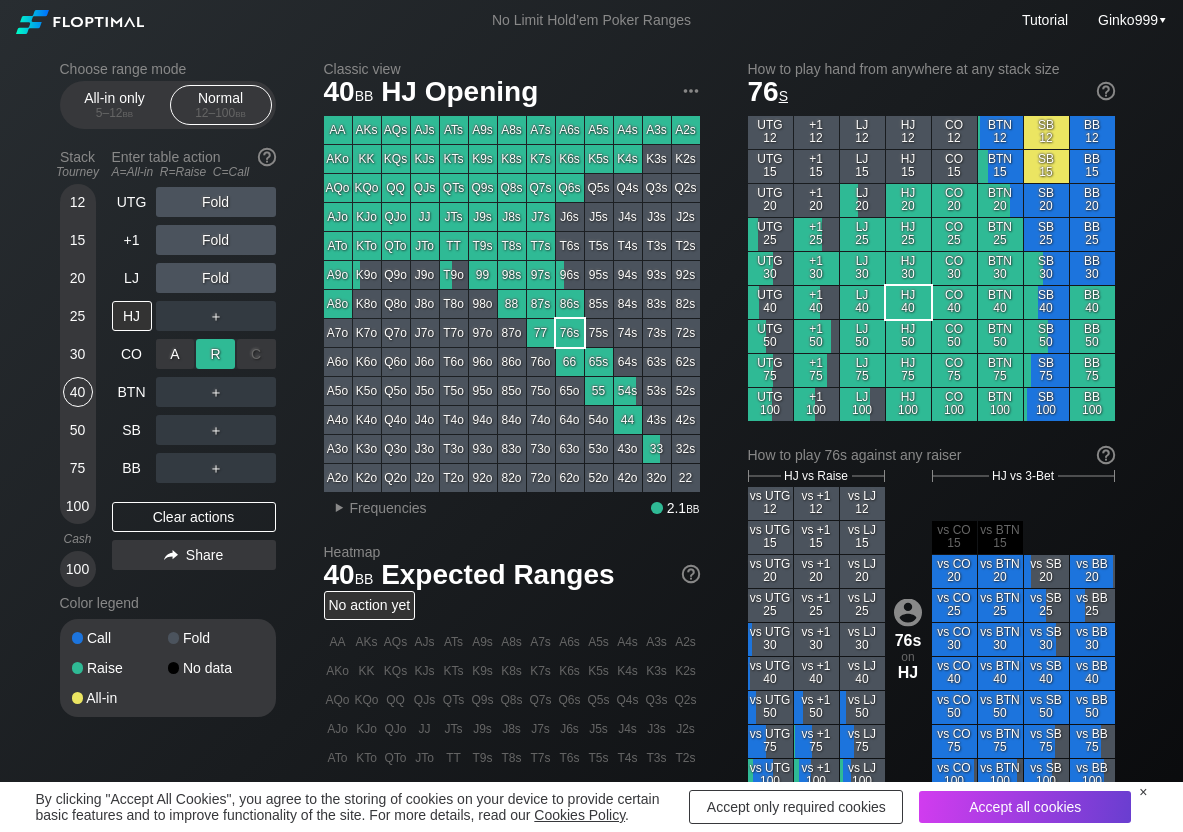 click on "R ✕" at bounding box center (215, 354) 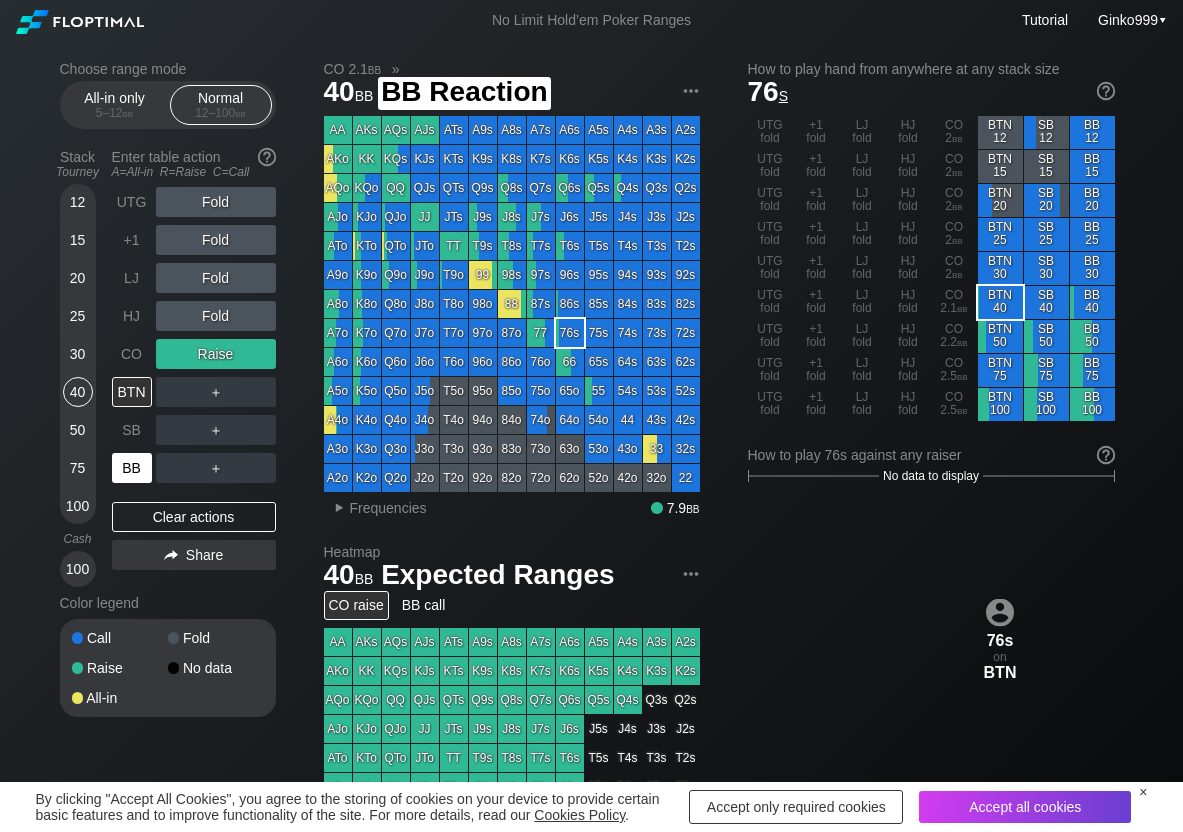 click on "BB" at bounding box center (132, 468) 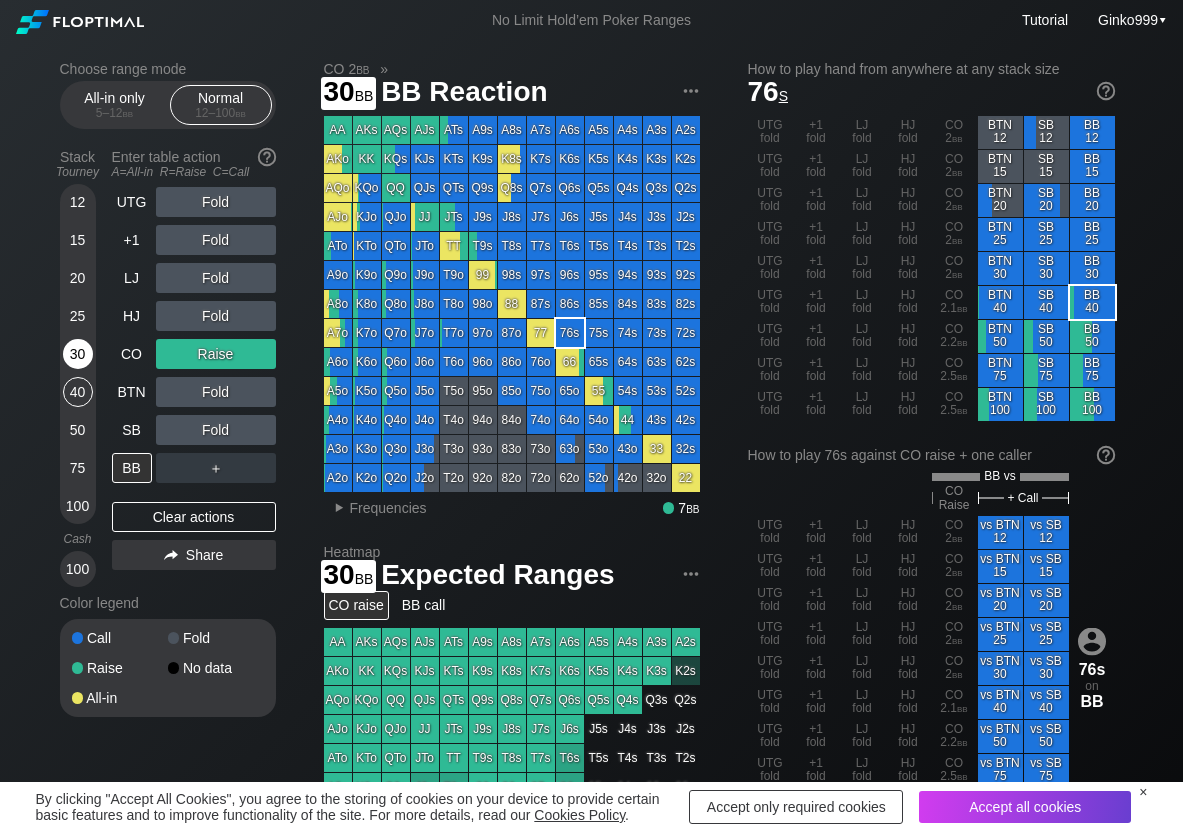 click on "30" at bounding box center [78, 354] 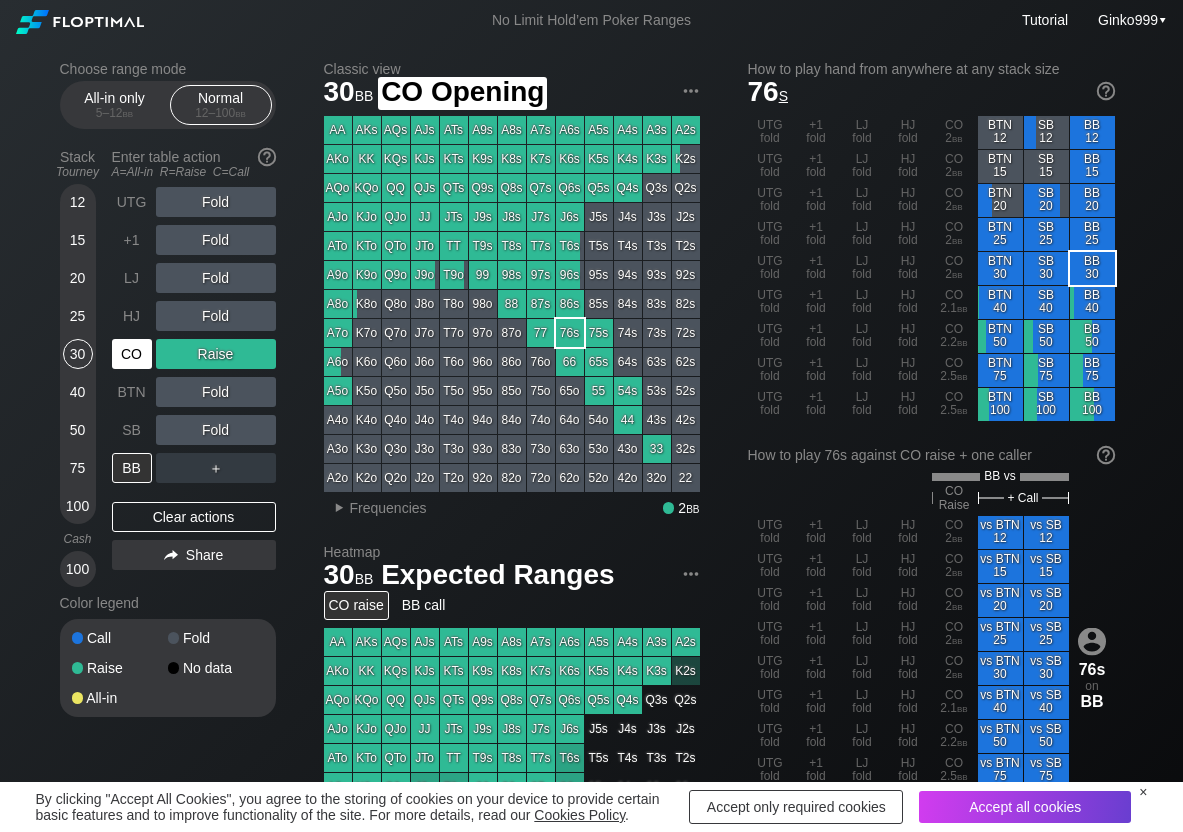 click on "CO" at bounding box center [132, 354] 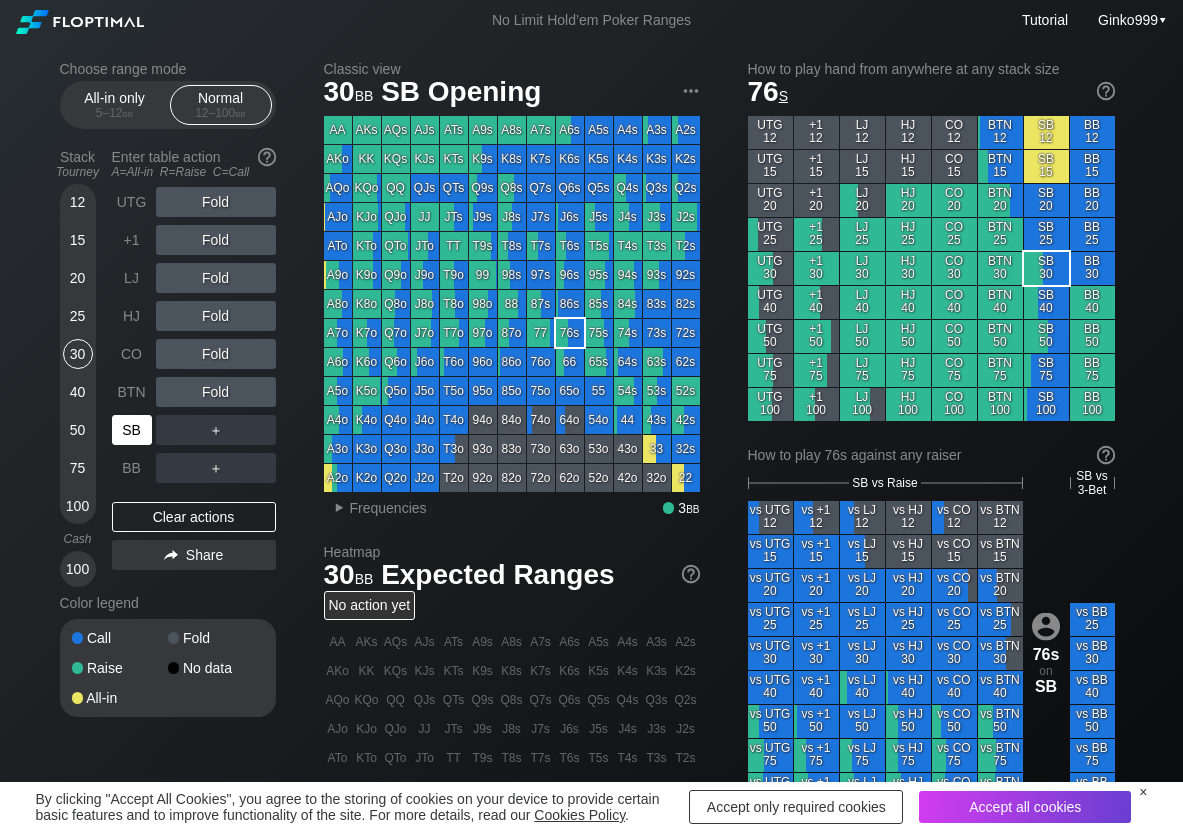 click on "SB" at bounding box center [132, 430] 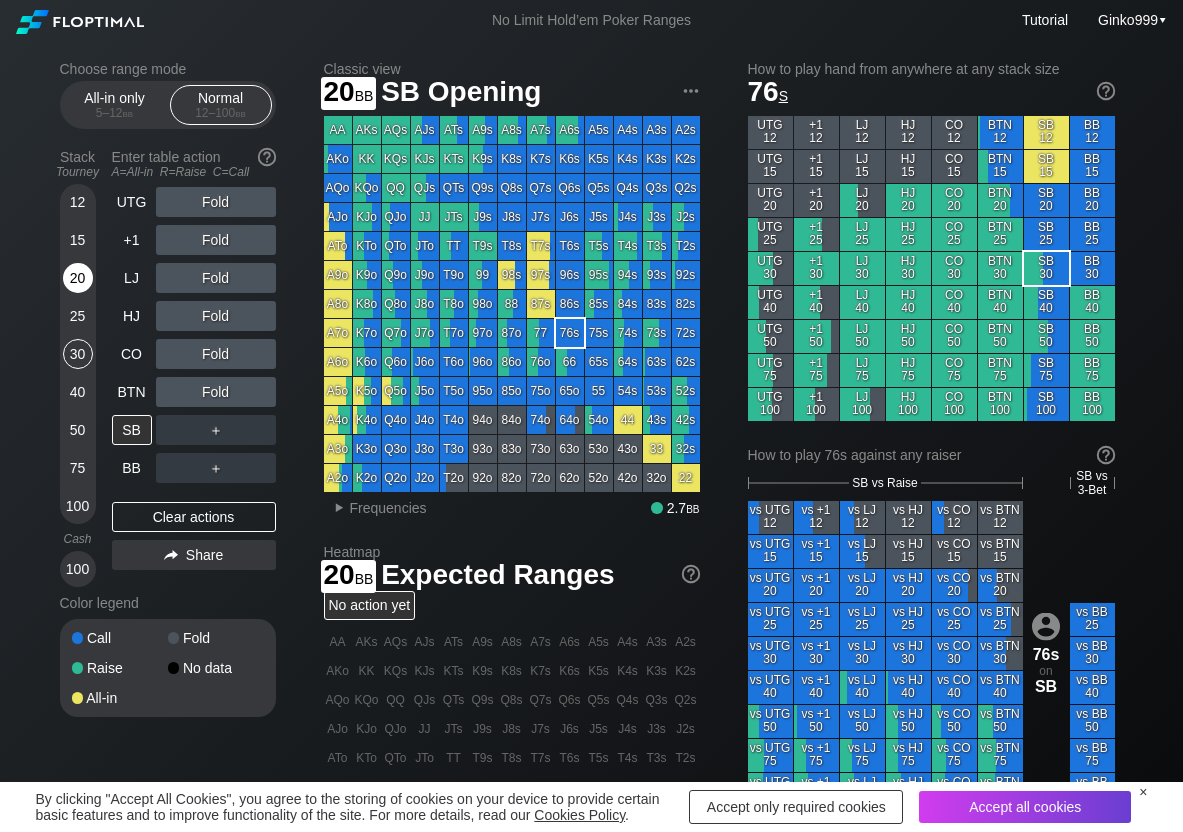click on "20" at bounding box center (78, 278) 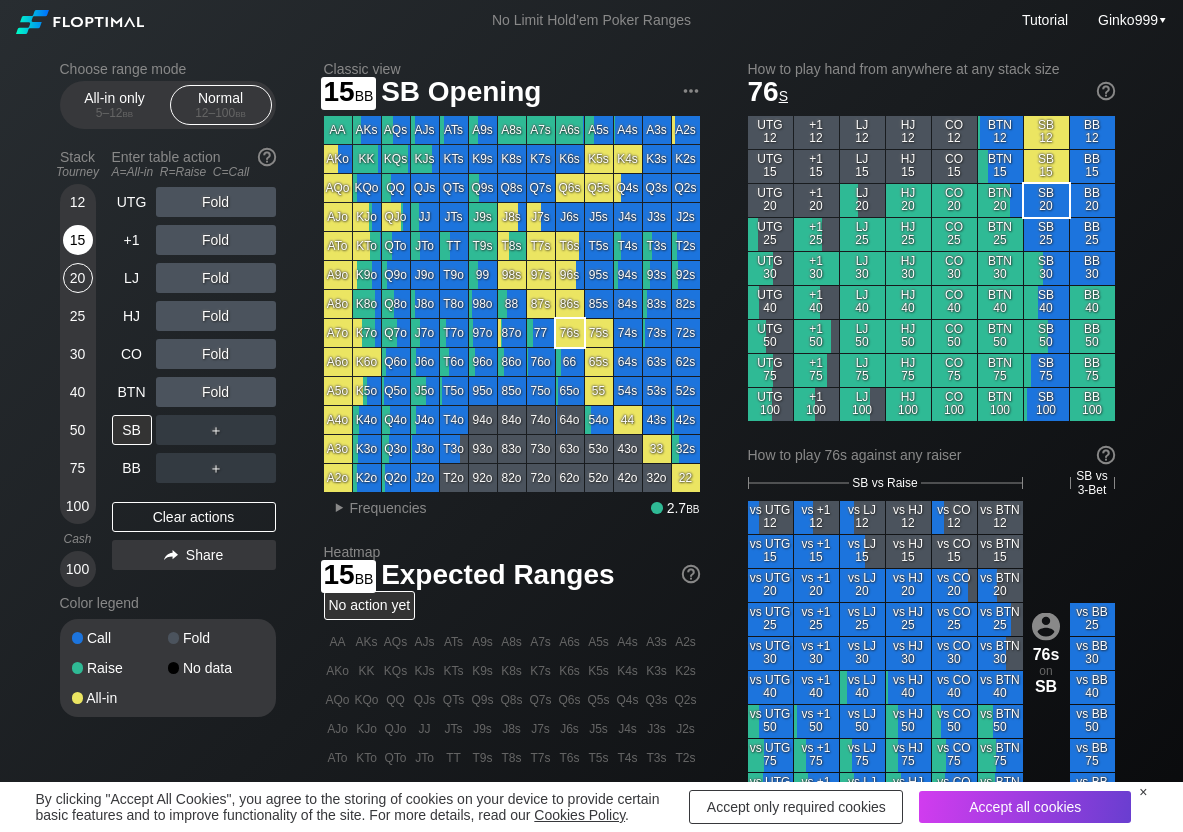 click on "15" at bounding box center (78, 240) 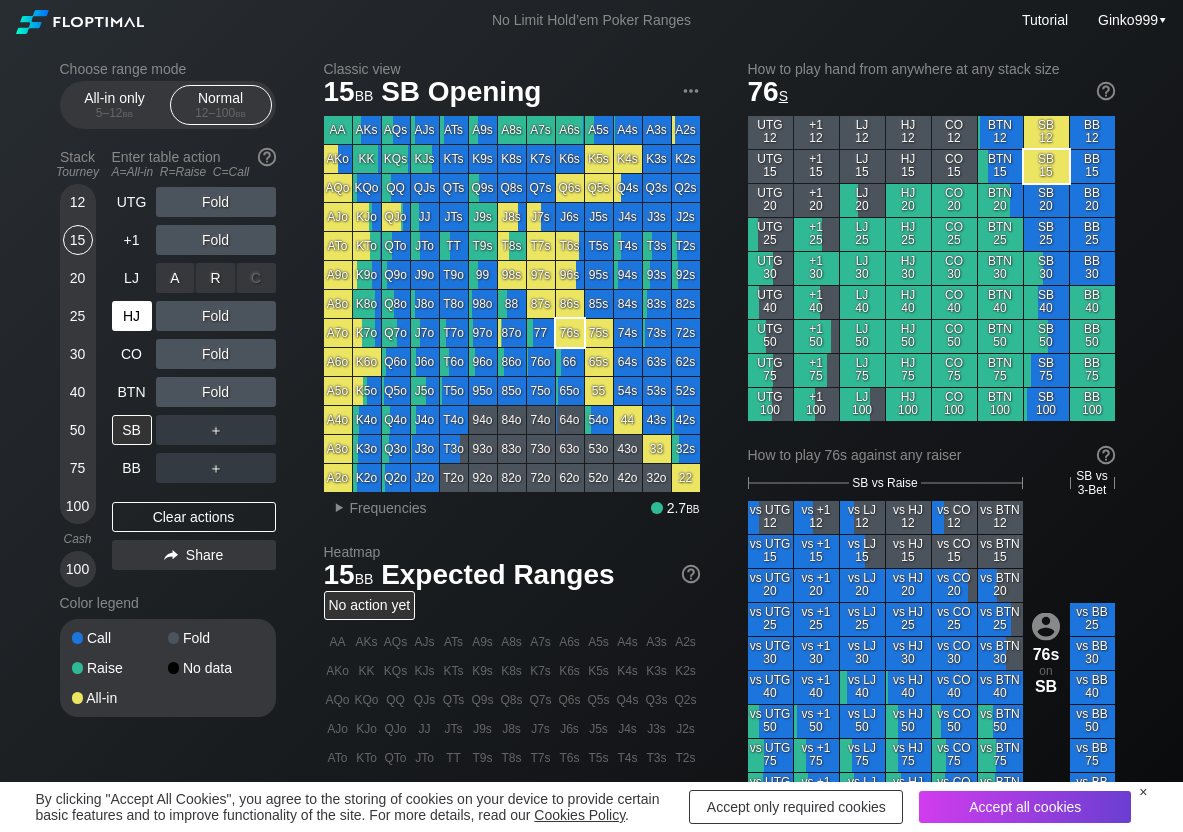 click on "R ✕" at bounding box center [215, 278] 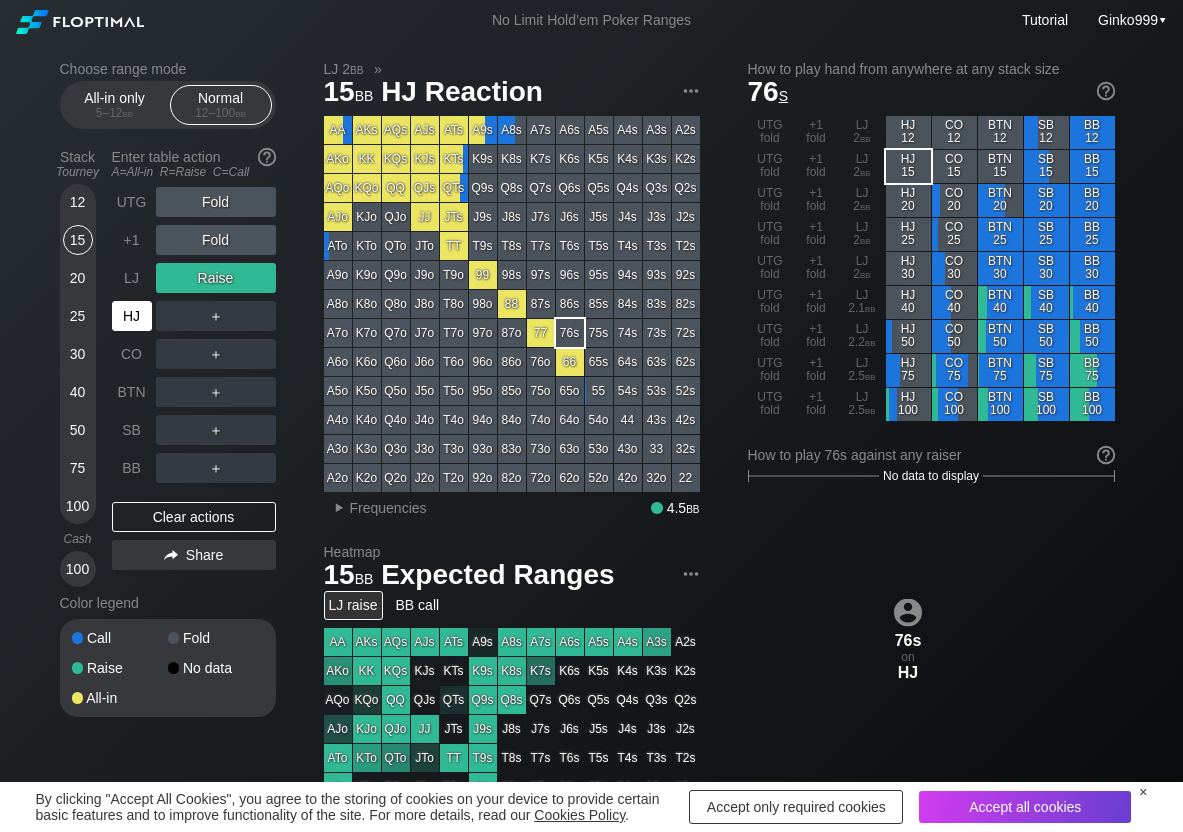 click on "HJ" at bounding box center (132, 316) 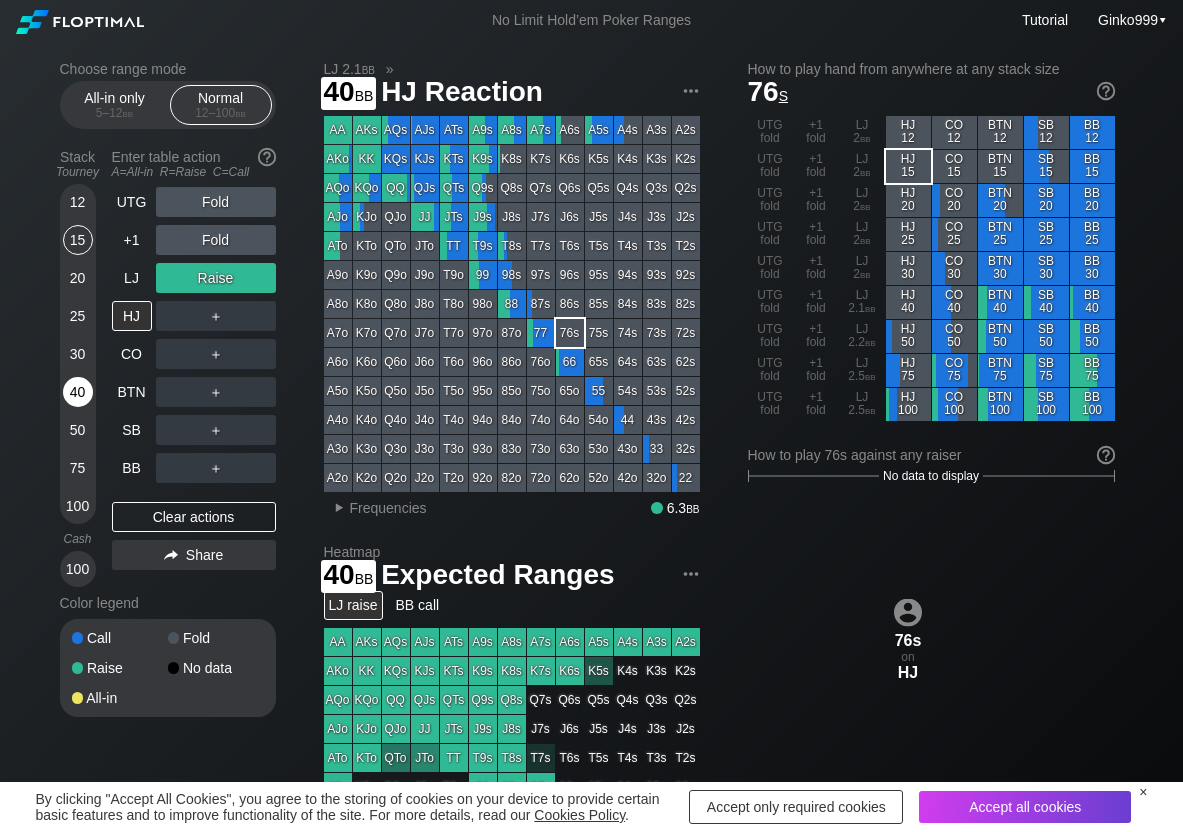 click on "40" at bounding box center (78, 392) 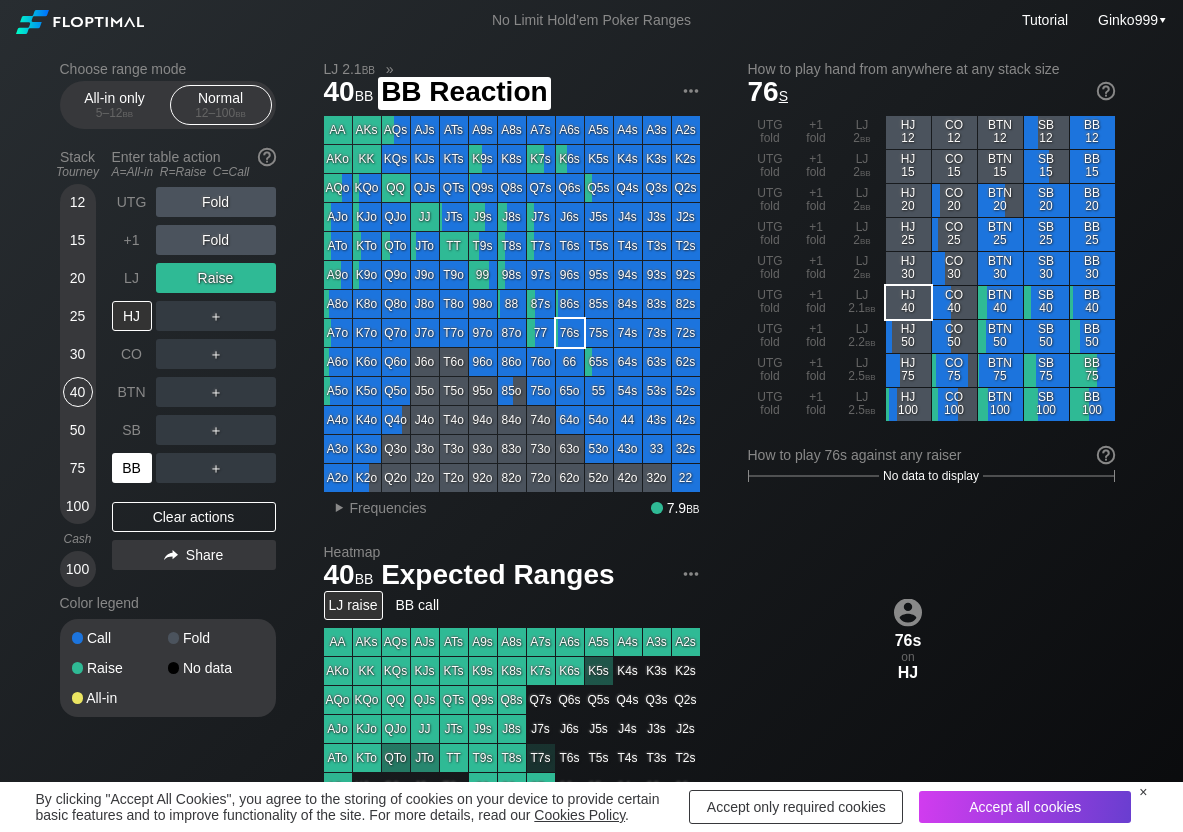click on "BB" at bounding box center (132, 468) 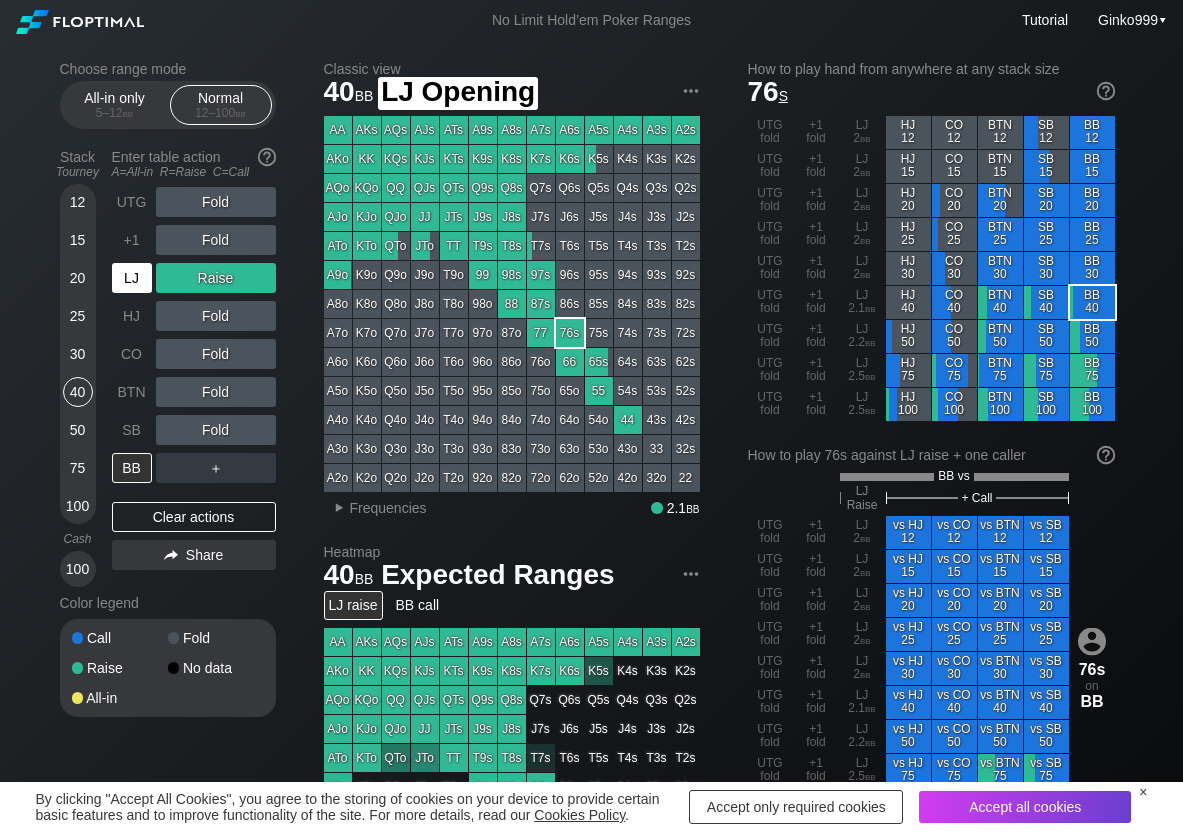click on "LJ" at bounding box center (132, 278) 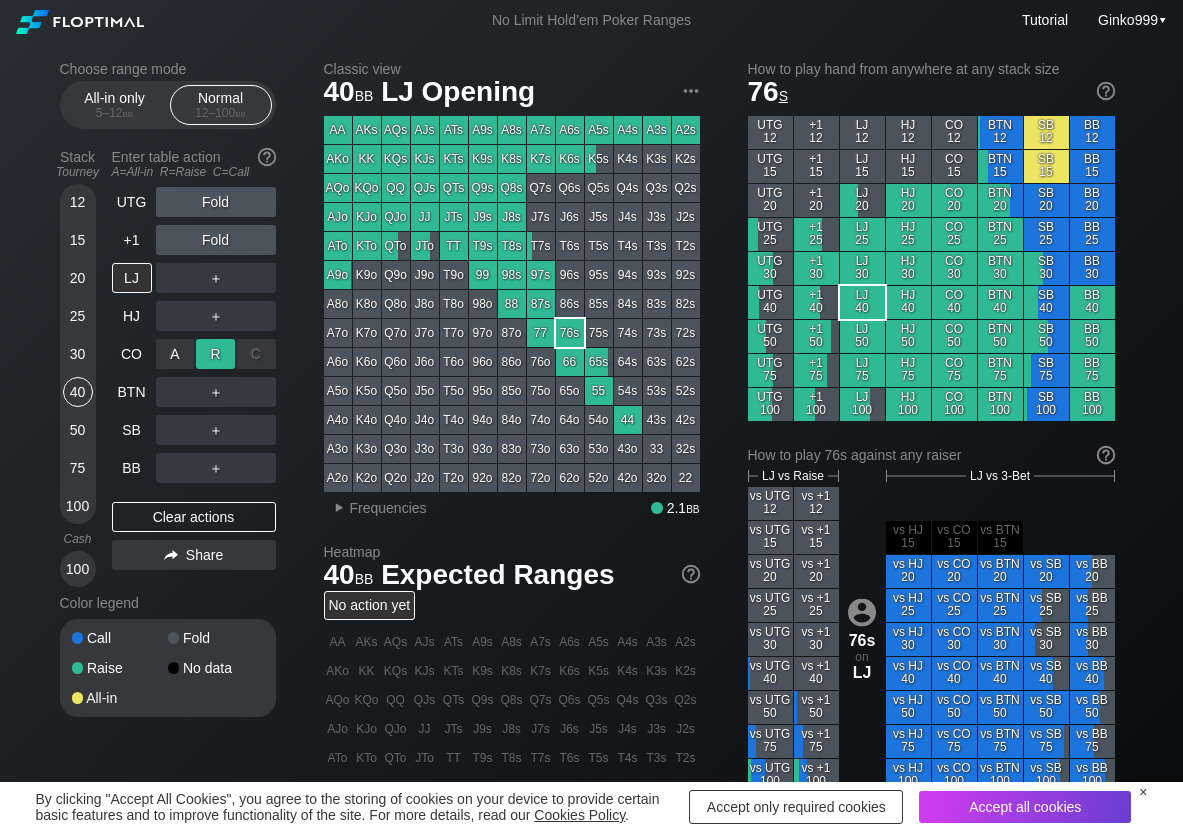 click on "R ✕" at bounding box center [215, 354] 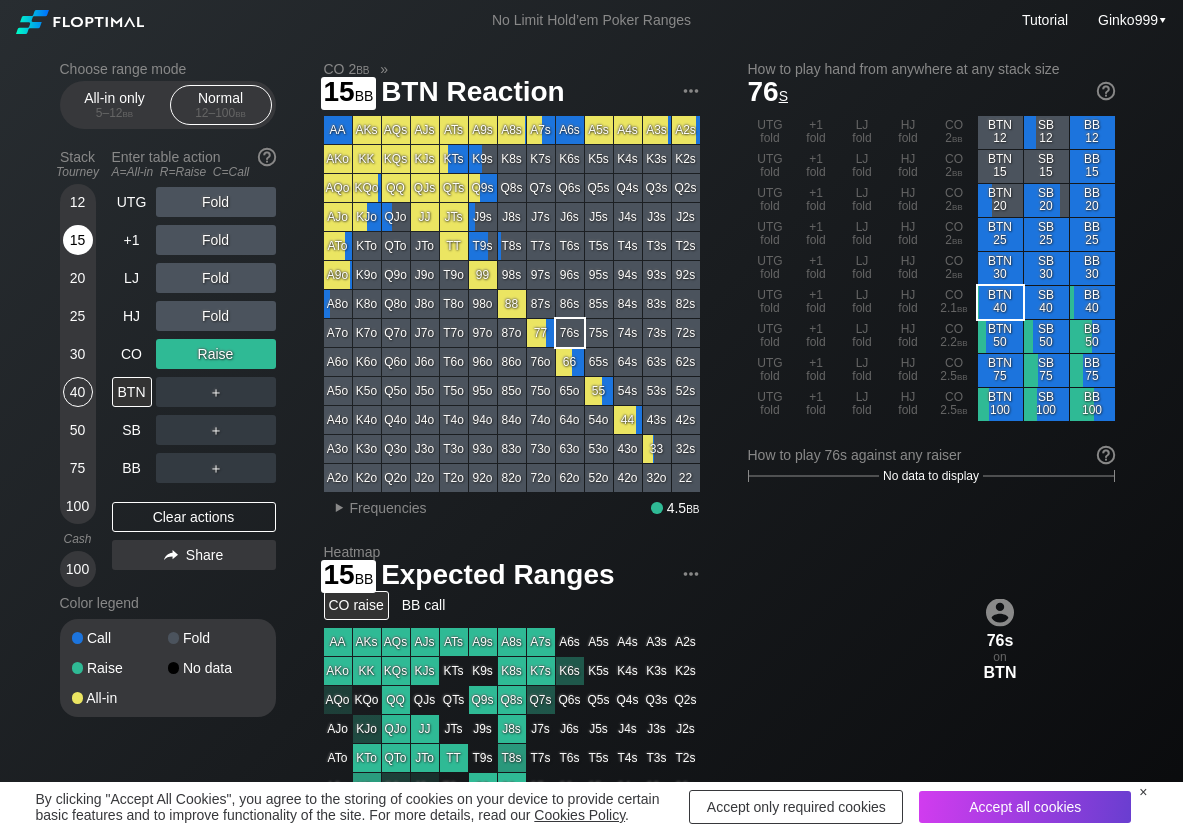 drag, startPoint x: 79, startPoint y: 244, endPoint x: 85, endPoint y: 262, distance: 18.973665 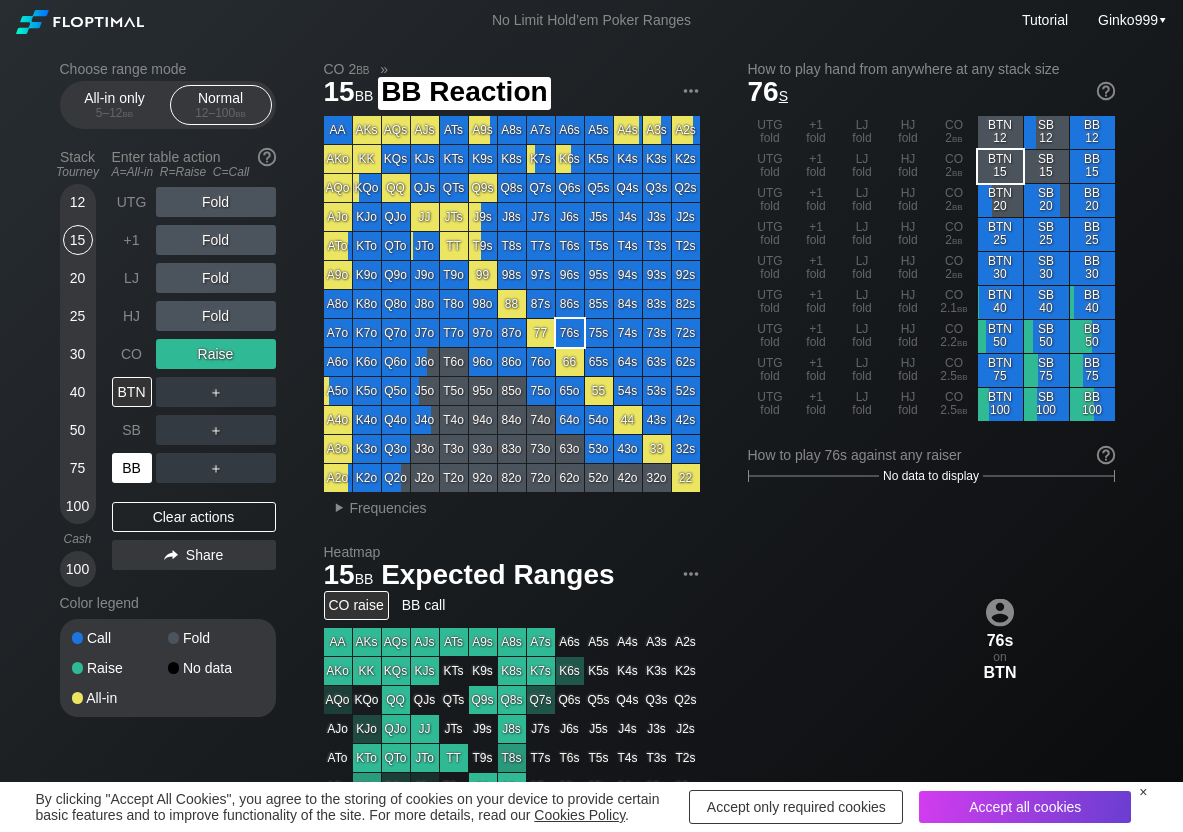 click on "BB" at bounding box center [132, 468] 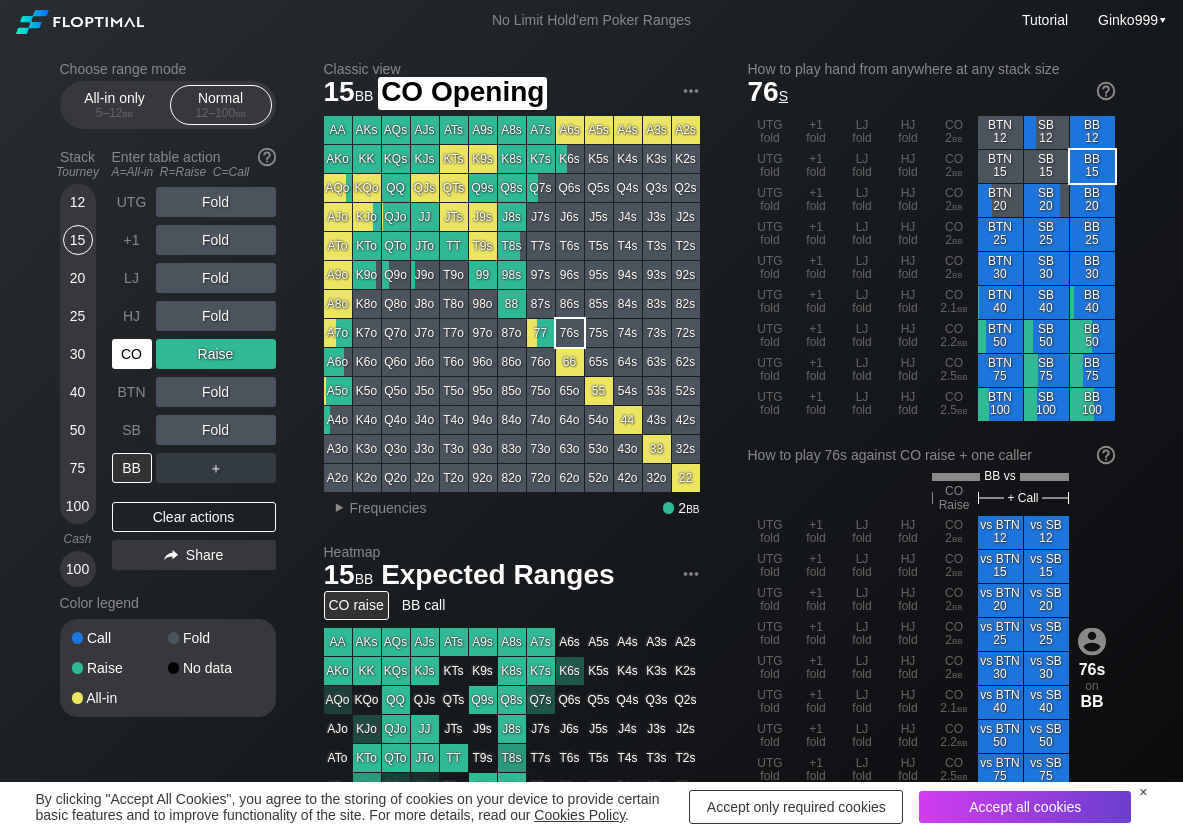 click on "CO" at bounding box center (132, 354) 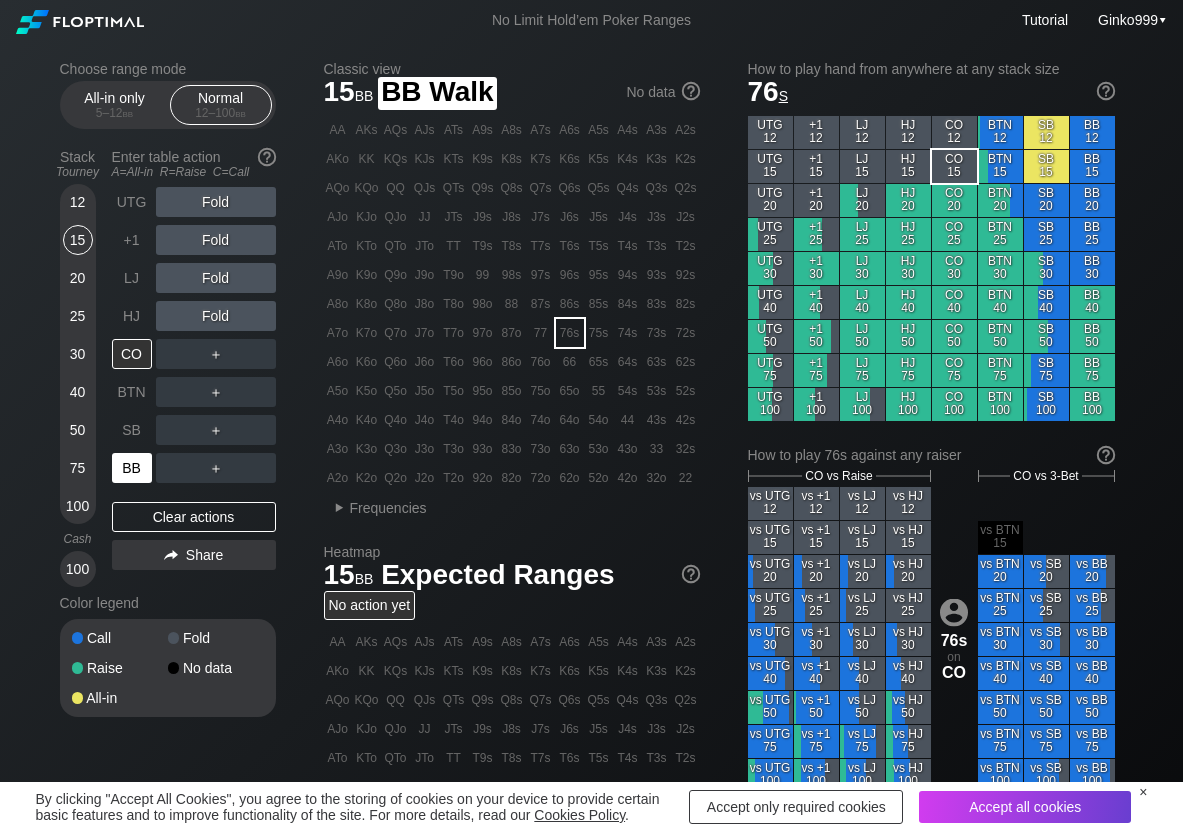 click on "BB" at bounding box center [132, 468] 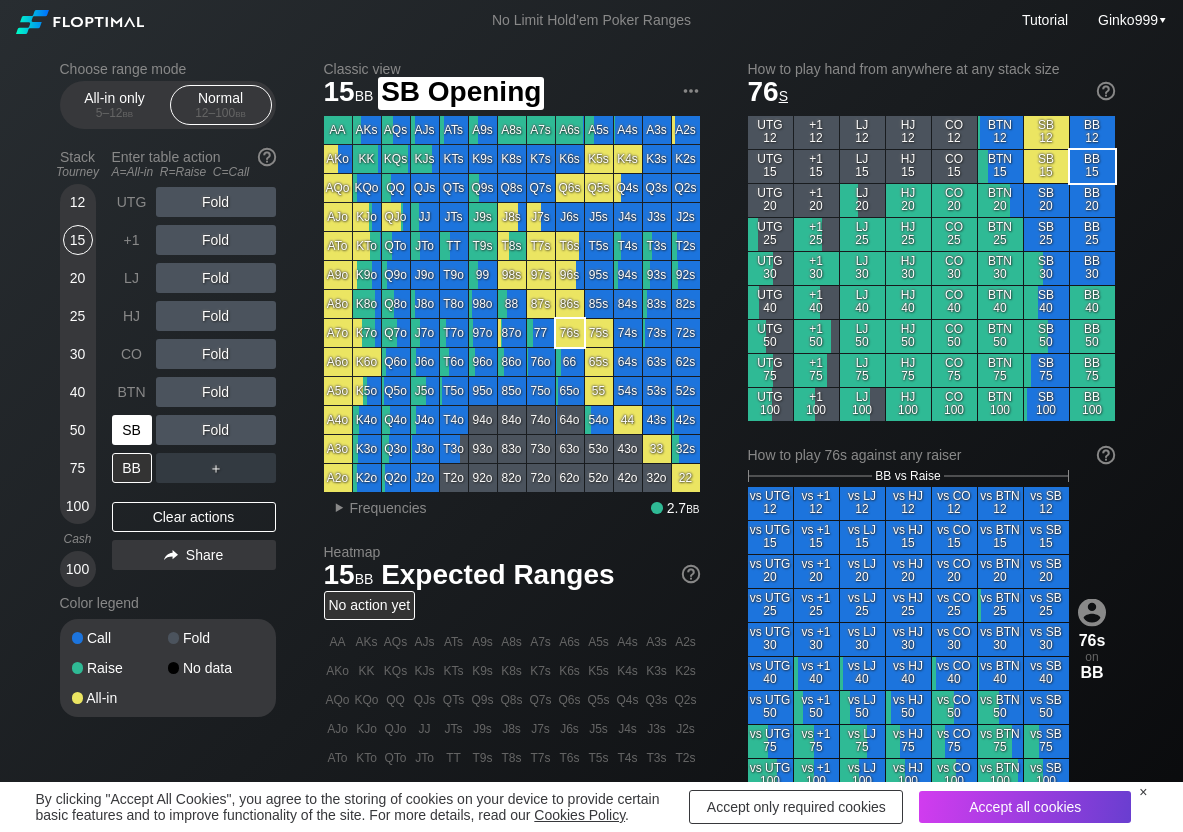 click on "SB" at bounding box center [132, 430] 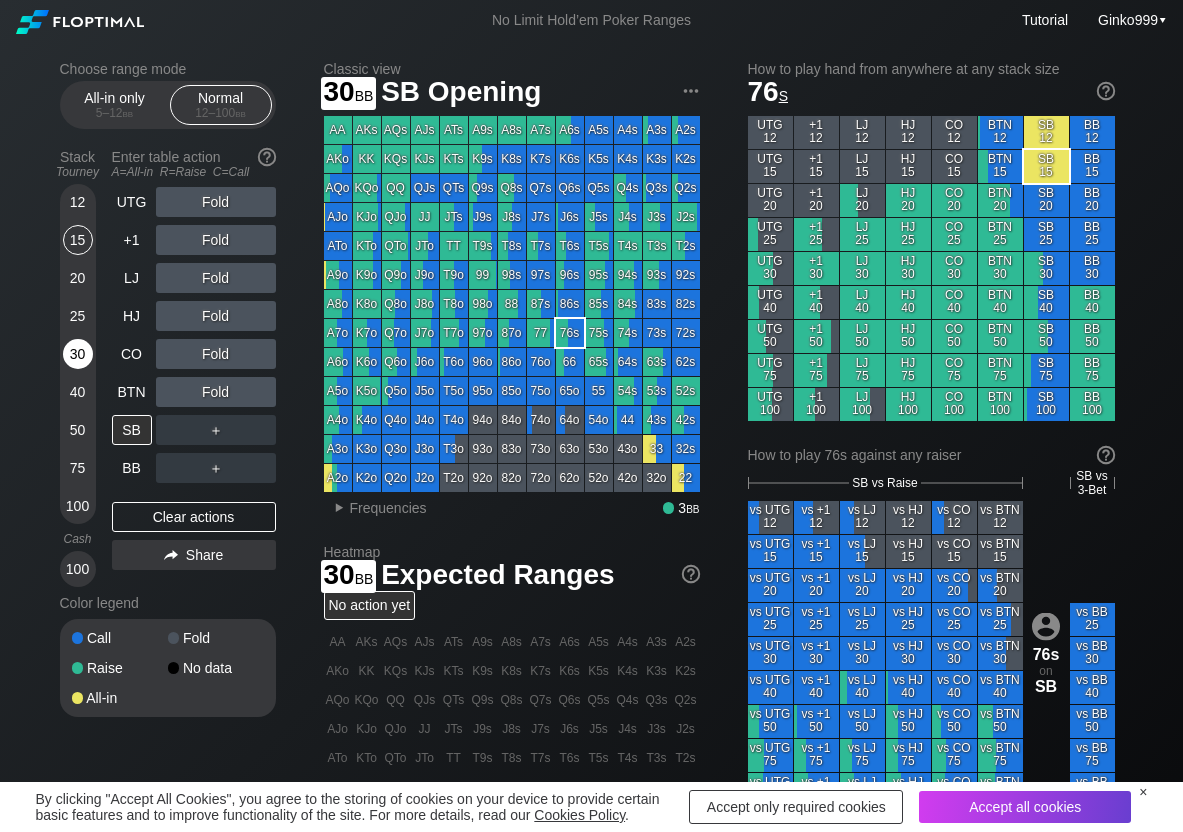 click on "30" at bounding box center (78, 354) 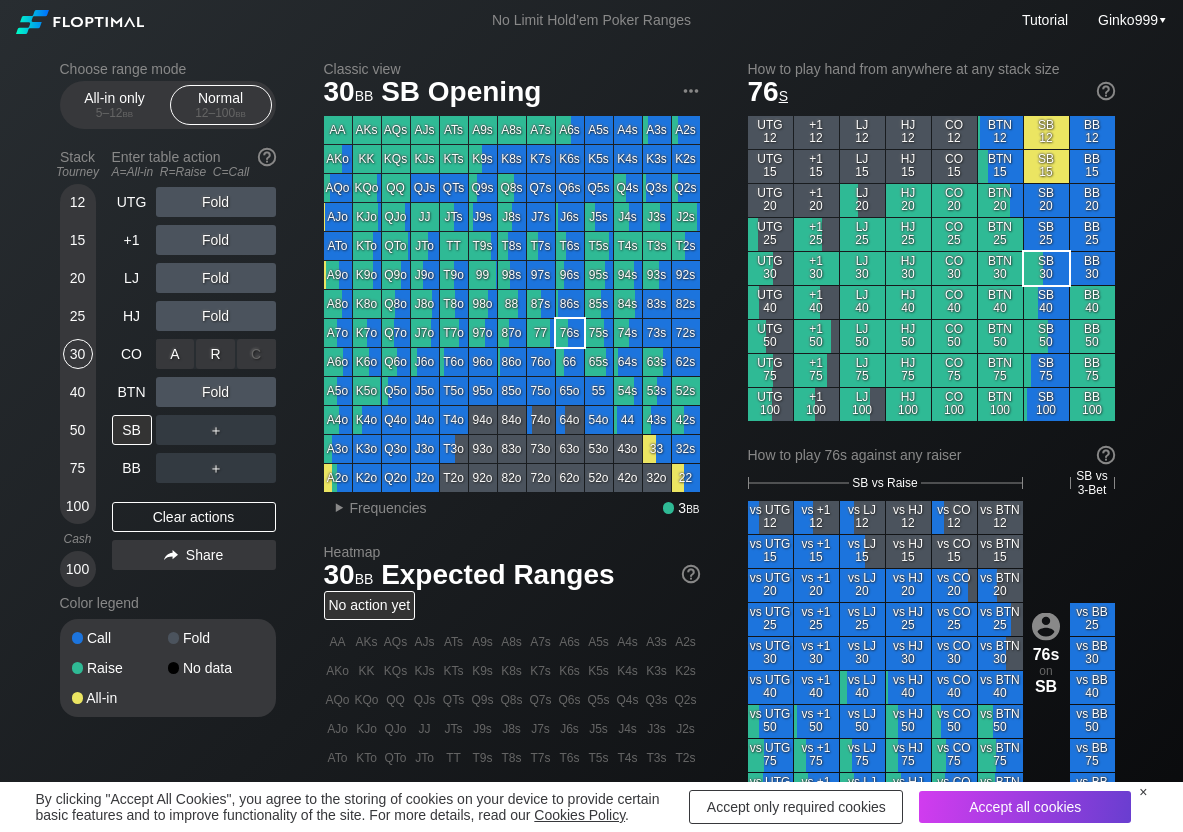 click on "R ✕" at bounding box center [215, 354] 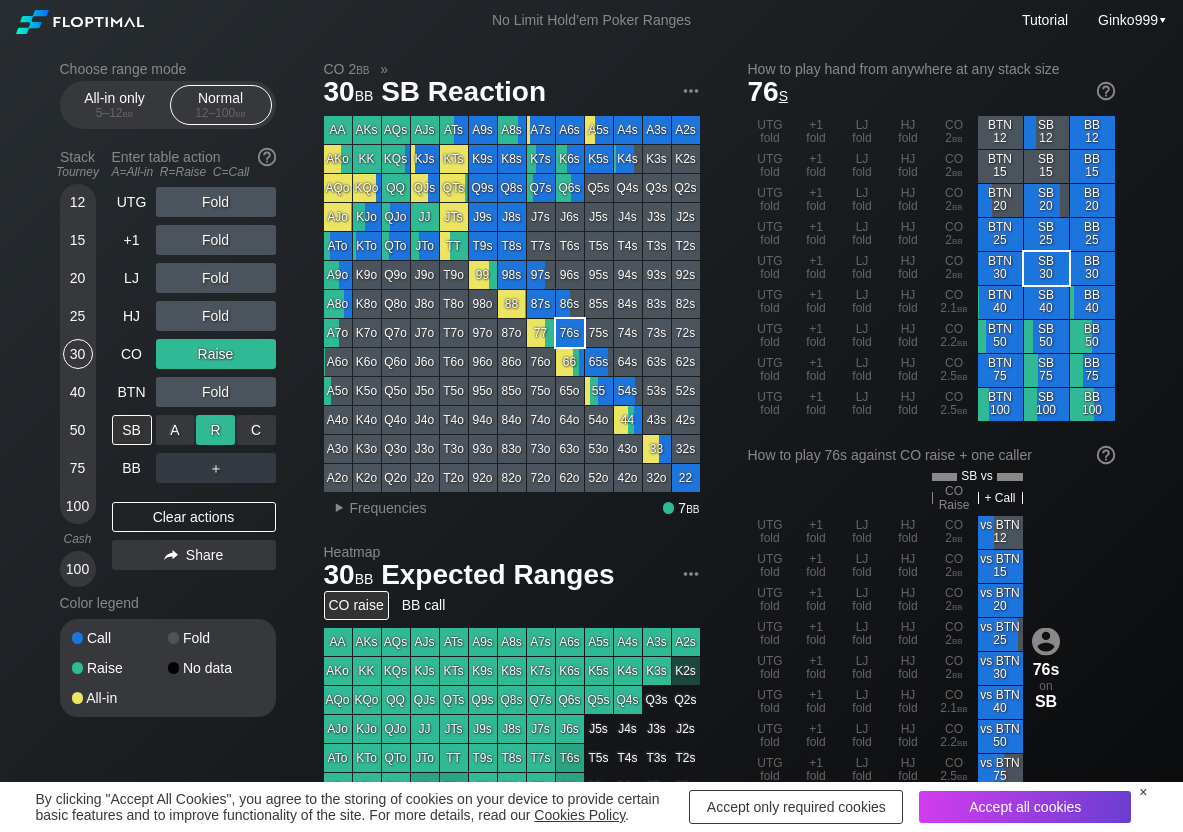 click on "R ✕" at bounding box center [215, 430] 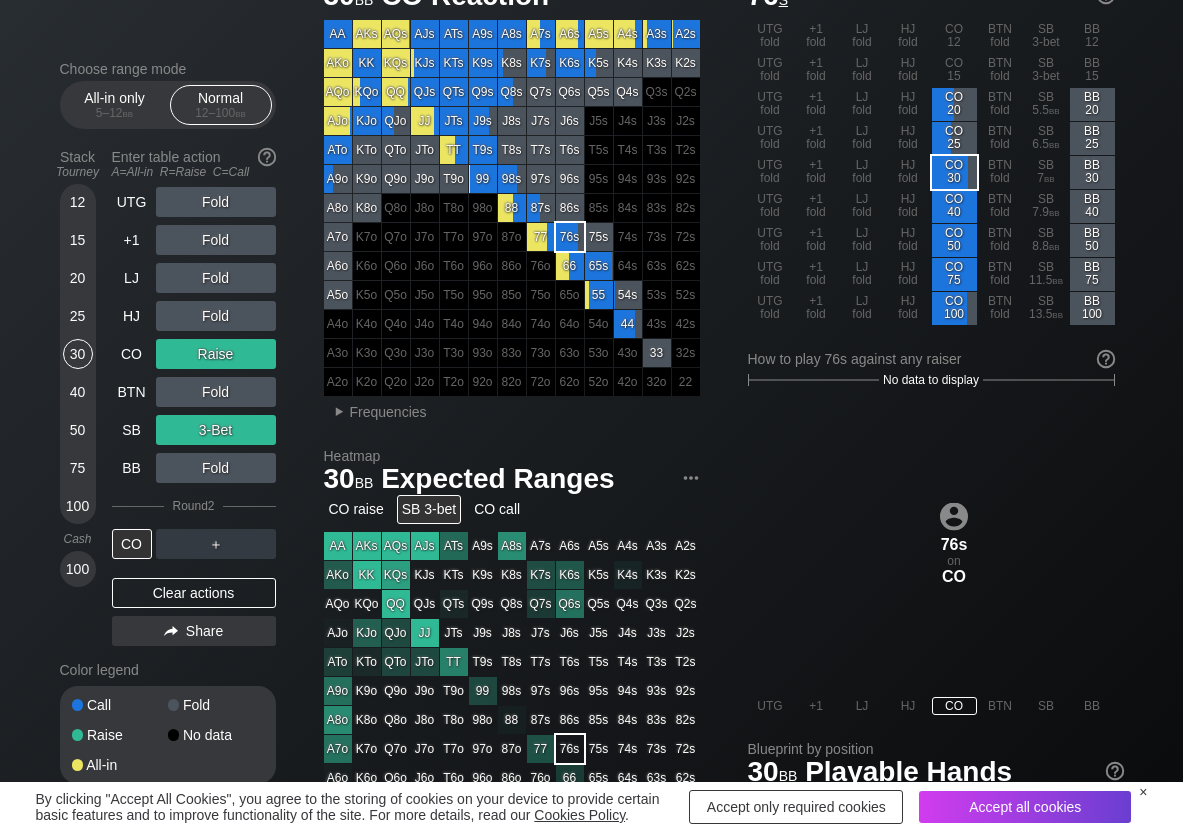 scroll, scrollTop: 100, scrollLeft: 0, axis: vertical 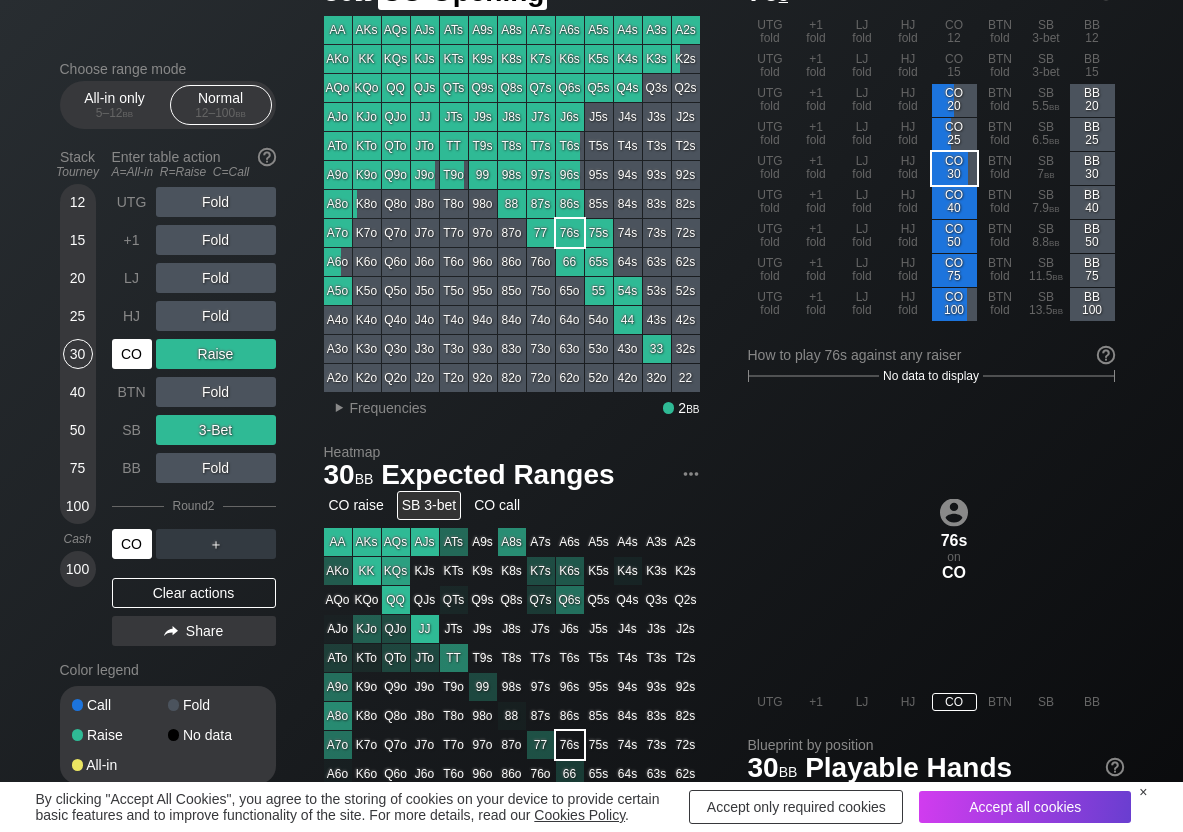 click on "CO" at bounding box center (132, 354) 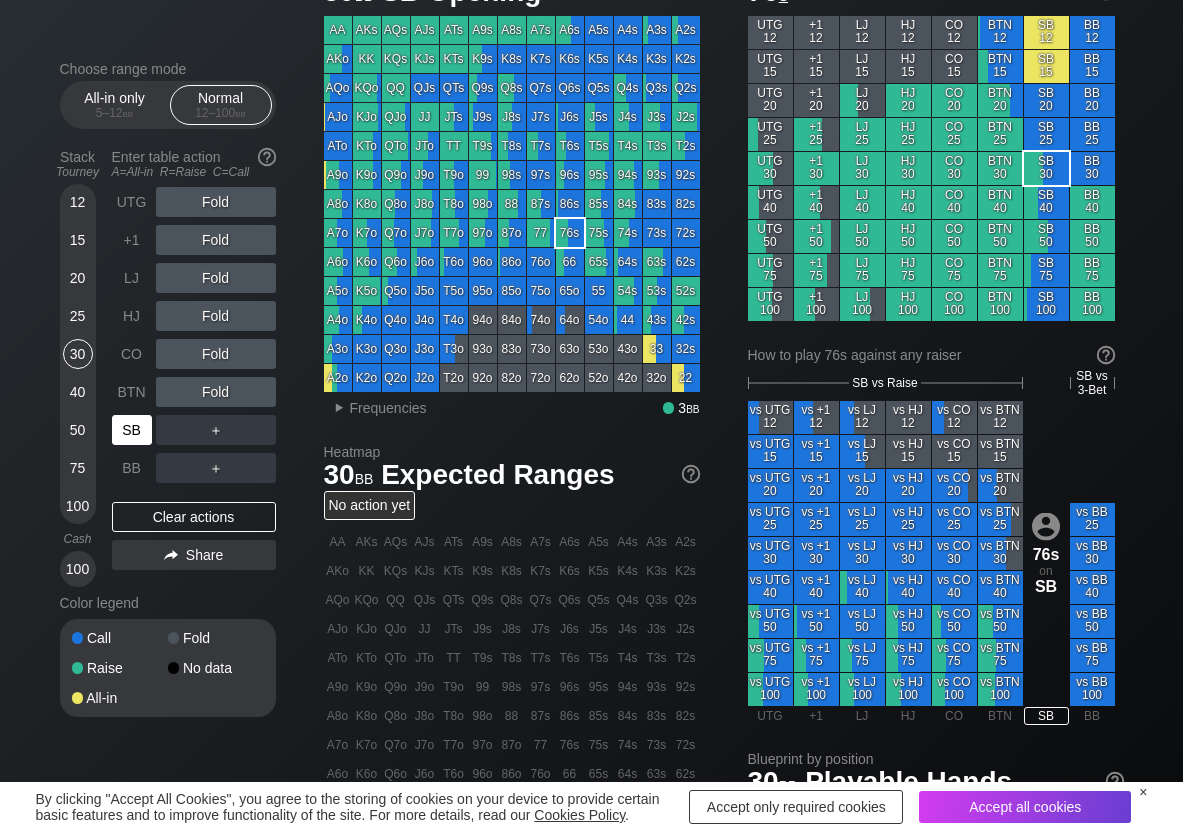 click on "SB" at bounding box center (132, 430) 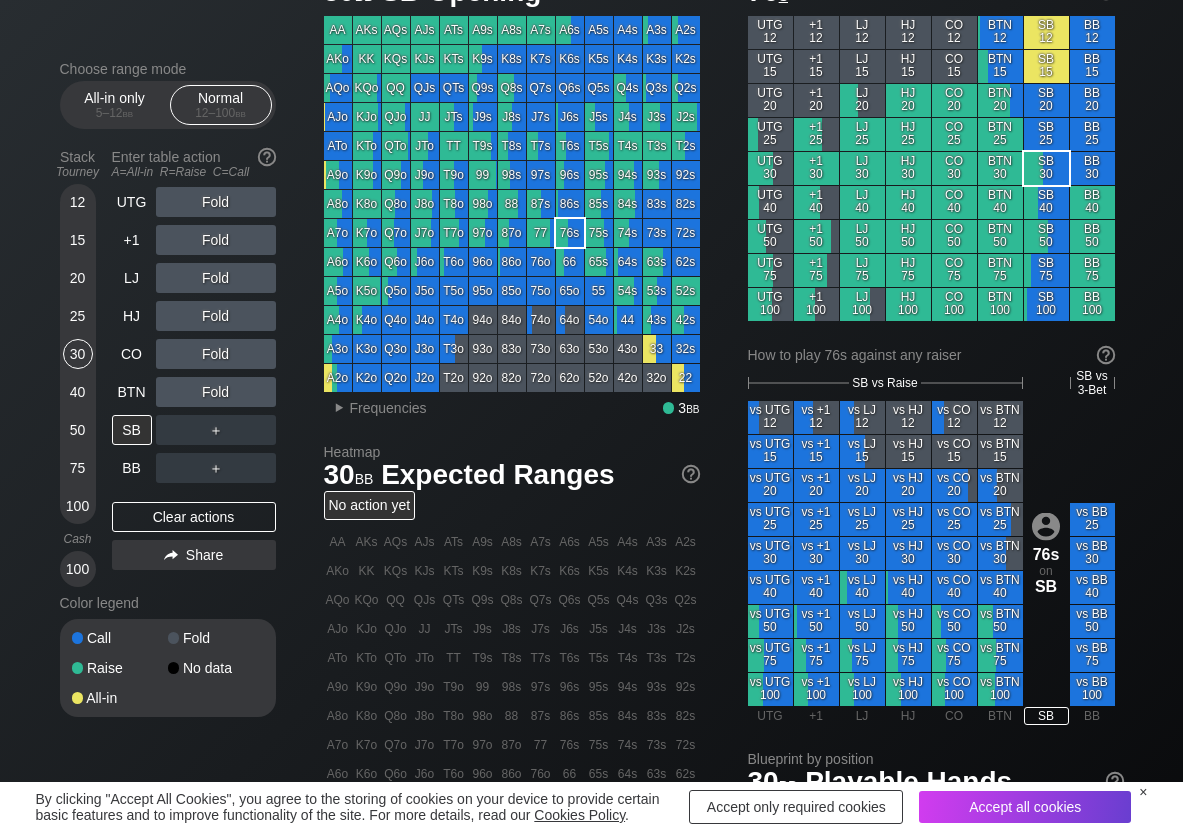 click on "12 15 20 25 30 40 50 75 100" at bounding box center [78, 354] 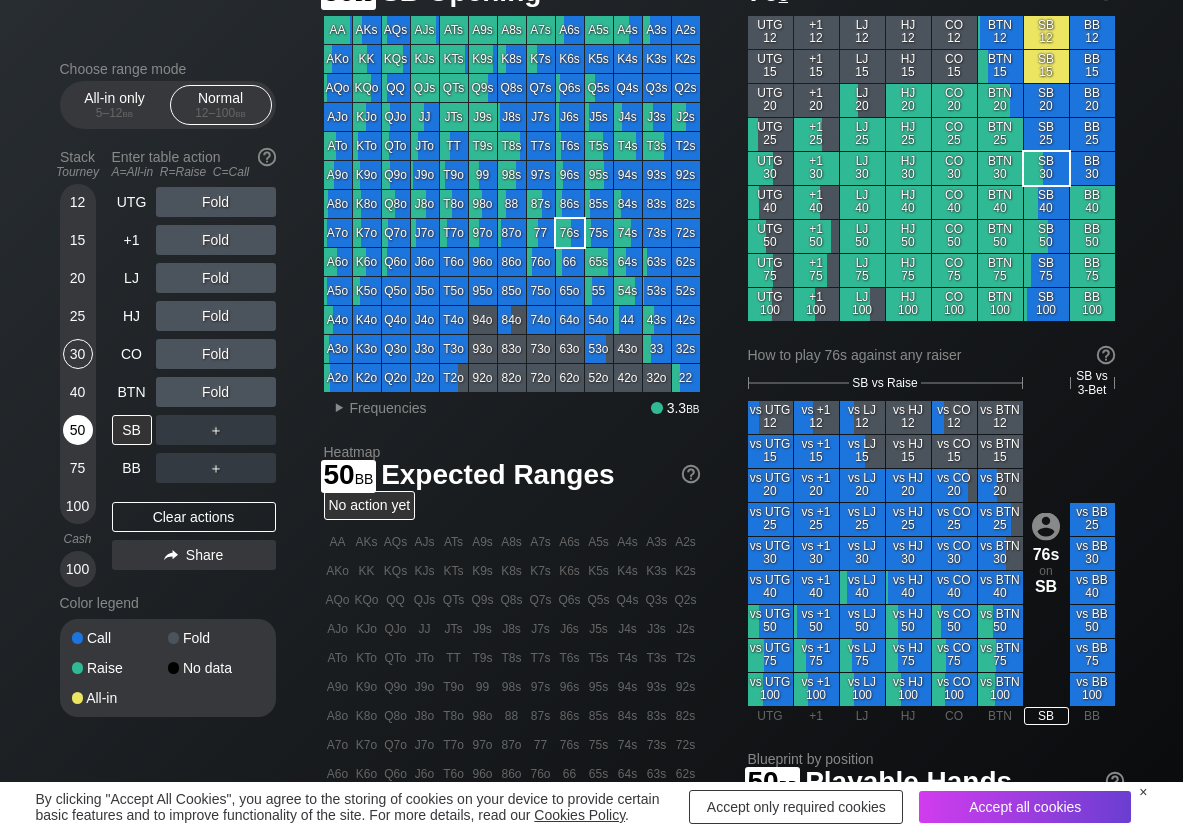 click on "50" at bounding box center (78, 430) 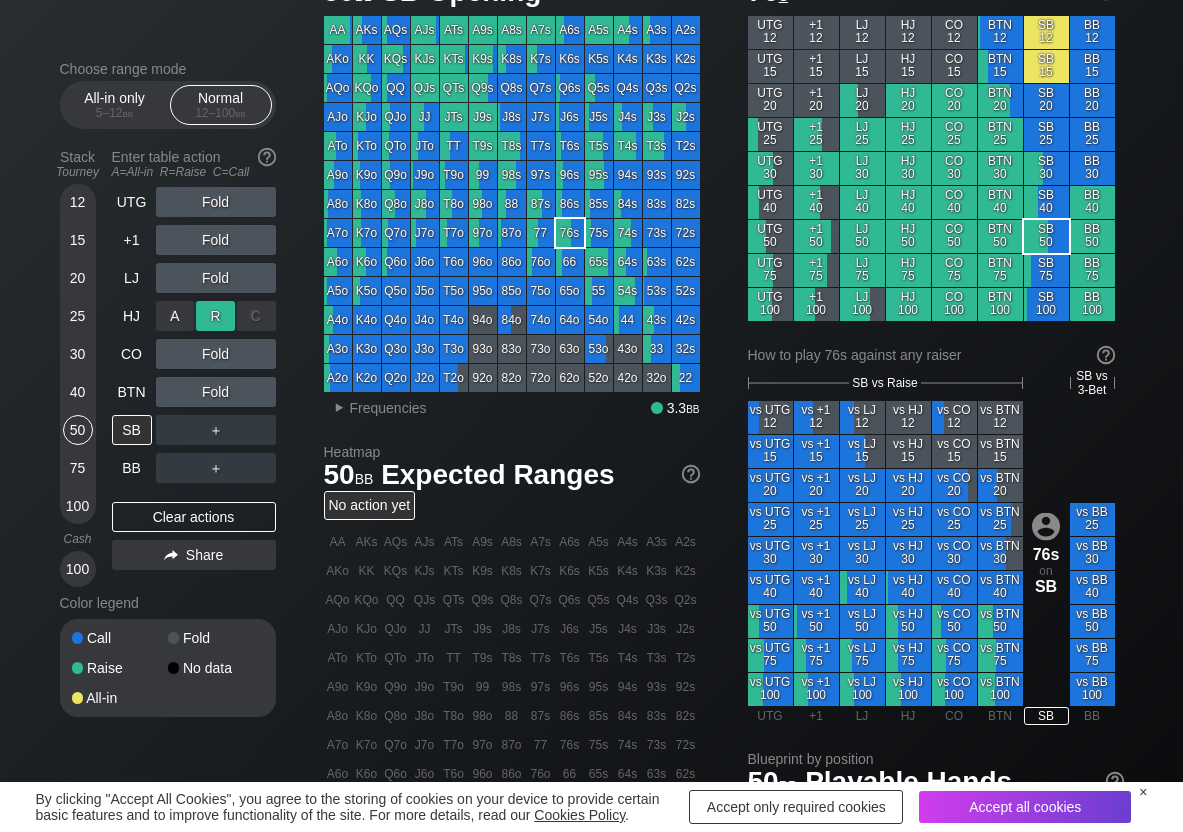click on "R ✕" at bounding box center [215, 316] 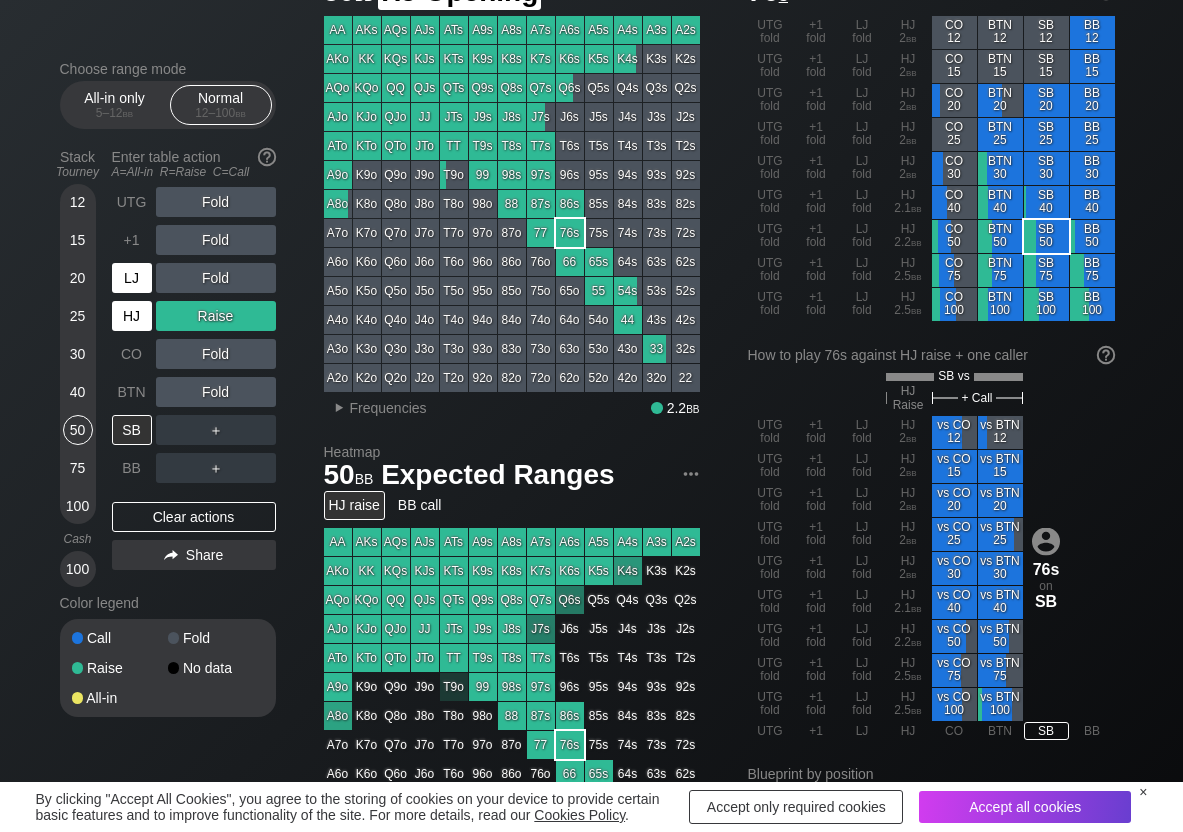 click on "HJ" at bounding box center (132, 316) 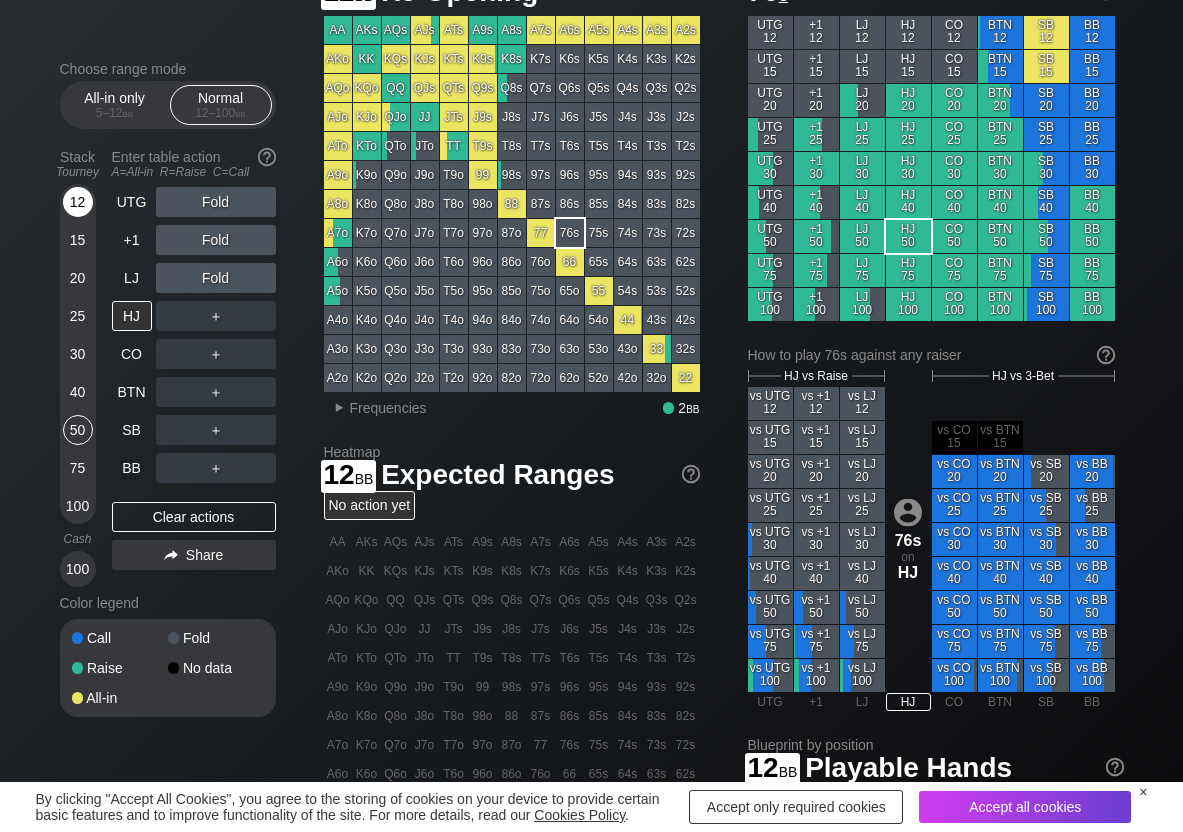 click on "12" at bounding box center (78, 202) 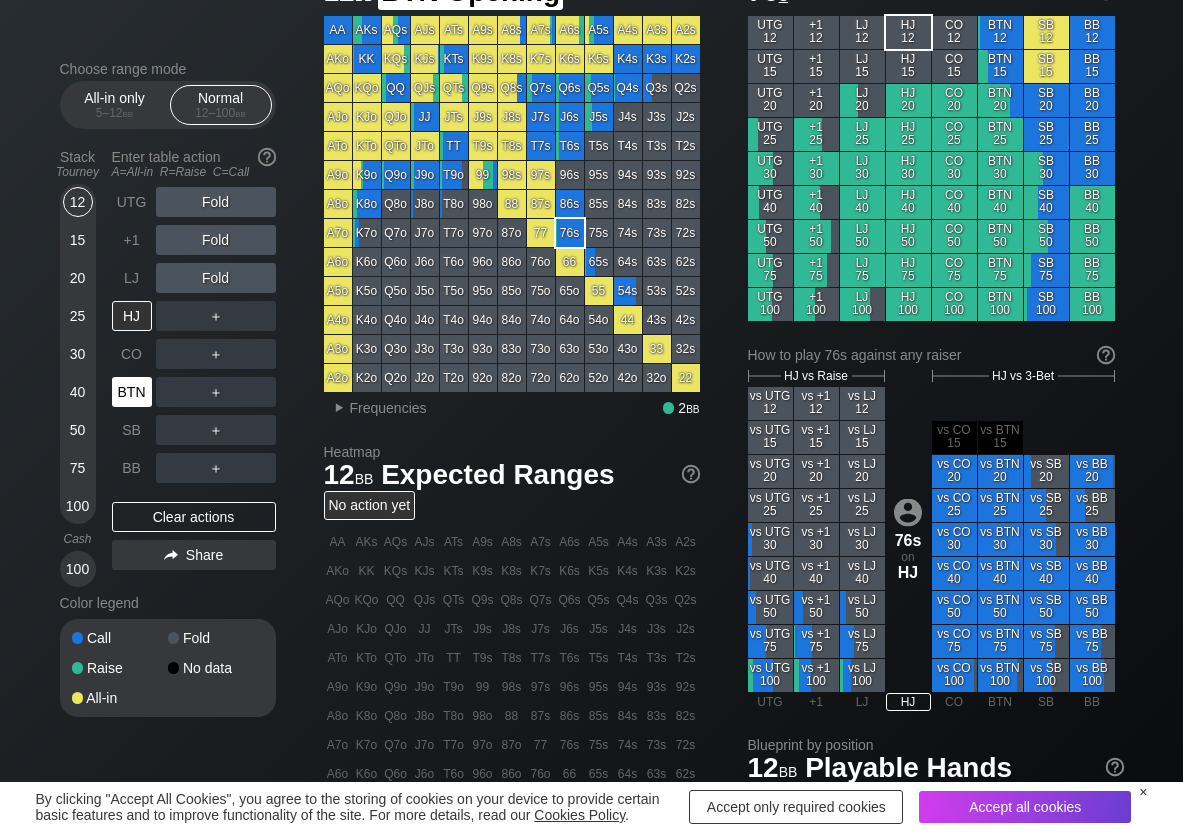 click on "BTN" at bounding box center (132, 392) 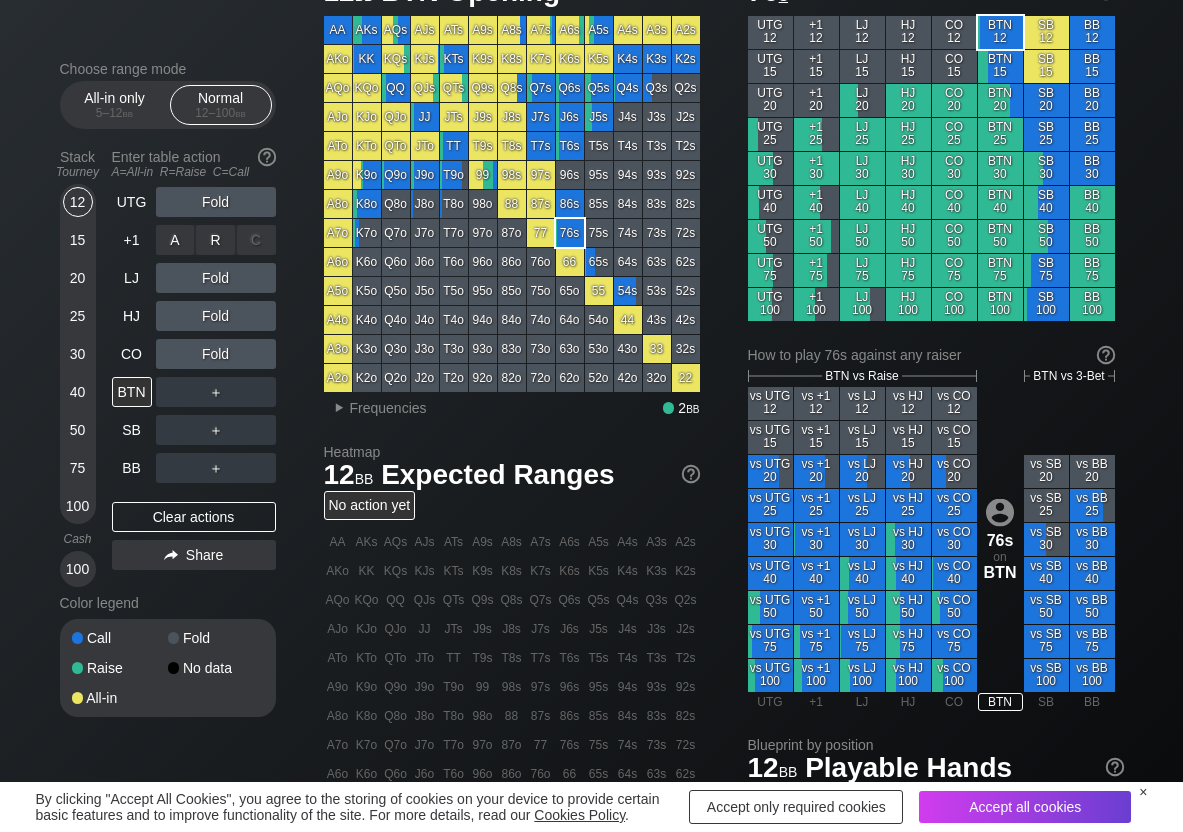 click on "R ✕" at bounding box center [215, 240] 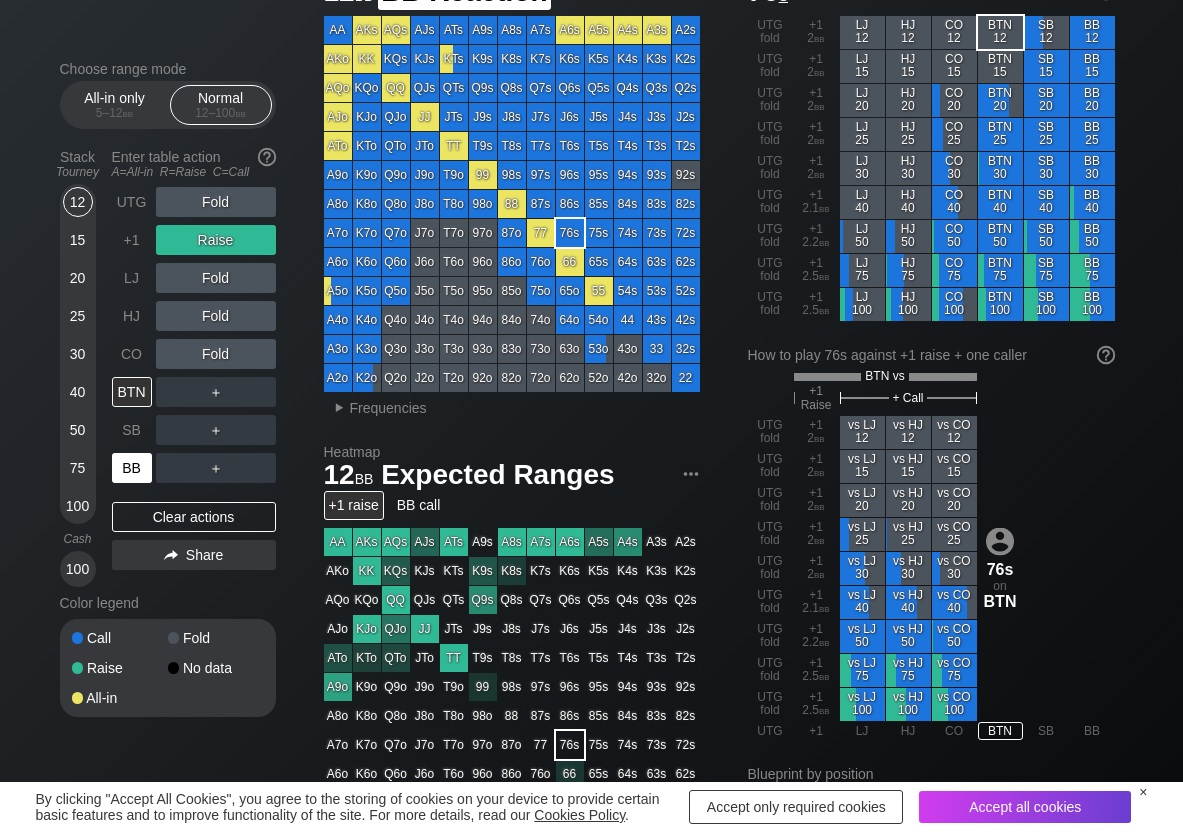 click on "BB" at bounding box center (132, 468) 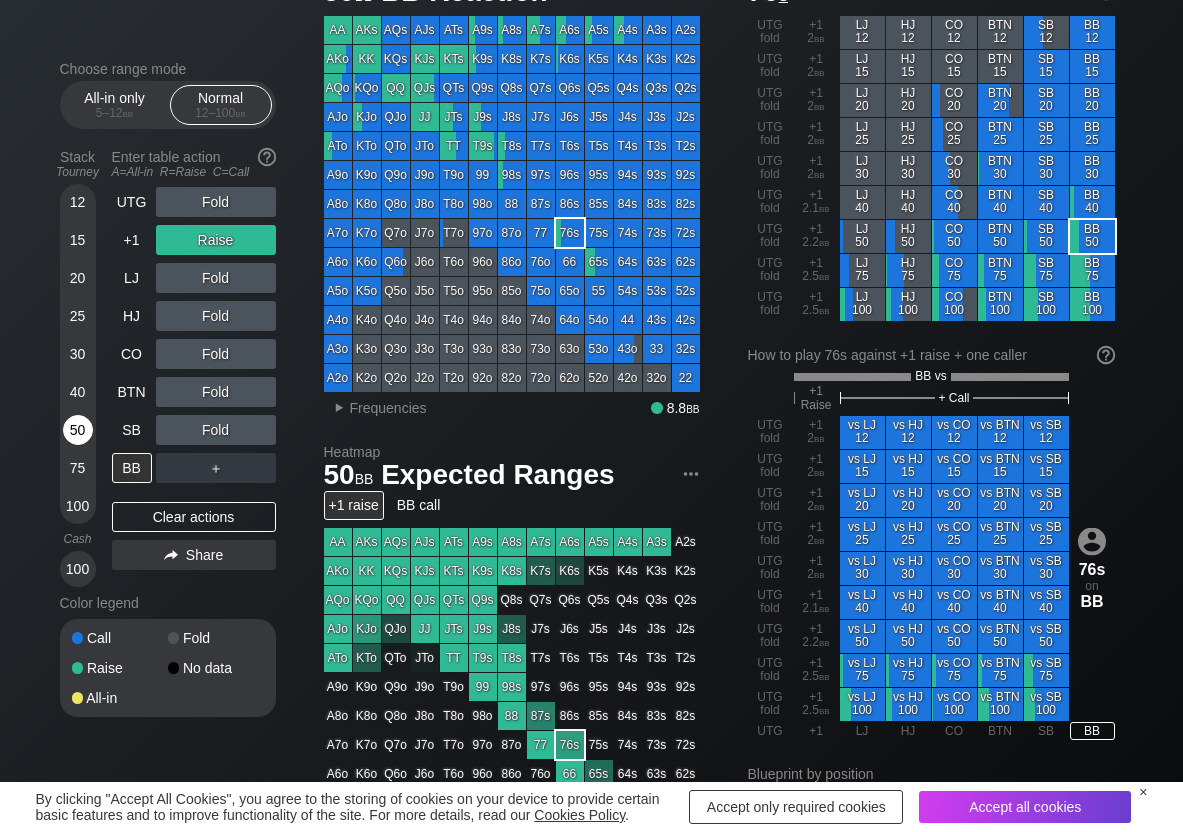 click on "50" at bounding box center [78, 430] 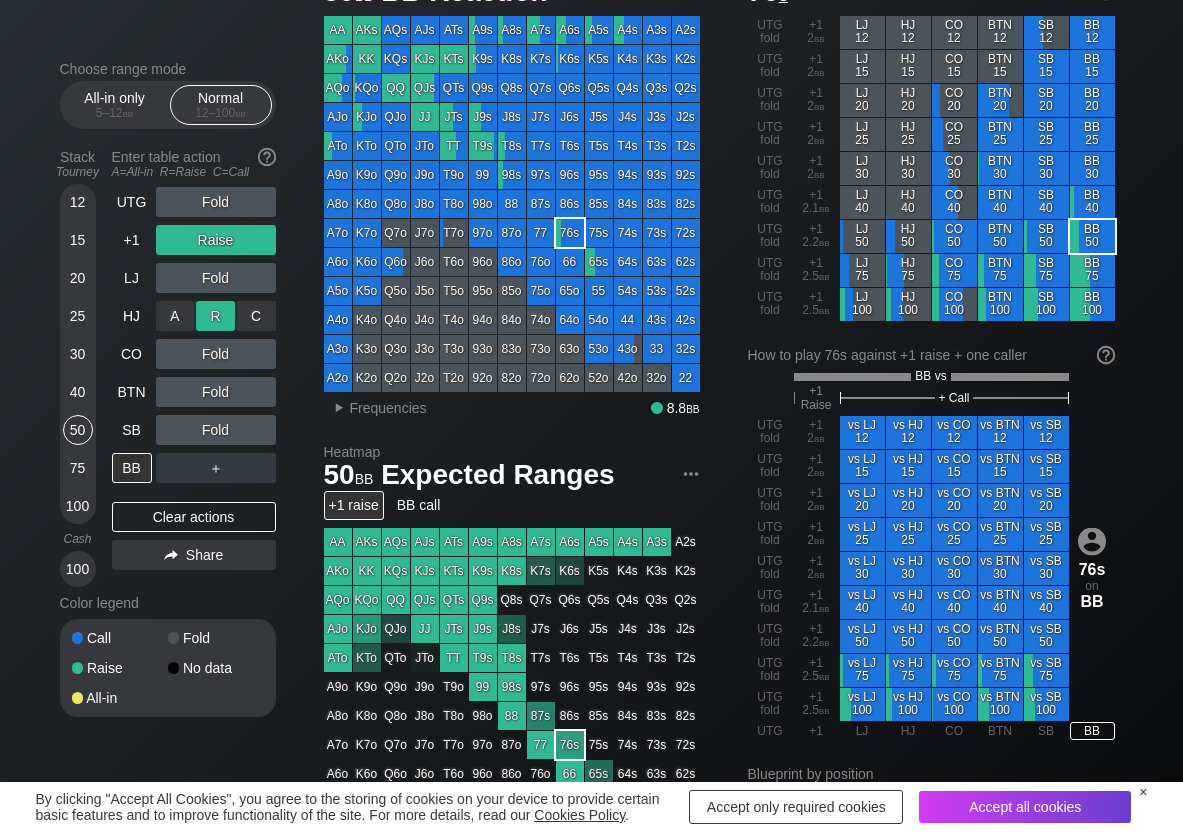 click on "R ✕" at bounding box center [215, 316] 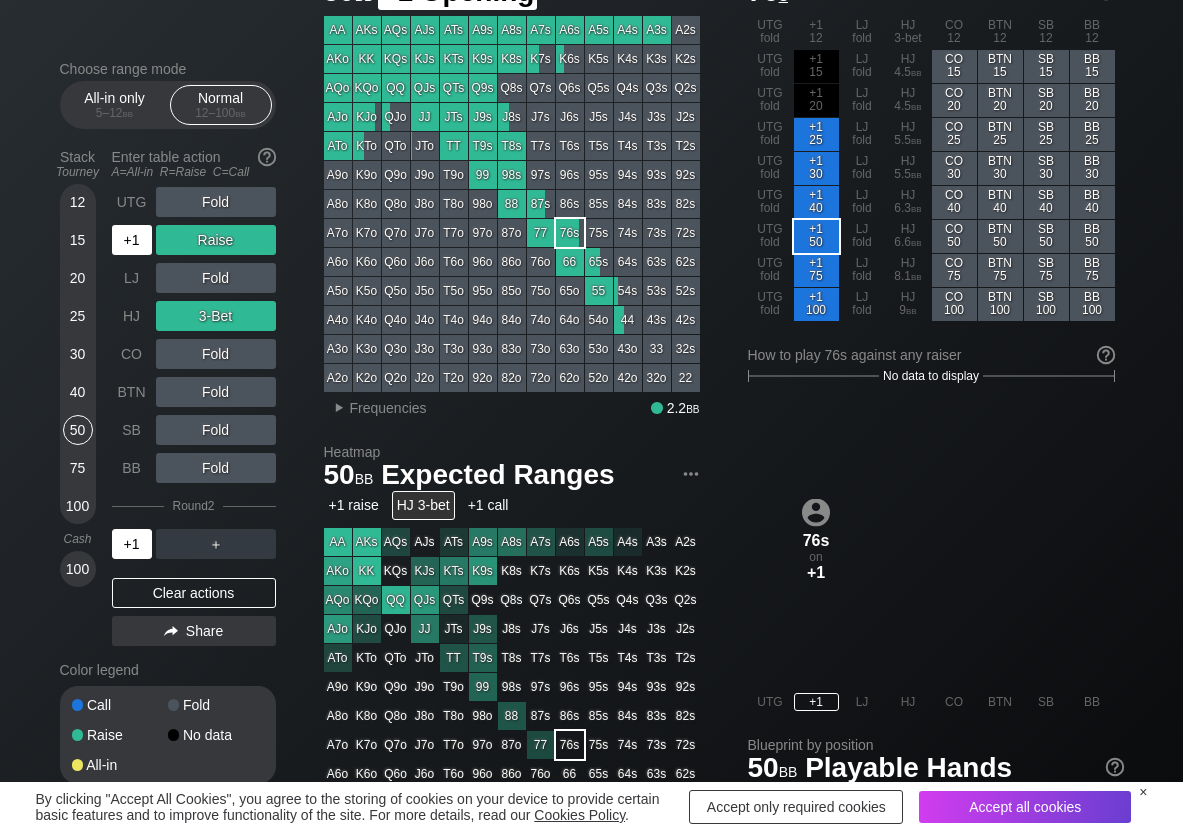 click on "+1" at bounding box center [132, 240] 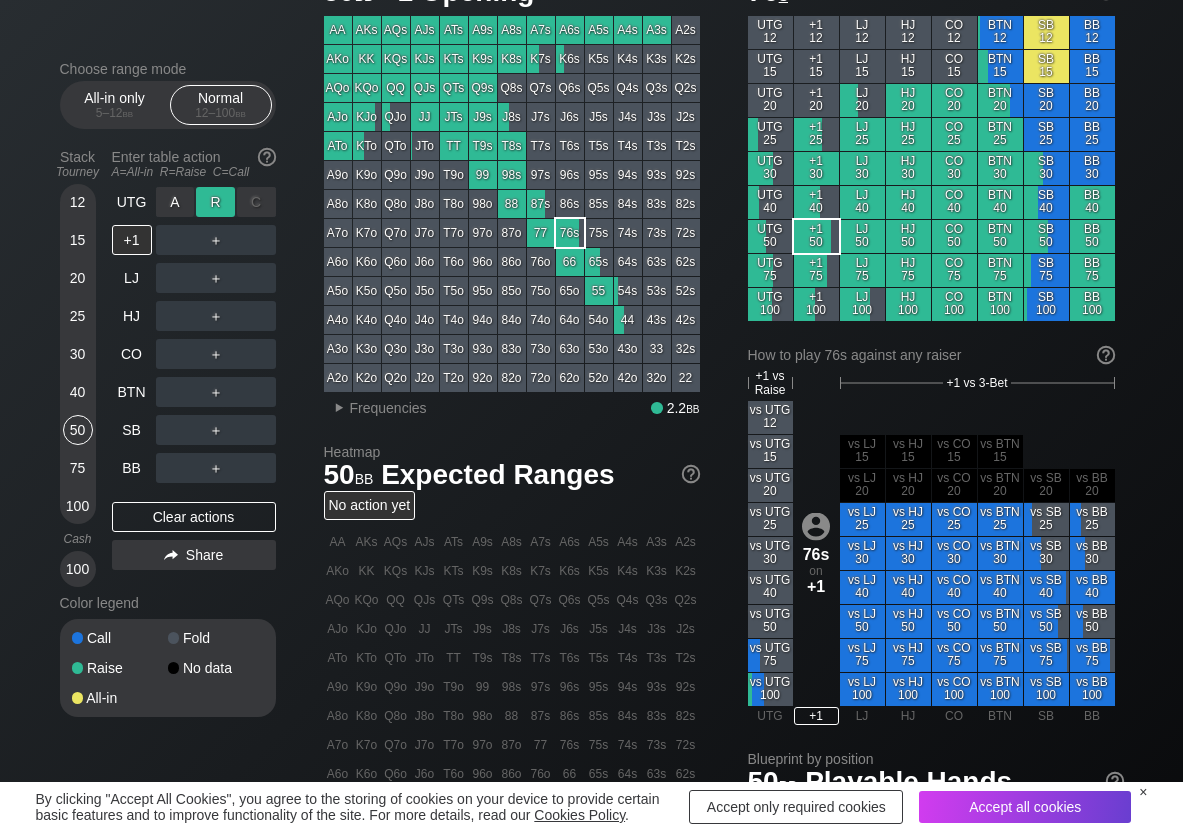 click on "R ✕" at bounding box center [215, 202] 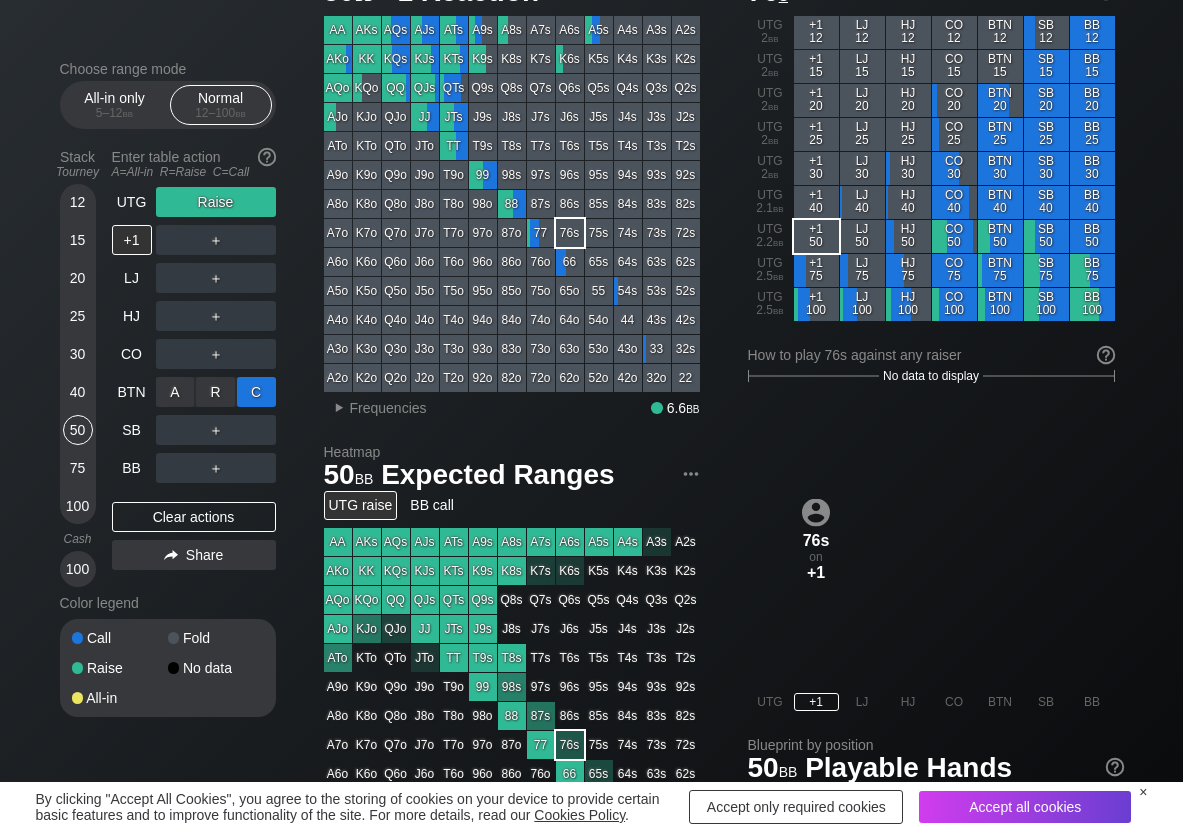click on "C ✕" at bounding box center [256, 392] 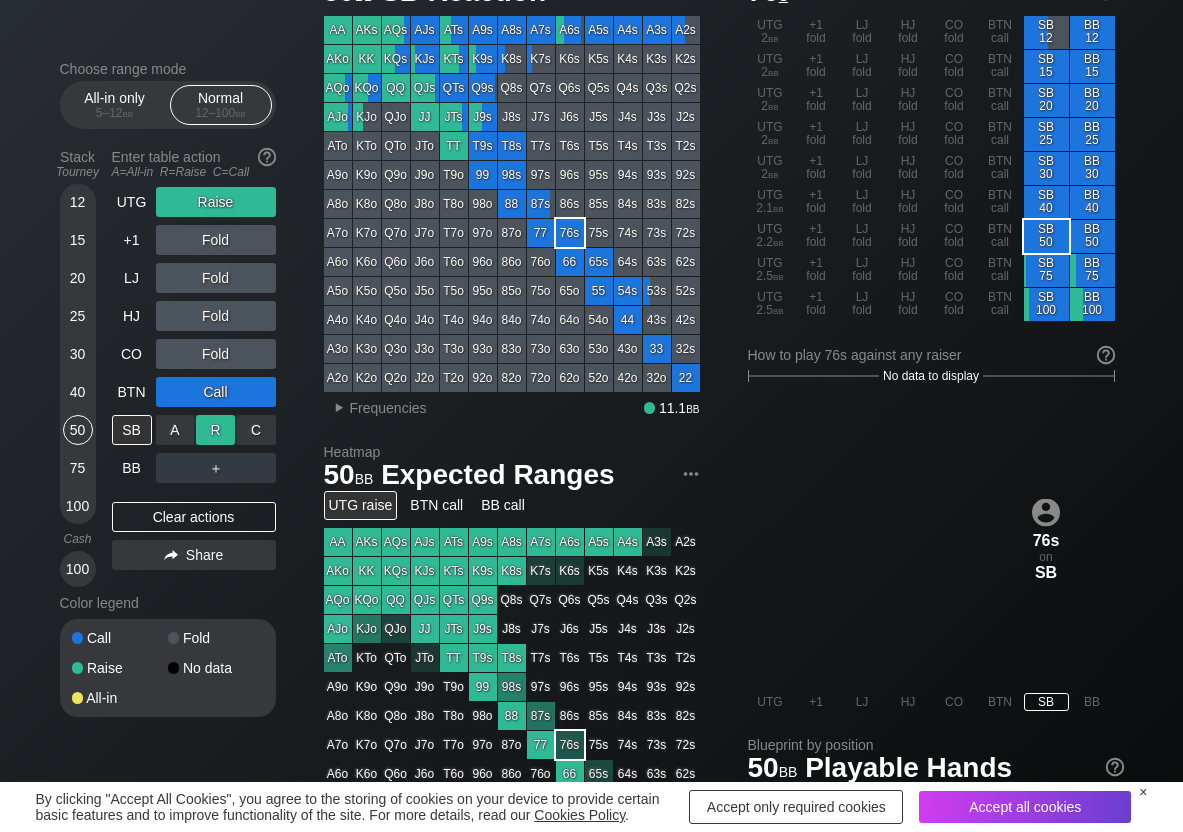 click on "R ✕" at bounding box center [215, 430] 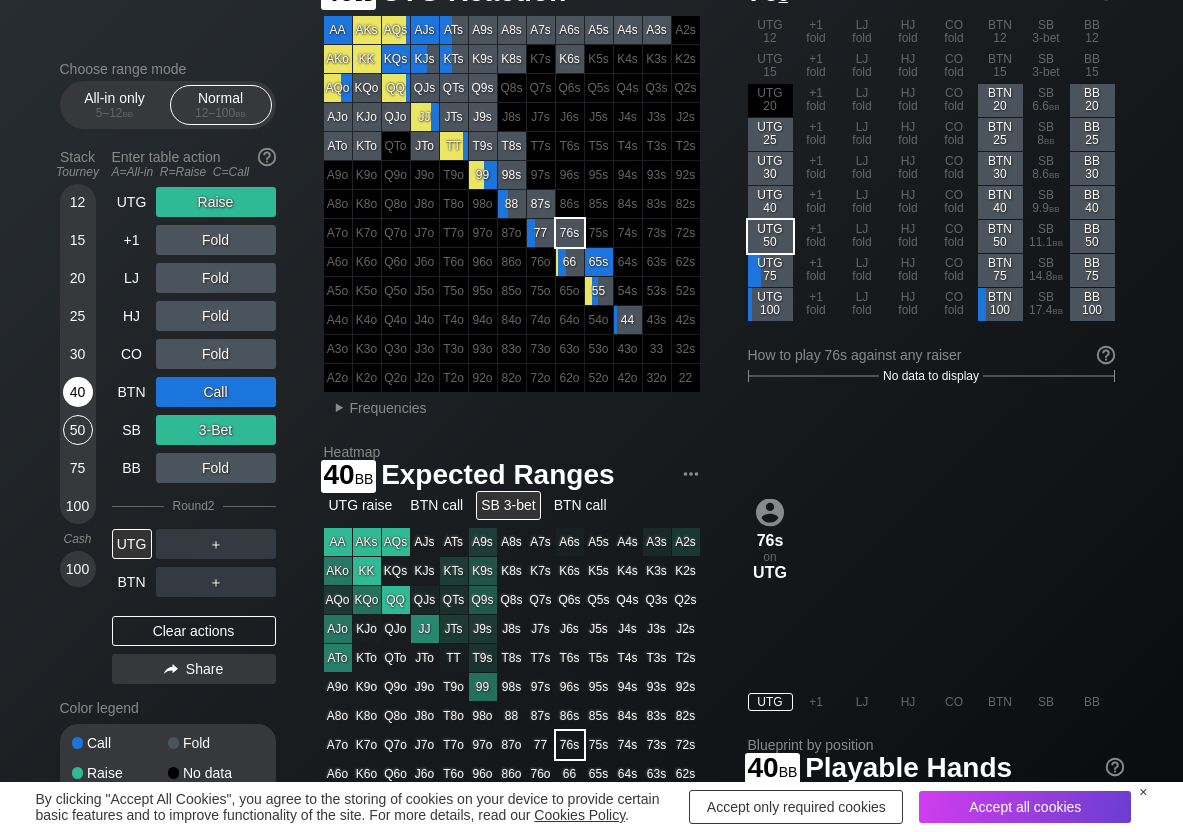 click on "40" at bounding box center (78, 392) 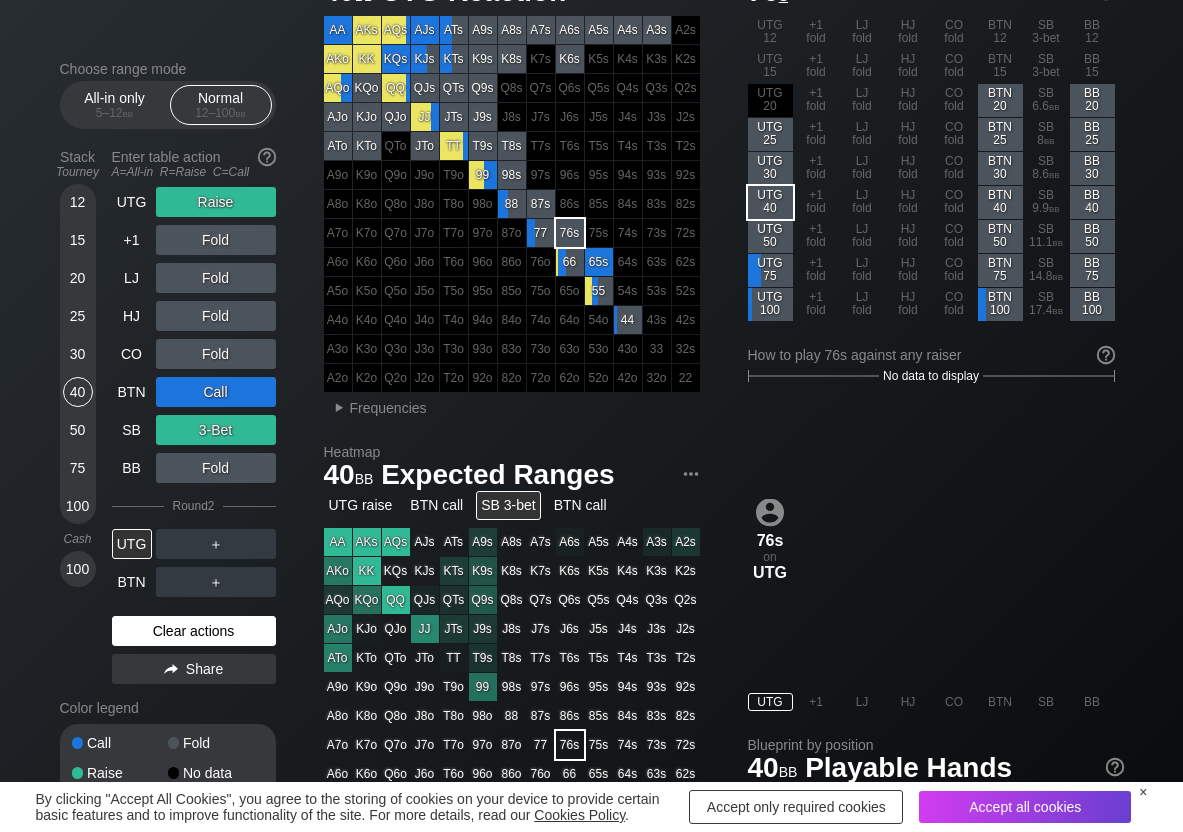 click on "Clear actions" at bounding box center (194, 631) 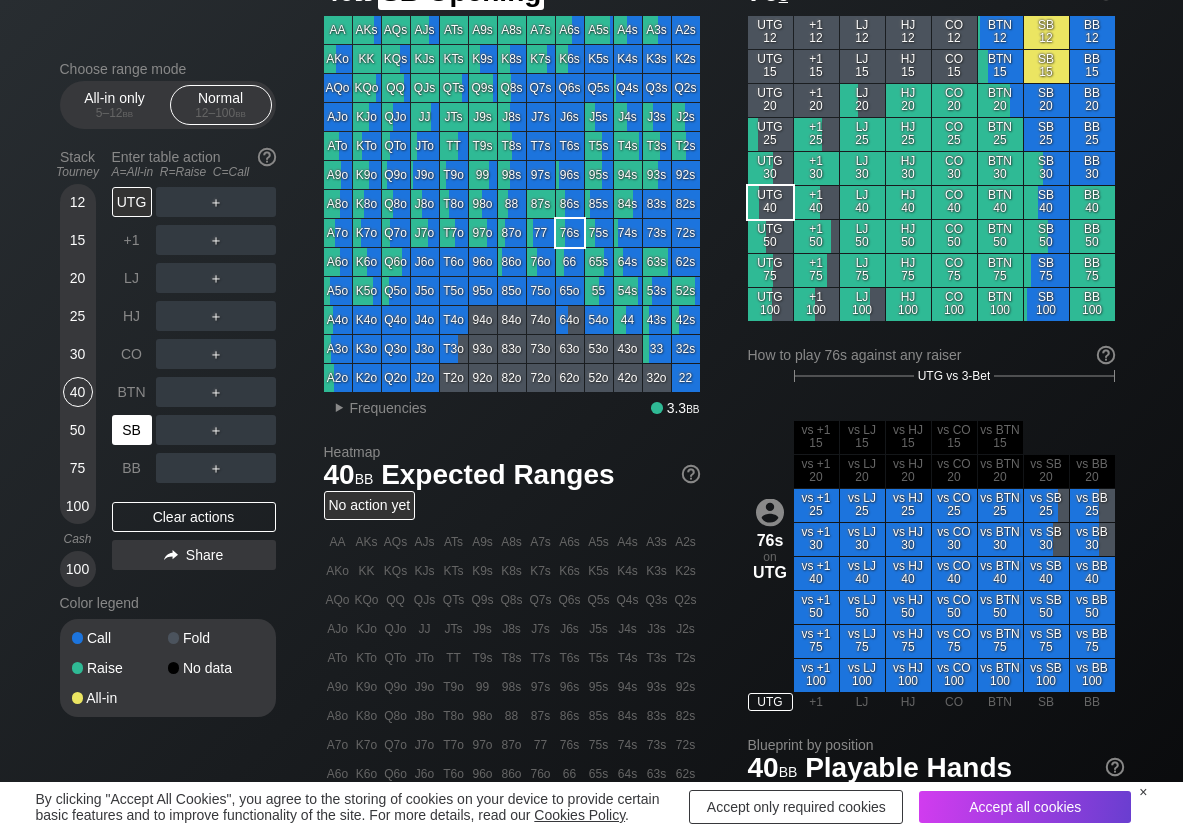 click on "SB" at bounding box center (132, 430) 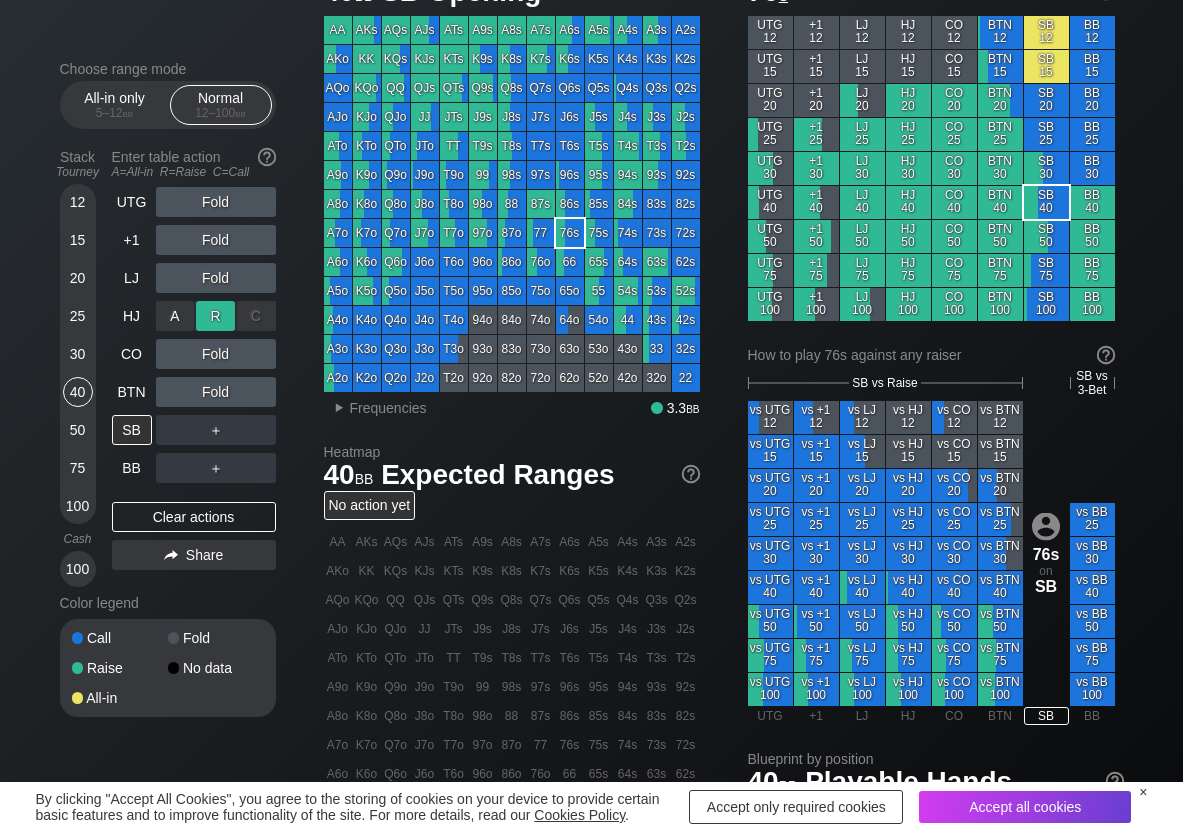 click on "R ✕" at bounding box center (215, 316) 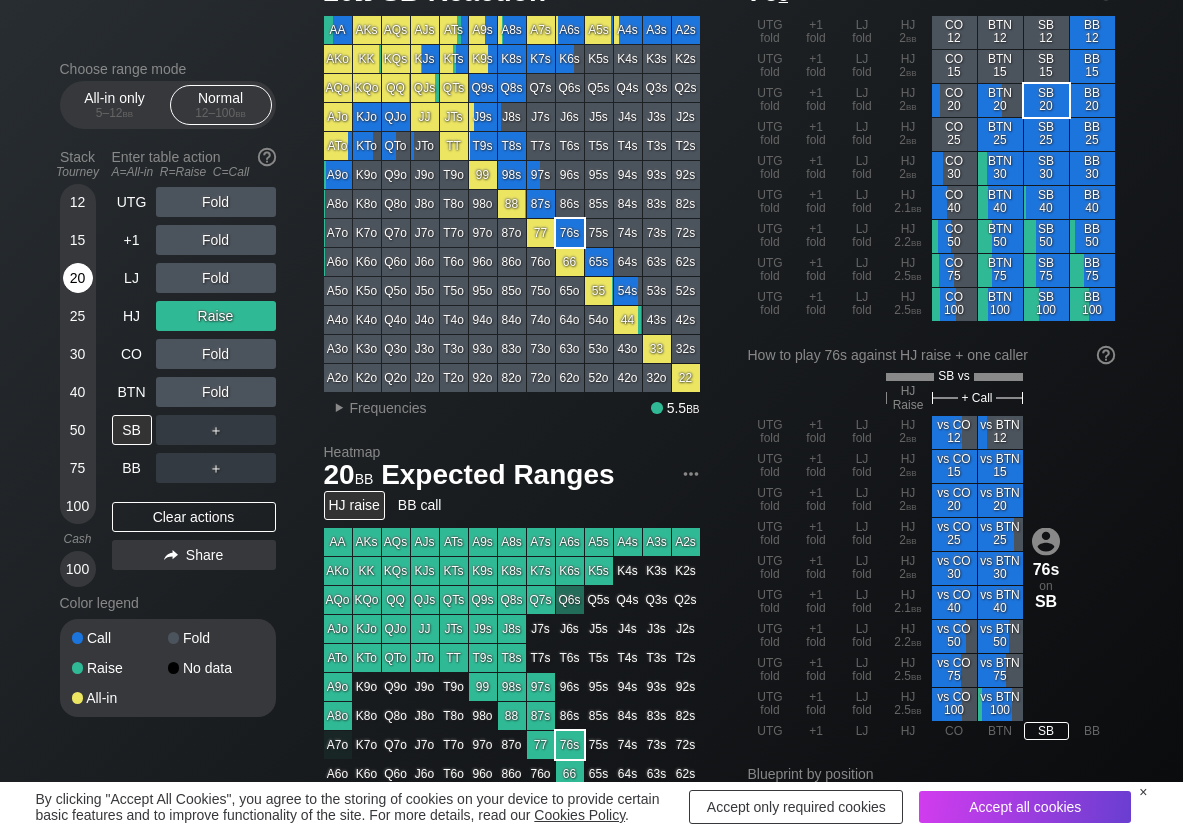 click on "20" at bounding box center [78, 278] 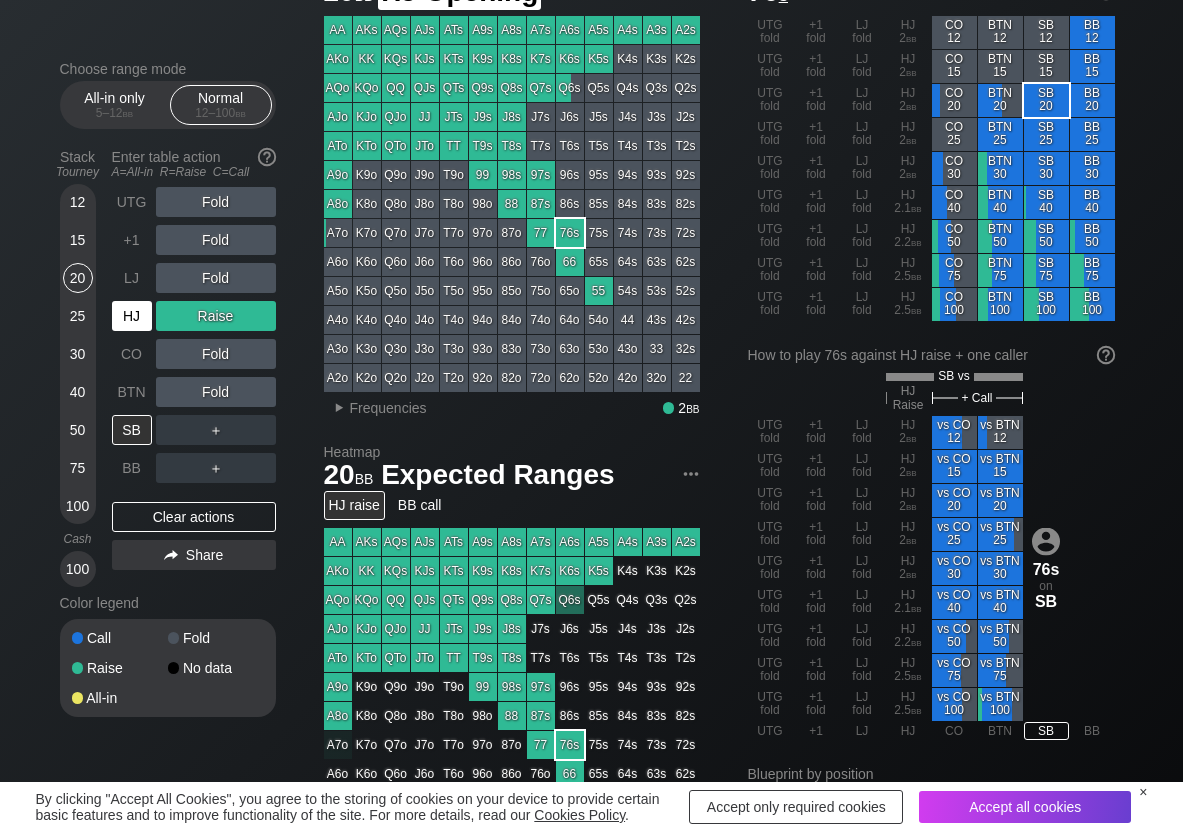 click on "HJ" at bounding box center (132, 316) 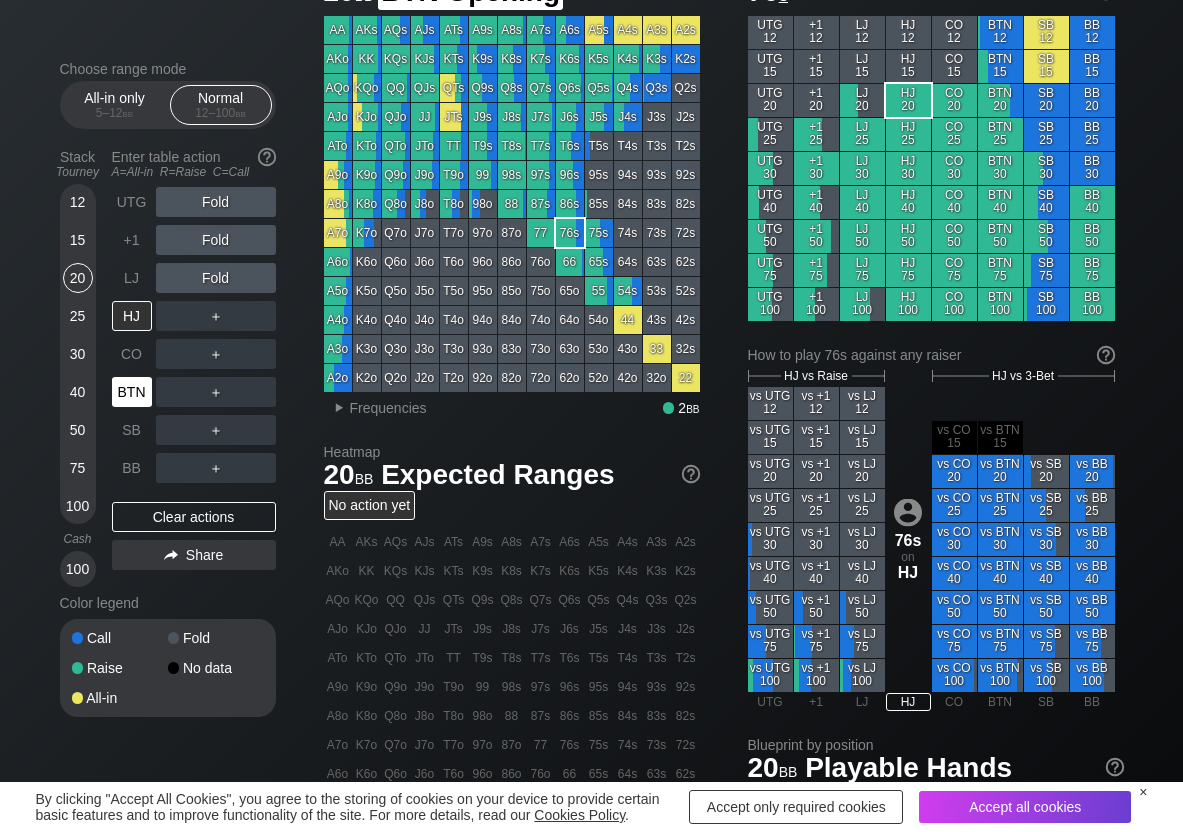 click on "BTN" at bounding box center (132, 392) 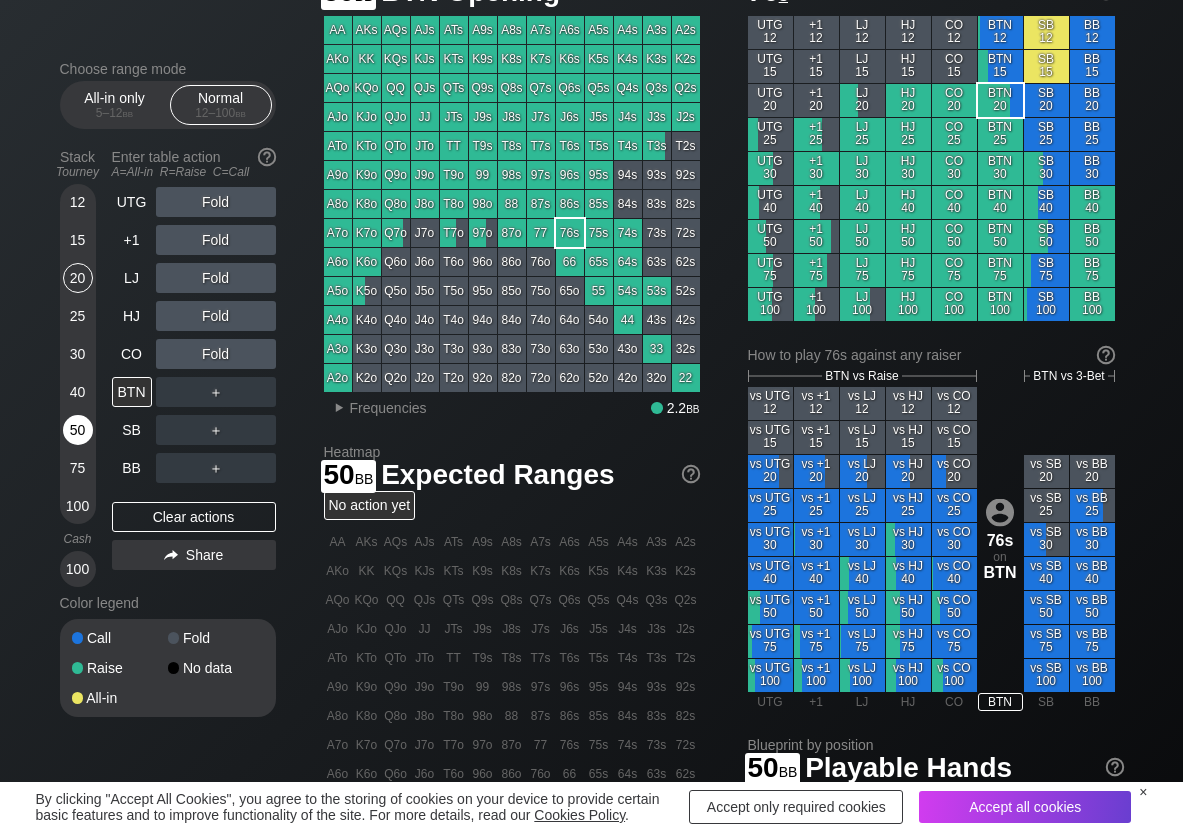 click on "50" at bounding box center (78, 430) 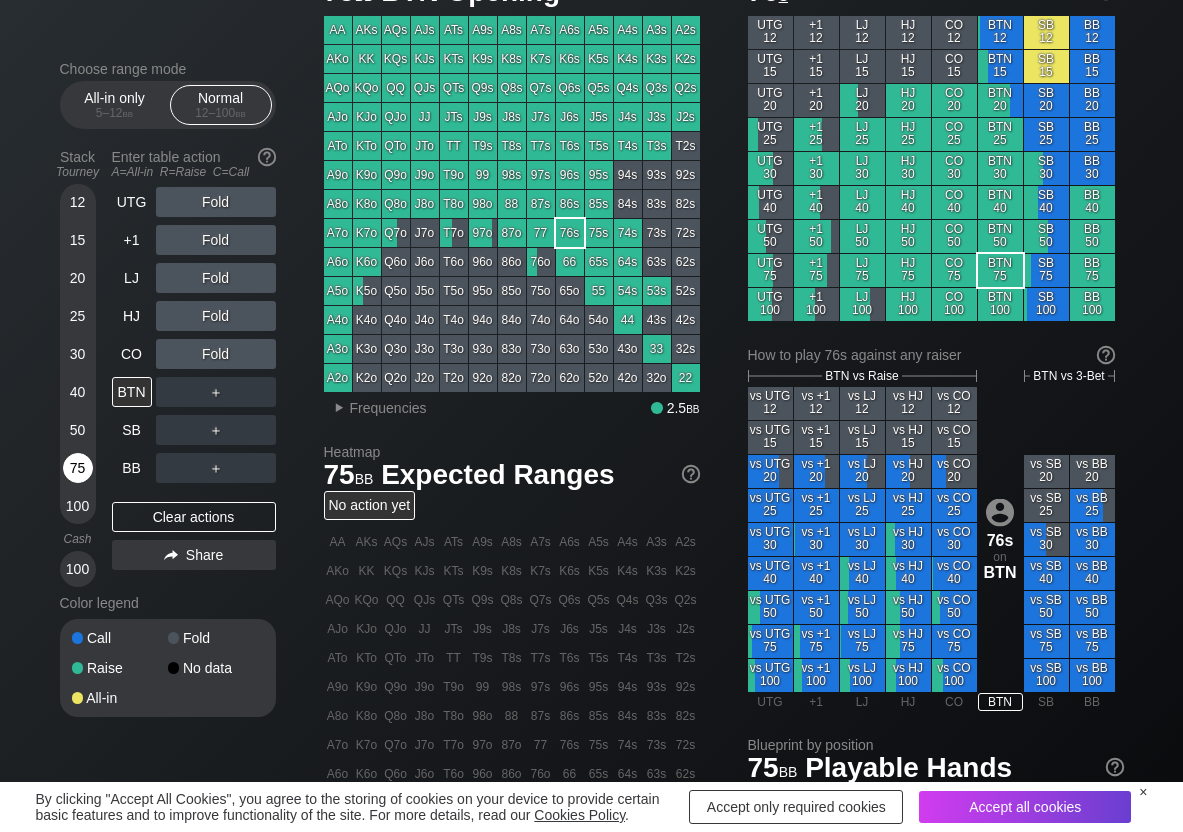 click on "75" at bounding box center (78, 468) 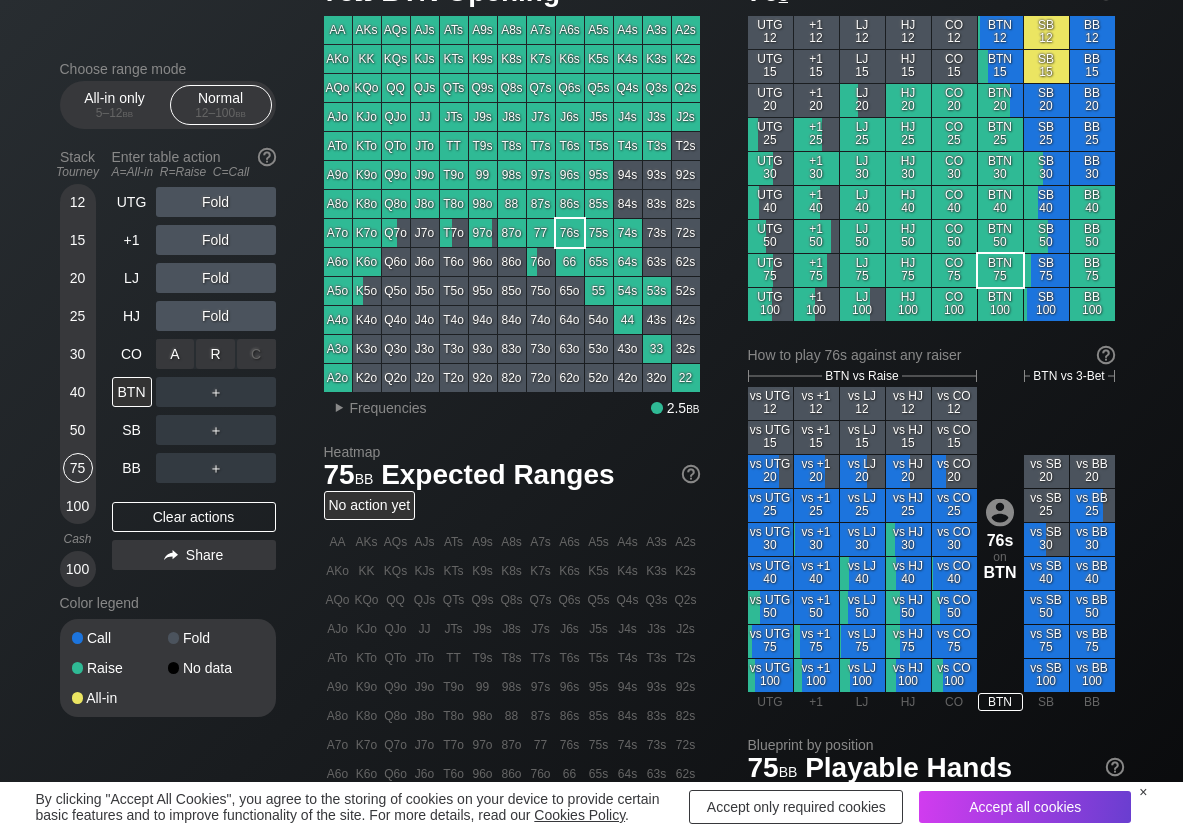 click on "R ✕" at bounding box center [215, 354] 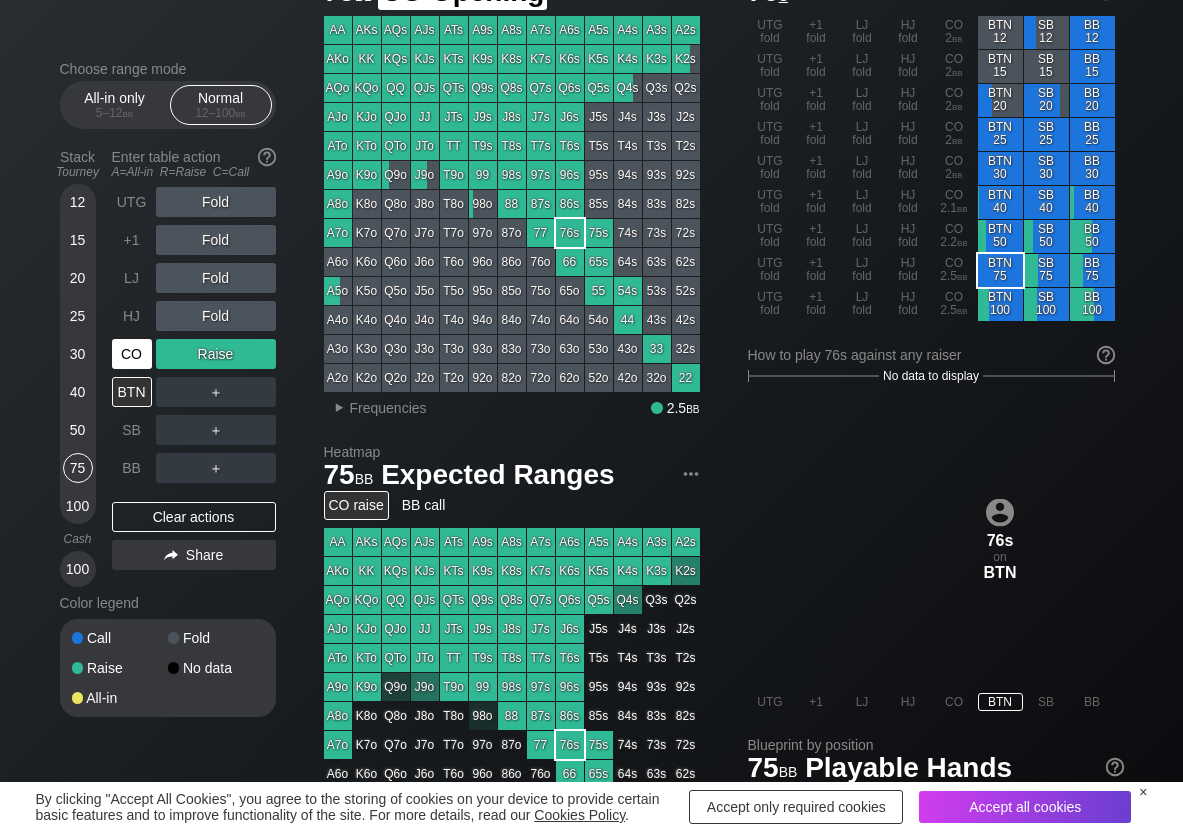 click on "CO" at bounding box center [132, 354] 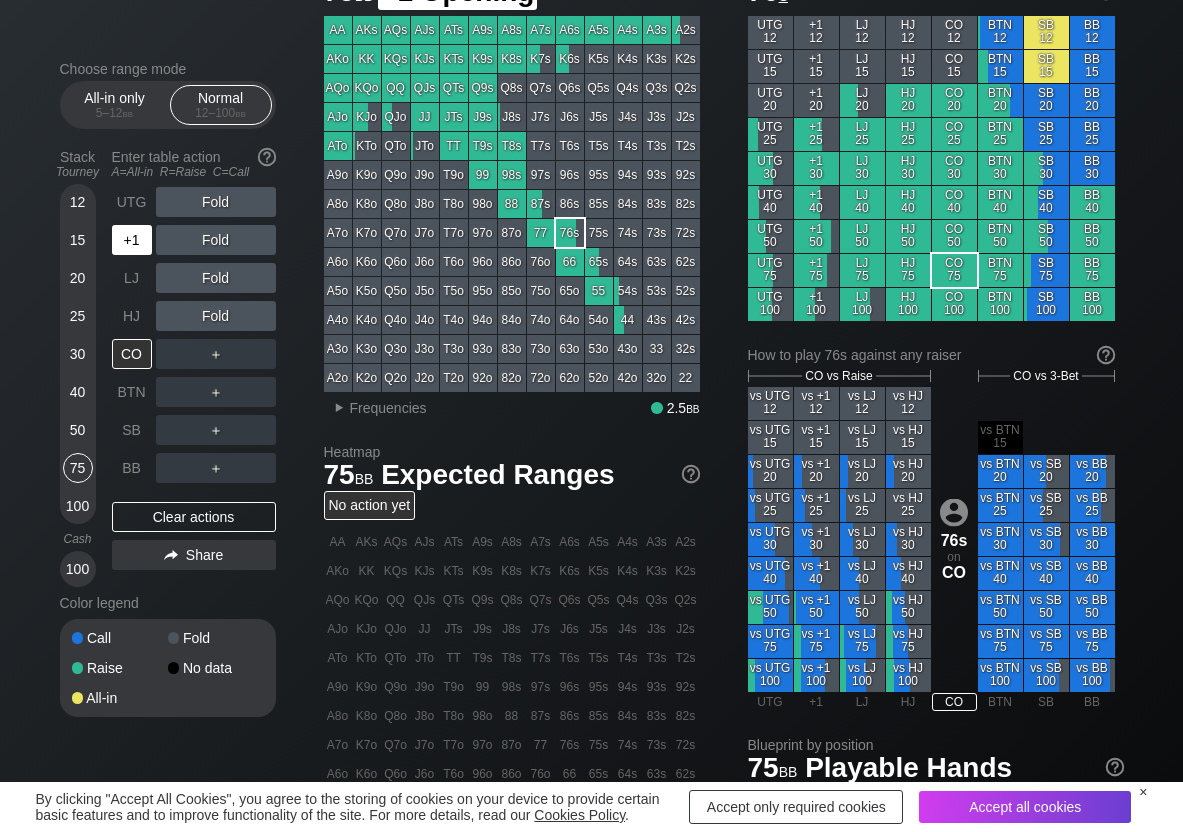 click on "+1" at bounding box center (132, 240) 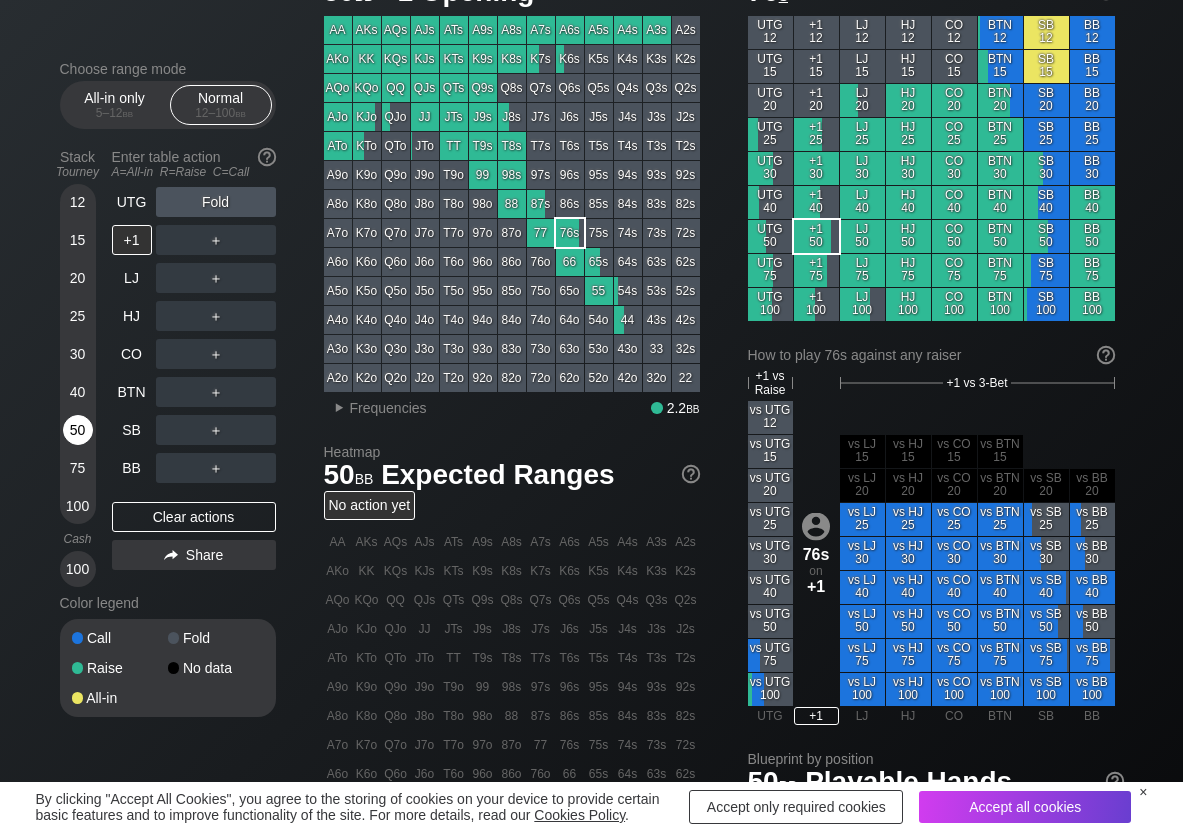 click on "50" at bounding box center [78, 430] 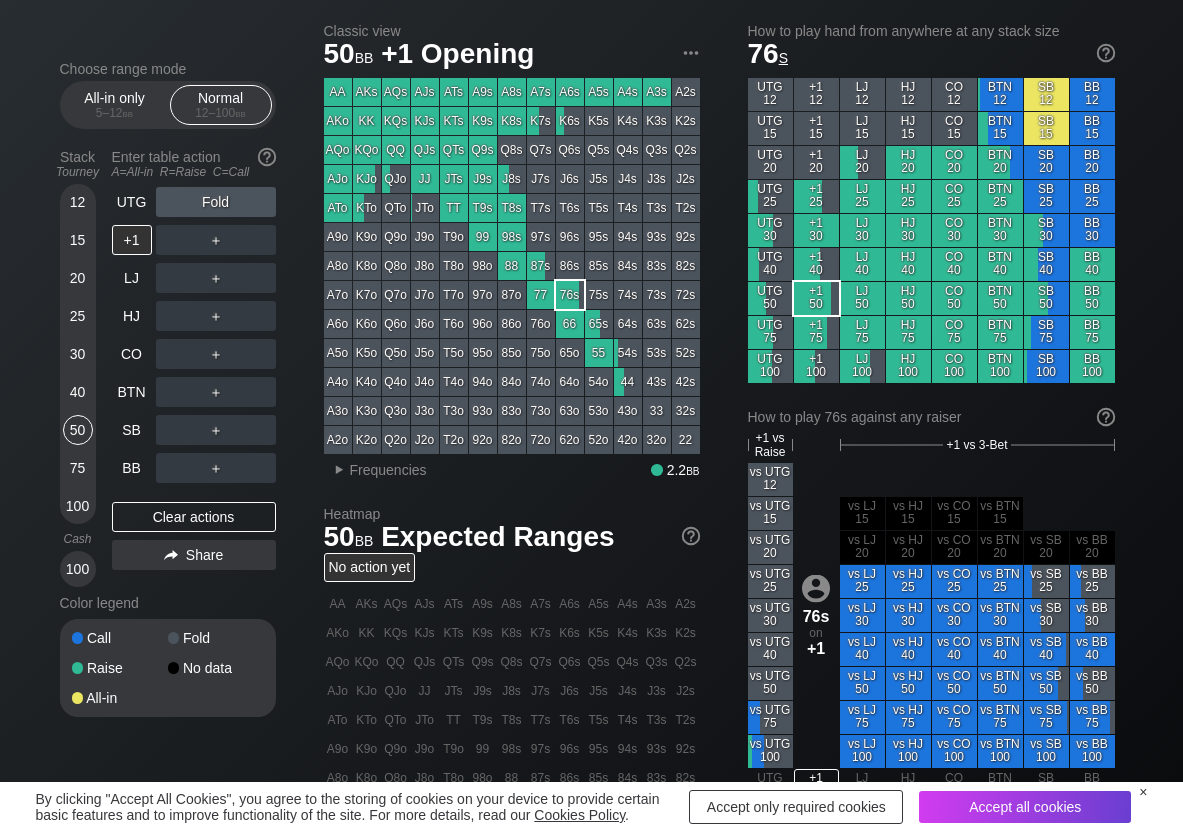 scroll, scrollTop: 0, scrollLeft: 0, axis: both 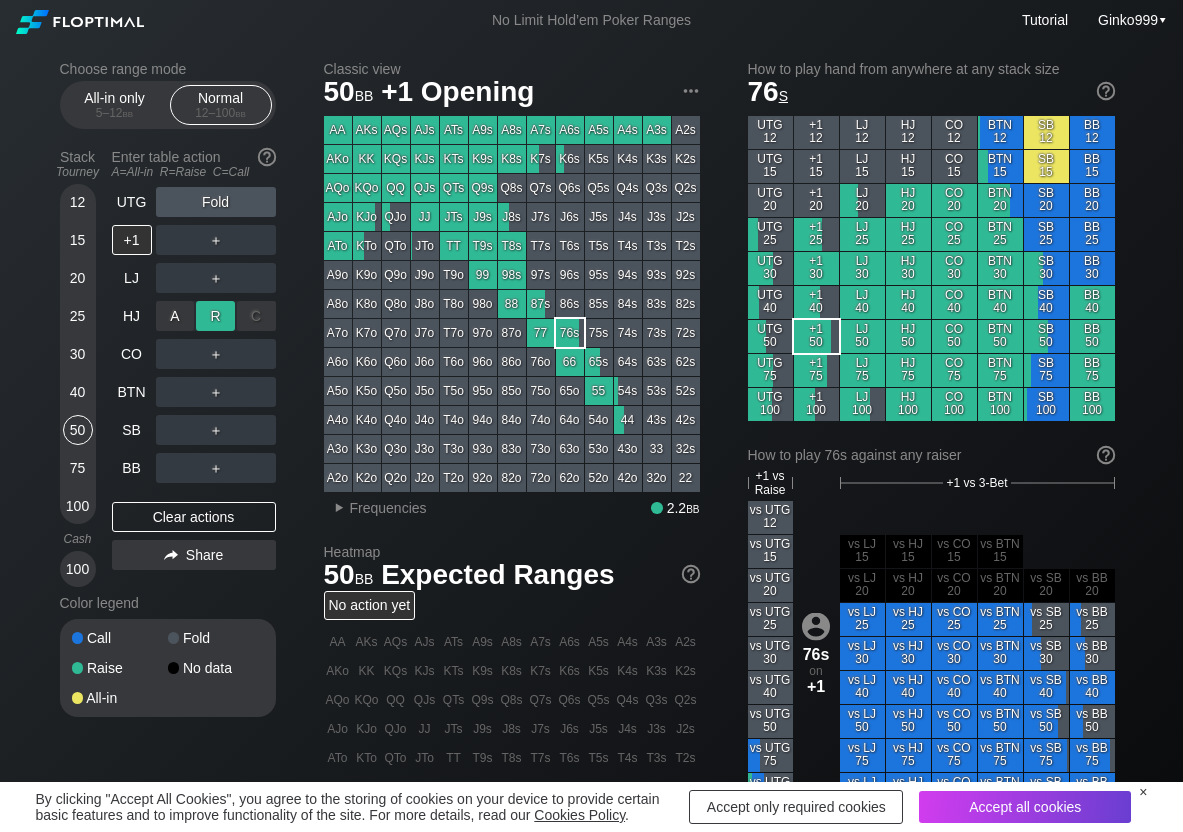 click on "R ✕" at bounding box center [215, 316] 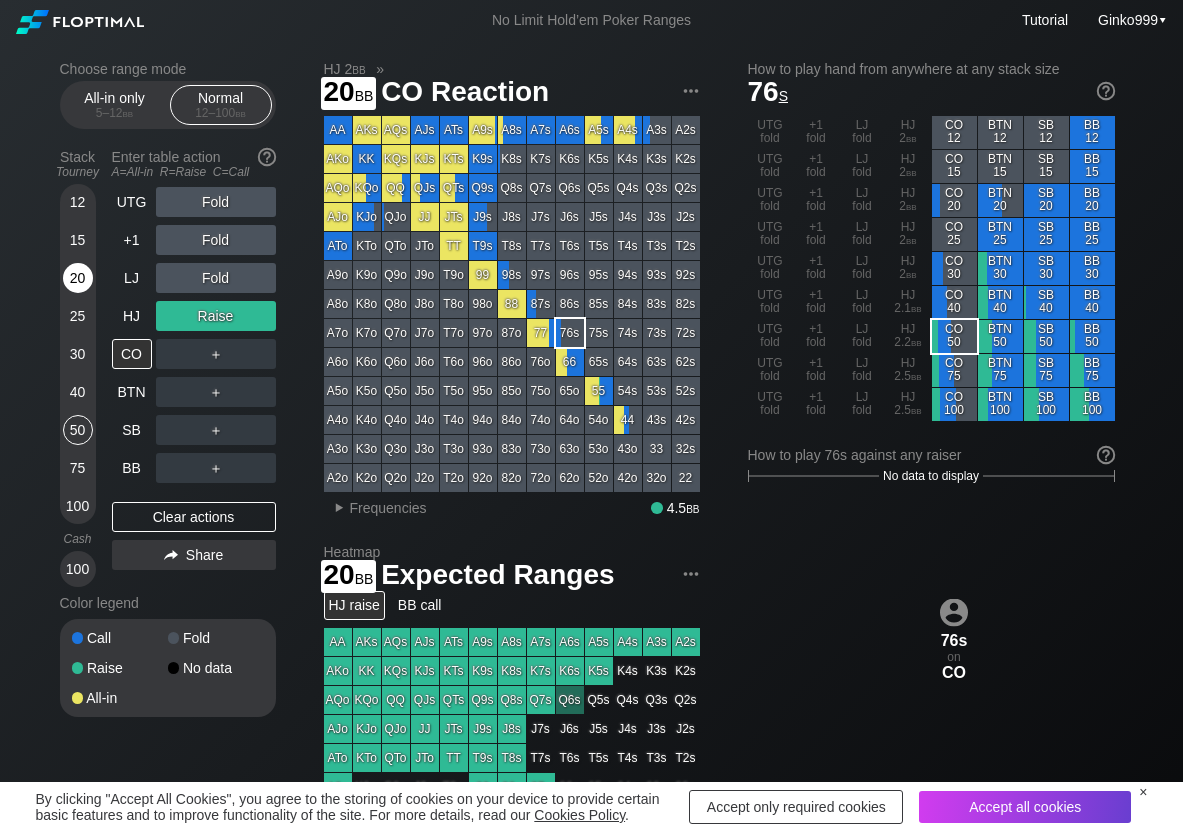 click on "20" at bounding box center (78, 278) 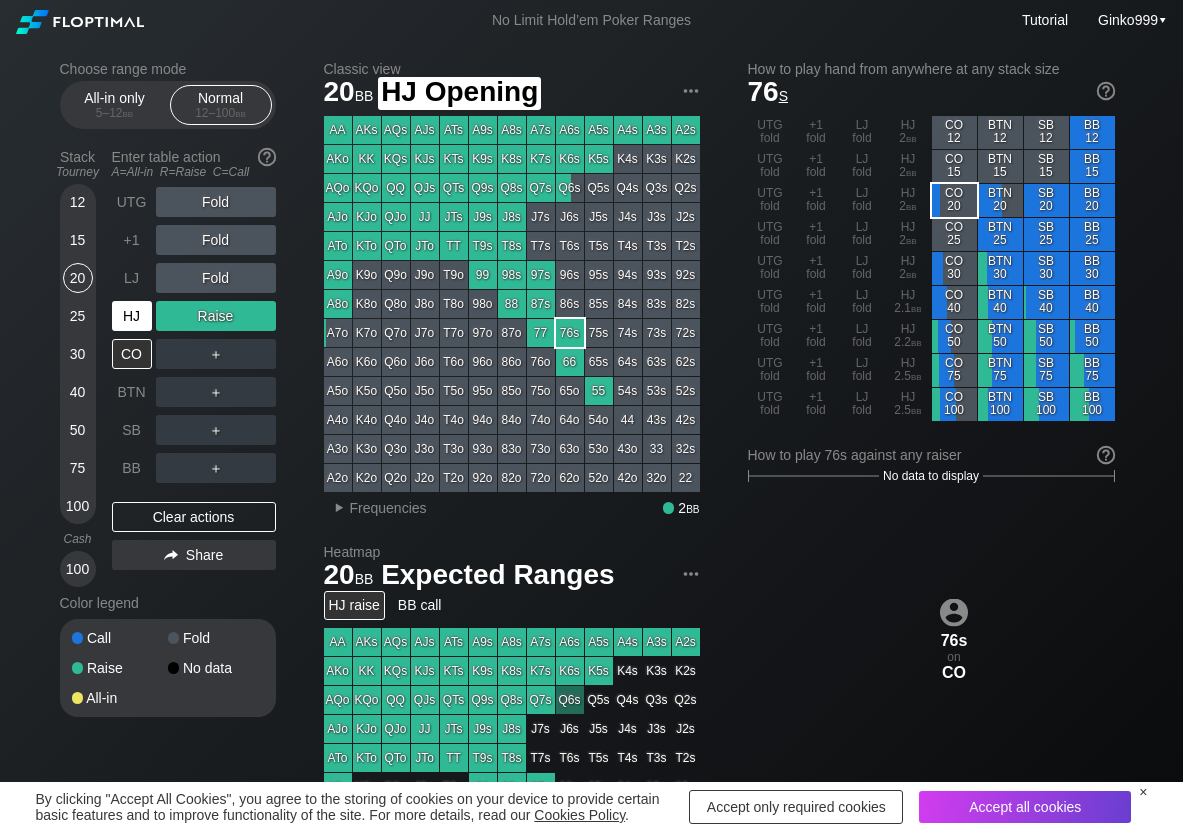 click on "HJ" at bounding box center (132, 316) 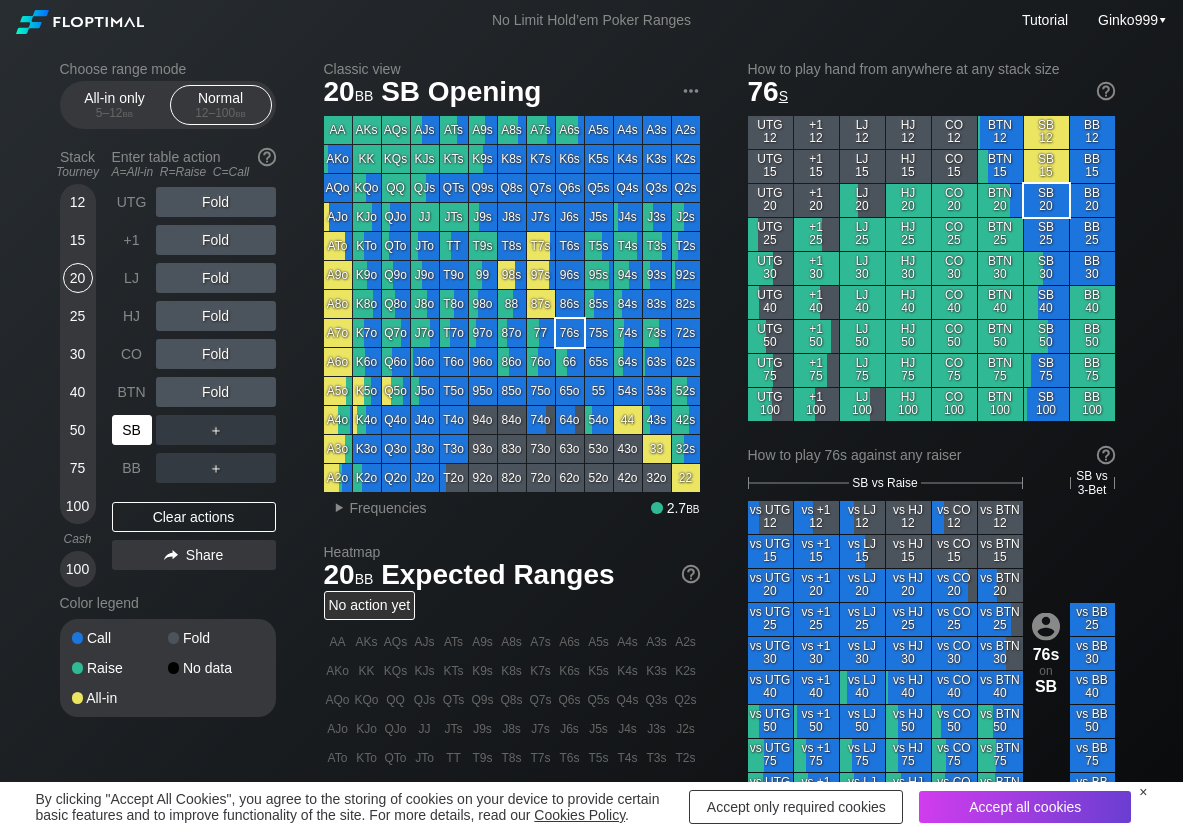 click on "SB" at bounding box center [132, 430] 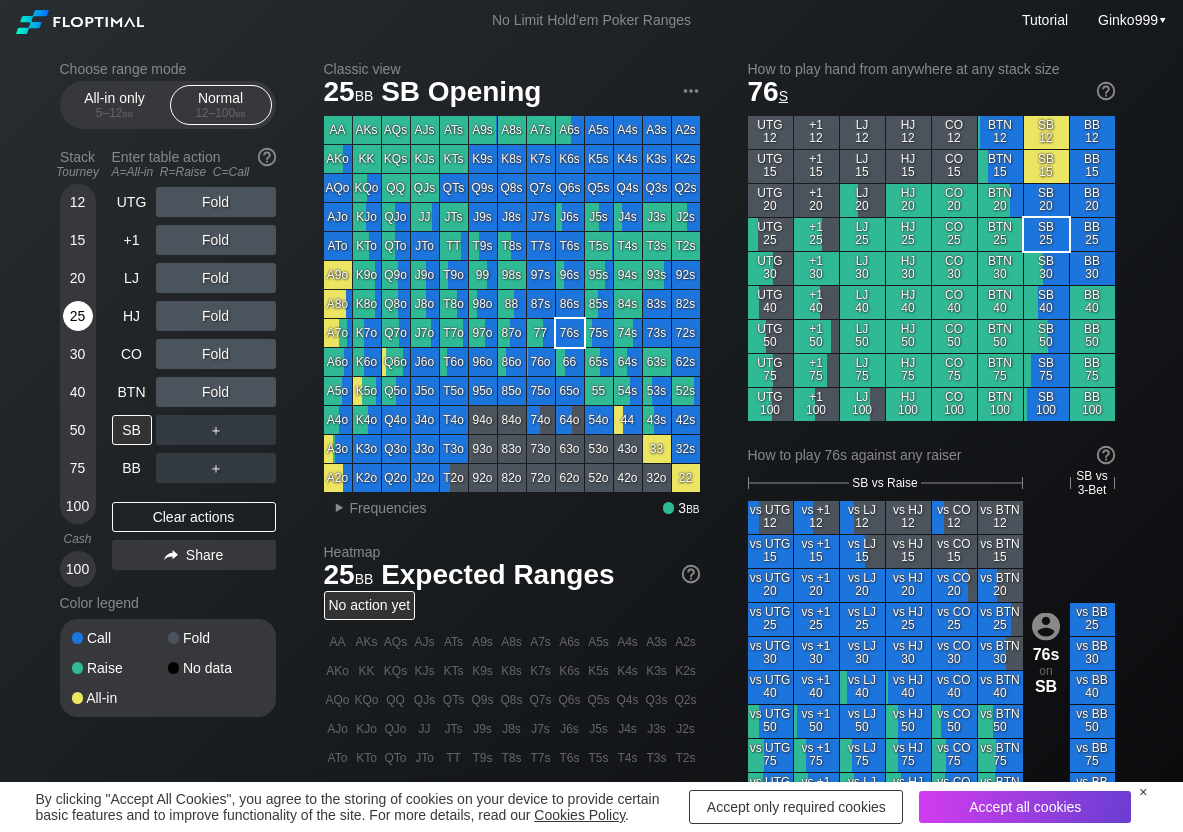 click on "25" at bounding box center [78, 316] 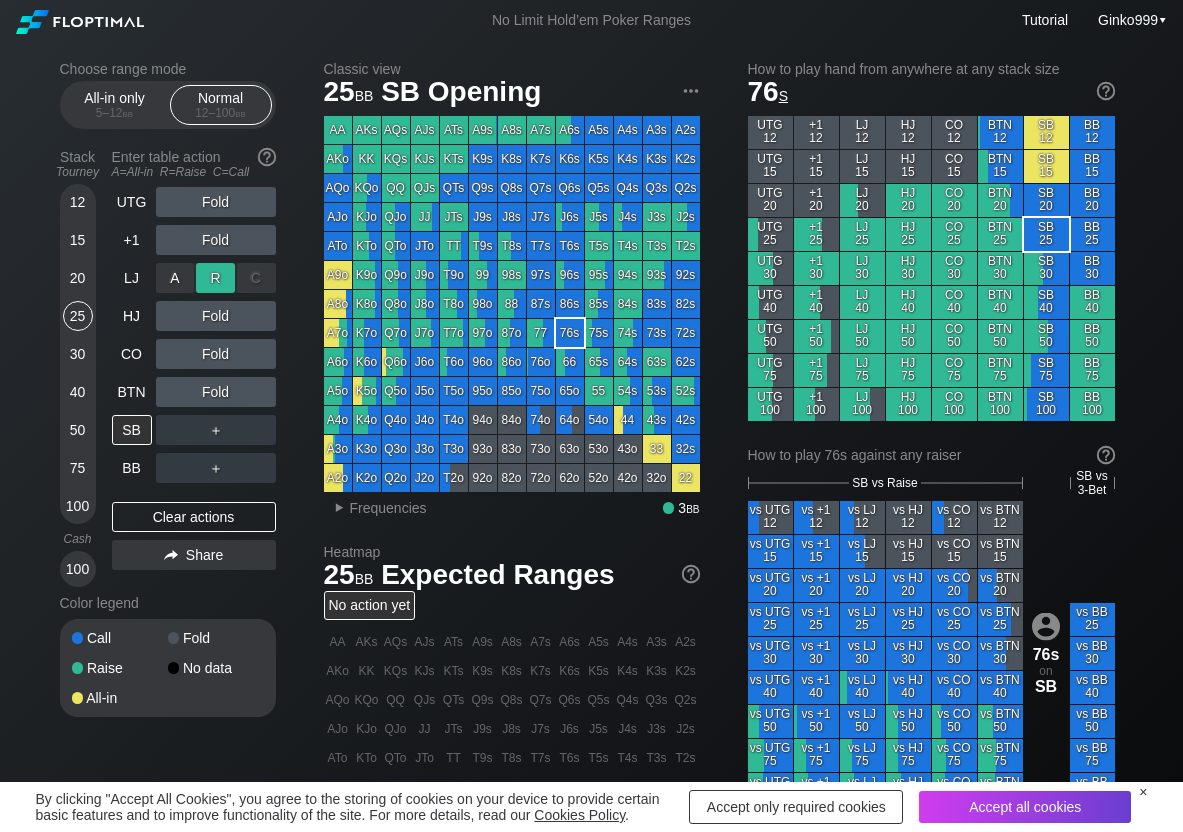 click on "R ✕" at bounding box center [215, 278] 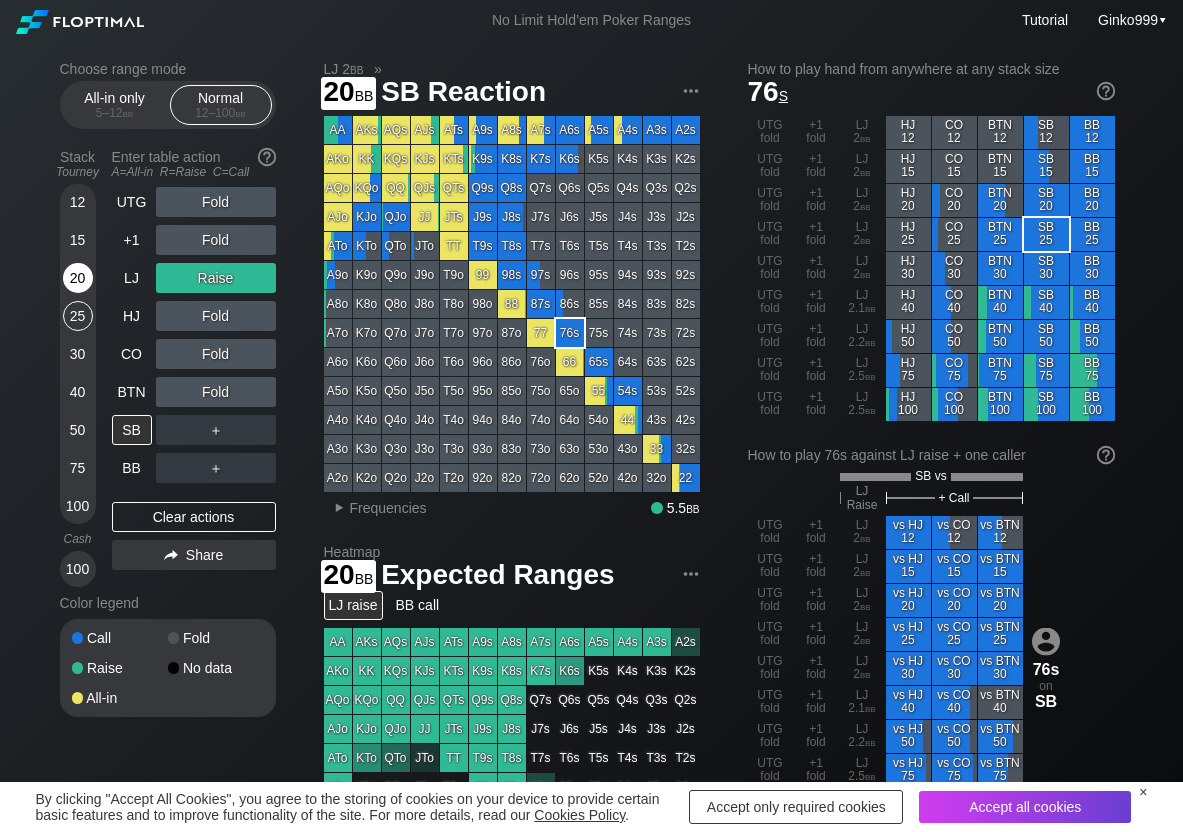 click on "20" at bounding box center [78, 278] 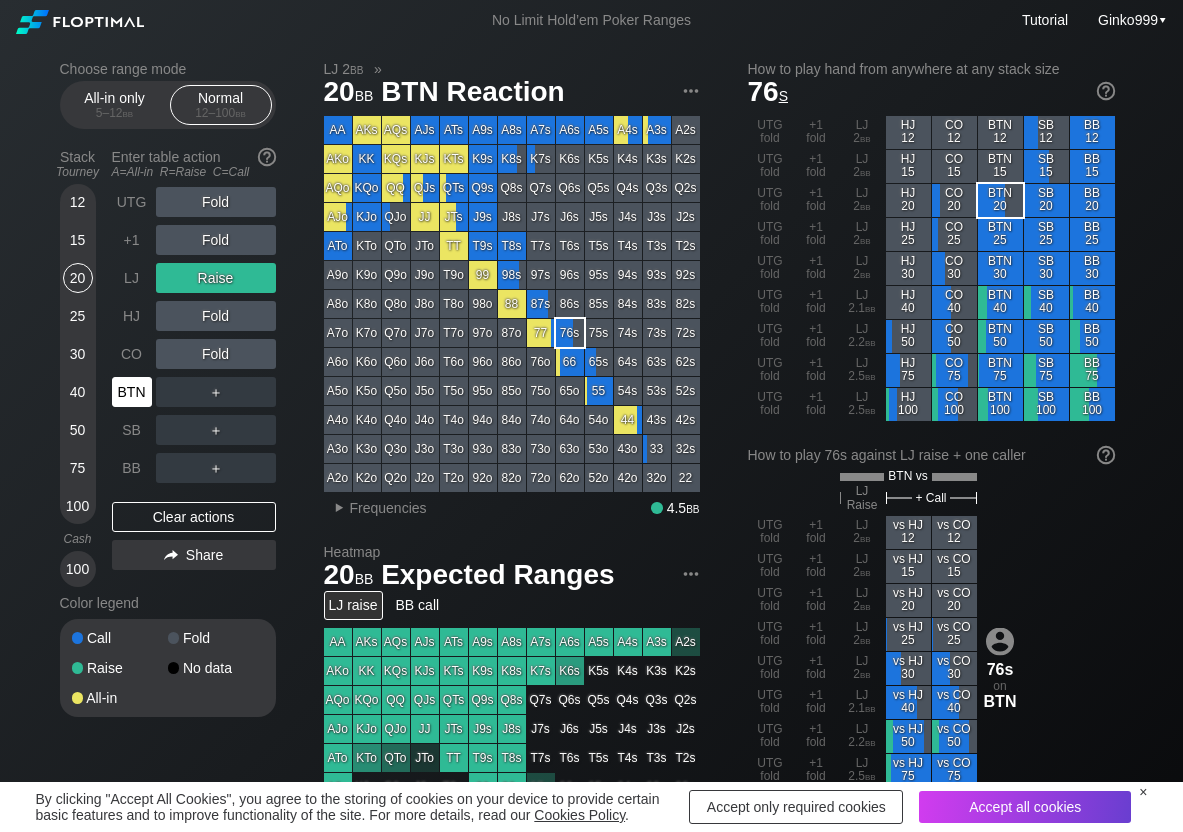 click on "BTN" at bounding box center [132, 392] 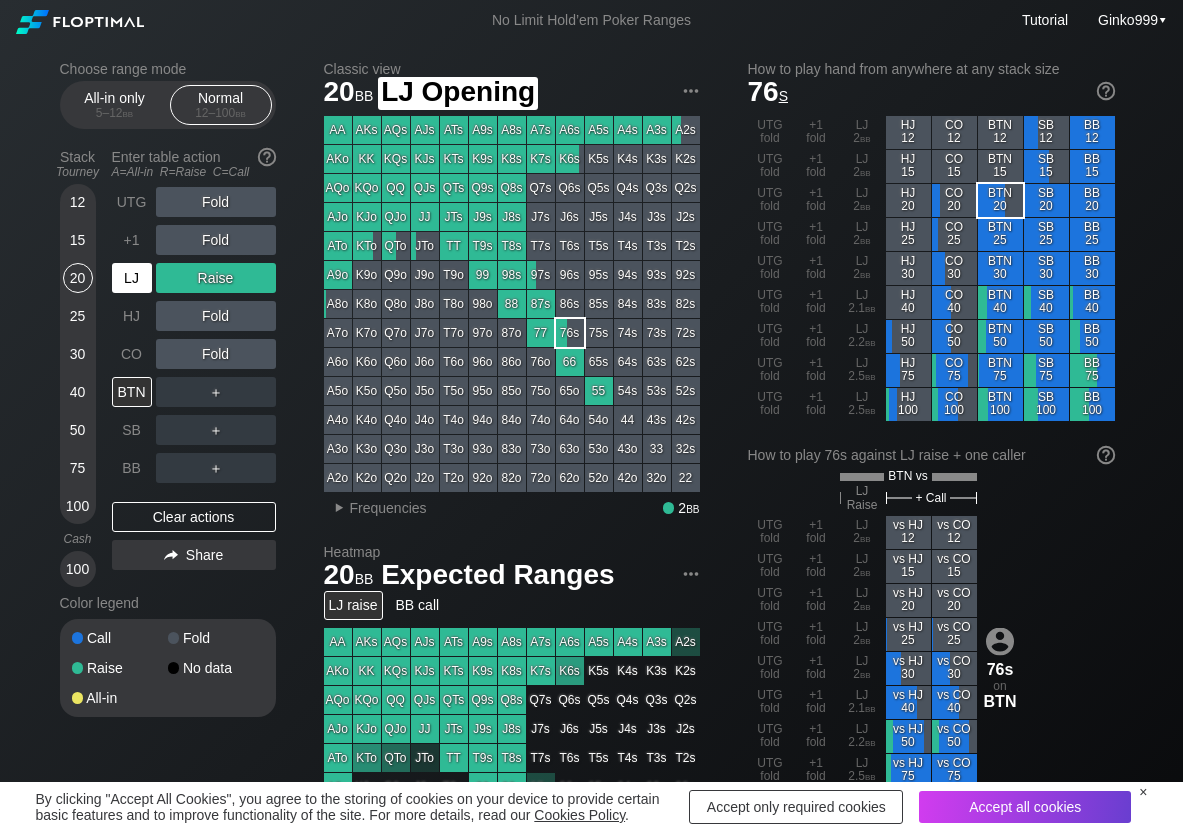 click on "LJ" at bounding box center [132, 278] 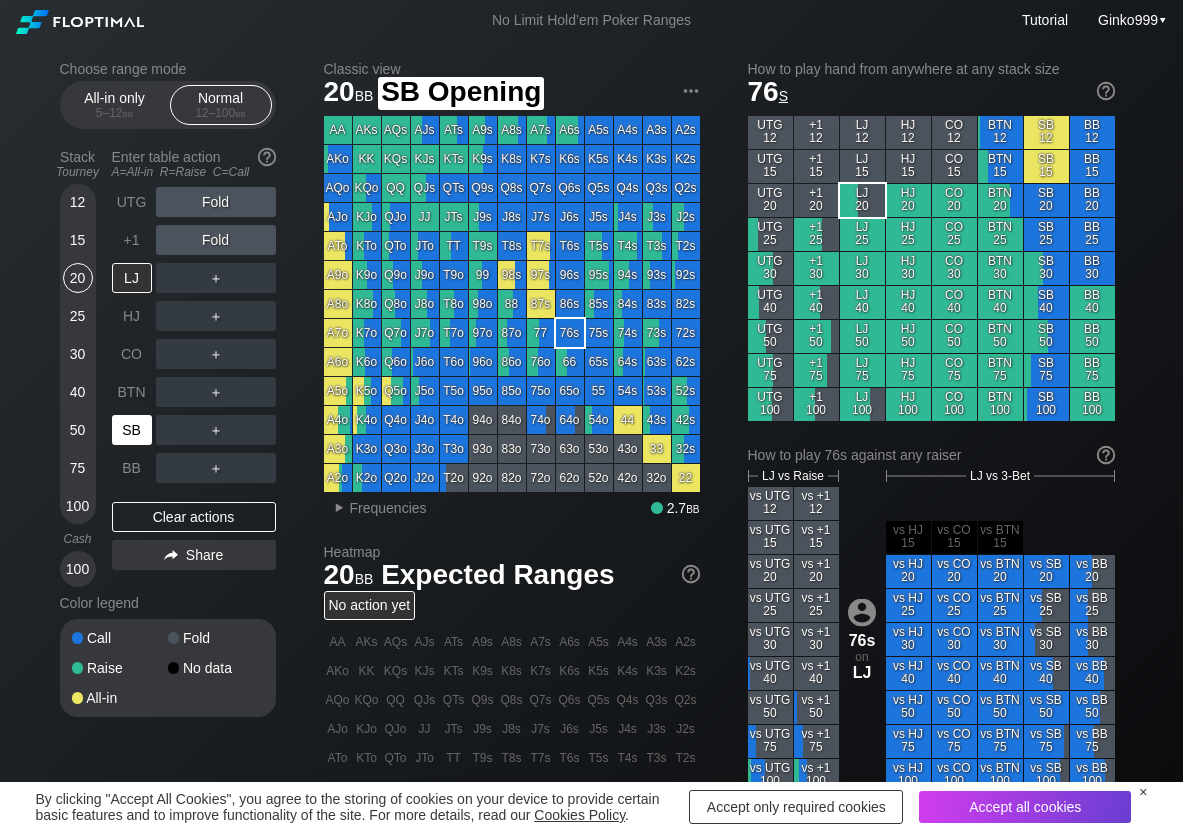 click on "SB" at bounding box center [132, 430] 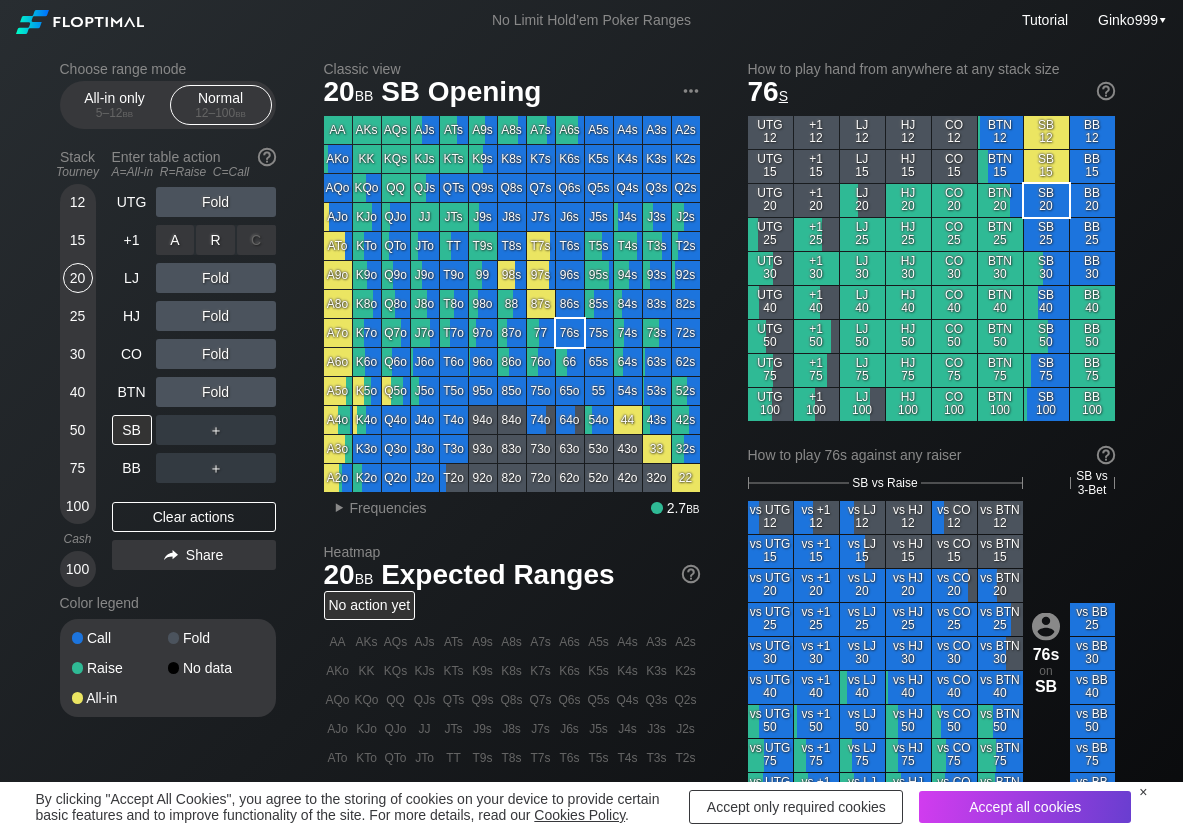 click on "R ✕" at bounding box center [215, 240] 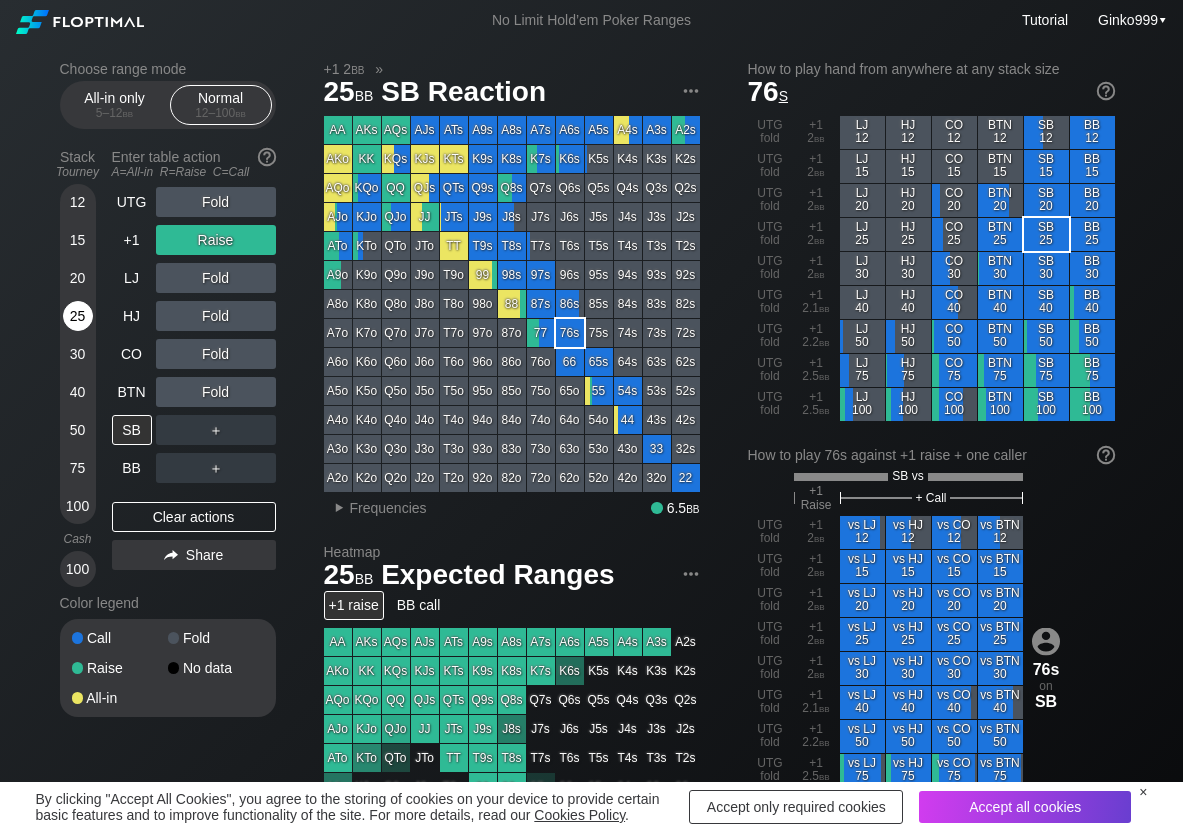 click on "25" at bounding box center (78, 320) 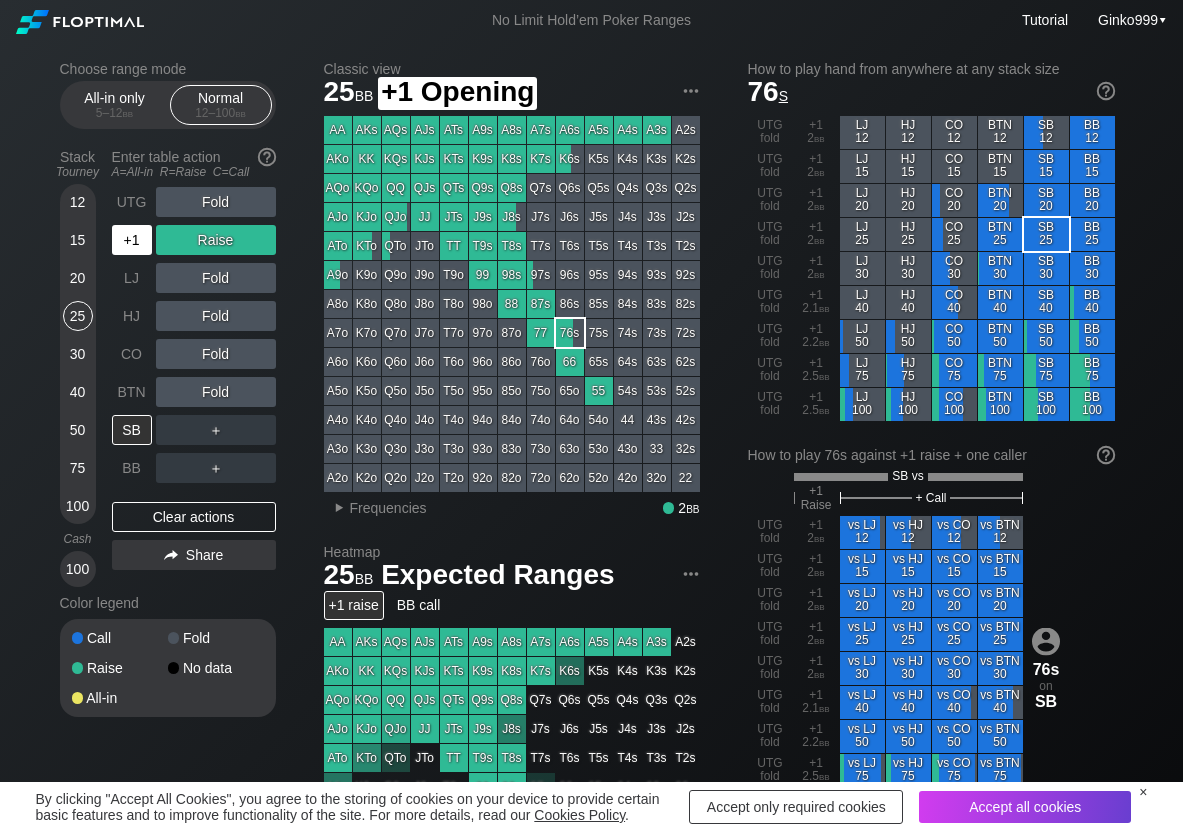 click on "+1" at bounding box center [132, 240] 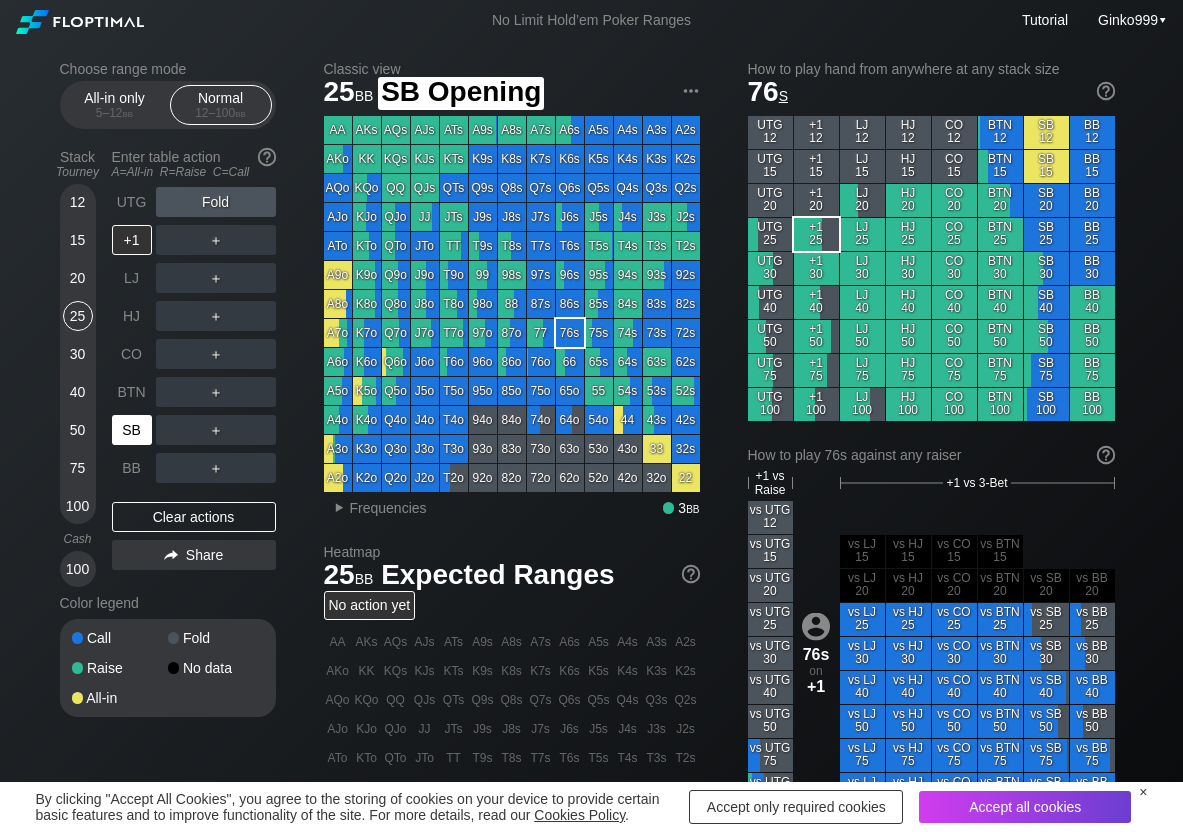 click on "SB" at bounding box center (132, 430) 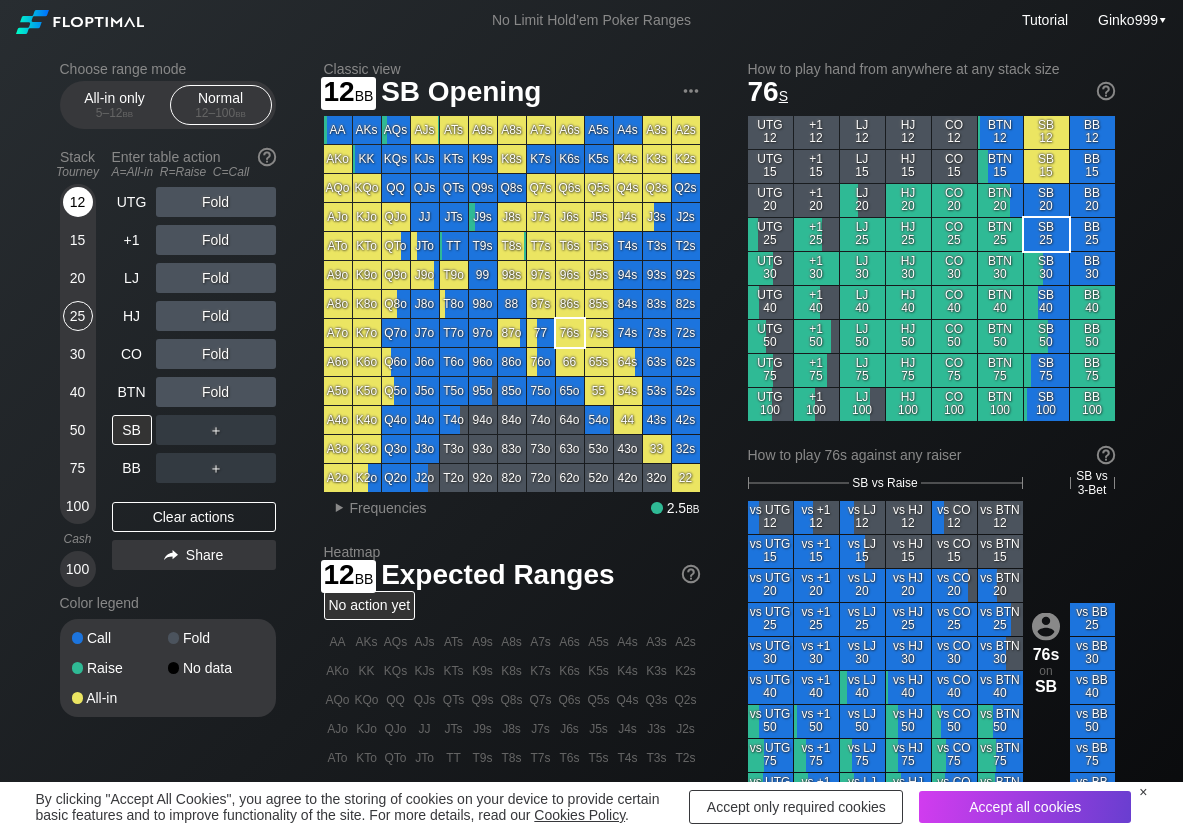 click on "12" at bounding box center (78, 202) 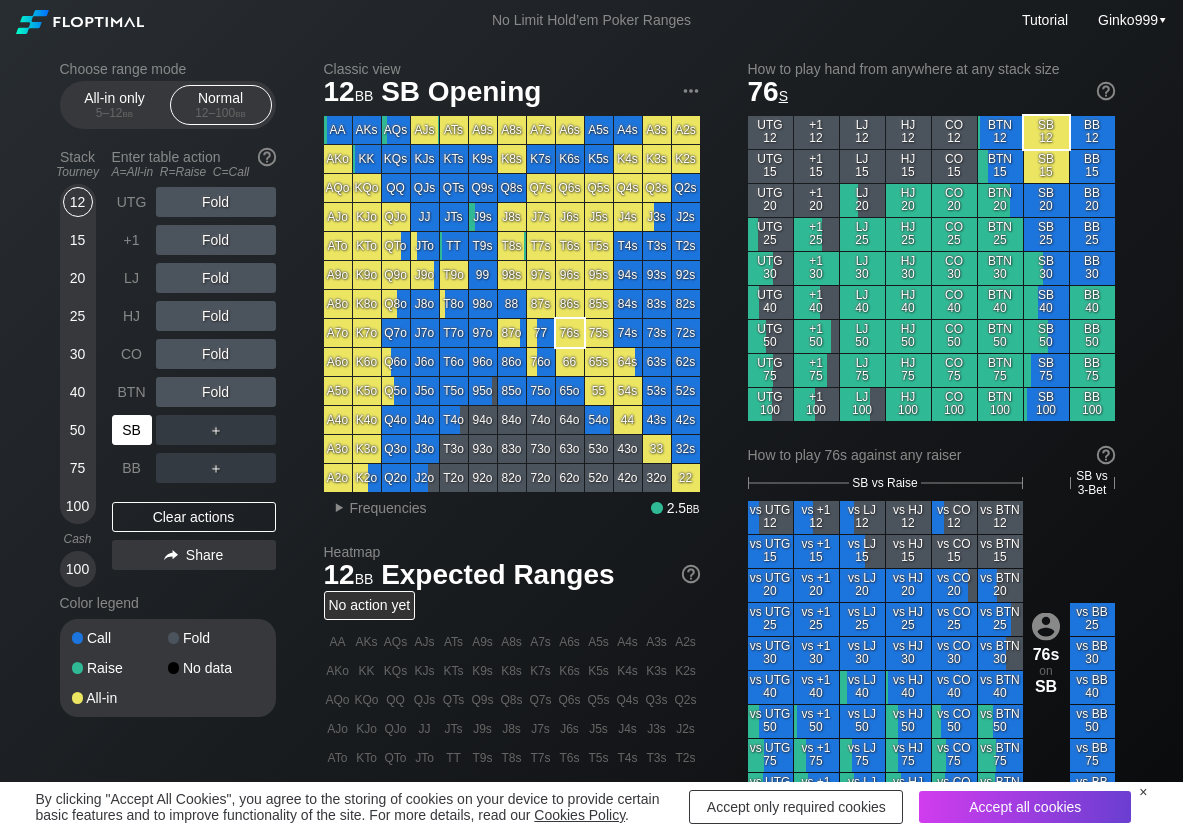 click on "SB" at bounding box center [132, 430] 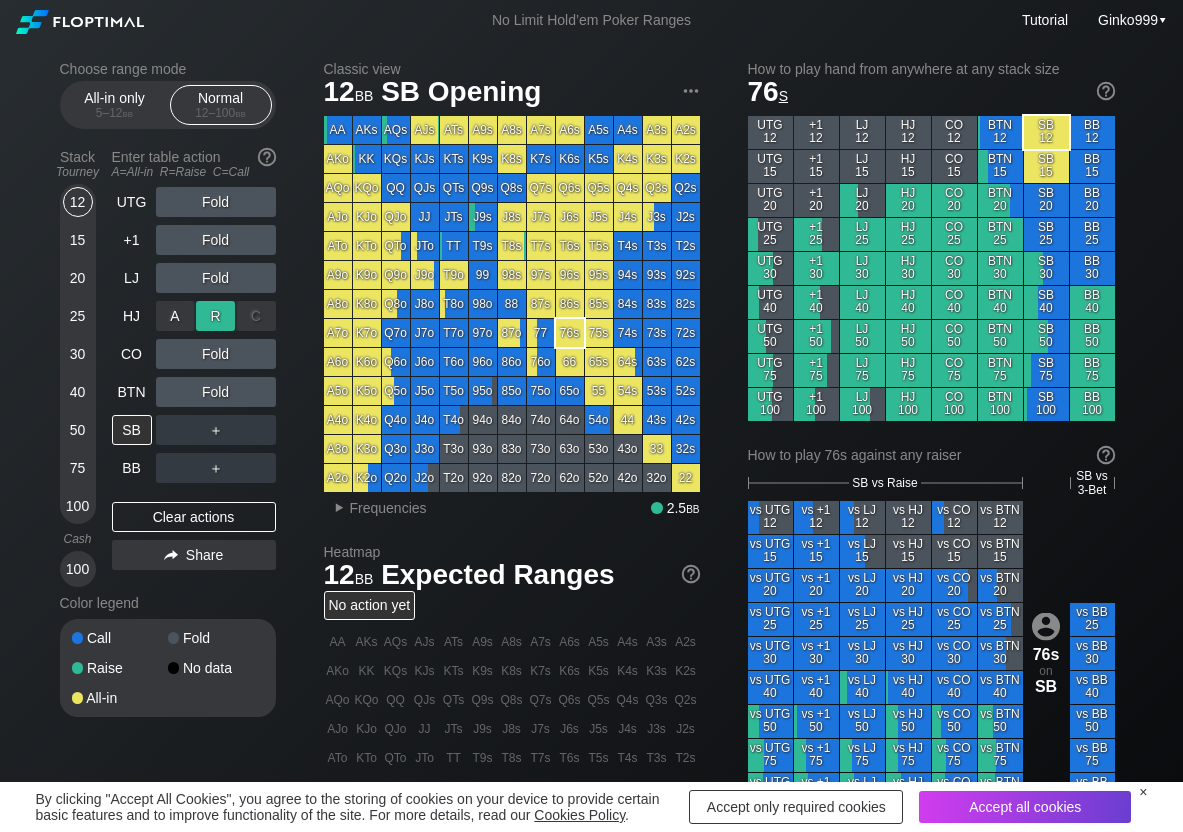 click on "R ✕" at bounding box center (215, 316) 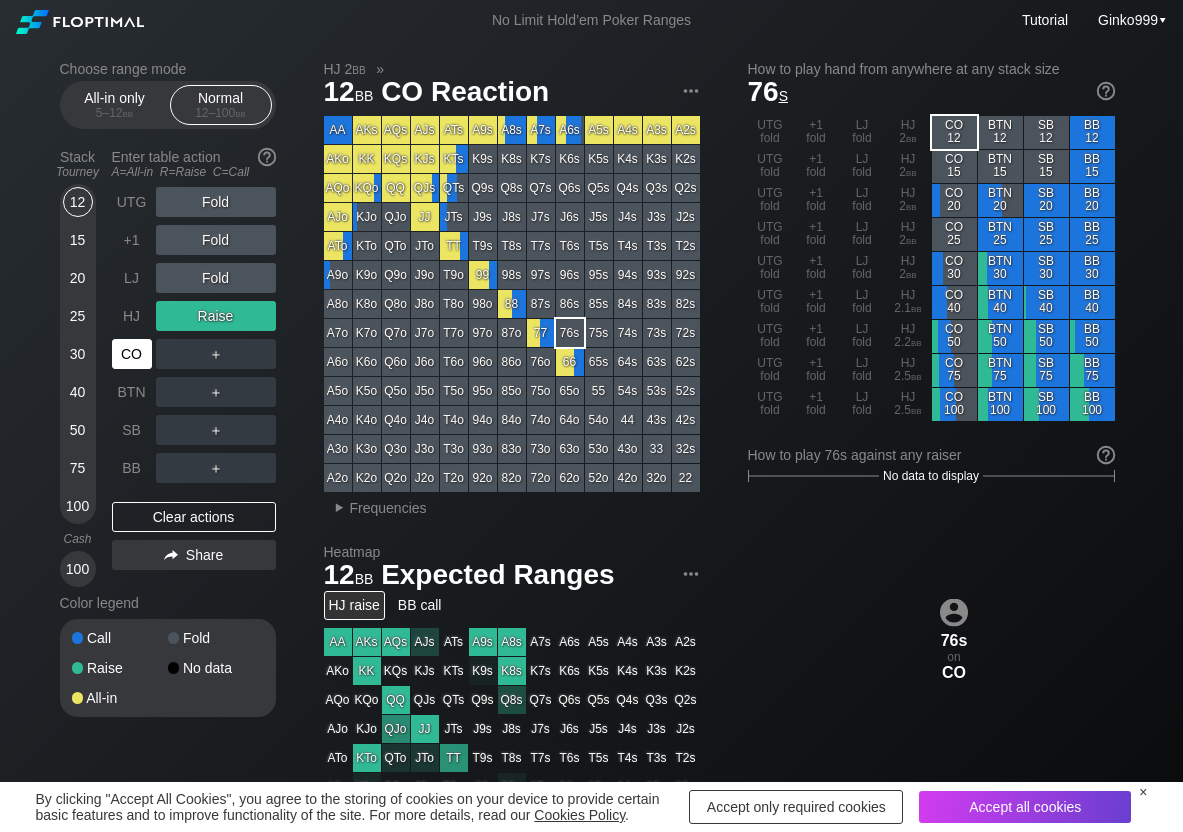 click on "CO" at bounding box center [132, 354] 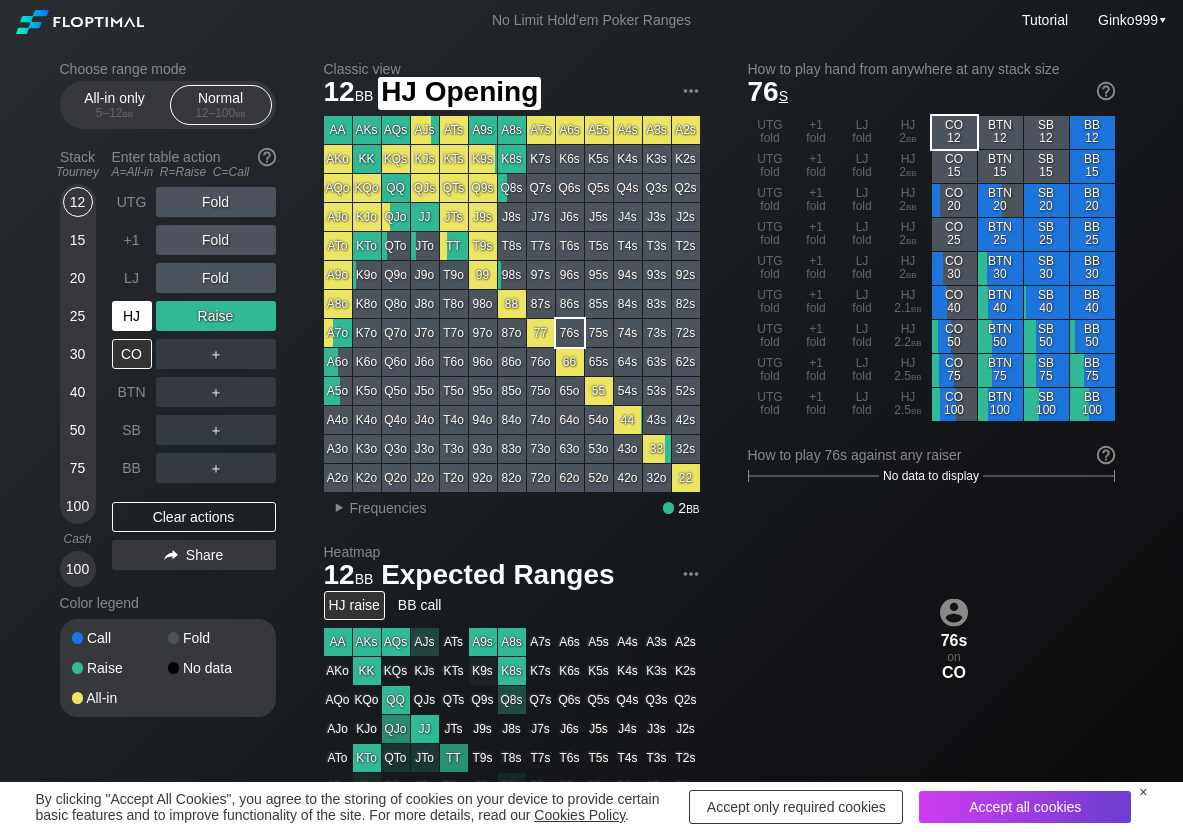 click on "HJ" at bounding box center [132, 316] 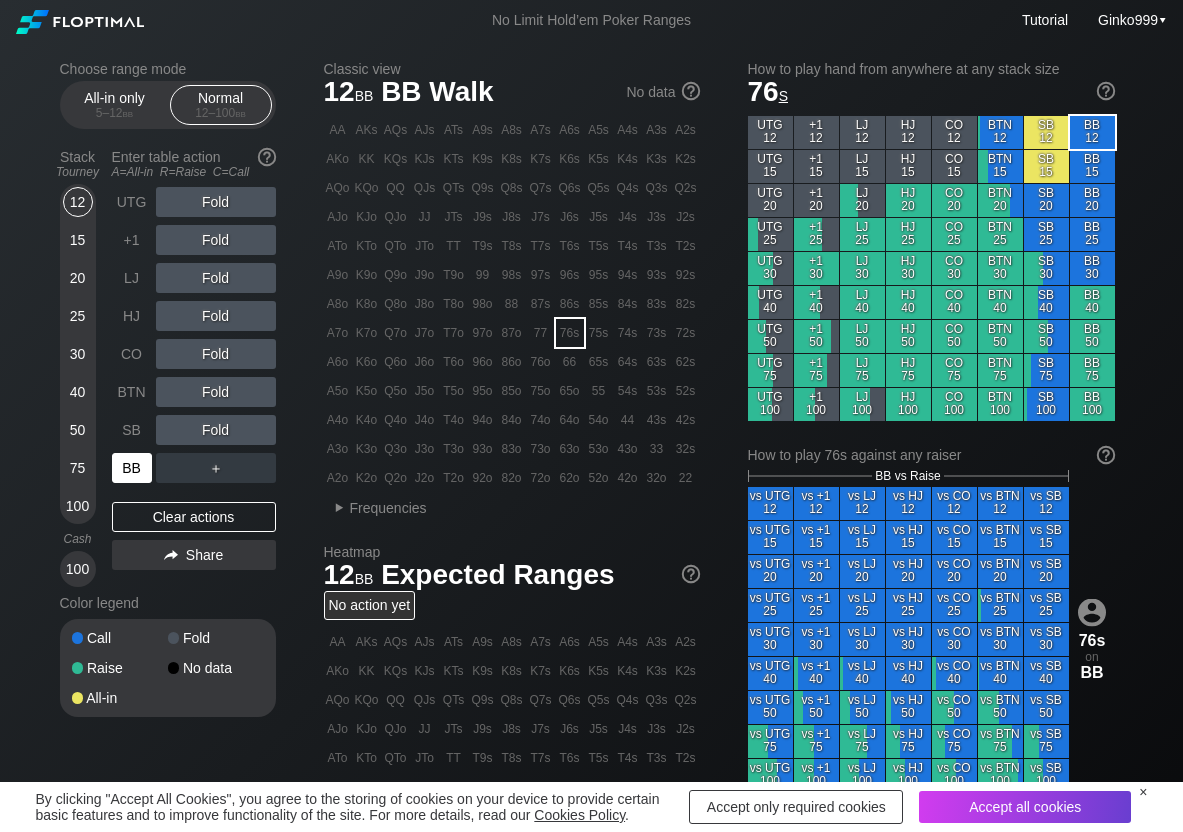 click on "BB" at bounding box center [132, 468] 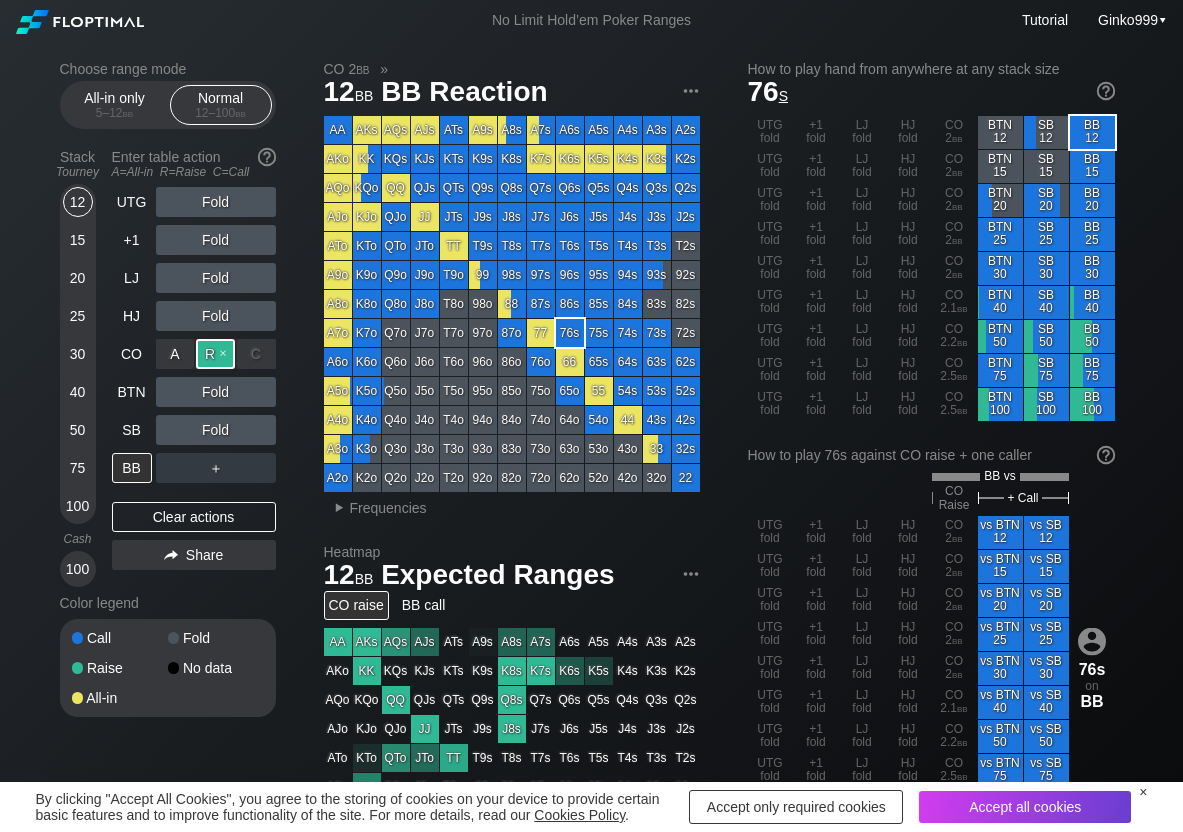 click on "R ✕" at bounding box center [215, 354] 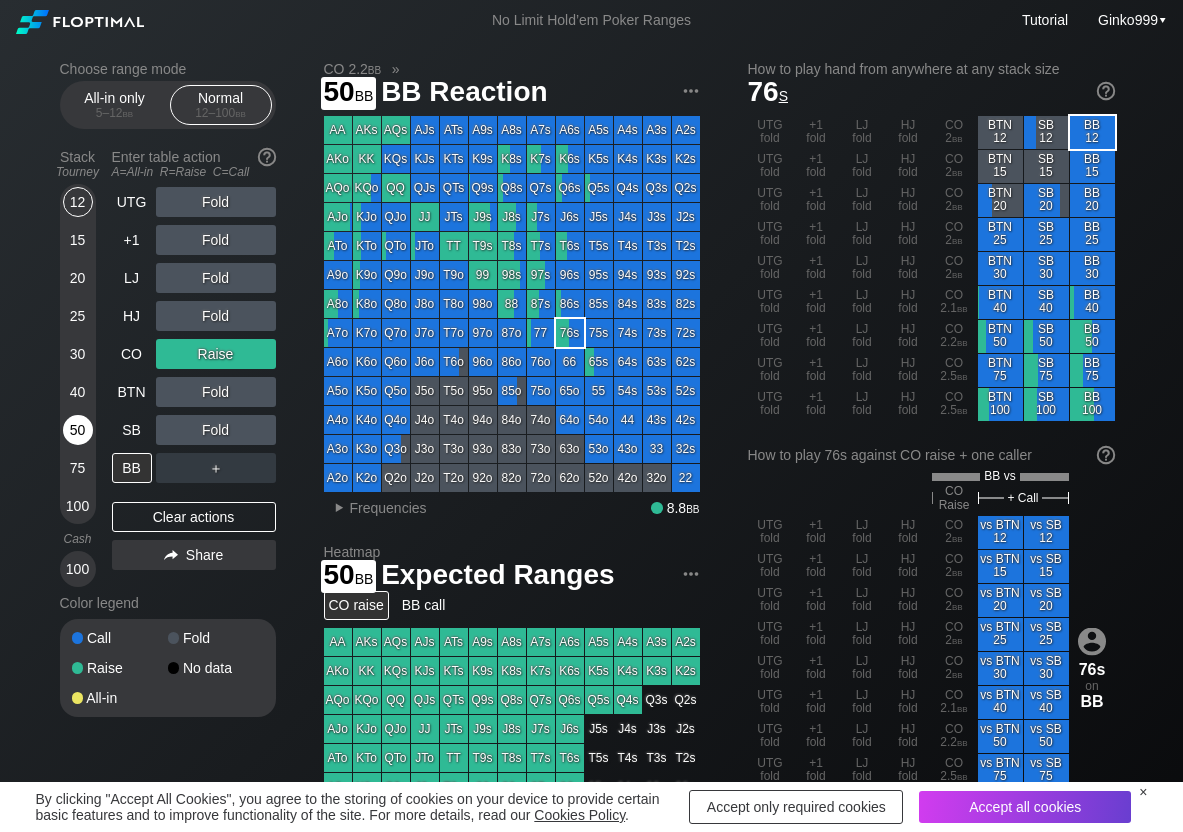 click on "50" at bounding box center [78, 430] 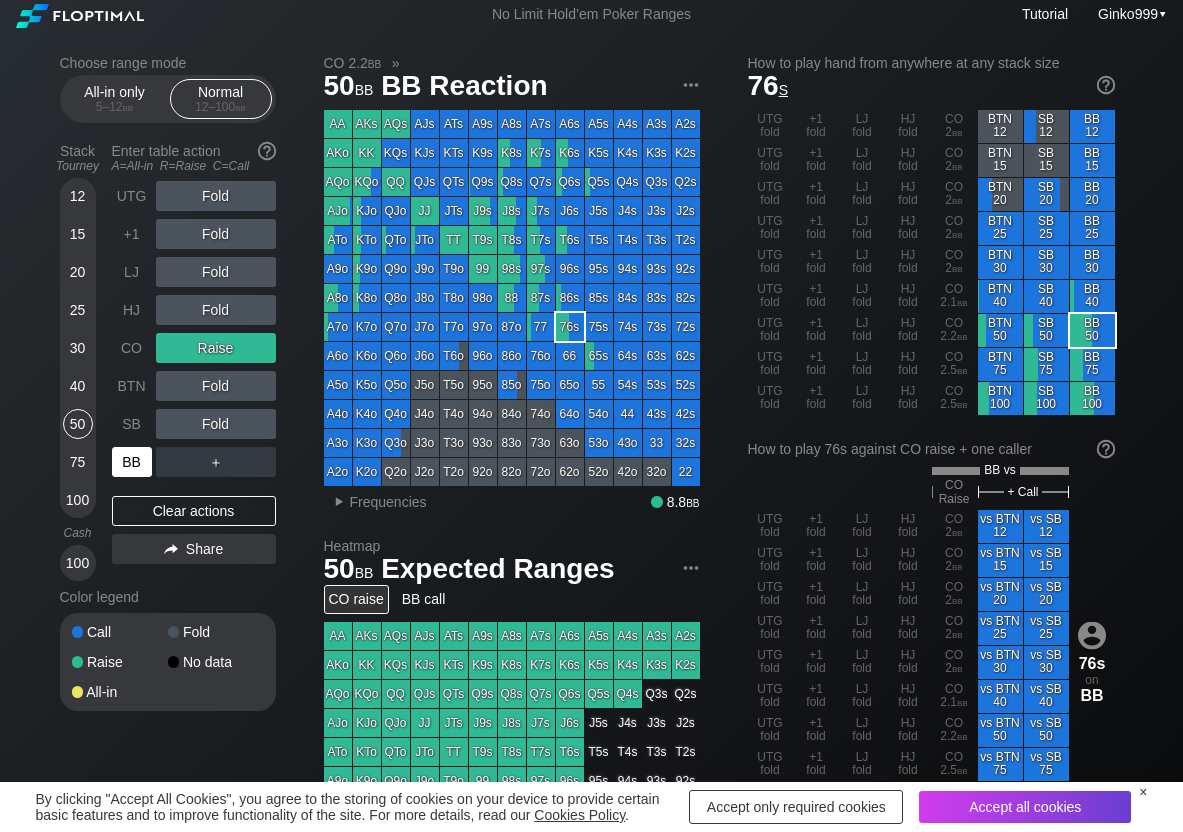 scroll, scrollTop: 100, scrollLeft: 0, axis: vertical 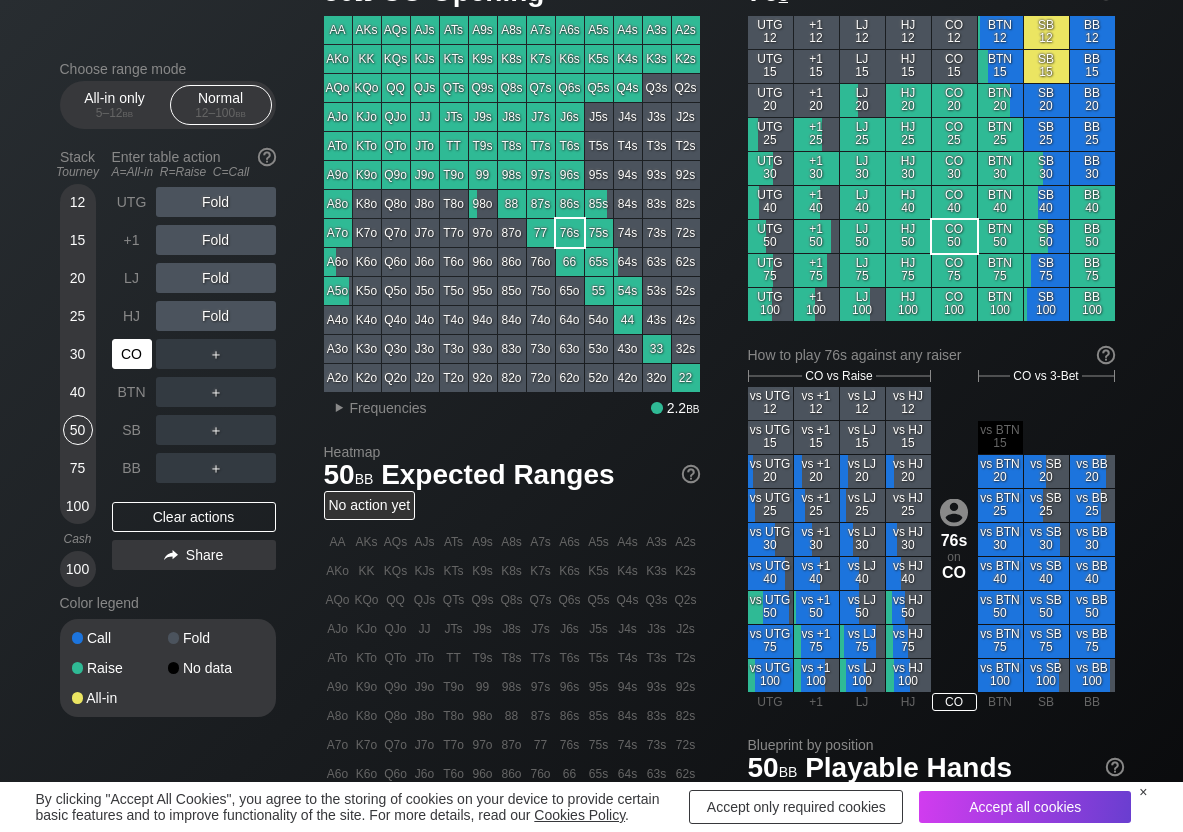 click on "CO" at bounding box center (132, 354) 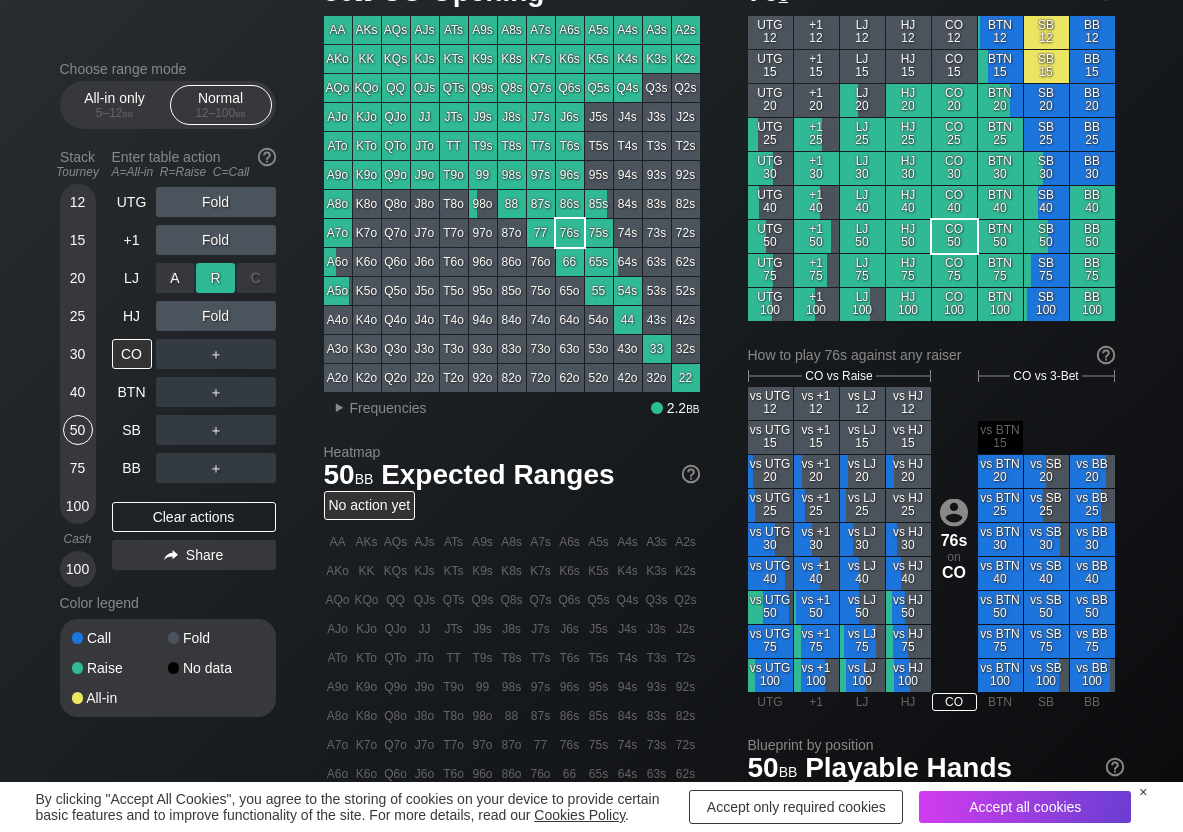 click on "R ✕" at bounding box center (215, 278) 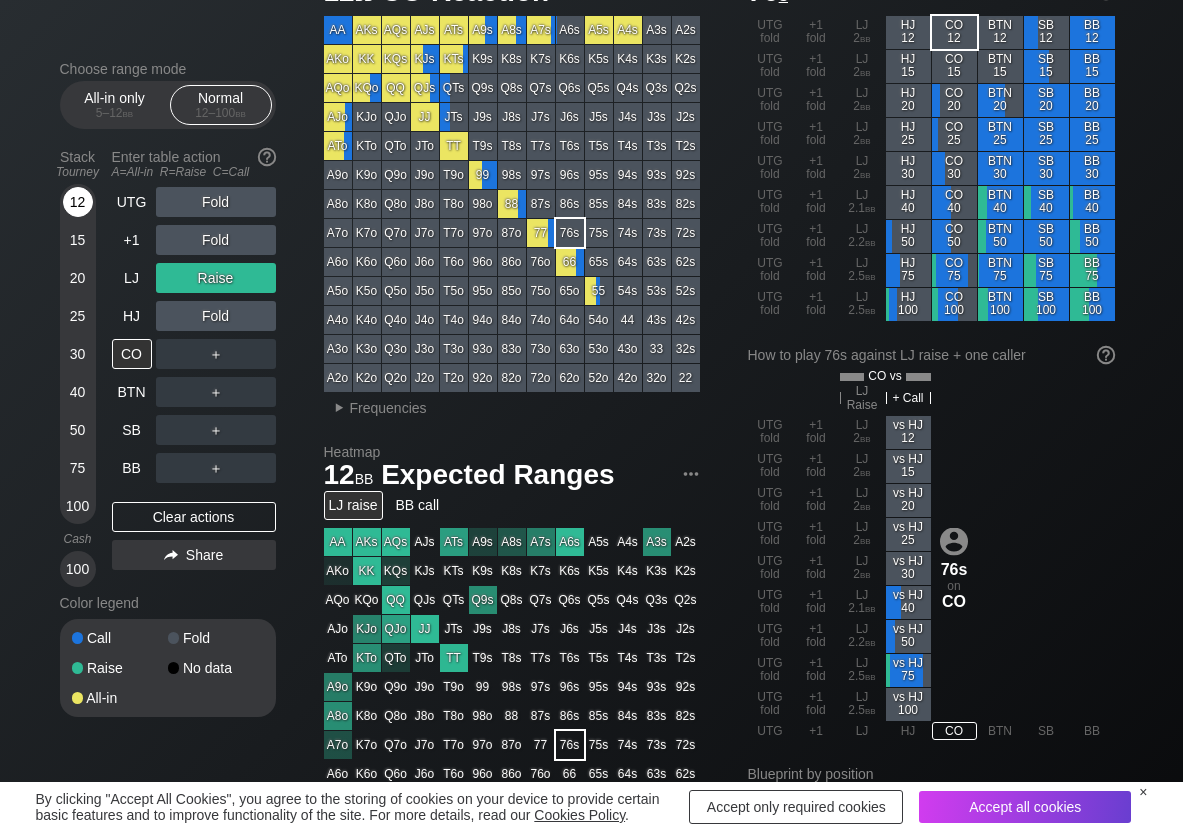 click on "12" at bounding box center (78, 202) 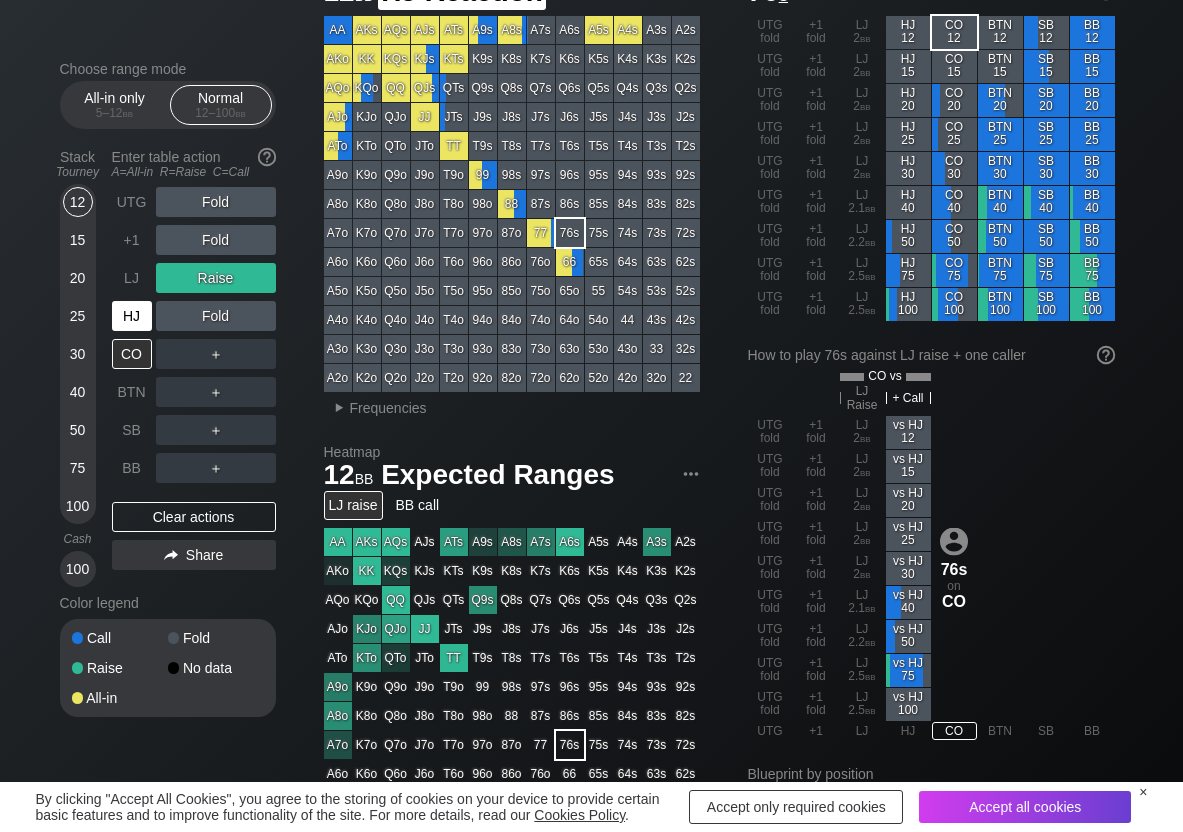 click on "HJ" at bounding box center (132, 316) 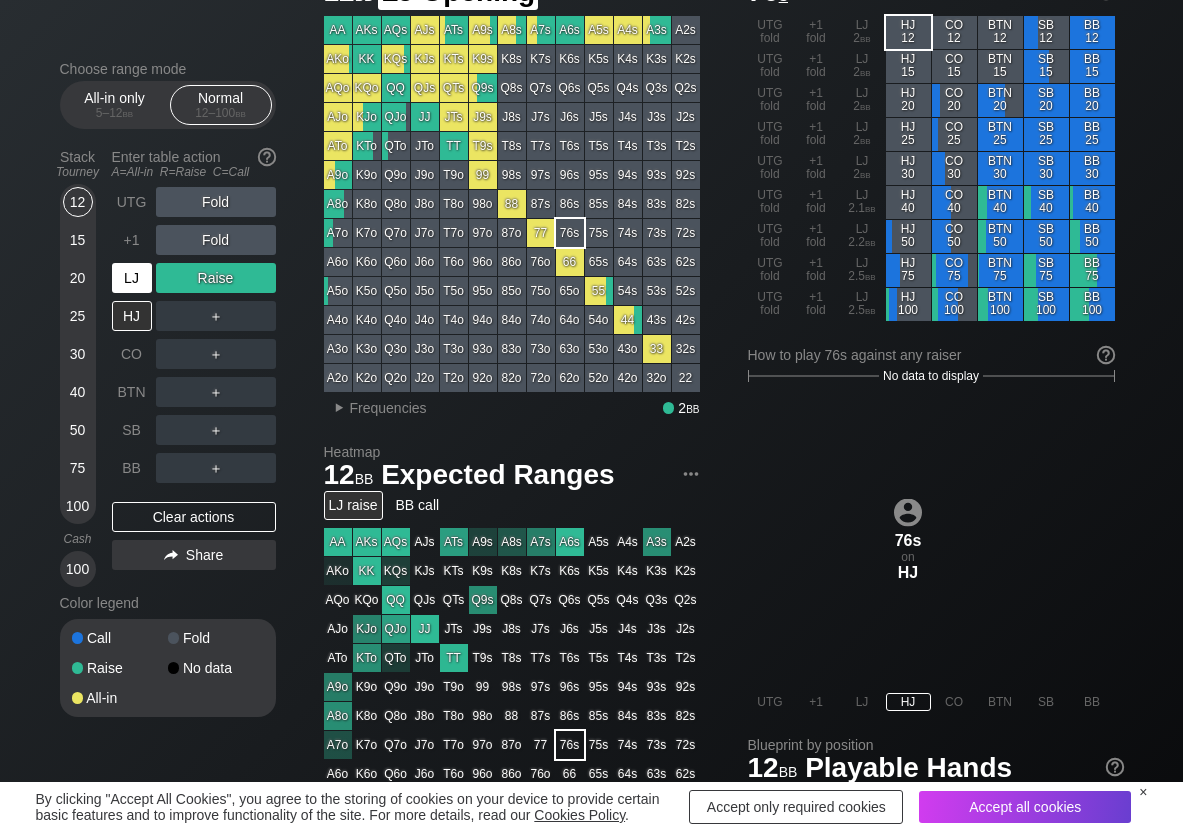 click on "LJ" at bounding box center [132, 278] 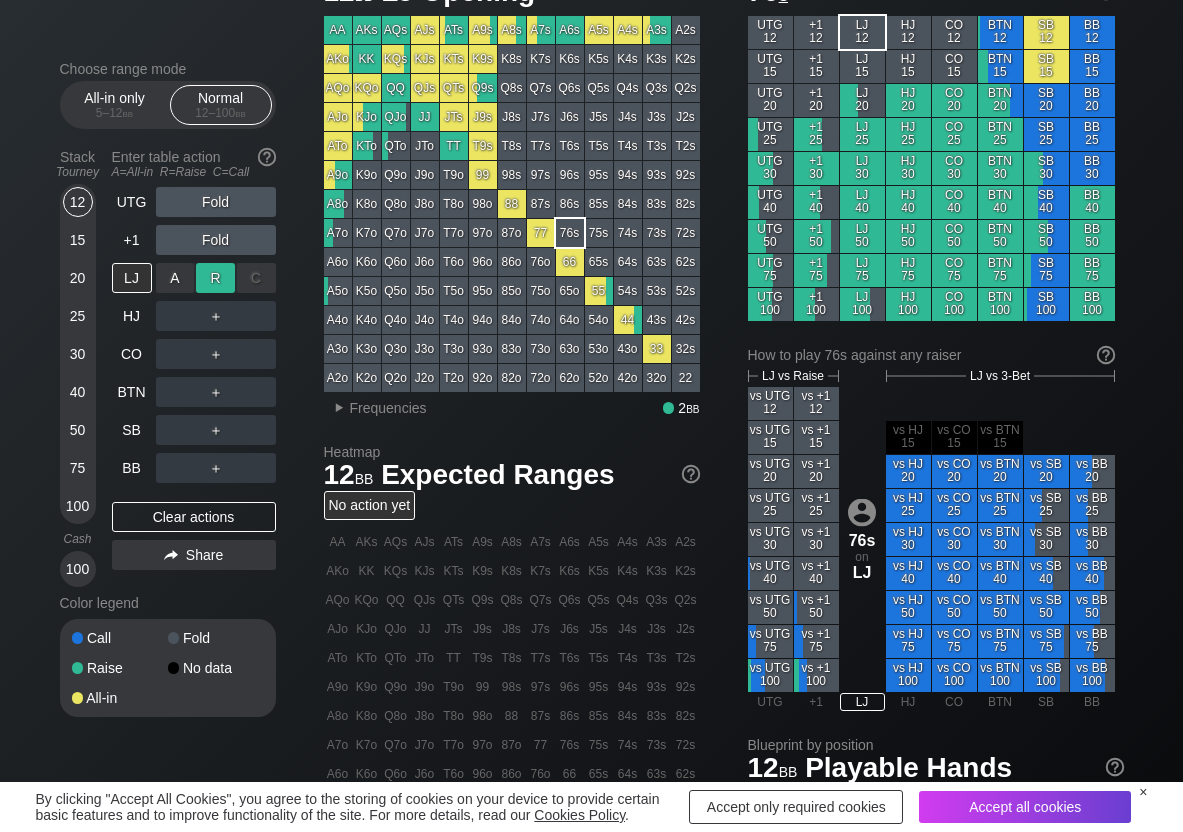 click on "R ✕" at bounding box center [215, 278] 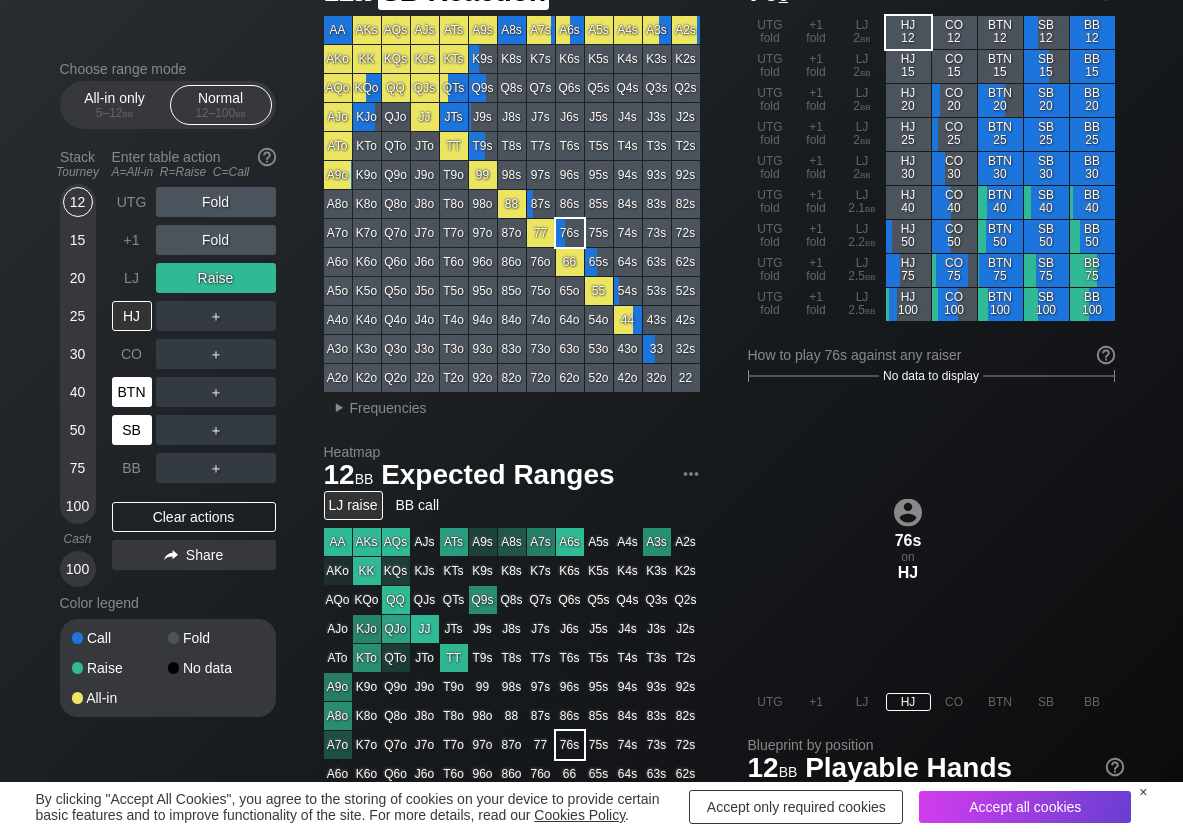 click on "SB" at bounding box center [132, 430] 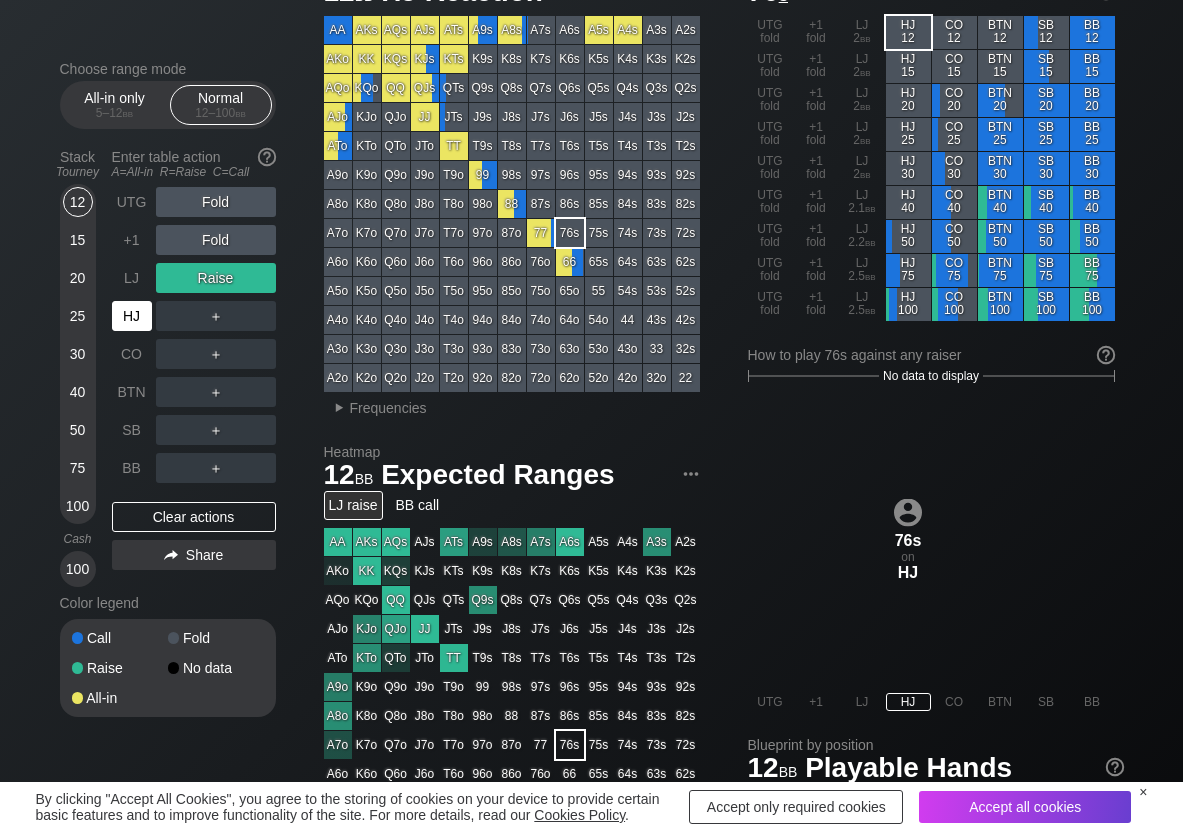 click on "HJ" at bounding box center (132, 316) 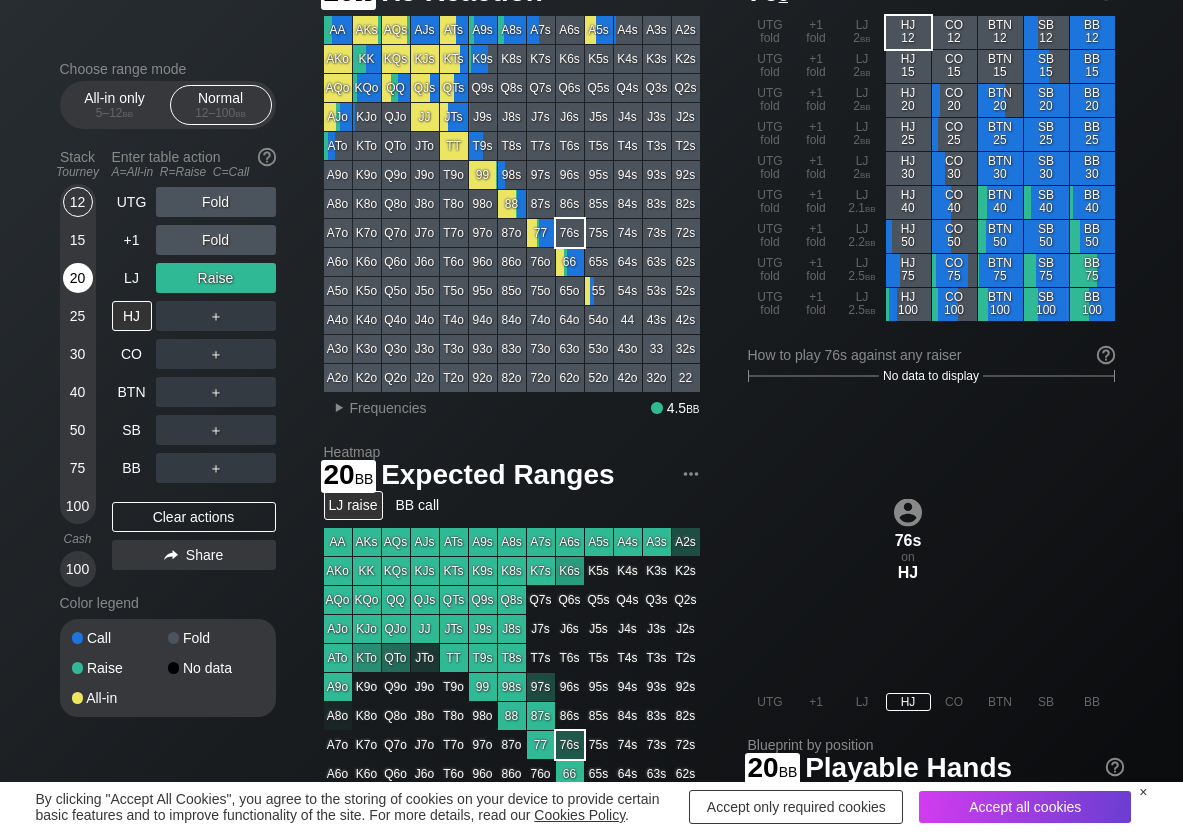 click on "20" at bounding box center (78, 278) 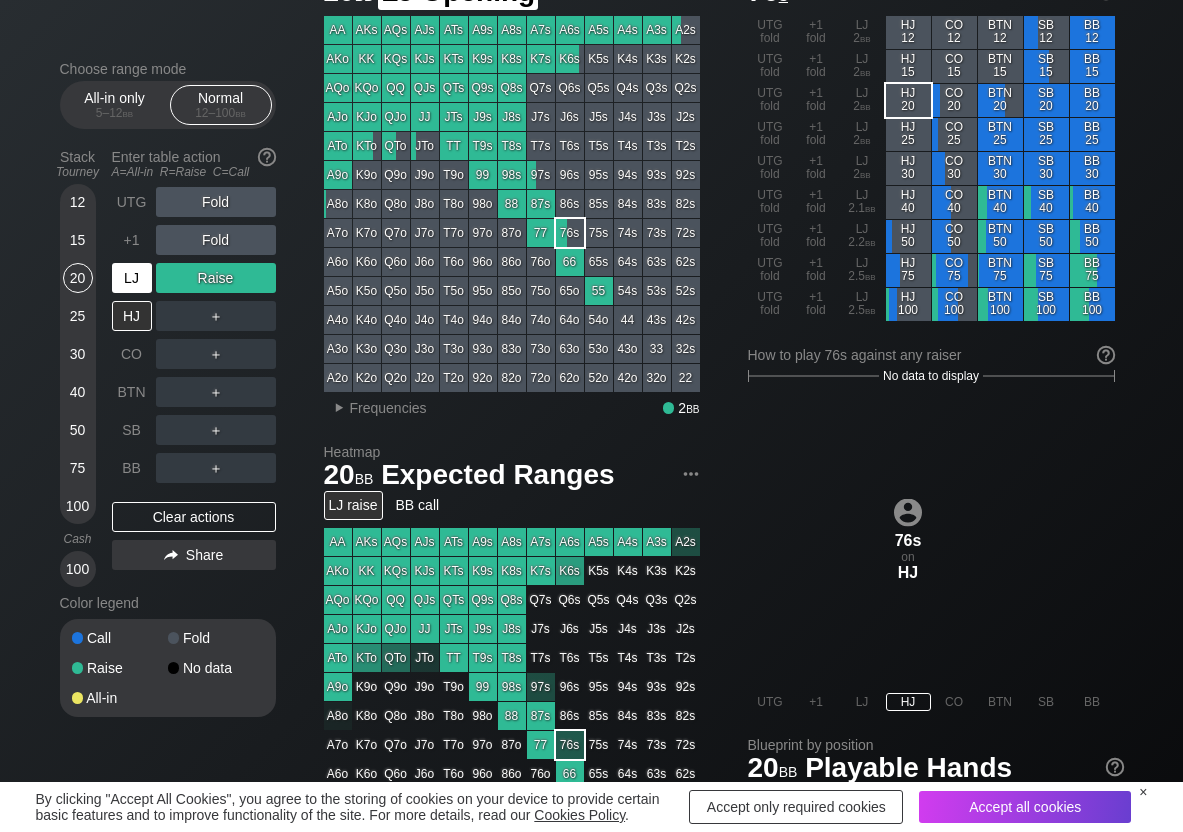 click on "LJ" at bounding box center [132, 278] 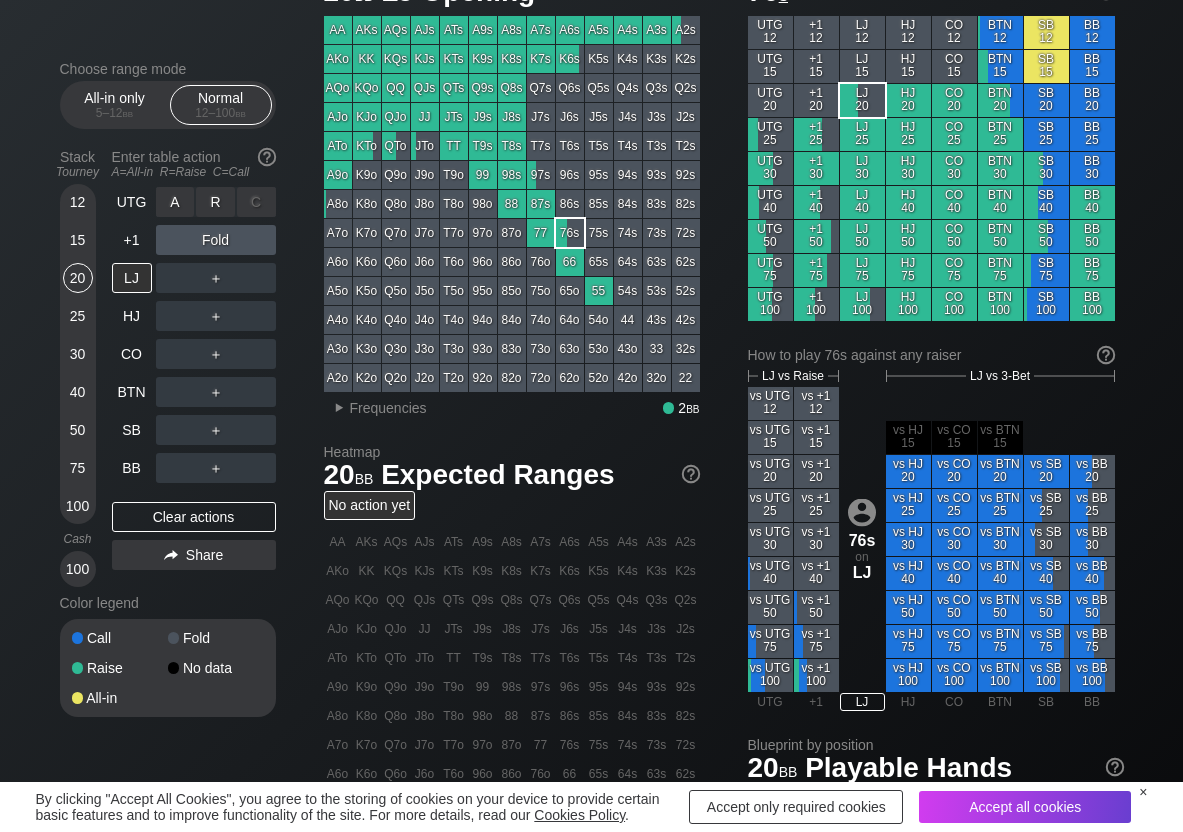 click on "R ✕" at bounding box center (215, 202) 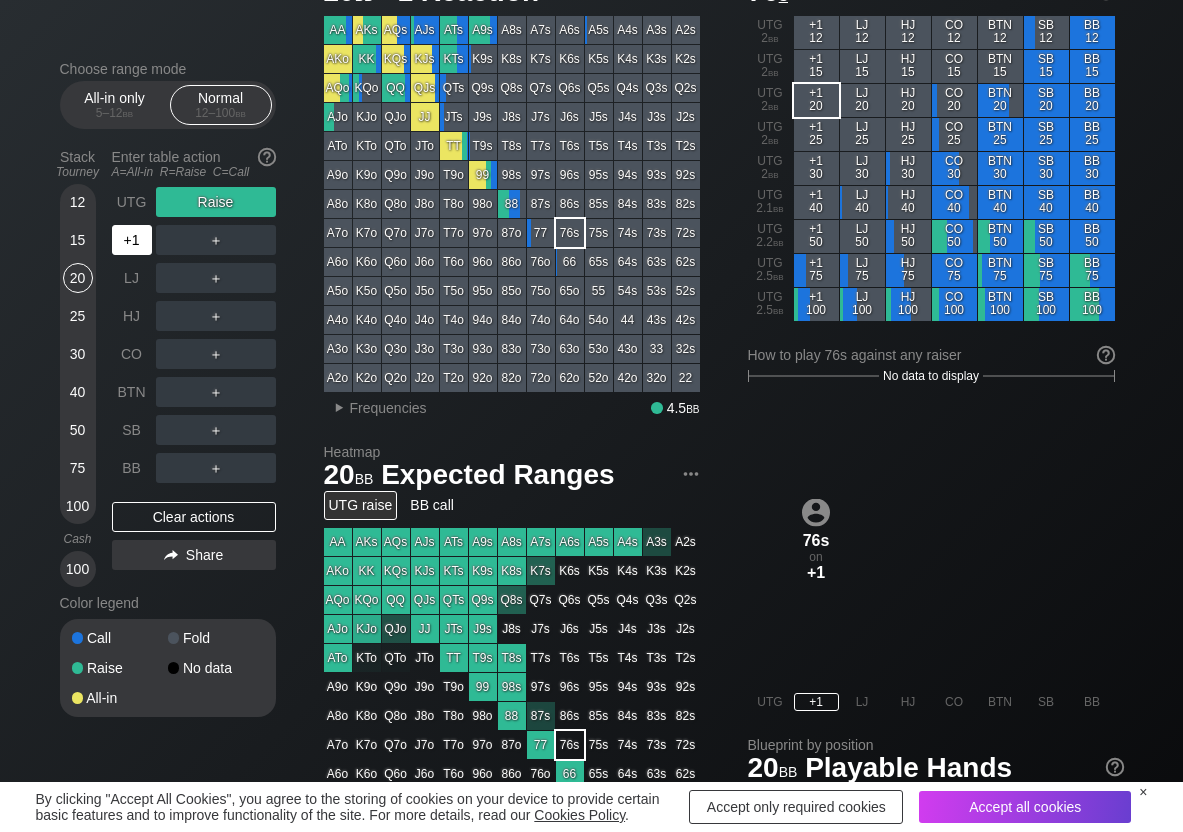 click on "+1" at bounding box center [132, 240] 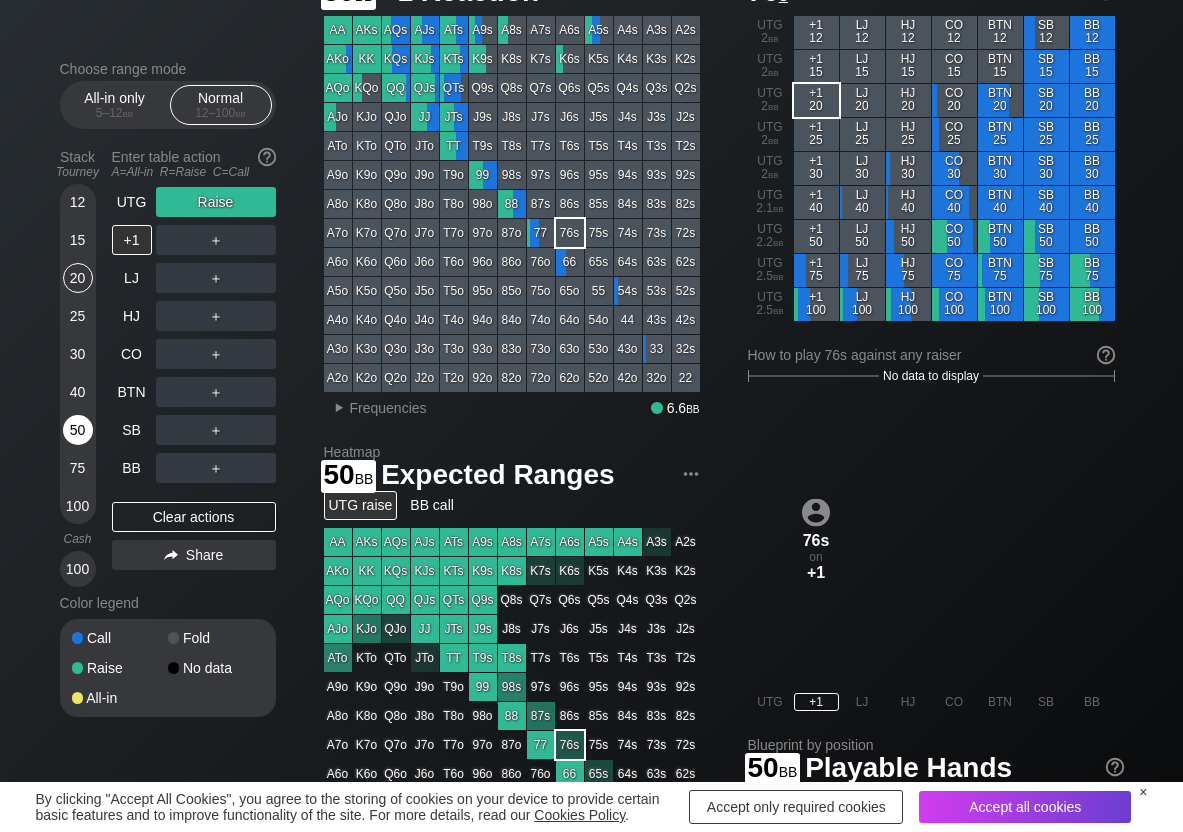 click on "50" at bounding box center [78, 430] 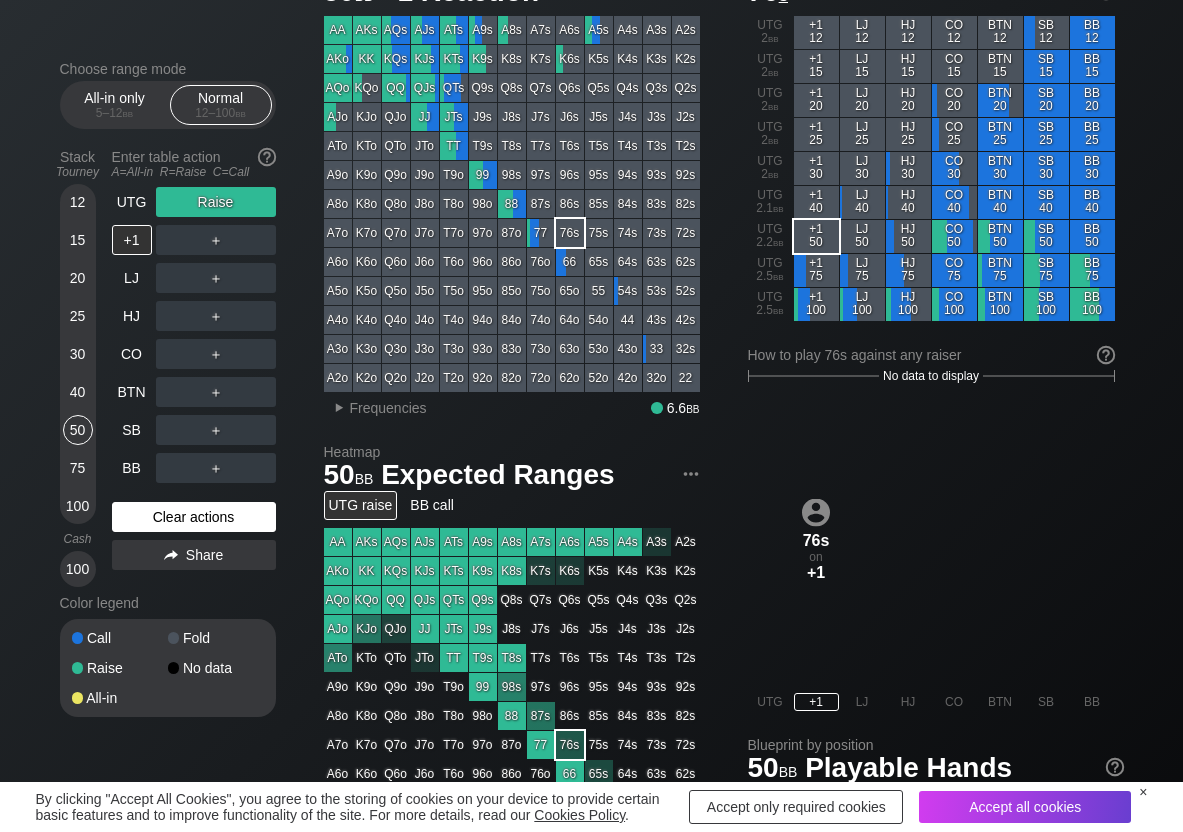 click on "Clear actions" at bounding box center (194, 517) 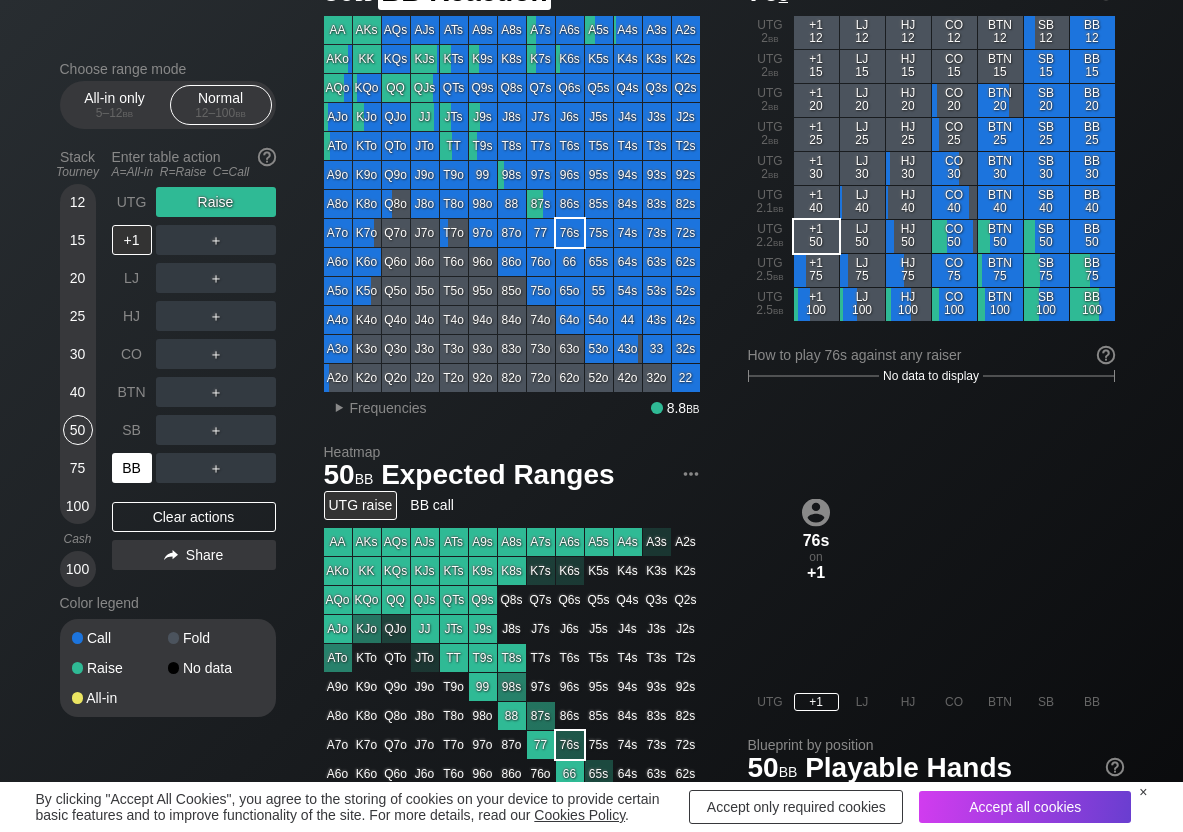 click on "BB" at bounding box center [132, 468] 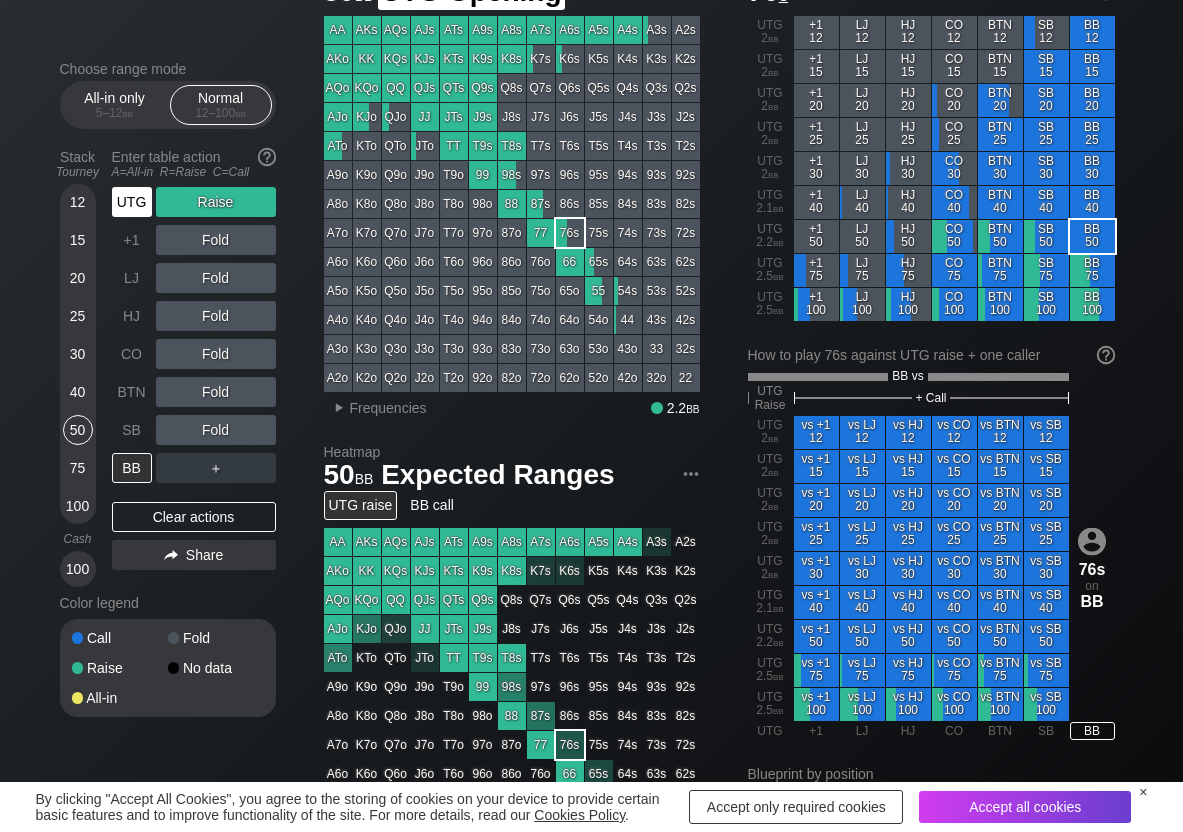 click on "UTG" at bounding box center (134, 202) 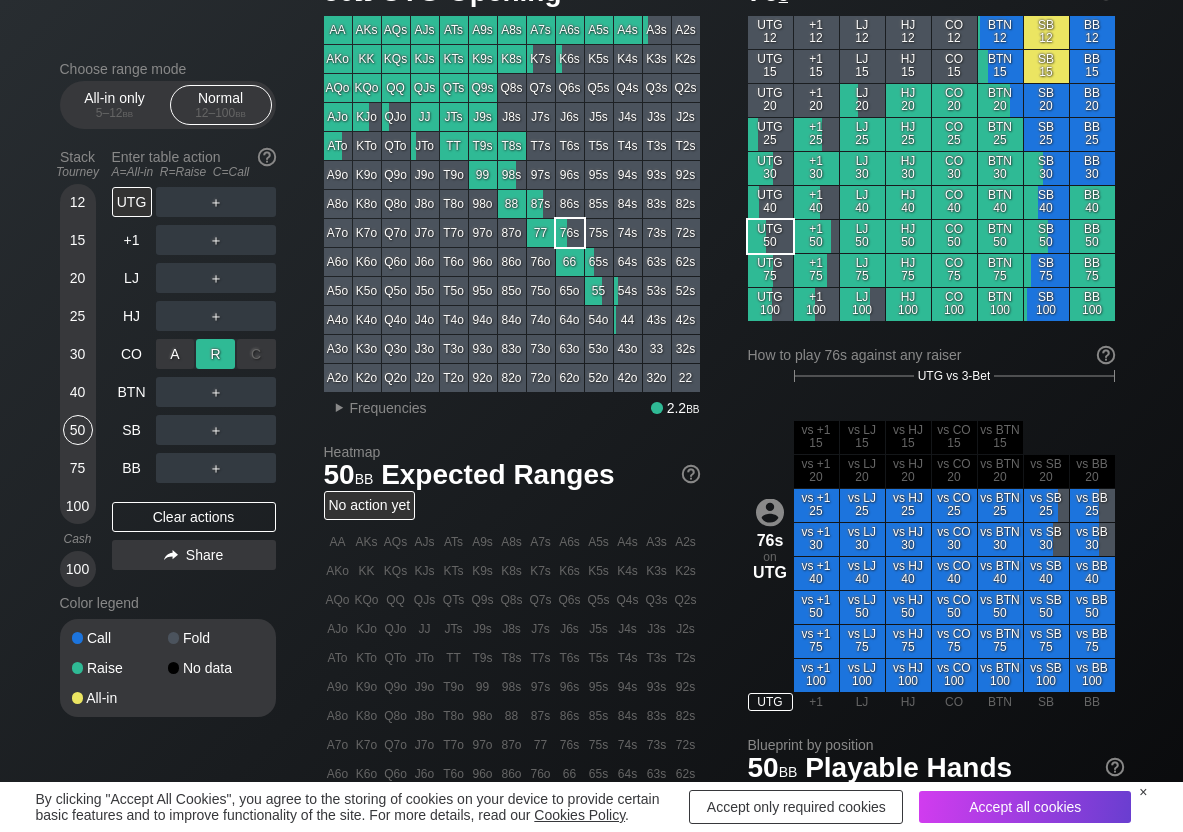 click on "R ✕" at bounding box center (215, 354) 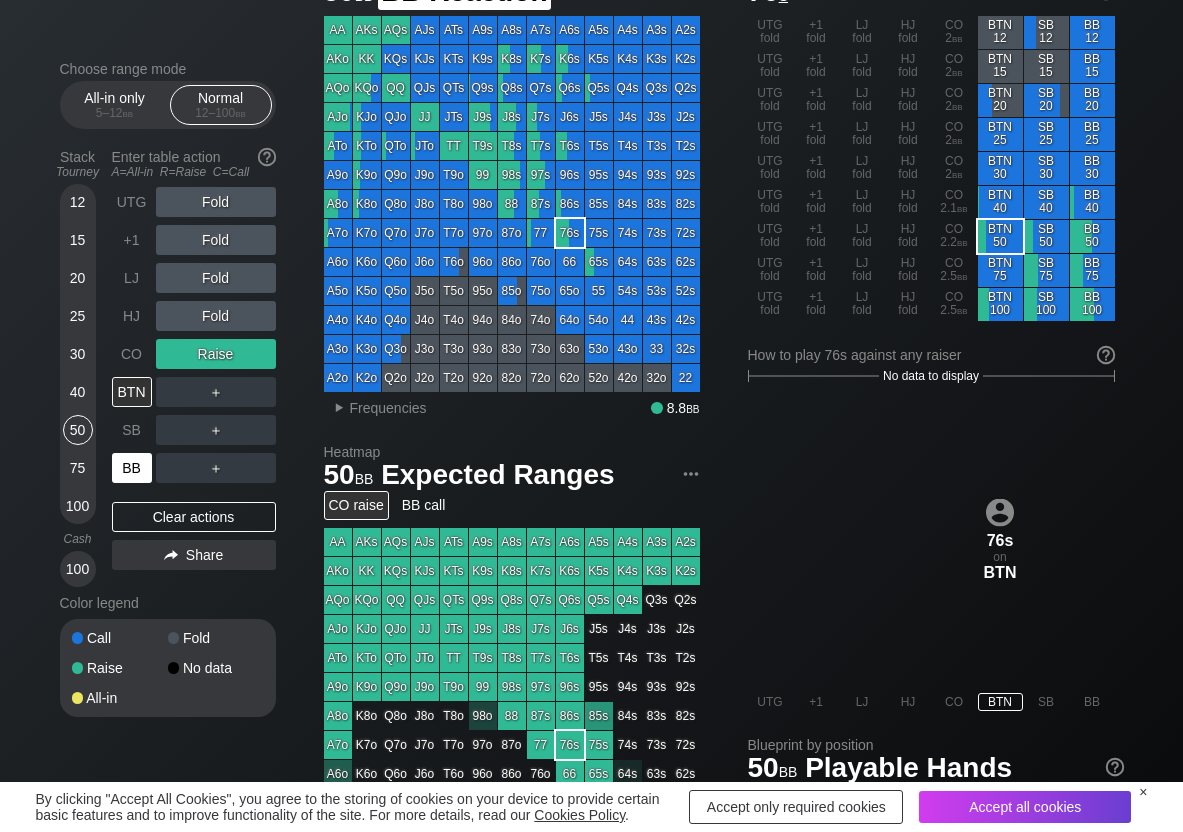 click on "BB" at bounding box center [132, 468] 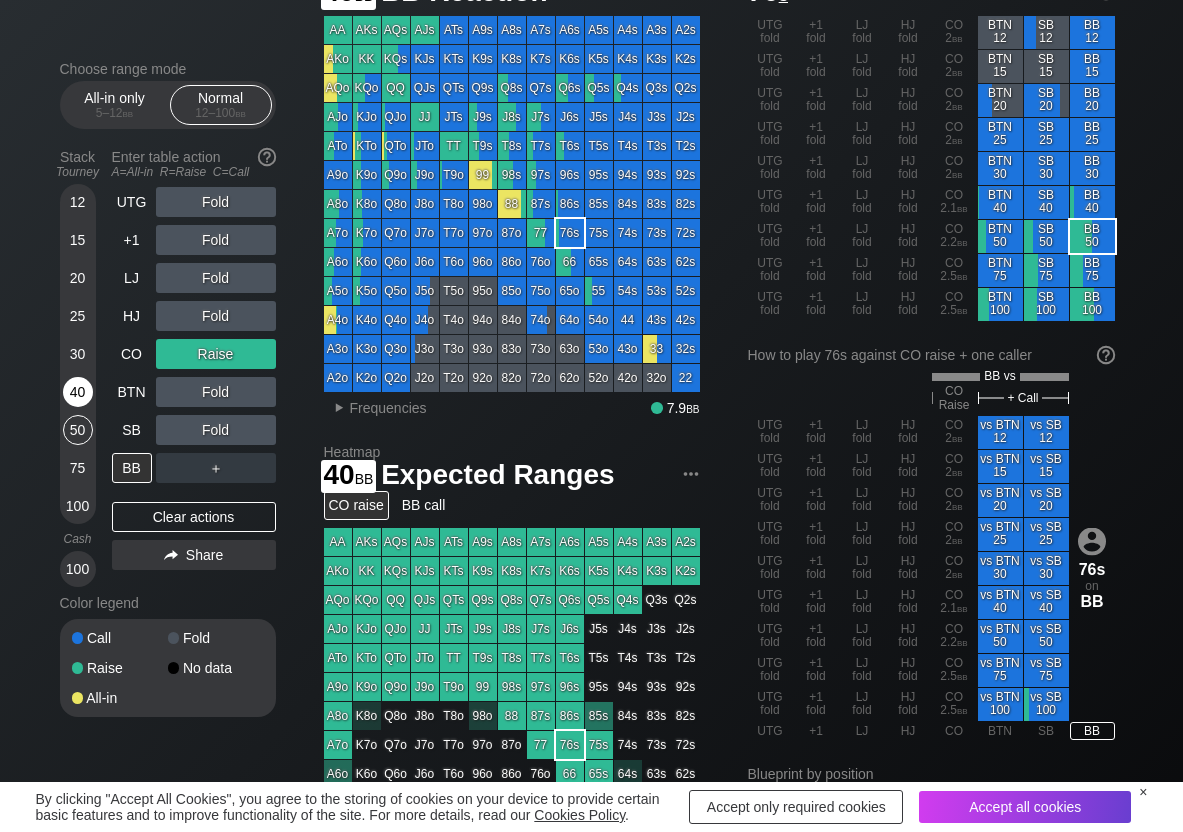 click on "40" at bounding box center (78, 392) 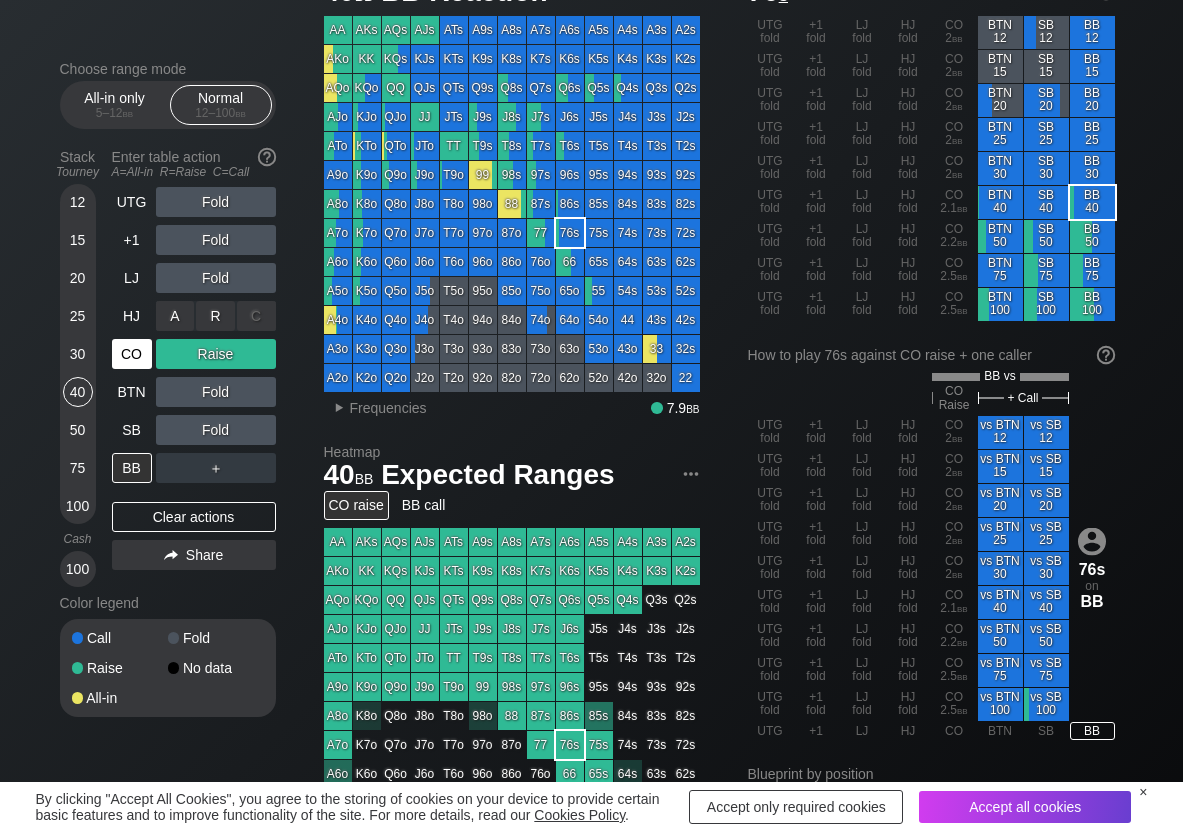 click on "CO" at bounding box center (132, 354) 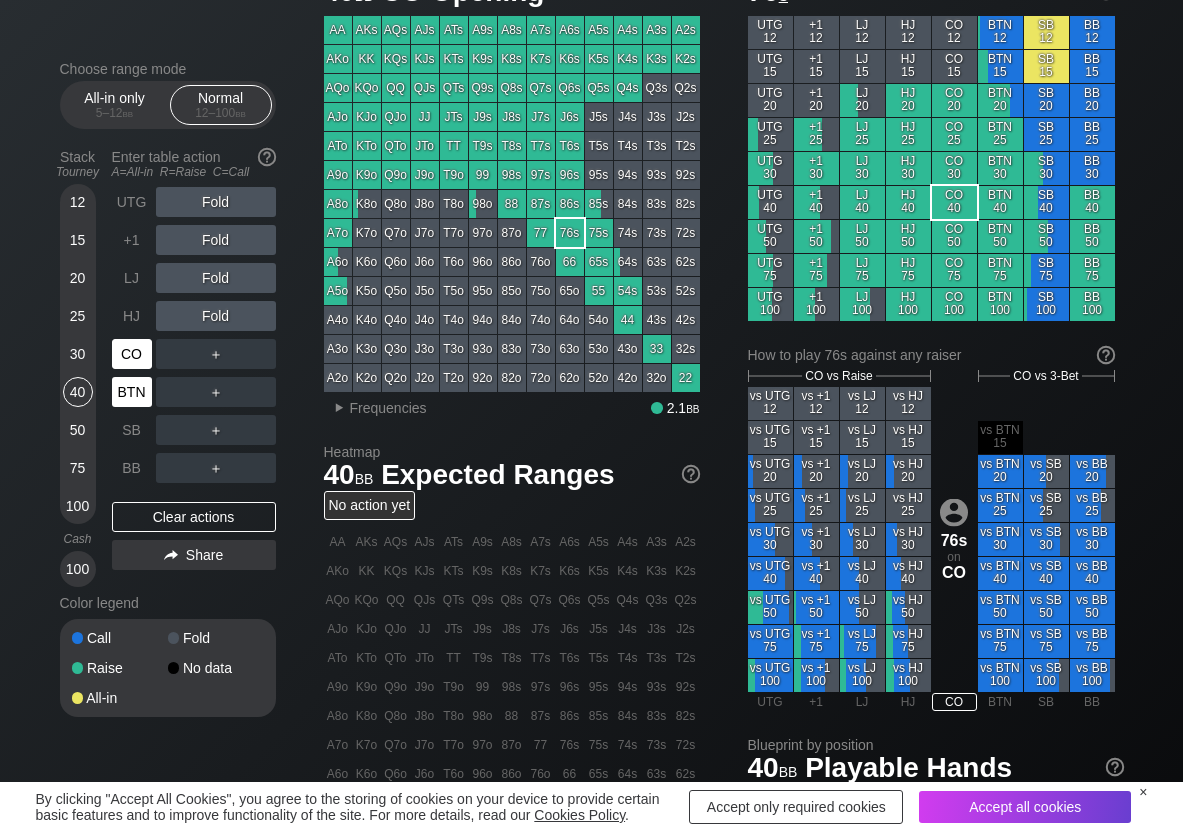 click on "BTN" at bounding box center (132, 392) 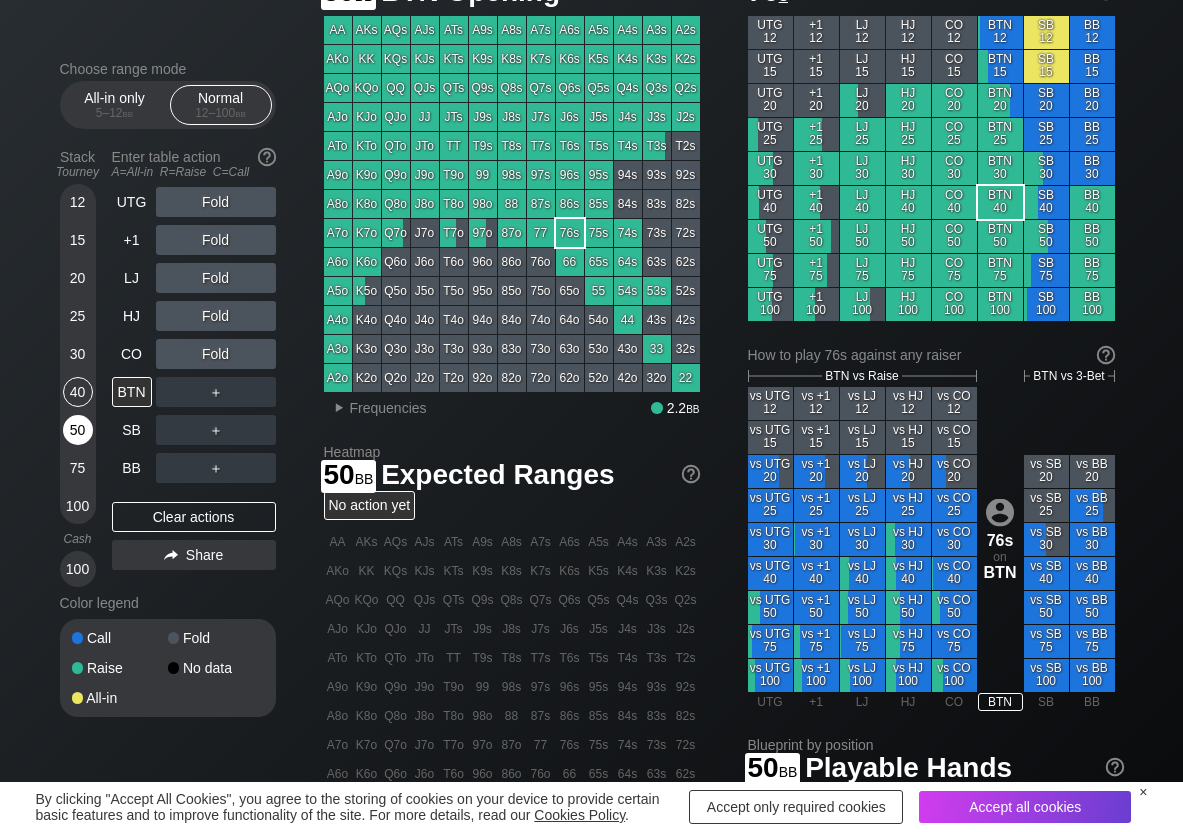 click on "50" at bounding box center [78, 430] 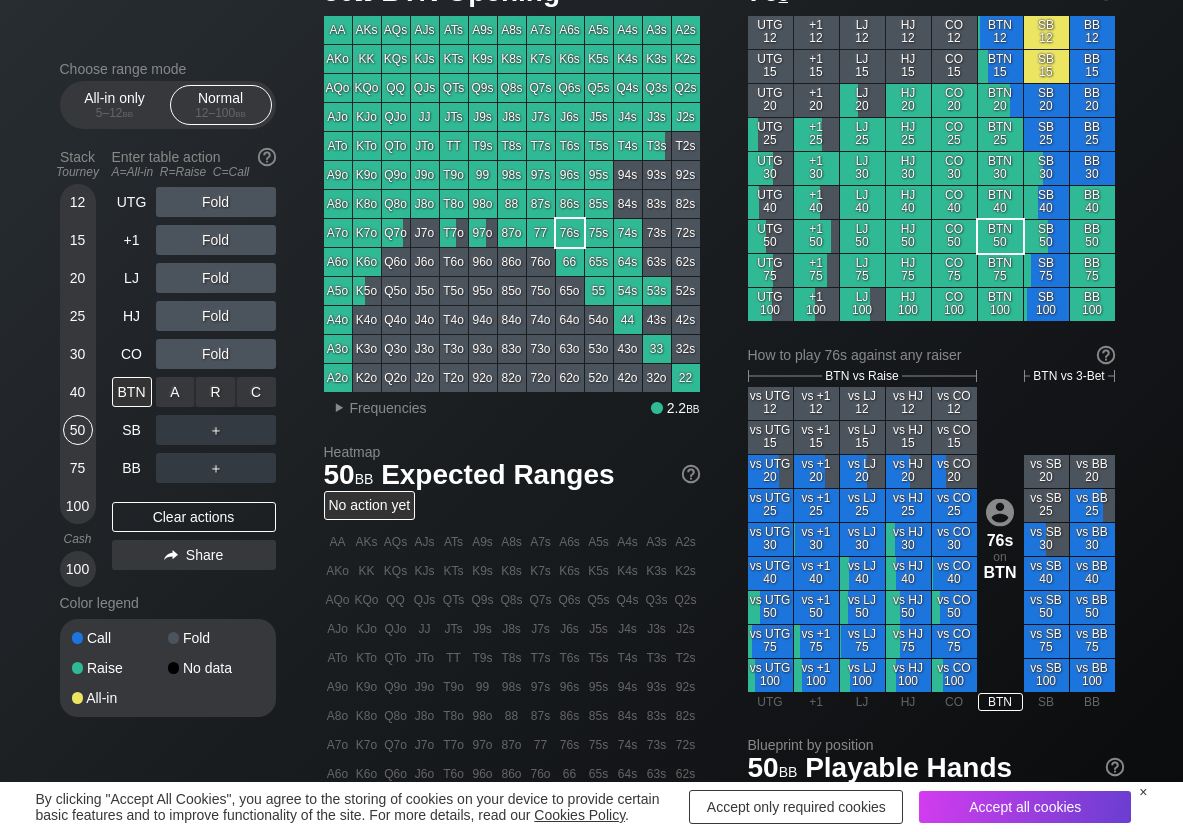 drag, startPoint x: 222, startPoint y: 397, endPoint x: 186, endPoint y: 414, distance: 39.812057 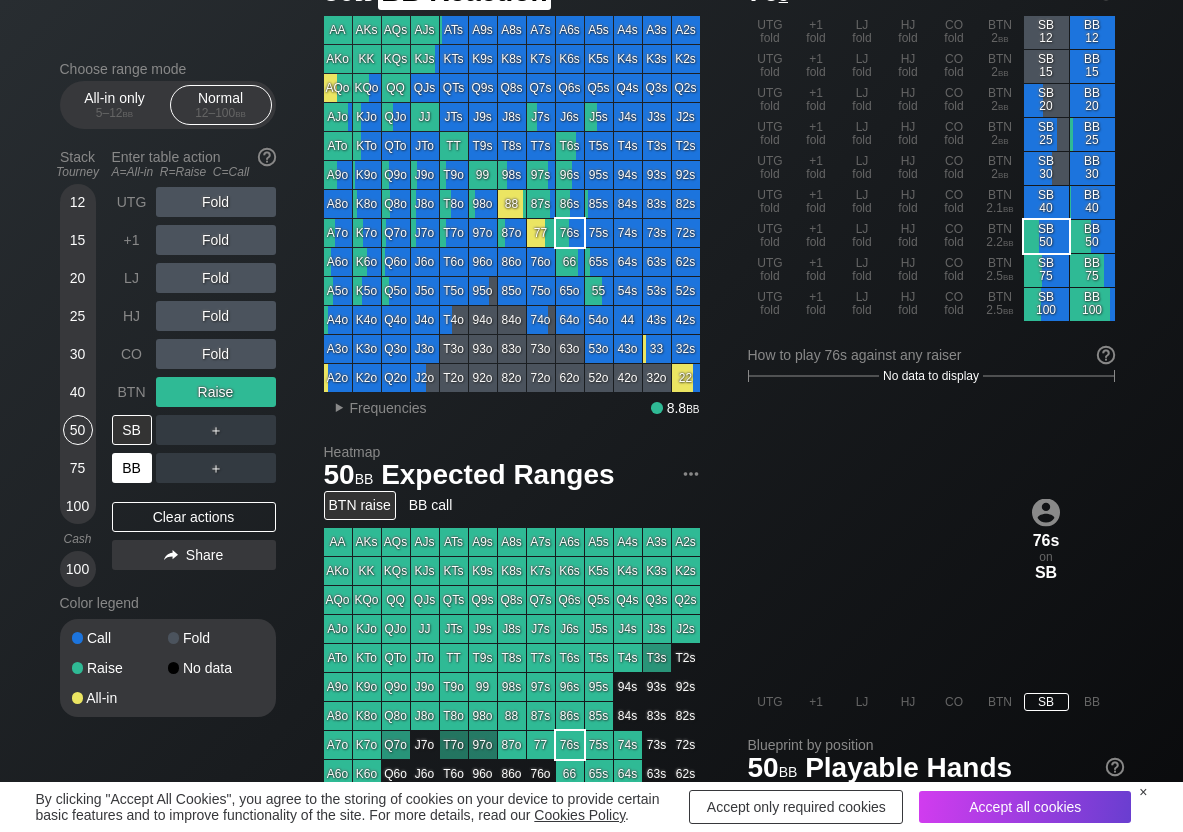 click on "BB" at bounding box center [132, 468] 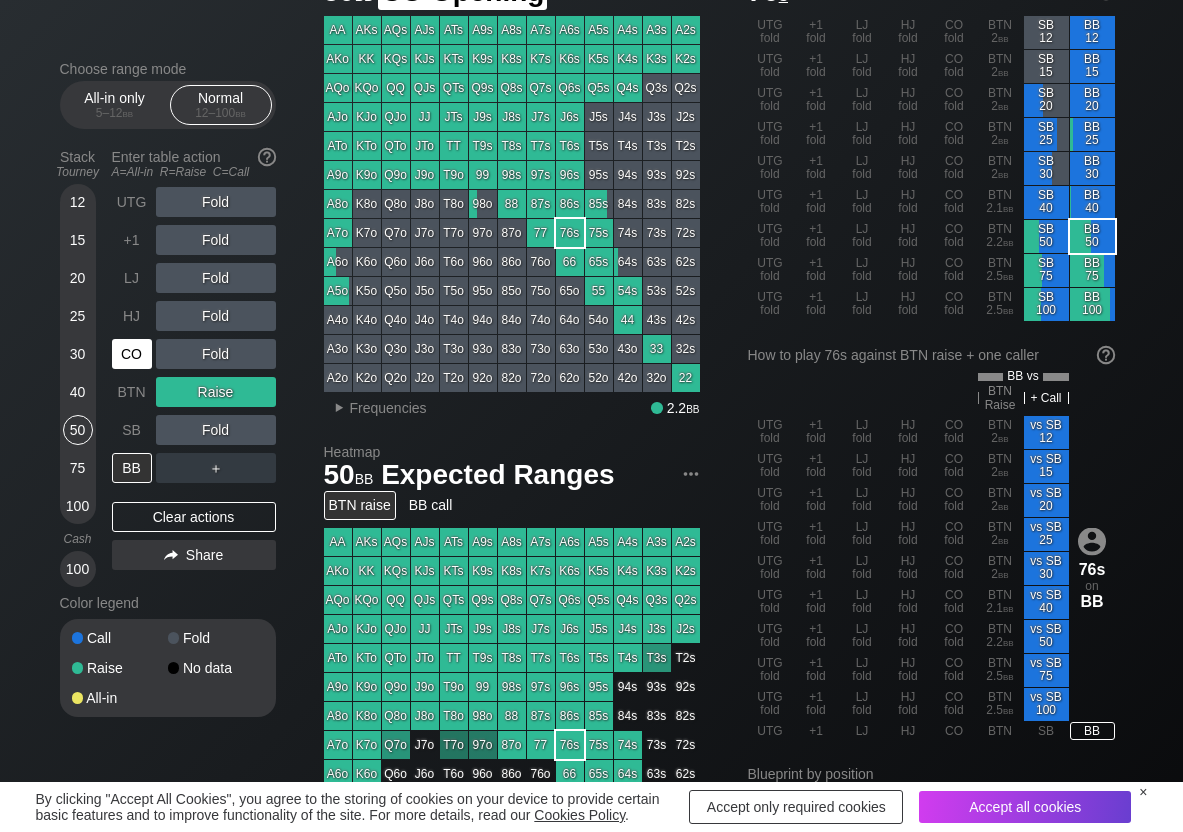 click on "CO" at bounding box center (132, 354) 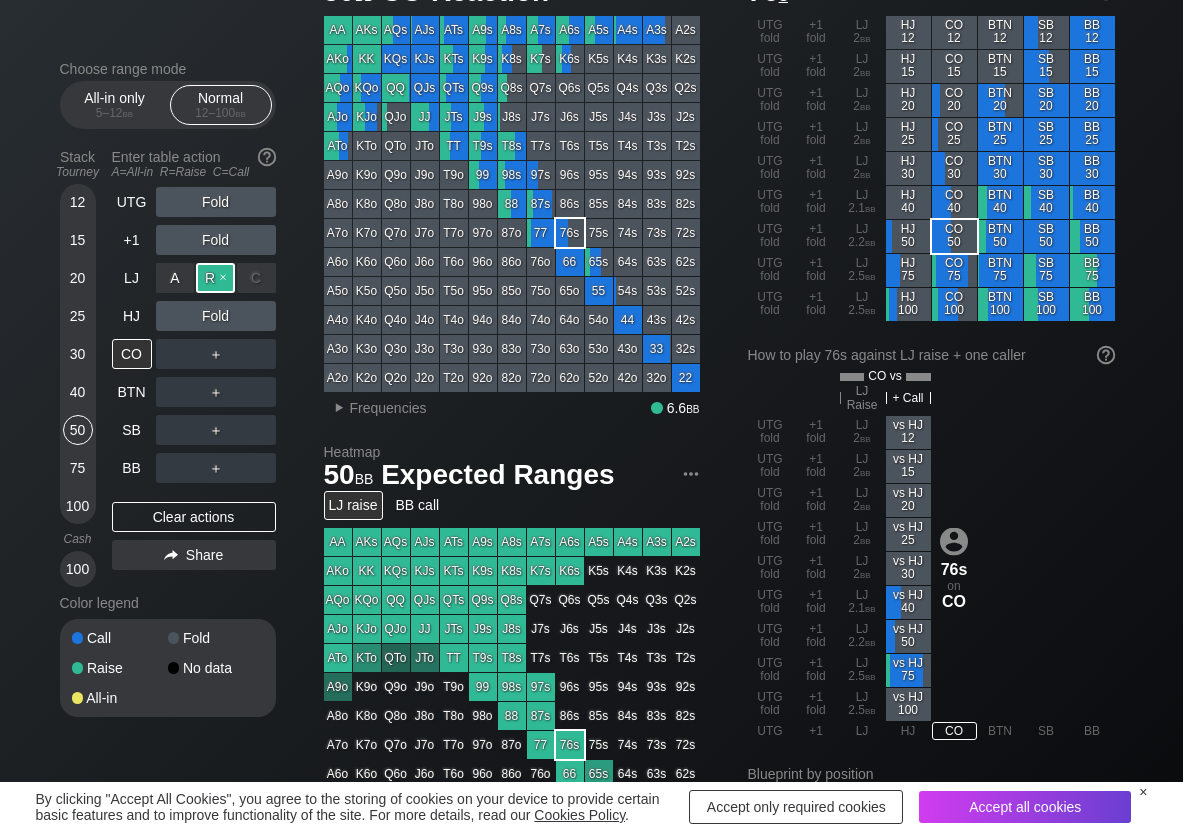 click on "R ✕" at bounding box center (215, 278) 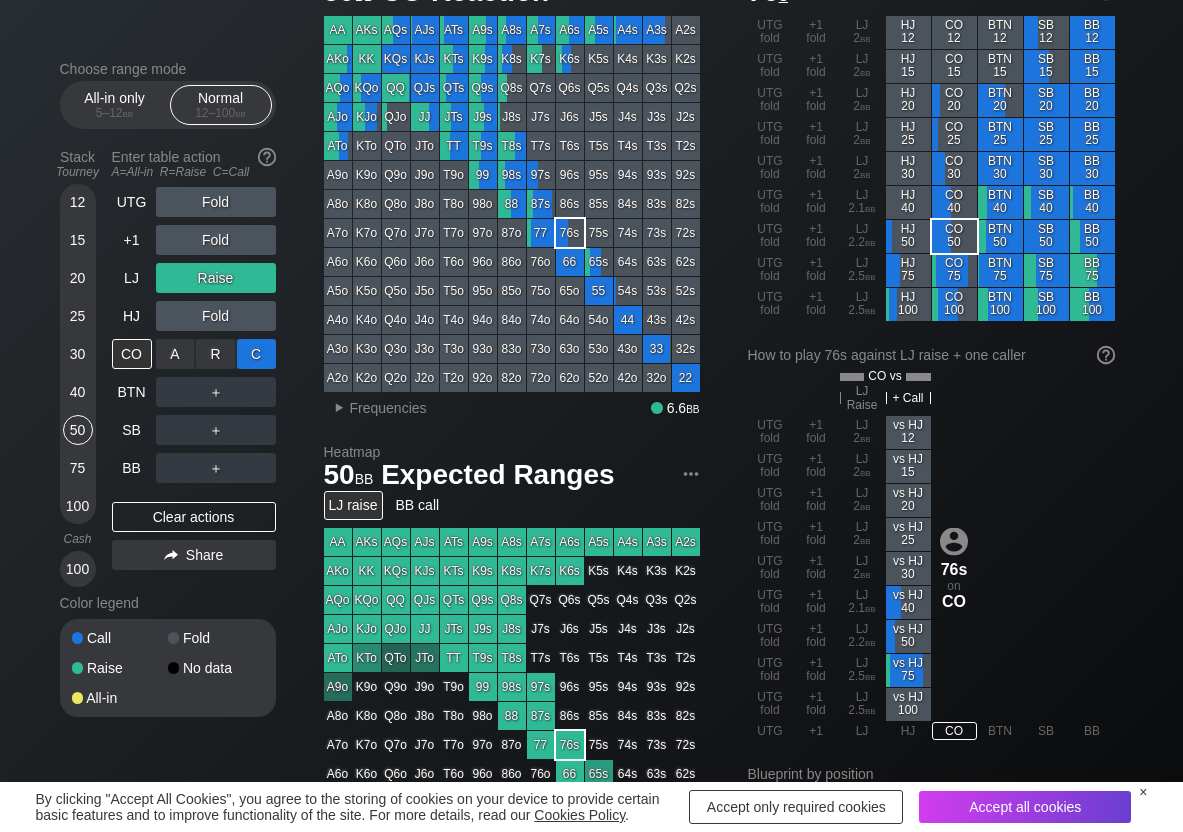 click on "C ✕" at bounding box center (256, 354) 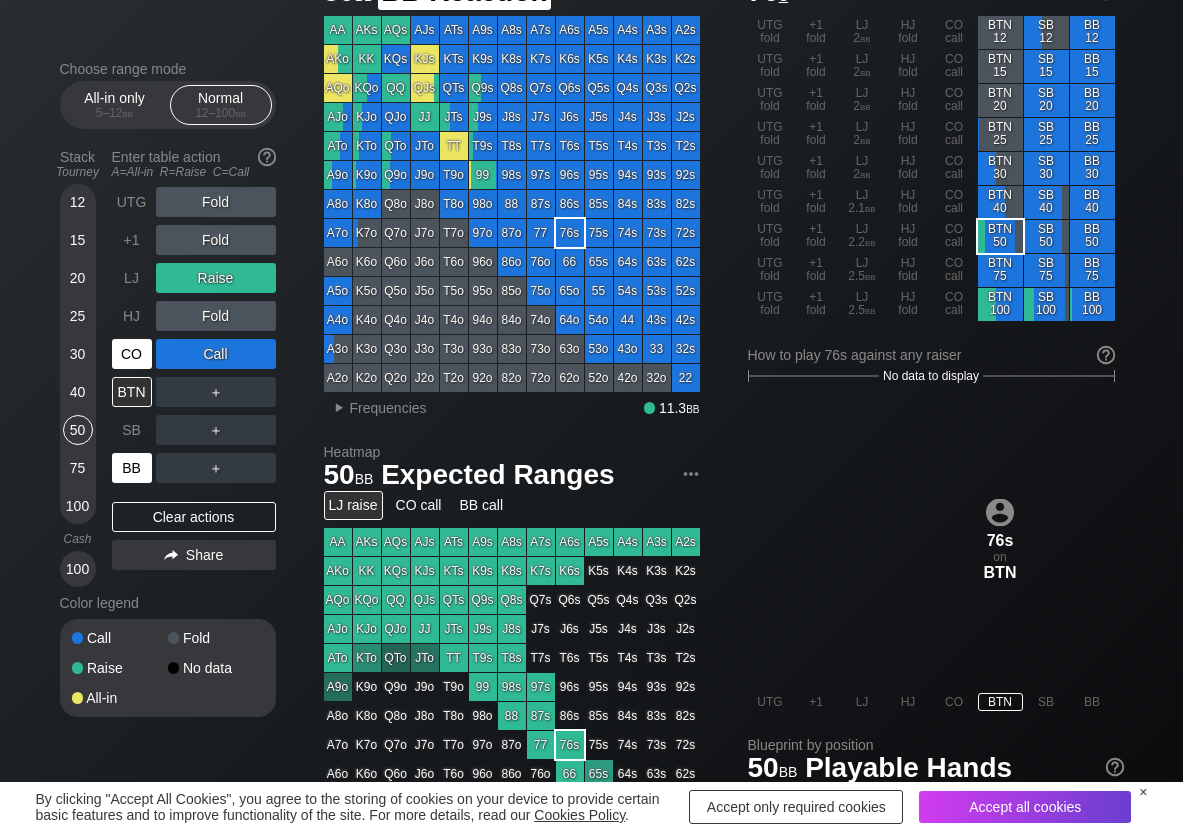 drag, startPoint x: 144, startPoint y: 473, endPoint x: 120, endPoint y: 369, distance: 106.733315 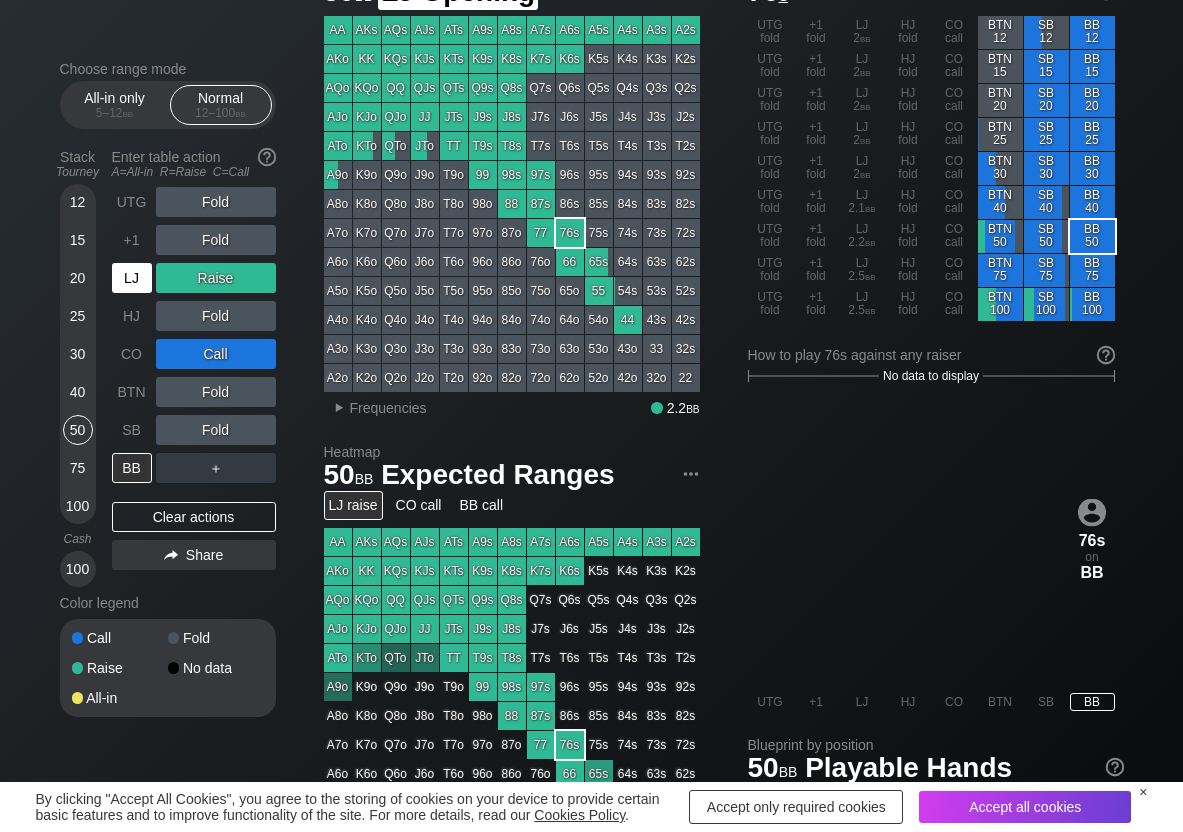 click on "LJ" at bounding box center (134, 278) 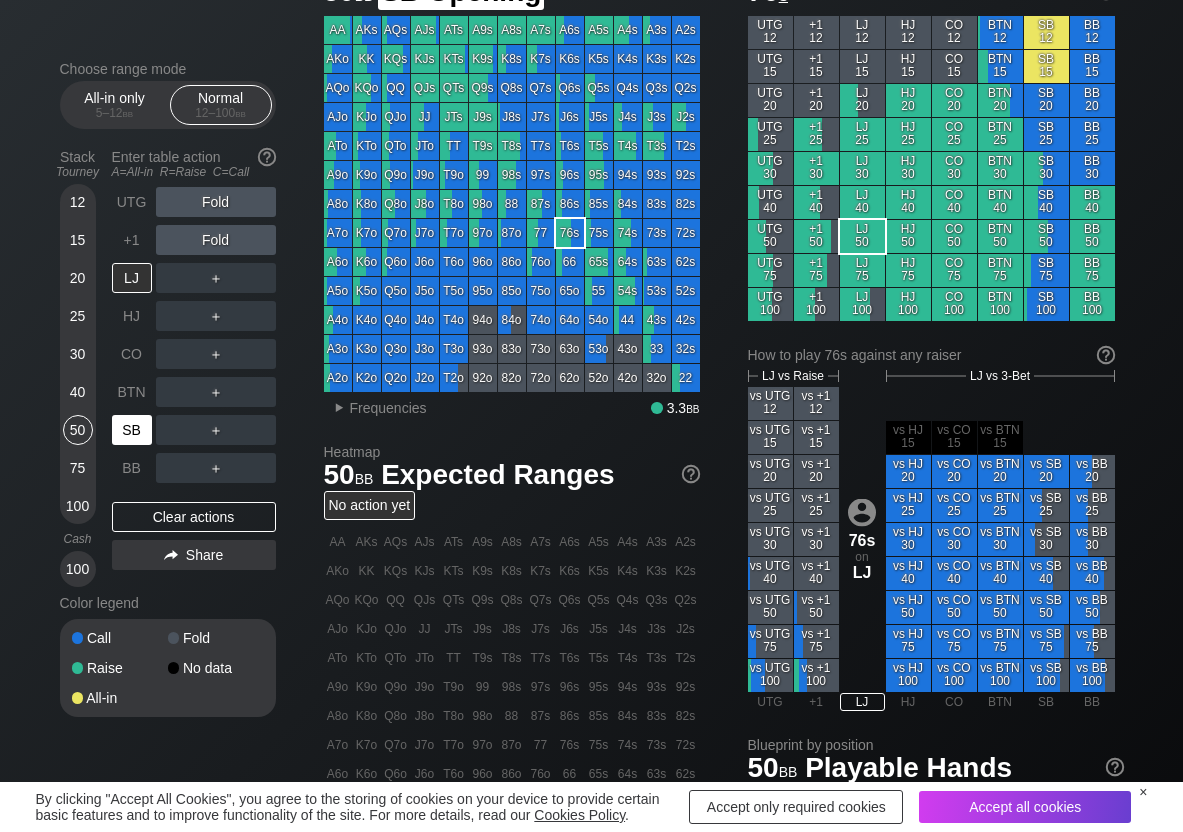click on "SB" at bounding box center (132, 430) 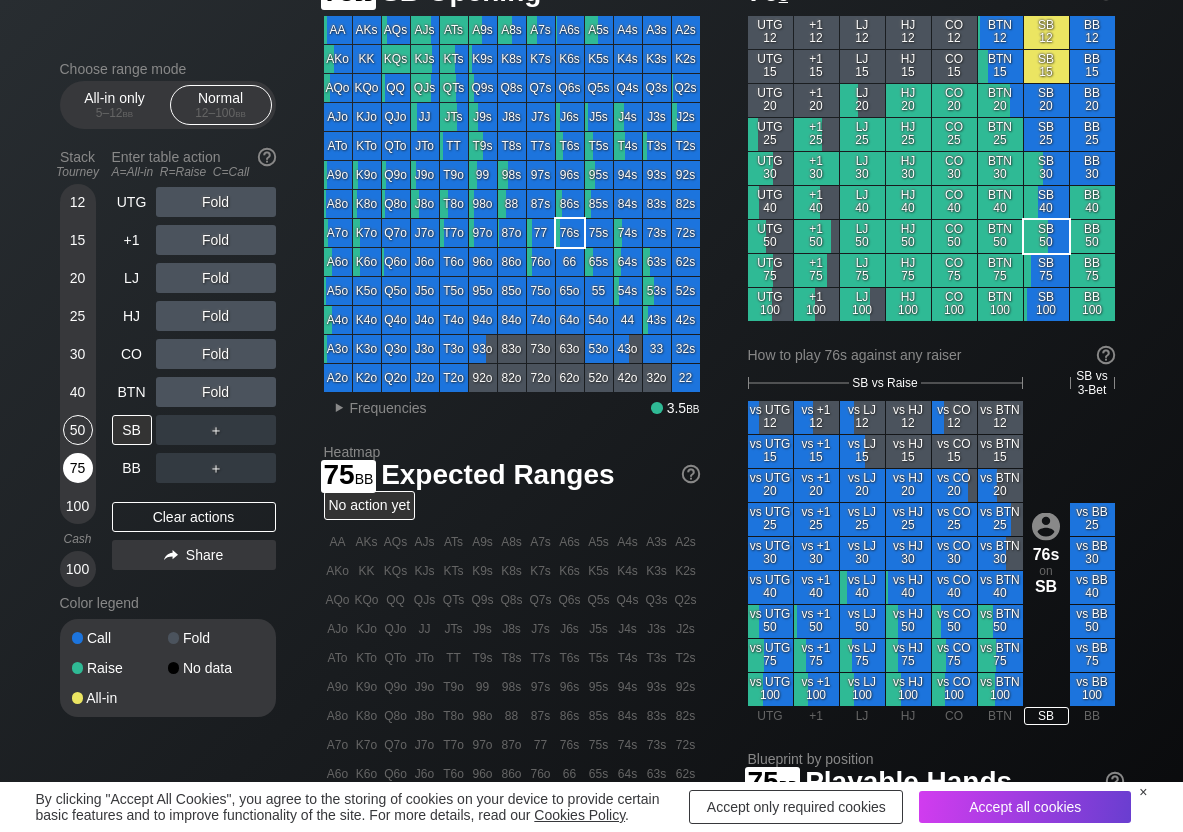 click on "75" at bounding box center [78, 468] 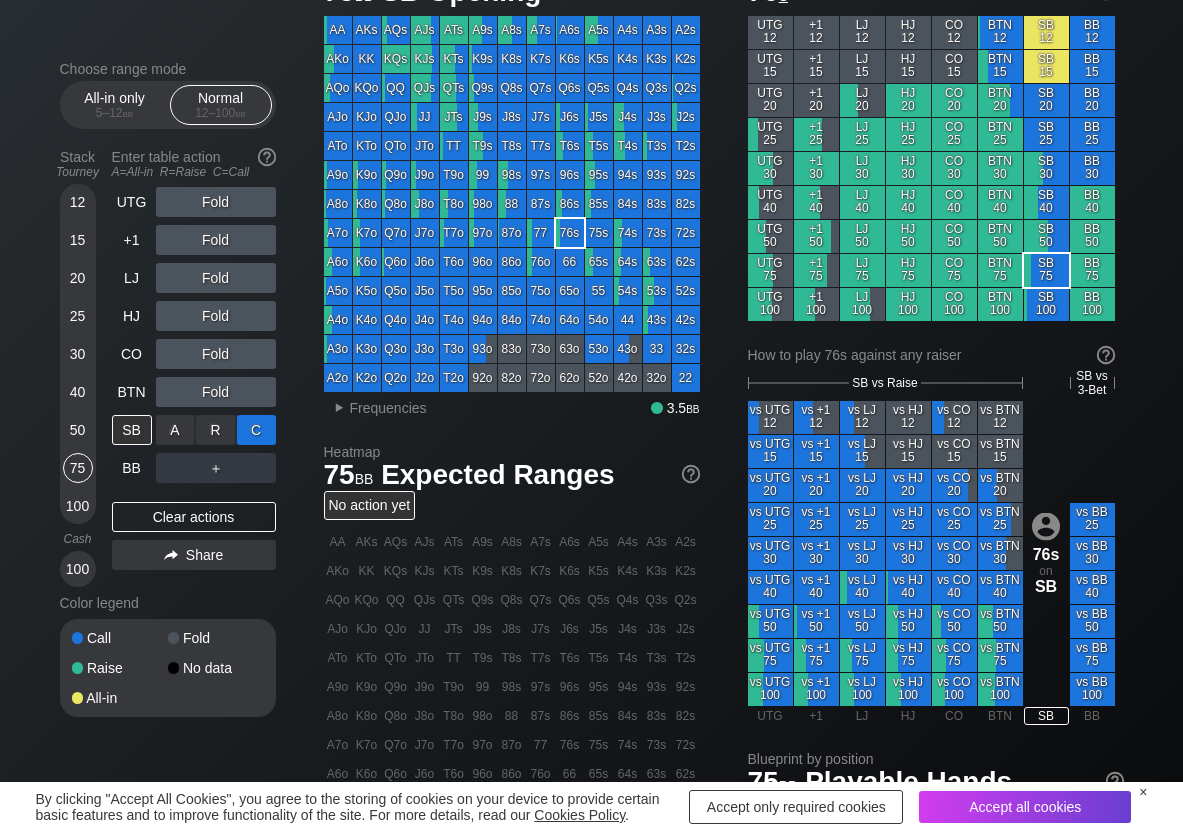 click on "C ✕" at bounding box center [256, 430] 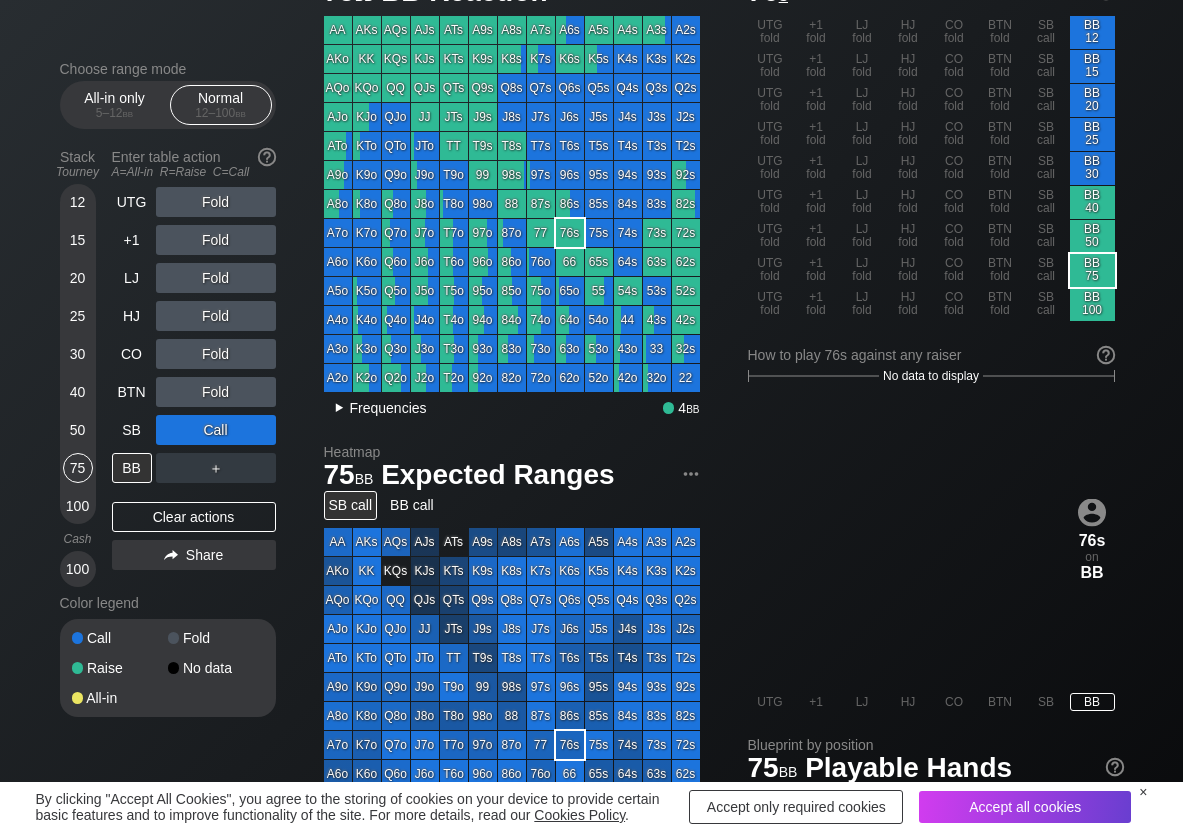 click on "▸ Frequencies" at bounding box center [375, 406] 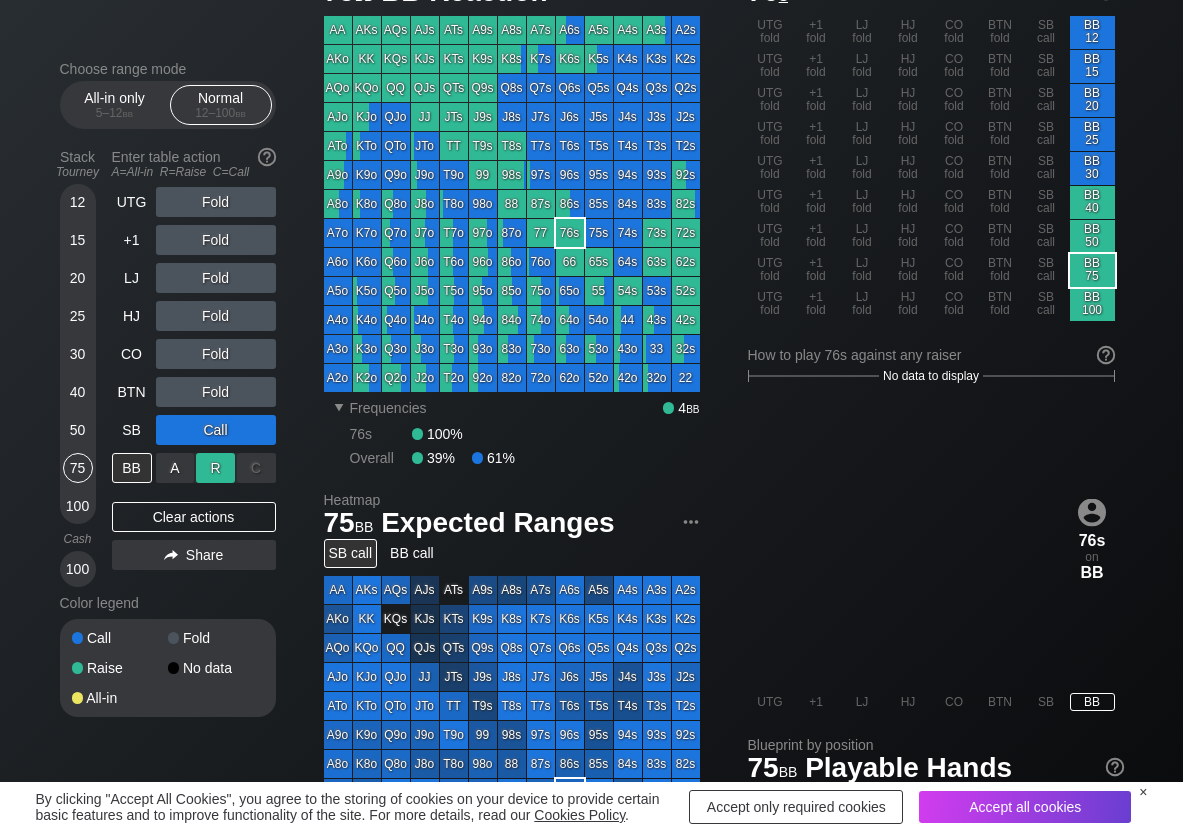 click on "R ✕" at bounding box center [215, 468] 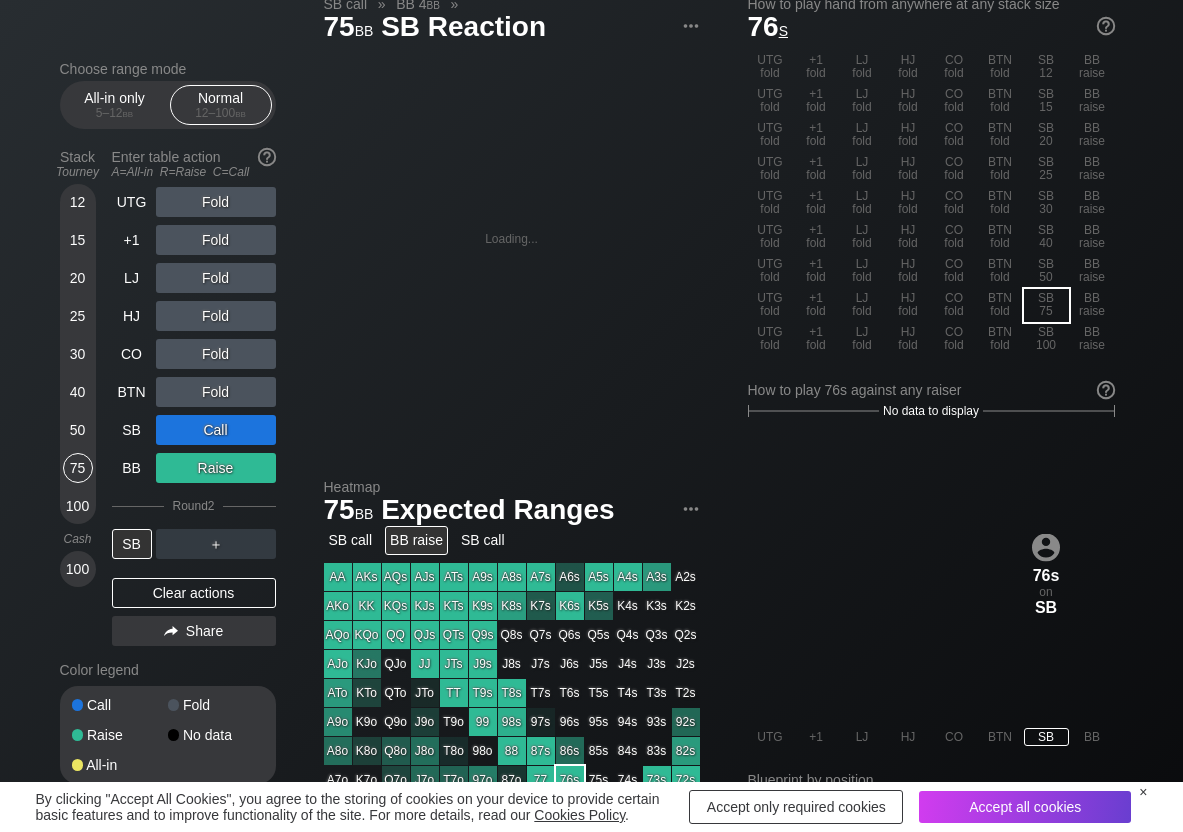 scroll, scrollTop: 100, scrollLeft: 0, axis: vertical 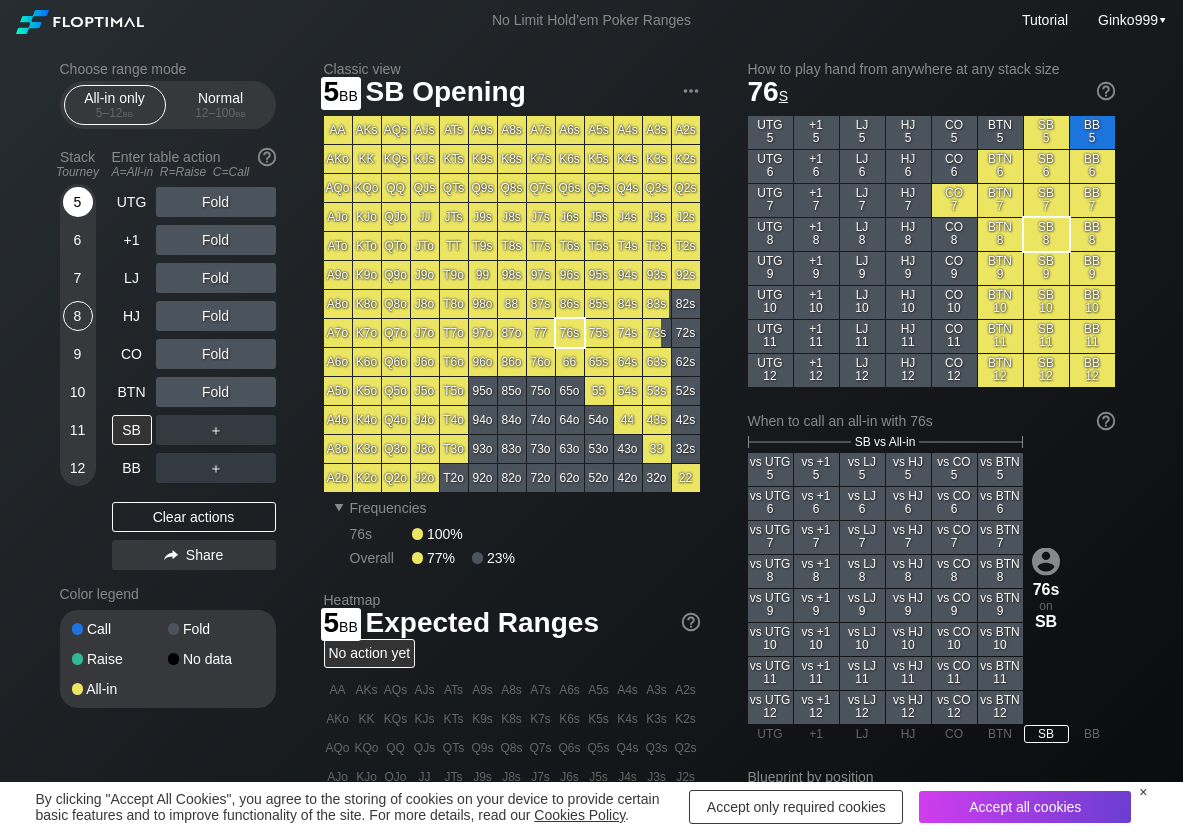 click on "5" at bounding box center [78, 202] 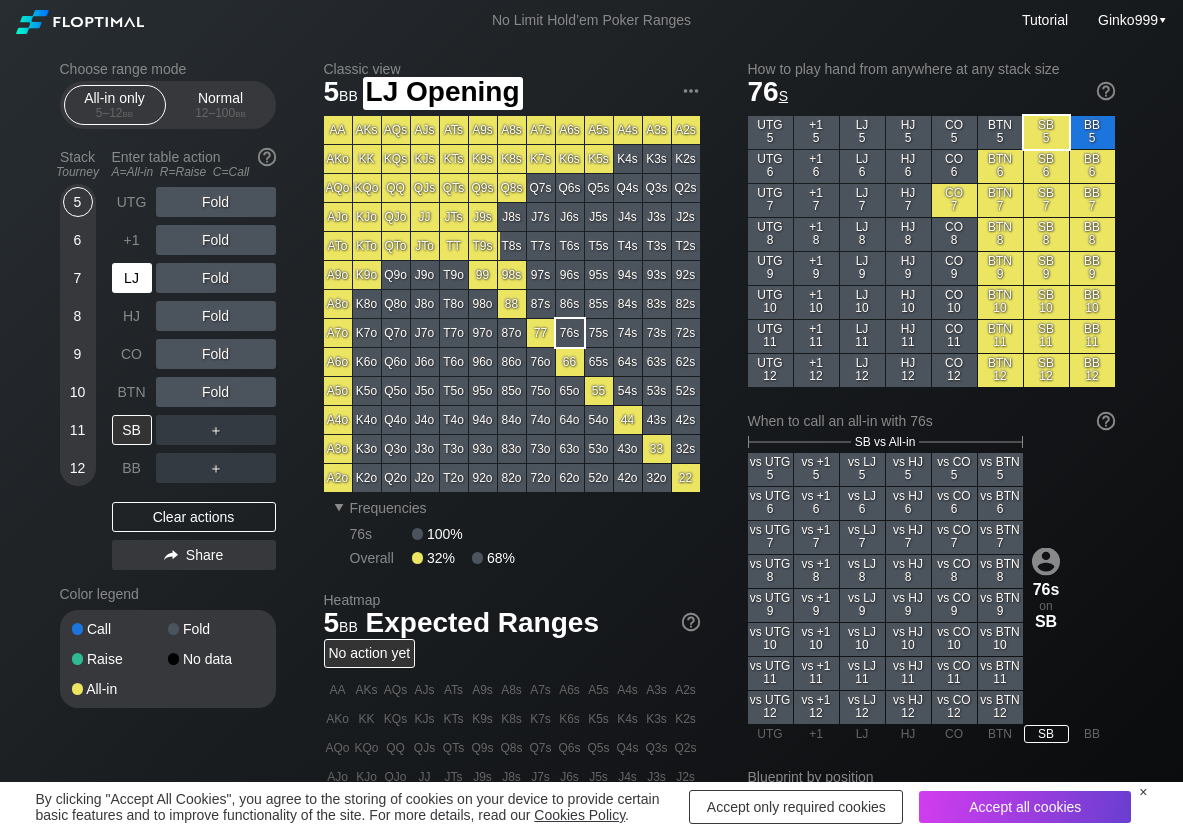 click on "LJ" at bounding box center (134, 278) 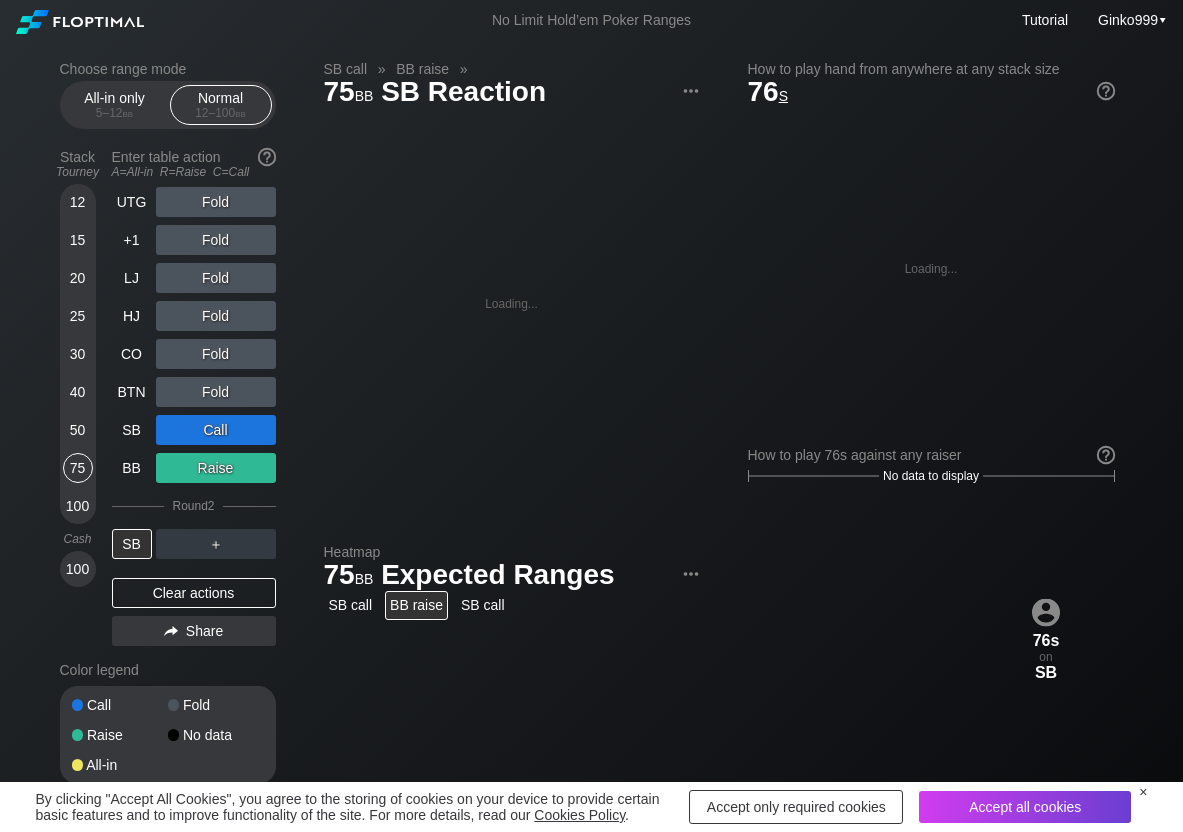 scroll, scrollTop: 0, scrollLeft: 0, axis: both 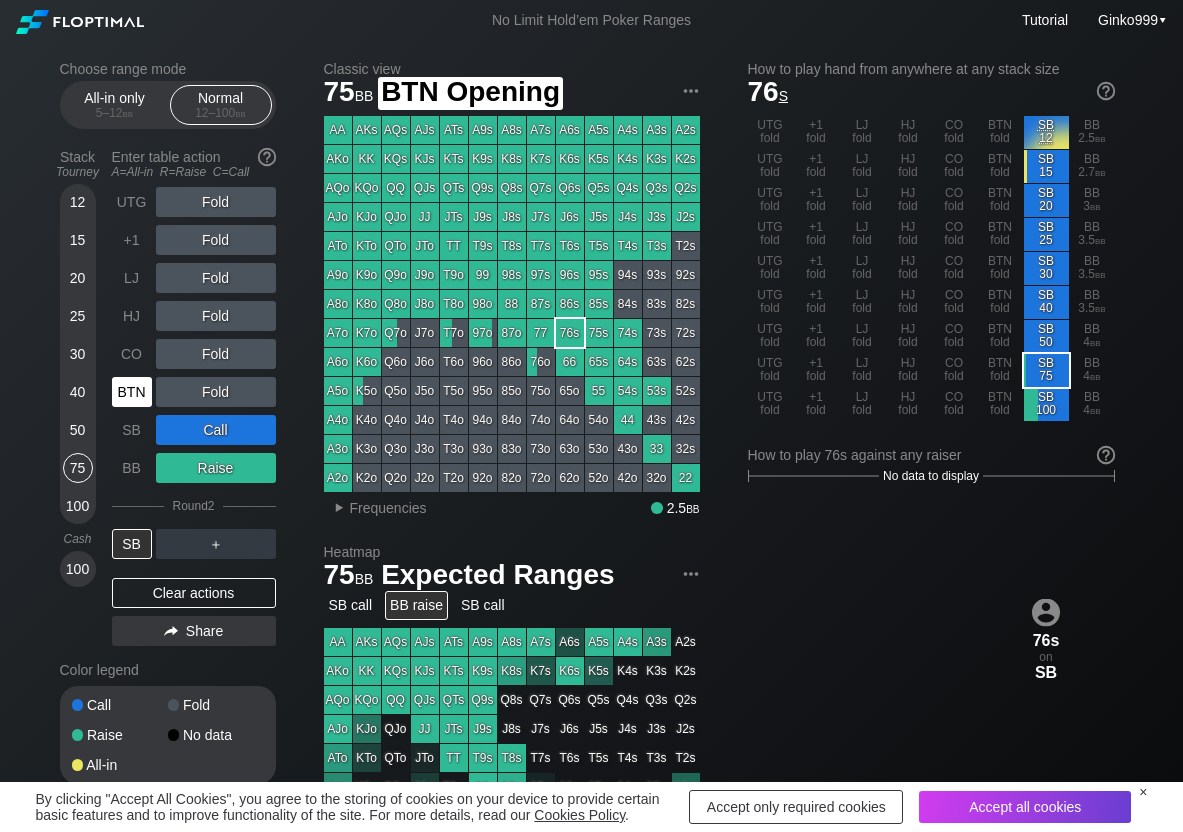 click on "BTN" at bounding box center [132, 392] 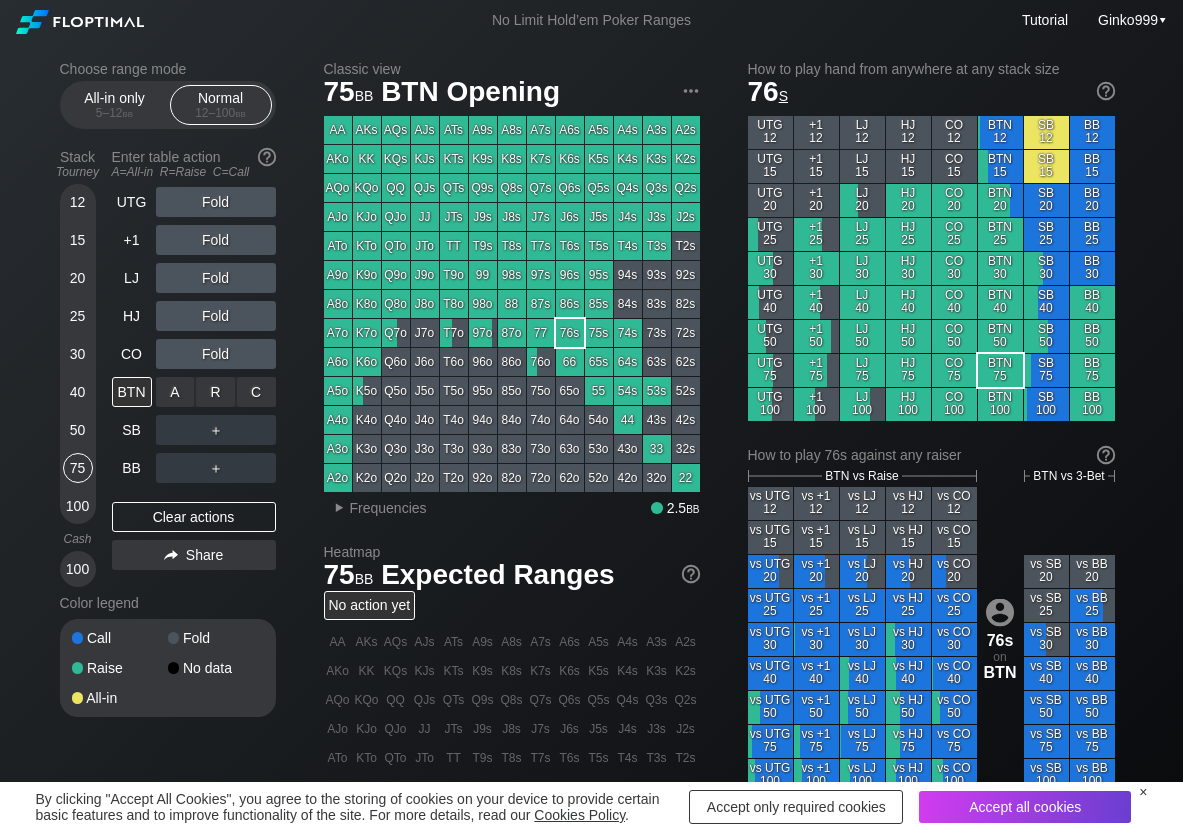 drag, startPoint x: 206, startPoint y: 392, endPoint x: 191, endPoint y: 420, distance: 31.764761 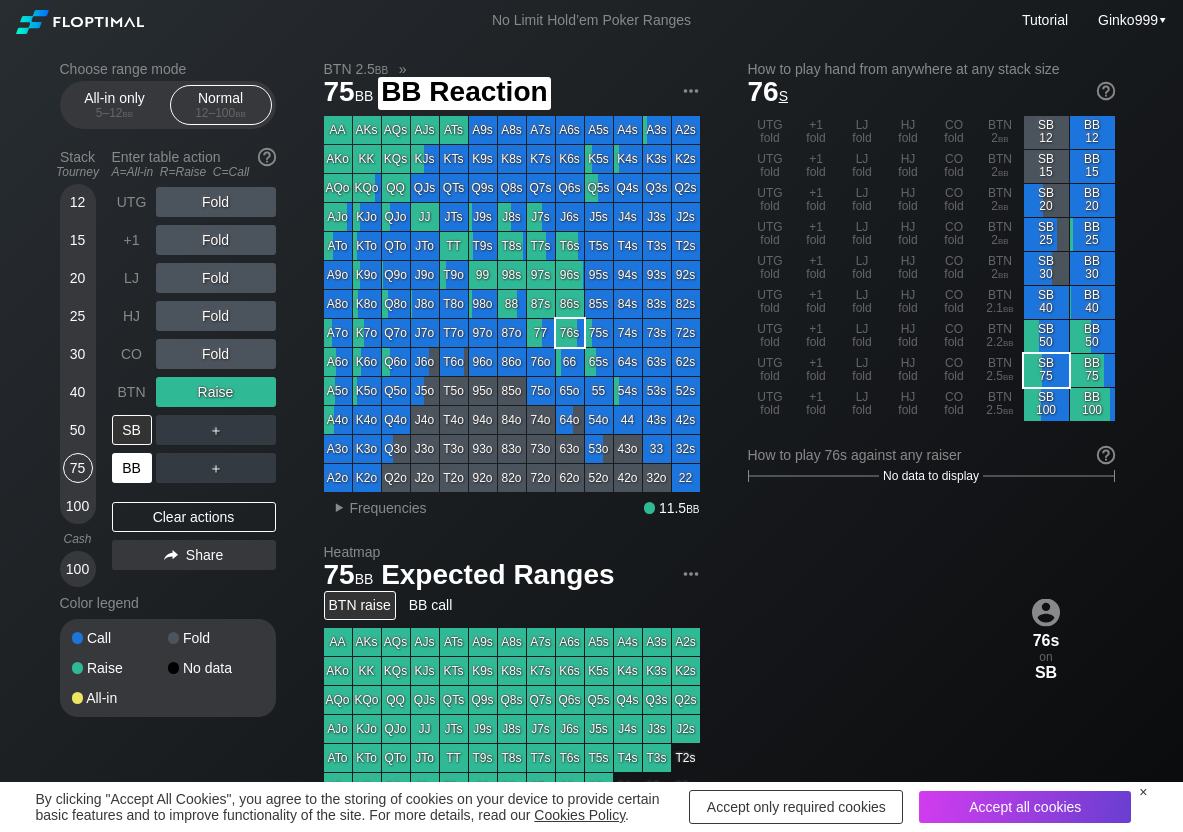 click on "BB" at bounding box center (132, 468) 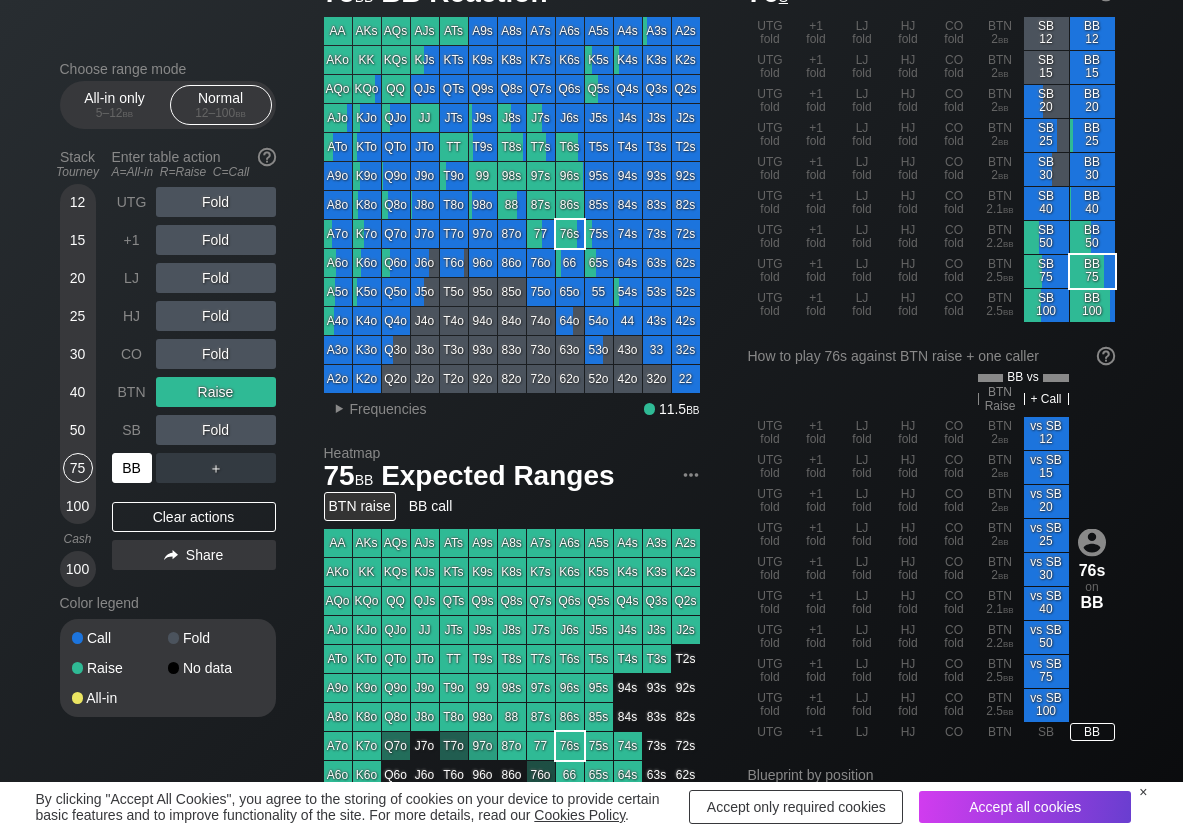 scroll, scrollTop: 100, scrollLeft: 0, axis: vertical 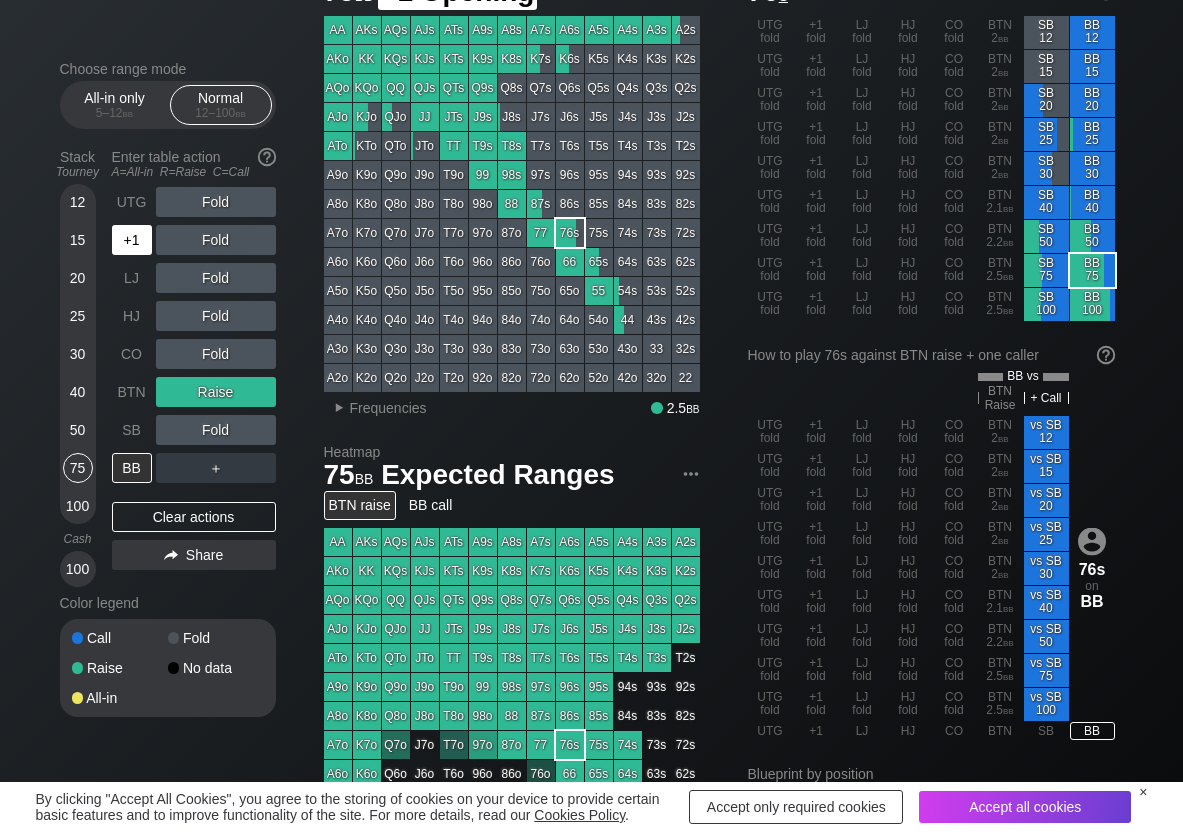 click on "+1" at bounding box center (132, 240) 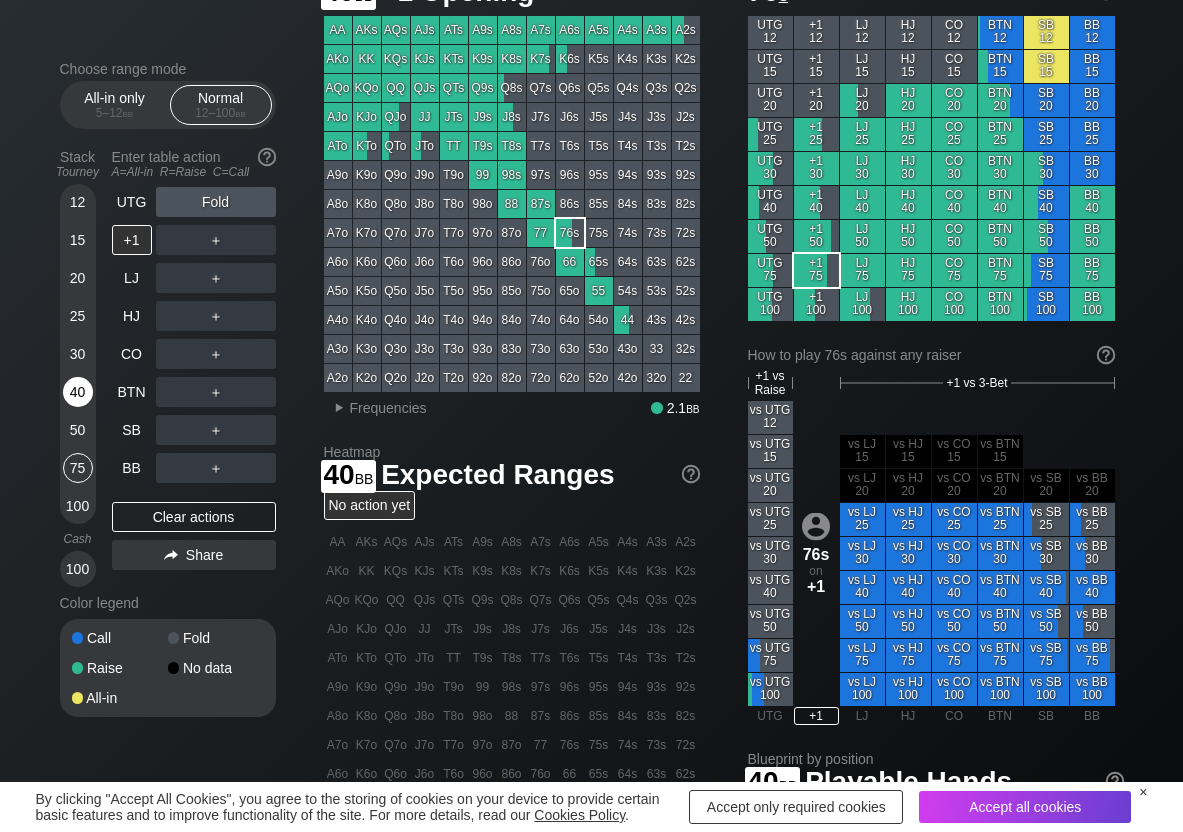 click on "40" at bounding box center (78, 392) 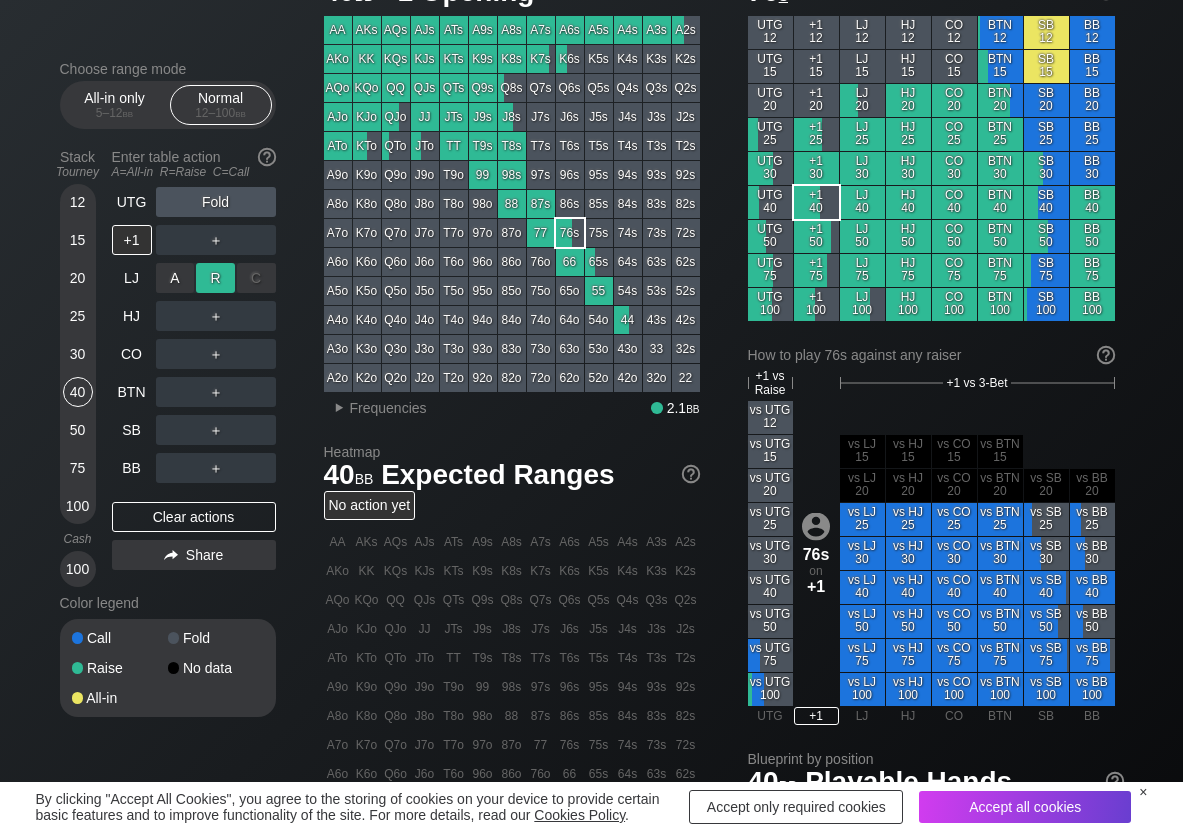 click on "R ✕" at bounding box center (215, 278) 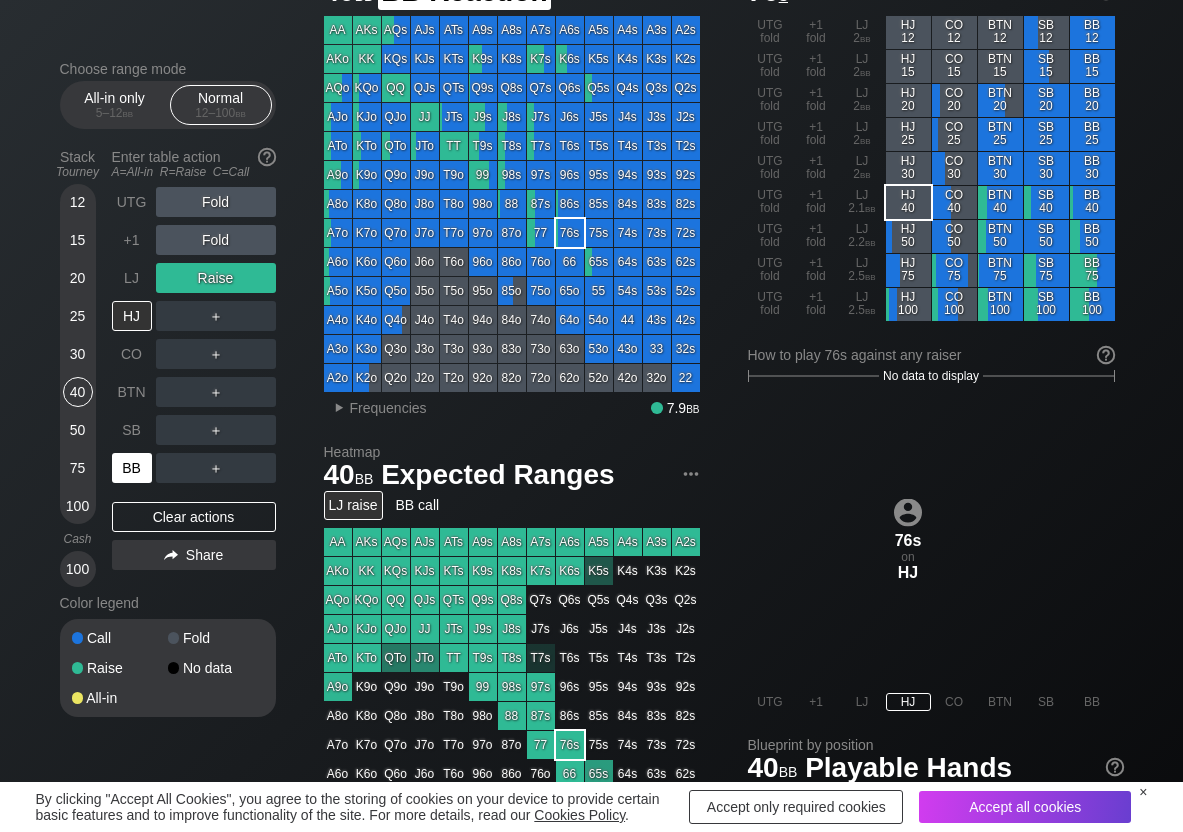 click on "BB" at bounding box center (132, 468) 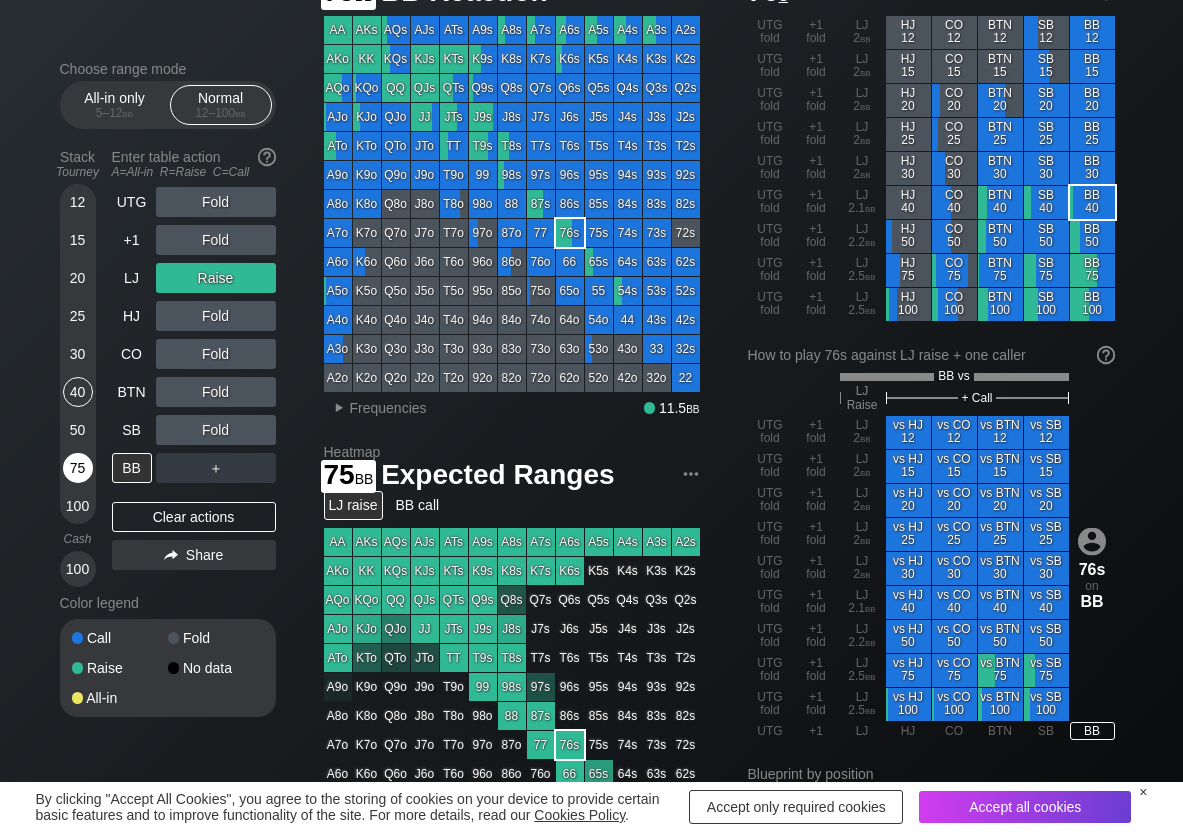 click on "75" at bounding box center [78, 468] 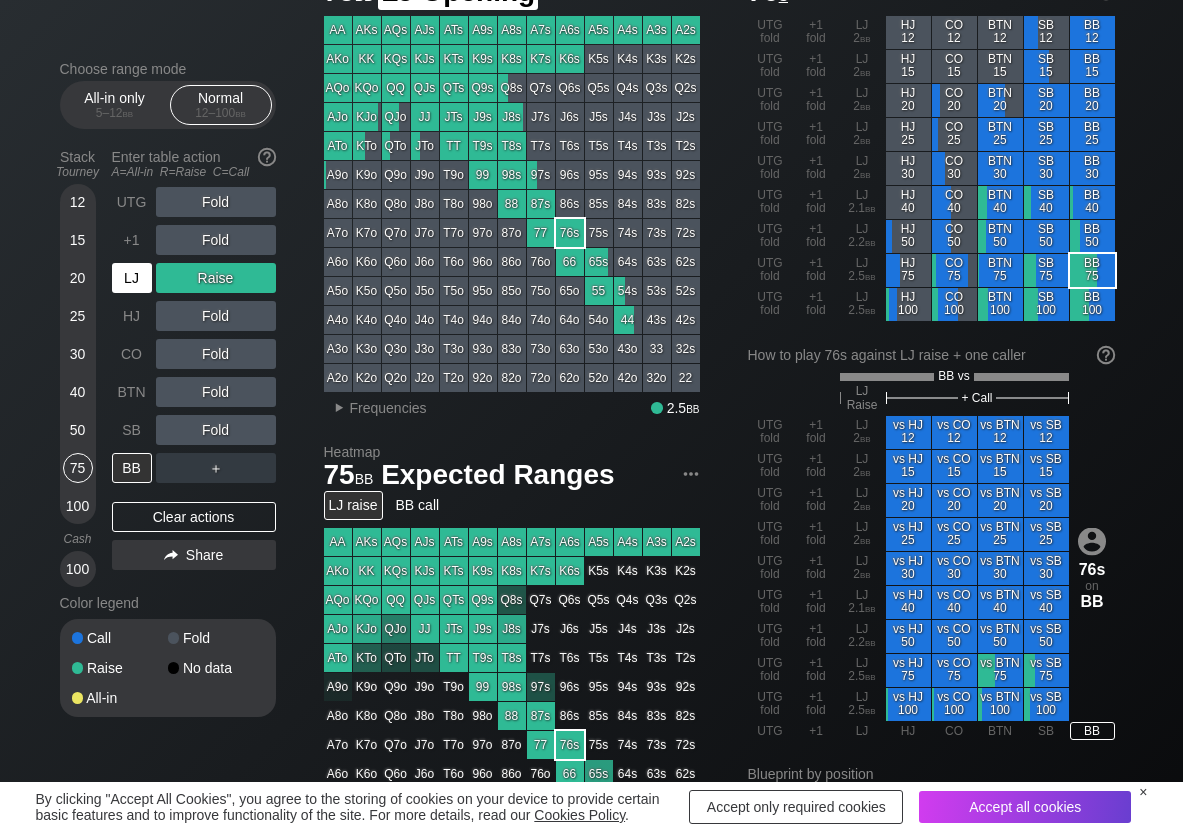 click on "LJ" at bounding box center (132, 278) 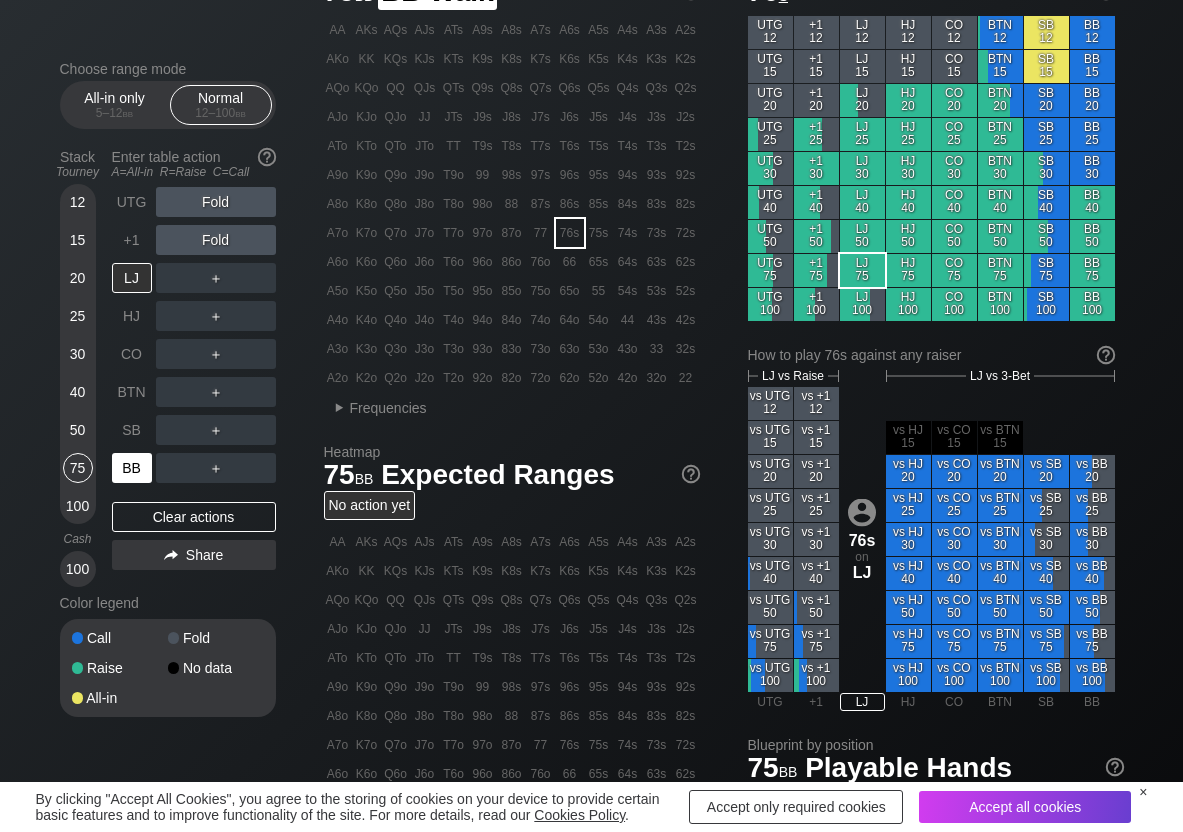 click on "BB" at bounding box center [132, 468] 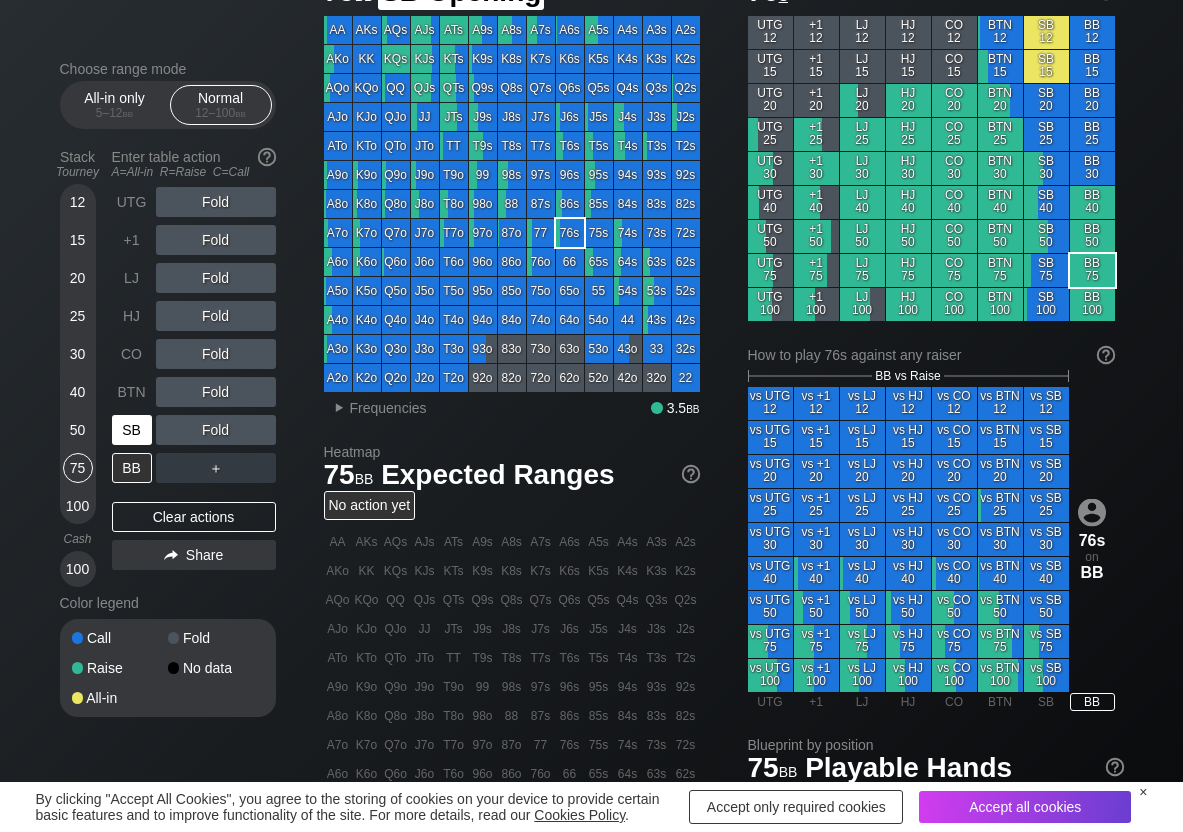 click on "SB" at bounding box center [132, 430] 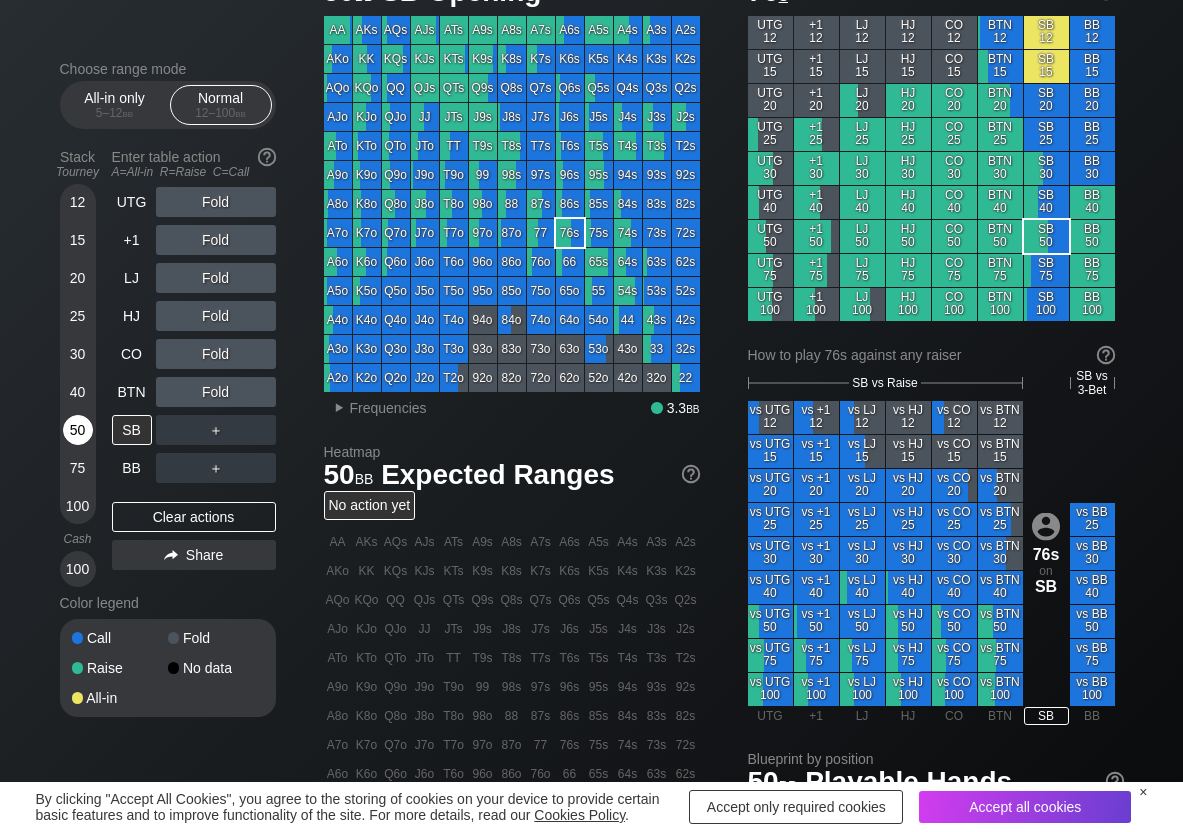 click on "50" at bounding box center (78, 430) 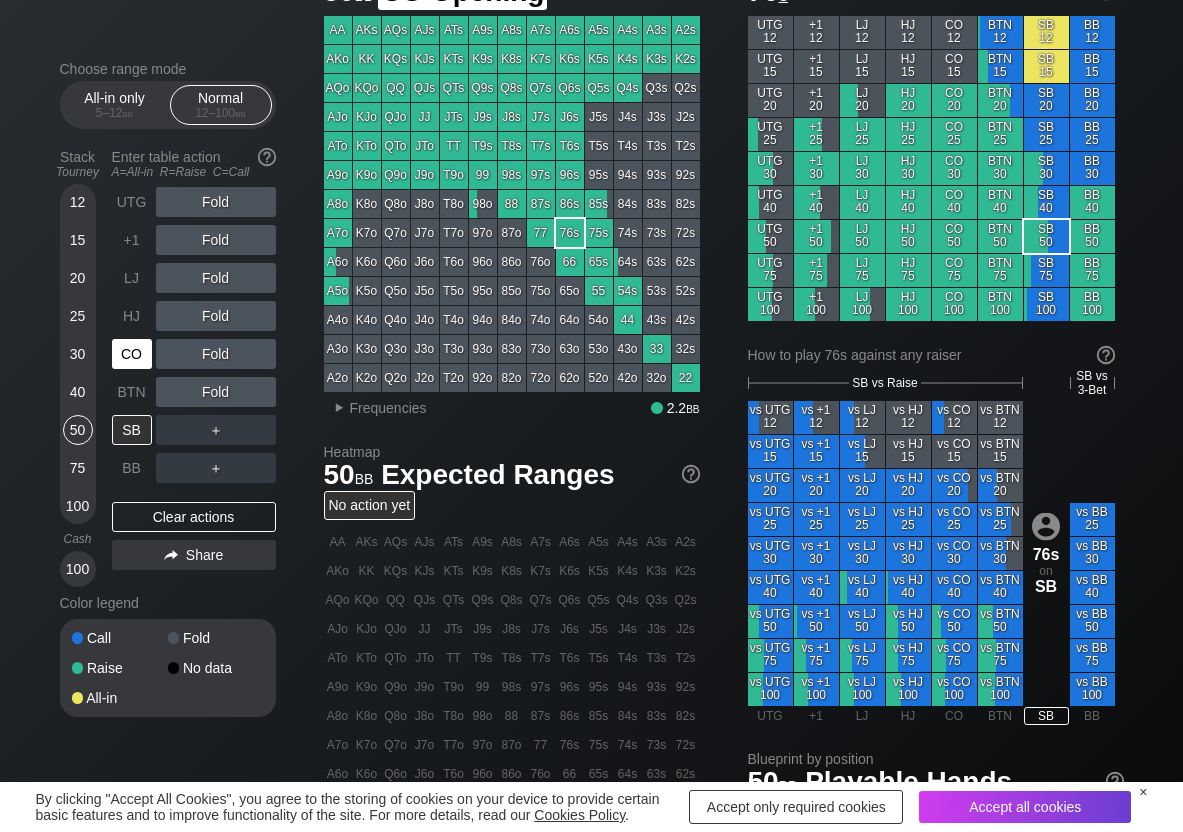 click on "CO" at bounding box center (132, 354) 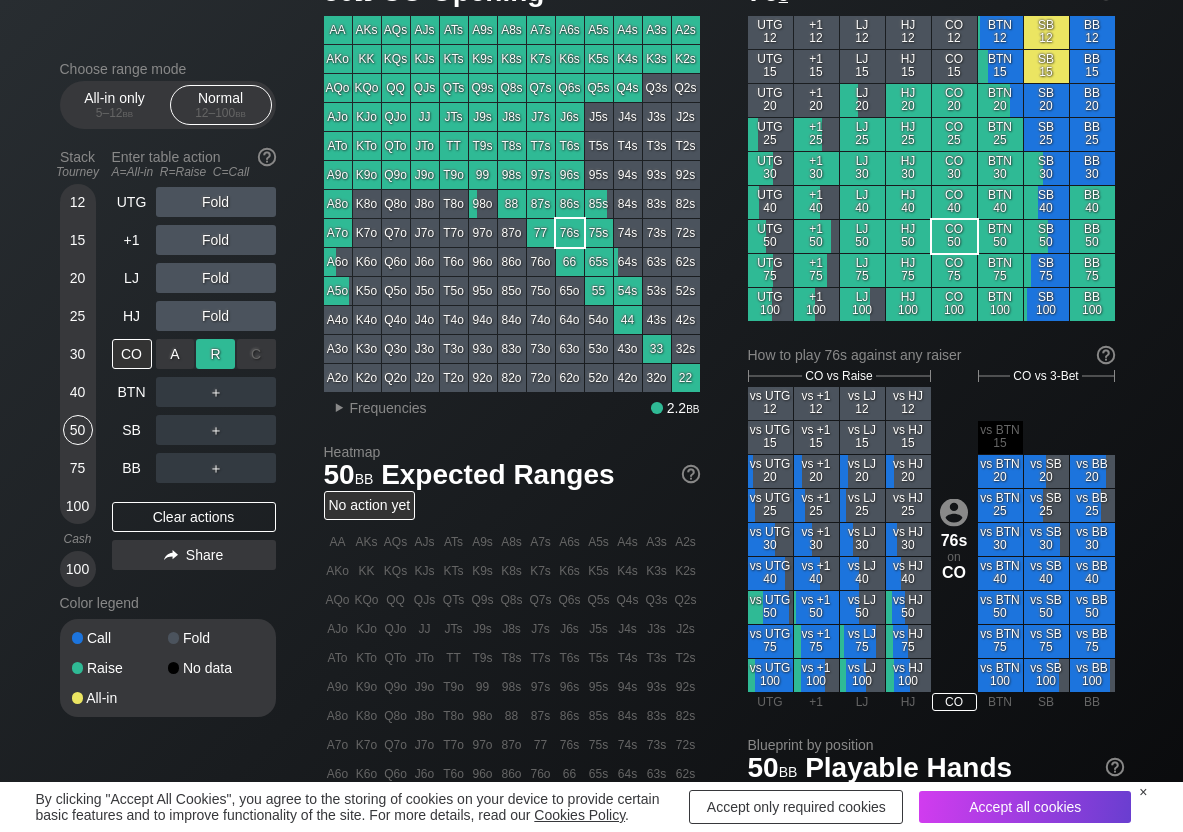click on "R ✕" at bounding box center (215, 354) 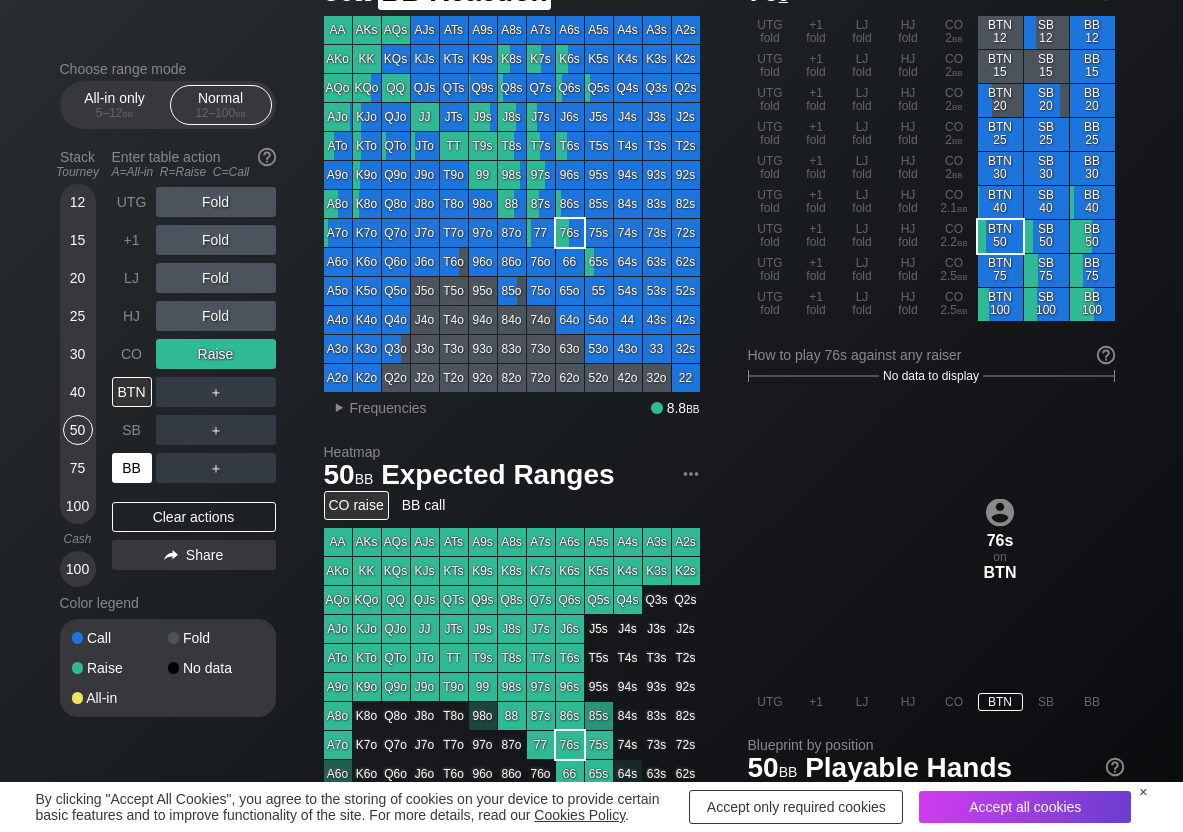 click on "BB" at bounding box center [132, 468] 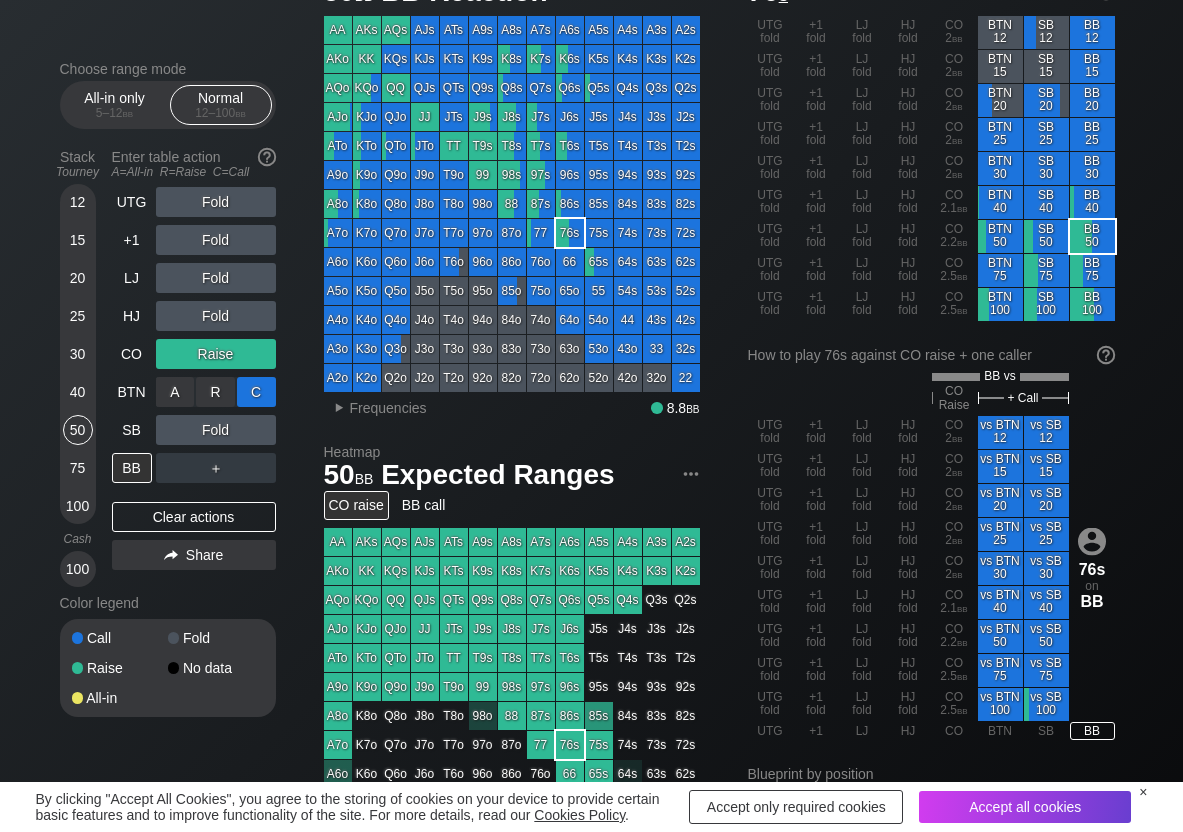 click on "C ✕" at bounding box center (256, 392) 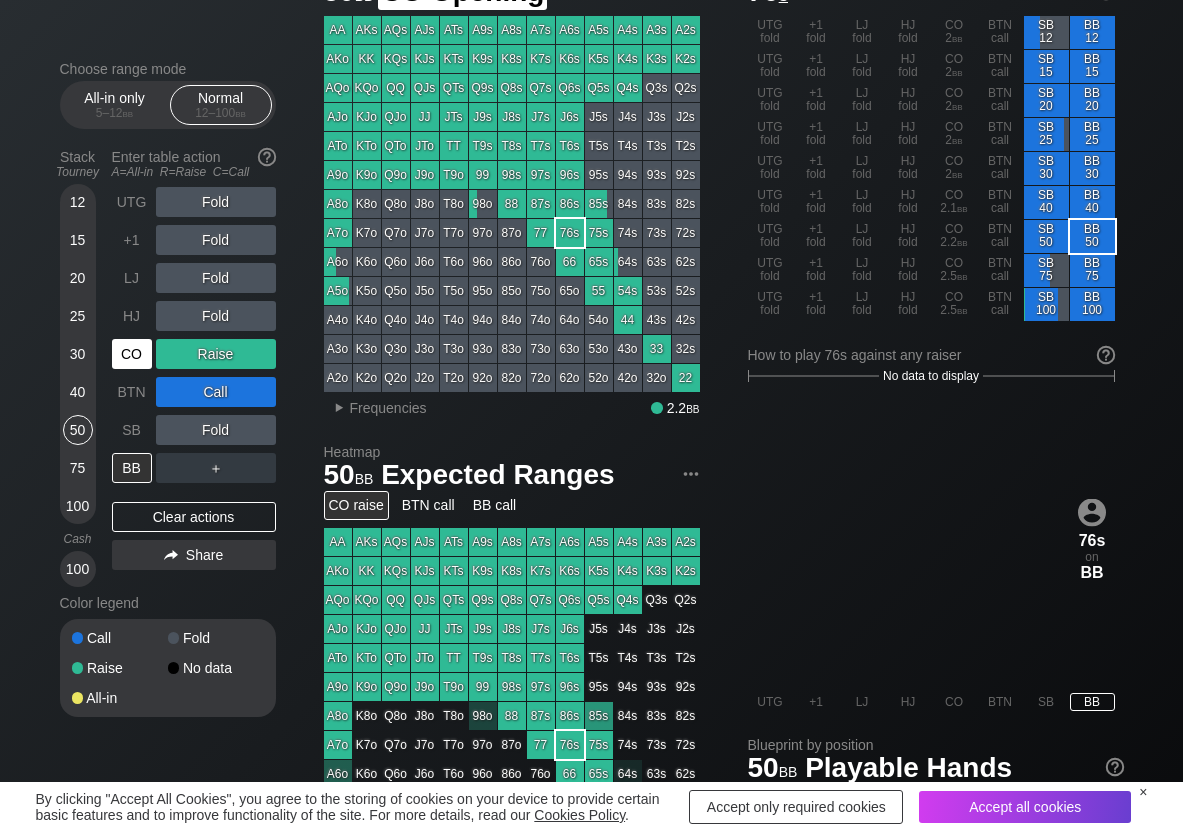 click on "CO" at bounding box center [132, 354] 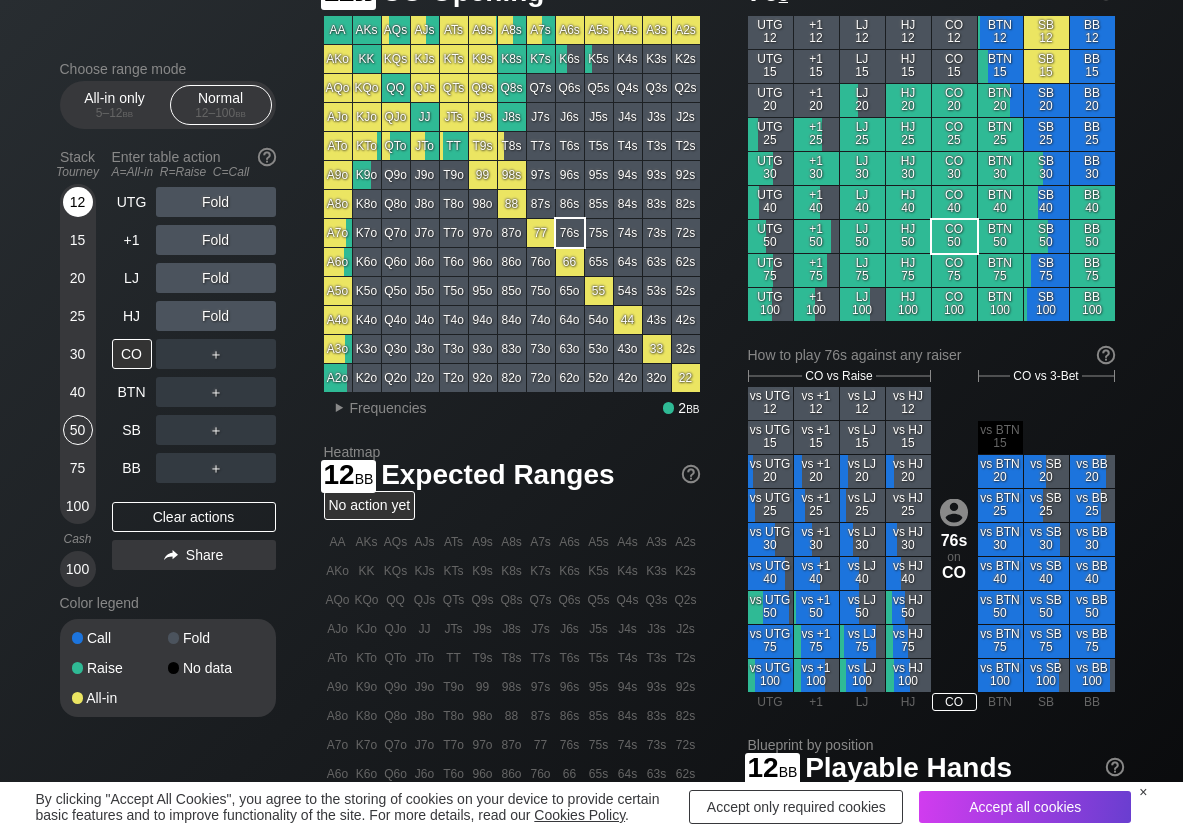 click on "12" at bounding box center [78, 202] 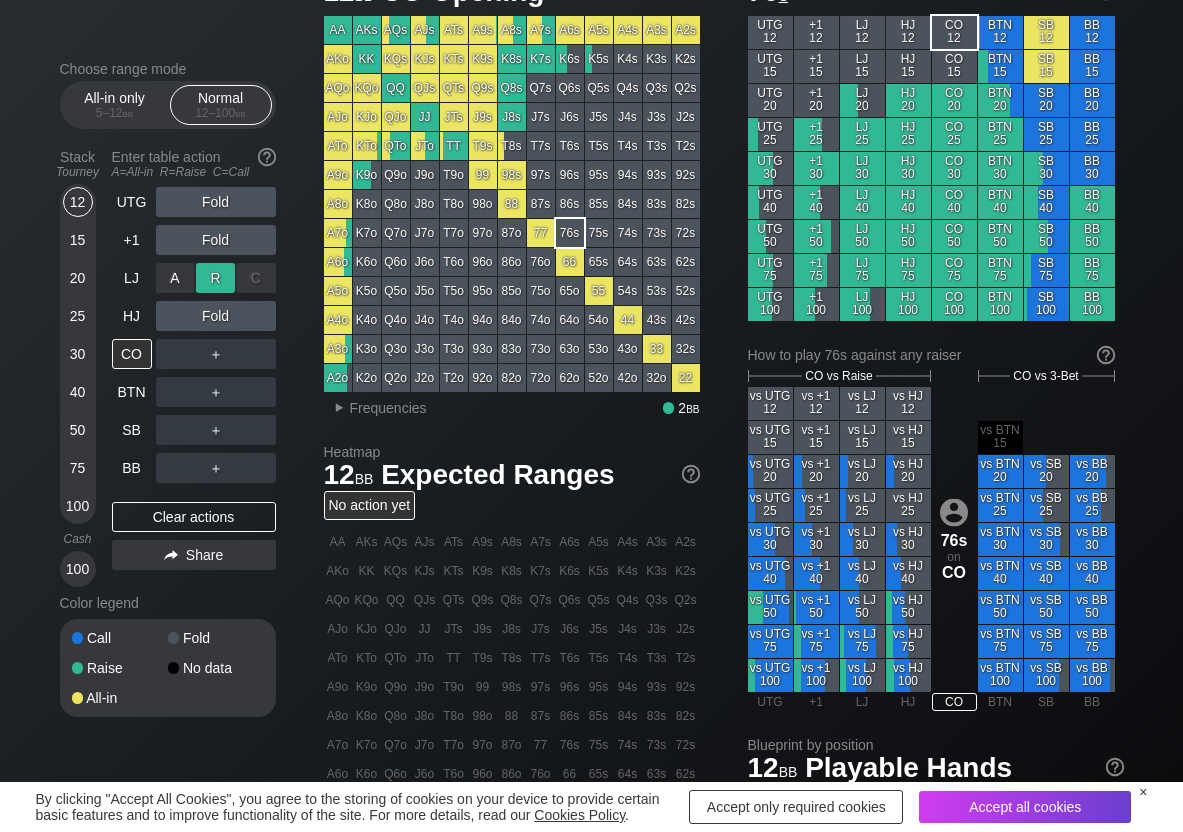click on "R ✕" at bounding box center (215, 278) 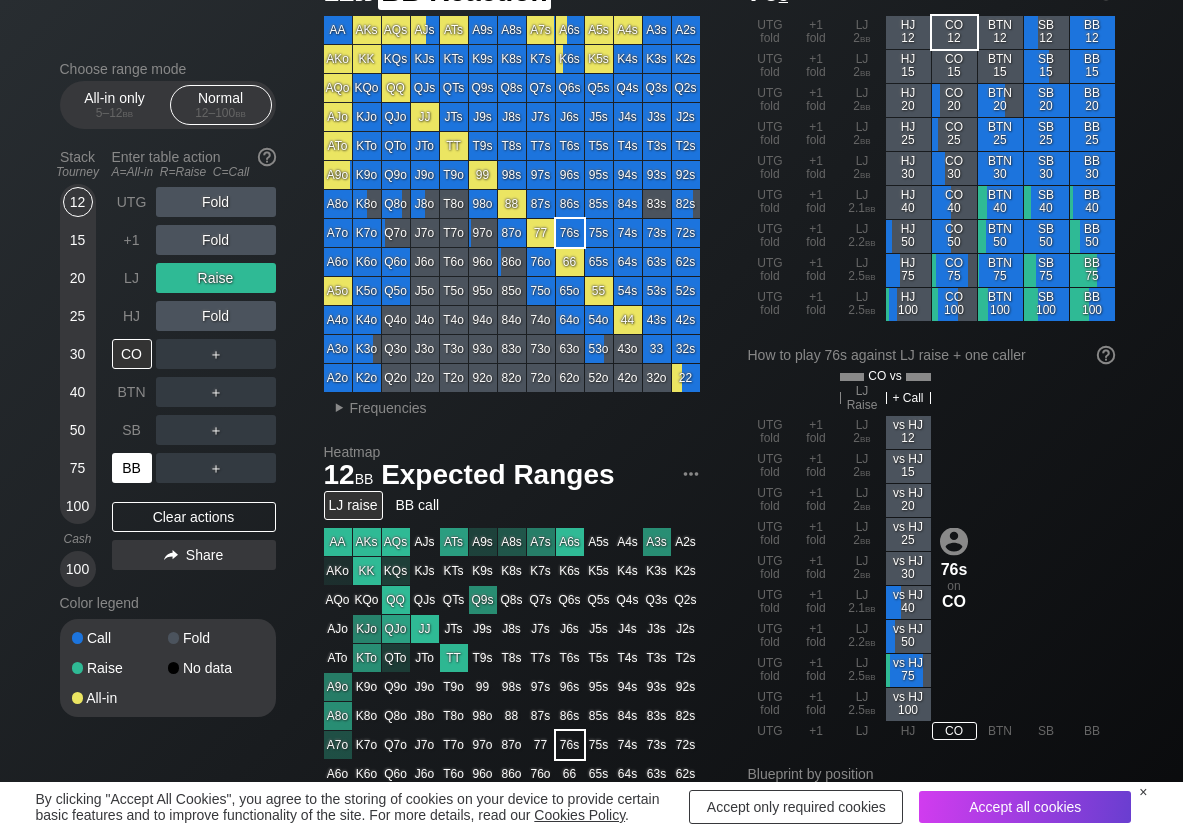 click on "BB" at bounding box center [132, 468] 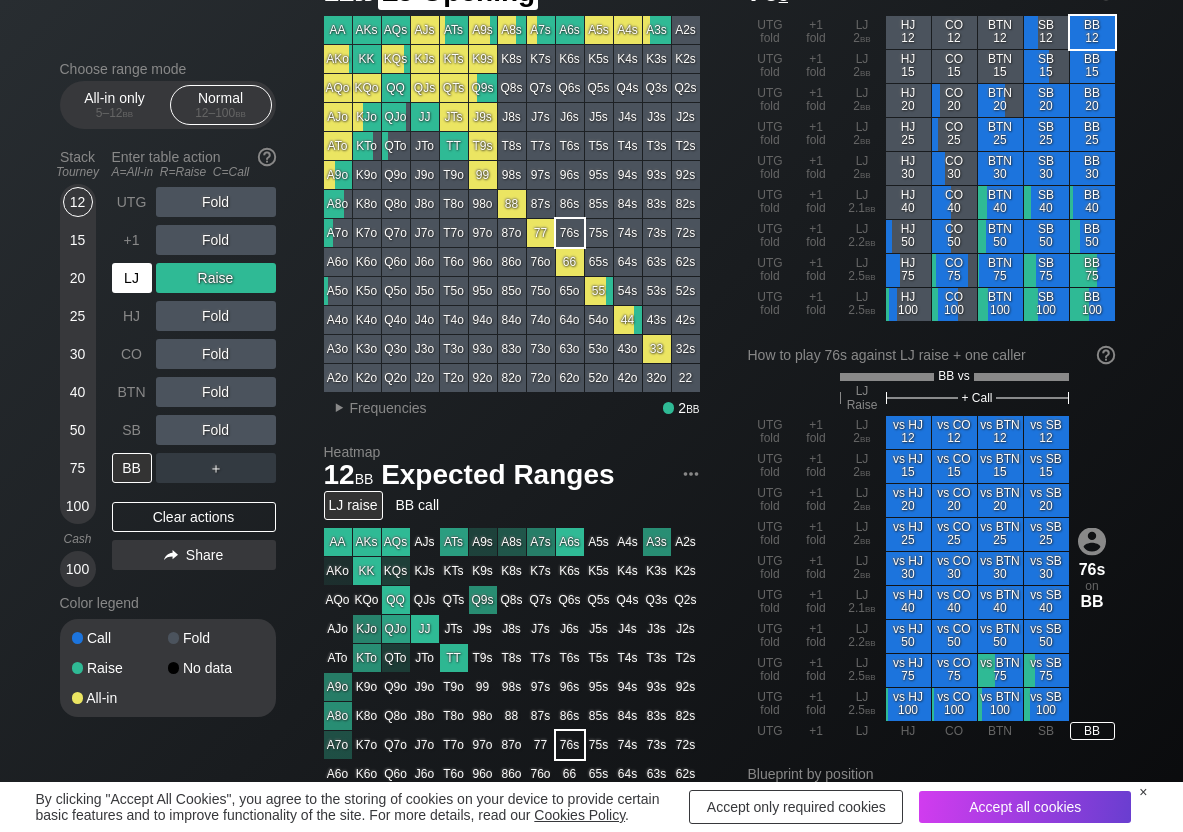 click on "LJ" at bounding box center (132, 278) 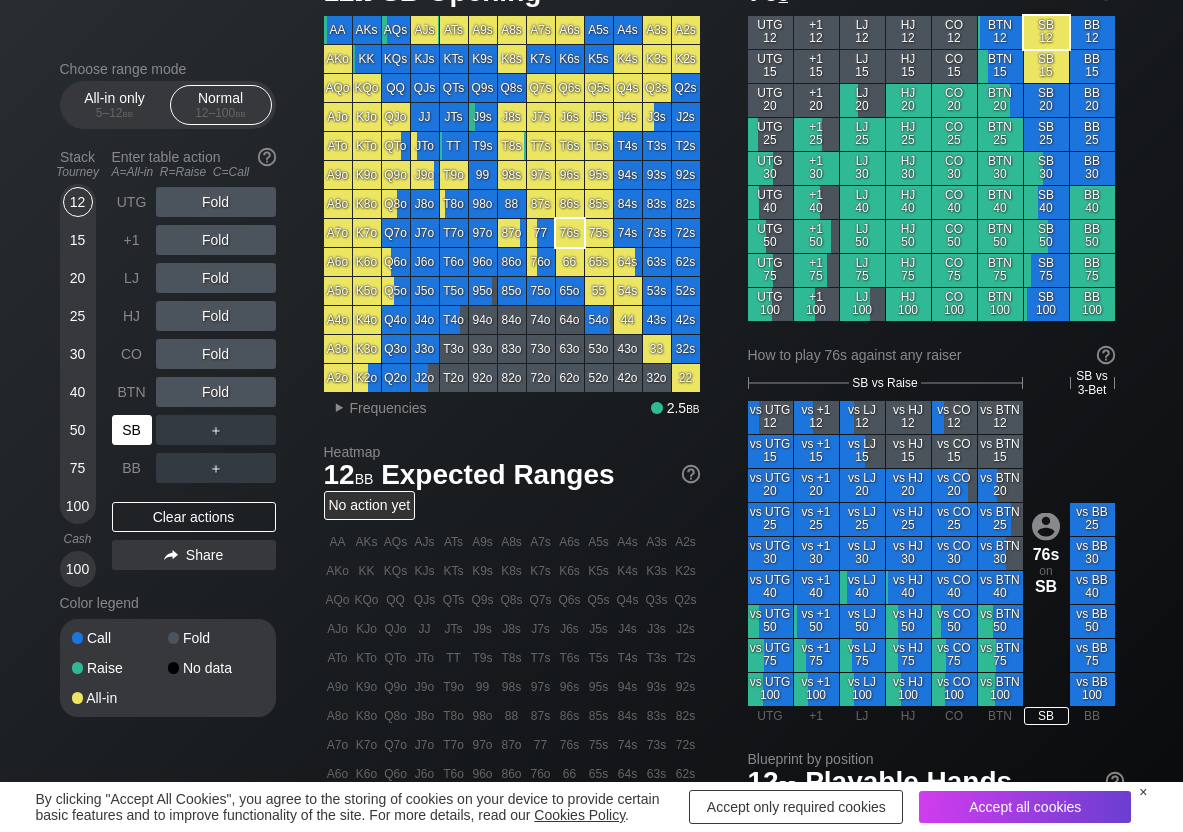 click on "SB" at bounding box center [132, 430] 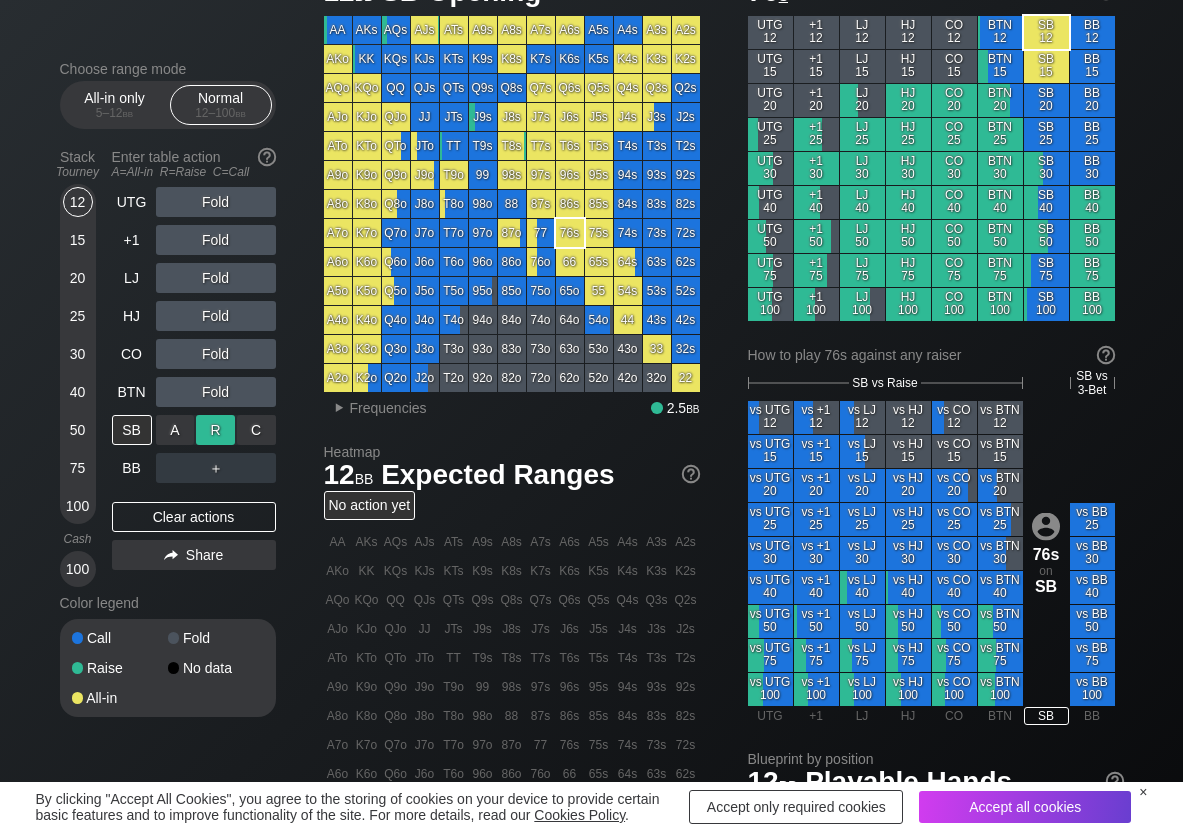 click on "R ✕" at bounding box center [215, 430] 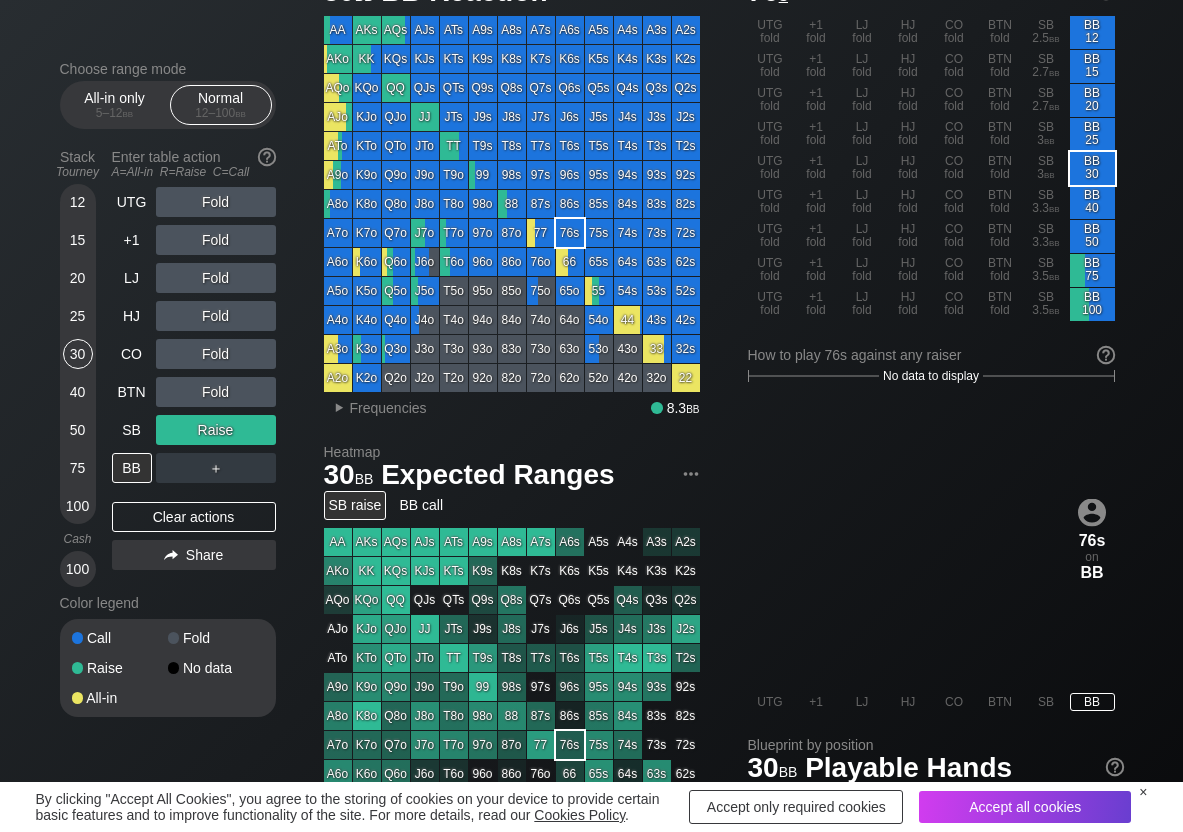 drag, startPoint x: 69, startPoint y: 348, endPoint x: 16, endPoint y: 369, distance: 57.00877 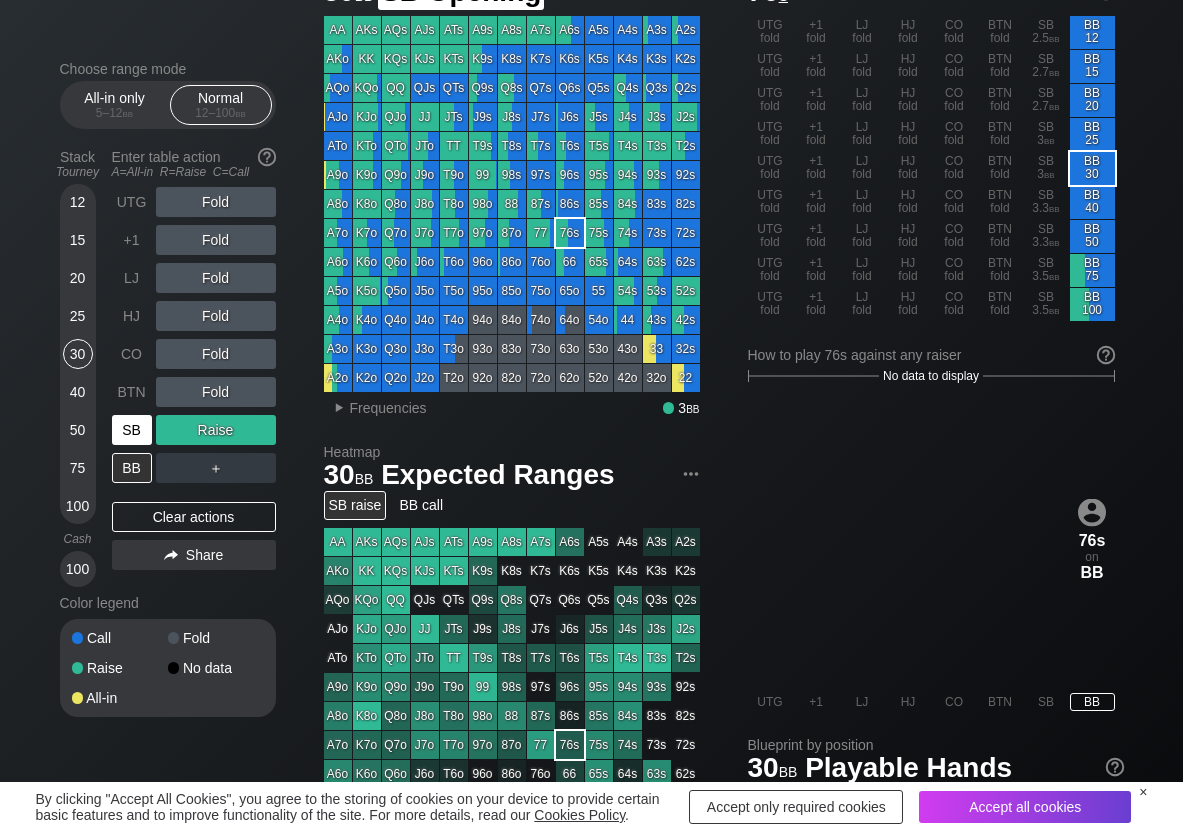 click on "SB" at bounding box center [132, 430] 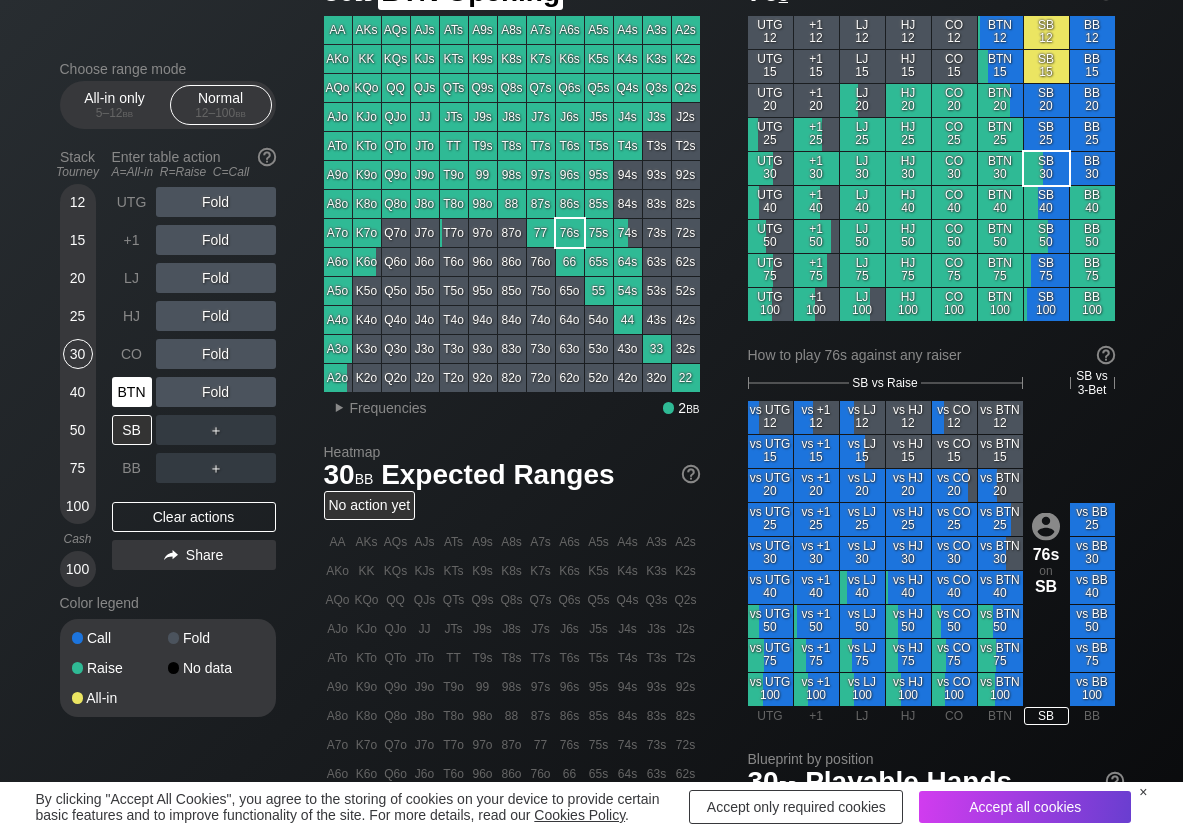 click on "BTN" at bounding box center [132, 392] 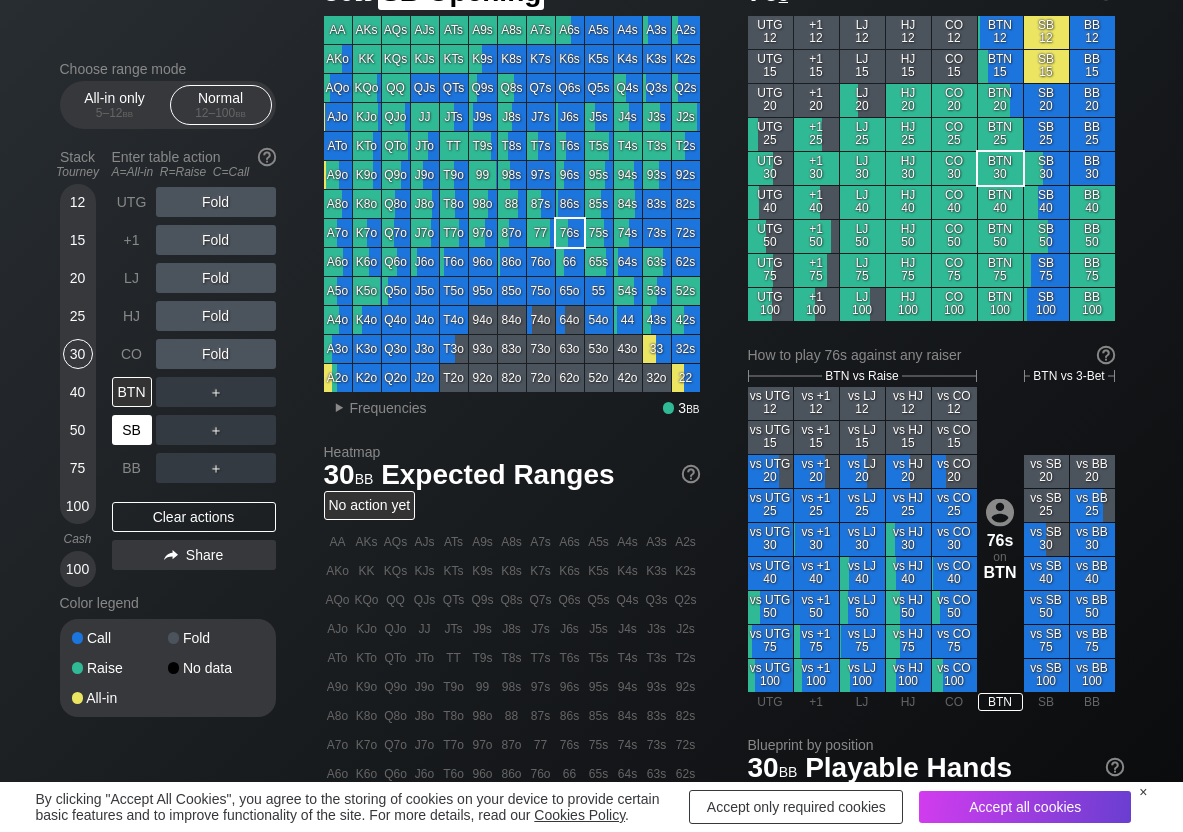click on "SB" at bounding box center [132, 430] 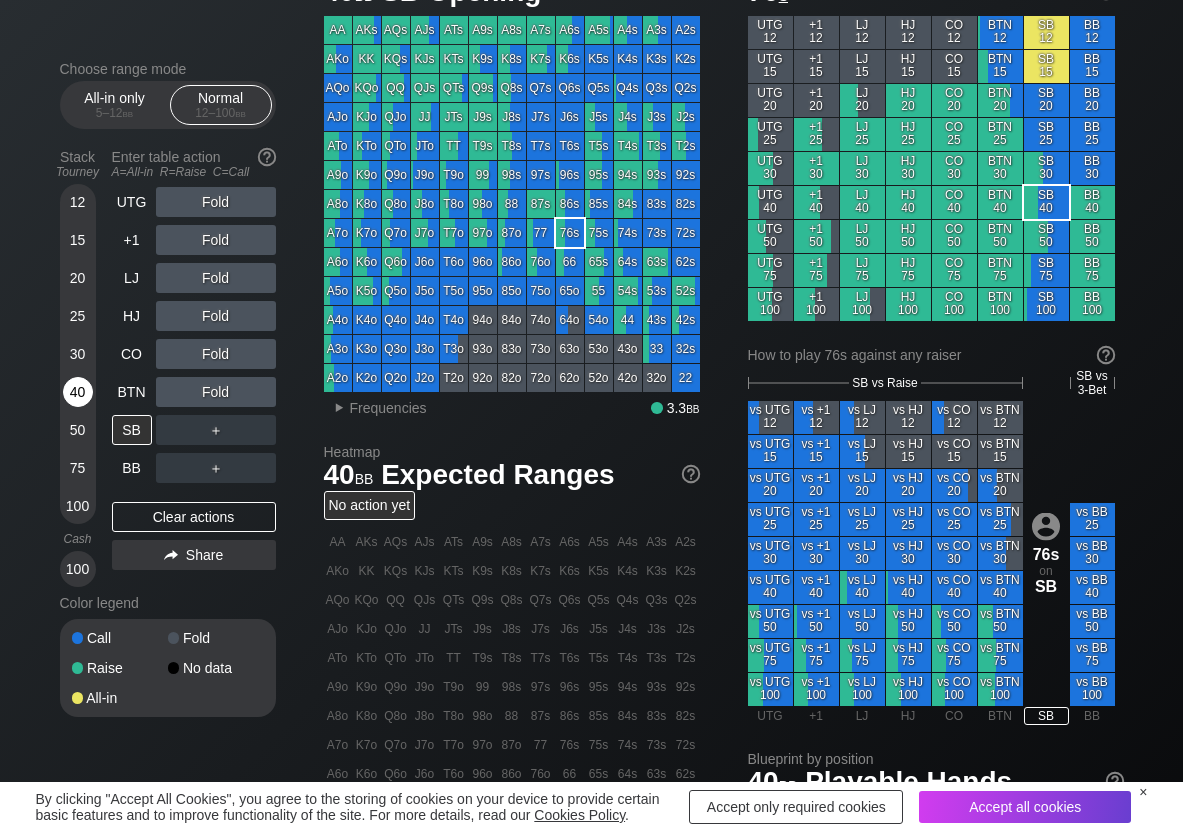 click on "40" at bounding box center (78, 392) 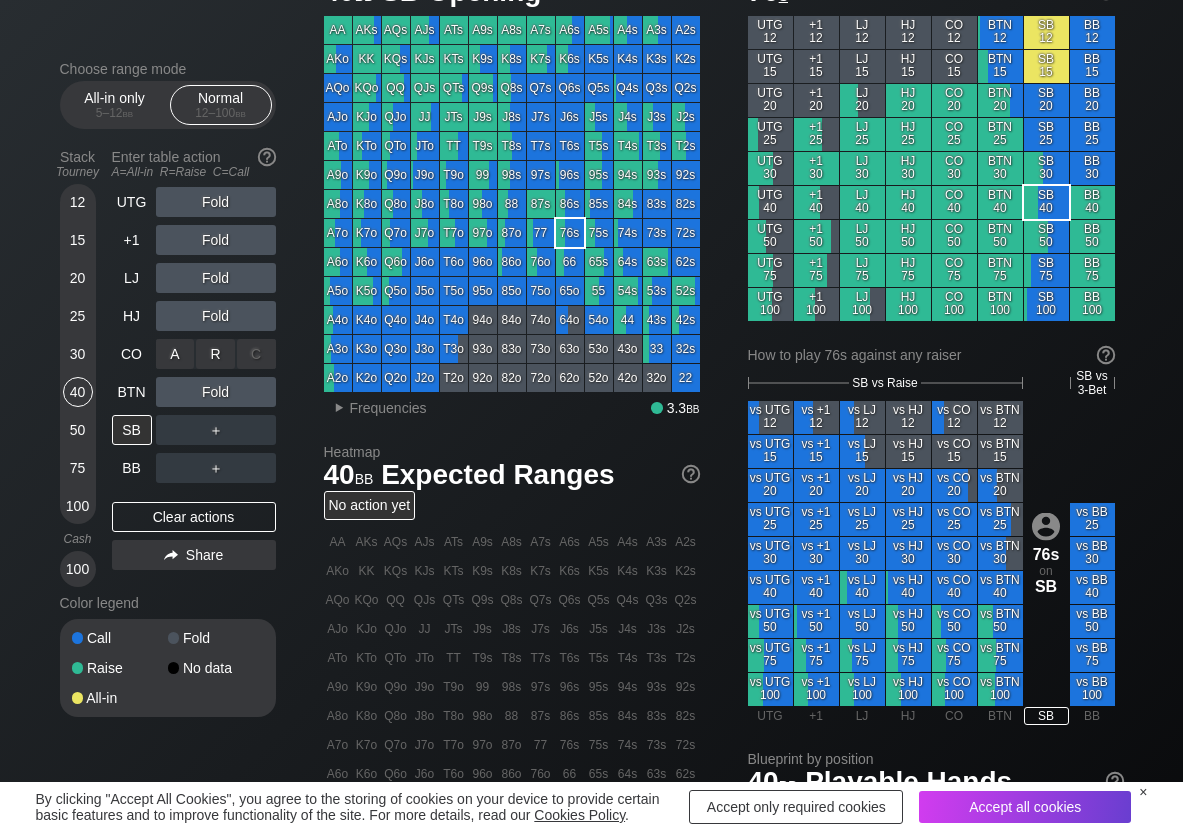 click on "R ✕" at bounding box center [215, 354] 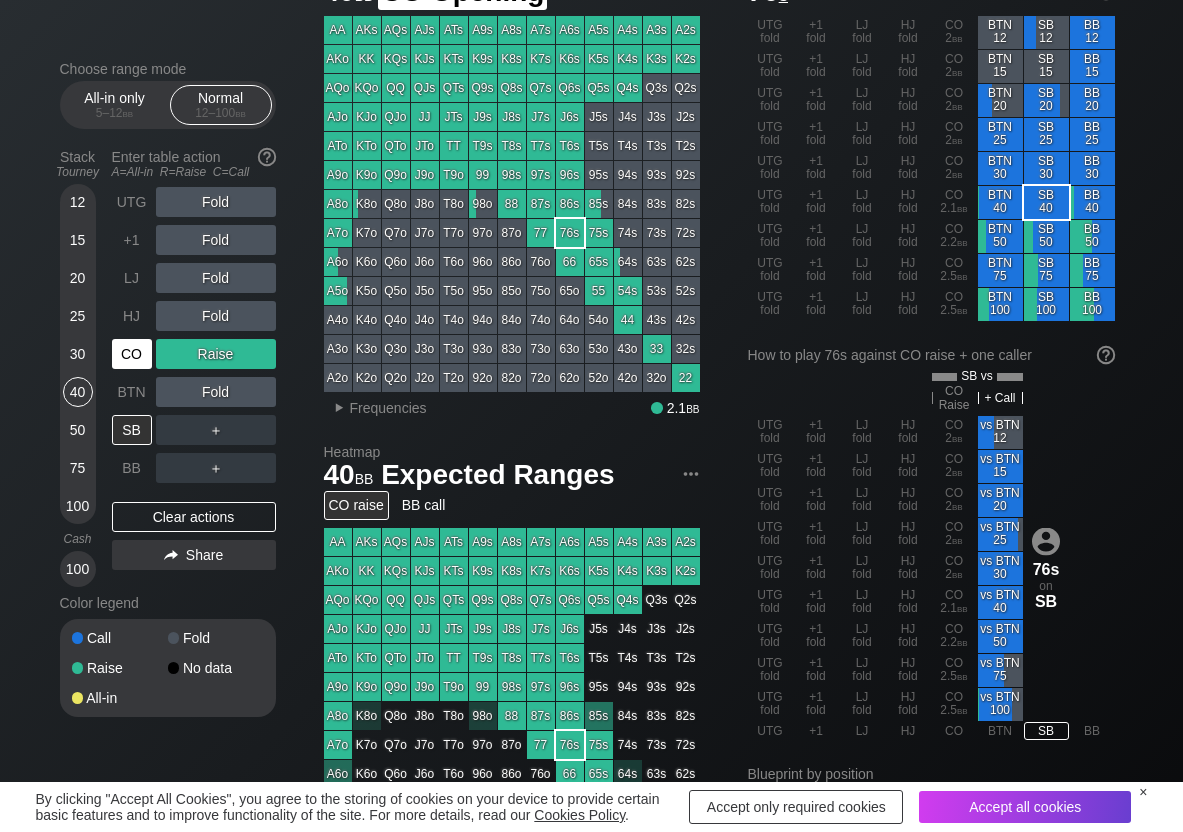 click on "CO" at bounding box center (132, 354) 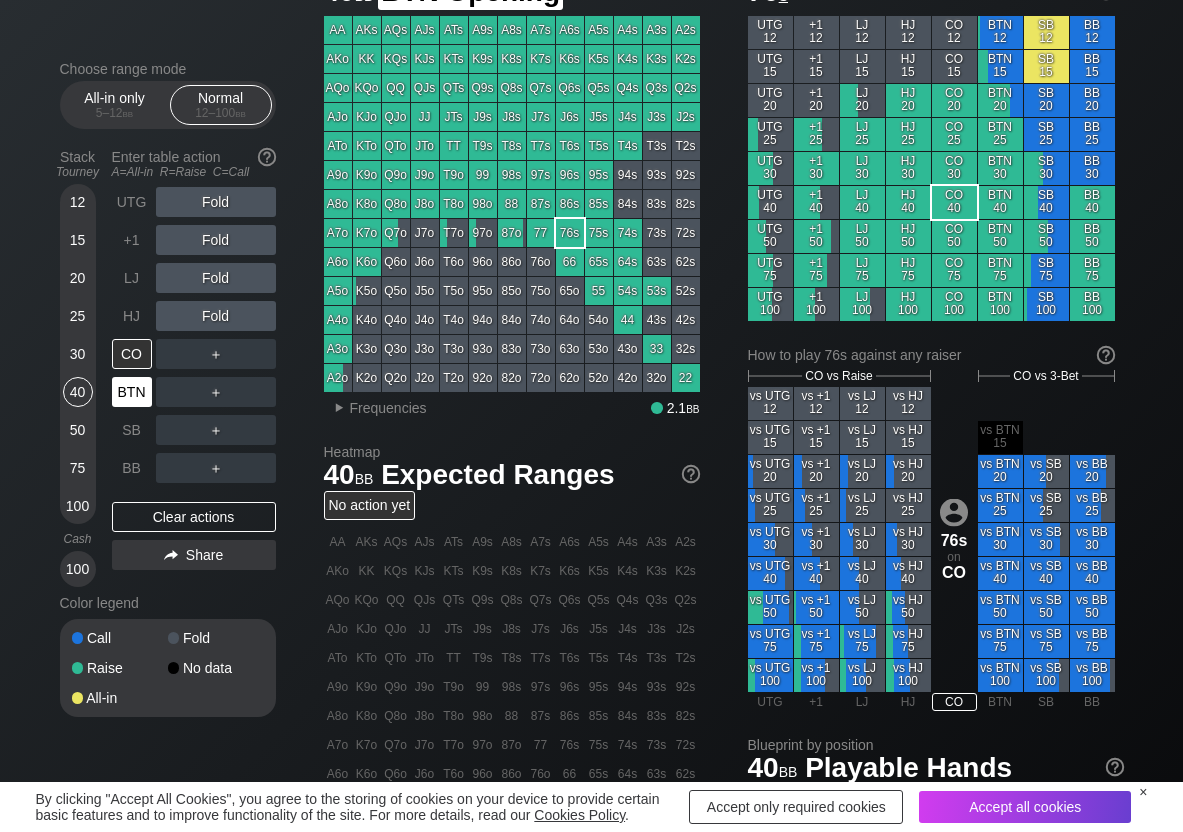 click on "BTN" at bounding box center [132, 392] 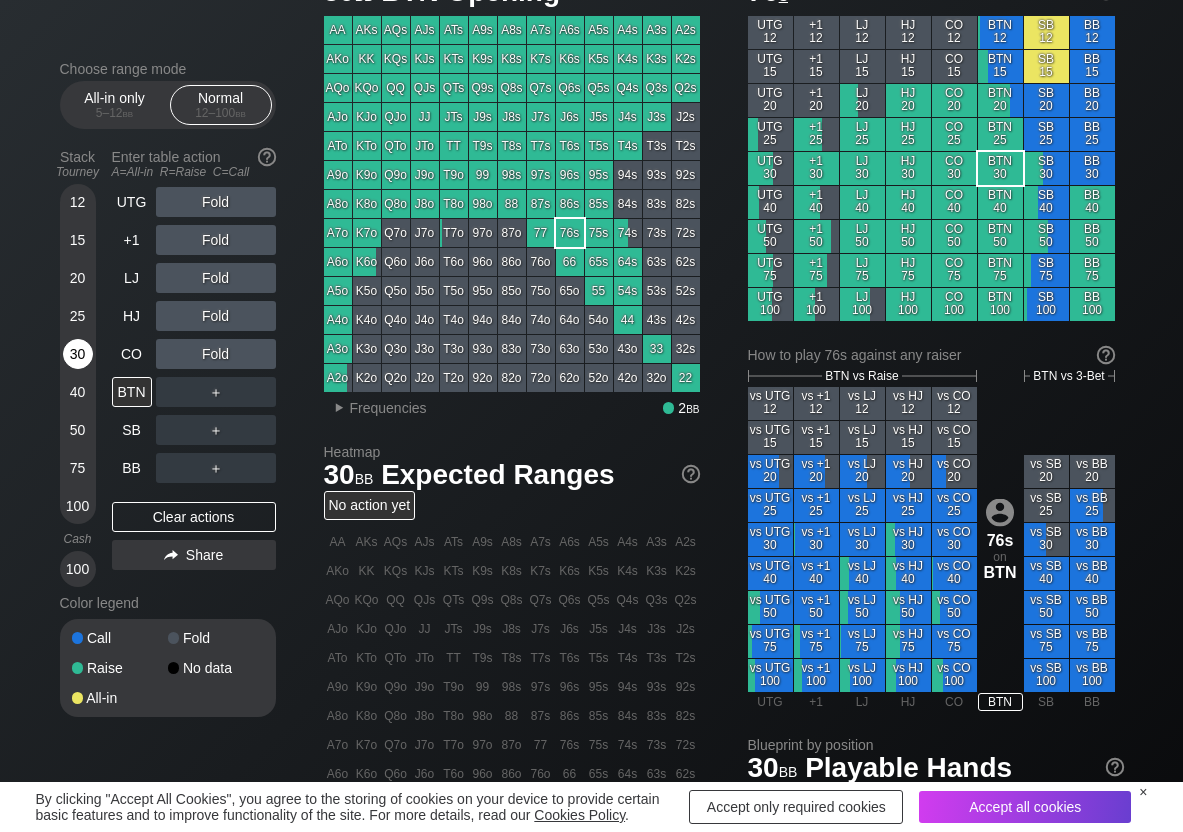 click on "30" at bounding box center [78, 354] 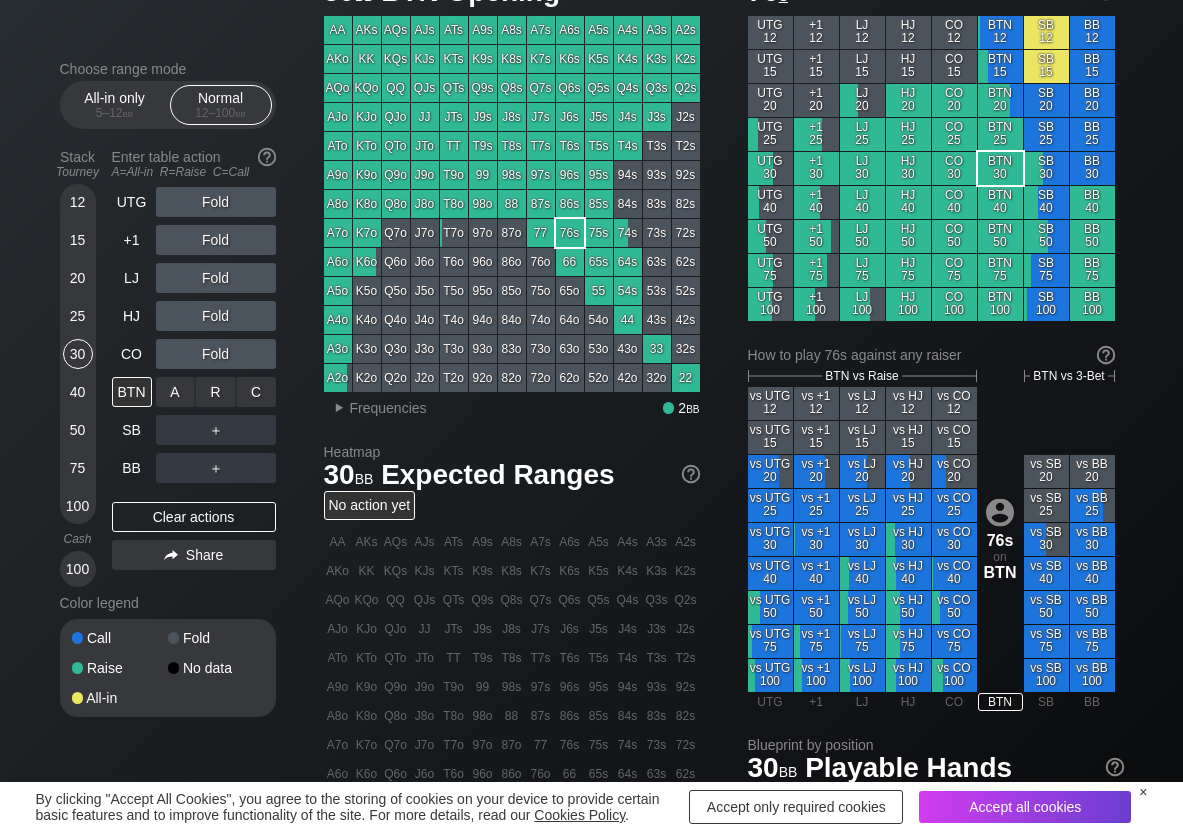 click on "R ✕" at bounding box center [215, 392] 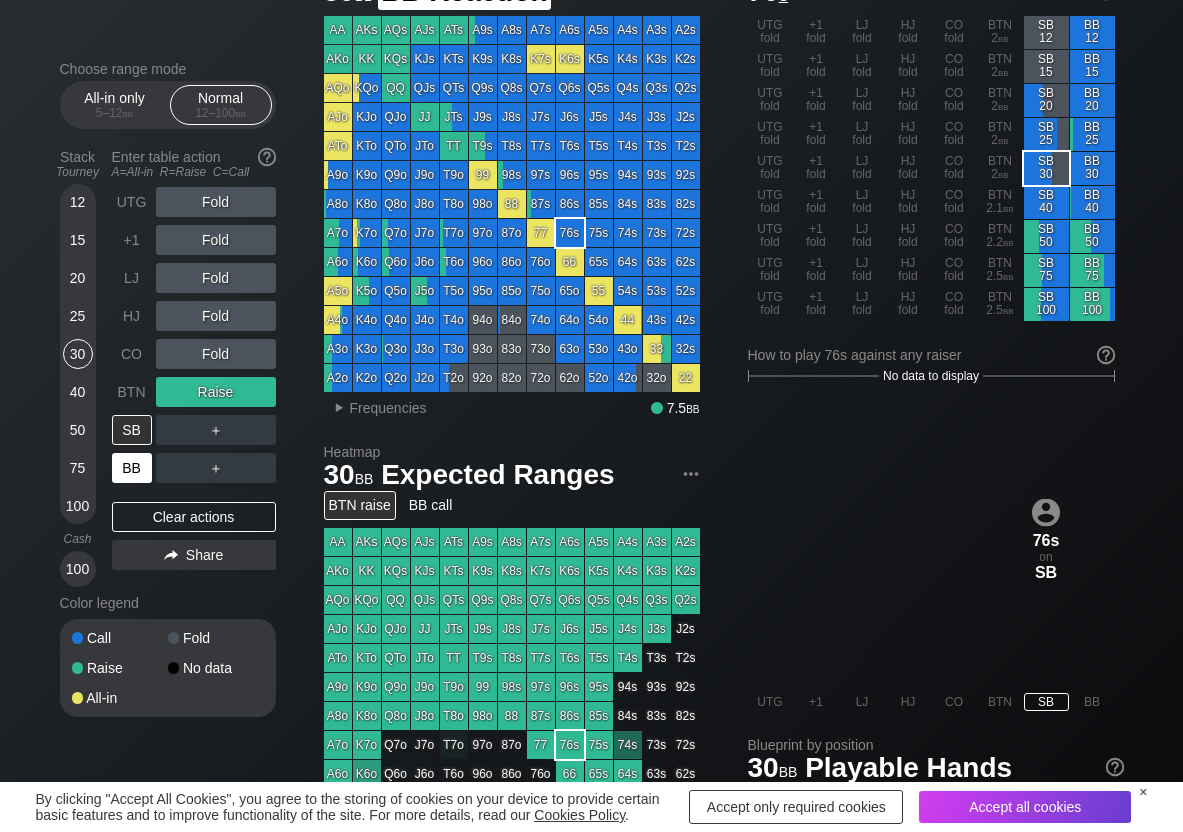 click on "BB" at bounding box center [132, 468] 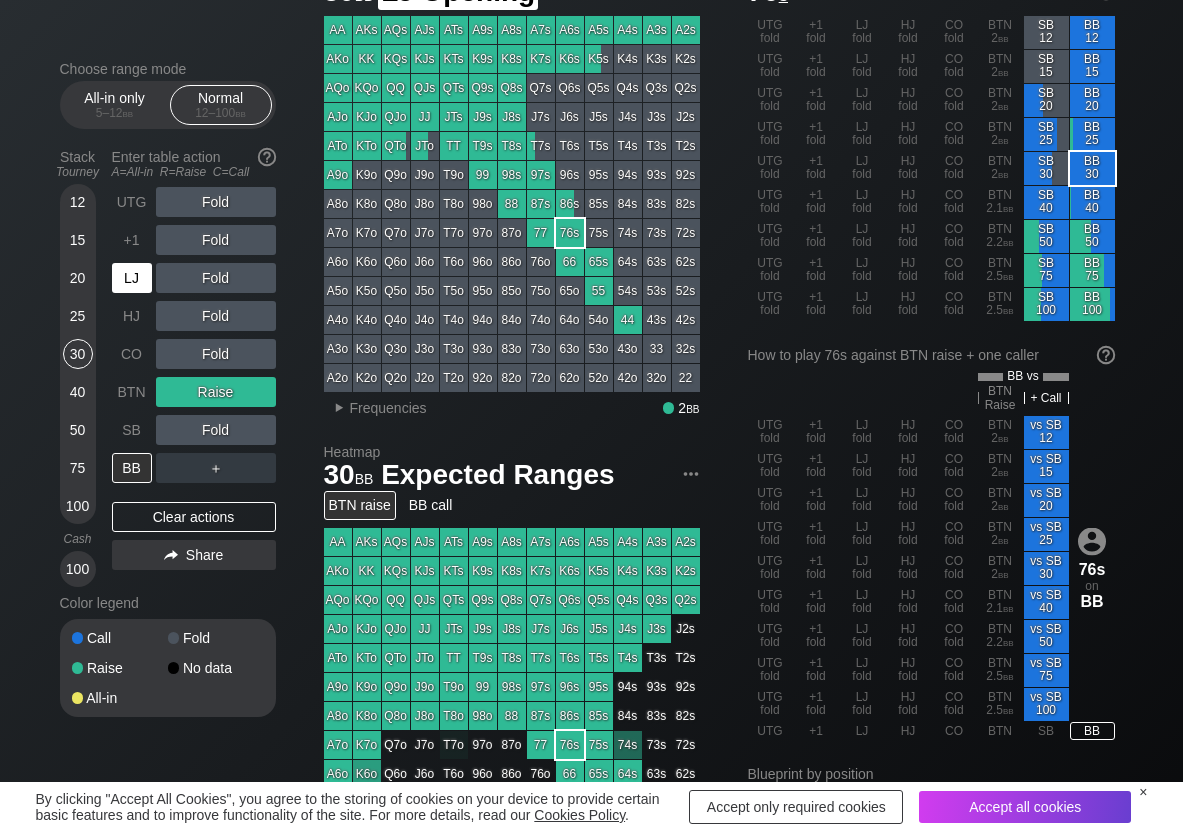 click on "LJ" at bounding box center [132, 278] 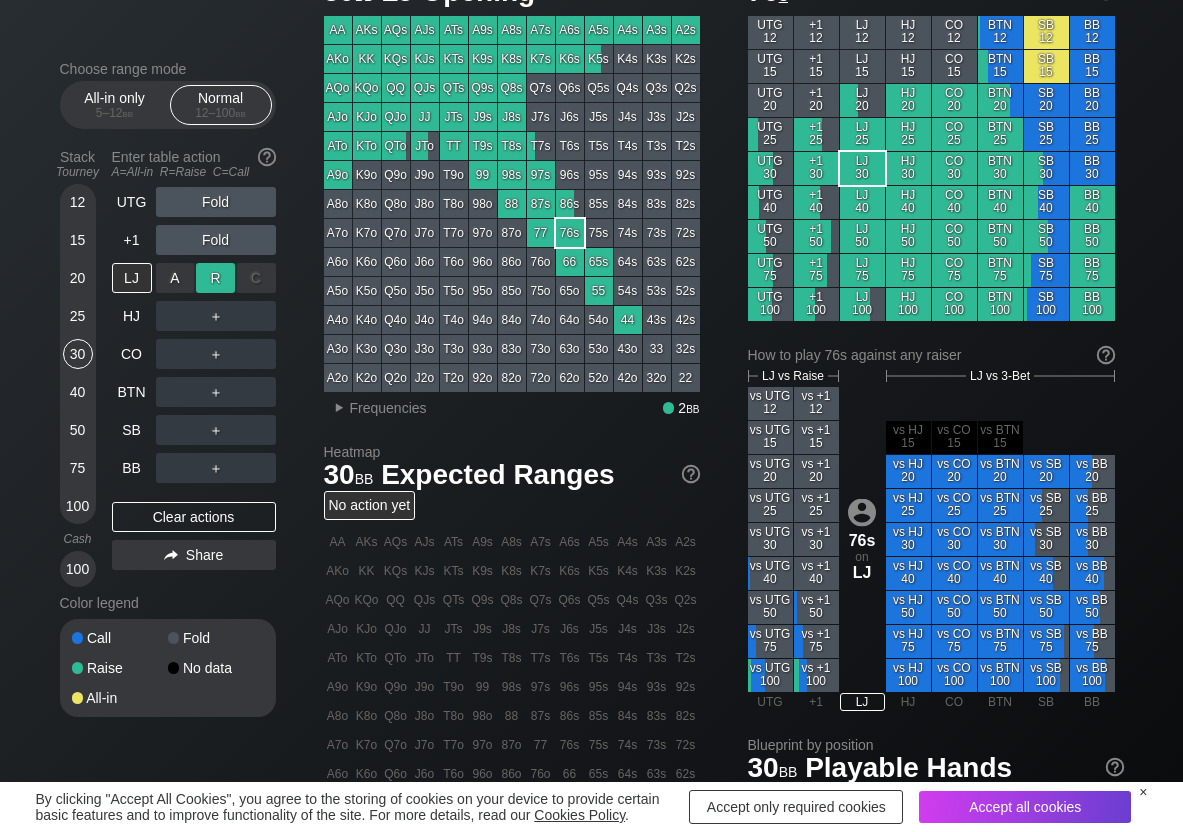 click on "R ✕" at bounding box center [215, 278] 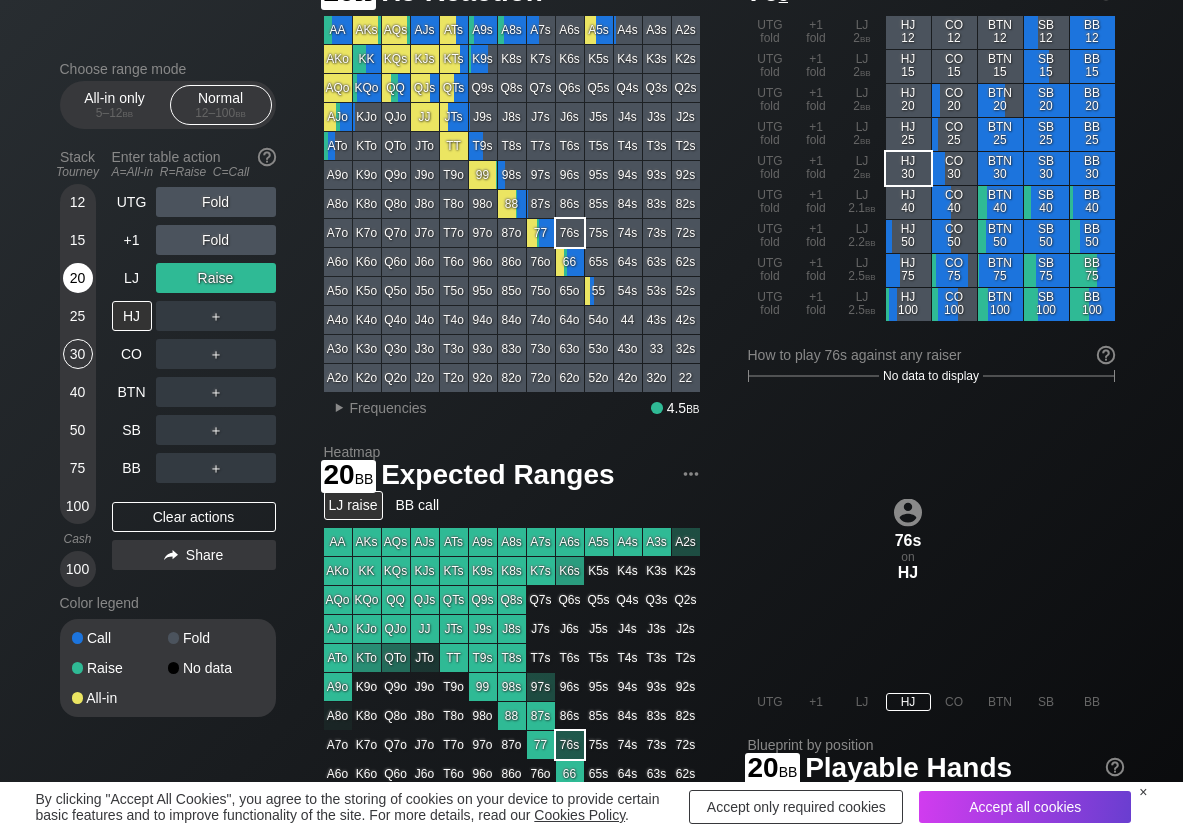 click on "20" at bounding box center [78, 282] 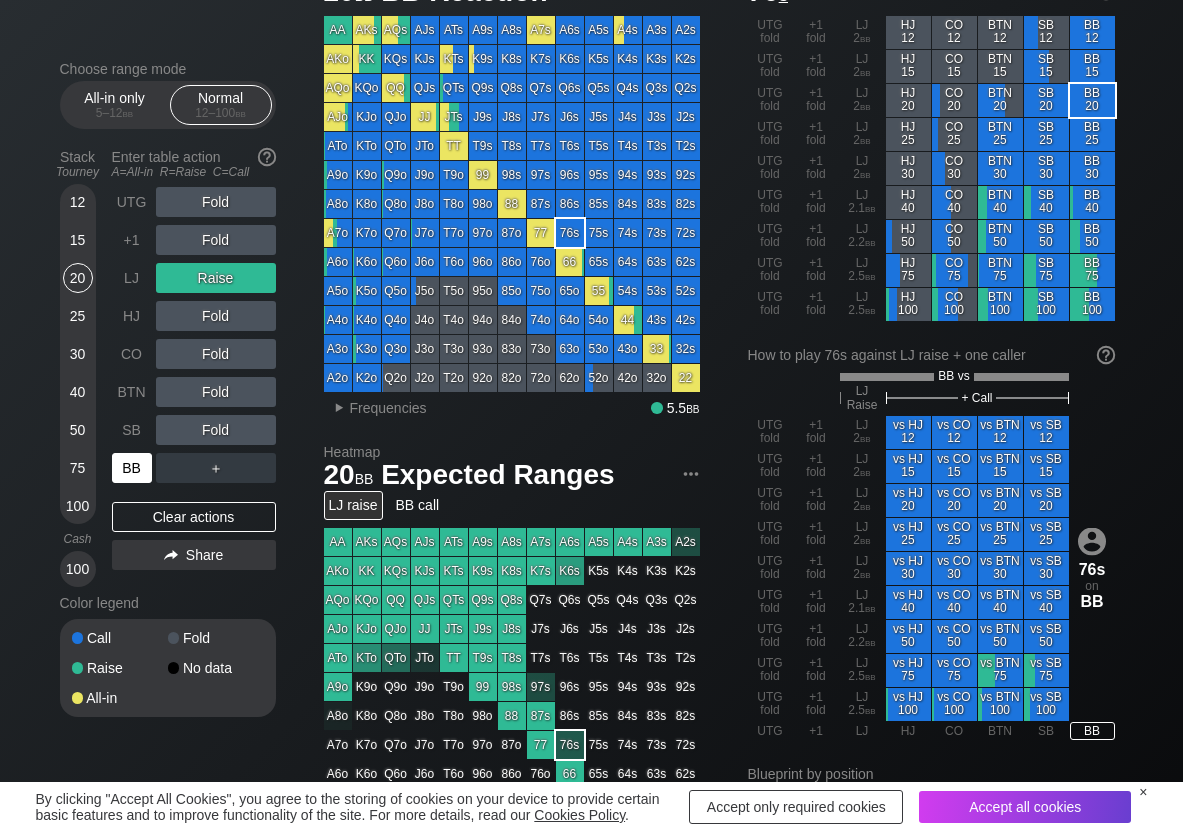 click on "BB" at bounding box center (132, 468) 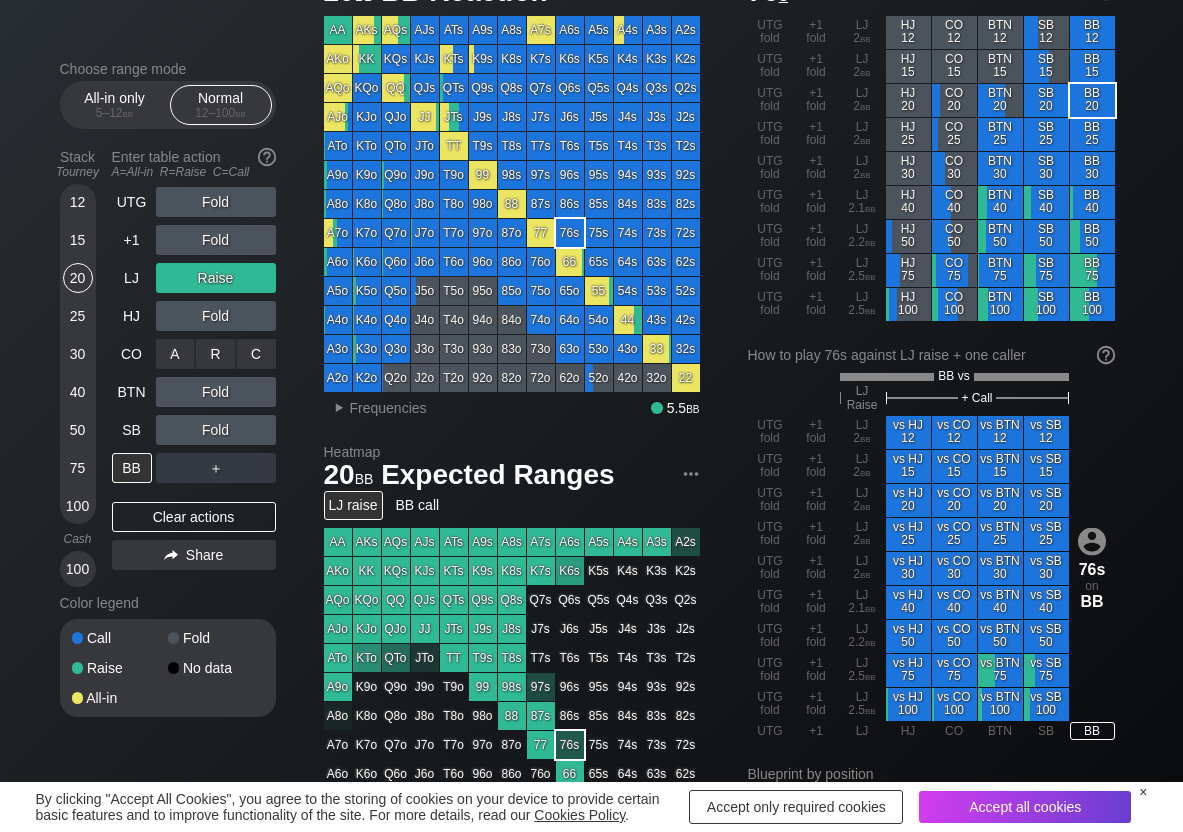 click on "C ✕" at bounding box center (256, 354) 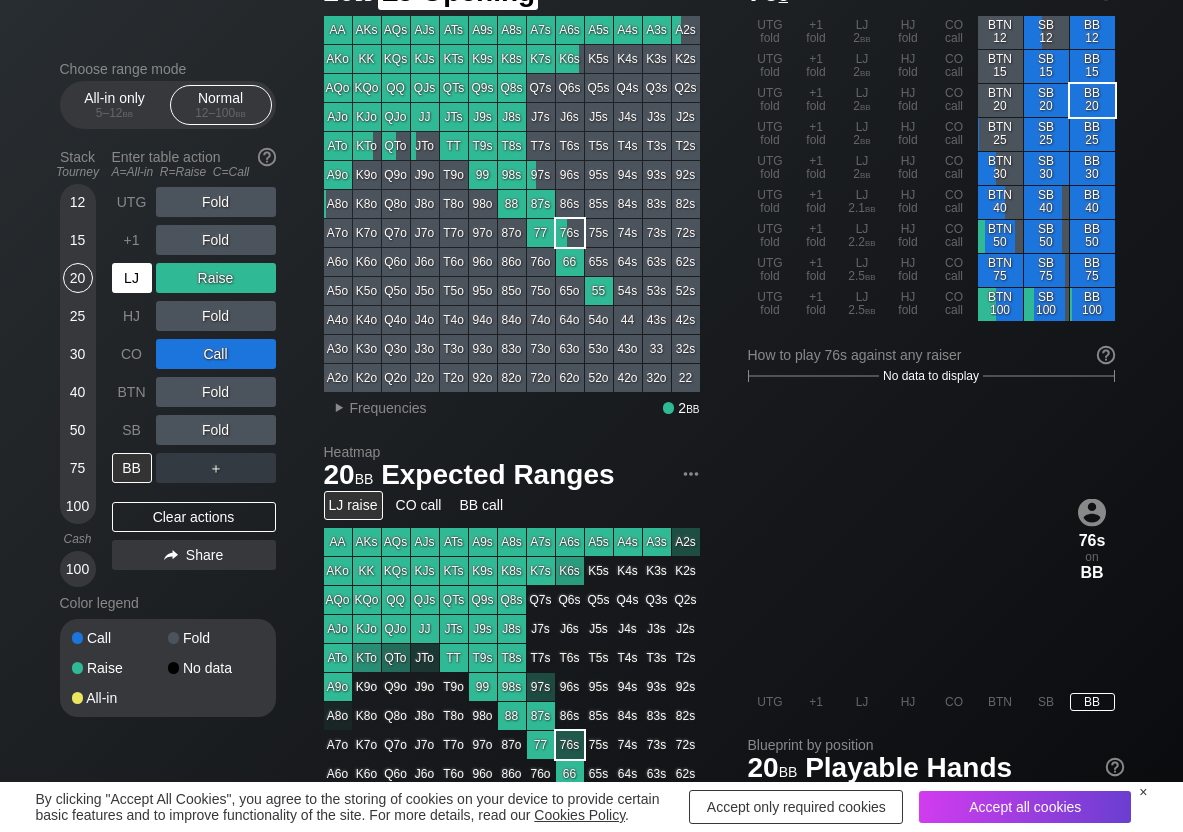 click on "LJ" at bounding box center [132, 278] 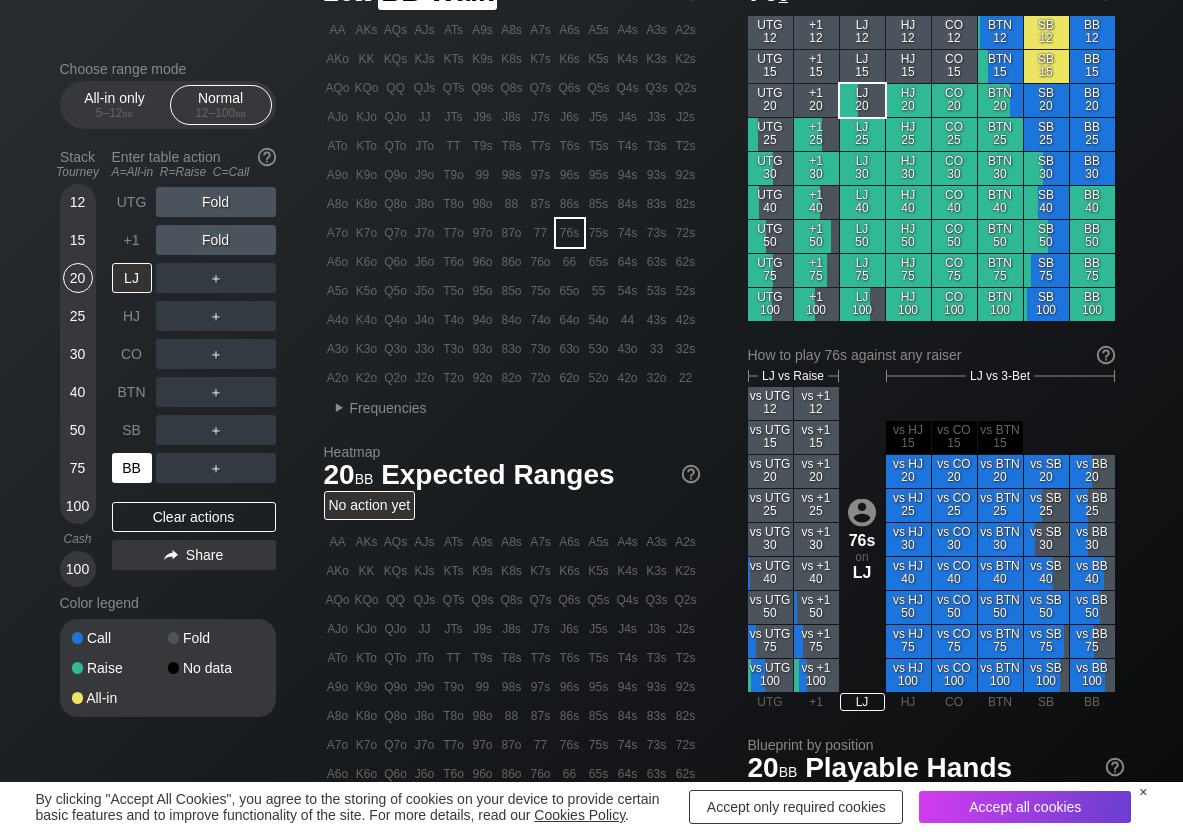 click on "BB" at bounding box center [132, 468] 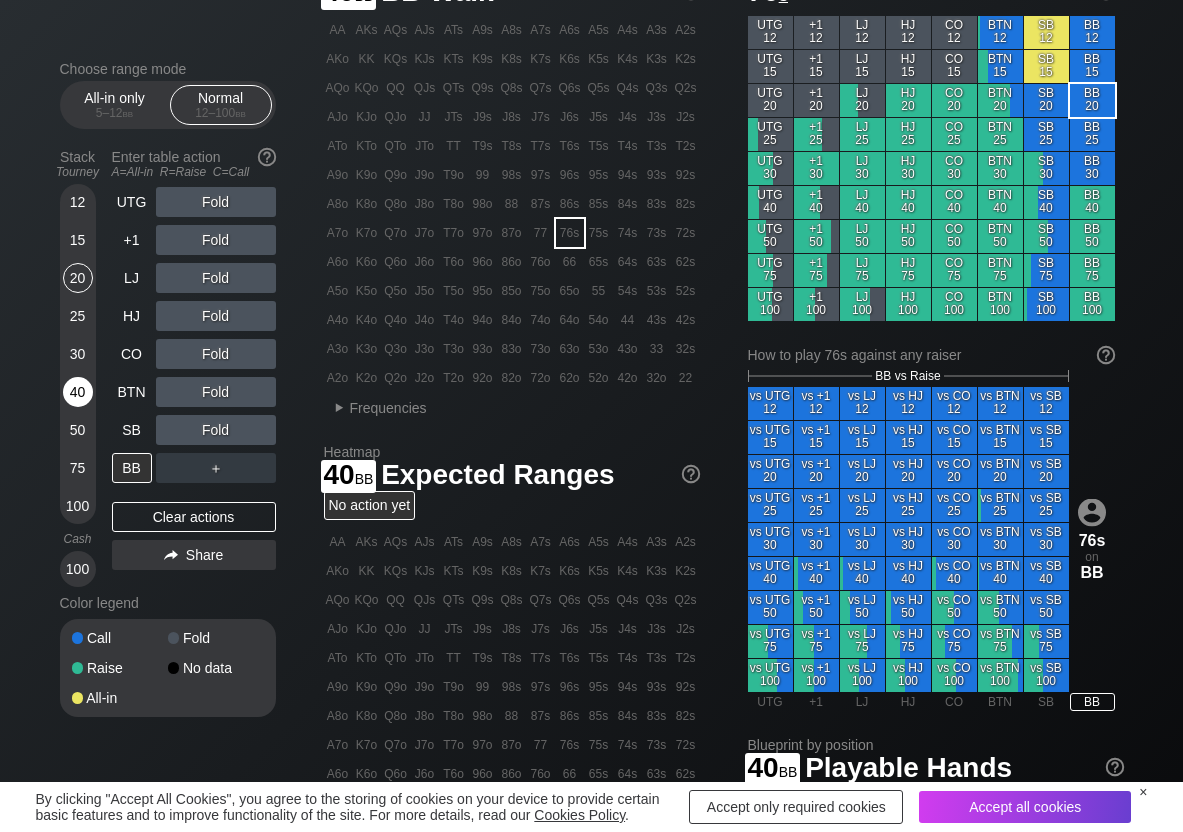 click on "40" at bounding box center (78, 392) 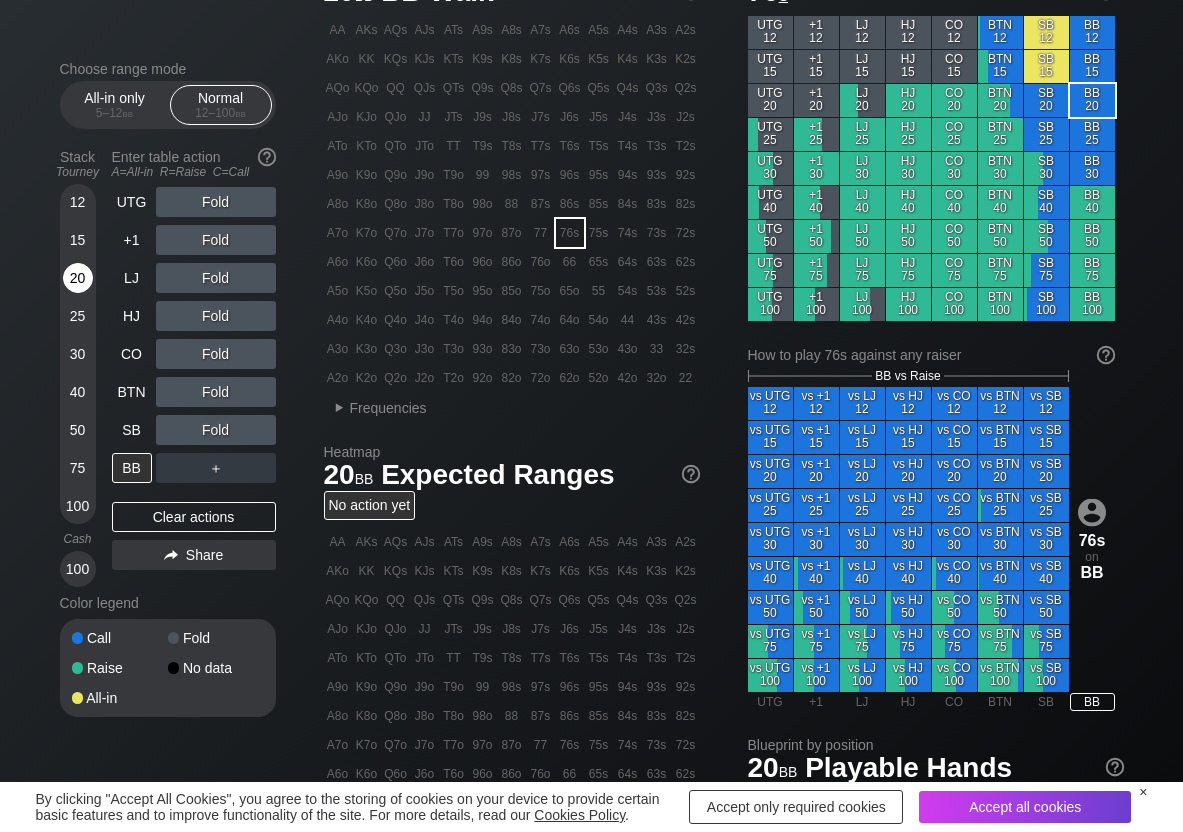 click on "20" at bounding box center (78, 278) 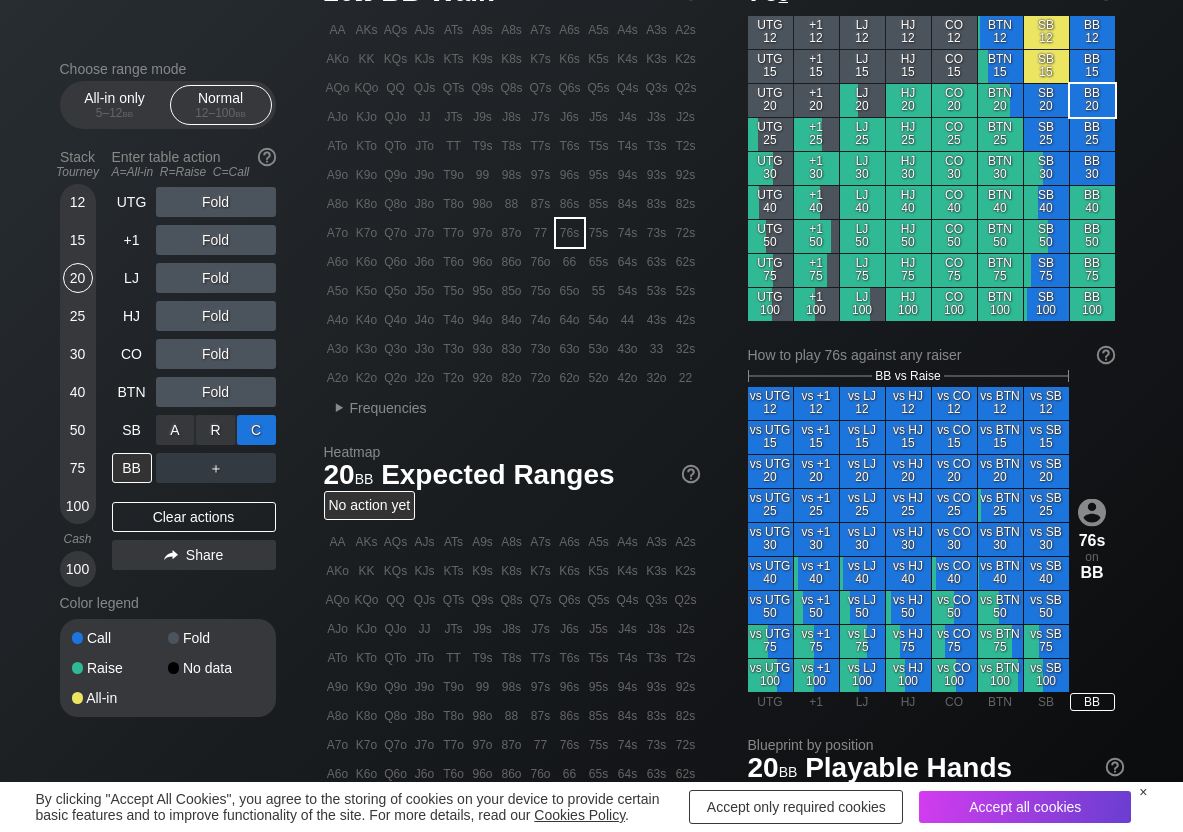 click on "C ✕" at bounding box center [256, 430] 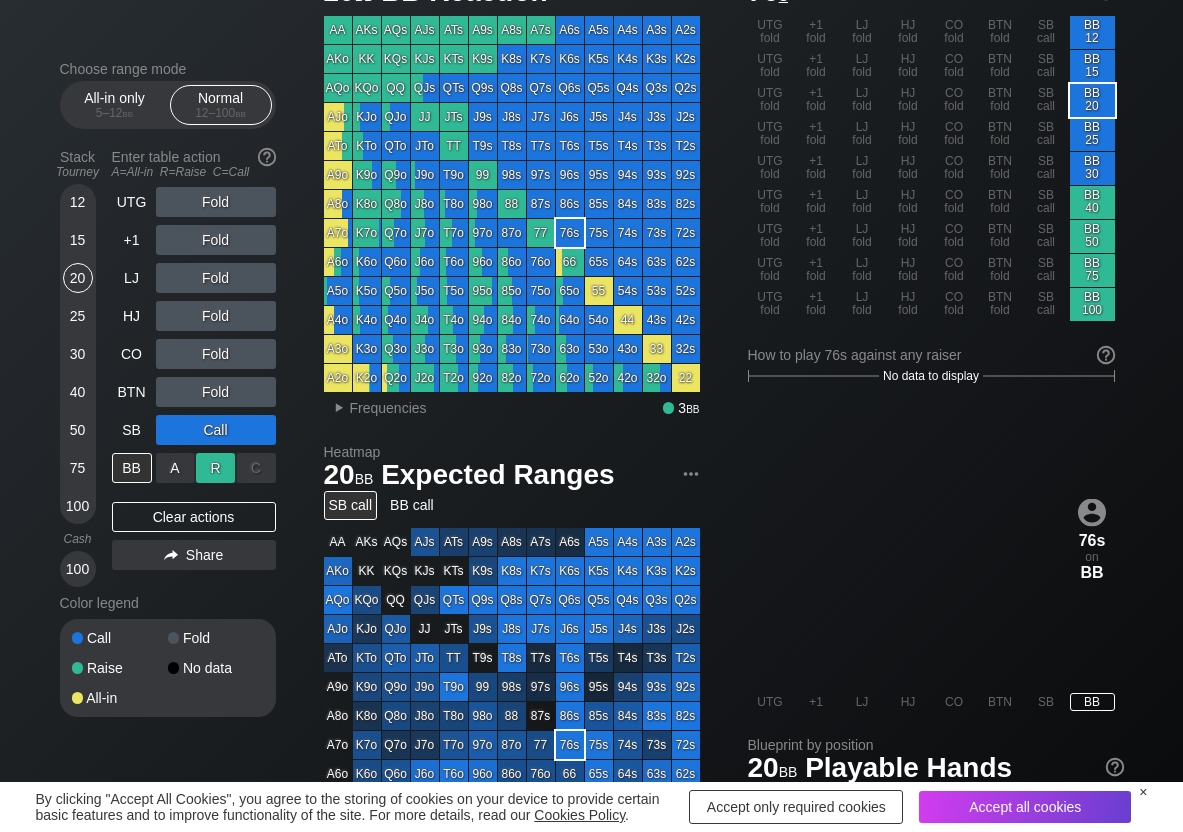 click on "R ✕" at bounding box center (215, 468) 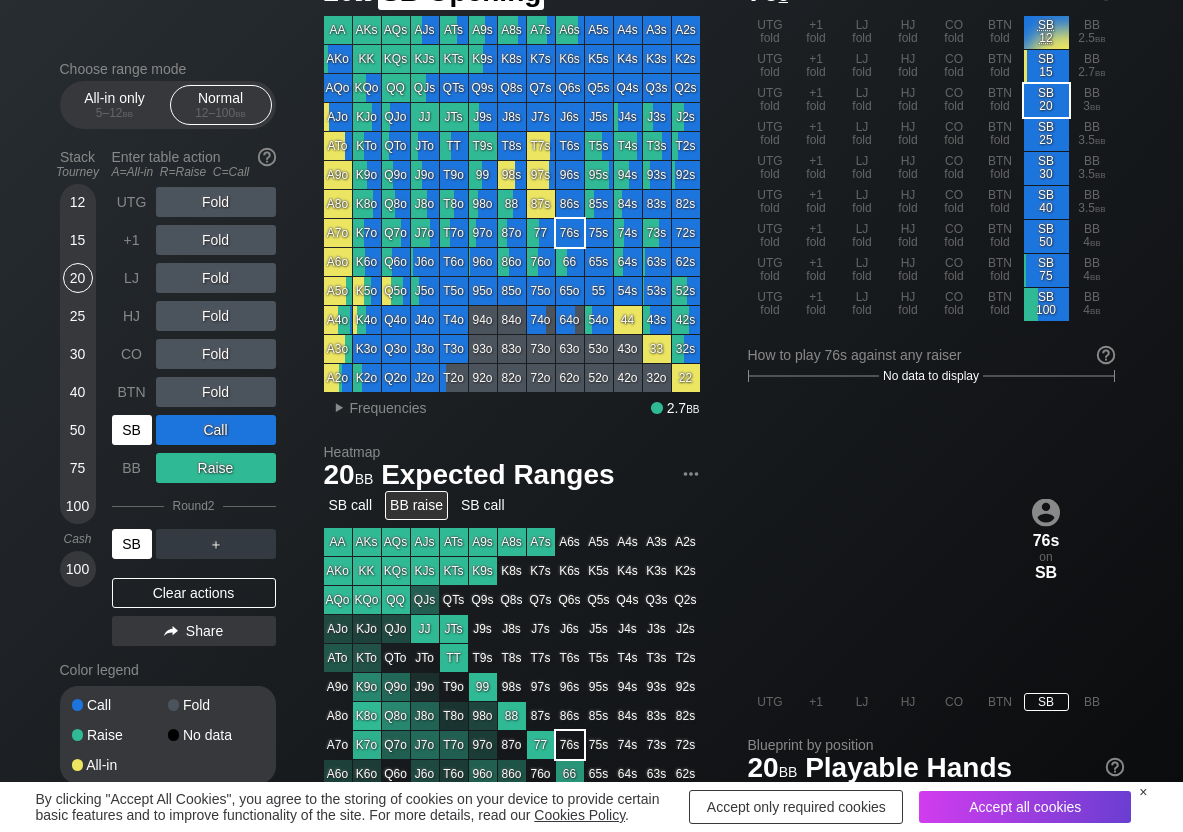 click on "SB" at bounding box center [132, 430] 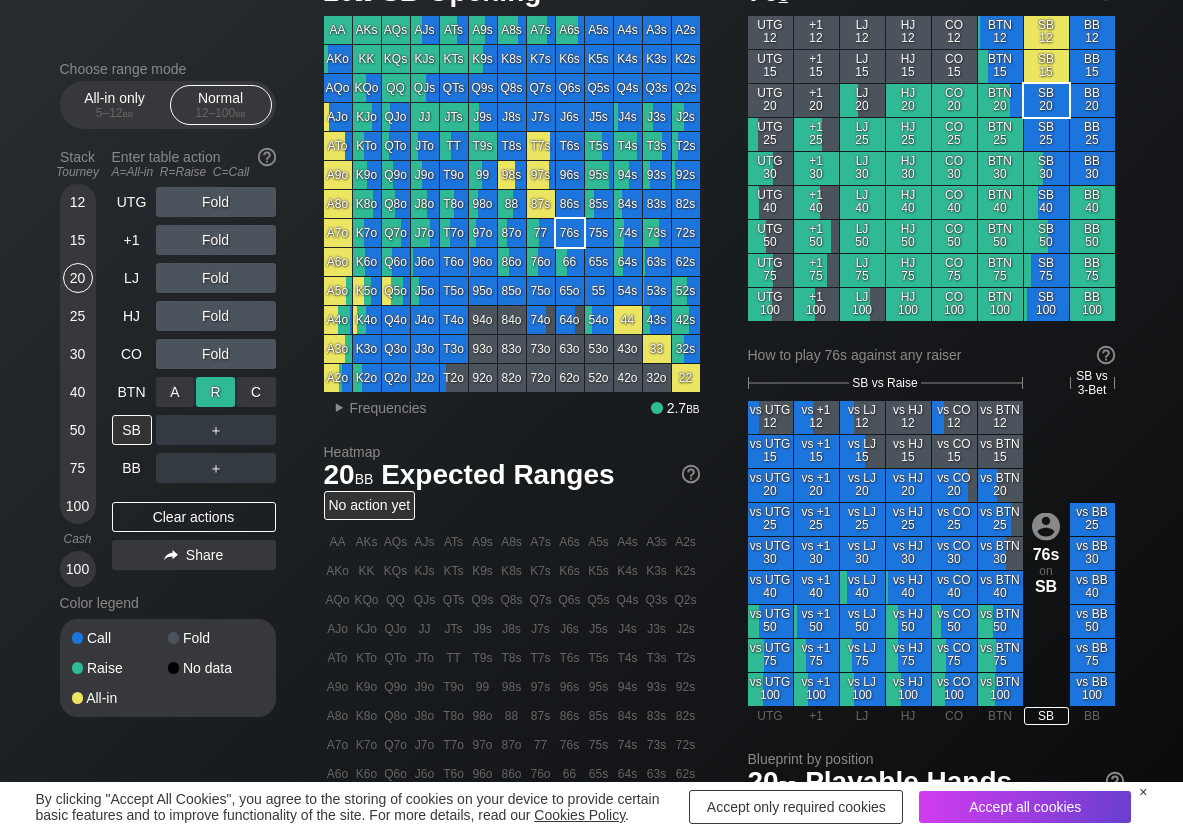 click on "R ✕" at bounding box center [215, 392] 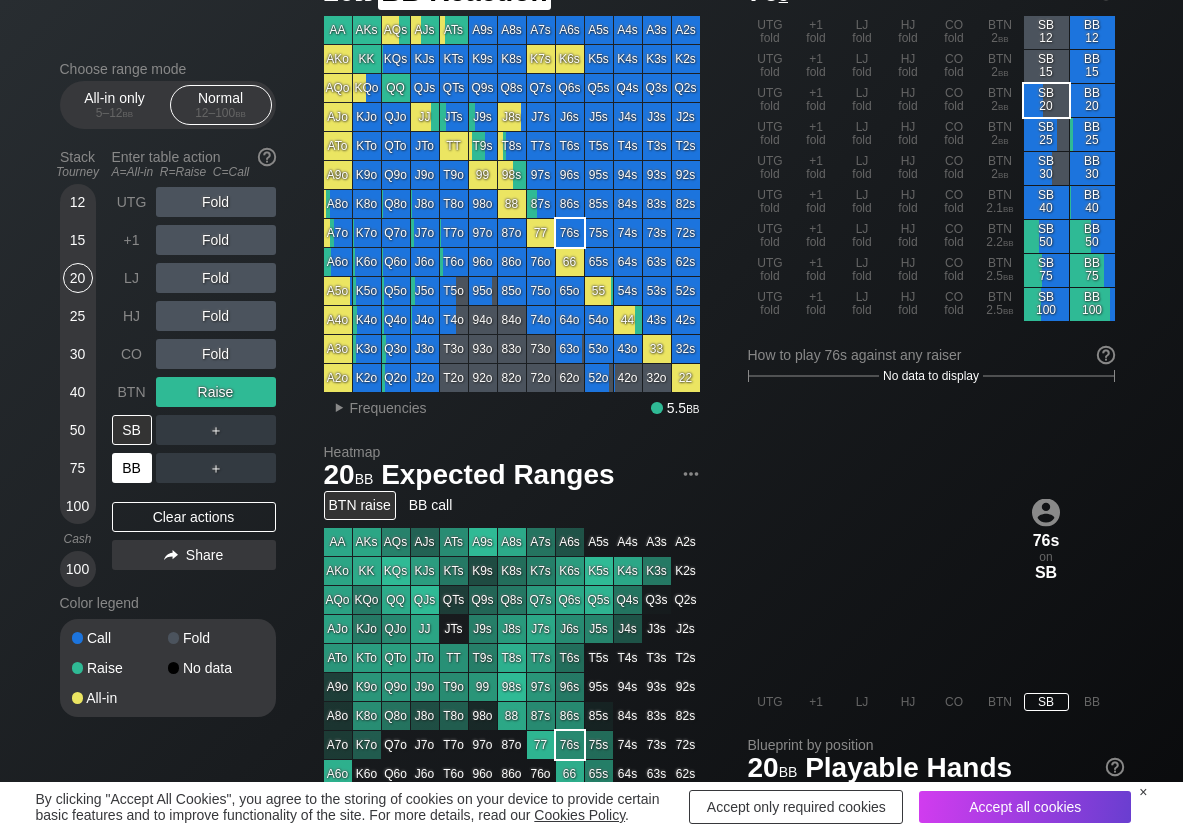 click on "BB" at bounding box center [132, 468] 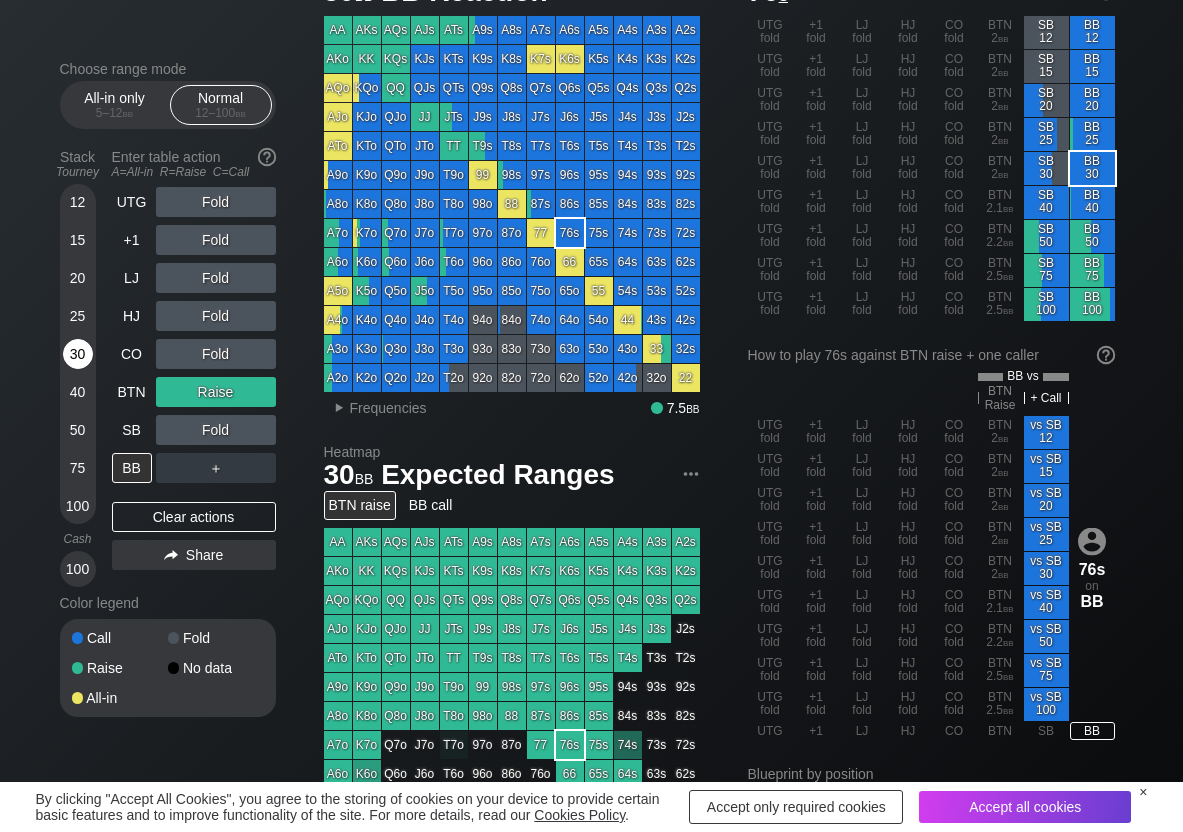 click on "30" at bounding box center [78, 354] 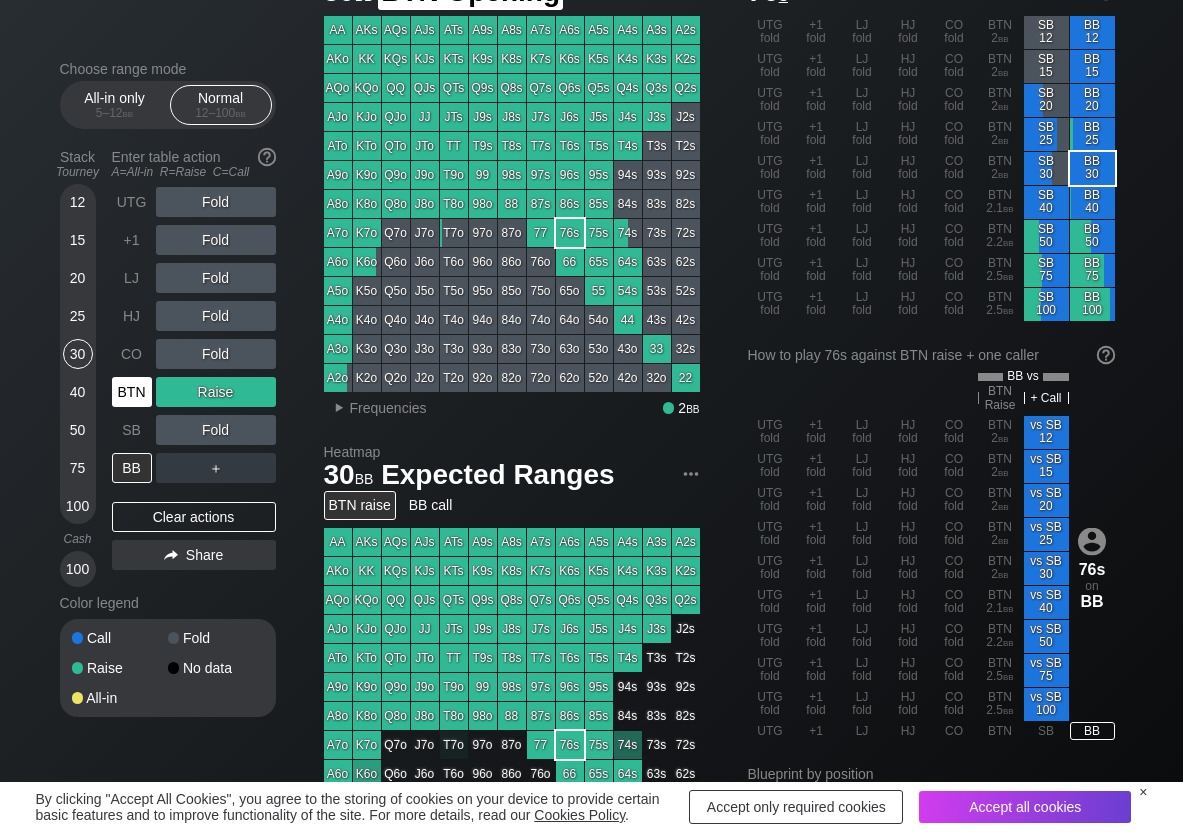 click on "BTN" at bounding box center (132, 392) 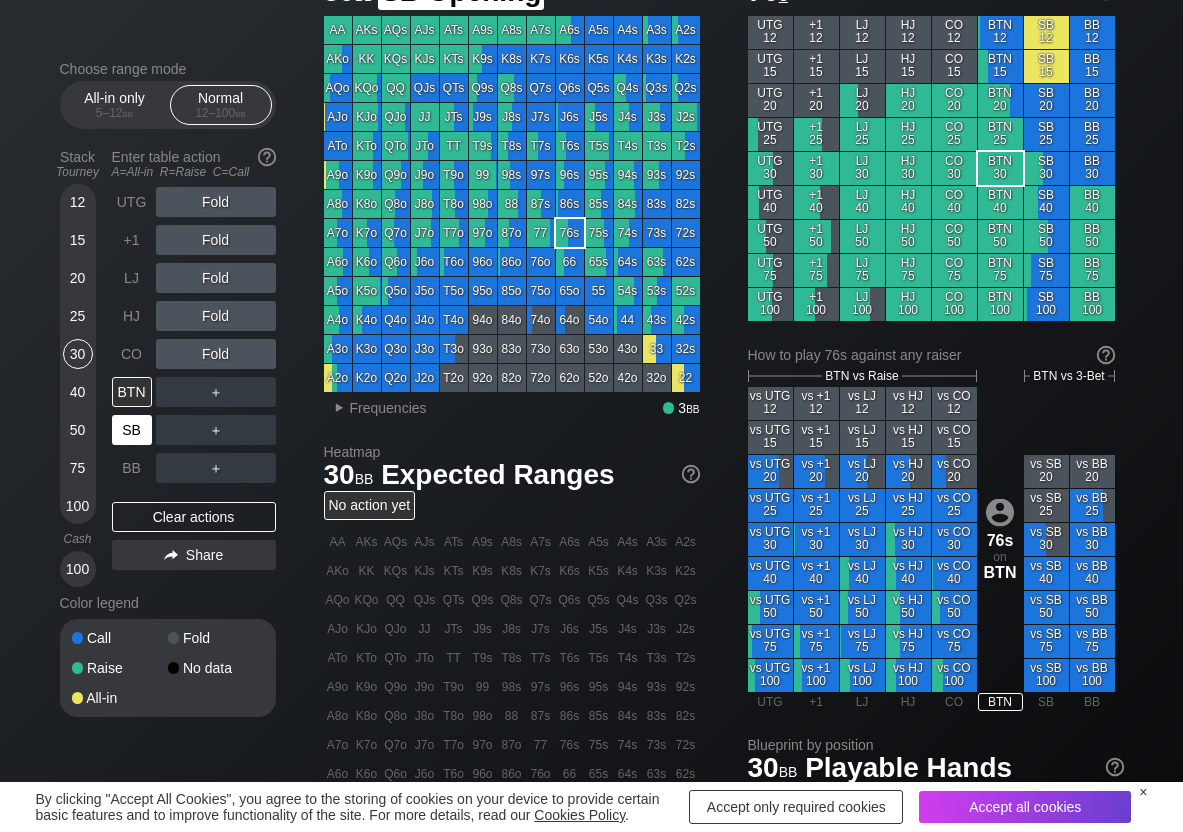 click on "SB" at bounding box center [132, 430] 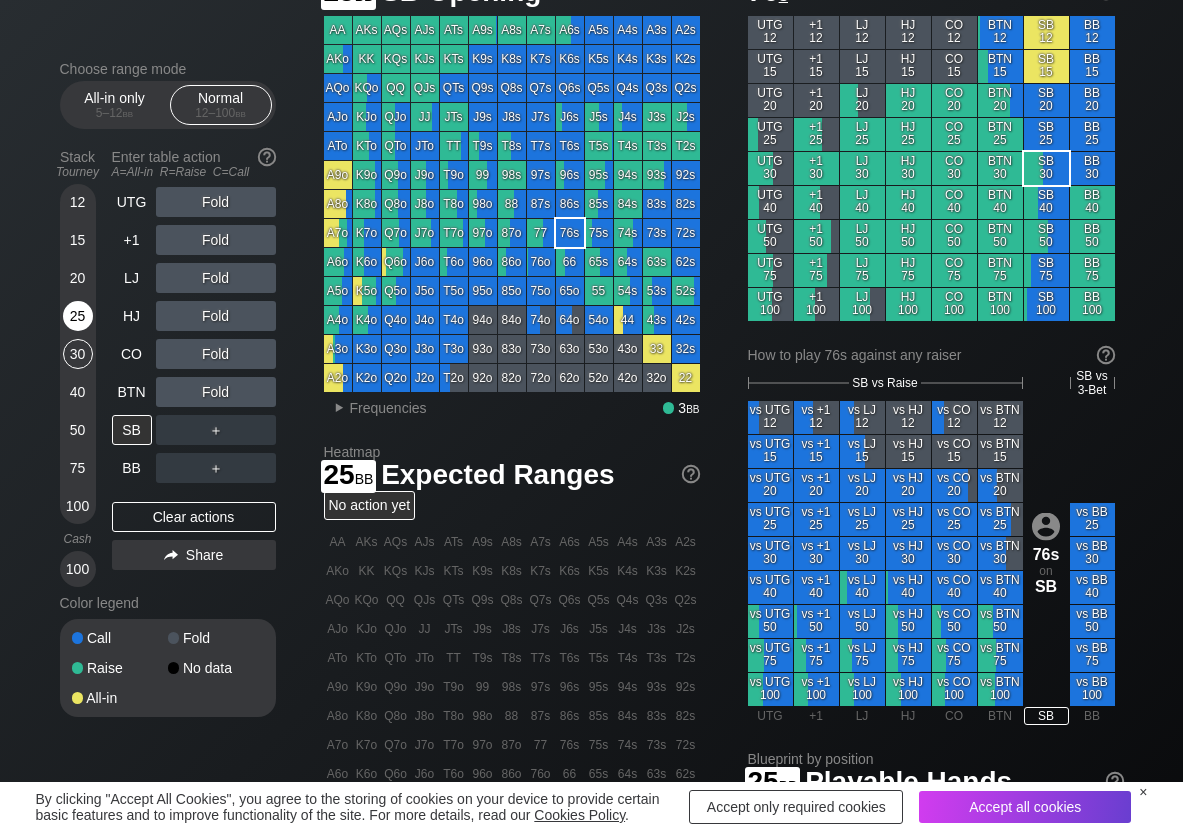 click on "25" at bounding box center (78, 316) 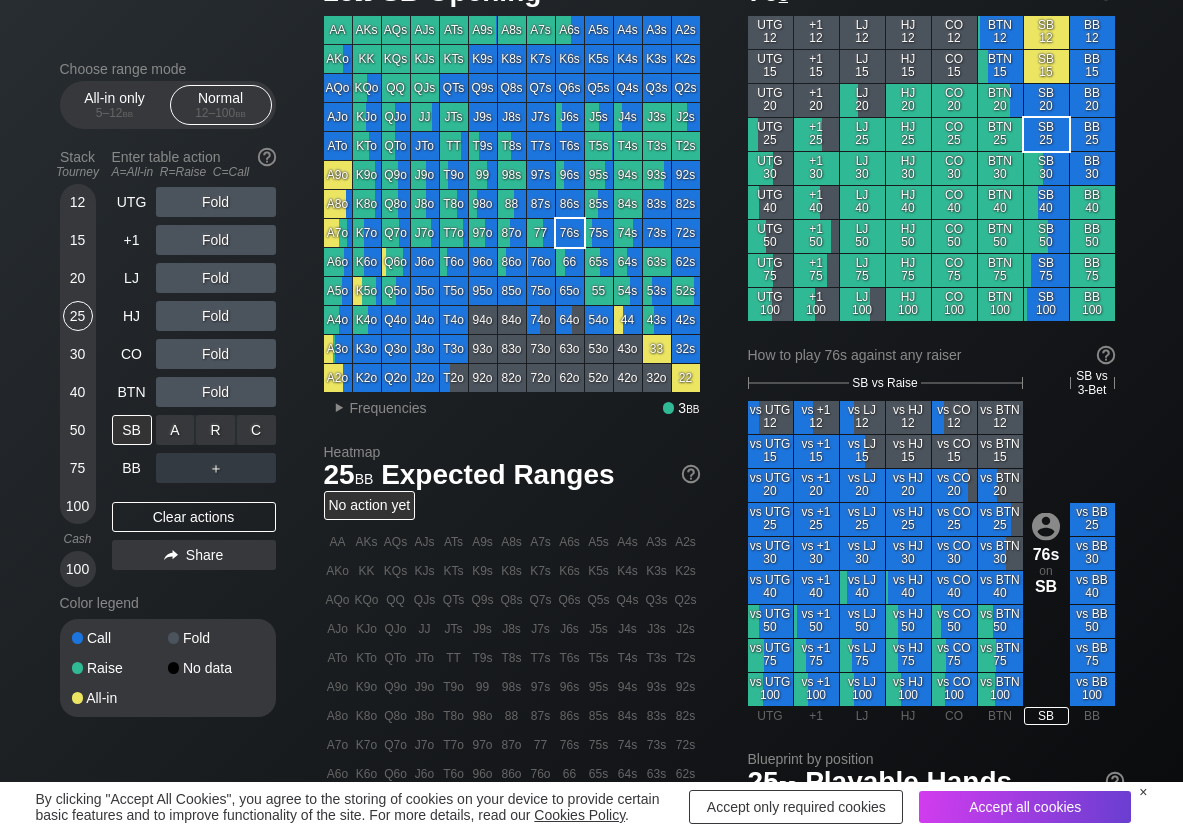 click on "C ✕" at bounding box center (256, 430) 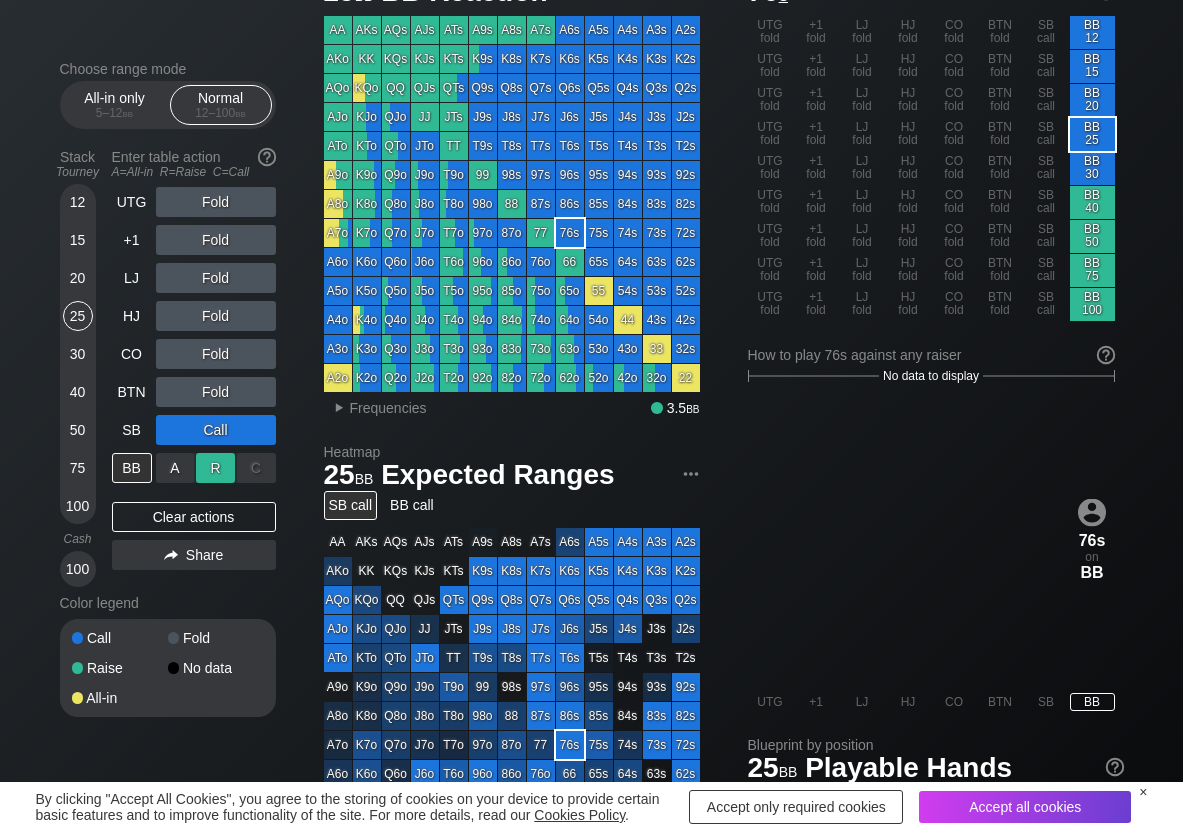click on "R ✕" at bounding box center (215, 468) 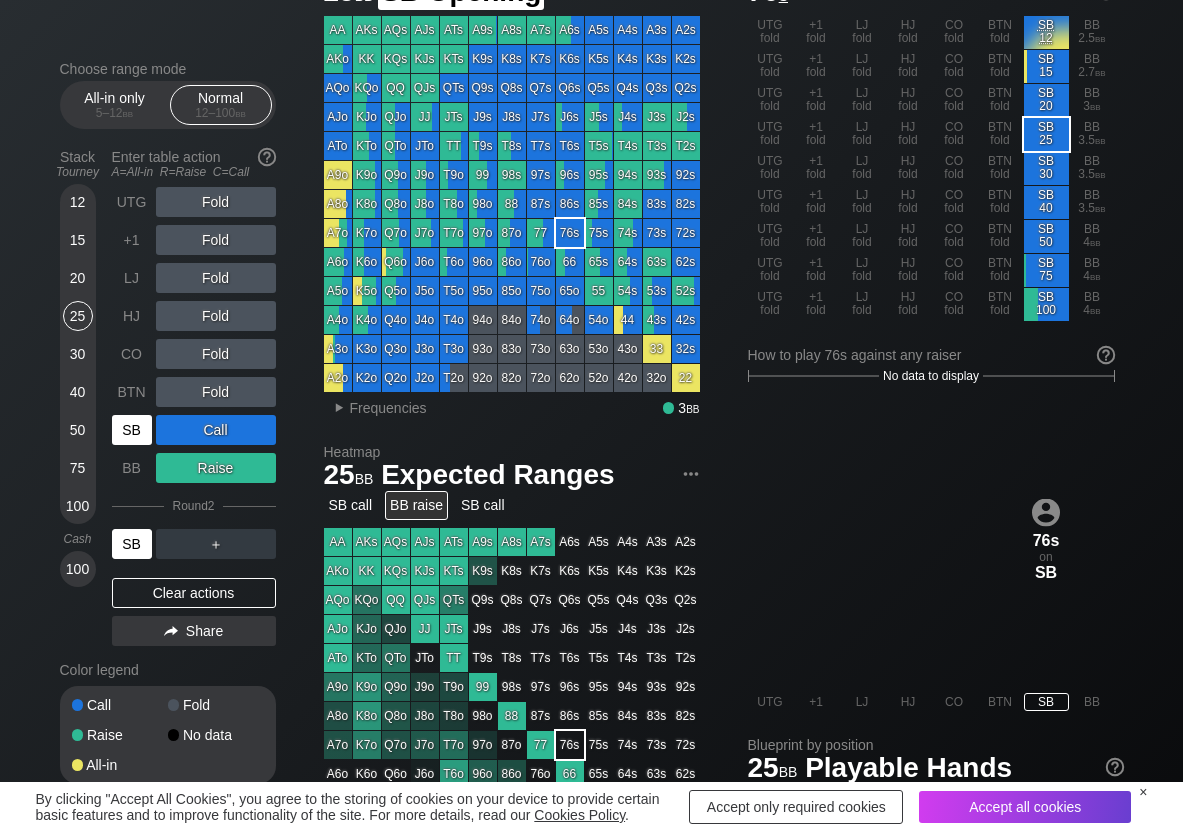 click on "SB" at bounding box center [132, 430] 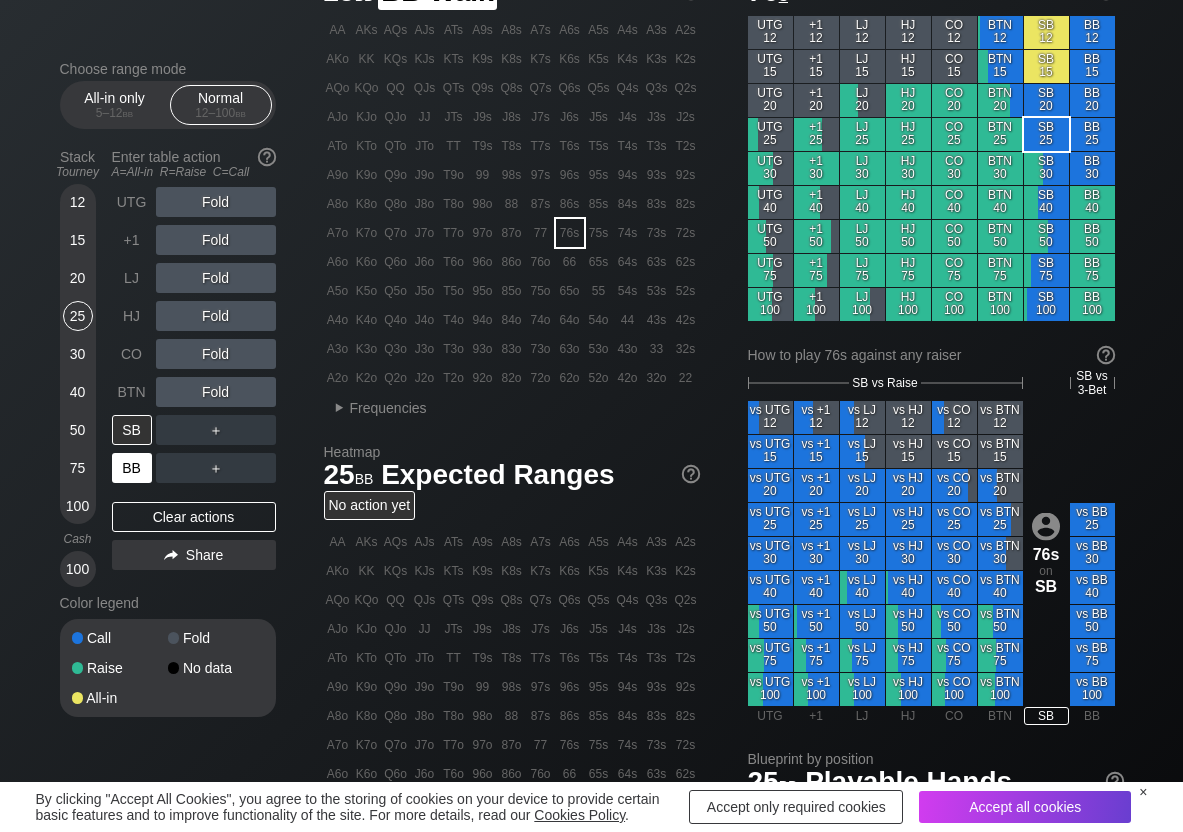 click on "BB" at bounding box center [132, 468] 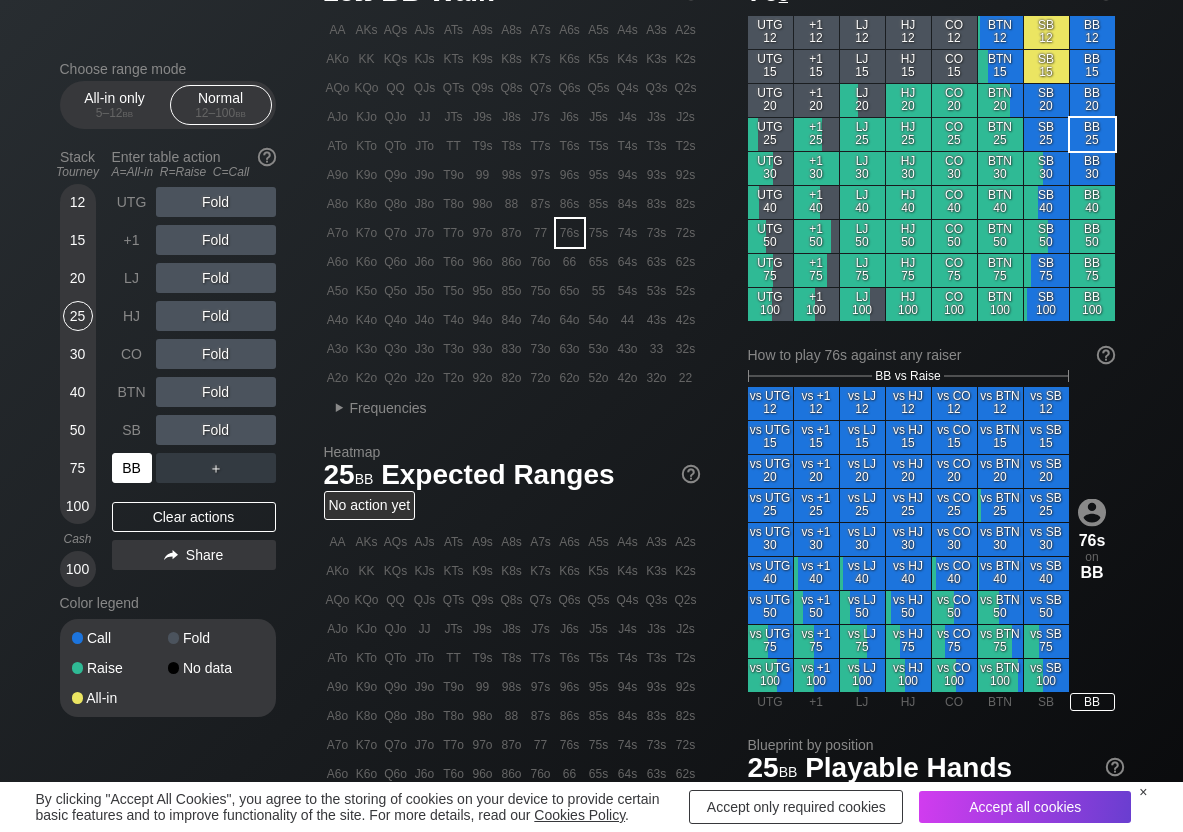 click on "BB" at bounding box center (132, 468) 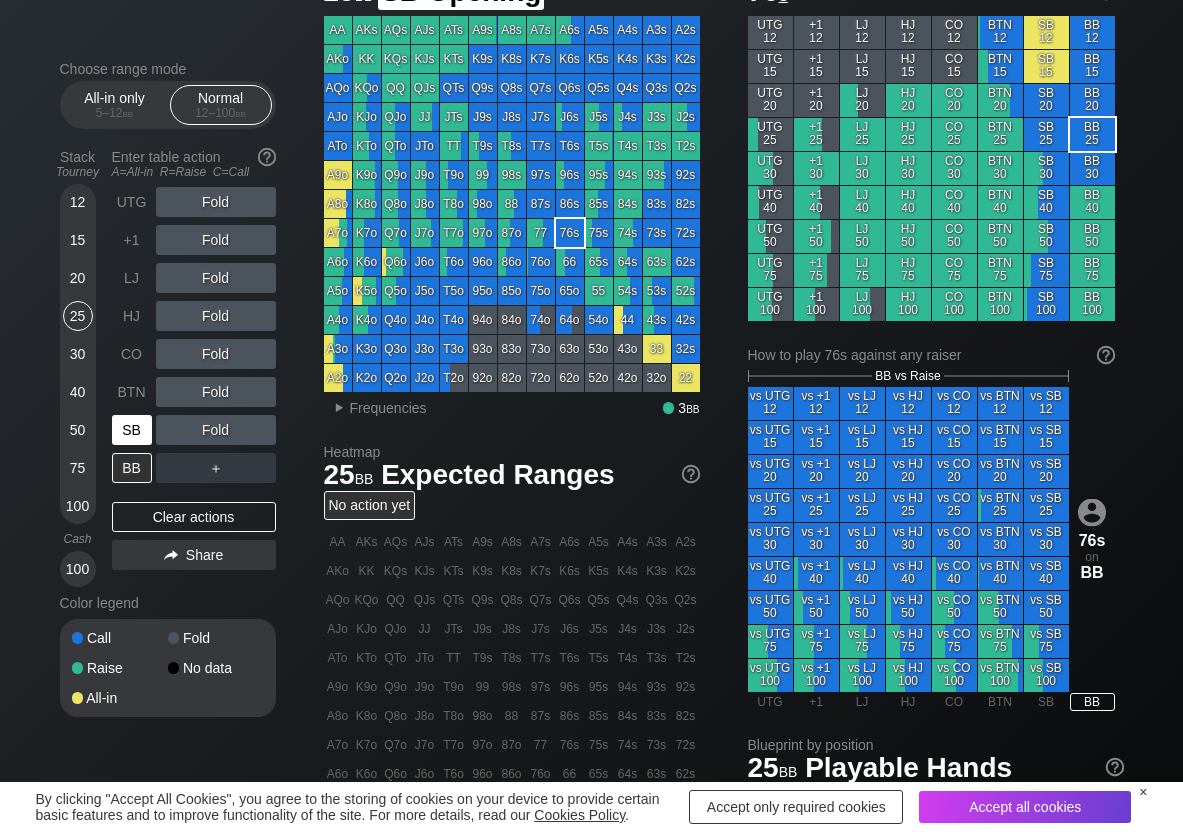click on "SB" at bounding box center (132, 430) 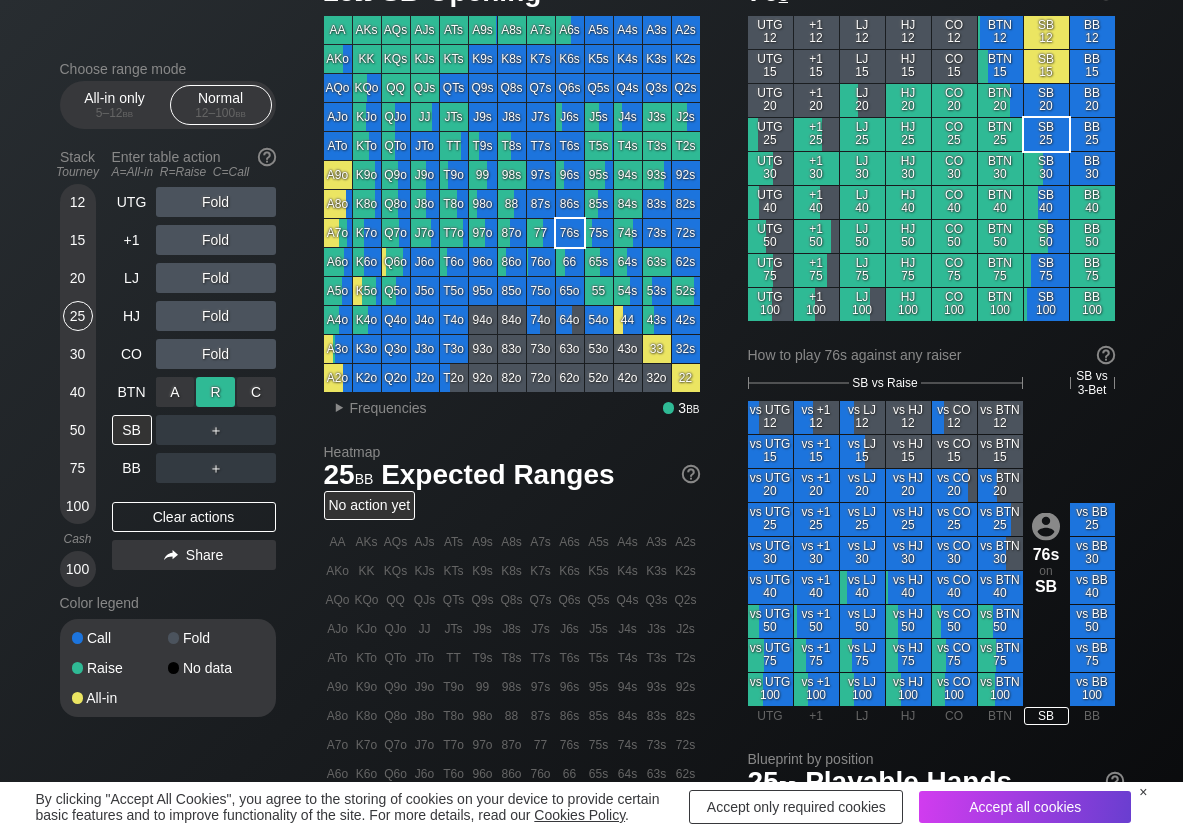 click on "R ✕" at bounding box center (215, 392) 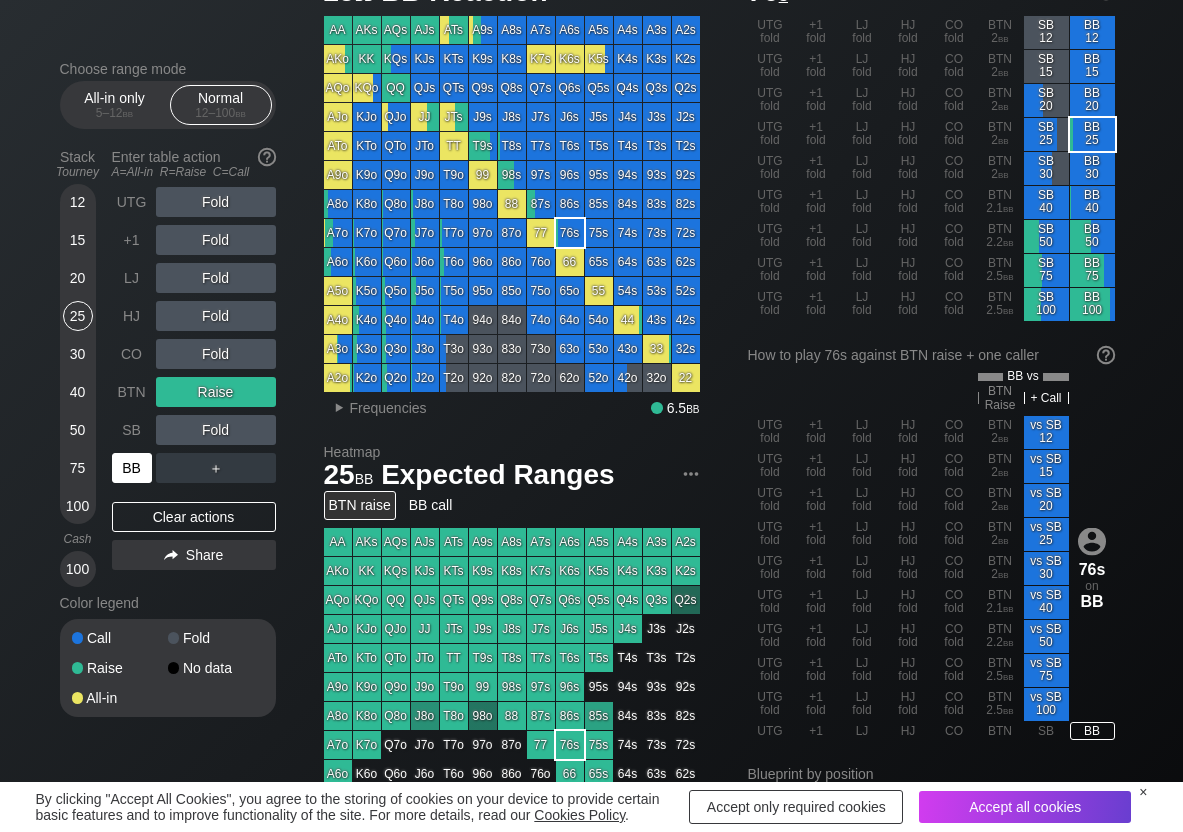 click on "BB" at bounding box center [132, 468] 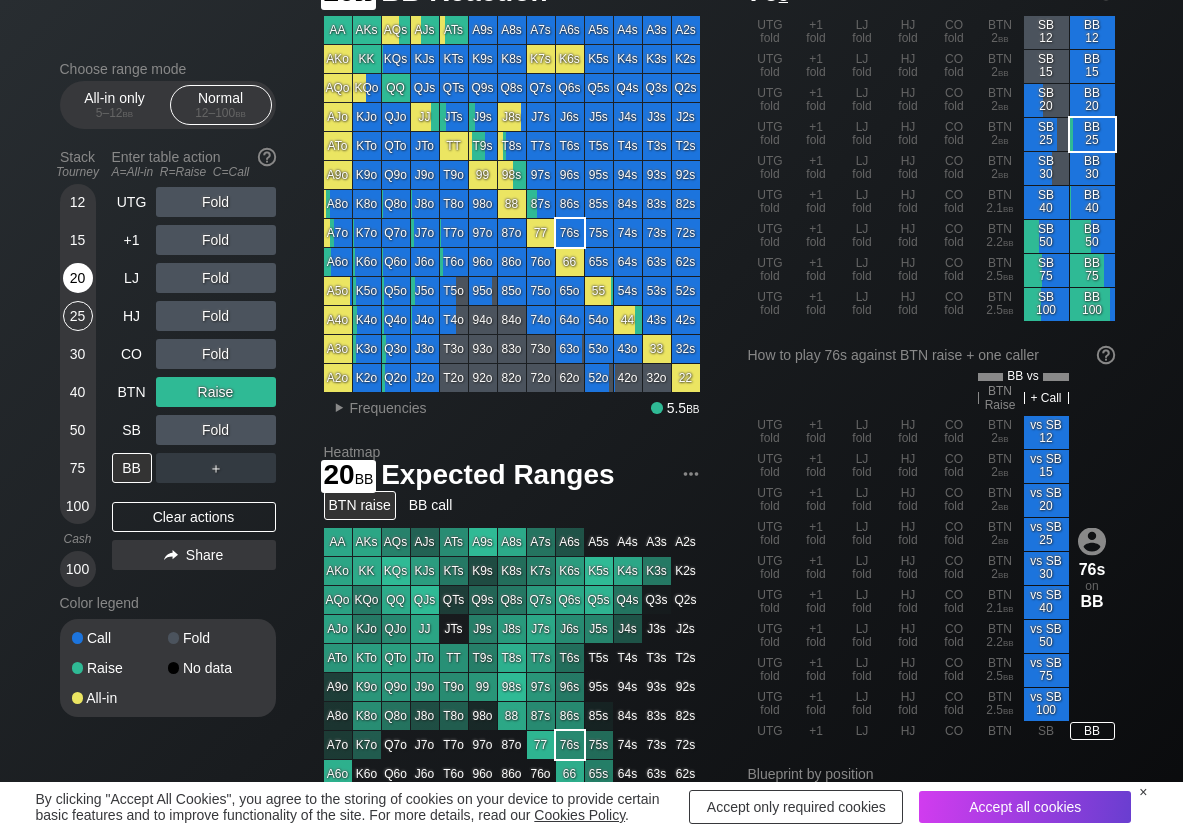click on "20" at bounding box center [78, 278] 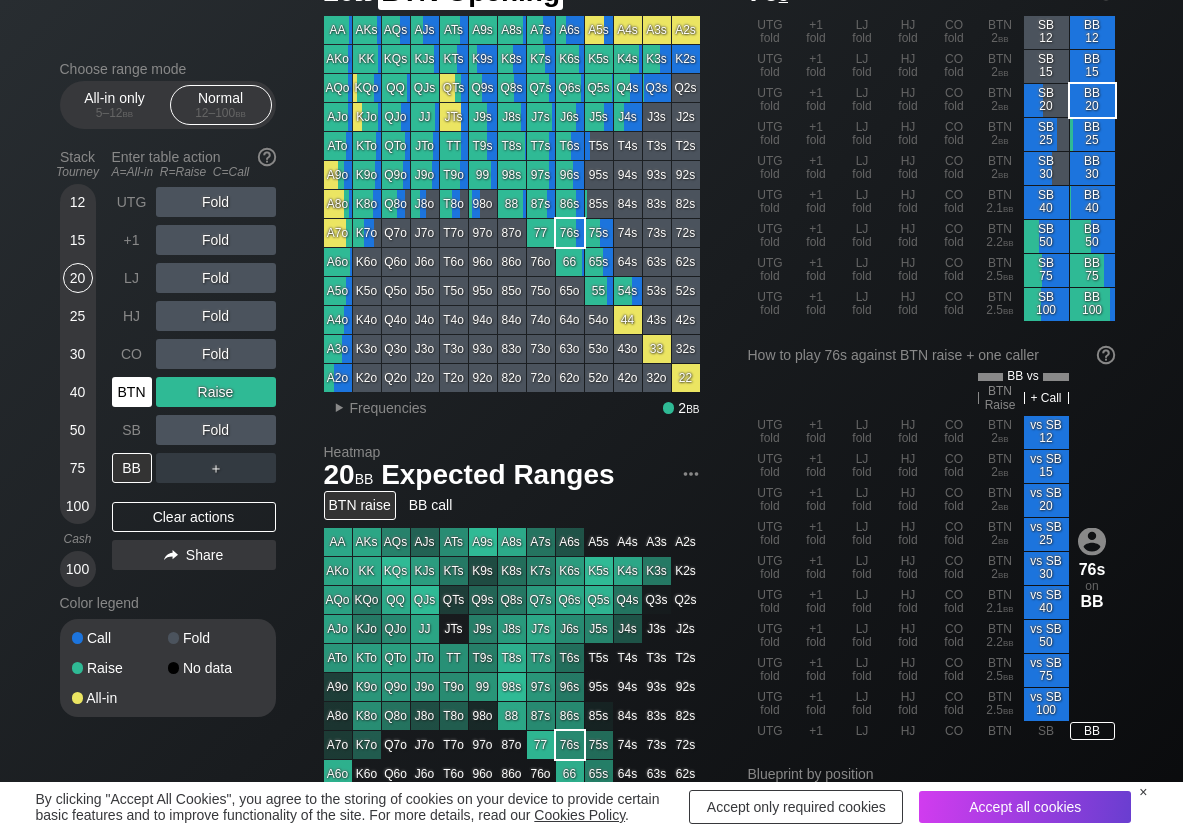 click on "BTN" at bounding box center [132, 392] 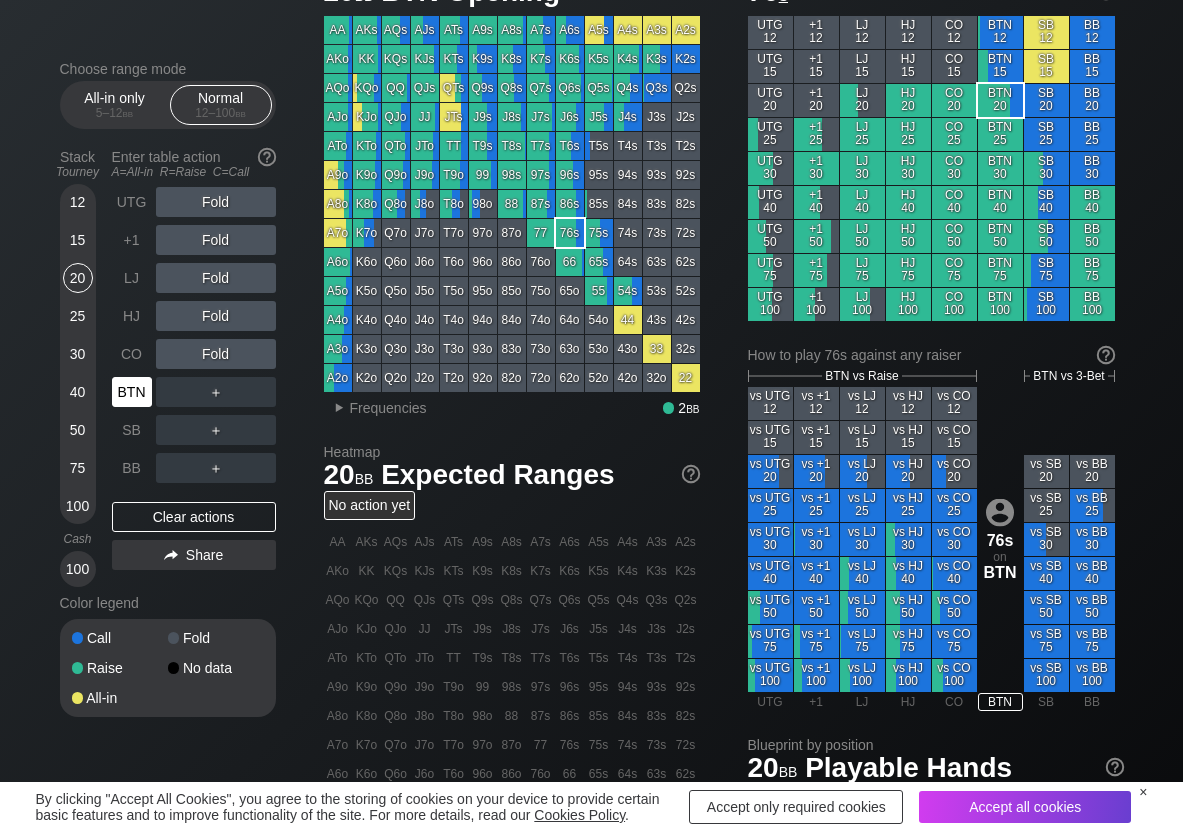click on "BTN" at bounding box center (132, 392) 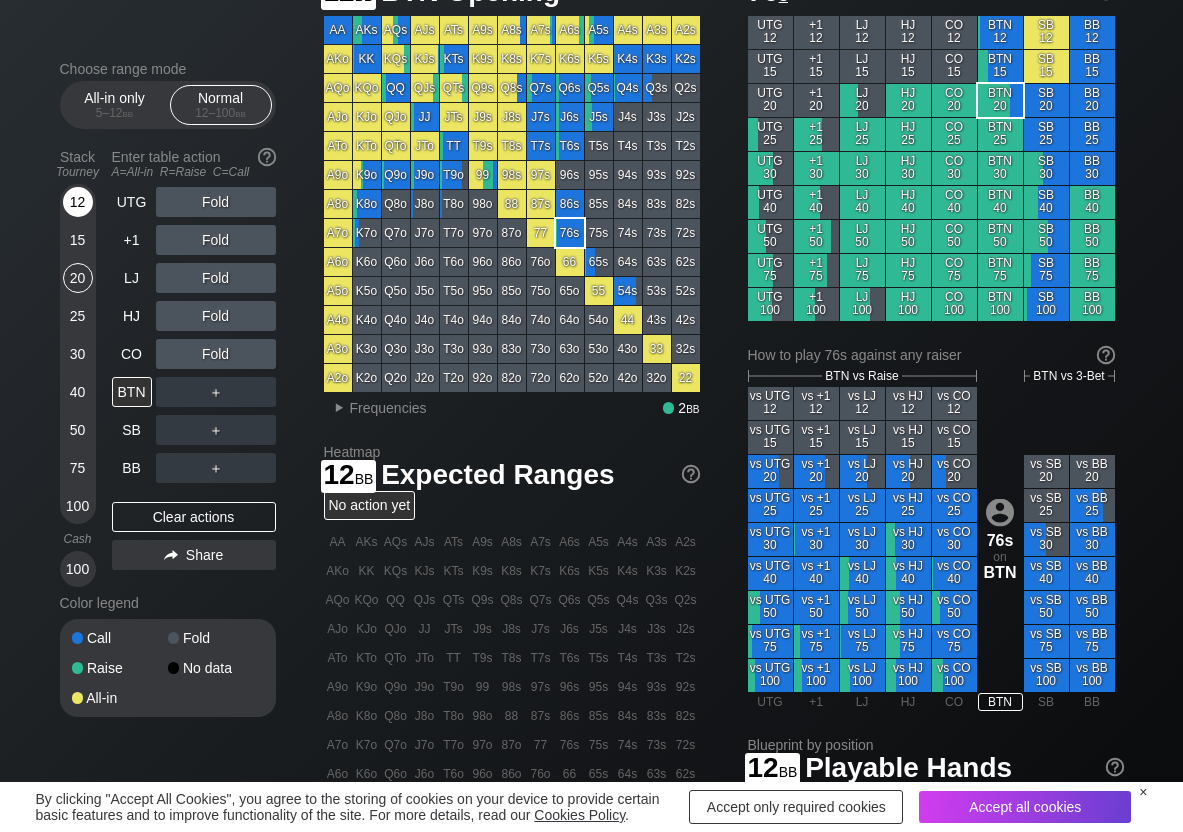 click on "12" at bounding box center [78, 202] 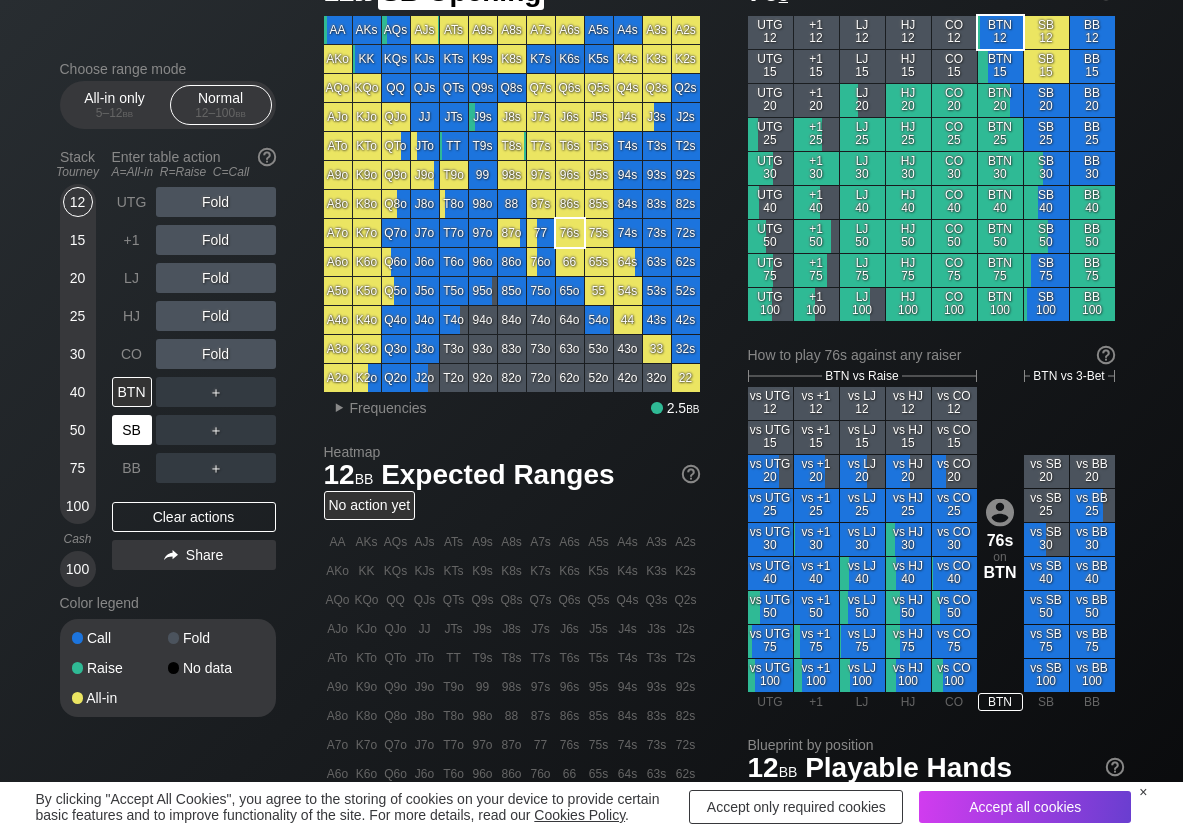 click on "SB" at bounding box center (132, 430) 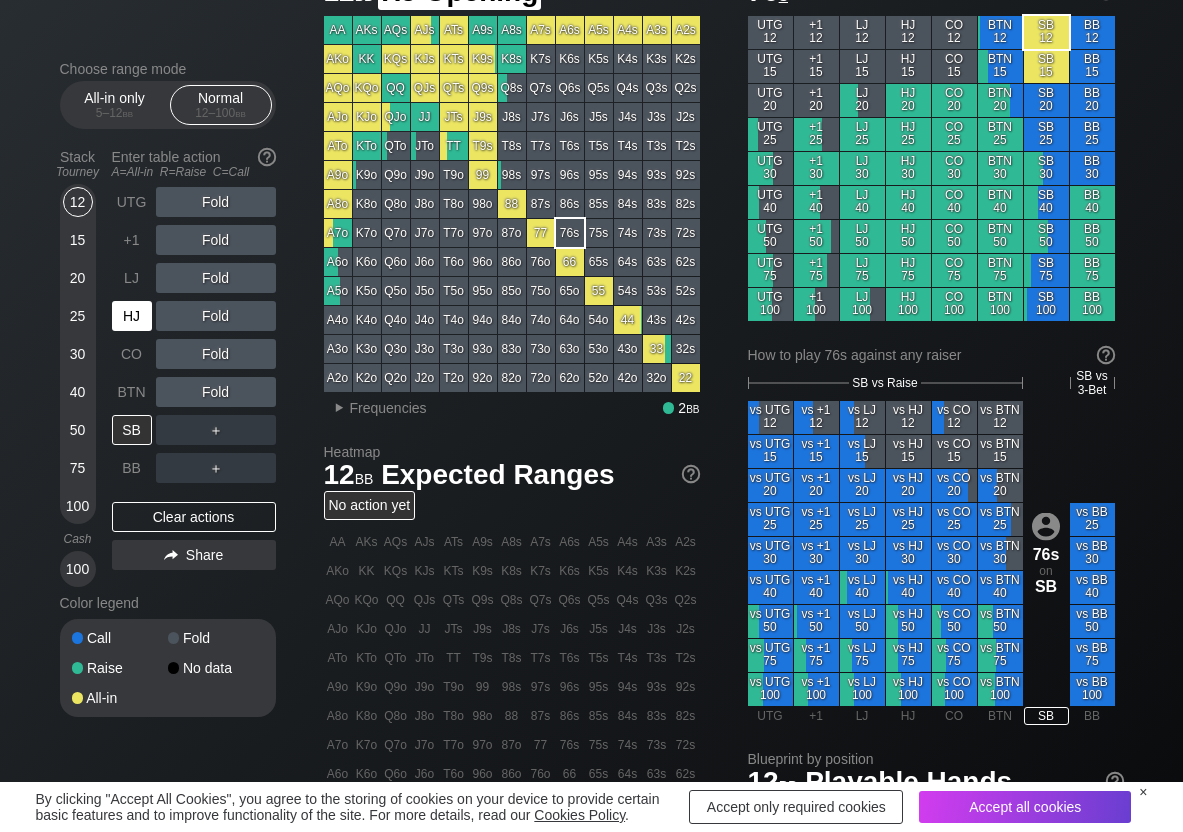 click on "HJ" at bounding box center (132, 316) 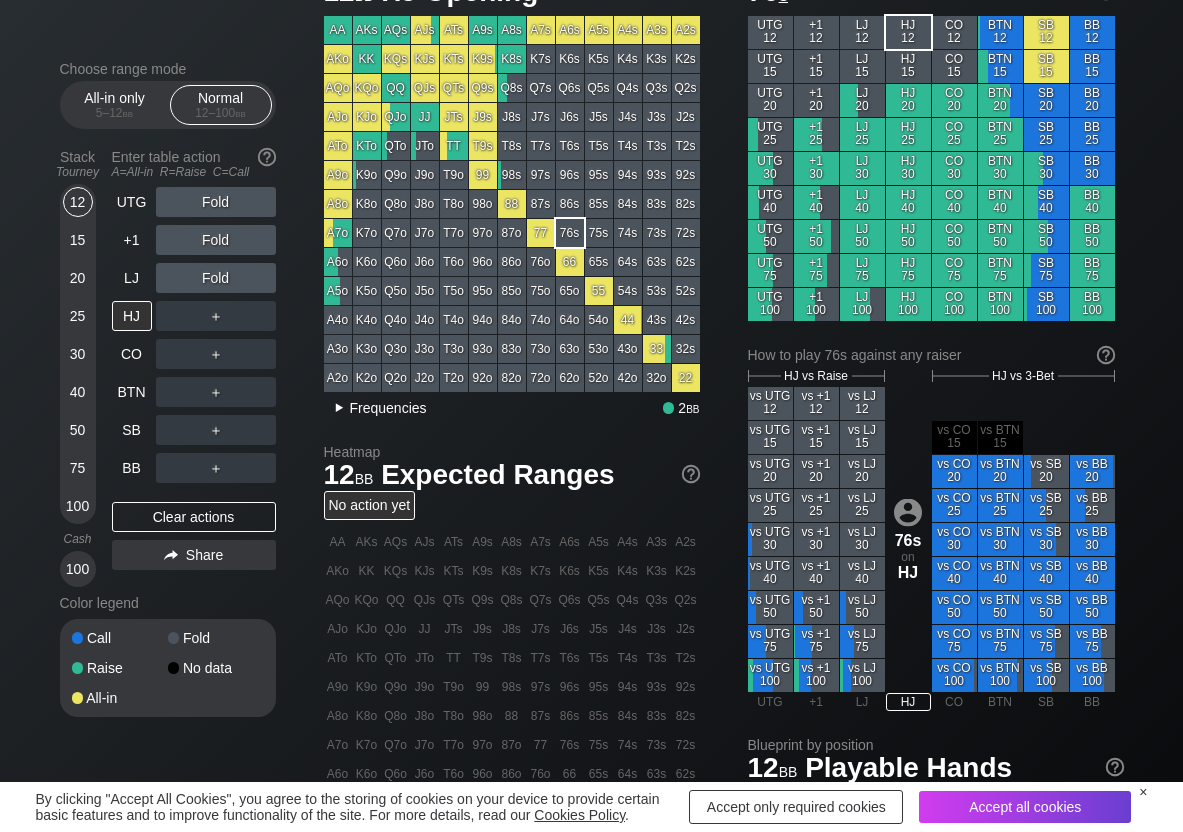 click on "Frequencies" at bounding box center [388, 408] 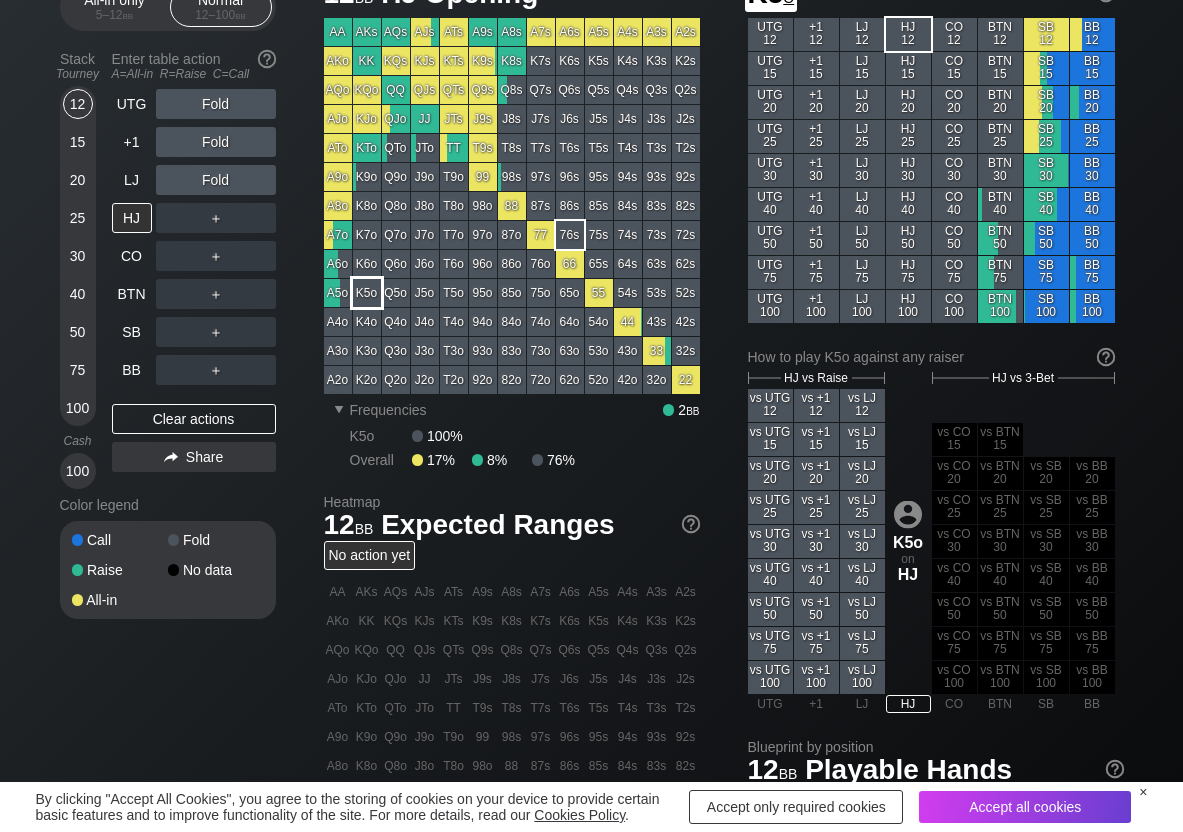 scroll, scrollTop: 0, scrollLeft: 0, axis: both 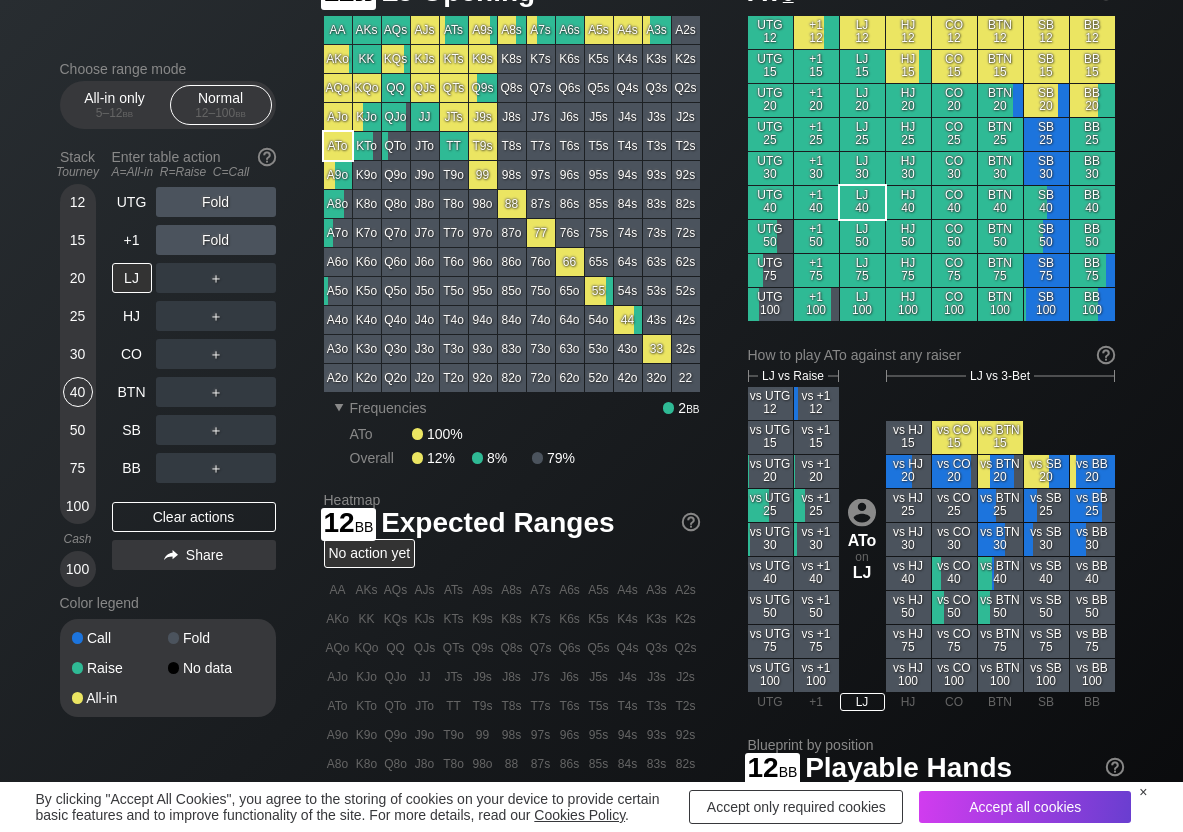 click on "12" at bounding box center (78, 202) 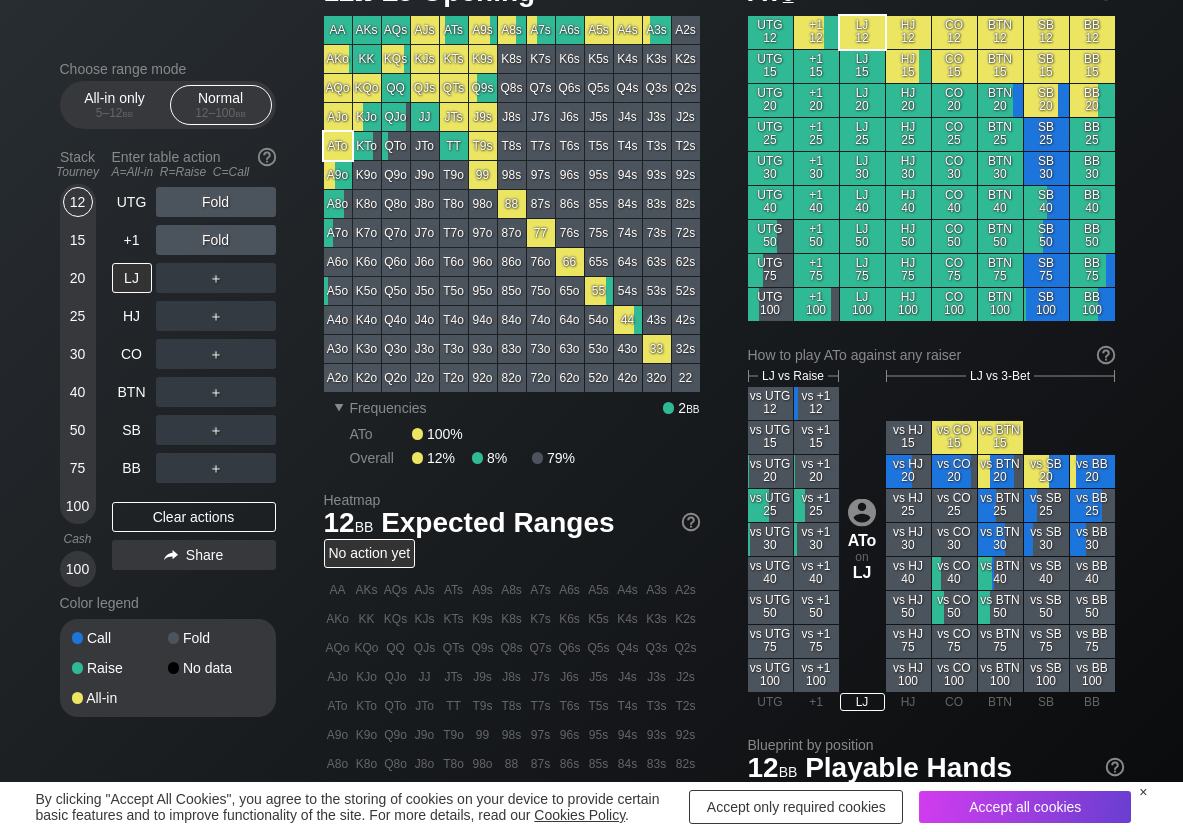 scroll, scrollTop: 100, scrollLeft: 0, axis: vertical 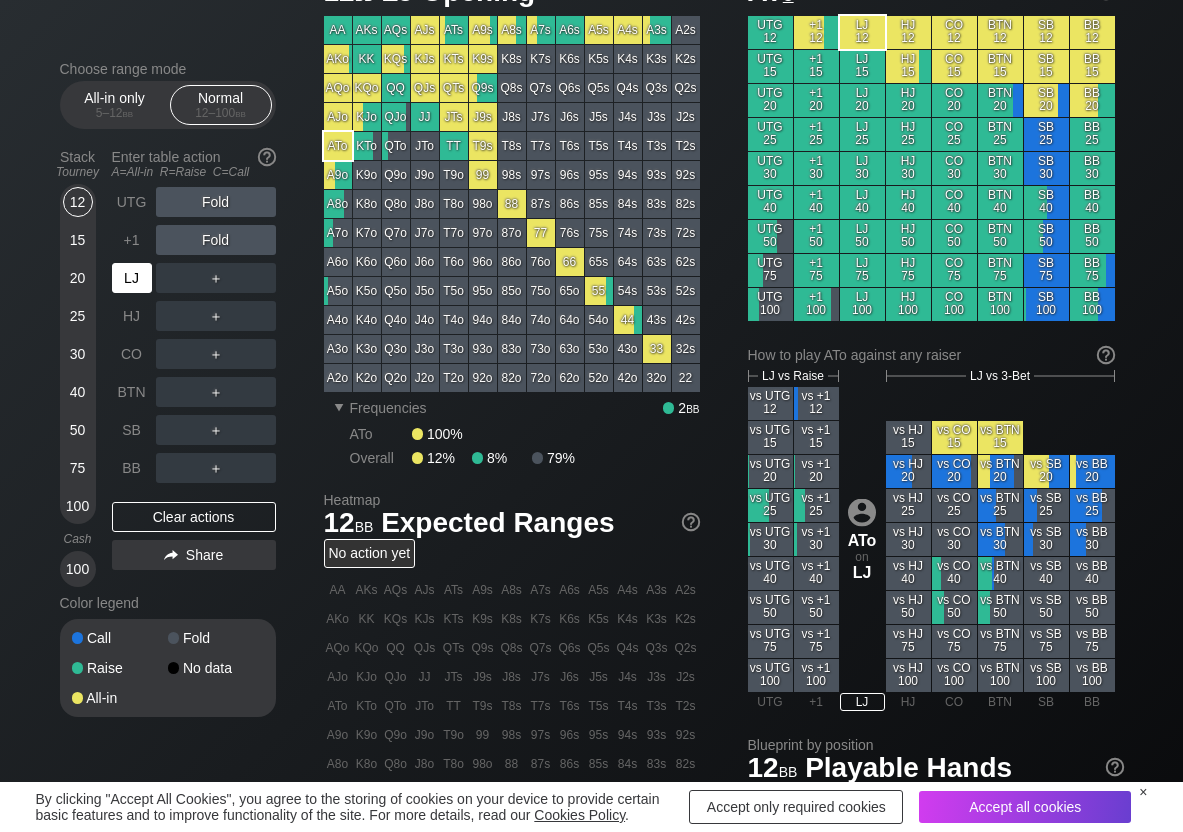click on "LJ" at bounding box center (132, 278) 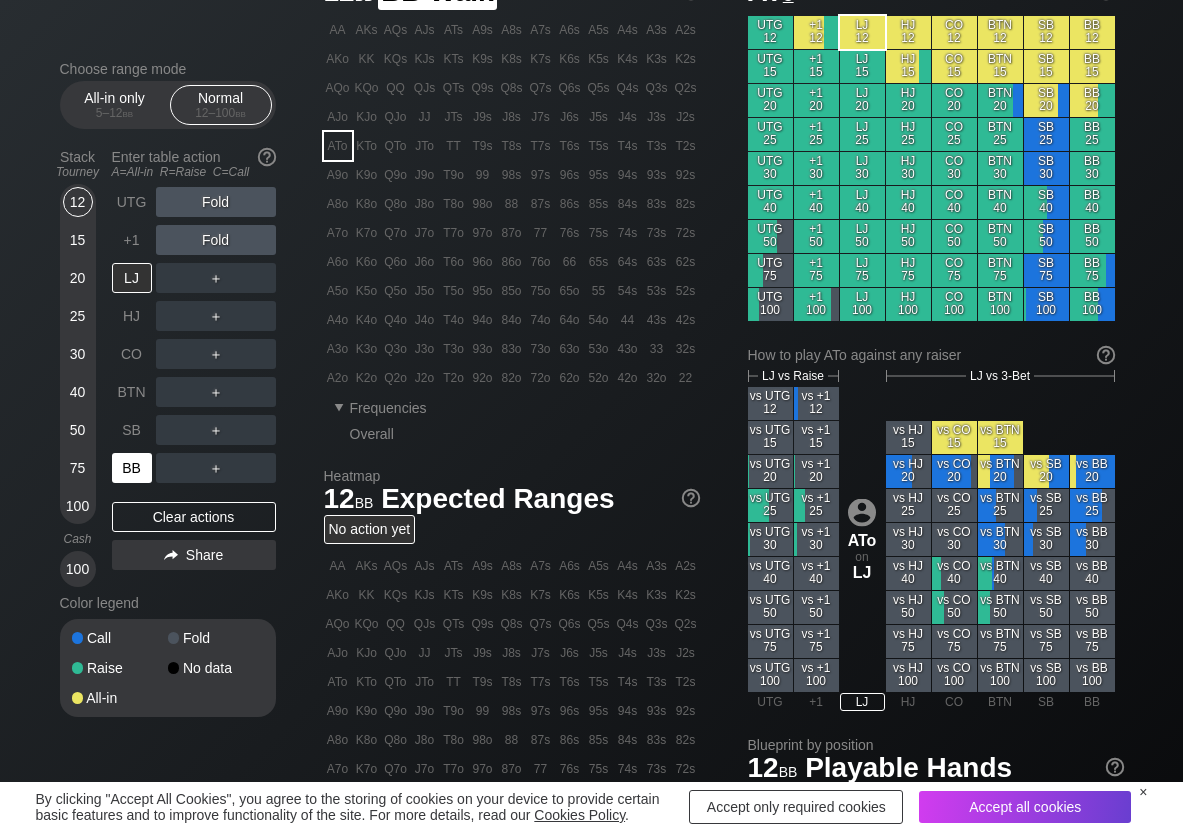 click on "BB" at bounding box center [132, 468] 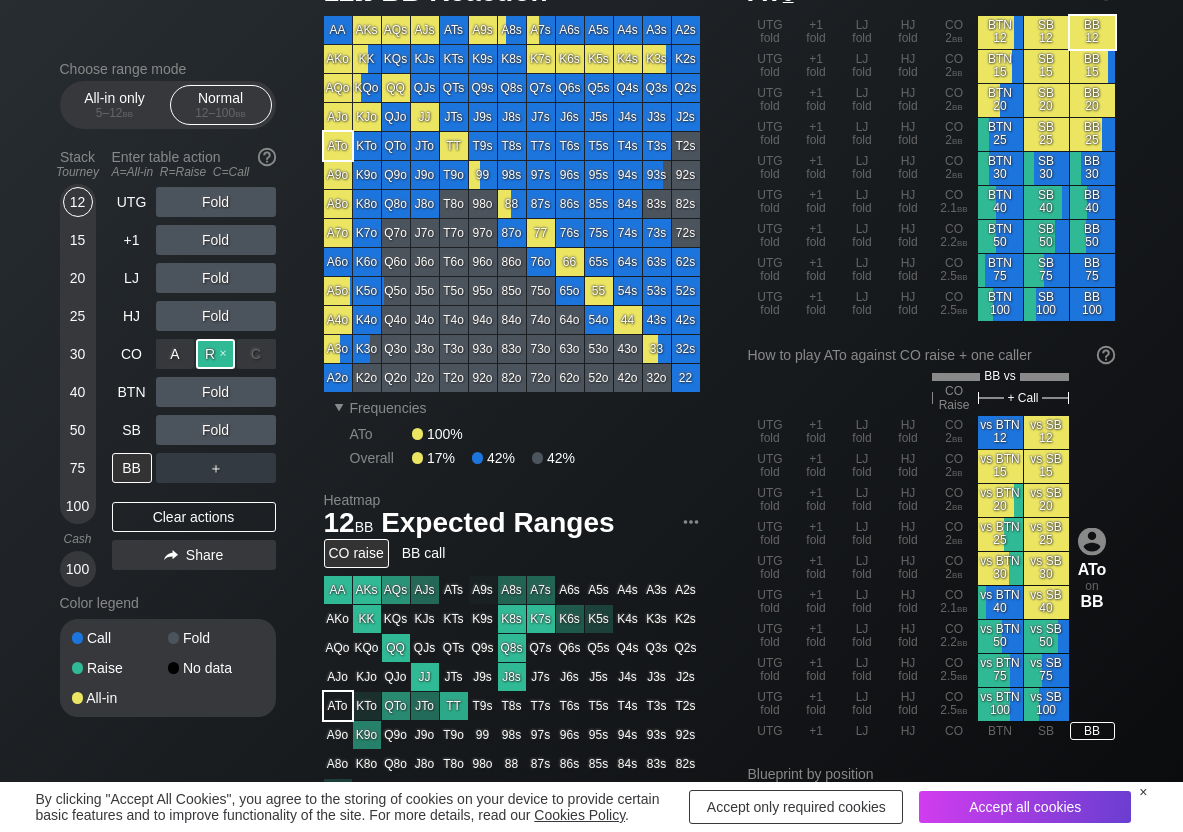 click on "R ✕" at bounding box center [215, 354] 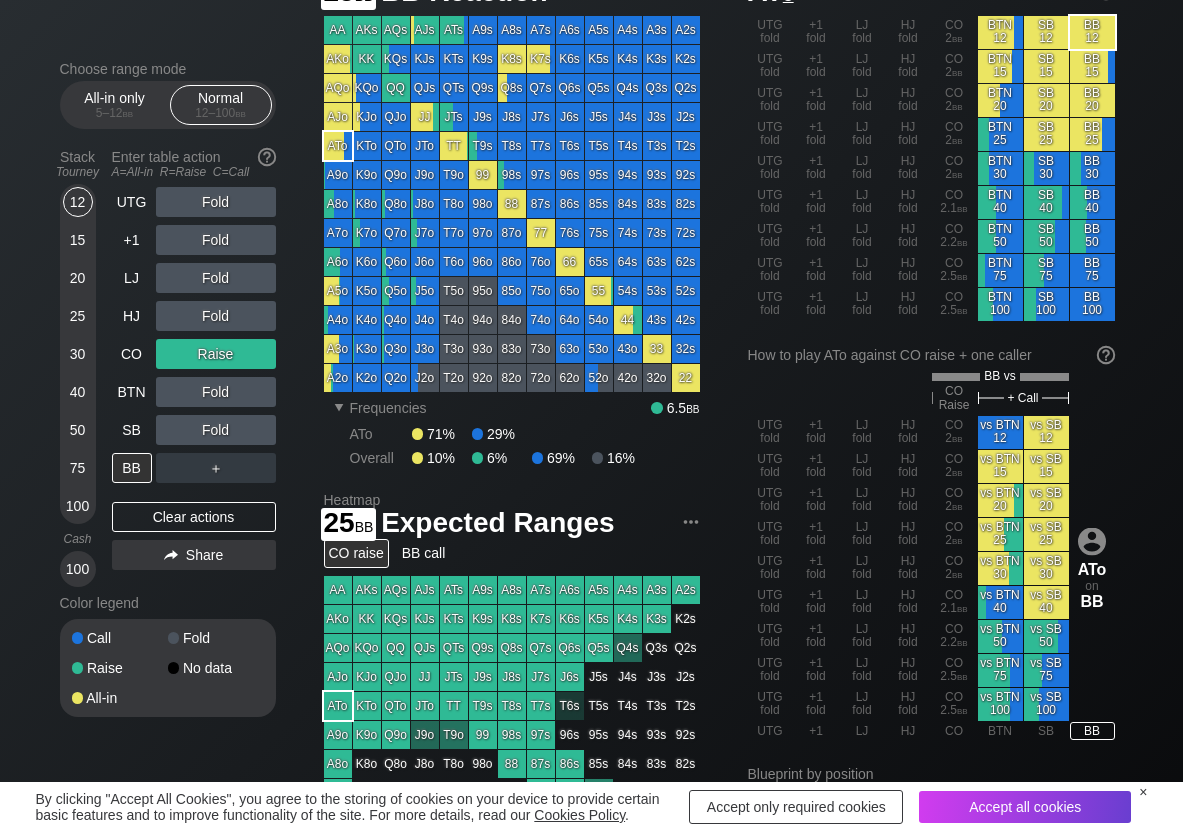 drag, startPoint x: 74, startPoint y: 314, endPoint x: 102, endPoint y: 392, distance: 82.8734 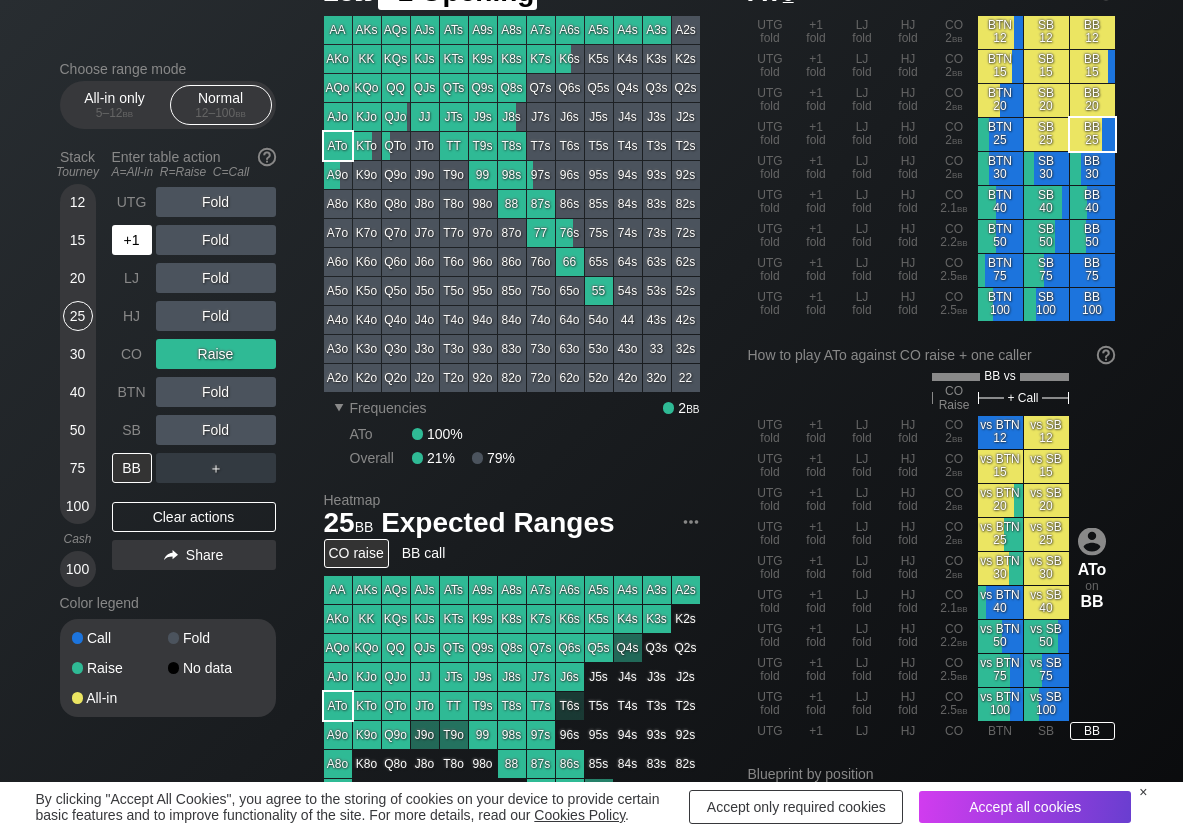 click on "+1" at bounding box center (132, 240) 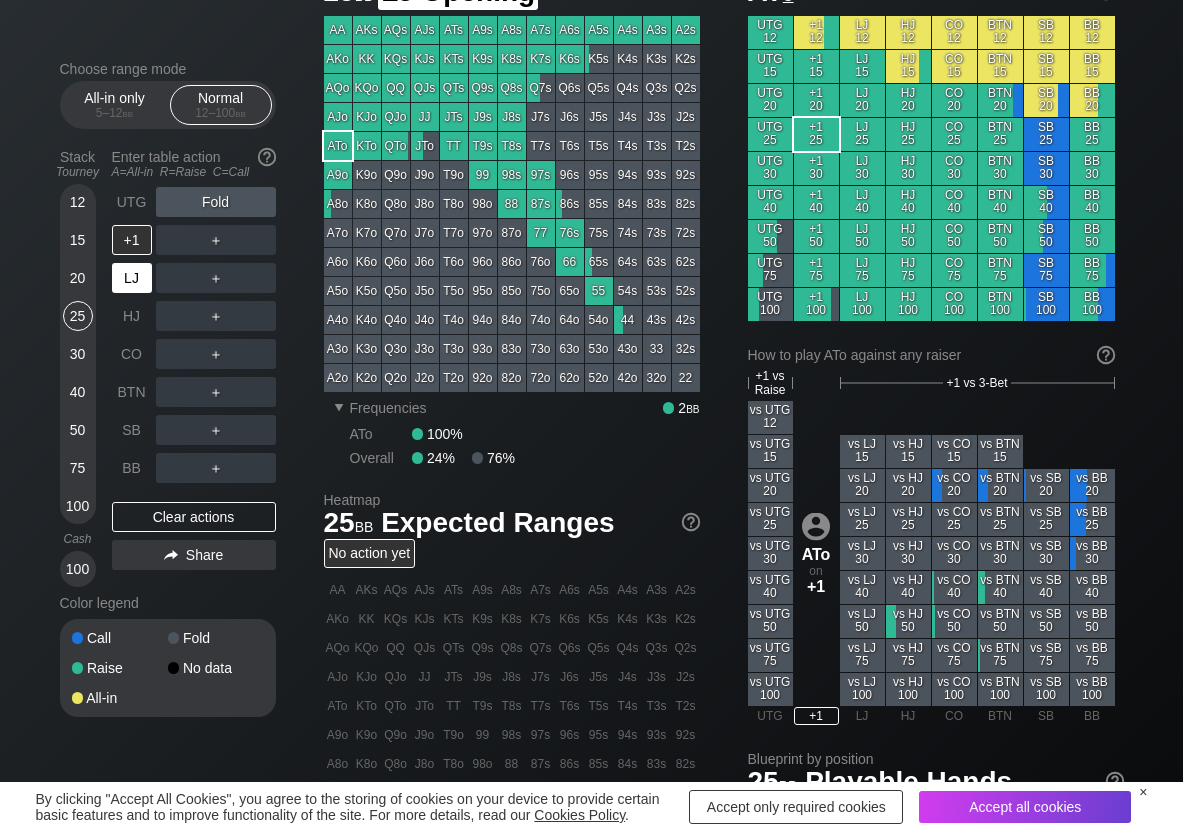 click on "LJ" at bounding box center [132, 278] 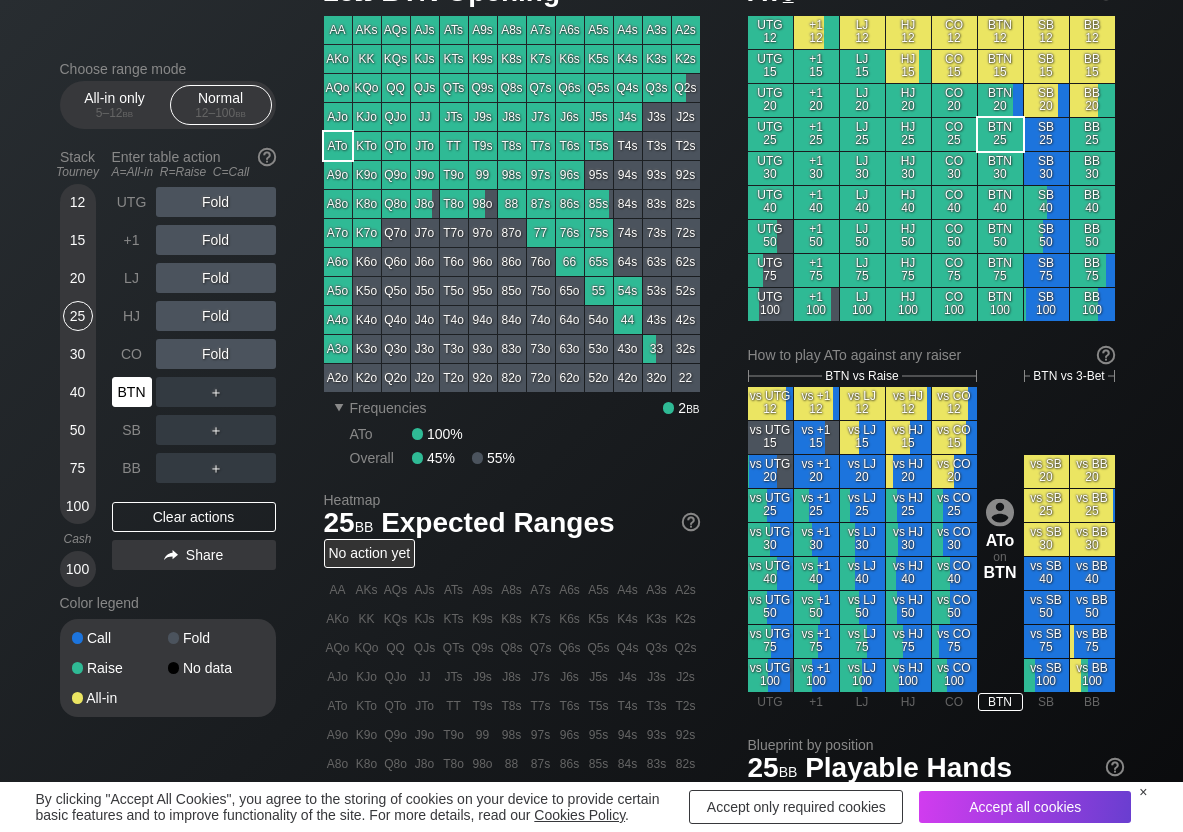 click on "BTN" at bounding box center [132, 392] 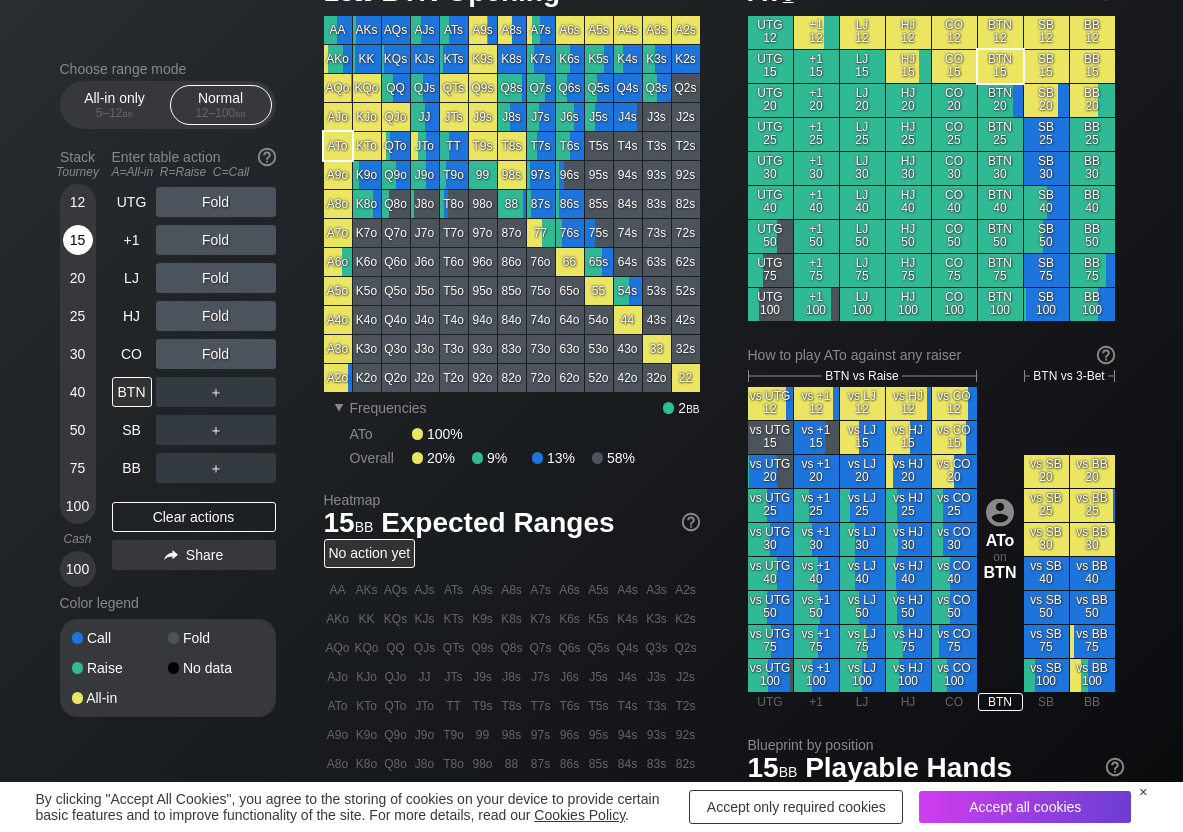 click on "15" at bounding box center [78, 240] 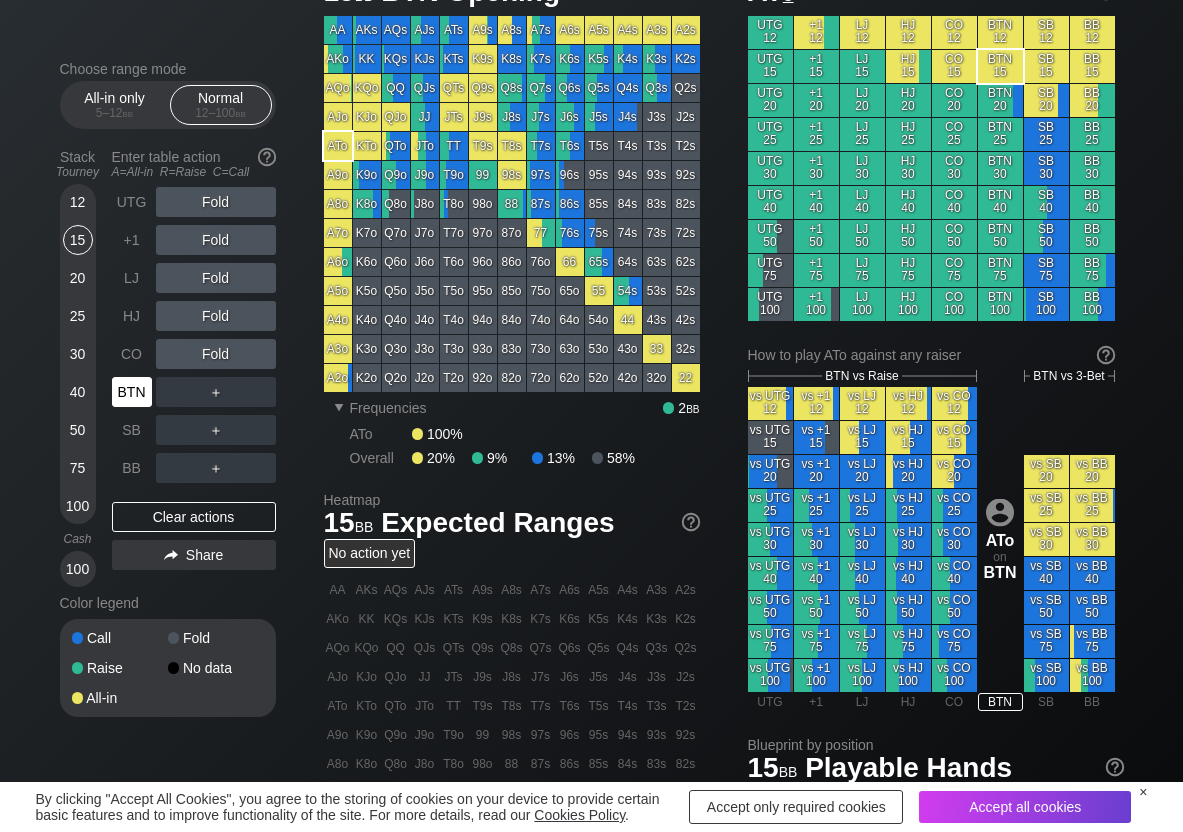 click on "BTN" at bounding box center [132, 392] 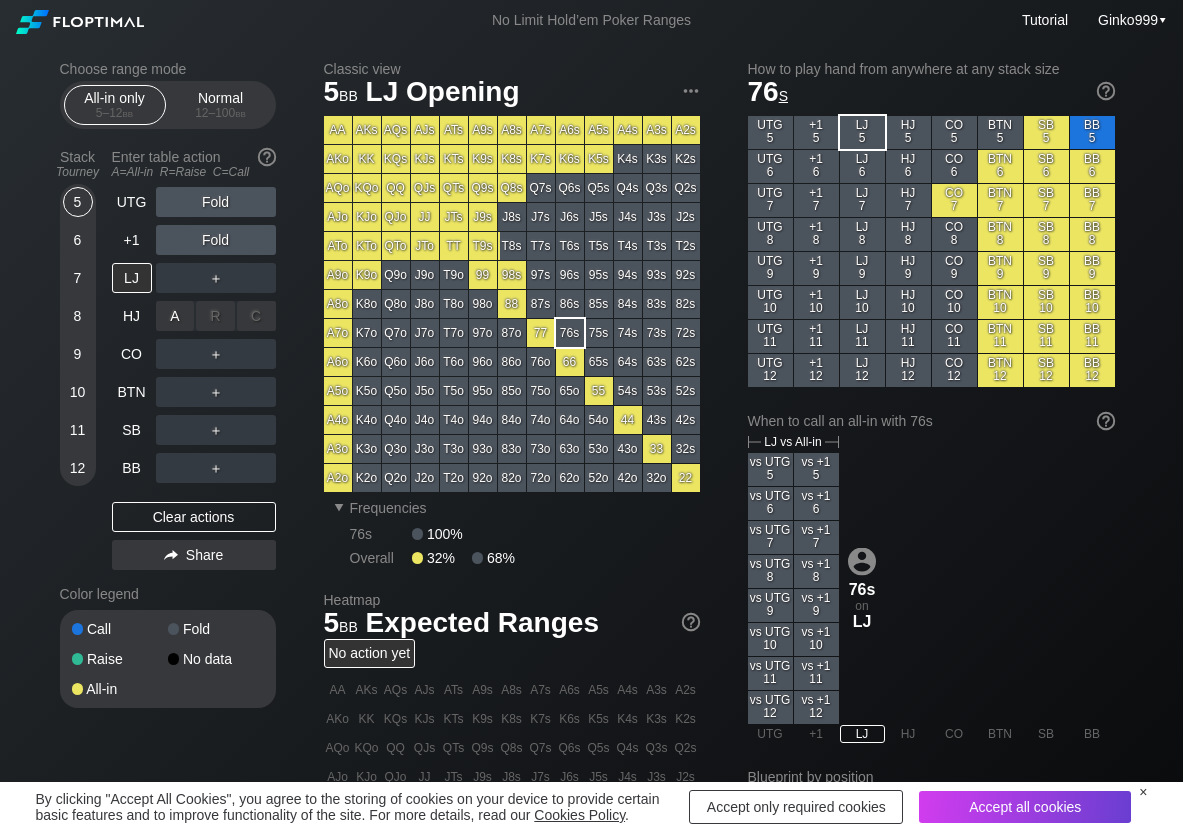 scroll, scrollTop: 0, scrollLeft: 0, axis: both 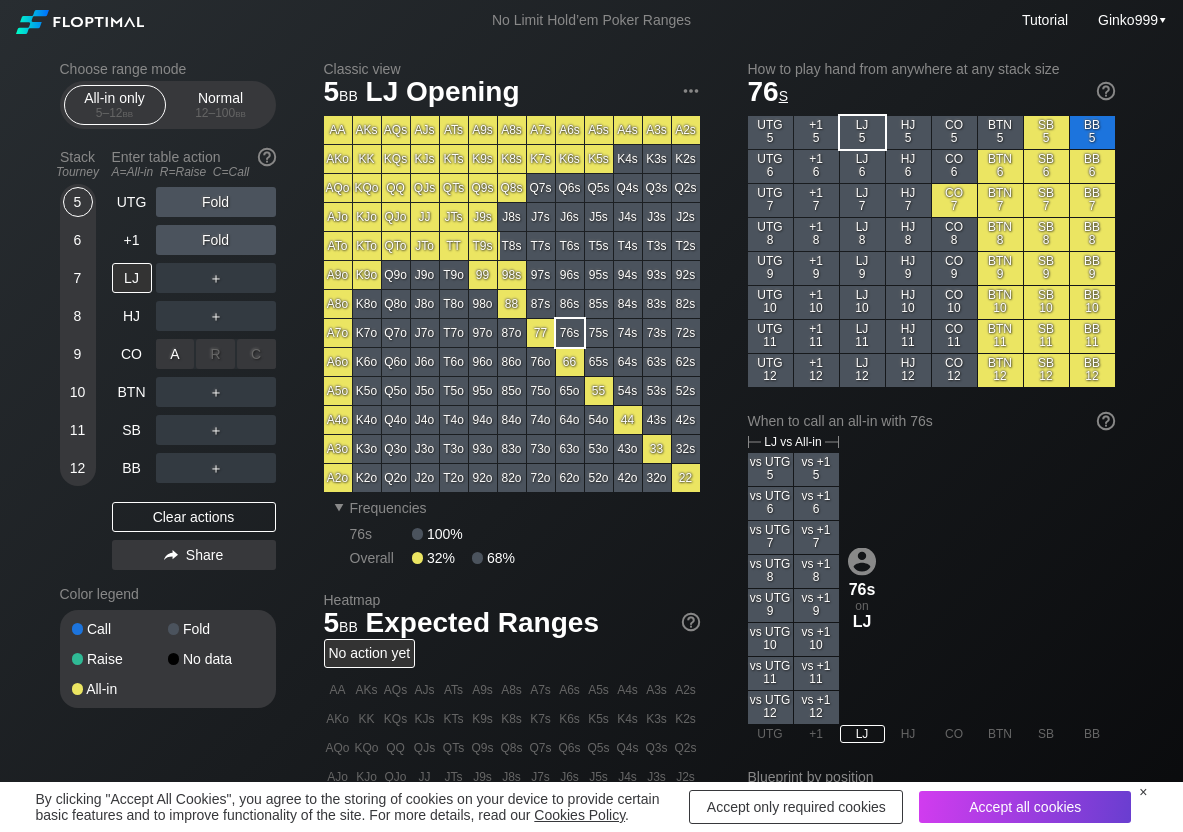 click on "A ✕" at bounding box center [175, 354] 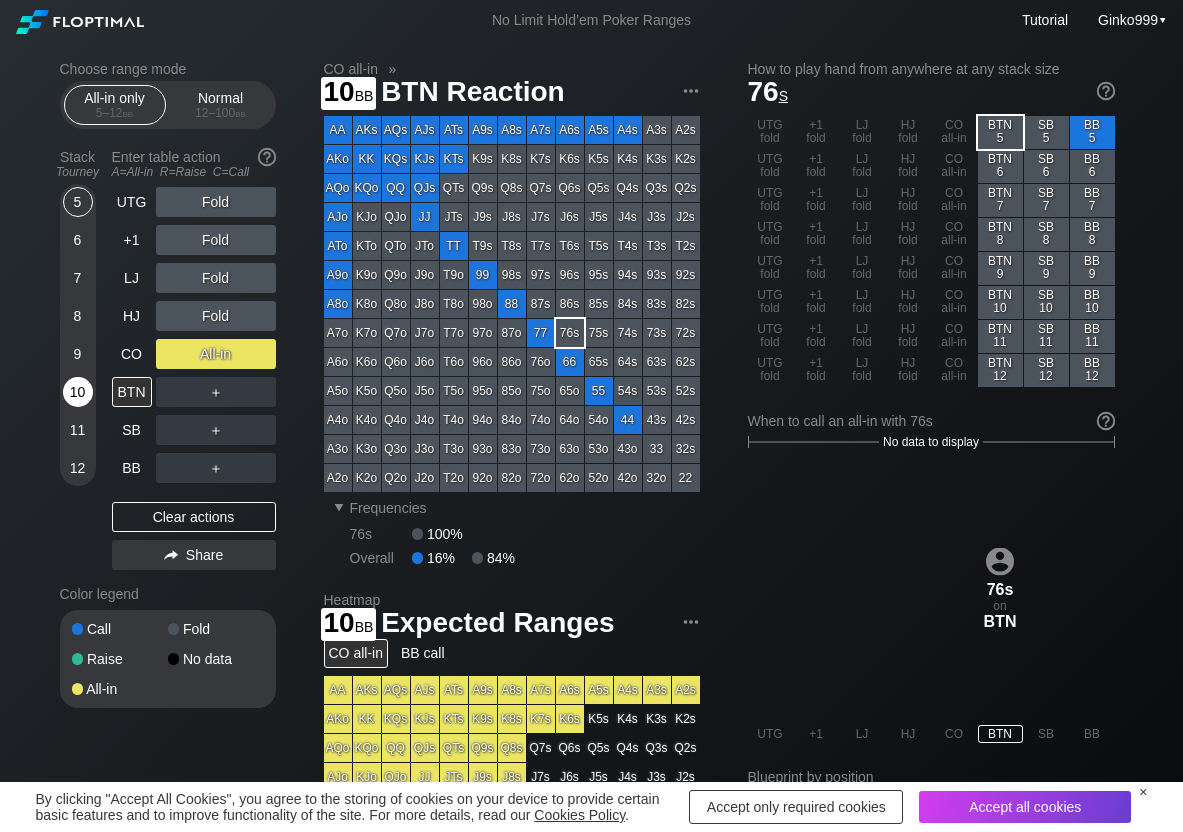 click on "10" at bounding box center [78, 392] 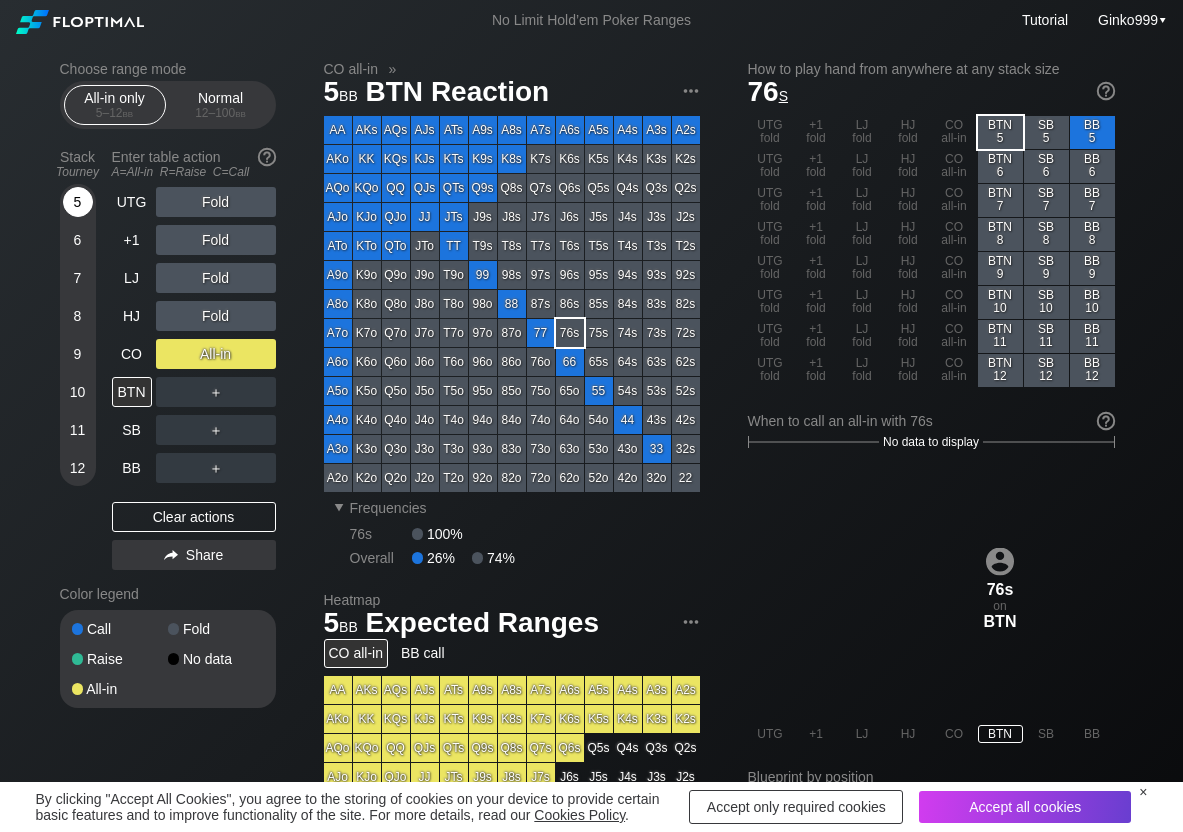 click on "5" at bounding box center [78, 202] 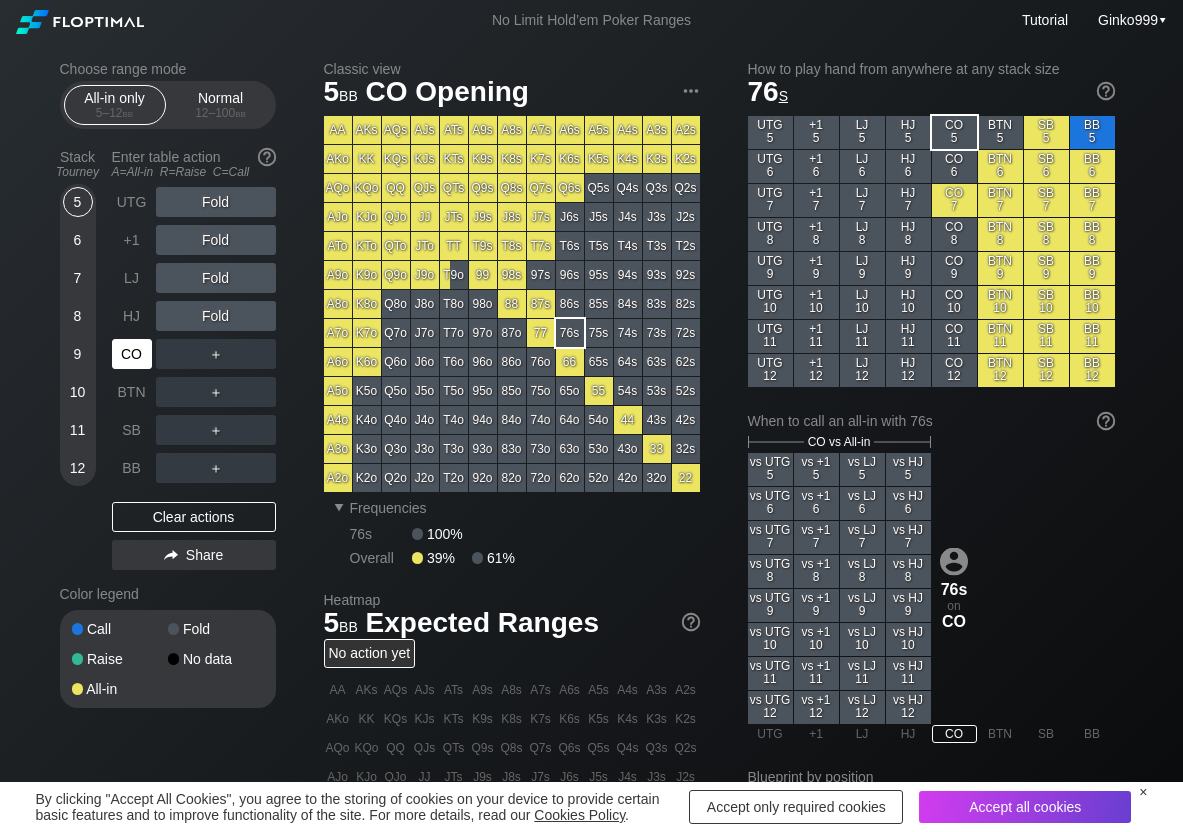 click on "CO" at bounding box center [132, 354] 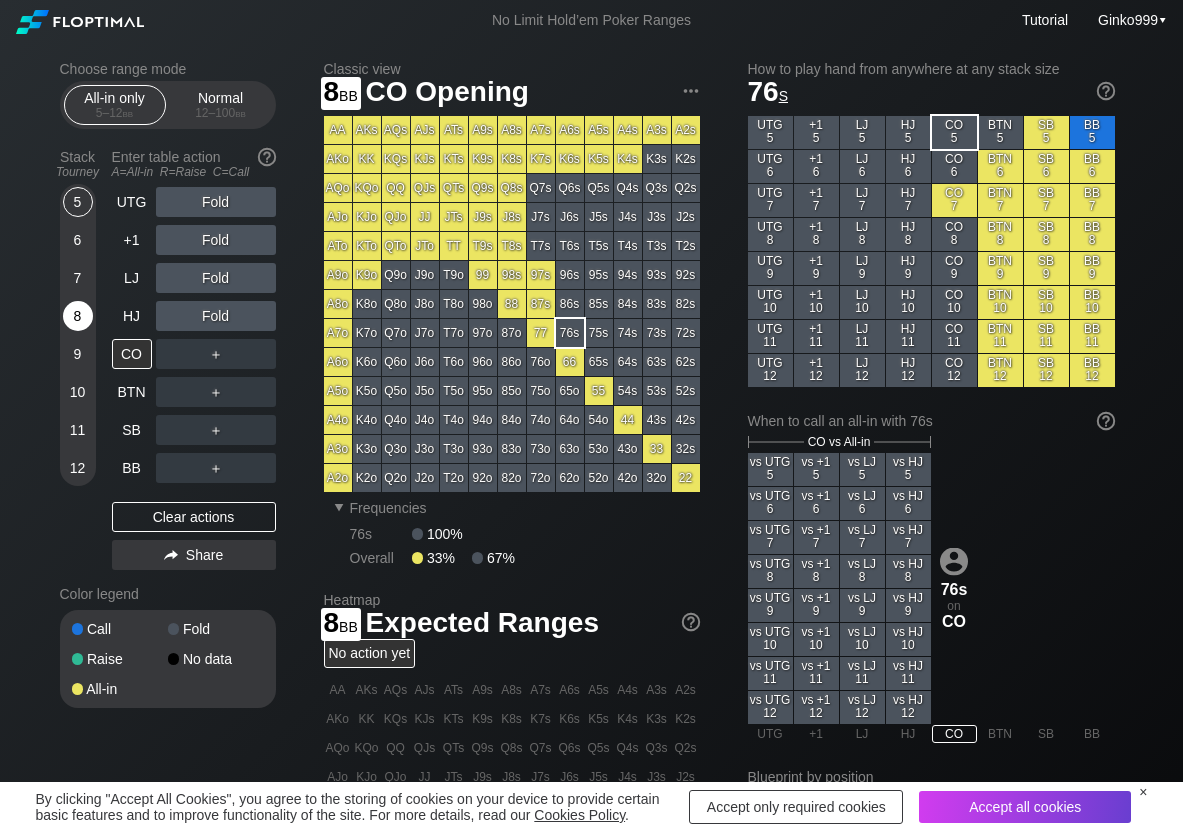 click on "8" at bounding box center [78, 316] 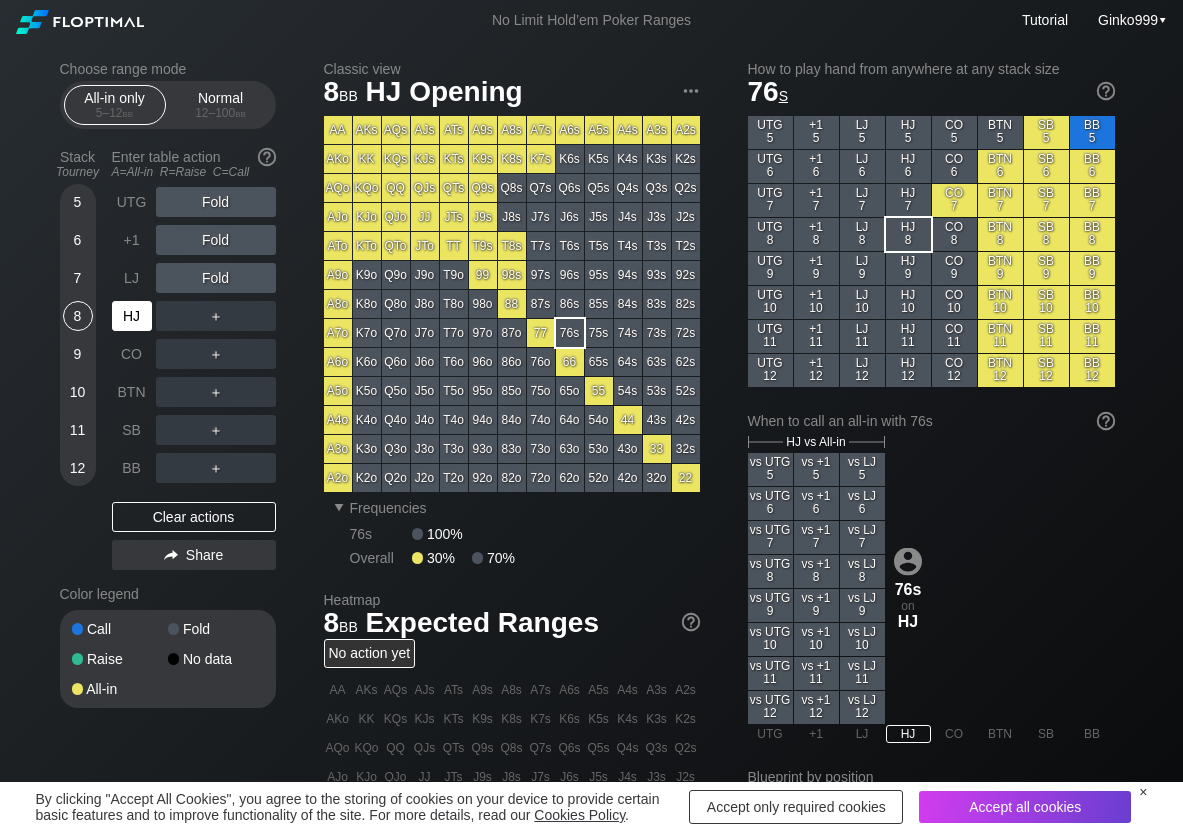 click on "HJ" at bounding box center (132, 316) 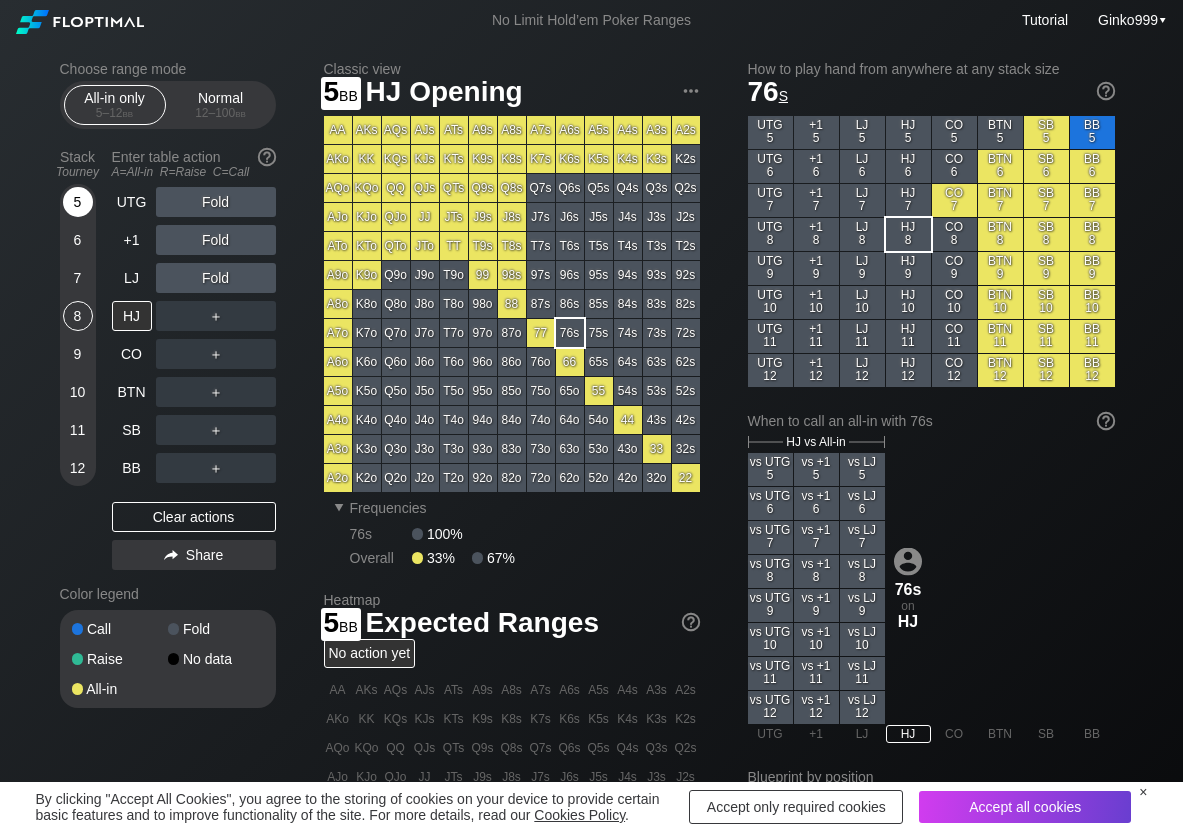 click on "5" at bounding box center [78, 202] 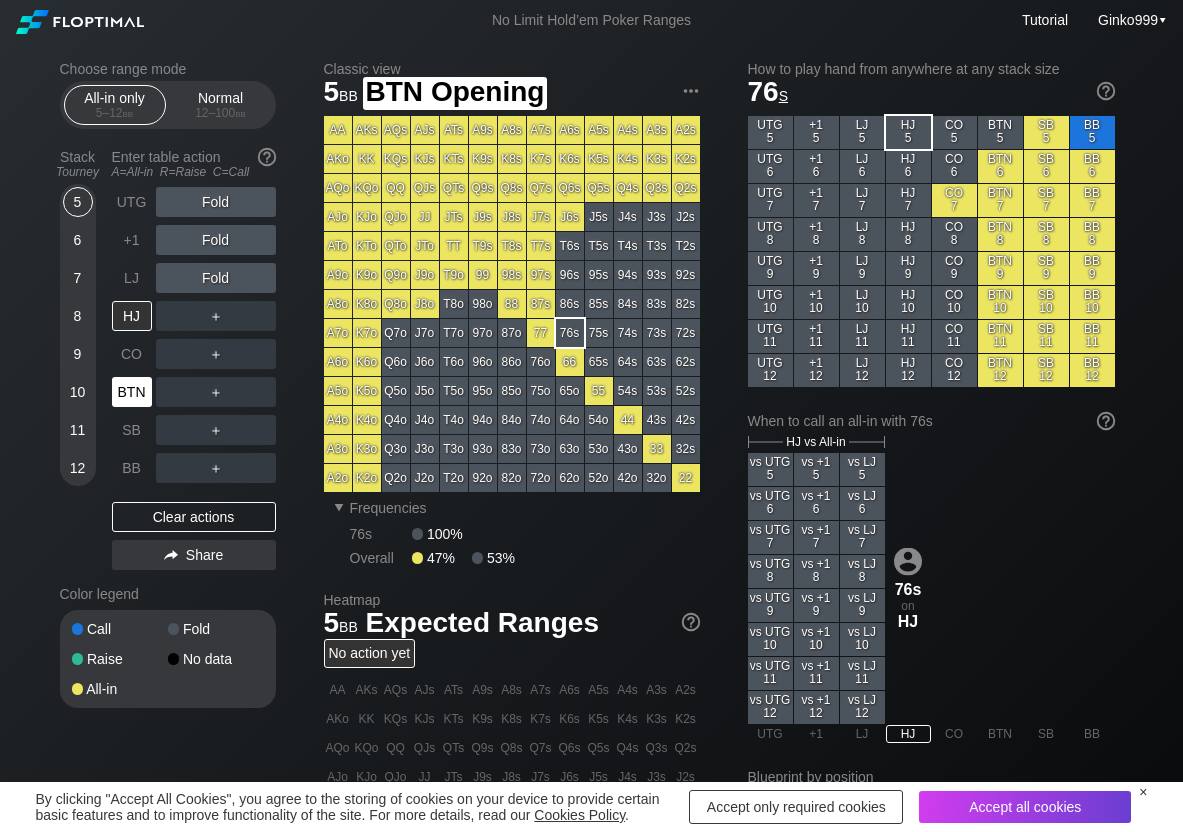 click on "BTN" at bounding box center [132, 392] 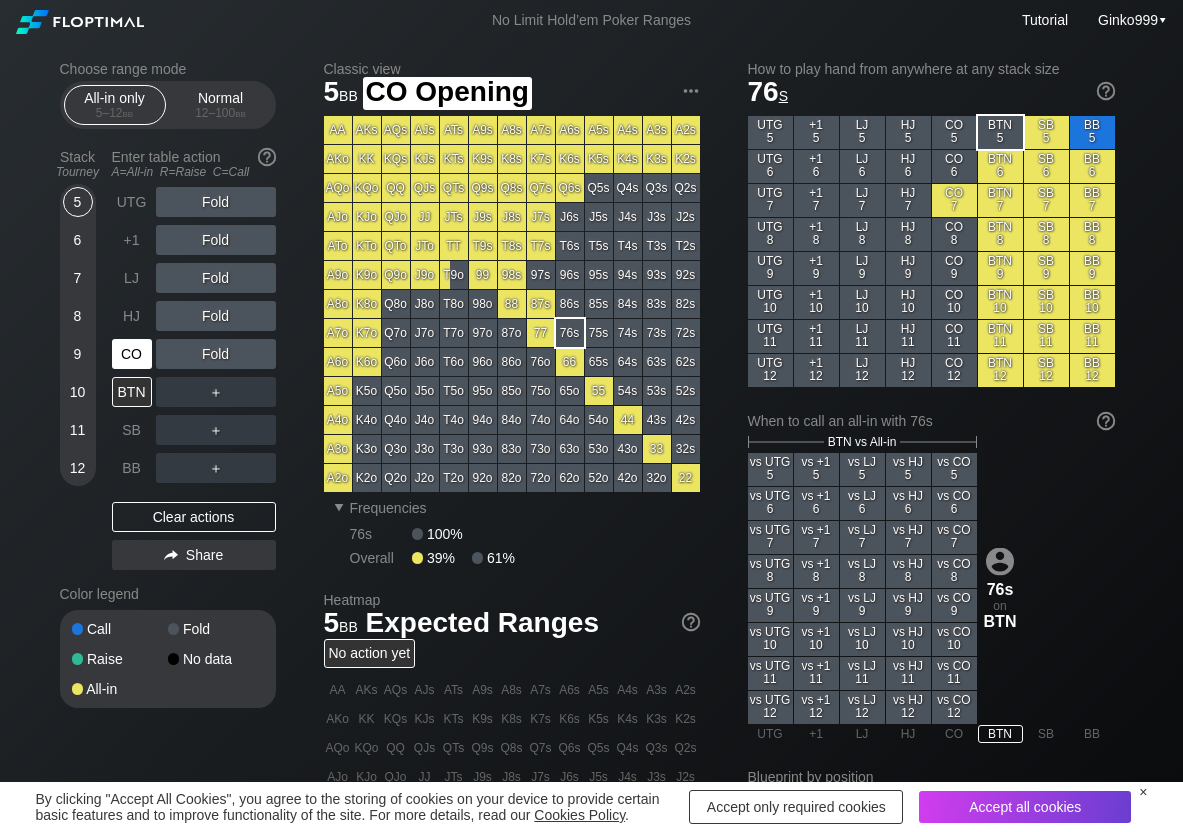 click on "CO" at bounding box center [132, 354] 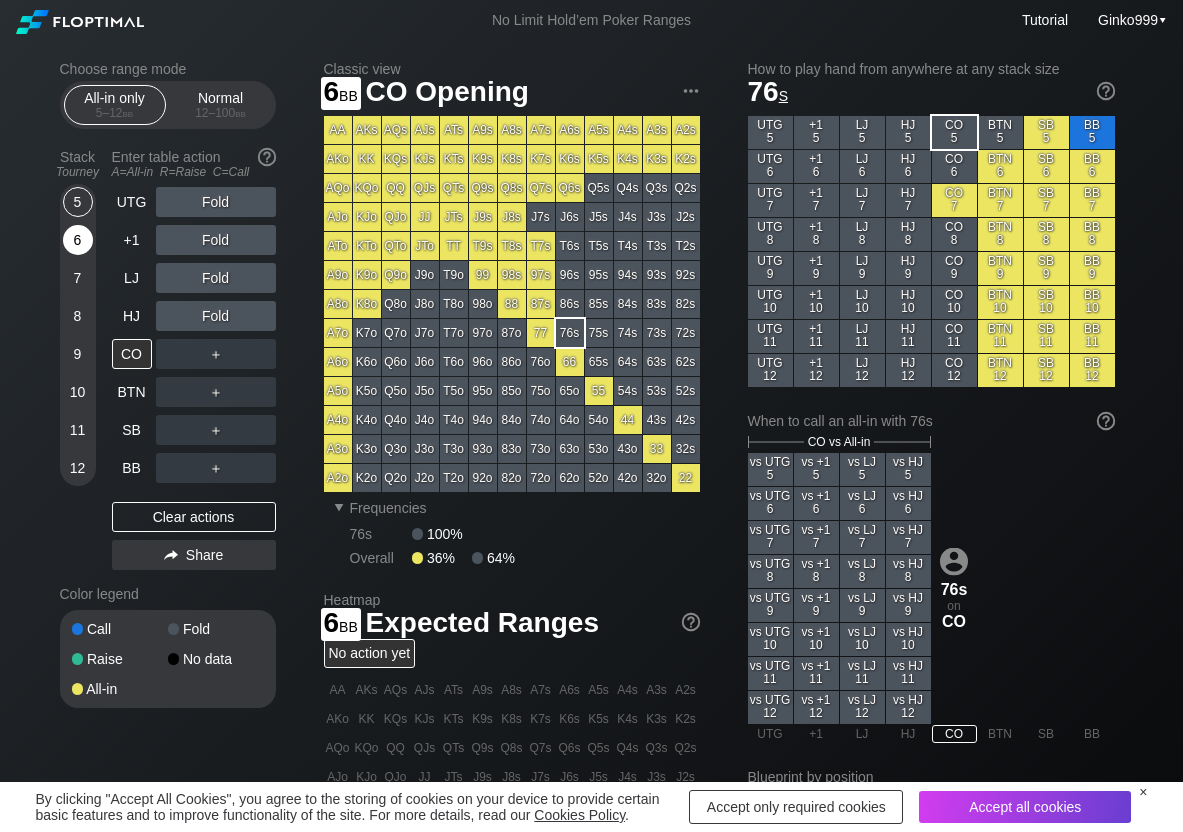 click on "6" at bounding box center (78, 240) 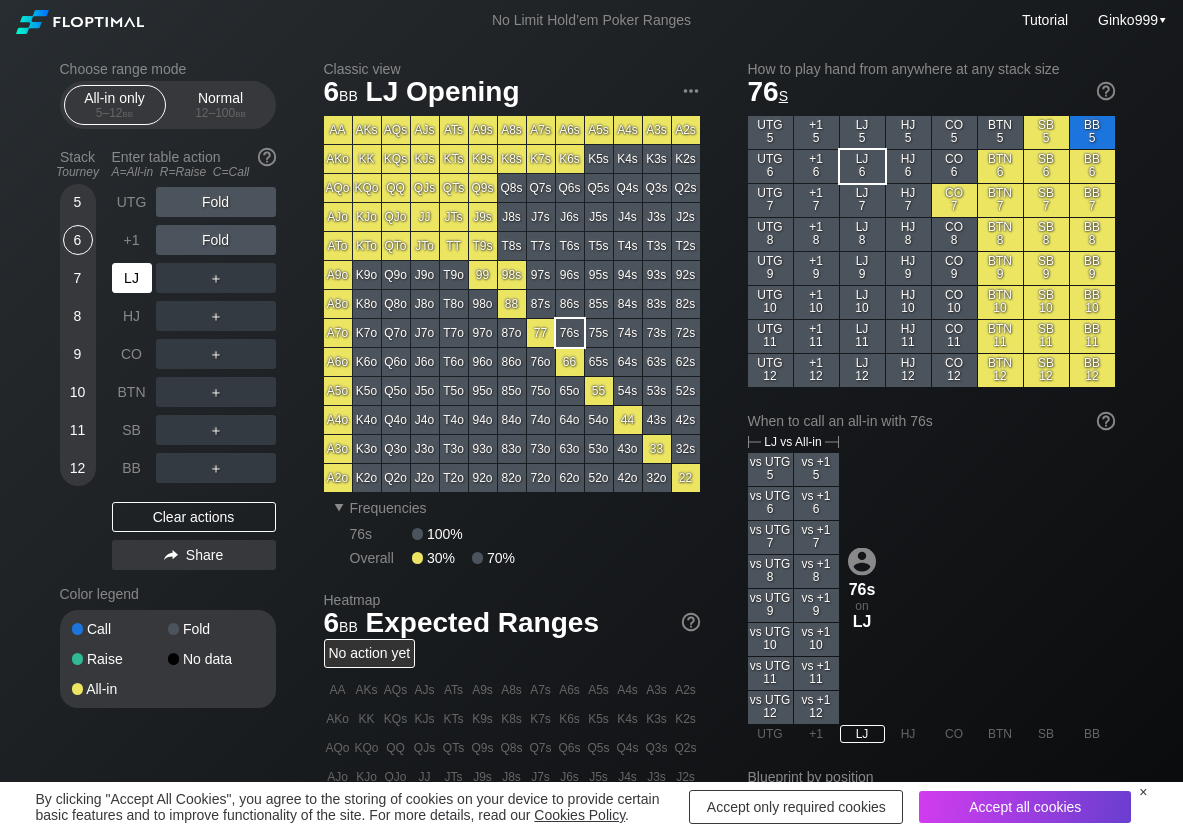 click on "LJ" at bounding box center [132, 278] 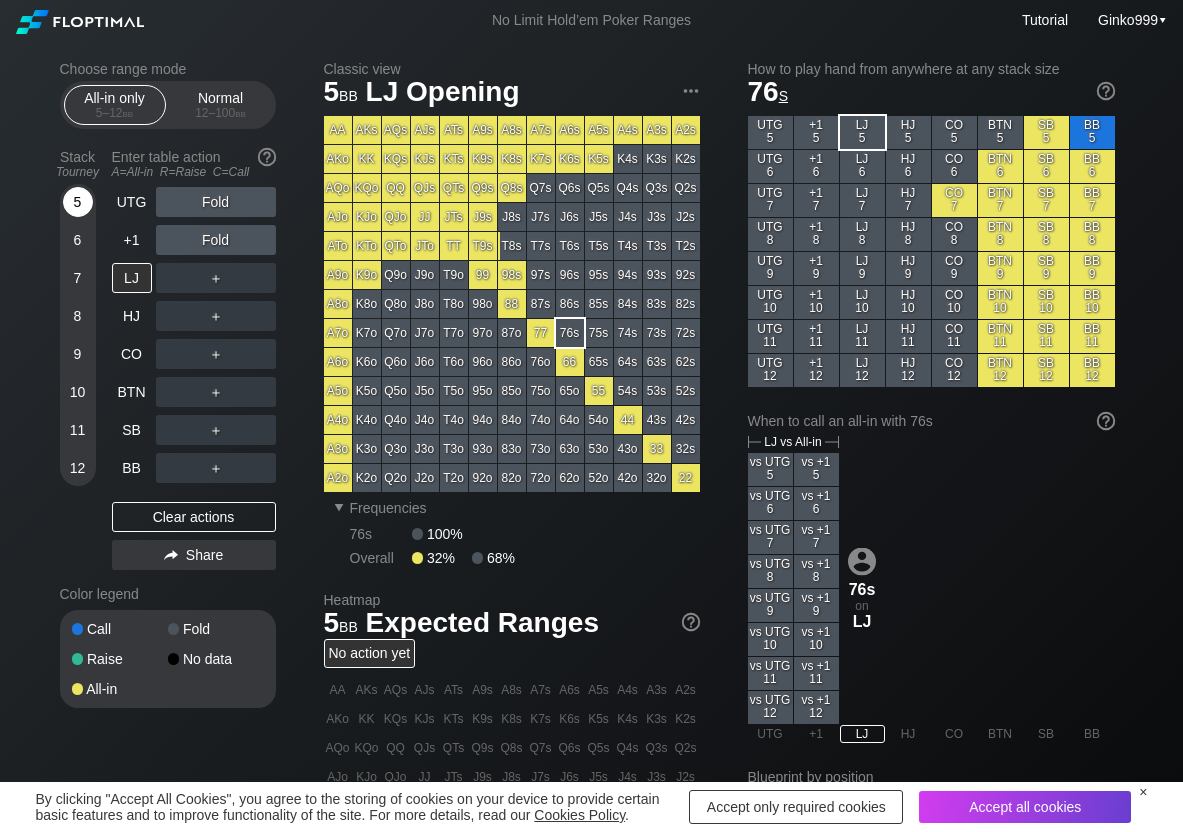 click on "5" at bounding box center [78, 202] 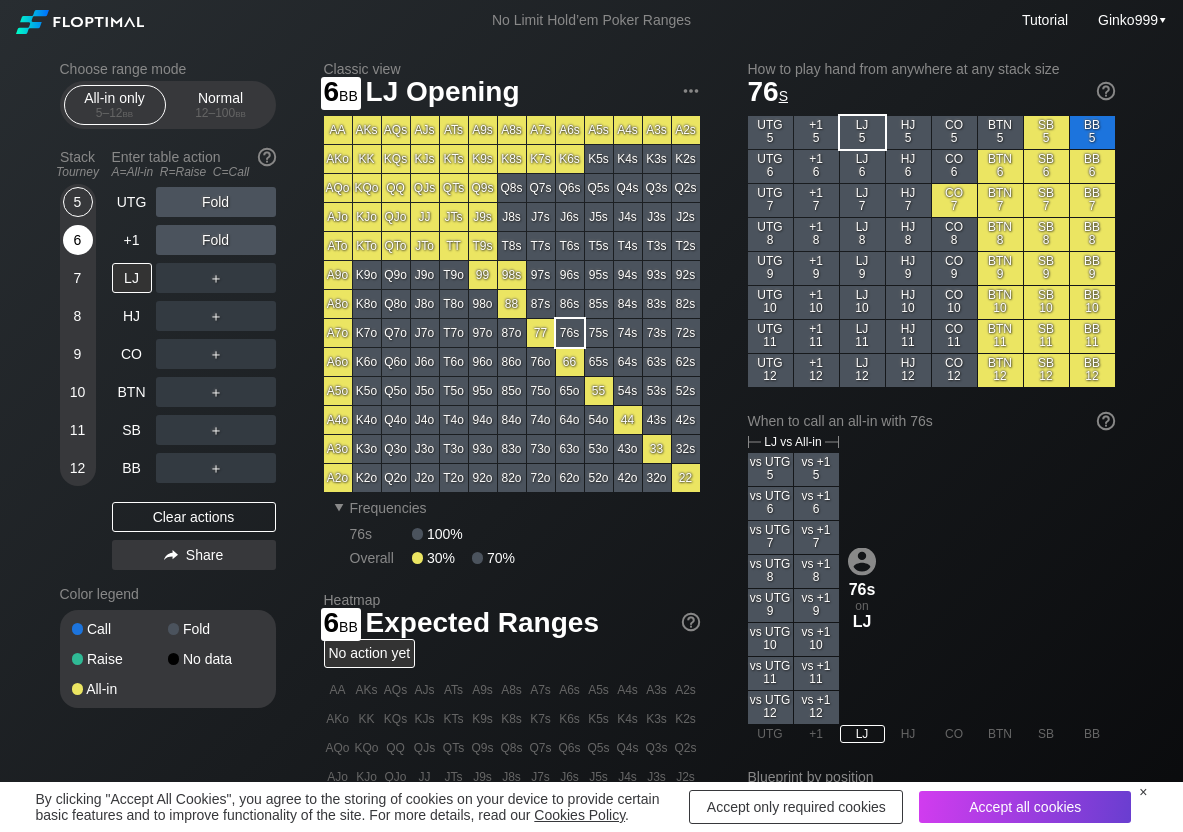 click on "6" at bounding box center (78, 240) 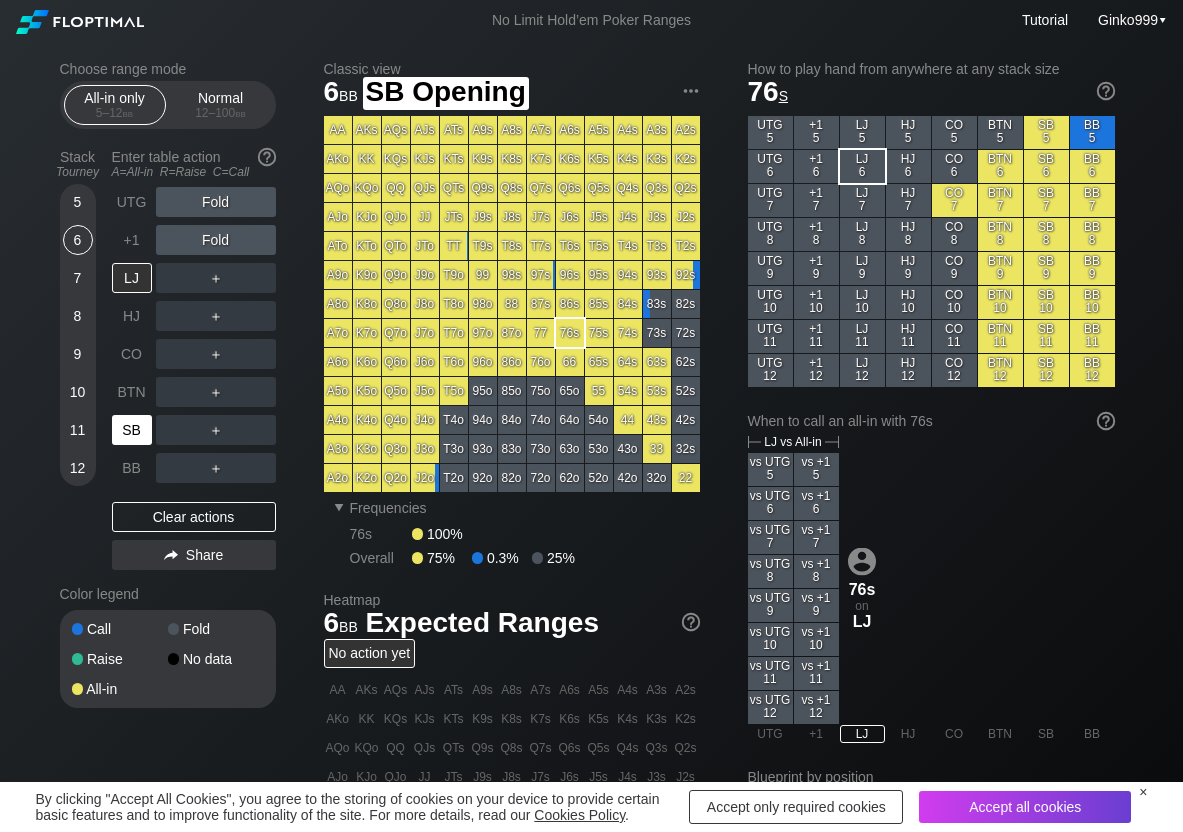 click on "SB" at bounding box center (132, 430) 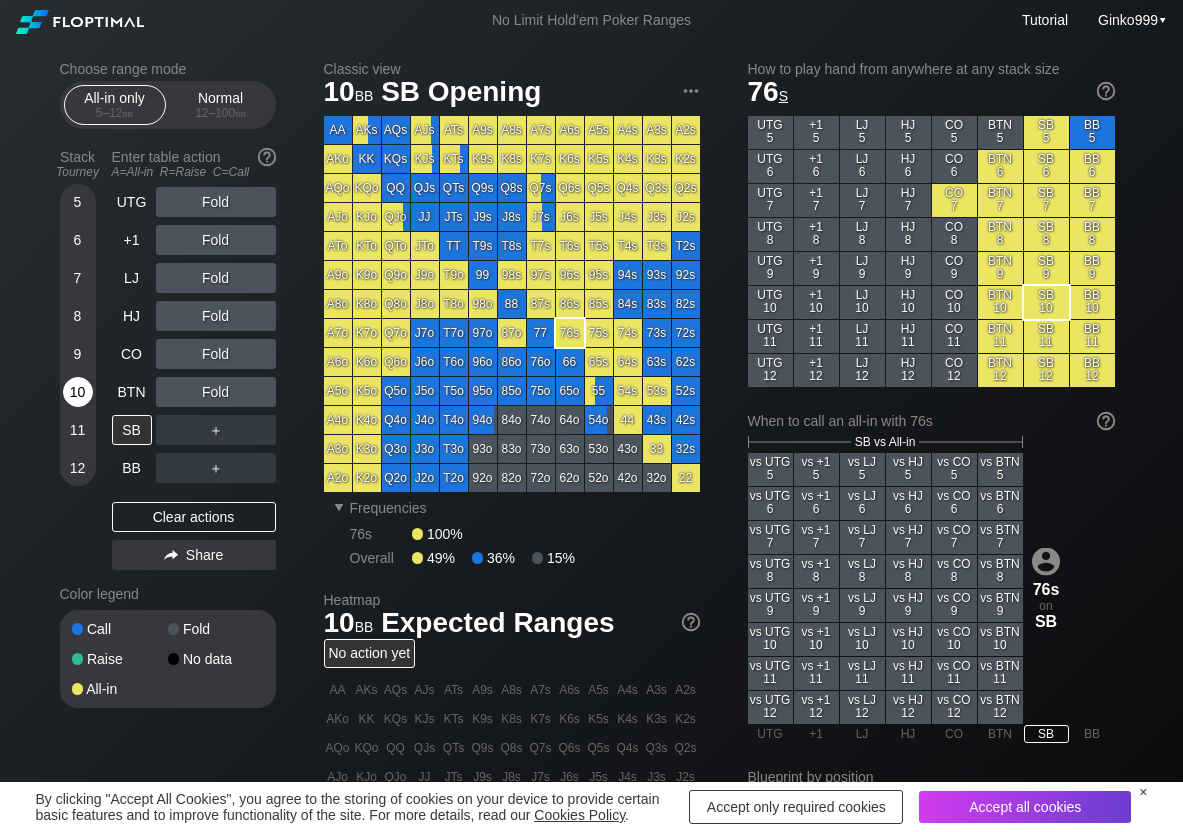 click on "10" at bounding box center [78, 392] 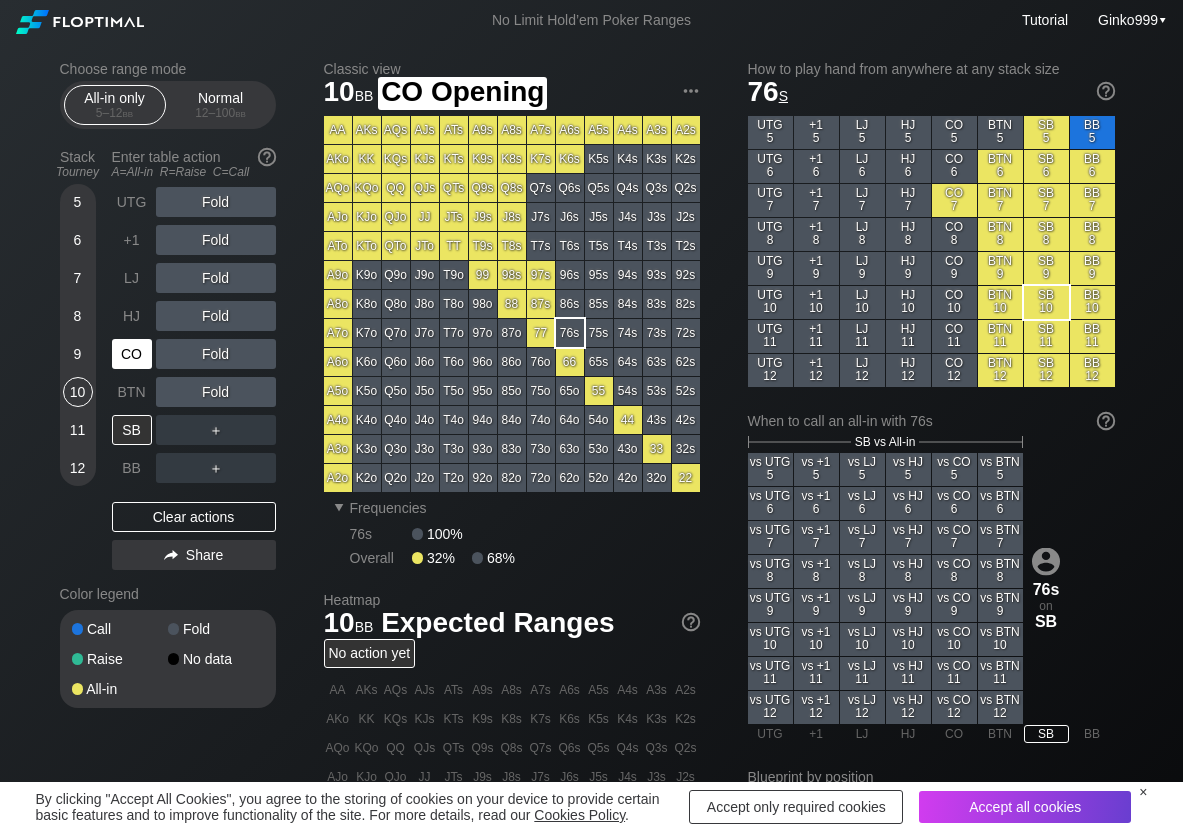 click on "CO" at bounding box center (132, 354) 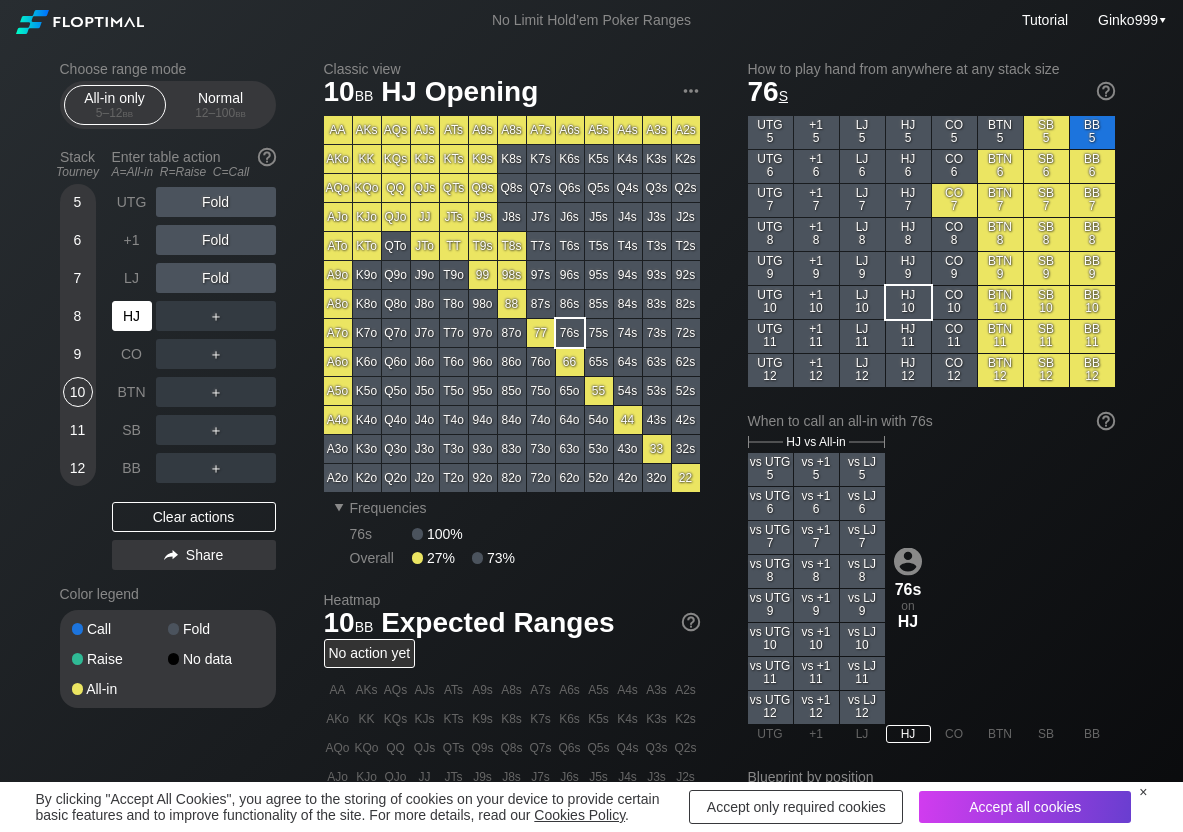 click on "HJ" at bounding box center (132, 316) 